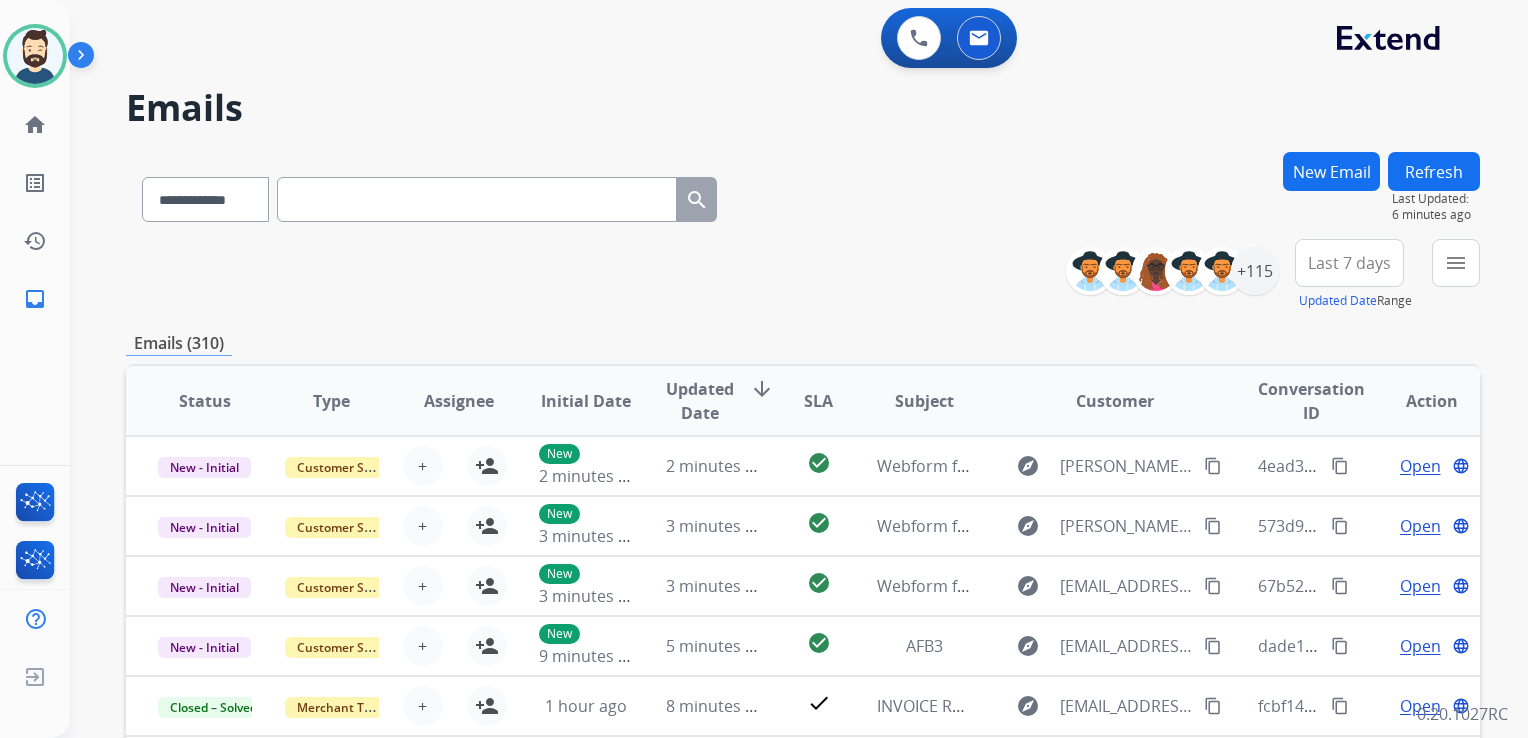 scroll, scrollTop: 0, scrollLeft: 0, axis: both 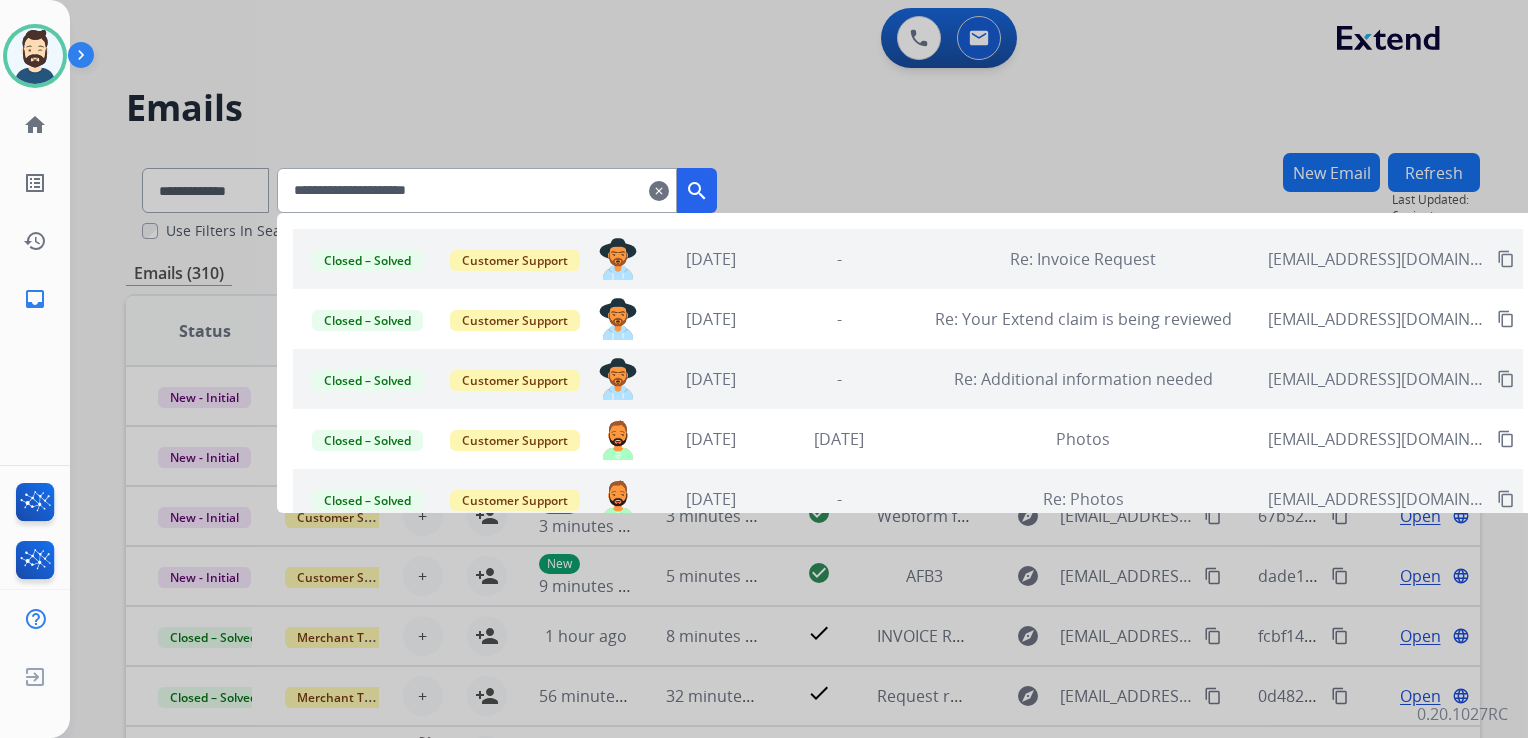 type on "**********" 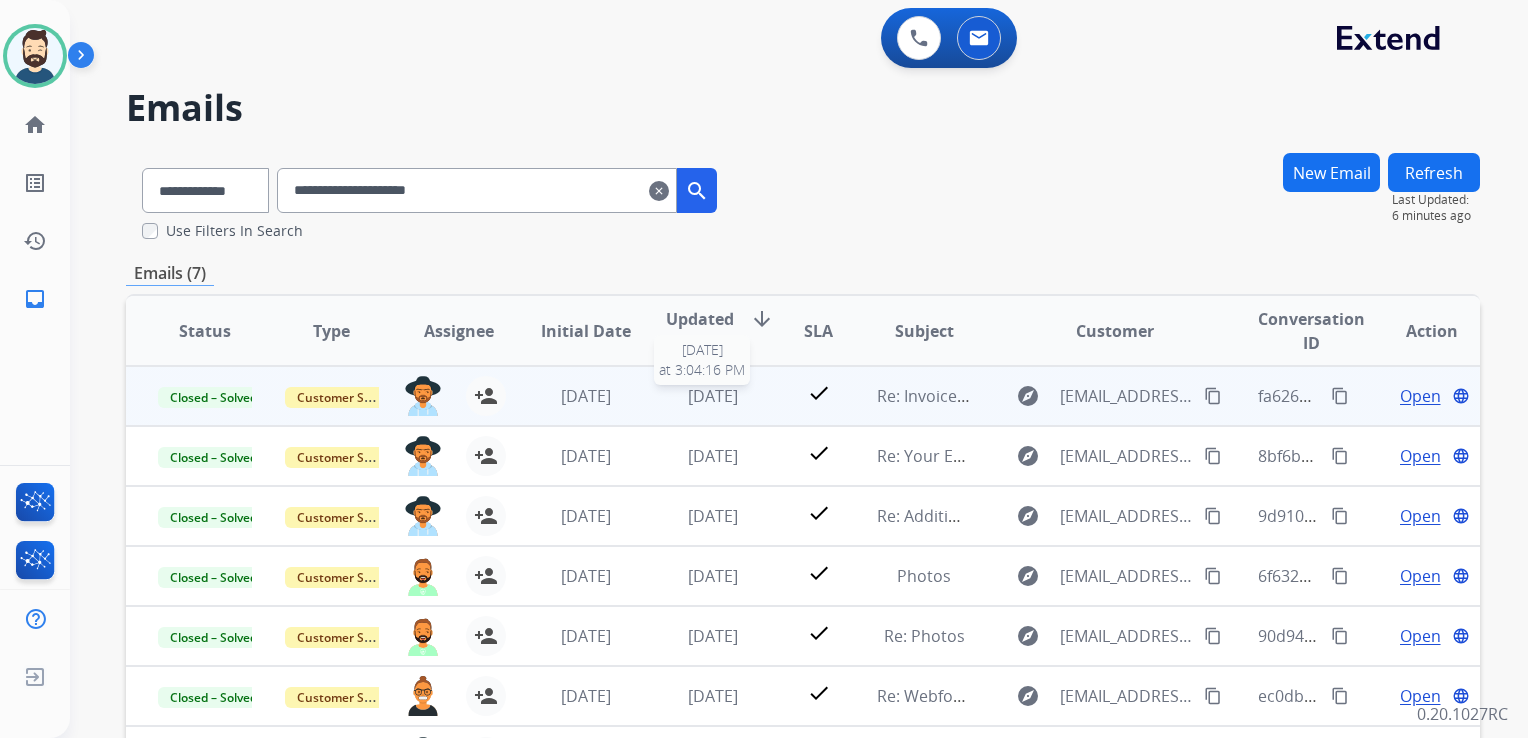 click on "[DATE]" at bounding box center (713, 396) 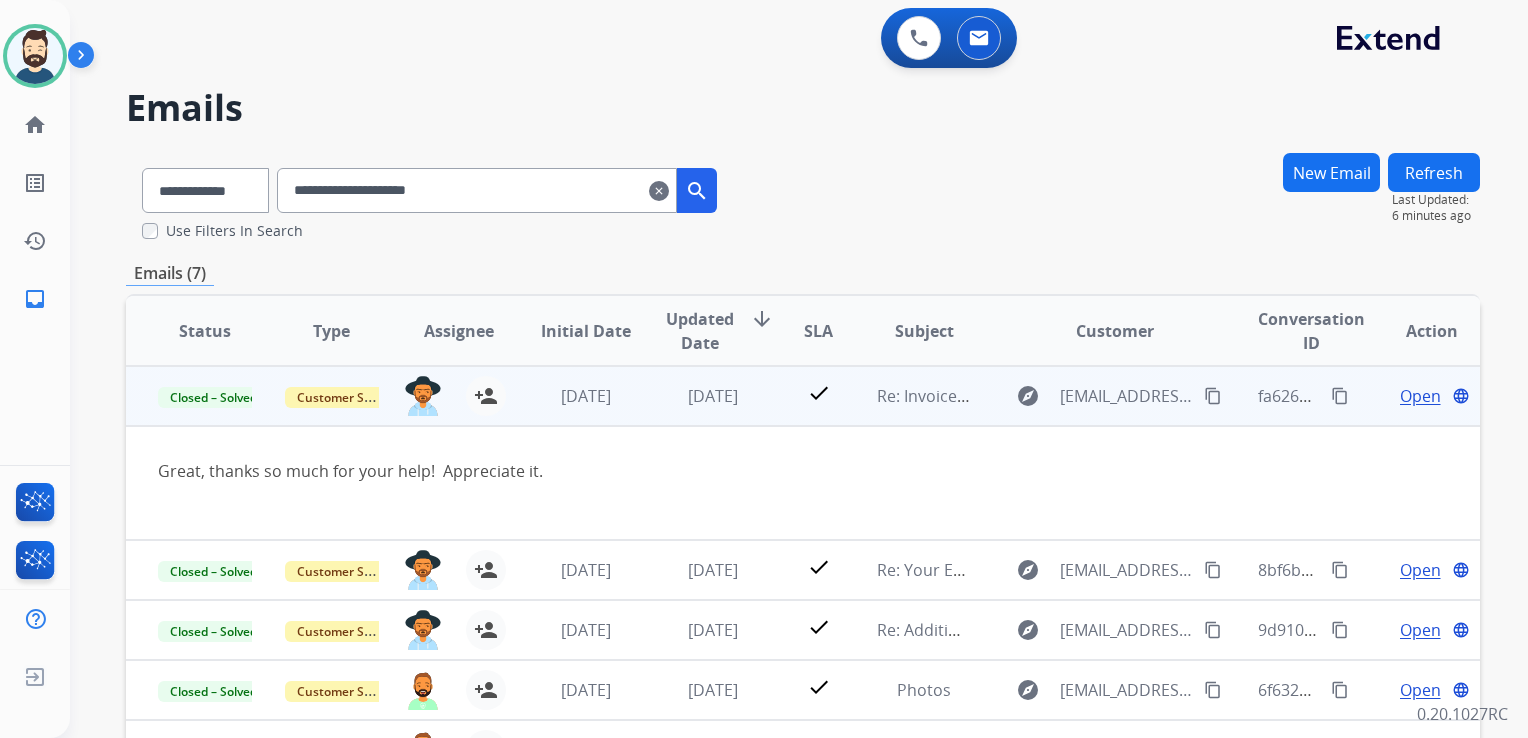 click on "Open" at bounding box center [1420, 396] 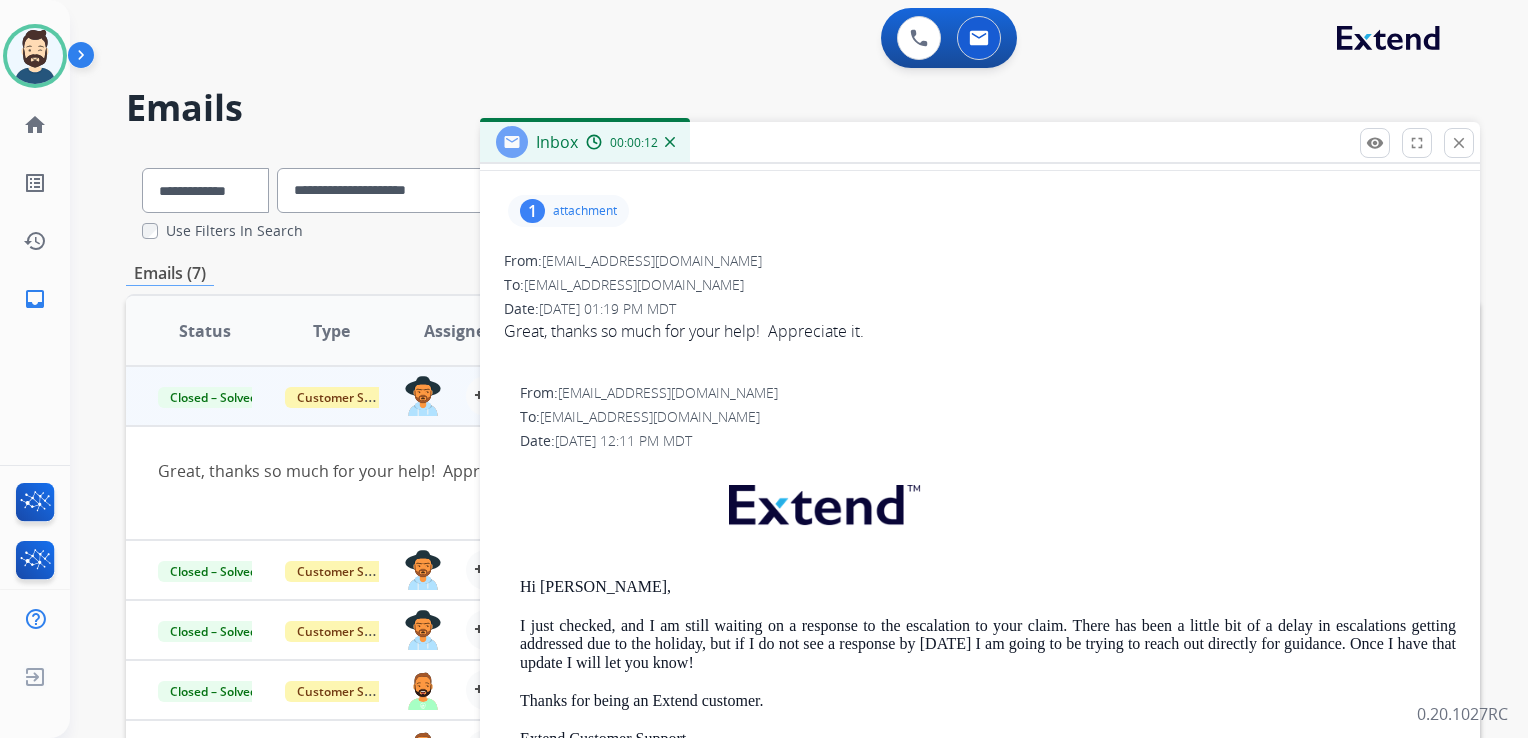 scroll, scrollTop: 200, scrollLeft: 0, axis: vertical 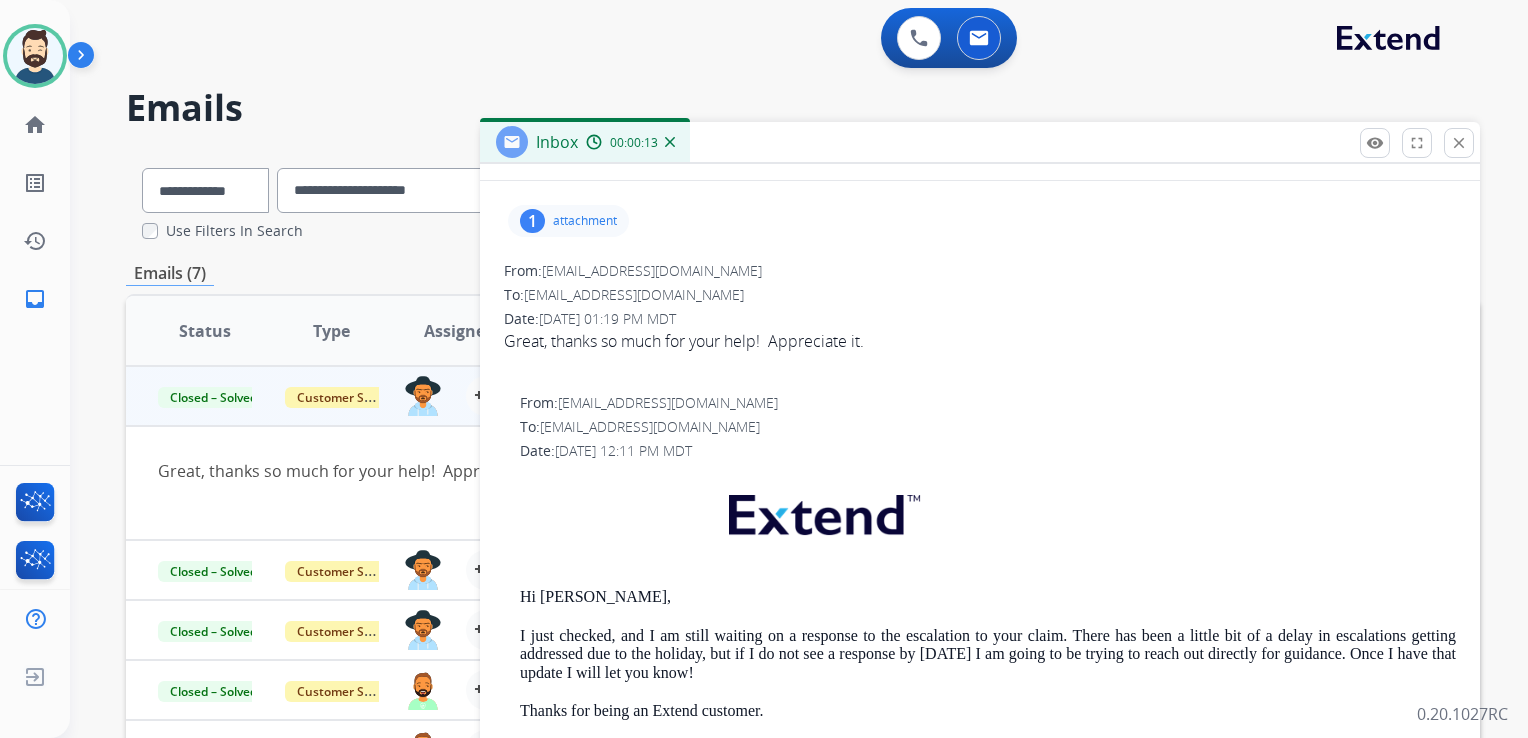 click on "attachment" at bounding box center (585, 221) 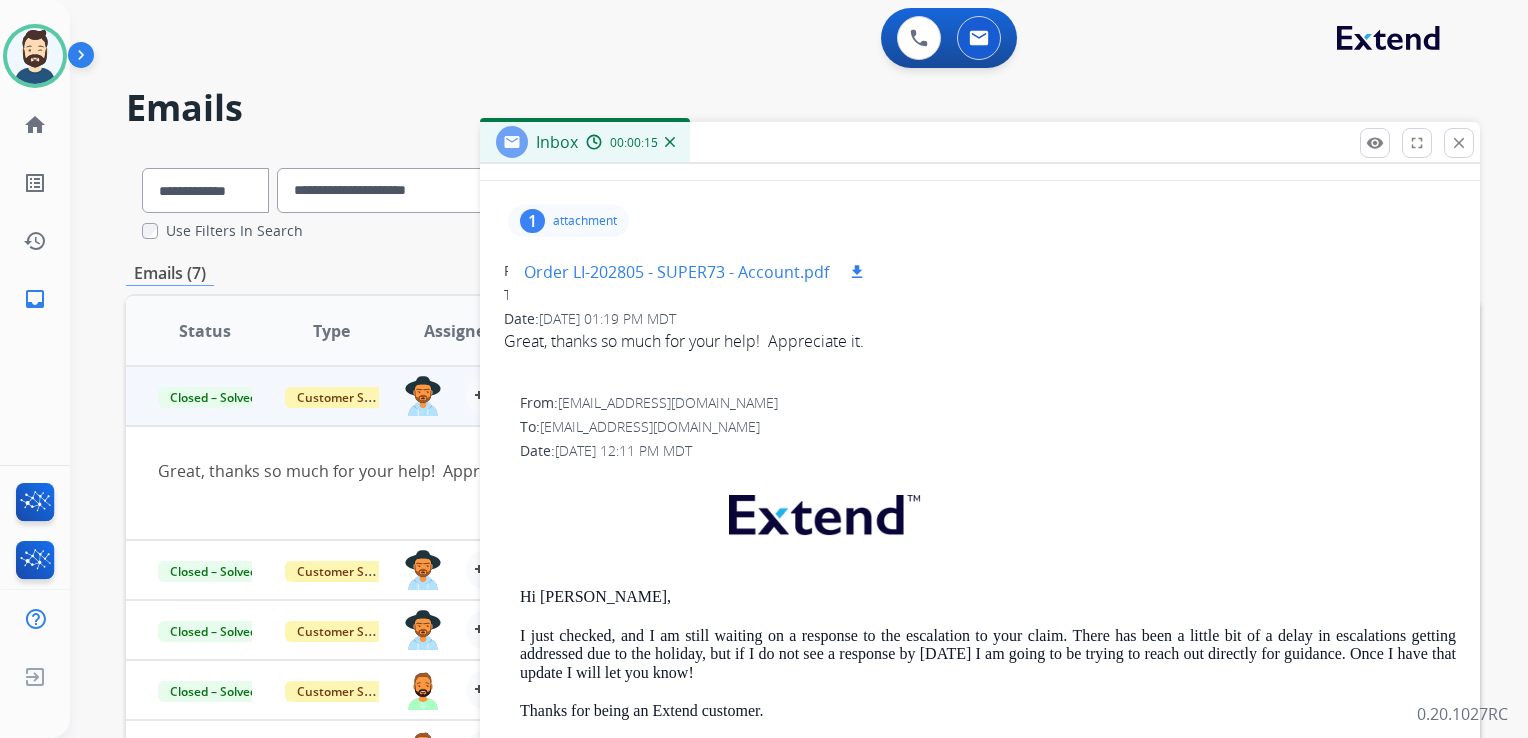 click on "download" at bounding box center [857, 272] 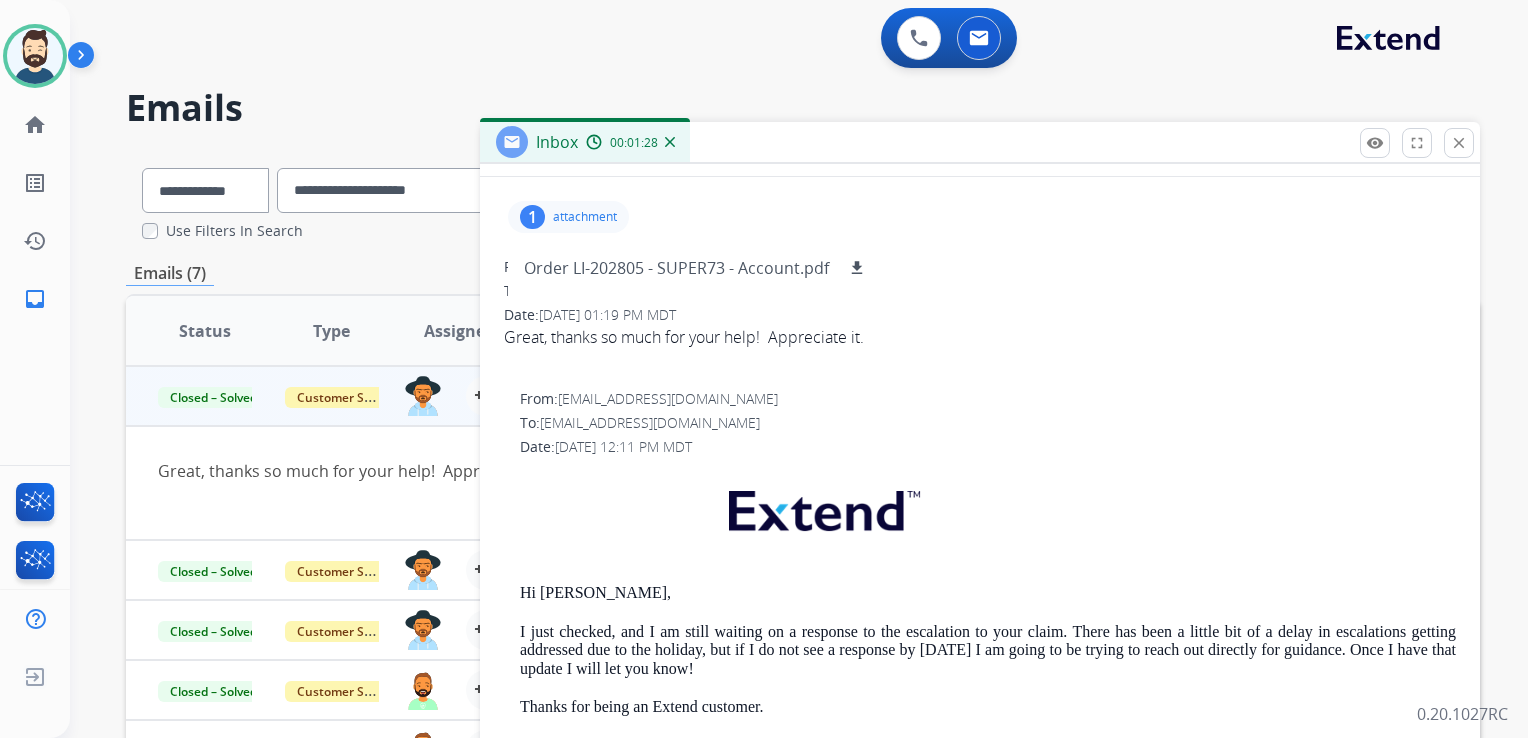 scroll, scrollTop: 0, scrollLeft: 0, axis: both 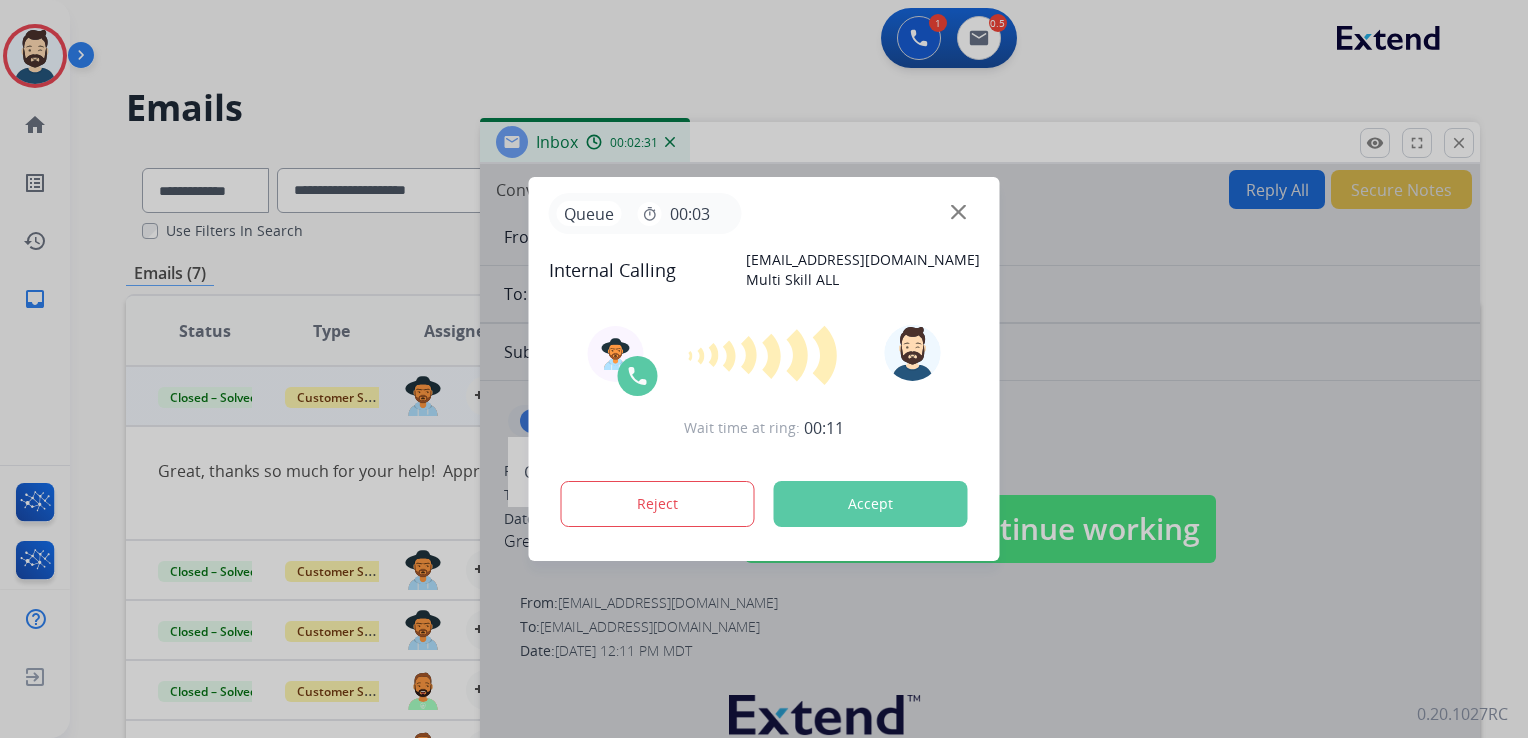 click on "Accept" at bounding box center (871, 504) 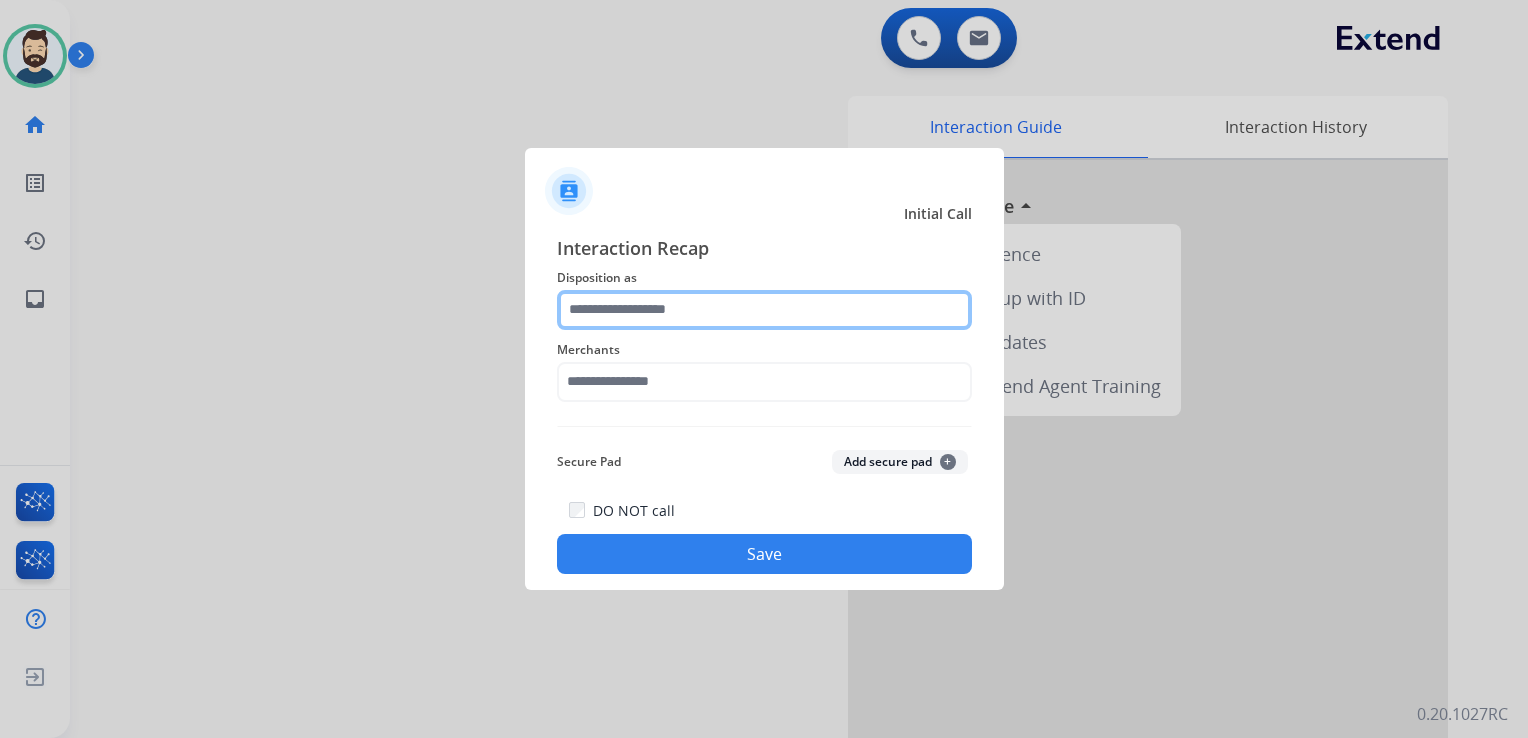 click 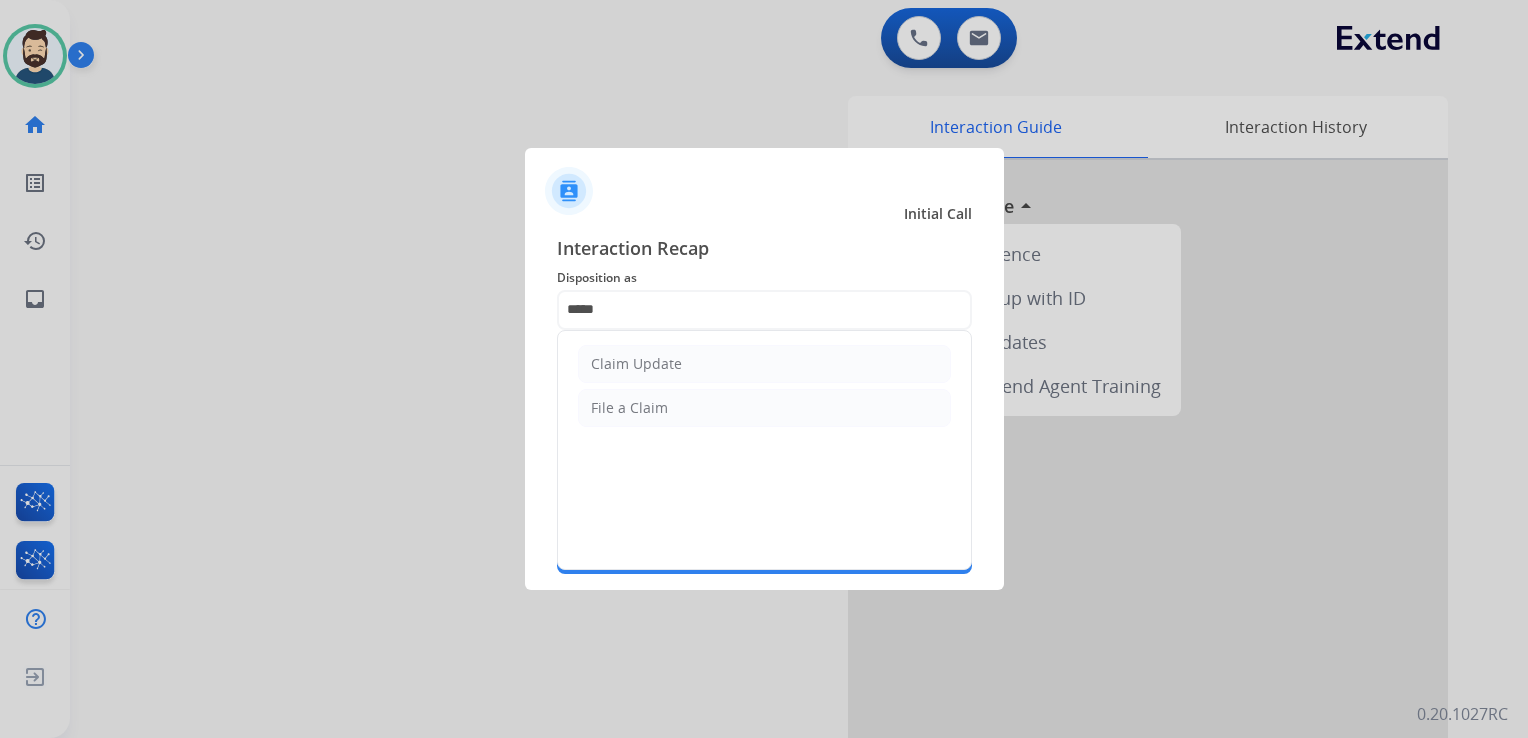 click on "Claim Update" 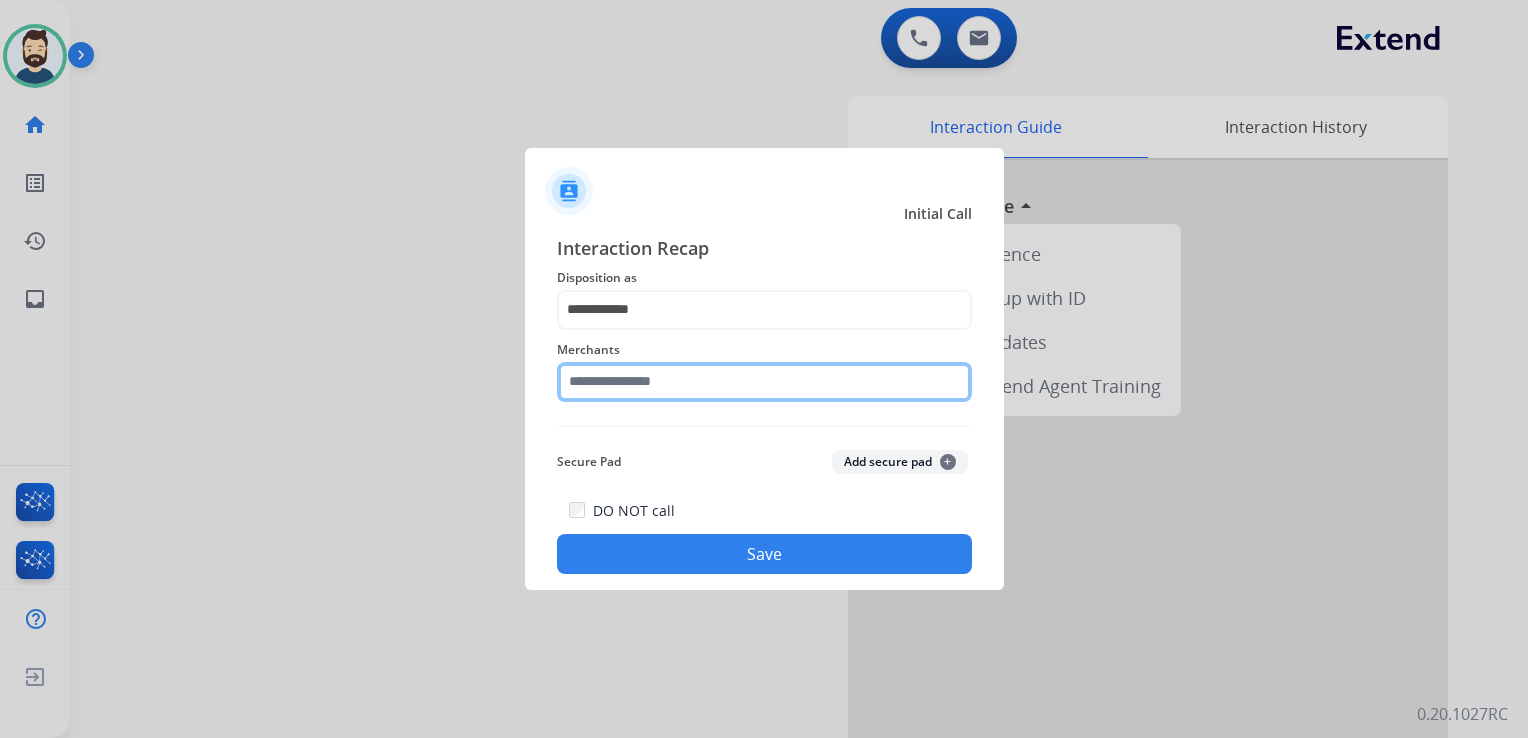 click 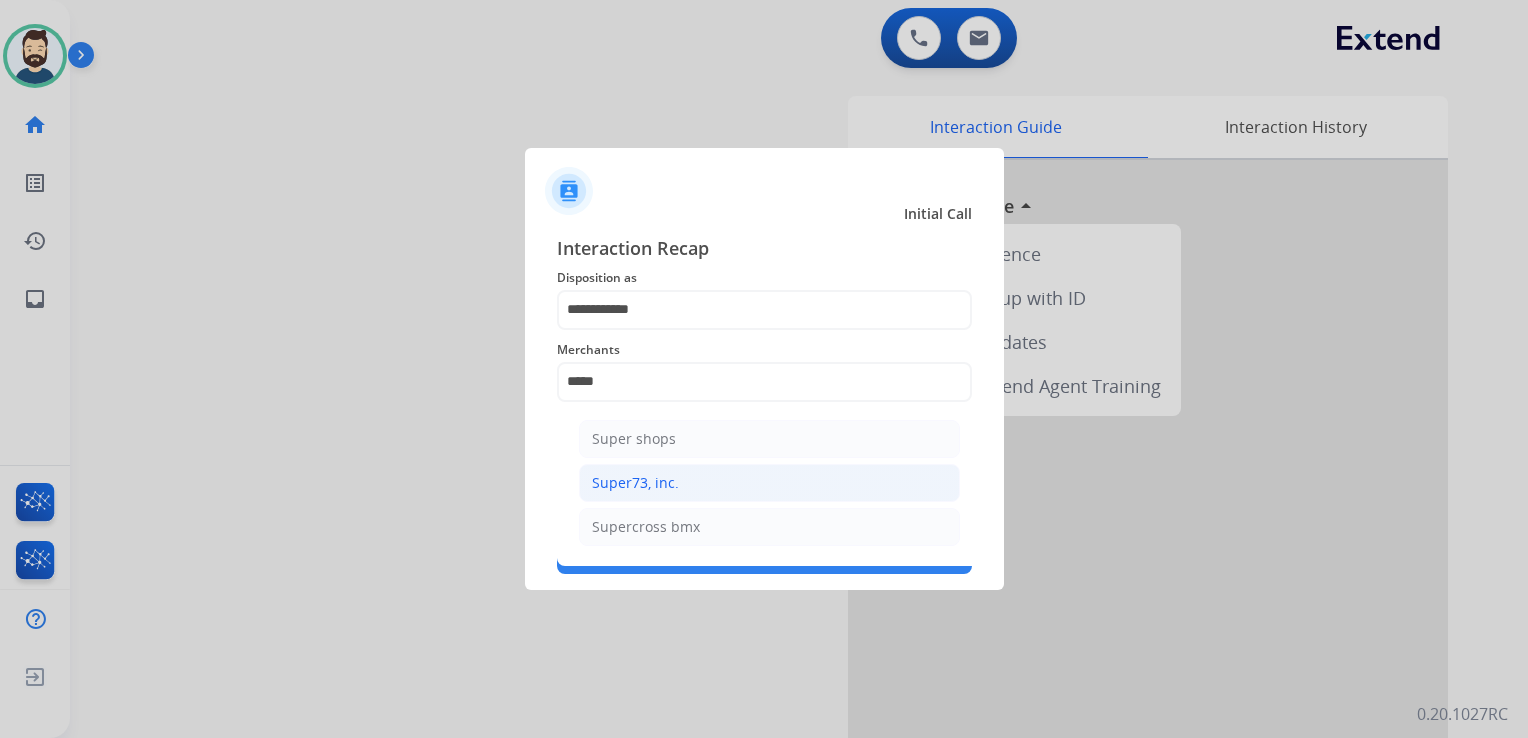 click on "Super73, inc." 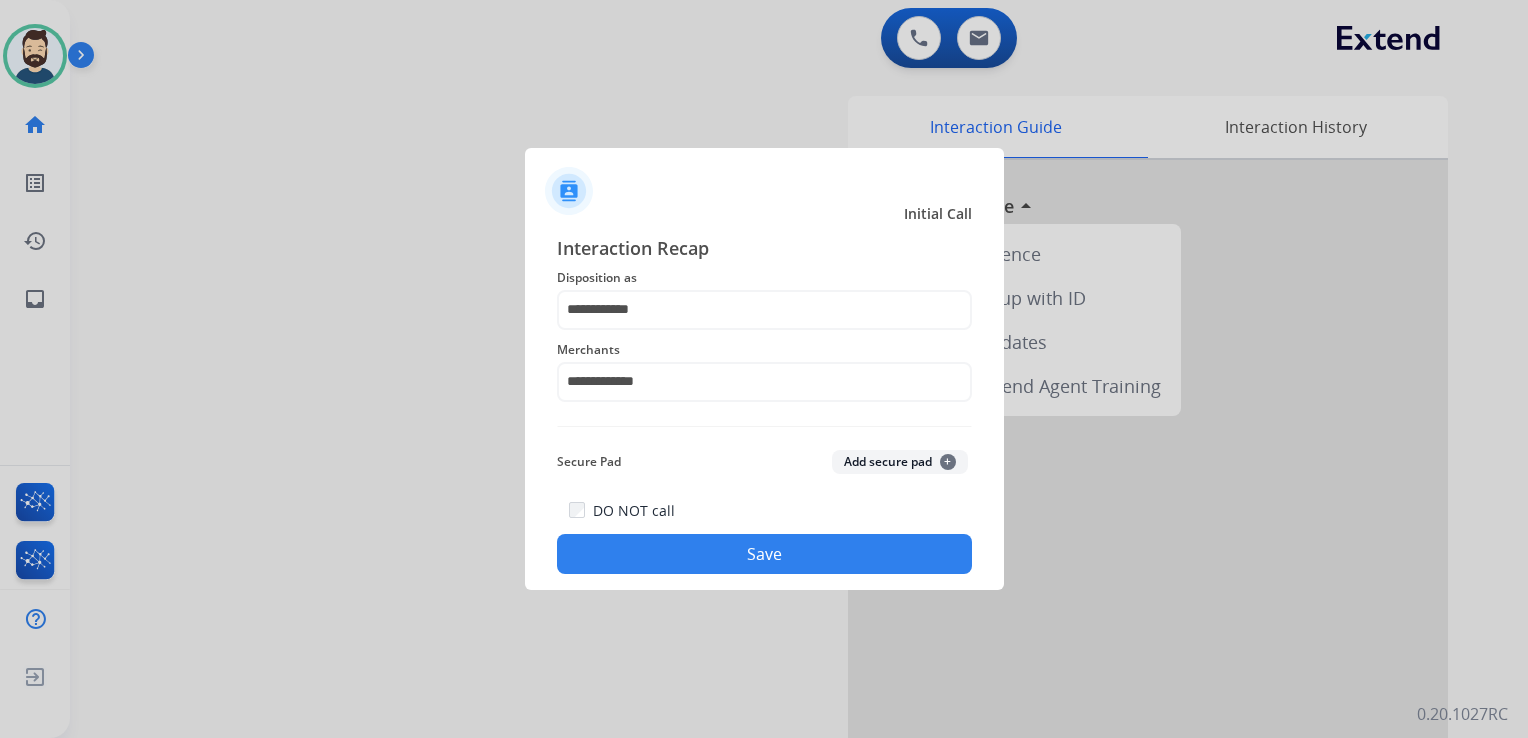 click on "Save" 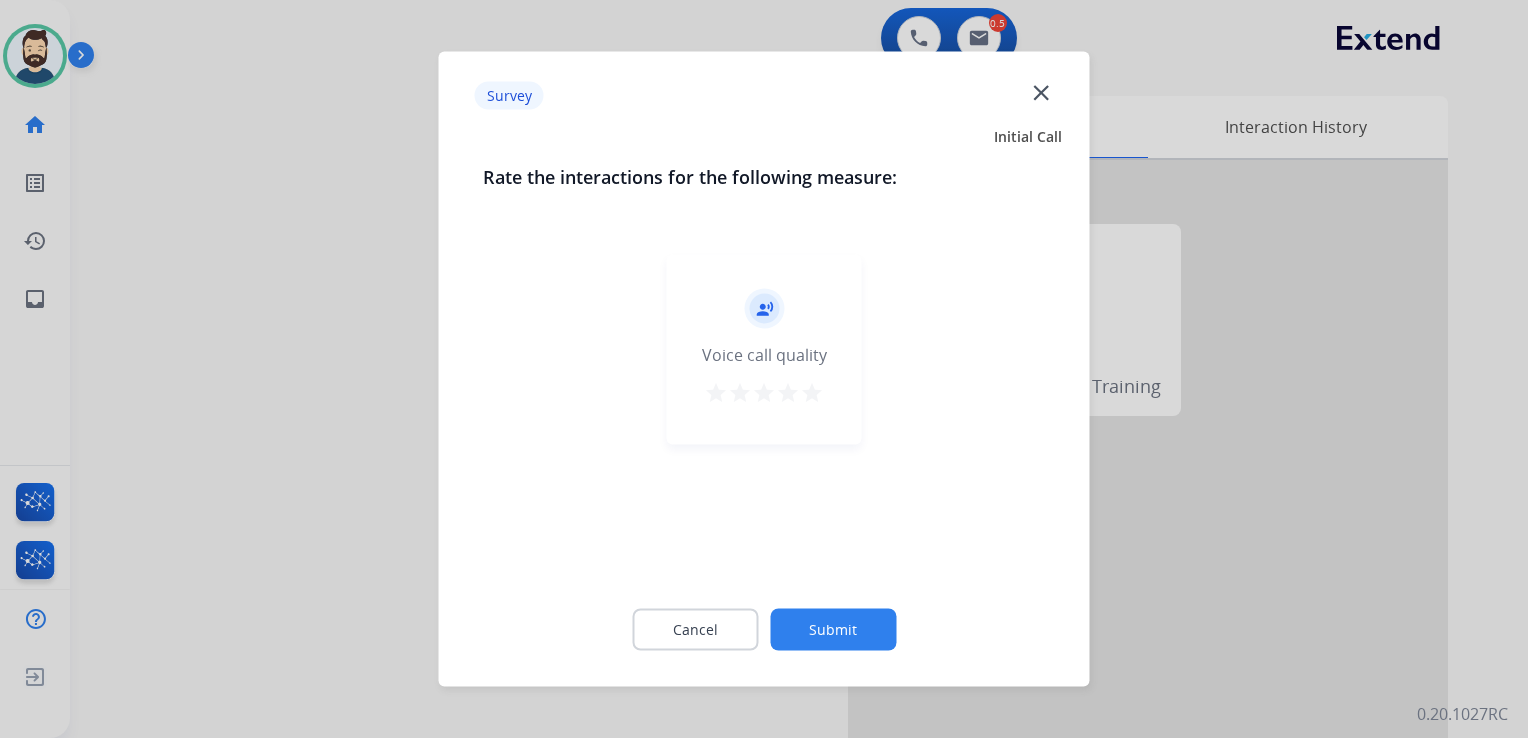 click on "star" at bounding box center (812, 393) 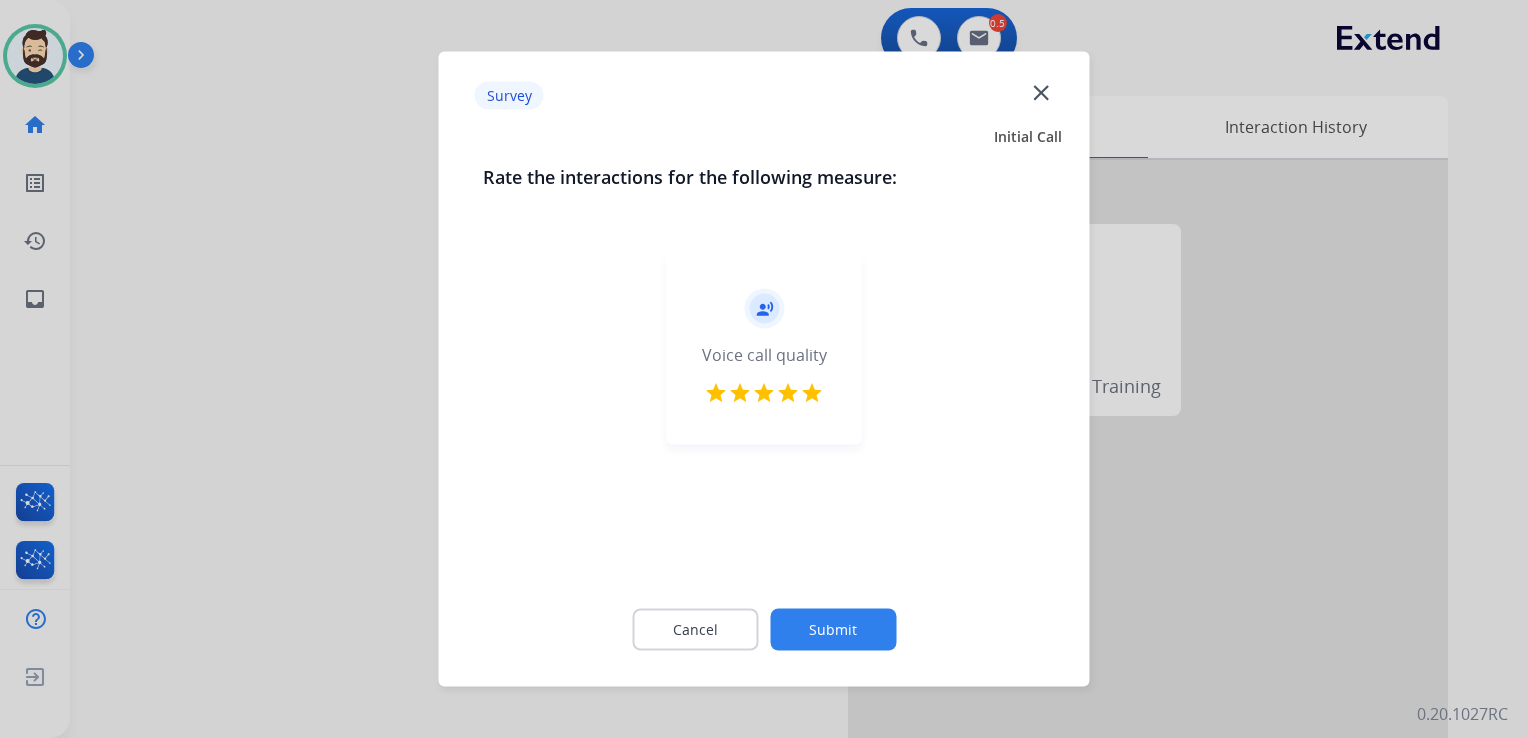click on "Submit" 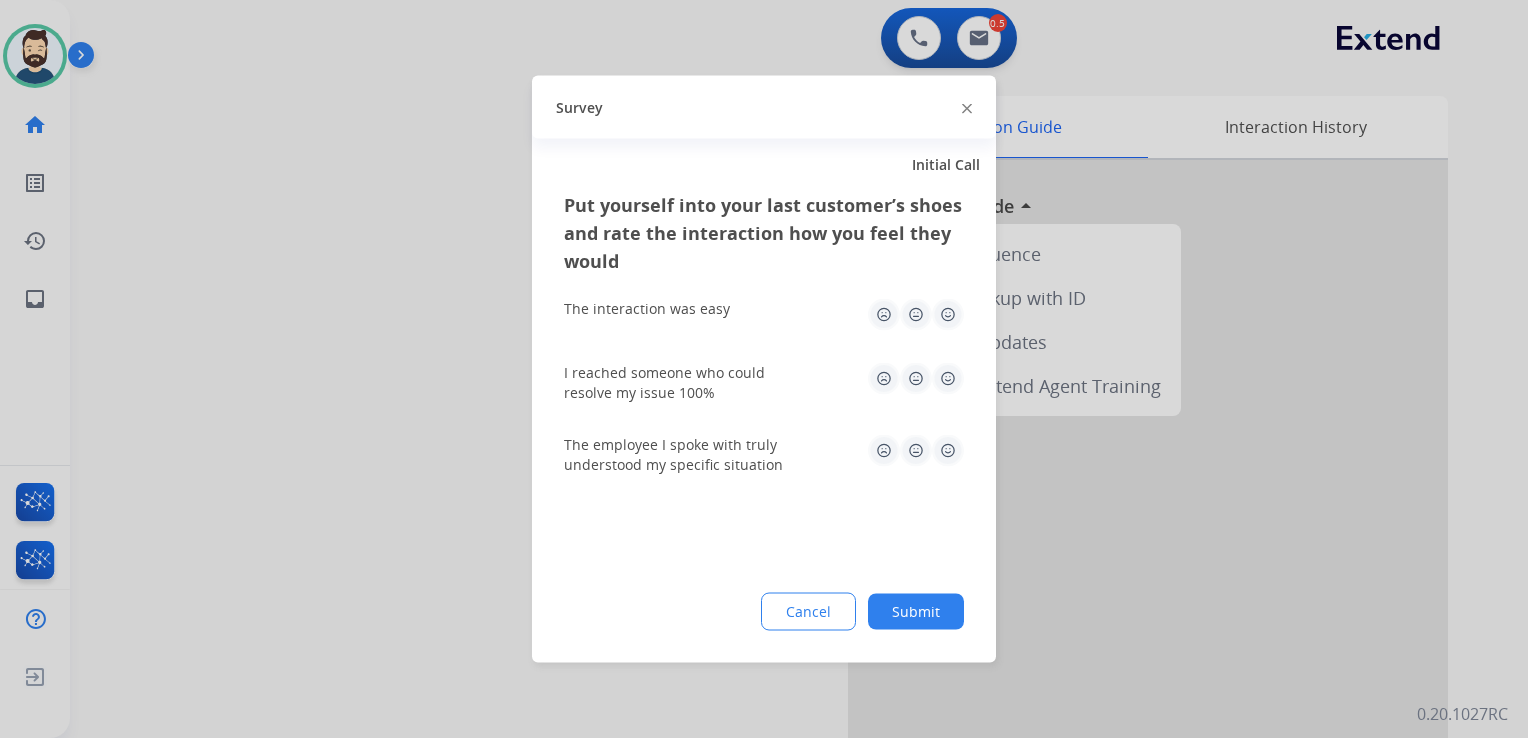 click 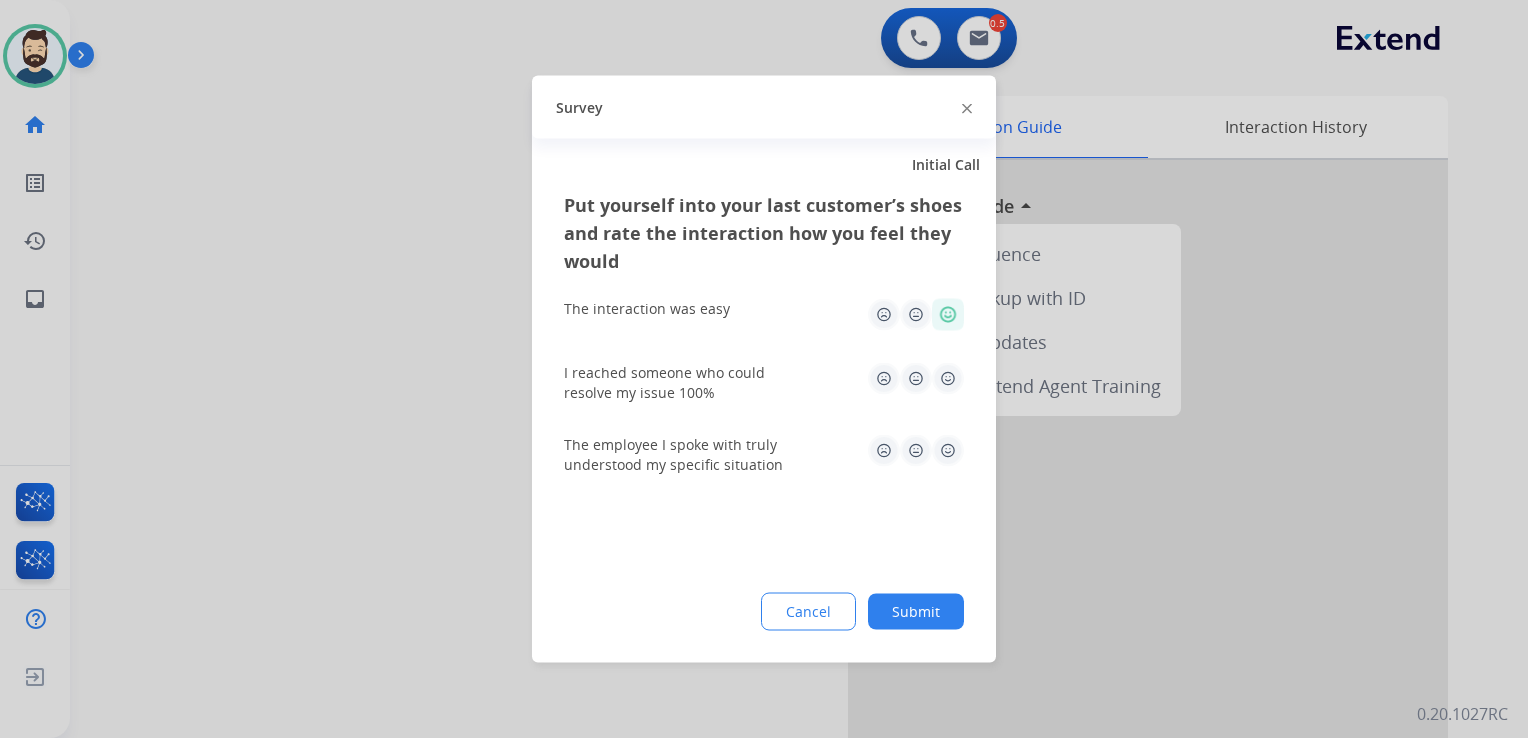 click 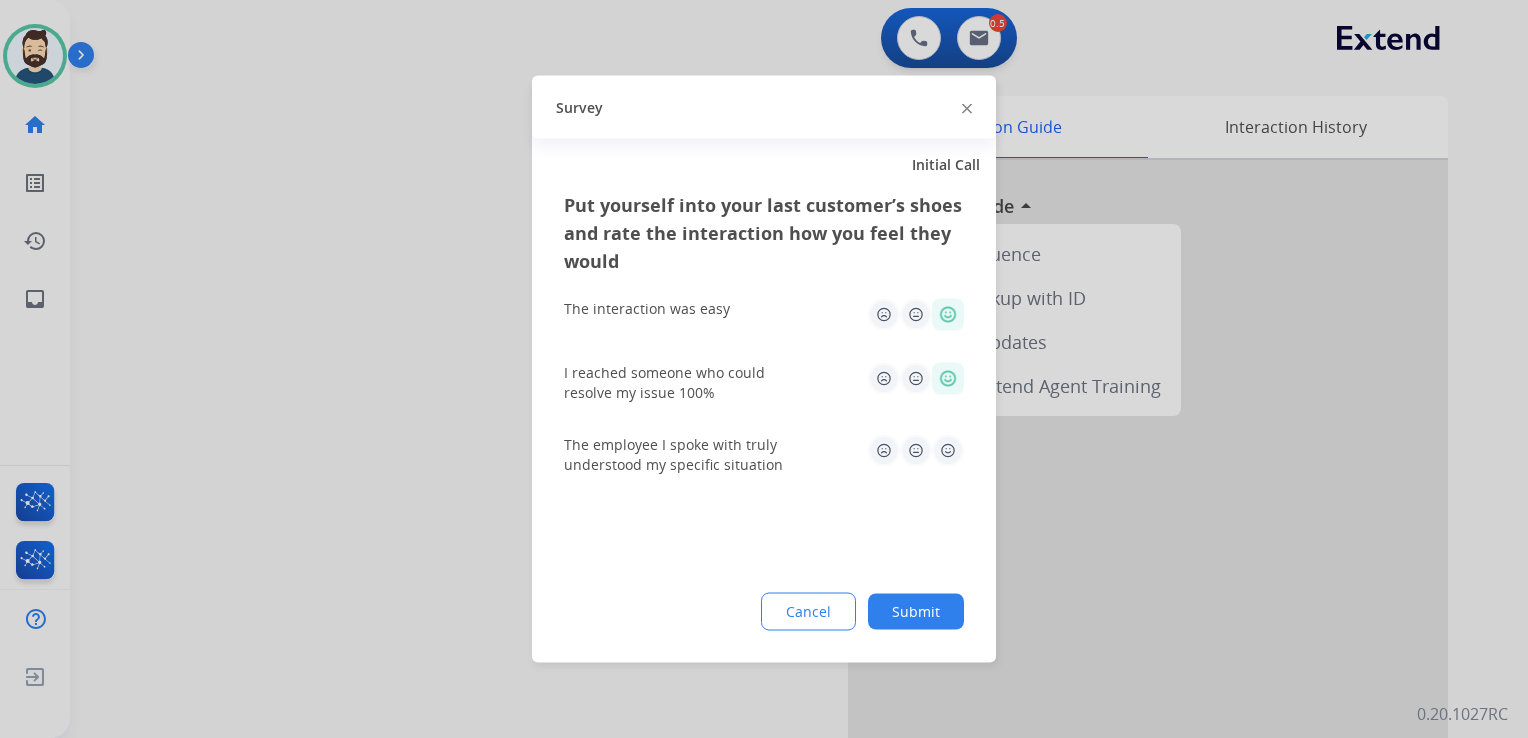 click 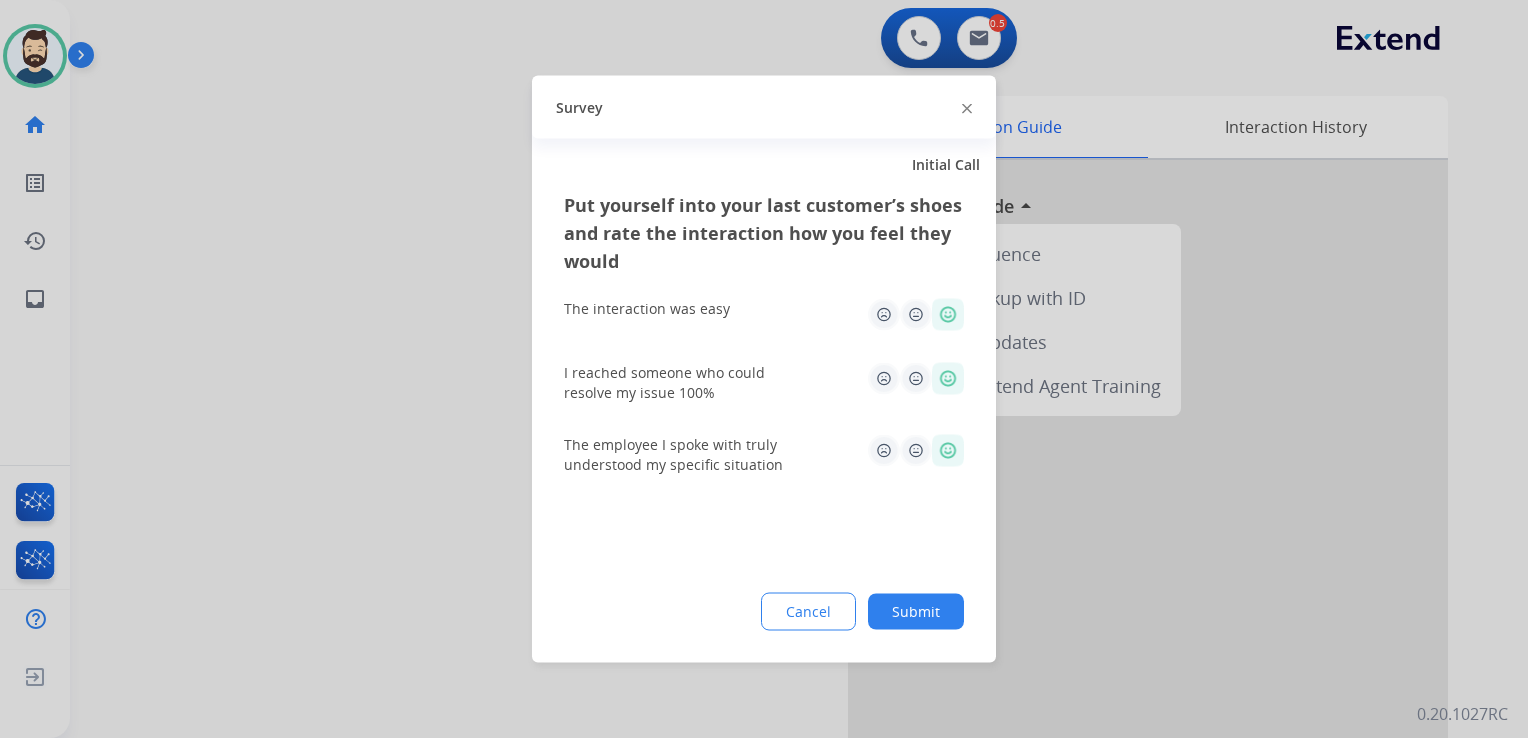 drag, startPoint x: 921, startPoint y: 596, endPoint x: 701, endPoint y: 506, distance: 237.69728 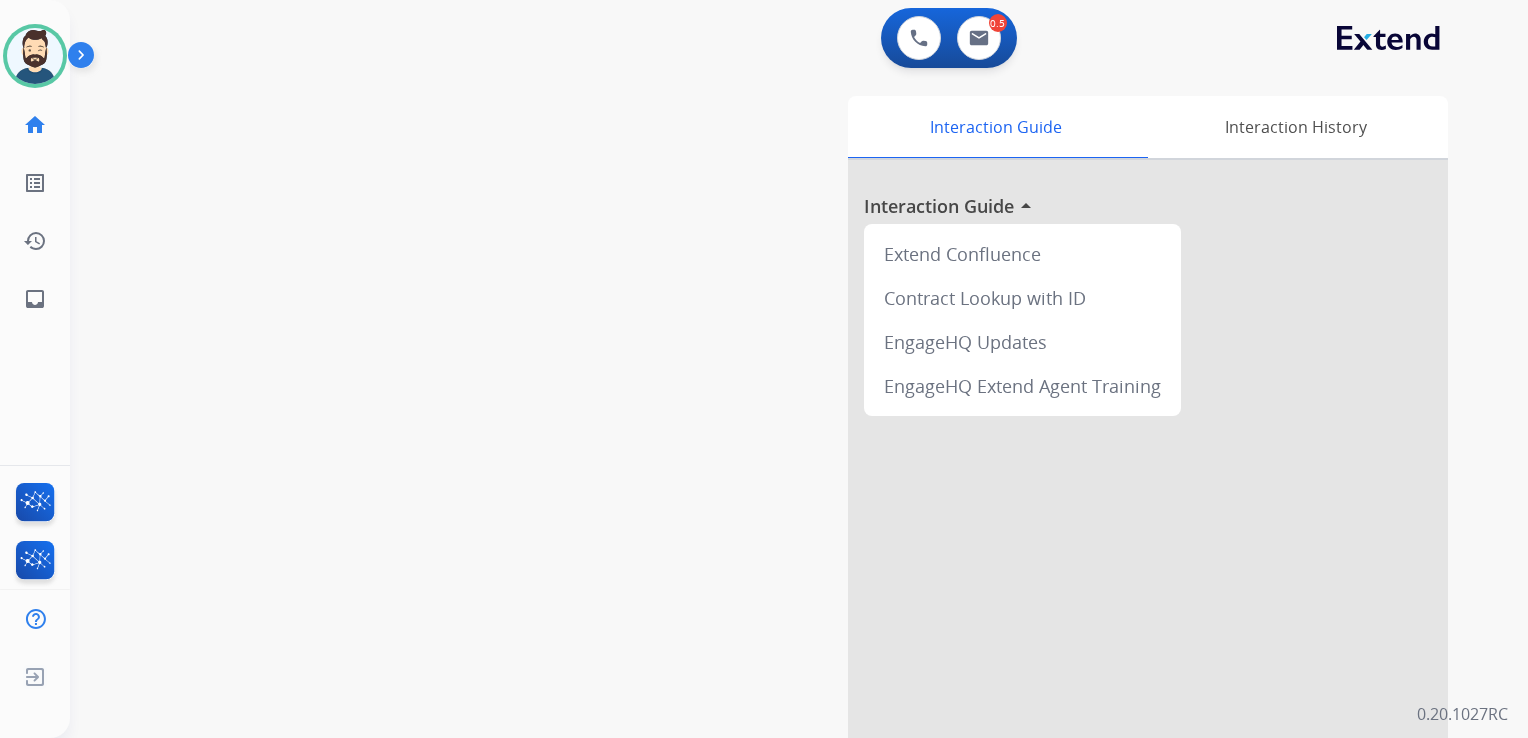 drag, startPoint x: 292, startPoint y: 316, endPoint x: 281, endPoint y: 312, distance: 11.7046995 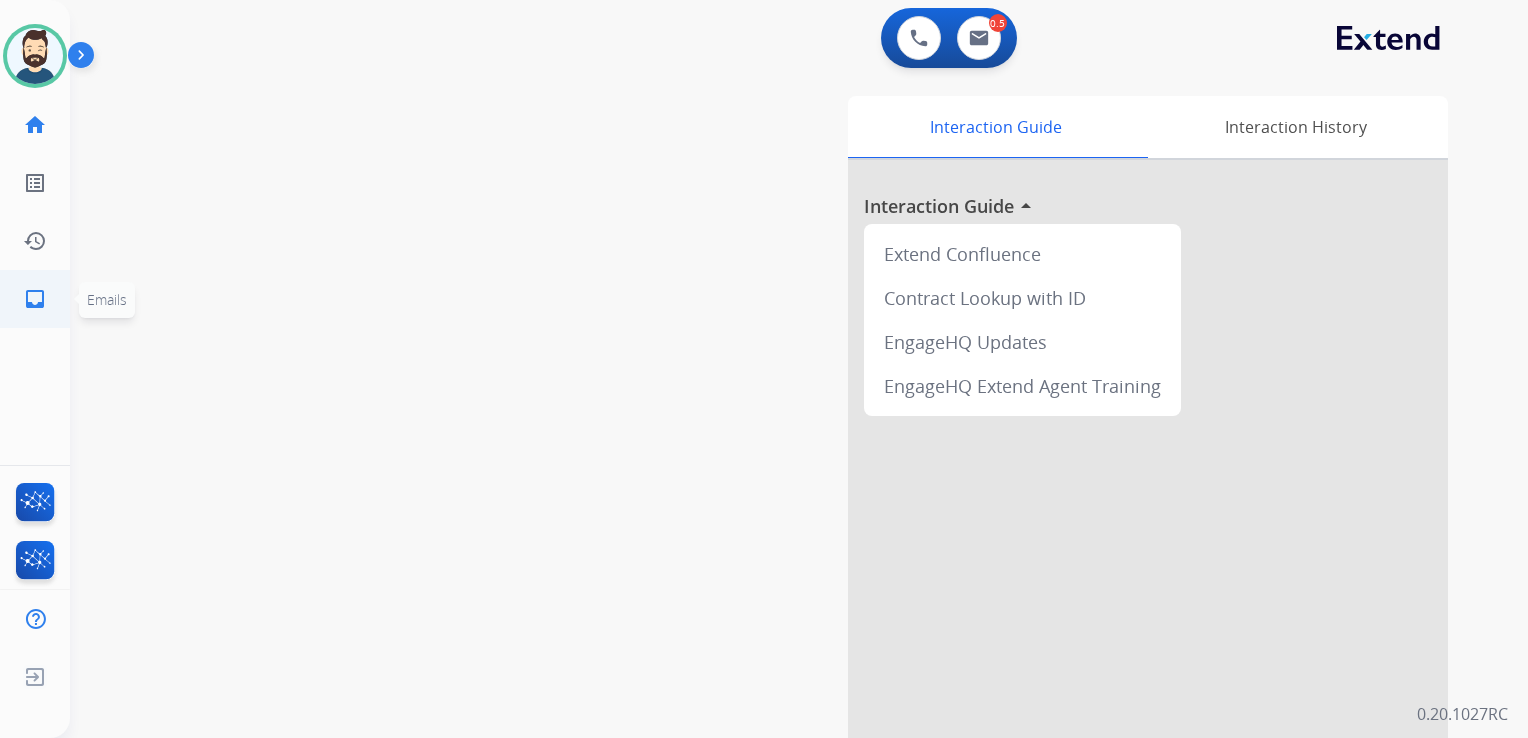click on "inbox  Emails" 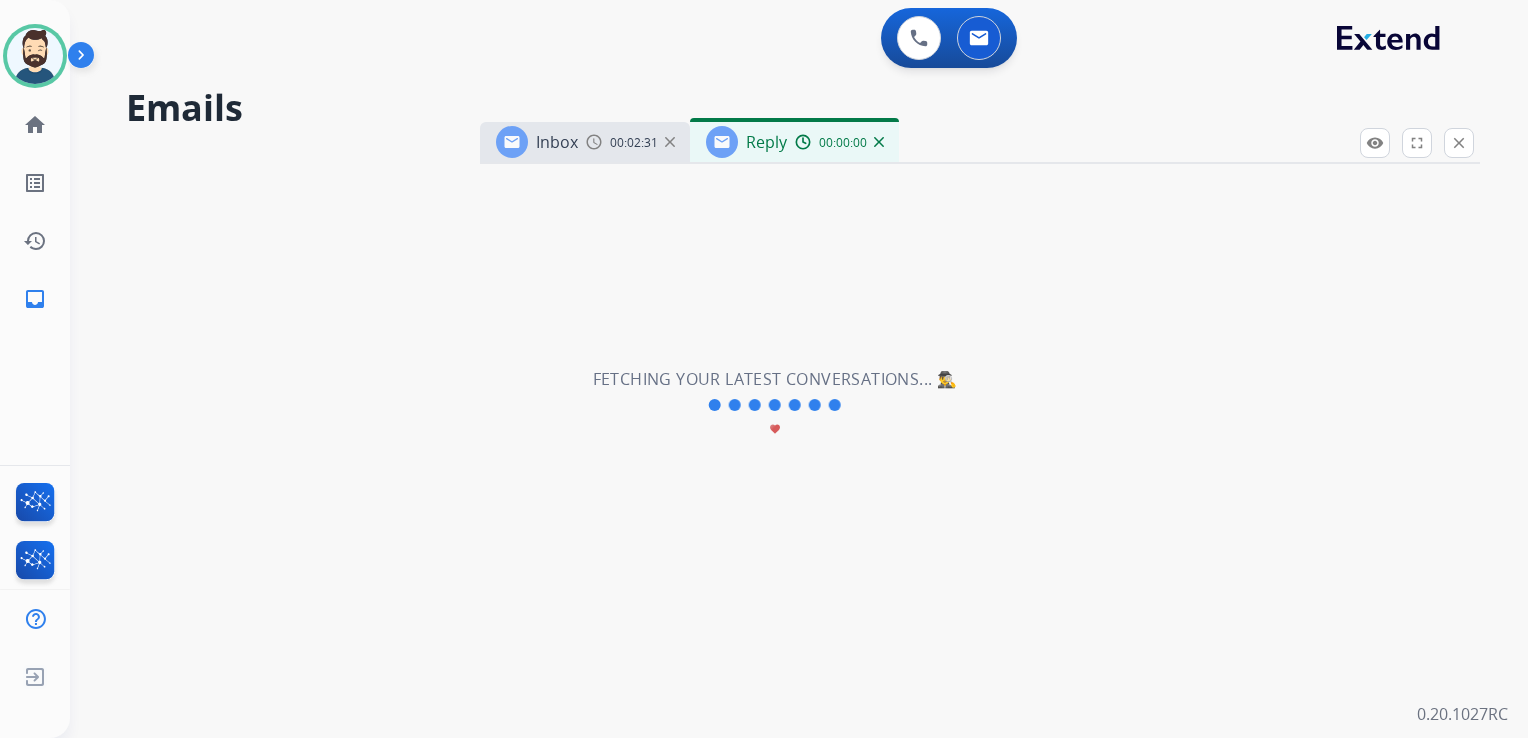 select on "**********" 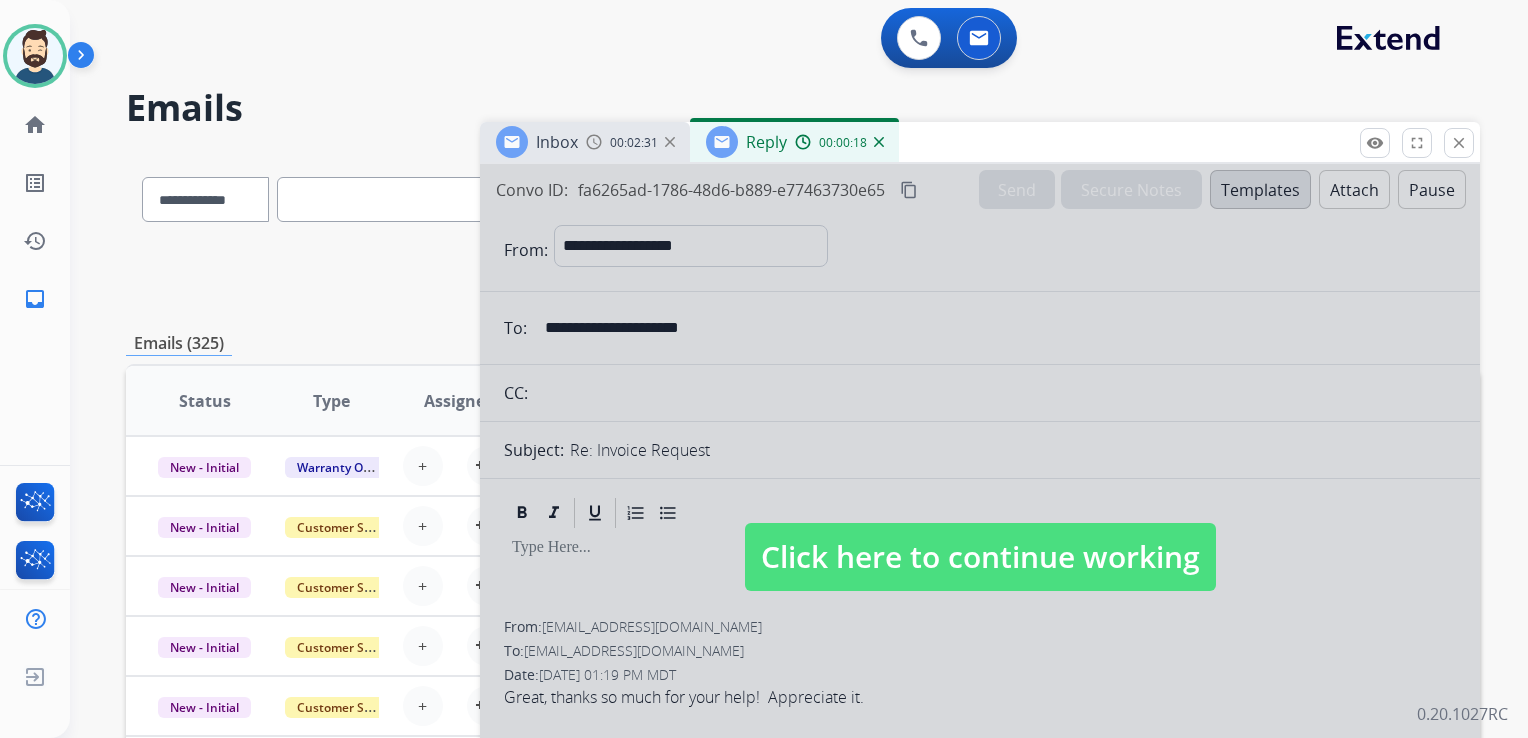drag, startPoint x: 864, startPoint y: 568, endPoint x: 843, endPoint y: 538, distance: 36.619667 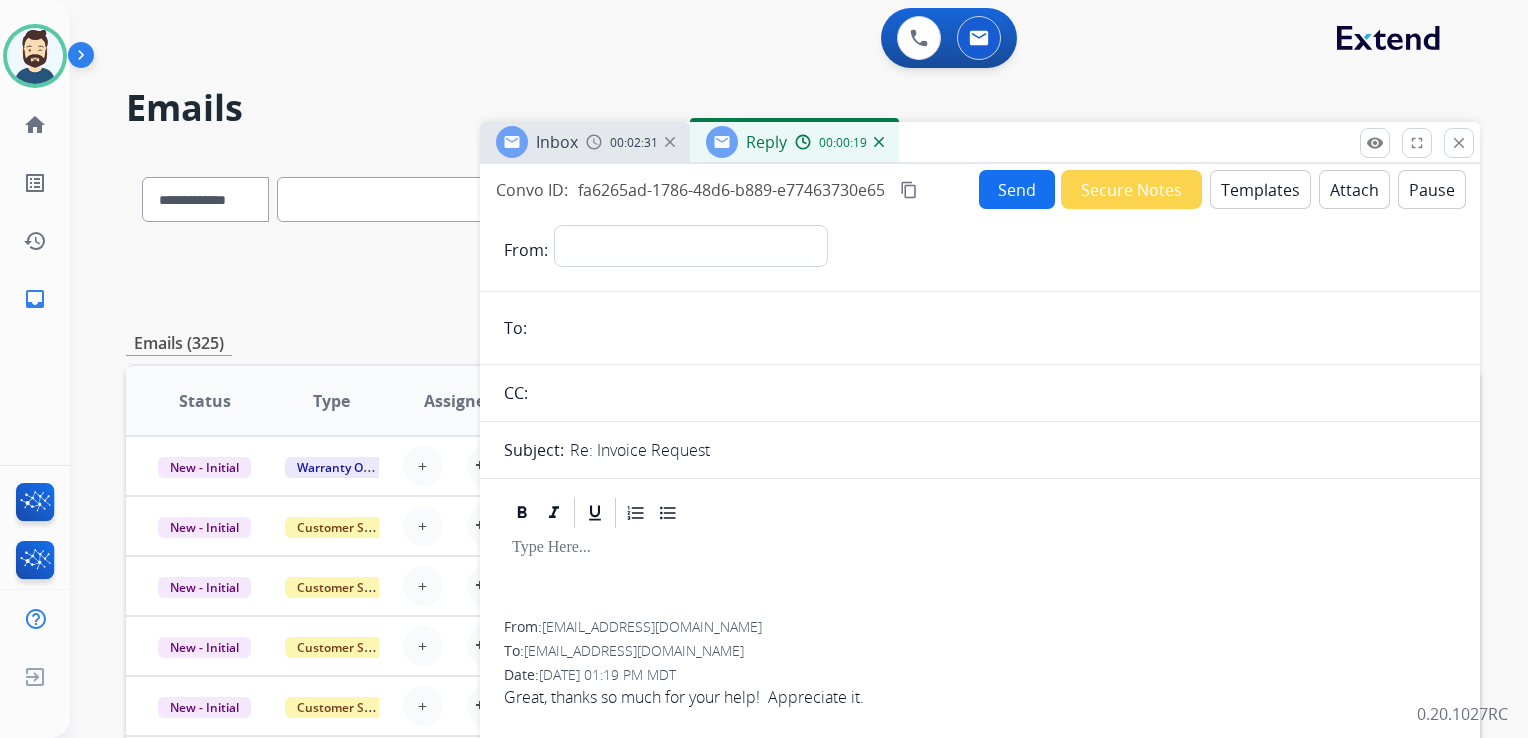 click at bounding box center (879, 142) 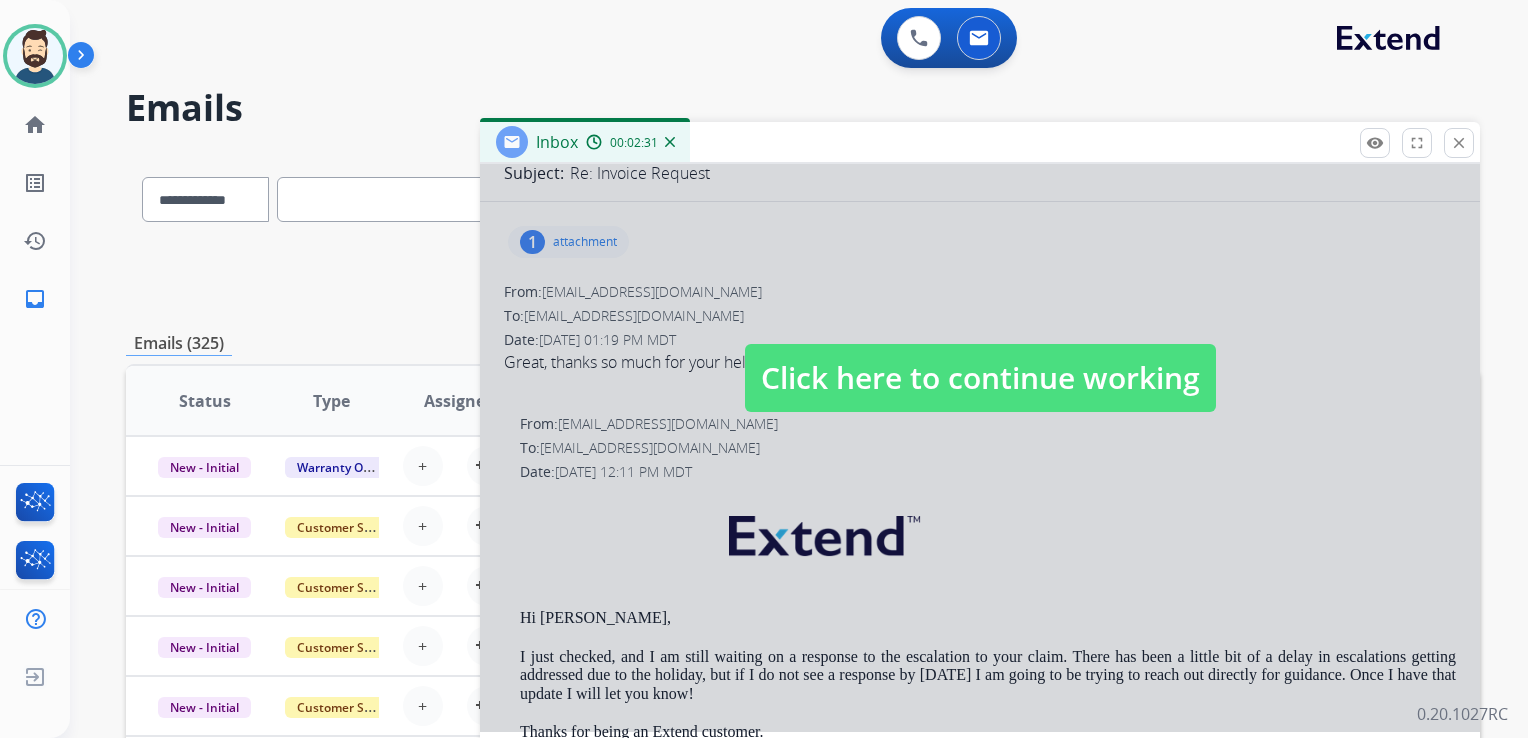 scroll, scrollTop: 300, scrollLeft: 0, axis: vertical 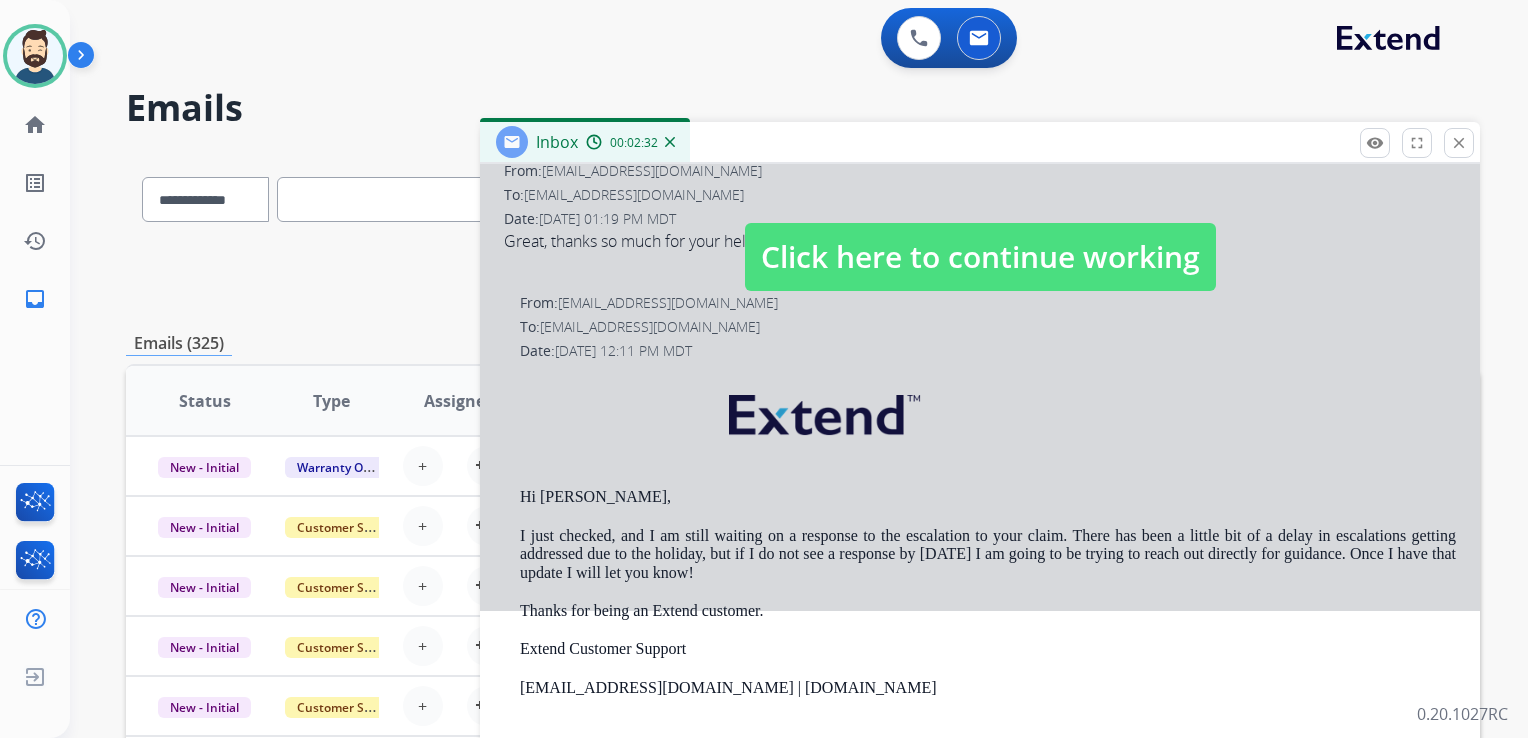 click on "Click here to continue working" at bounding box center [980, 257] 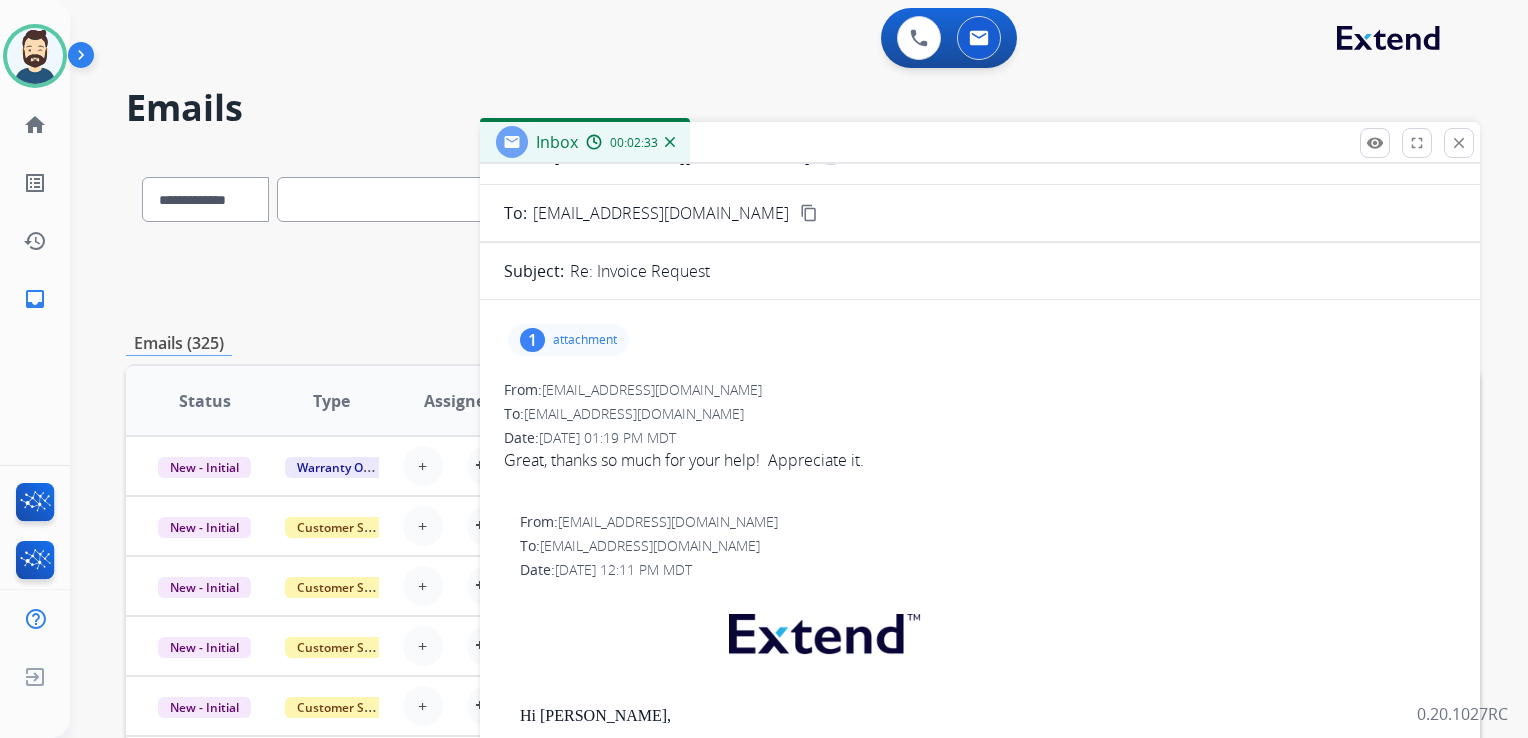 scroll, scrollTop: 0, scrollLeft: 0, axis: both 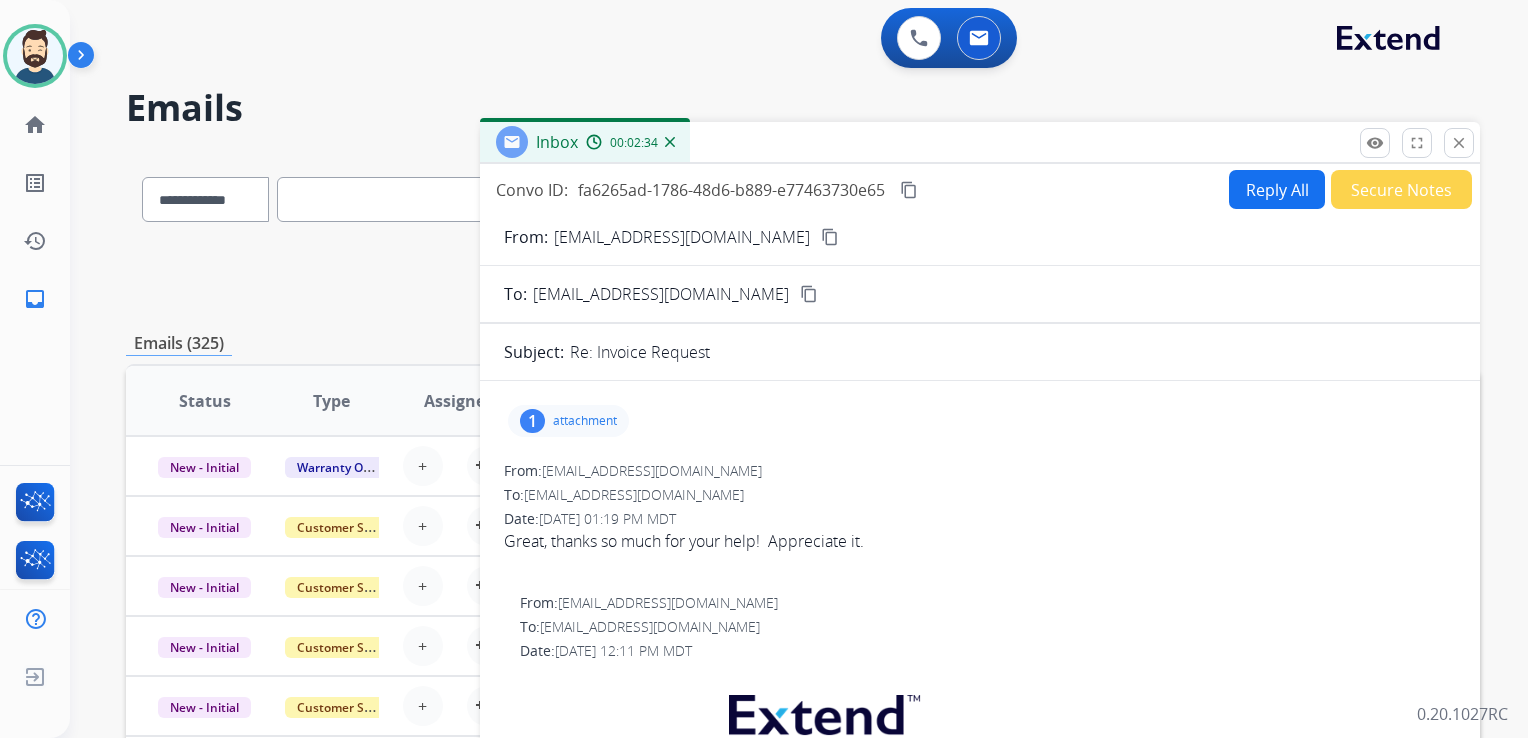 click on "Reply All" at bounding box center (1277, 189) 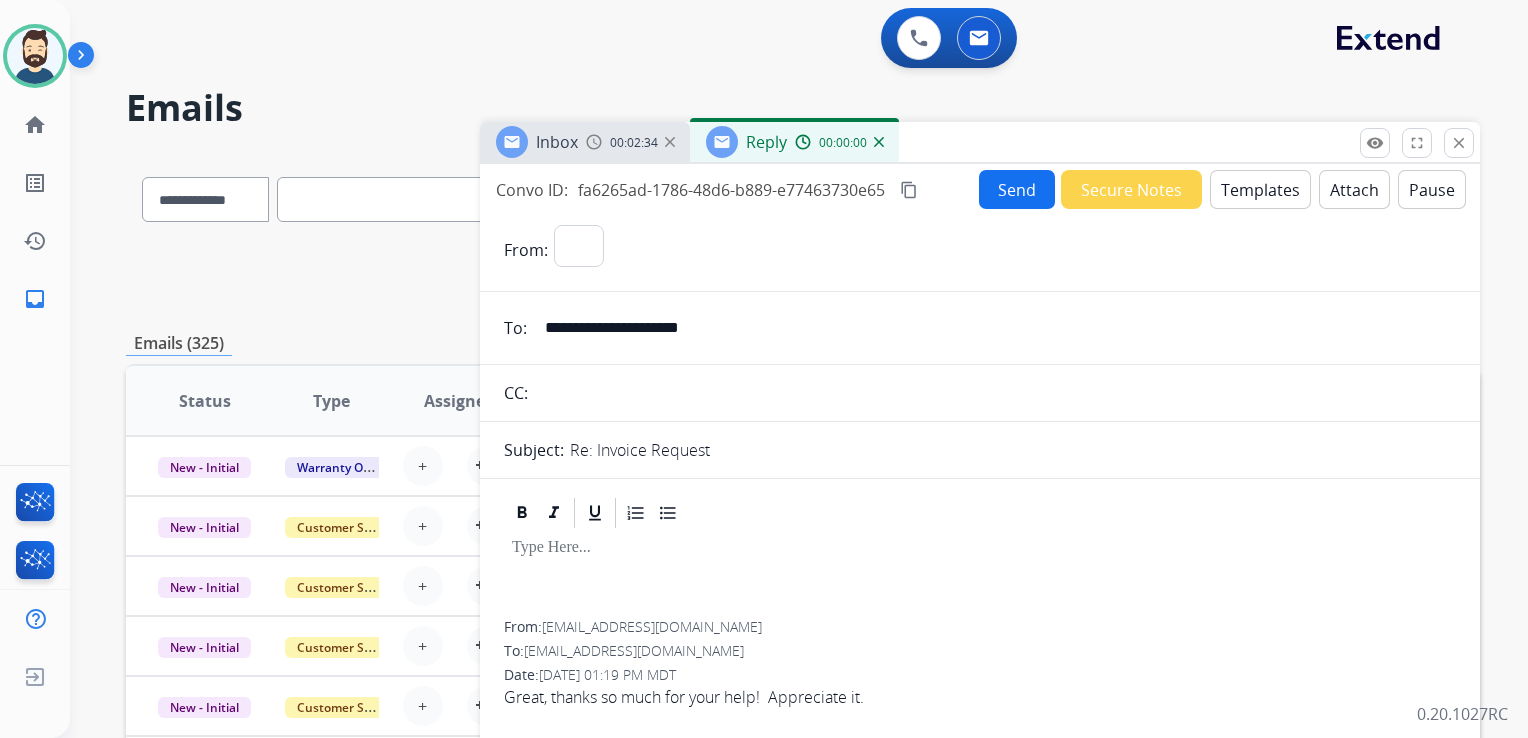 select on "**********" 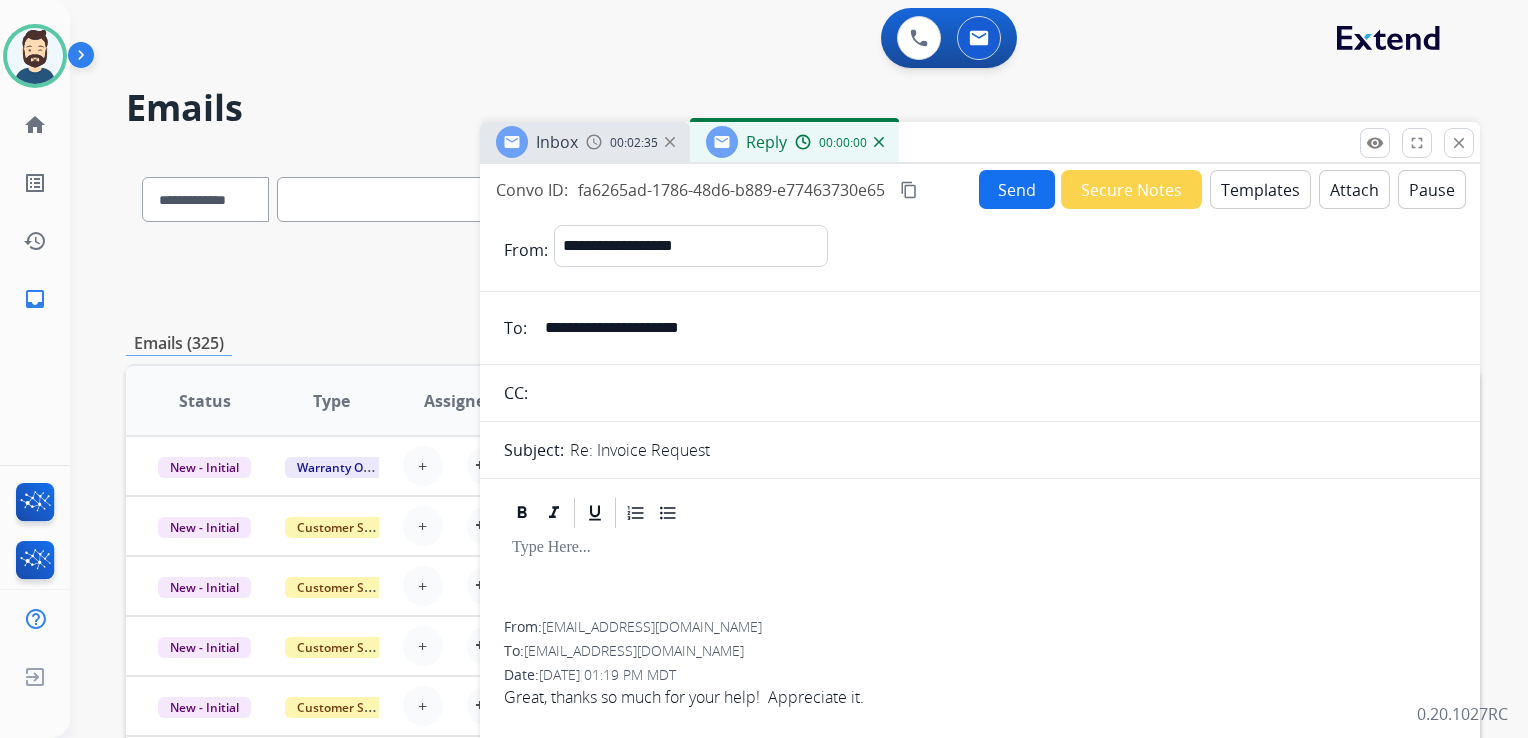 click on "Templates" at bounding box center [1260, 189] 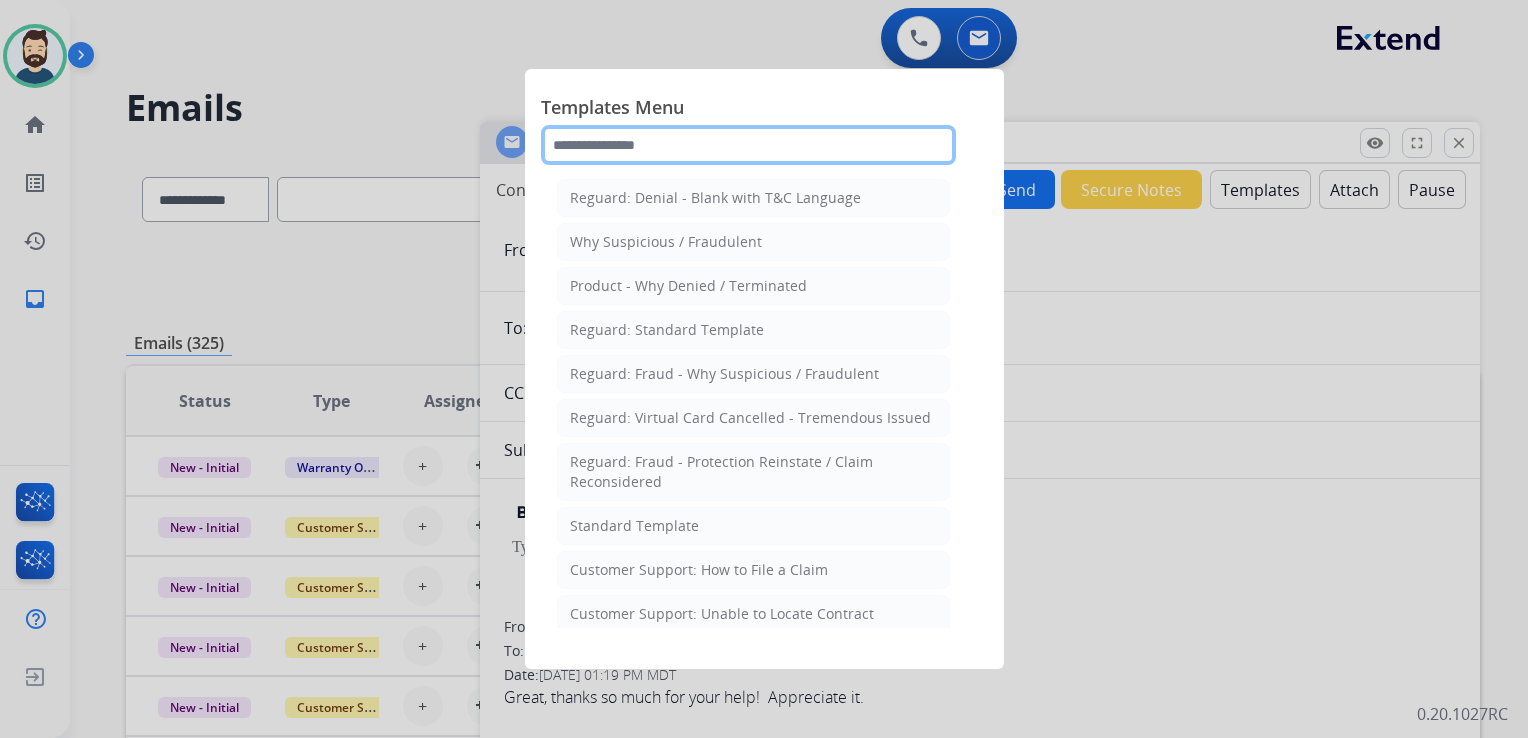 click 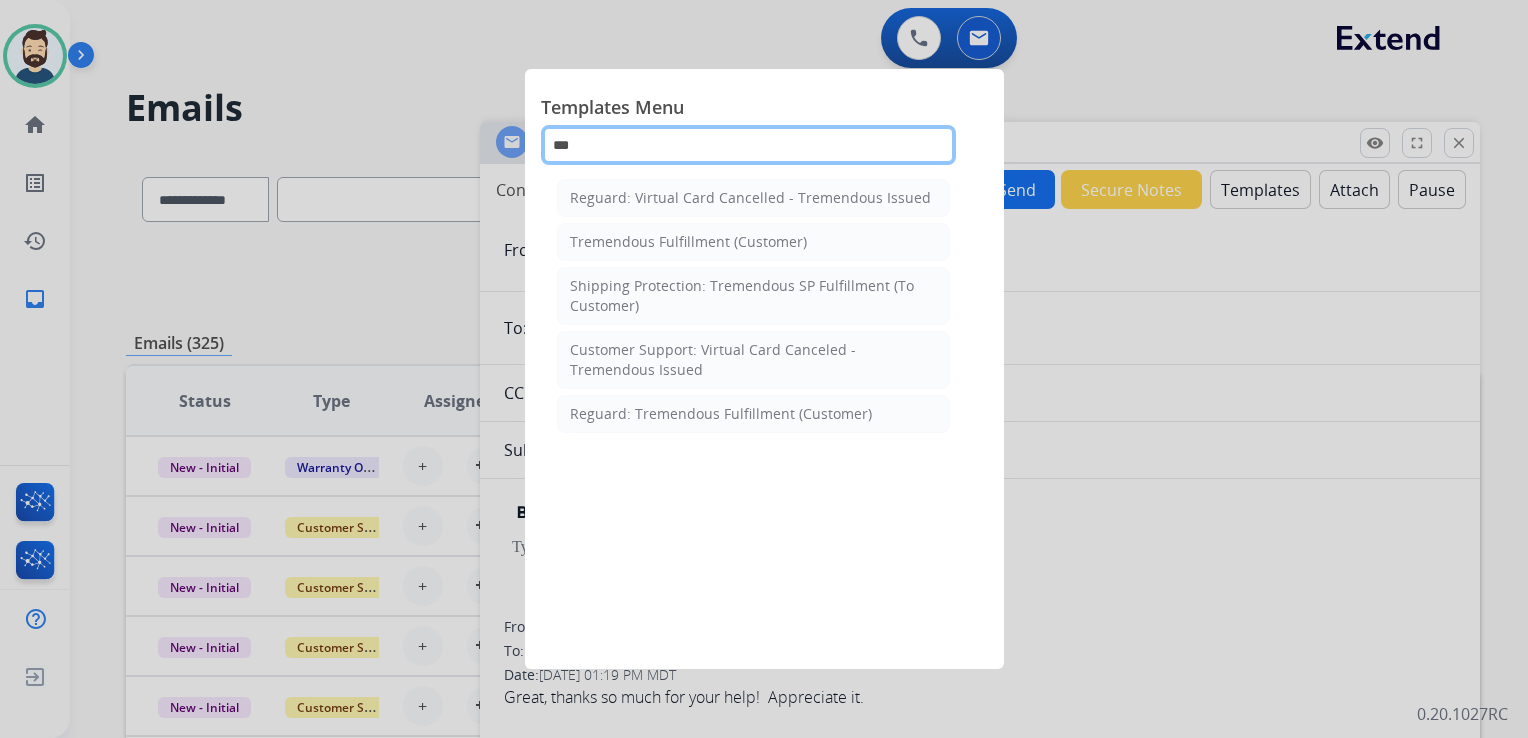 type on "***" 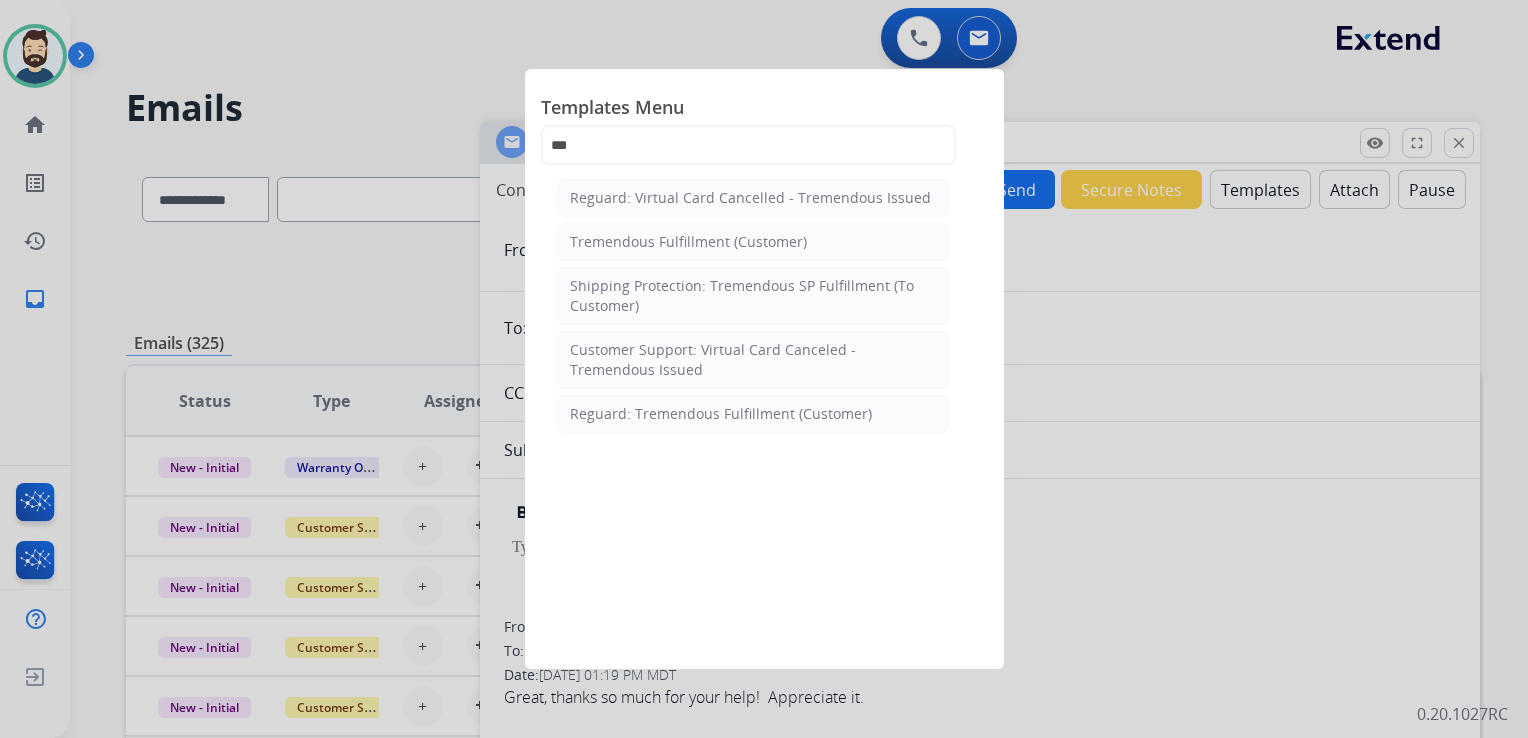 click on "Tremendous Fulfillment (Customer)" 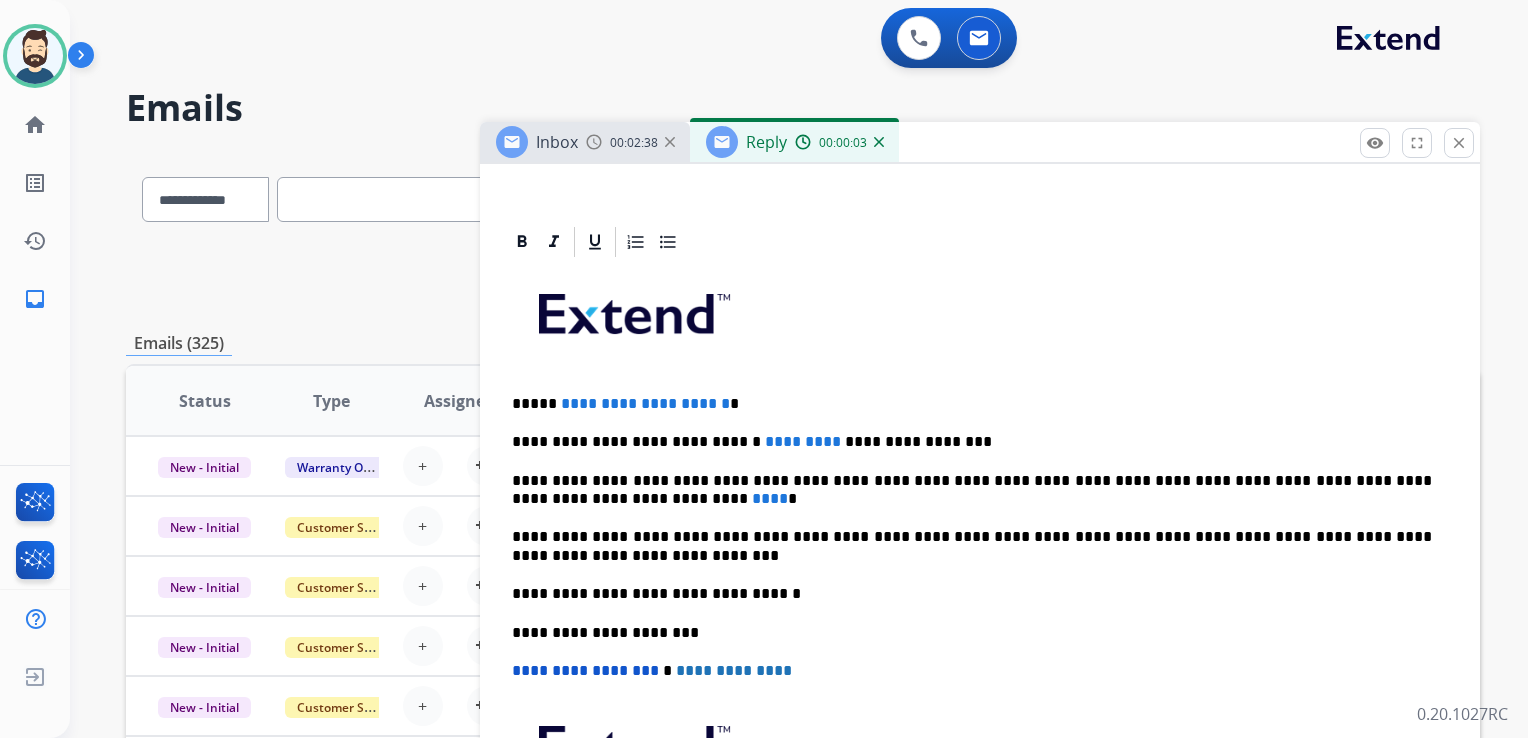 scroll, scrollTop: 400, scrollLeft: 0, axis: vertical 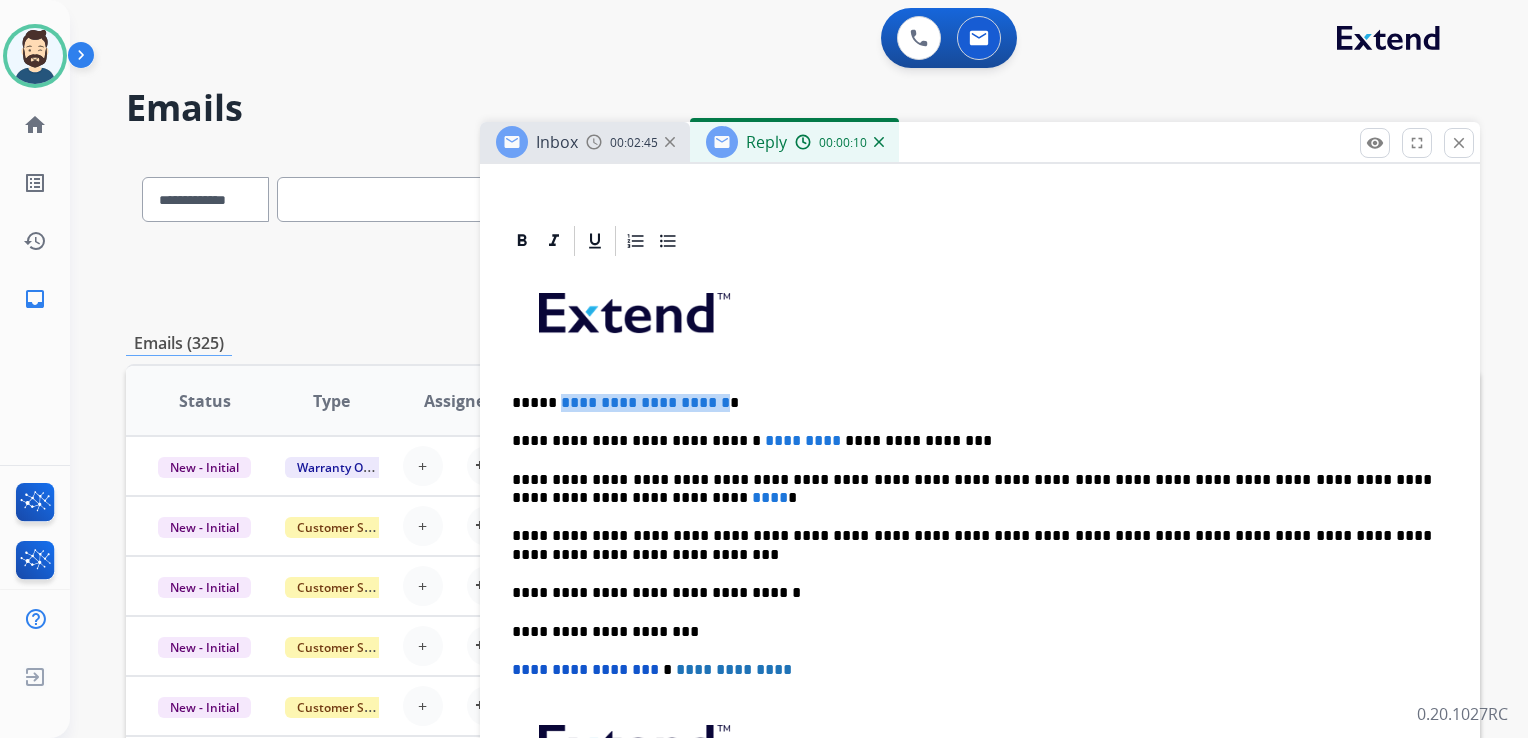 drag, startPoint x: 552, startPoint y: 400, endPoint x: 745, endPoint y: 399, distance: 193.0026 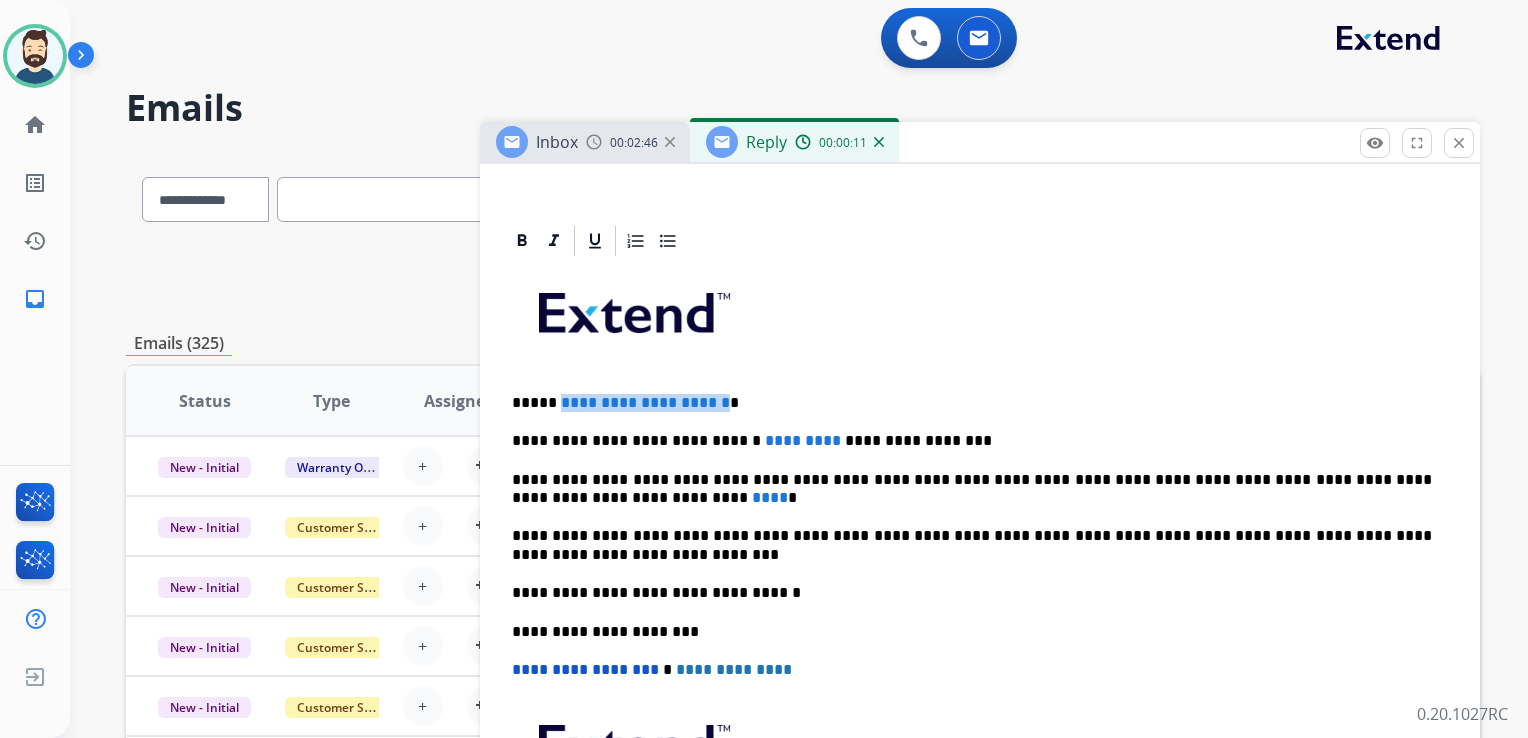 type 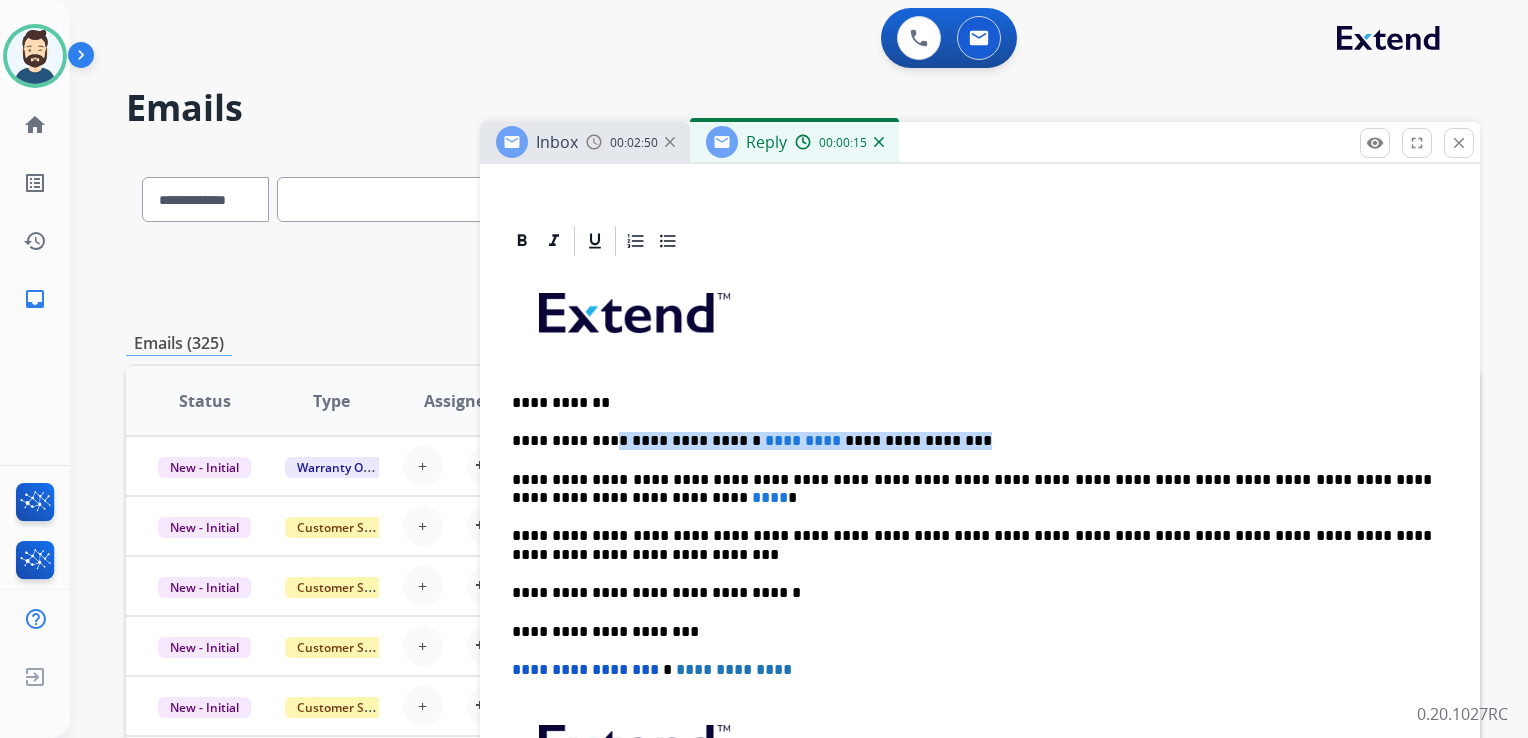 drag, startPoint x: 599, startPoint y: 438, endPoint x: 927, endPoint y: 430, distance: 328.09753 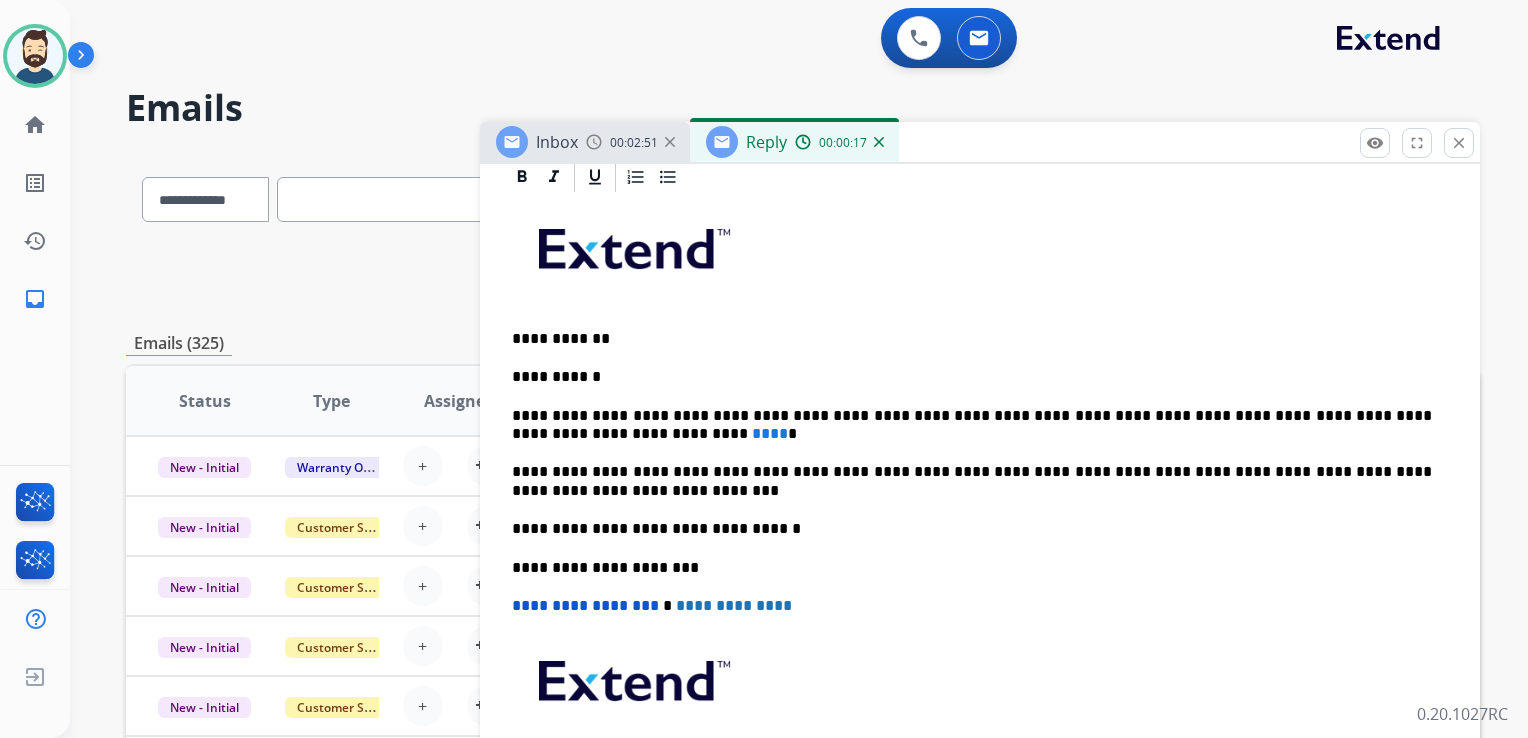 scroll, scrollTop: 500, scrollLeft: 0, axis: vertical 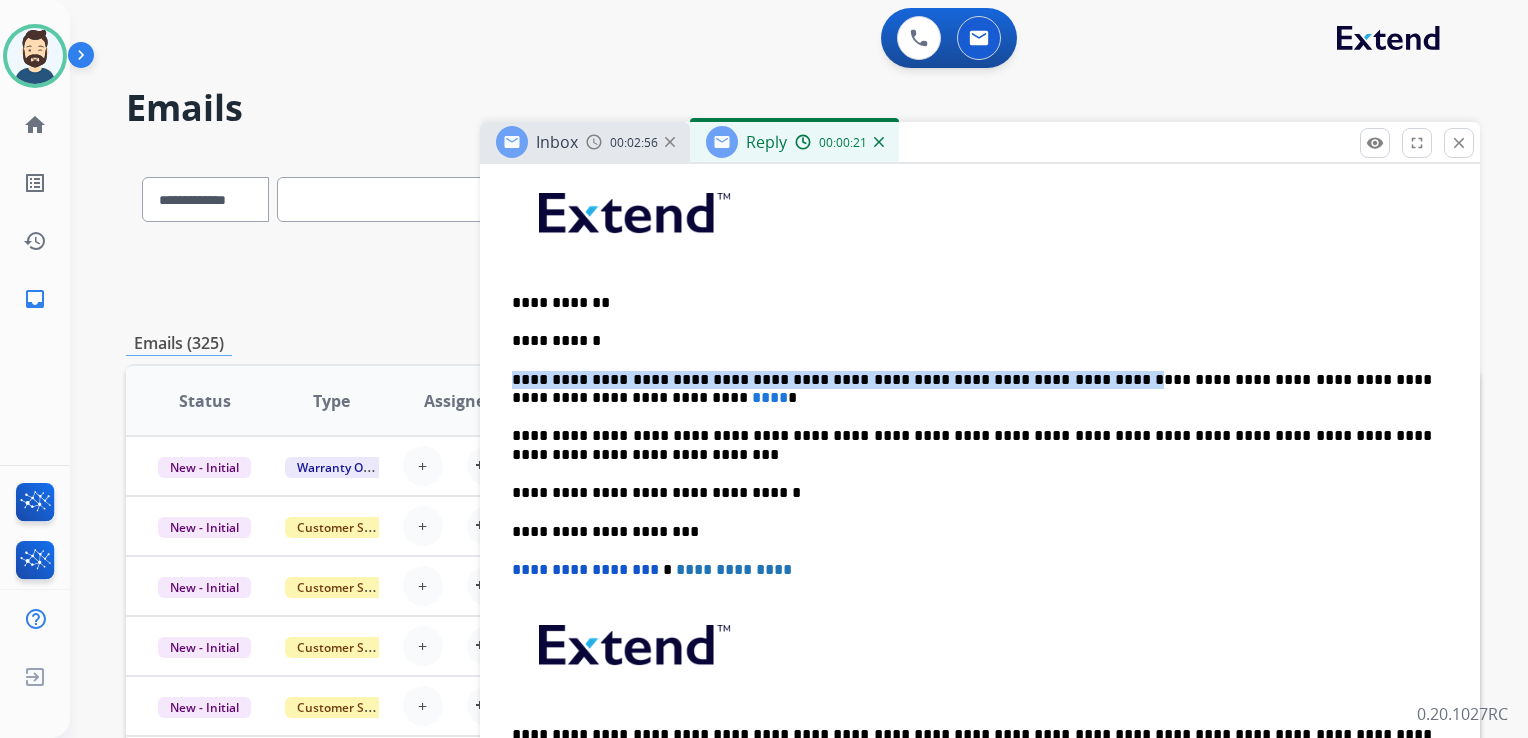 drag, startPoint x: 1037, startPoint y: 378, endPoint x: 512, endPoint y: 371, distance: 525.0467 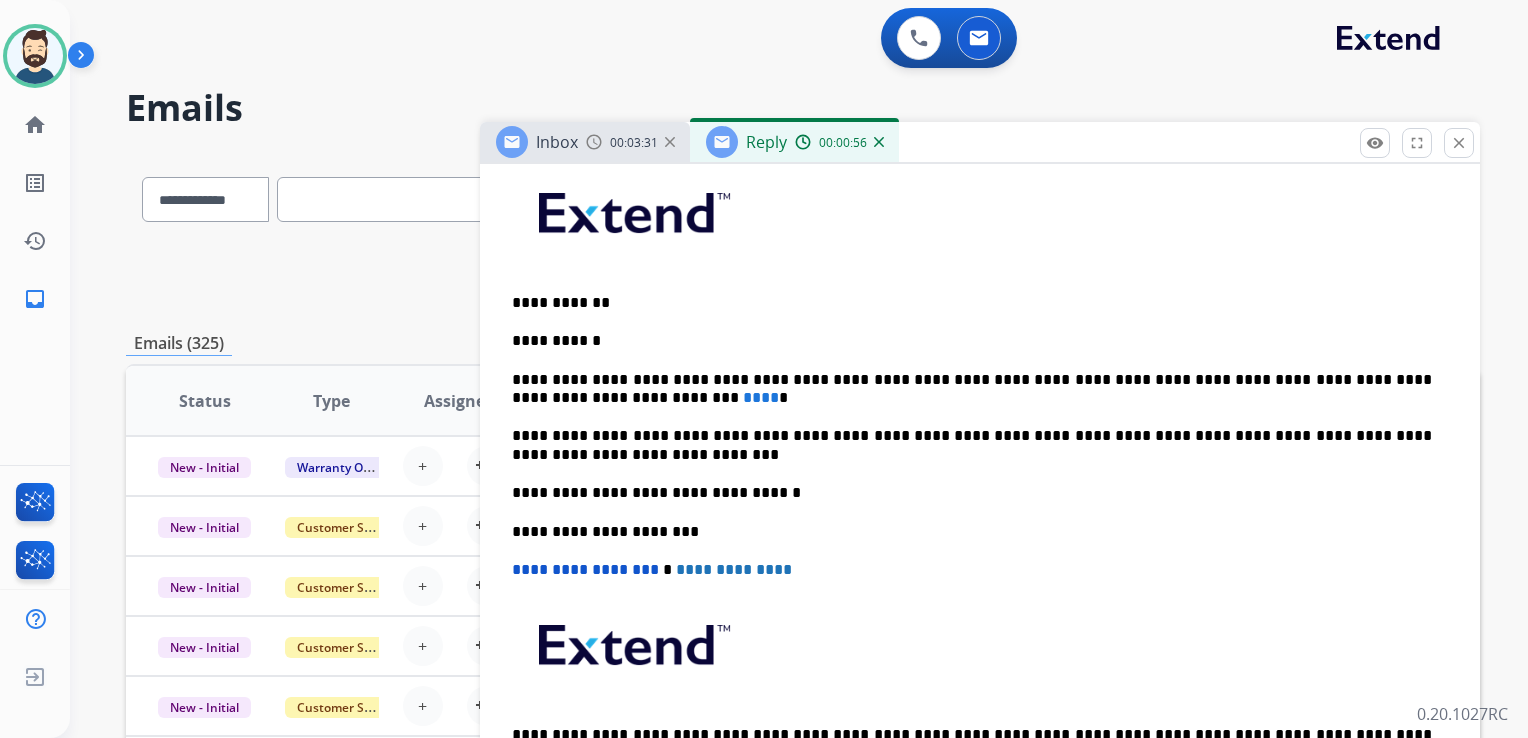 click on "****" at bounding box center [761, 397] 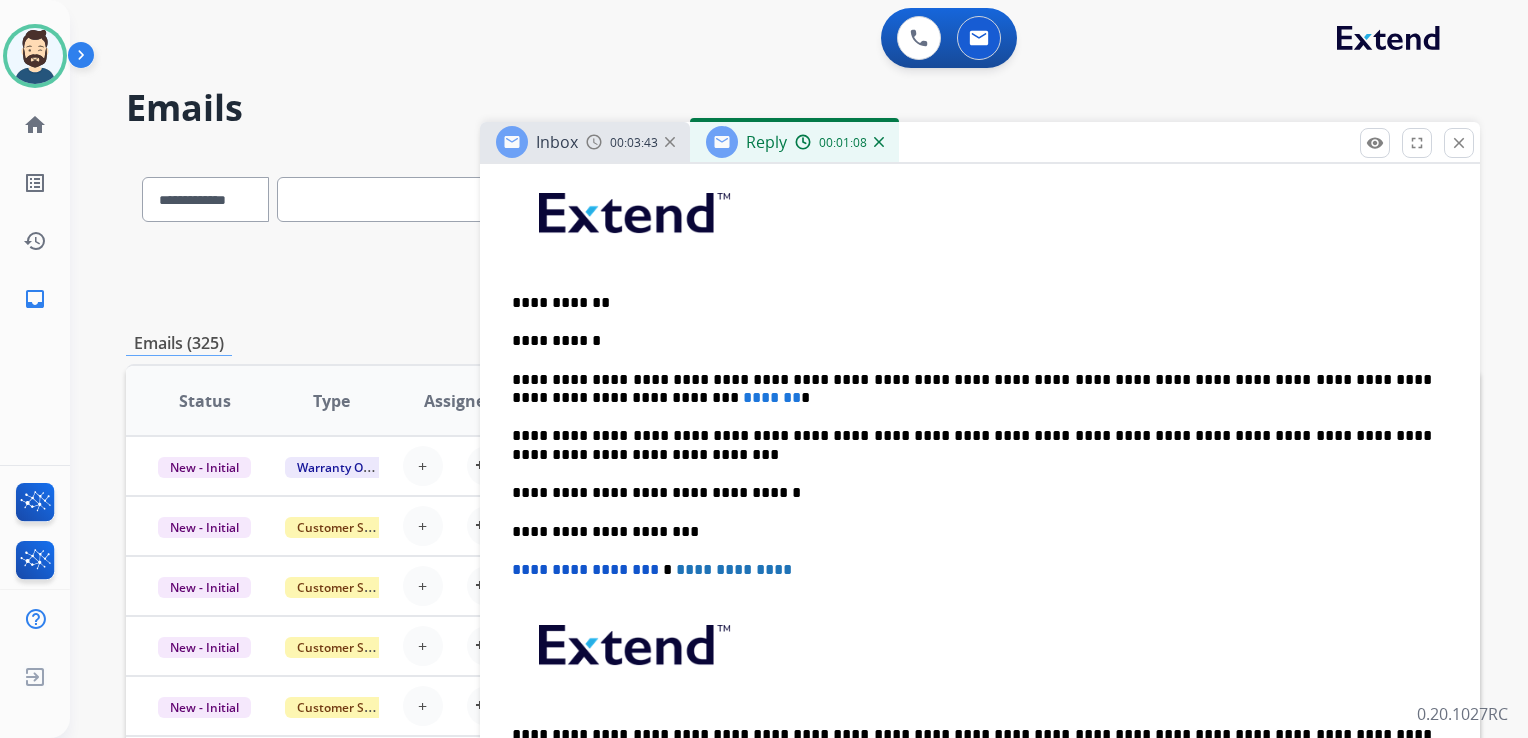 click on "**********" at bounding box center [972, 445] 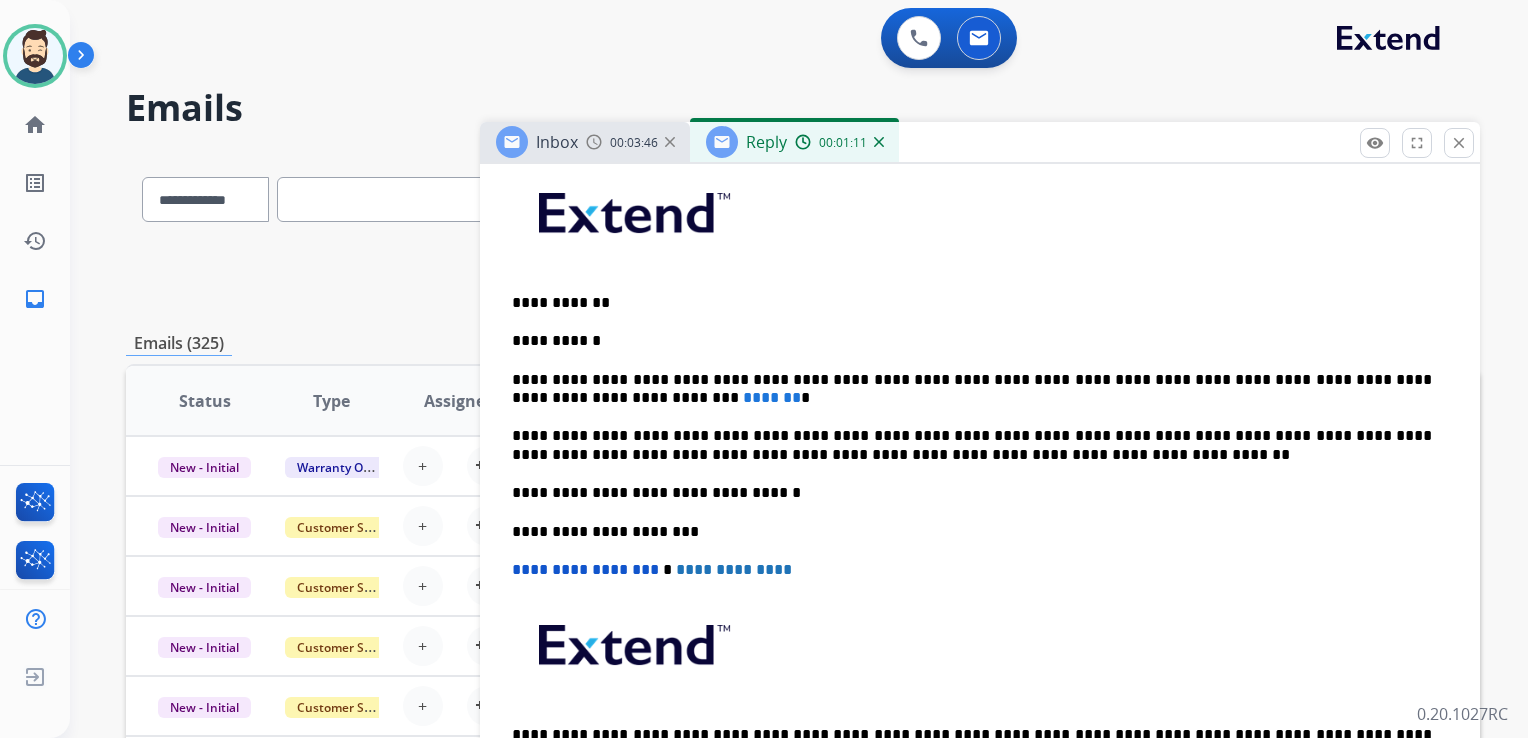 click on "**********" at bounding box center [972, 493] 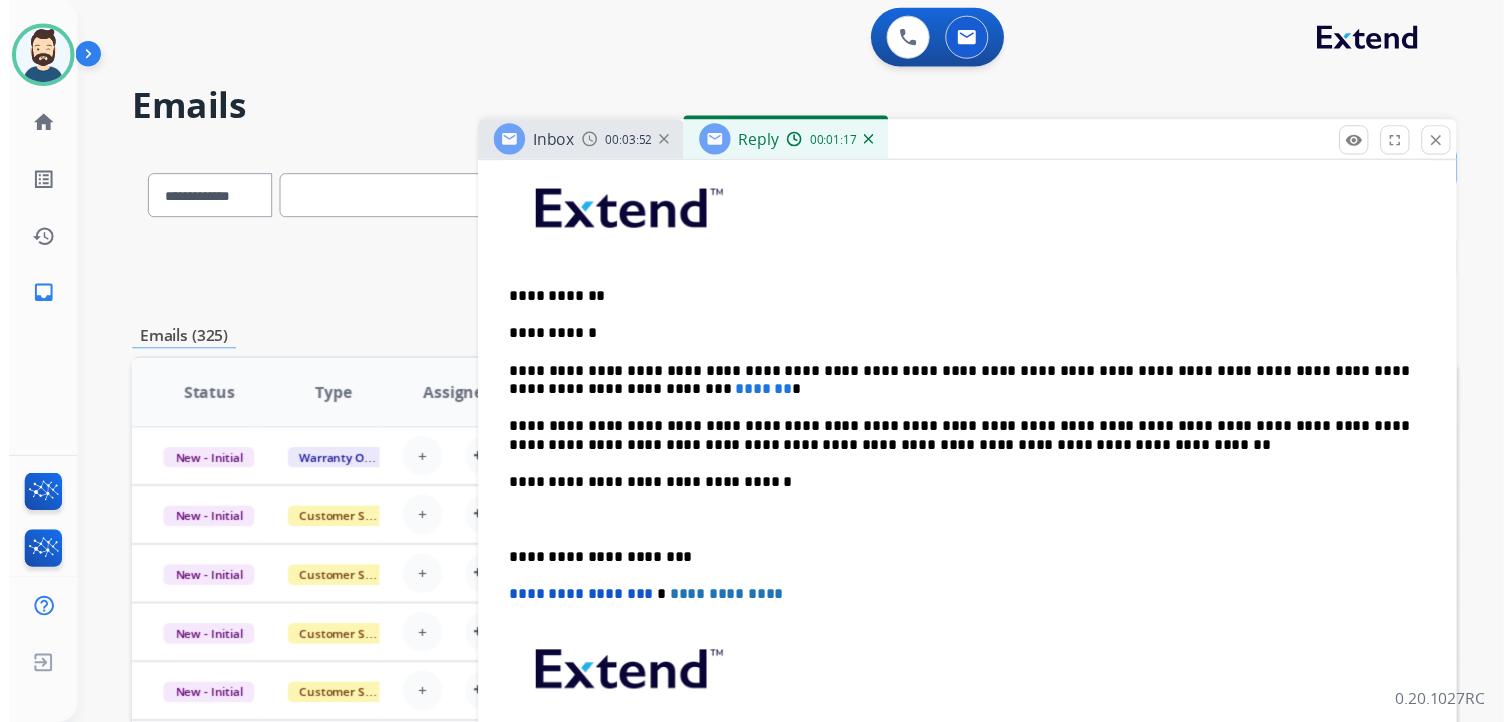 scroll, scrollTop: 0, scrollLeft: 0, axis: both 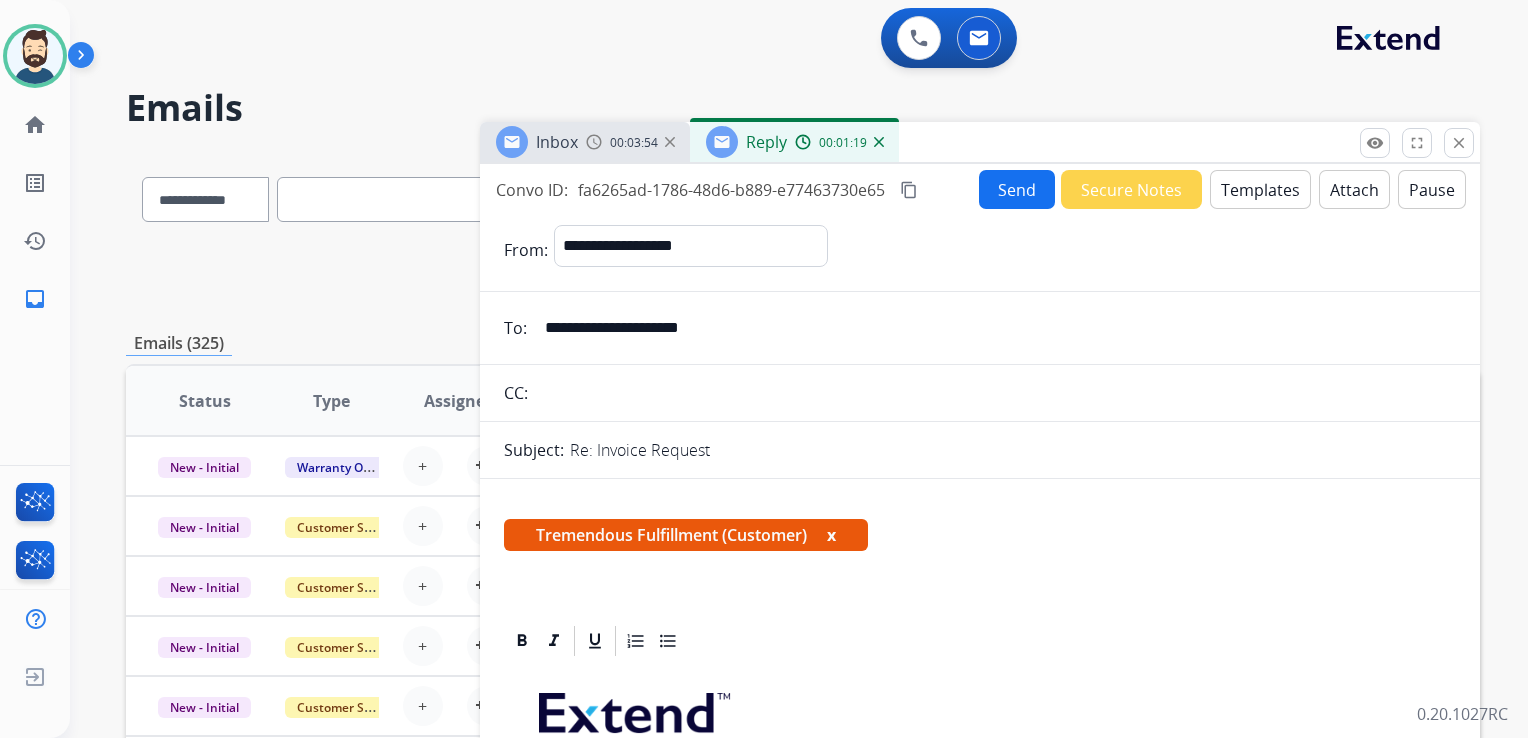 click on "Send" at bounding box center (1017, 189) 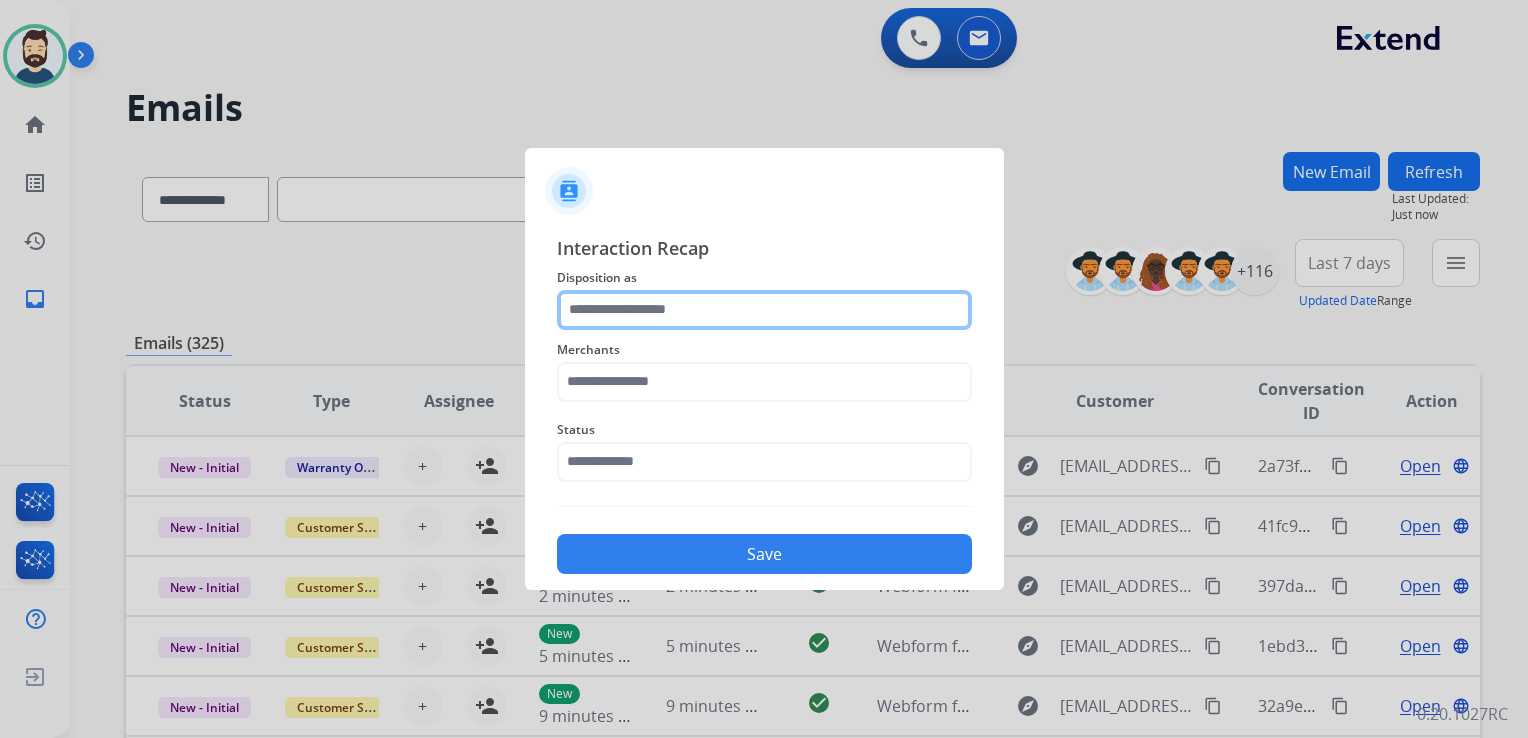 click 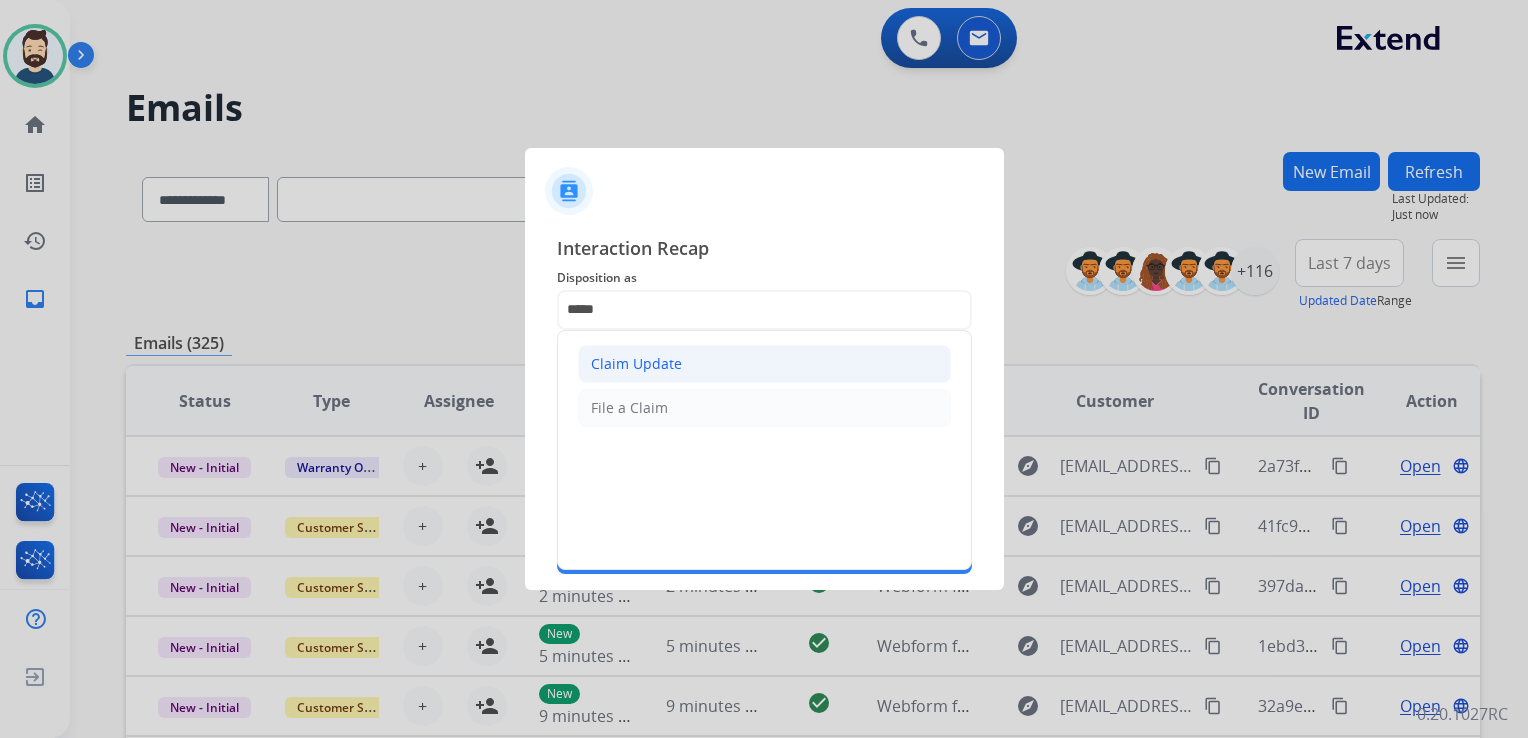 click on "Claim Update" 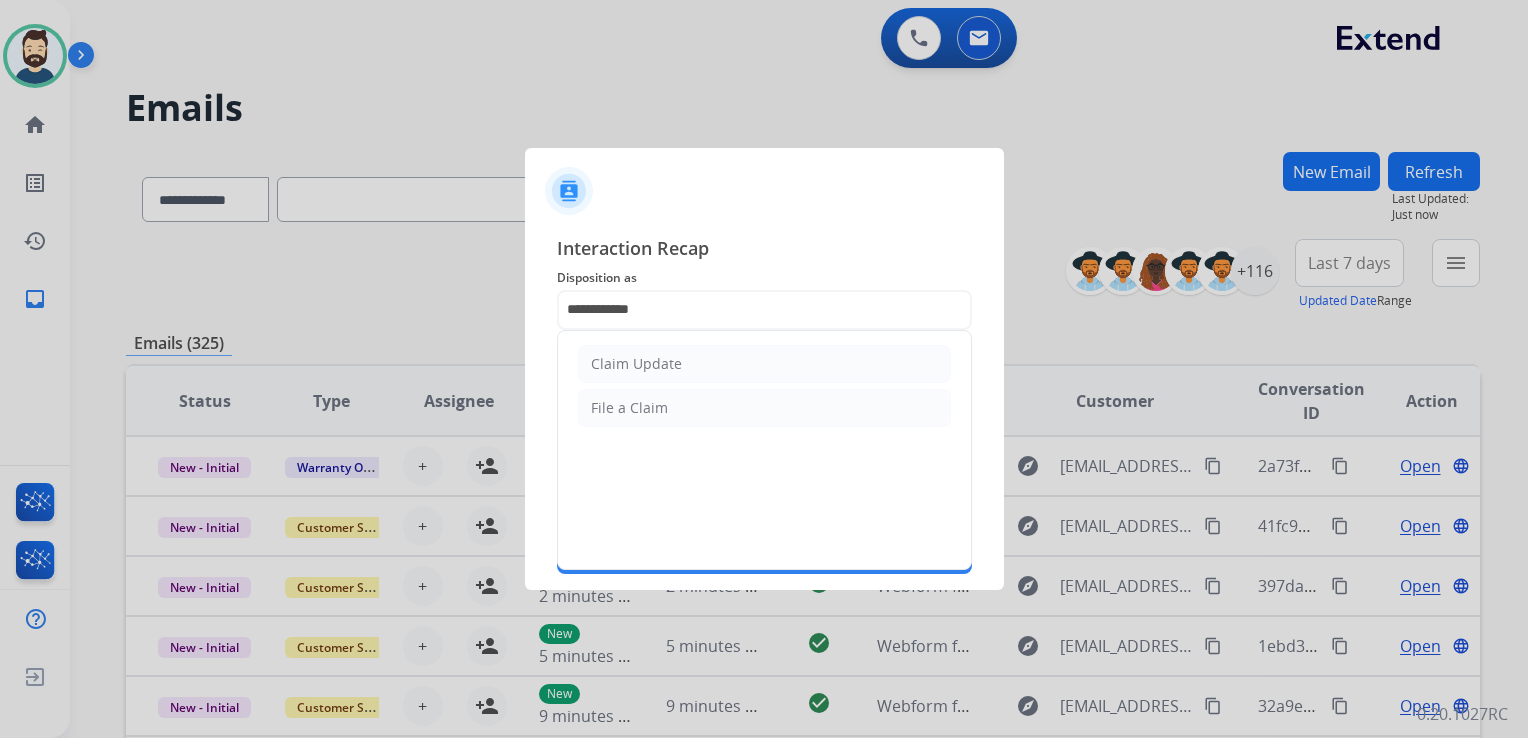 click 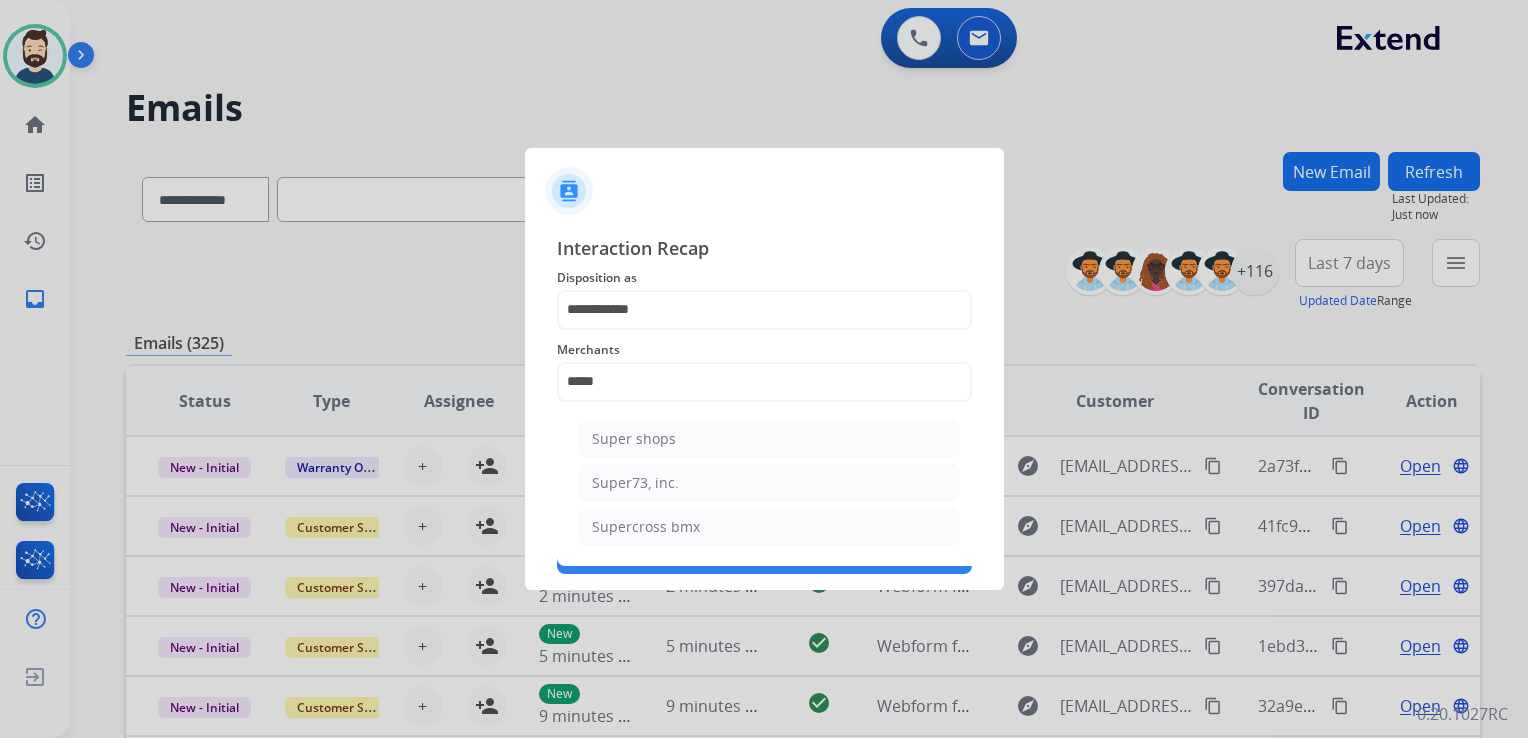 click on "Super73, inc." 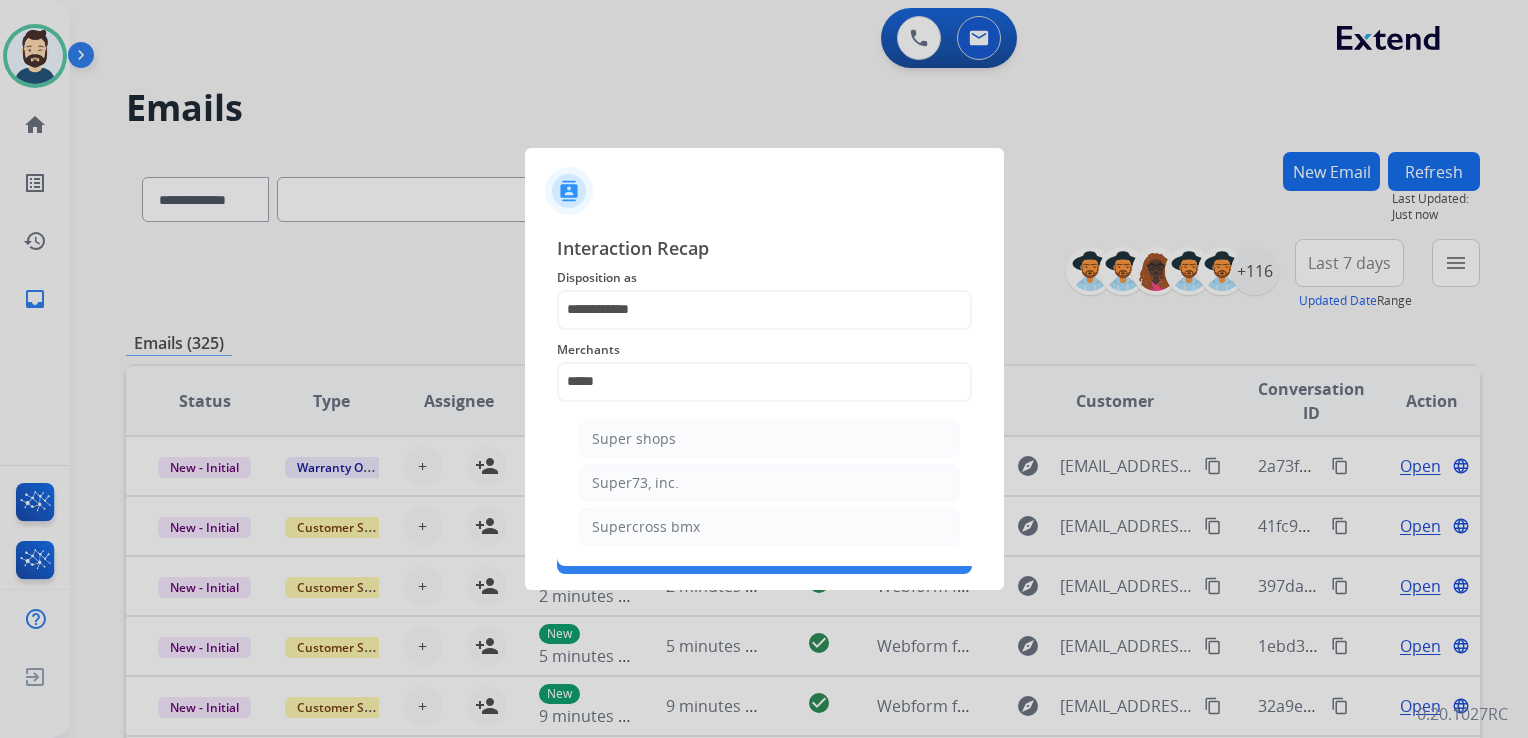 type on "**********" 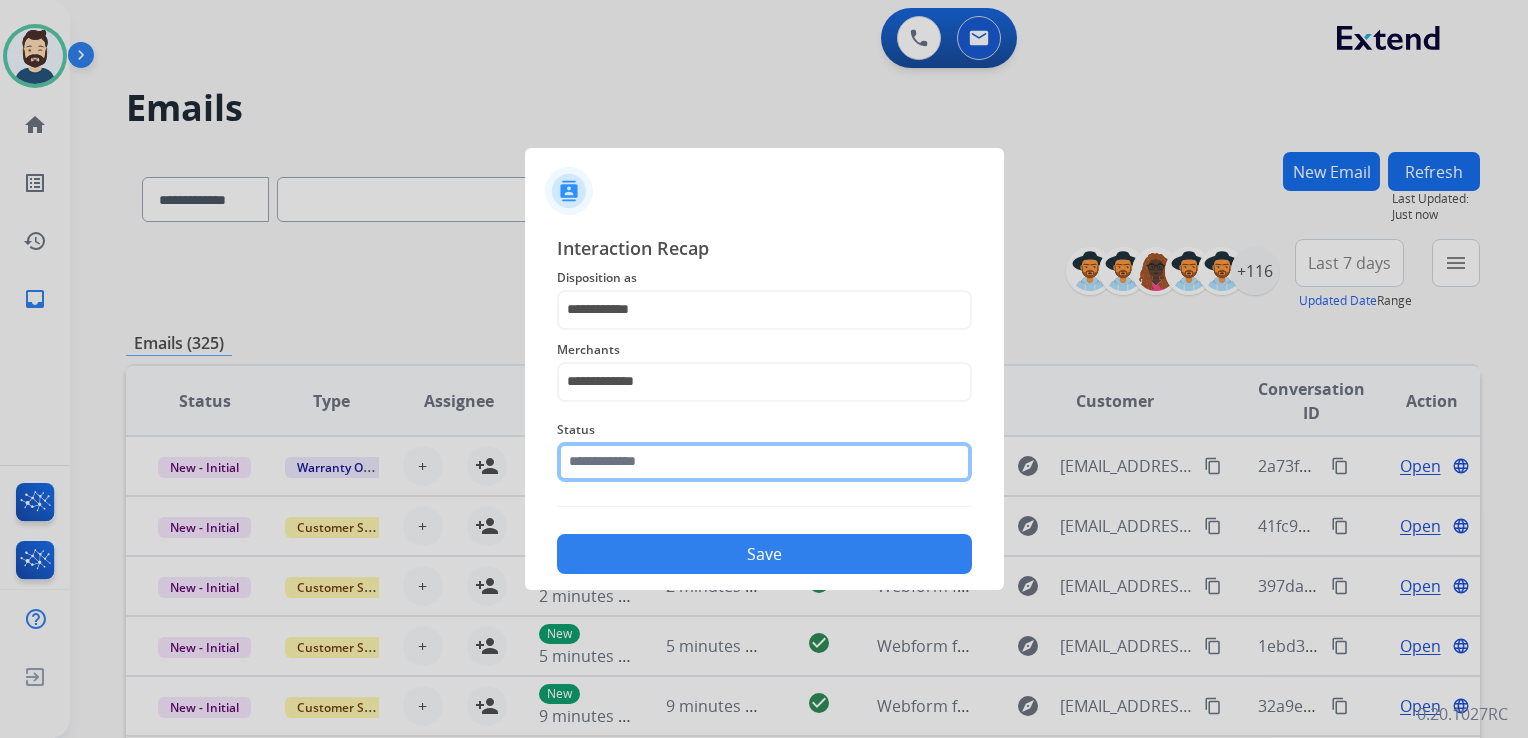 click 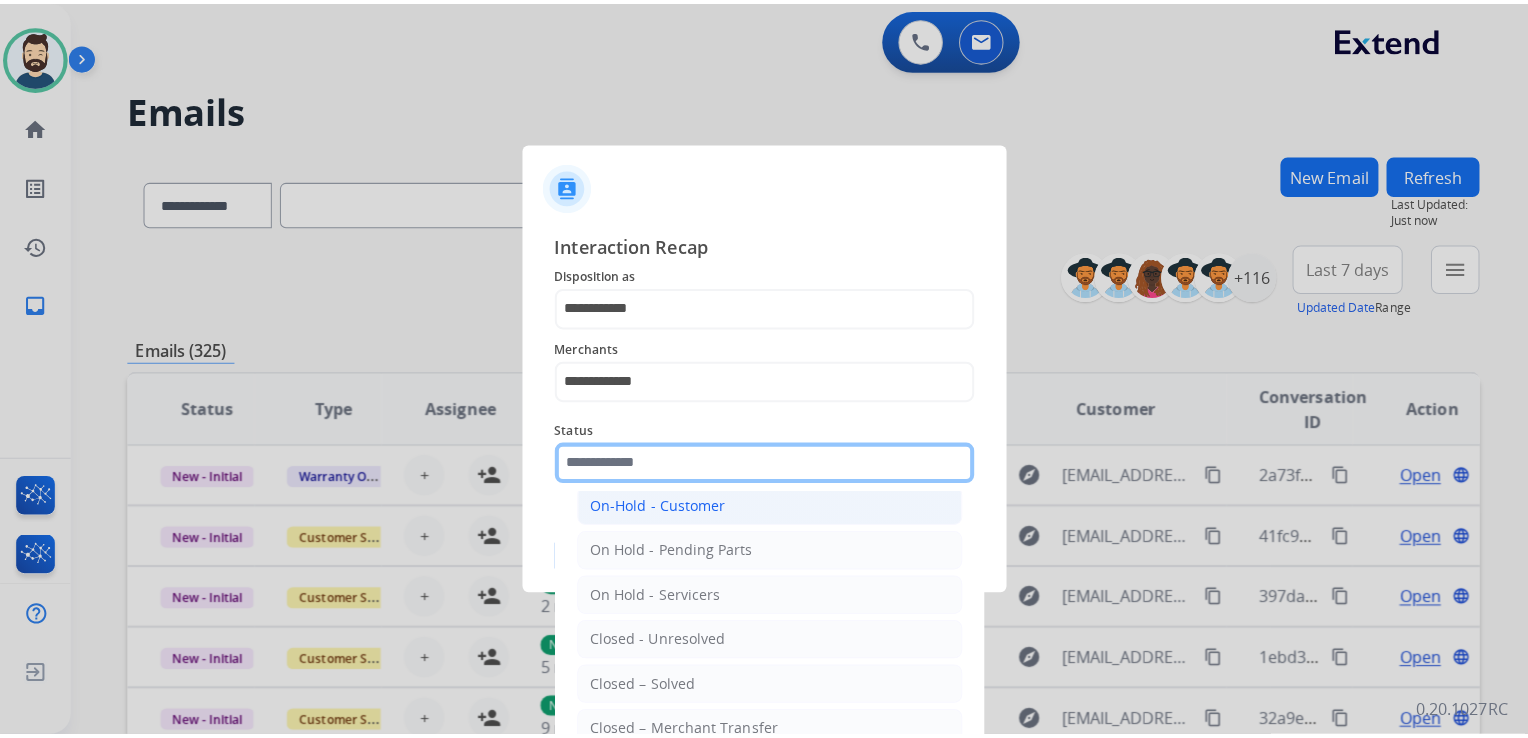 scroll, scrollTop: 116, scrollLeft: 0, axis: vertical 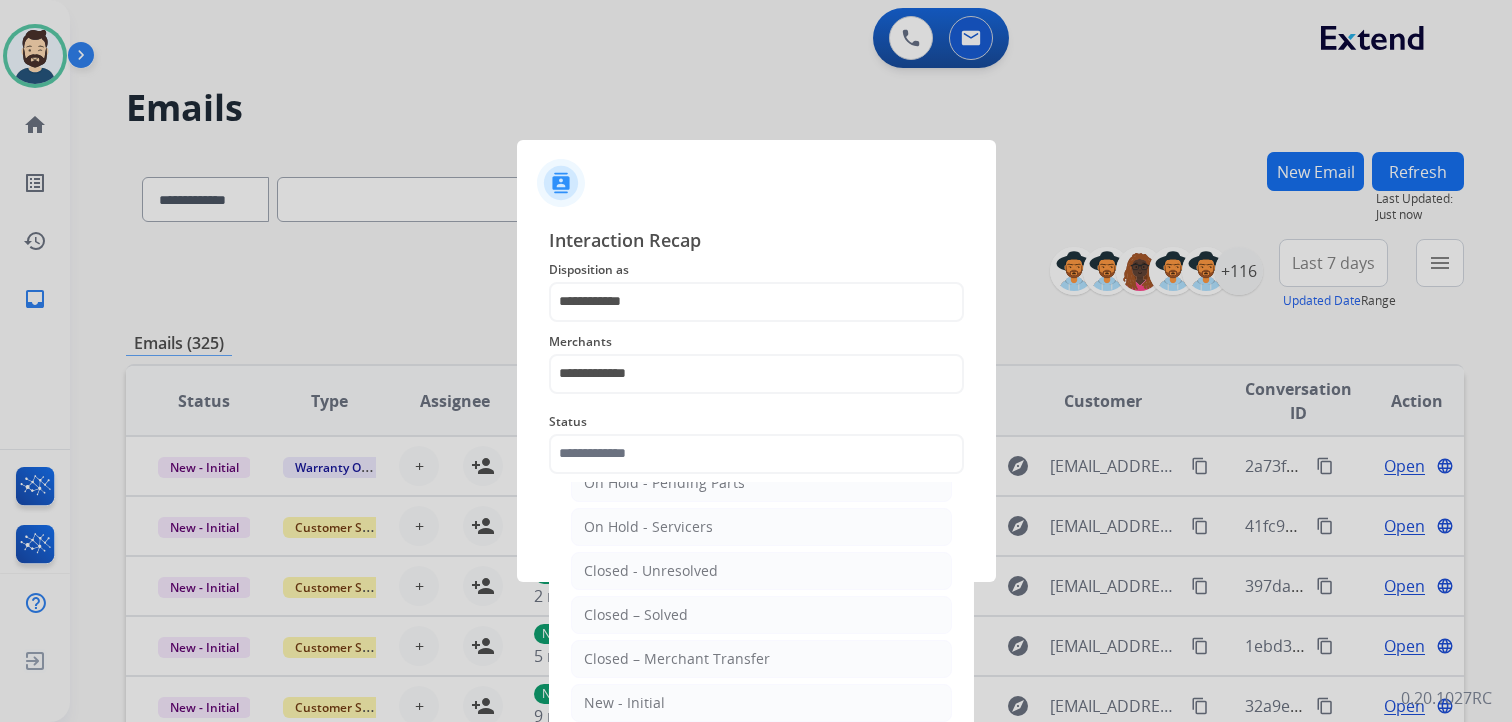 click on "Closed – Solved" 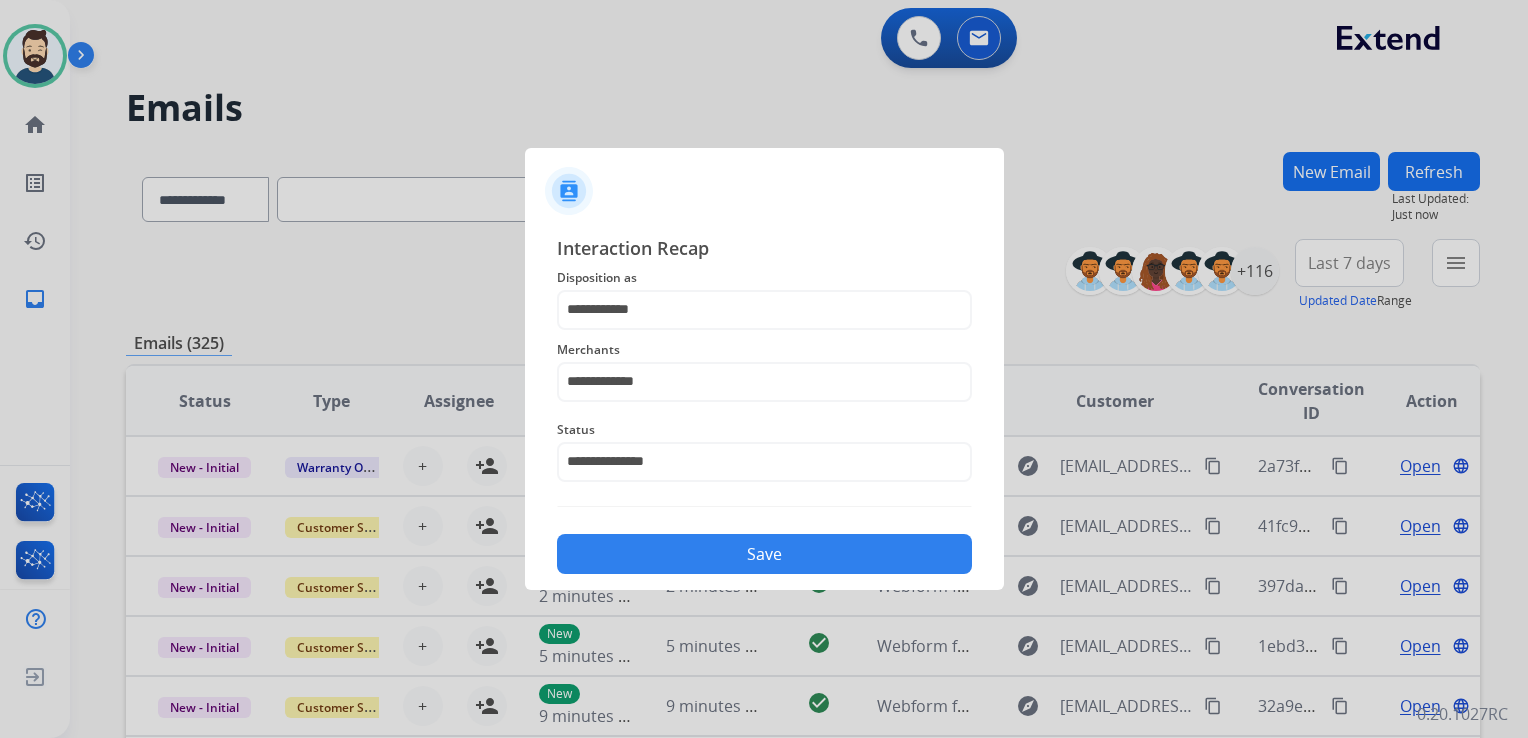 click on "Save" 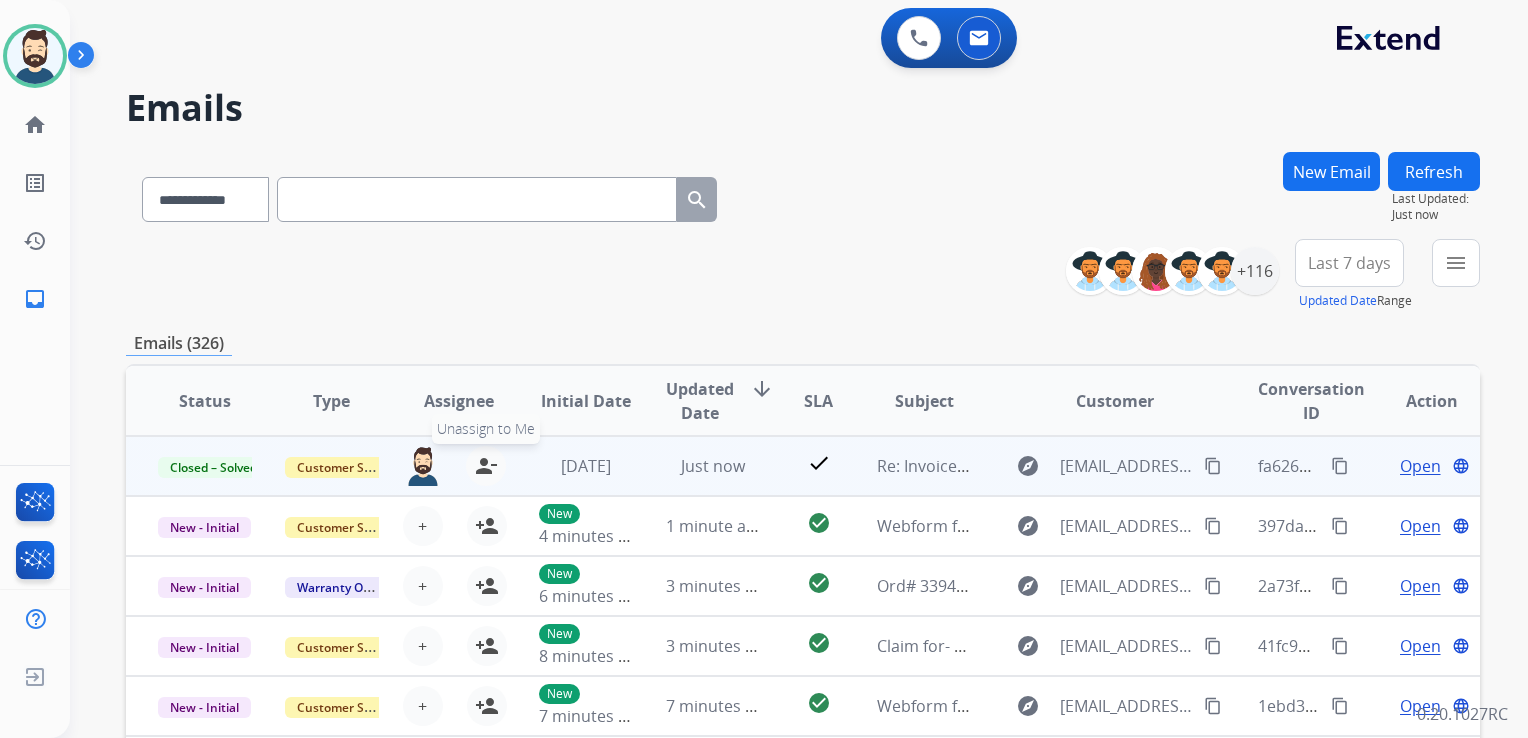 click on "person_remove" at bounding box center [486, 466] 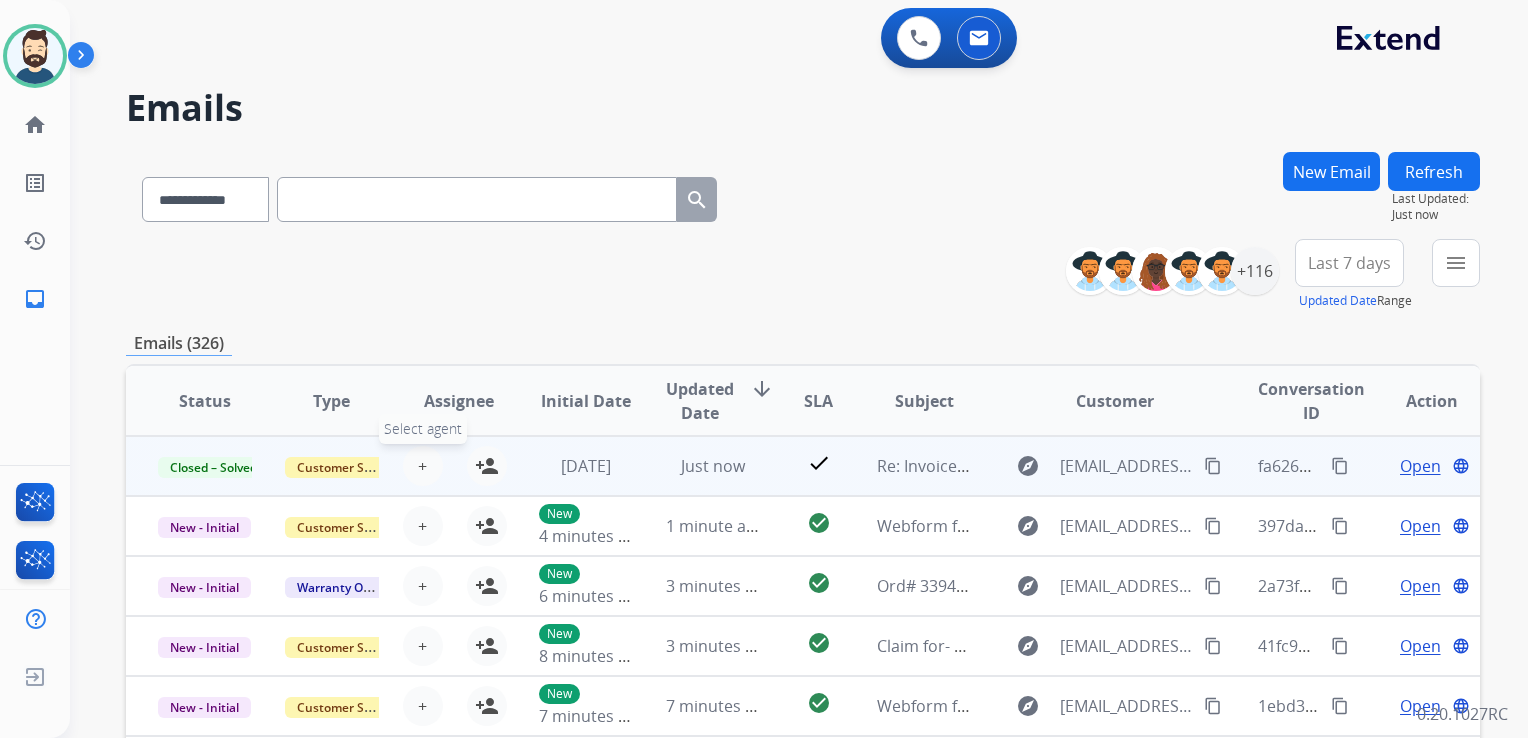 click on "+ Select agent" at bounding box center (423, 466) 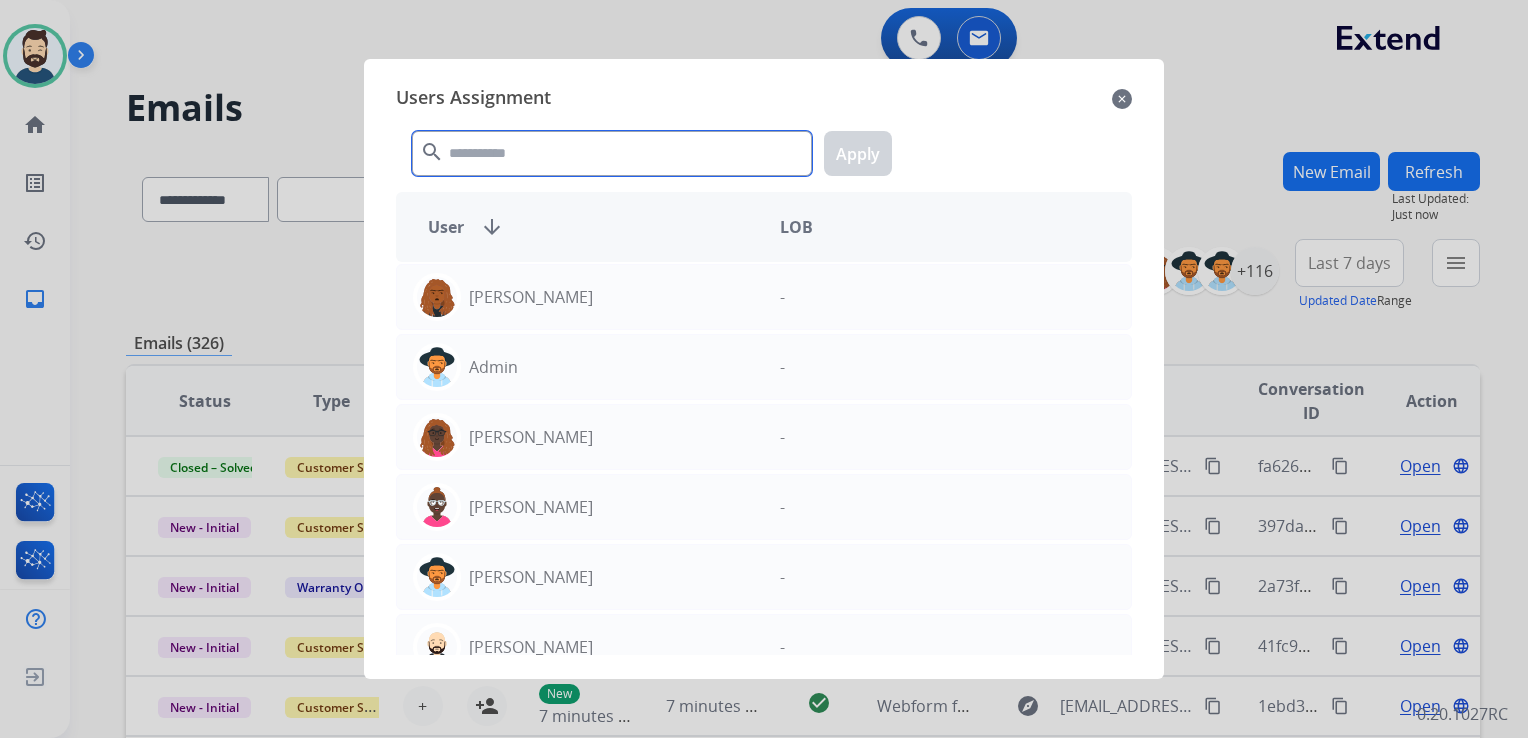 click 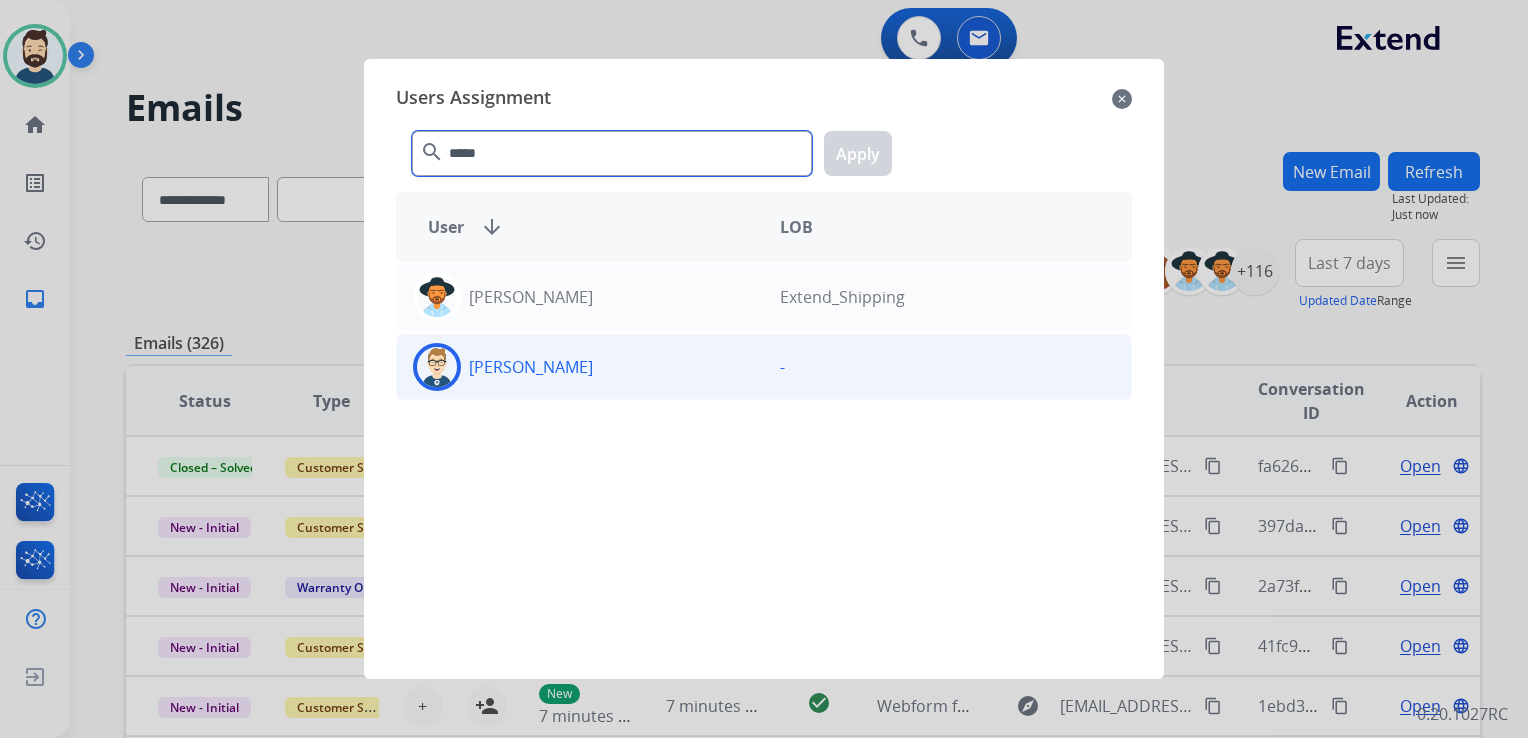 type on "*****" 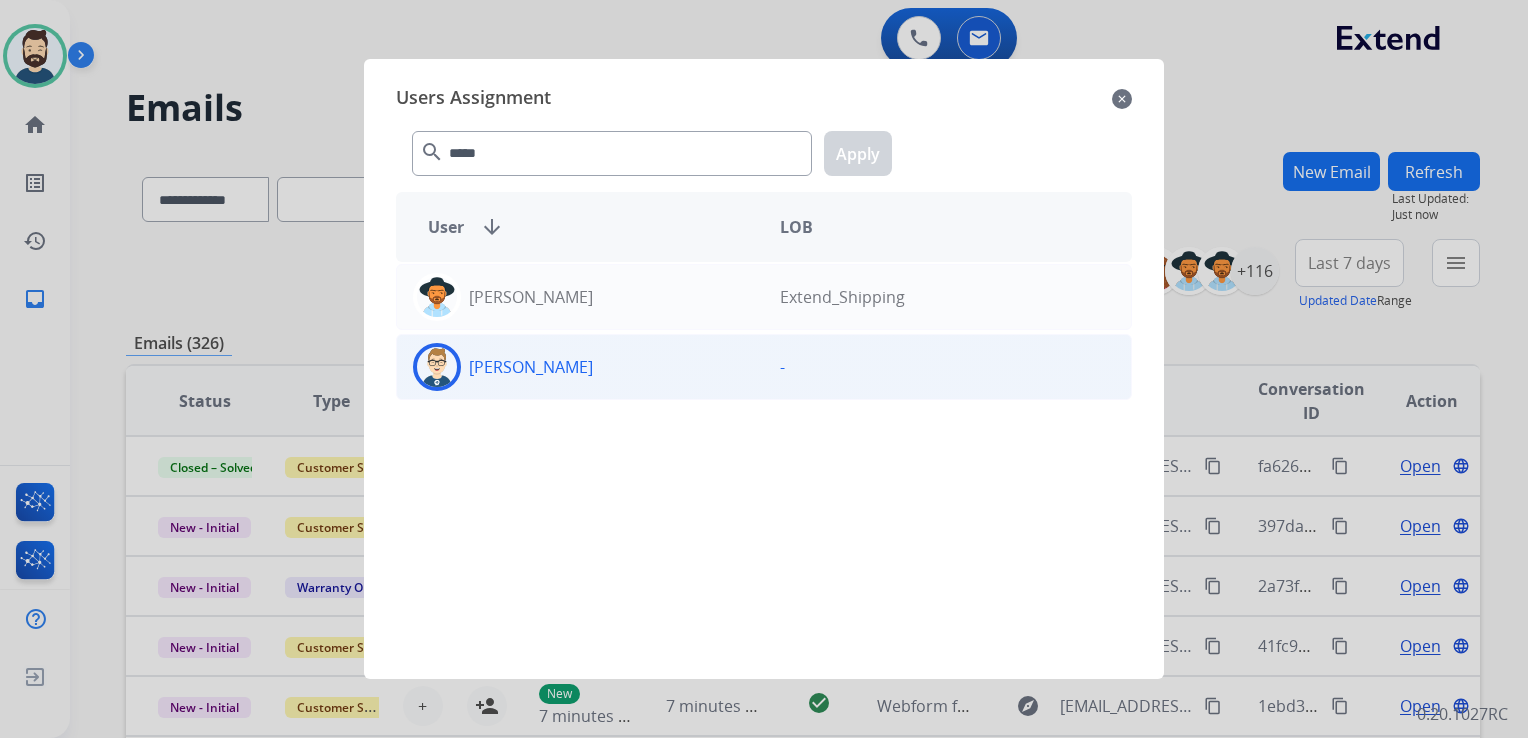 drag, startPoint x: 440, startPoint y: 371, endPoint x: 439, endPoint y: 356, distance: 15.033297 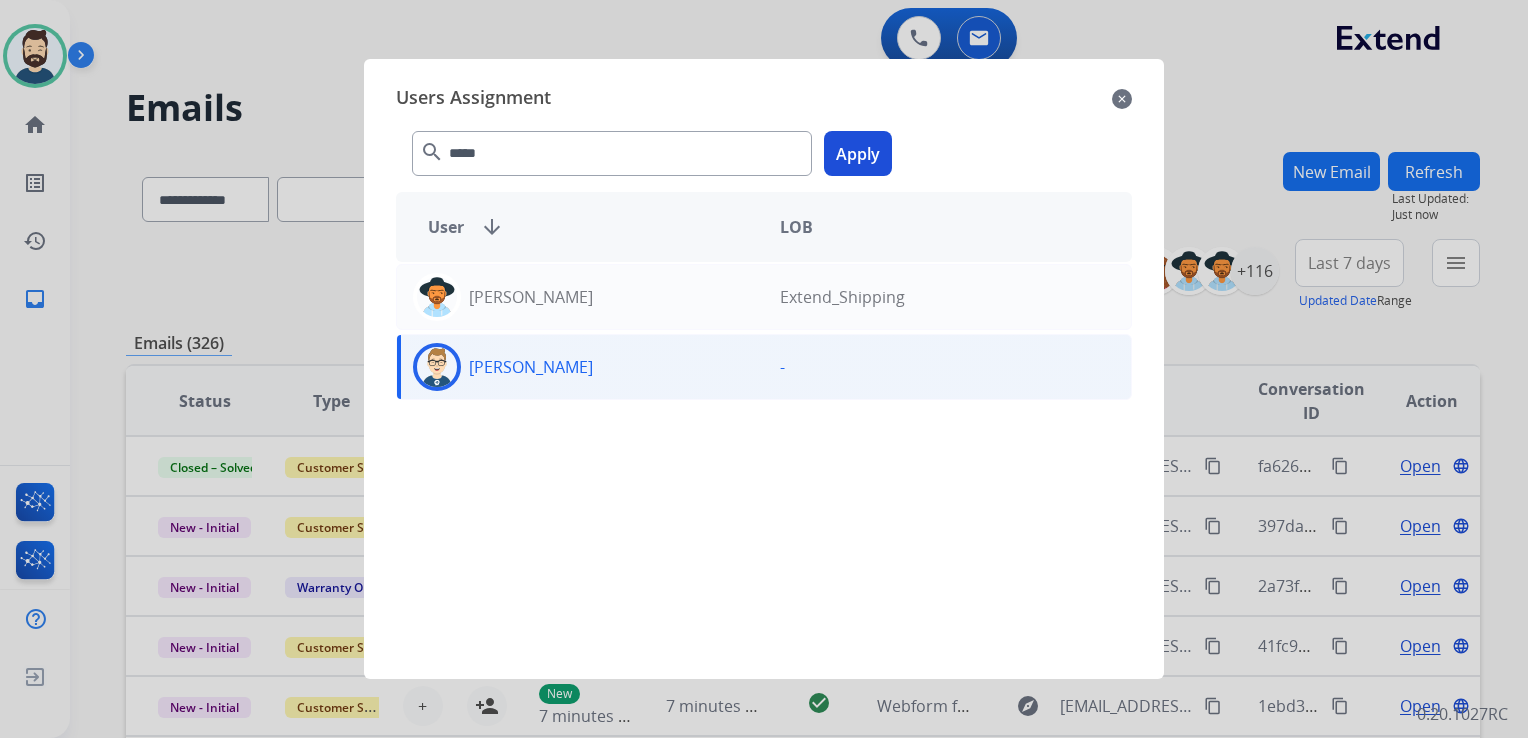 click on "Apply" 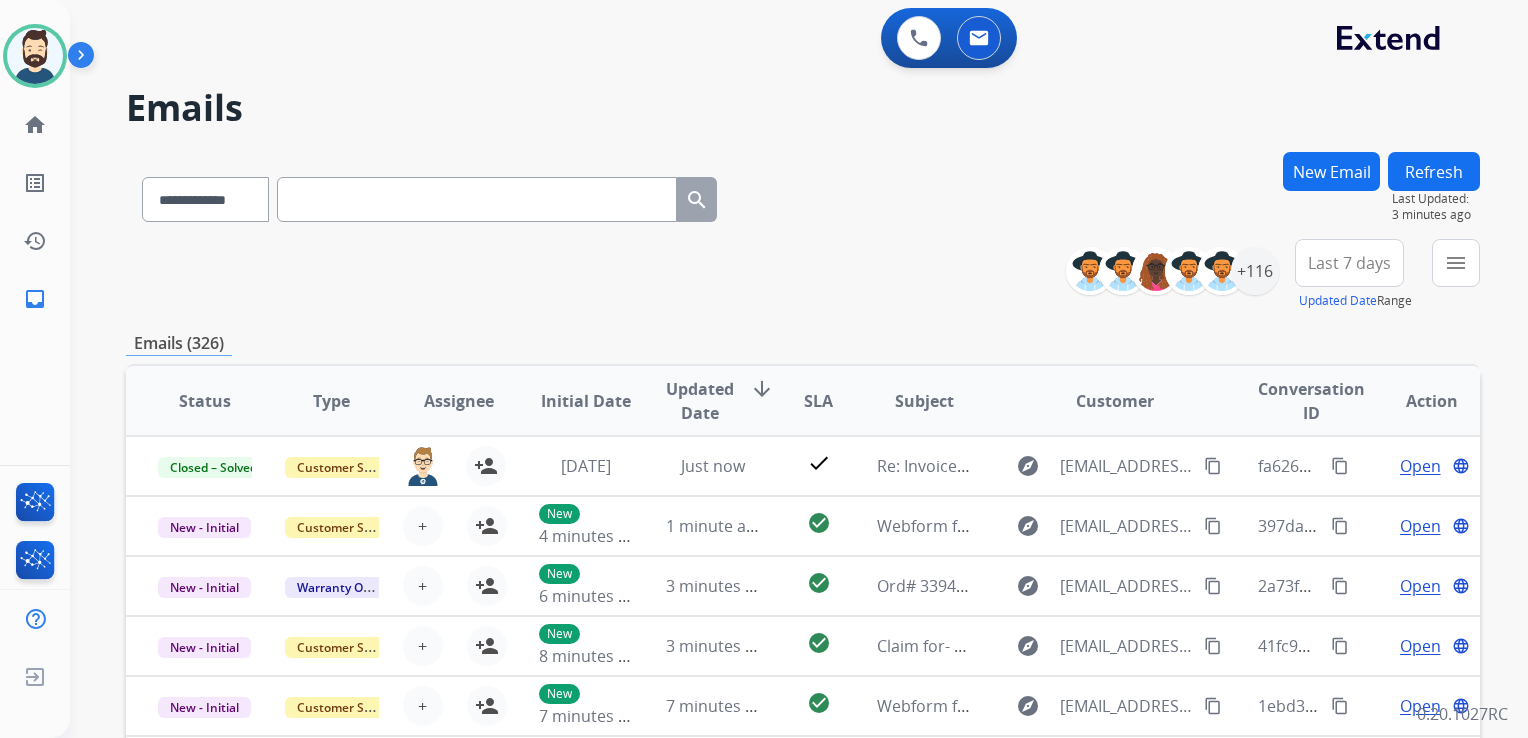 click at bounding box center [477, 199] 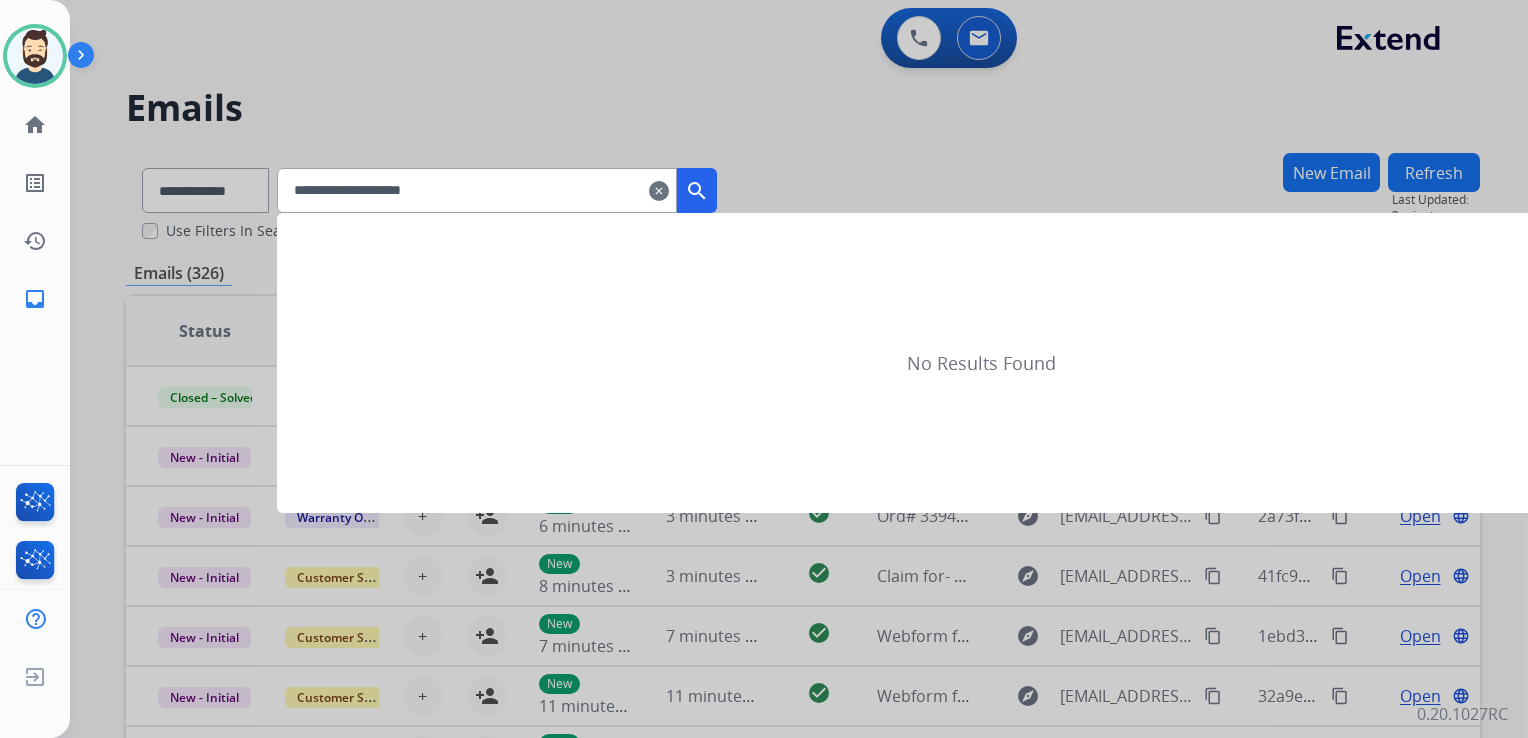 click on "search" at bounding box center [697, 191] 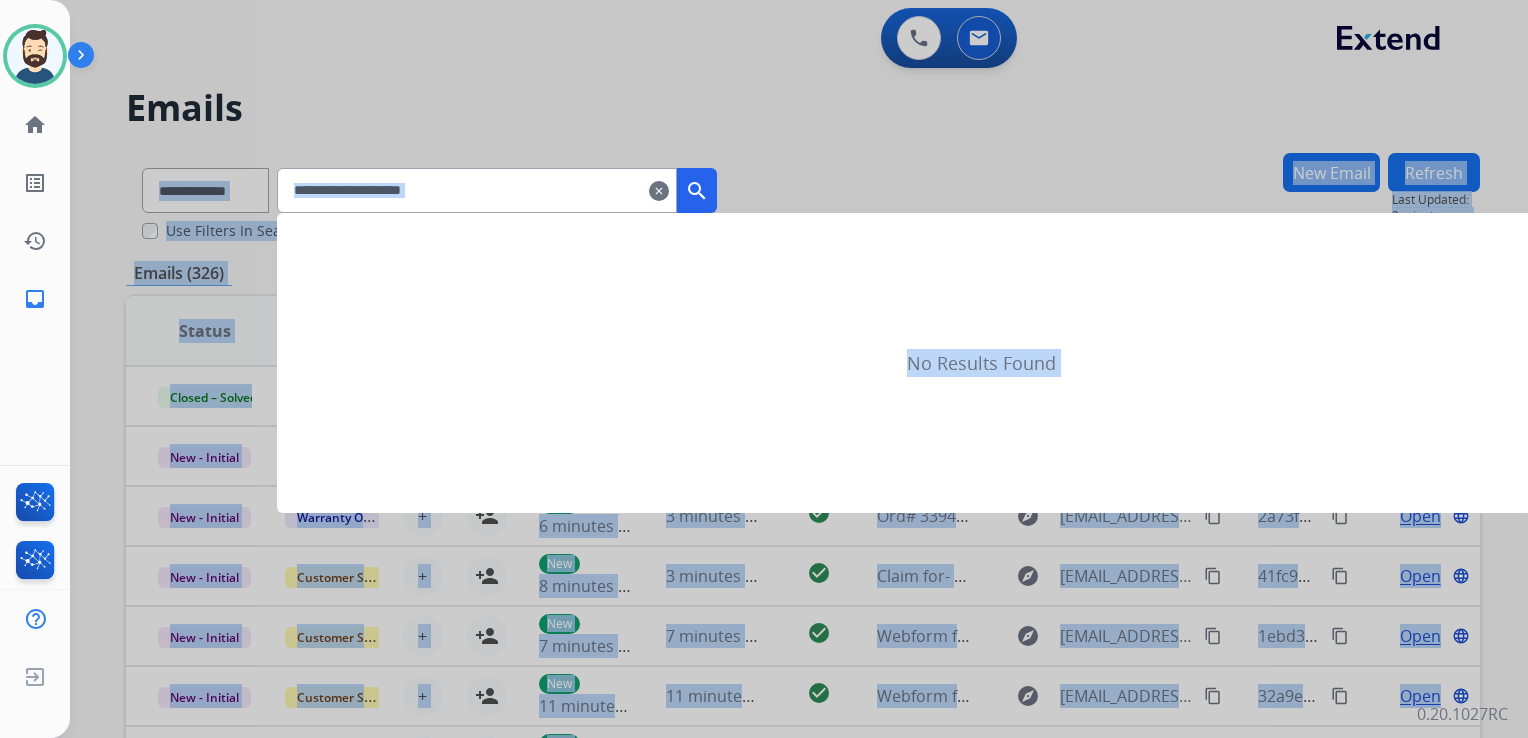 click on "**********" at bounding box center (775, 441) 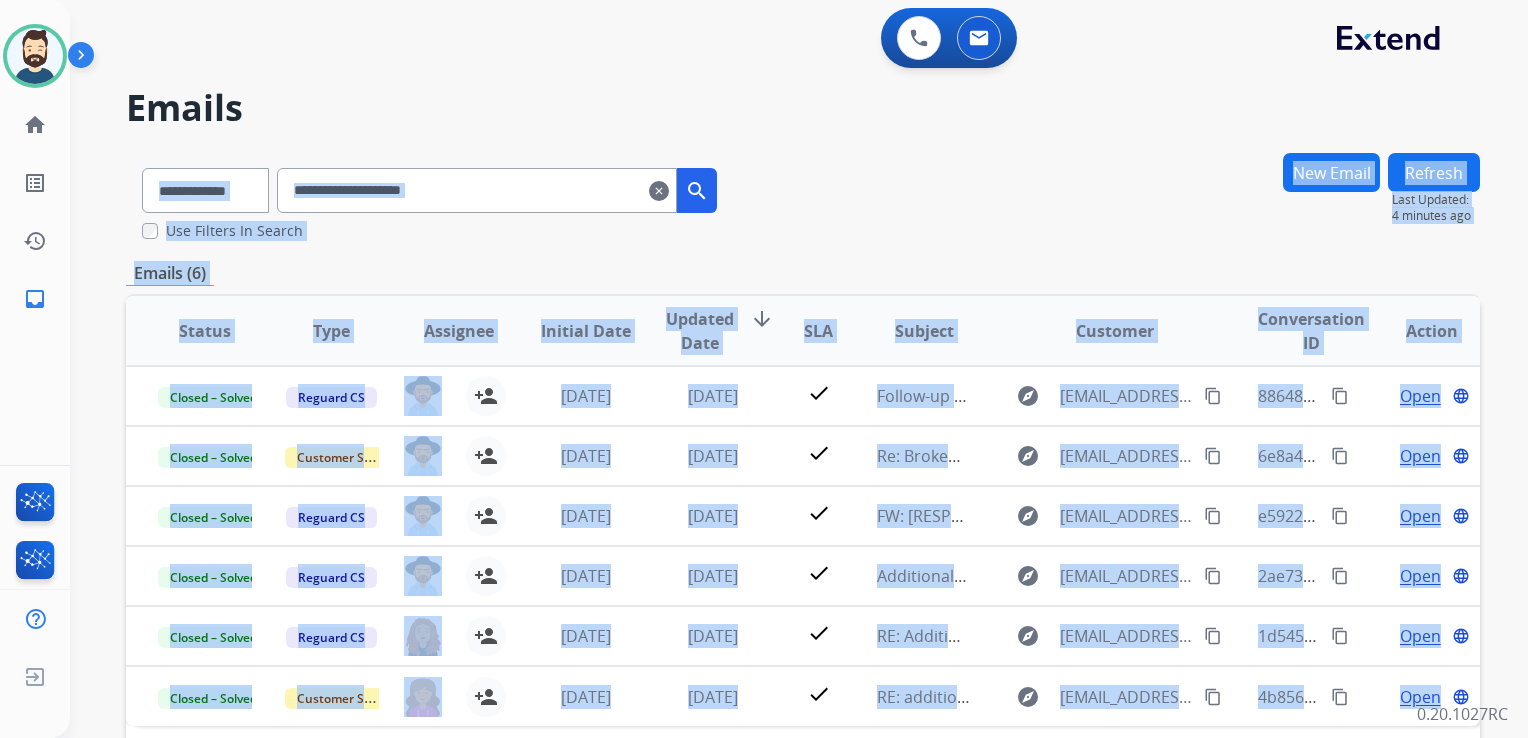click on "**********" at bounding box center (803, 196) 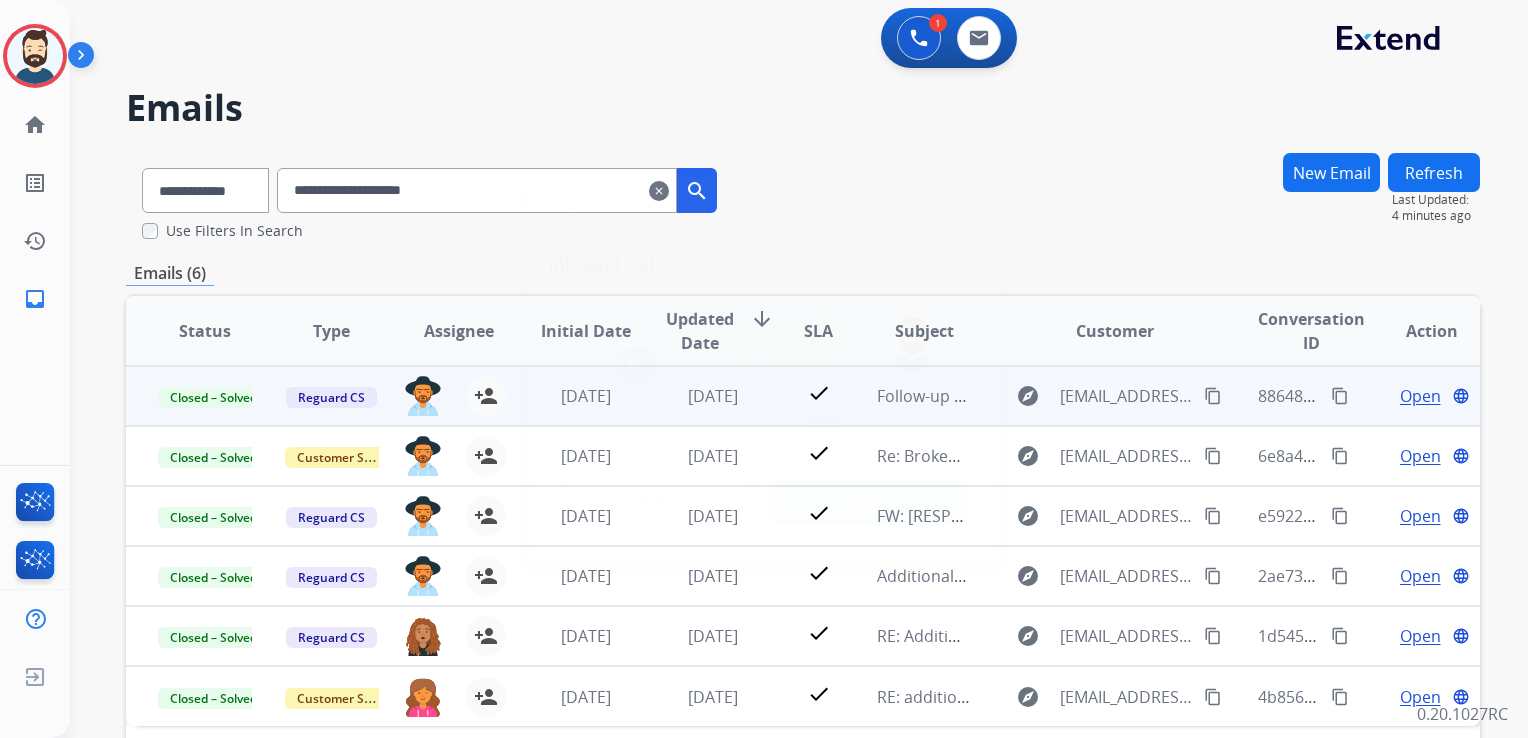 click on "Wait time at ring:  00:00 Reject Accept" at bounding box center [764, 421] 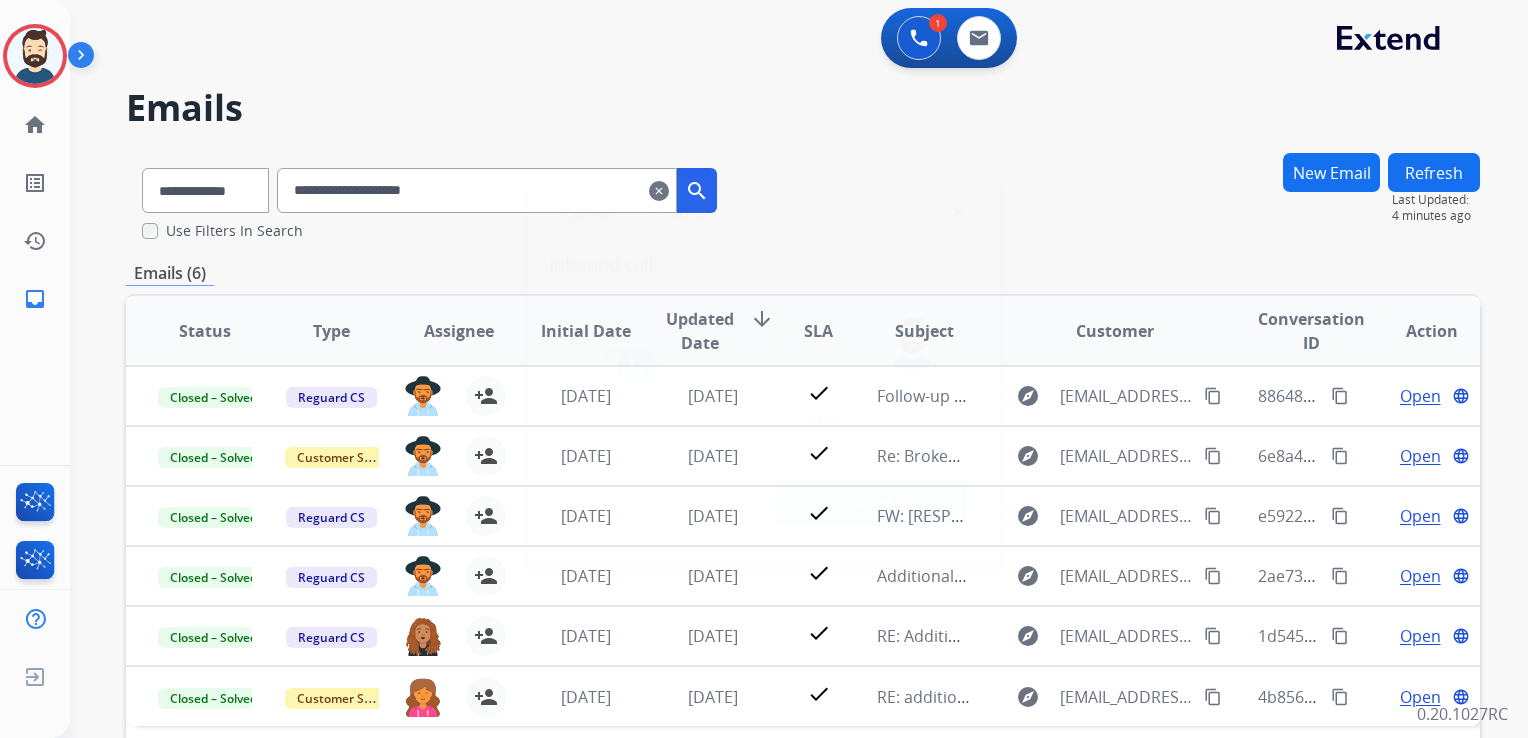 click on "Accept" at bounding box center [871, 502] 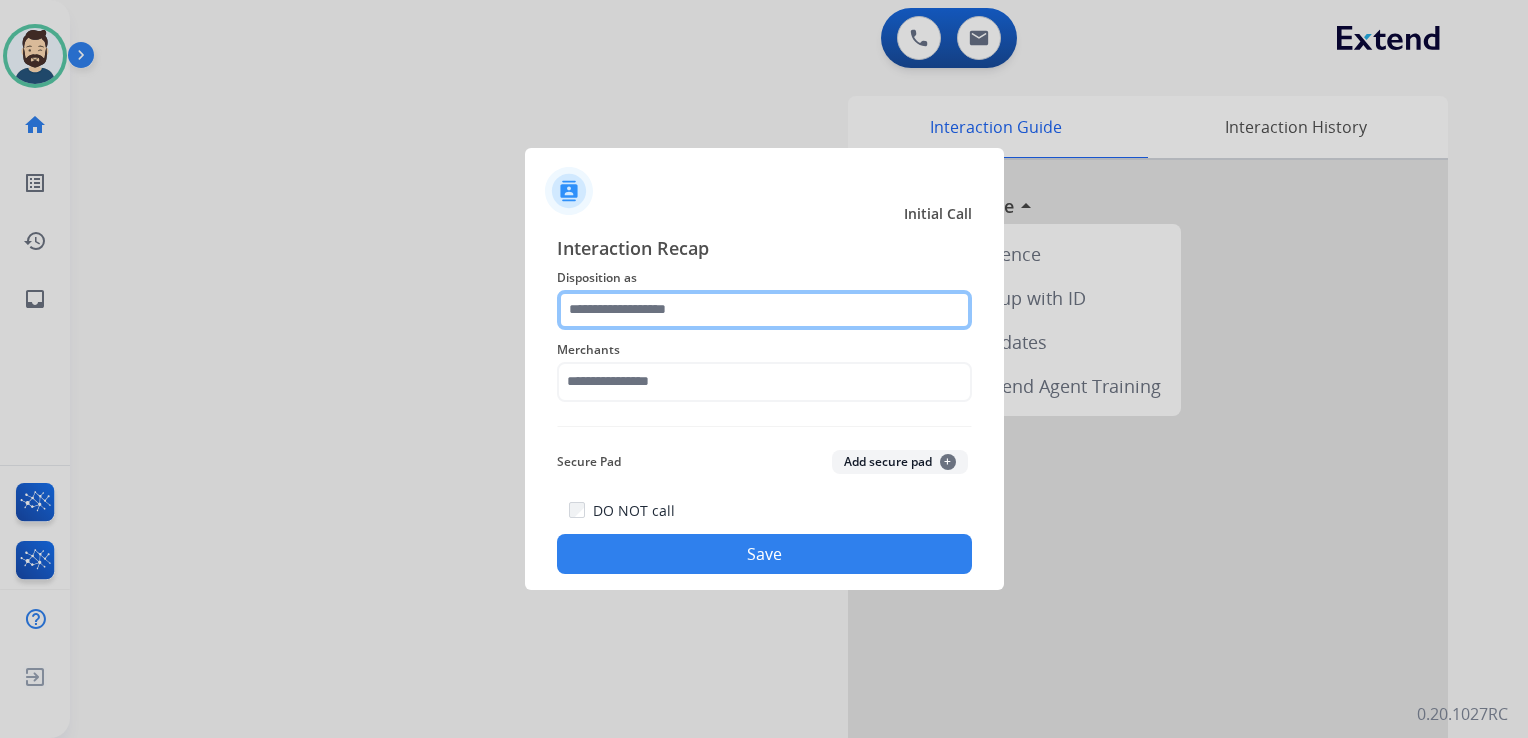 click 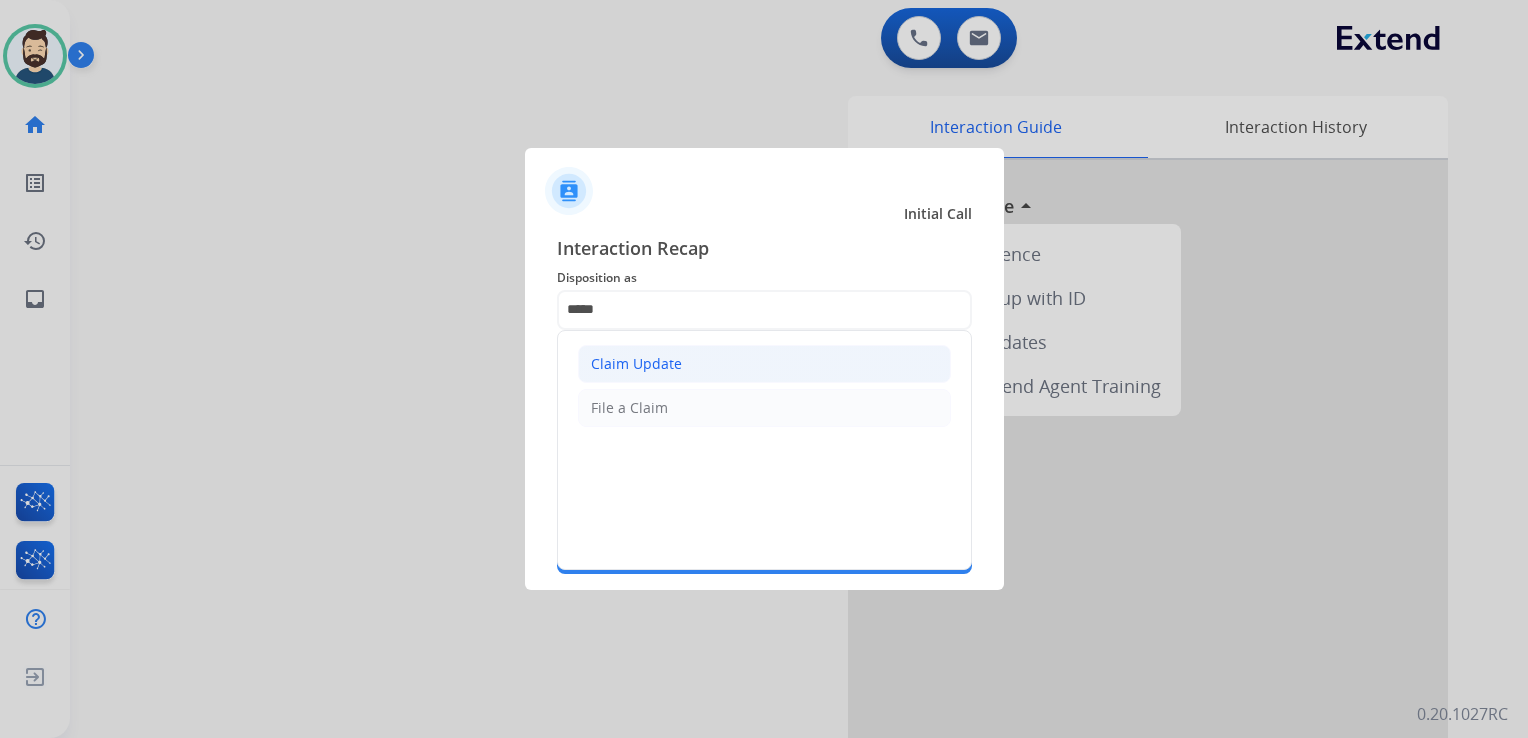 click on "Claim Update" 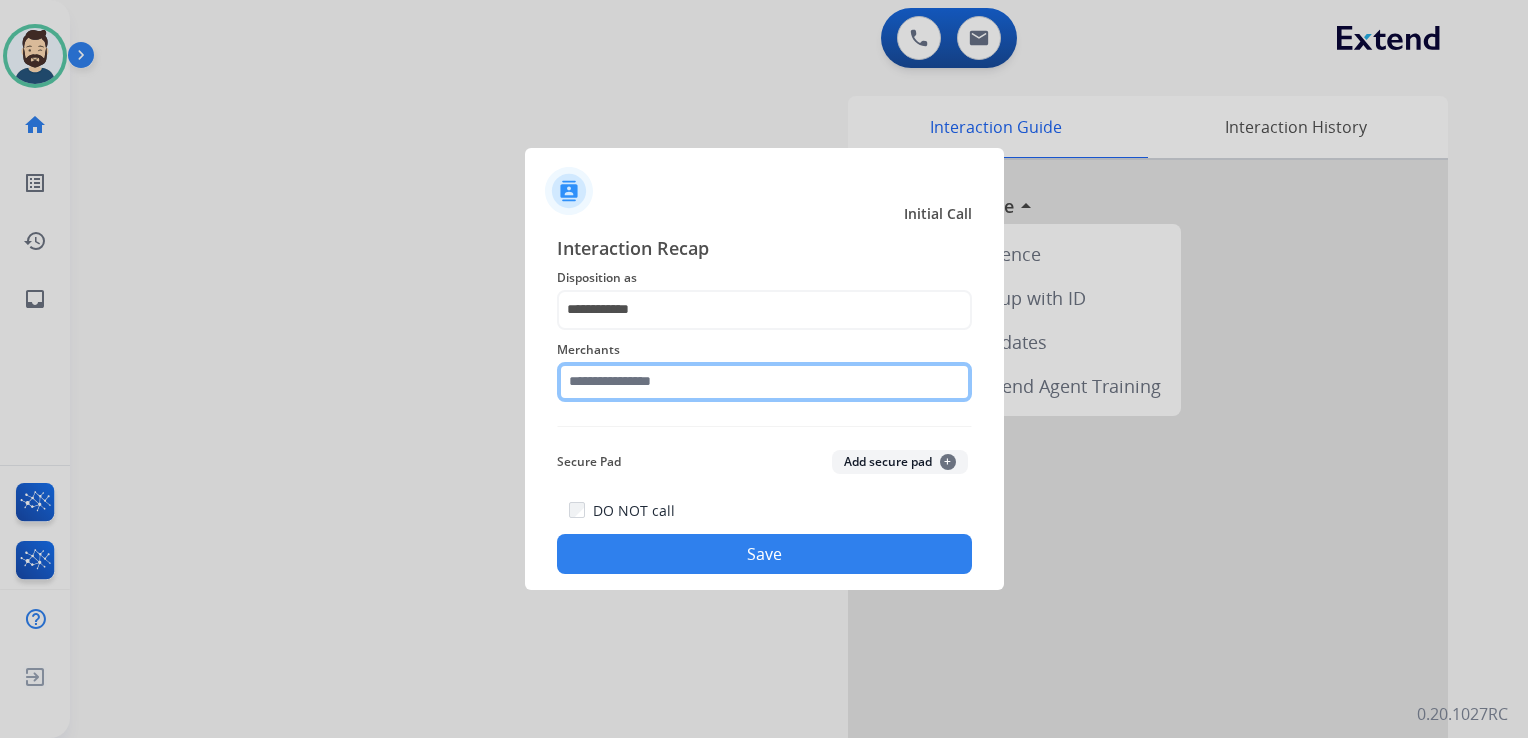 click 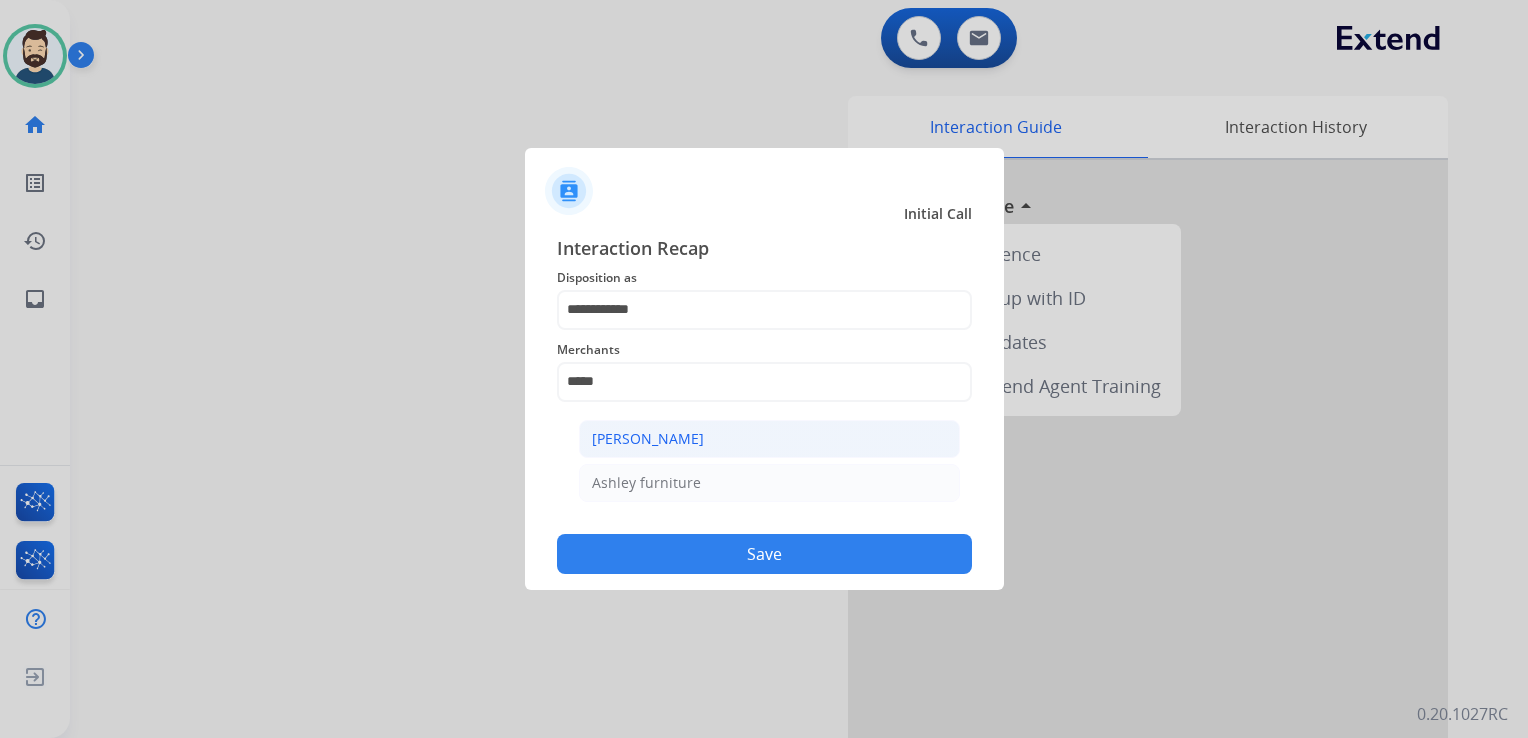 click on "[PERSON_NAME]" 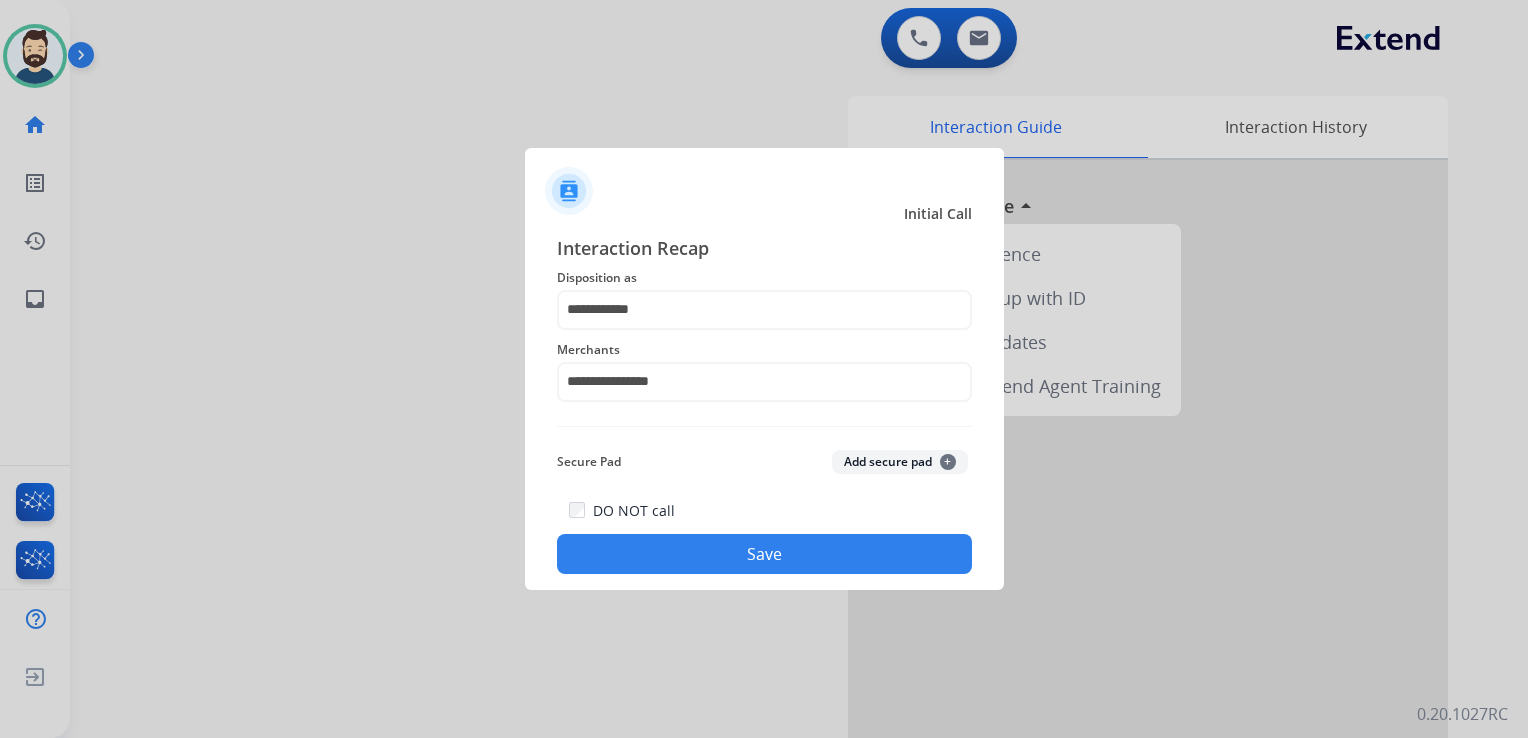 click on "Save" 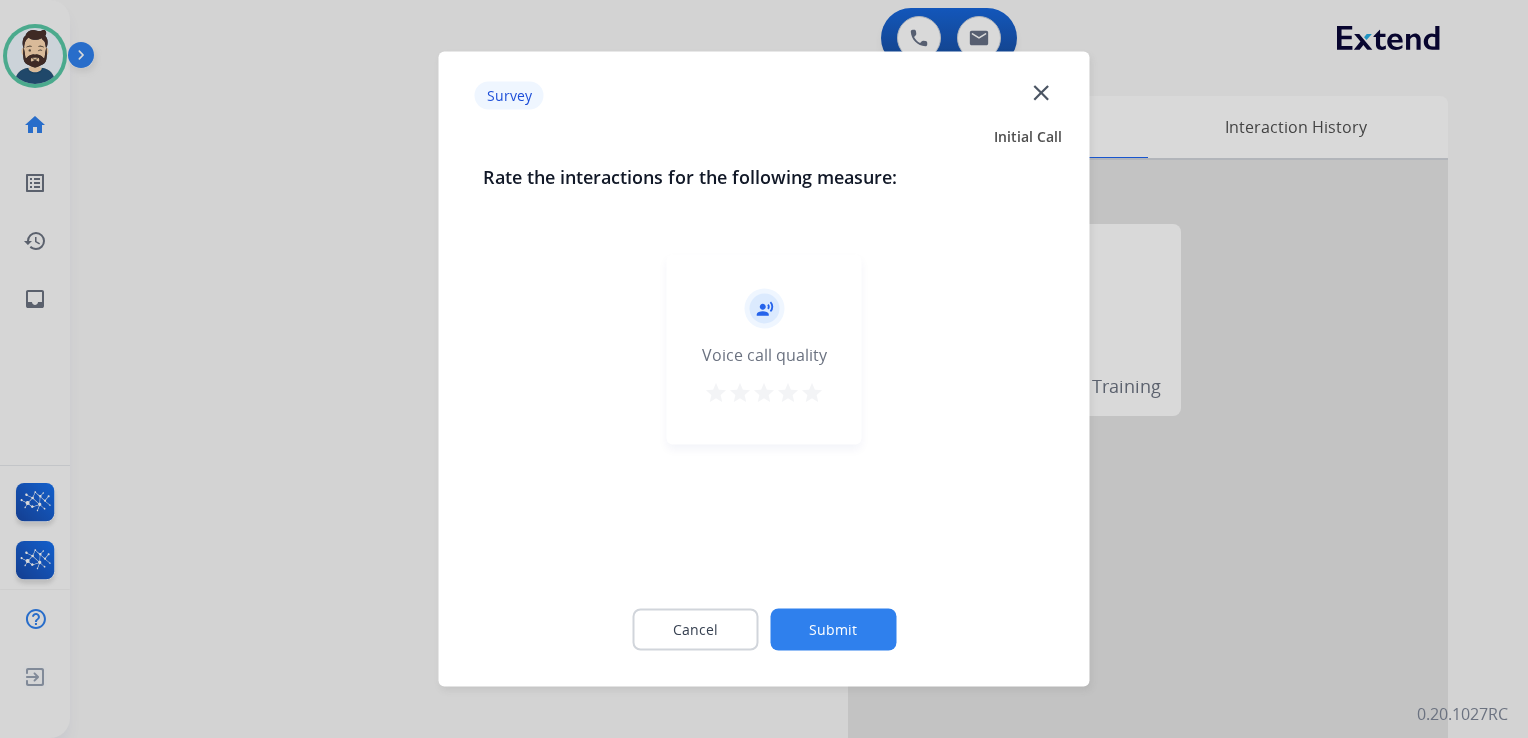 click on "star" at bounding box center (812, 393) 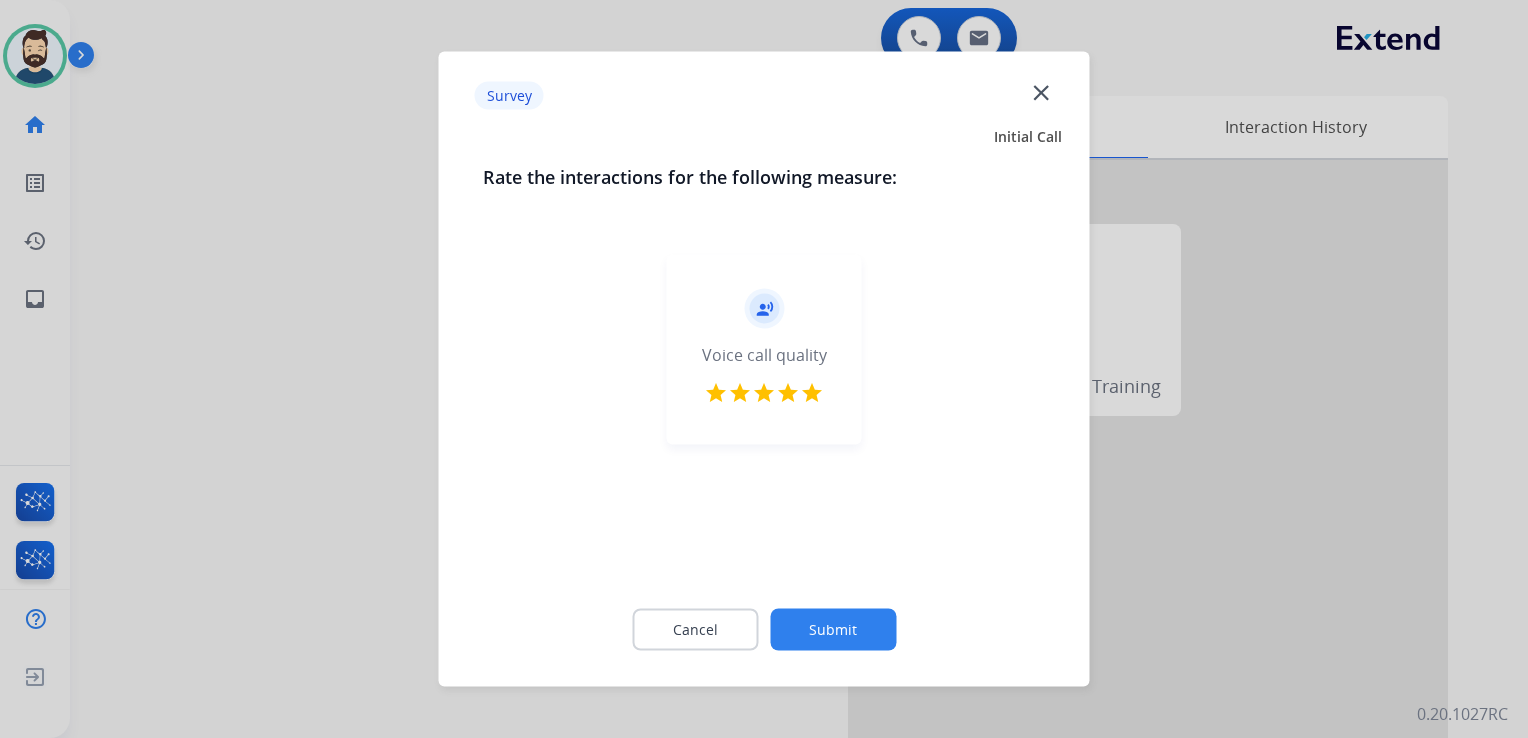 click on "Submit" 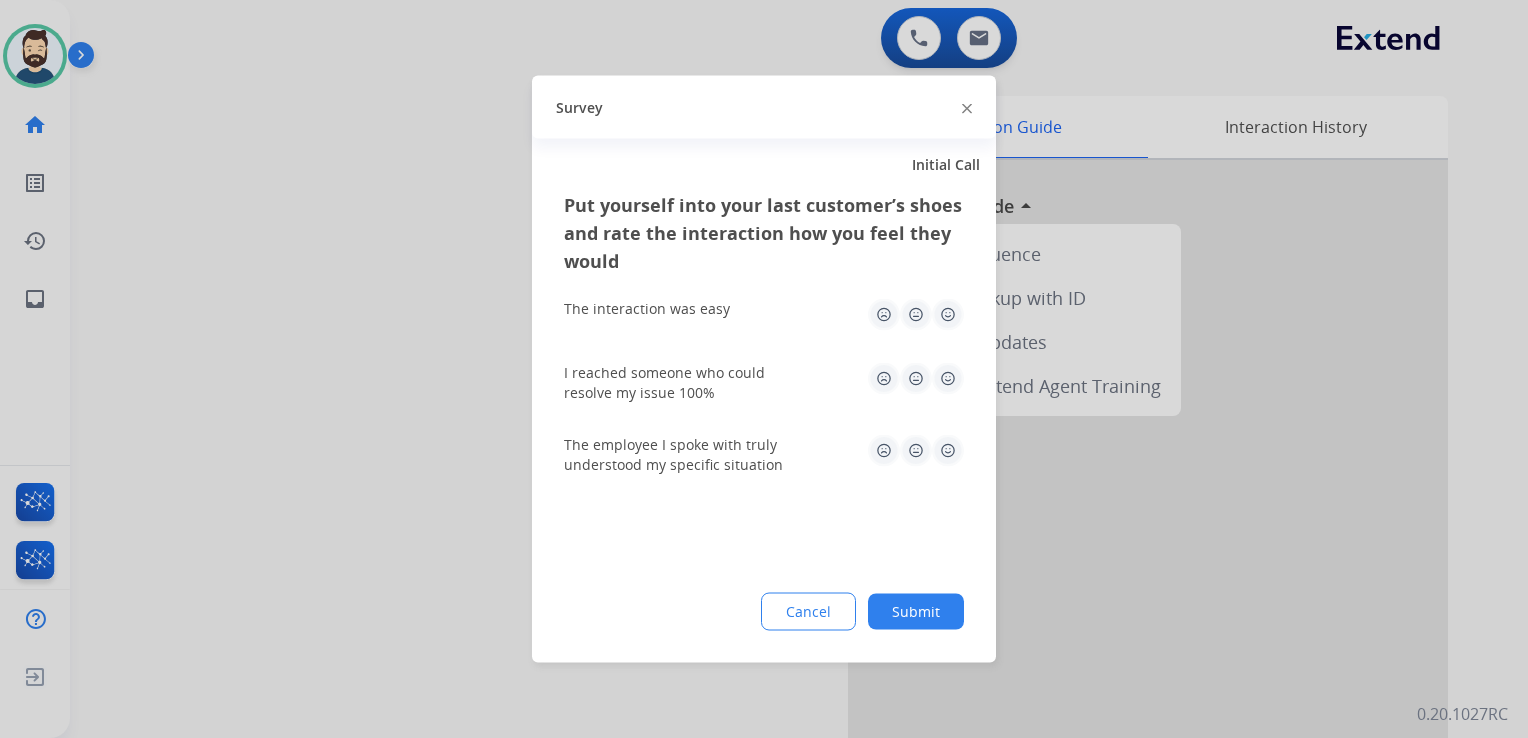 drag, startPoint x: 936, startPoint y: 311, endPoint x: 951, endPoint y: 354, distance: 45.54119 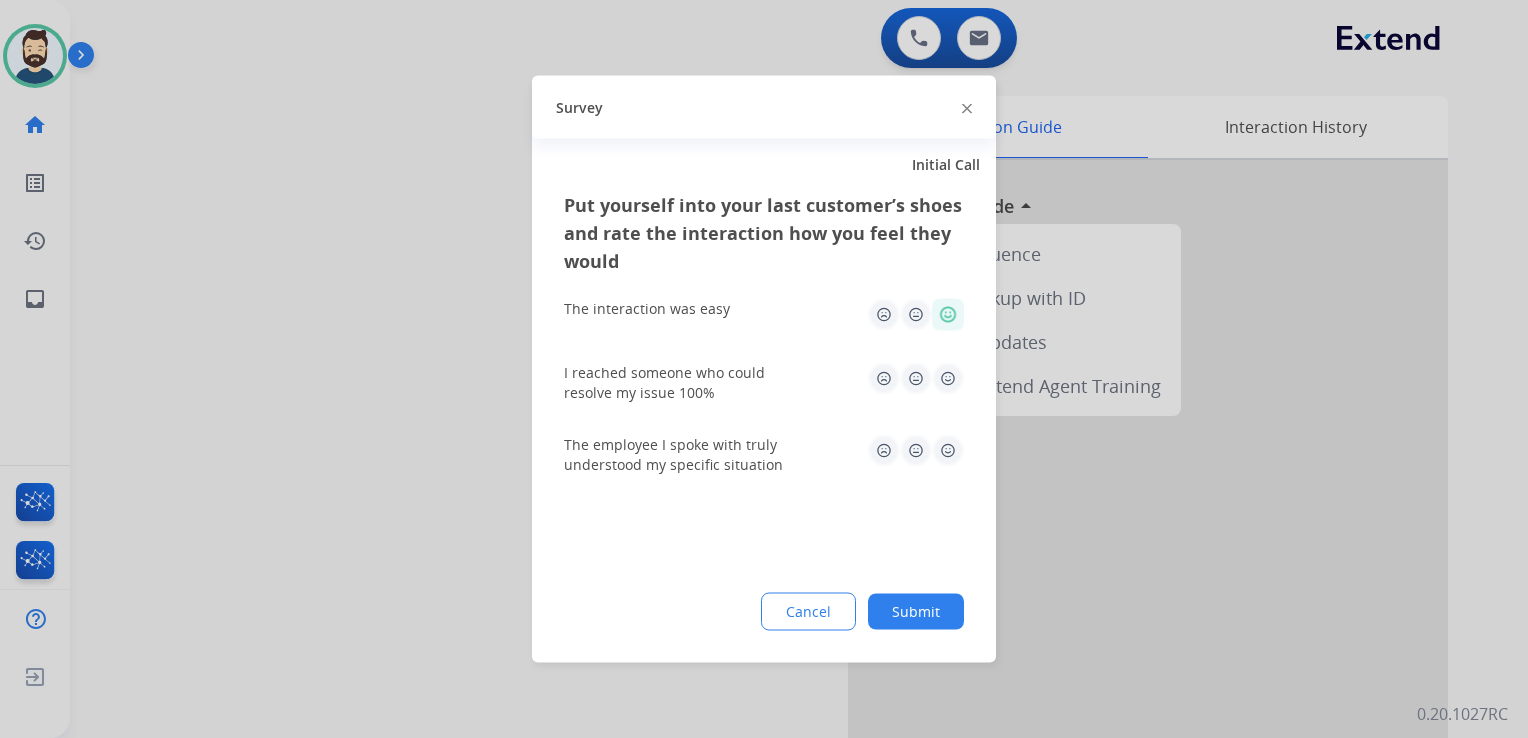 click 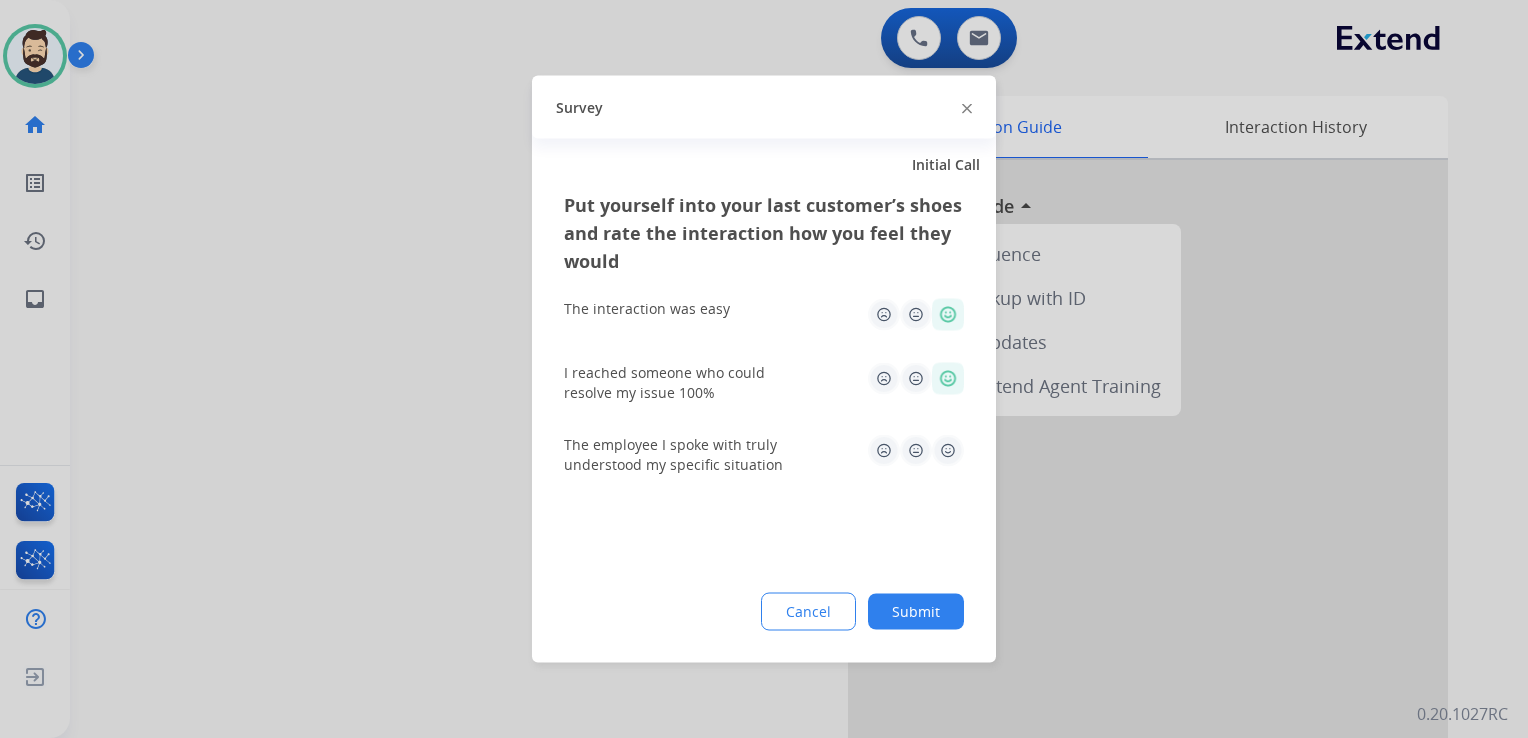 click 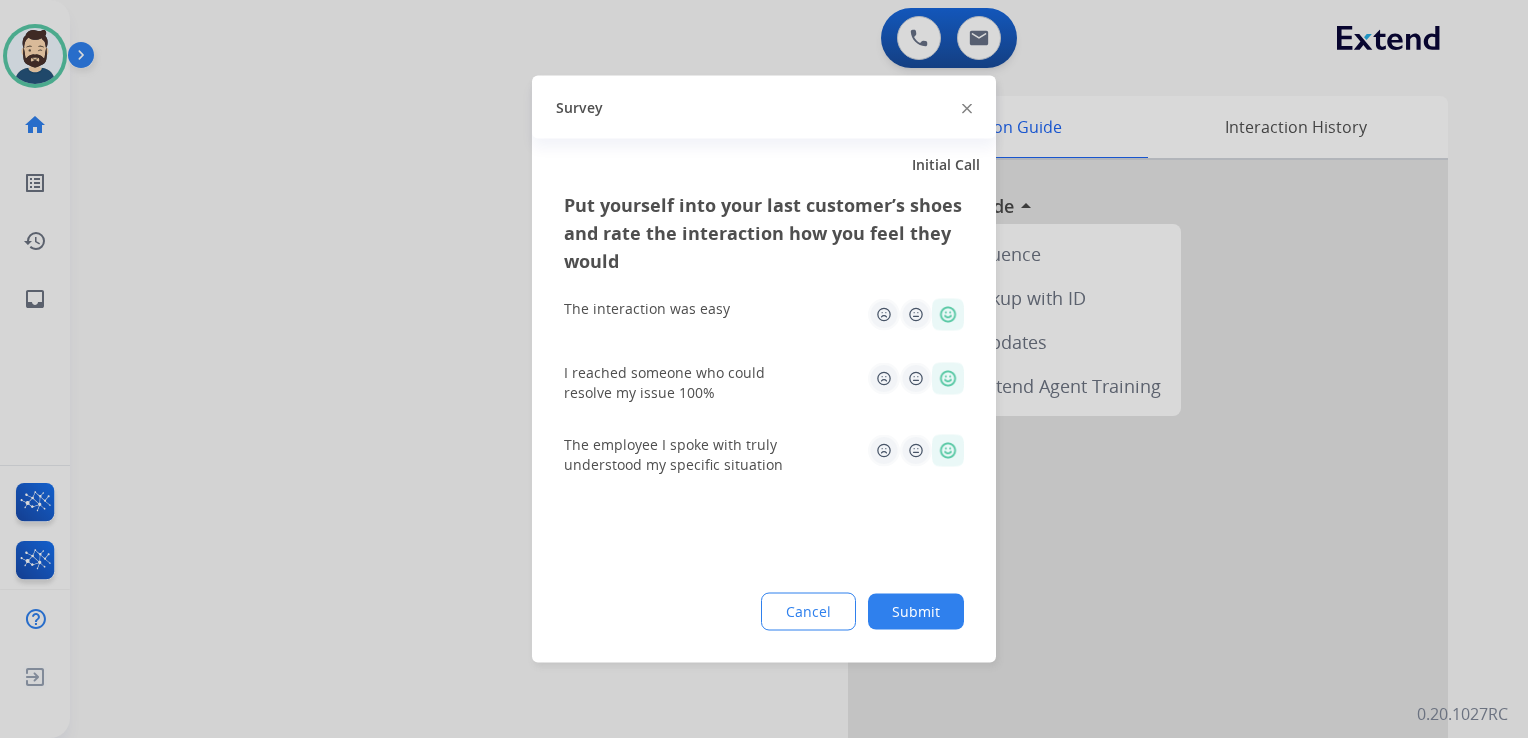 drag, startPoint x: 920, startPoint y: 615, endPoint x: 469, endPoint y: 317, distance: 540.5599 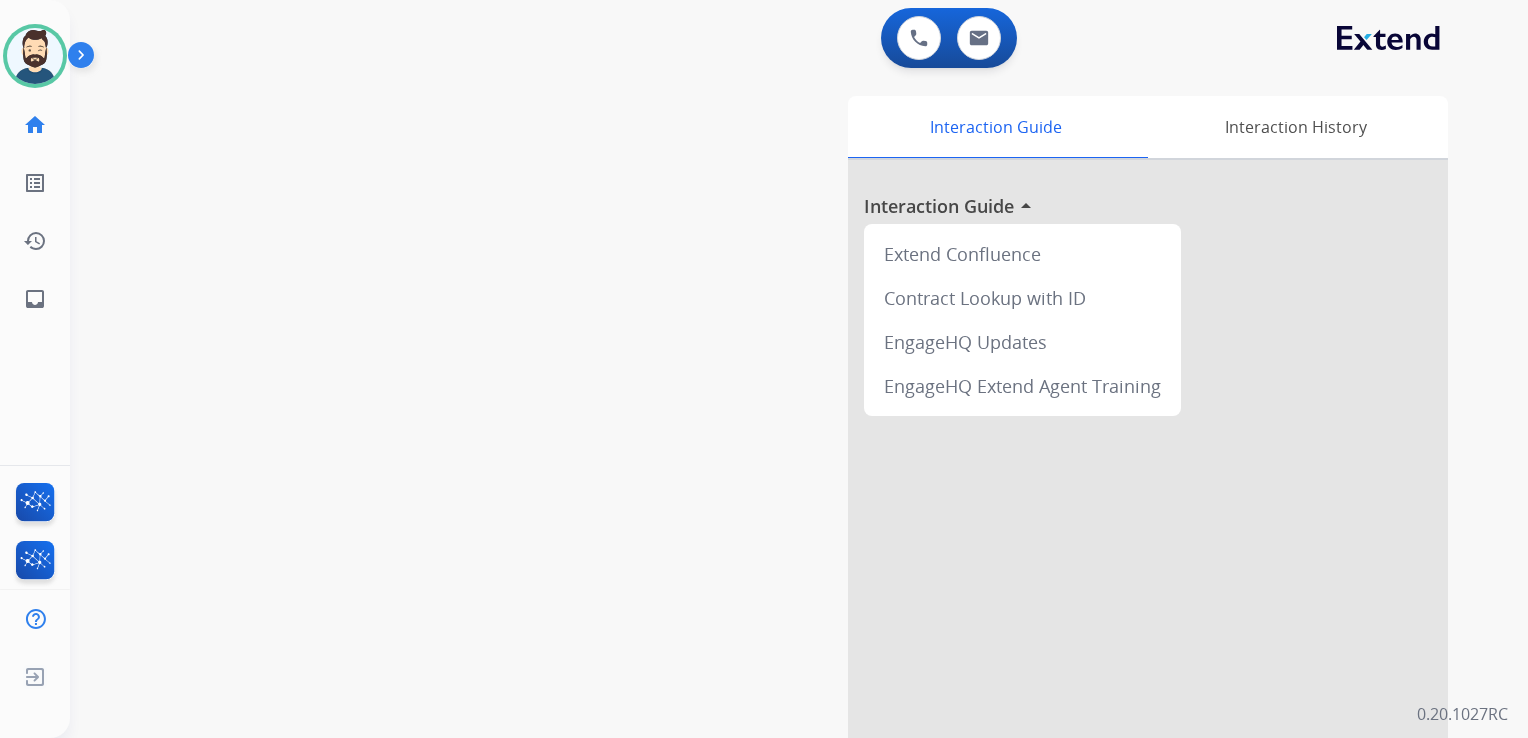 drag, startPoint x: 461, startPoint y: 310, endPoint x: 447, endPoint y: 311, distance: 14.035668 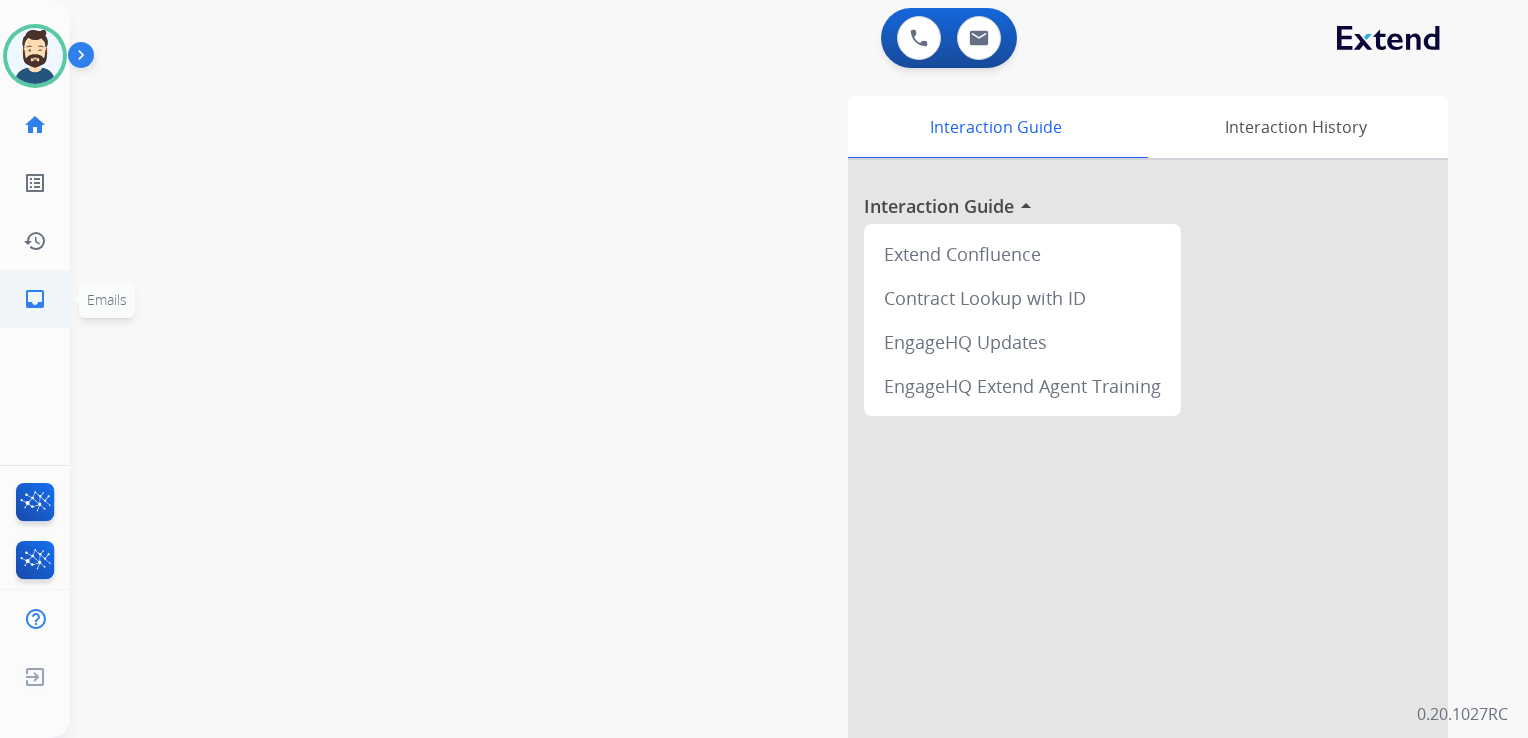 click on "inbox  Emails" 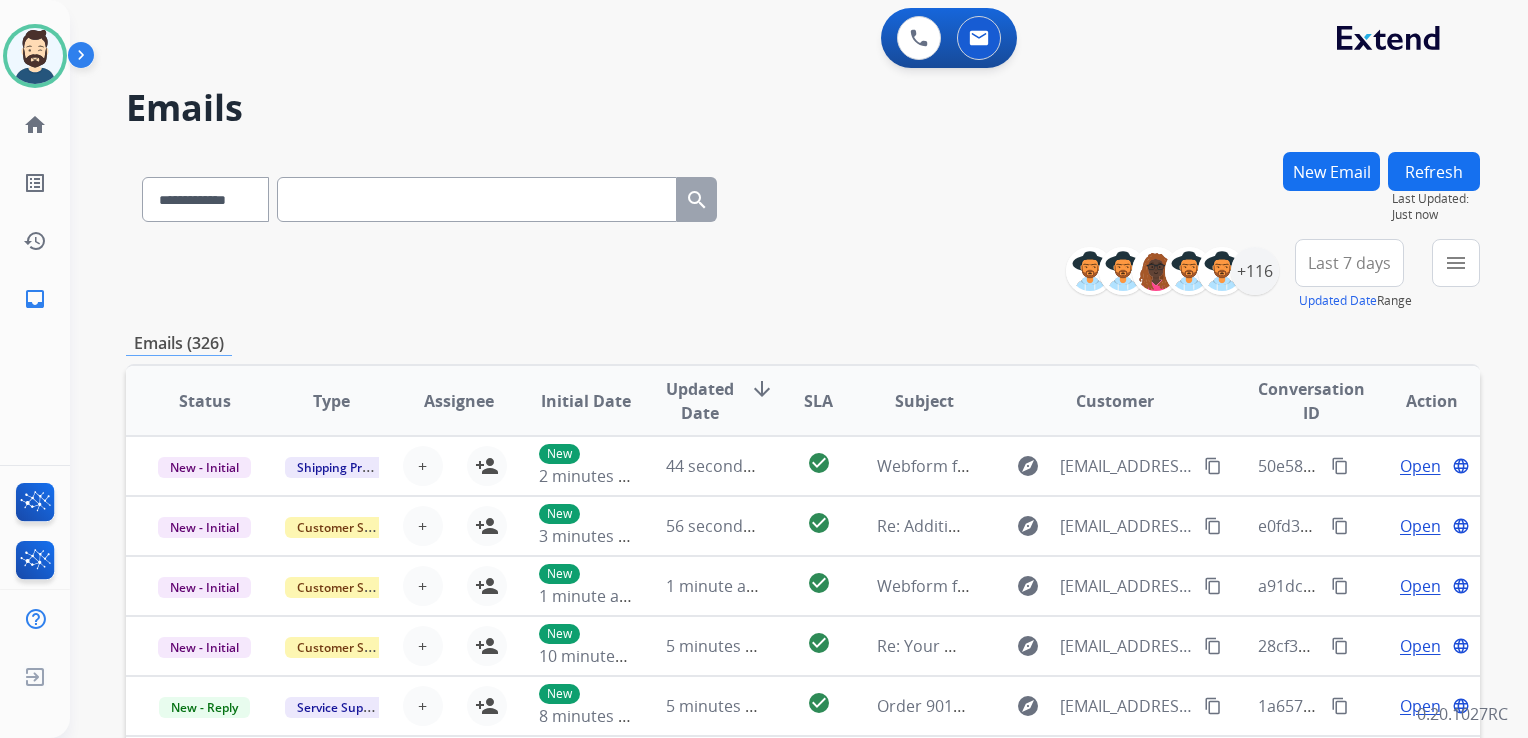 click at bounding box center [477, 199] 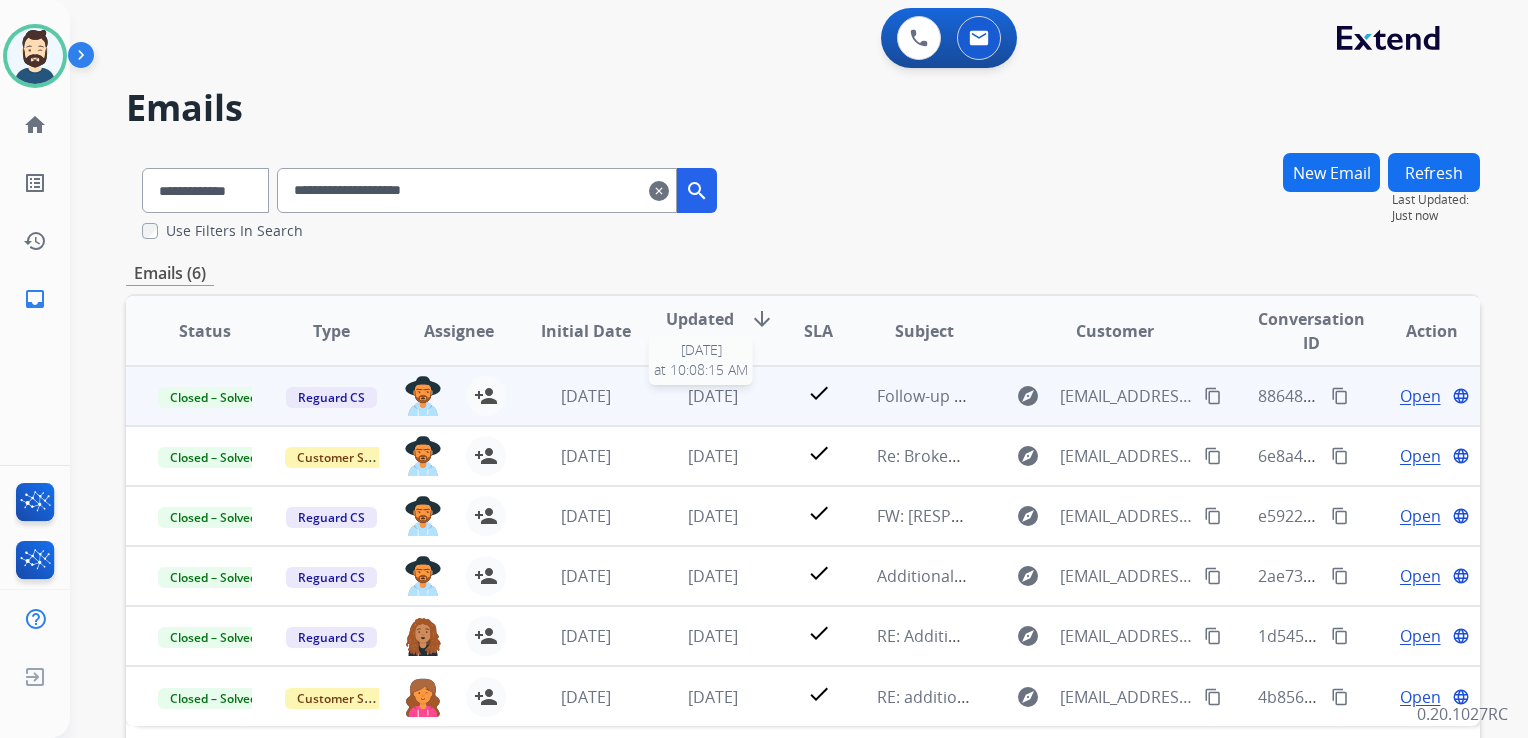 click on "3 days ago" at bounding box center (713, 396) 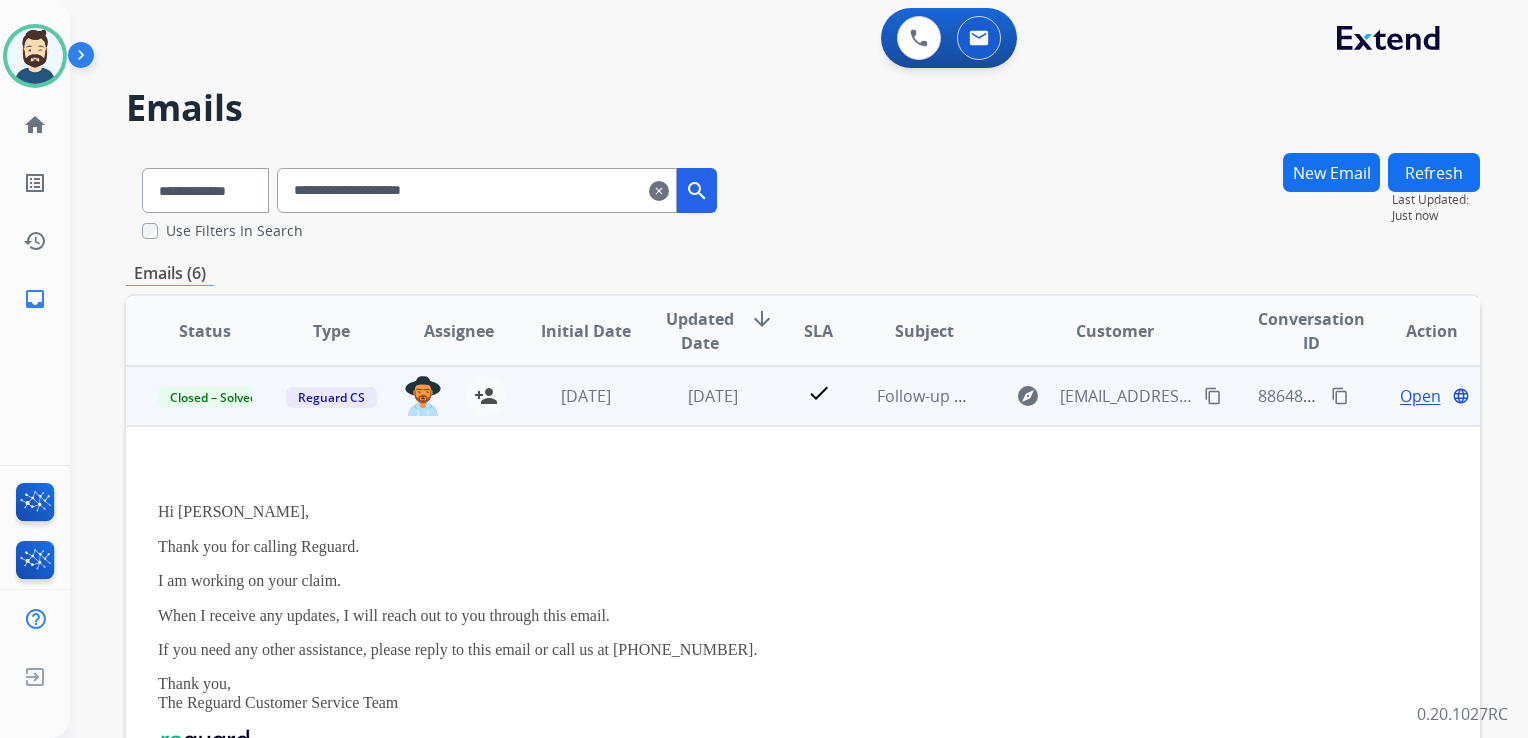 click on "Open" at bounding box center [1420, 396] 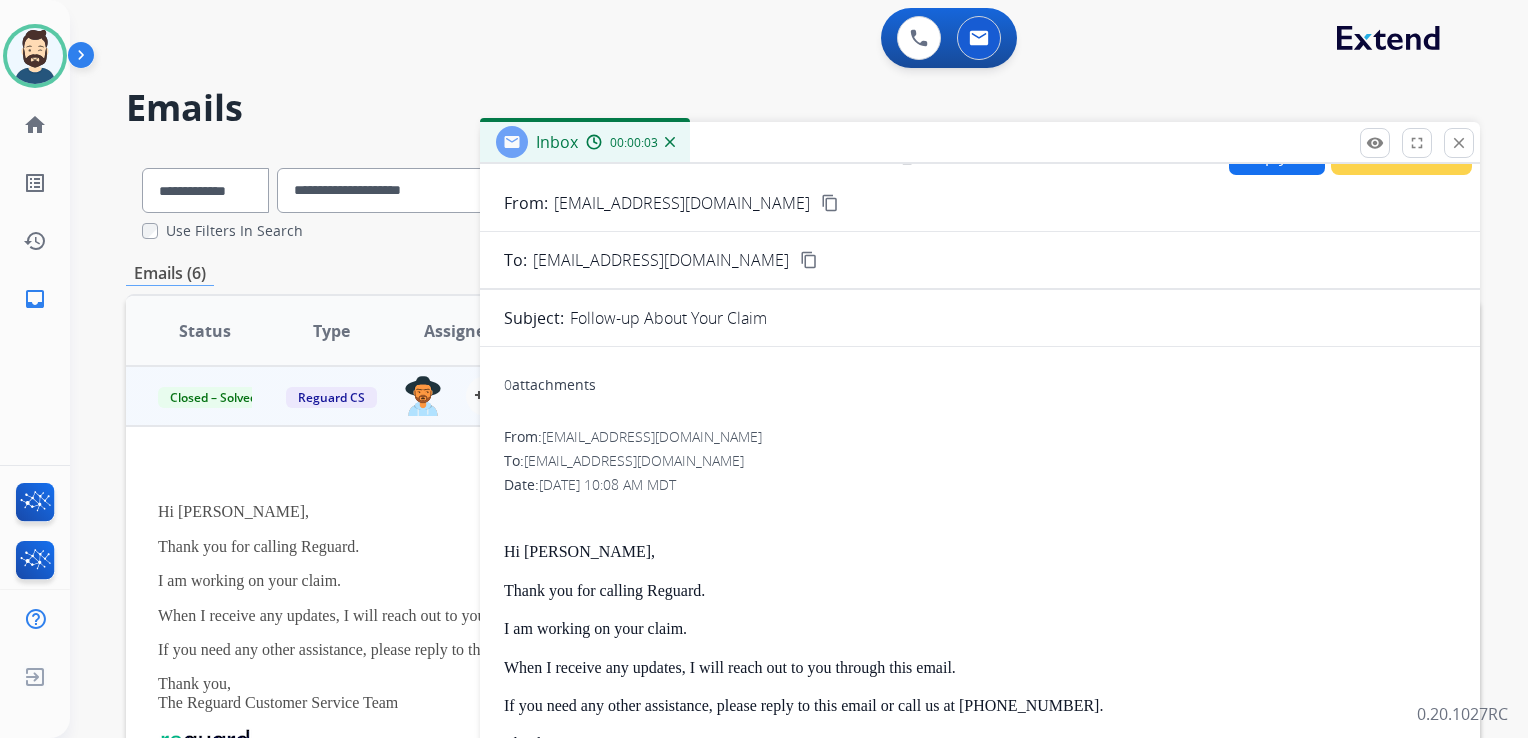 scroll, scrollTop: 0, scrollLeft: 0, axis: both 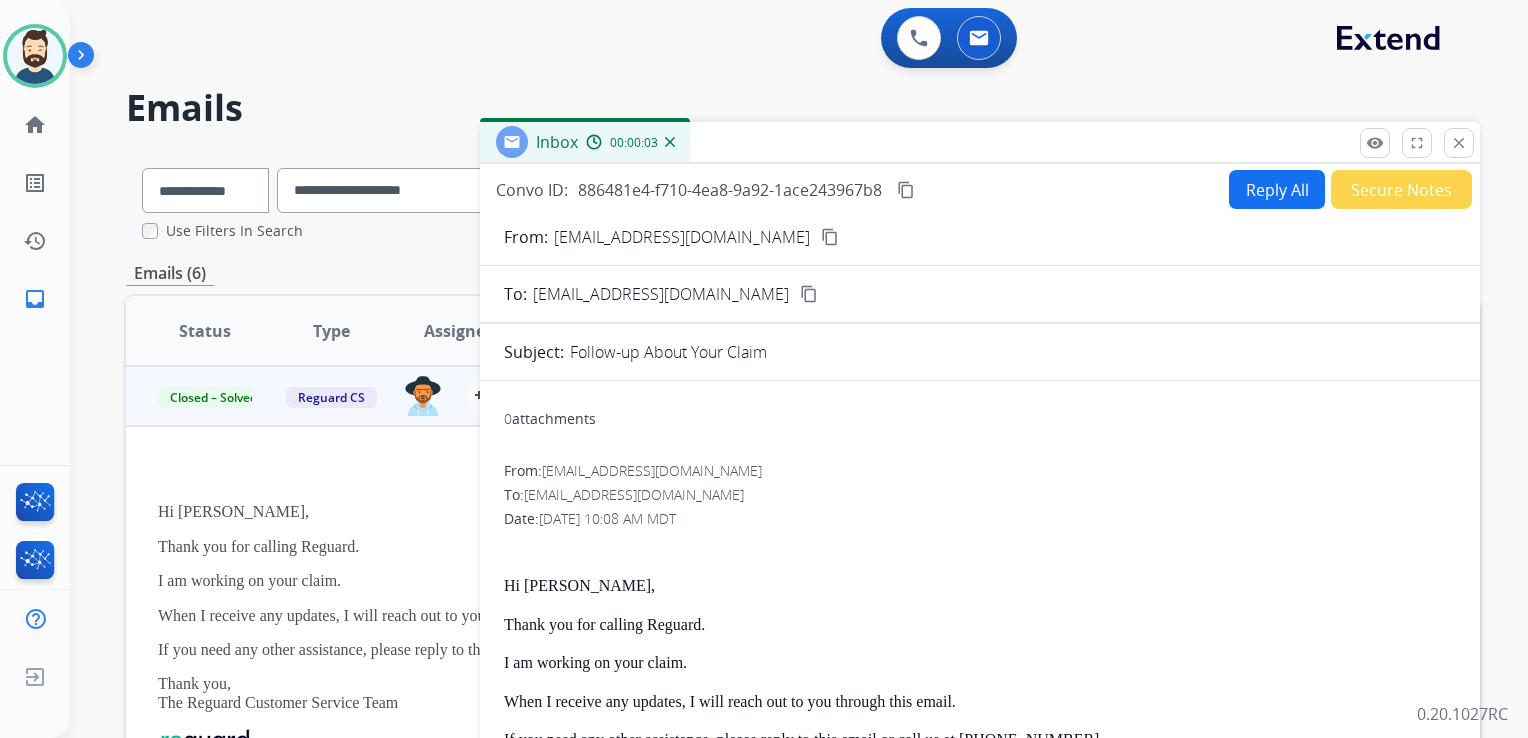 click on "Reply All" at bounding box center [1277, 189] 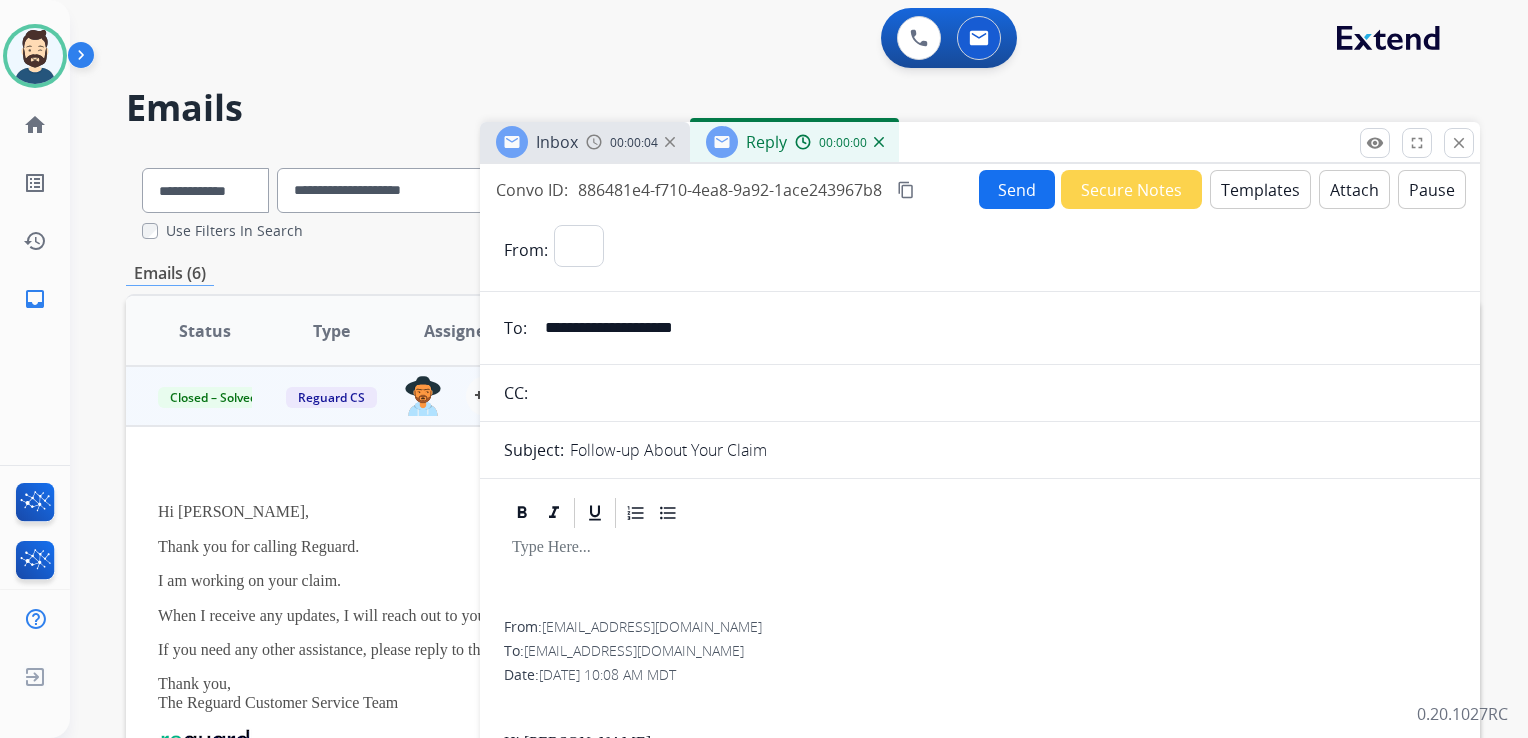 select on "**********" 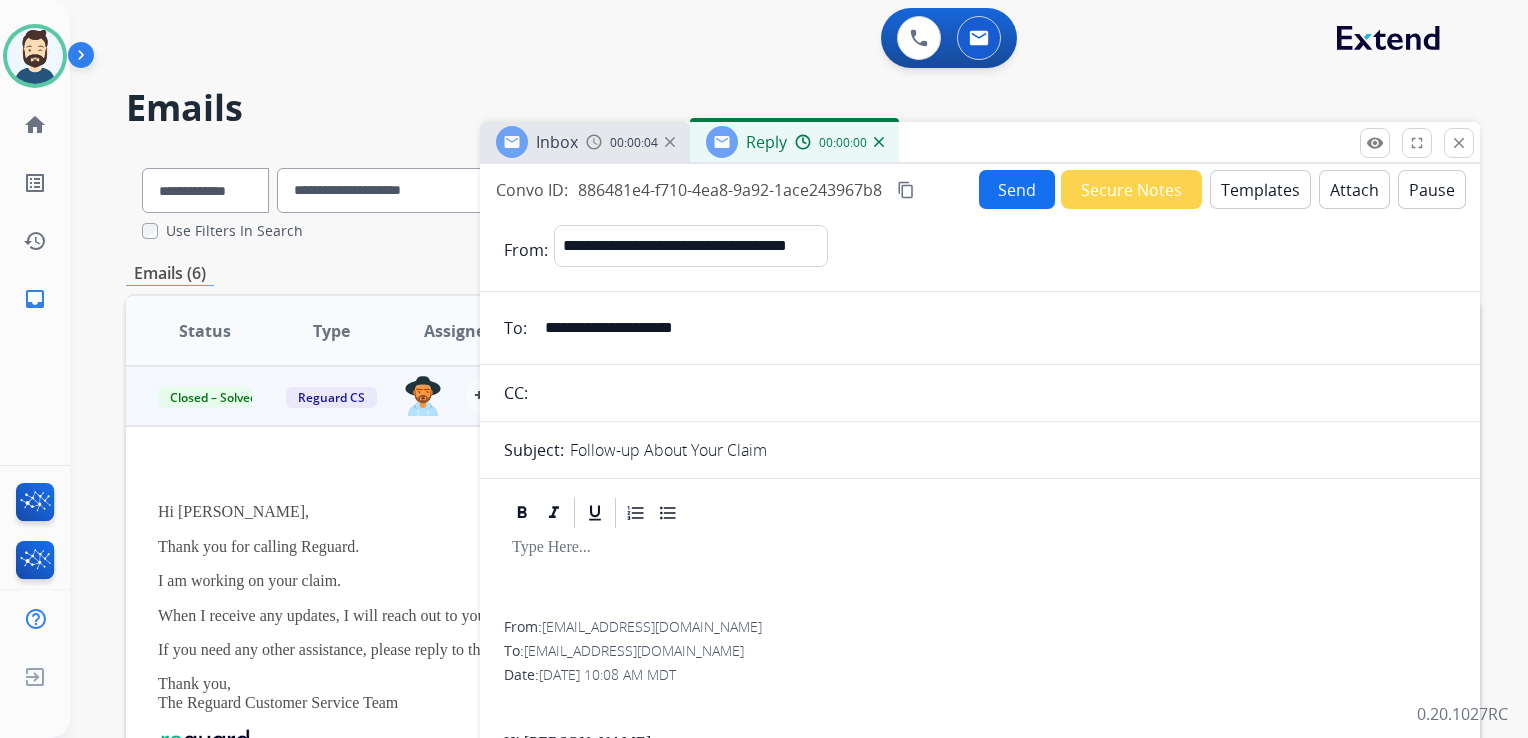 click on "Templates" at bounding box center [1260, 189] 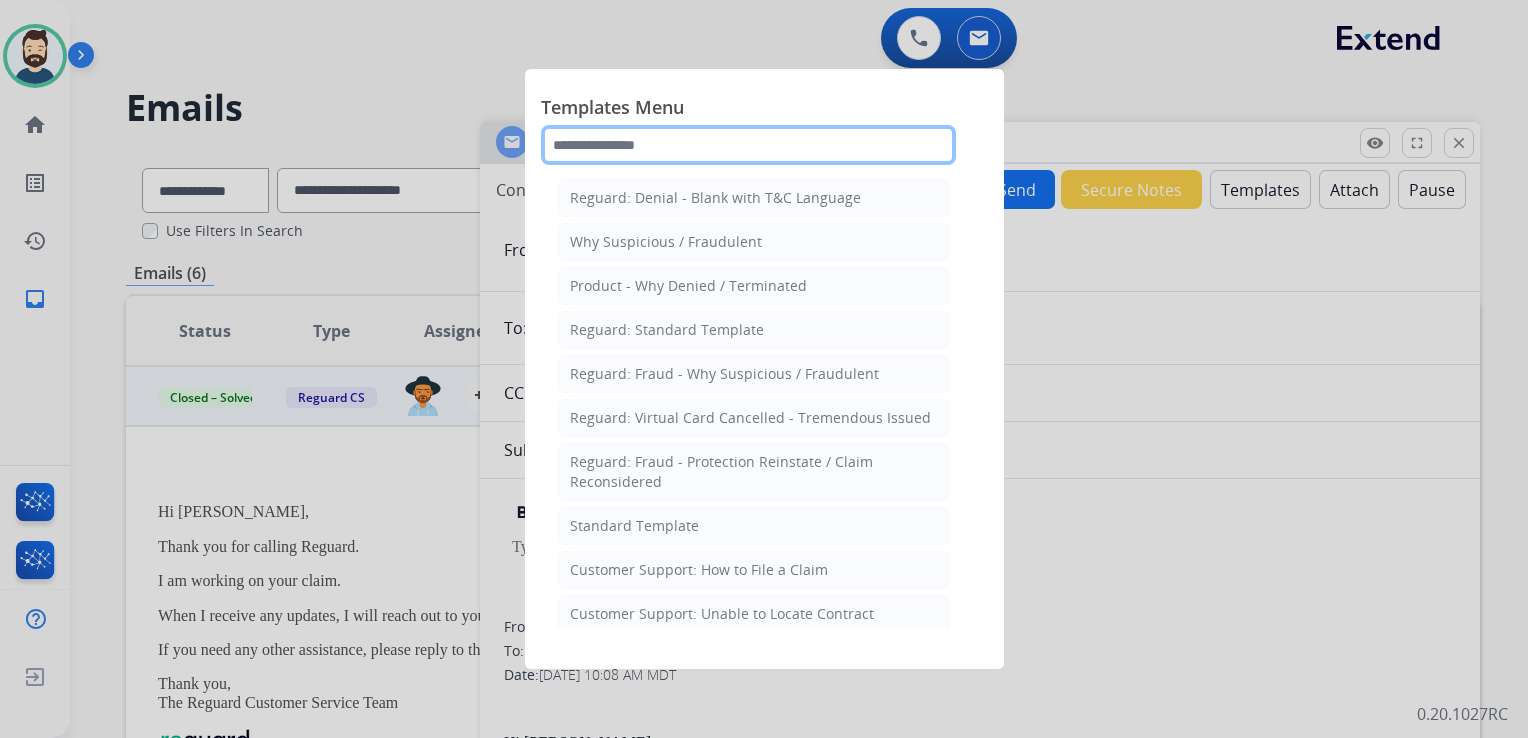 click 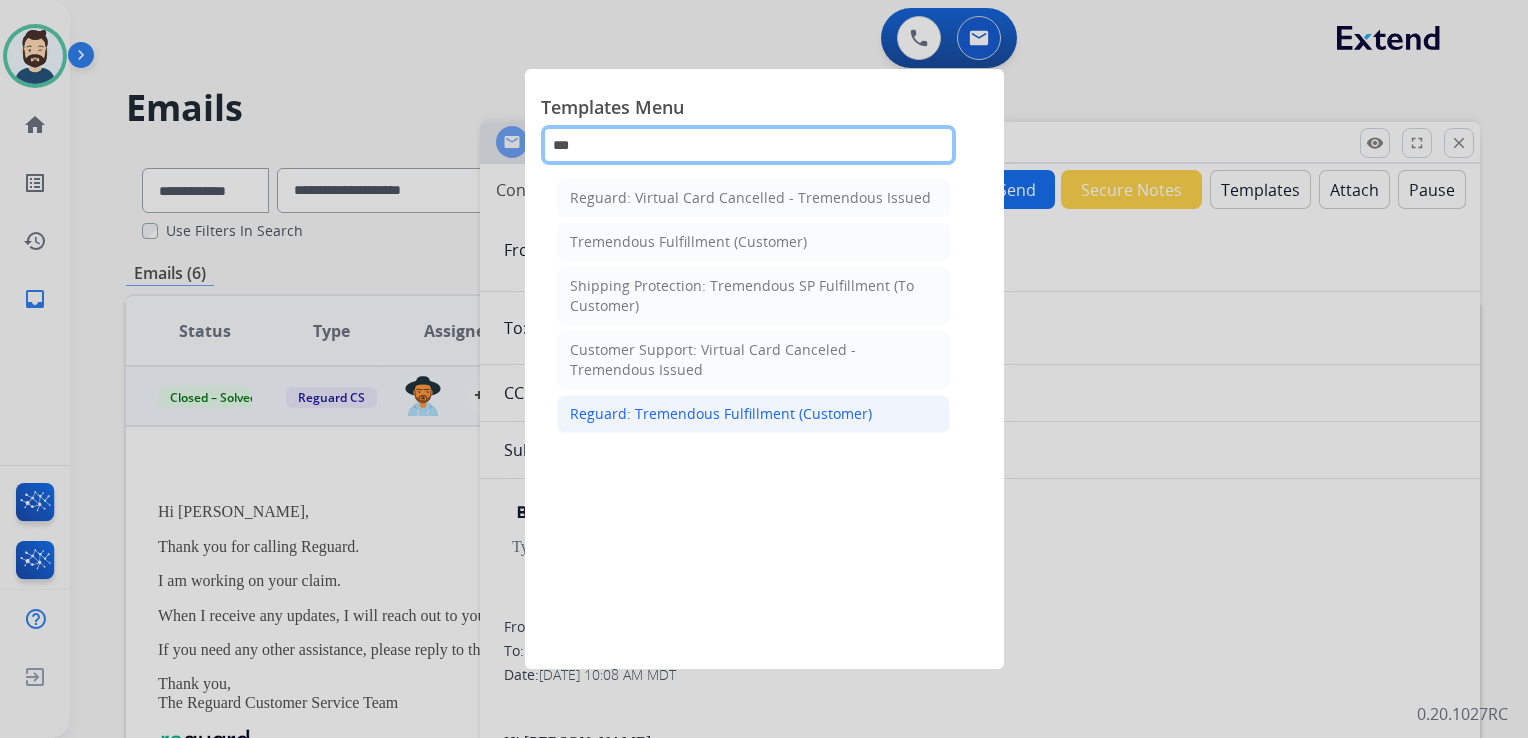 type on "***" 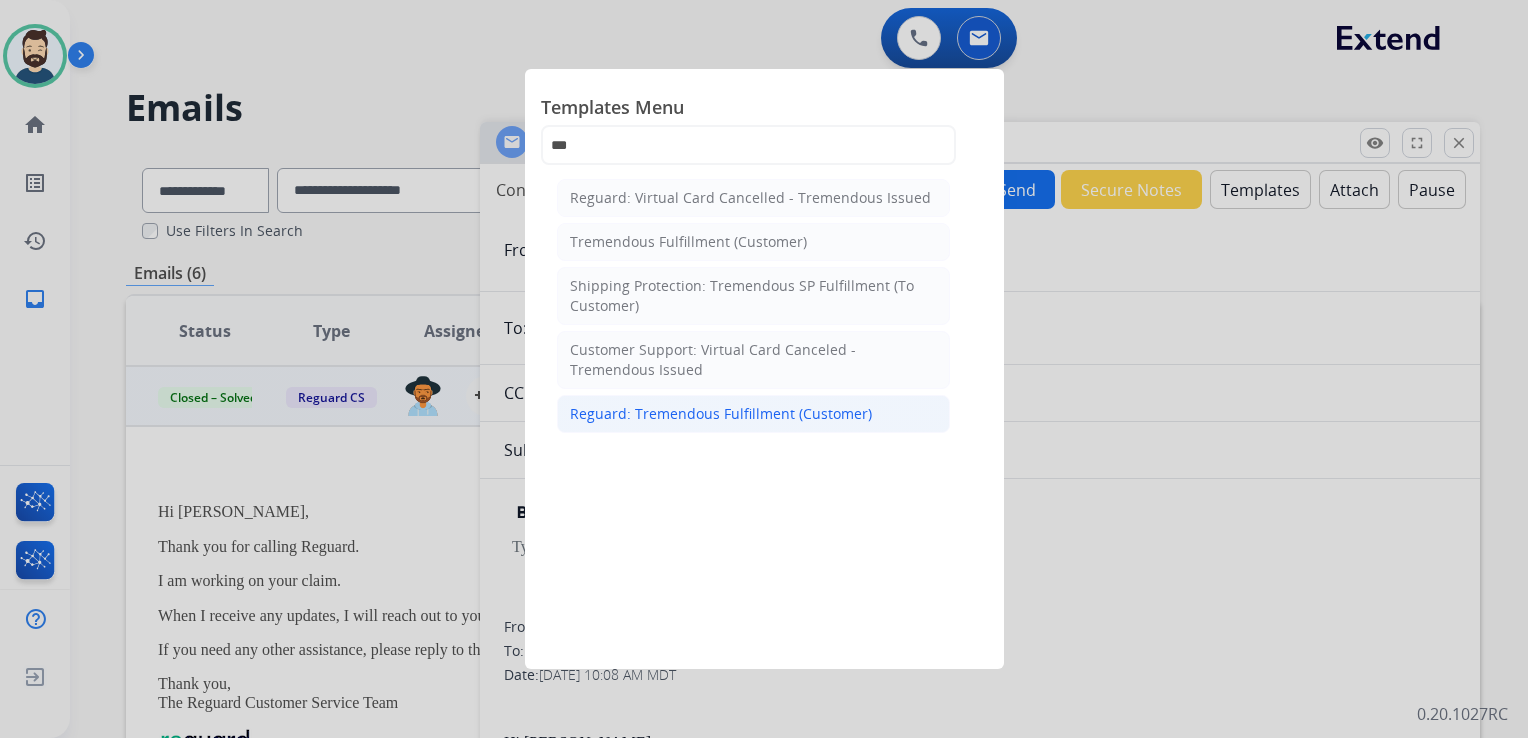 click on "Reguard: Tremendous Fulfillment (Customer)" 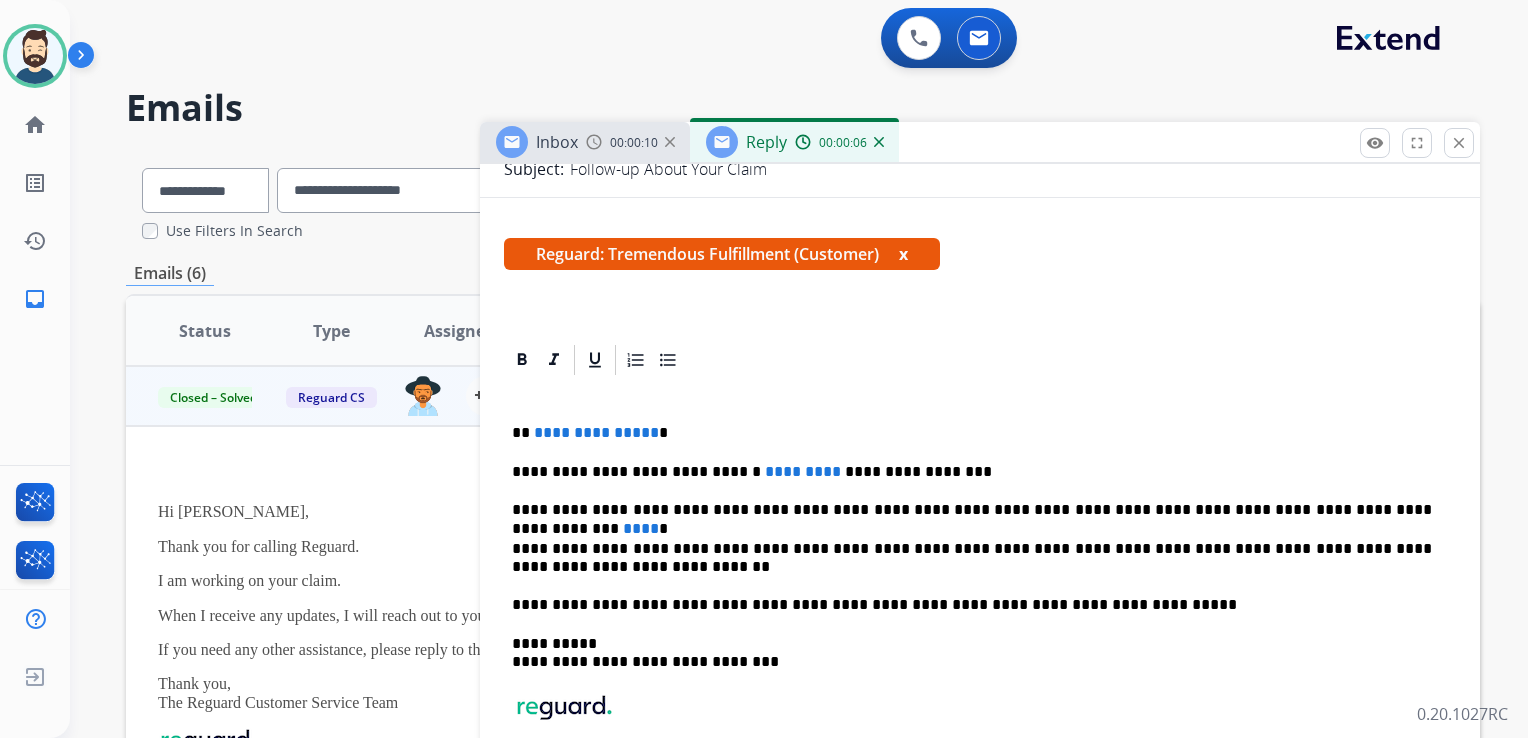 scroll, scrollTop: 300, scrollLeft: 0, axis: vertical 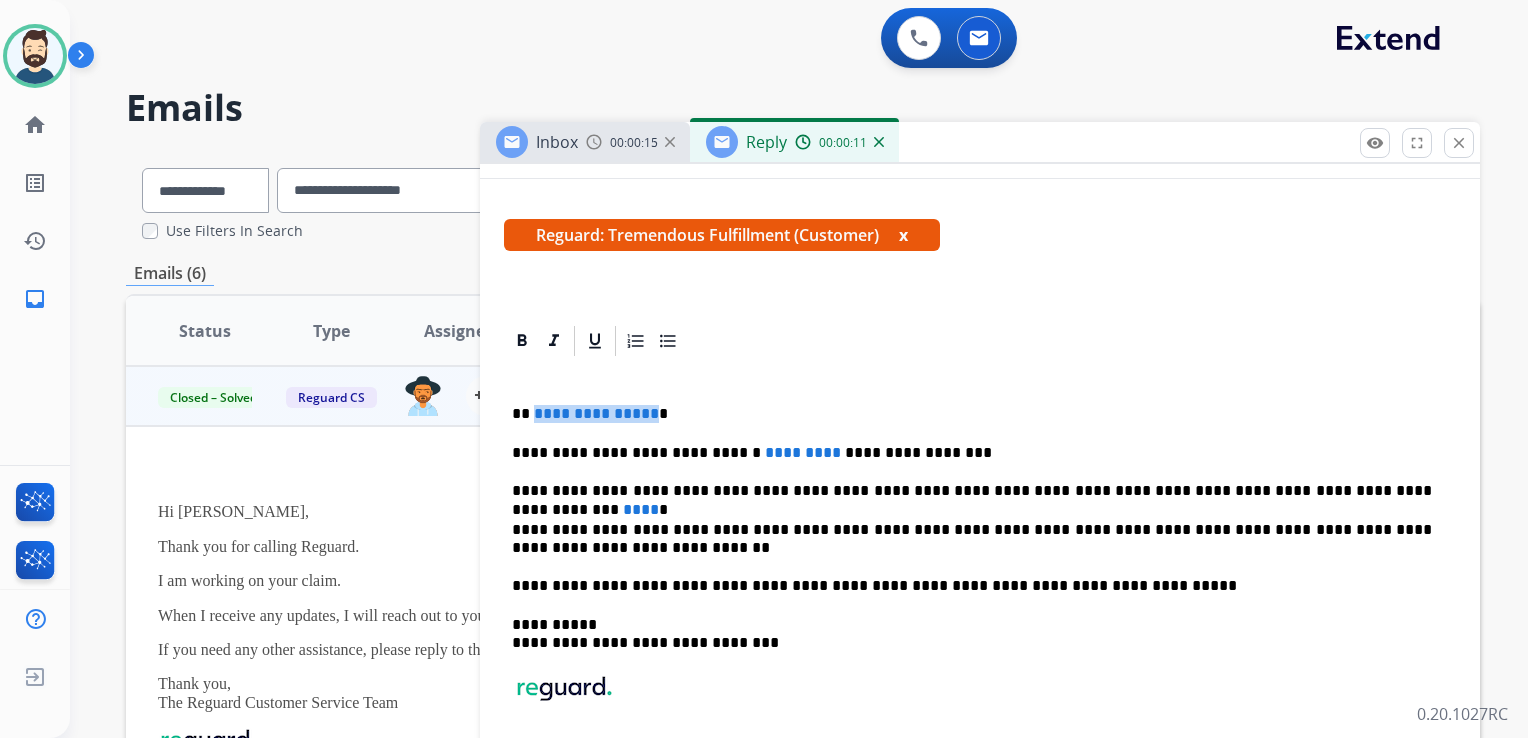 drag, startPoint x: 532, startPoint y: 413, endPoint x: 645, endPoint y: 410, distance: 113.03982 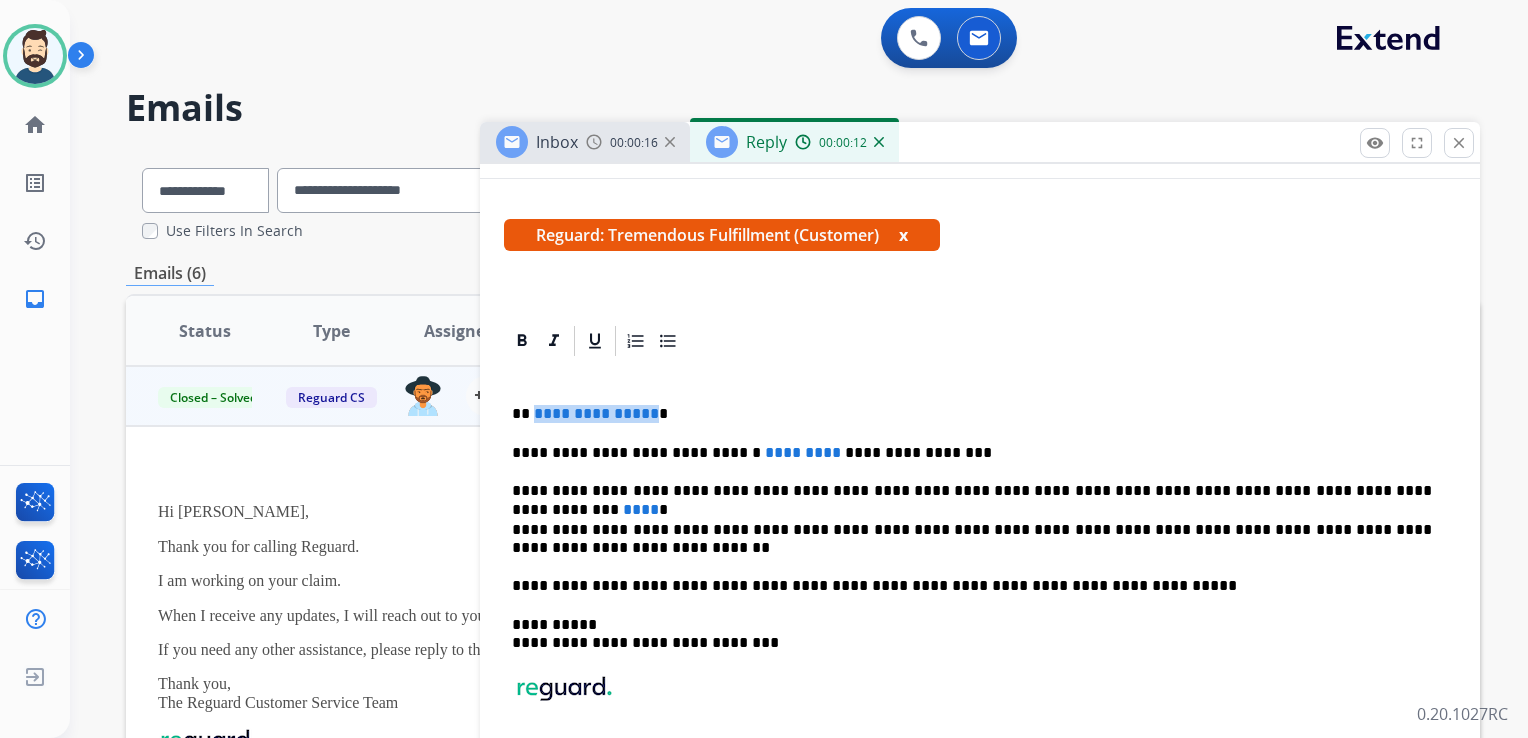 type 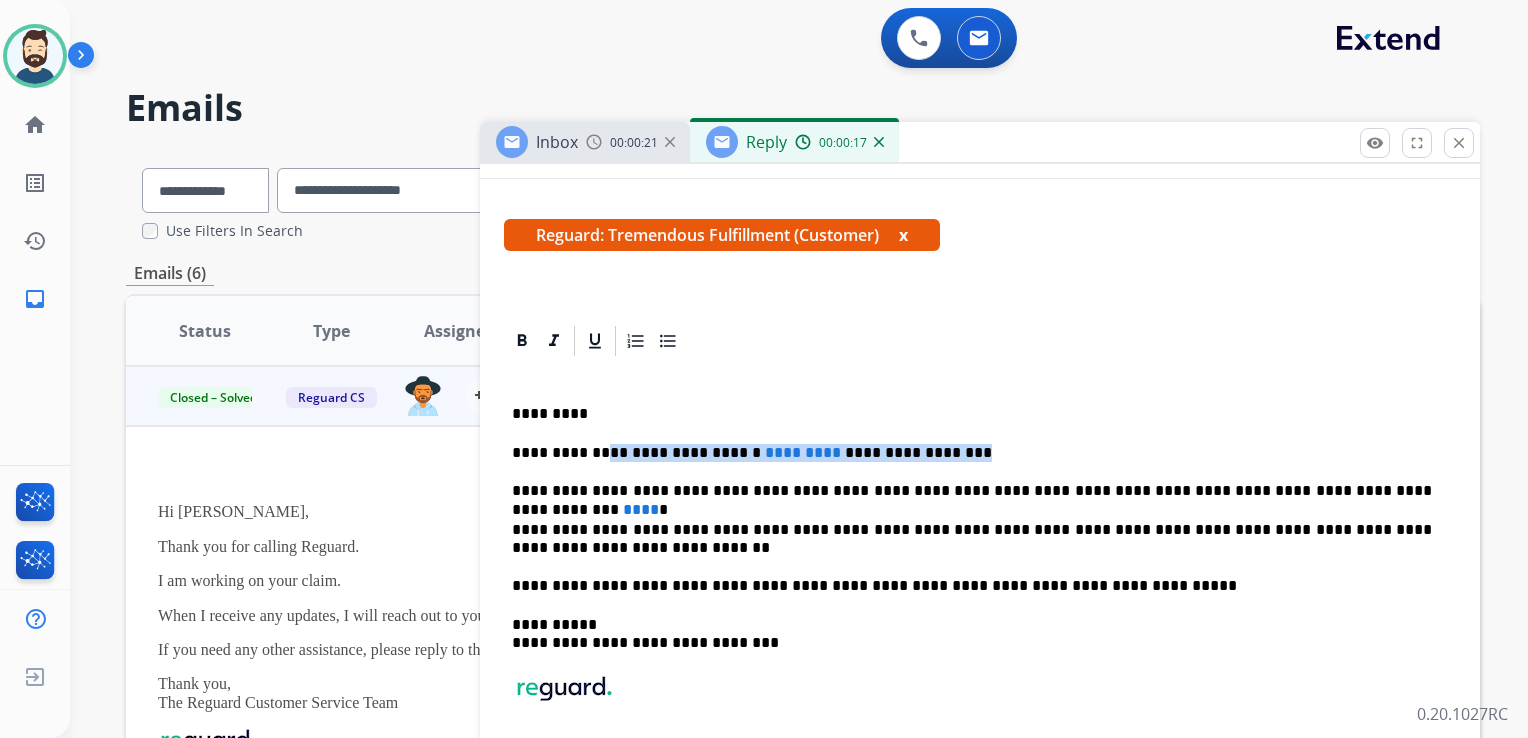 drag, startPoint x: 593, startPoint y: 455, endPoint x: 916, endPoint y: 433, distance: 323.74835 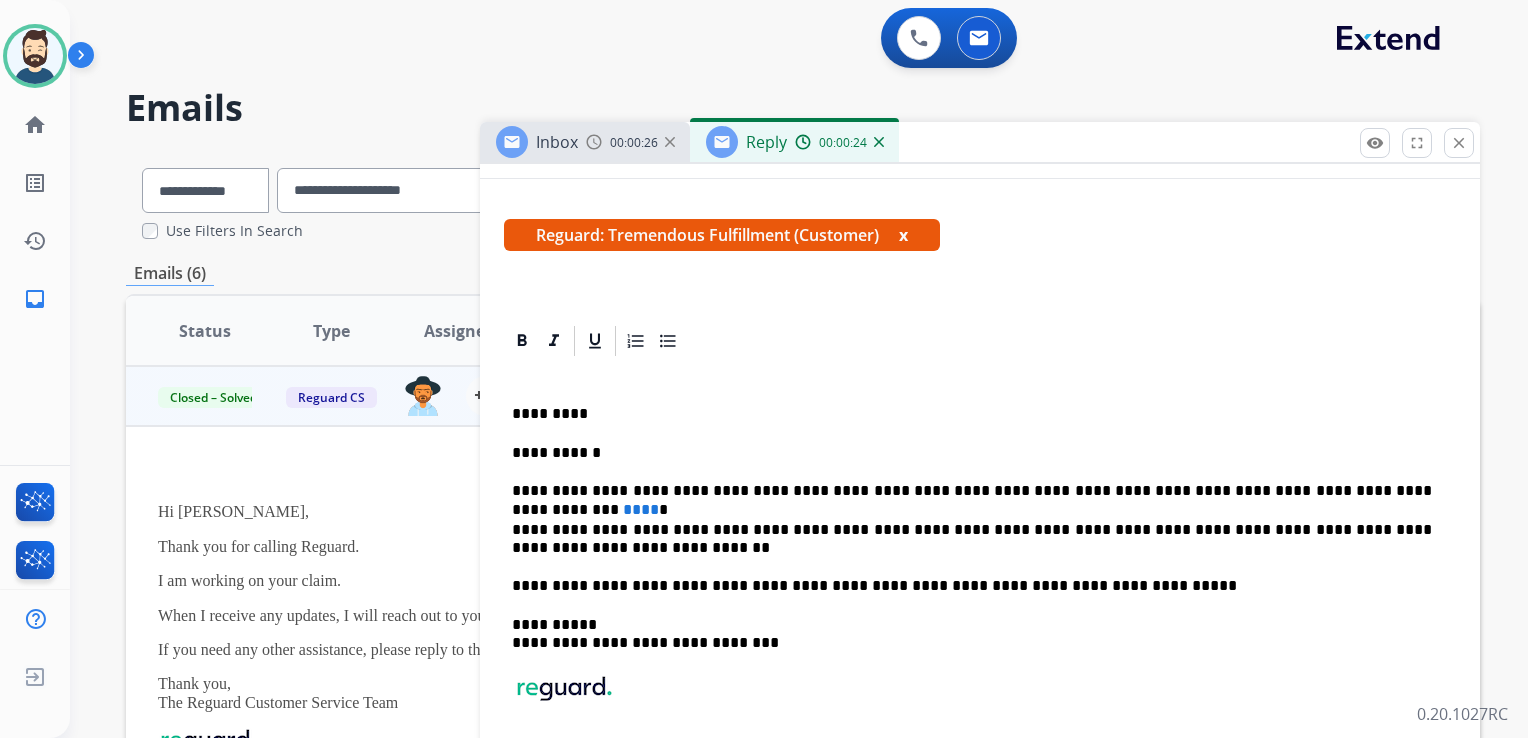 click on "**********" at bounding box center [972, 491] 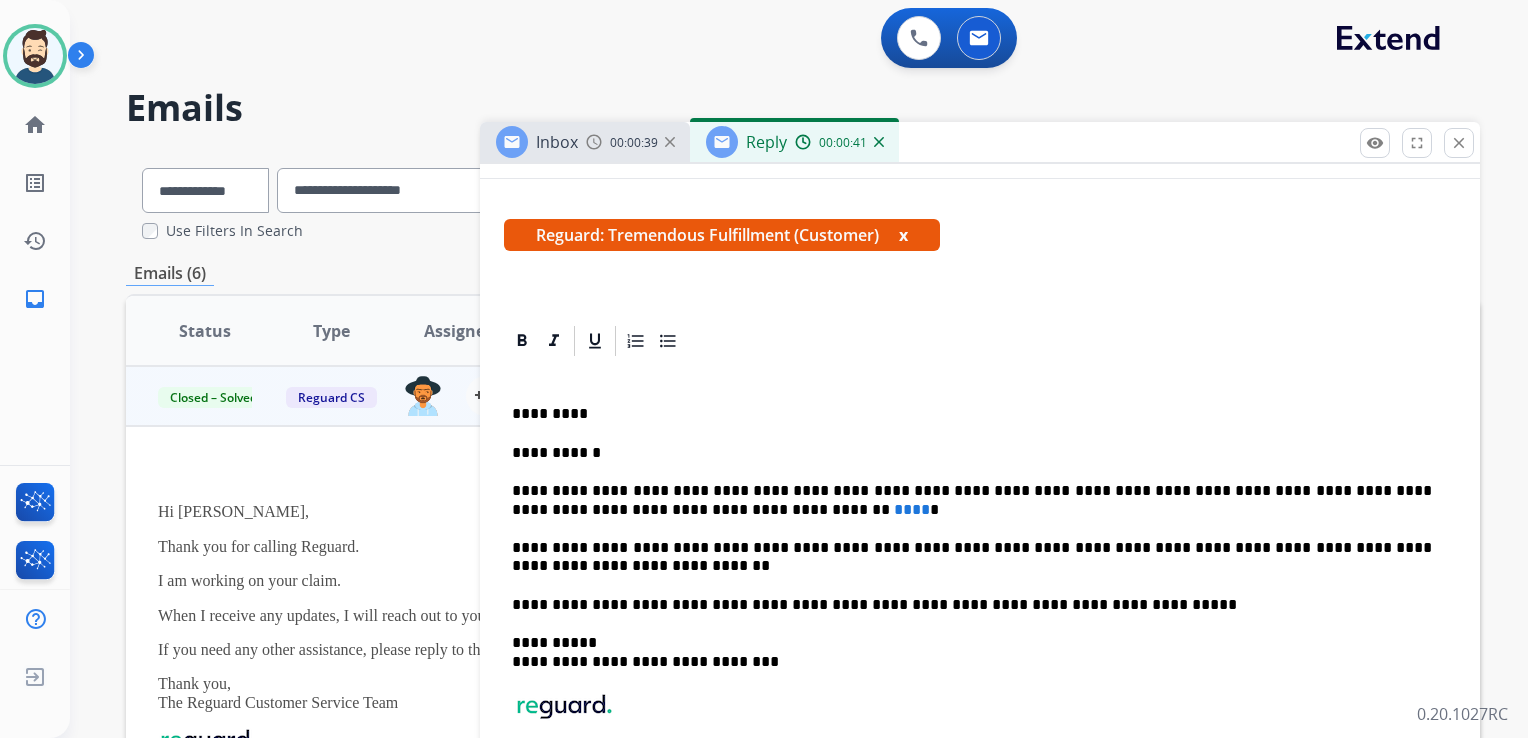 click on "****" at bounding box center [912, 509] 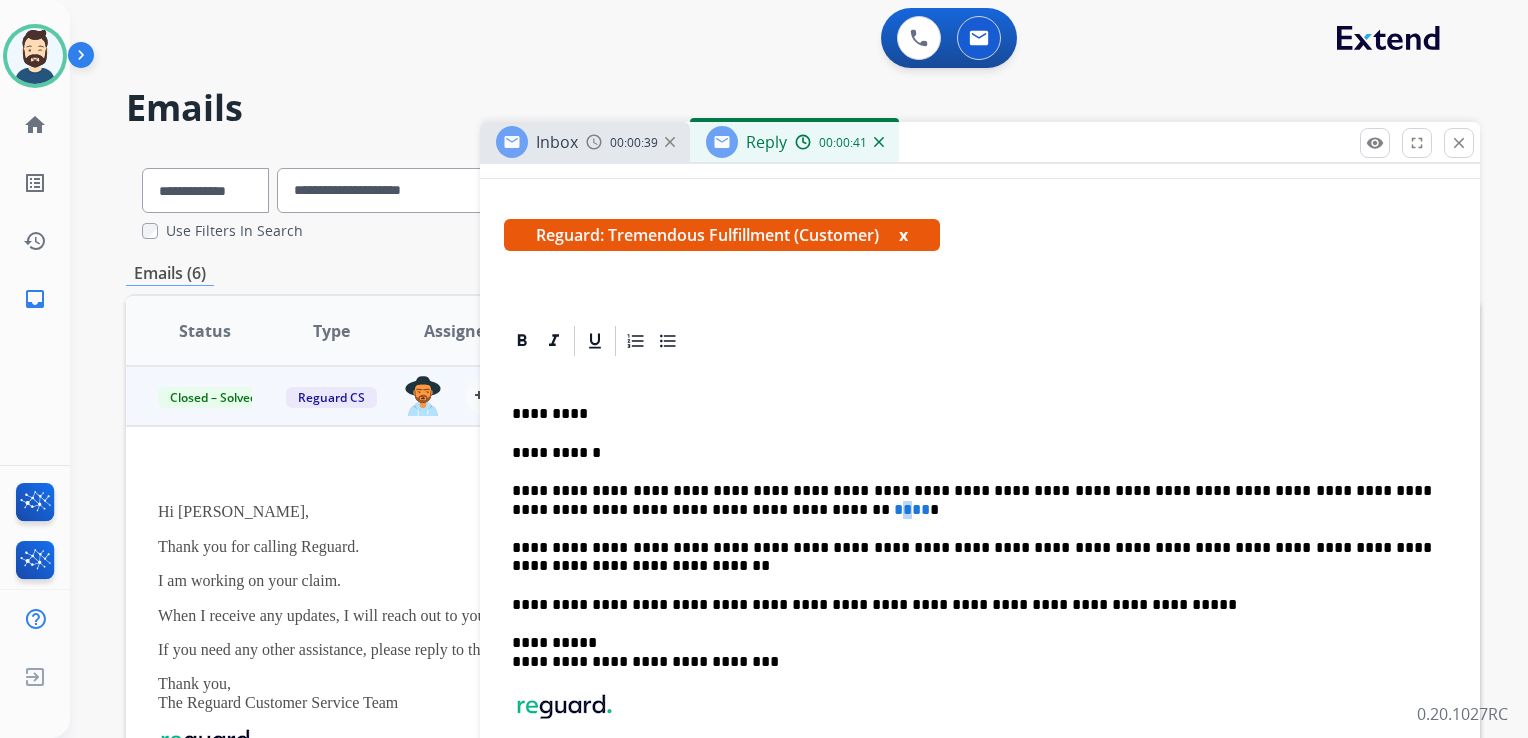 click on "****" at bounding box center [912, 509] 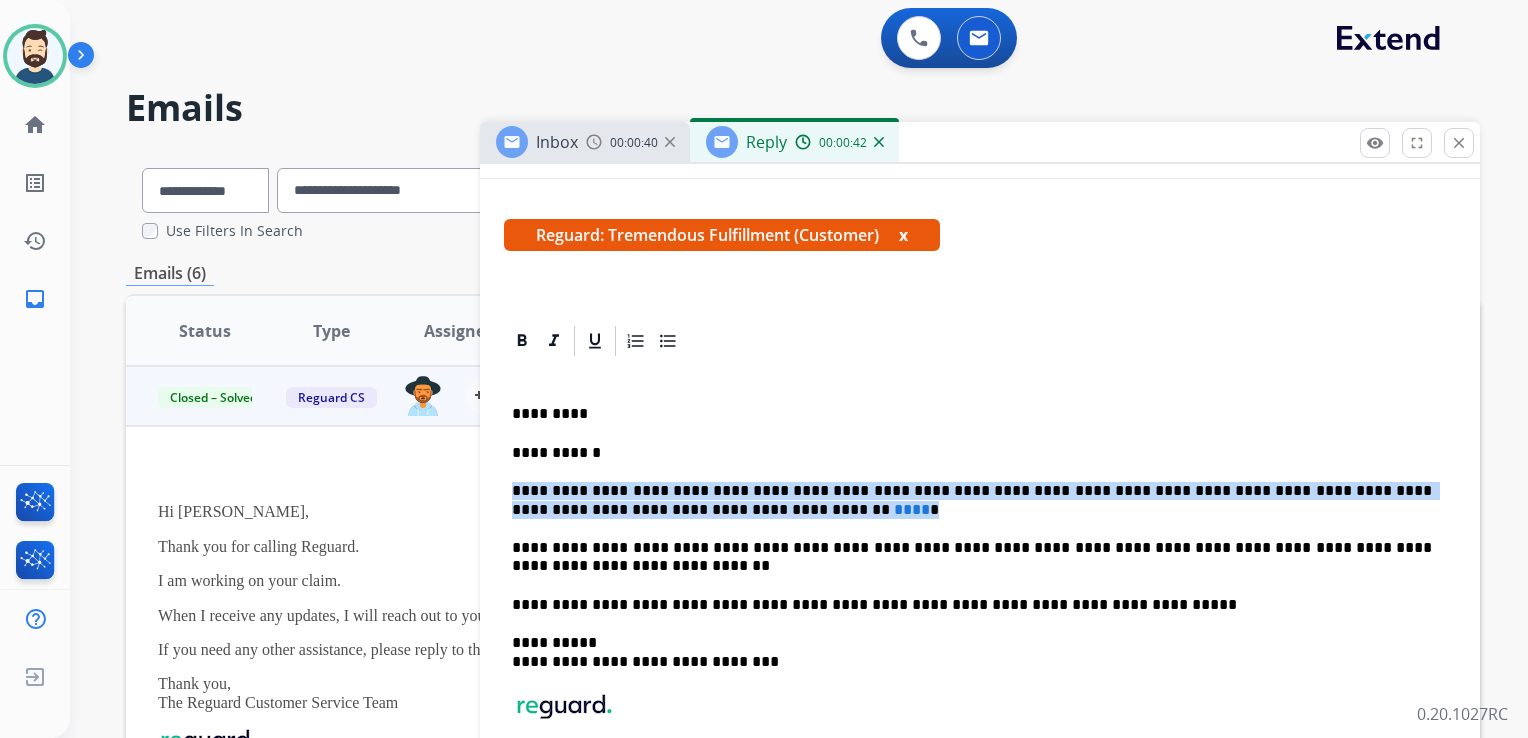 click on "****" at bounding box center [912, 509] 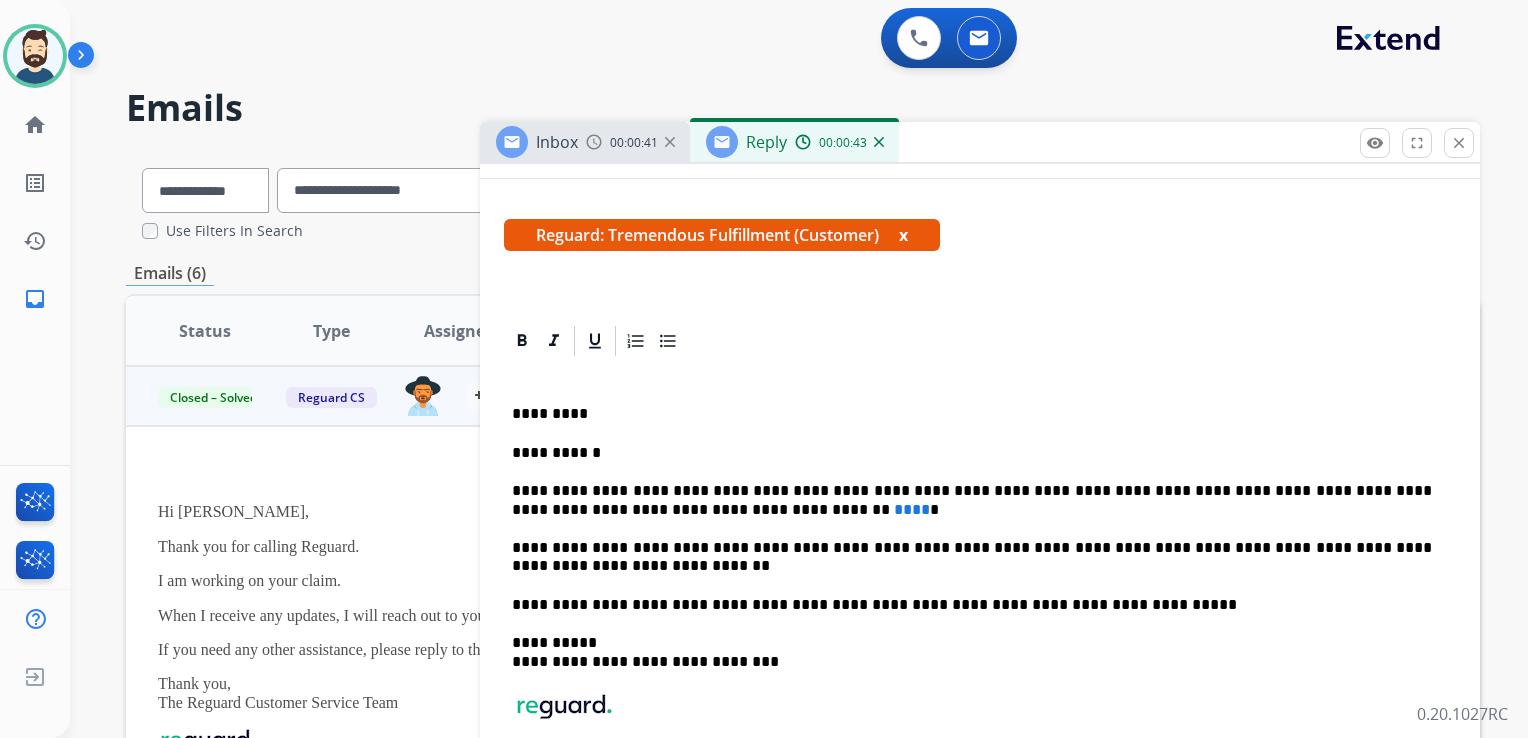 click on "**********" at bounding box center [972, 500] 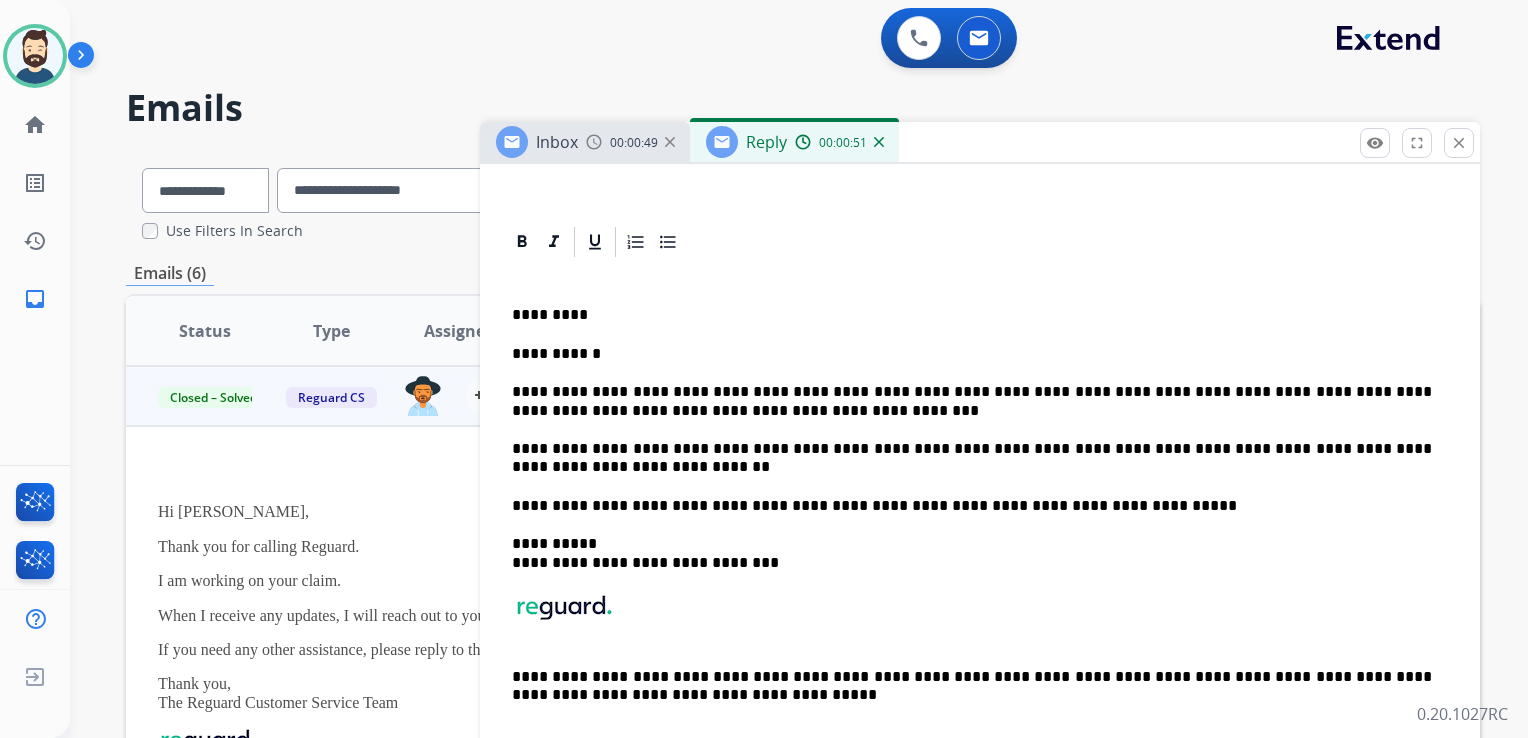 scroll, scrollTop: 400, scrollLeft: 0, axis: vertical 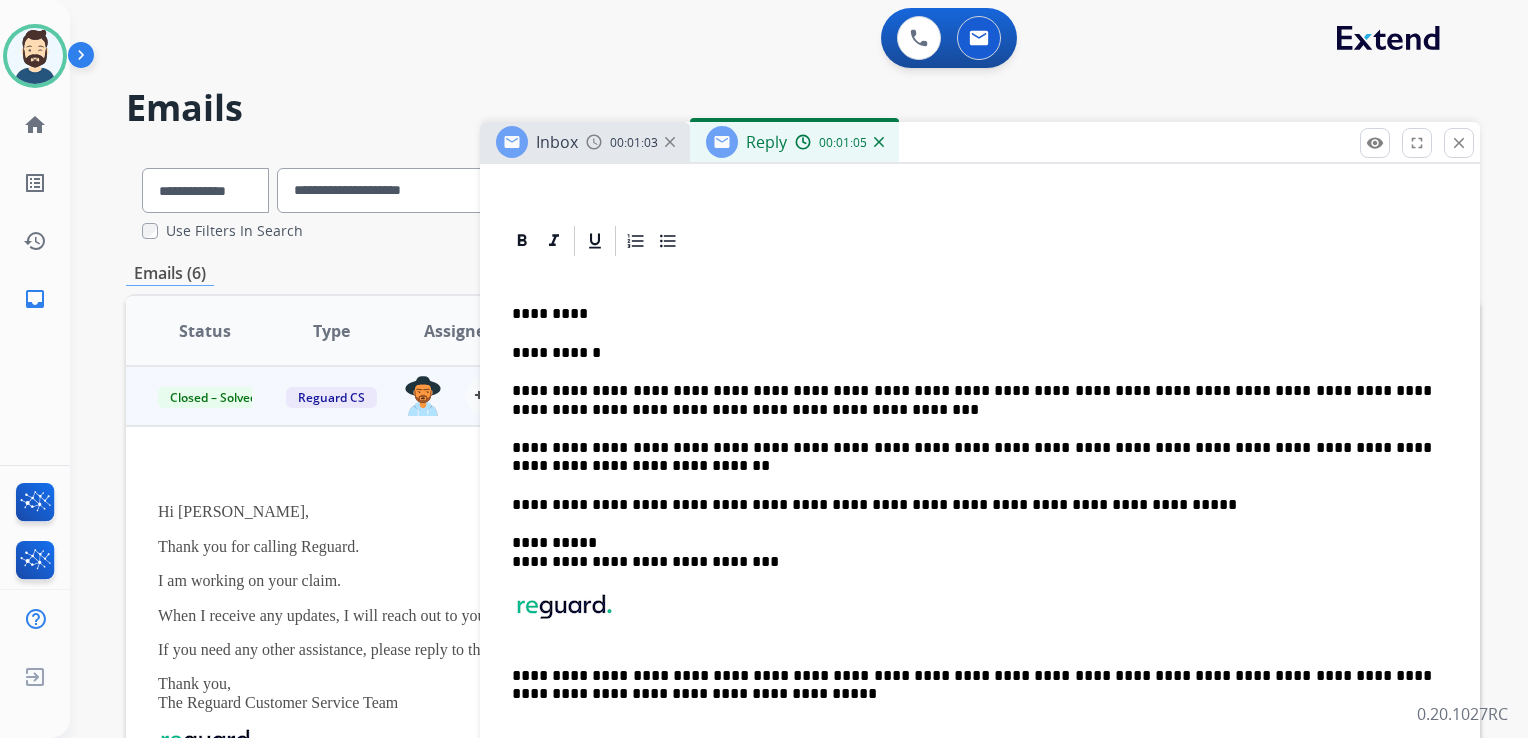 drag, startPoint x: 551, startPoint y: 467, endPoint x: 564, endPoint y: 486, distance: 23.021729 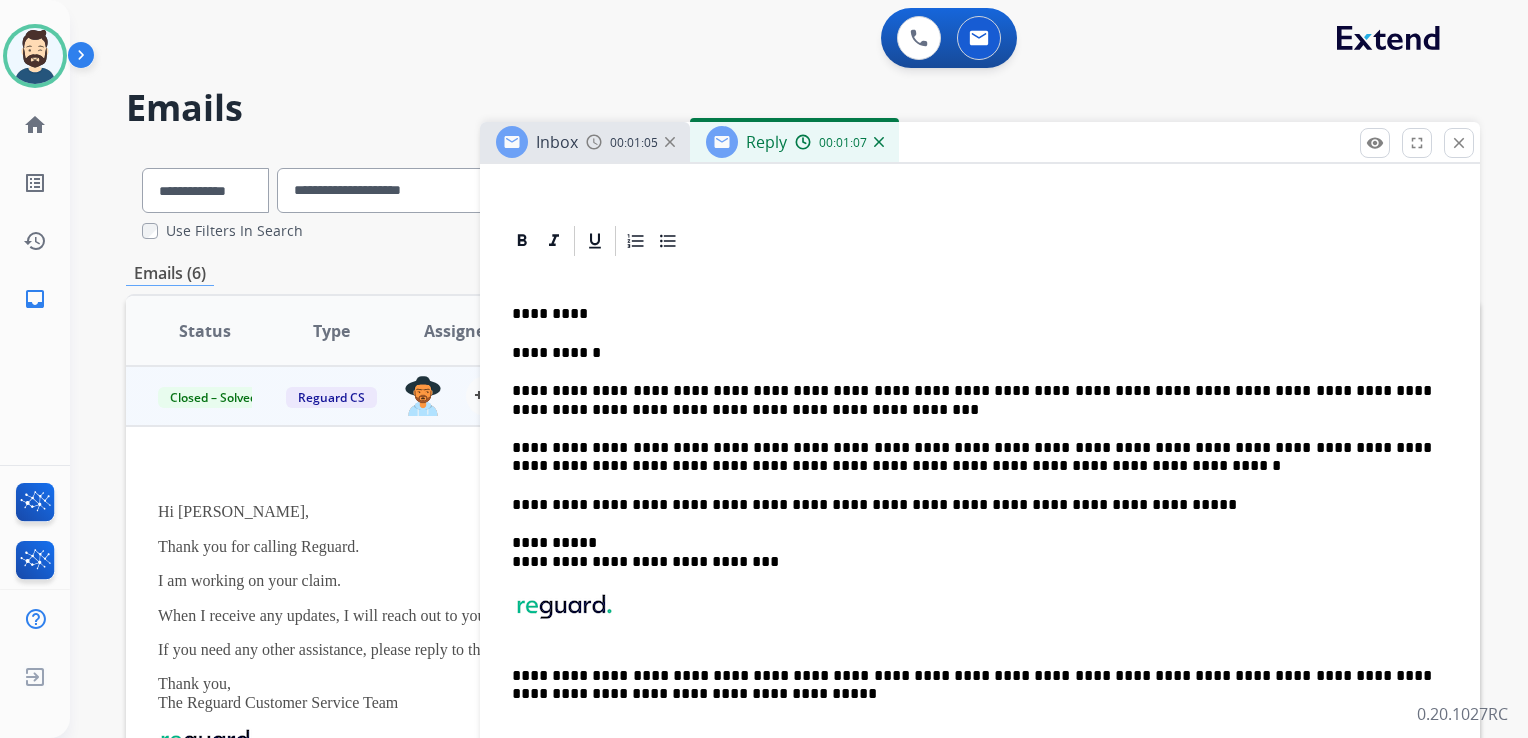 click on "**********" at bounding box center (972, 552) 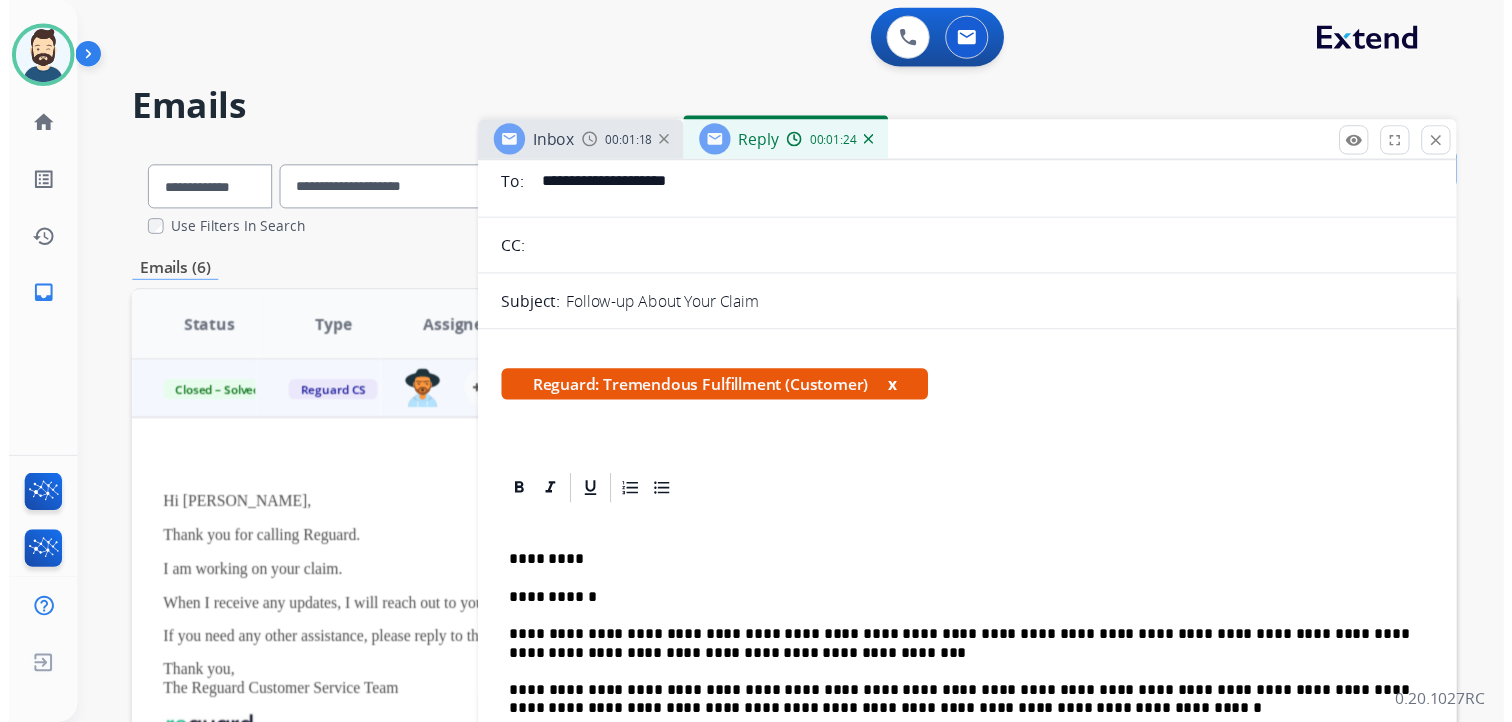 scroll, scrollTop: 0, scrollLeft: 0, axis: both 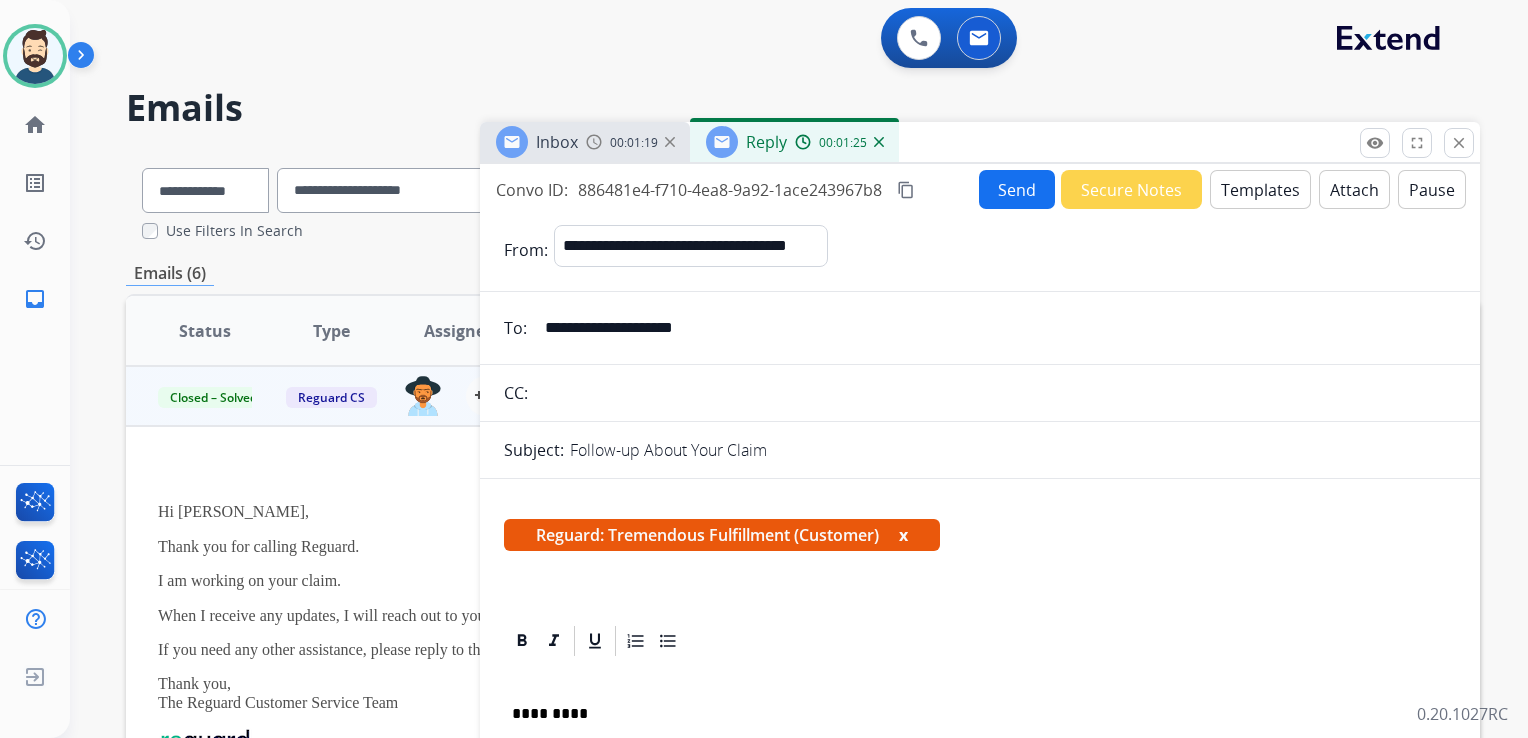 click on "Send" at bounding box center (1017, 189) 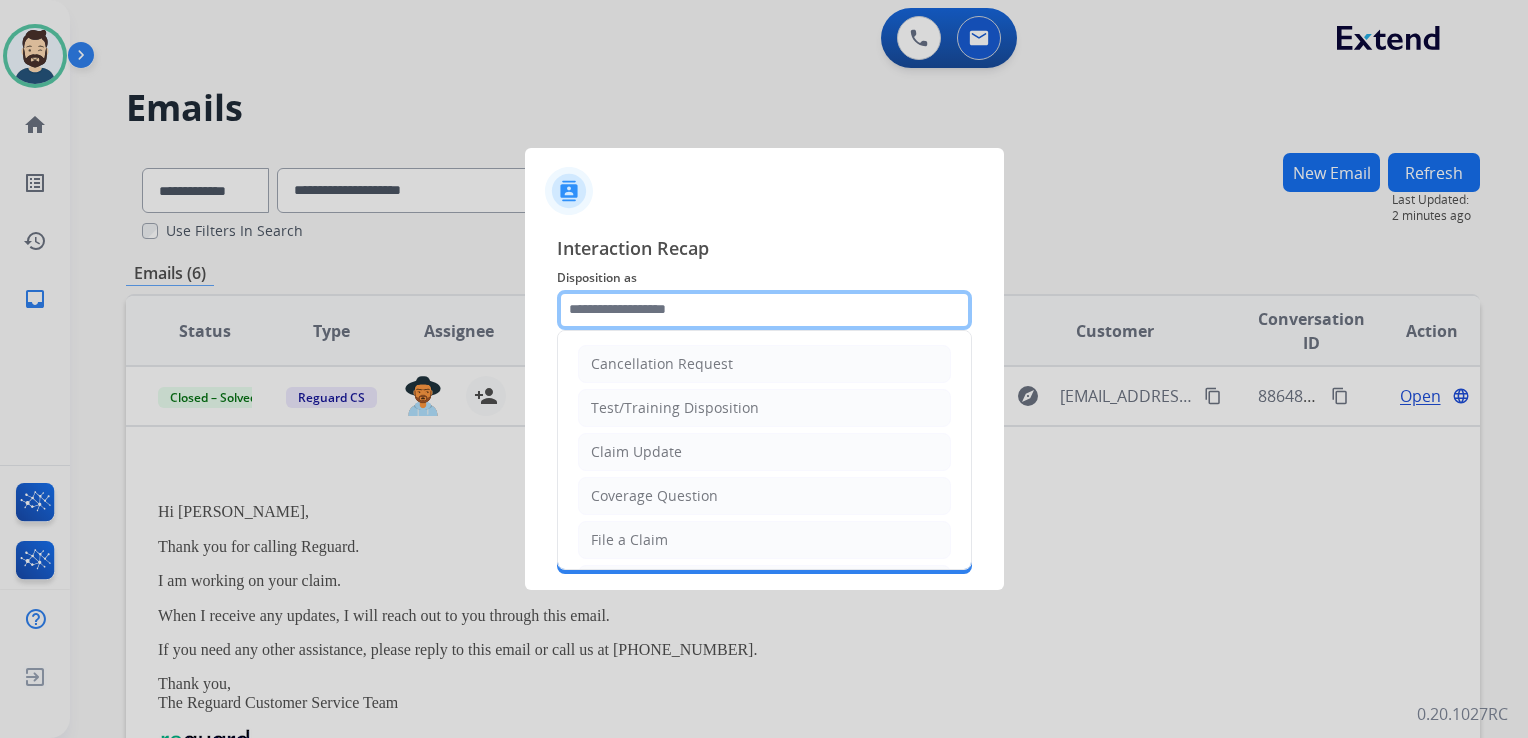 click 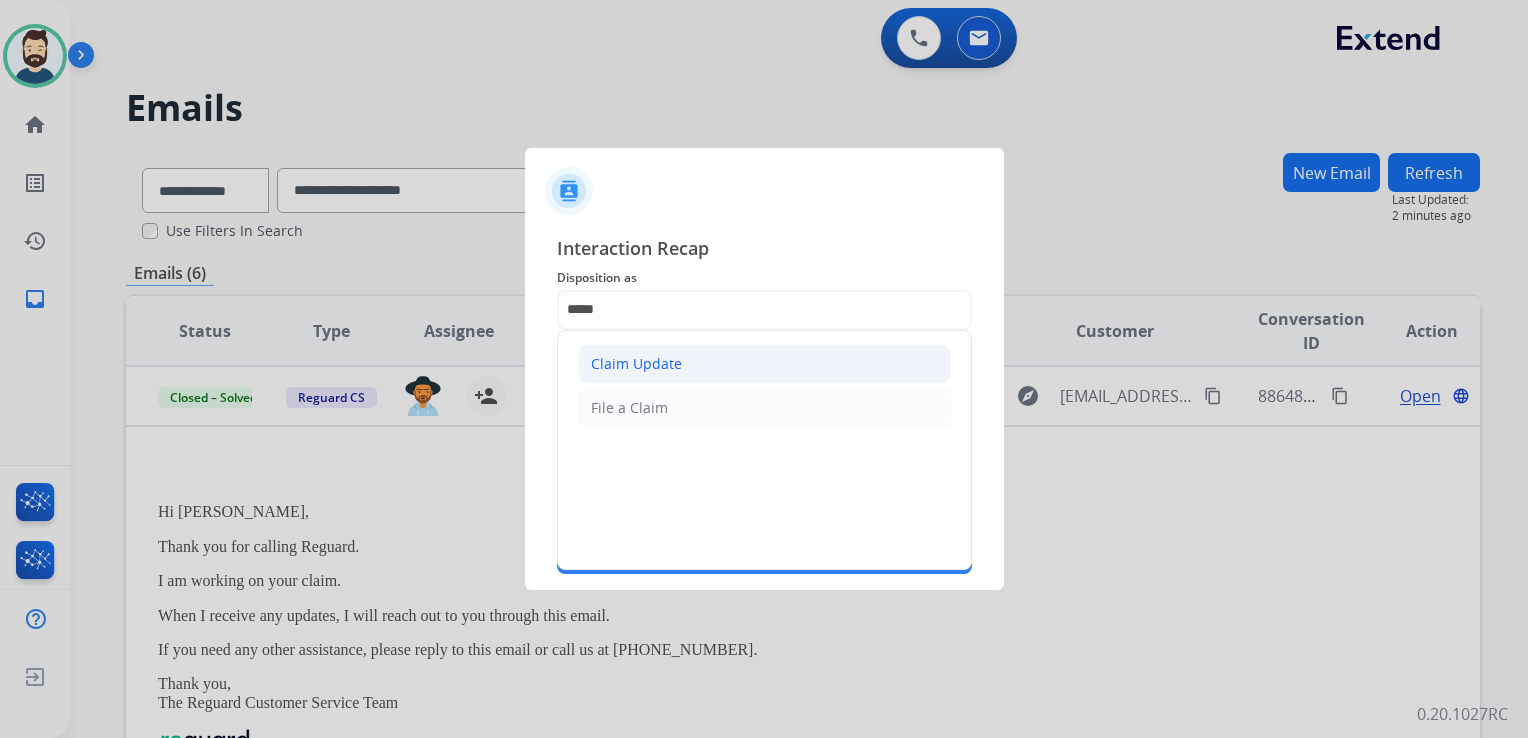 click on "Claim Update" 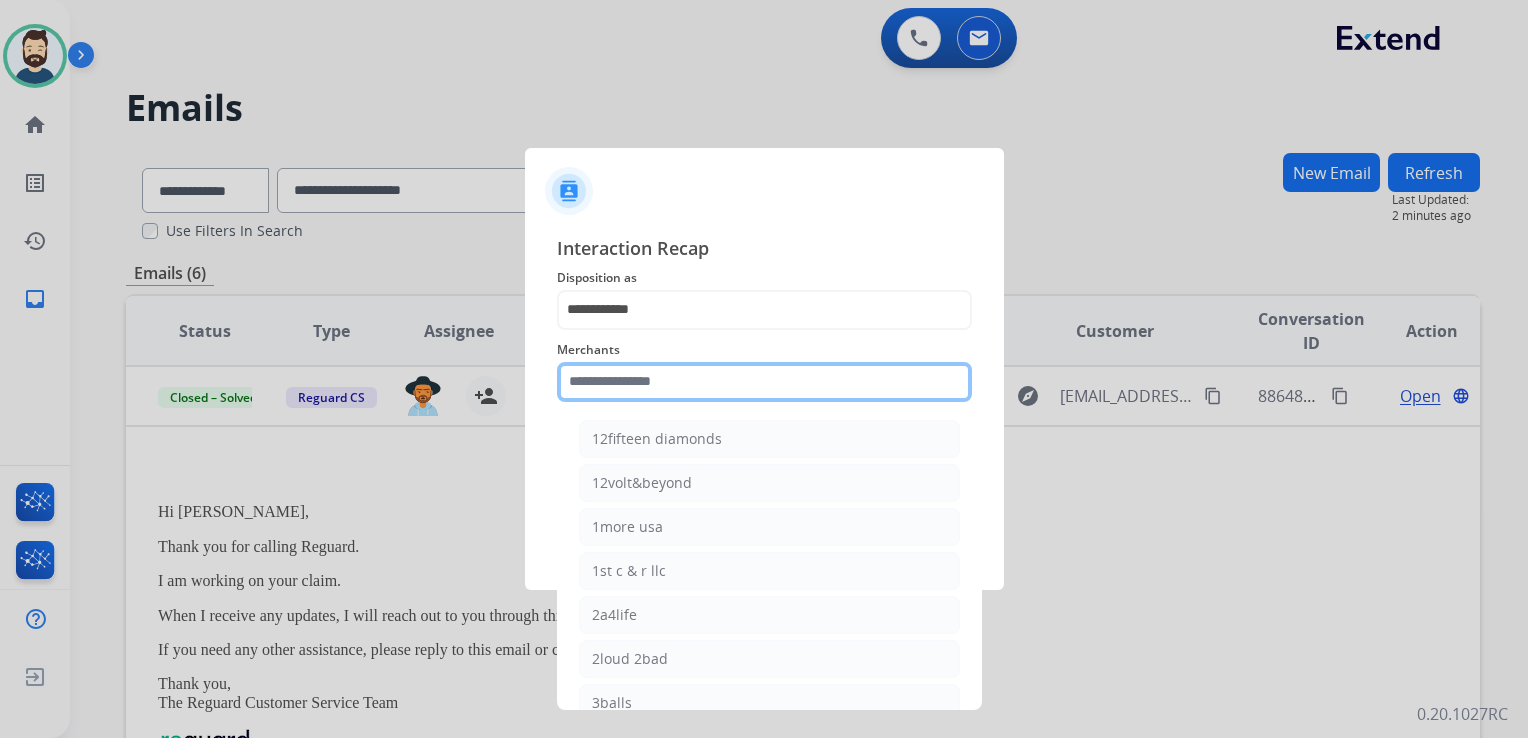 click 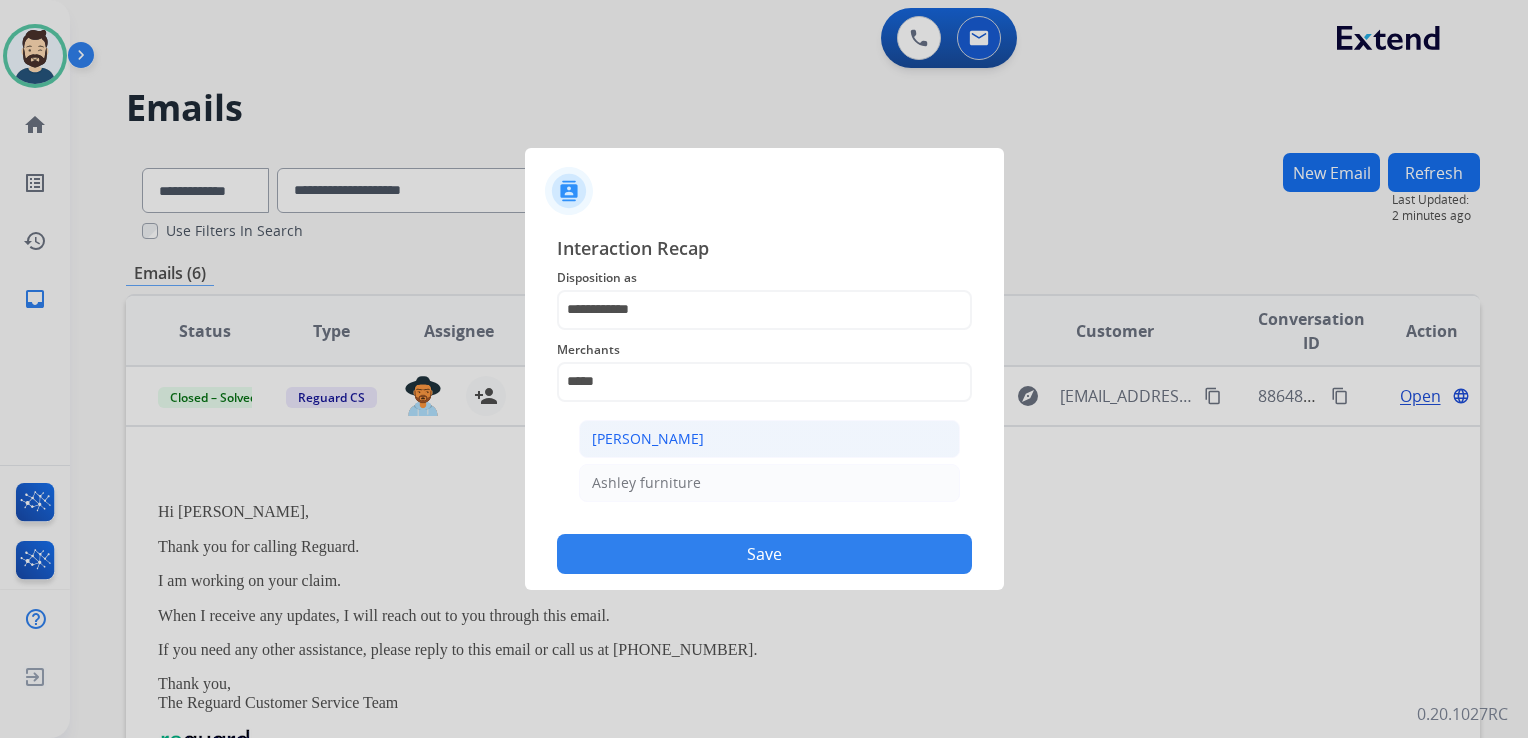 click on "[PERSON_NAME]" 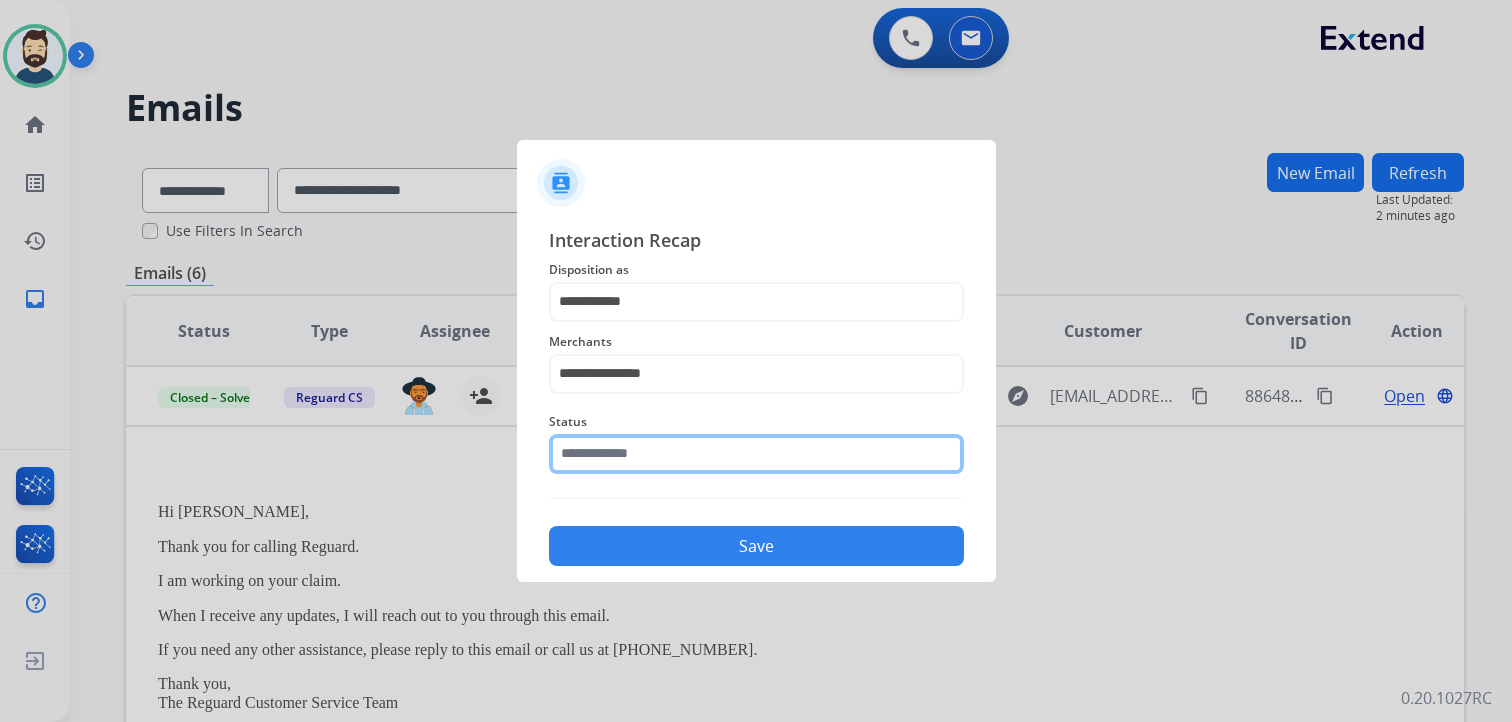 click 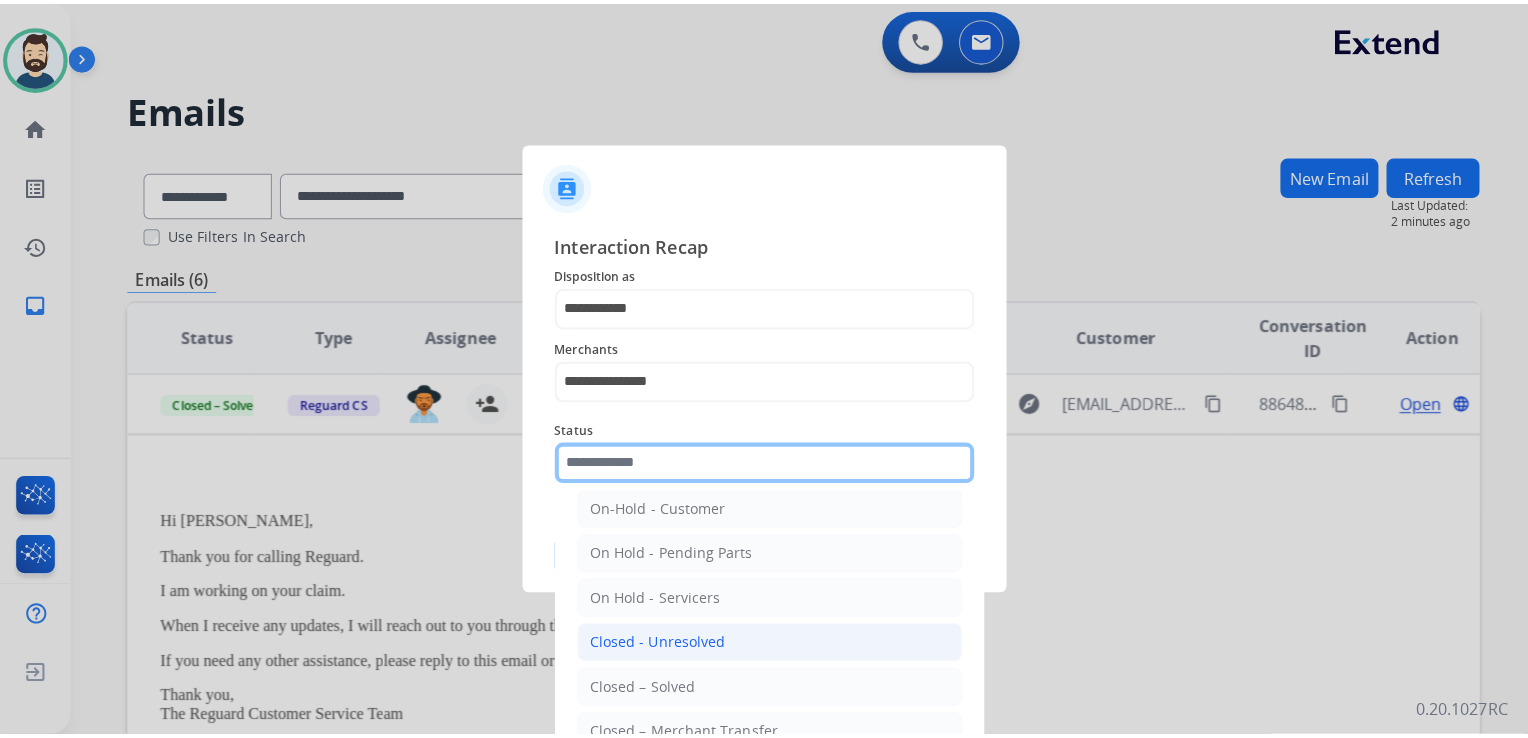 scroll, scrollTop: 100, scrollLeft: 0, axis: vertical 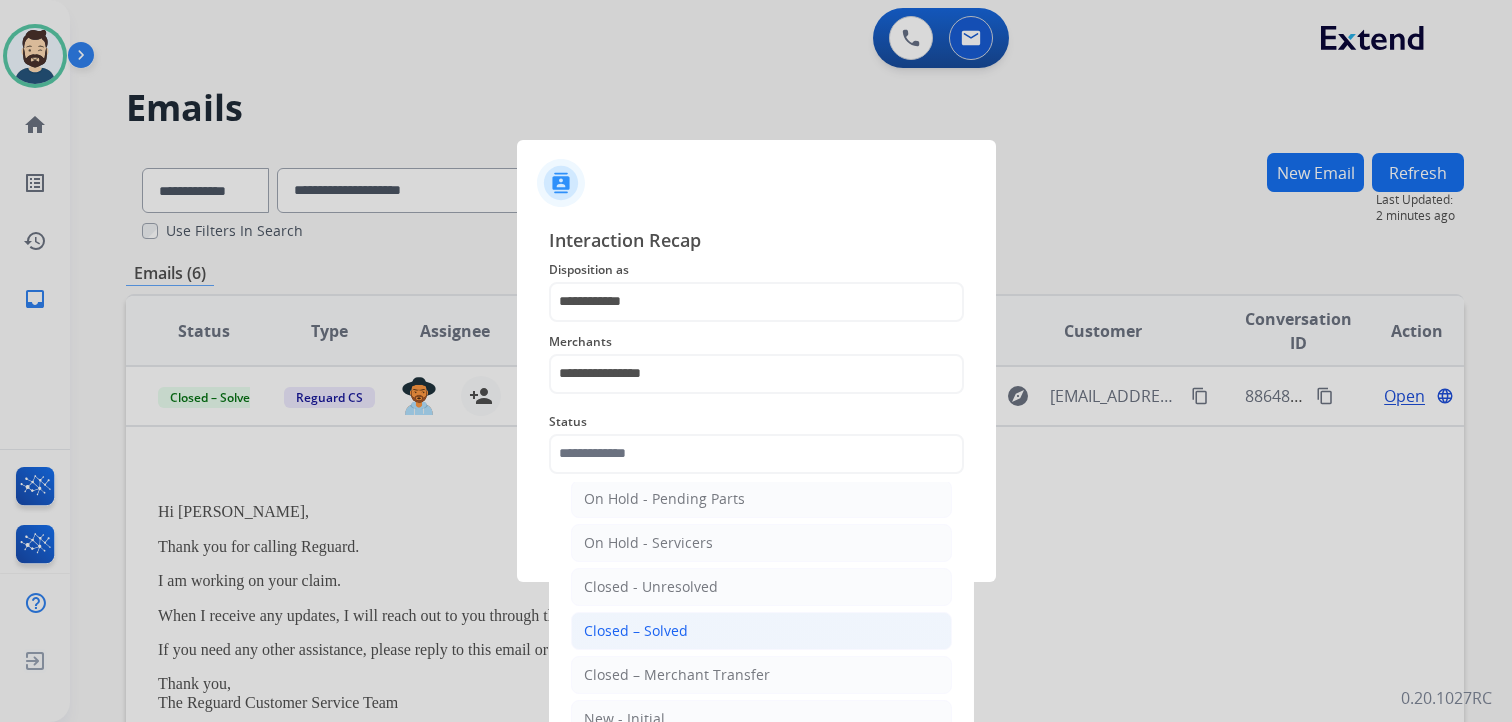 click on "Closed – Solved" 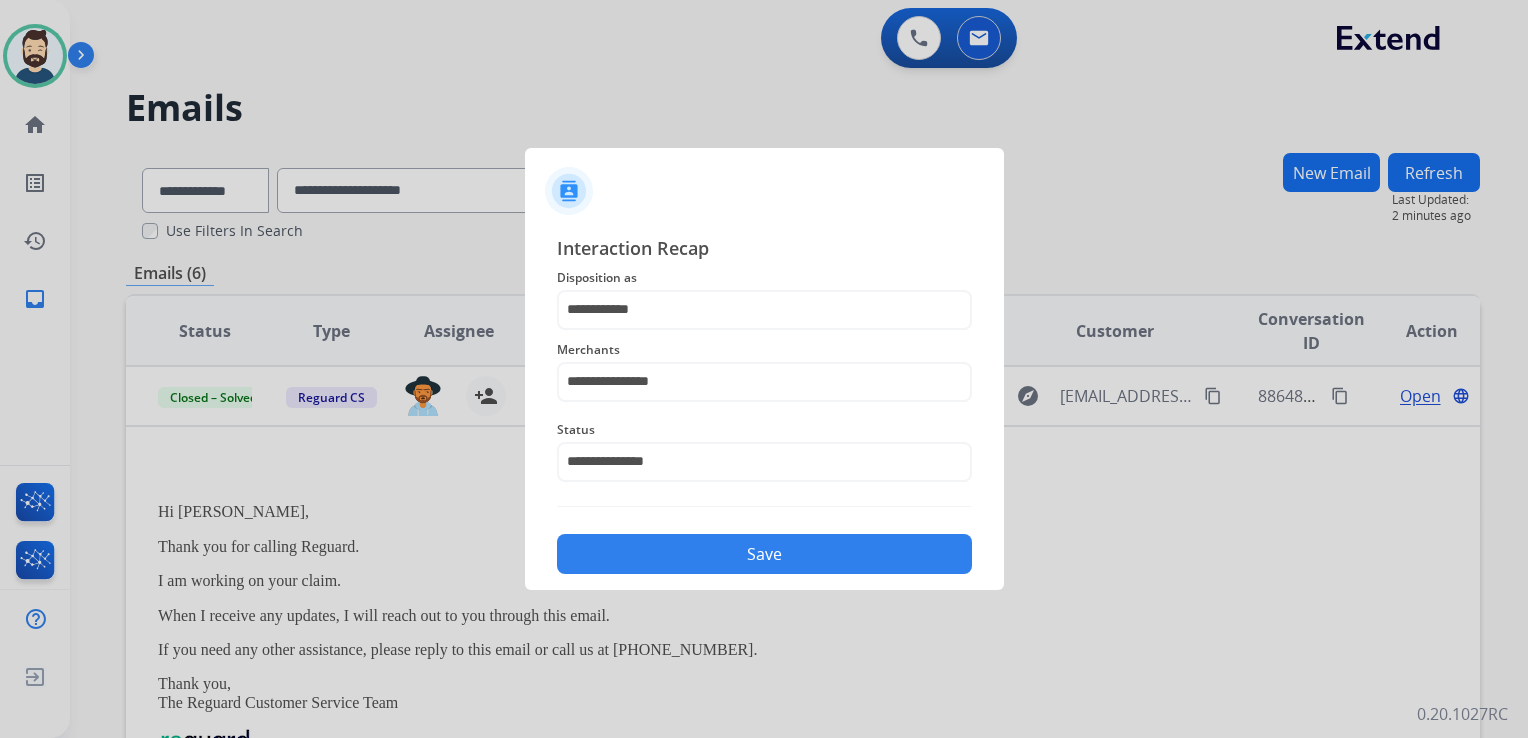 click on "Save" 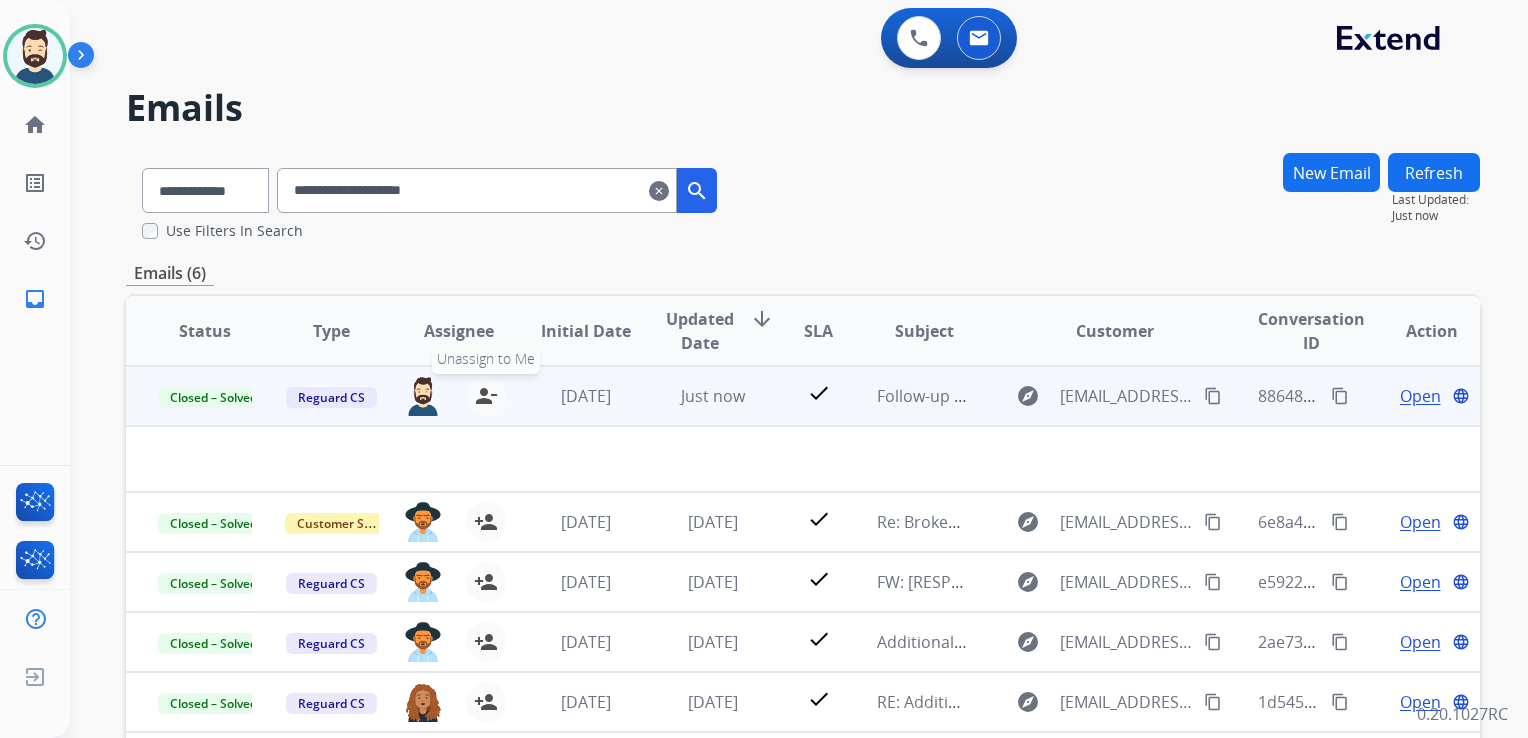 click on "person_remove" at bounding box center [486, 396] 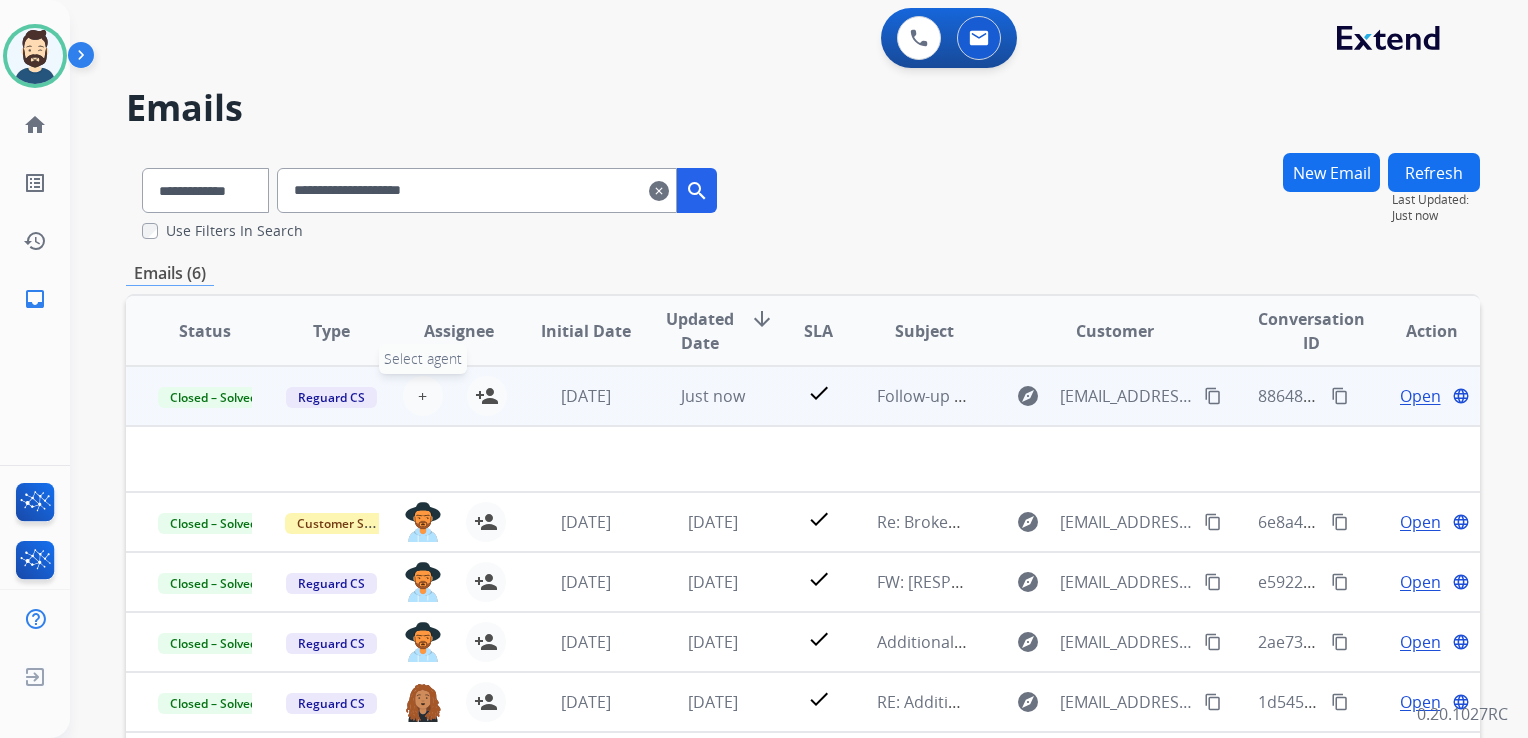 click on "+" at bounding box center (422, 396) 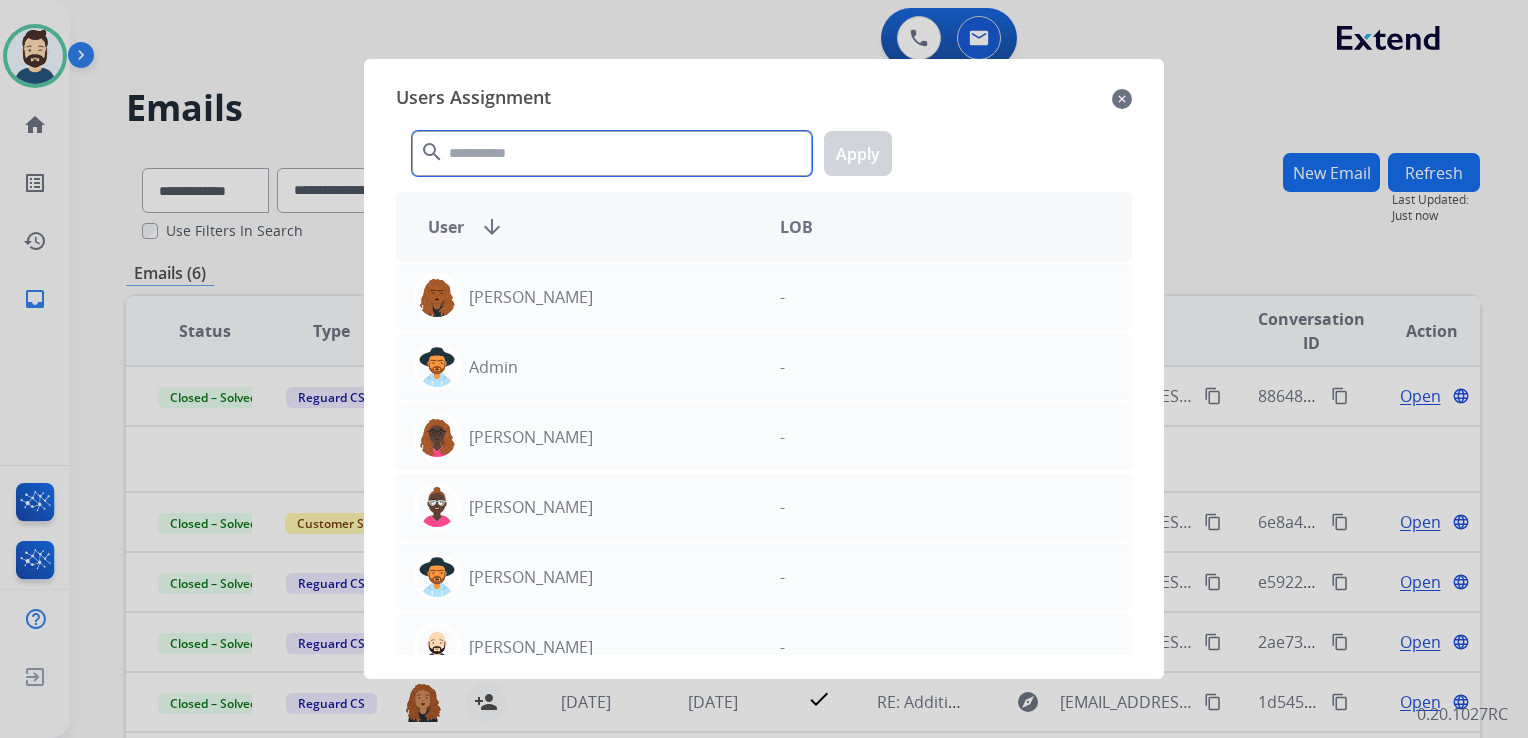 click 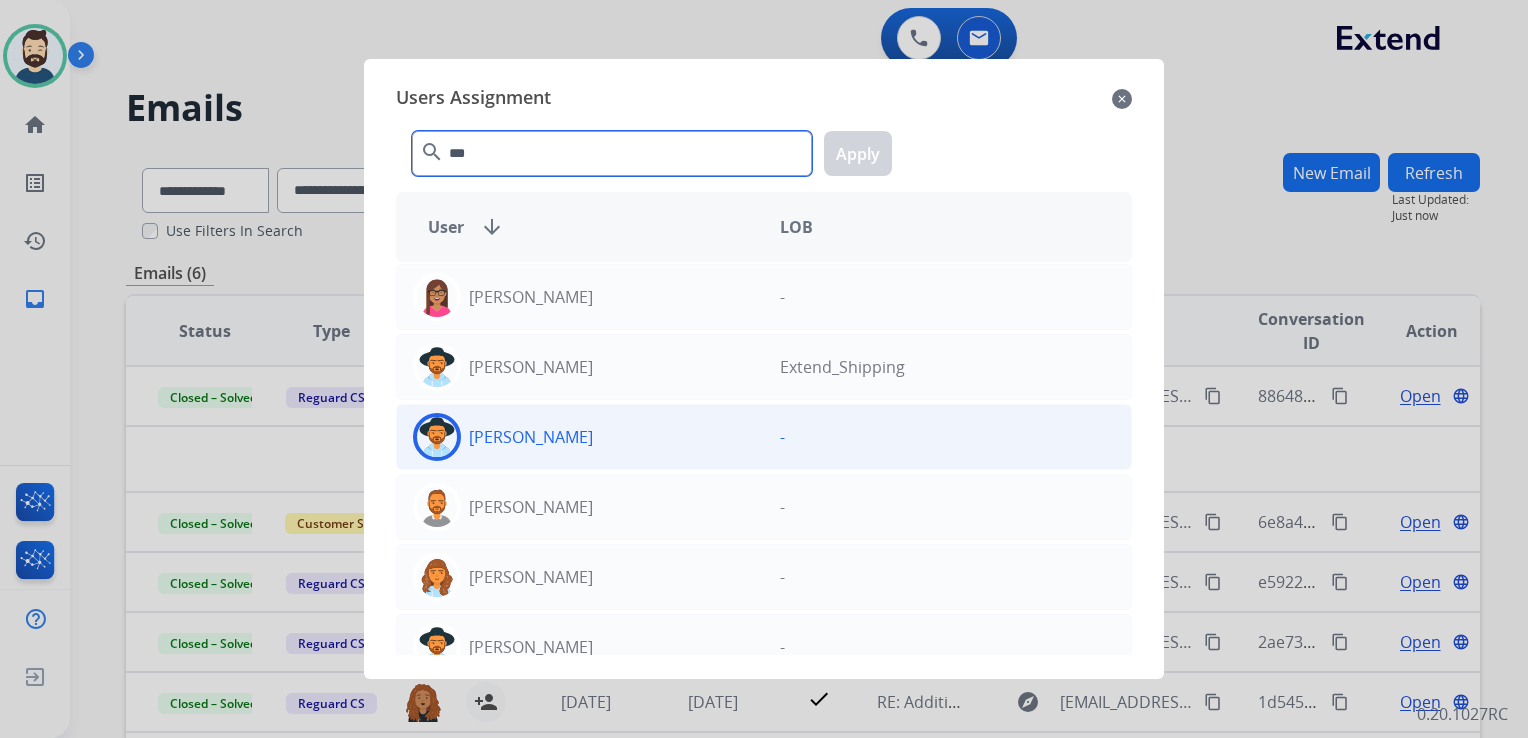 type on "***" 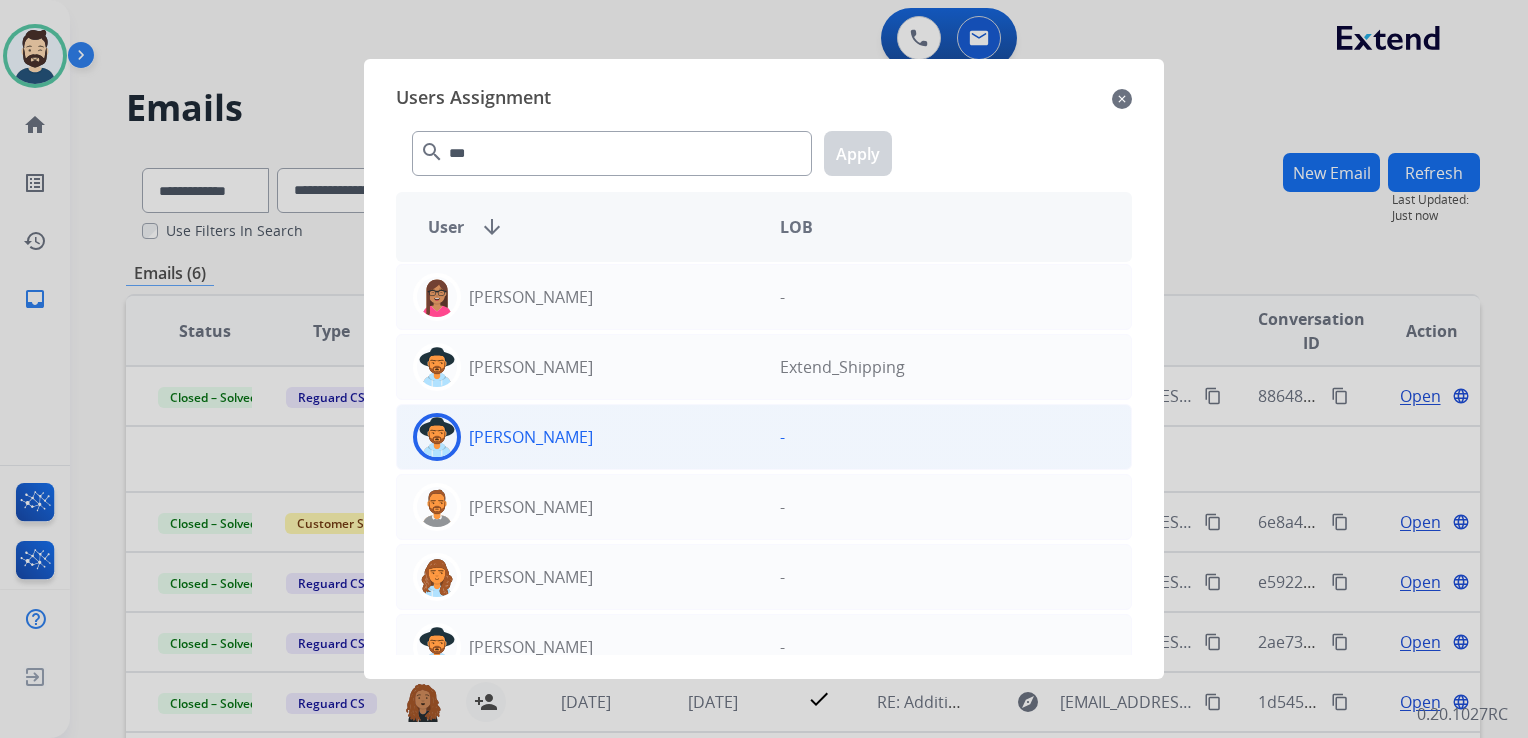click on "Brandon  Lettimore" 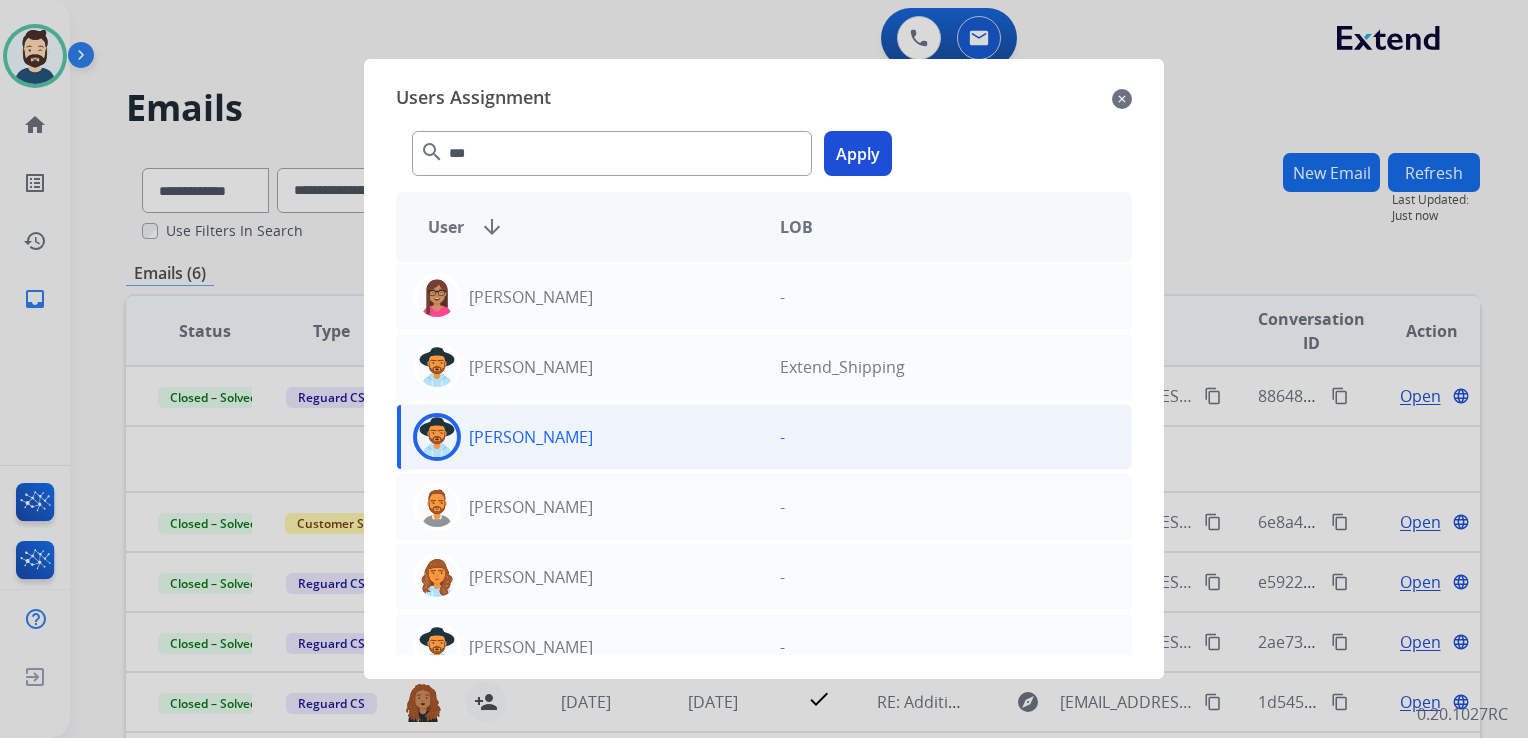 click on "Apply" 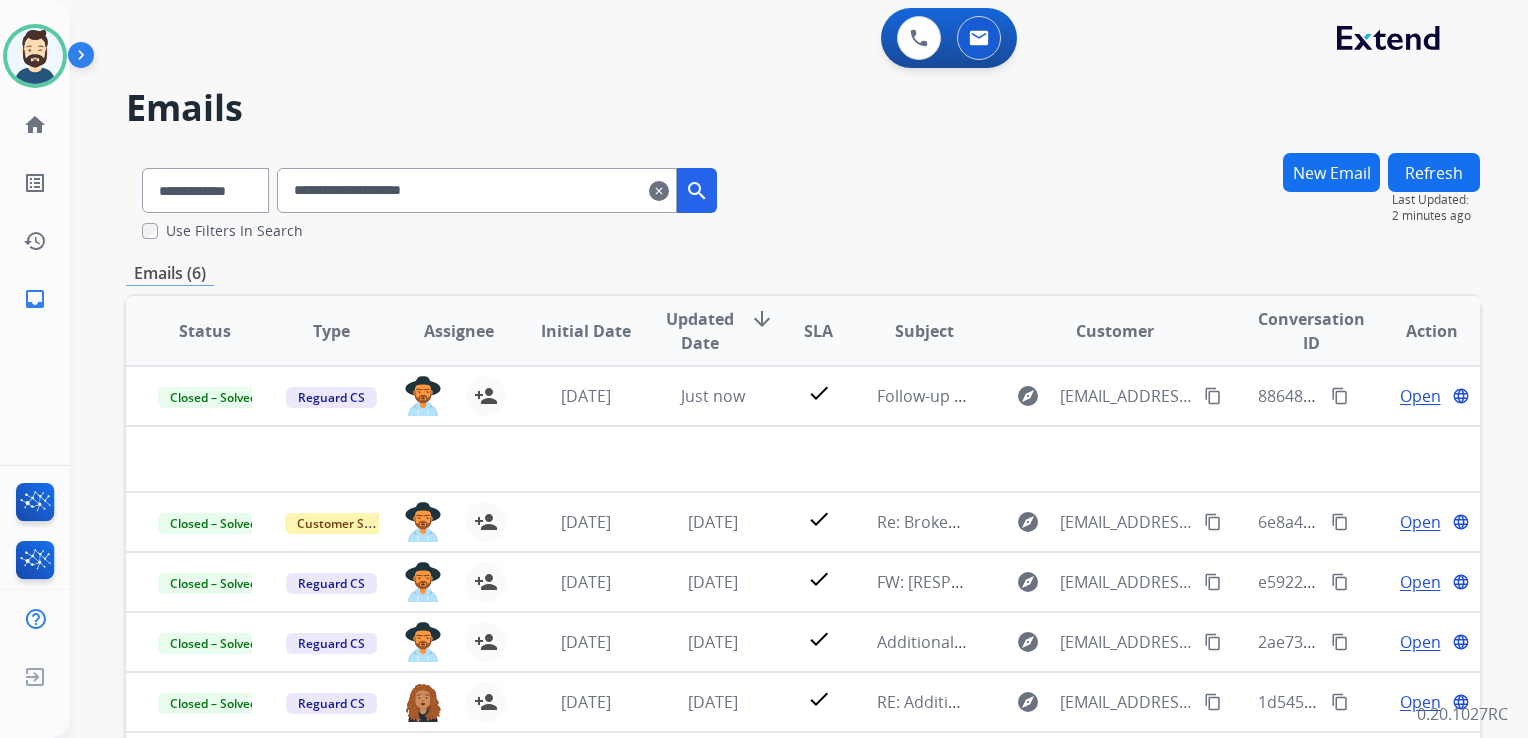 click on "clear" at bounding box center (659, 191) 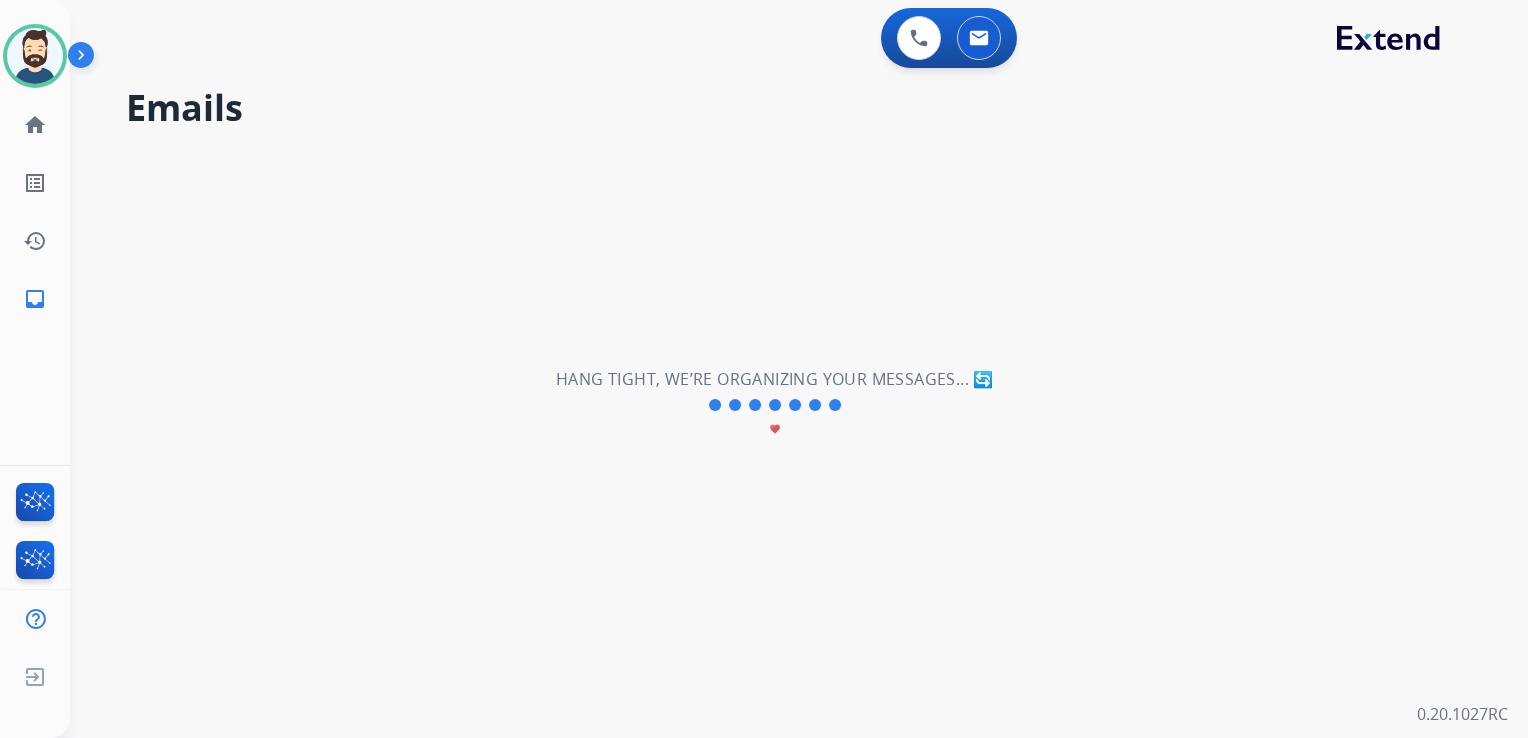 type 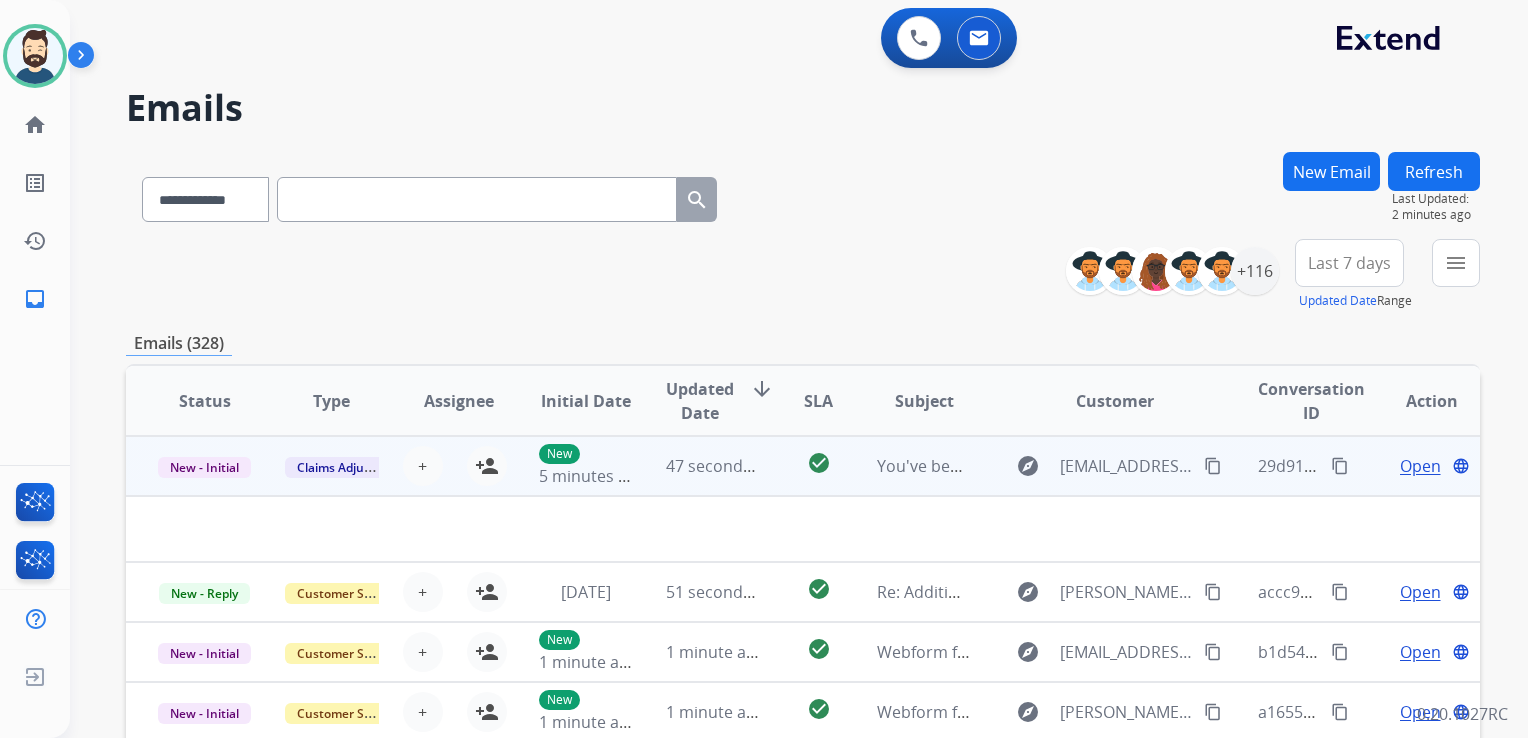 click on "check_circle" at bounding box center [803, 466] 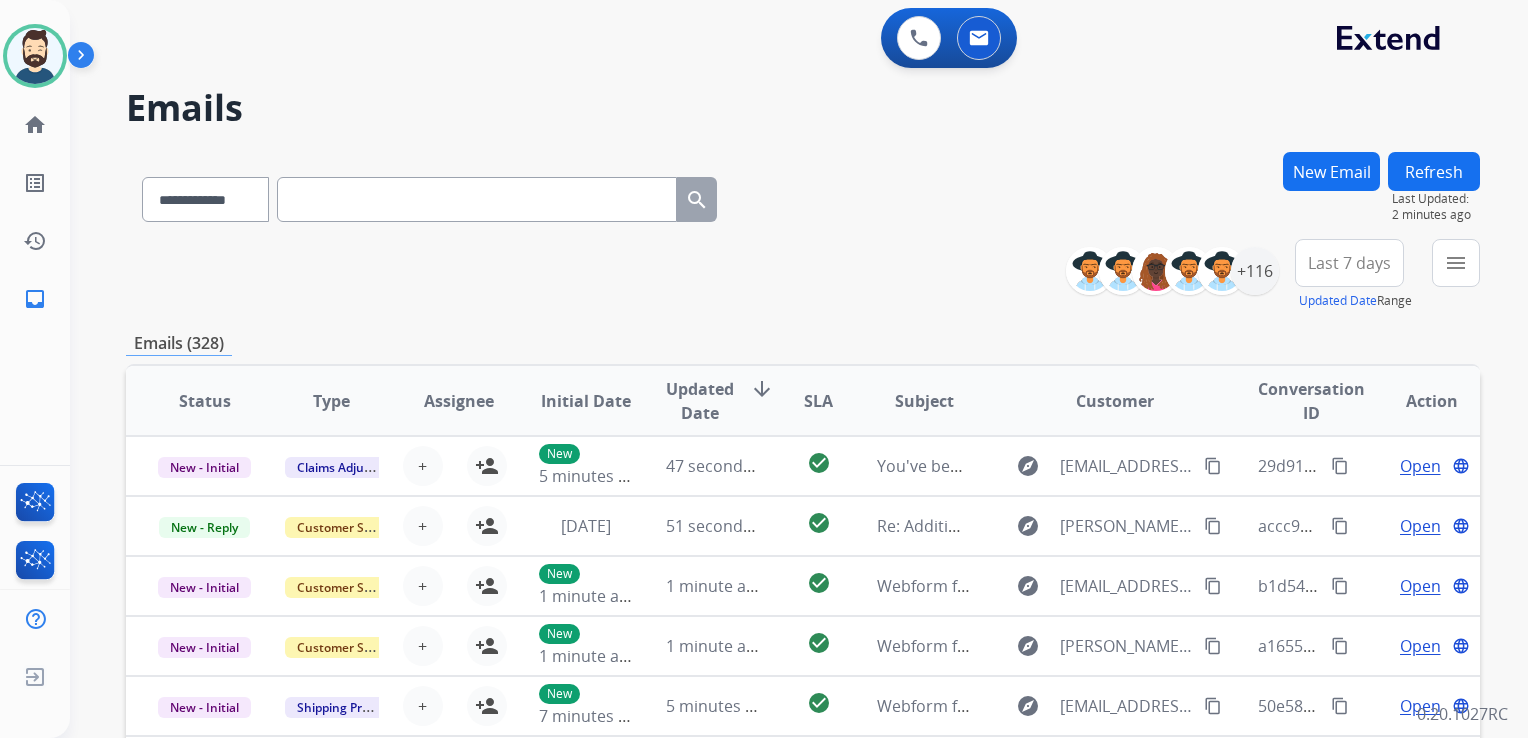 click on "New Email" at bounding box center (1331, 171) 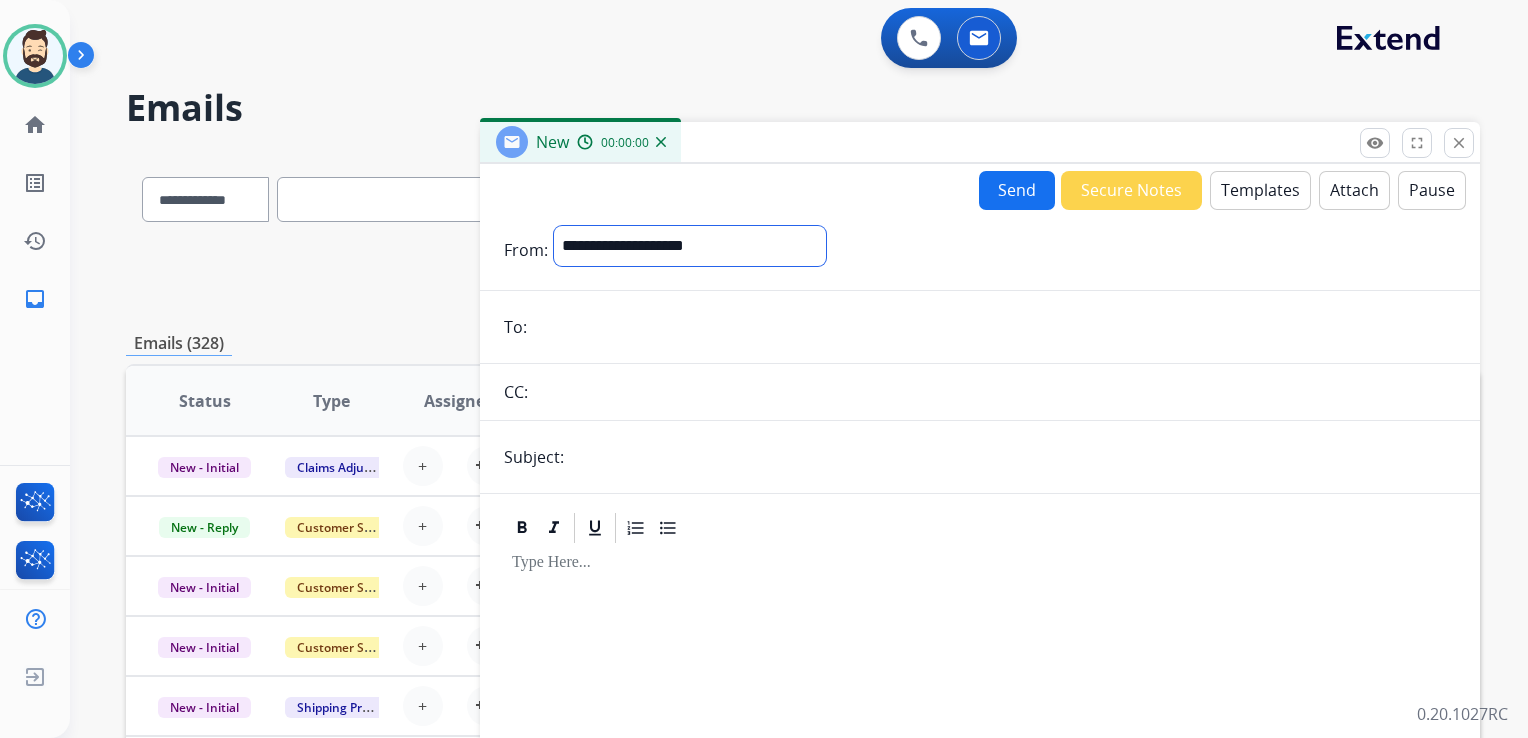 click on "**********" at bounding box center (690, 246) 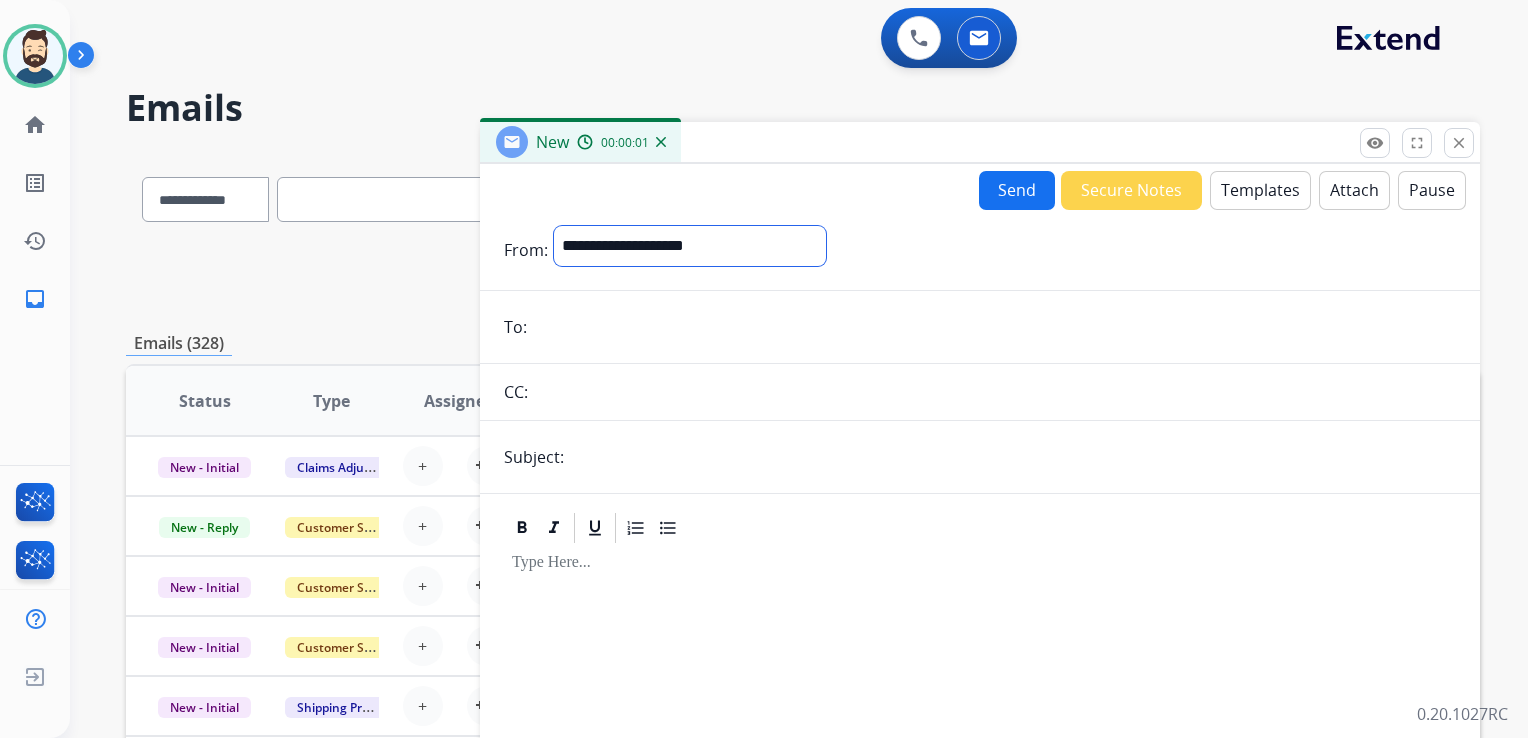 select on "**********" 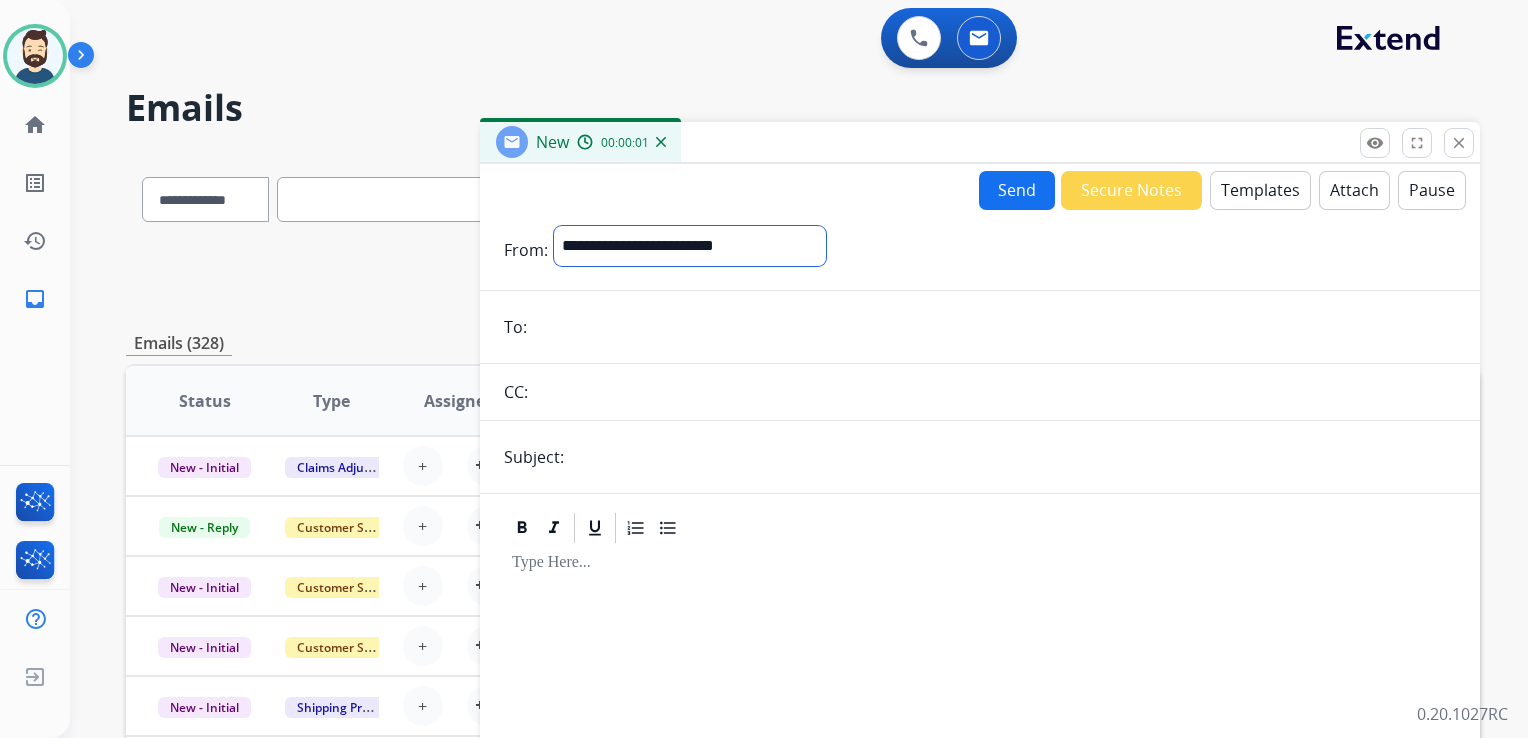 click on "**********" at bounding box center [690, 246] 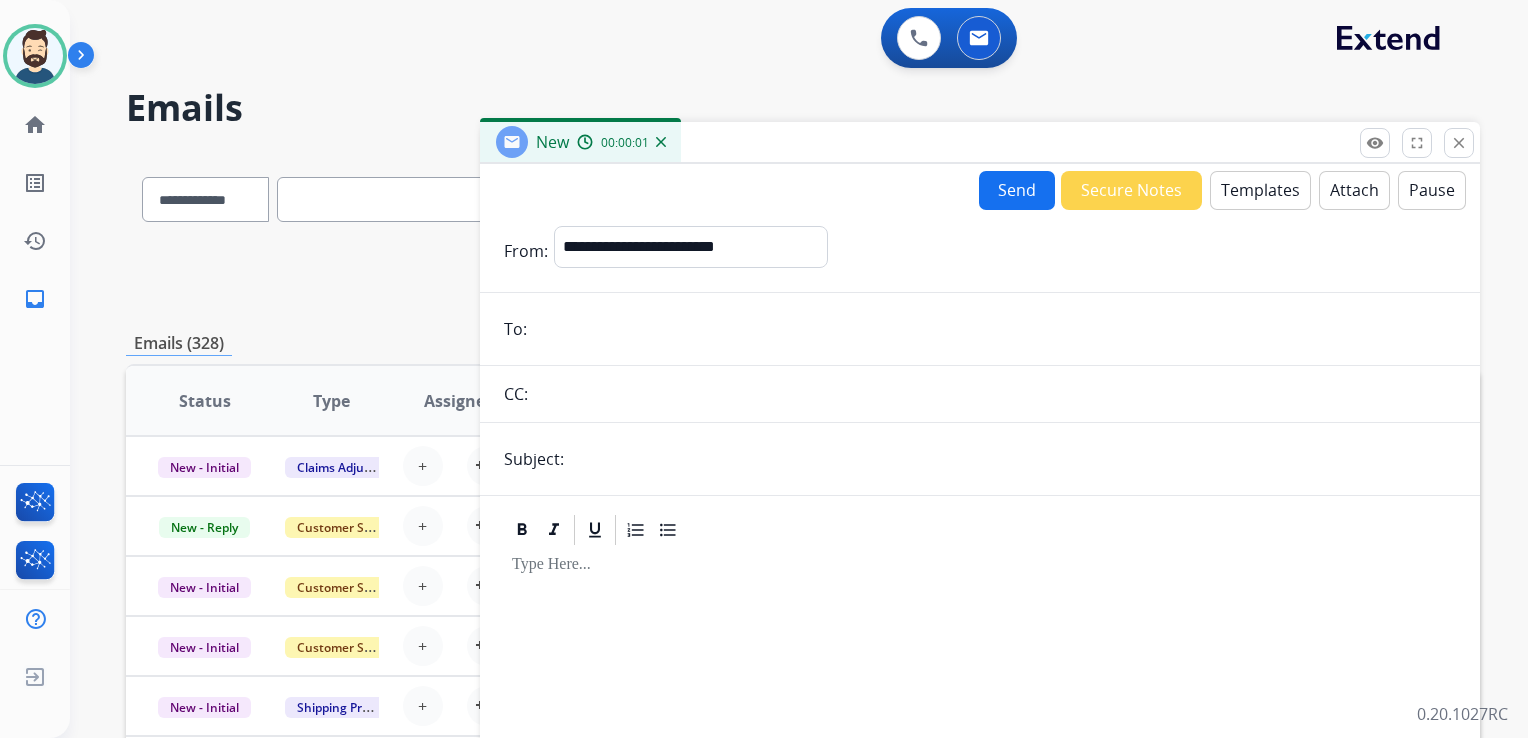 click at bounding box center (994, 329) 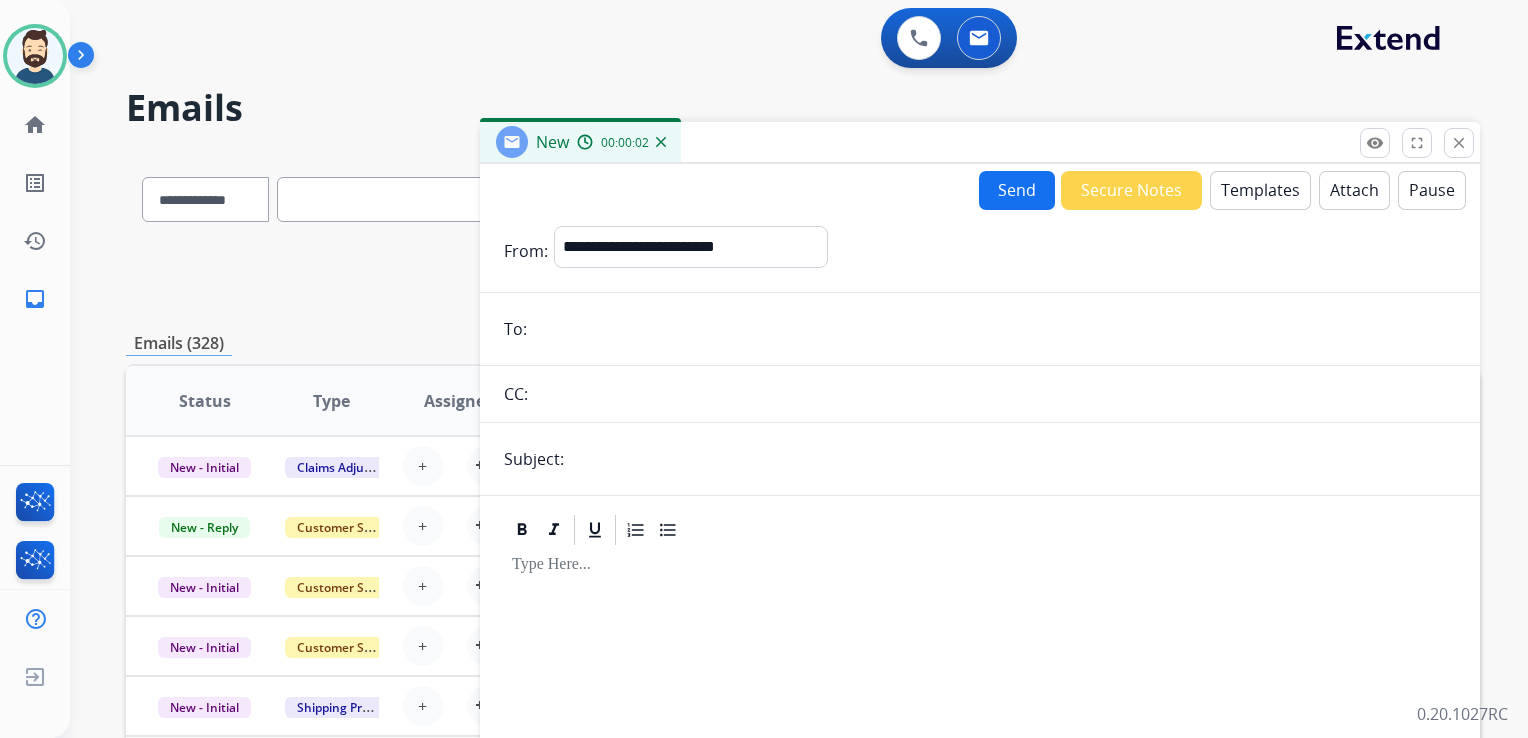 paste on "**********" 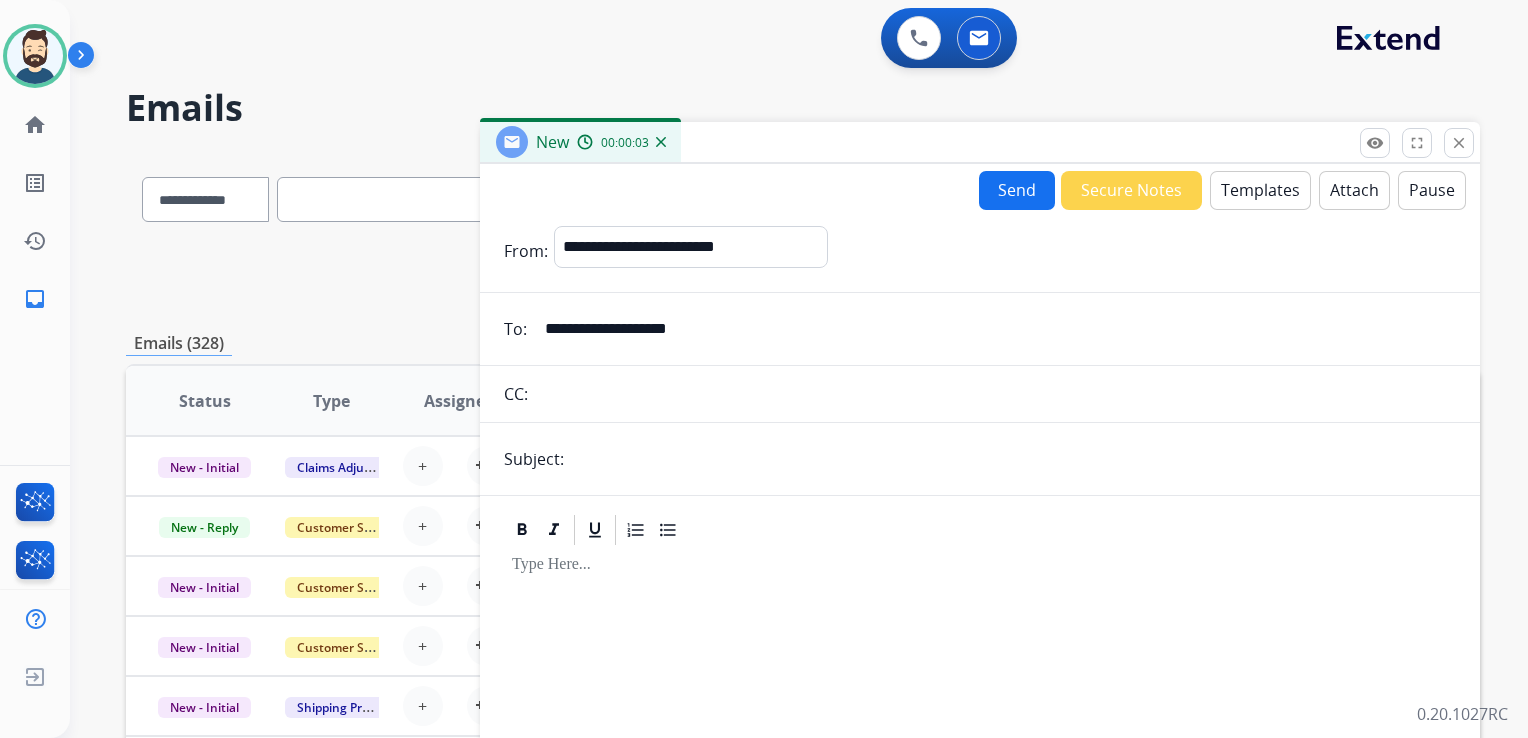 type on "**********" 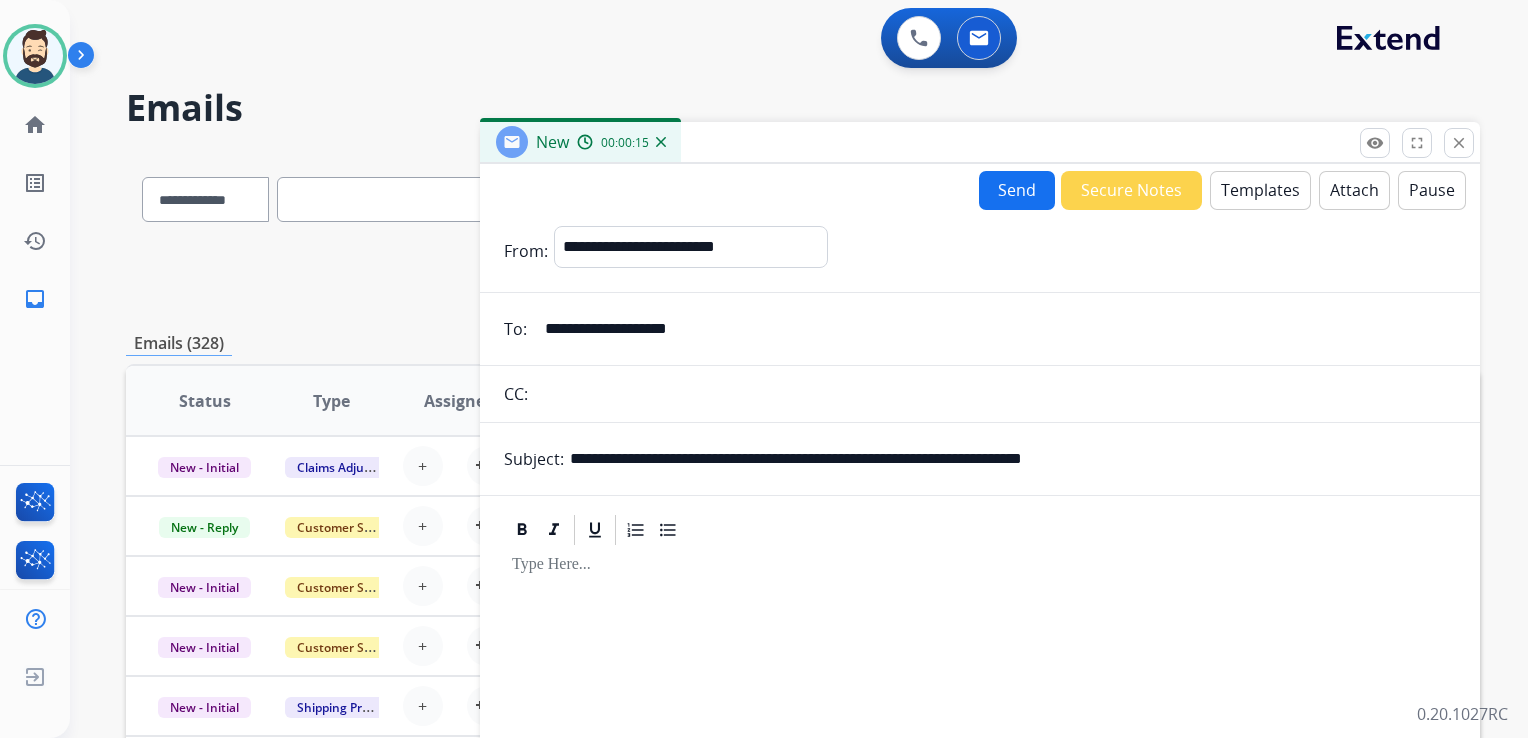drag, startPoint x: 684, startPoint y: 456, endPoint x: 757, endPoint y: 464, distance: 73.43705 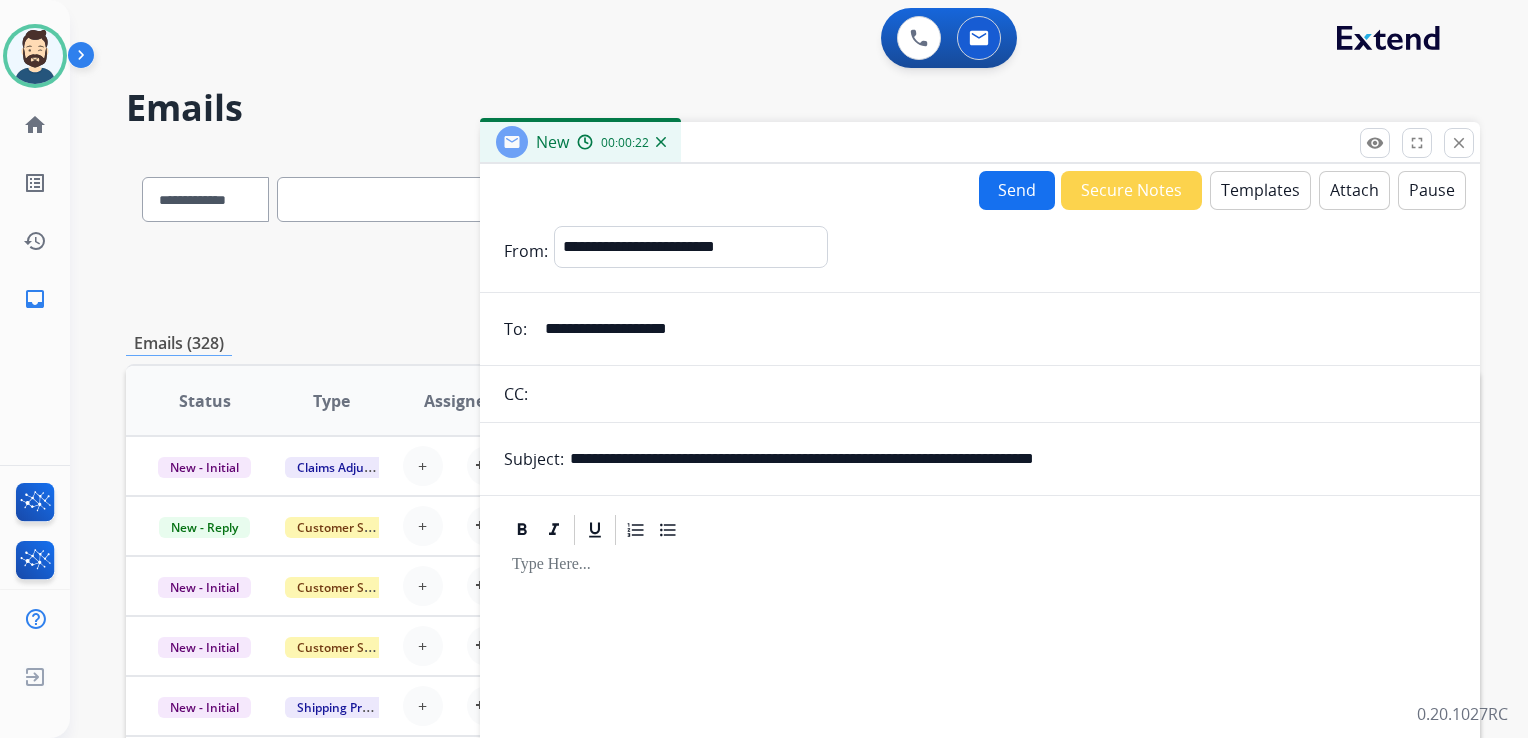 drag, startPoint x: 868, startPoint y: 462, endPoint x: 1280, endPoint y: 466, distance: 412.0194 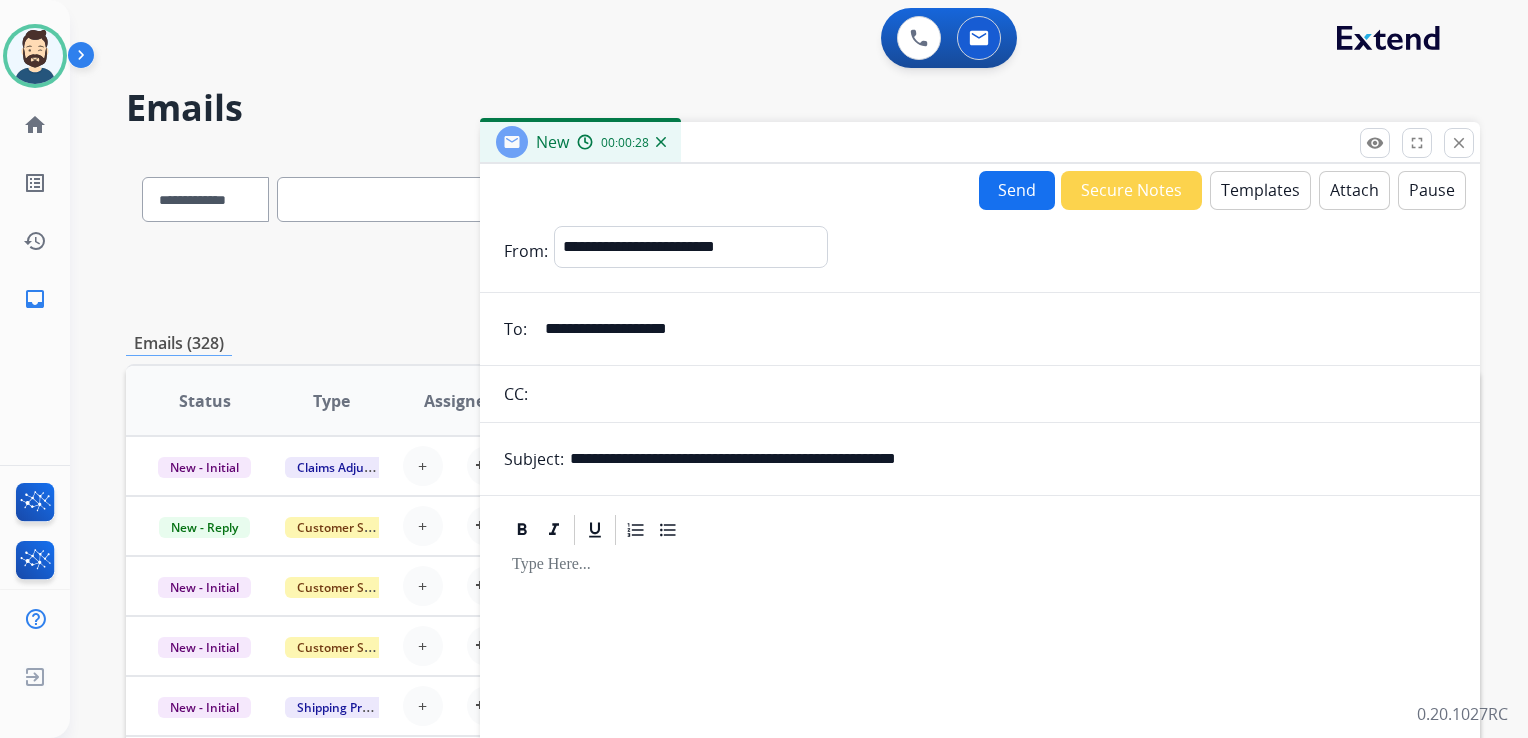 drag, startPoint x: 872, startPoint y: 462, endPoint x: 984, endPoint y: 459, distance: 112.04017 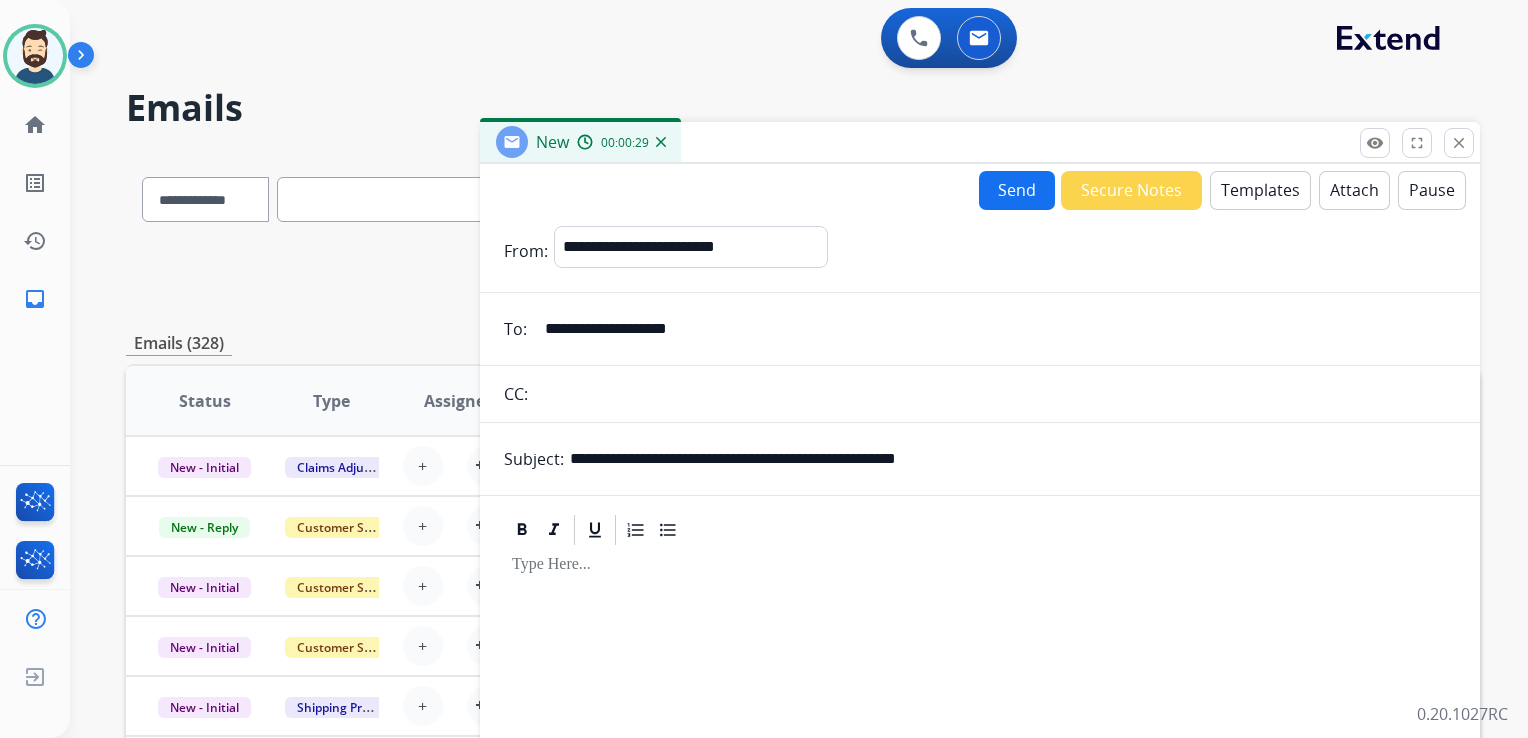 paste on "**********" 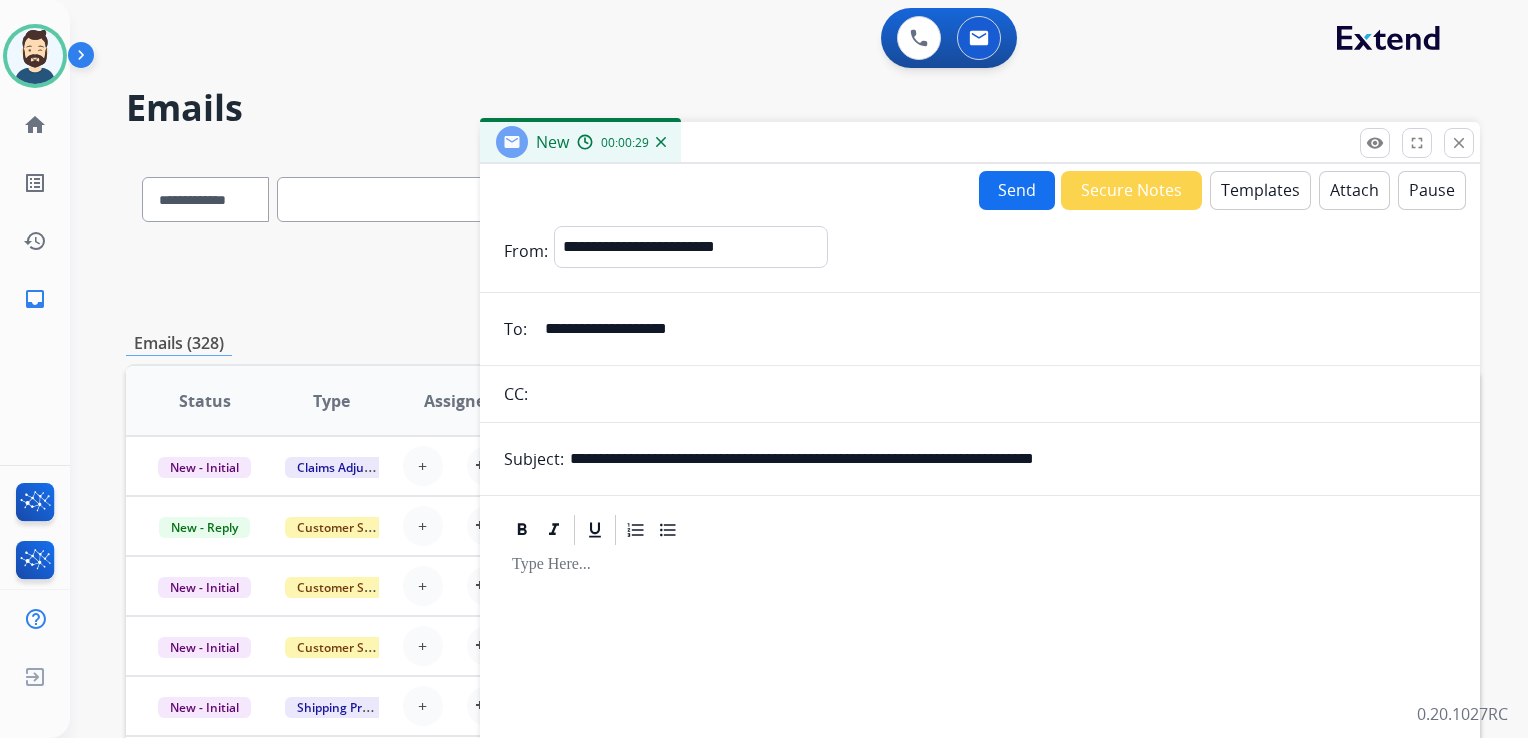 click at bounding box center (980, 719) 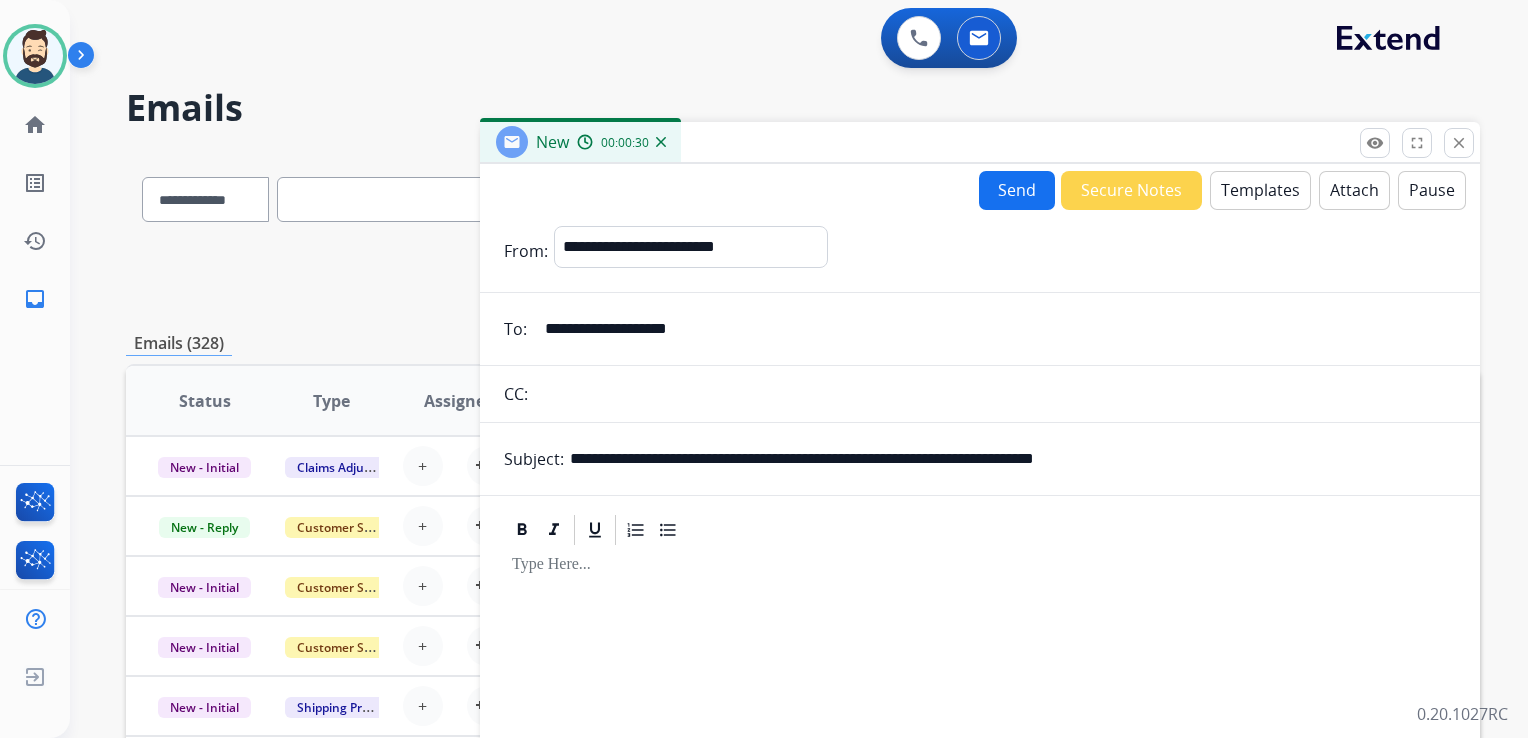 click on "Templates" at bounding box center [1260, 190] 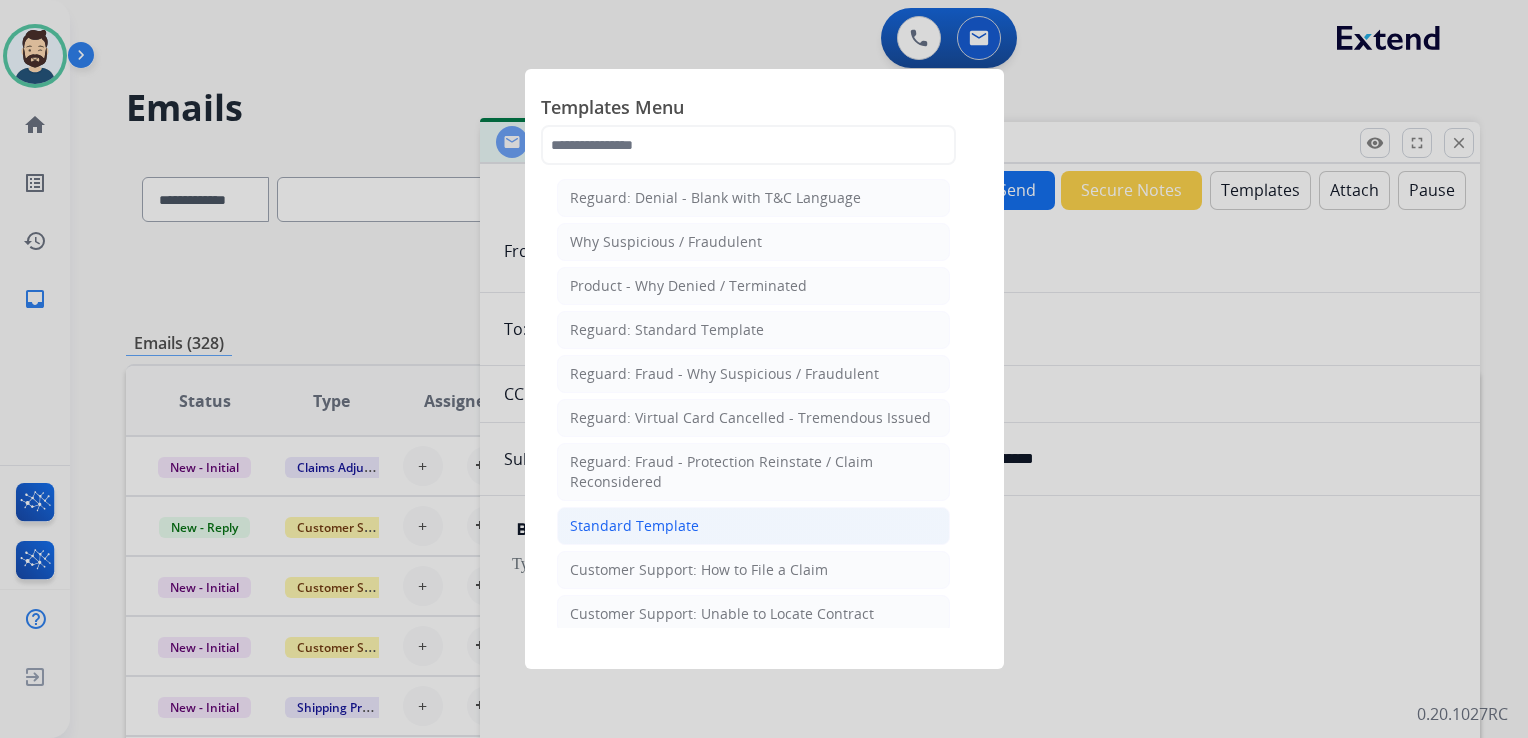 click on "Standard Template" 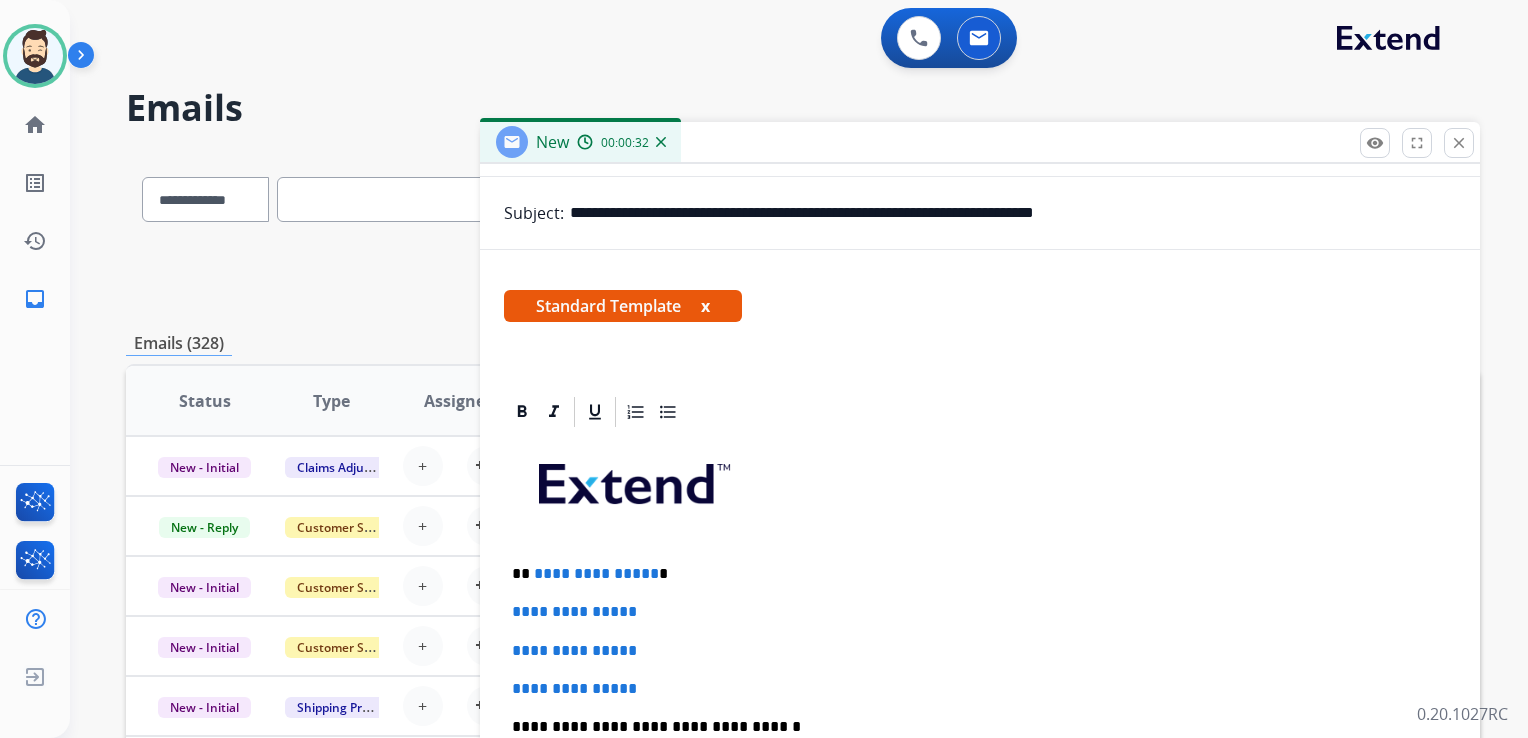 scroll, scrollTop: 460, scrollLeft: 0, axis: vertical 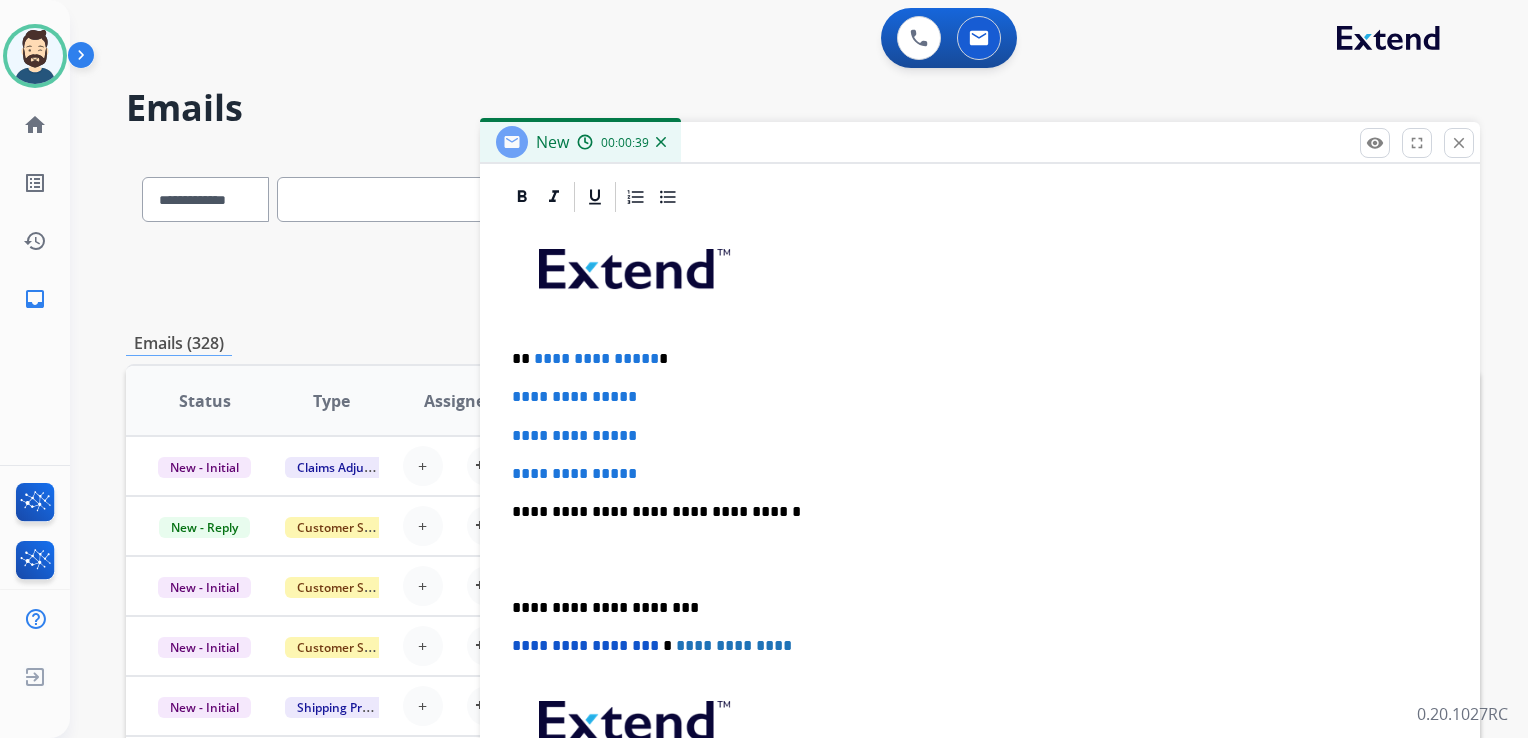 click on "**********" at bounding box center (980, 559) 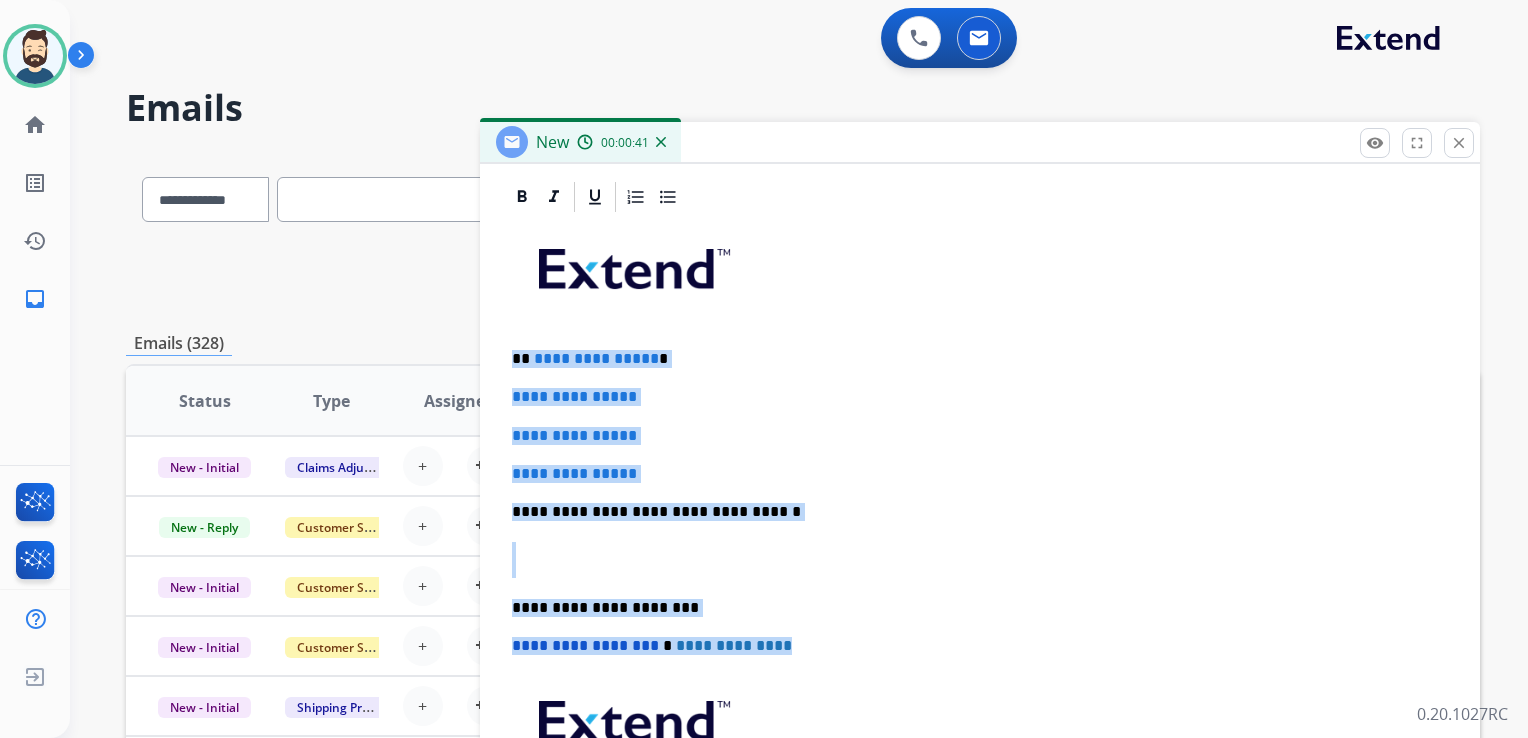 drag, startPoint x: 512, startPoint y: 358, endPoint x: 787, endPoint y: 634, distance: 389.6165 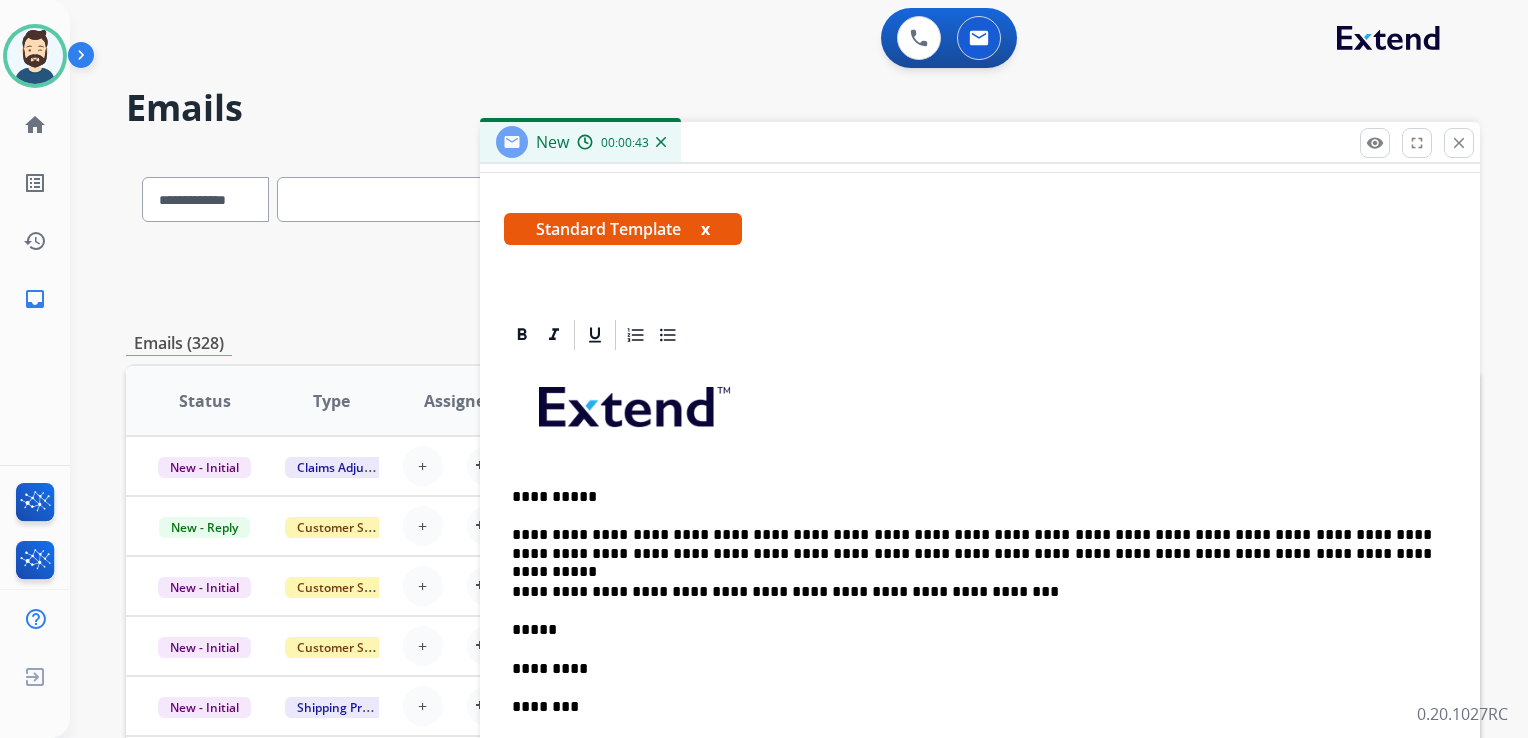scroll, scrollTop: 160, scrollLeft: 0, axis: vertical 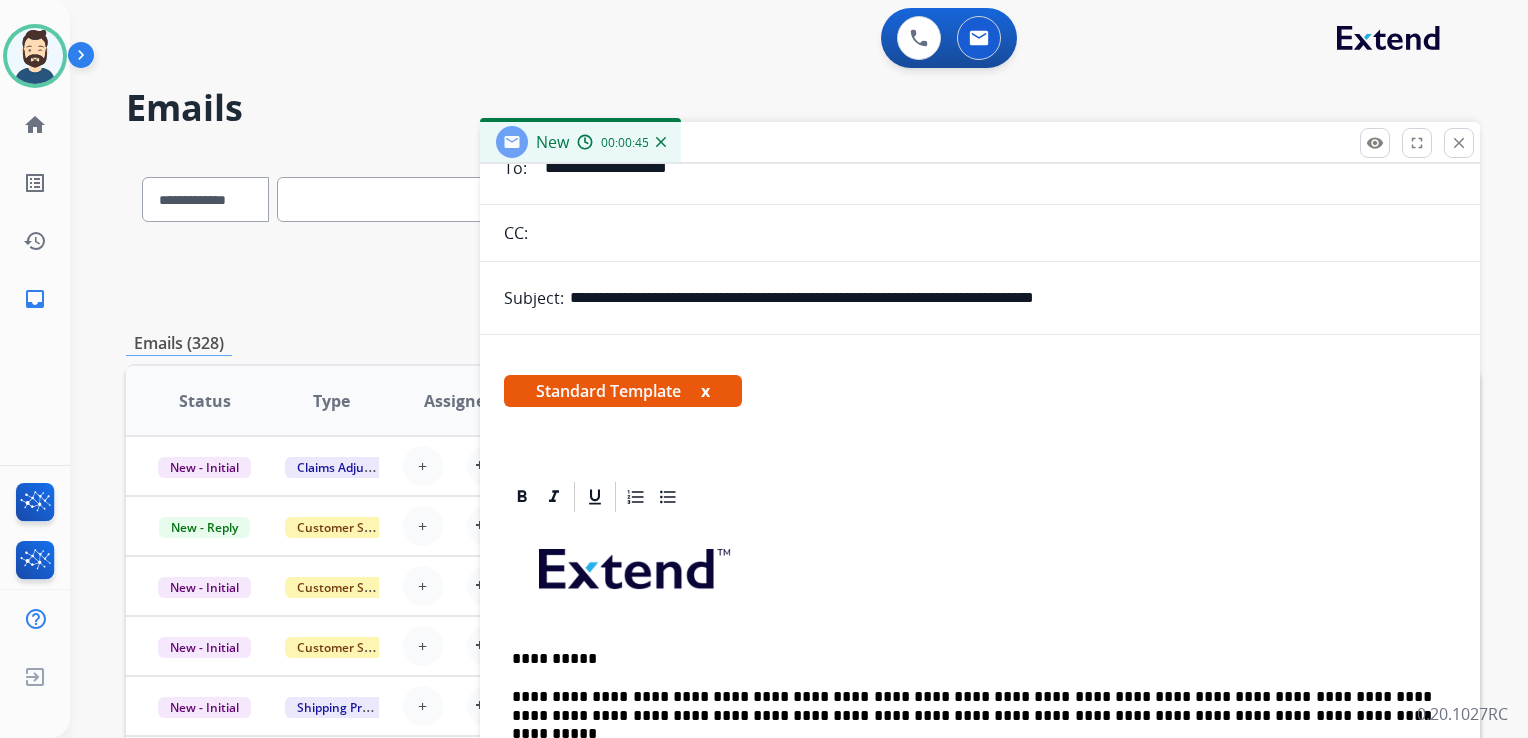 drag, startPoint x: 685, startPoint y: 296, endPoint x: 1225, endPoint y: 292, distance: 540.01483 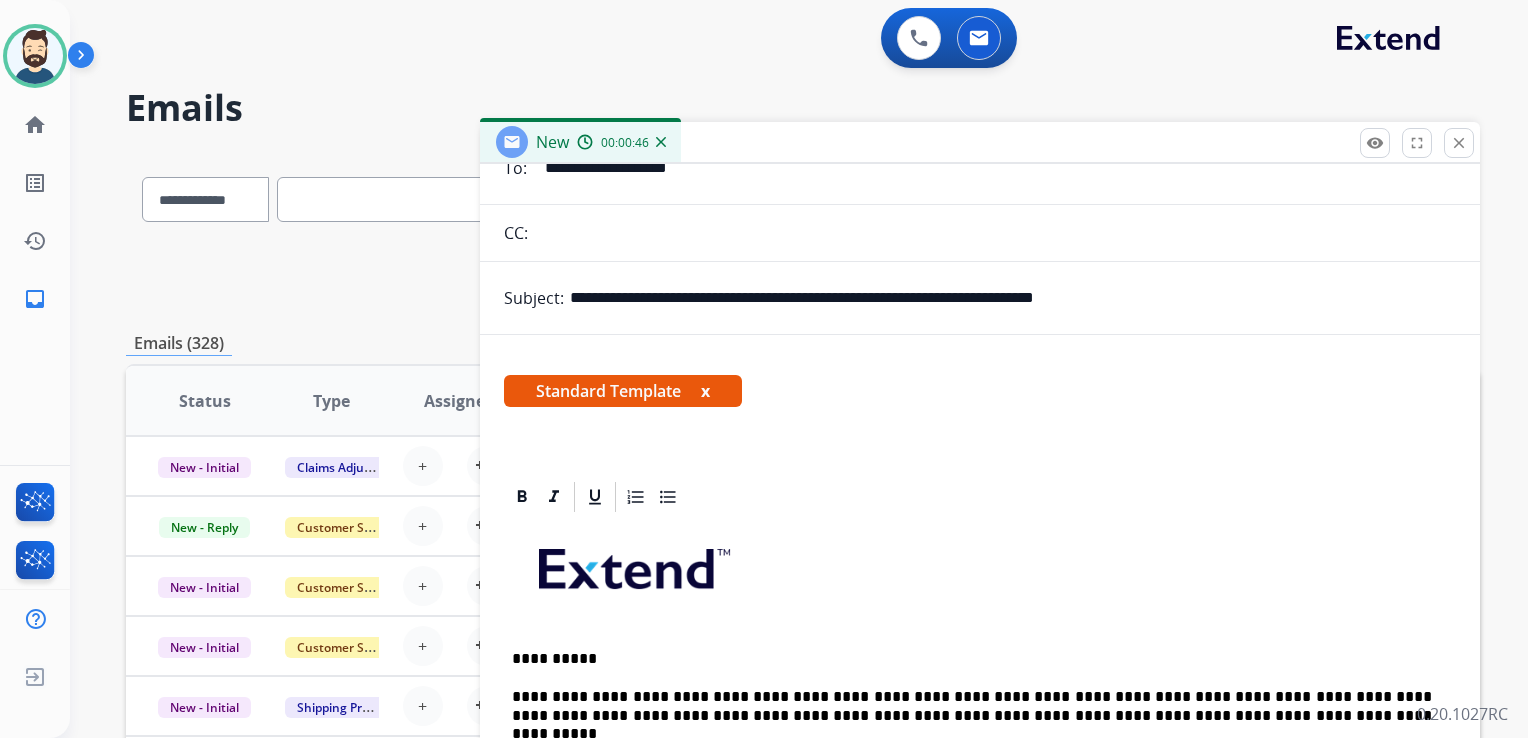 paste on "**********" 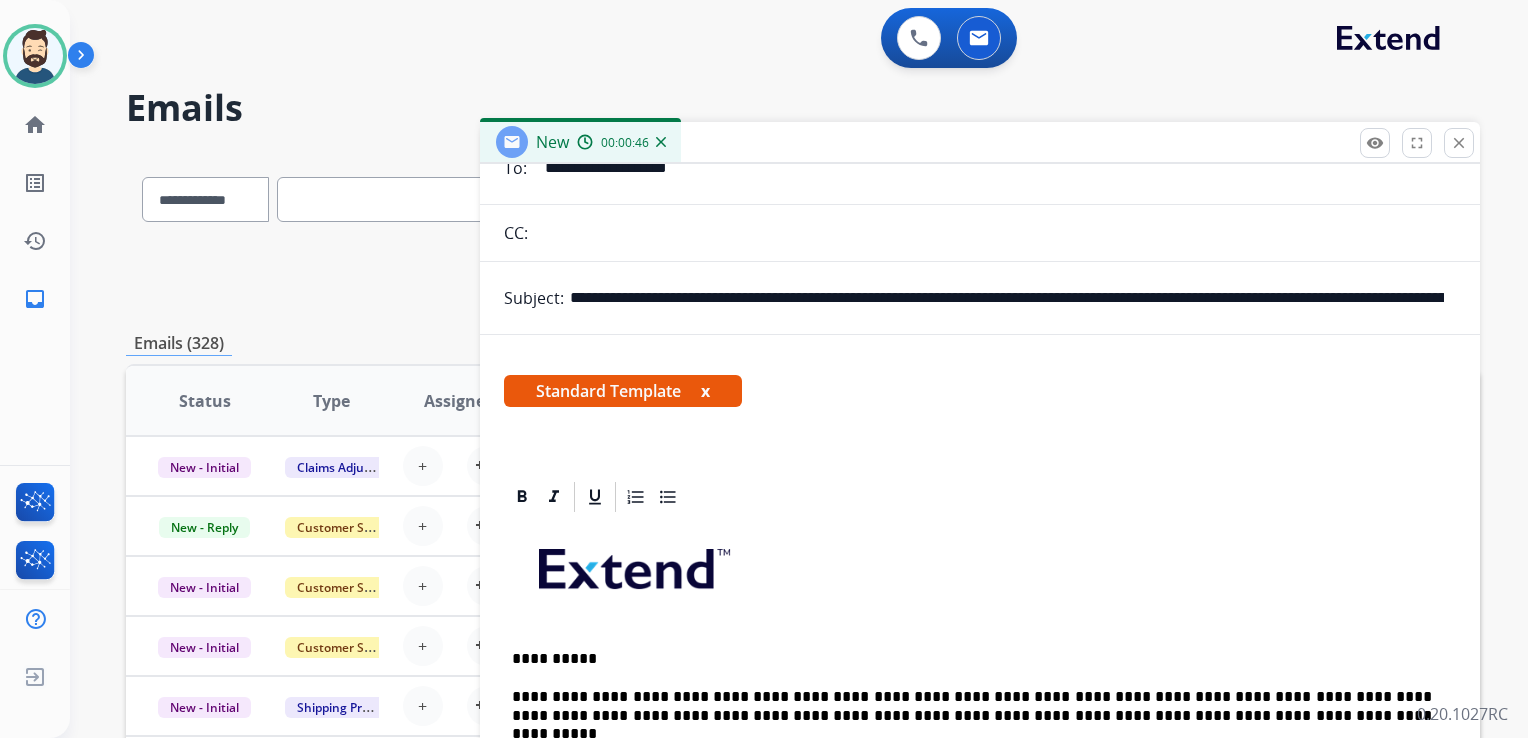 scroll, scrollTop: 0, scrollLeft: 3288, axis: horizontal 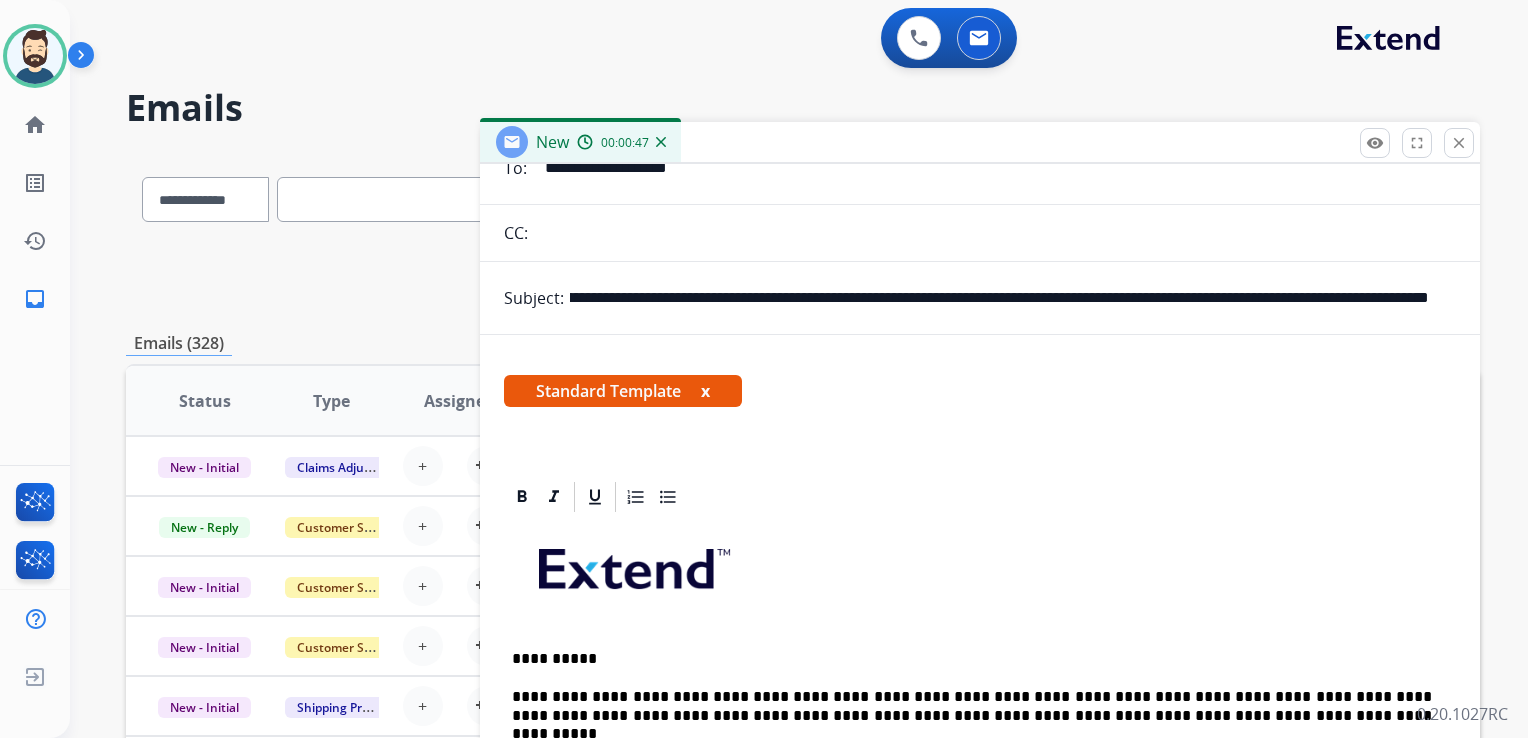 type on "**********" 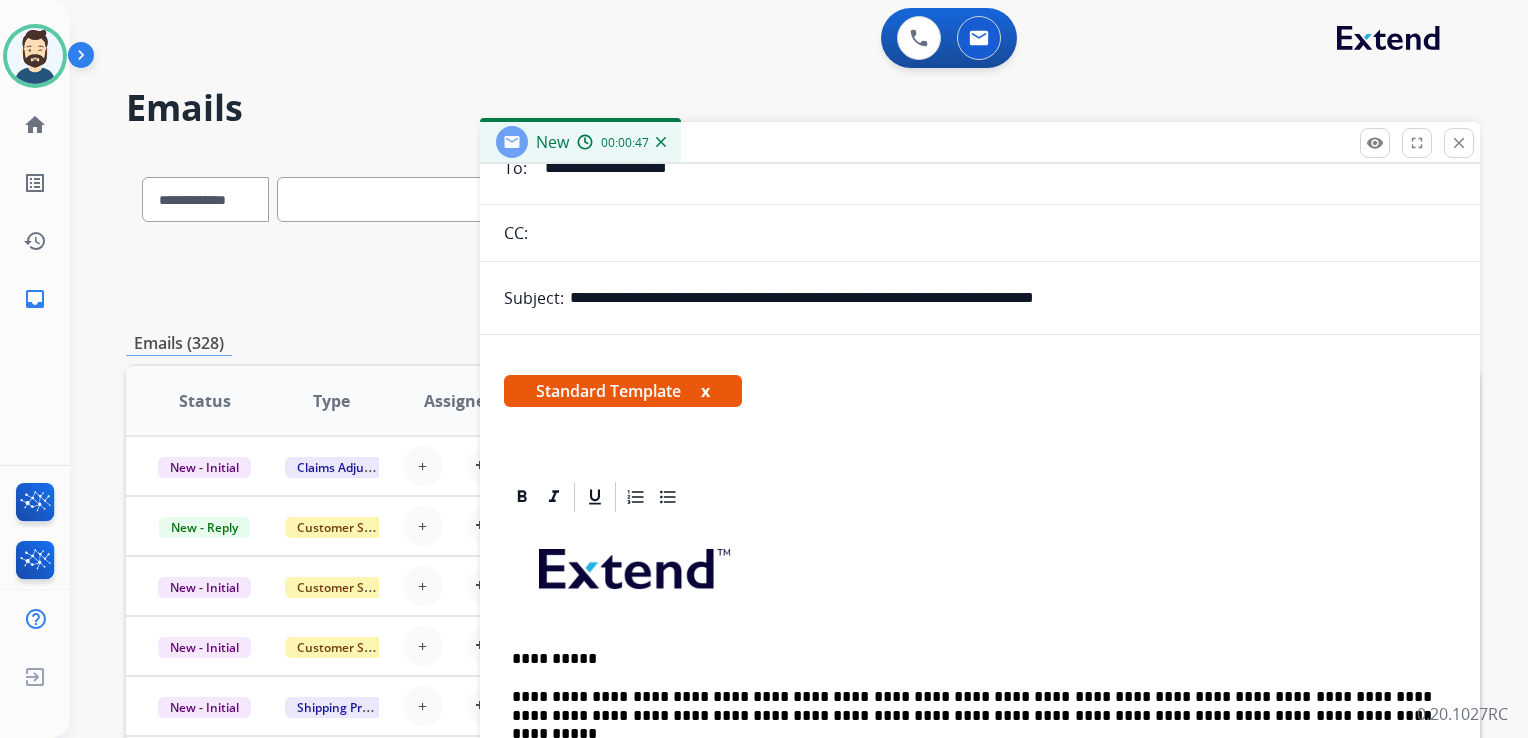 scroll, scrollTop: 0, scrollLeft: 0, axis: both 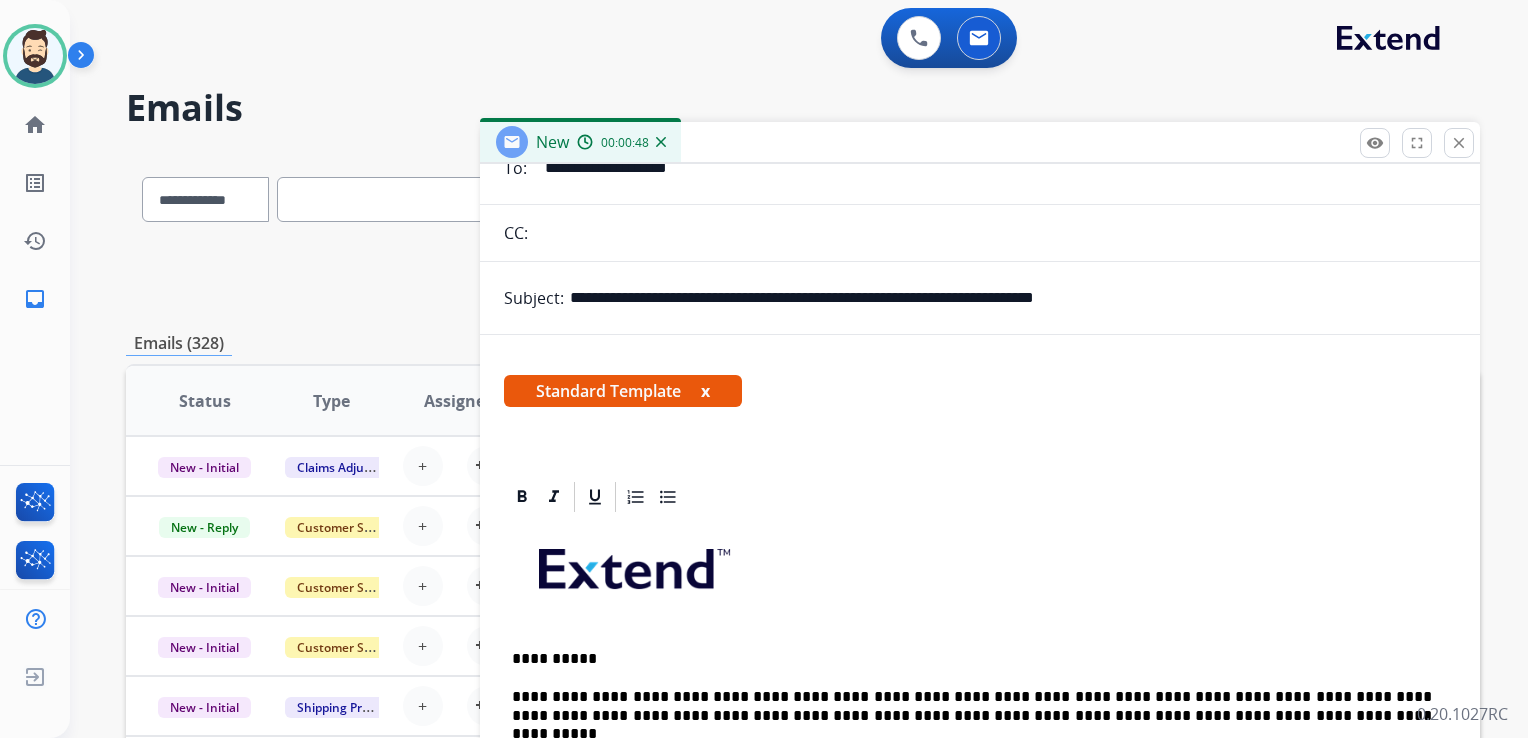 click at bounding box center [980, 576] 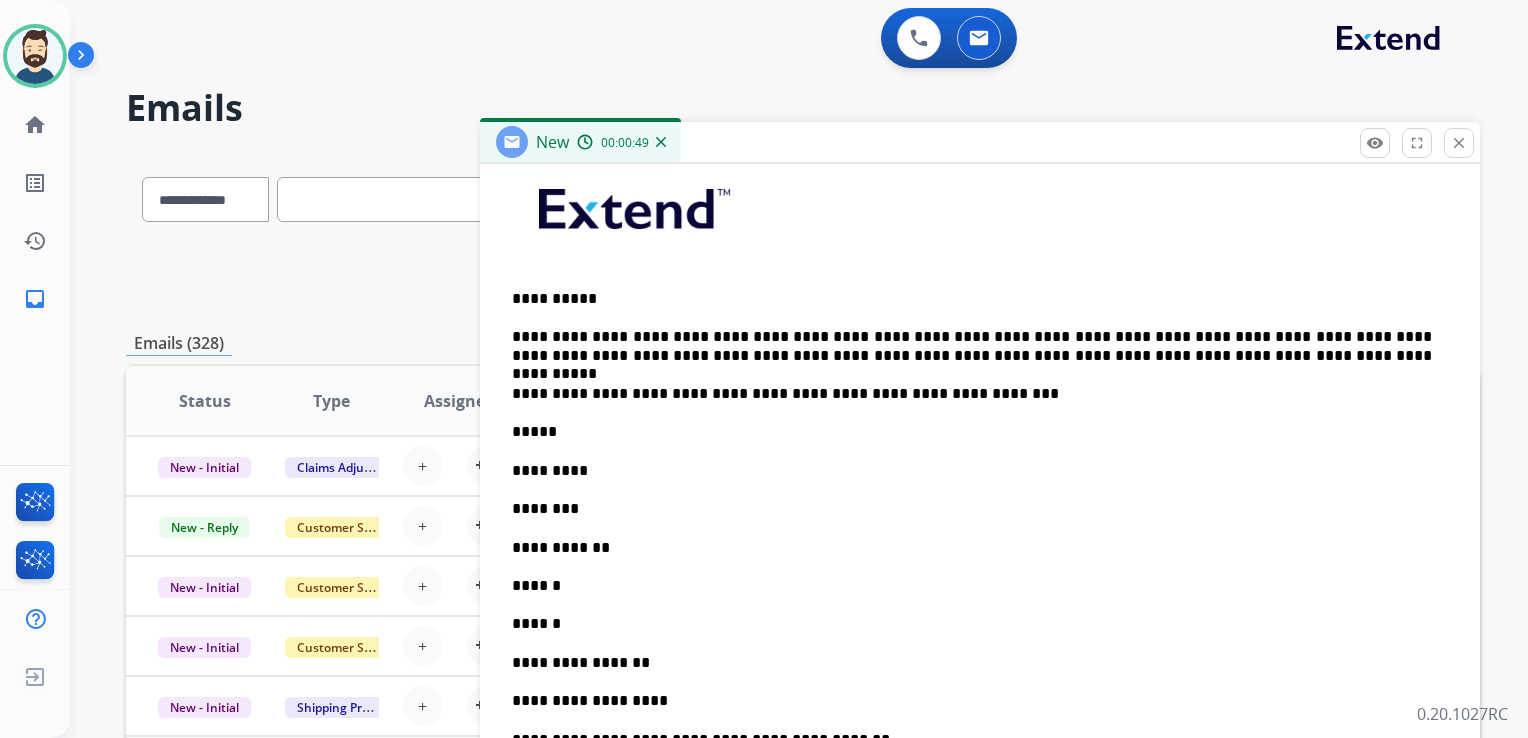 scroll, scrollTop: 560, scrollLeft: 0, axis: vertical 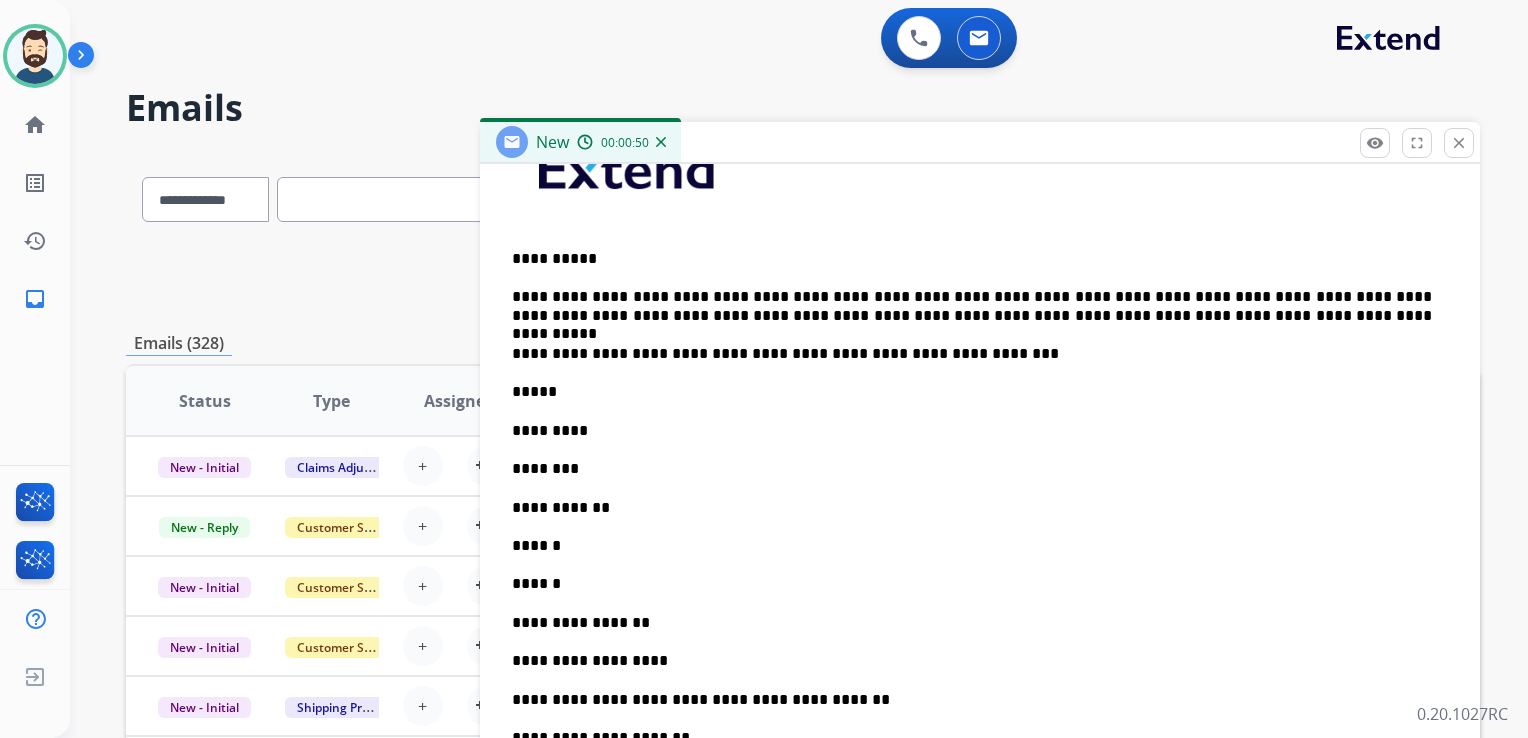 click on "*****" at bounding box center [972, 392] 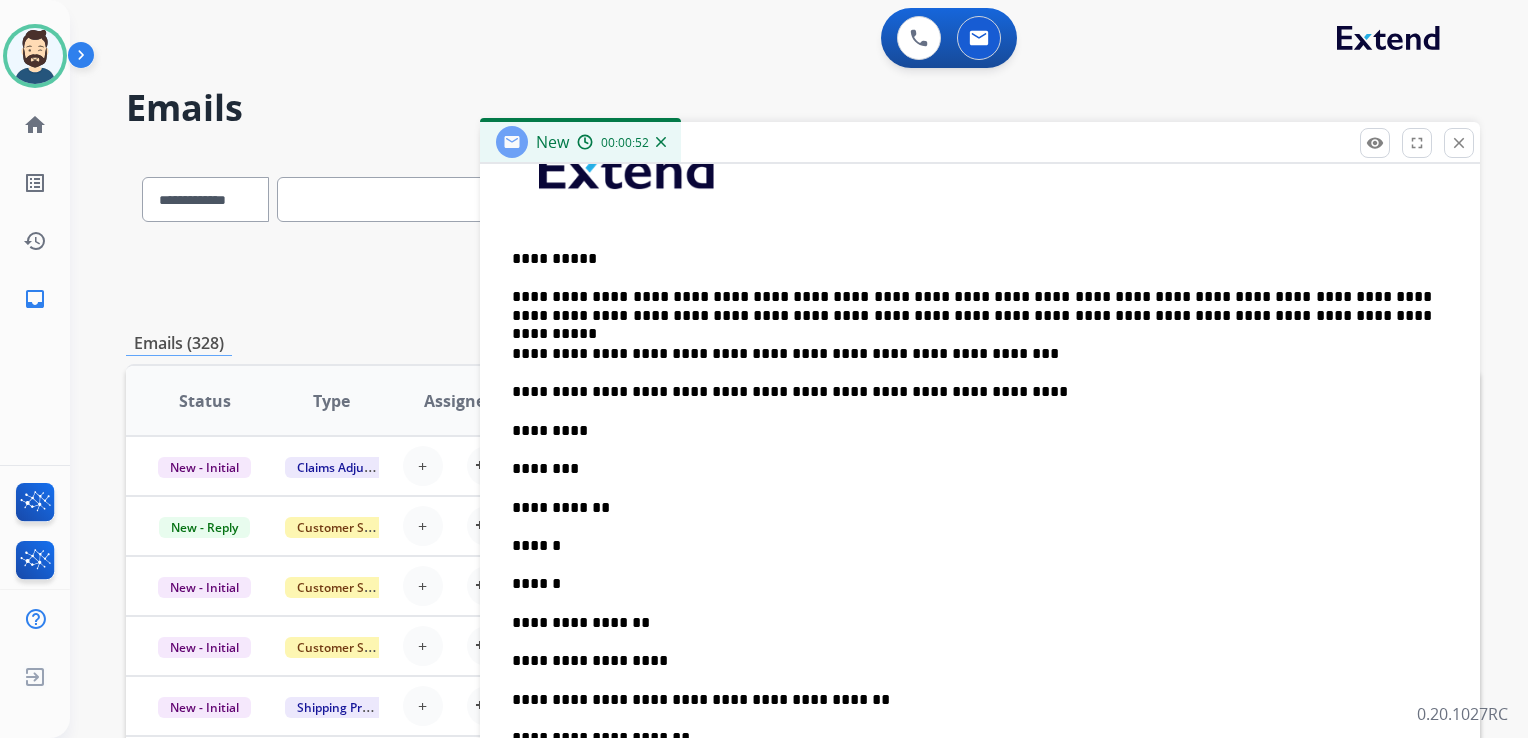 click on "**********" at bounding box center (972, 392) 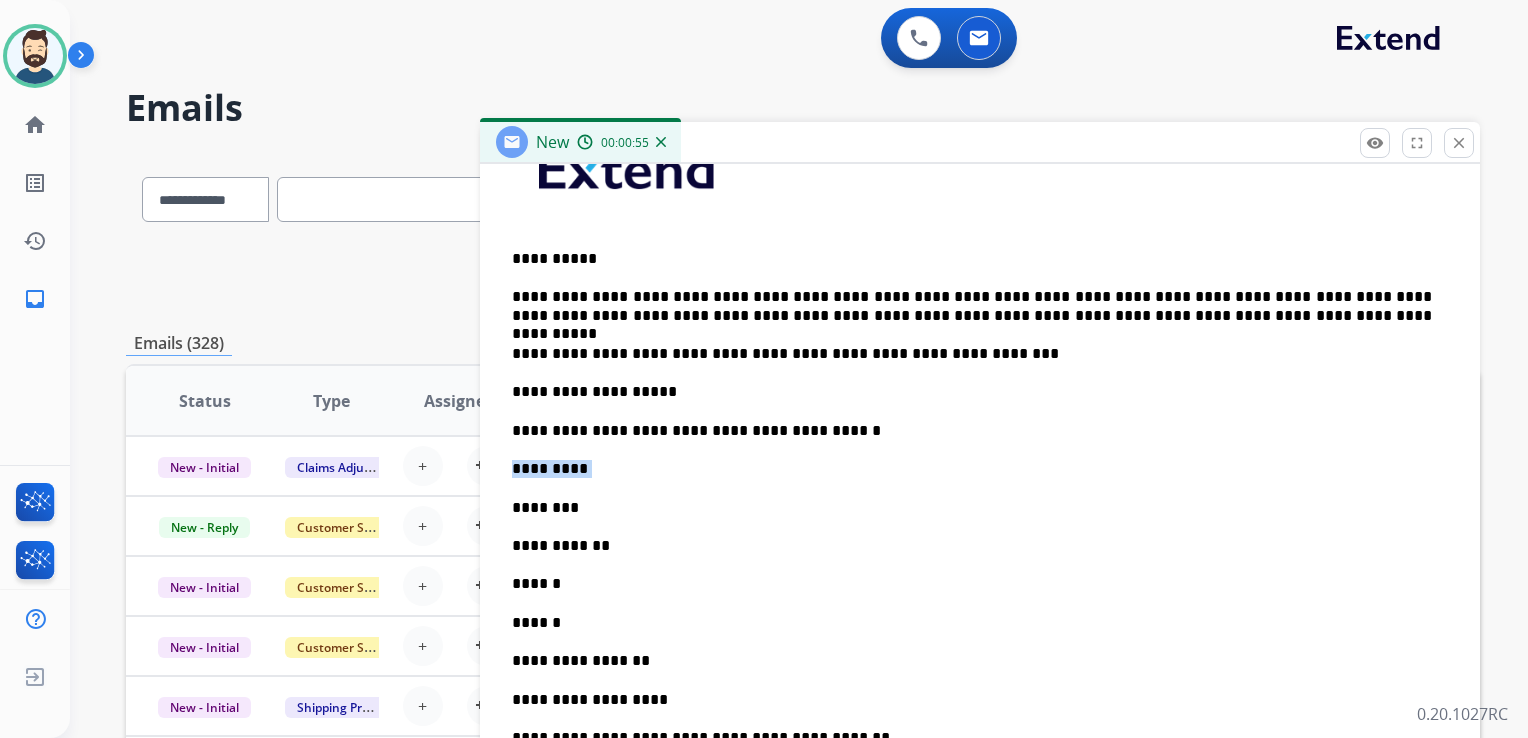 drag, startPoint x: 590, startPoint y: 467, endPoint x: 484, endPoint y: 463, distance: 106.07545 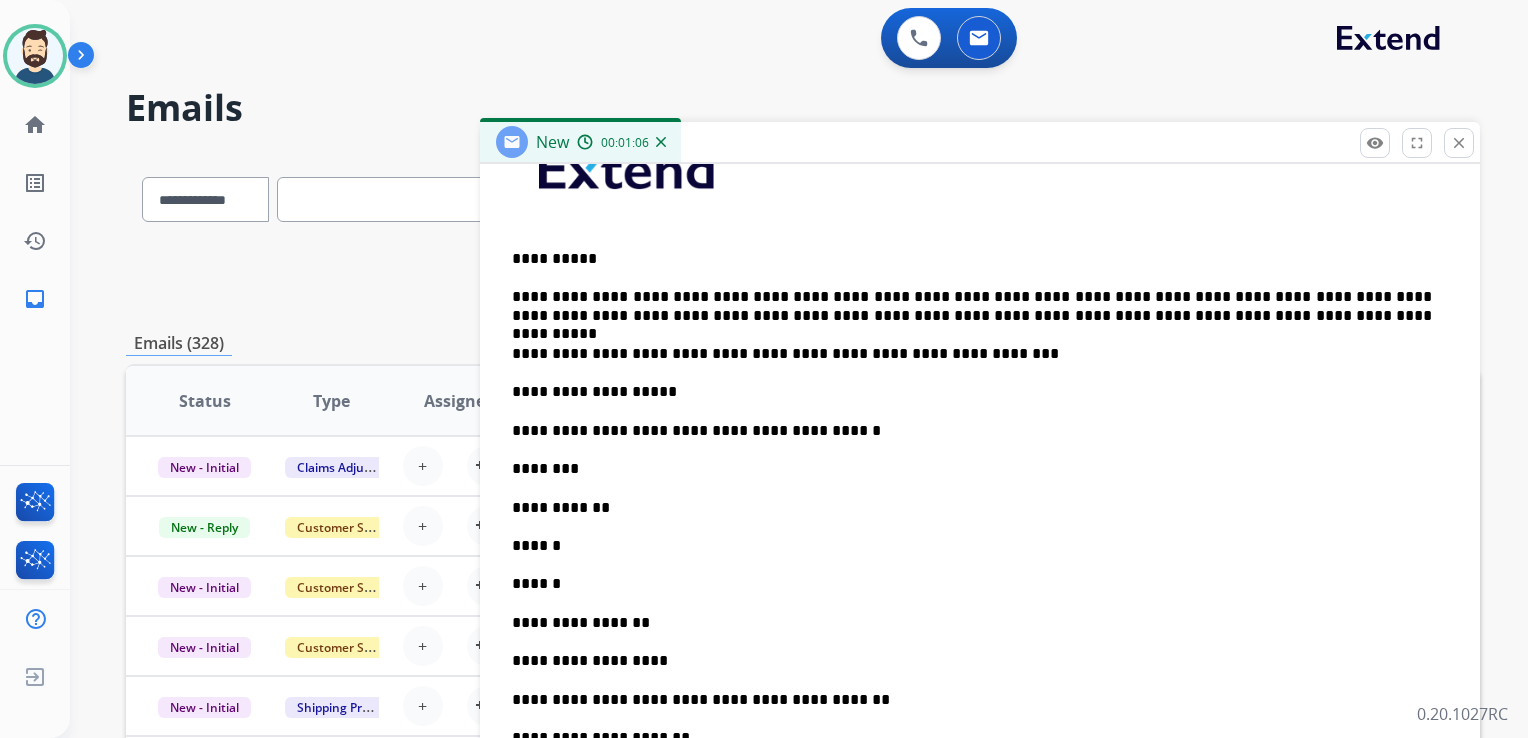 click on "********" at bounding box center [972, 469] 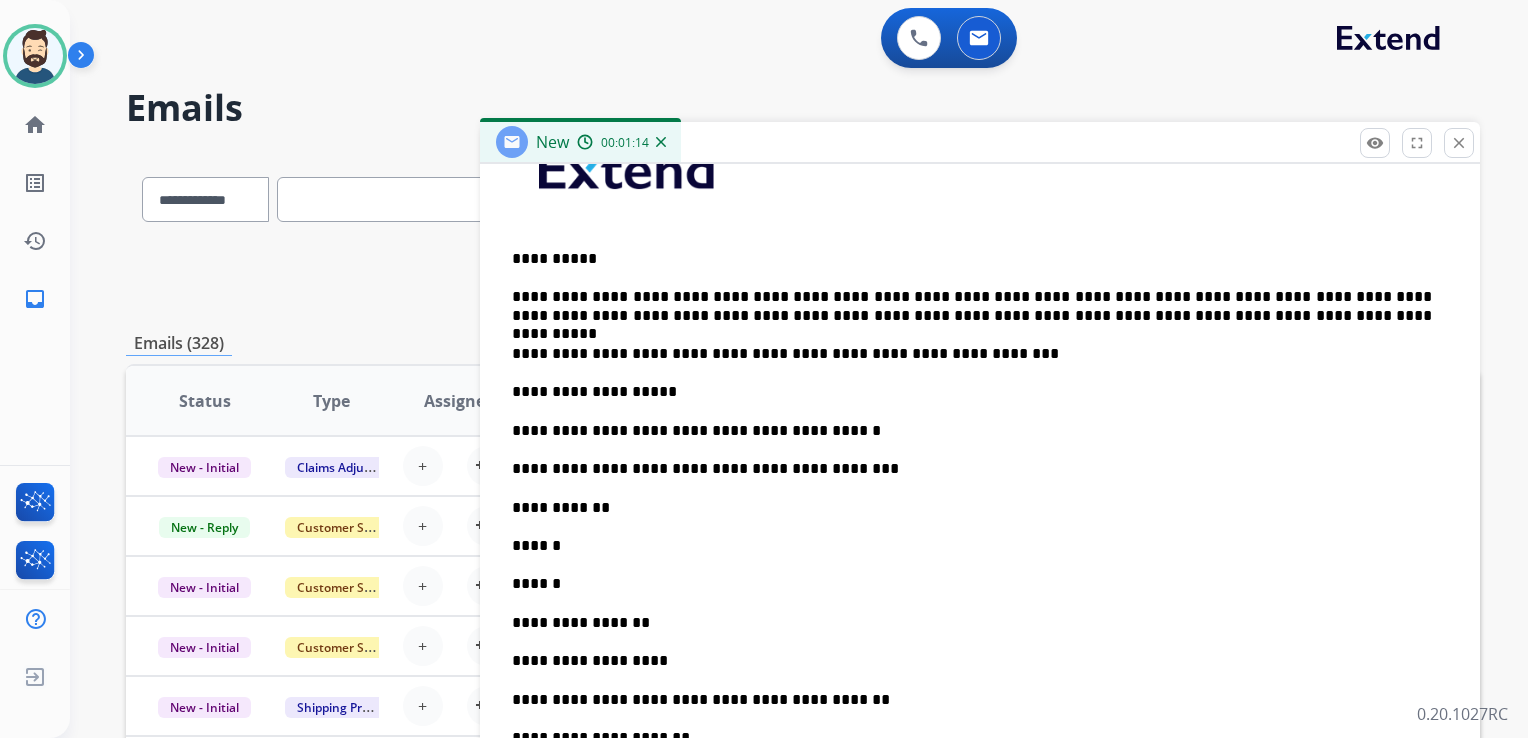 click on "**********" at bounding box center (972, 508) 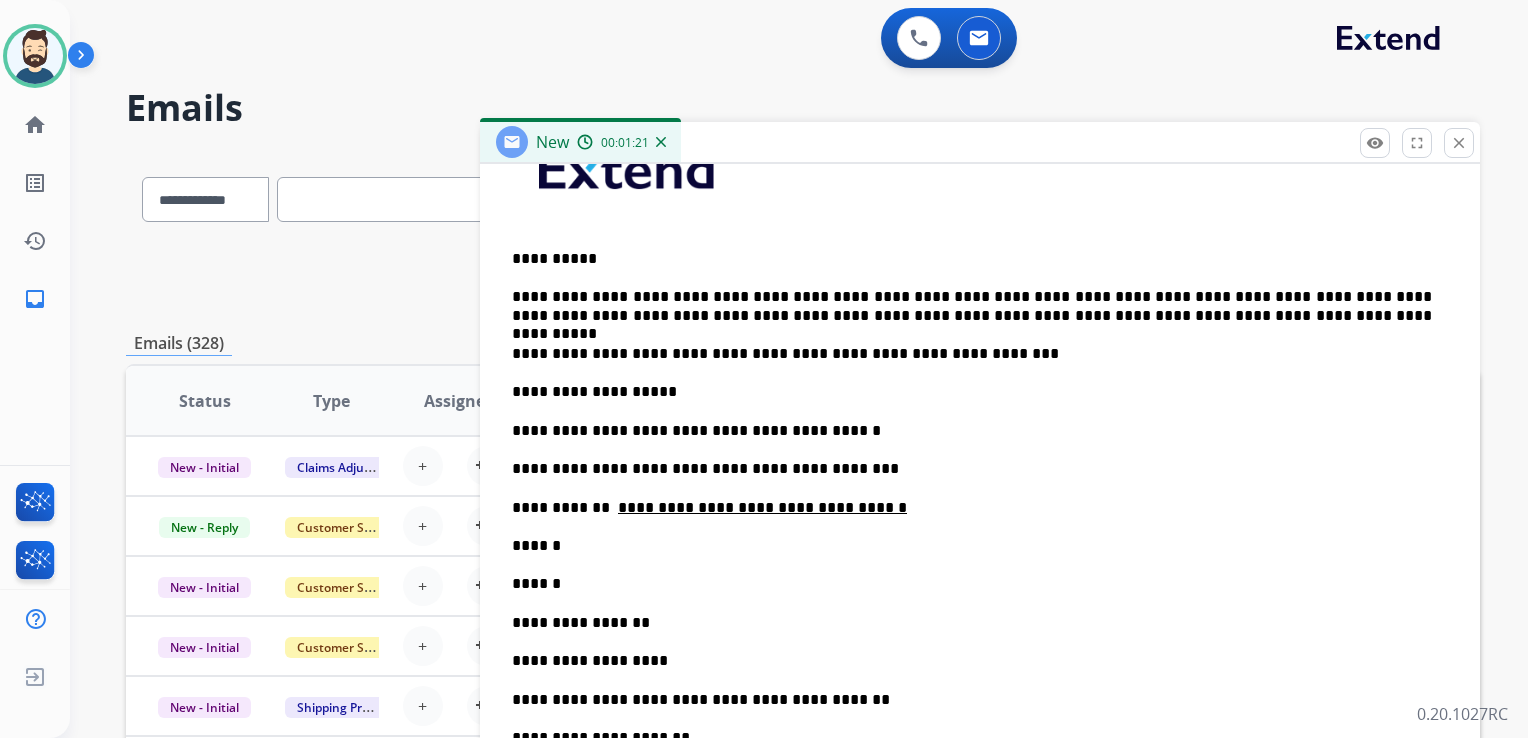 click on "******" at bounding box center [972, 546] 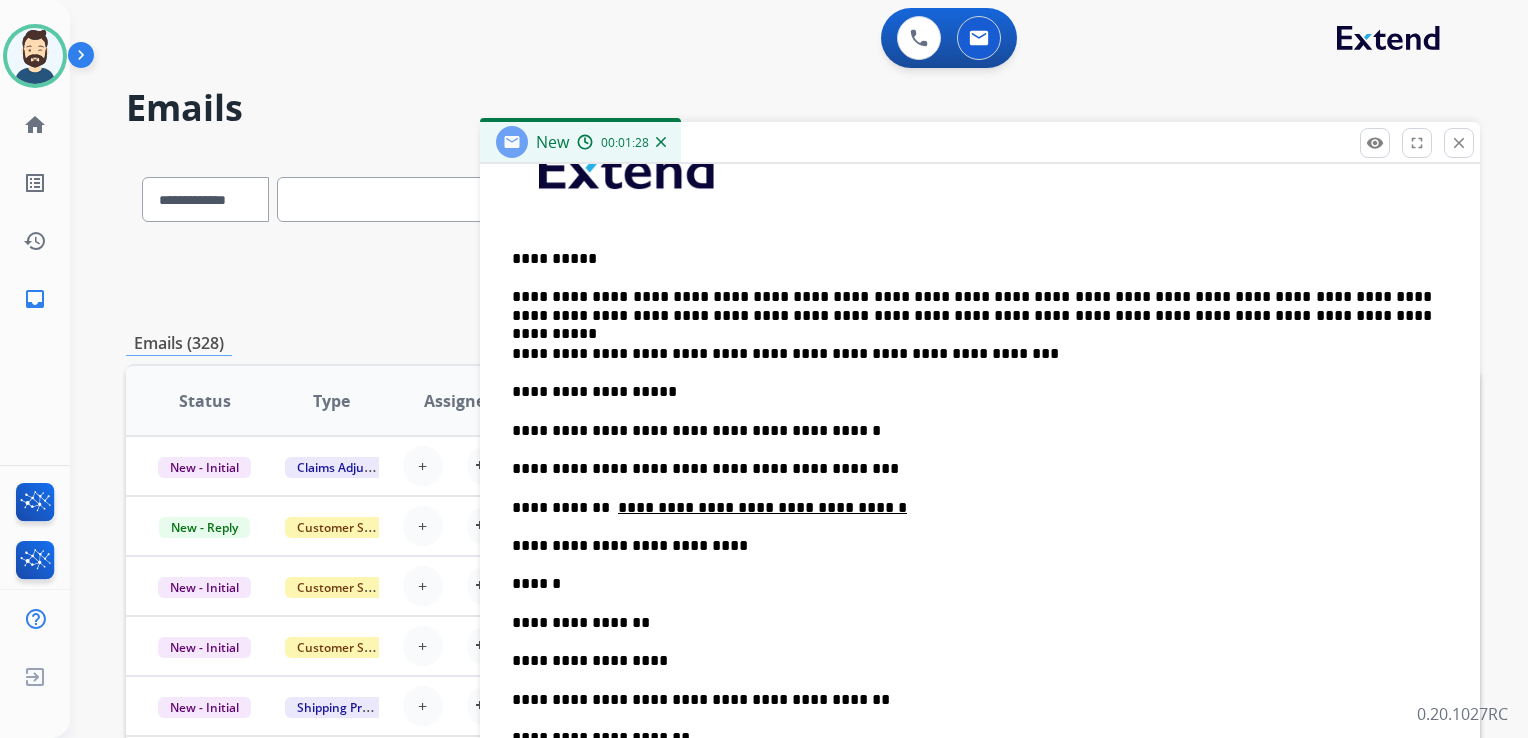 click on "******" at bounding box center (972, 584) 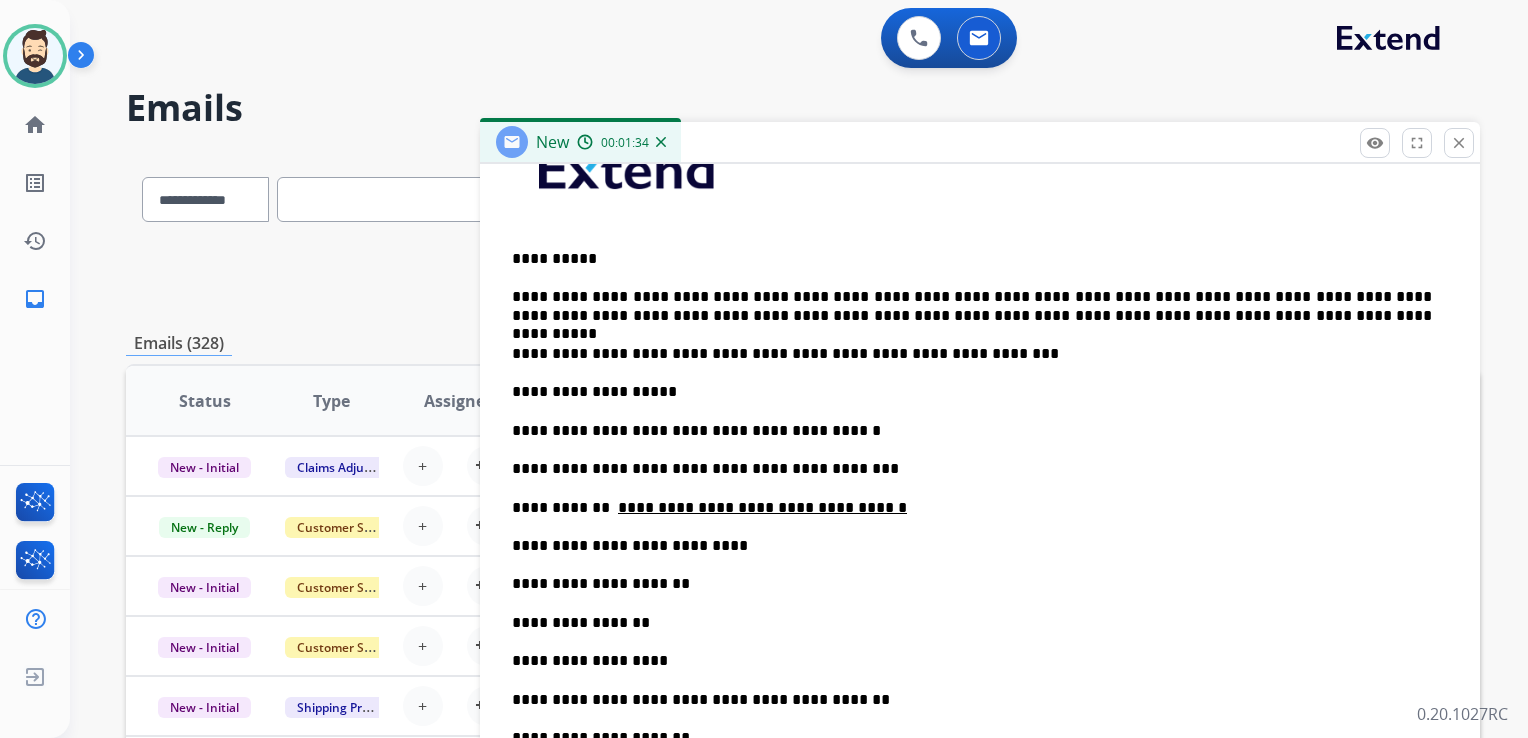 click on "**********" at bounding box center [972, 623] 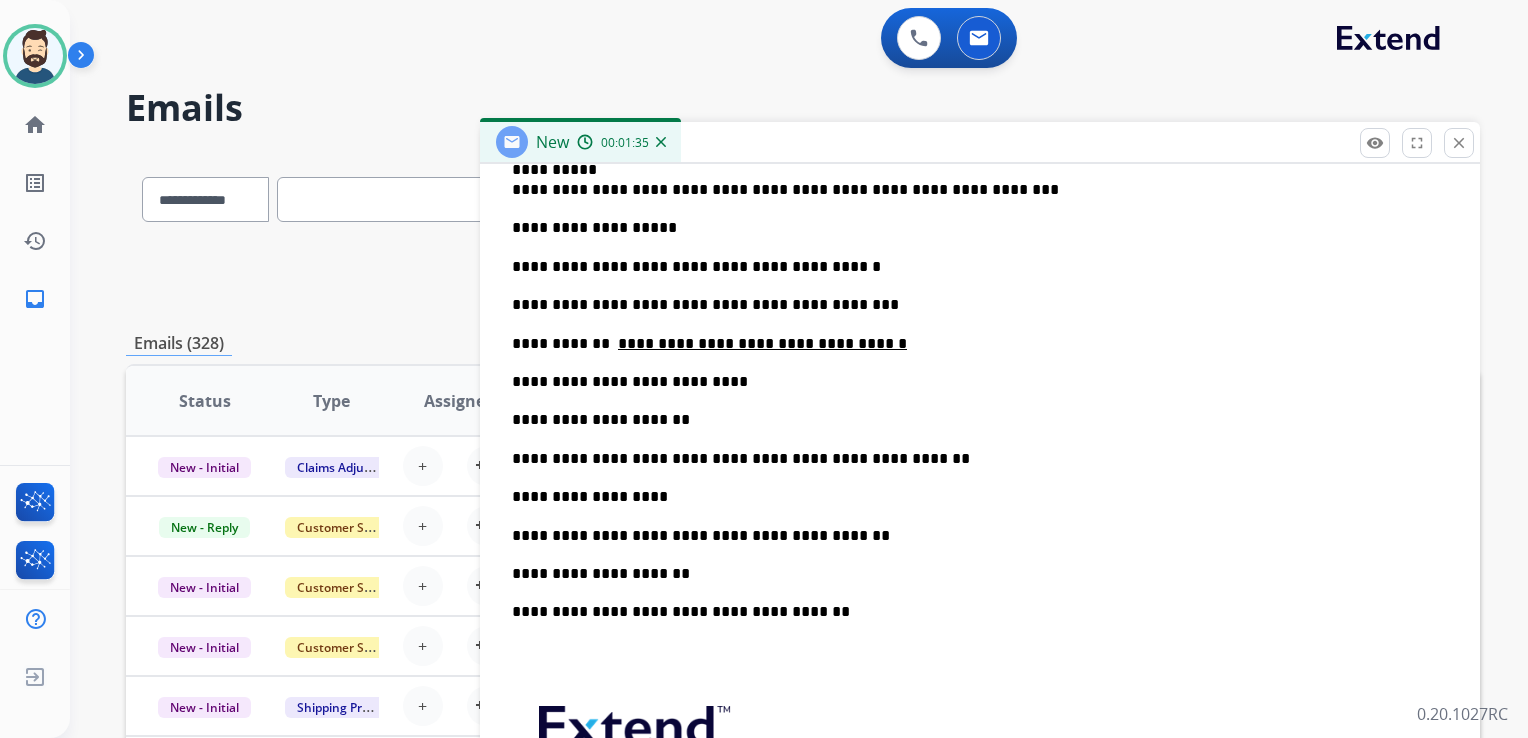 scroll, scrollTop: 728, scrollLeft: 0, axis: vertical 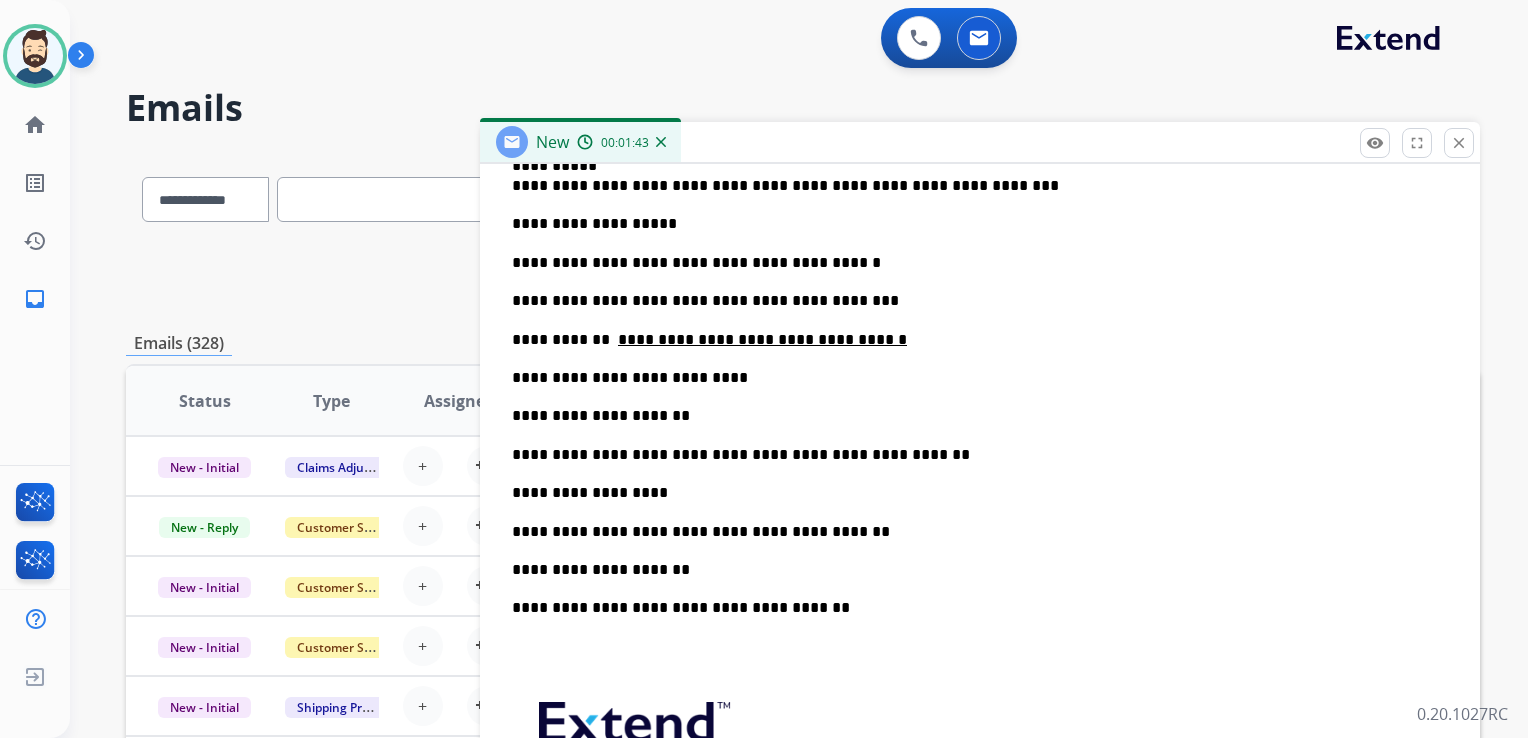 click on "**********" at bounding box center (972, 493) 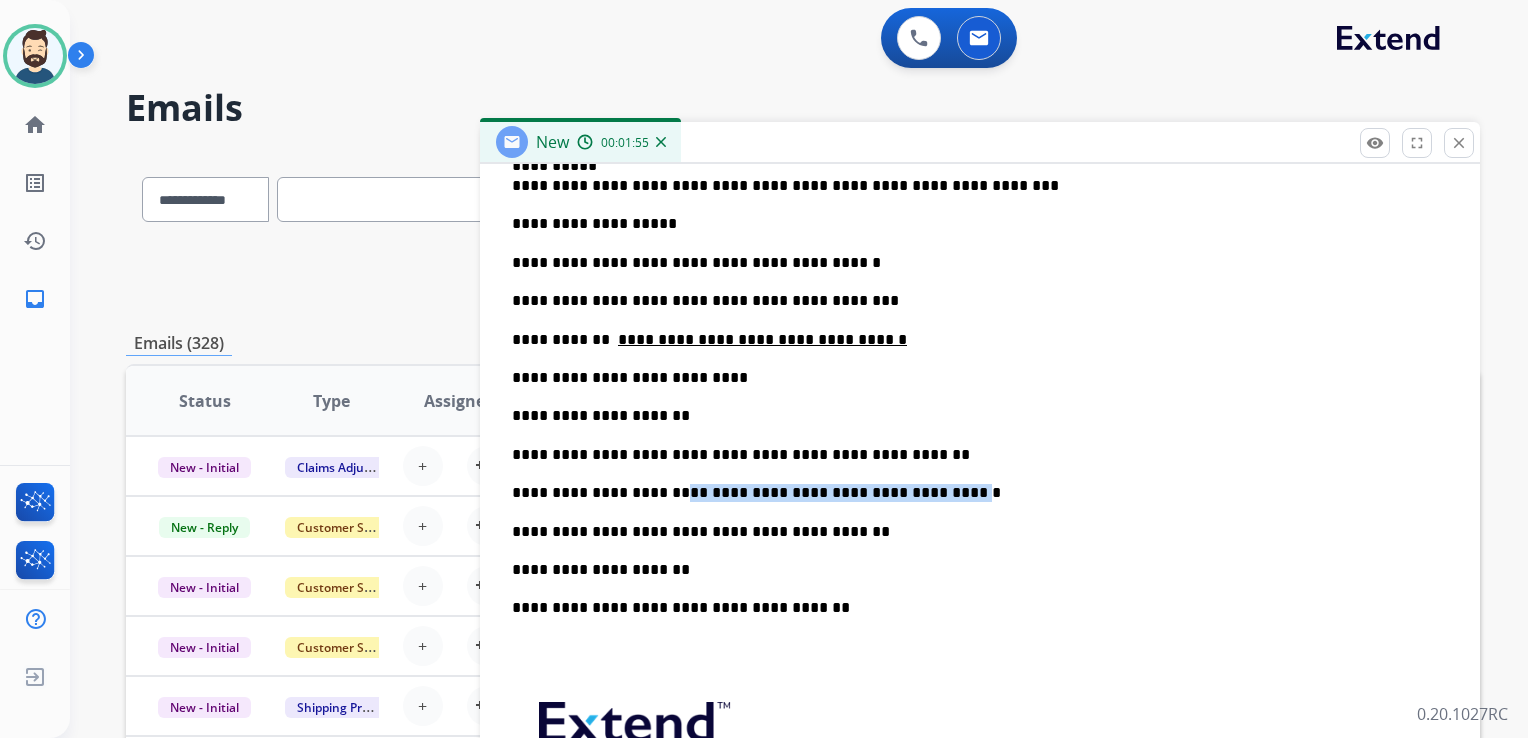 drag, startPoint x: 652, startPoint y: 490, endPoint x: 924, endPoint y: 491, distance: 272.00183 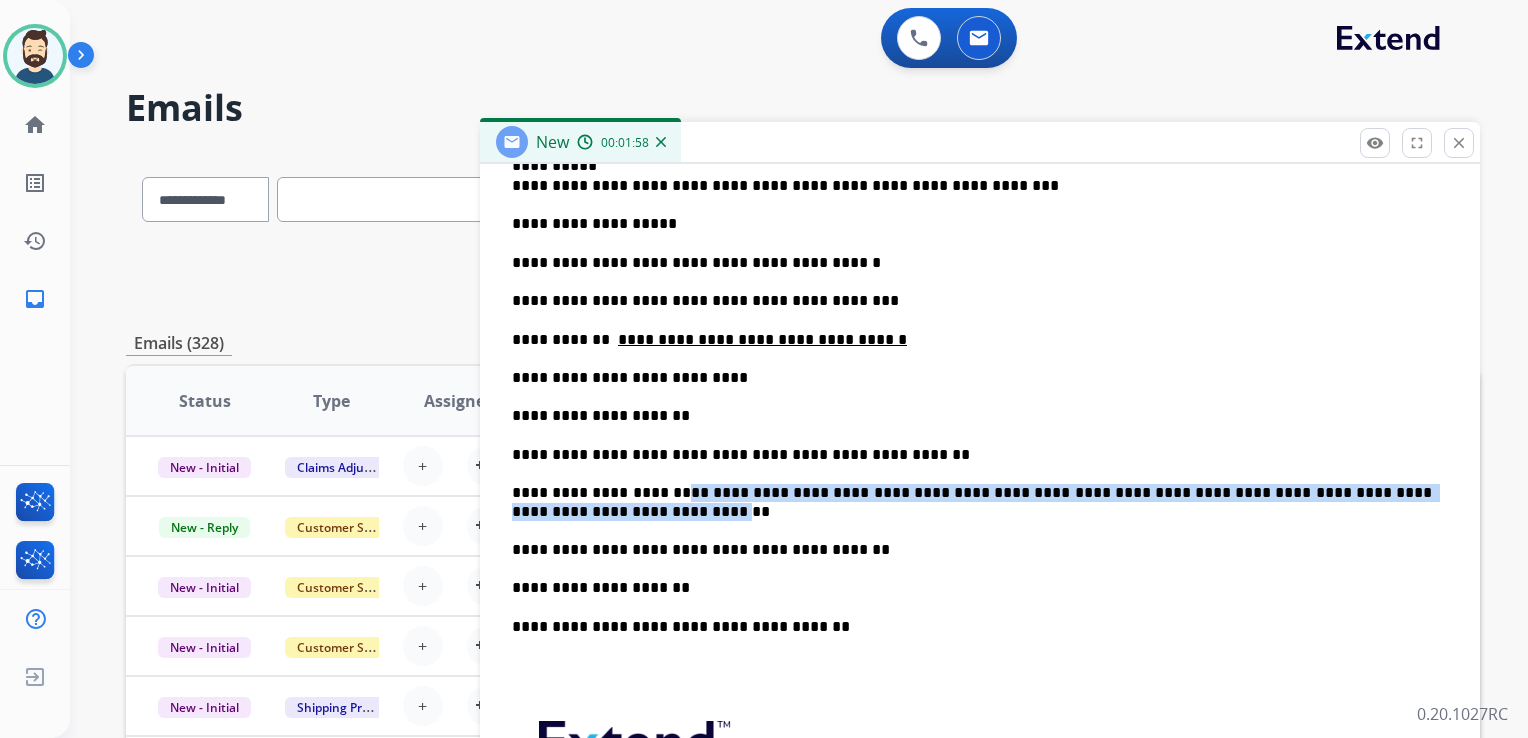 drag, startPoint x: 656, startPoint y: 488, endPoint x: 565, endPoint y: 509, distance: 93.39165 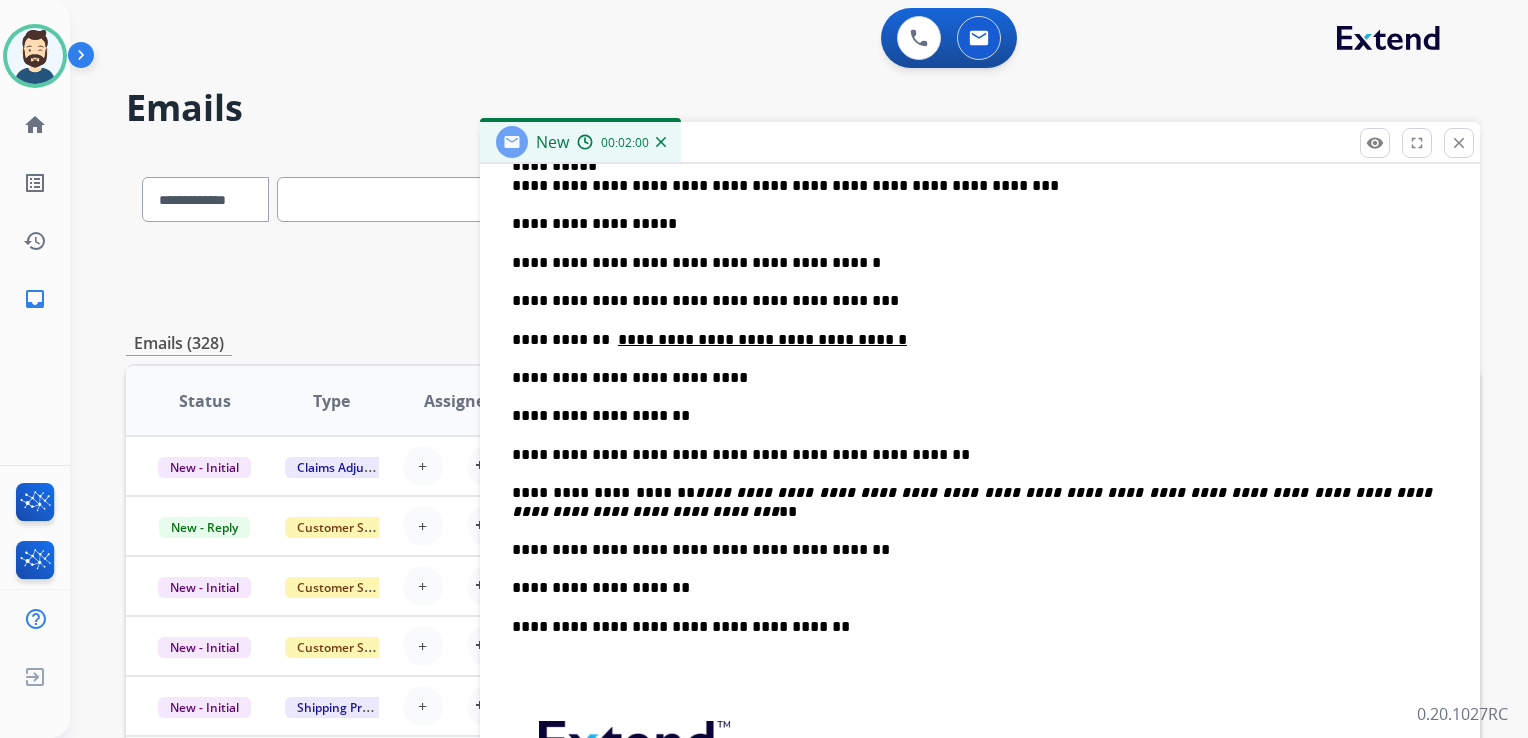 click on "**********" at bounding box center (972, 550) 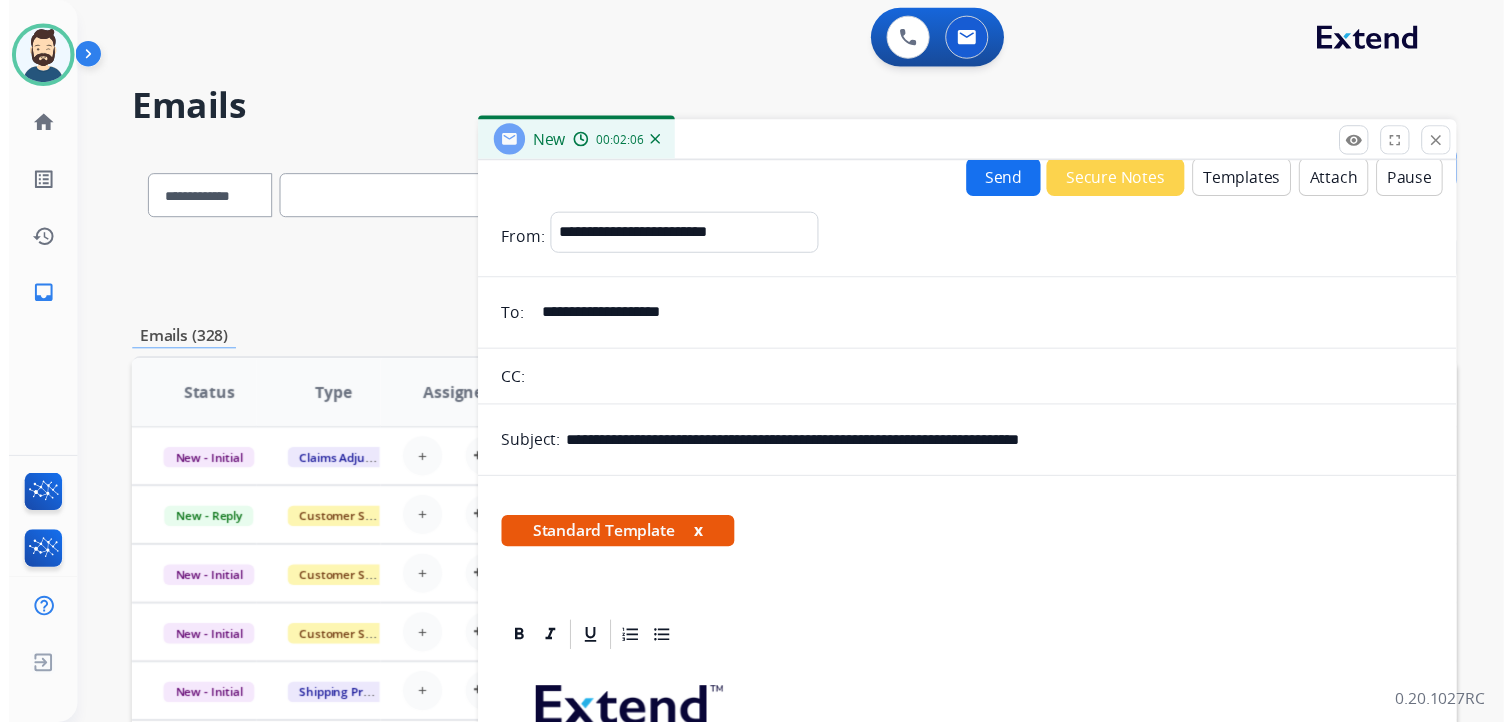 scroll, scrollTop: 0, scrollLeft: 0, axis: both 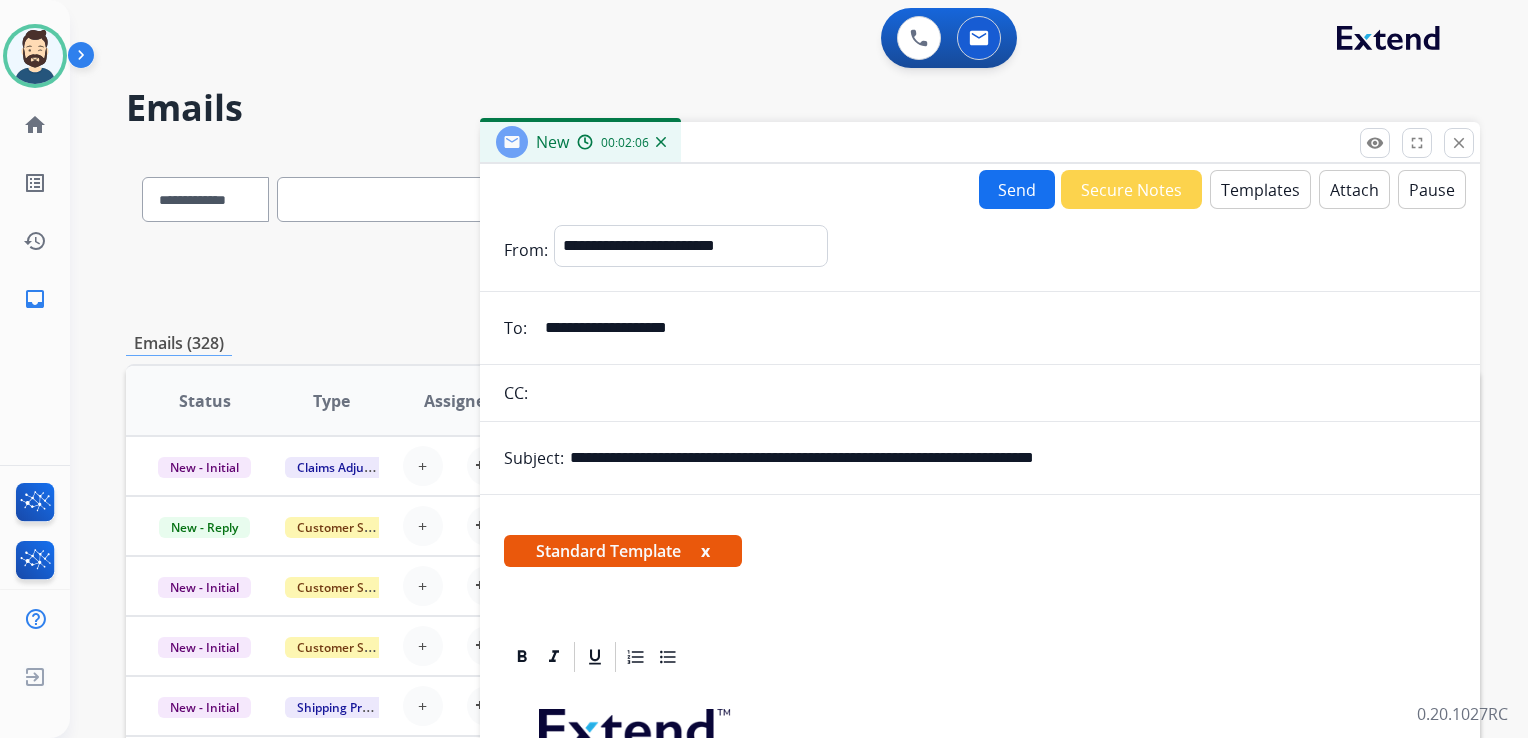 click on "Send" at bounding box center (1017, 189) 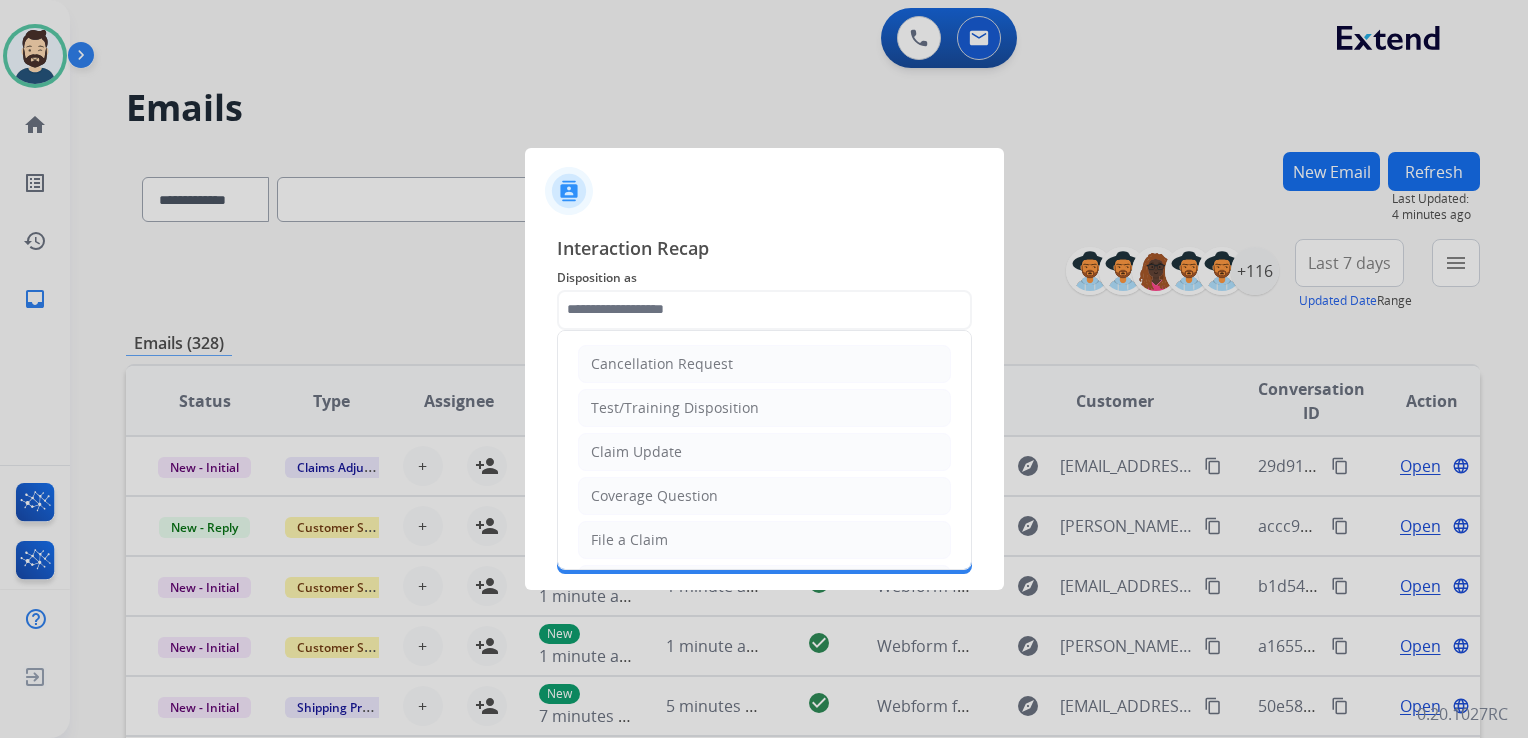 click 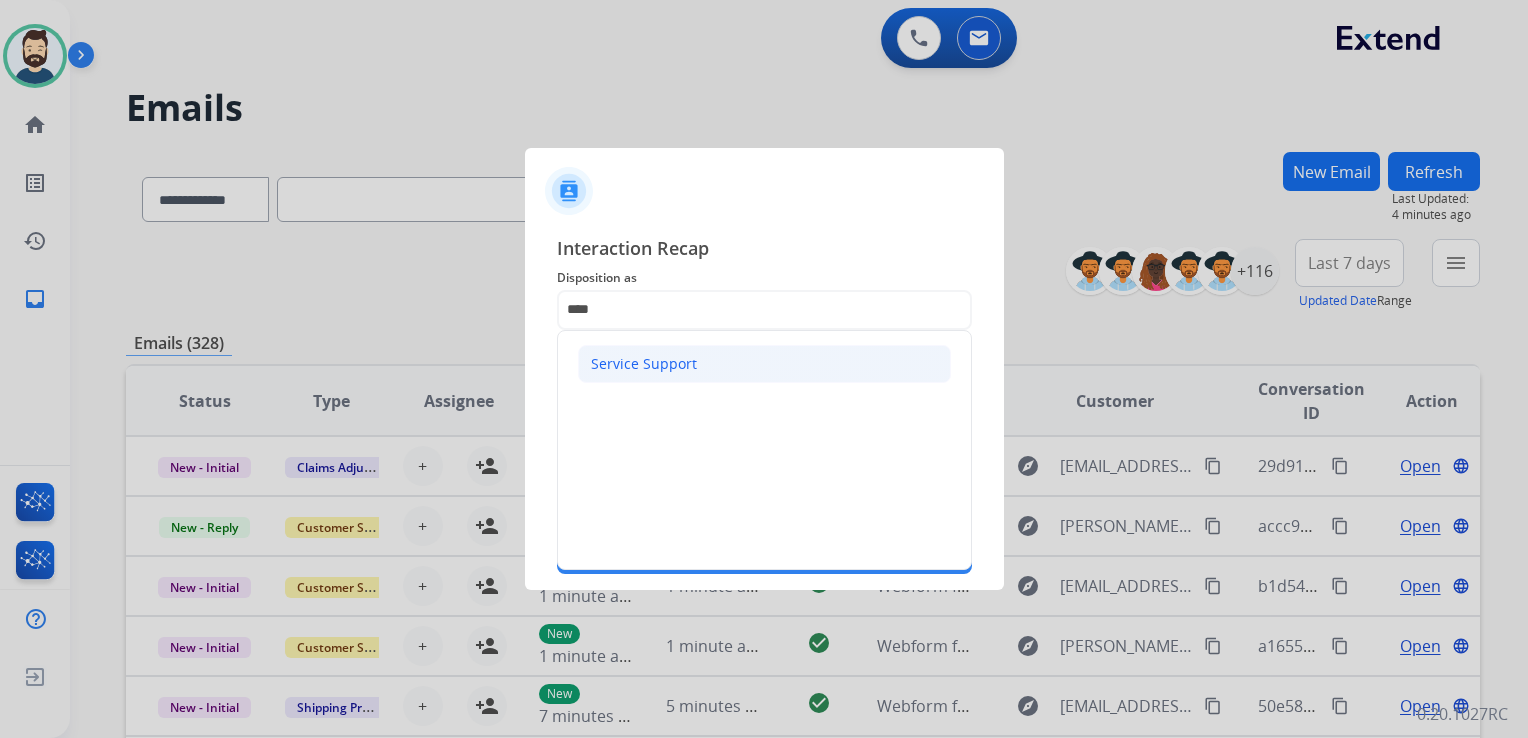 click on "Service Support" 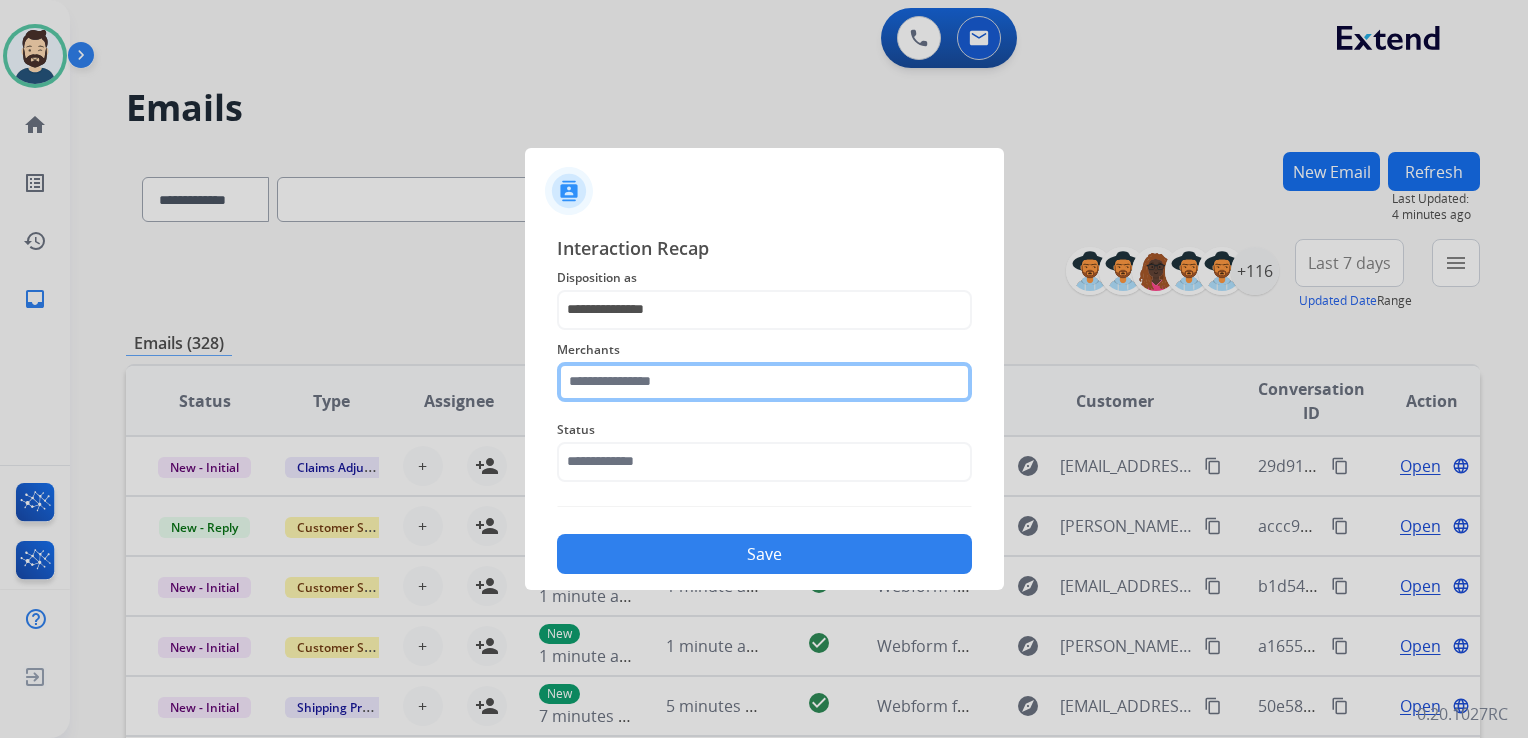 click 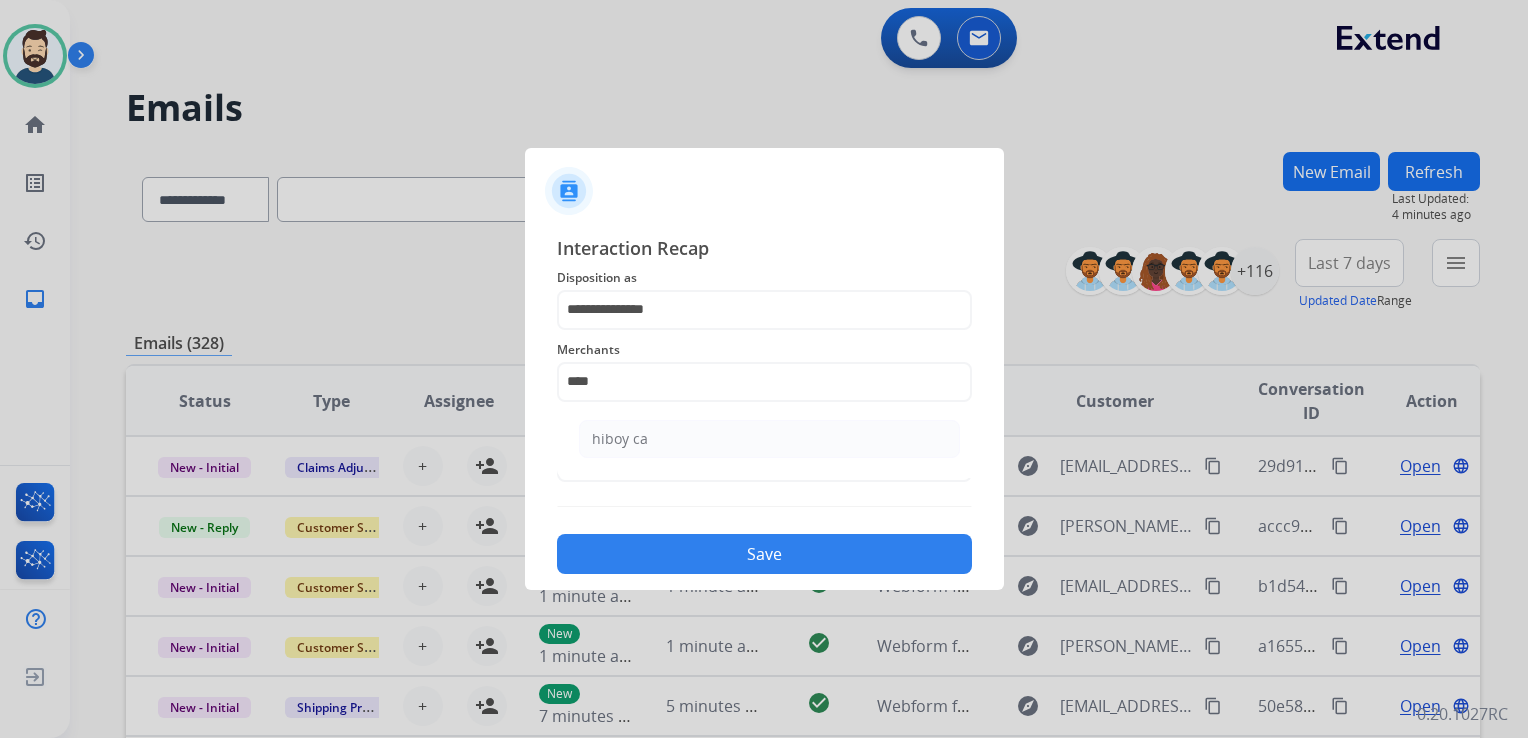 drag, startPoint x: 615, startPoint y: 434, endPoint x: 631, endPoint y: 427, distance: 17.464249 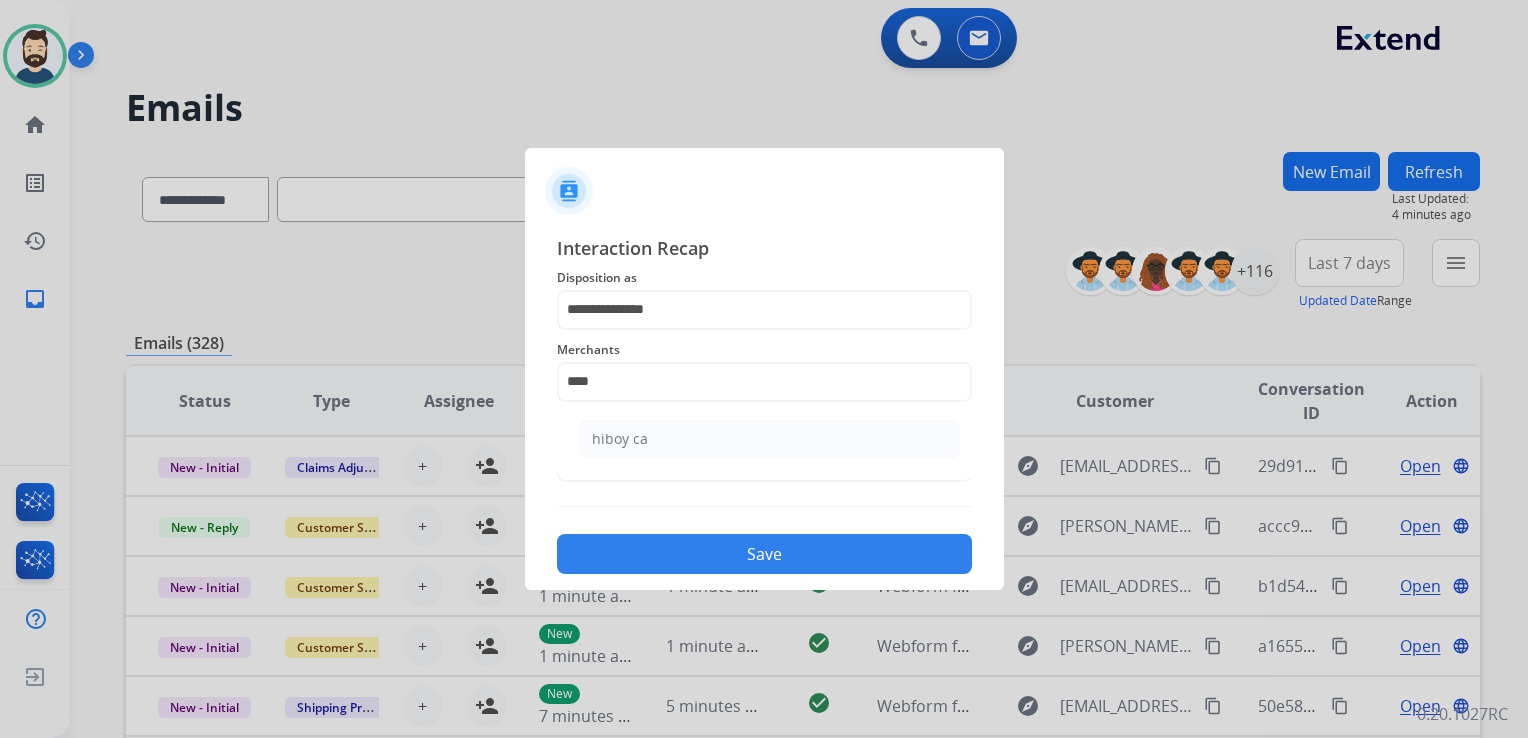 click on "hiboy ca" 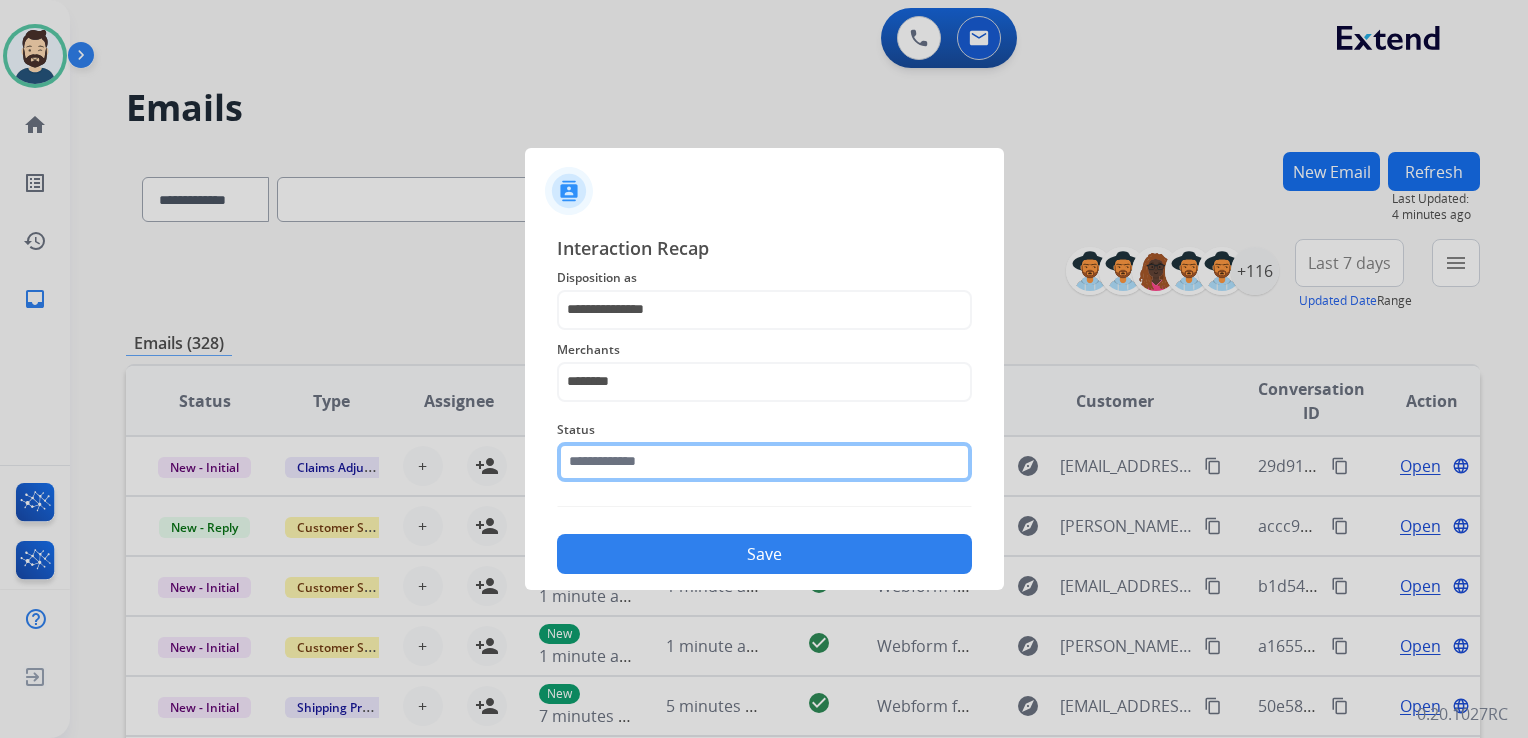 click 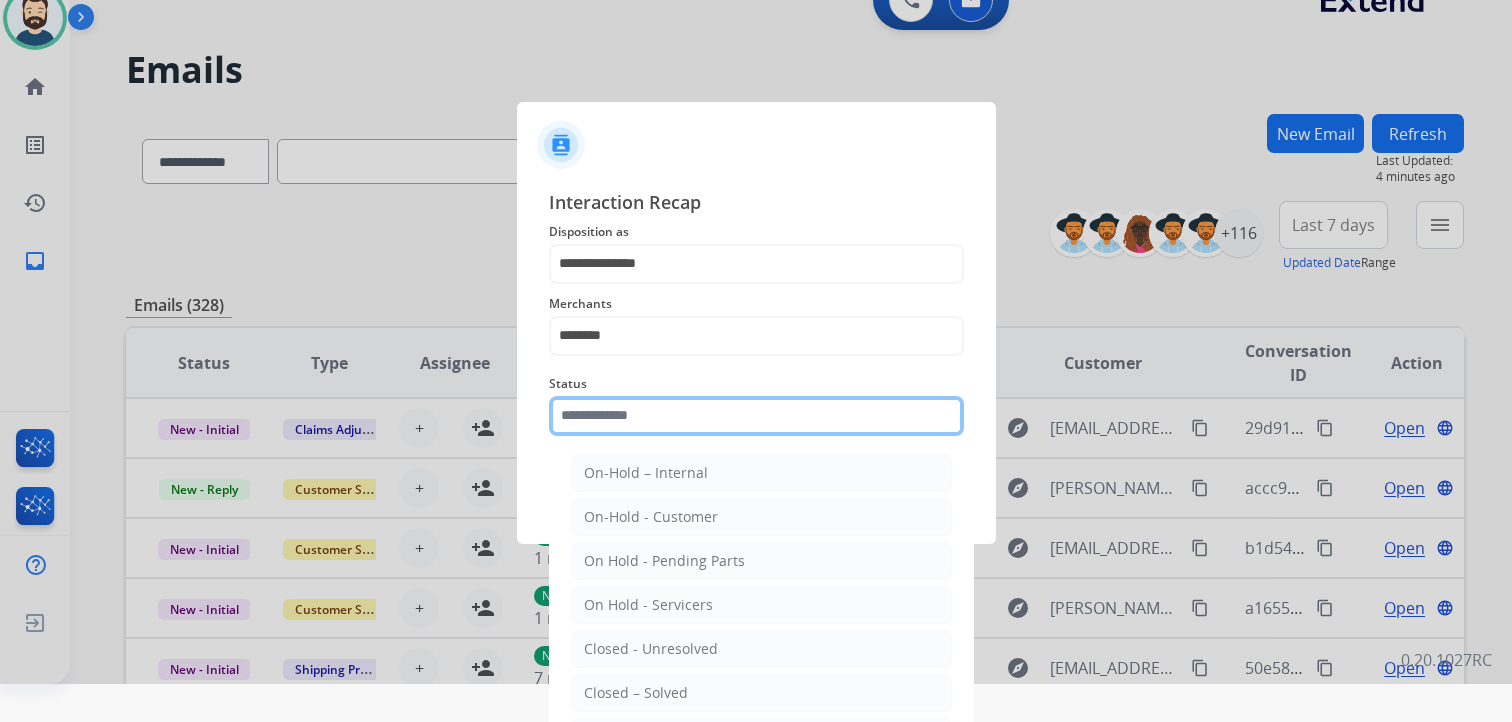 scroll, scrollTop: 59, scrollLeft: 0, axis: vertical 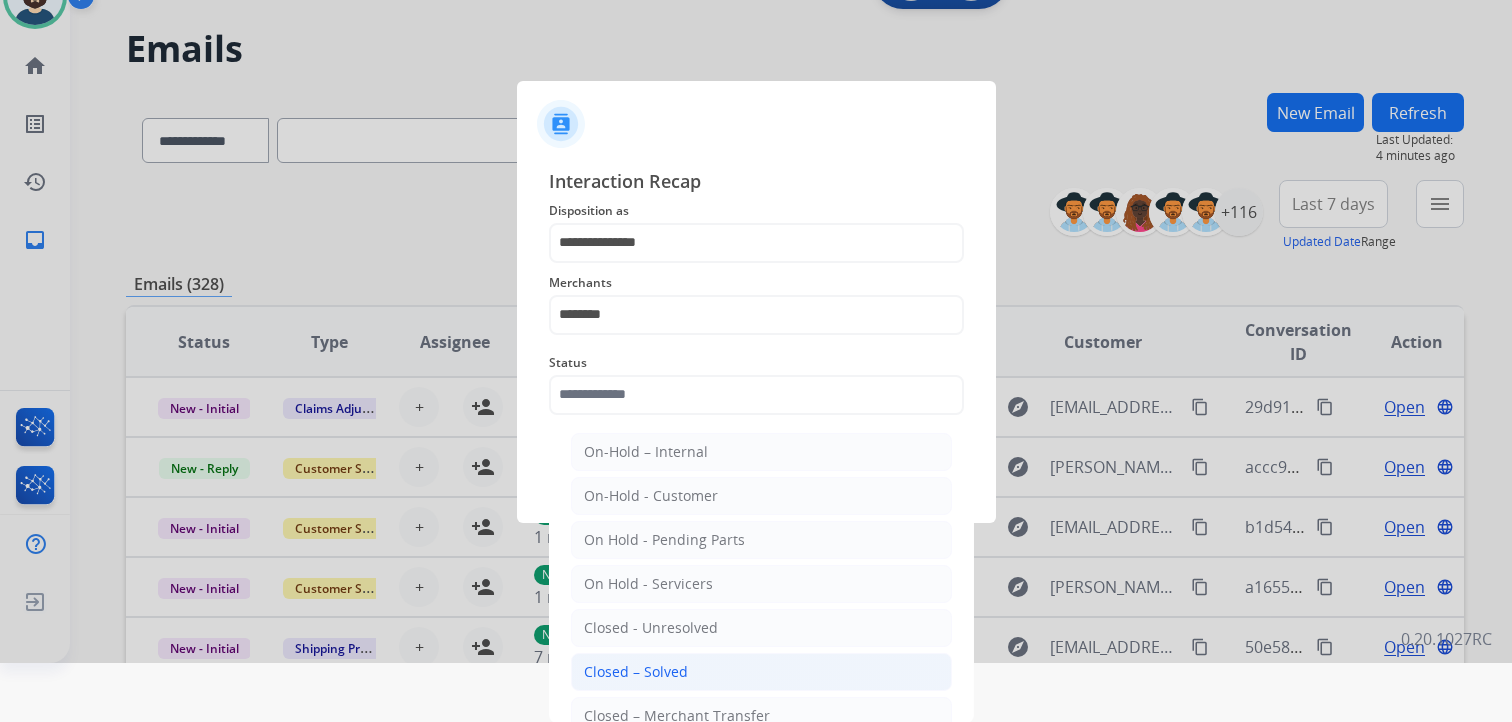click on "Closed – Solved" 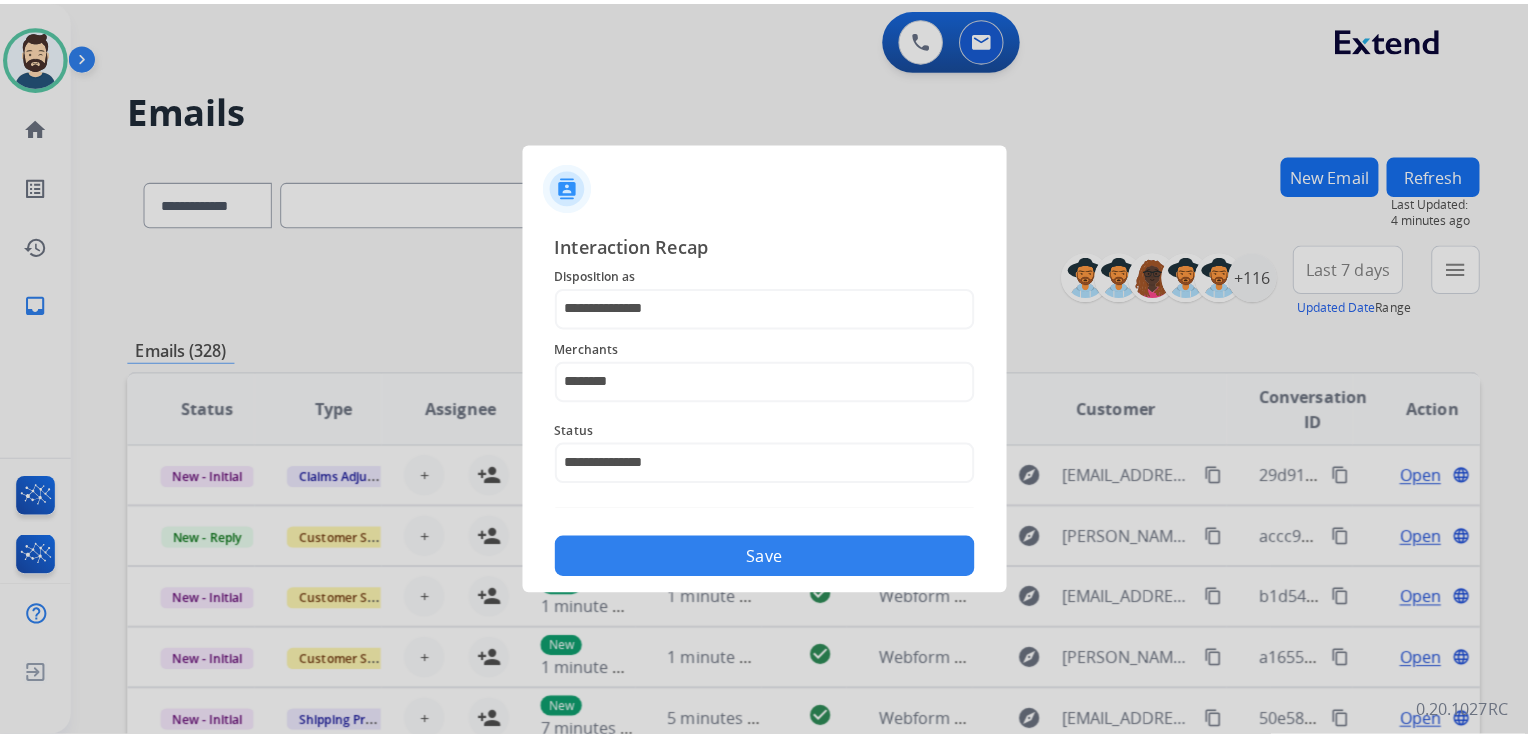 scroll, scrollTop: 0, scrollLeft: 0, axis: both 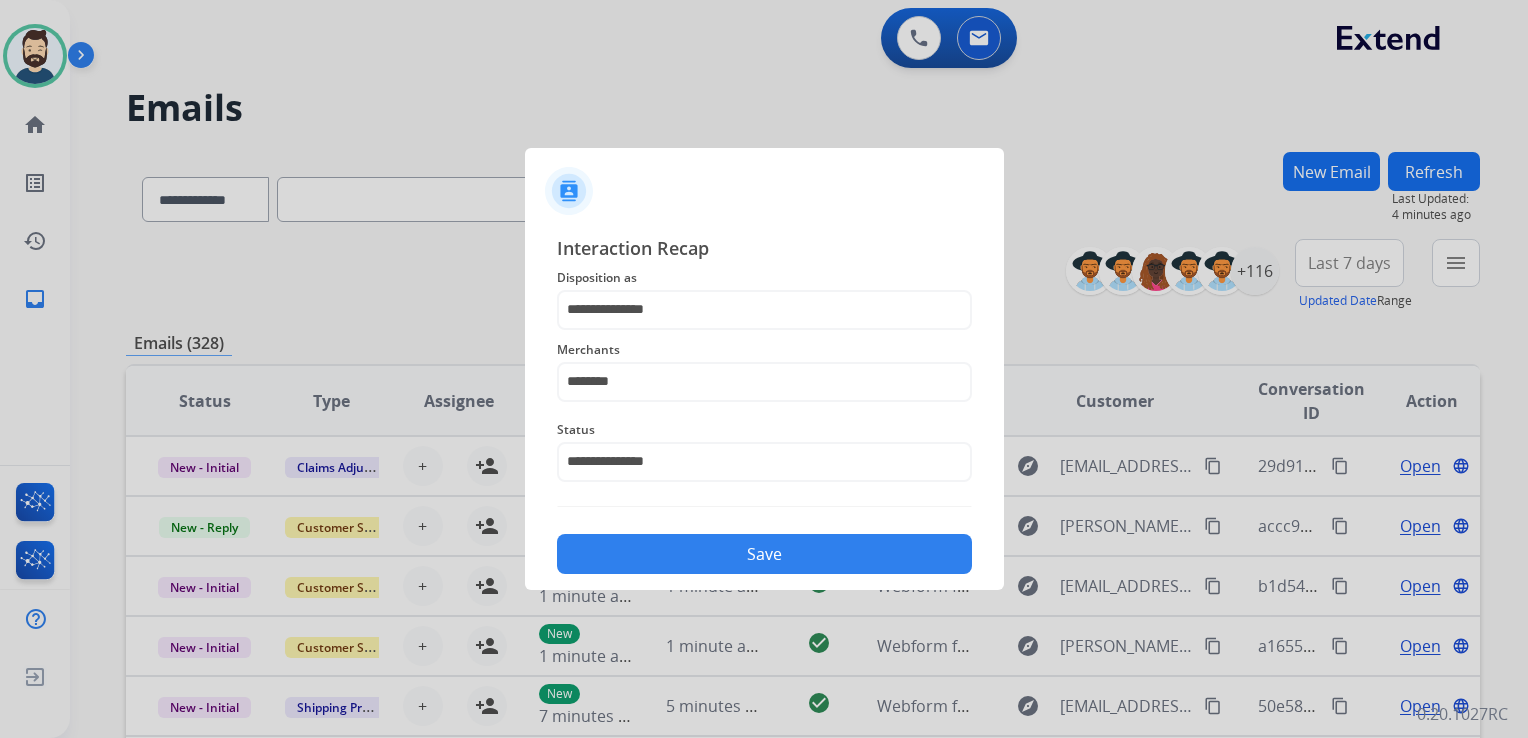 click on "Save" 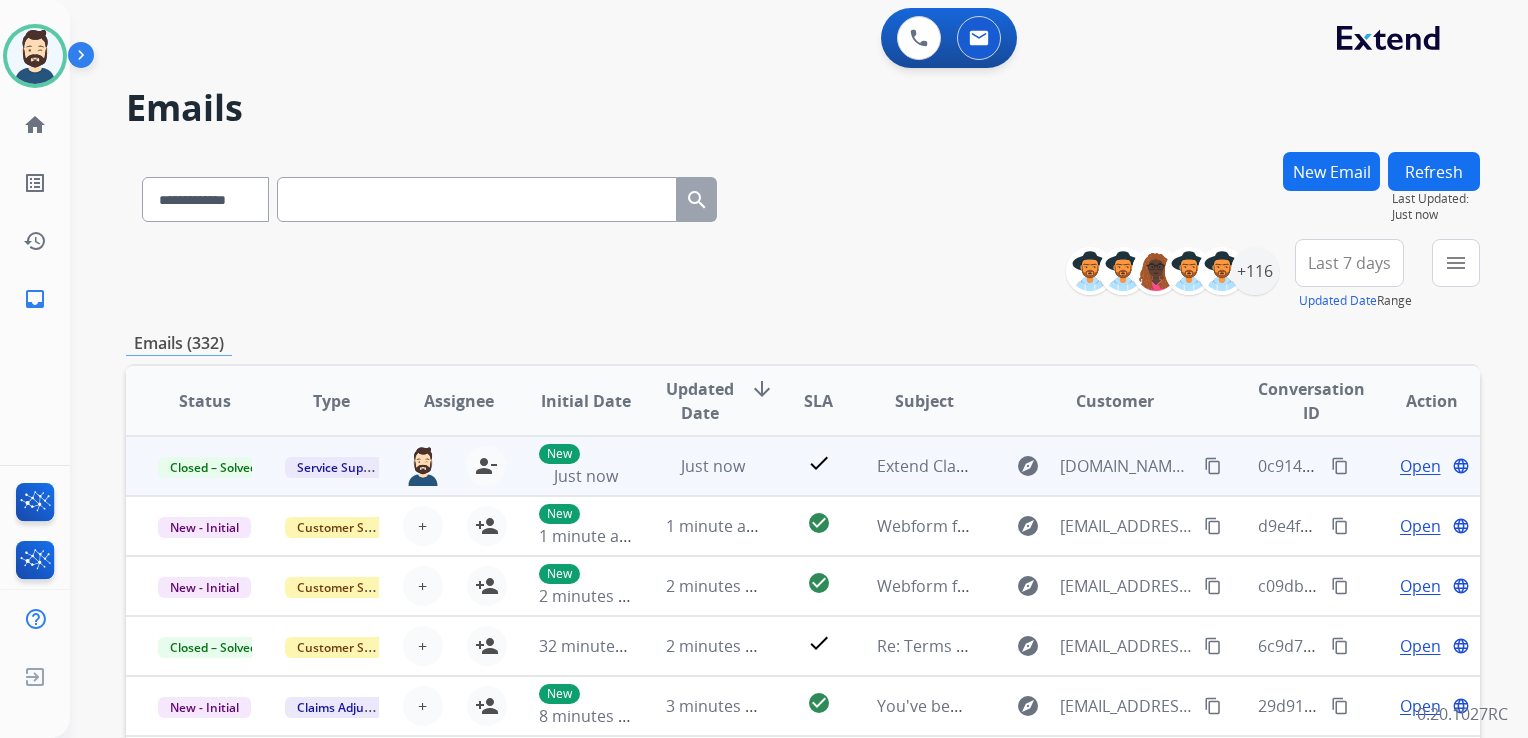 click on "content_copy" at bounding box center [1340, 466] 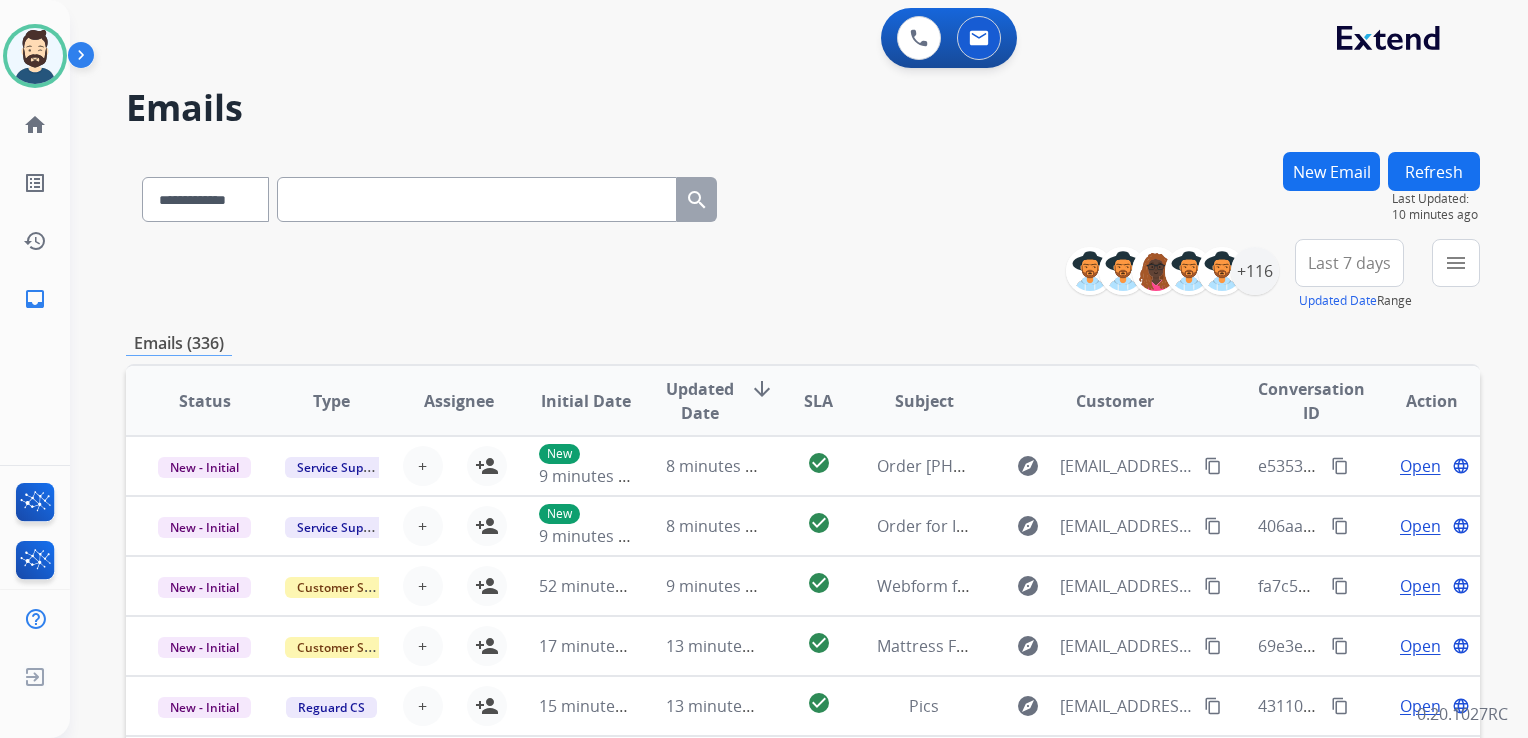 click at bounding box center (477, 199) 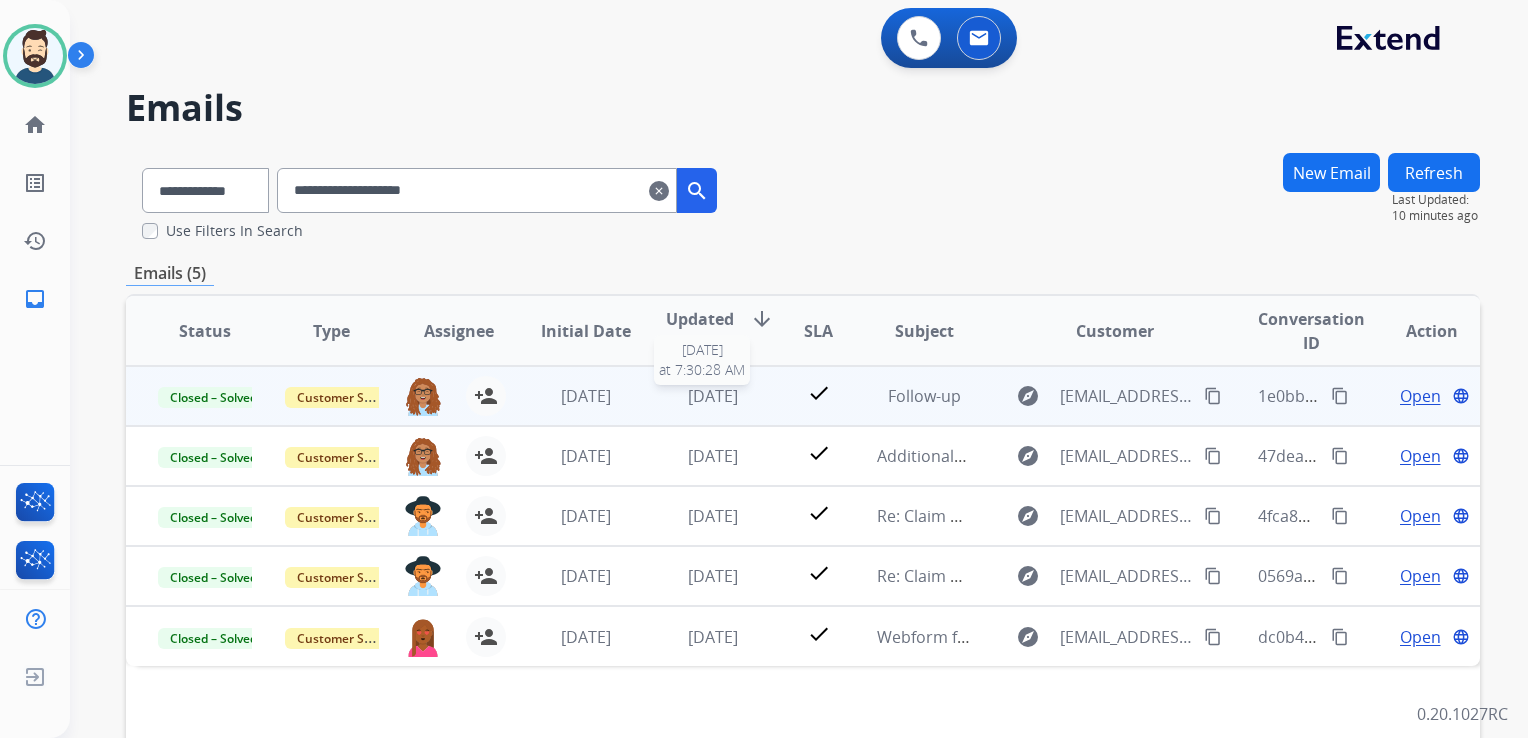 click on "1 week ago" at bounding box center [713, 396] 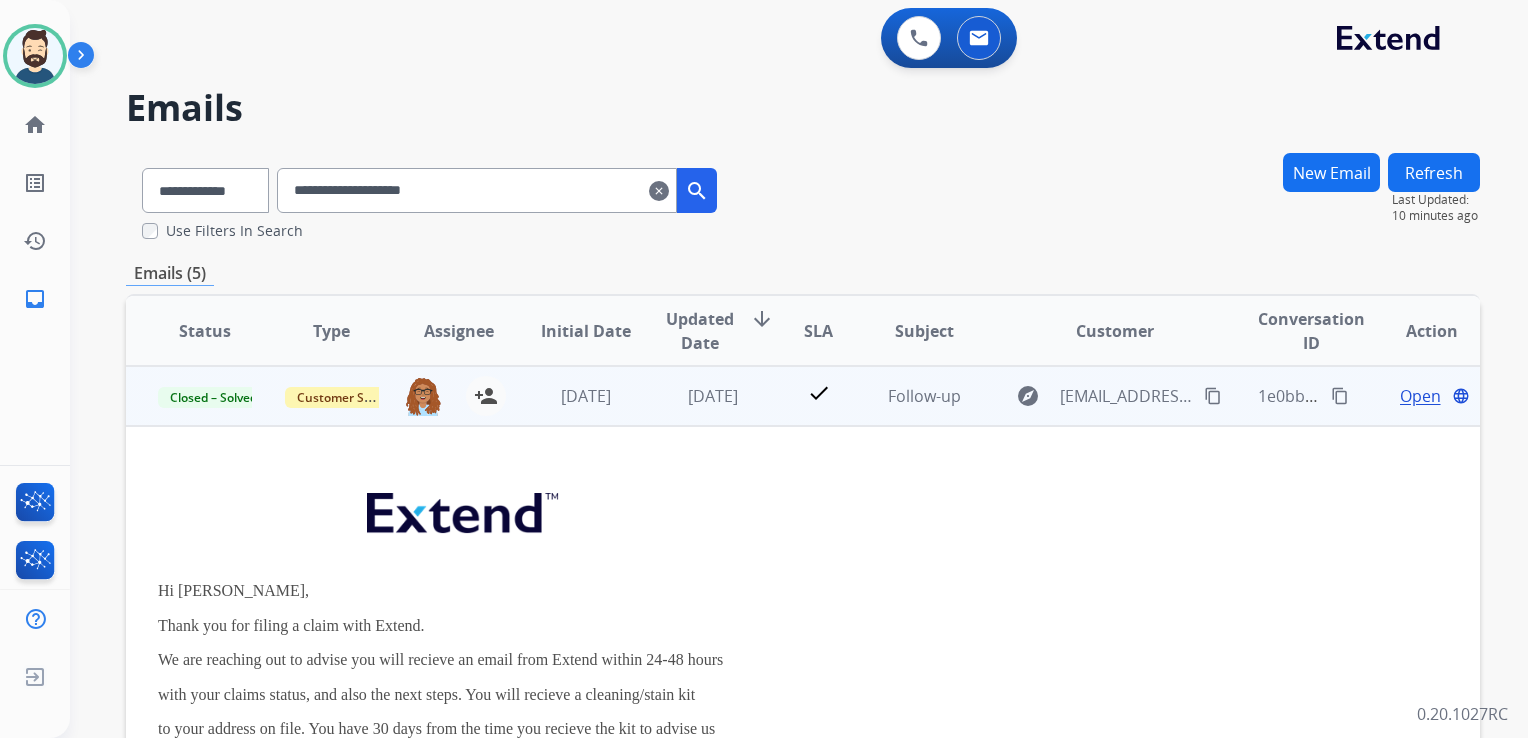click on "Open" at bounding box center (1420, 396) 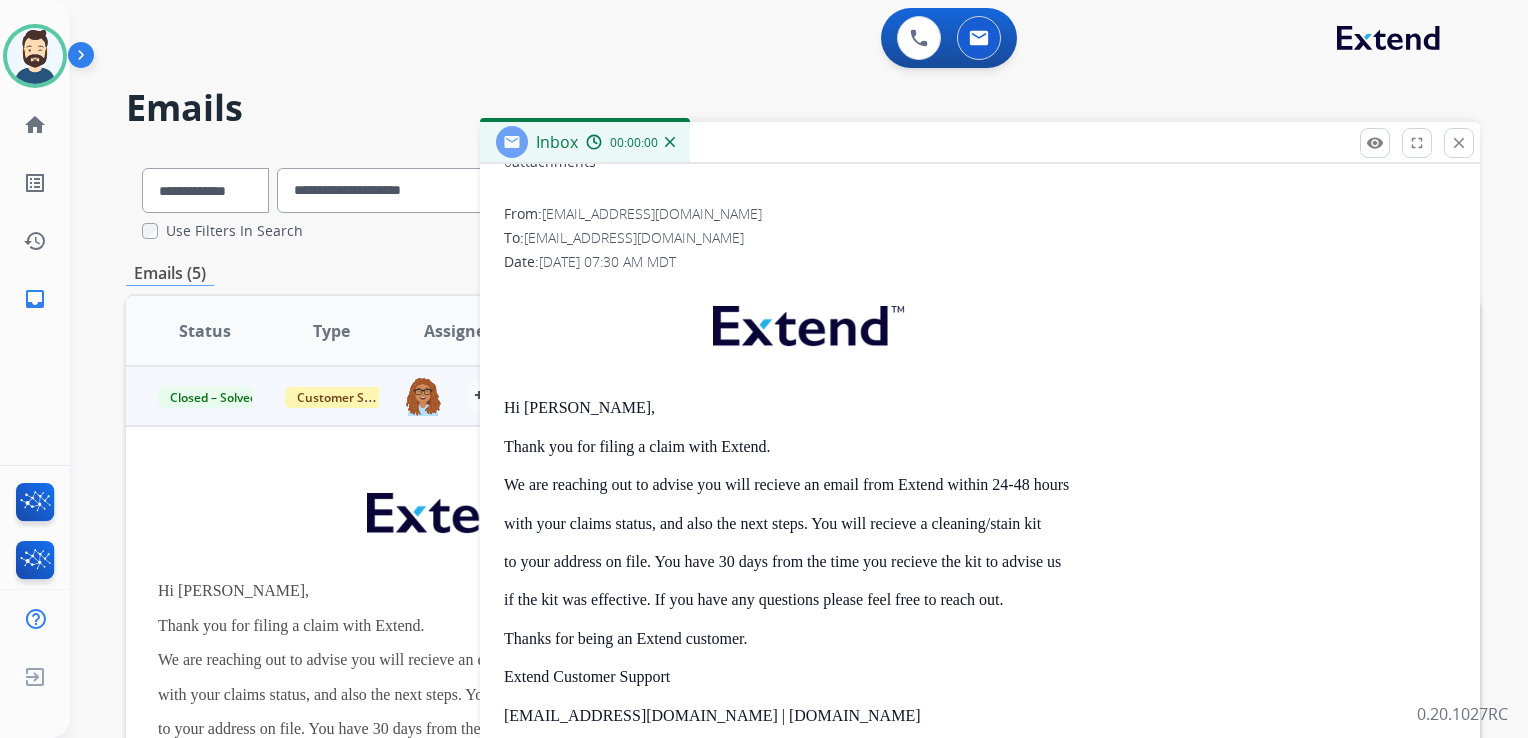scroll, scrollTop: 420, scrollLeft: 0, axis: vertical 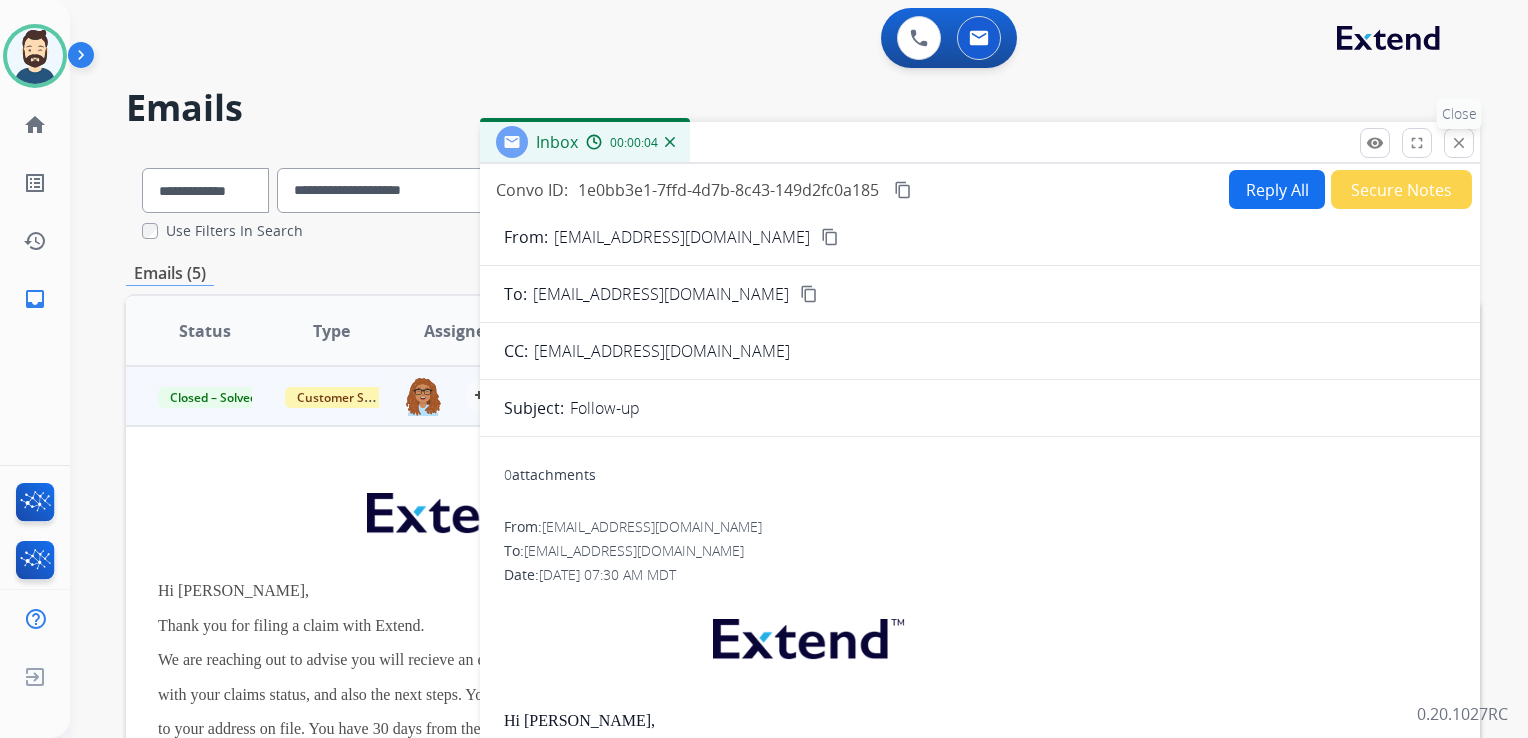 click on "close" at bounding box center [1459, 143] 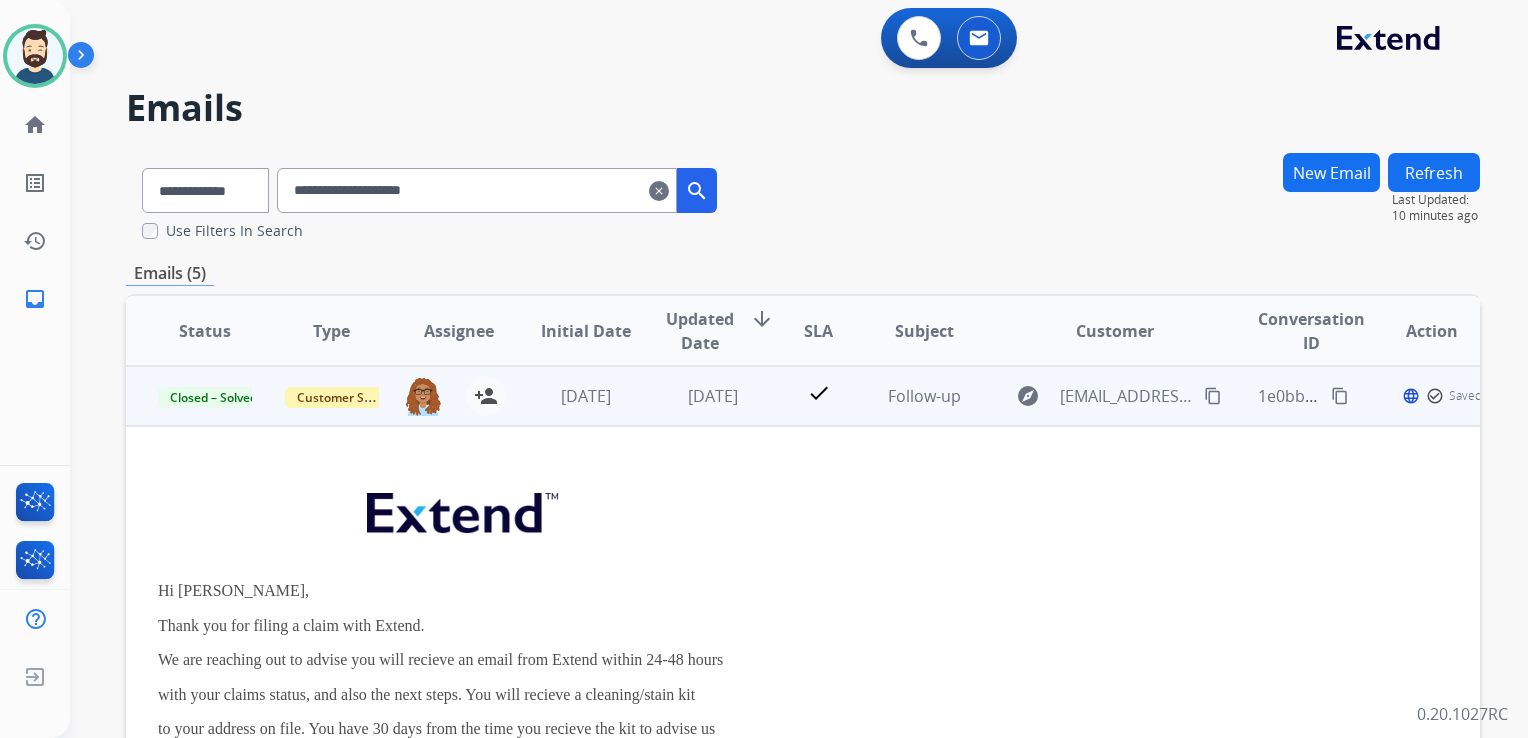 click on "1 week ago" at bounding box center (697, 396) 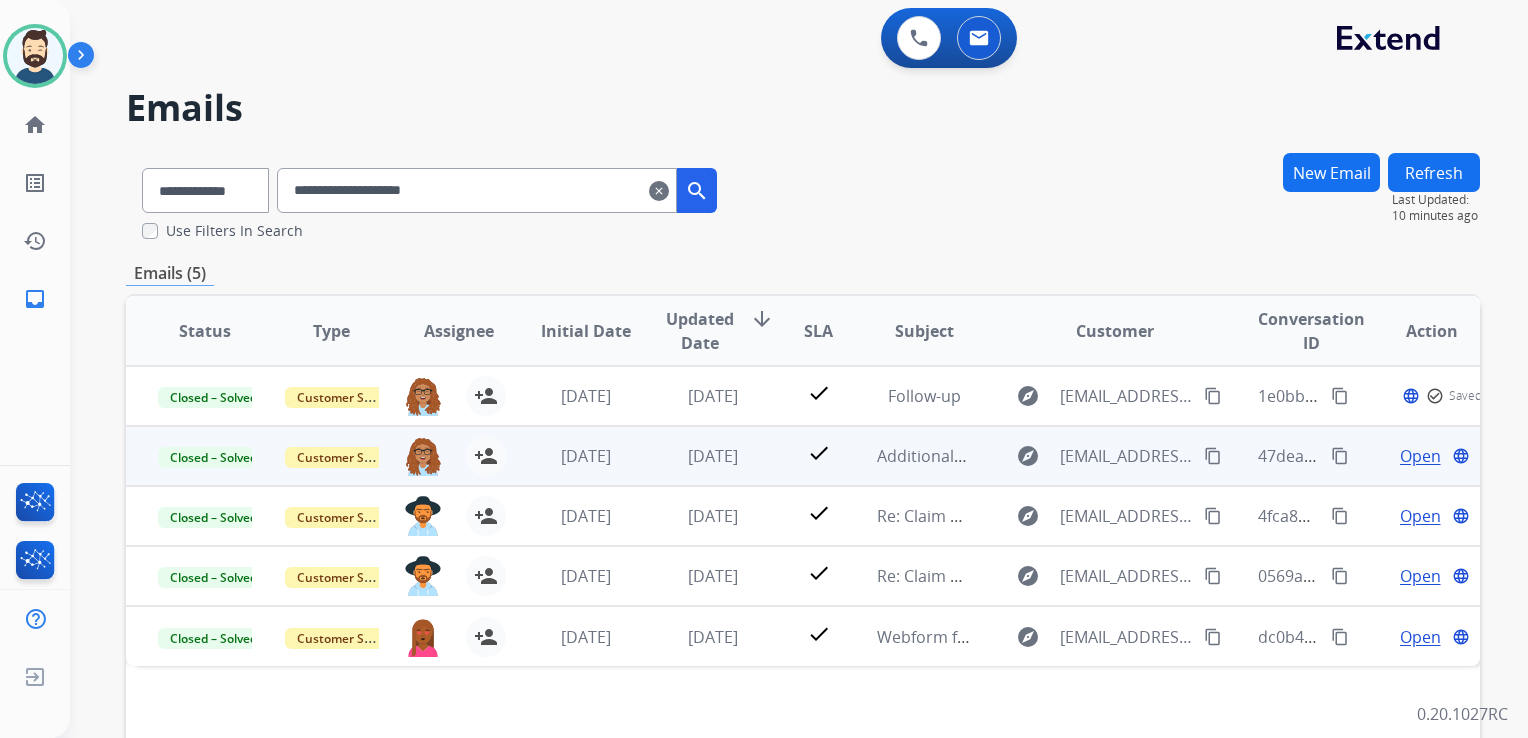 click on "[DATE]" at bounding box center [697, 456] 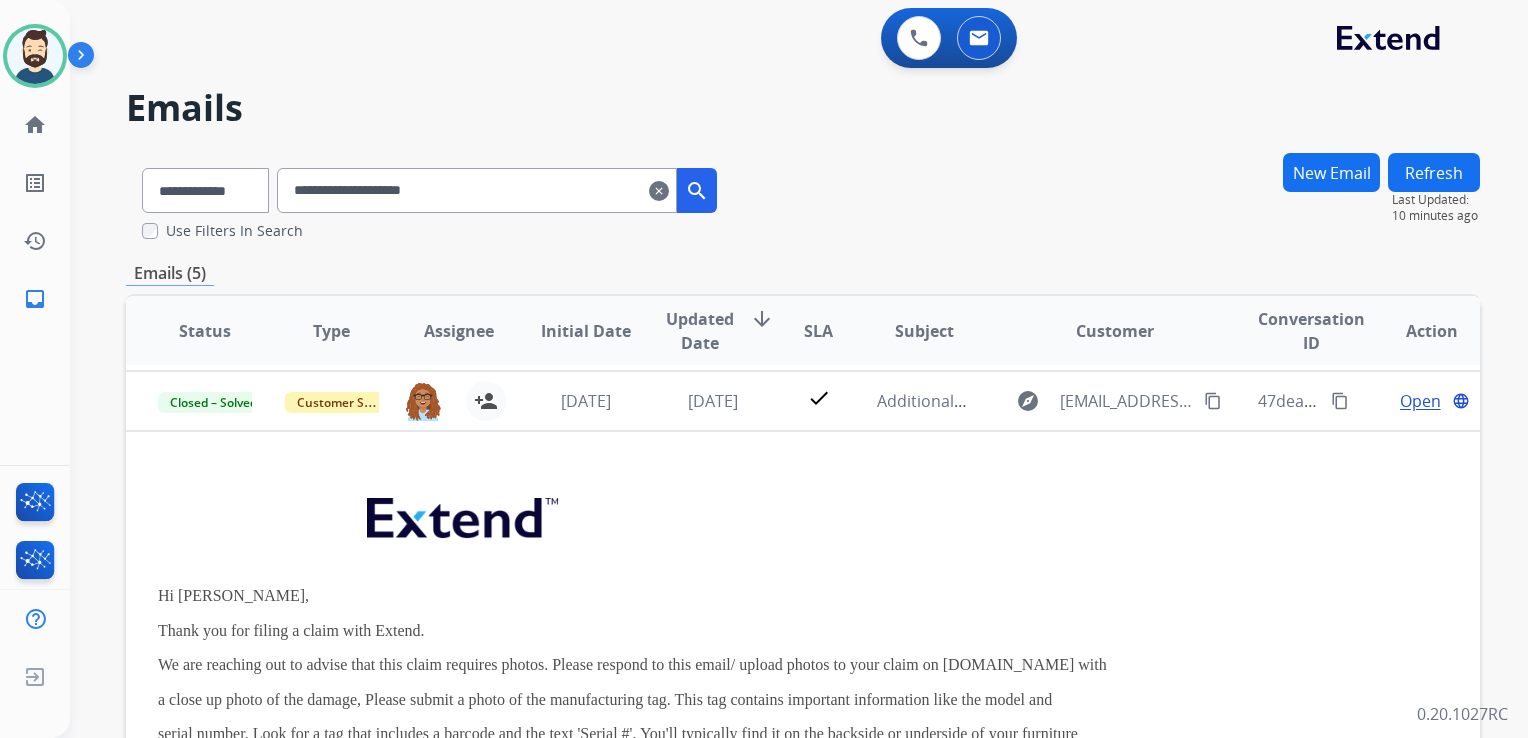 scroll, scrollTop: 60, scrollLeft: 0, axis: vertical 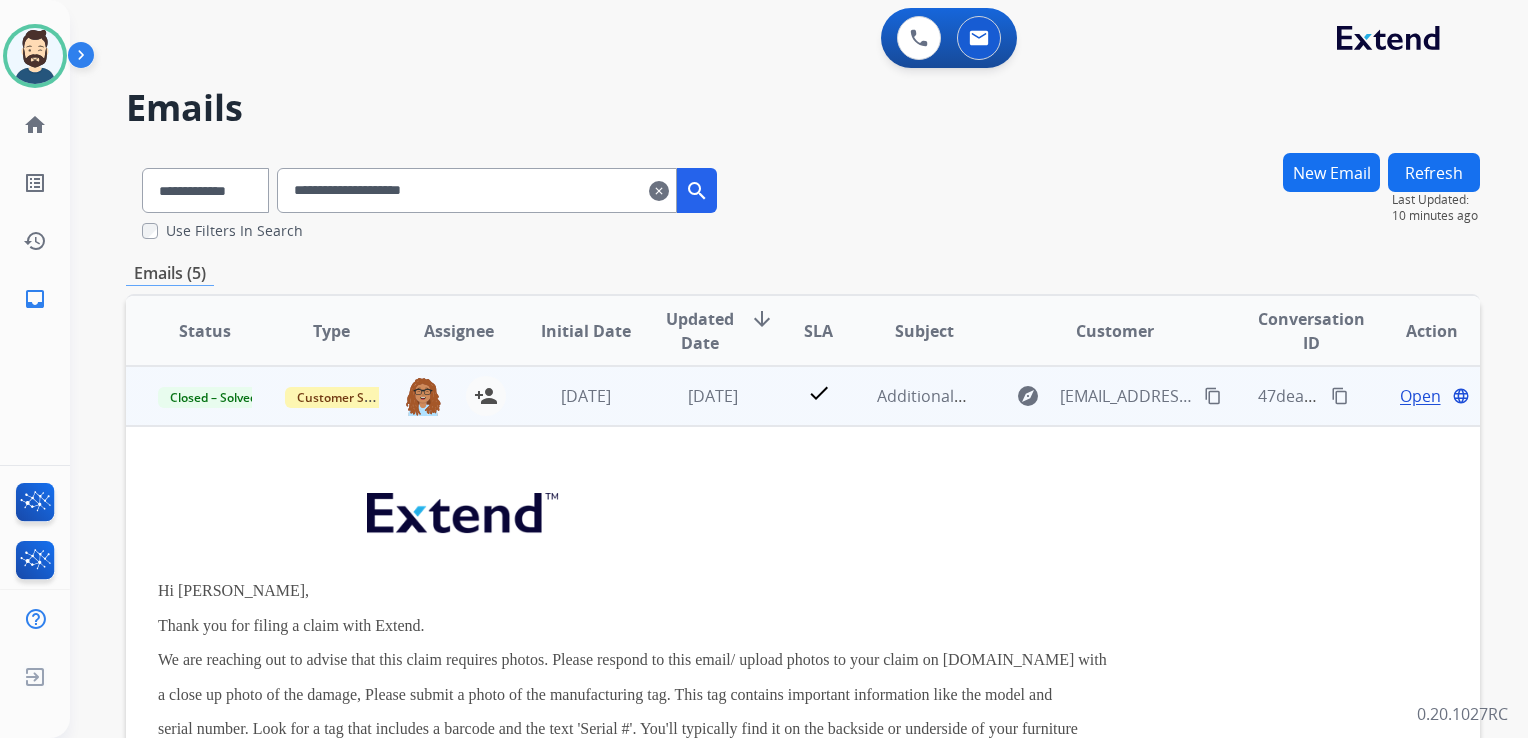 click on "Open" at bounding box center [1420, 396] 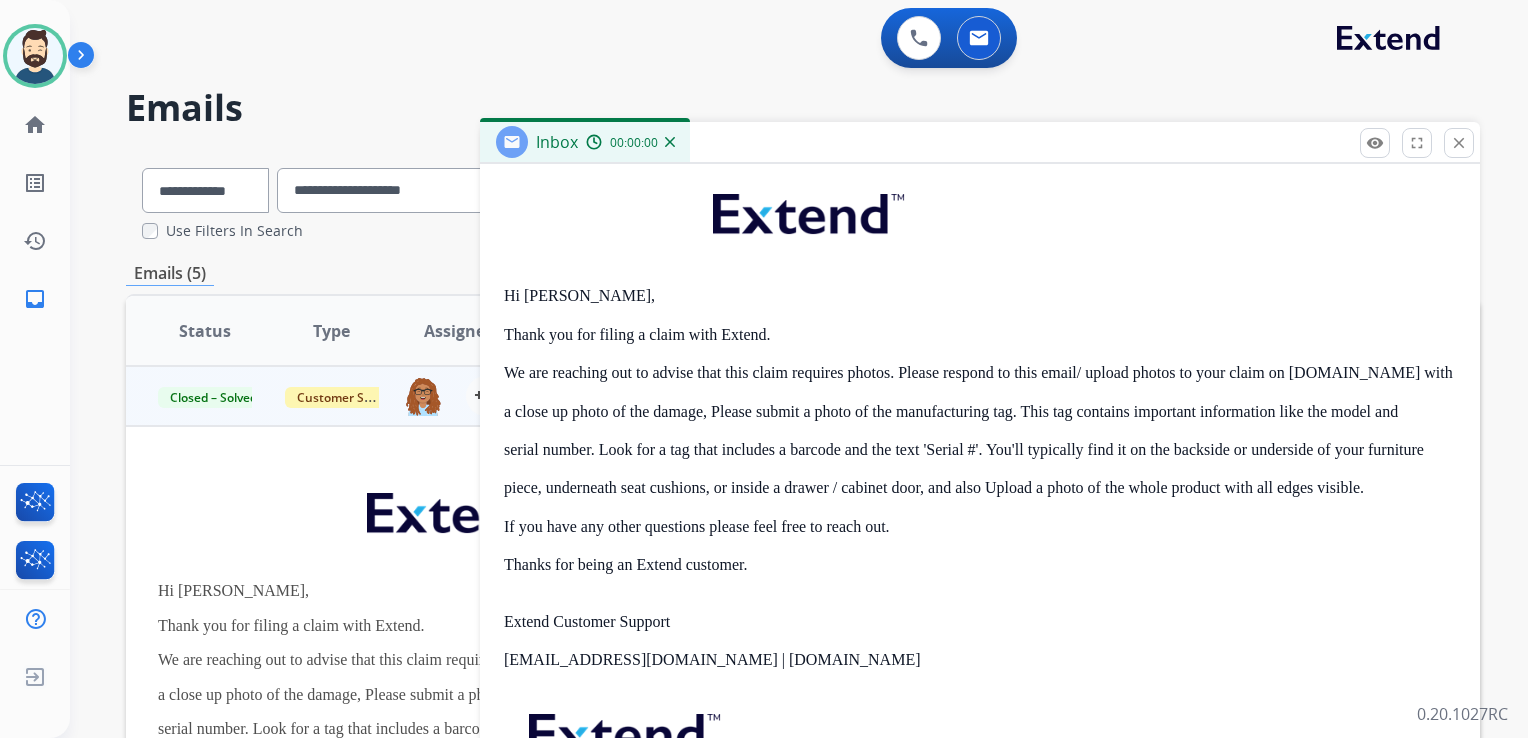 scroll, scrollTop: 477, scrollLeft: 0, axis: vertical 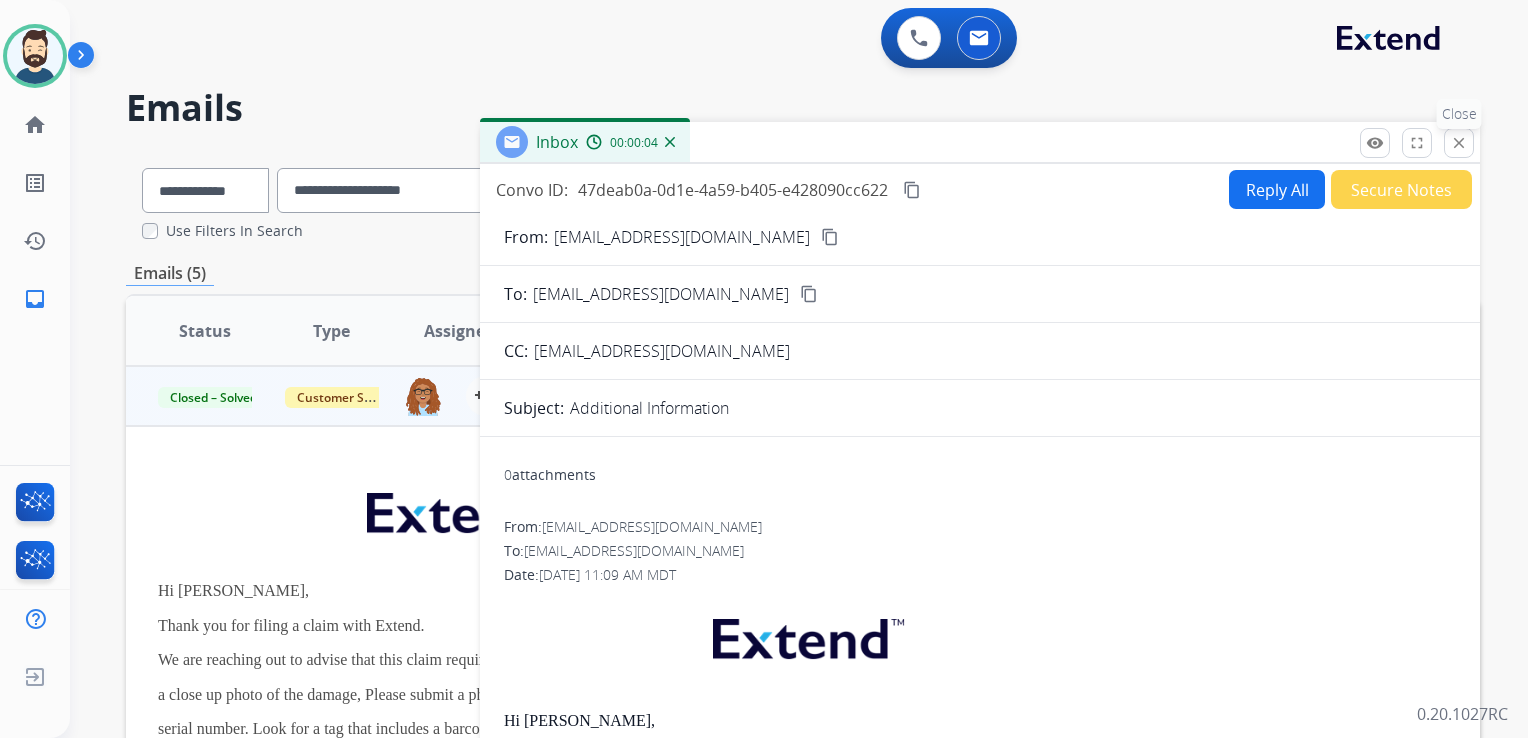 click on "close" at bounding box center [1459, 143] 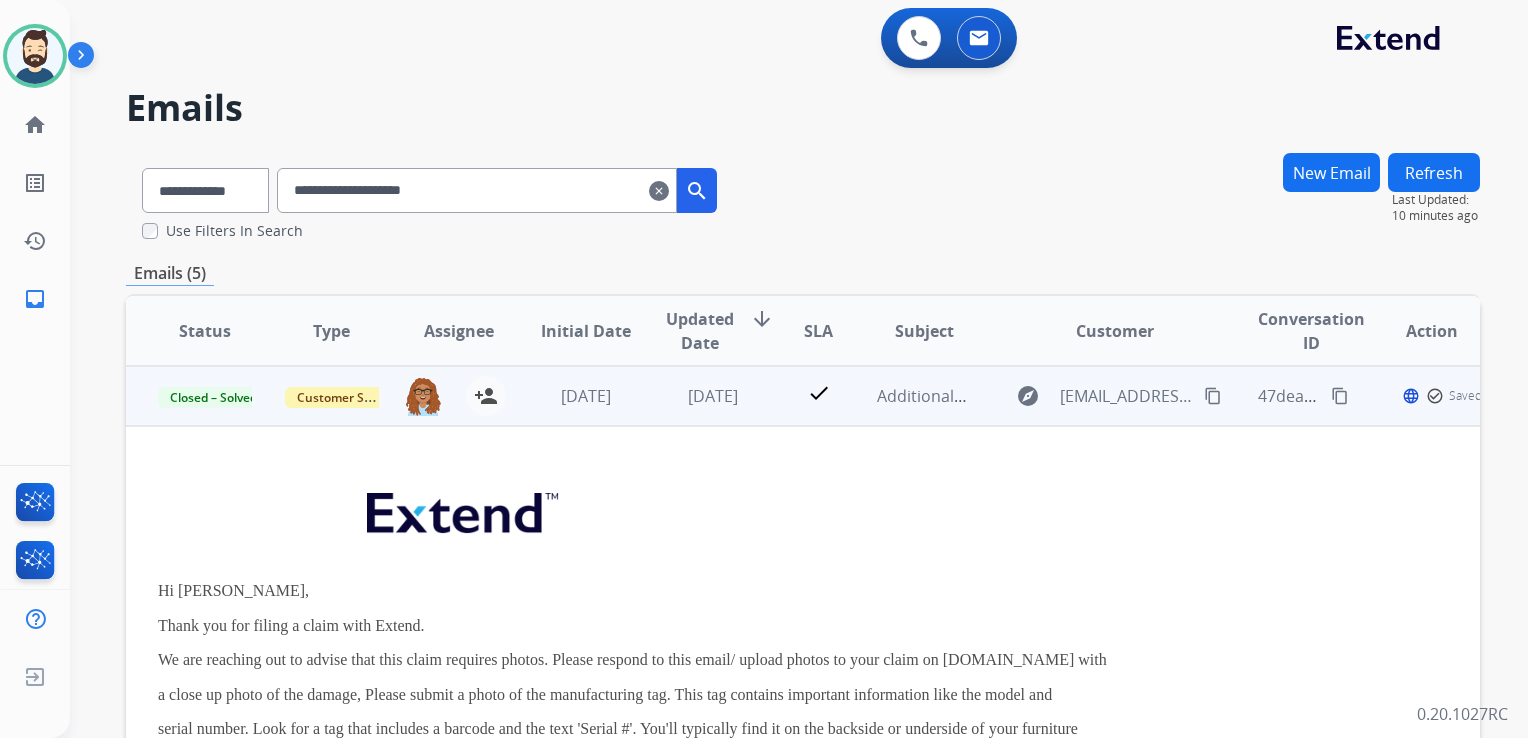 drag, startPoint x: 622, startPoint y: 413, endPoint x: 679, endPoint y: 338, distance: 94.20191 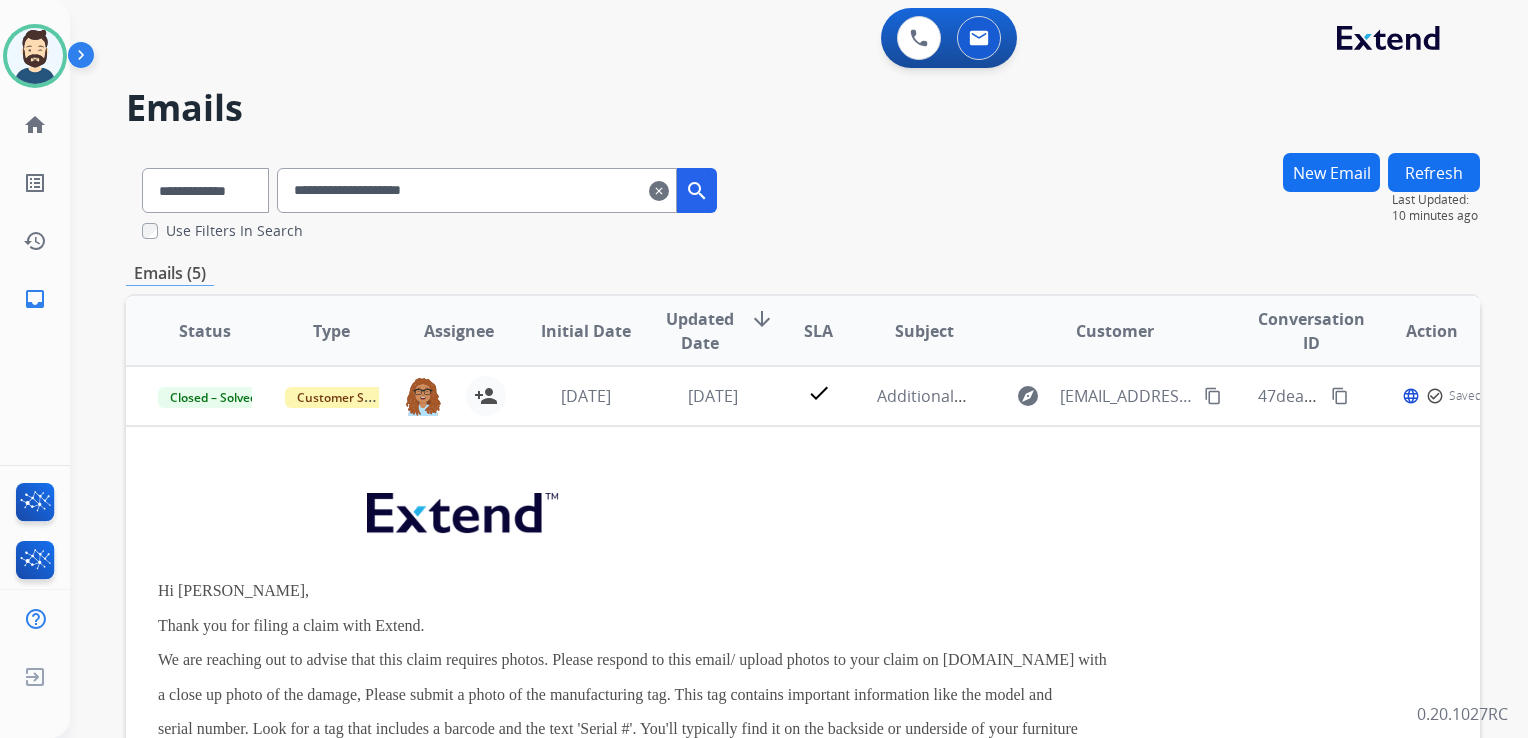 click on "[DATE]" at bounding box center [570, 396] 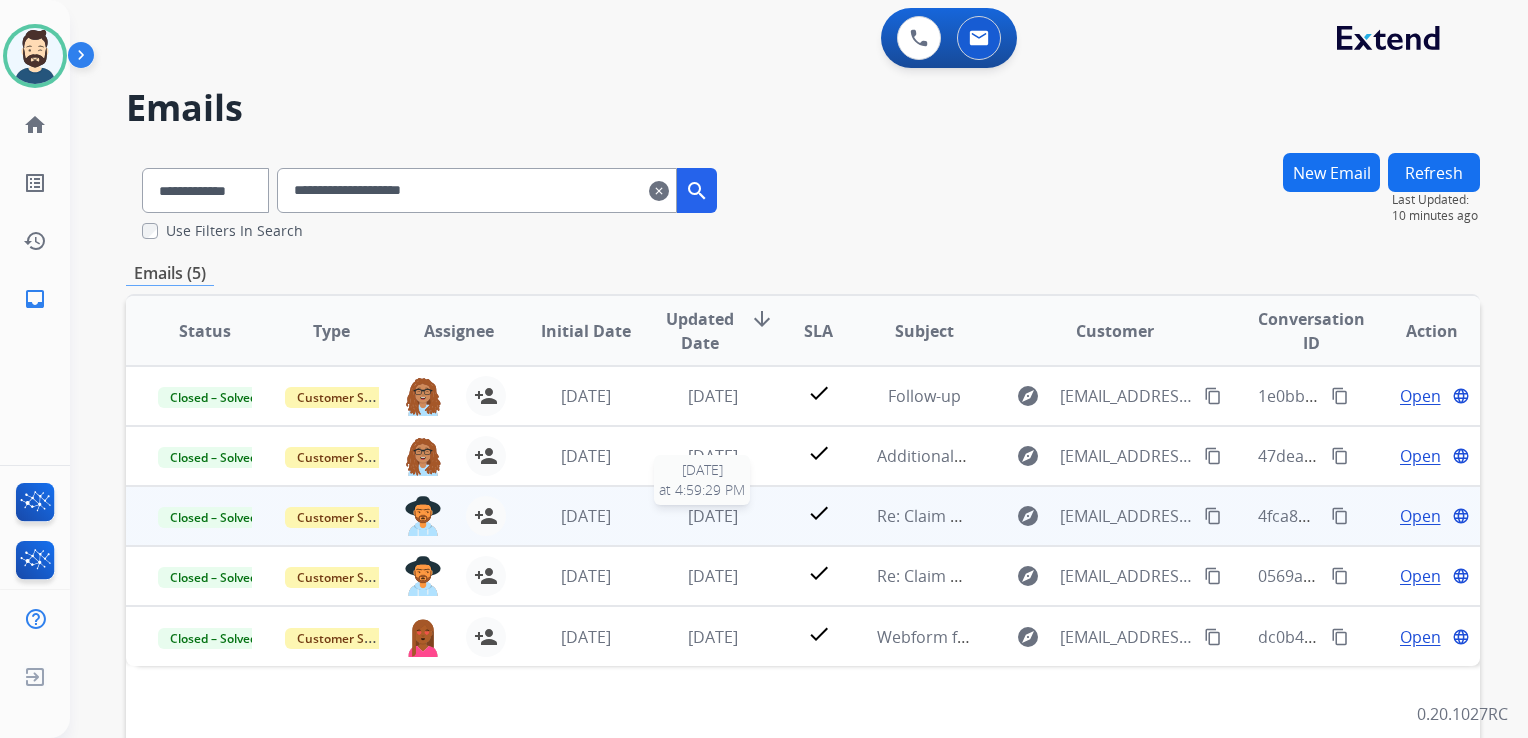 click on "[DATE]" at bounding box center (713, 516) 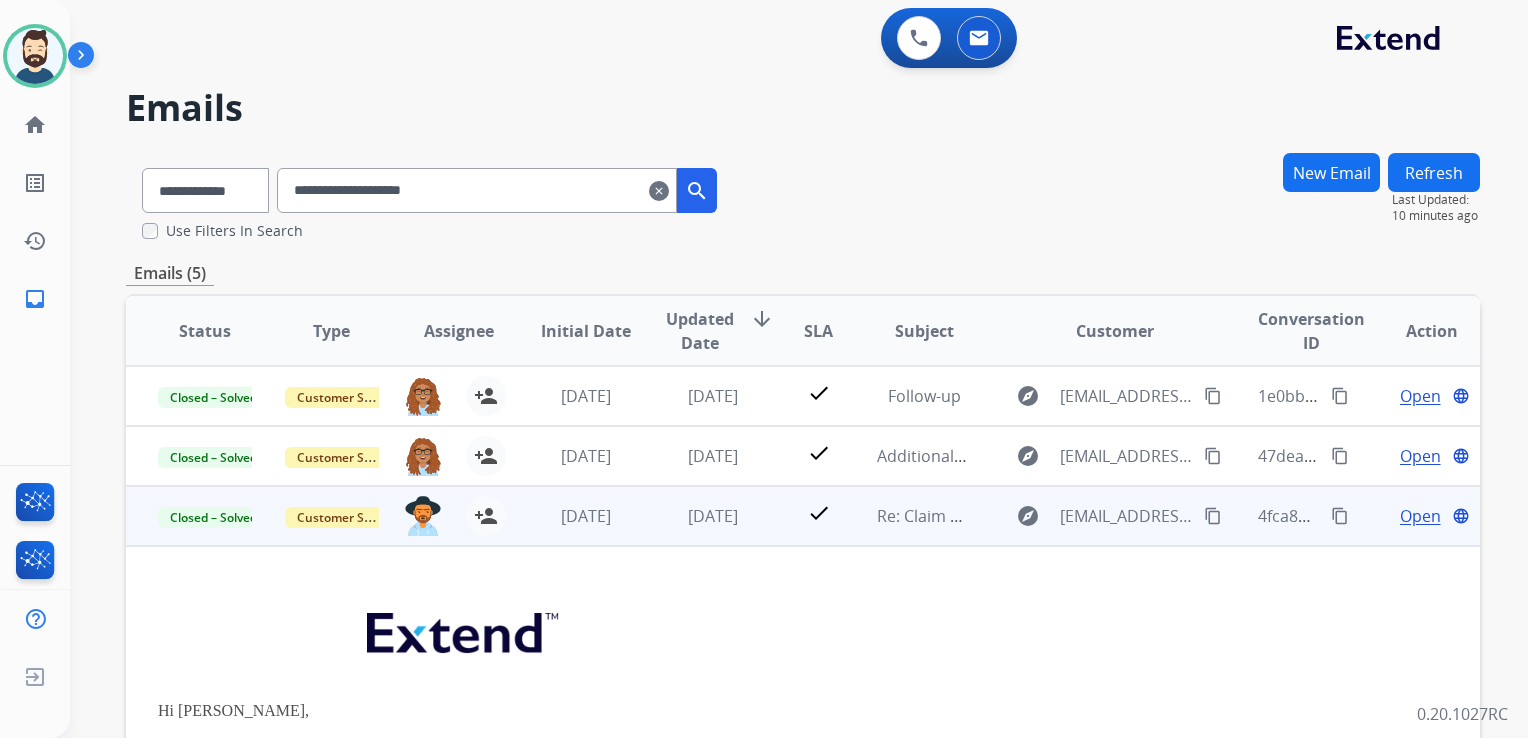 scroll, scrollTop: 120, scrollLeft: 0, axis: vertical 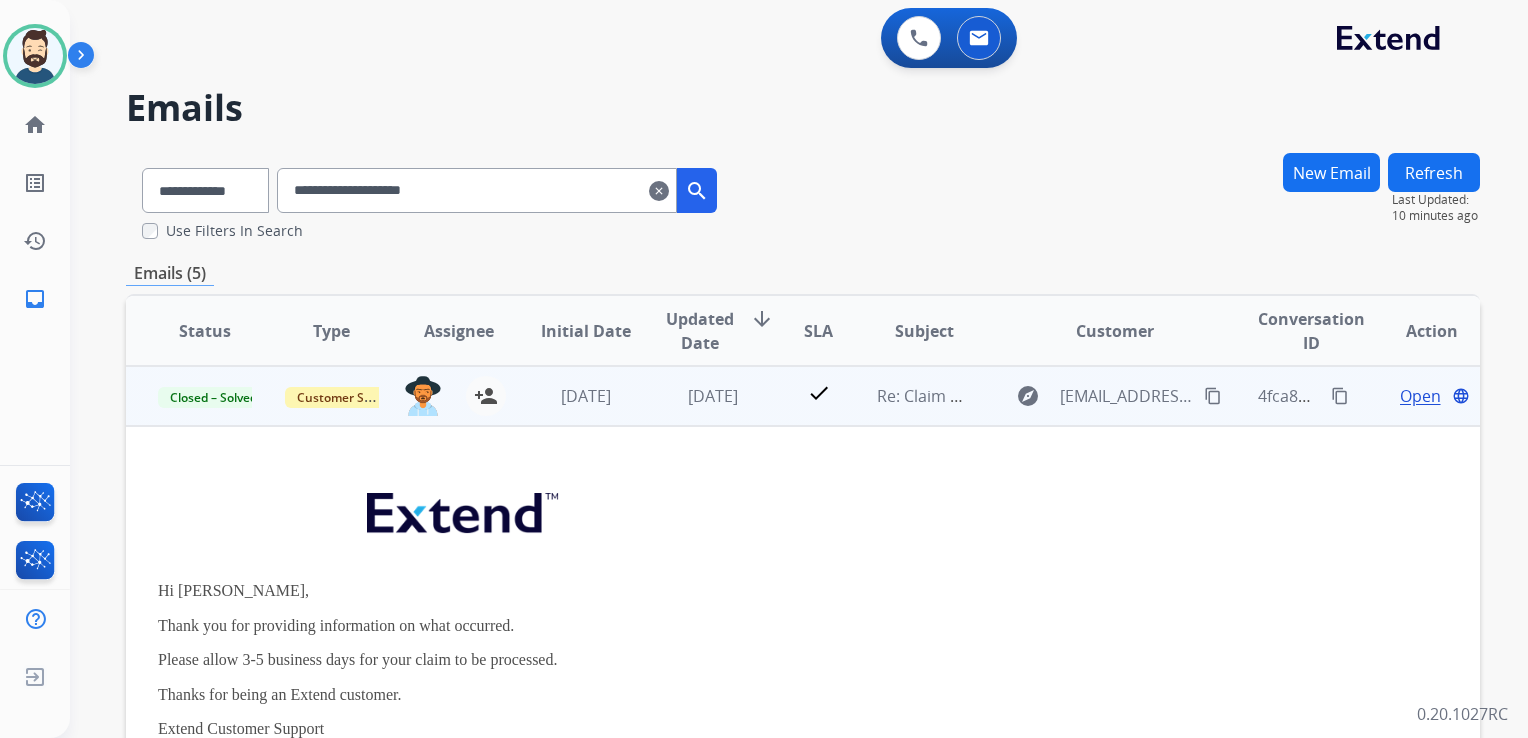 click on "Open" at bounding box center (1420, 396) 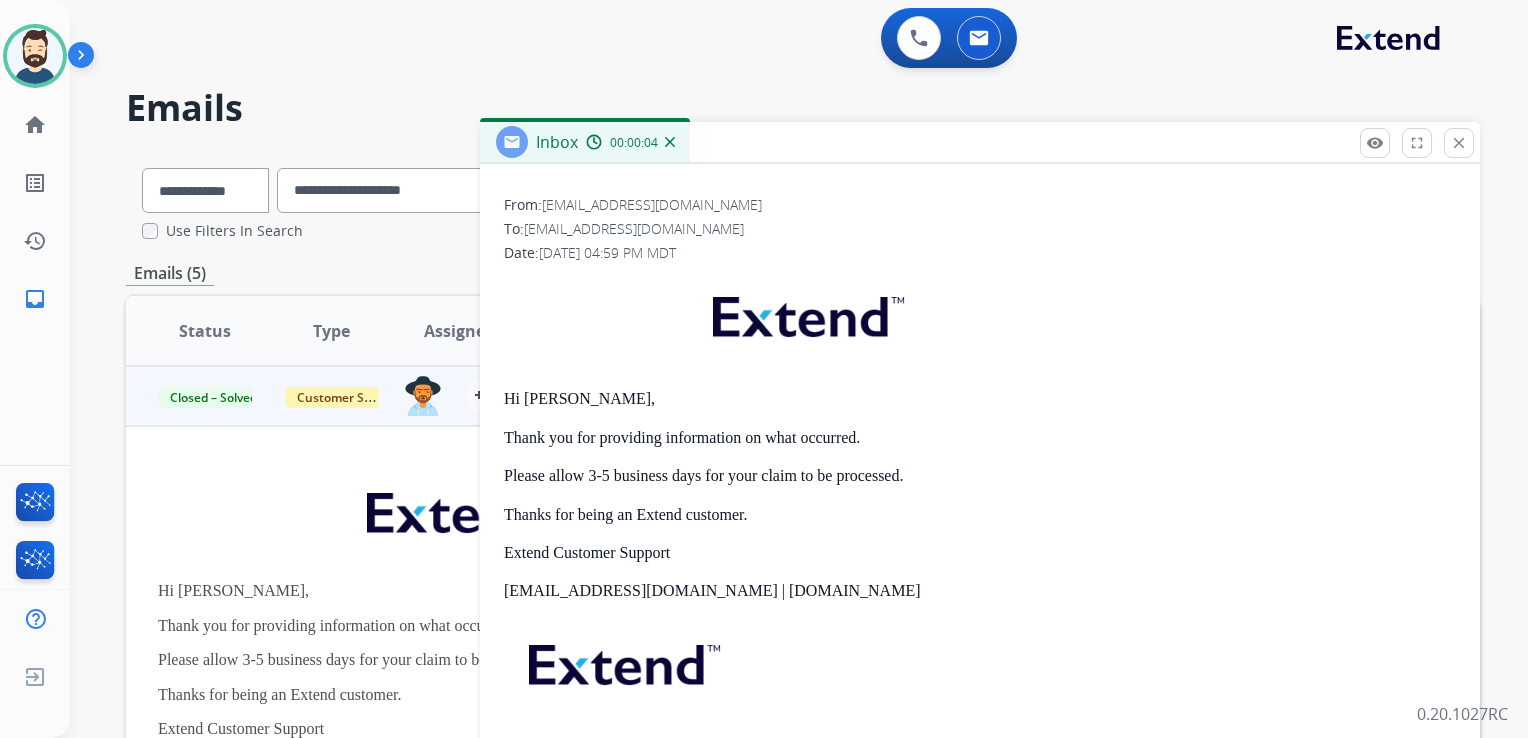scroll, scrollTop: 0, scrollLeft: 0, axis: both 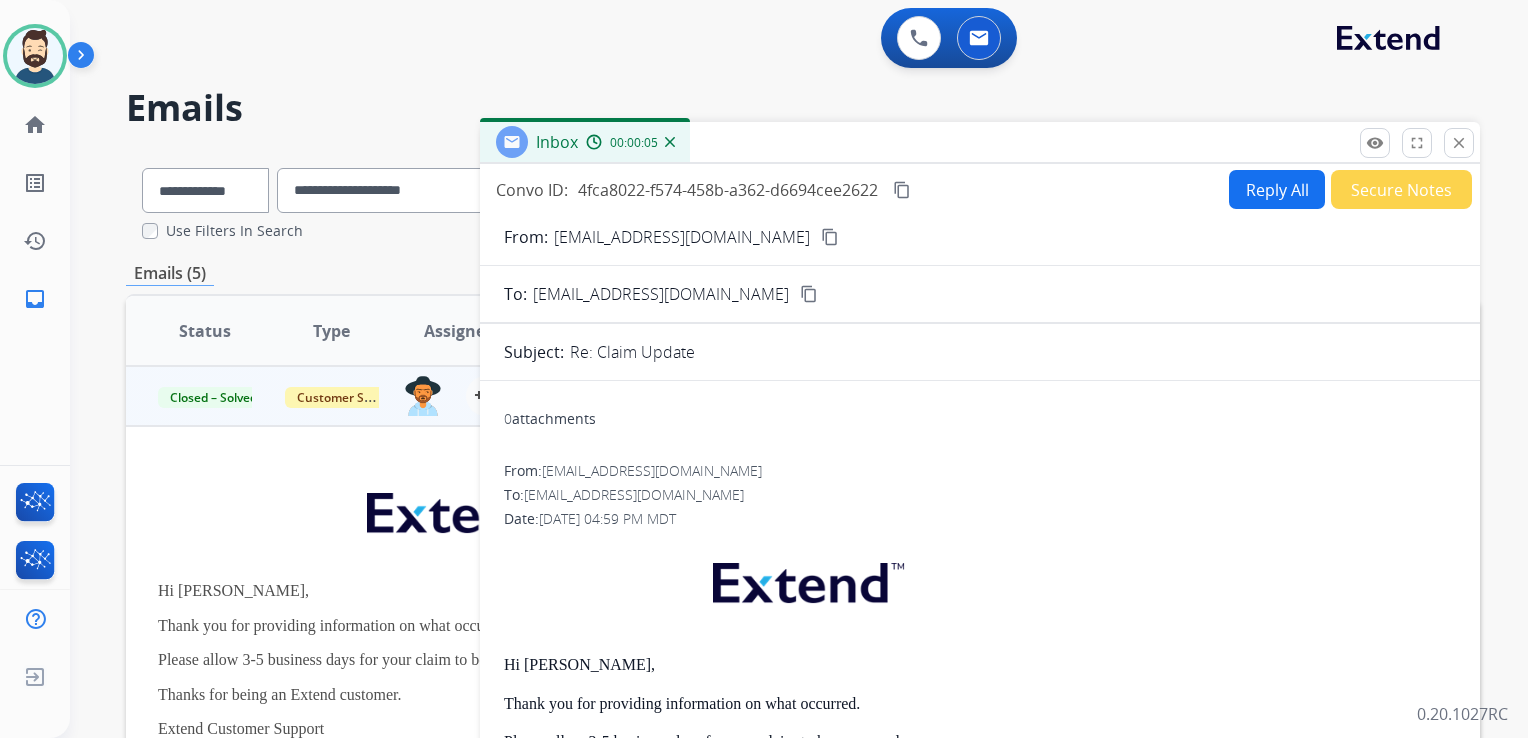 click on "Reply All" at bounding box center (1277, 189) 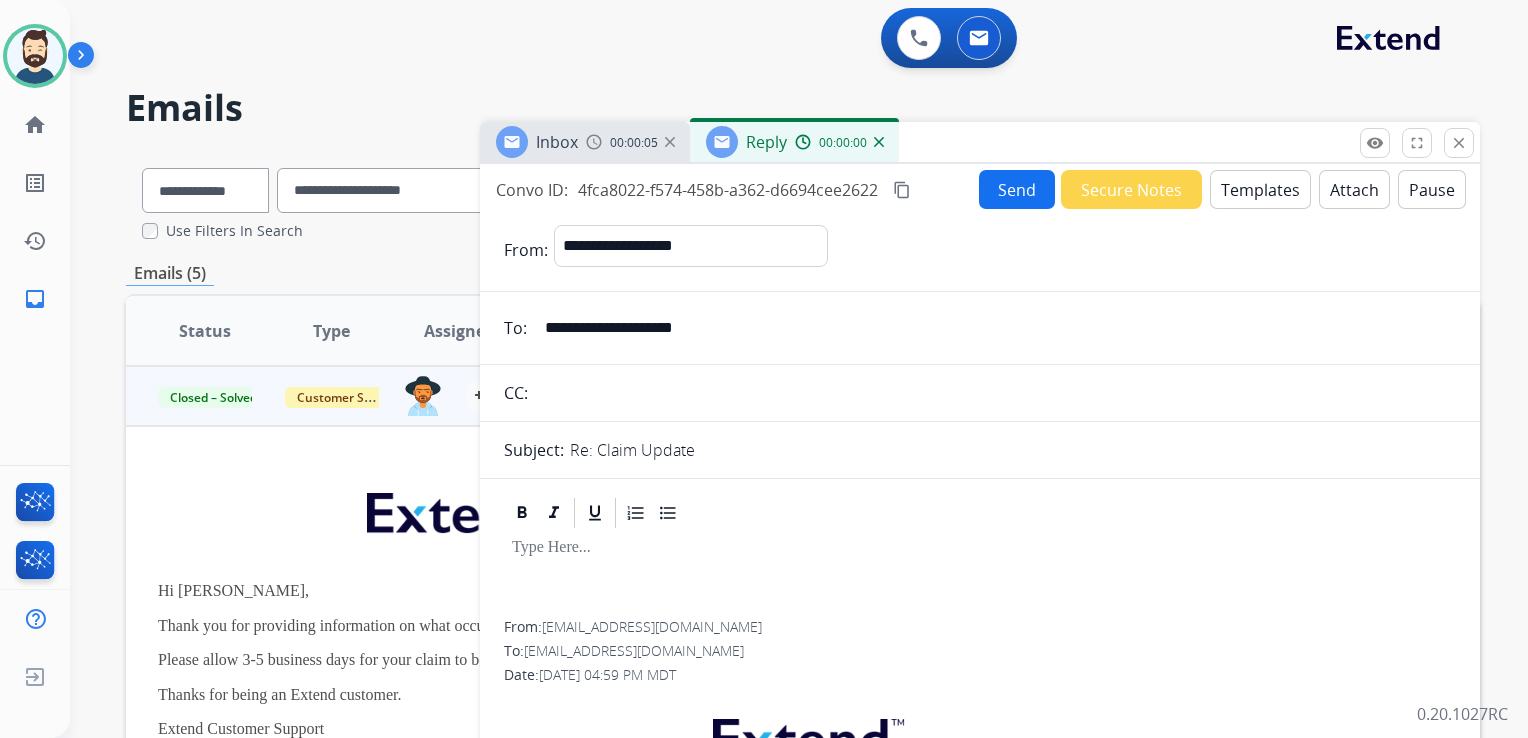 click on "Templates" at bounding box center (1260, 189) 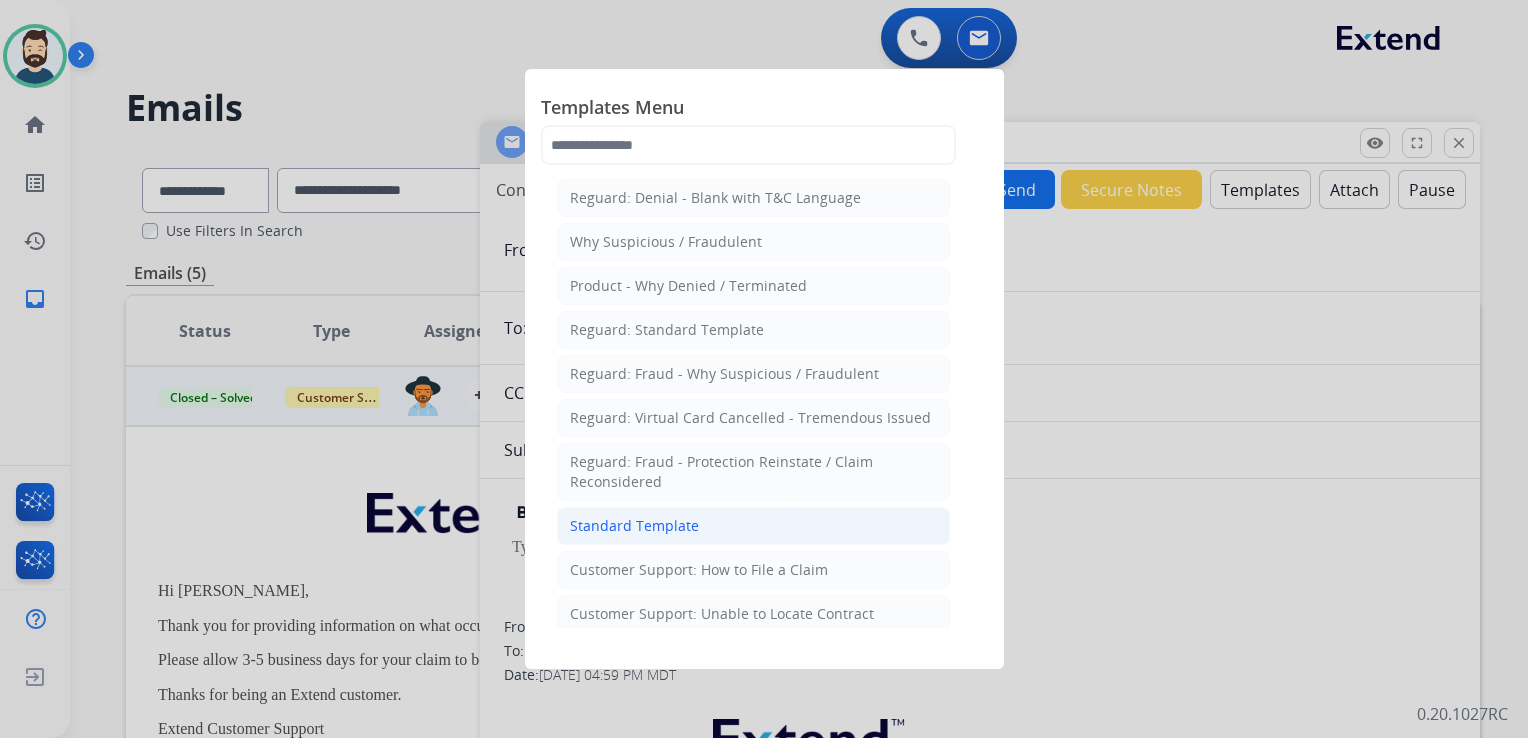 click on "Standard Template" 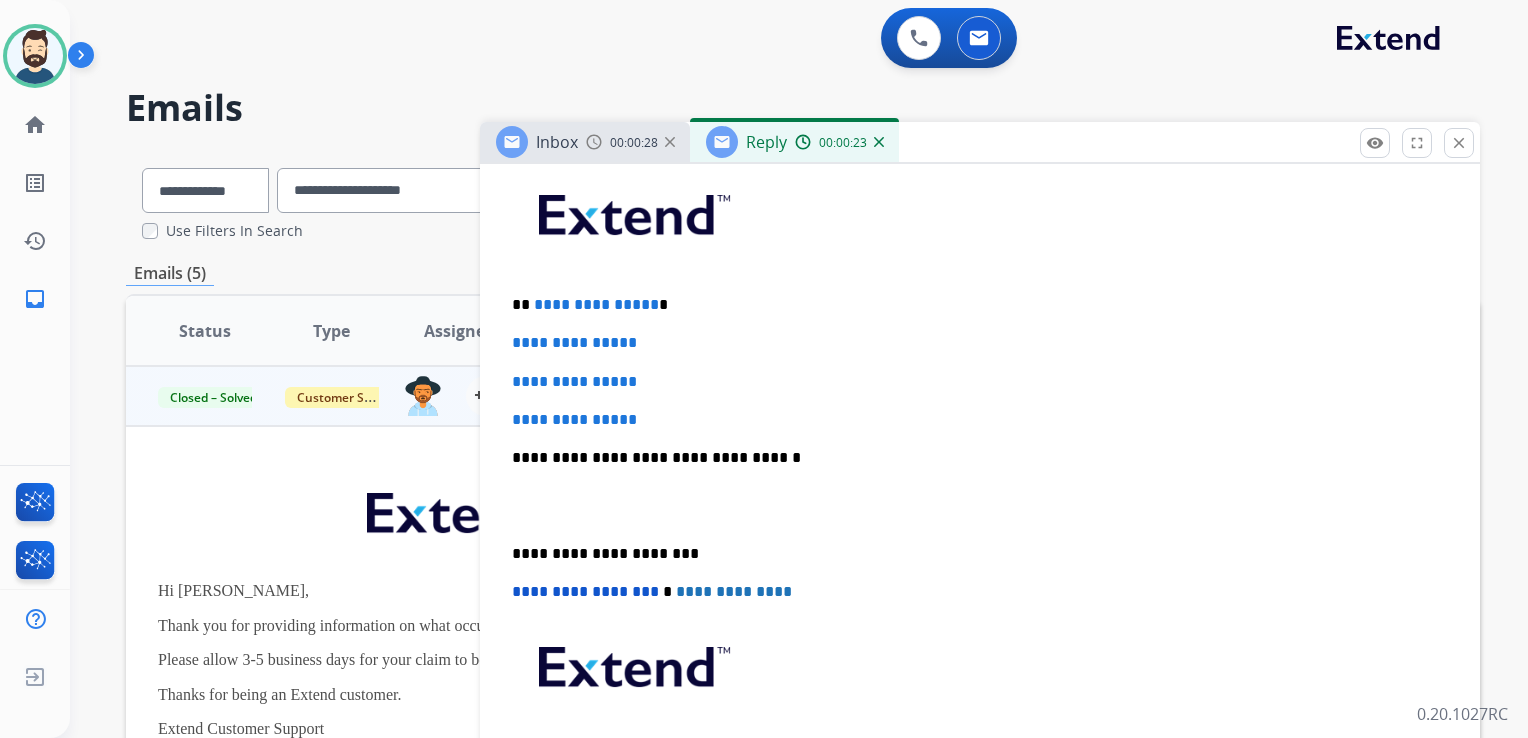 scroll, scrollTop: 500, scrollLeft: 0, axis: vertical 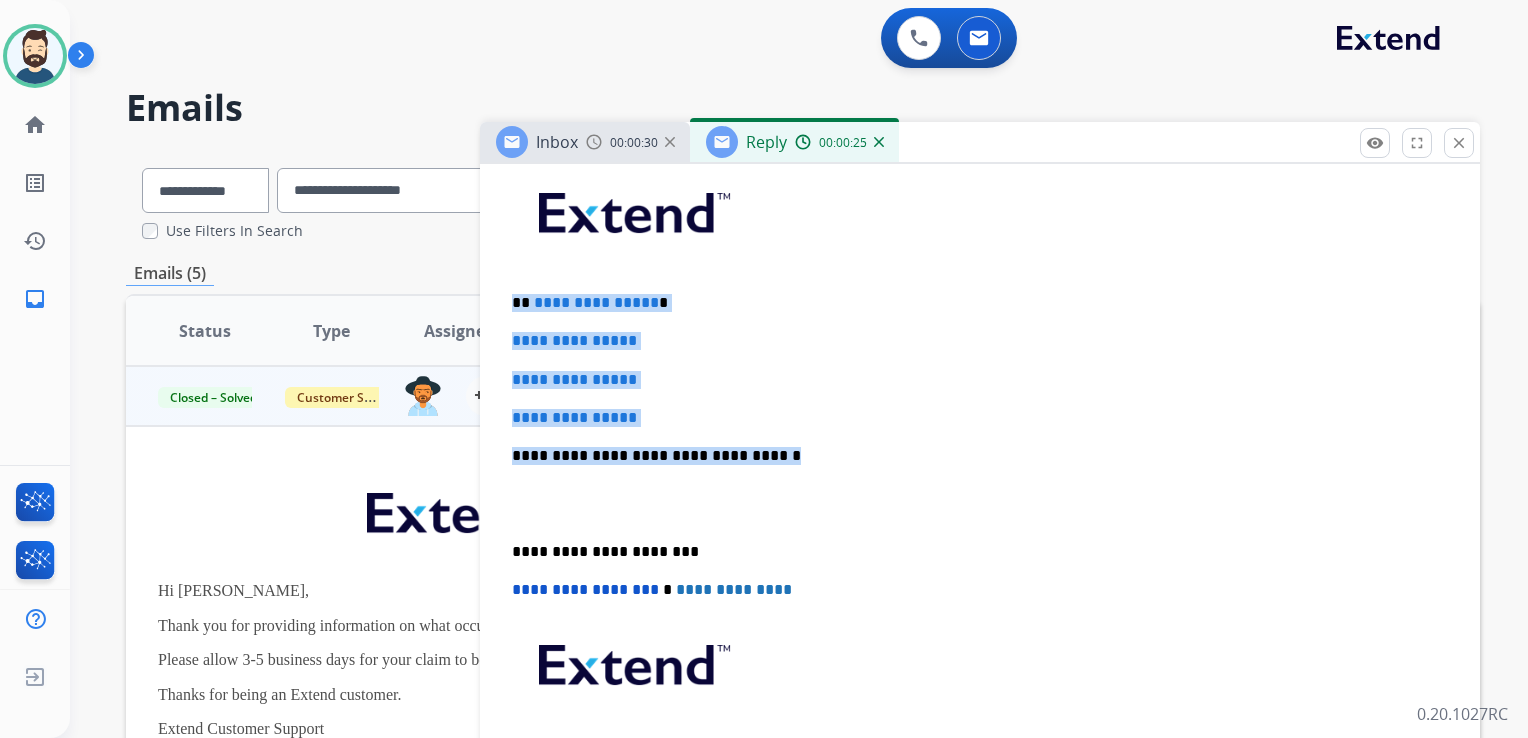 drag, startPoint x: 514, startPoint y: 297, endPoint x: 758, endPoint y: 431, distance: 278.37384 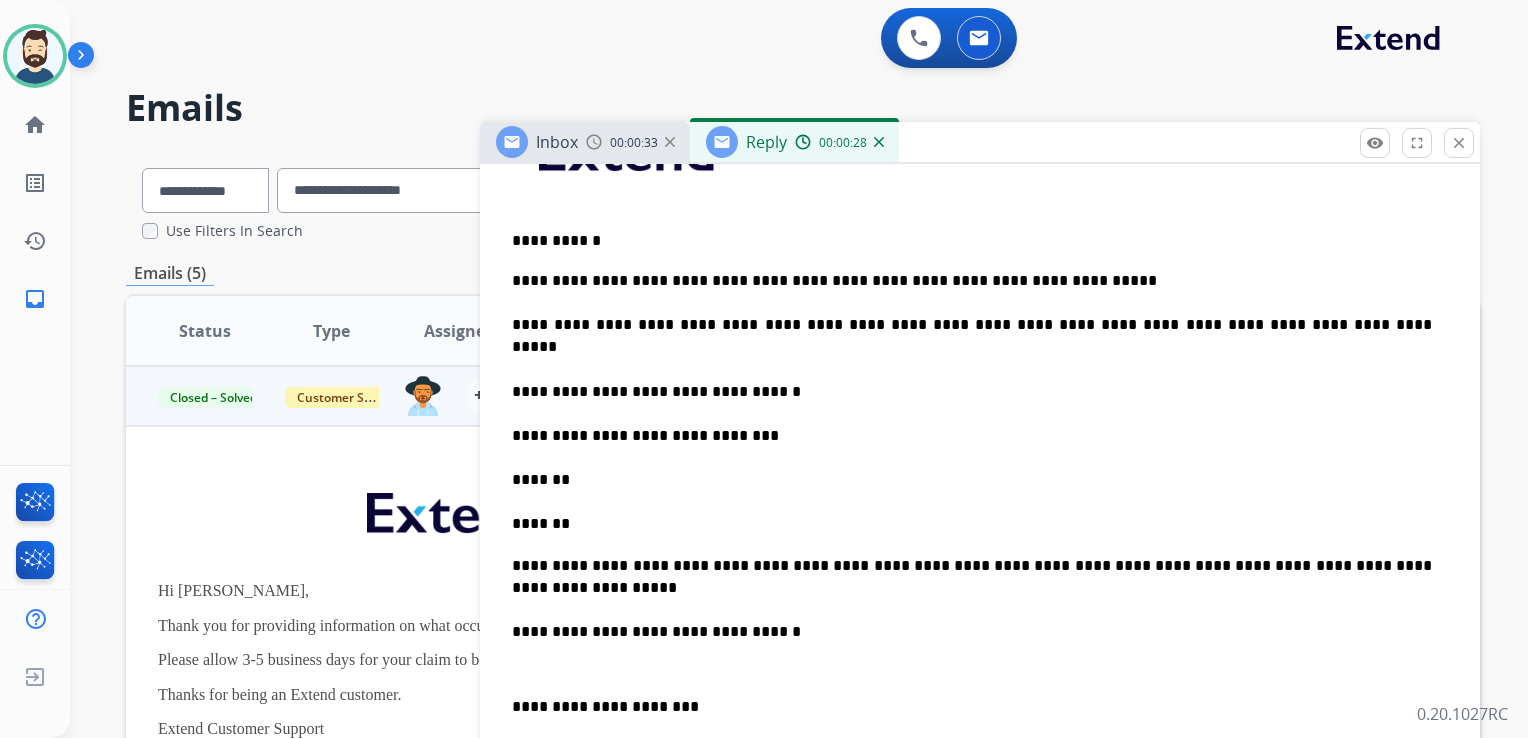 scroll, scrollTop: 500, scrollLeft: 0, axis: vertical 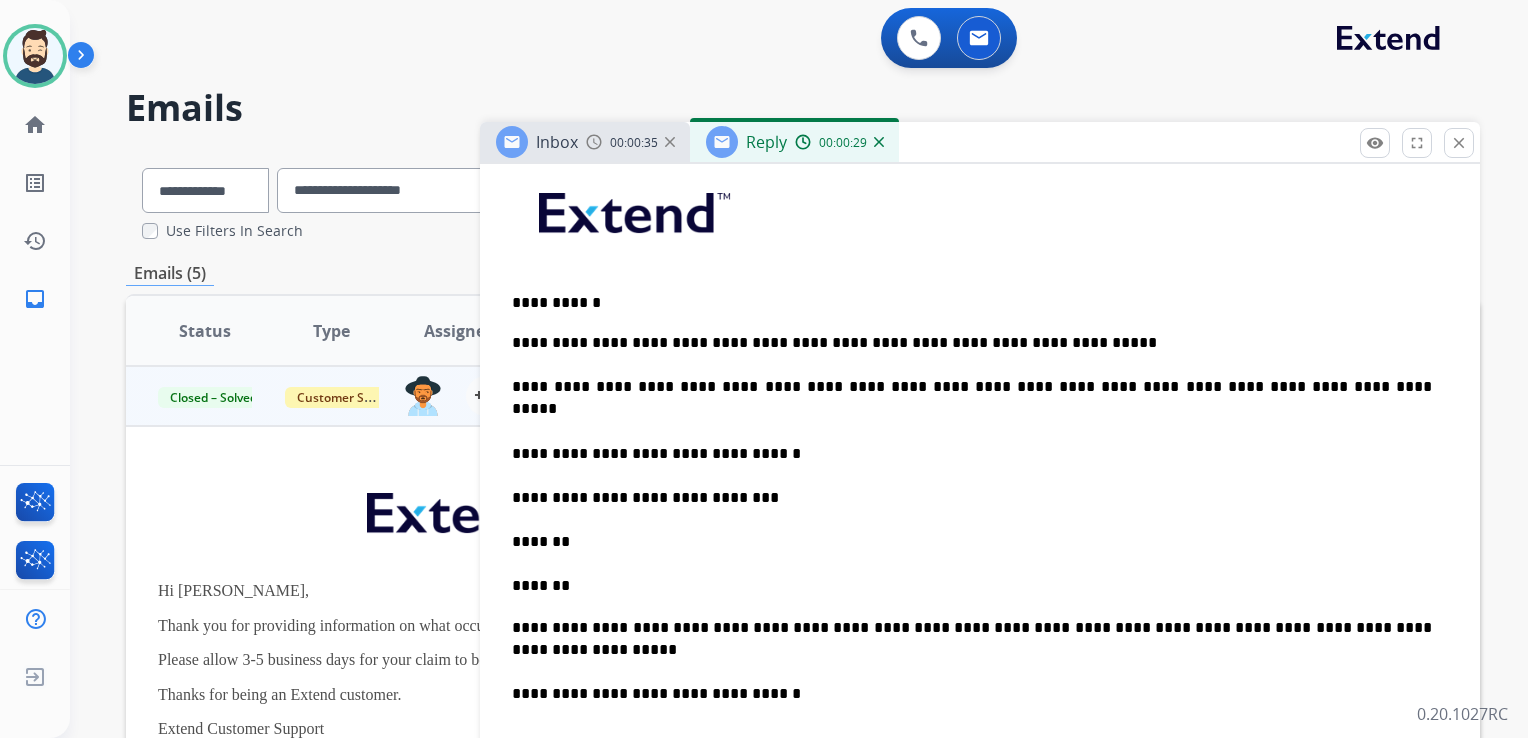 click on "**********" at bounding box center [972, 303] 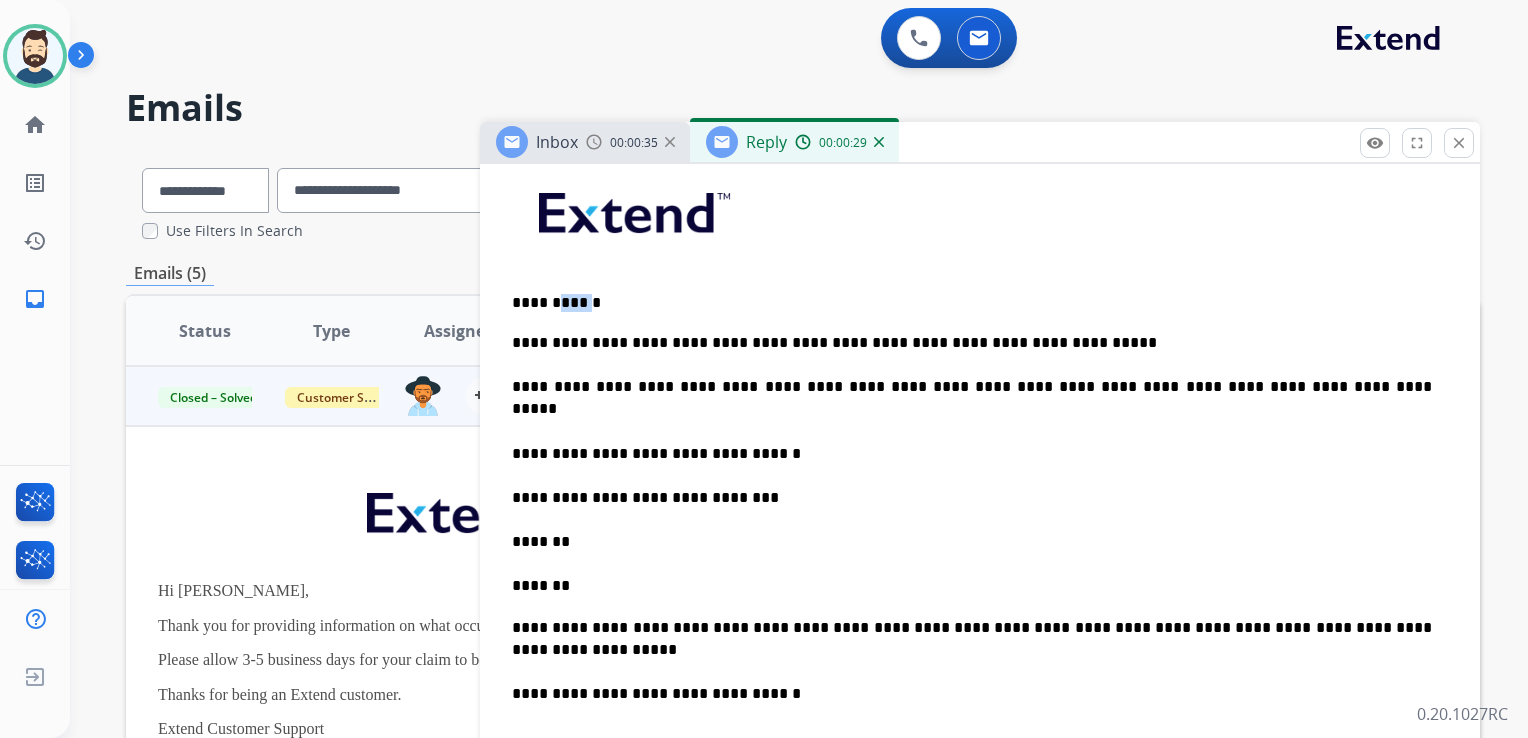 click on "**********" at bounding box center (972, 303) 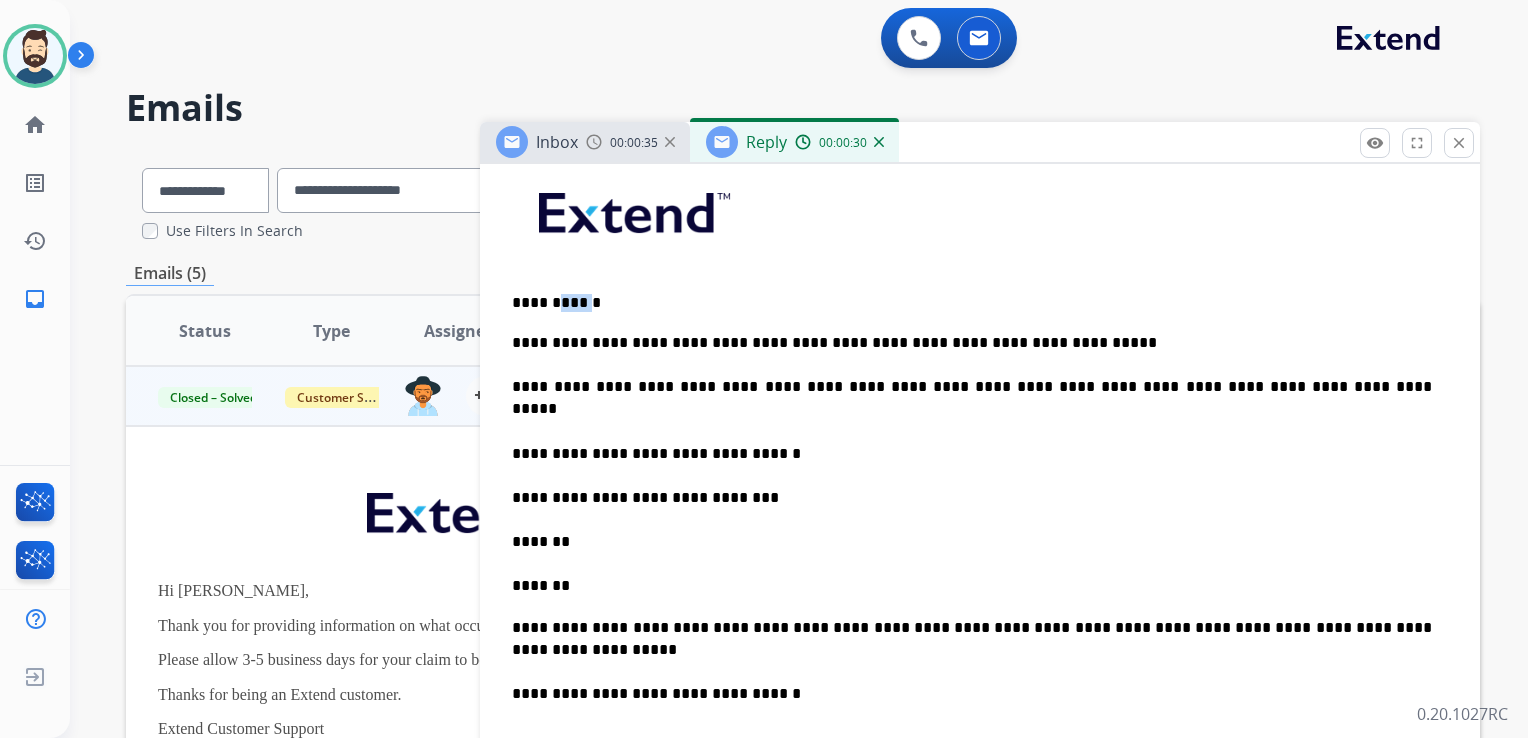 type 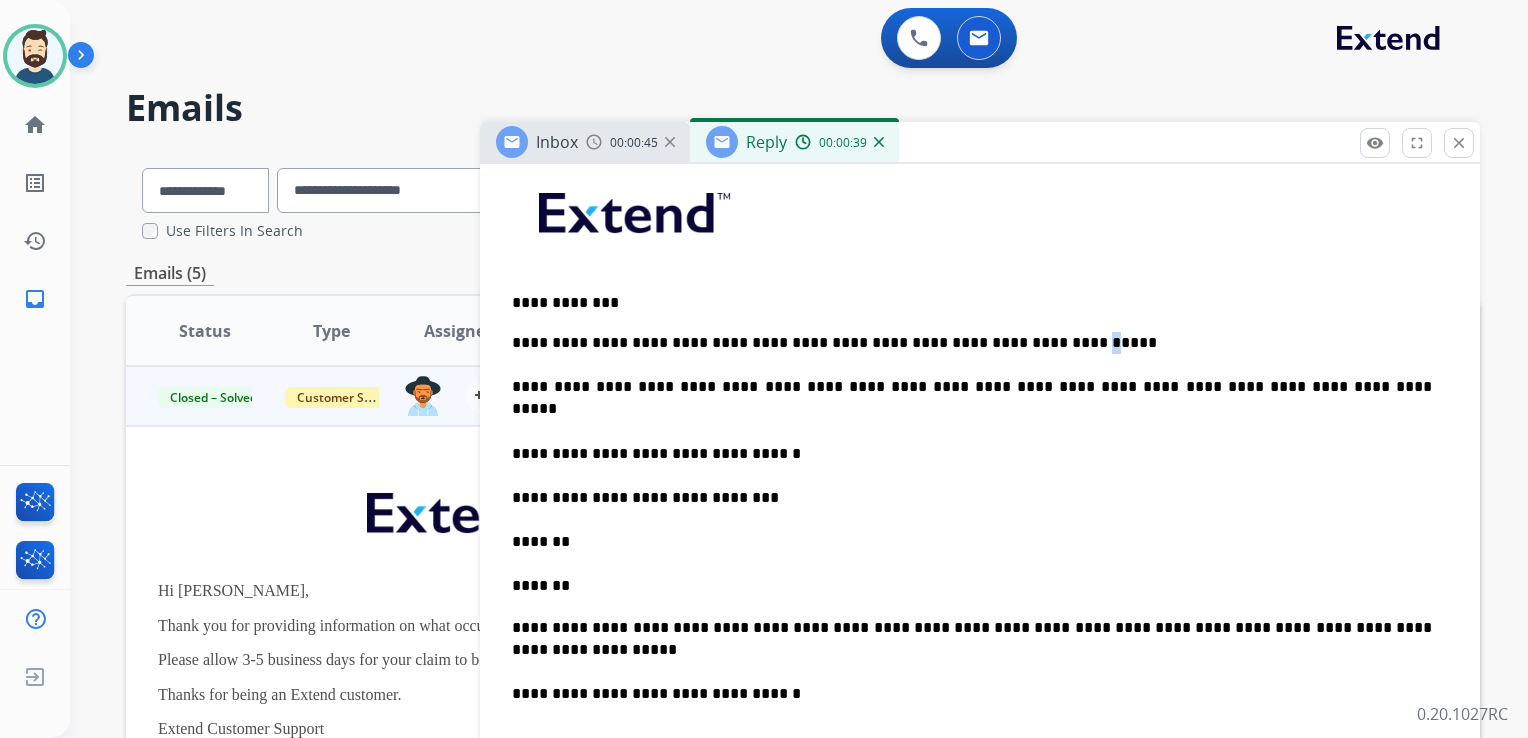 click on "**********" at bounding box center (972, 453) 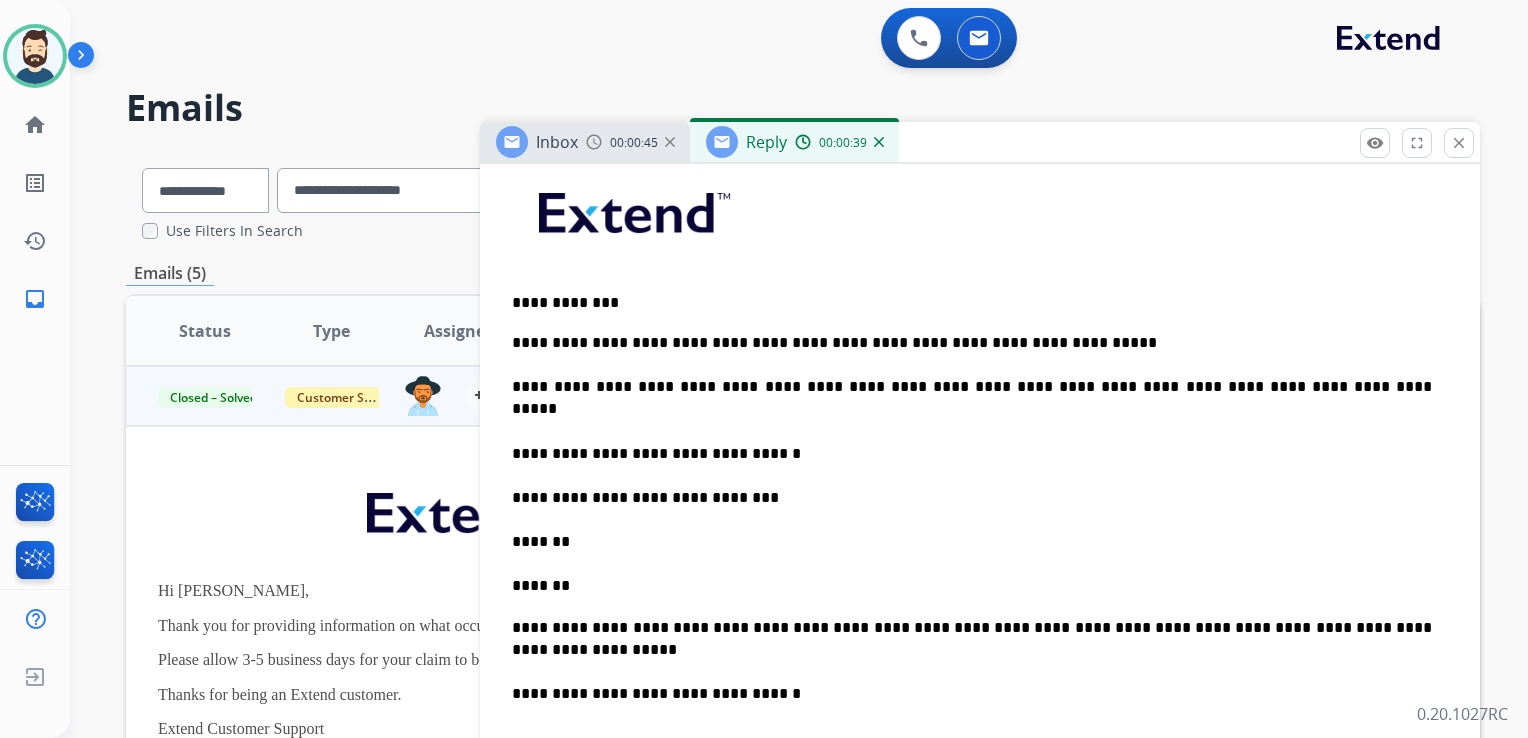 click on "**********" at bounding box center (972, 453) 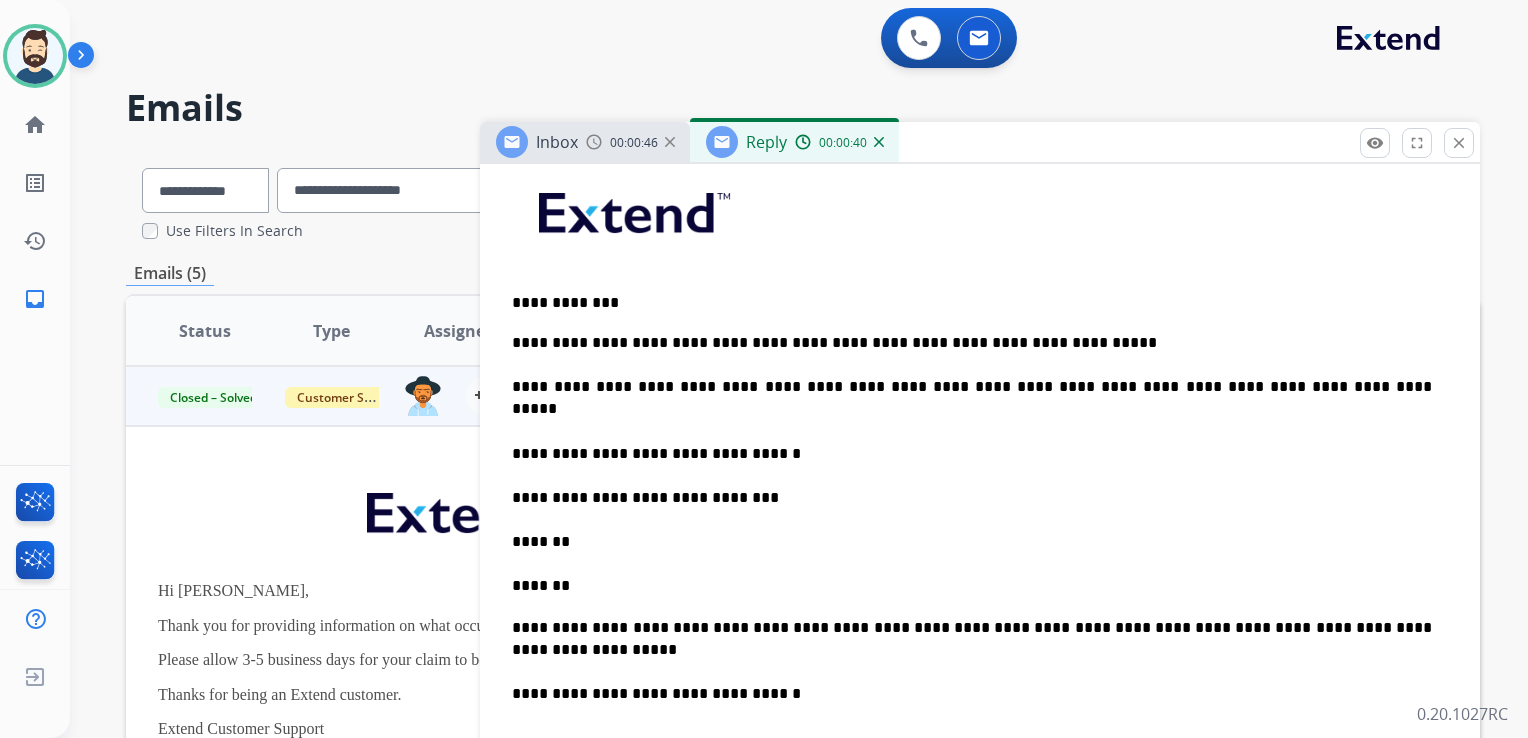 click on "**********" at bounding box center (972, 453) 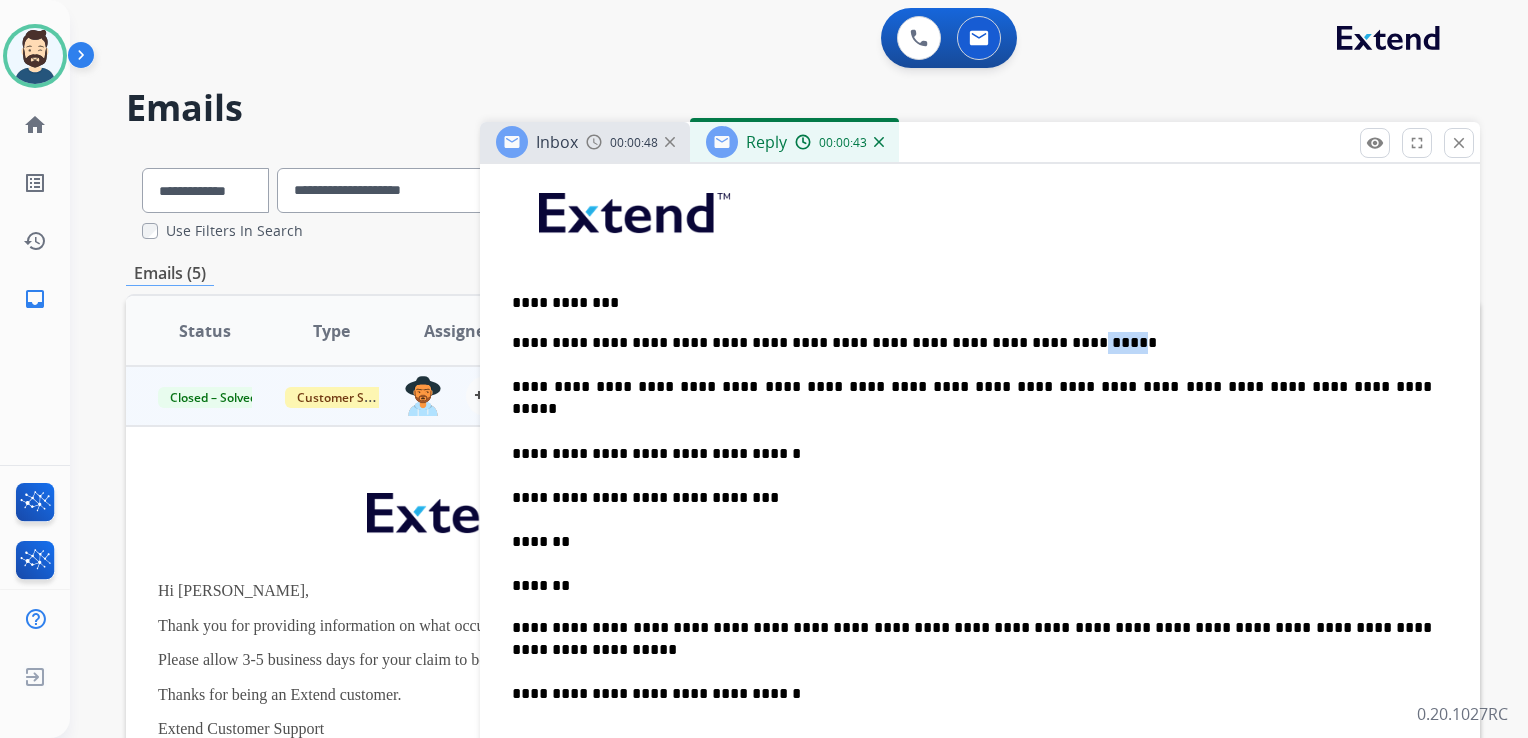 drag, startPoint x: 1048, startPoint y: 339, endPoint x: 1000, endPoint y: 339, distance: 48 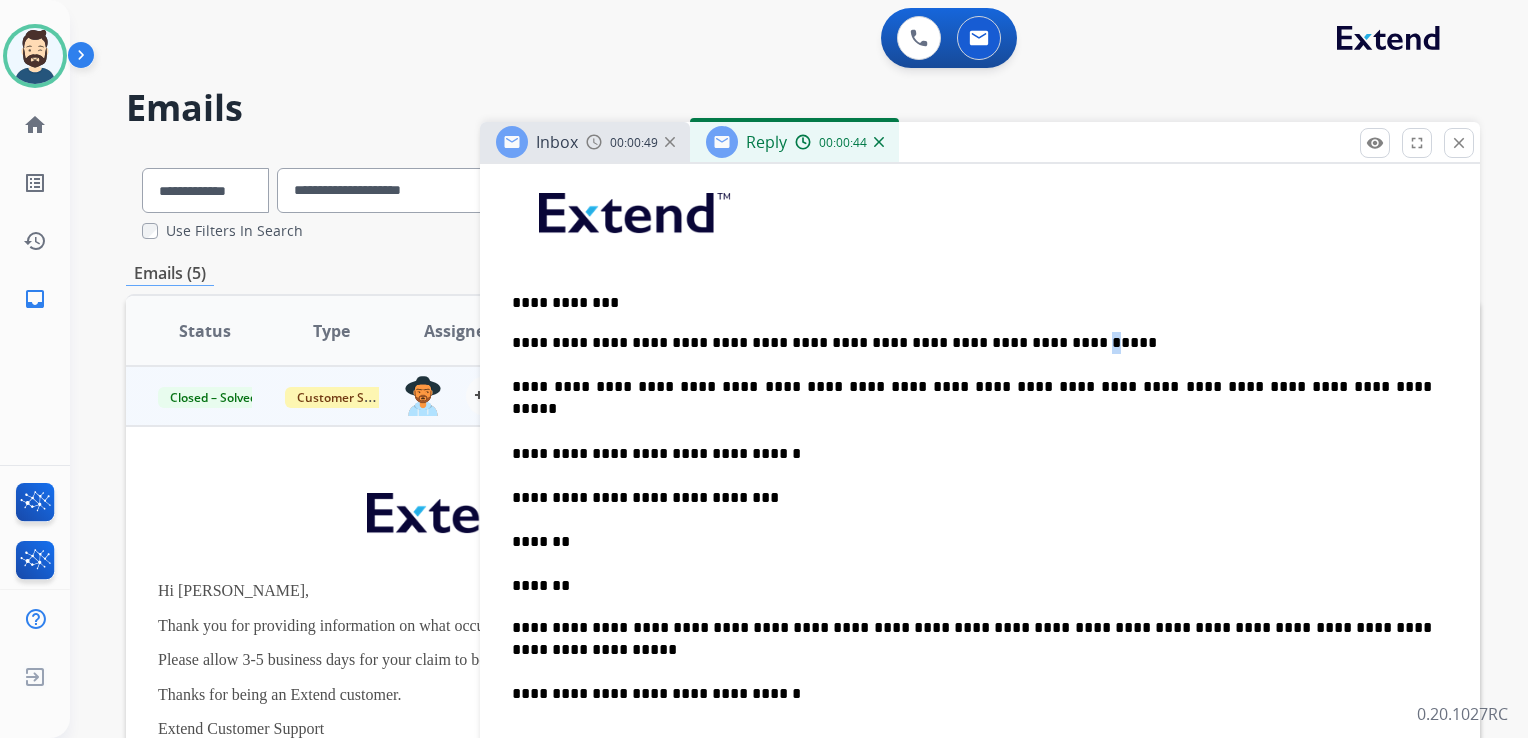 drag, startPoint x: 1006, startPoint y: 342, endPoint x: 1032, endPoint y: 339, distance: 26.172504 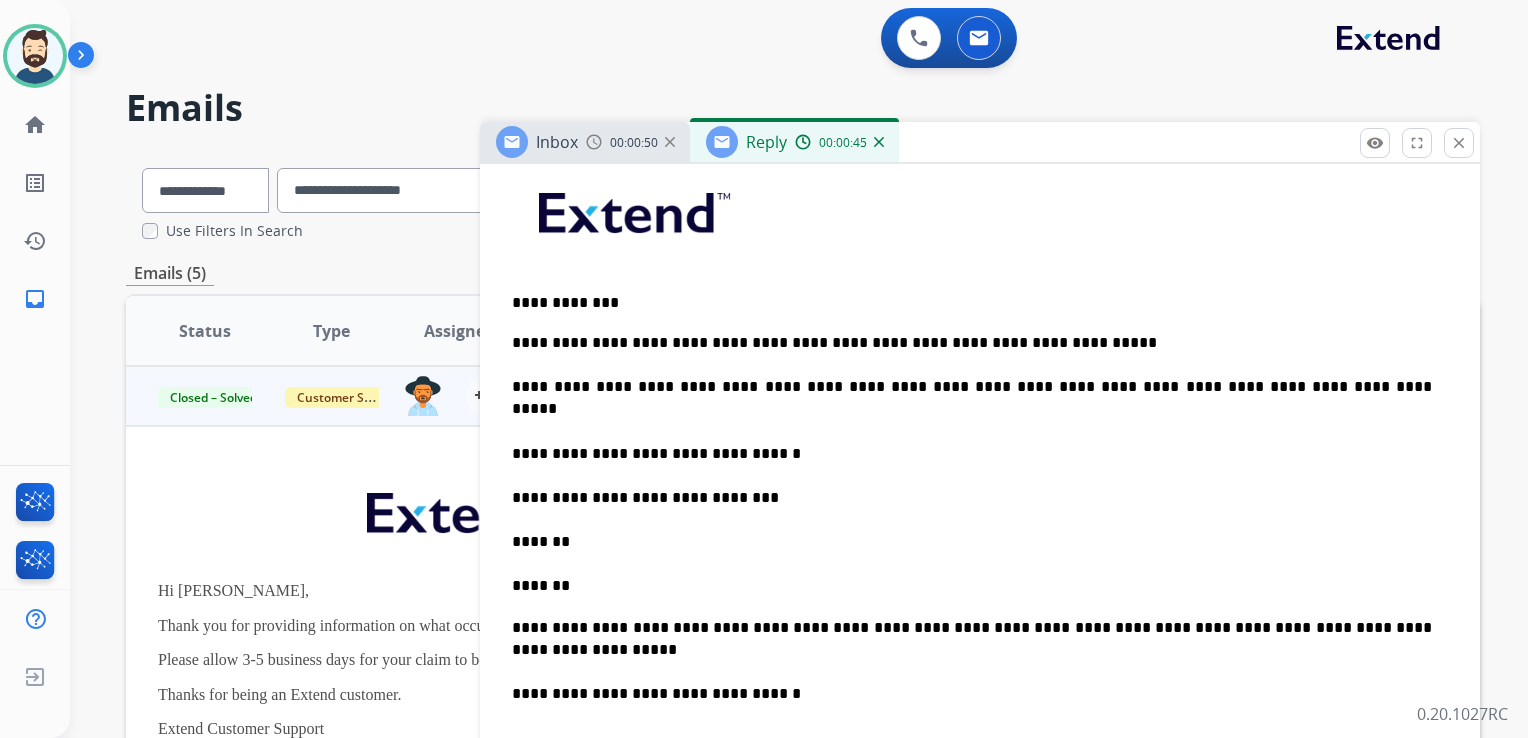 click on "**********" at bounding box center [972, 453] 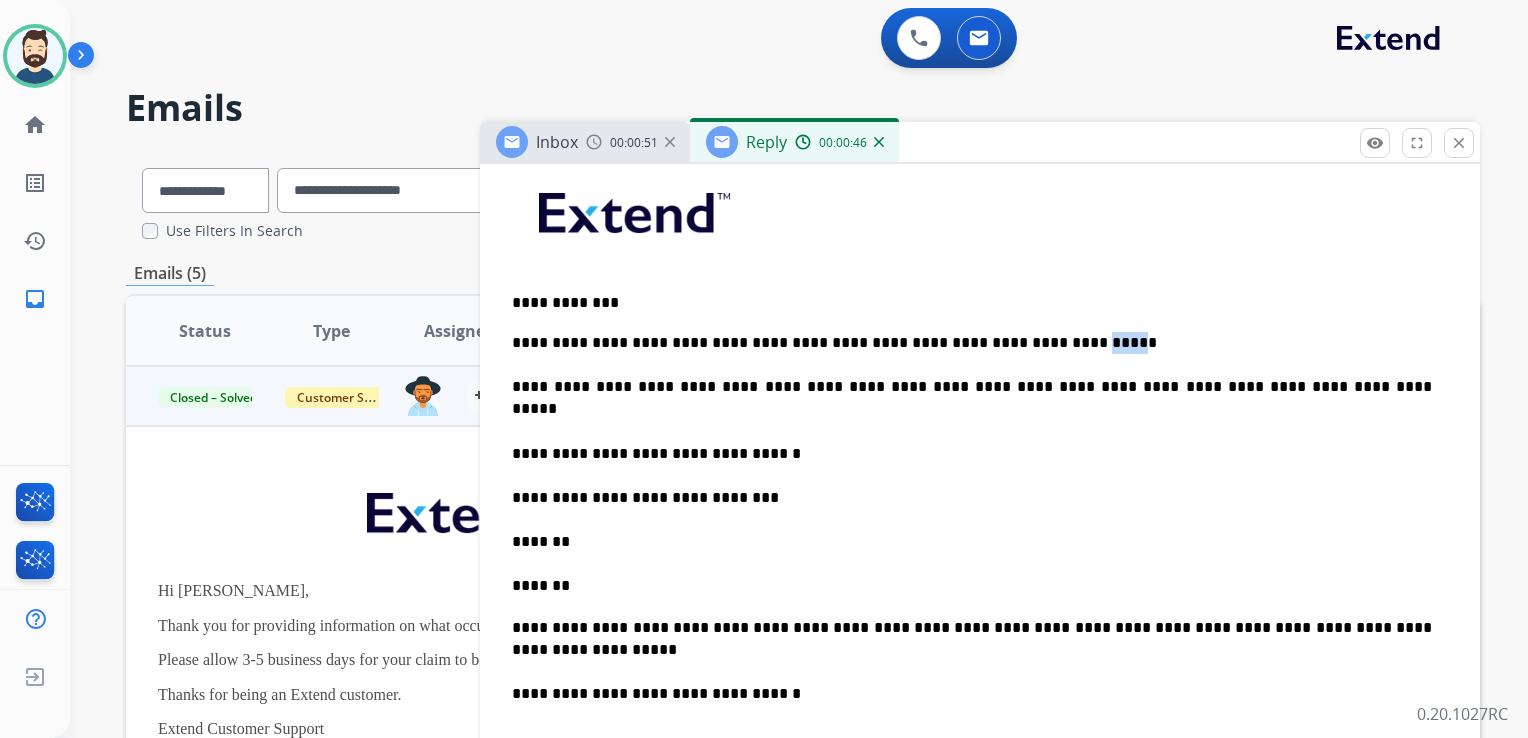drag, startPoint x: 1047, startPoint y: 342, endPoint x: 1007, endPoint y: 346, distance: 40.1995 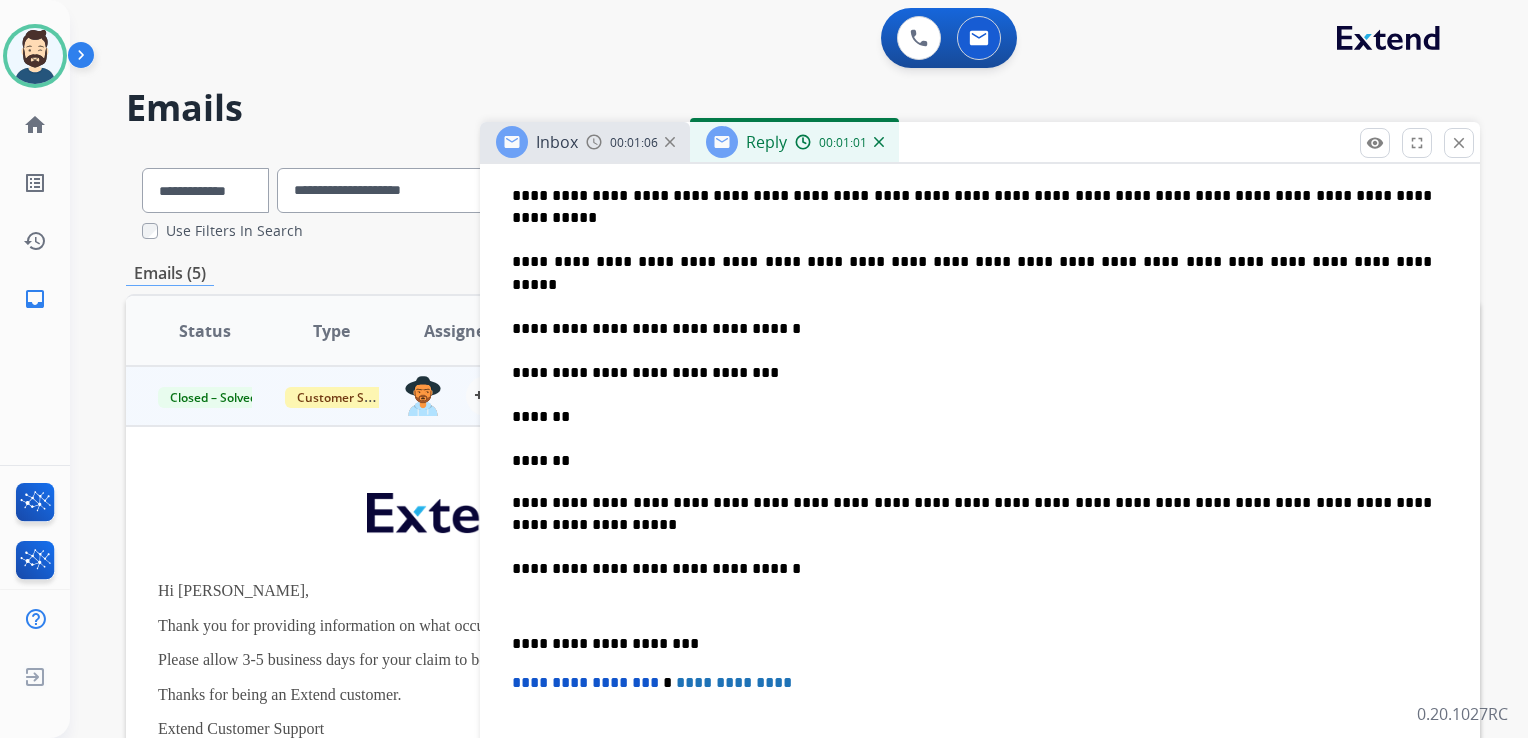 scroll, scrollTop: 700, scrollLeft: 0, axis: vertical 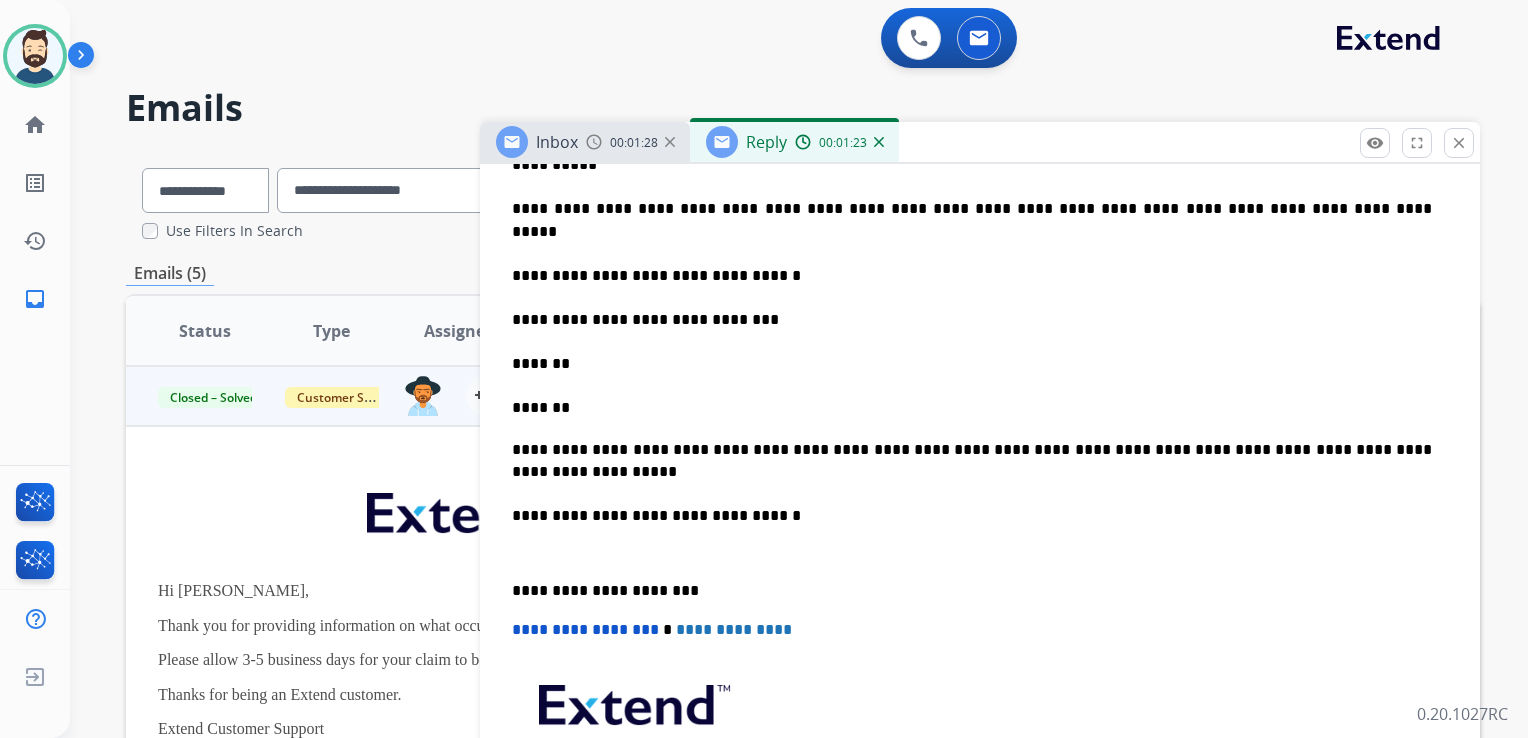 click on "**********" at bounding box center (972, 264) 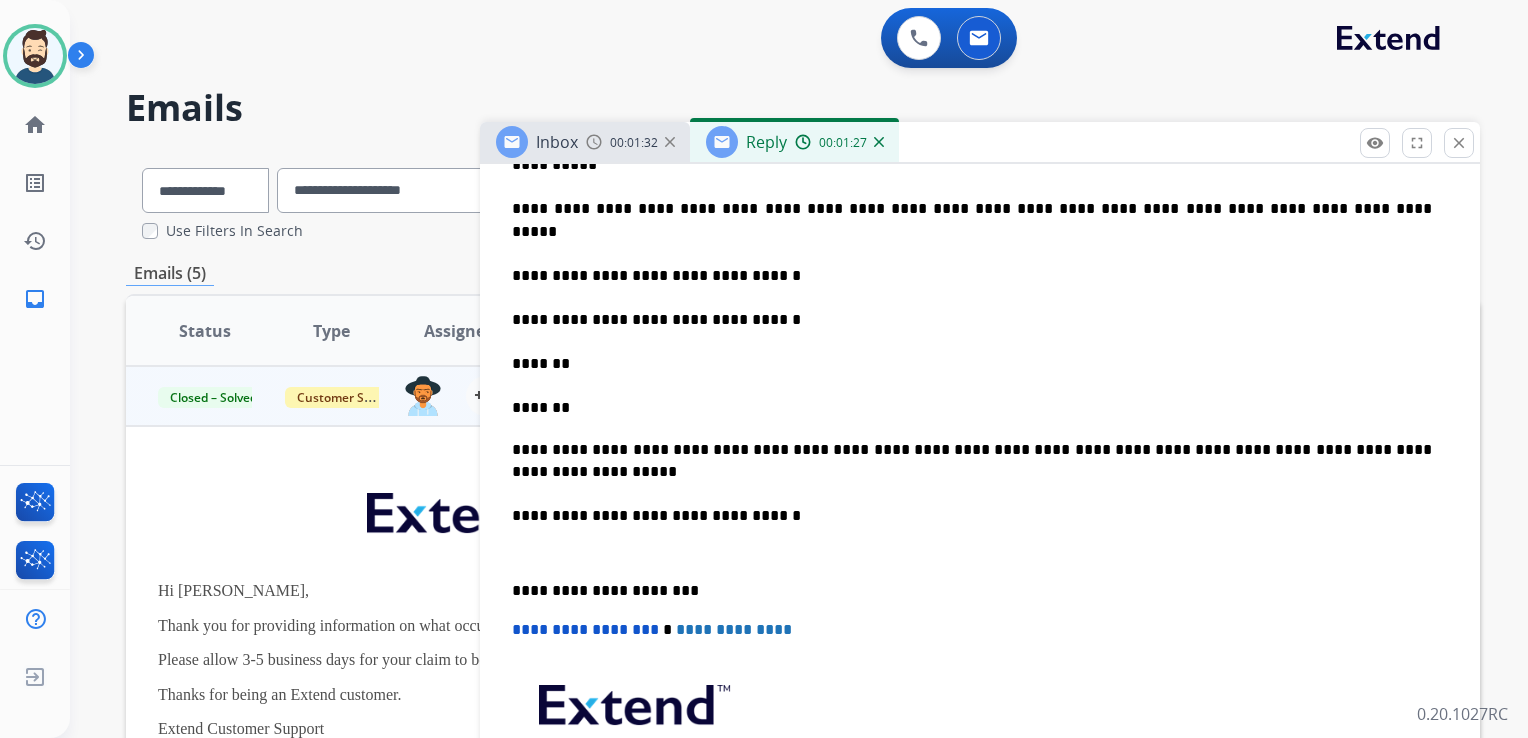 click on "**********" at bounding box center (972, 264) 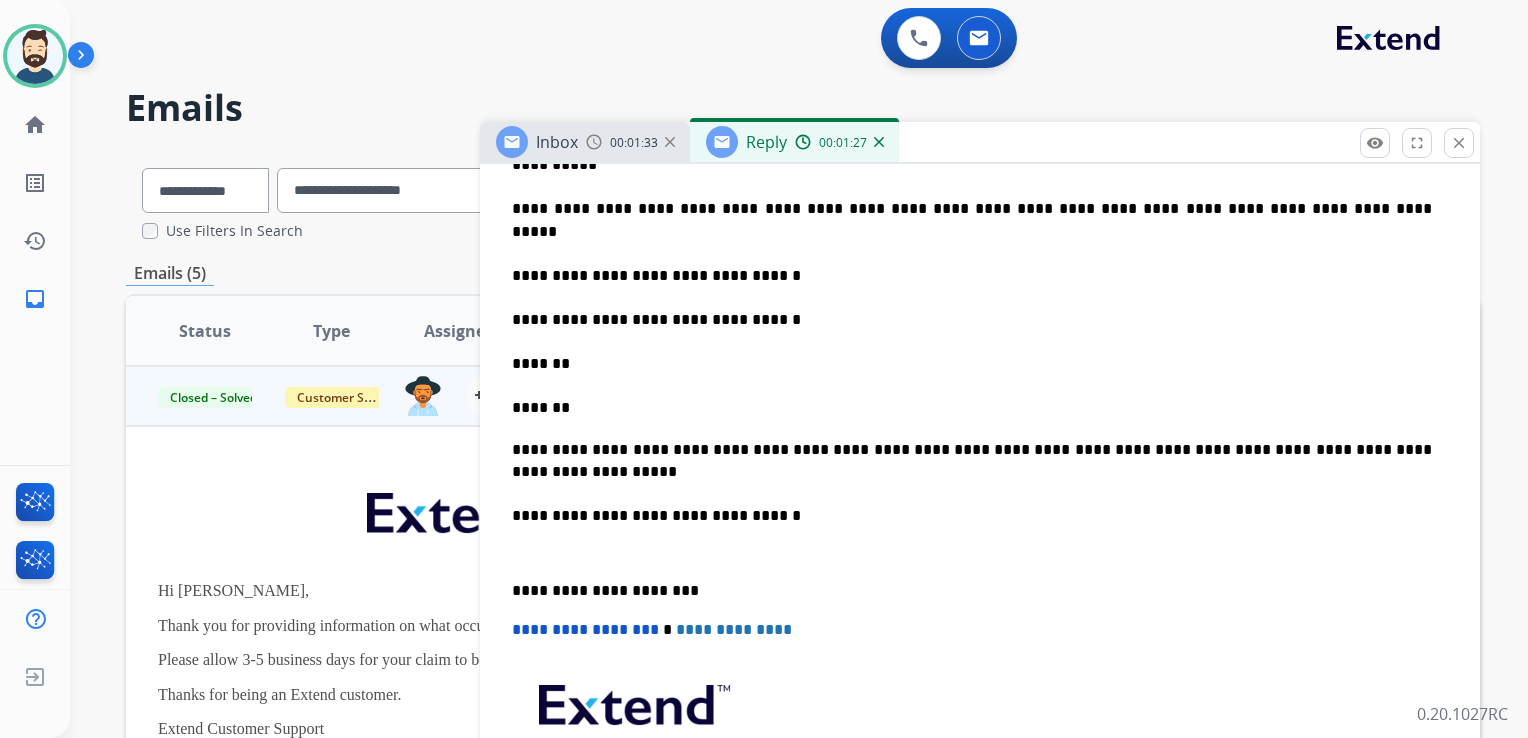 click on "**********" at bounding box center [972, 264] 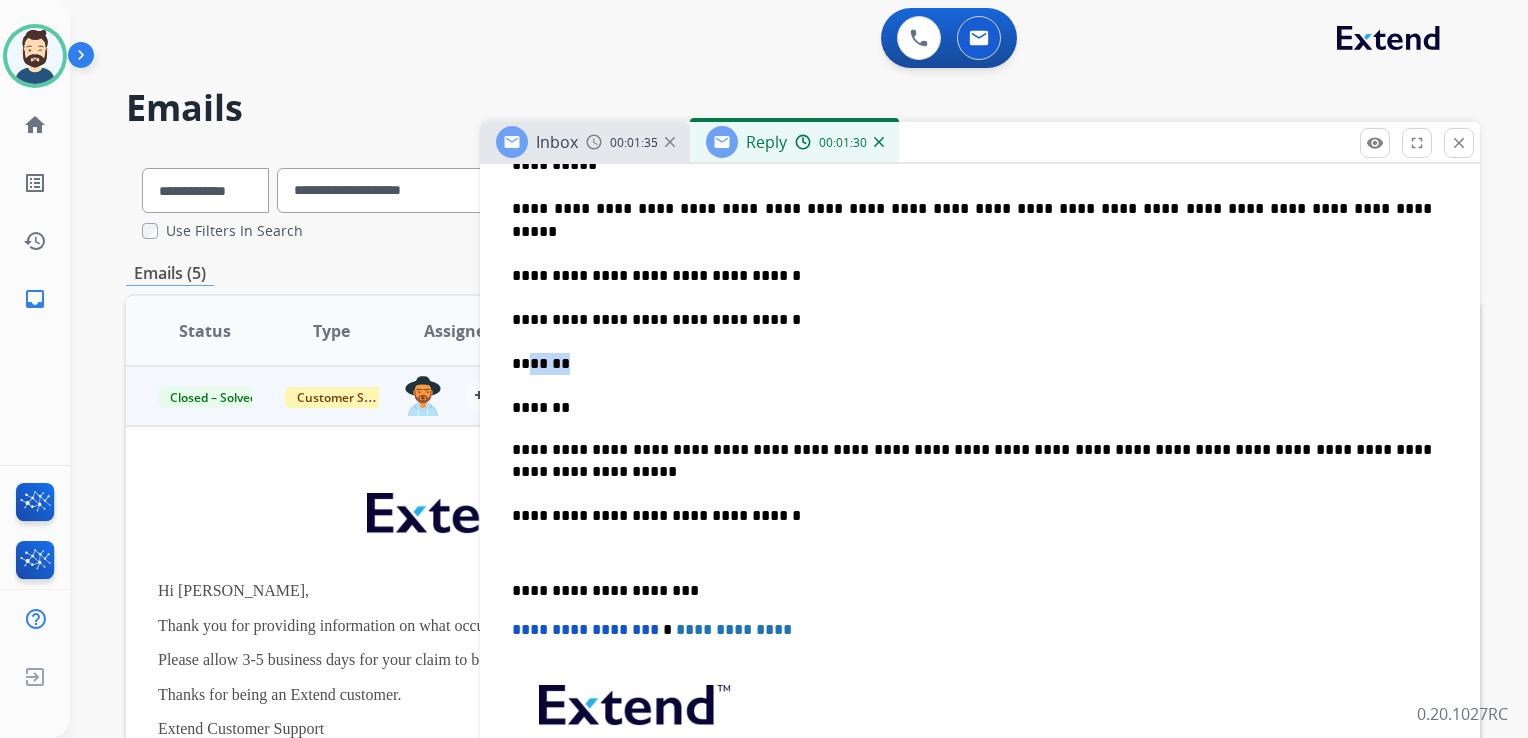drag, startPoint x: 591, startPoint y: 341, endPoint x: 532, endPoint y: 335, distance: 59.3043 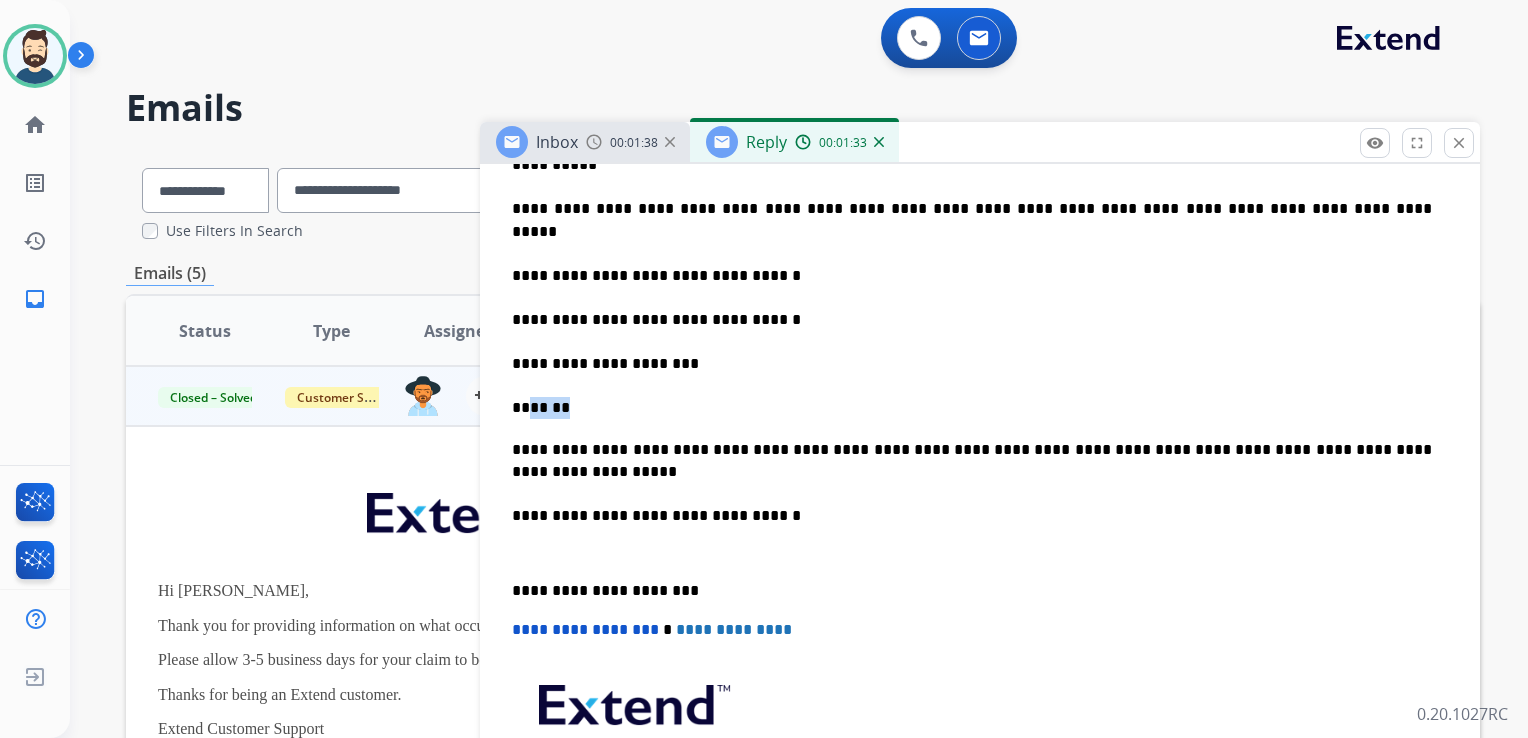 drag, startPoint x: 592, startPoint y: 382, endPoint x: 534, endPoint y: 376, distance: 58.30952 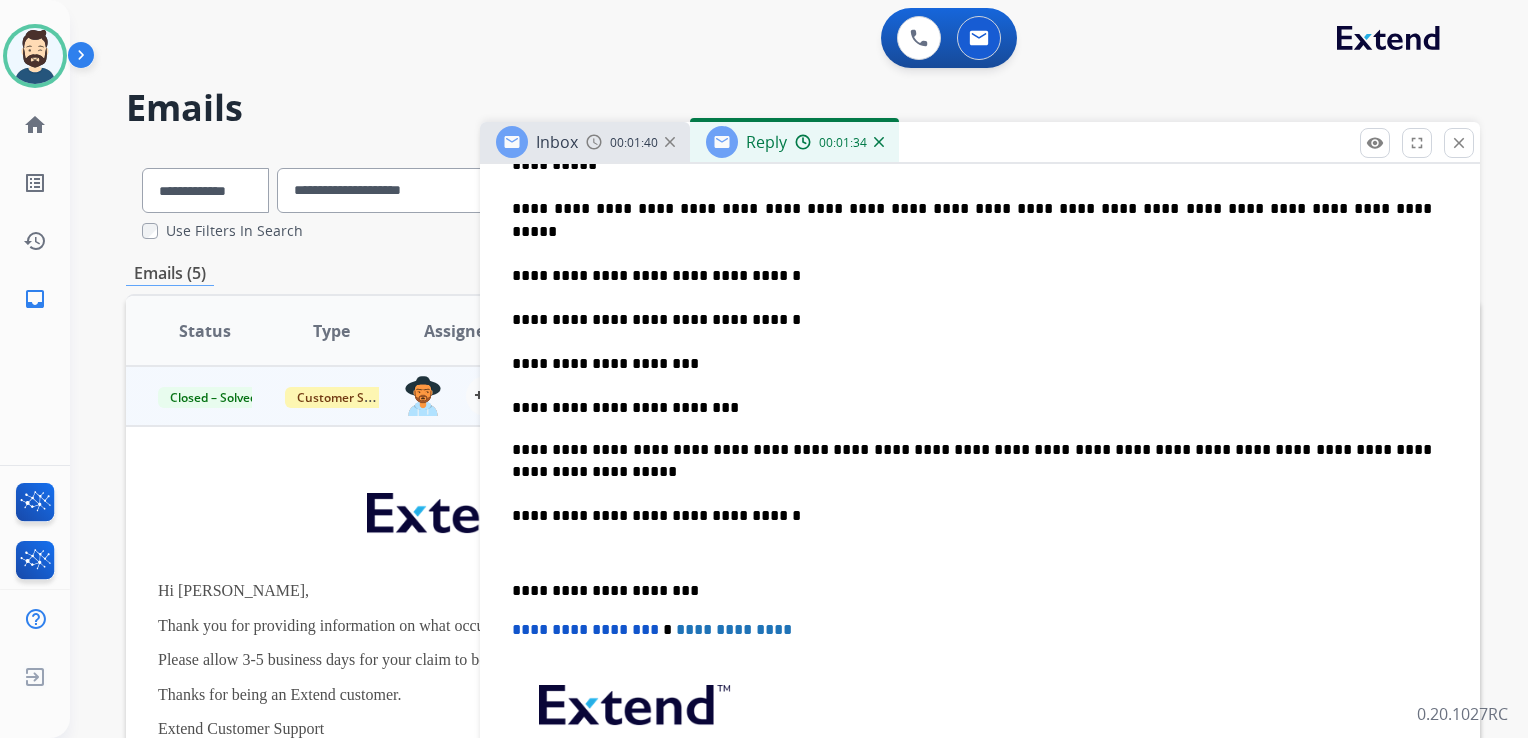 click on "**********" at bounding box center (972, 264) 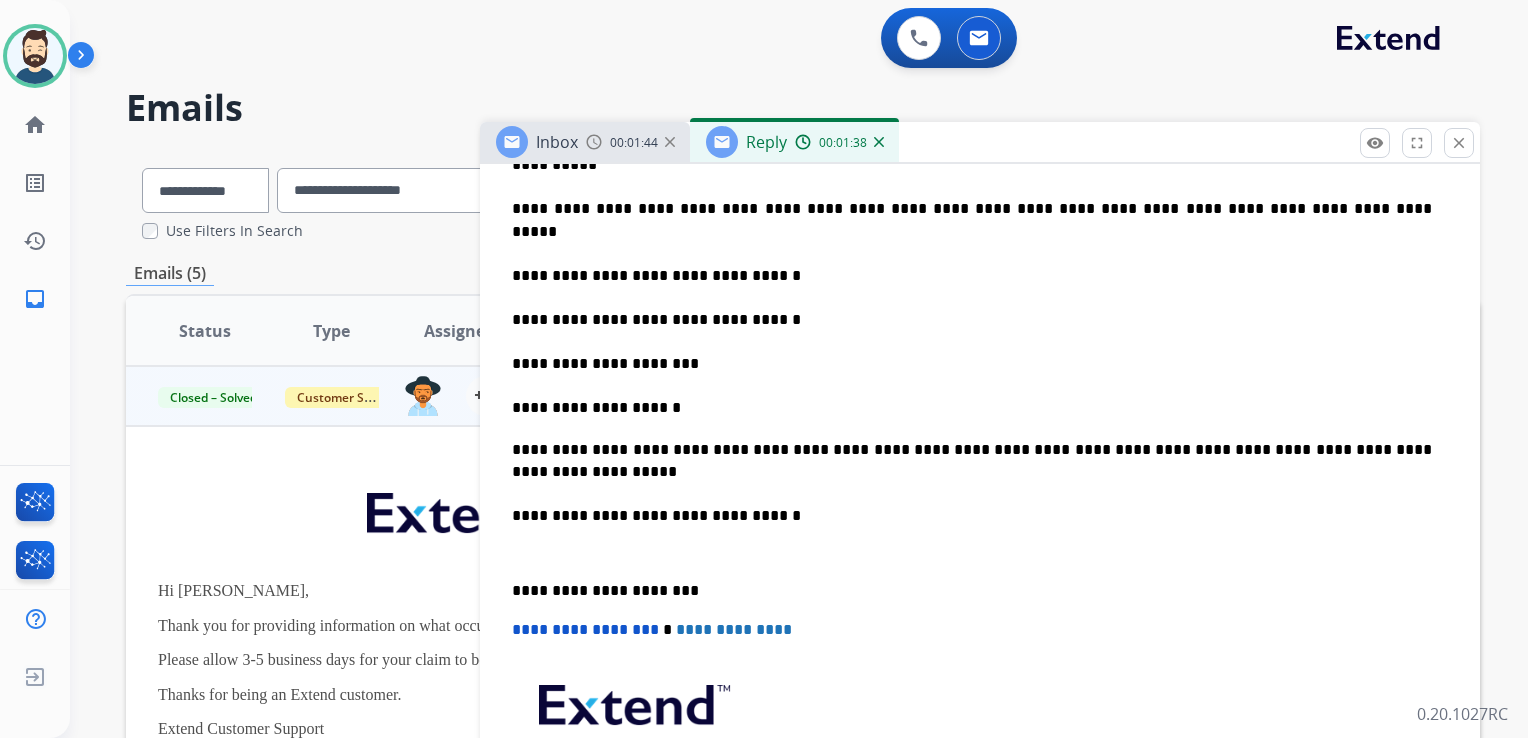 click on "**********" at bounding box center [972, 264] 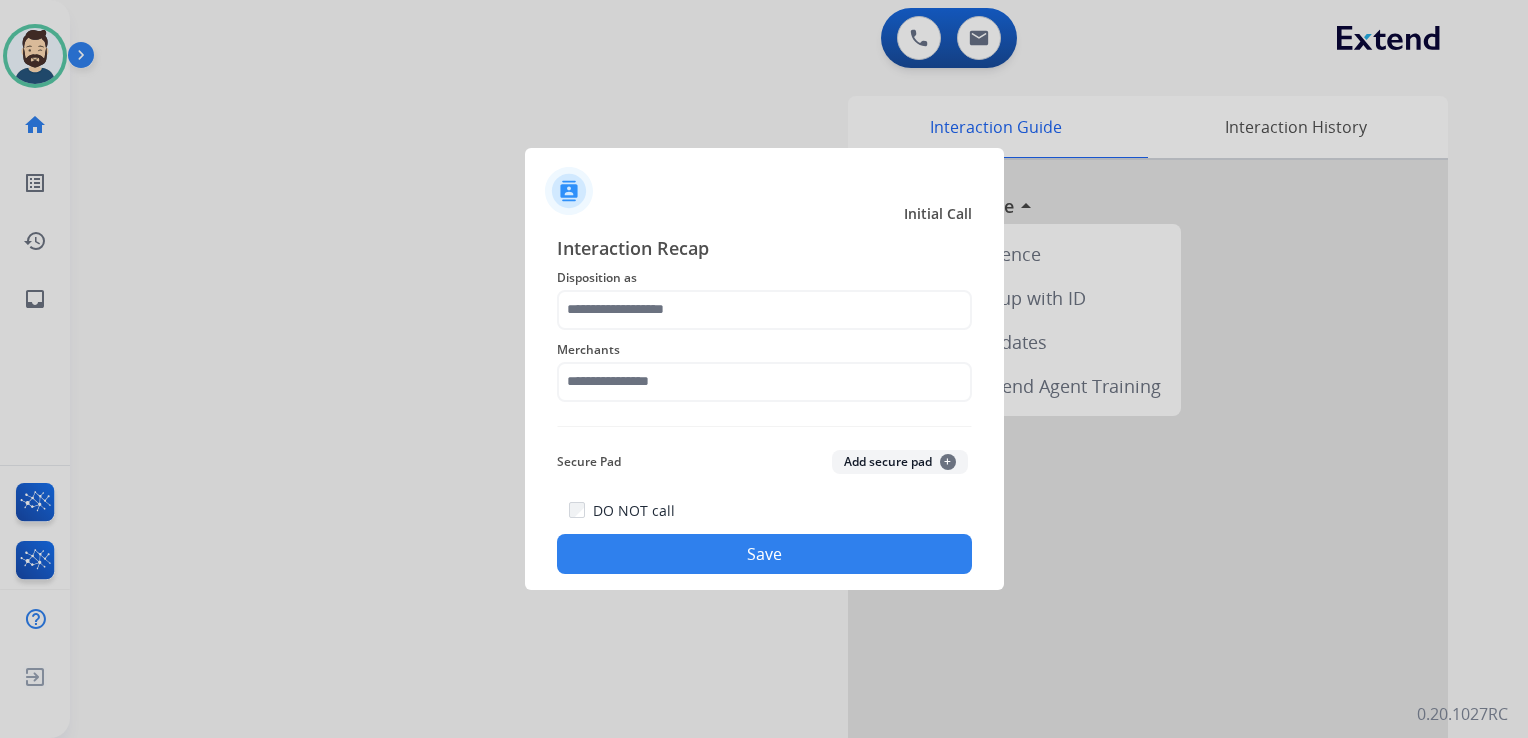 scroll, scrollTop: 0, scrollLeft: 0, axis: both 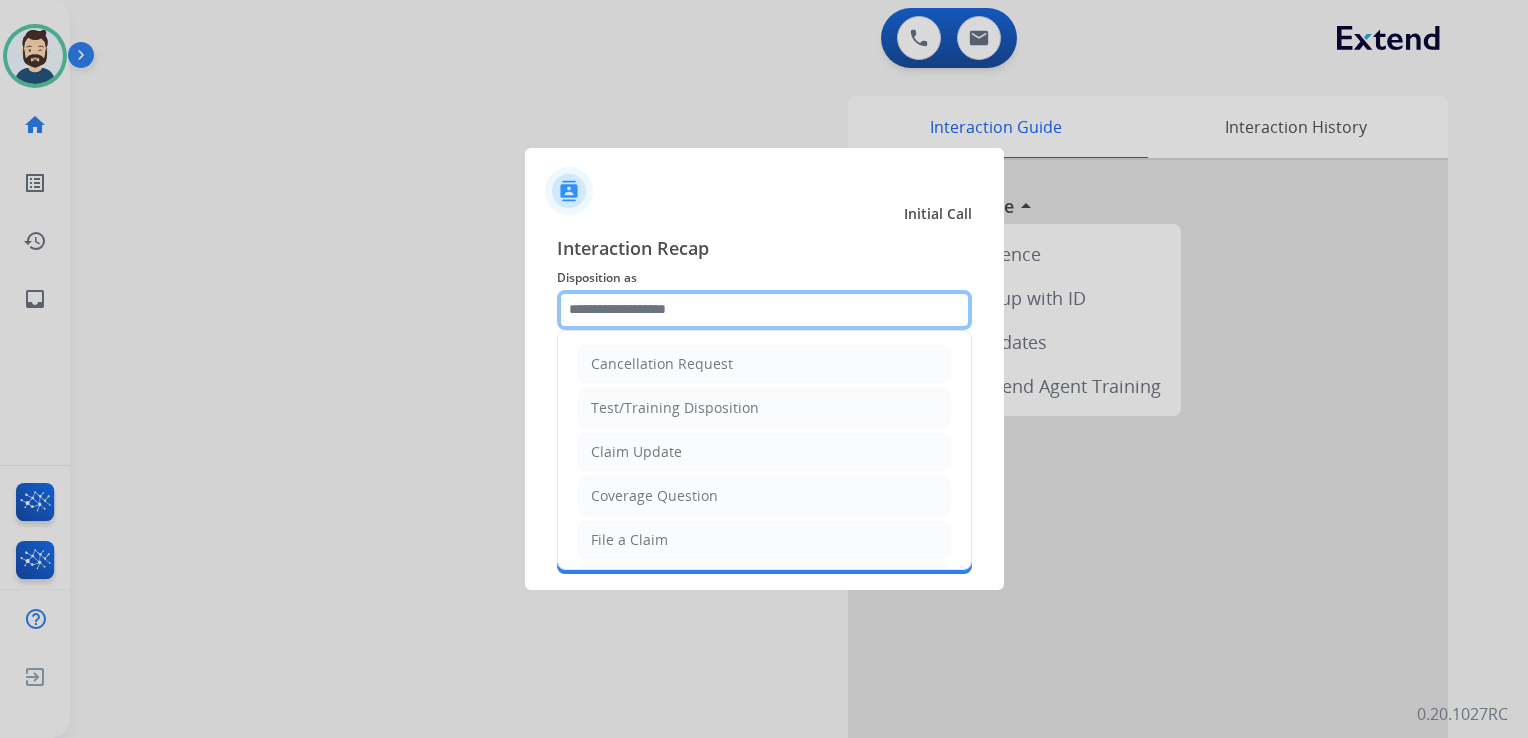 click 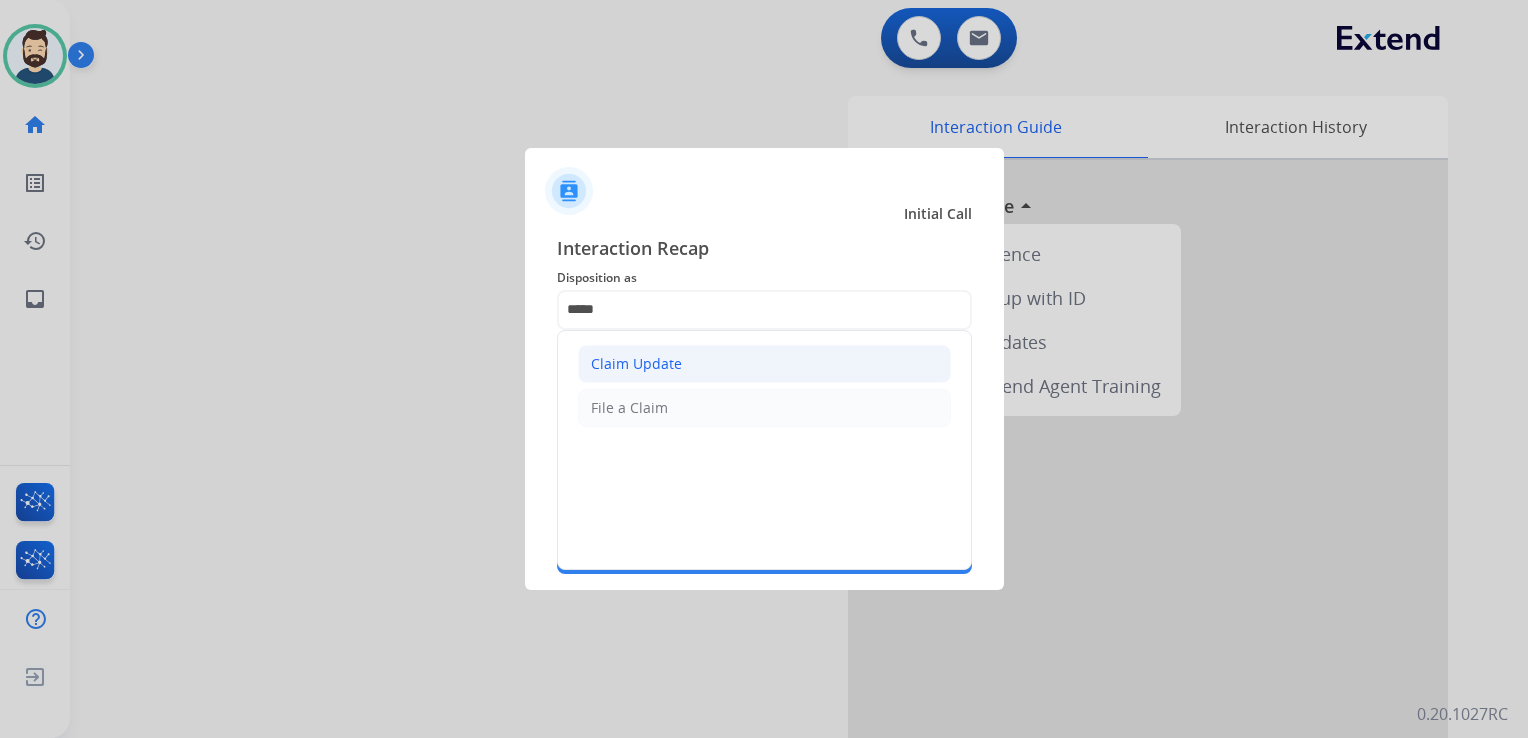 click on "Claim Update" 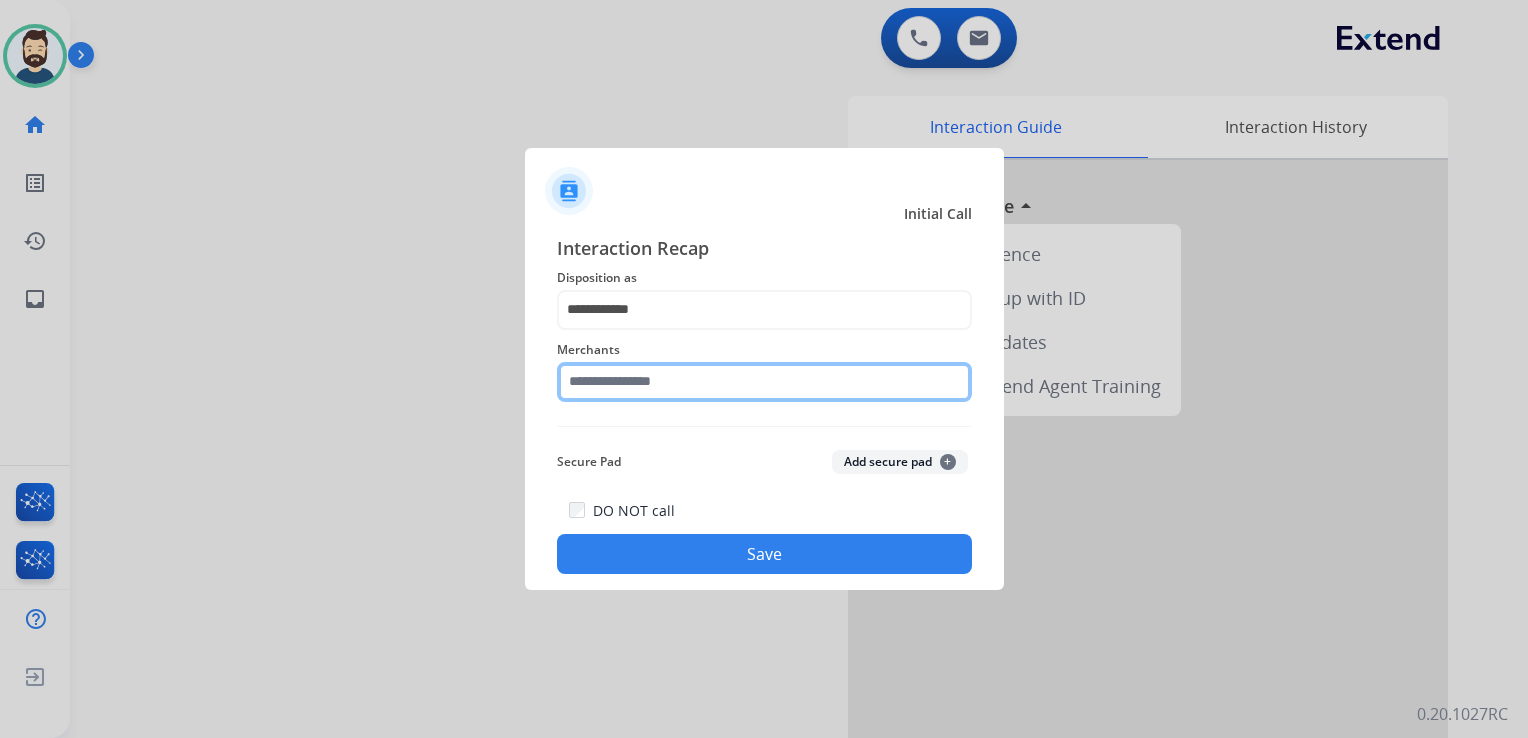 click 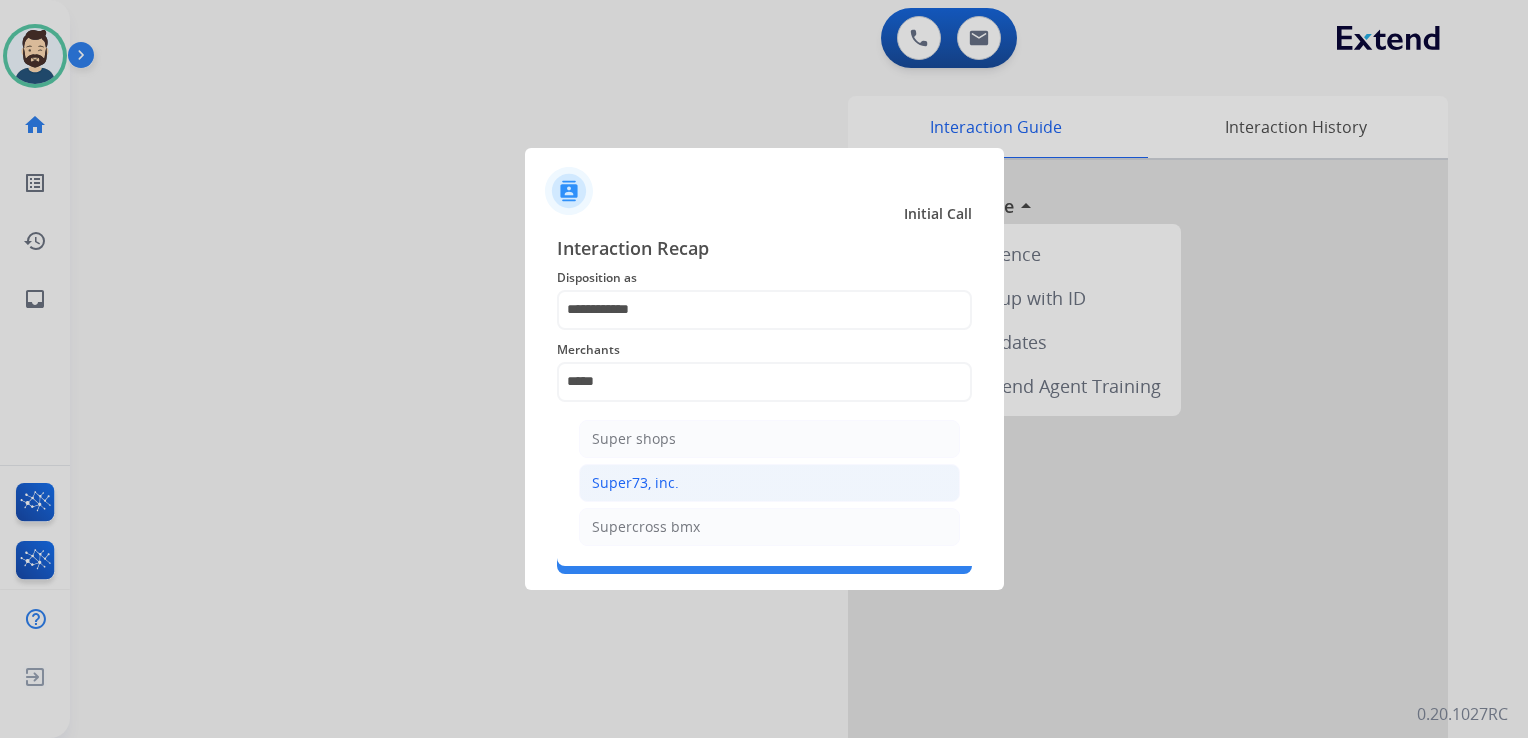 click on "Super73, inc." 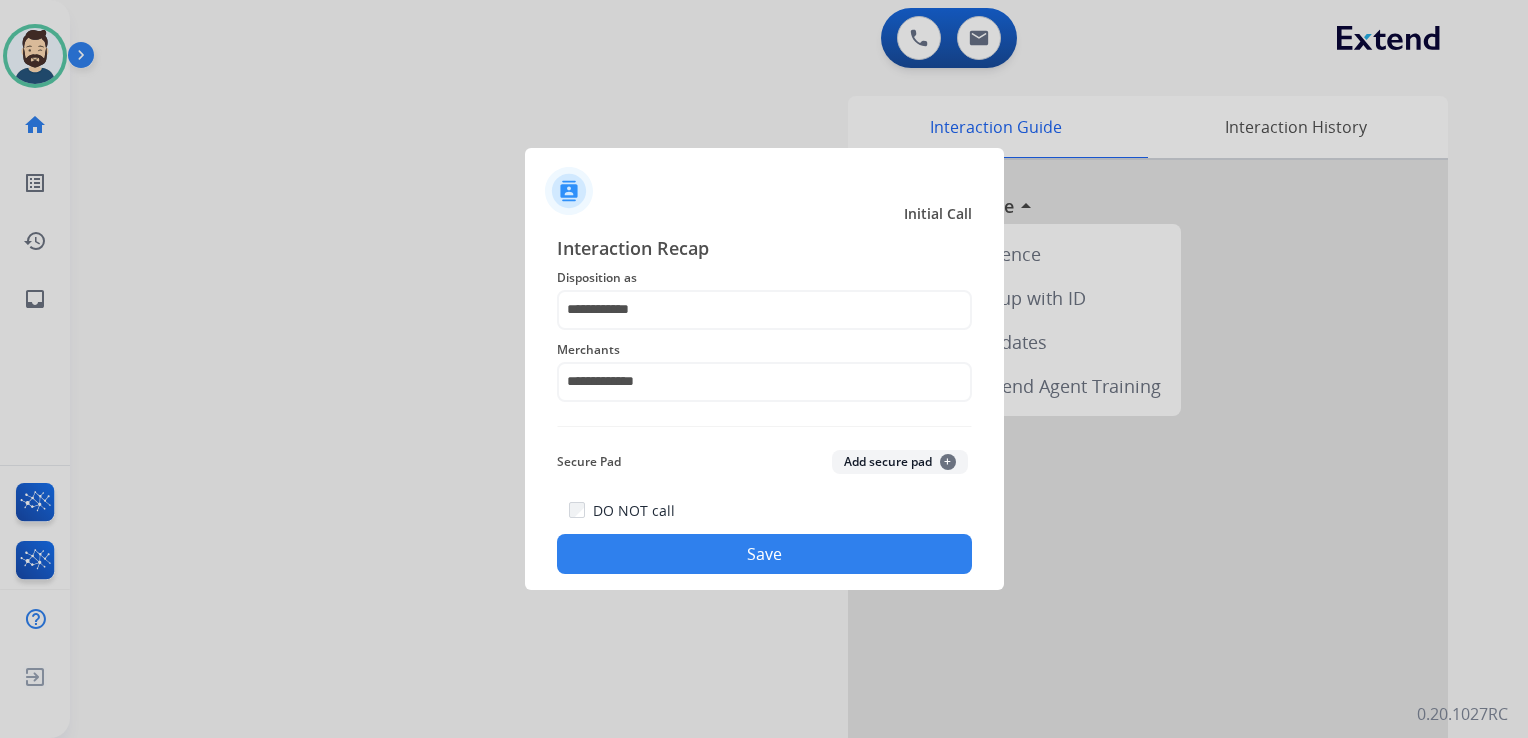 click on "Save" 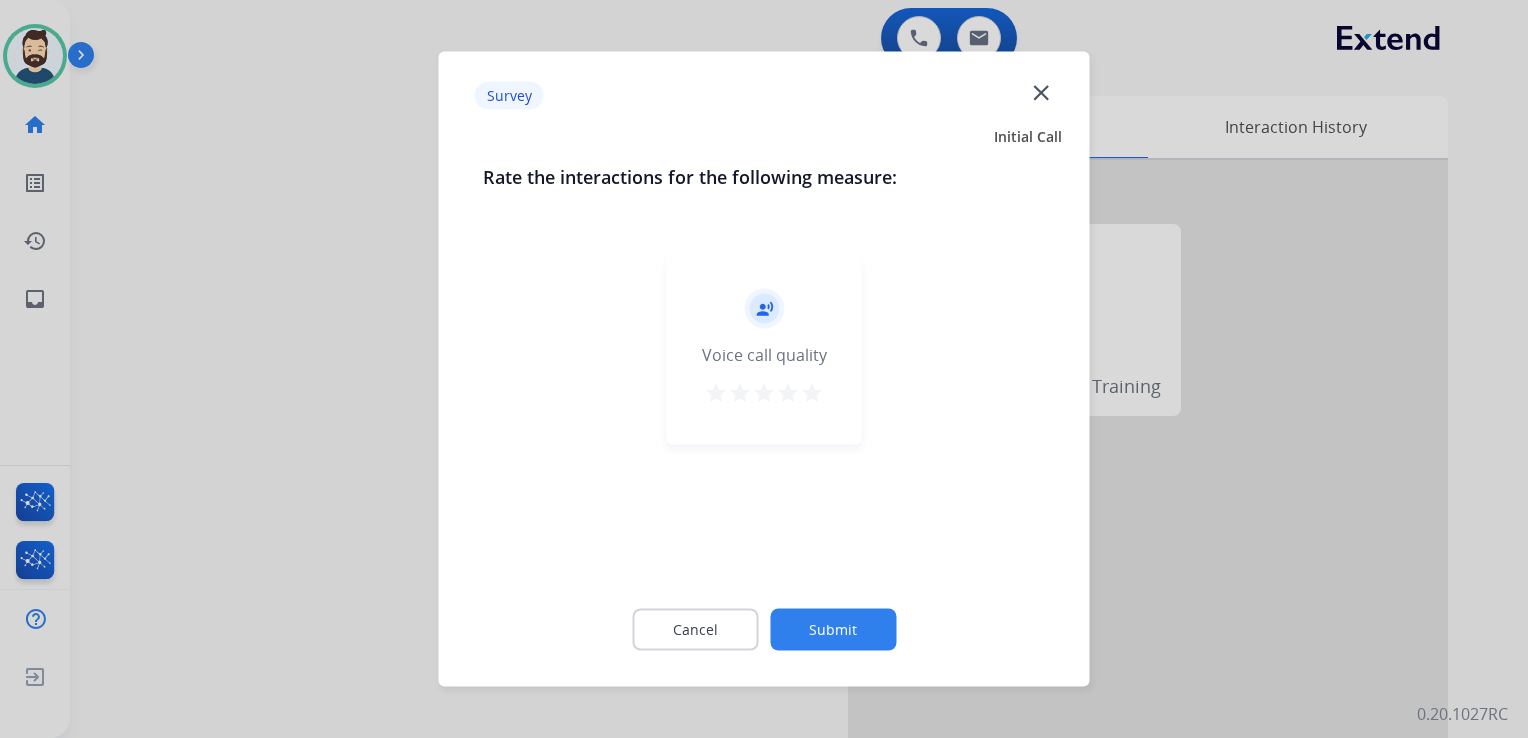 drag, startPoint x: 814, startPoint y: 397, endPoint x: 839, endPoint y: 538, distance: 143.19916 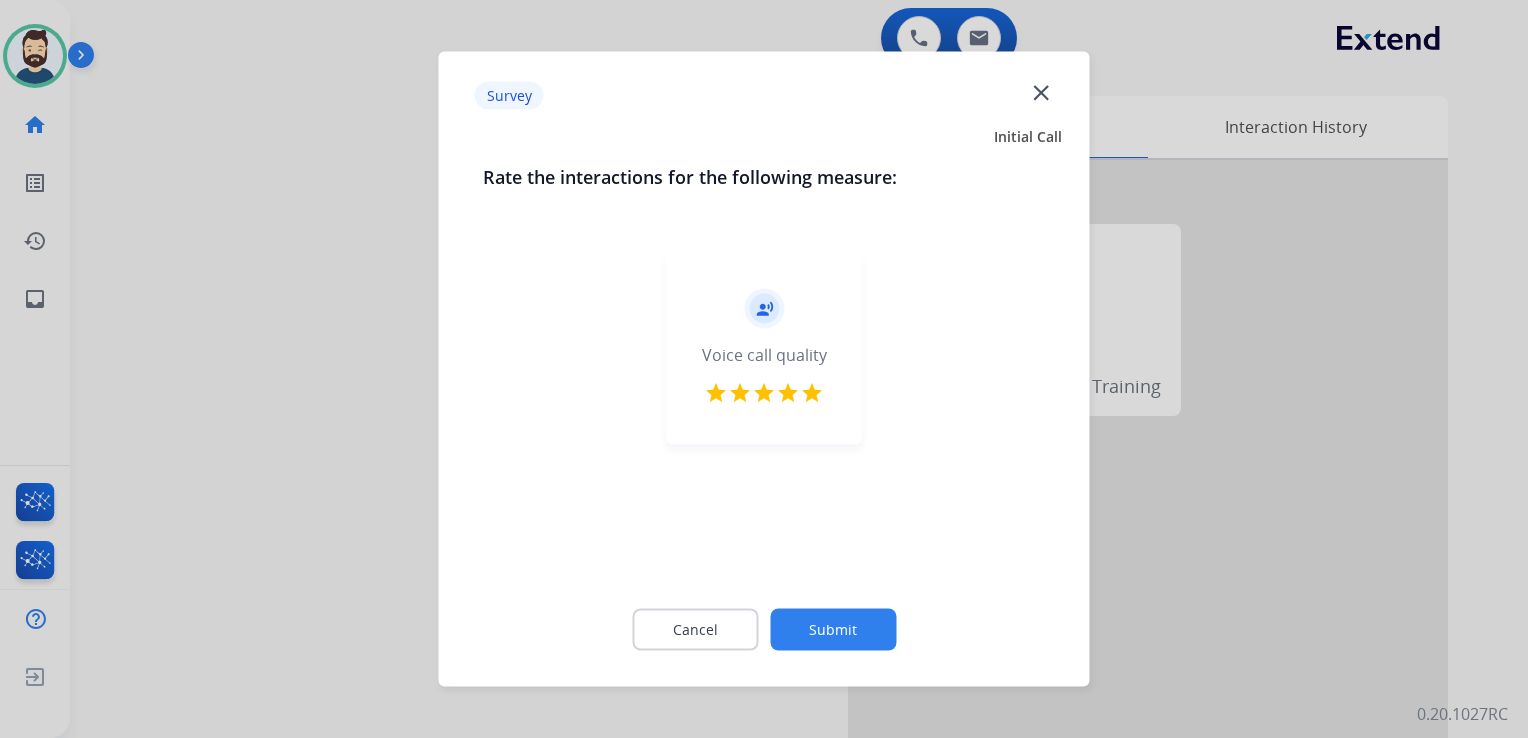 click on "Submit" 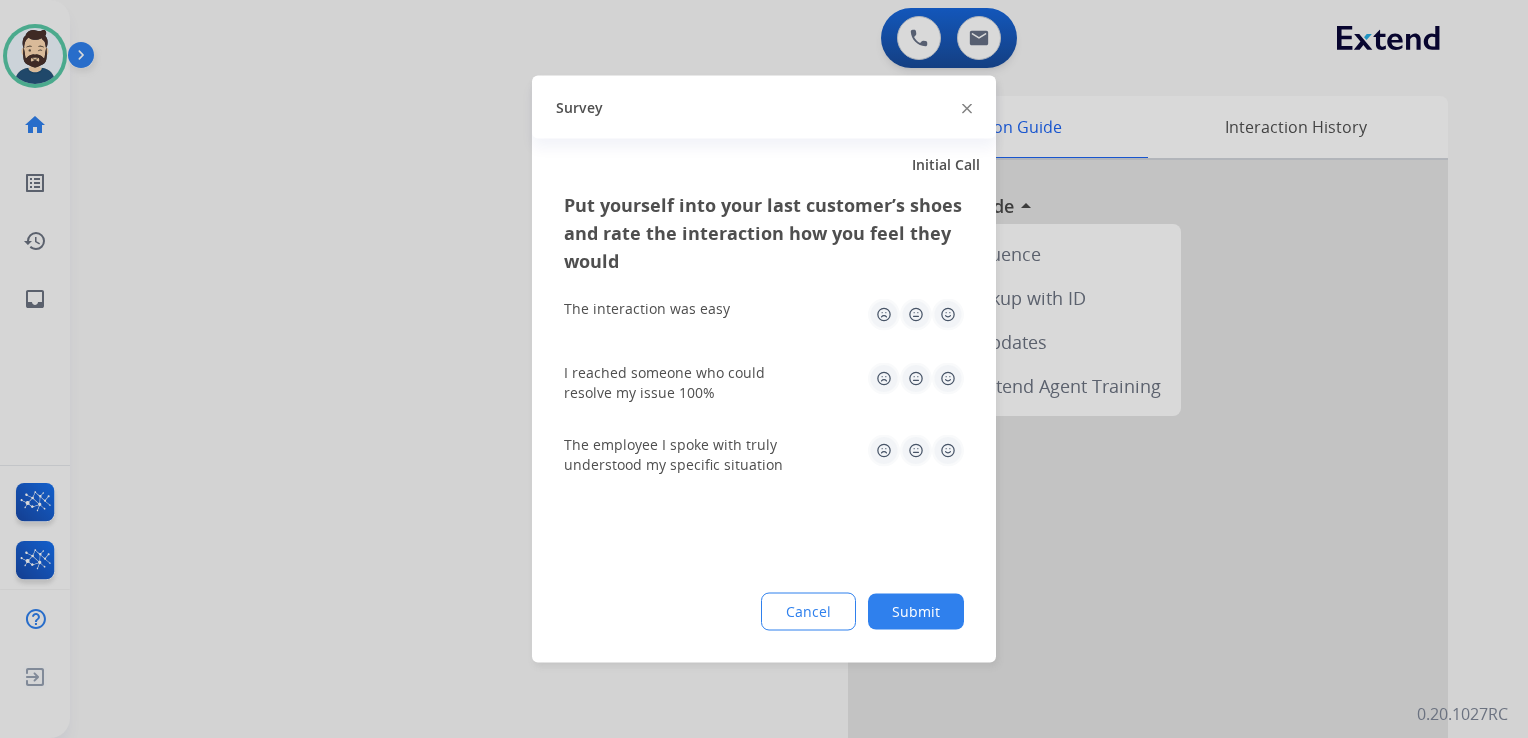 click 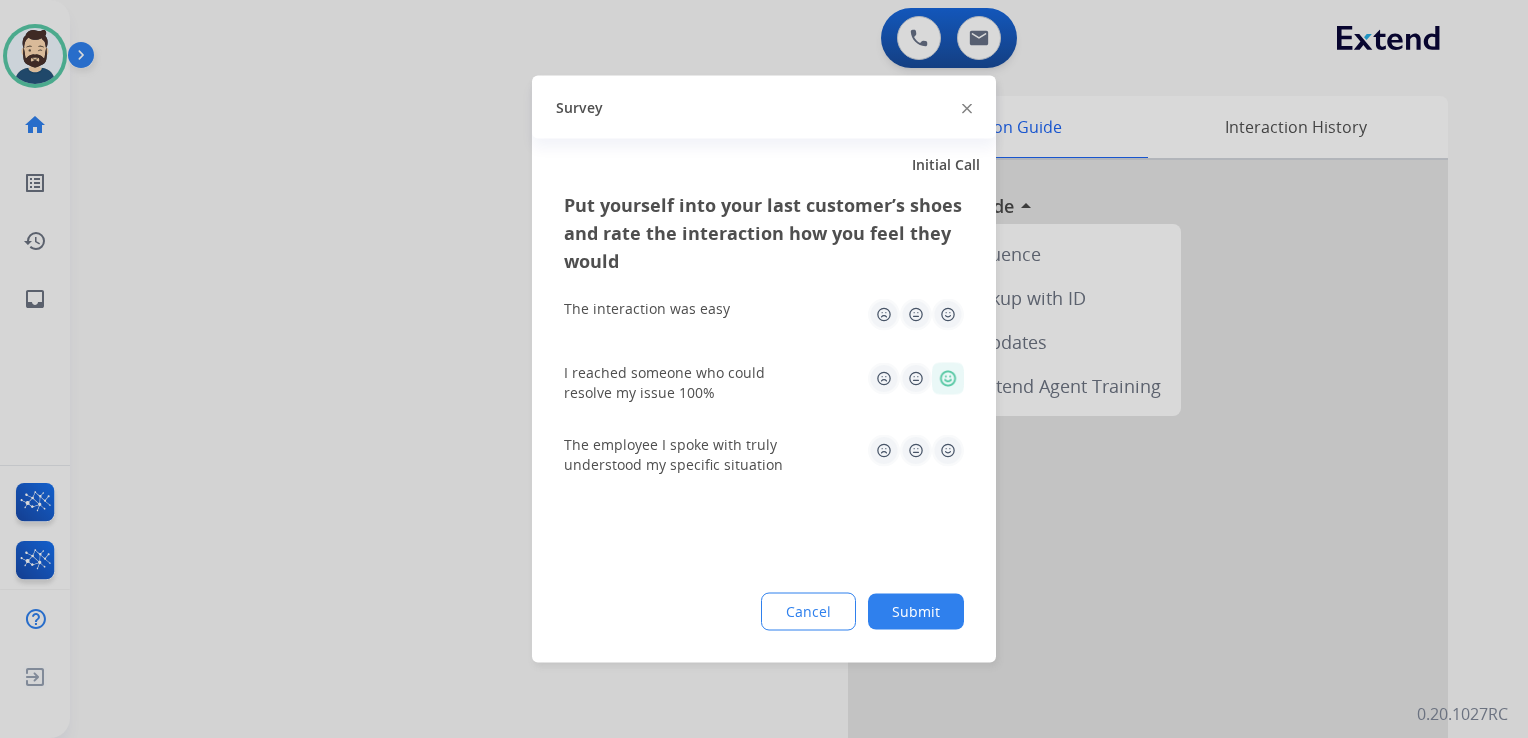 click 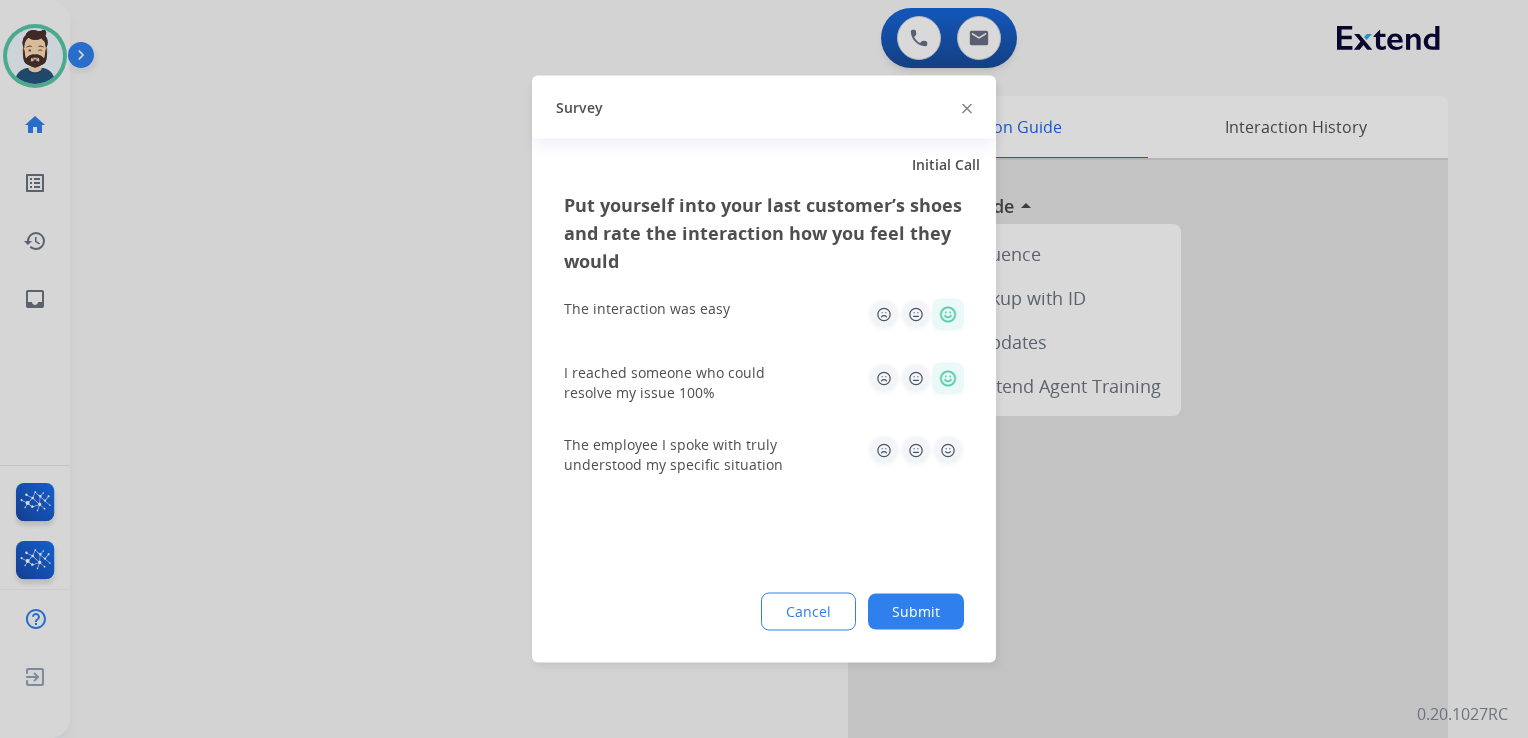 click 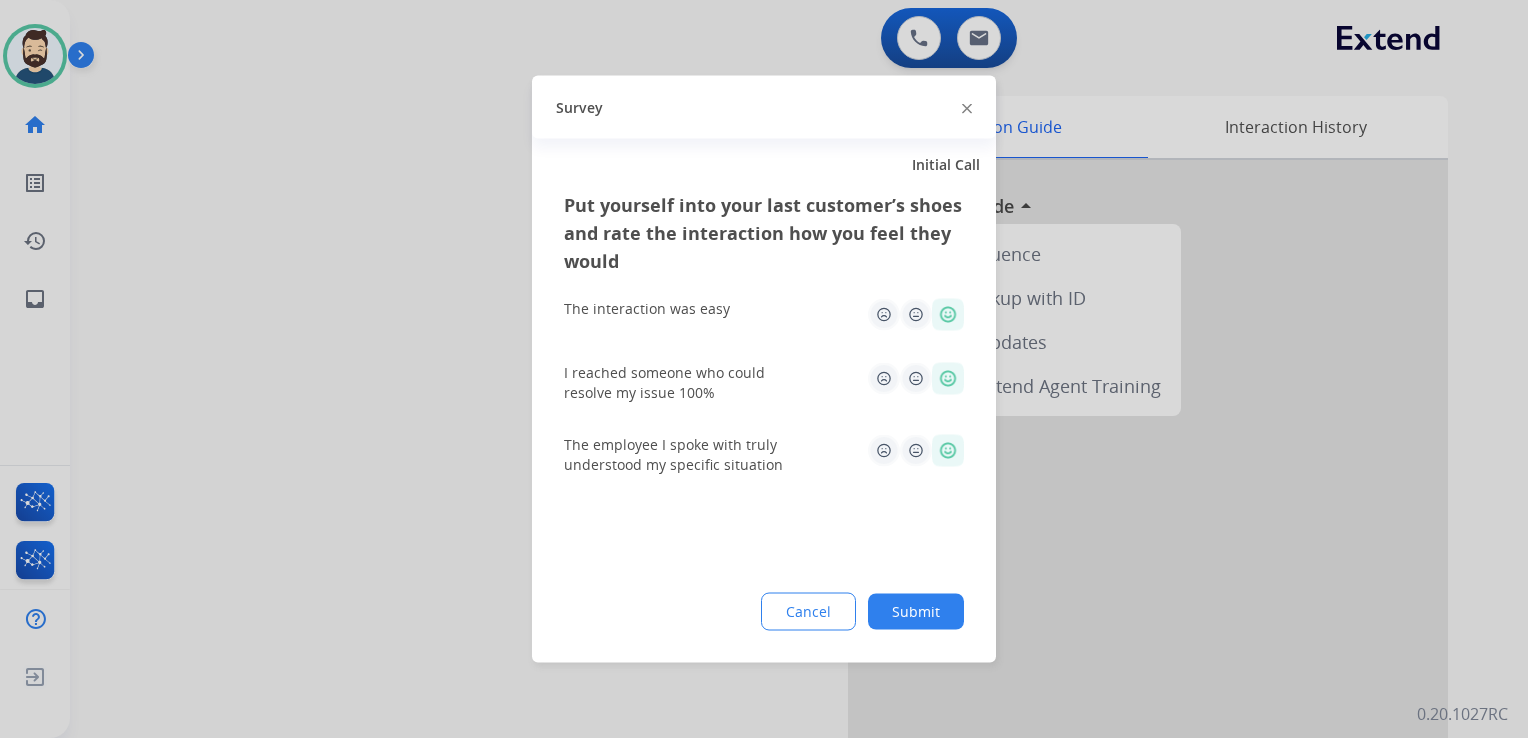click on "Submit" 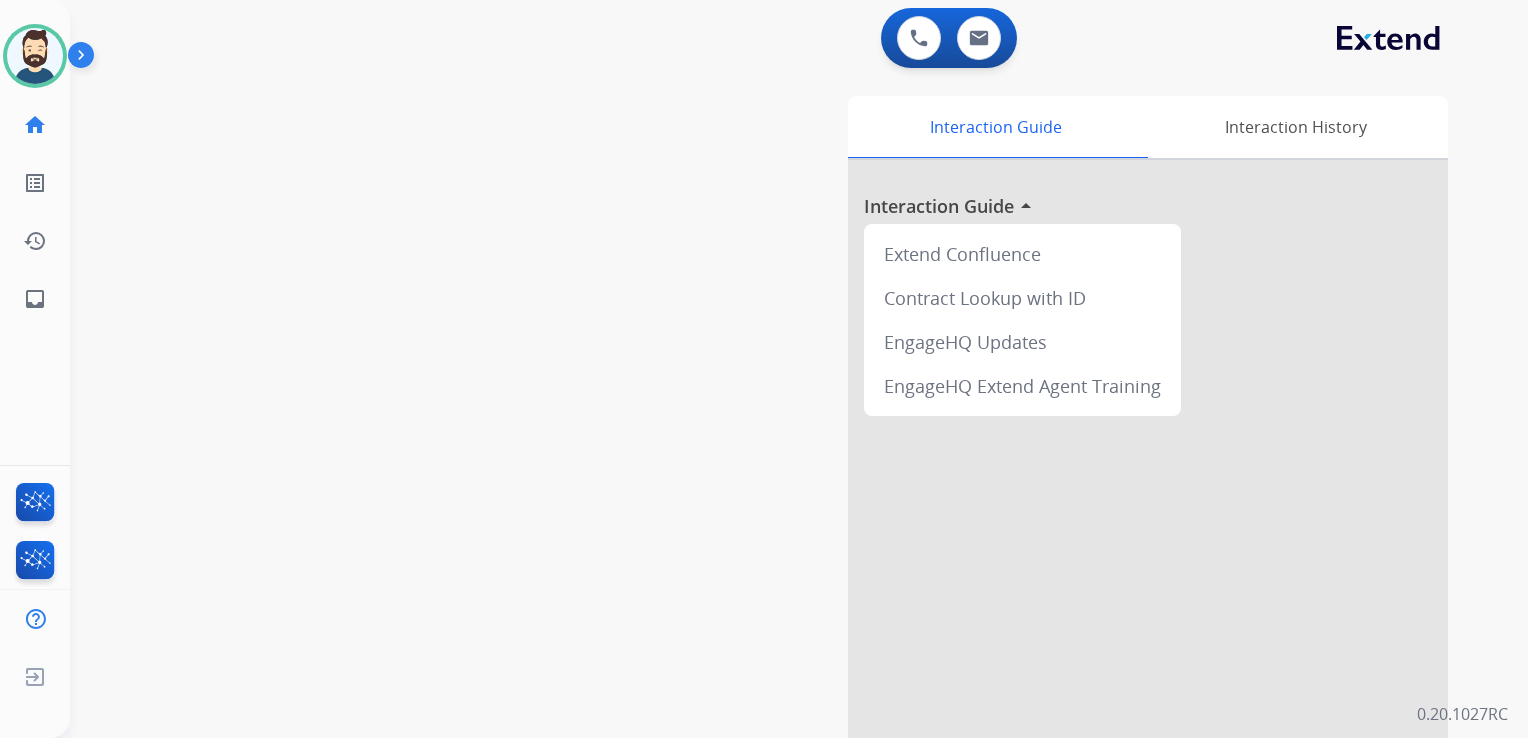 drag, startPoint x: 405, startPoint y: 276, endPoint x: 309, endPoint y: 273, distance: 96.04687 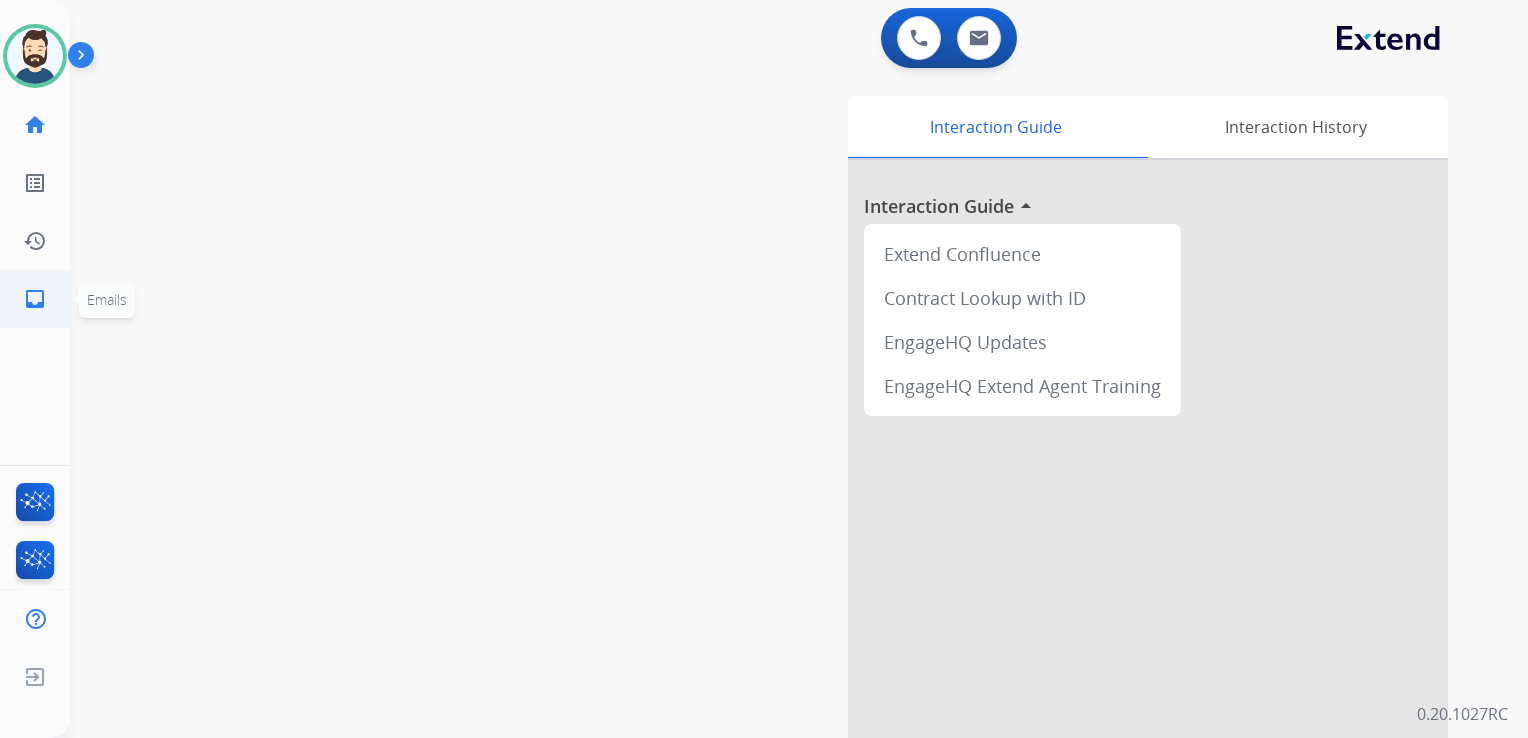 click on "inbox" 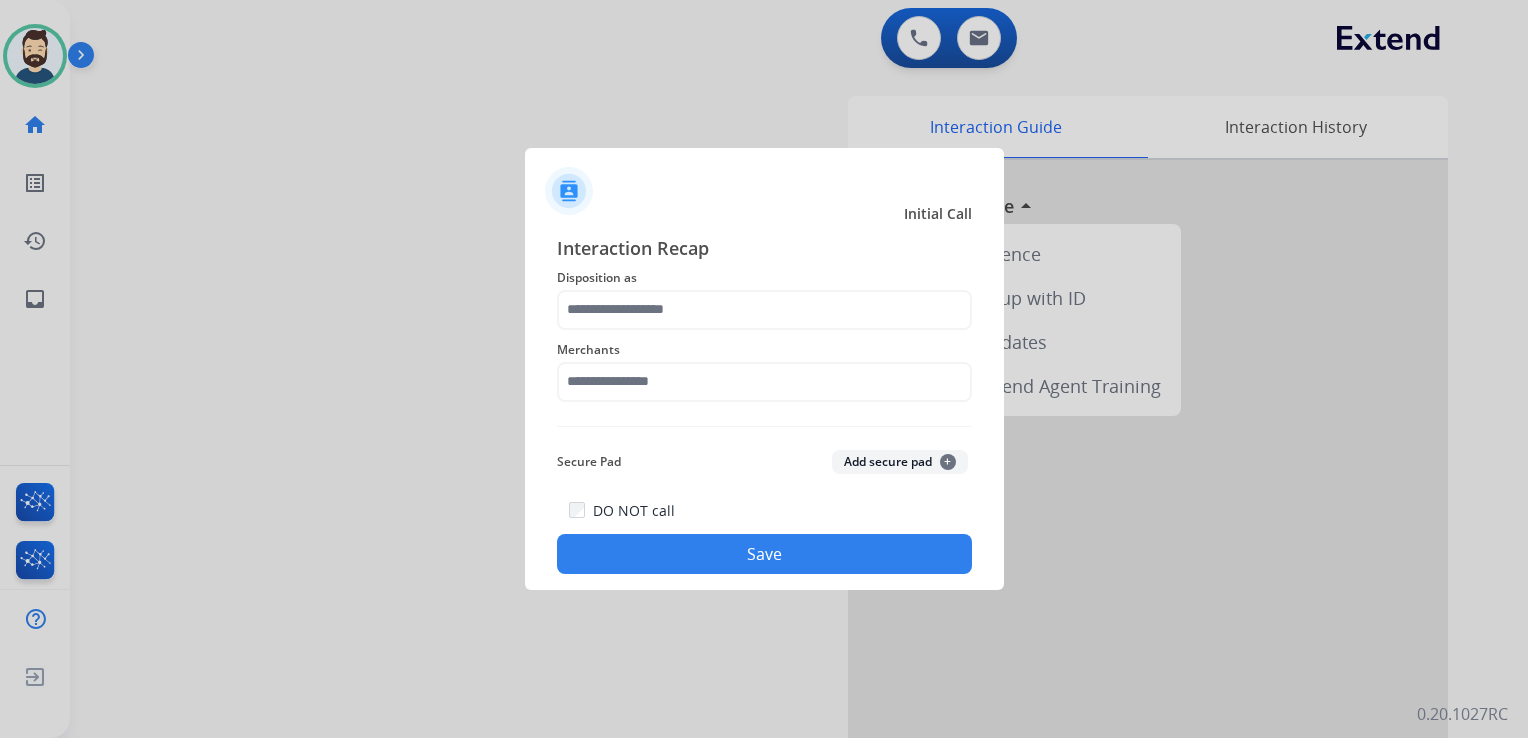 click on "Disposition as" 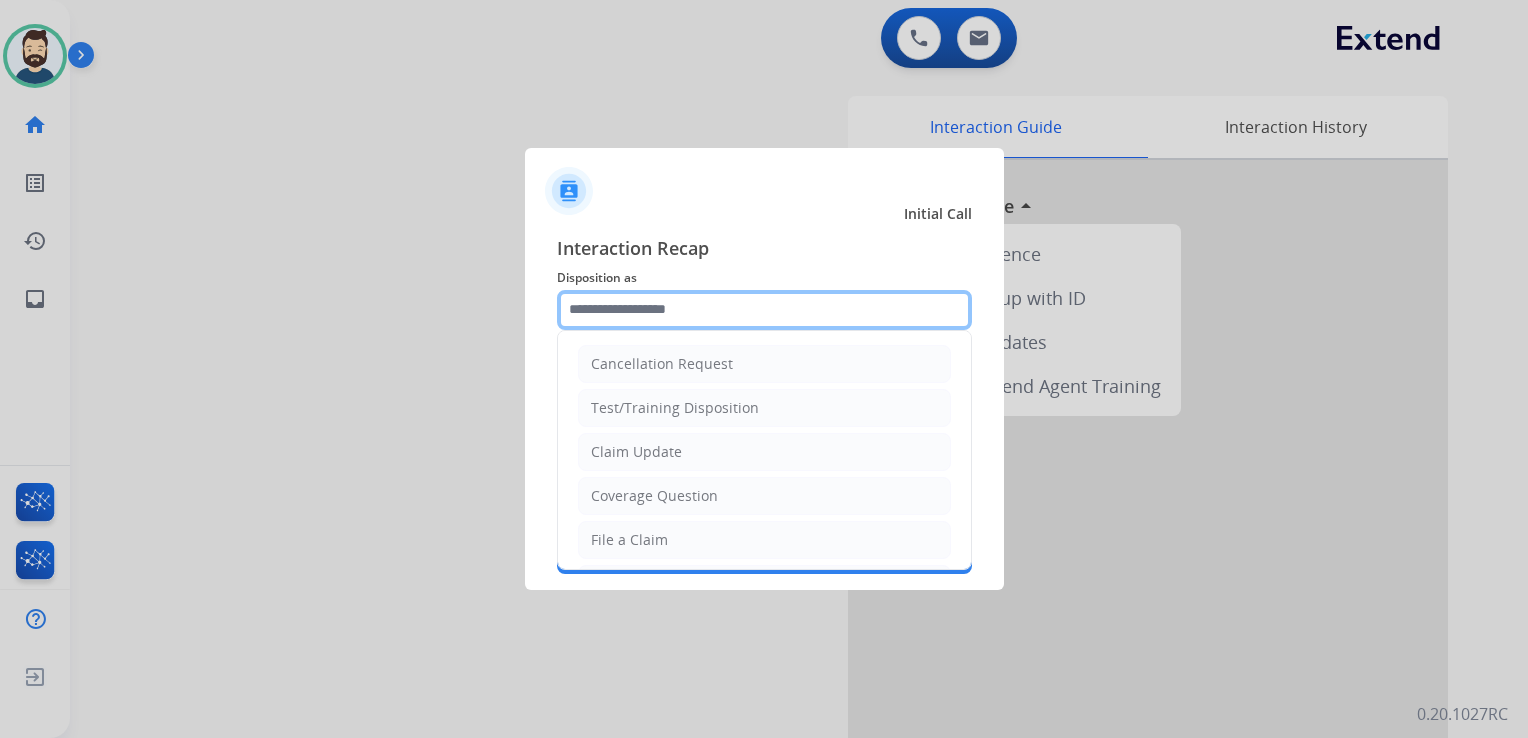 click 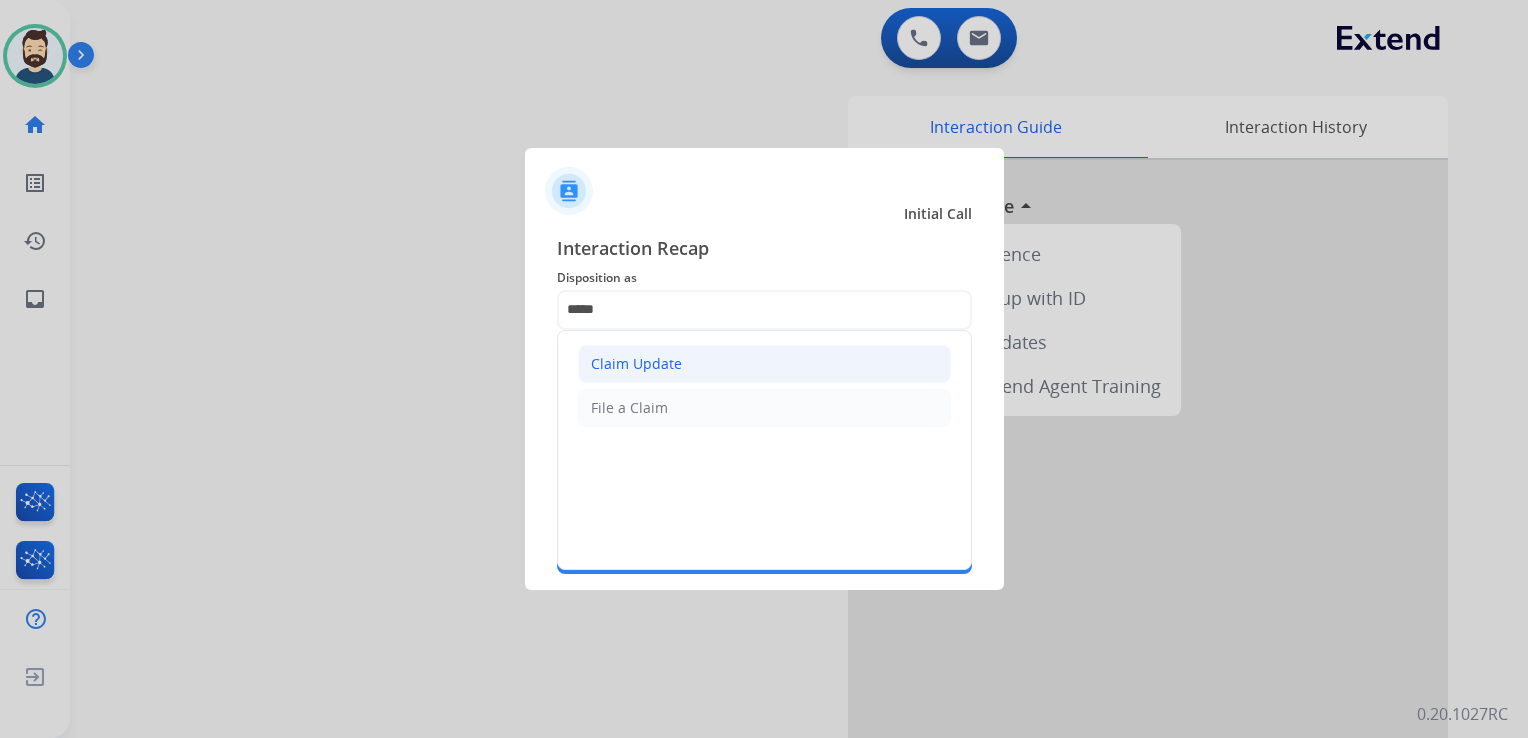 click on "Claim Update" 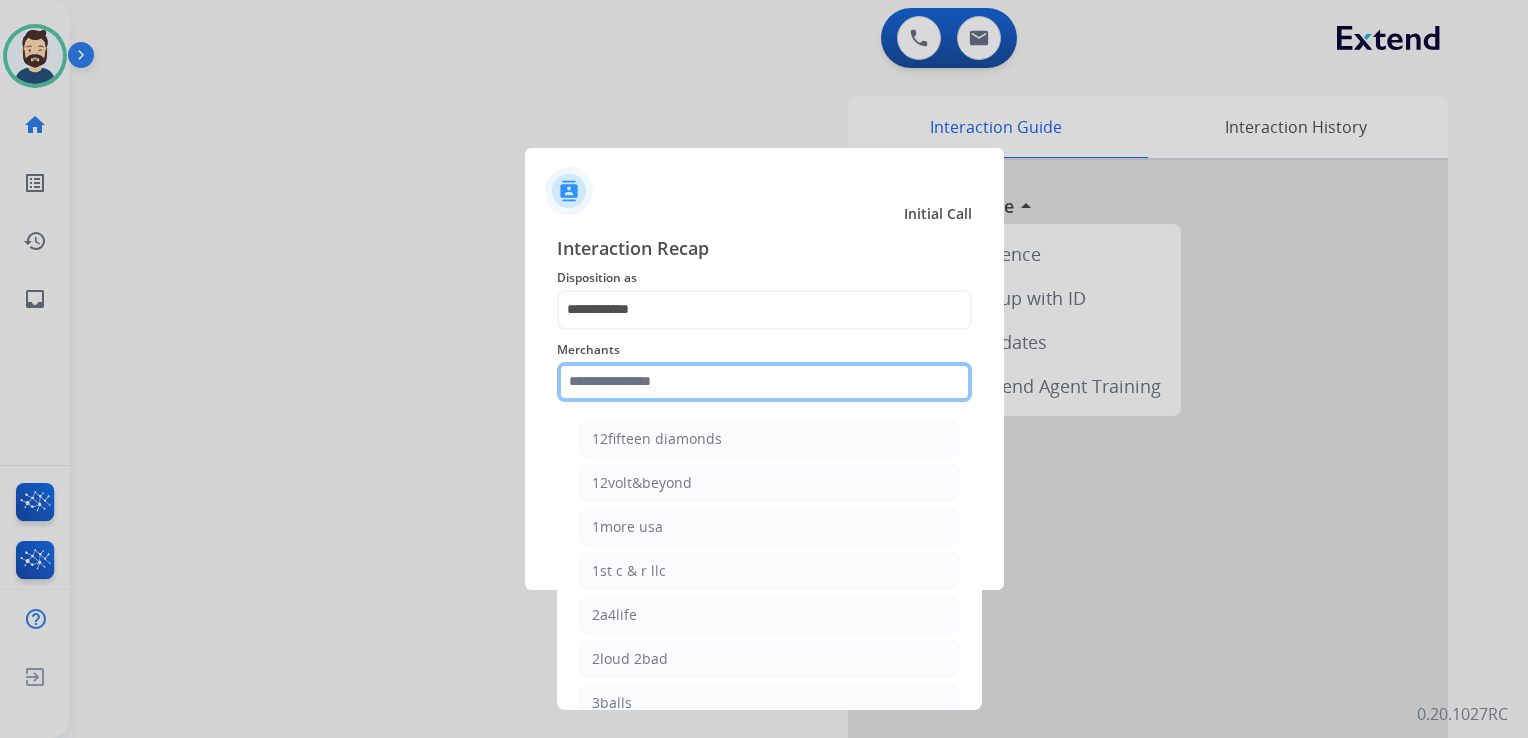click 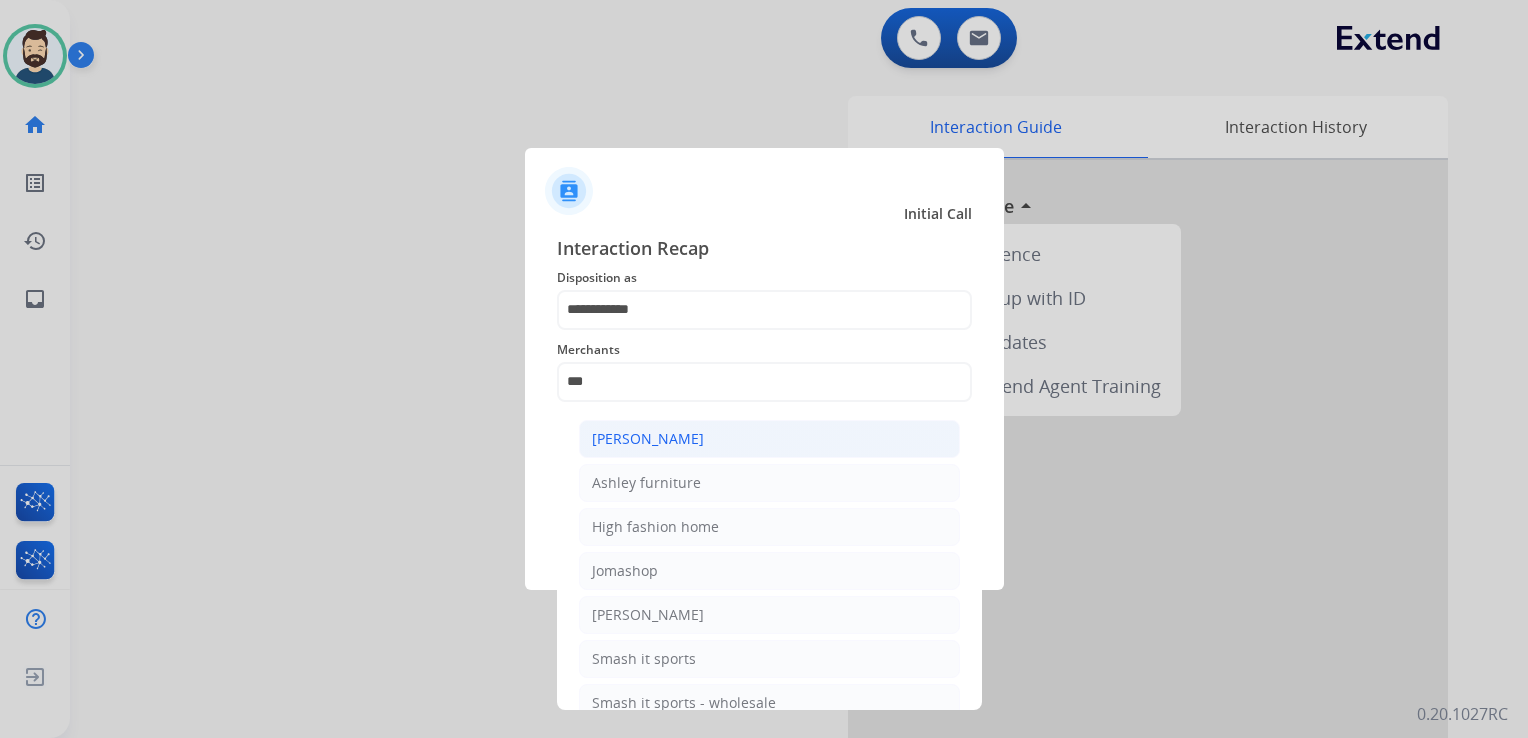 click on "[PERSON_NAME]" 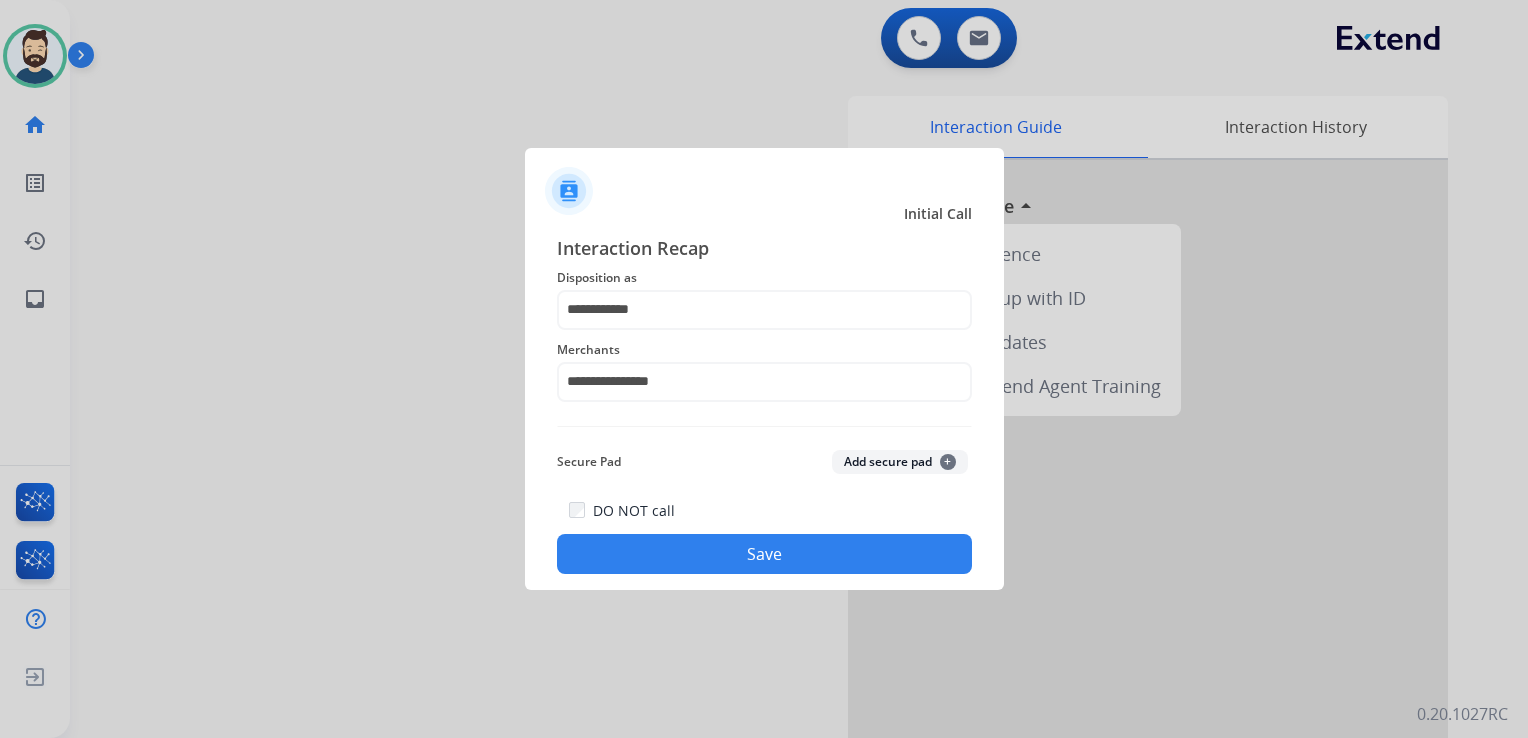 click on "Save" 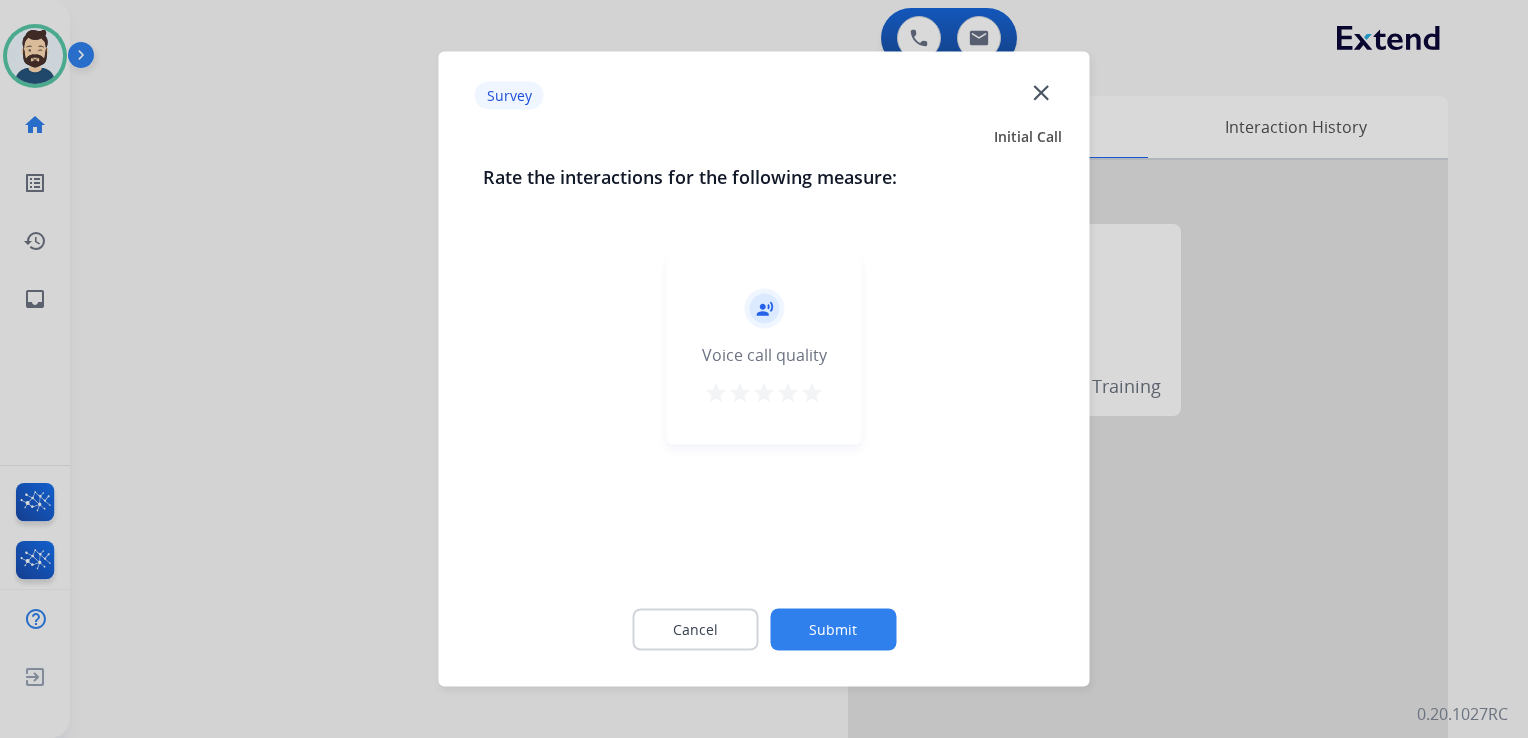 click on "star" at bounding box center (812, 393) 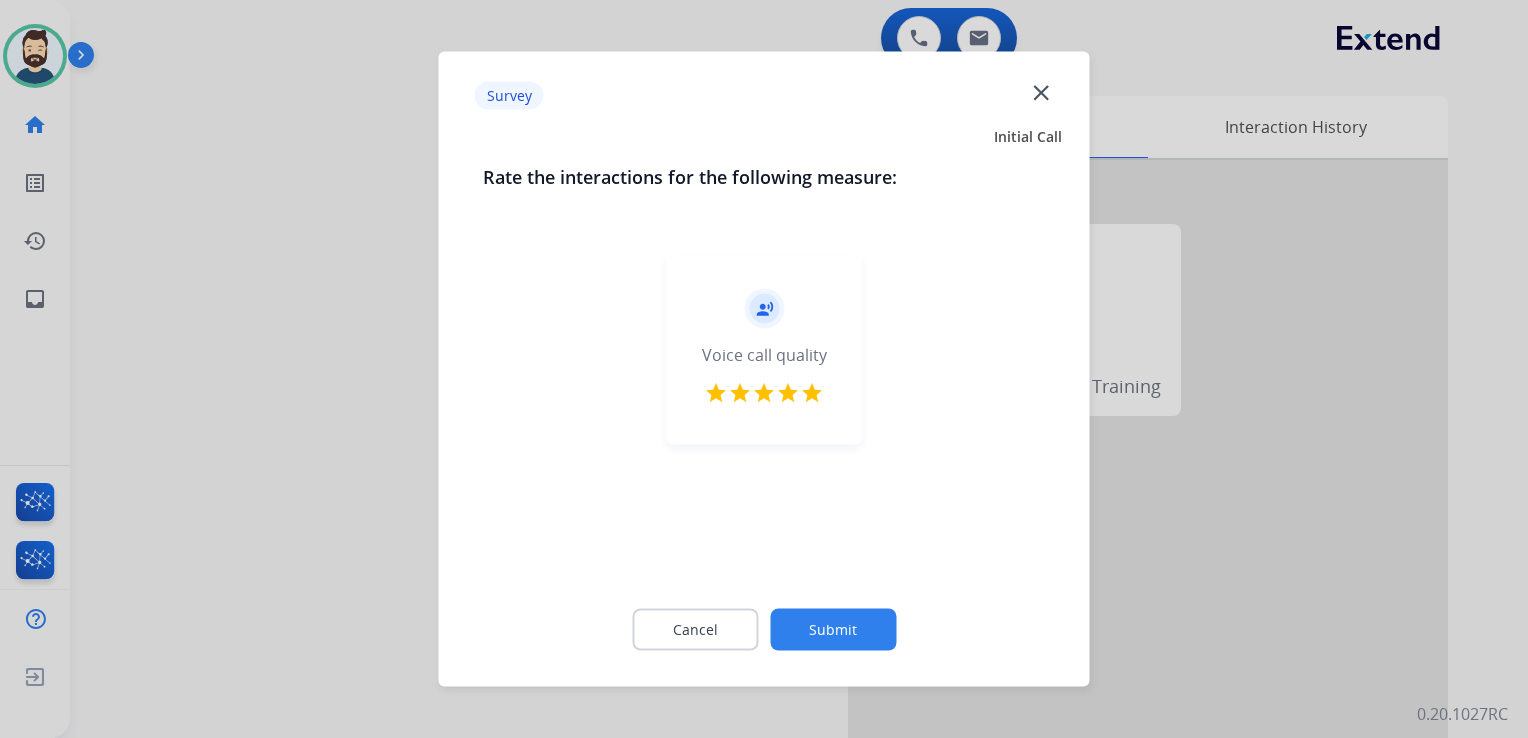 drag, startPoint x: 821, startPoint y: 632, endPoint x: 827, endPoint y: 623, distance: 10.816654 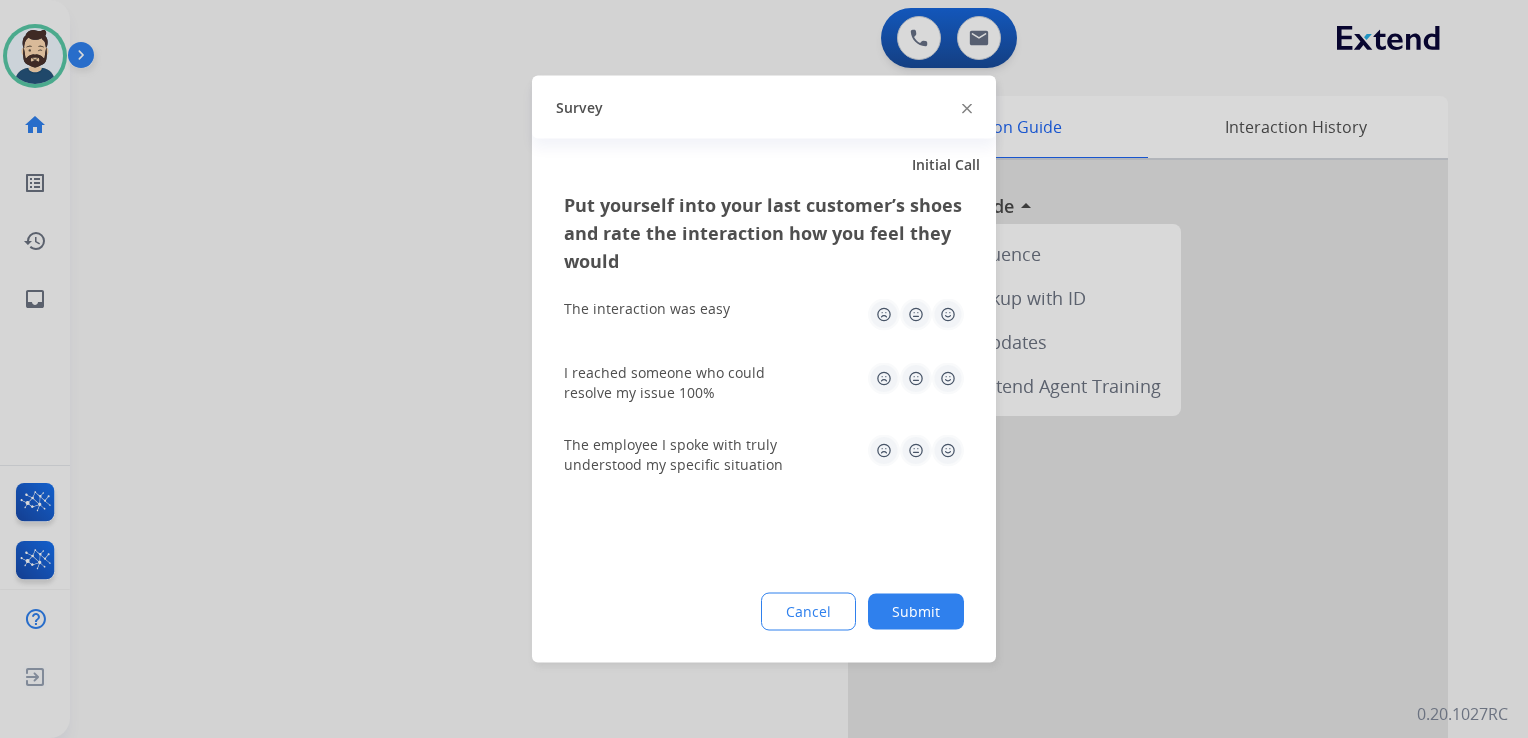 click 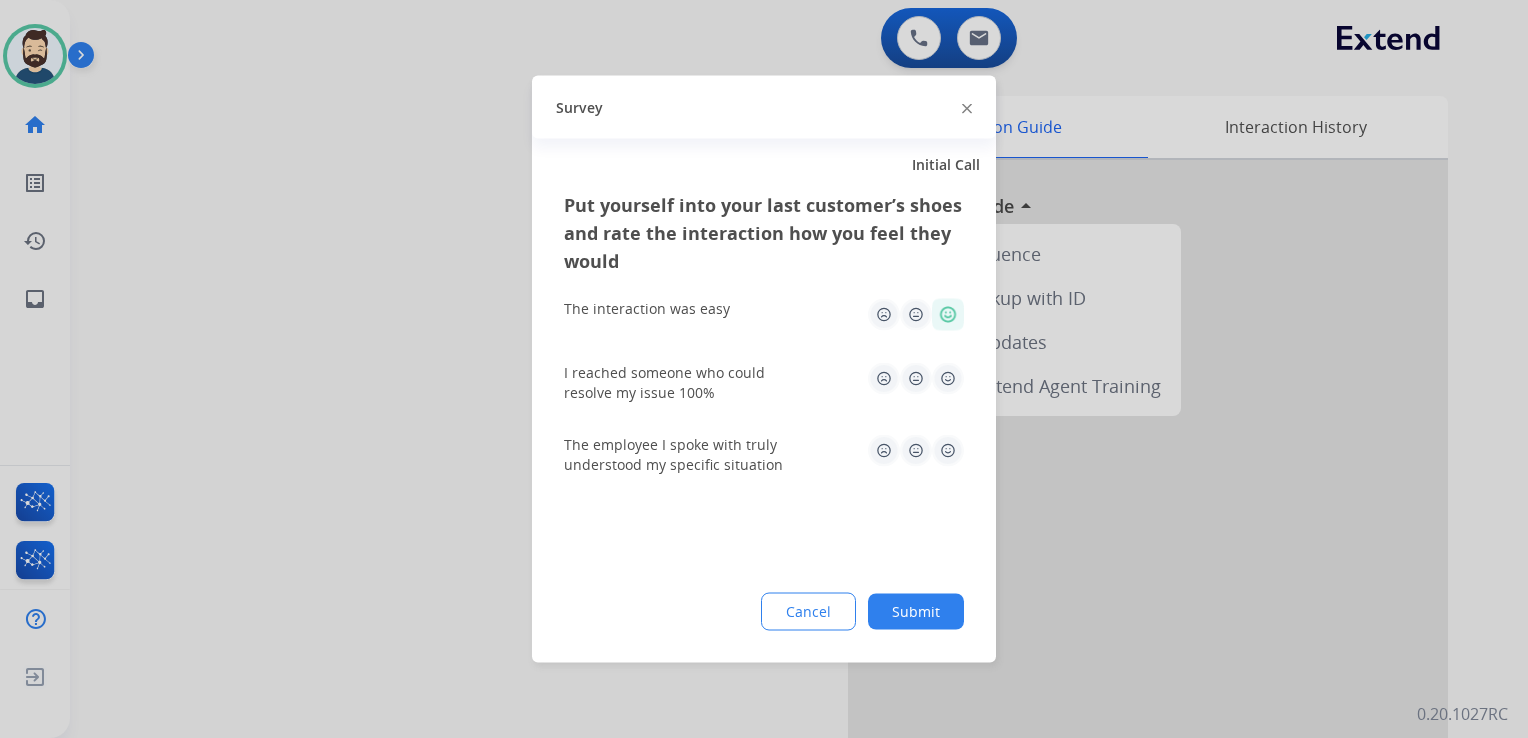 drag, startPoint x: 949, startPoint y: 376, endPoint x: 948, endPoint y: 400, distance: 24.020824 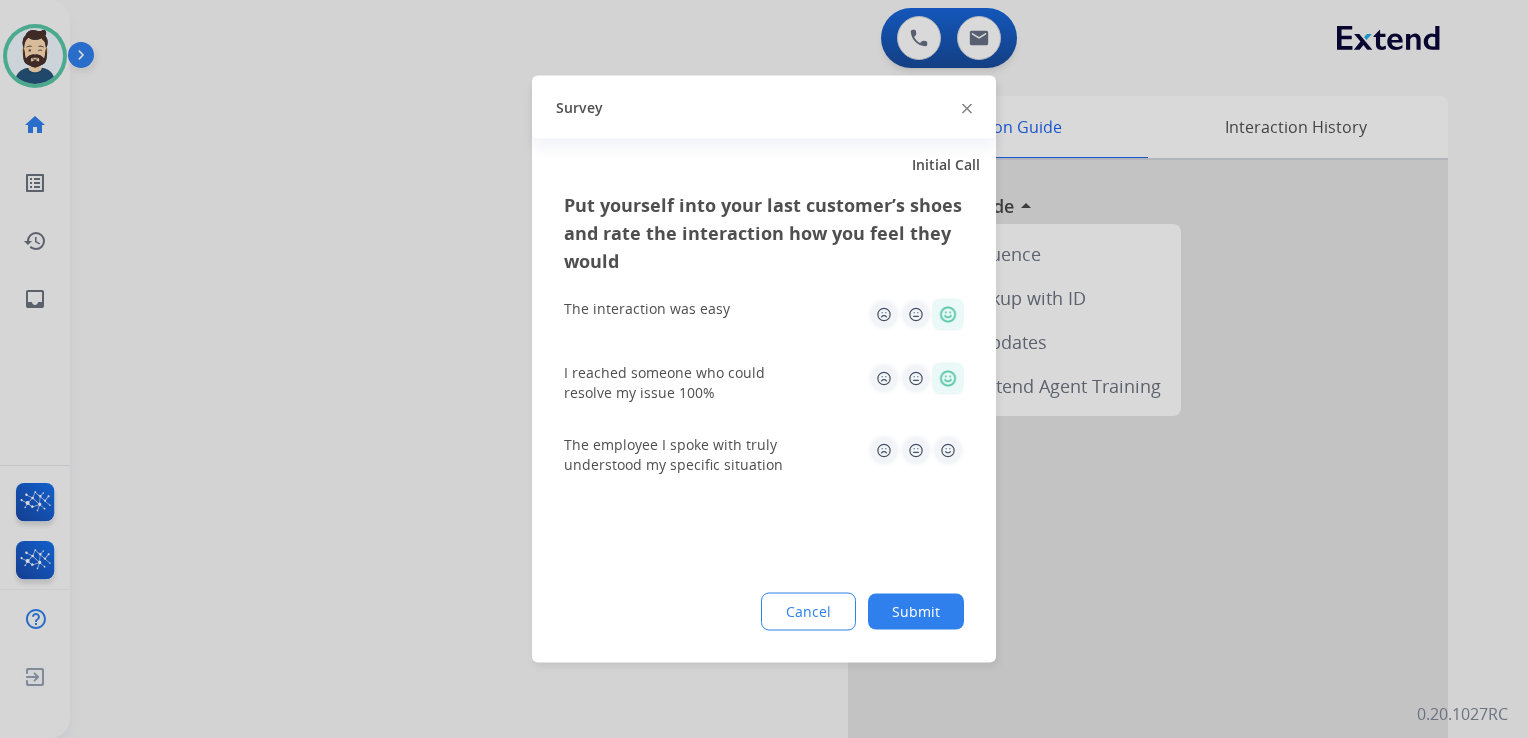 click 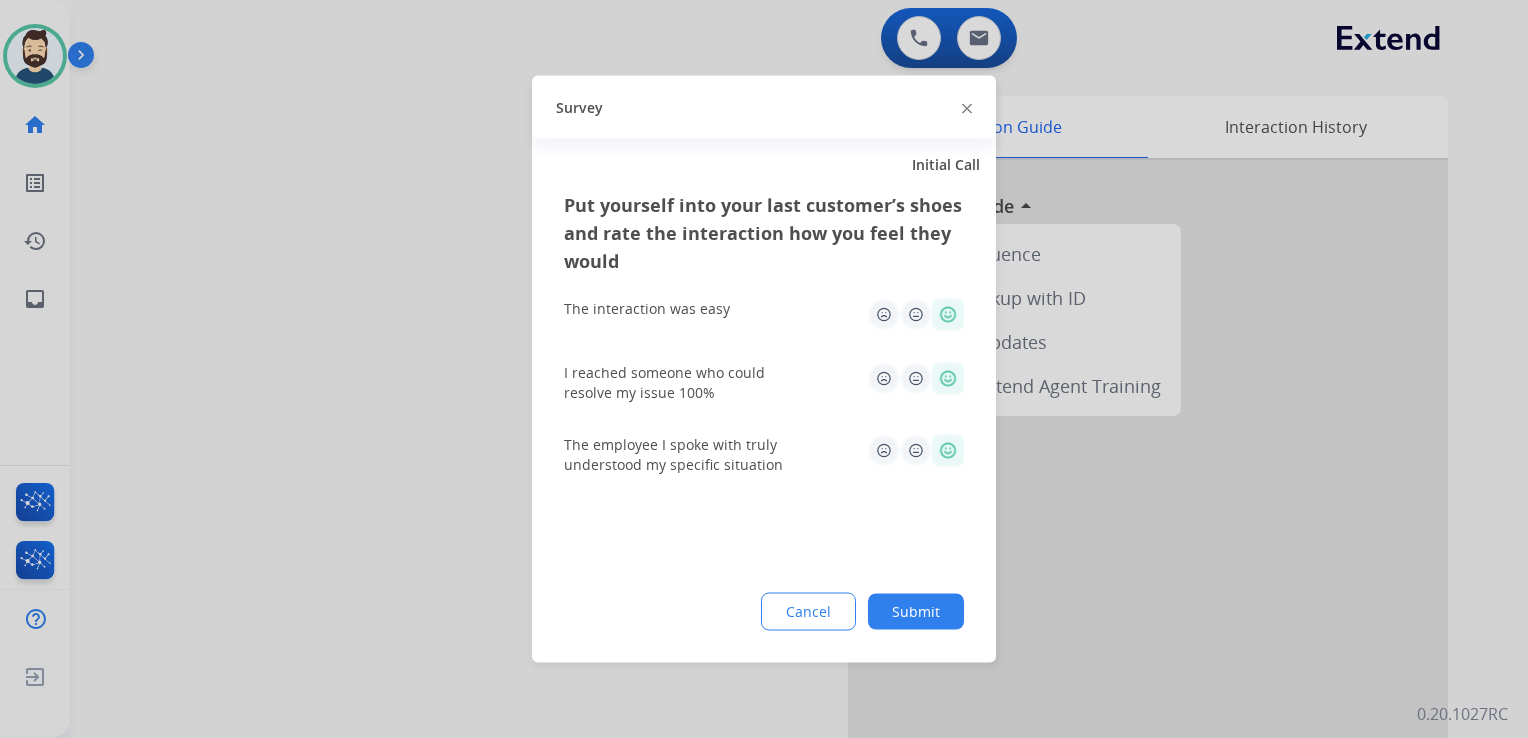 click on "Submit" 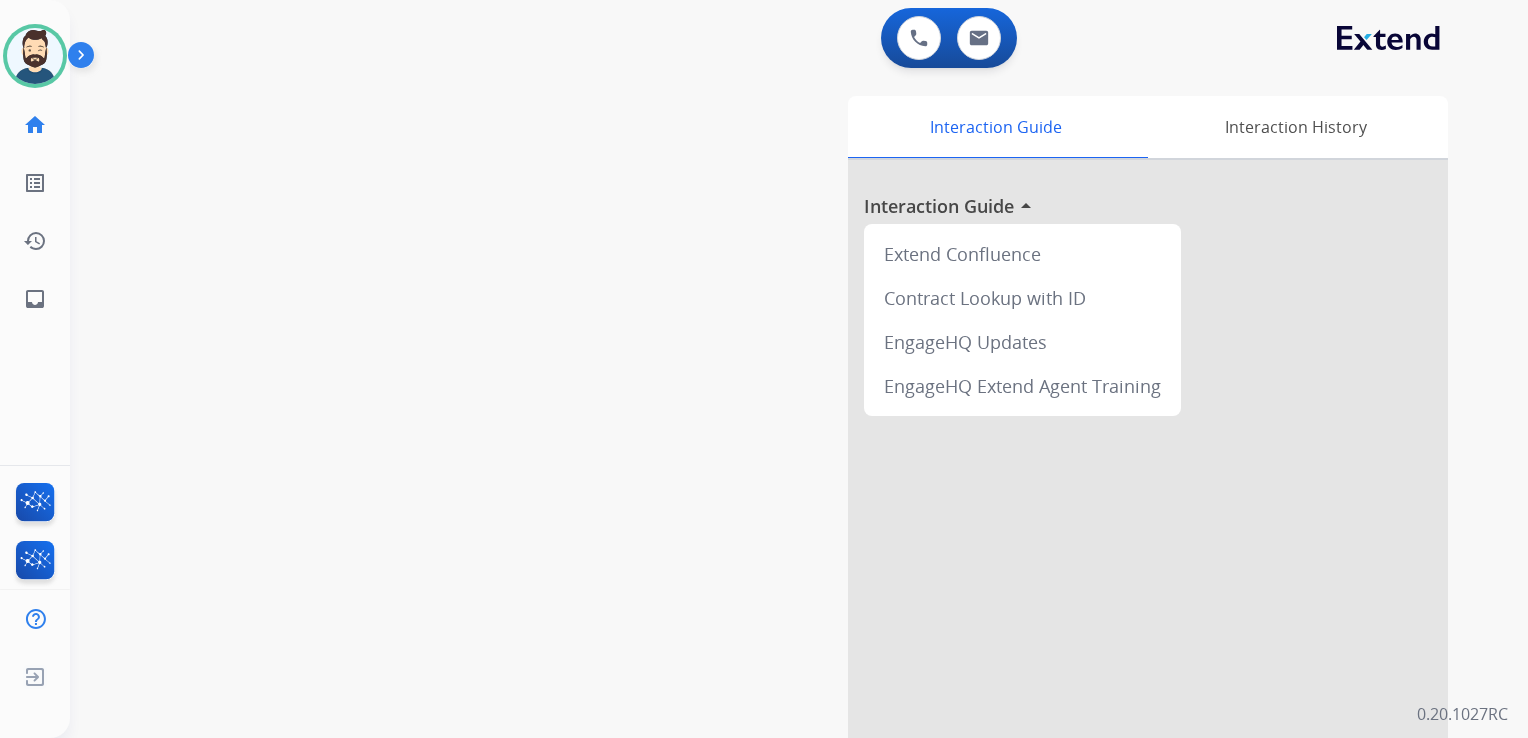 drag, startPoint x: 394, startPoint y: 369, endPoint x: 324, endPoint y: 351, distance: 72.277245 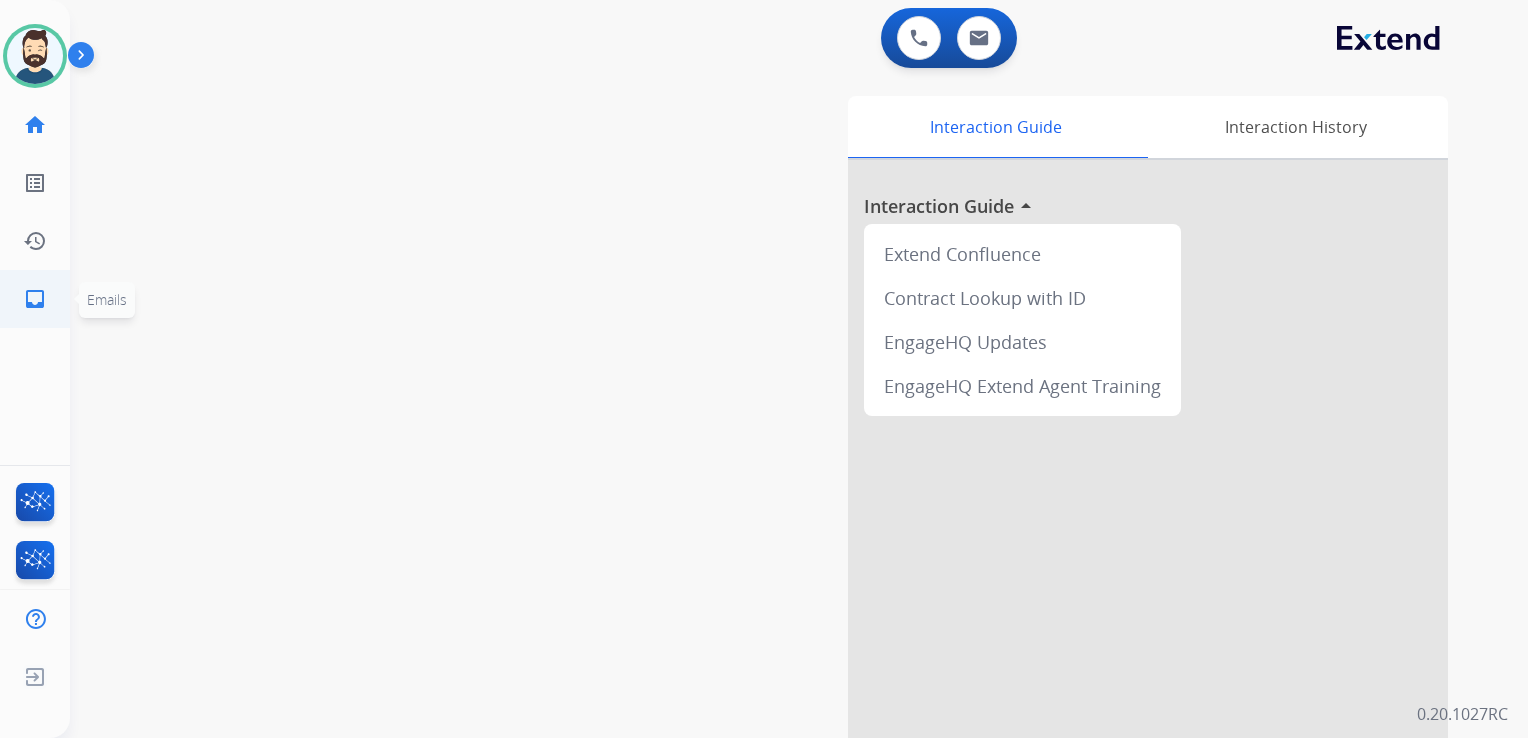 click on "inbox" 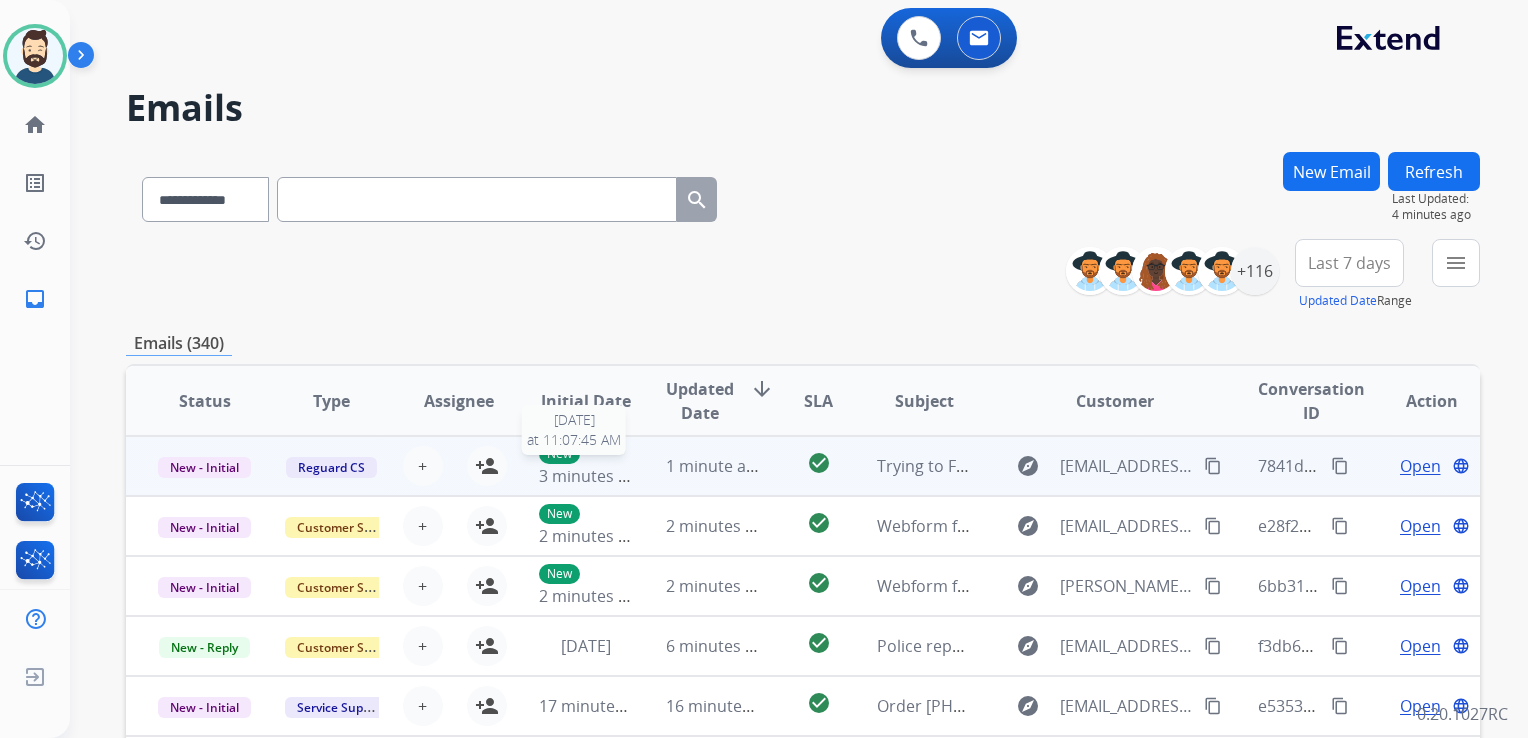 scroll, scrollTop: 0, scrollLeft: 0, axis: both 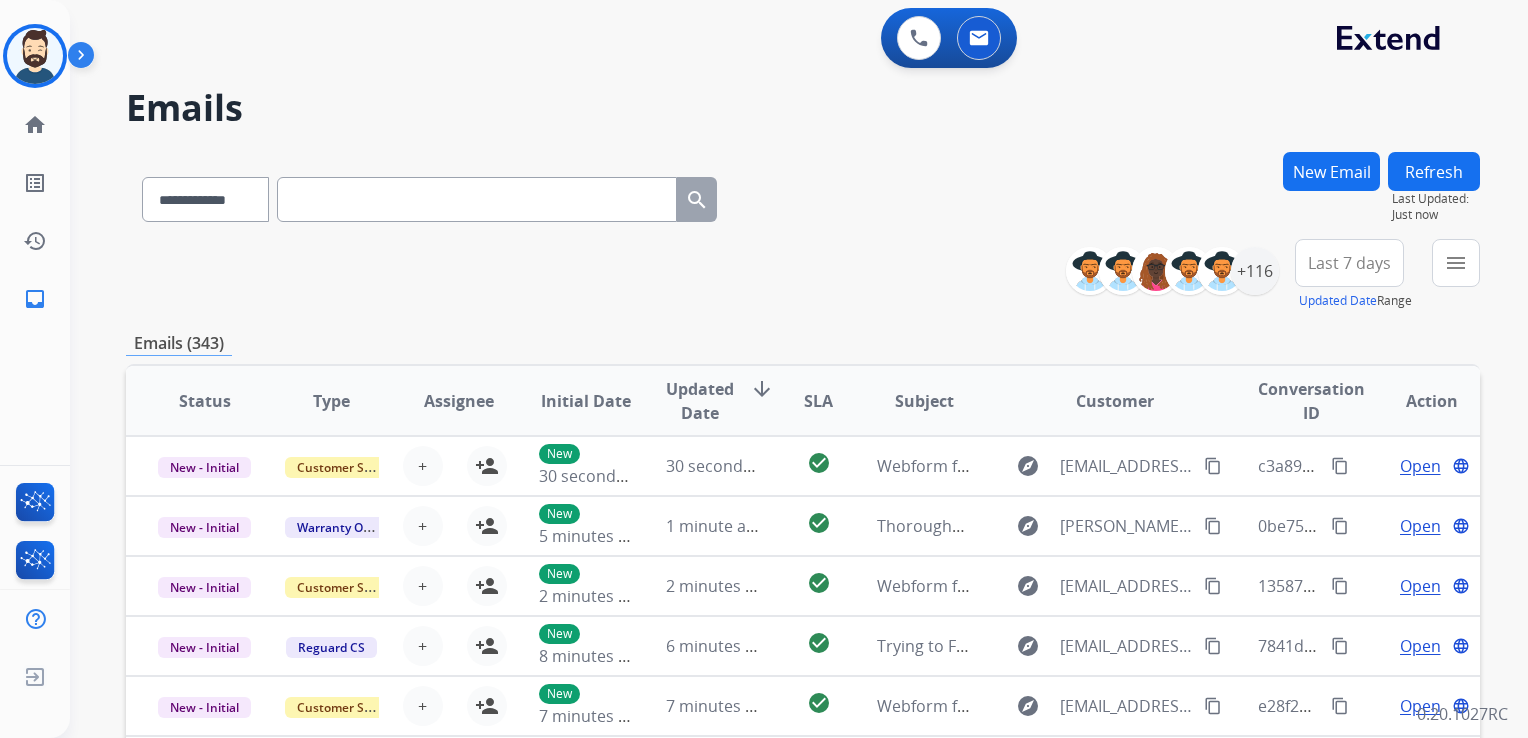 click at bounding box center [477, 199] 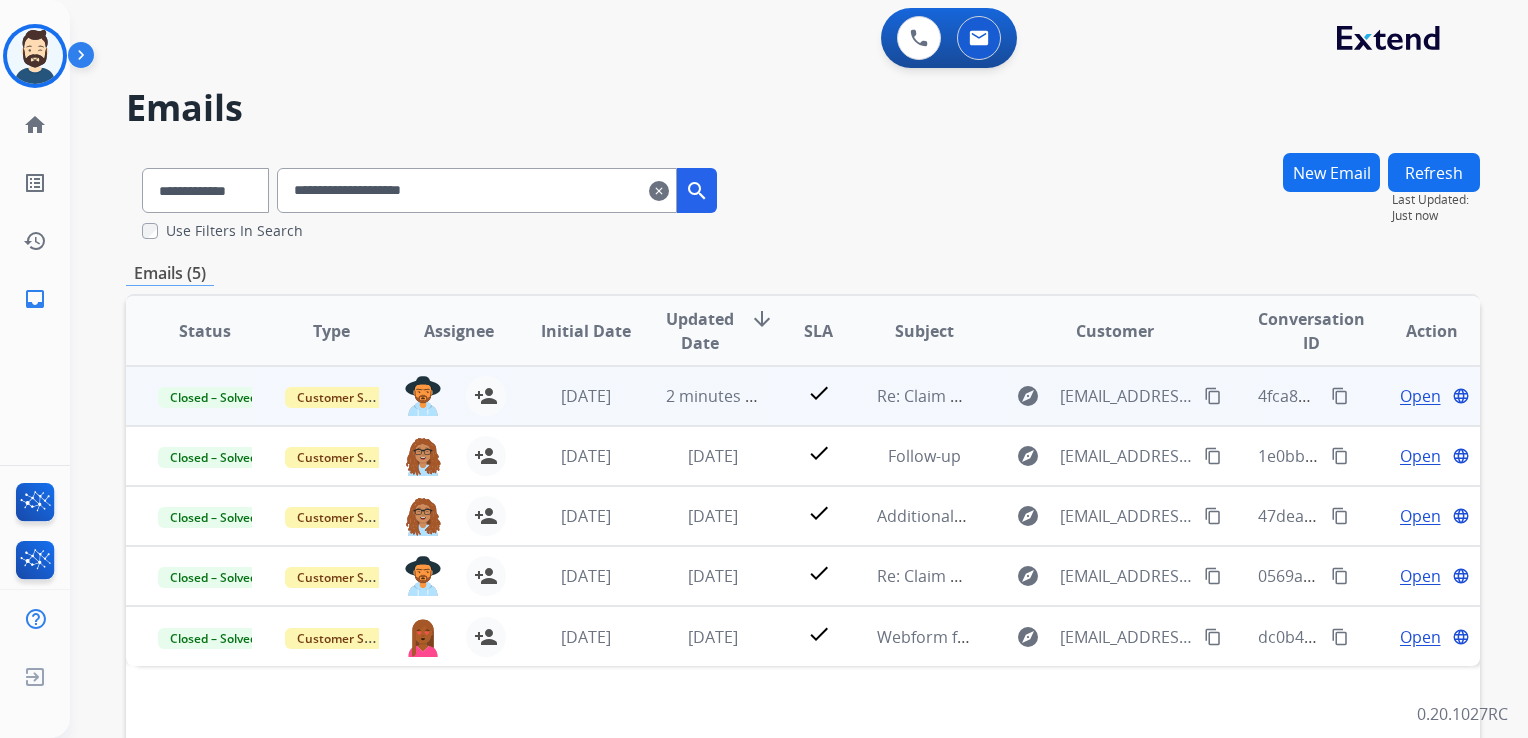 click on "2 minutes ago" at bounding box center [697, 396] 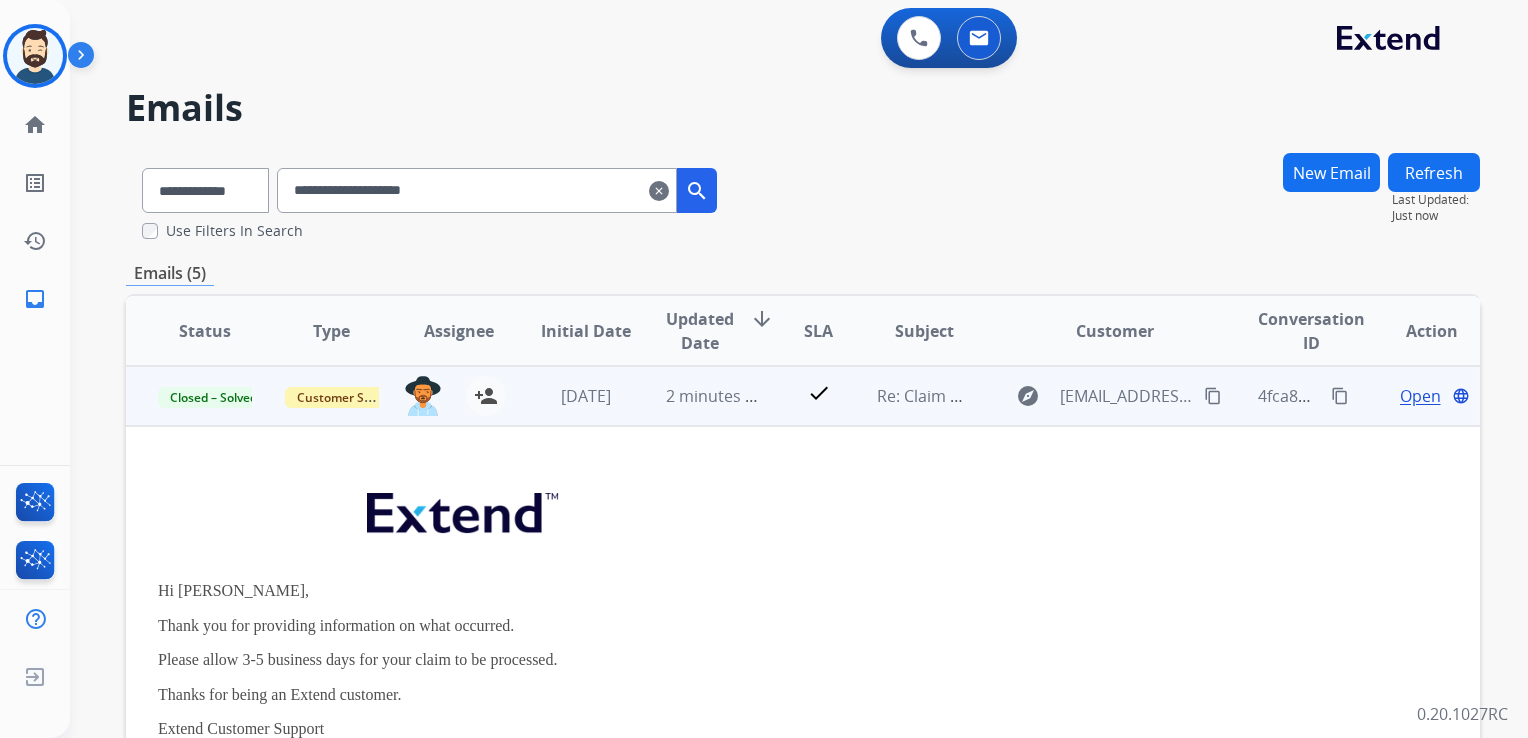 click on "Open" at bounding box center [1420, 396] 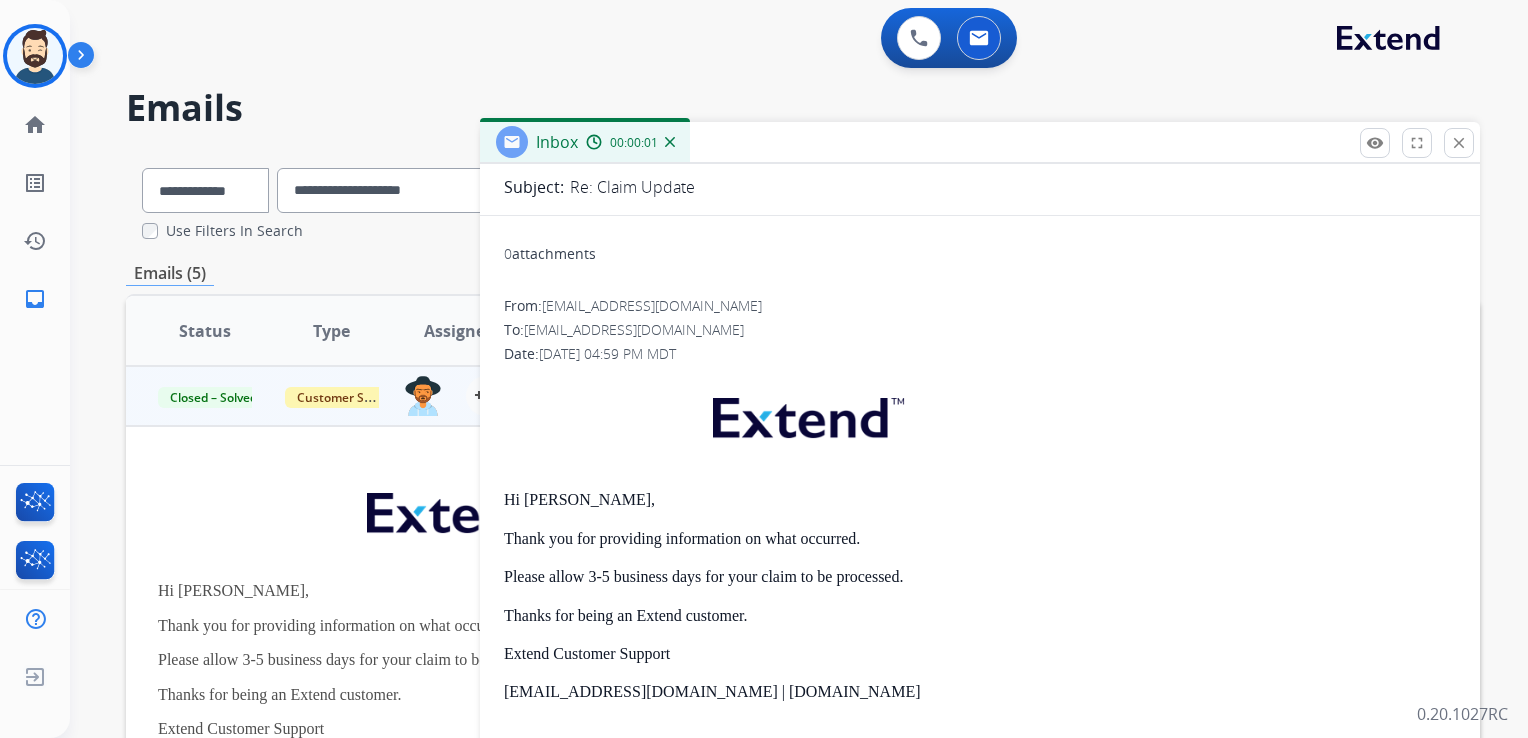 scroll, scrollTop: 0, scrollLeft: 0, axis: both 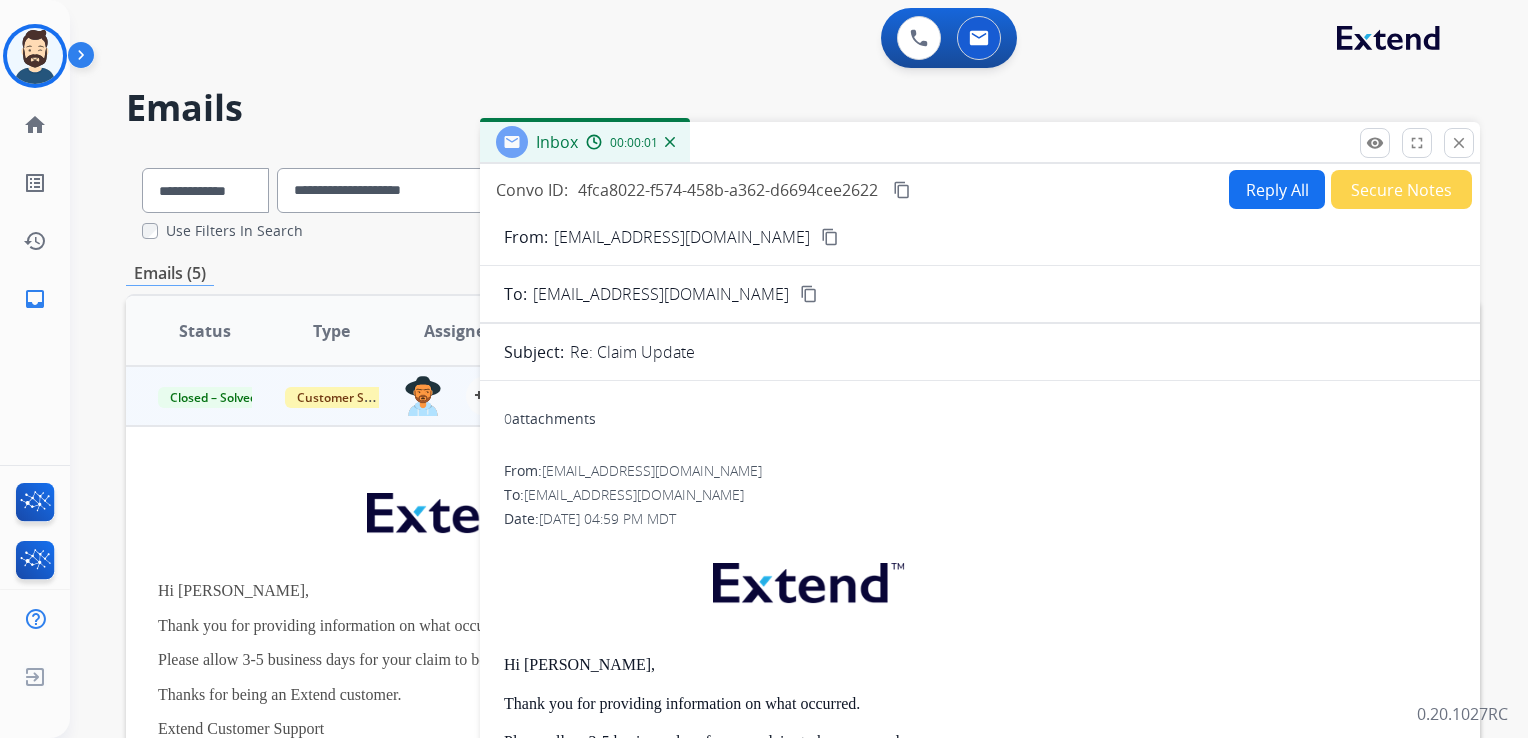 click on "Reply All" at bounding box center [1277, 189] 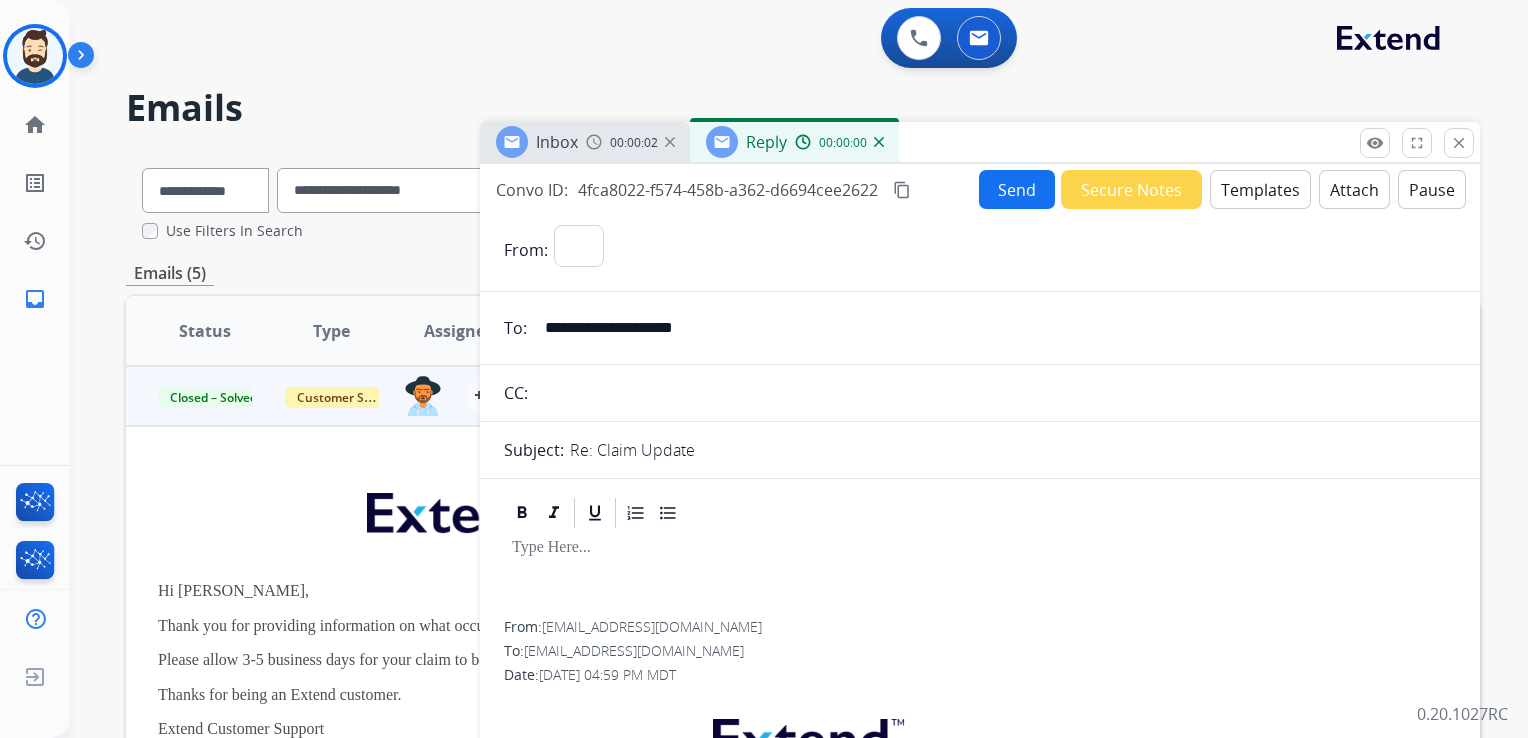 click on "Templates" at bounding box center [1260, 189] 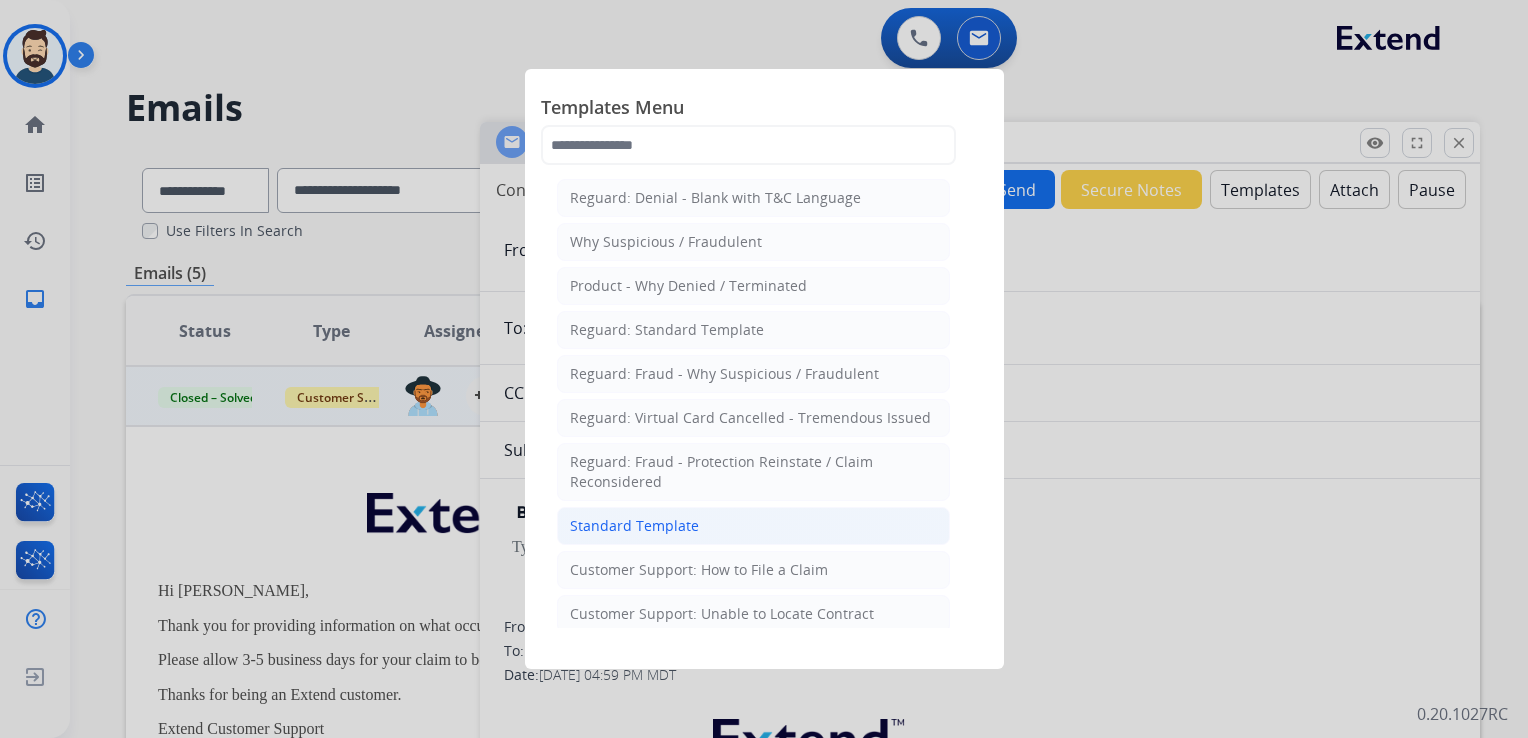 click on "Standard Template" 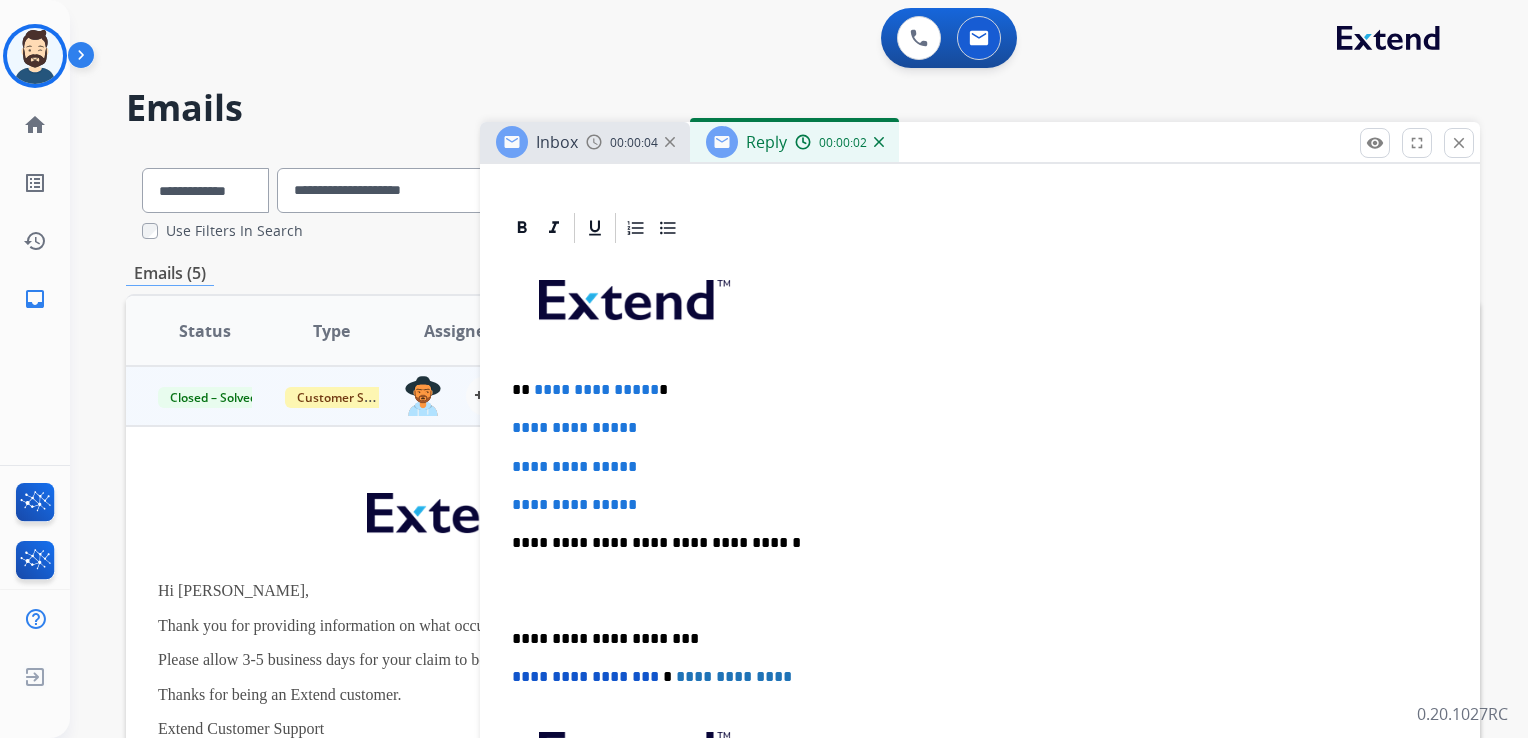 scroll, scrollTop: 500, scrollLeft: 0, axis: vertical 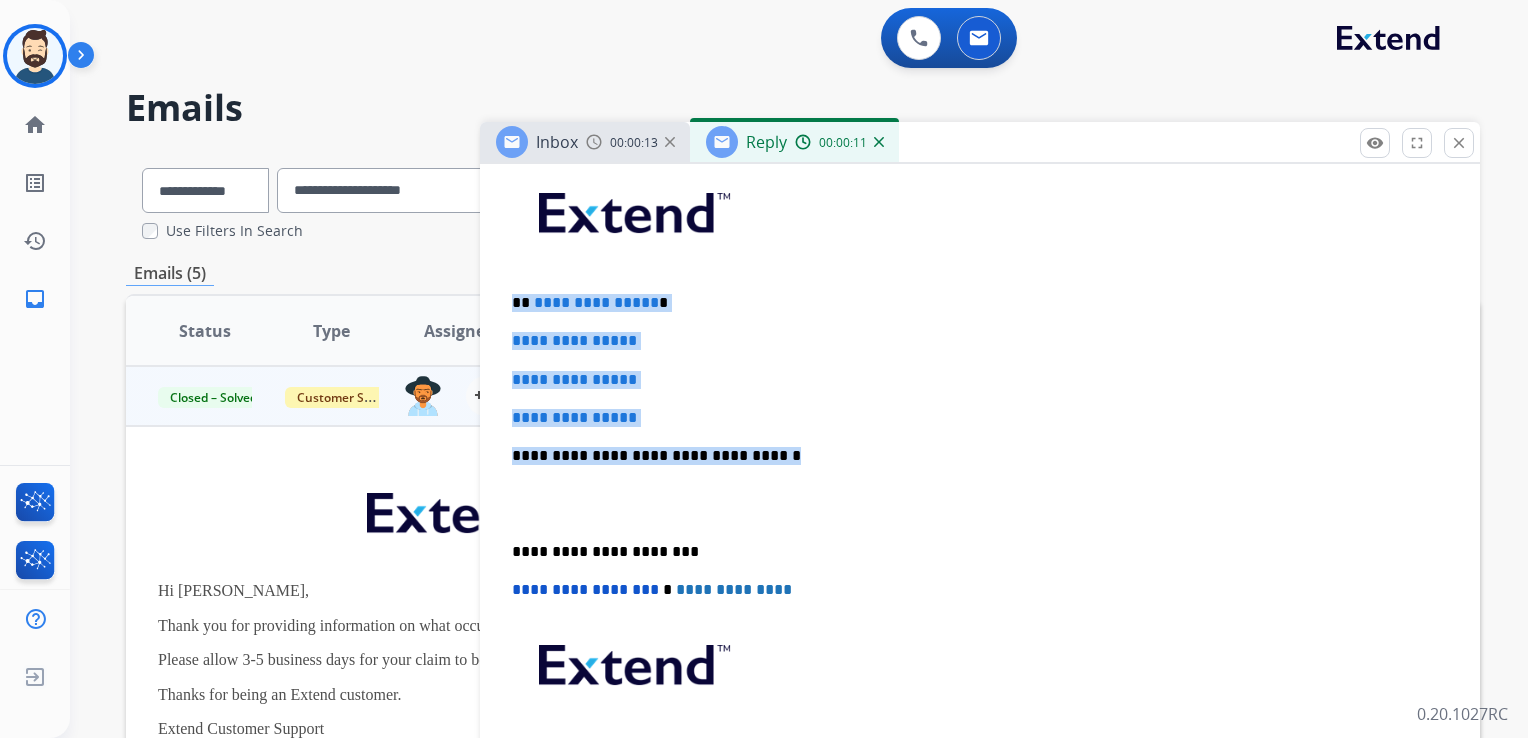 drag, startPoint x: 512, startPoint y: 302, endPoint x: 806, endPoint y: 436, distance: 323.0975 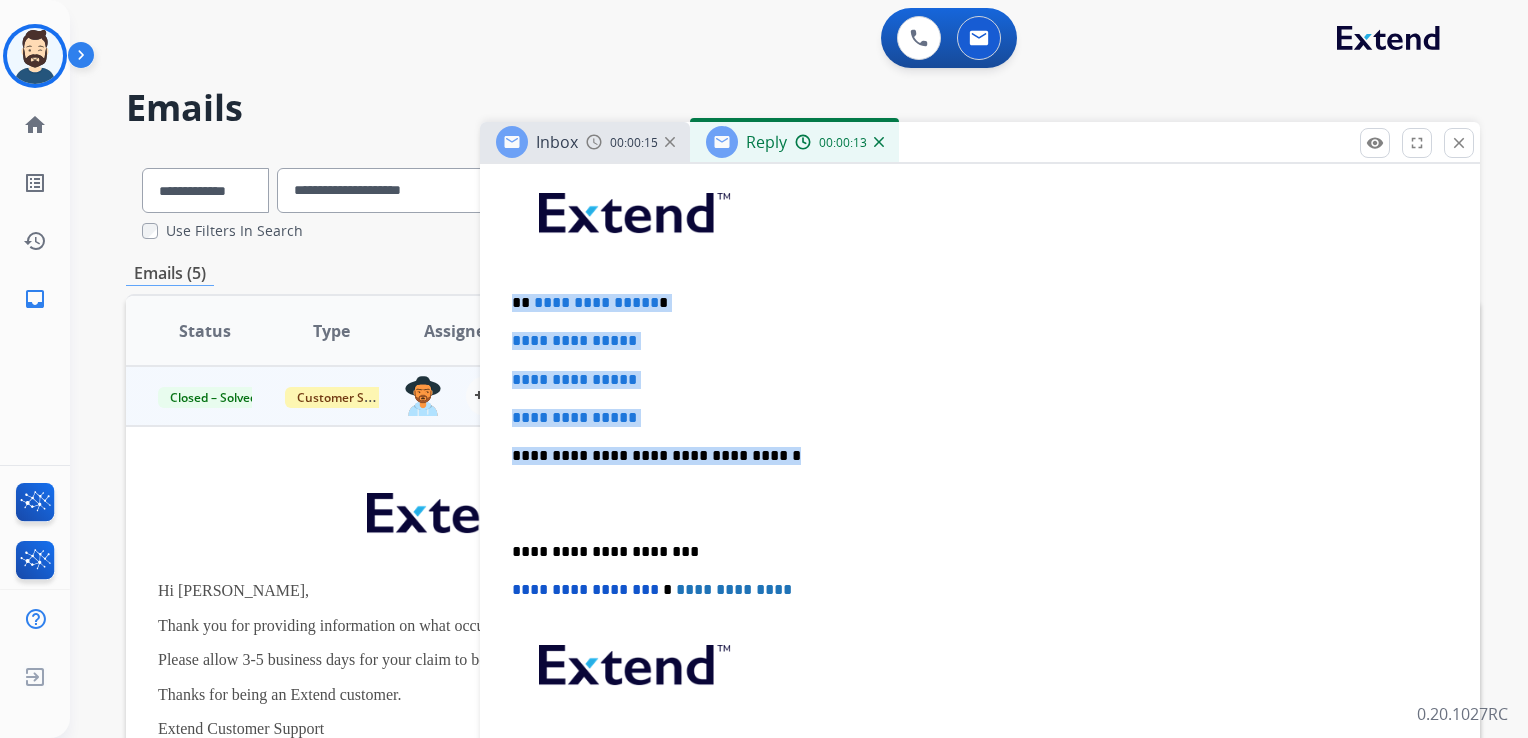 drag, startPoint x: 515, startPoint y: 299, endPoint x: 800, endPoint y: 439, distance: 317.52954 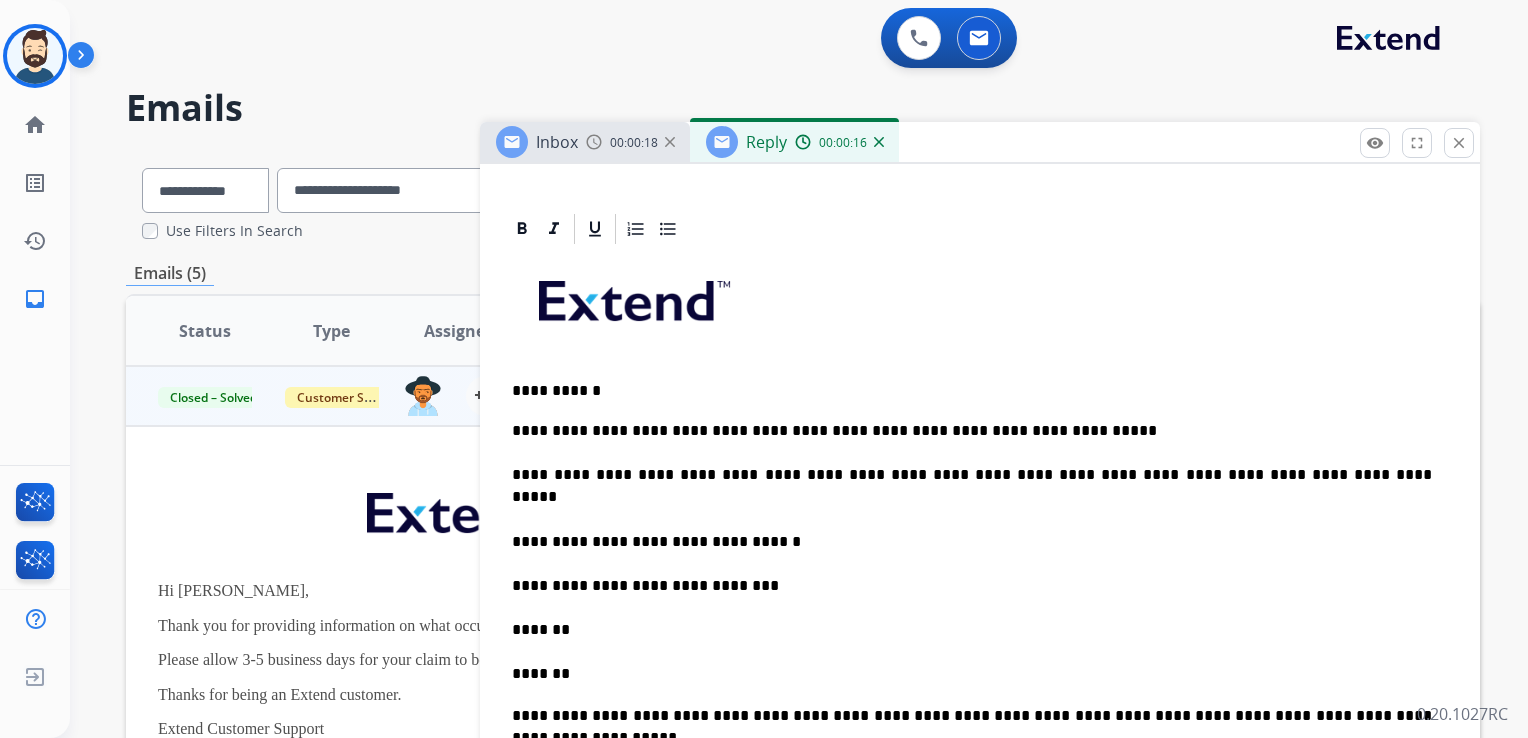 scroll, scrollTop: 400, scrollLeft: 0, axis: vertical 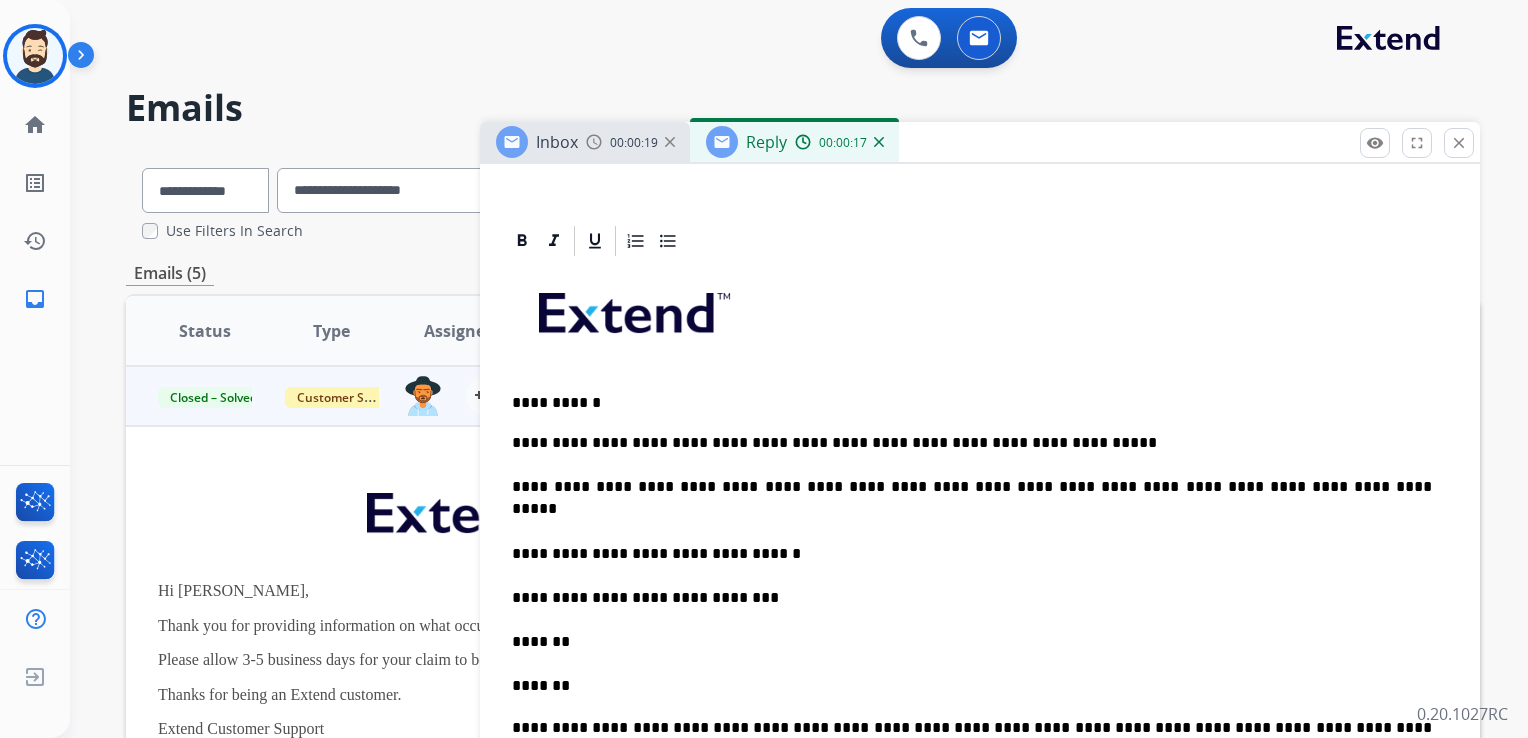 click on "**********" at bounding box center (972, 403) 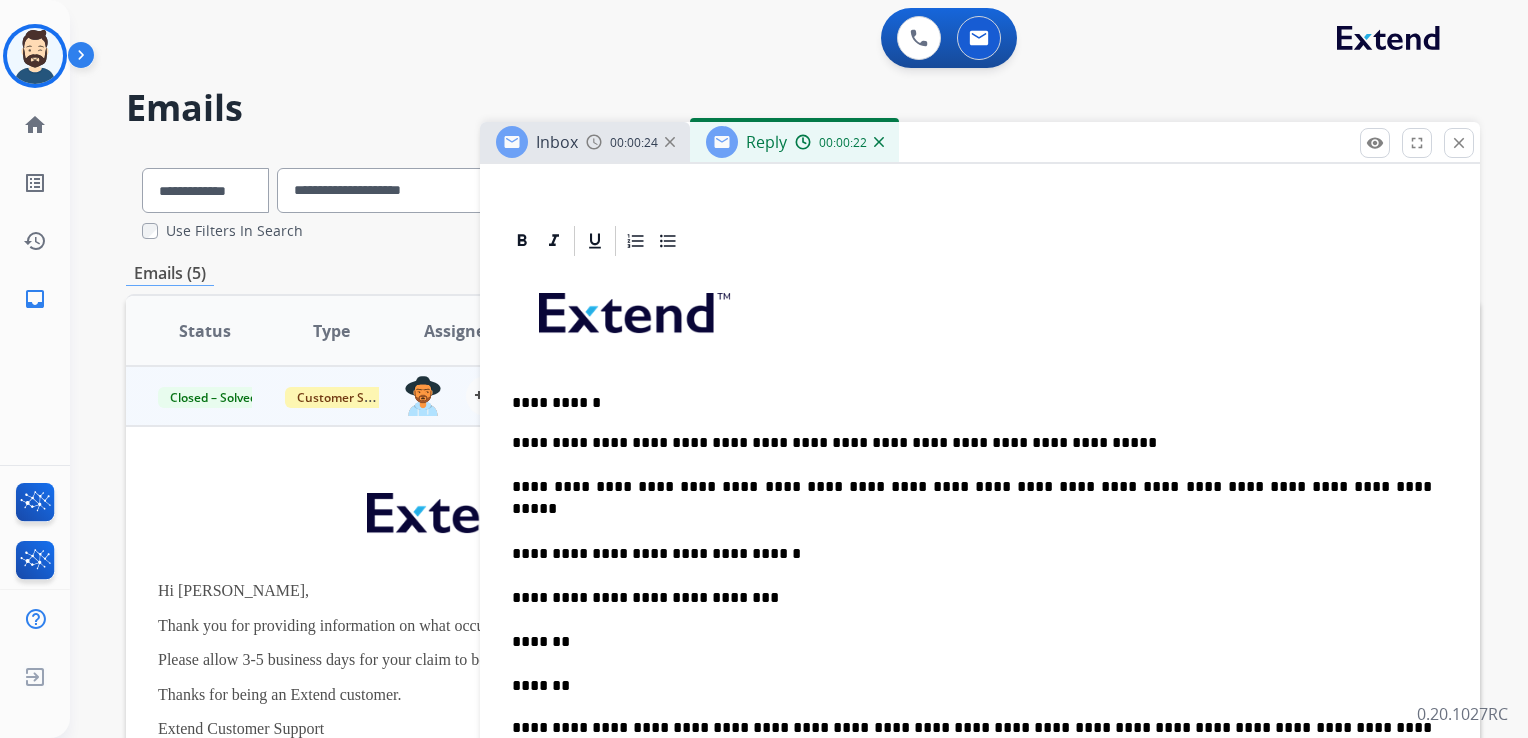 drag, startPoint x: 568, startPoint y: 402, endPoint x: 600, endPoint y: 458, distance: 64.49806 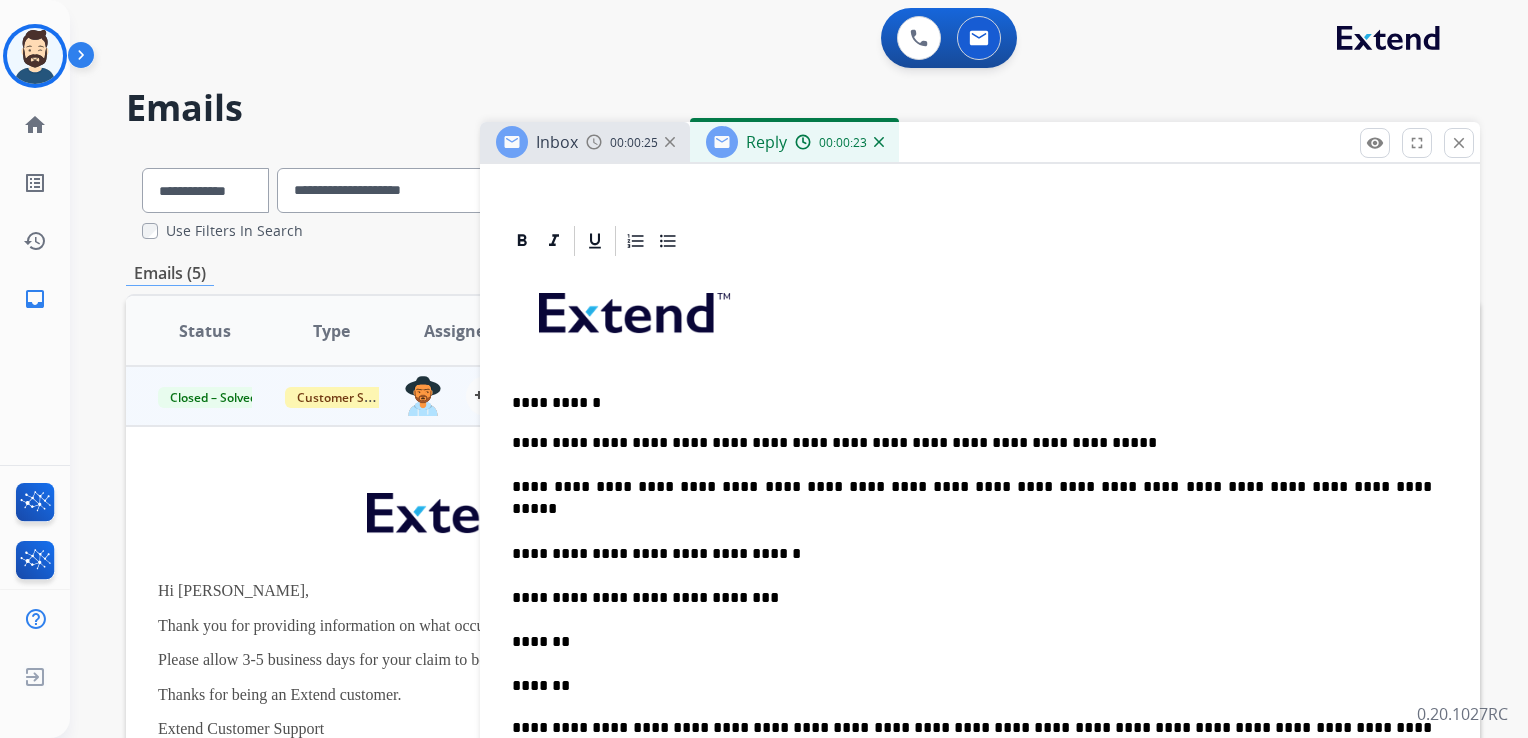 drag, startPoint x: 552, startPoint y: 399, endPoint x: 567, endPoint y: 398, distance: 15.033297 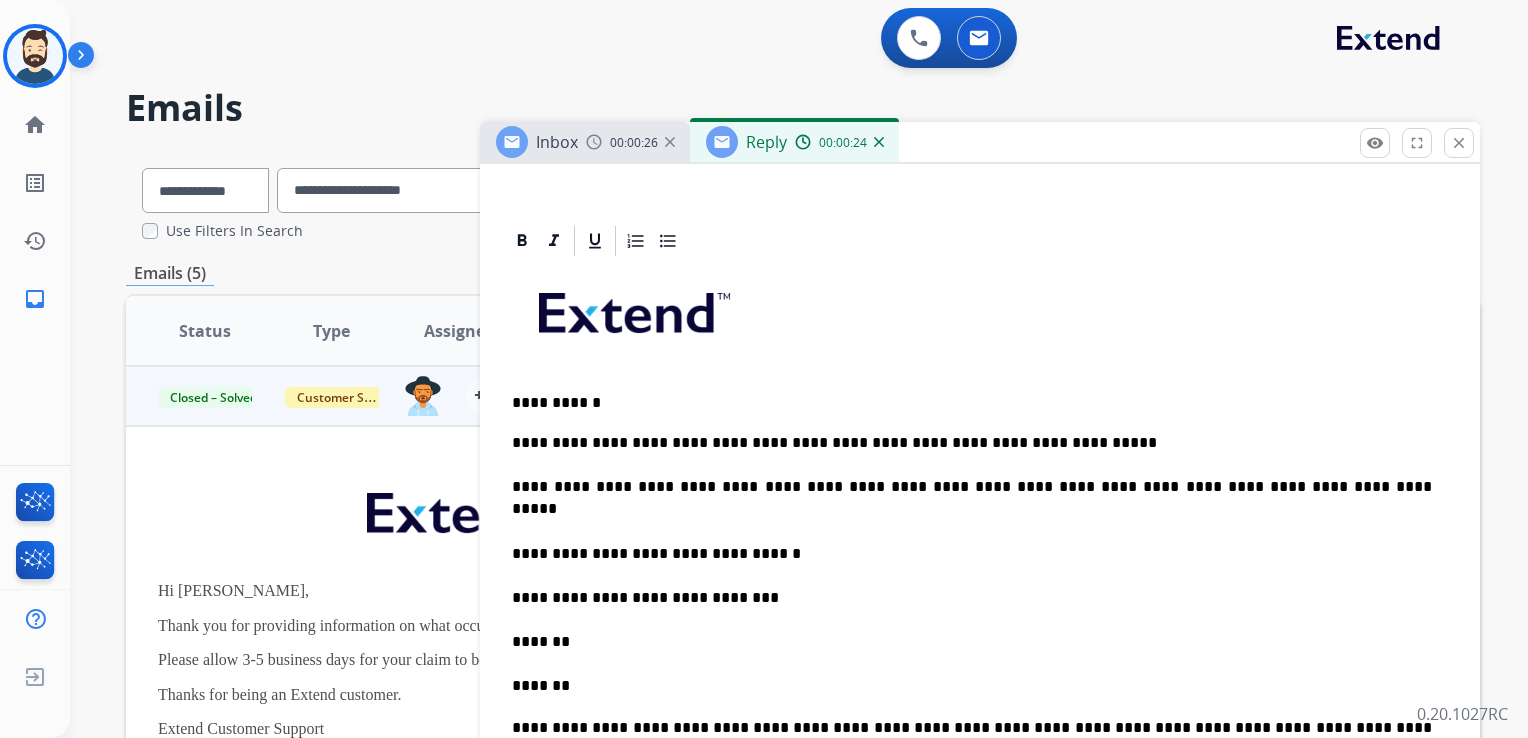 click on "**********" at bounding box center (972, 403) 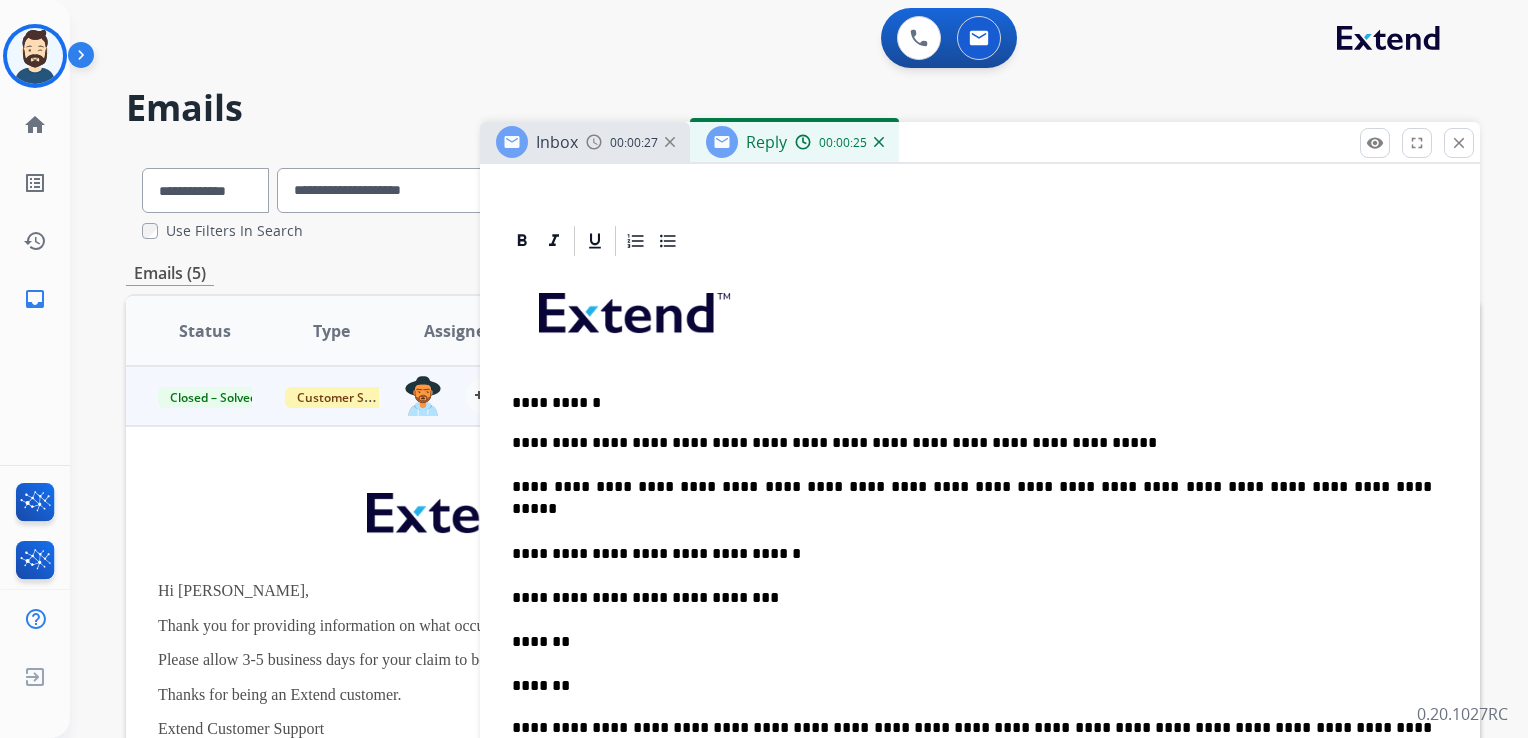 drag, startPoint x: 593, startPoint y: 400, endPoint x: 551, endPoint y: 402, distance: 42.047592 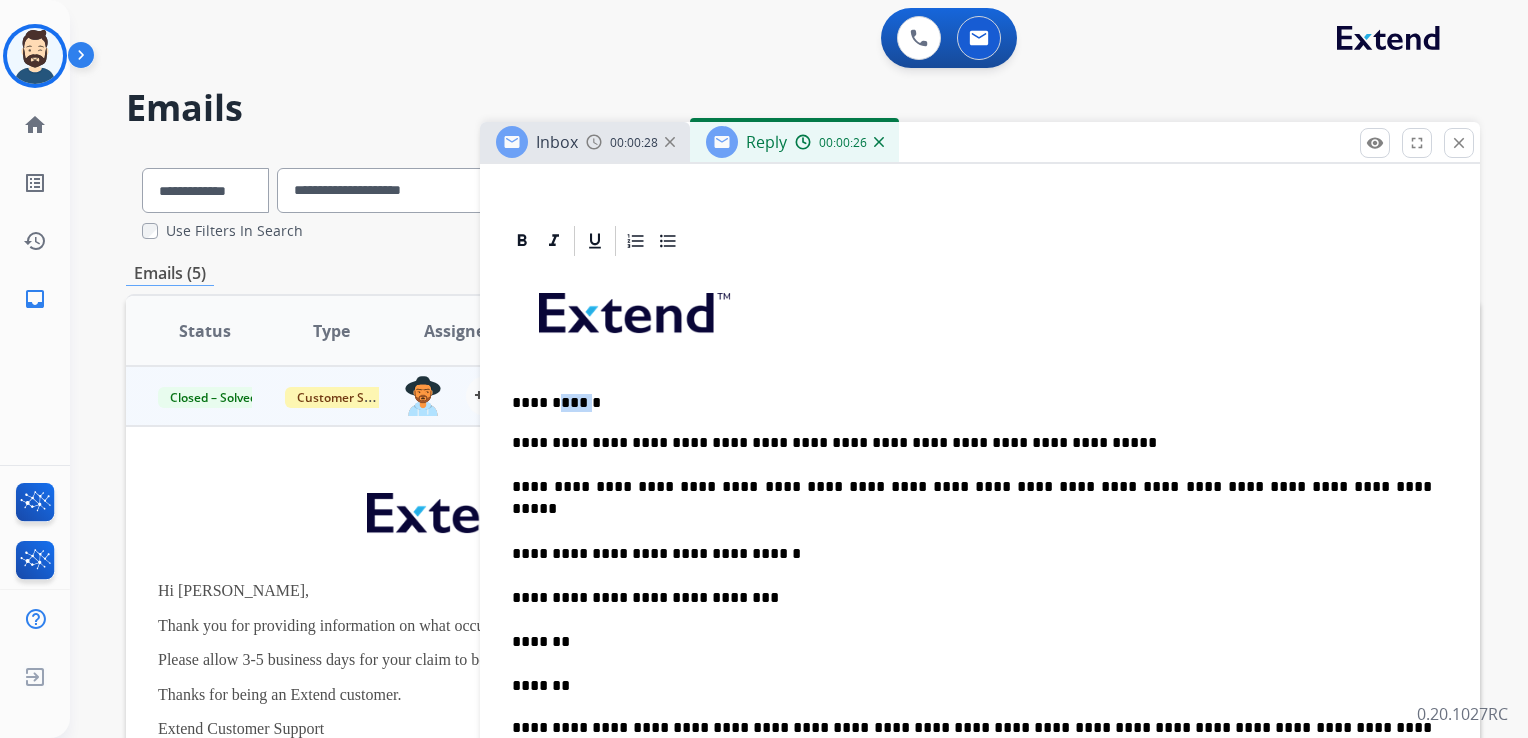 drag, startPoint x: 581, startPoint y: 402, endPoint x: 599, endPoint y: 400, distance: 18.110771 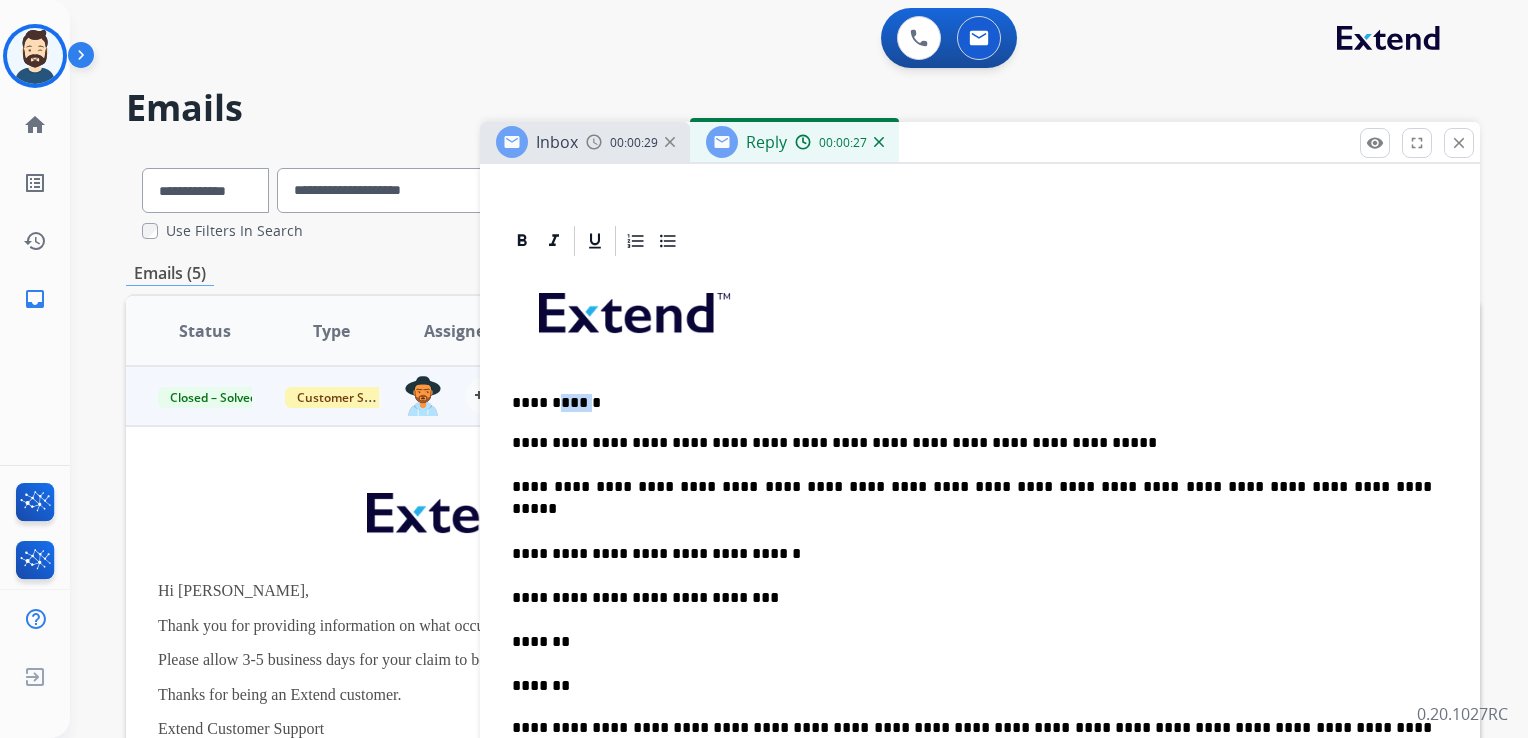 type 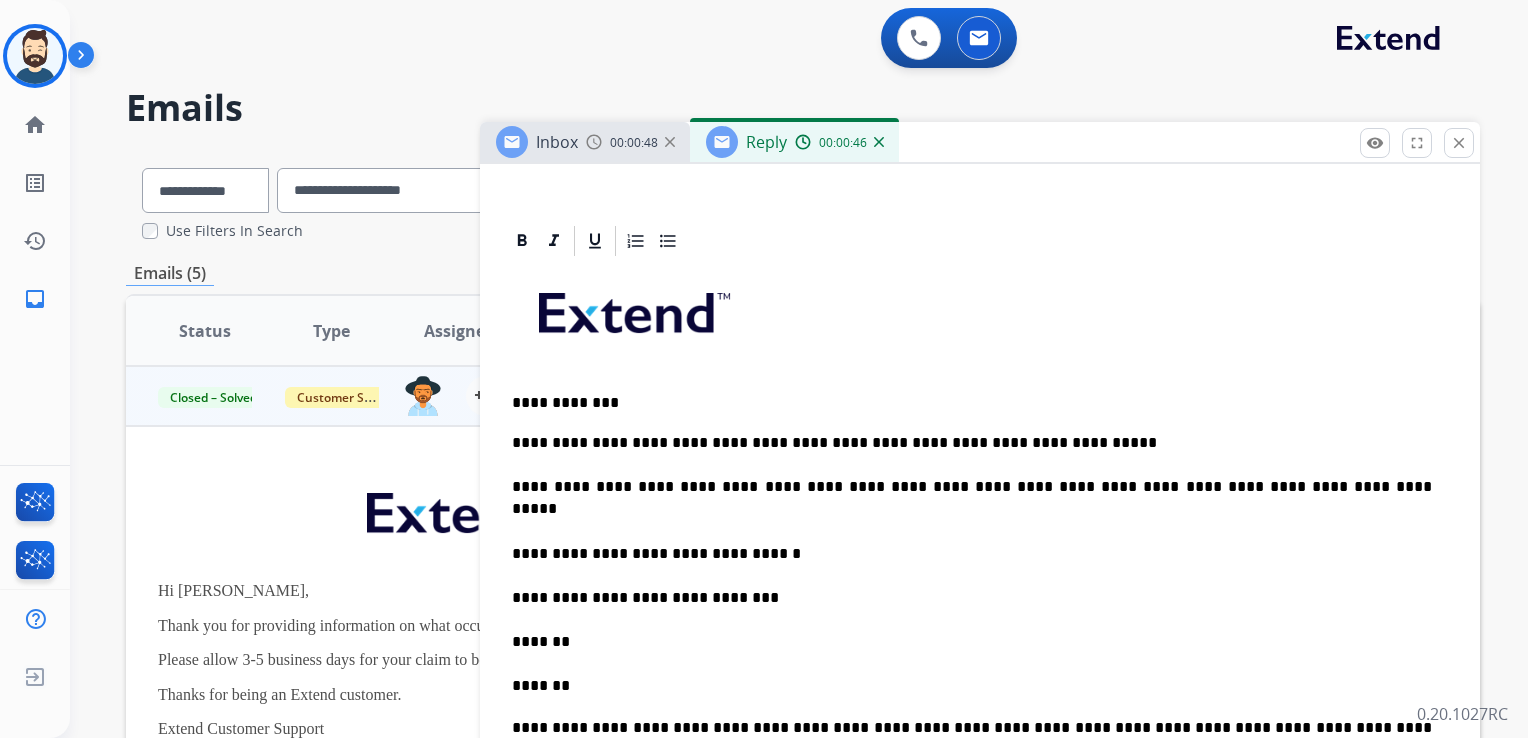scroll, scrollTop: 0, scrollLeft: 0, axis: both 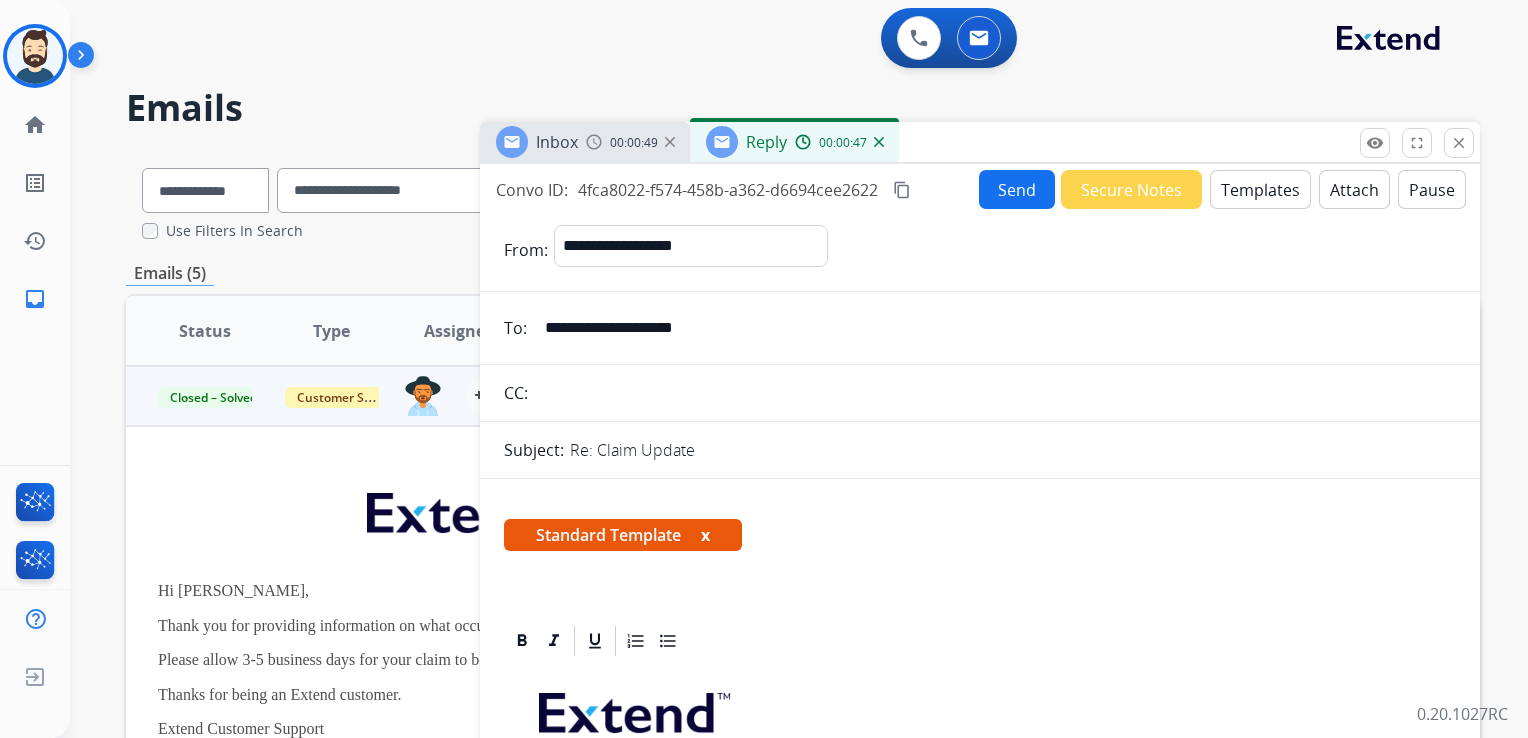 click on "**********" at bounding box center (994, 328) 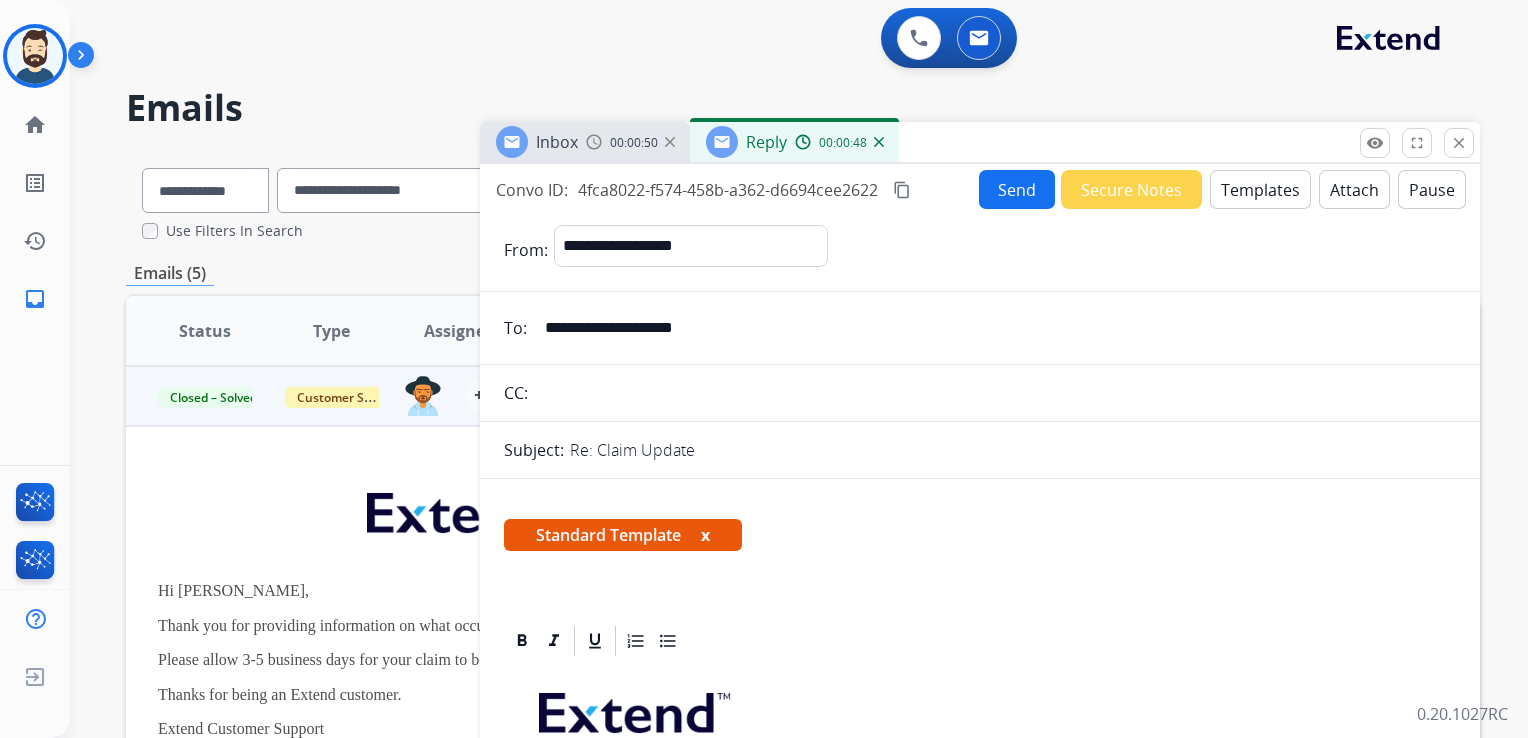 click on "**********" at bounding box center [994, 328] 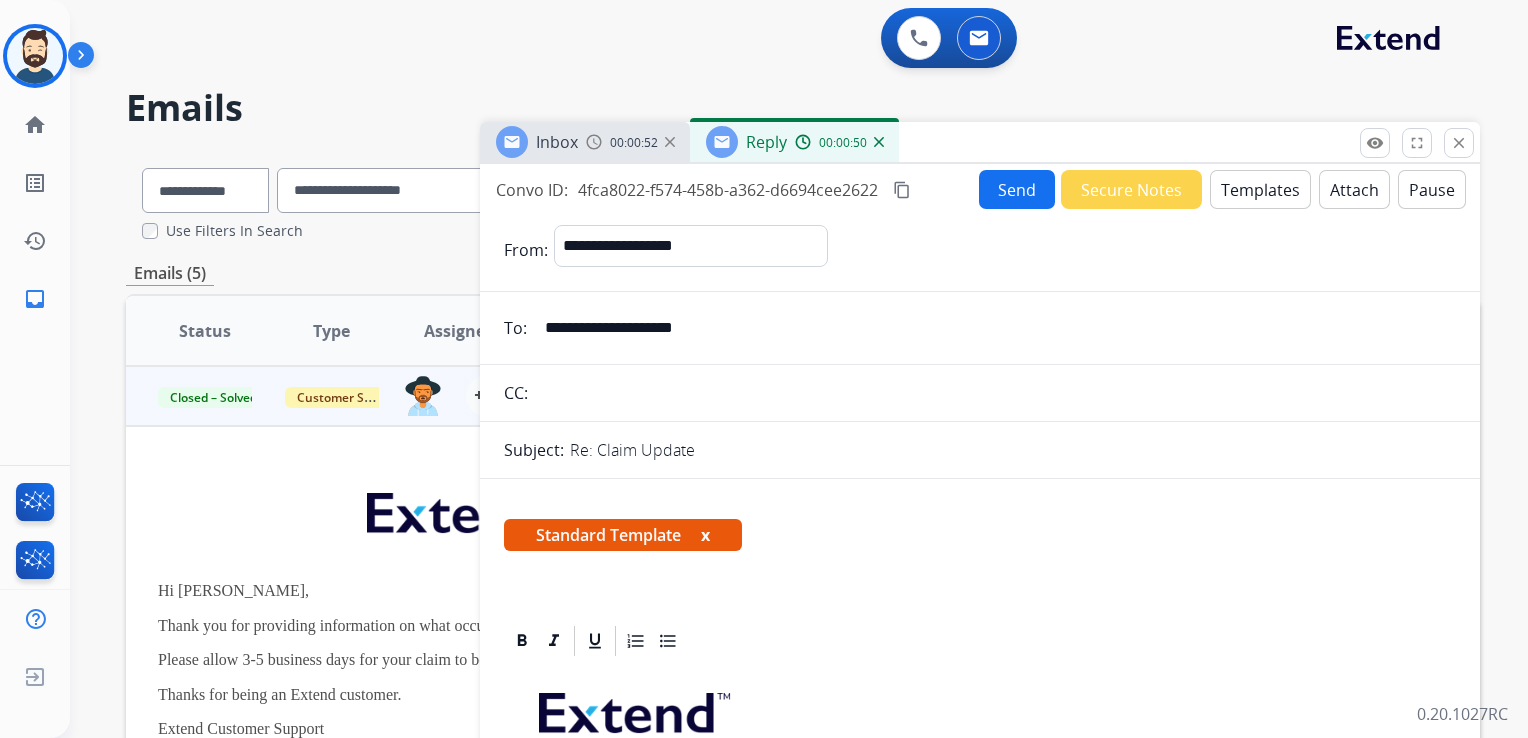 click at bounding box center [980, 641] 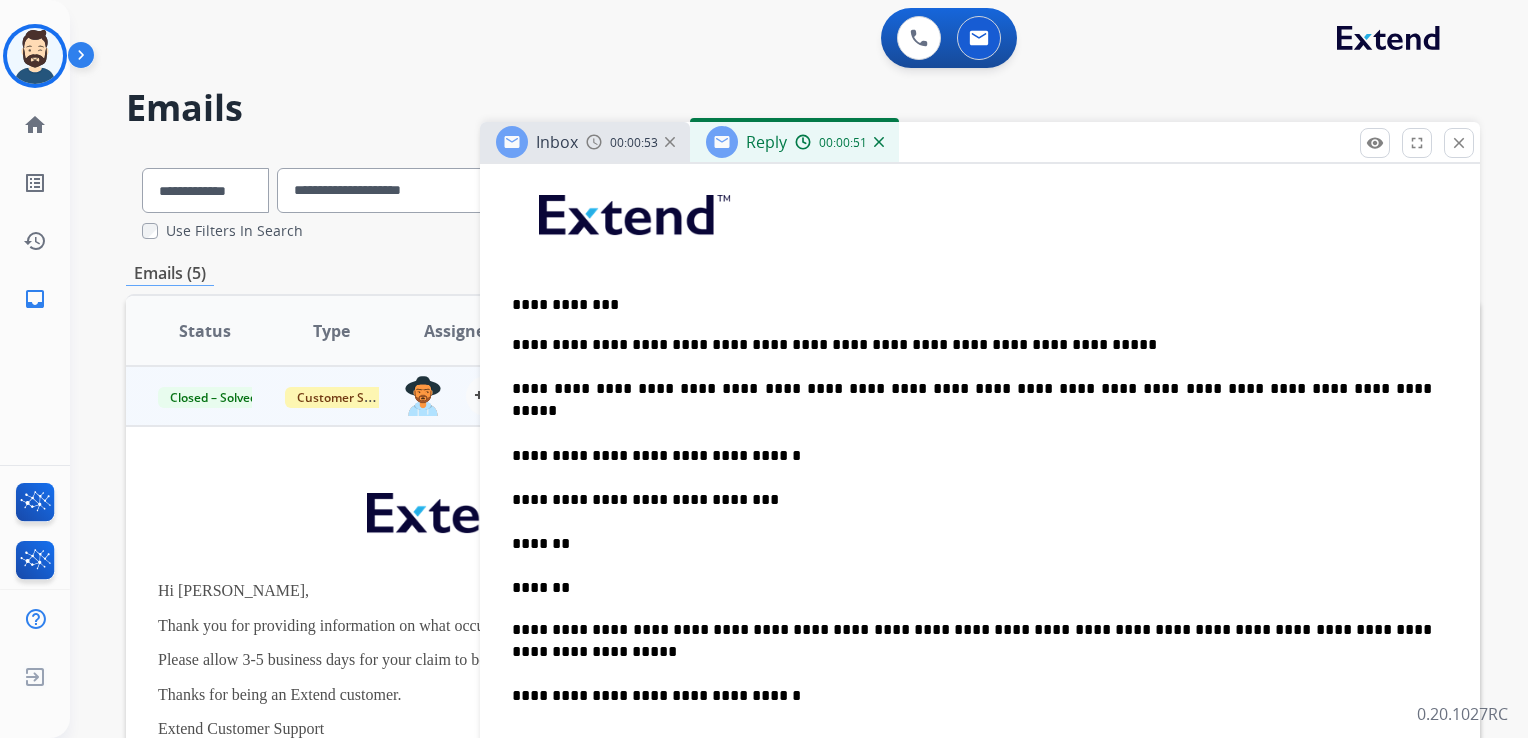 scroll, scrollTop: 500, scrollLeft: 0, axis: vertical 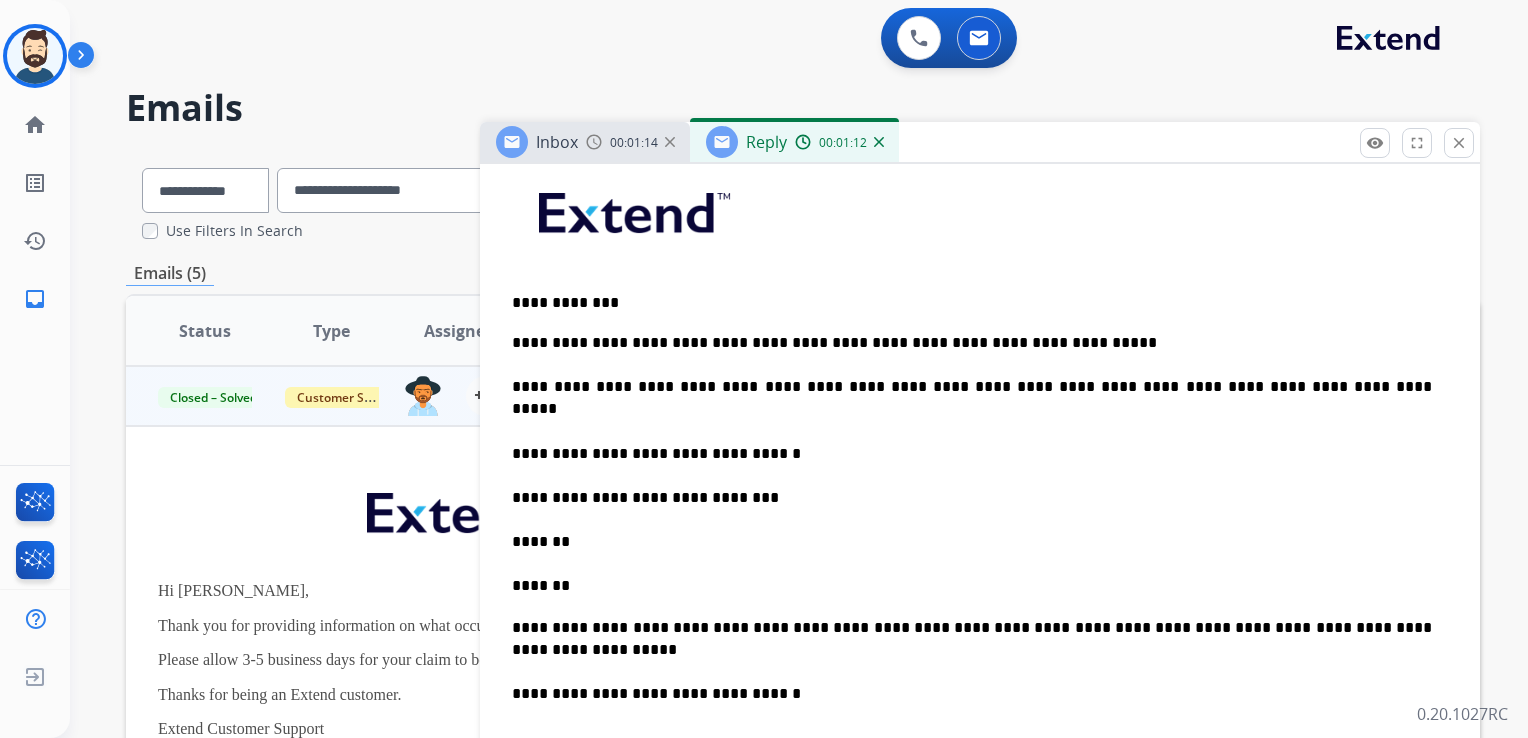 click on "**********" at bounding box center [972, 453] 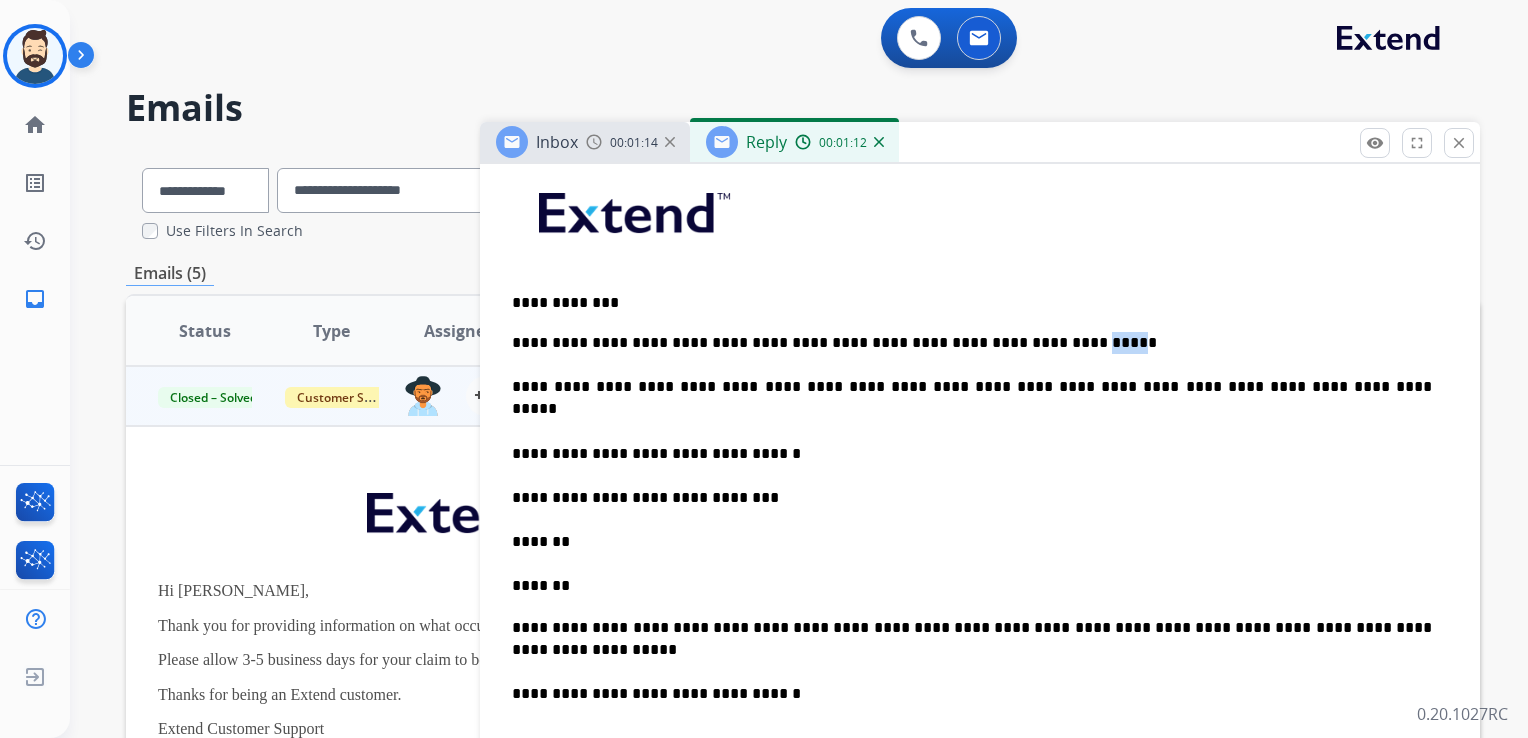 click on "**********" at bounding box center (972, 453) 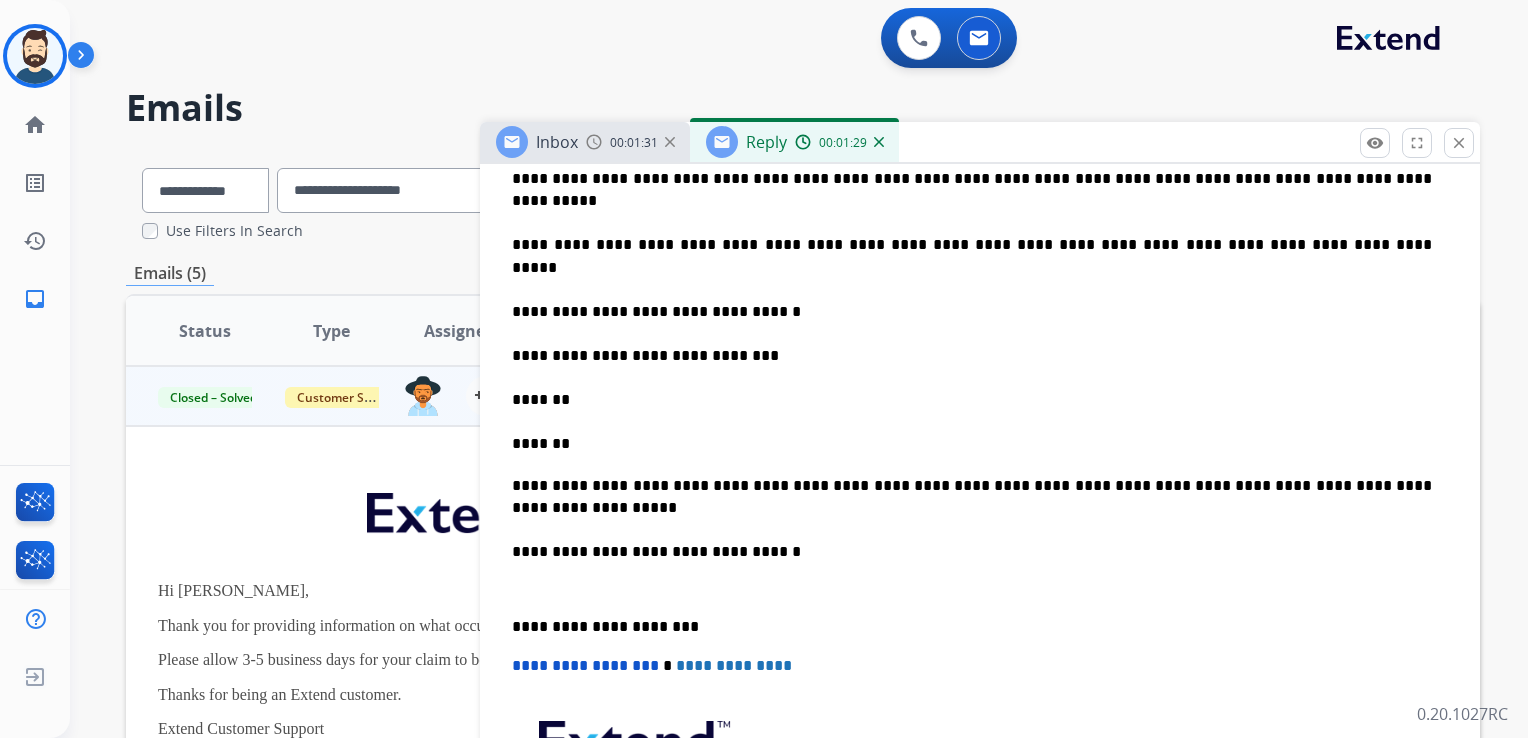 scroll, scrollTop: 700, scrollLeft: 0, axis: vertical 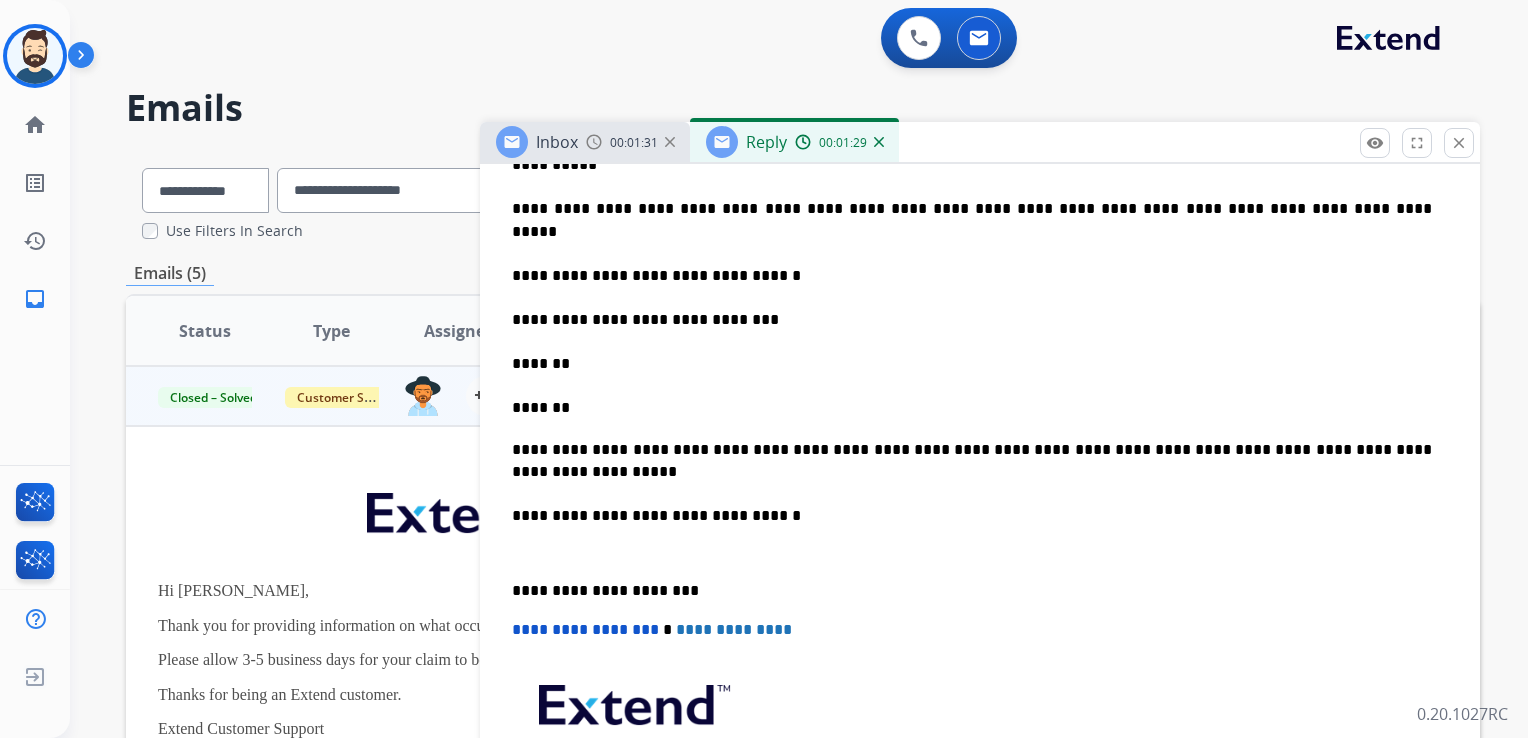 click on "**********" at bounding box center [972, 264] 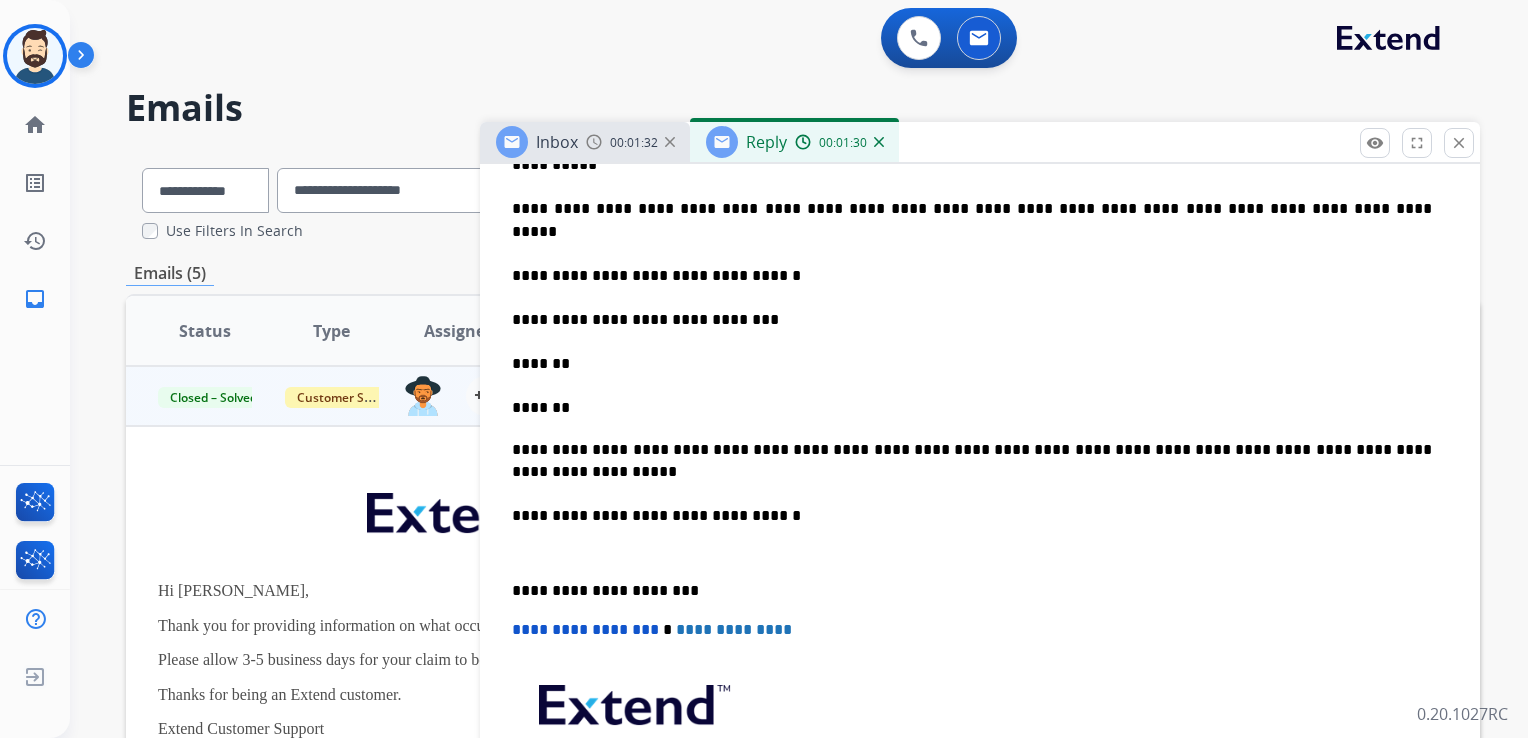 click on "**********" at bounding box center (972, 264) 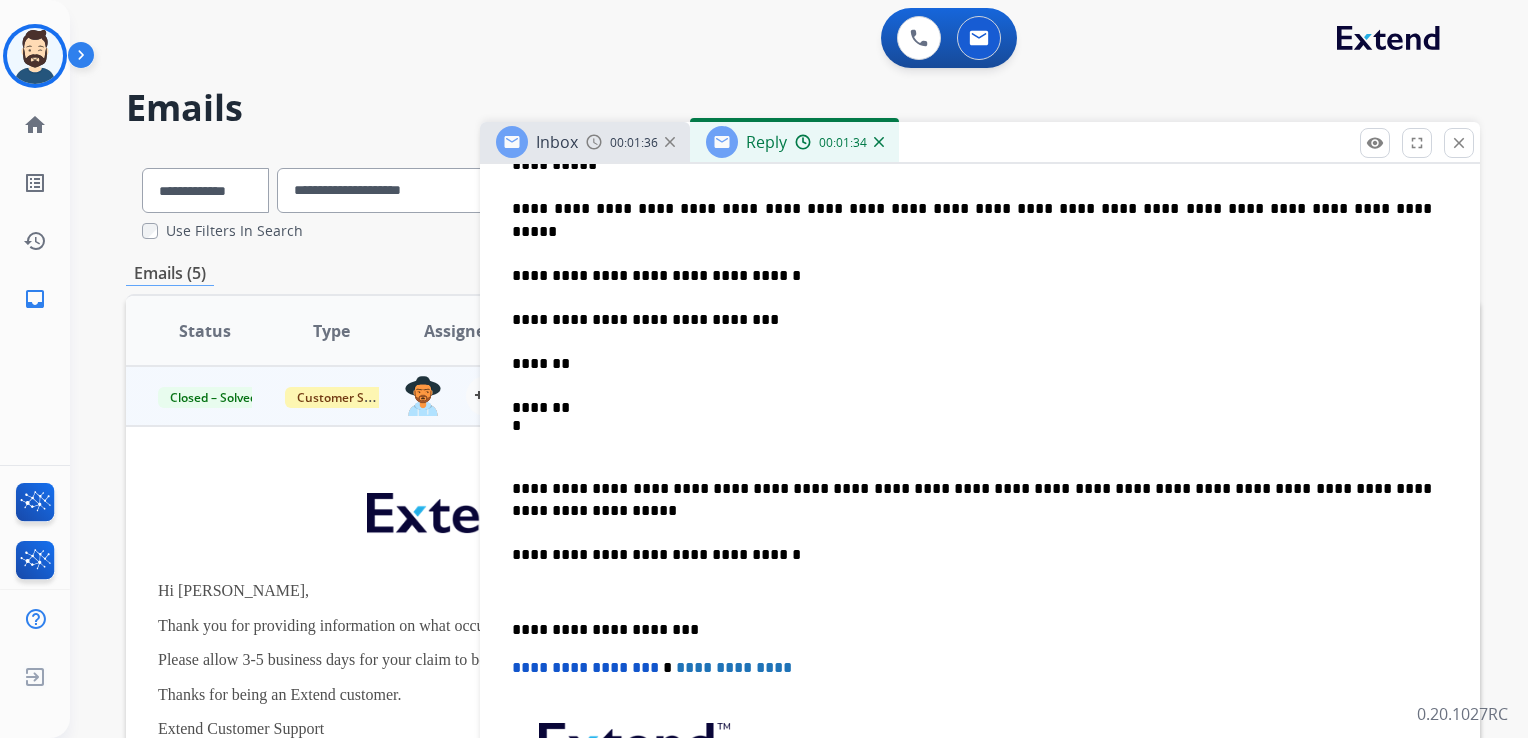 click on "**********" at bounding box center [972, 499] 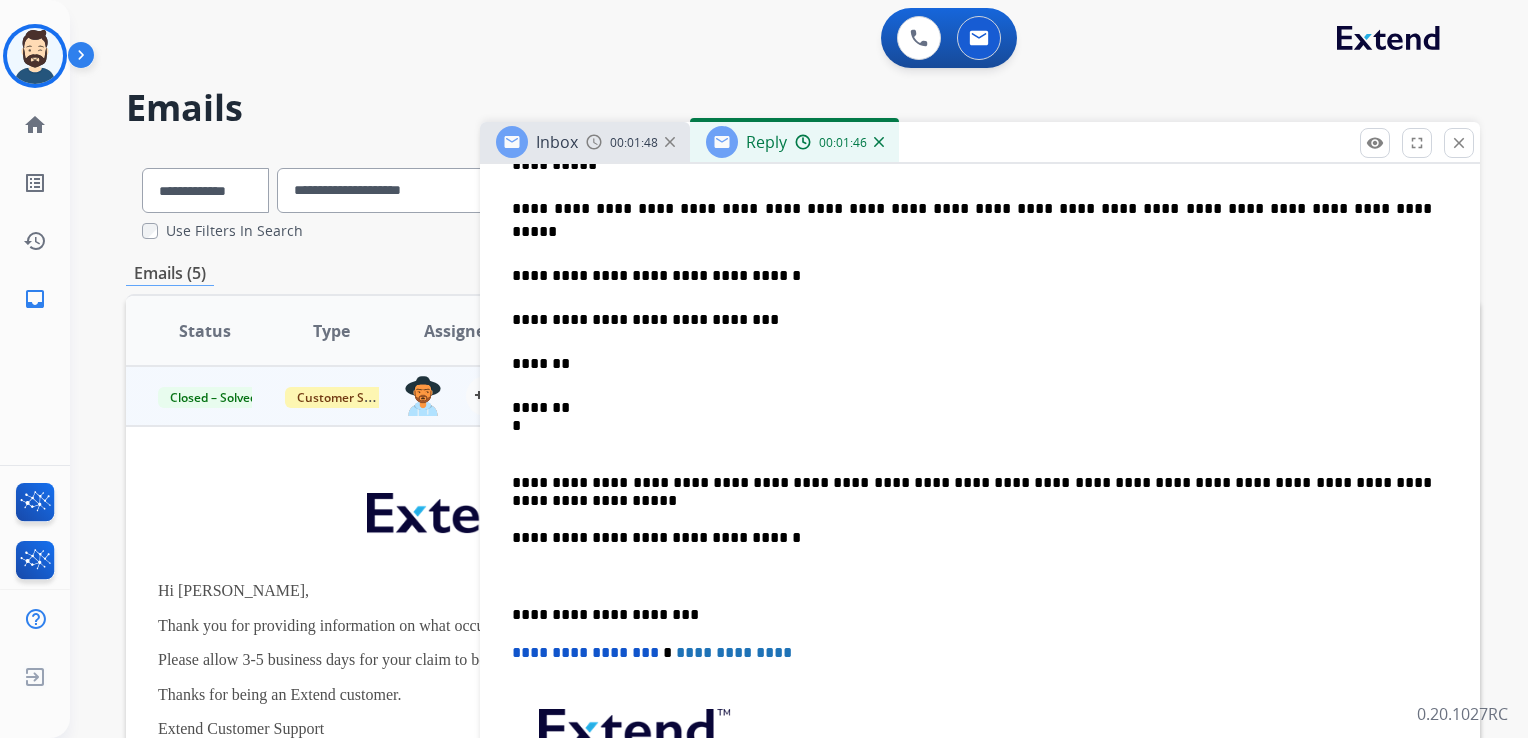 click on "**********" at bounding box center [972, 264] 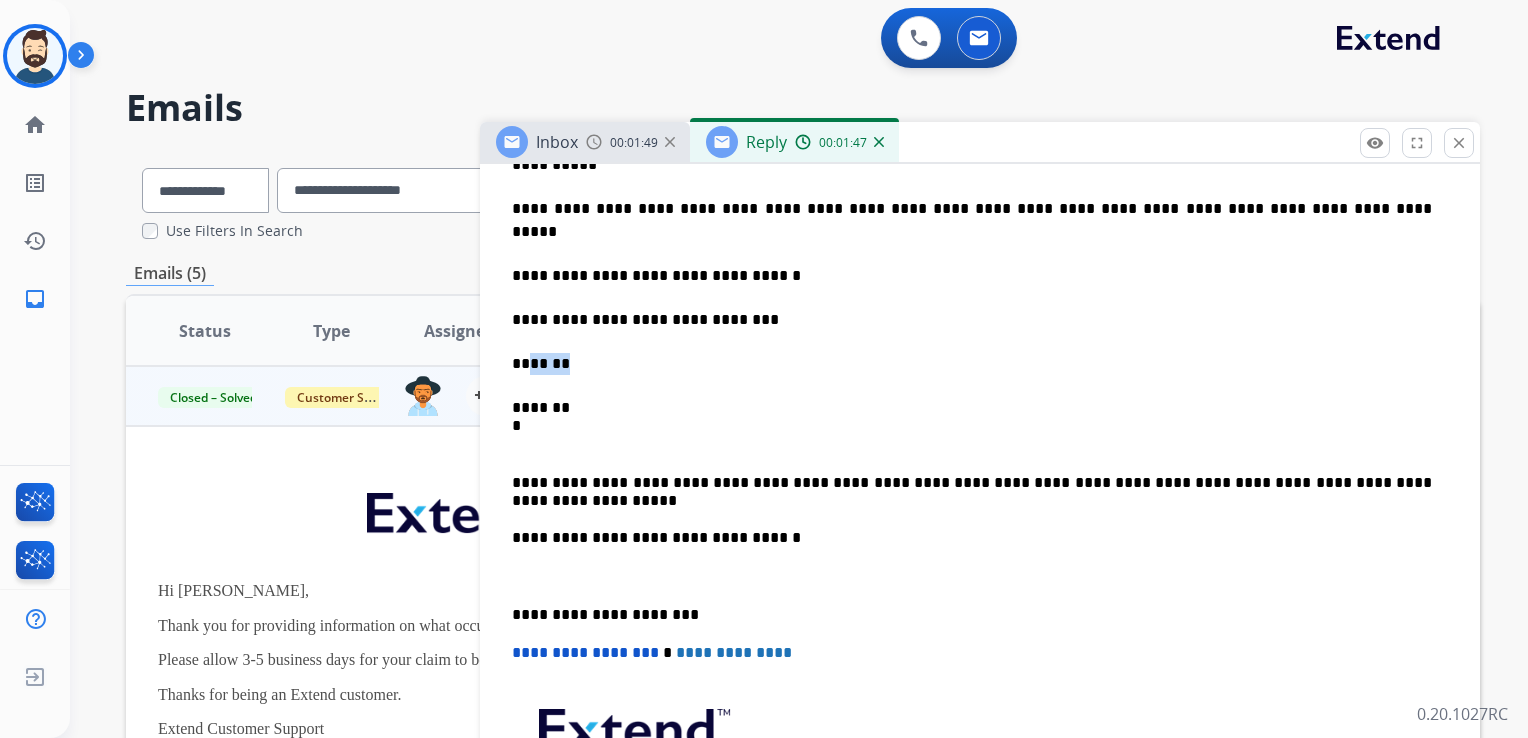 drag, startPoint x: 571, startPoint y: 329, endPoint x: 541, endPoint y: 343, distance: 33.105892 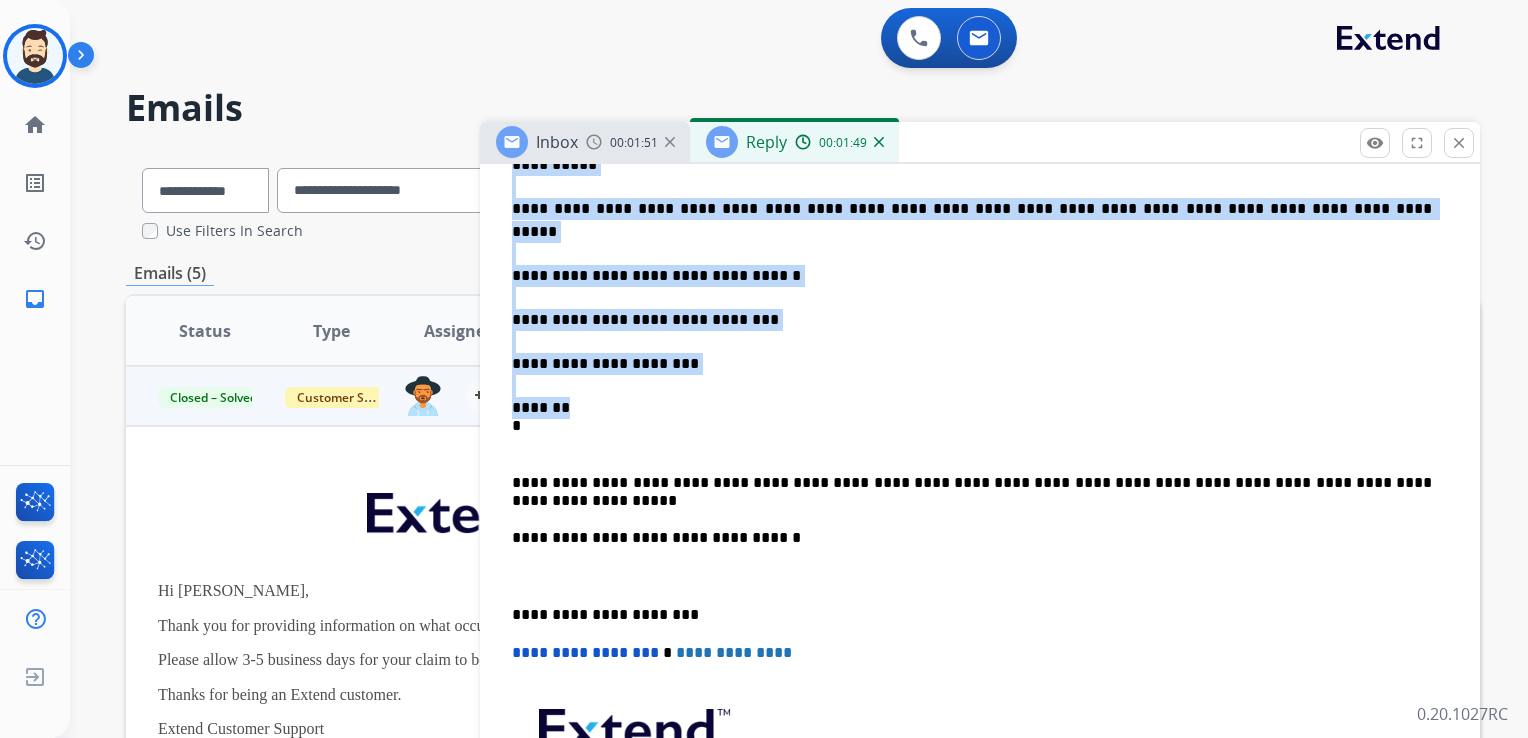 click on "**********" at bounding box center [972, 264] 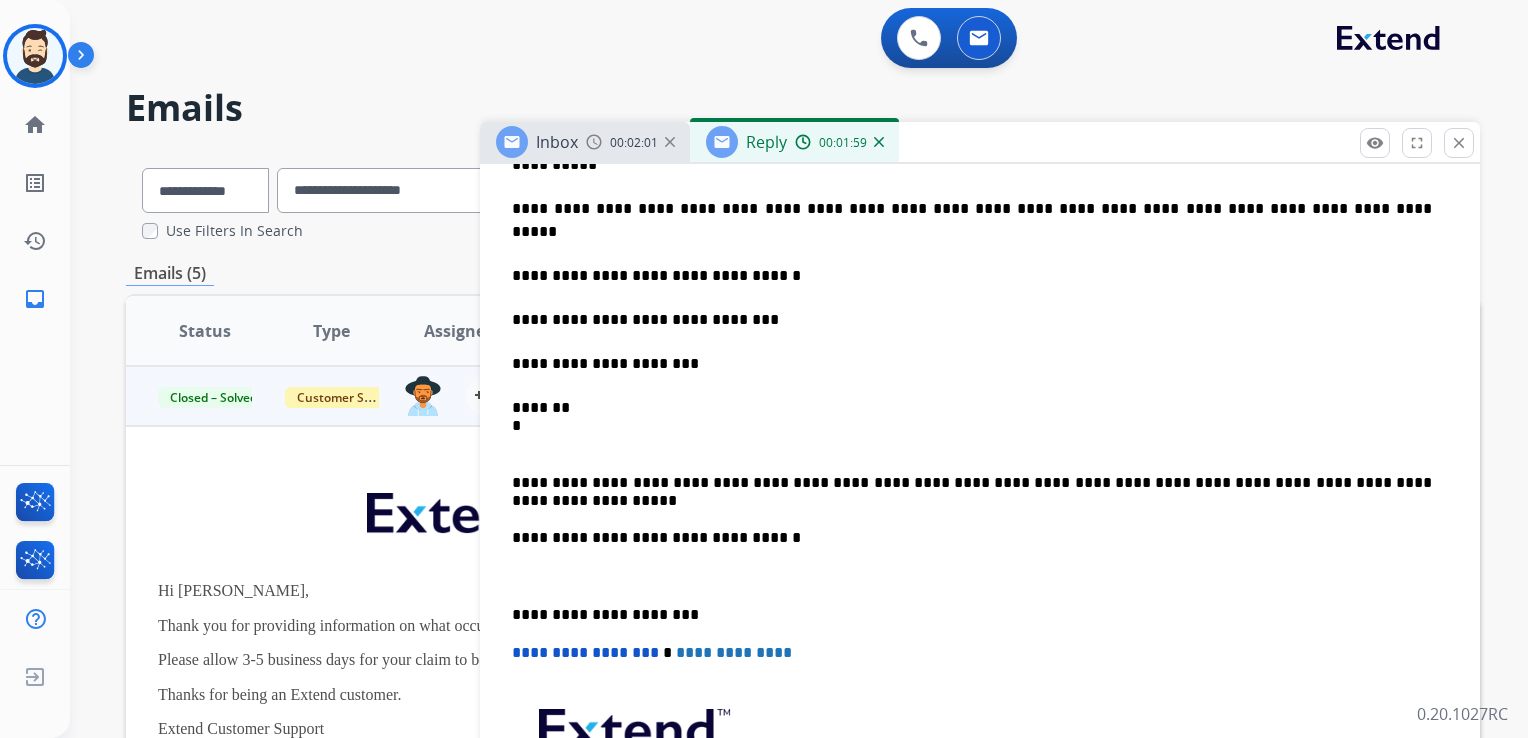 click on "**********" at bounding box center [972, 264] 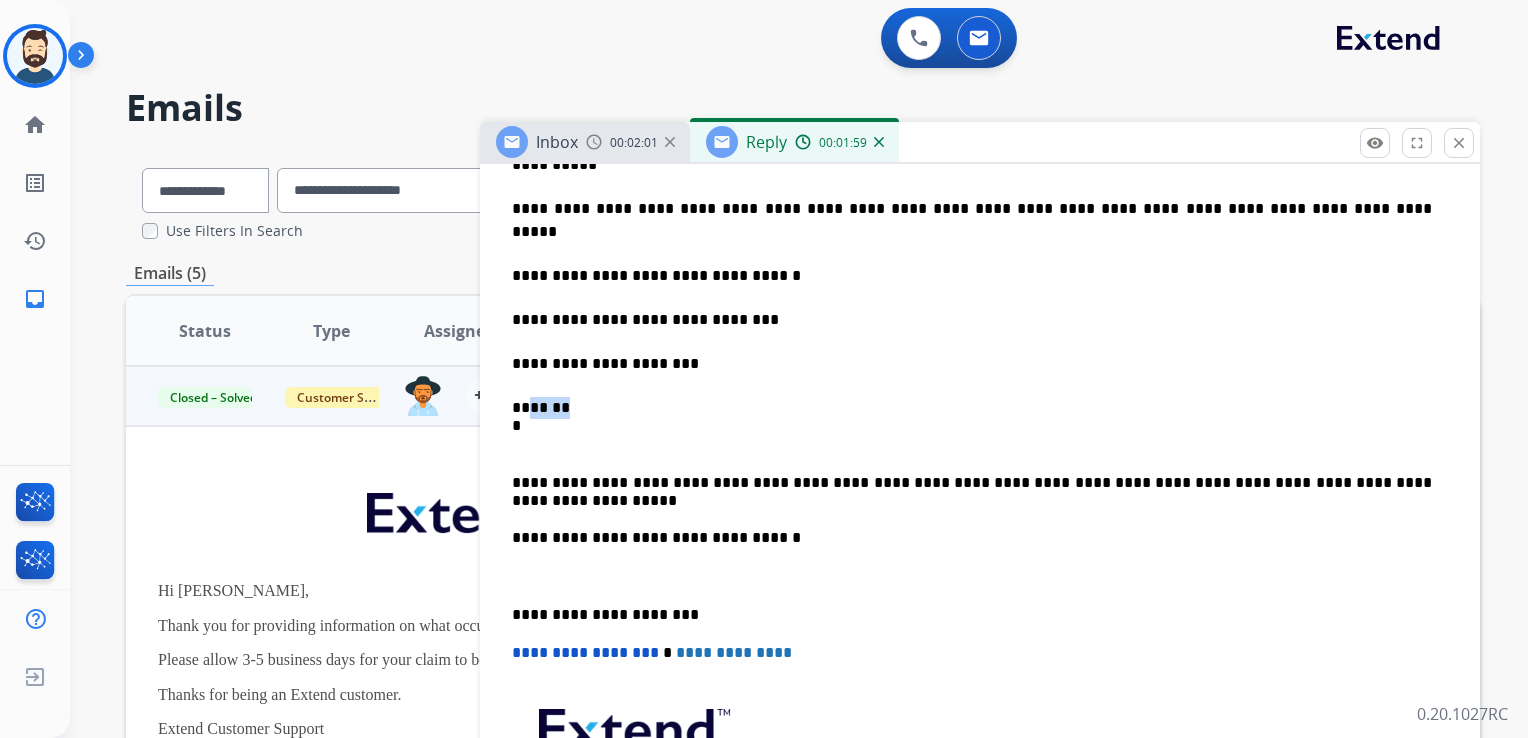 click on "**********" at bounding box center [972, 264] 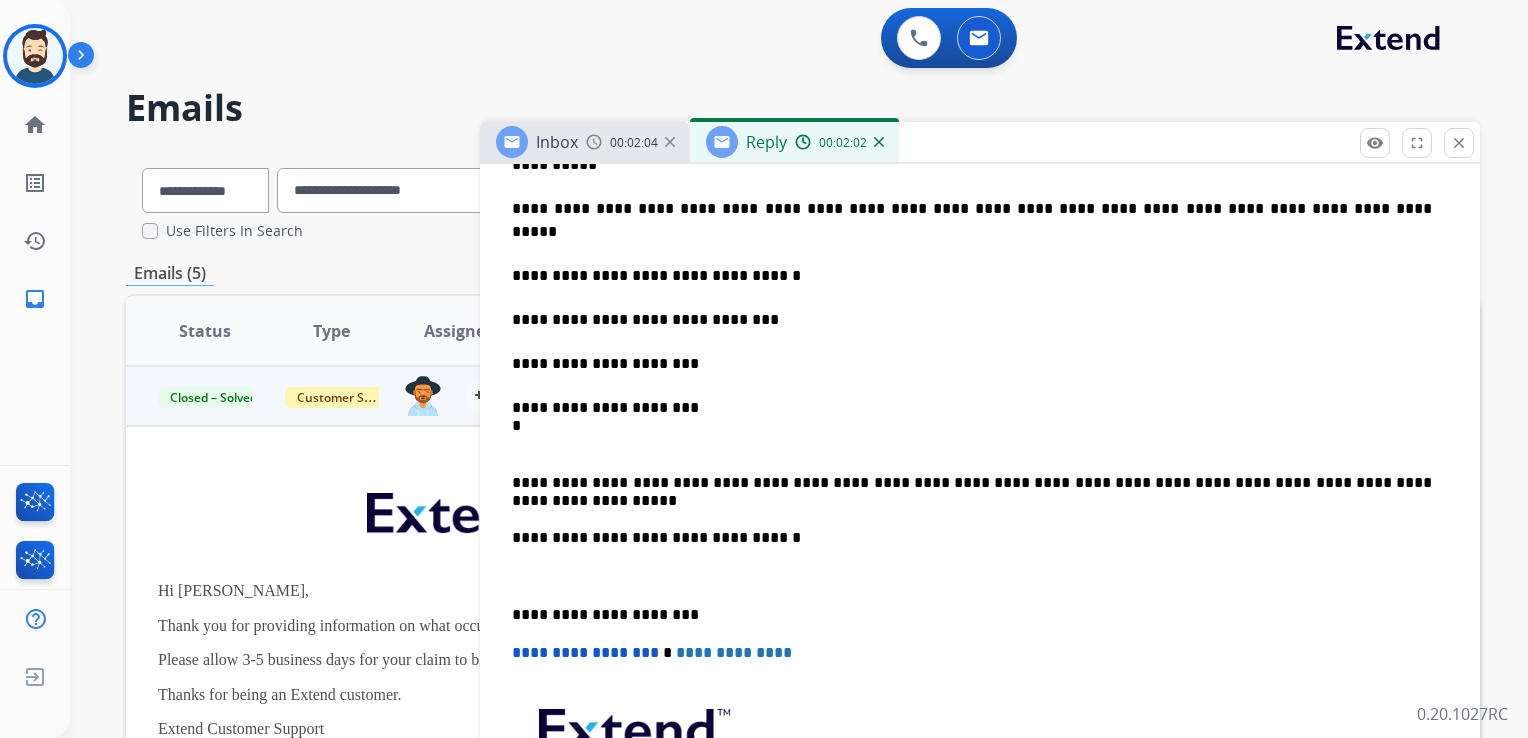 click on "**********" at bounding box center [972, 264] 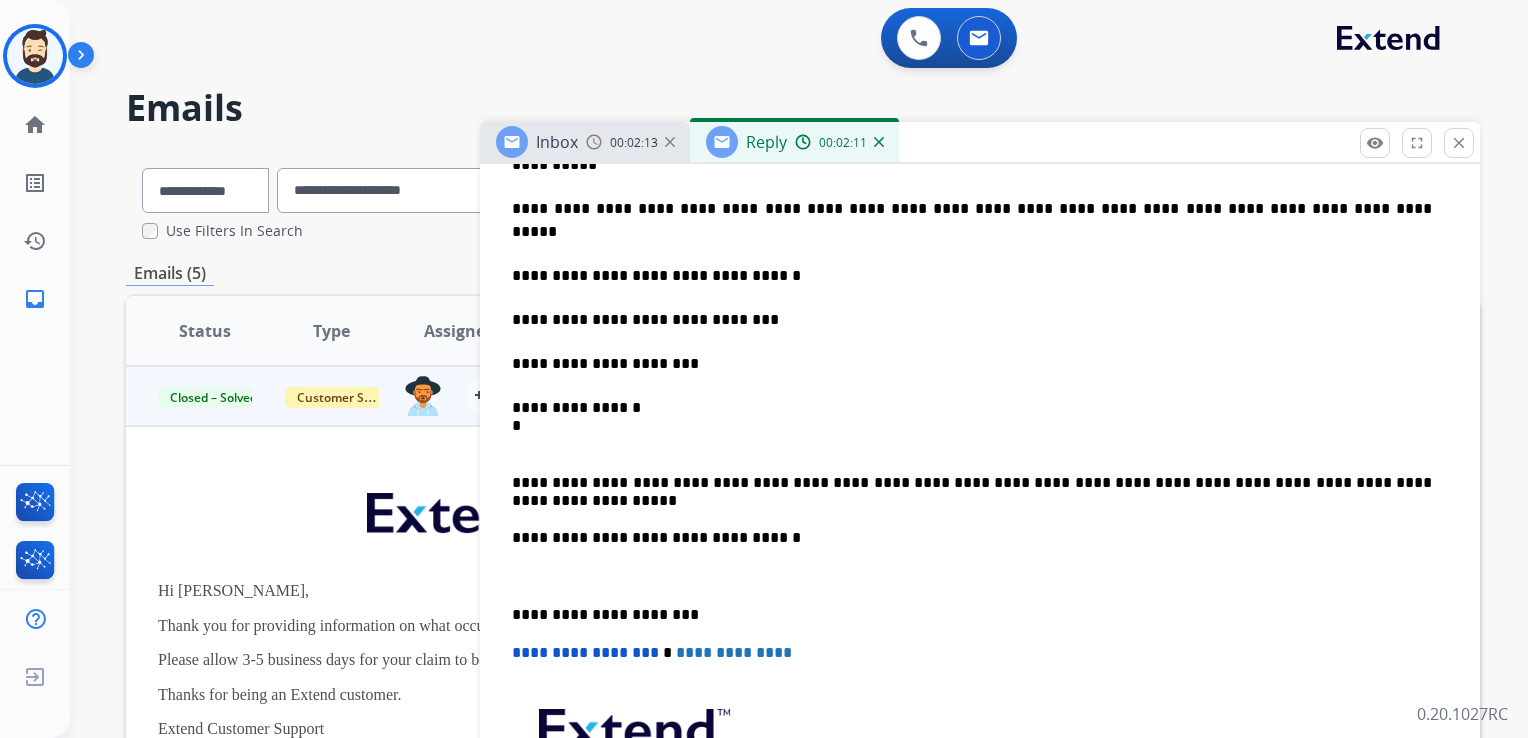 click on "*" at bounding box center [972, 426] 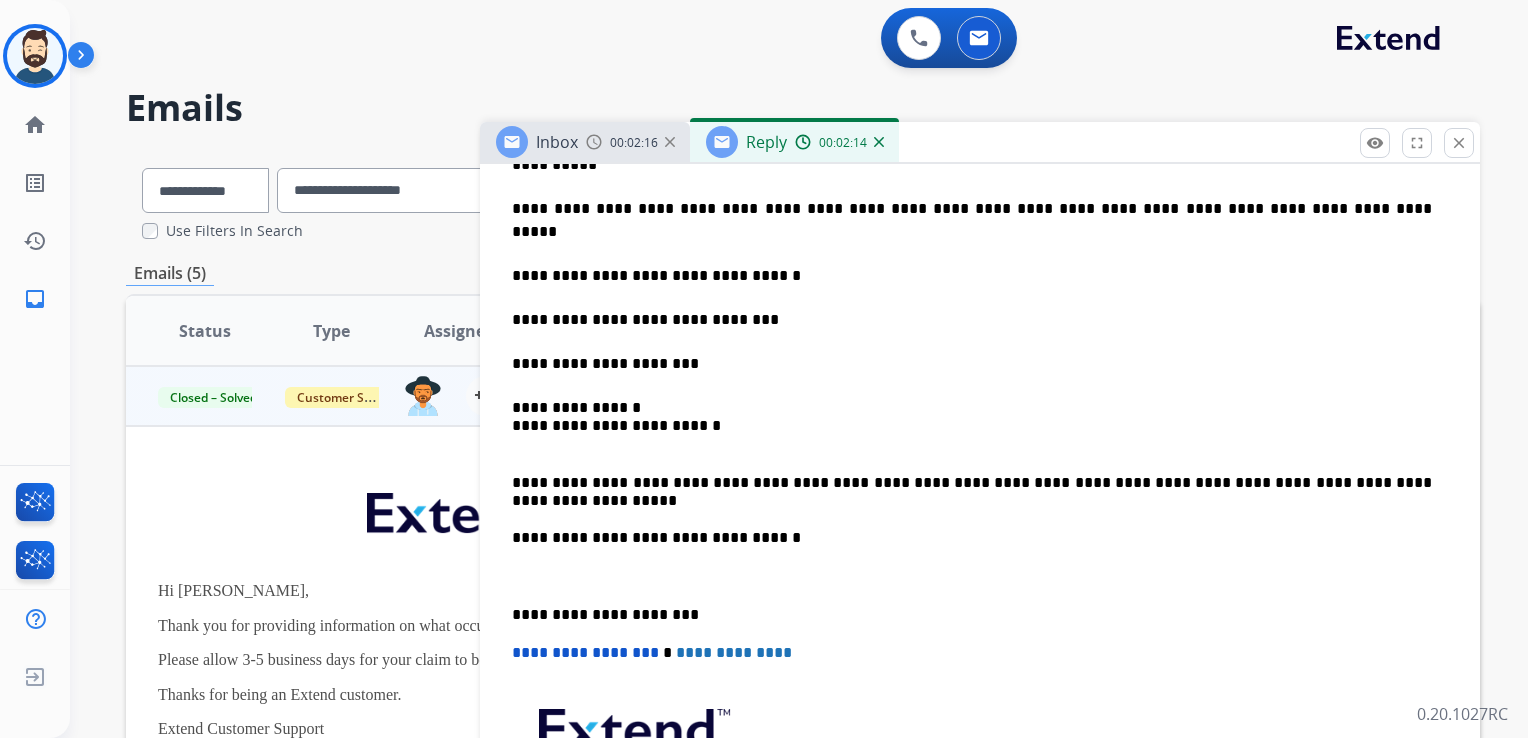 click on "**********" at bounding box center (972, 426) 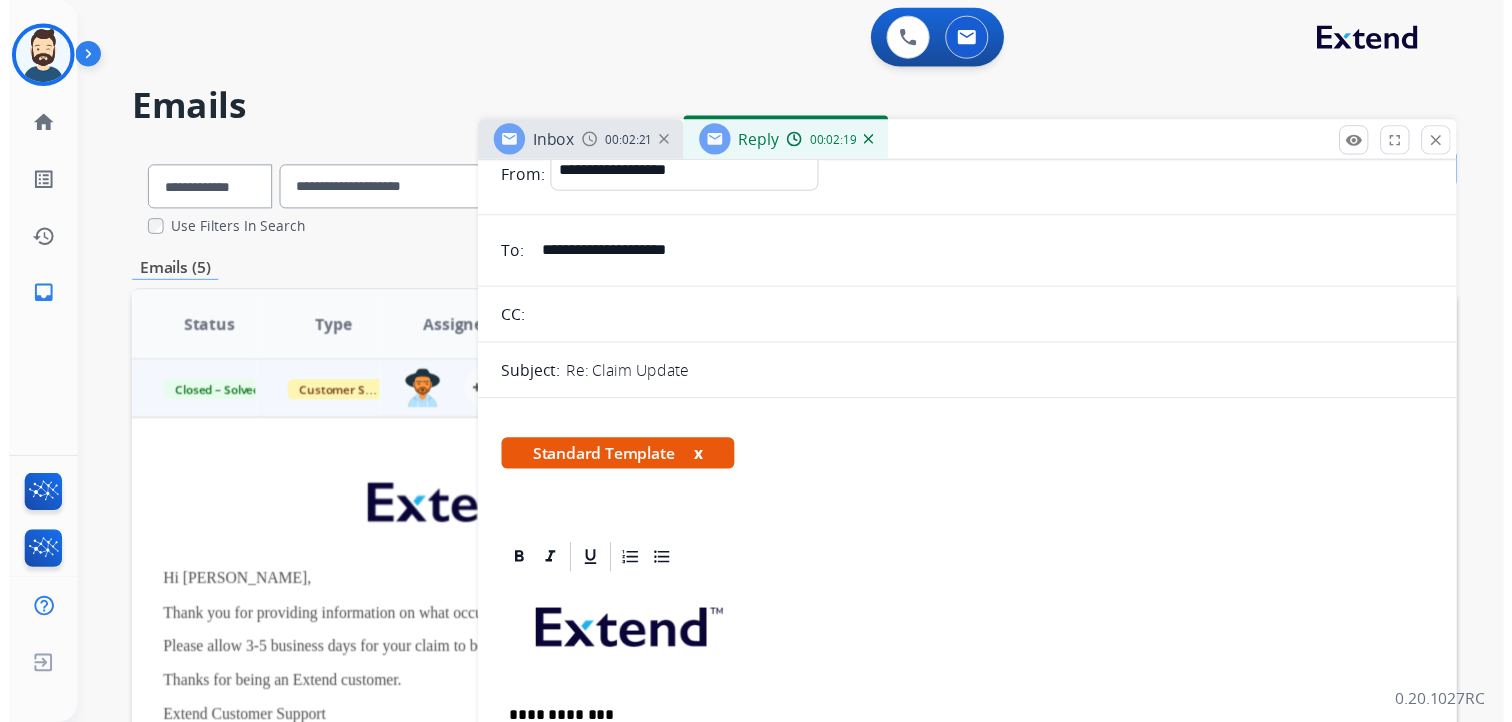 scroll, scrollTop: 0, scrollLeft: 0, axis: both 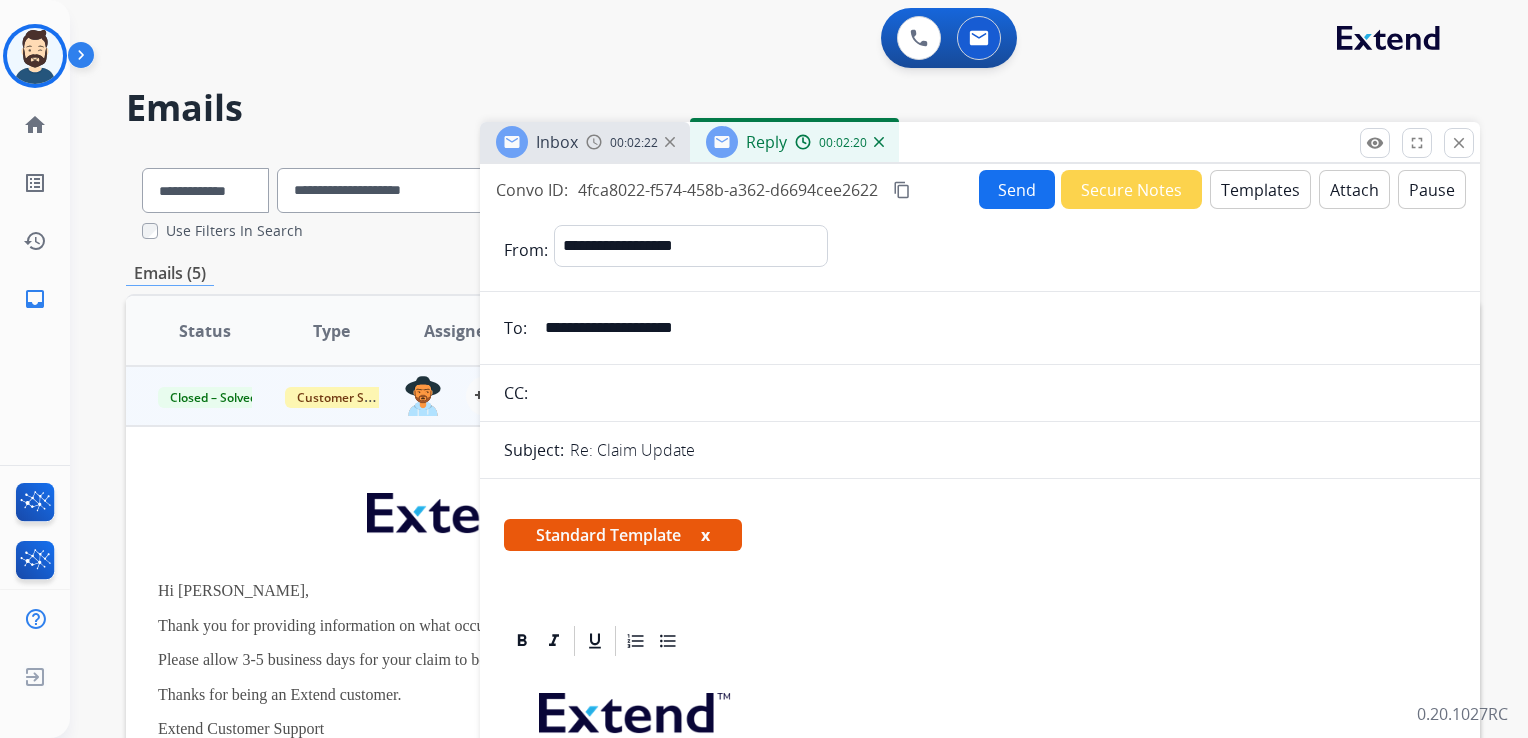 click on "Send" at bounding box center (1017, 189) 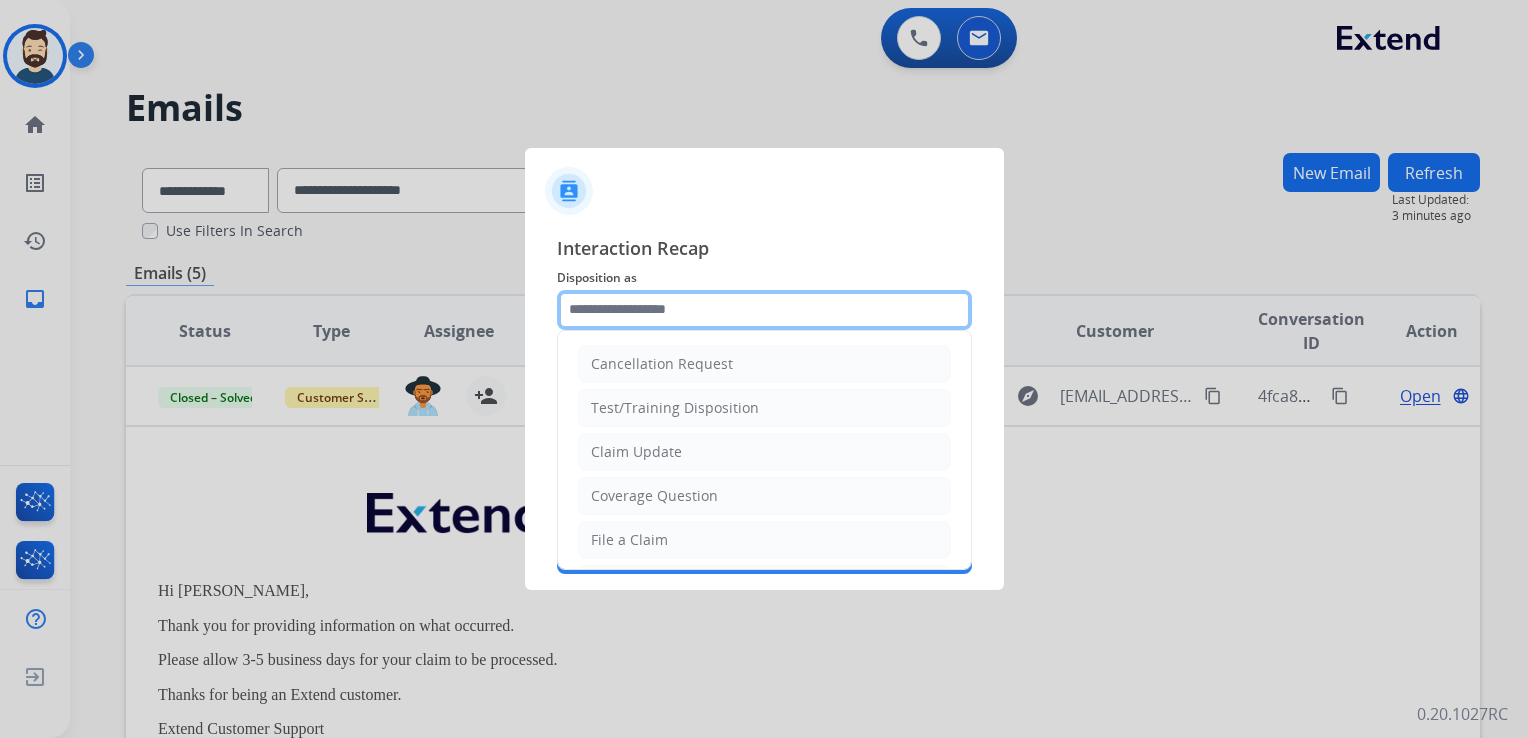 click 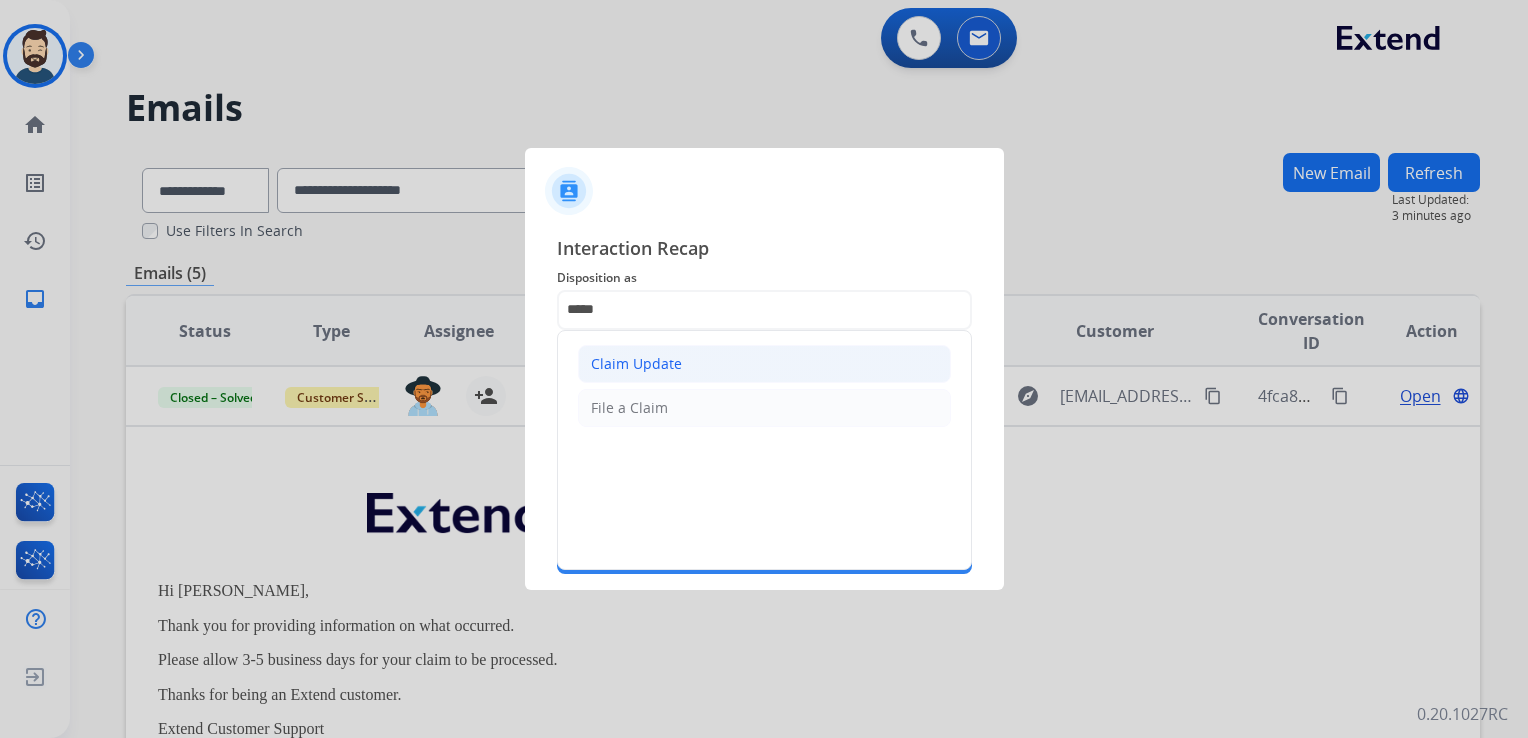 click on "Claim Update" 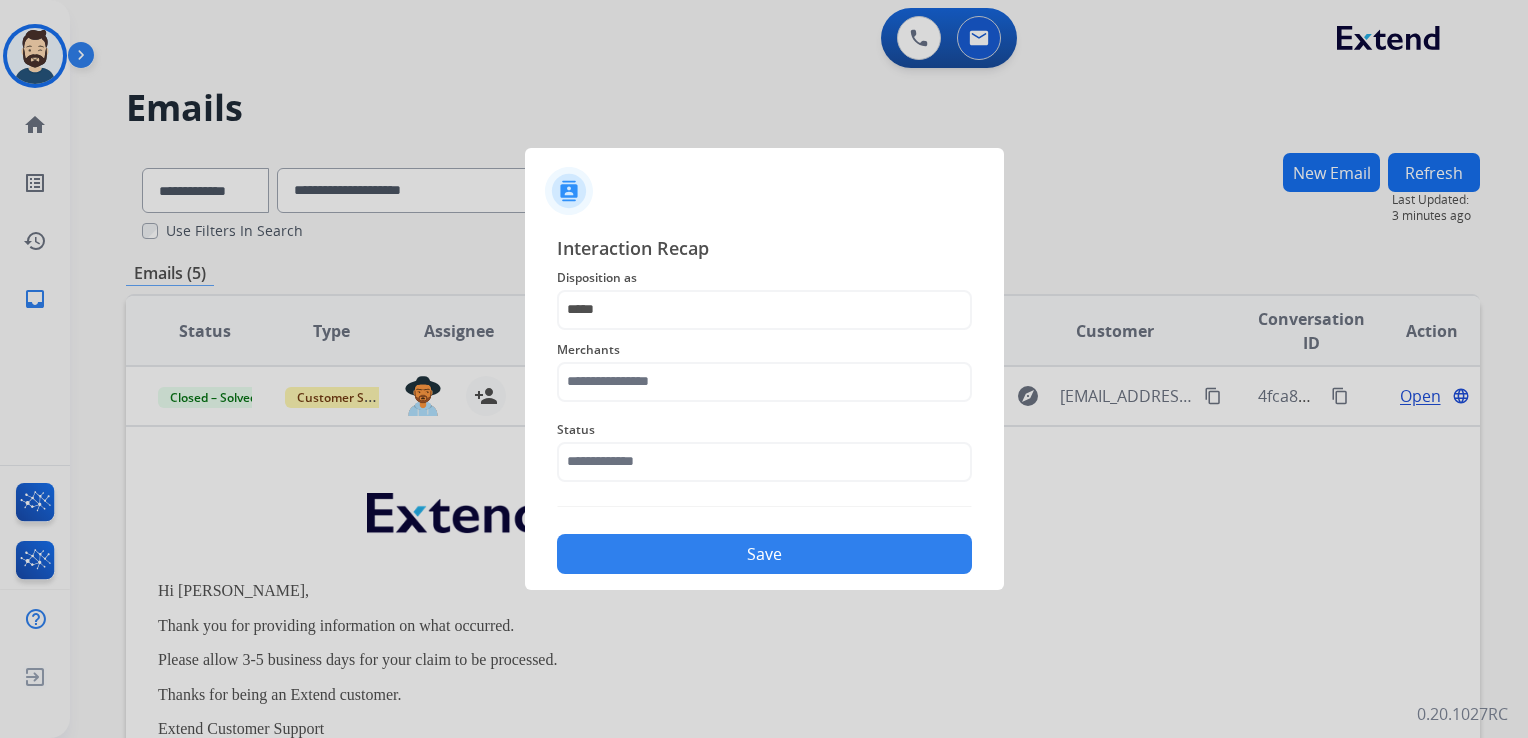 type on "**********" 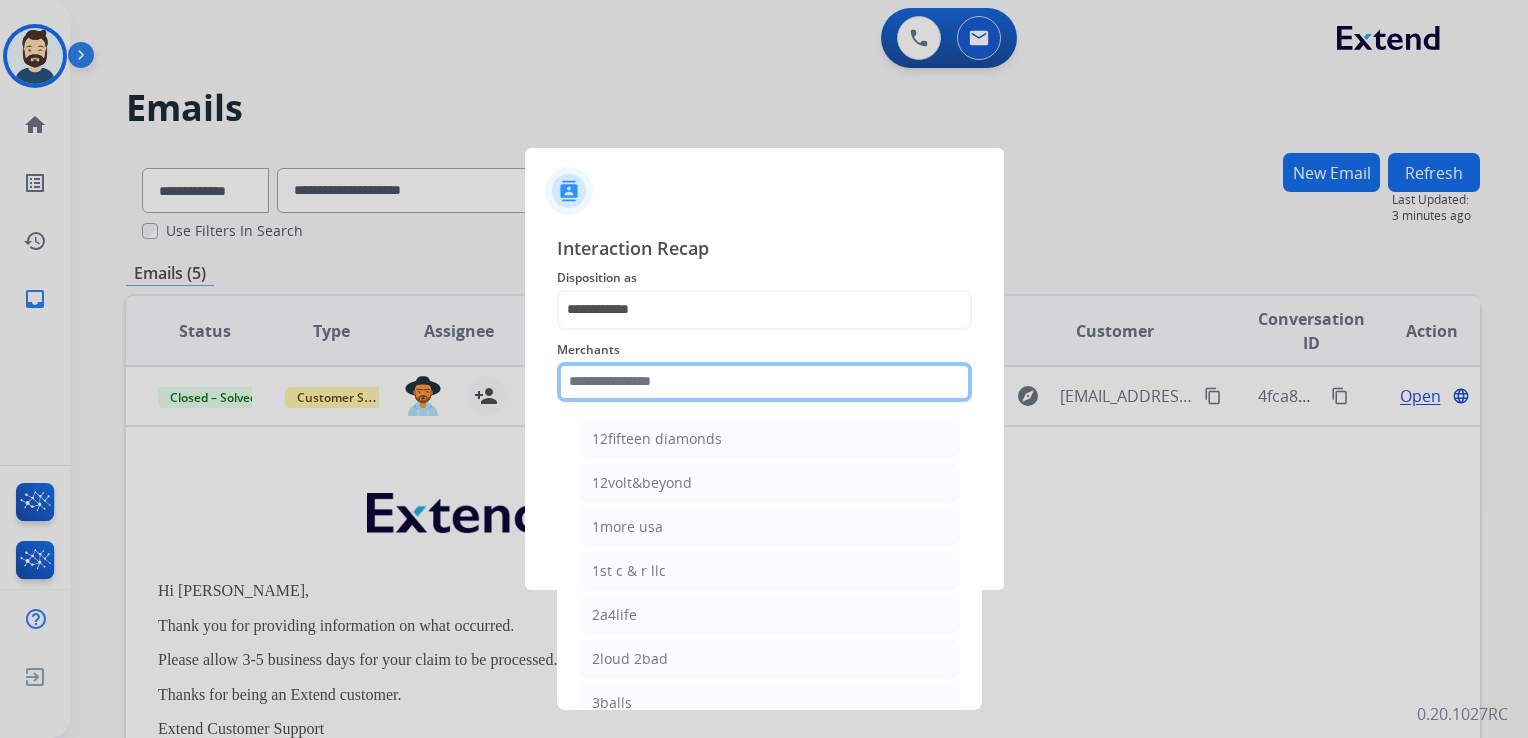 paste on "**********" 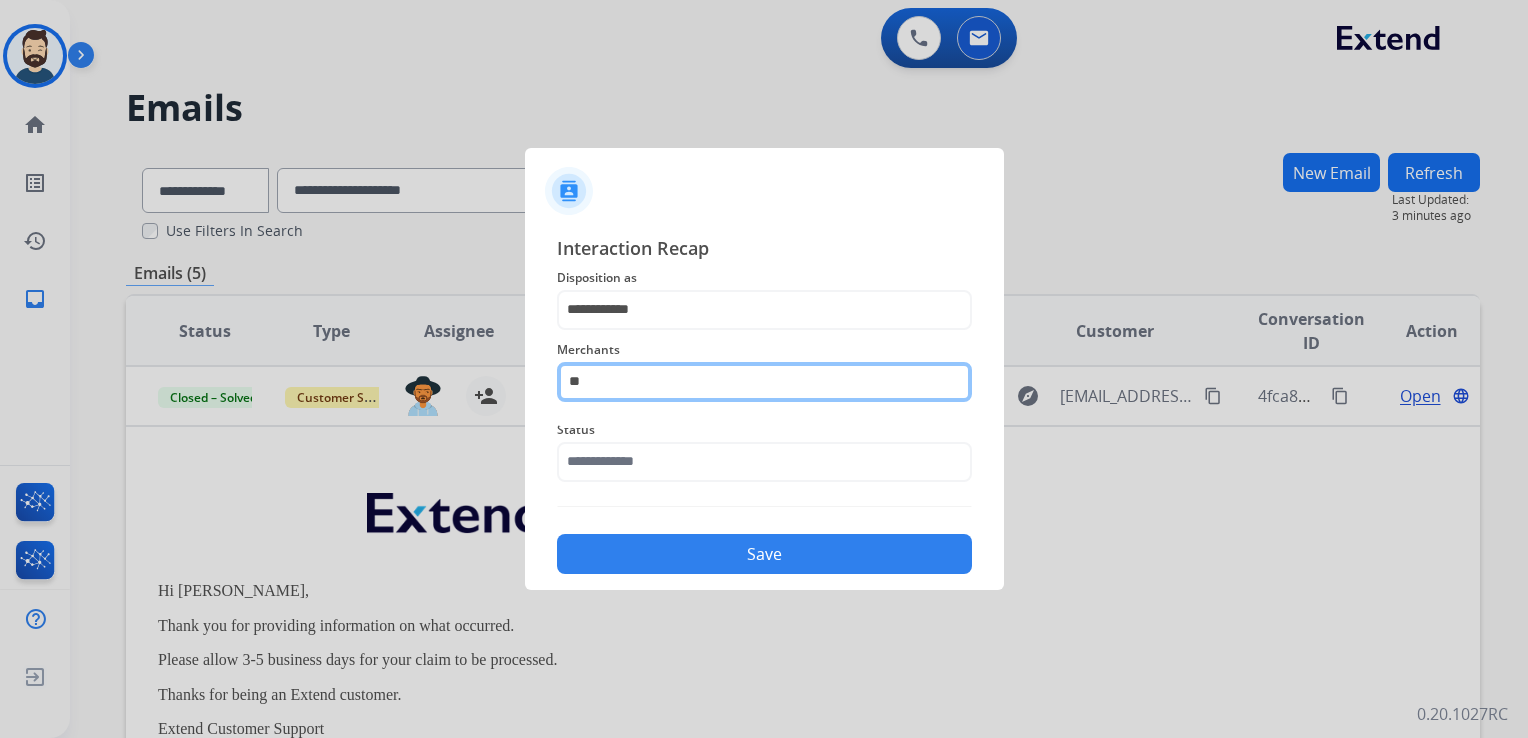 type on "*" 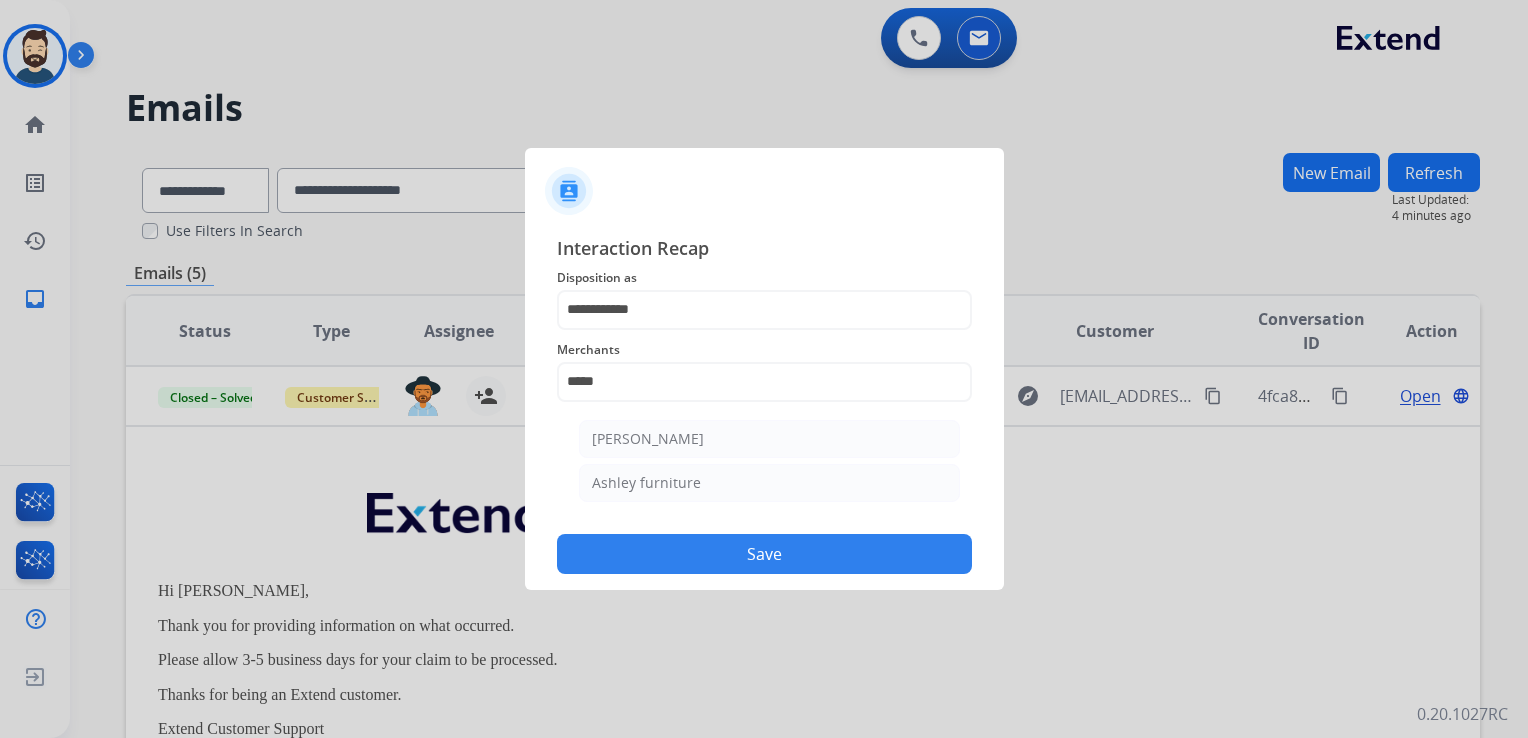 click on "Ashley furniture" 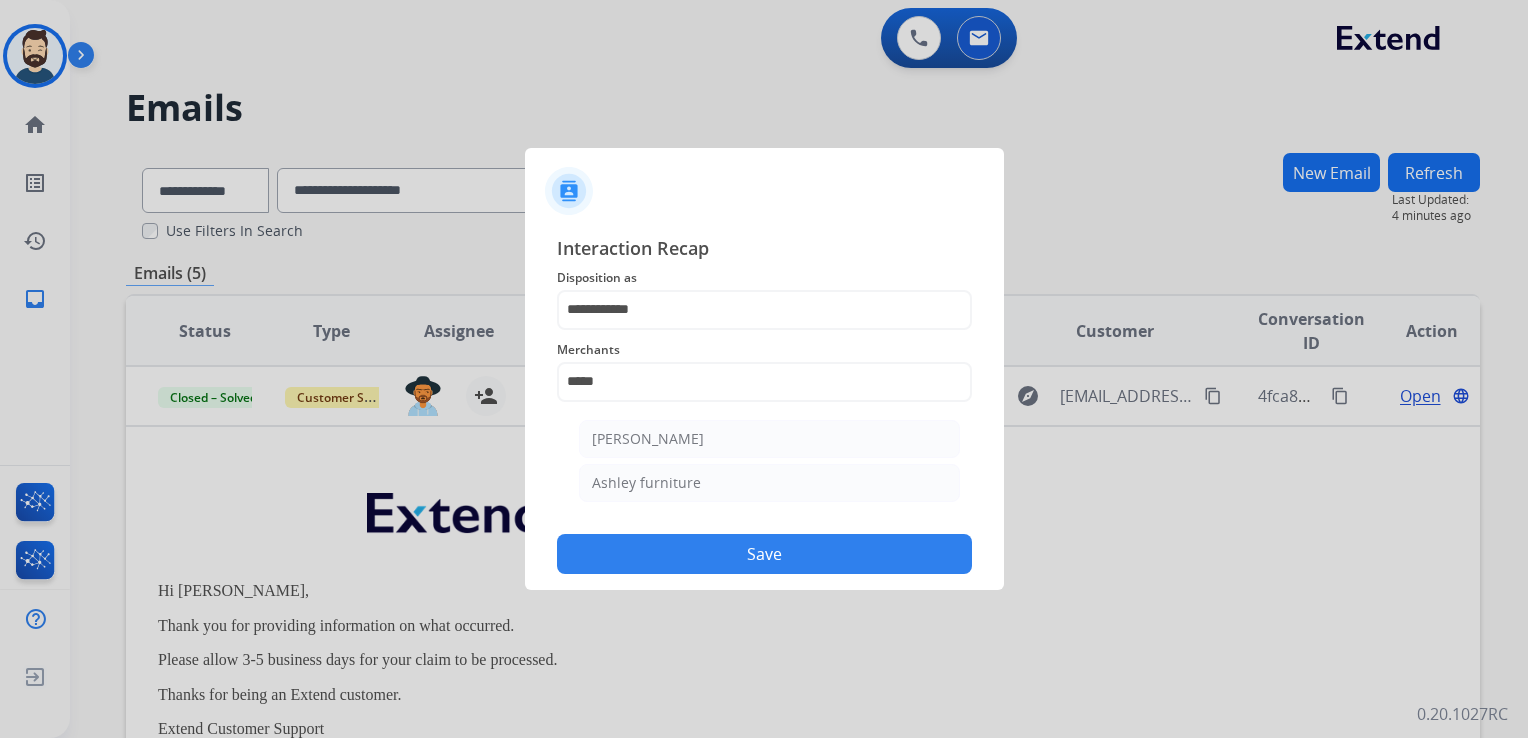 type on "**********" 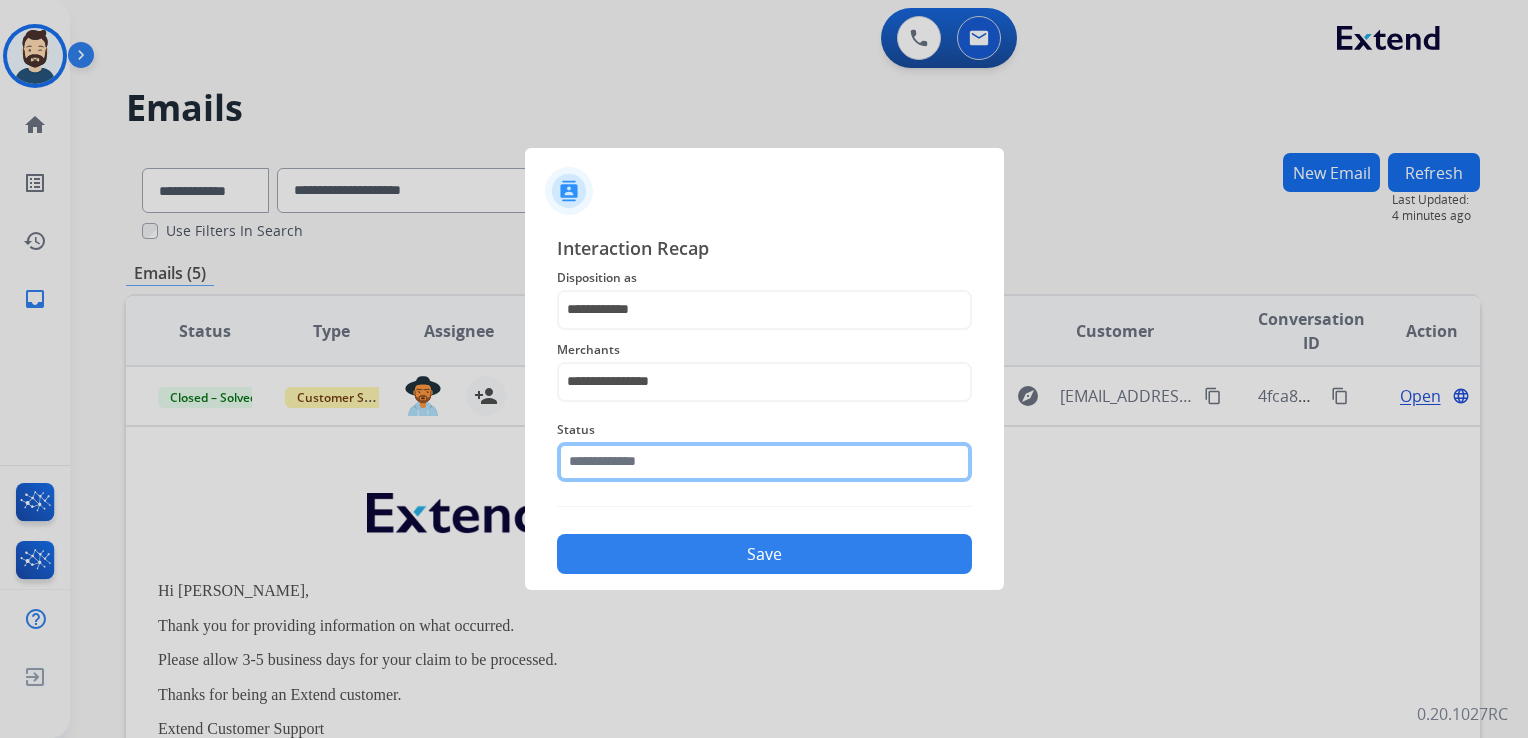 click 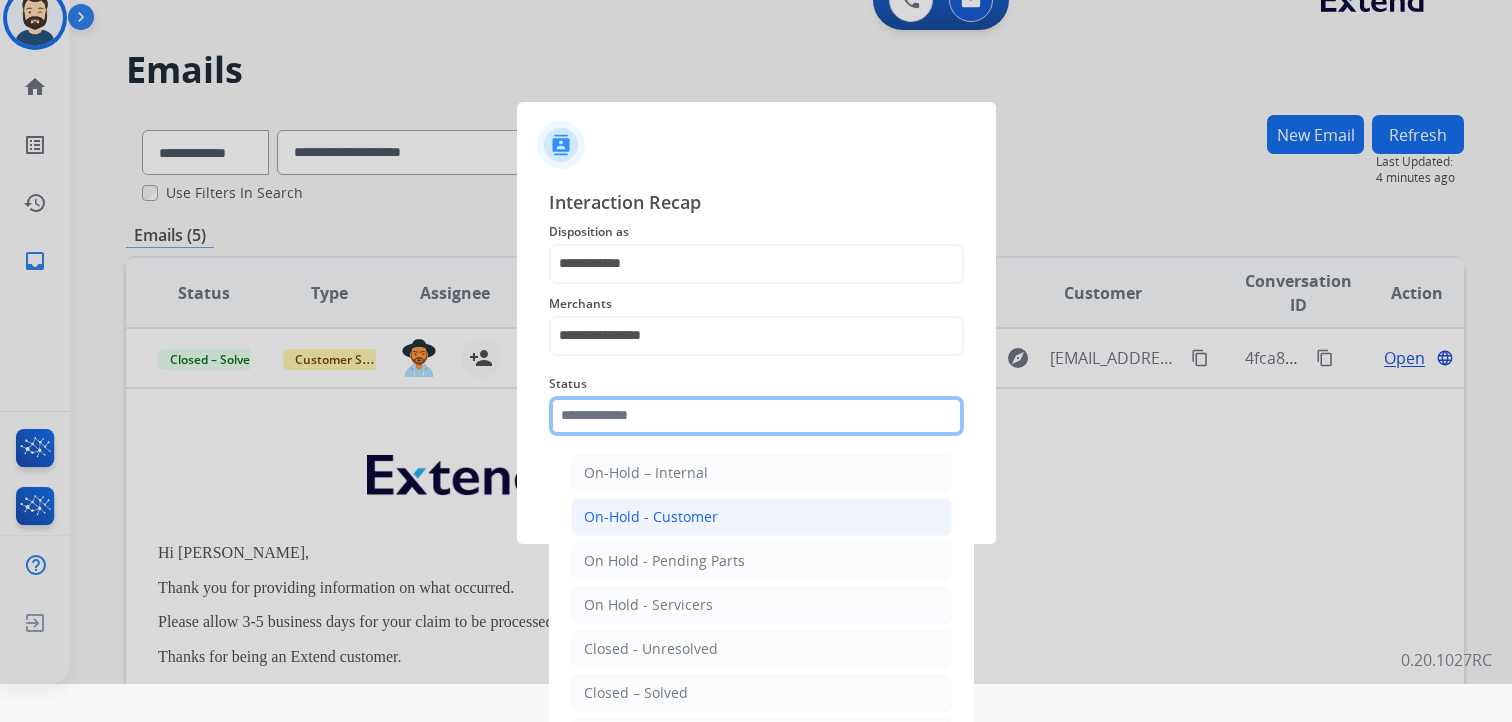 scroll, scrollTop: 59, scrollLeft: 0, axis: vertical 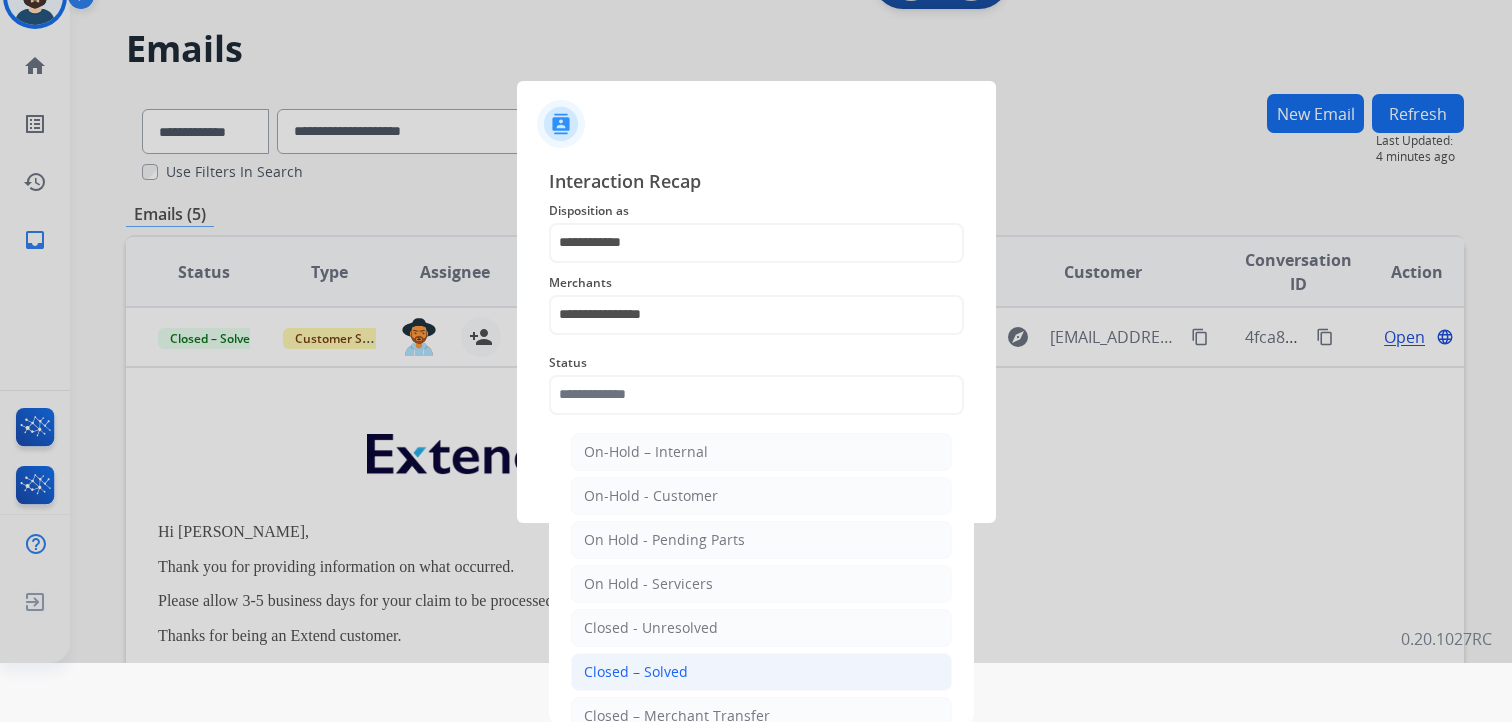 click on "Closed – Solved" 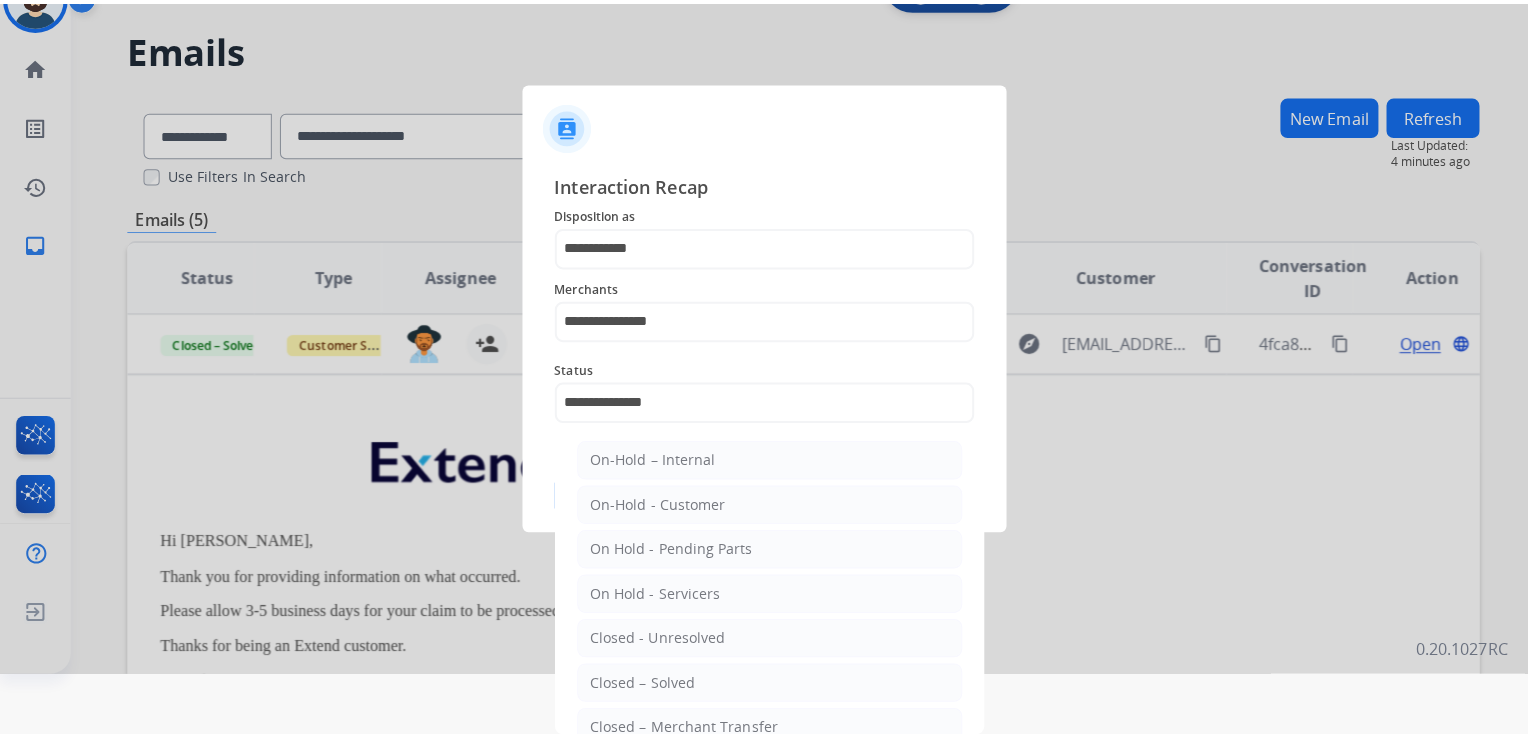 scroll, scrollTop: 0, scrollLeft: 0, axis: both 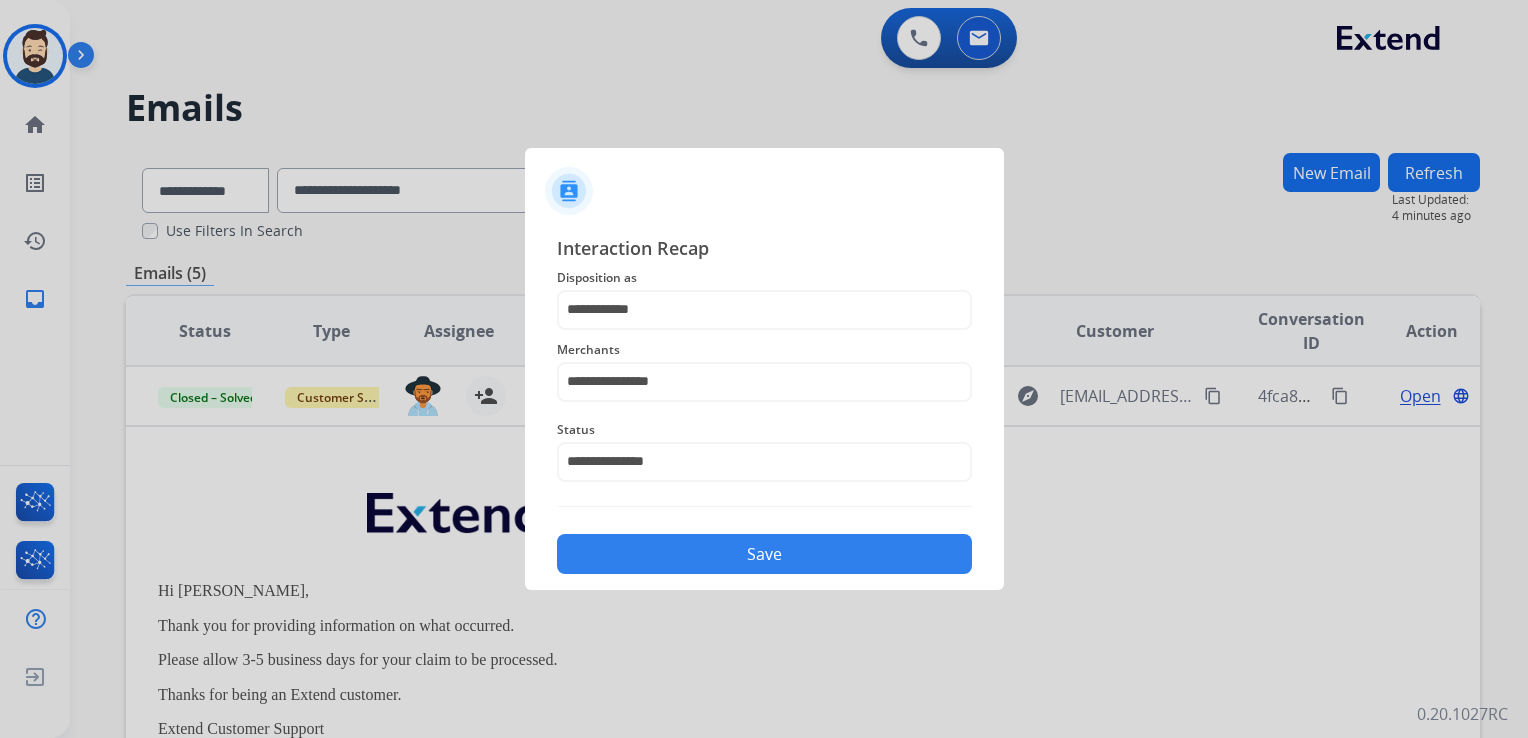 click on "Save" 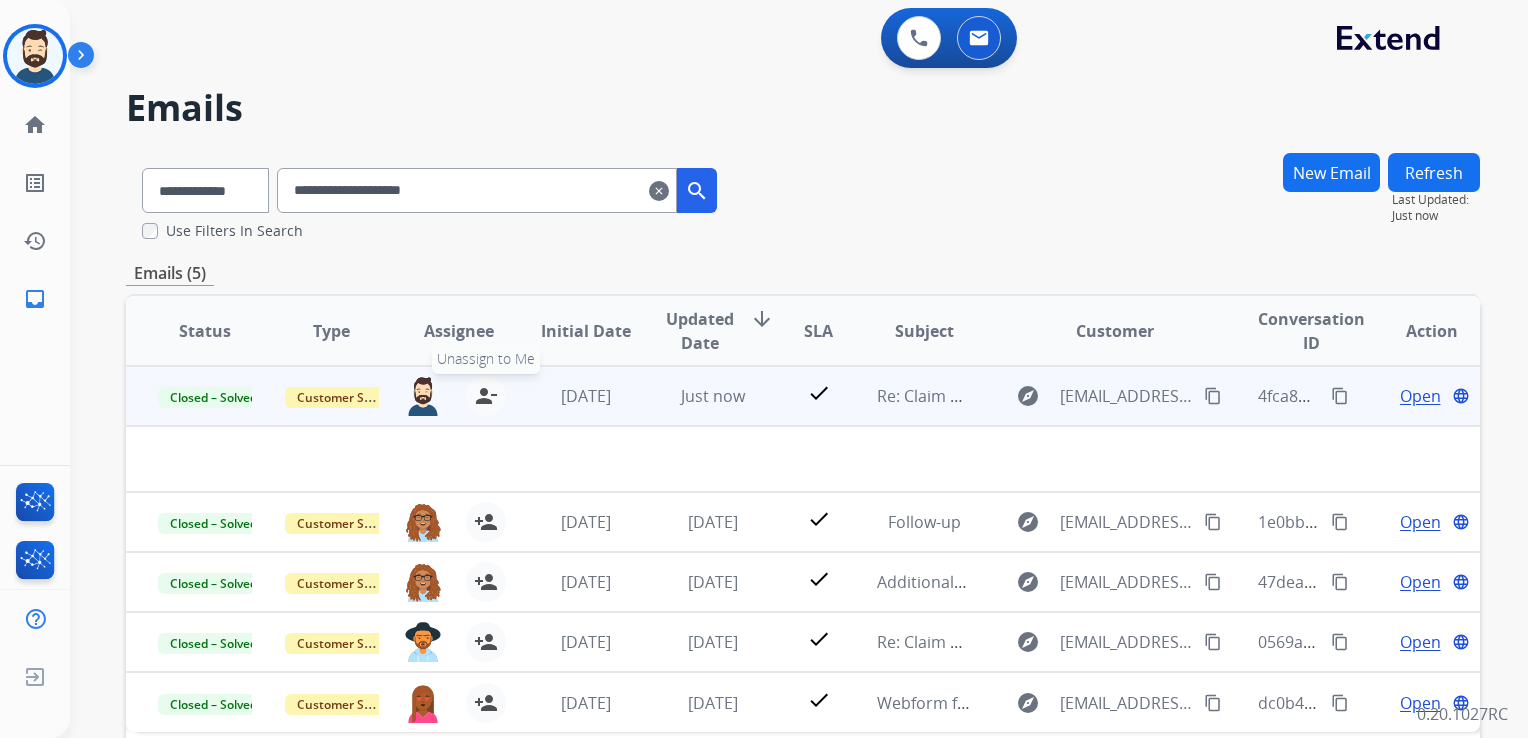 click on "person_remove" at bounding box center (486, 396) 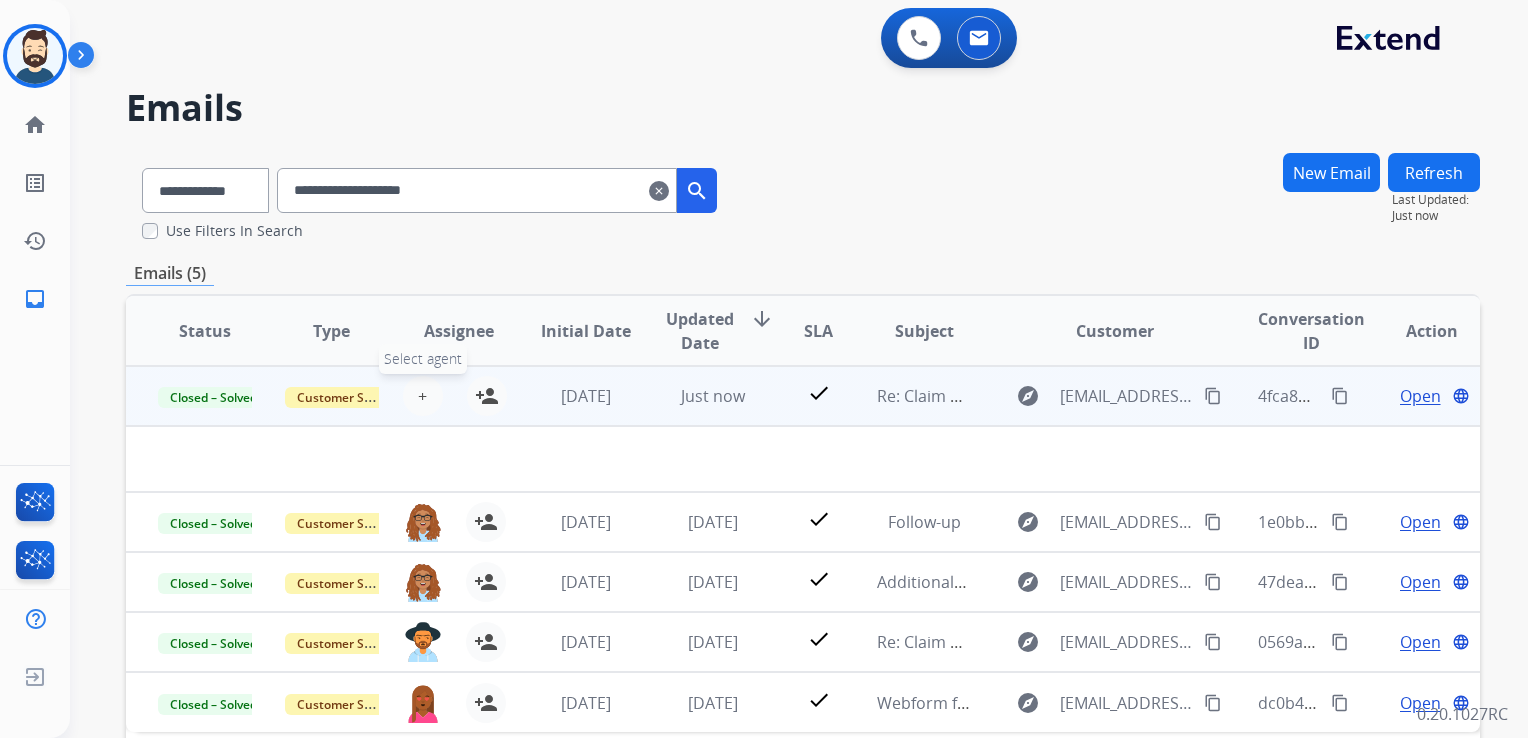 click on "+" at bounding box center [422, 396] 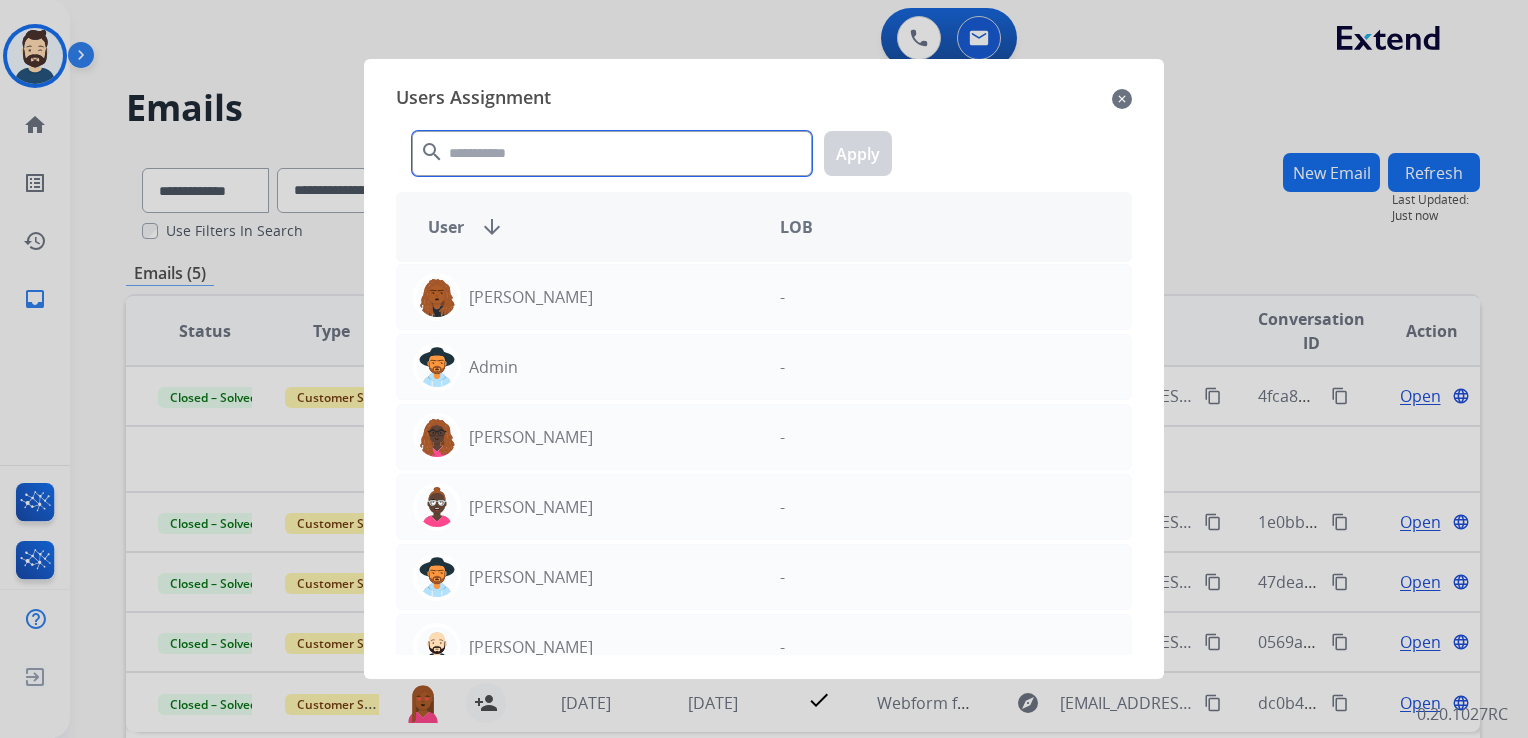 click 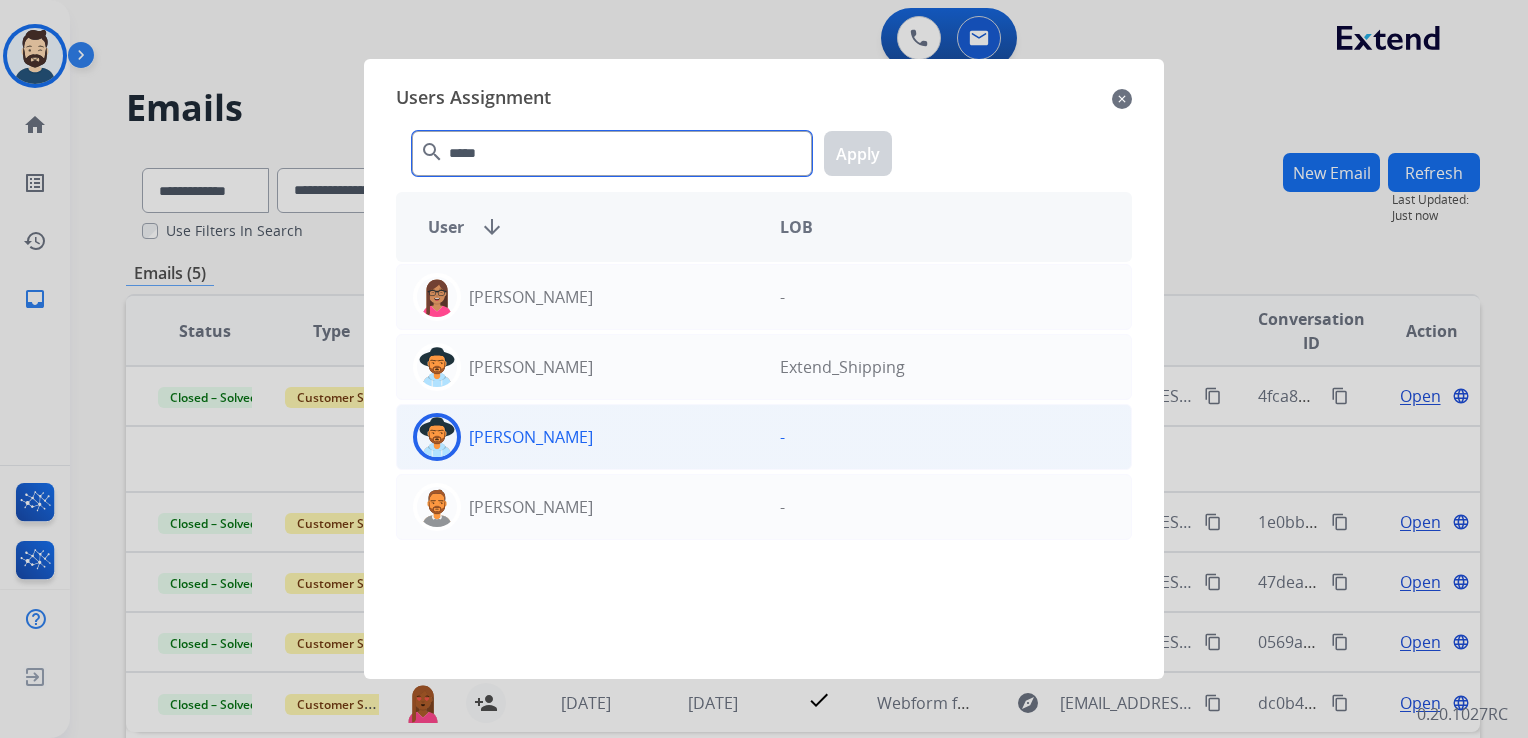 type on "*****" 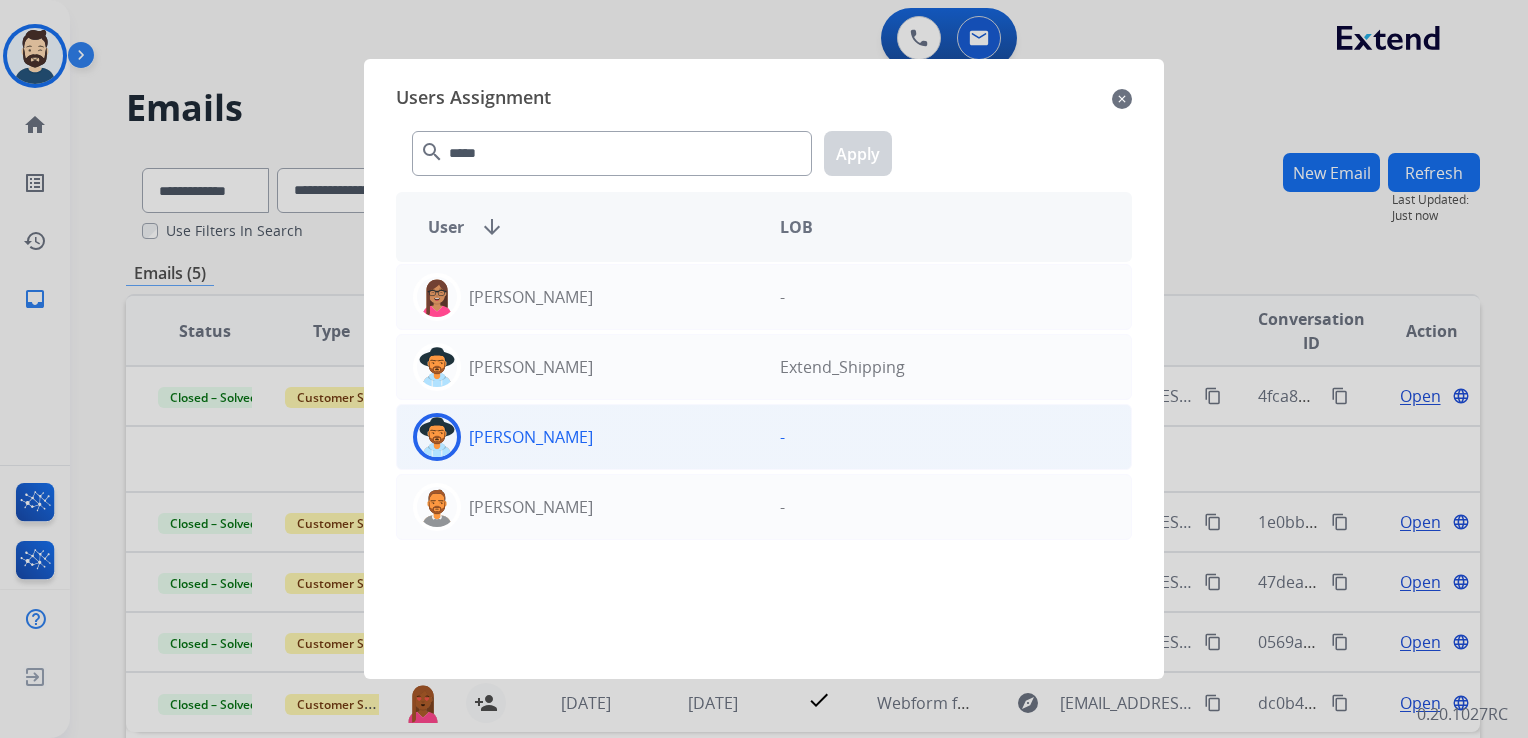 click 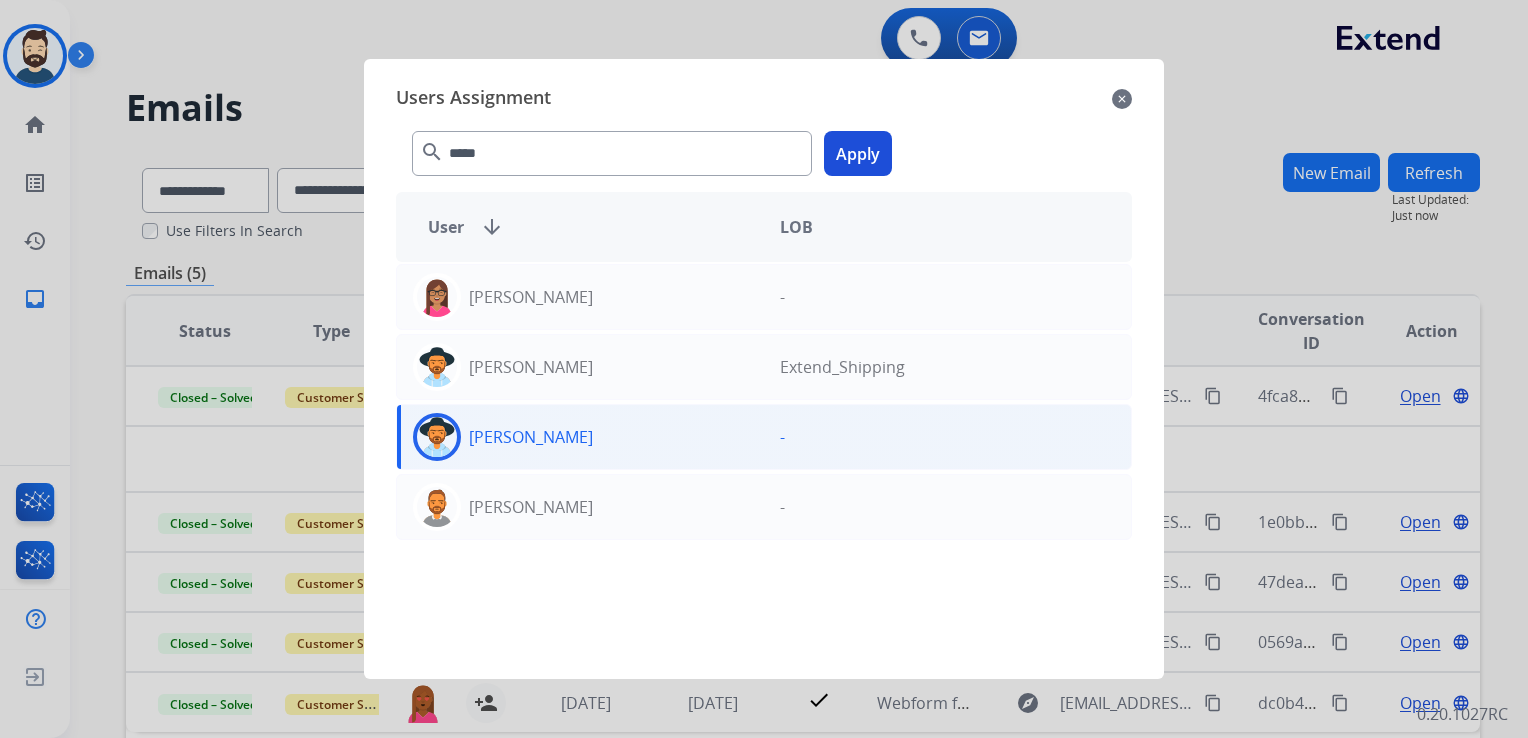 click on "Apply" 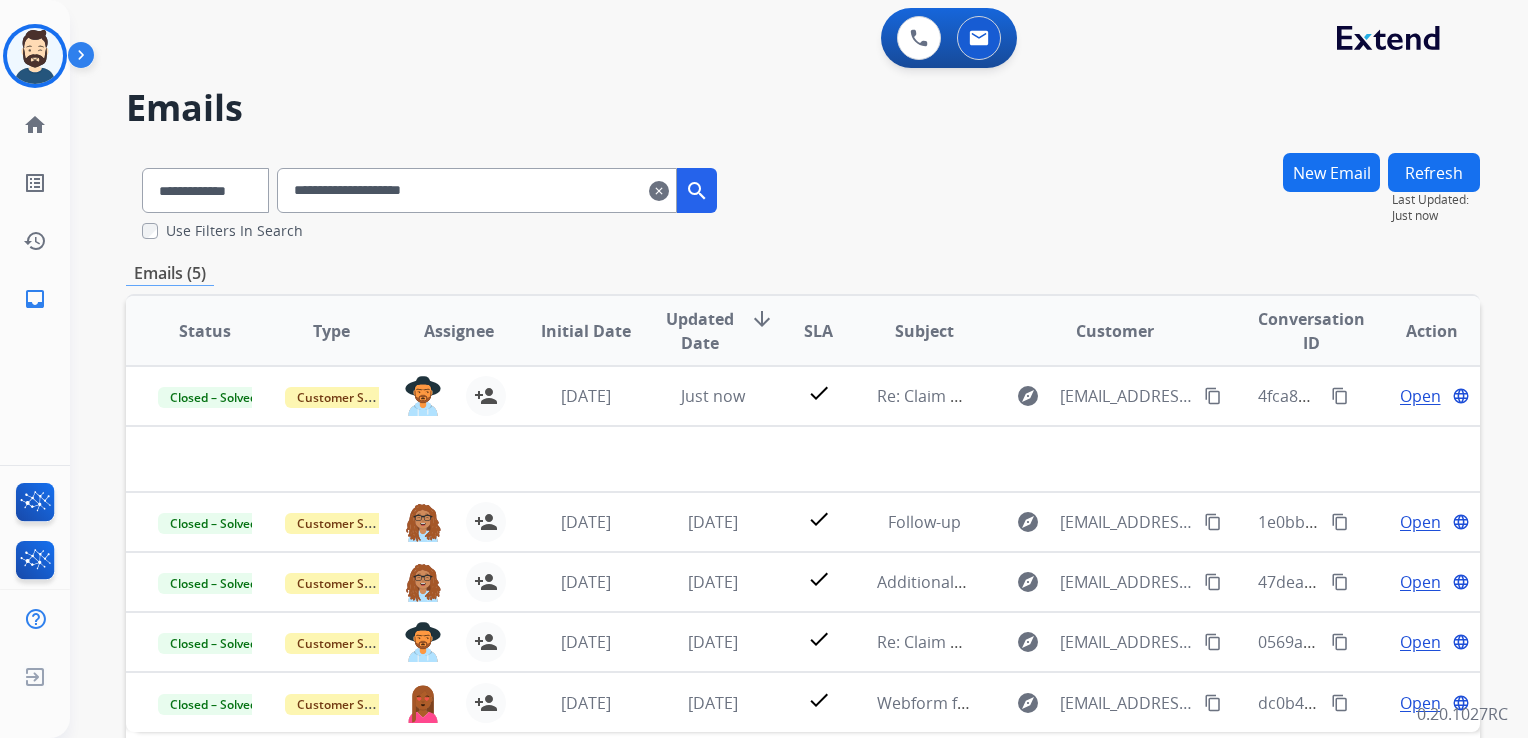 click on "clear" at bounding box center (659, 191) 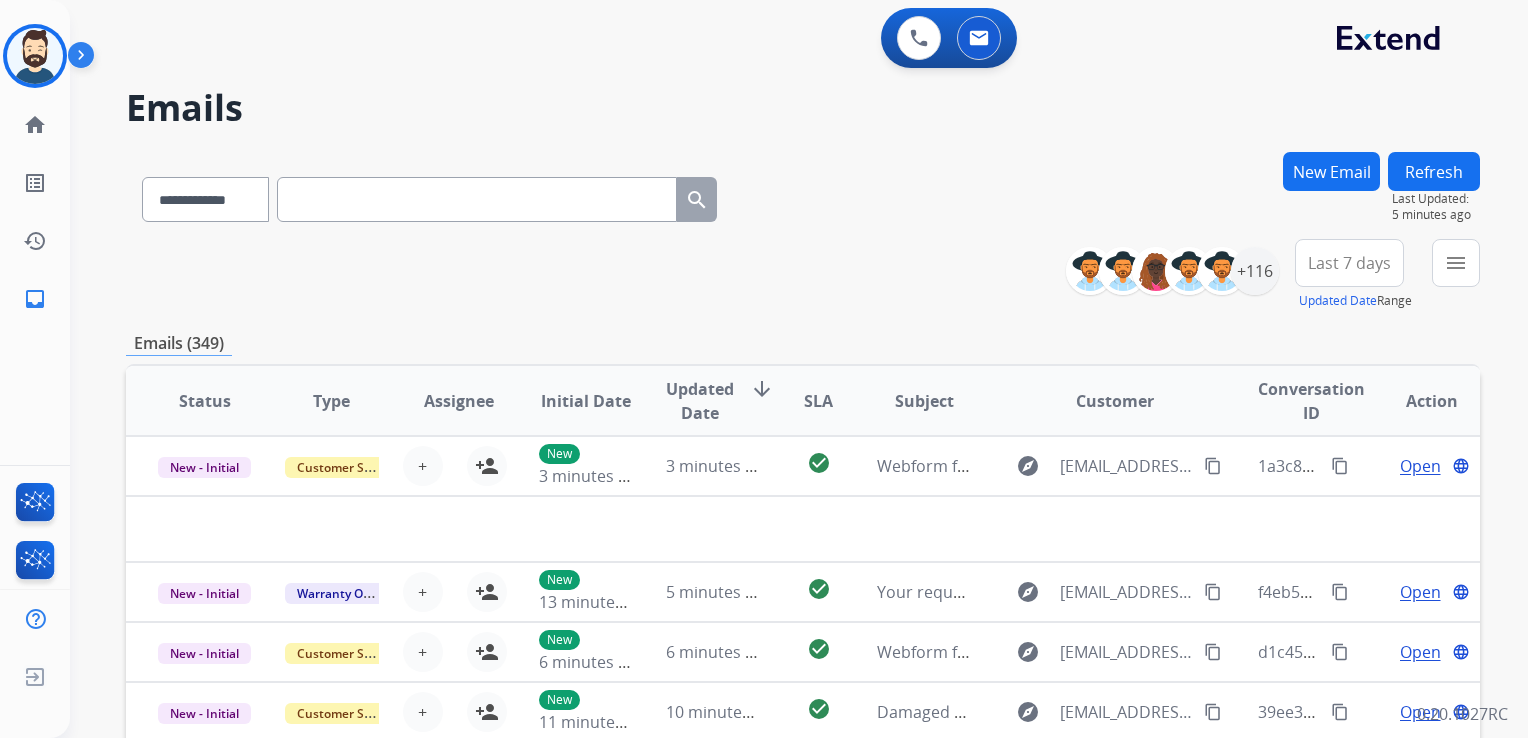 click on "0 Voice Interactions  0  Email Interactions" at bounding box center (787, 40) 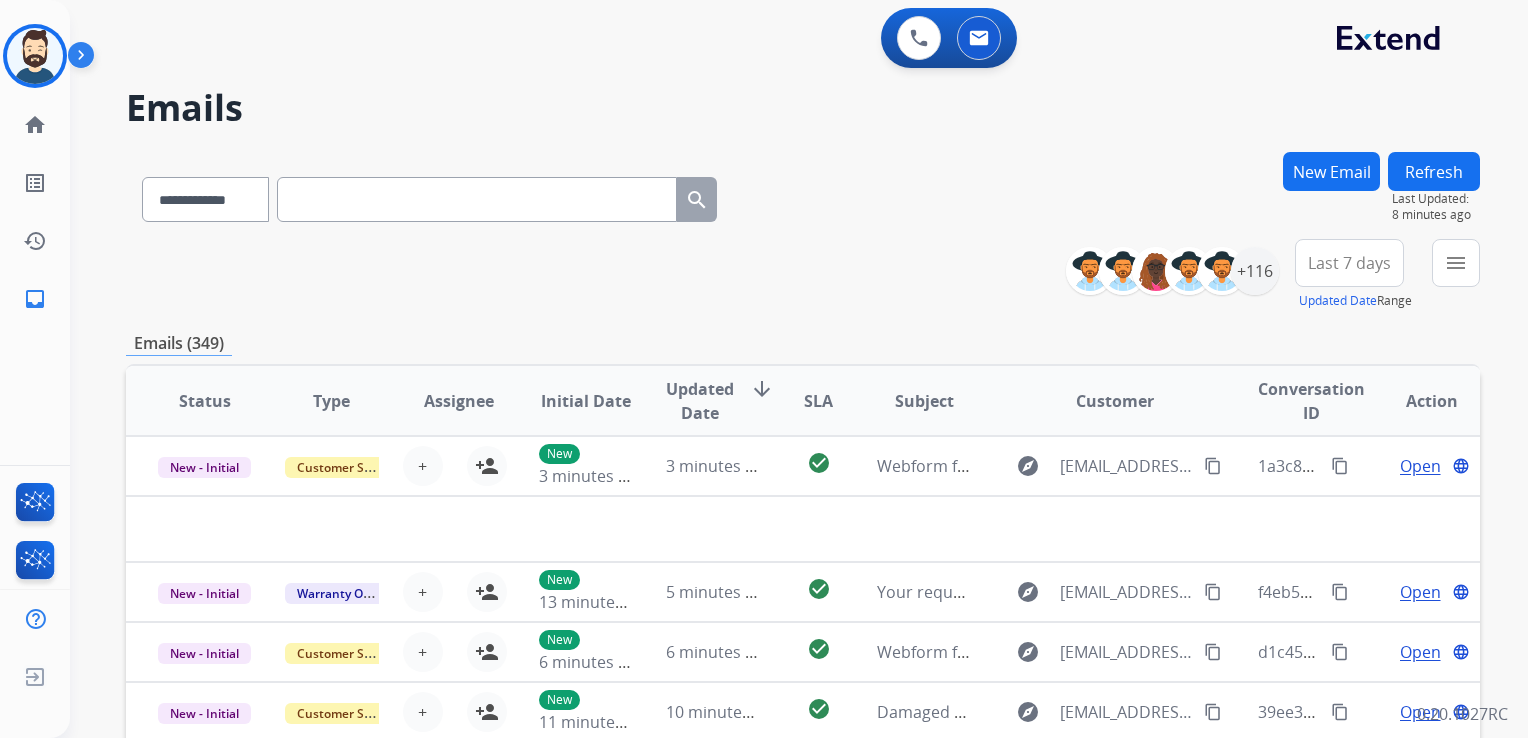click at bounding box center (477, 199) 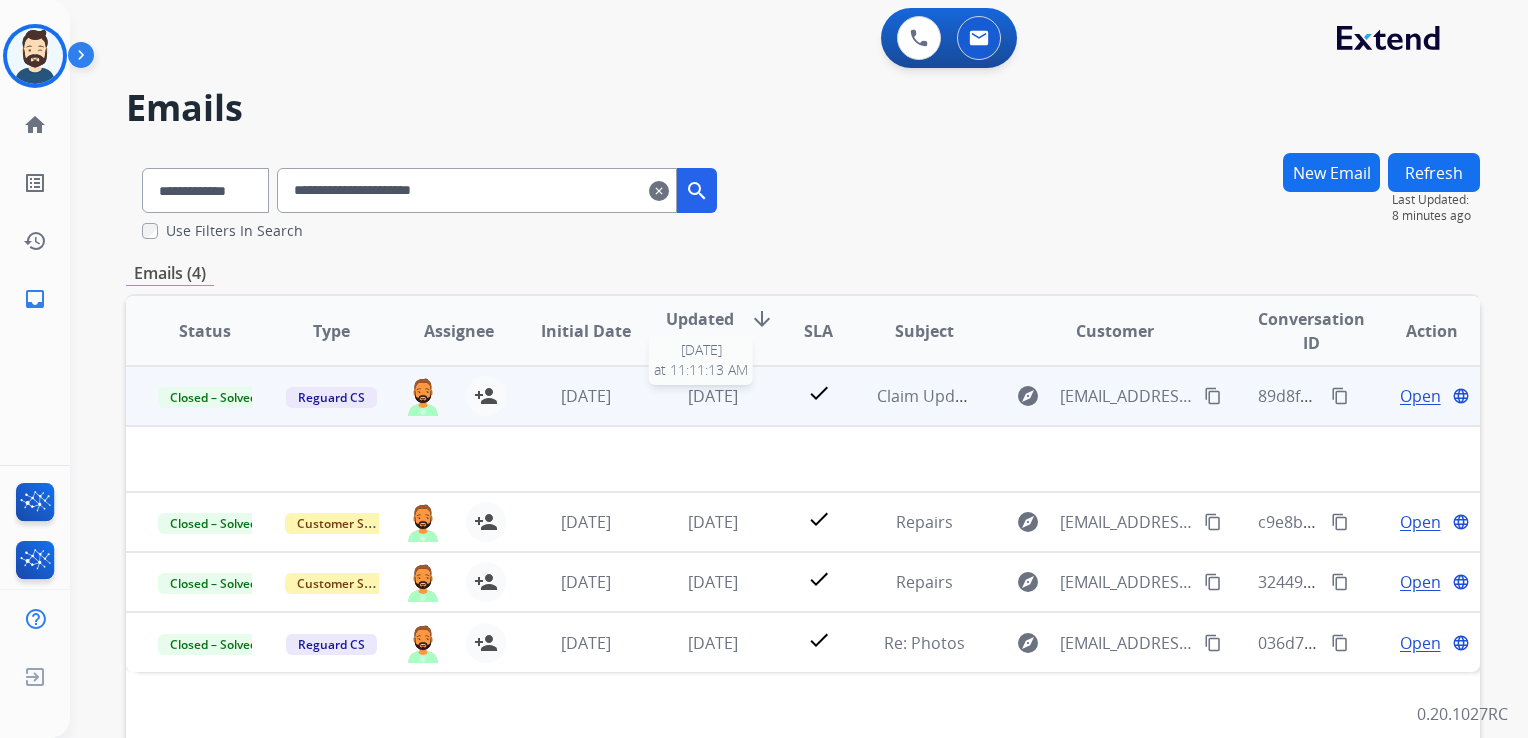 click on "5 days ago" at bounding box center [713, 396] 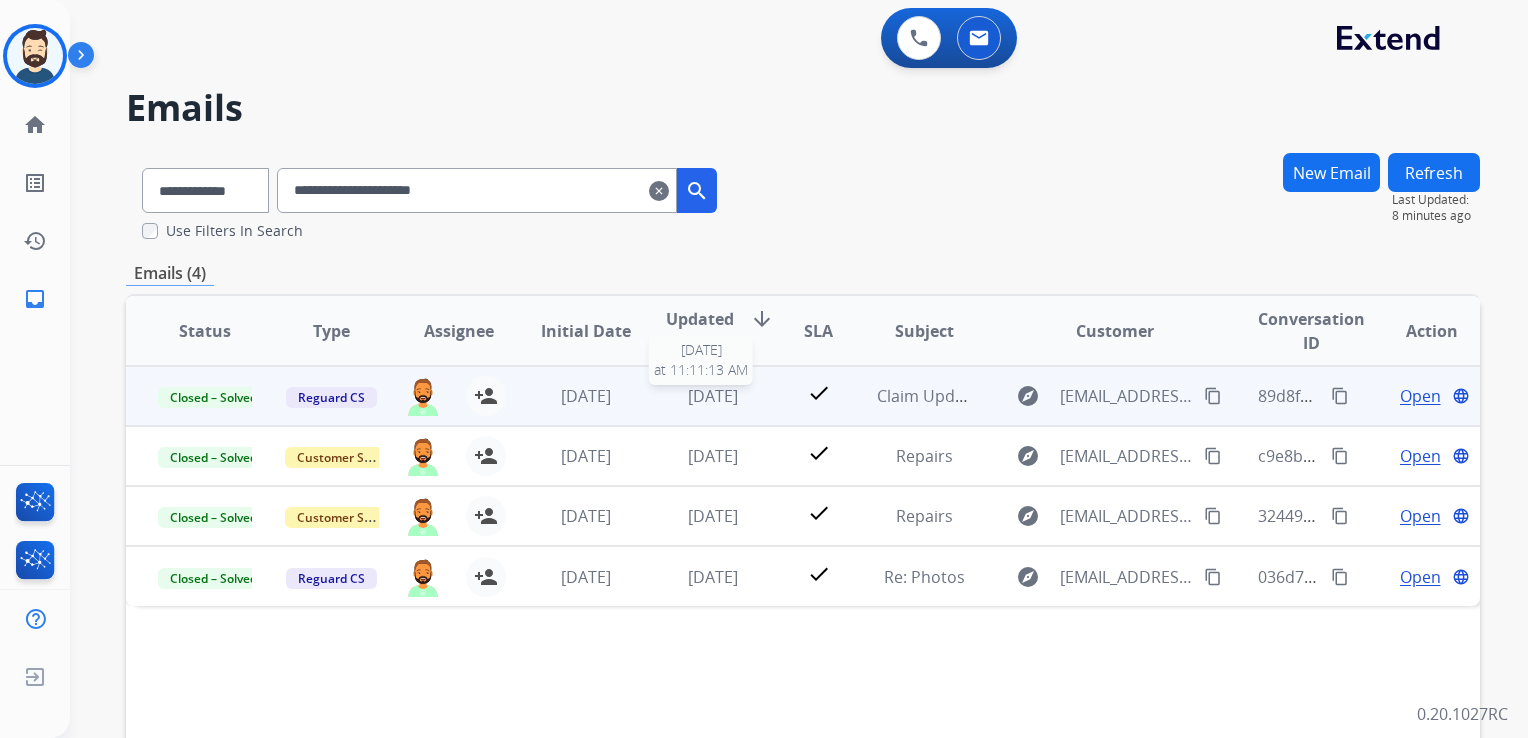click on "5 days ago" at bounding box center [713, 396] 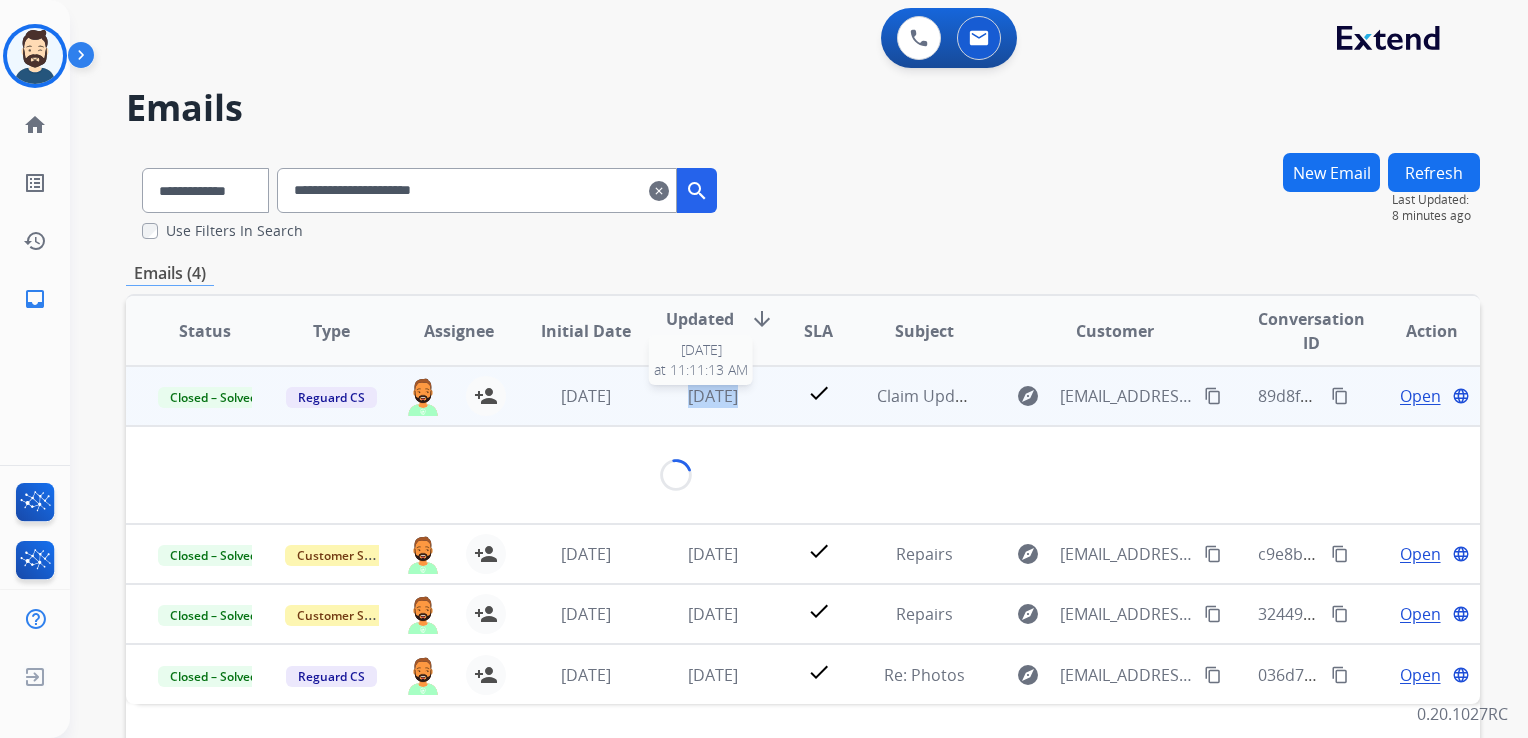 click on "5 days ago" at bounding box center [713, 396] 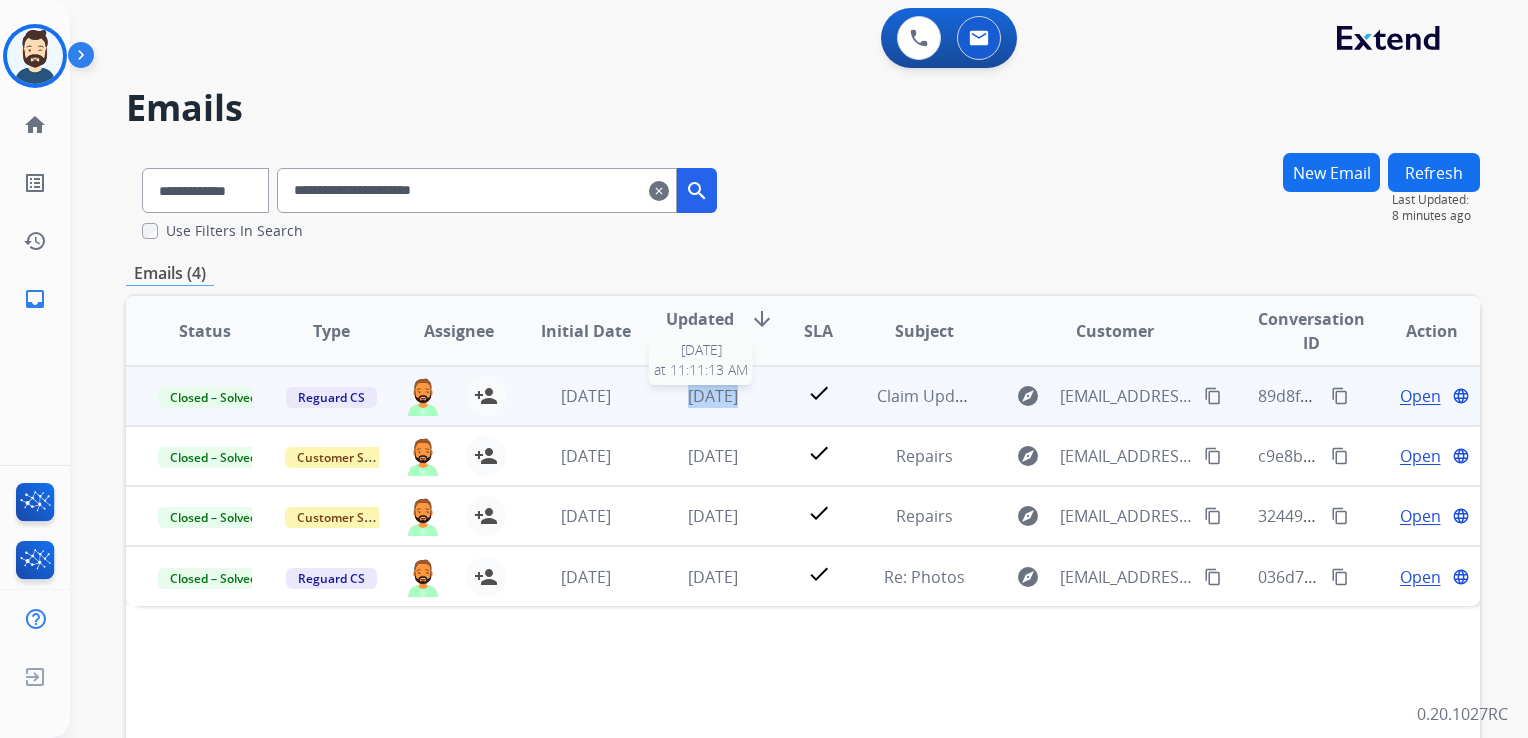 click on "5 days ago" at bounding box center (713, 396) 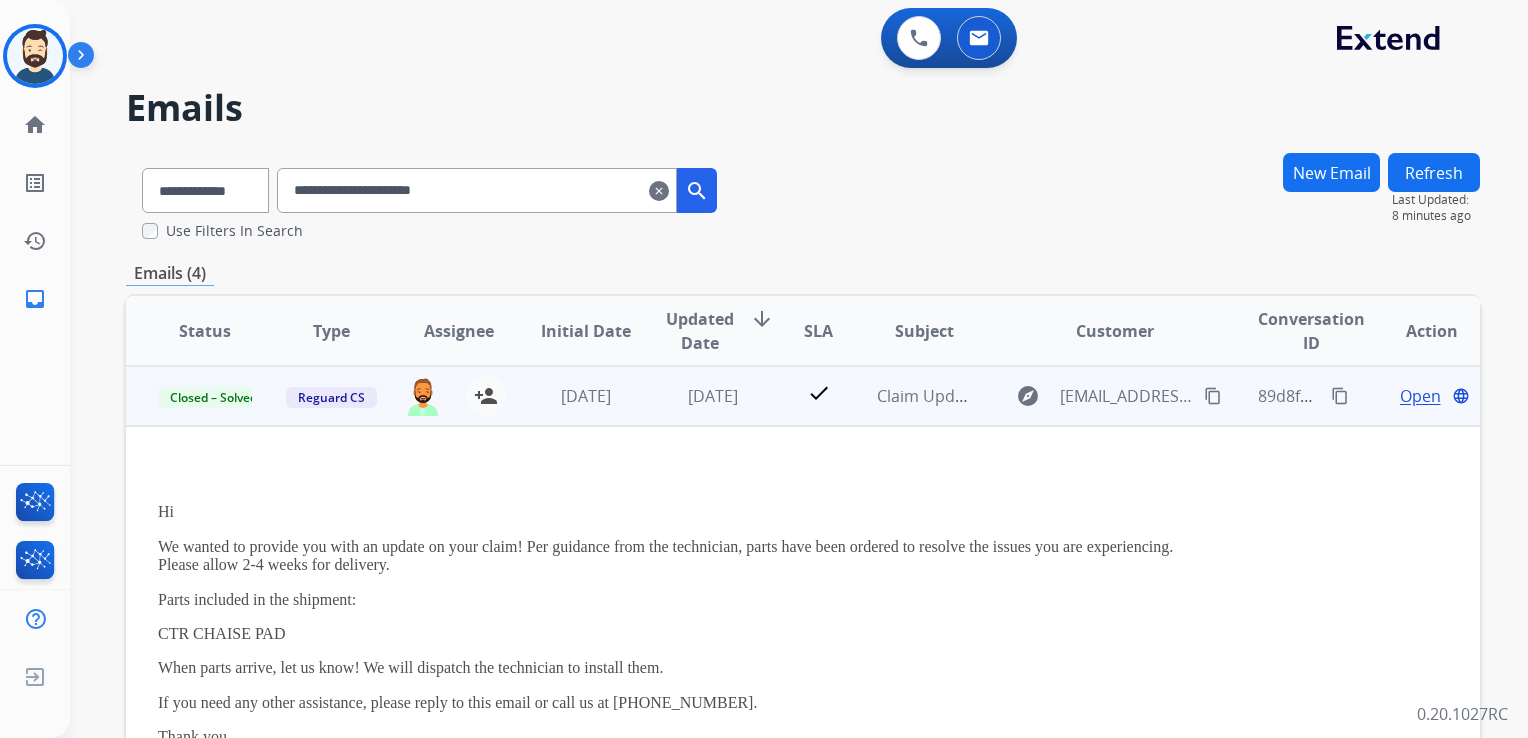 click on "Open" at bounding box center (1420, 396) 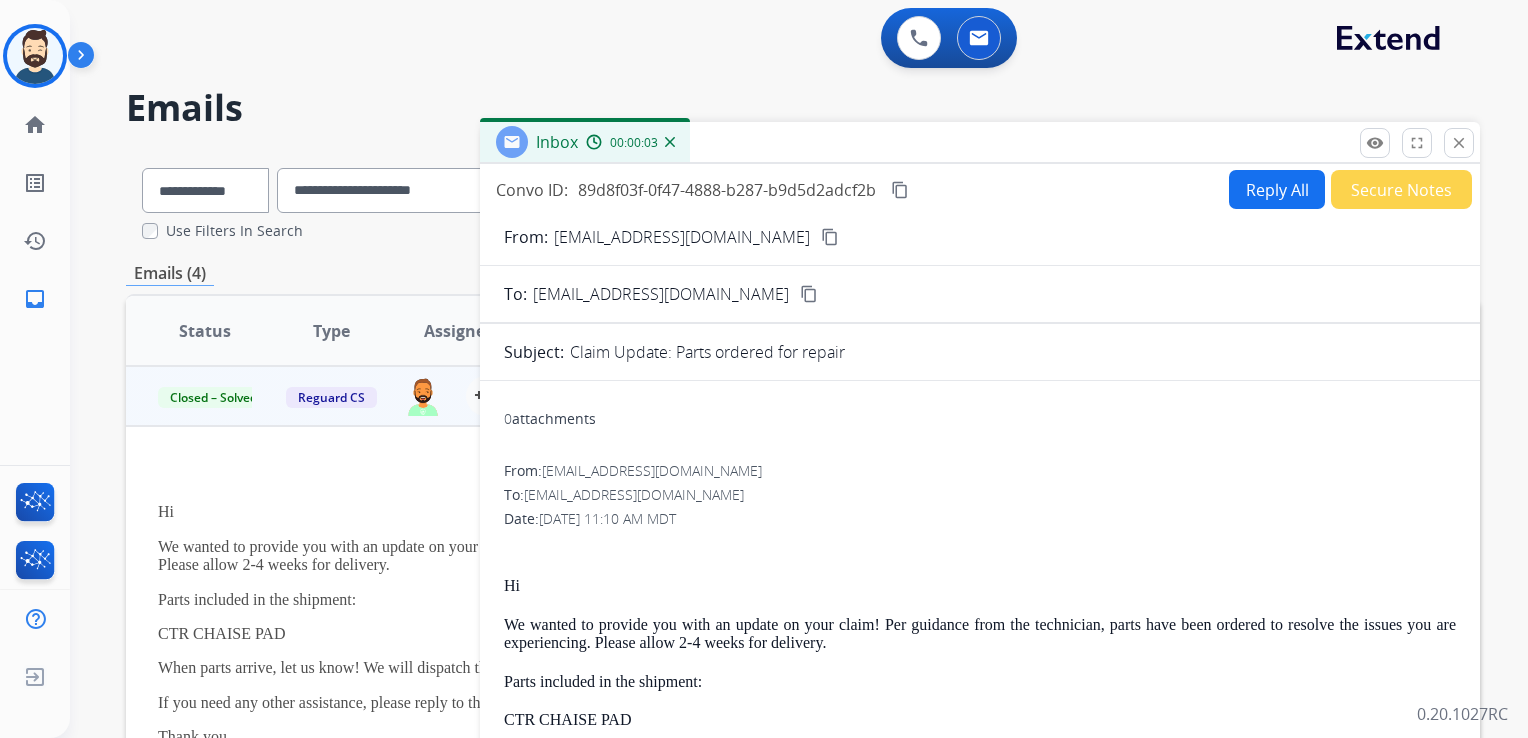 click on "Reply All" at bounding box center [1277, 189] 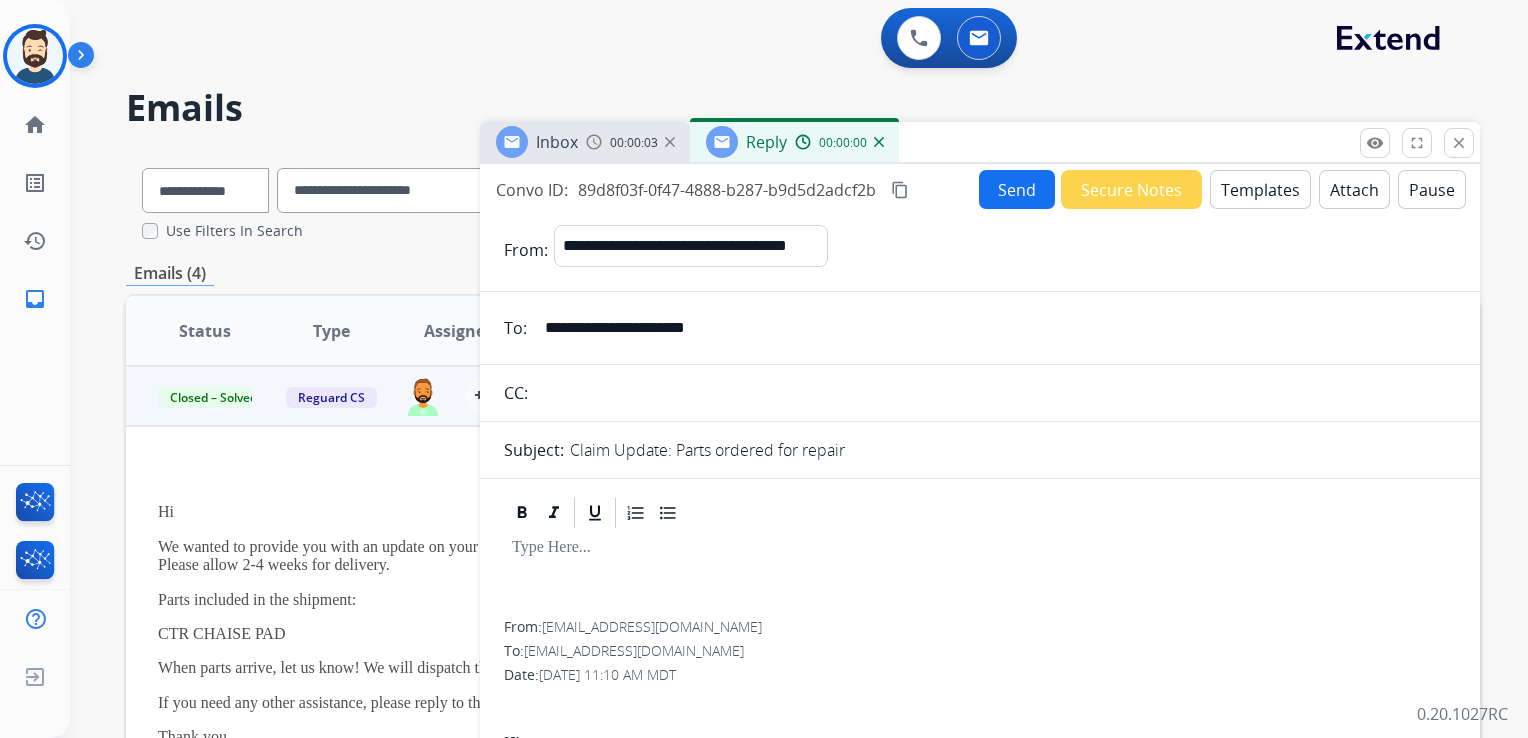 click on "Templates" at bounding box center [1260, 189] 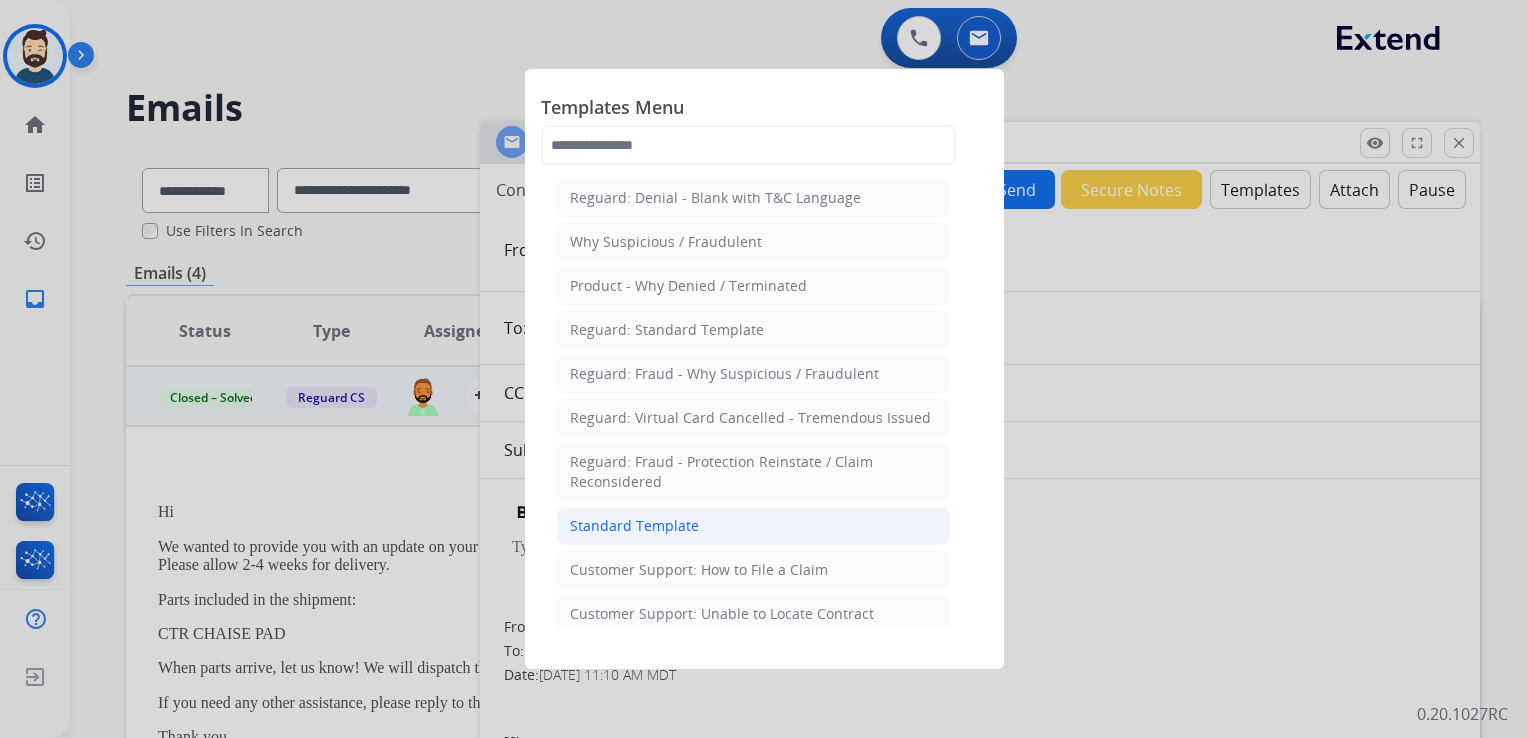click on "Standard Template" 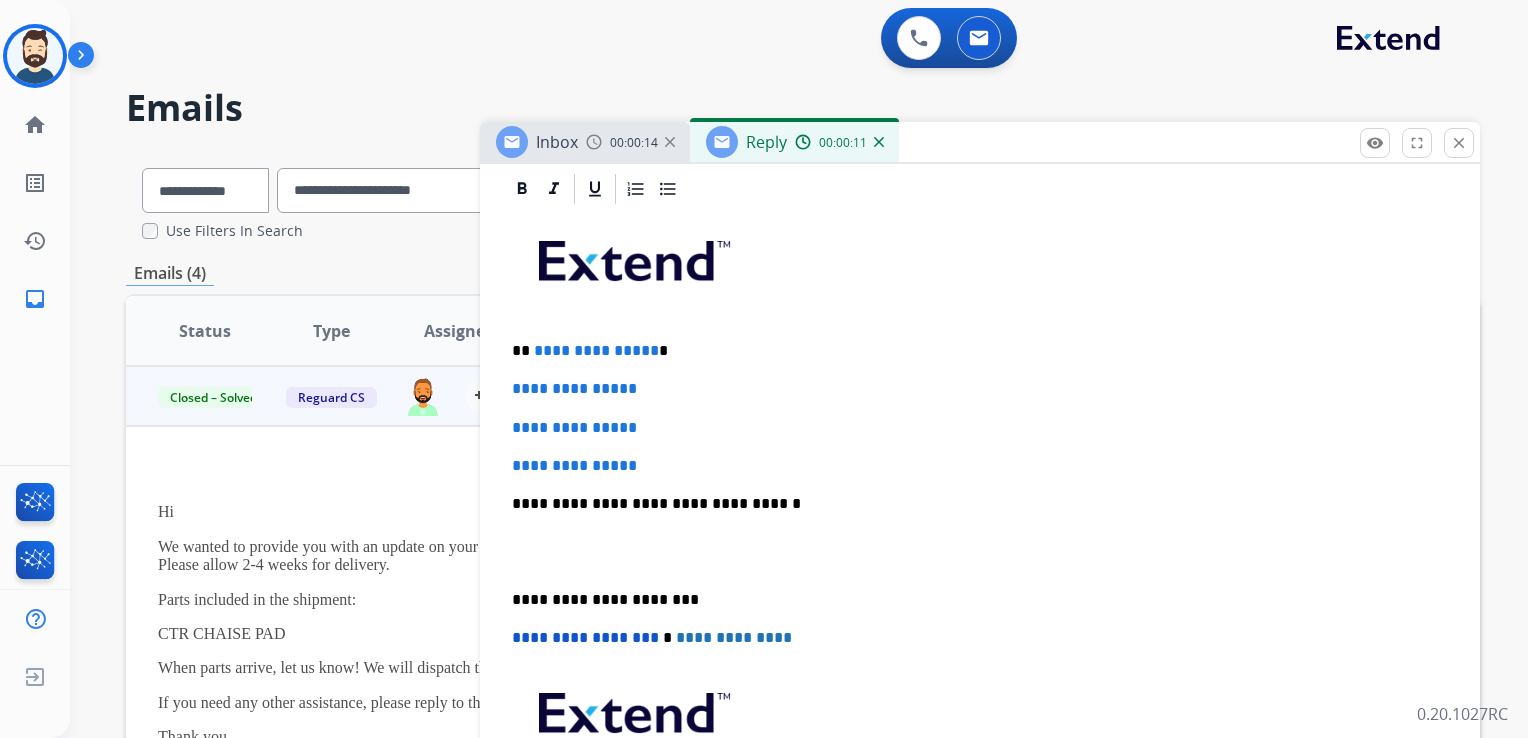 scroll, scrollTop: 412, scrollLeft: 0, axis: vertical 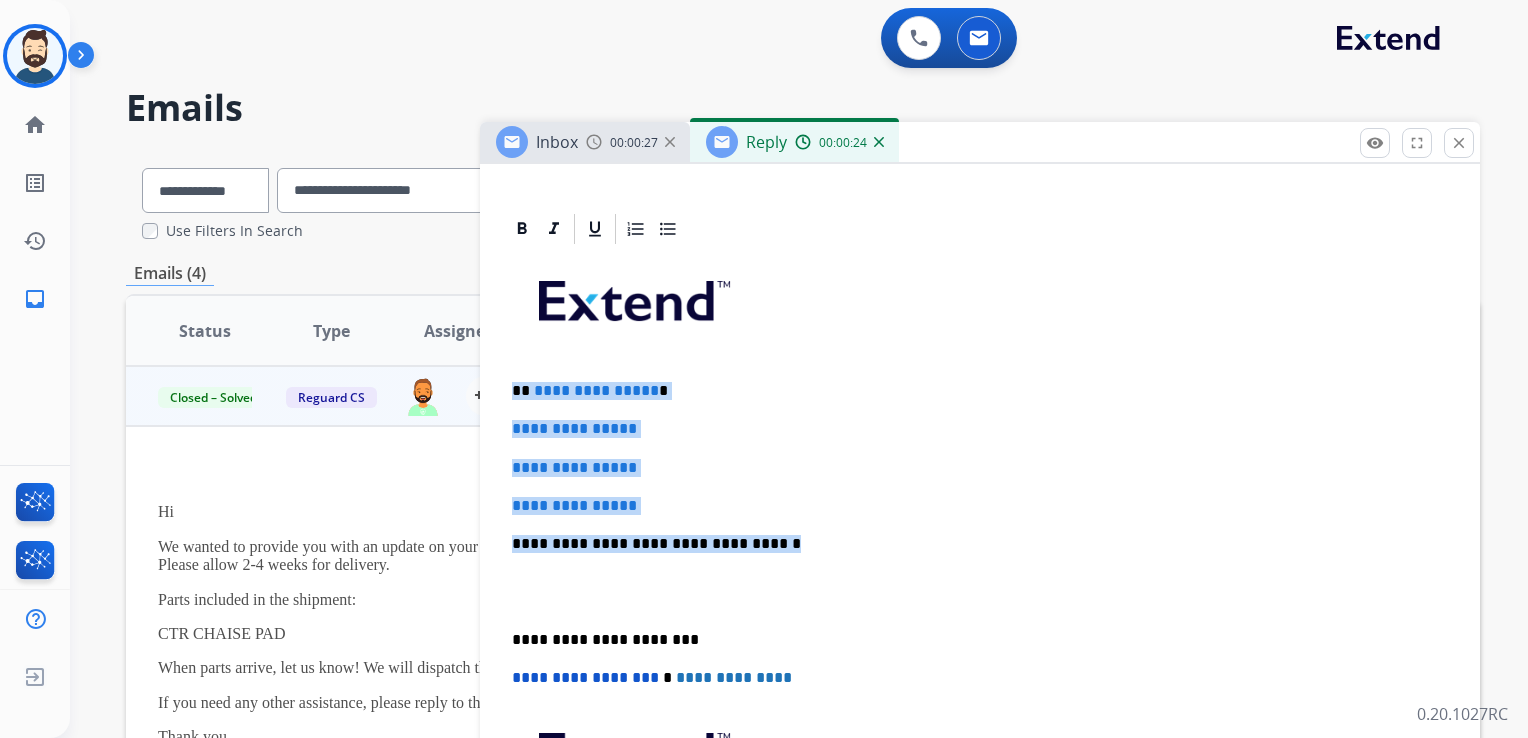 drag, startPoint x: 511, startPoint y: 387, endPoint x: 778, endPoint y: 524, distance: 300.09665 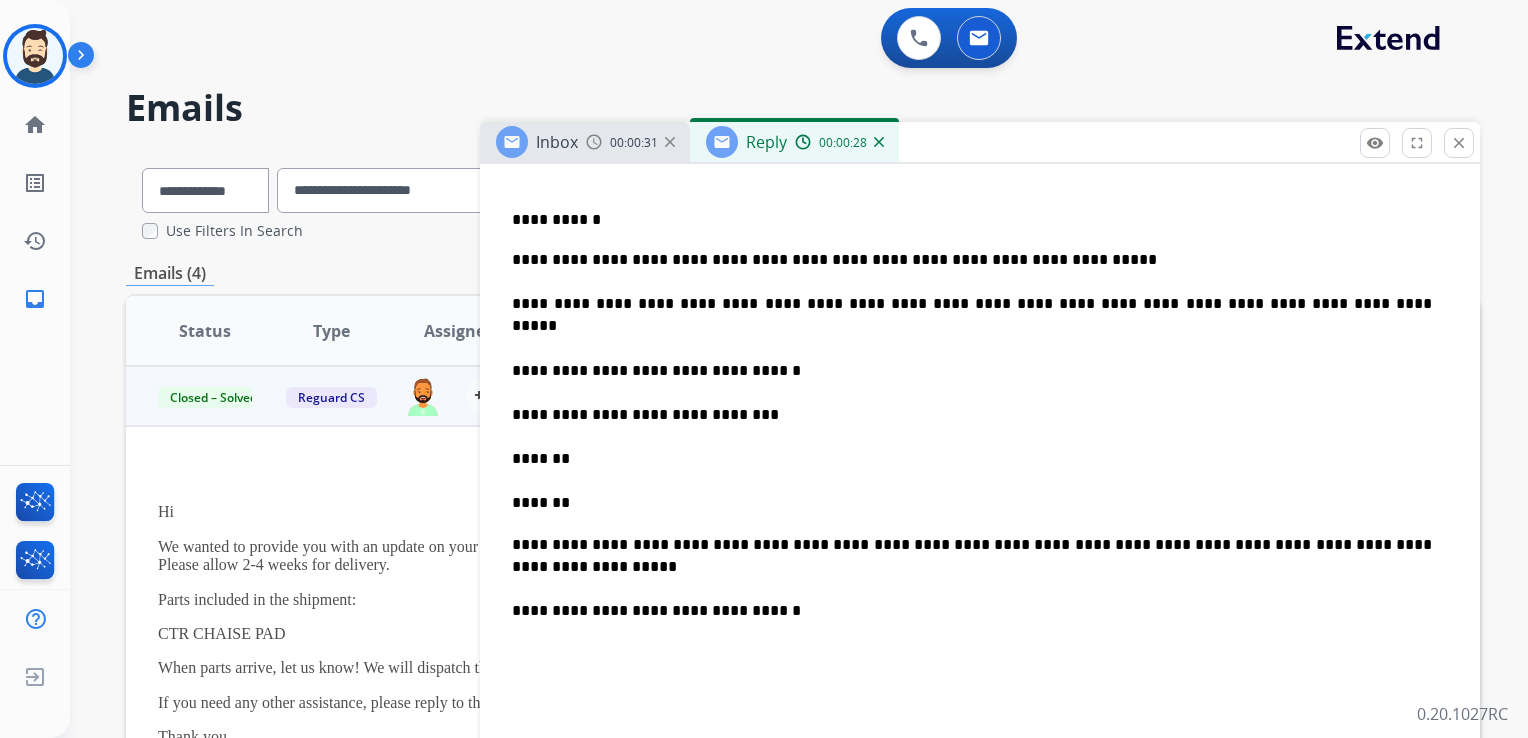 scroll, scrollTop: 584, scrollLeft: 0, axis: vertical 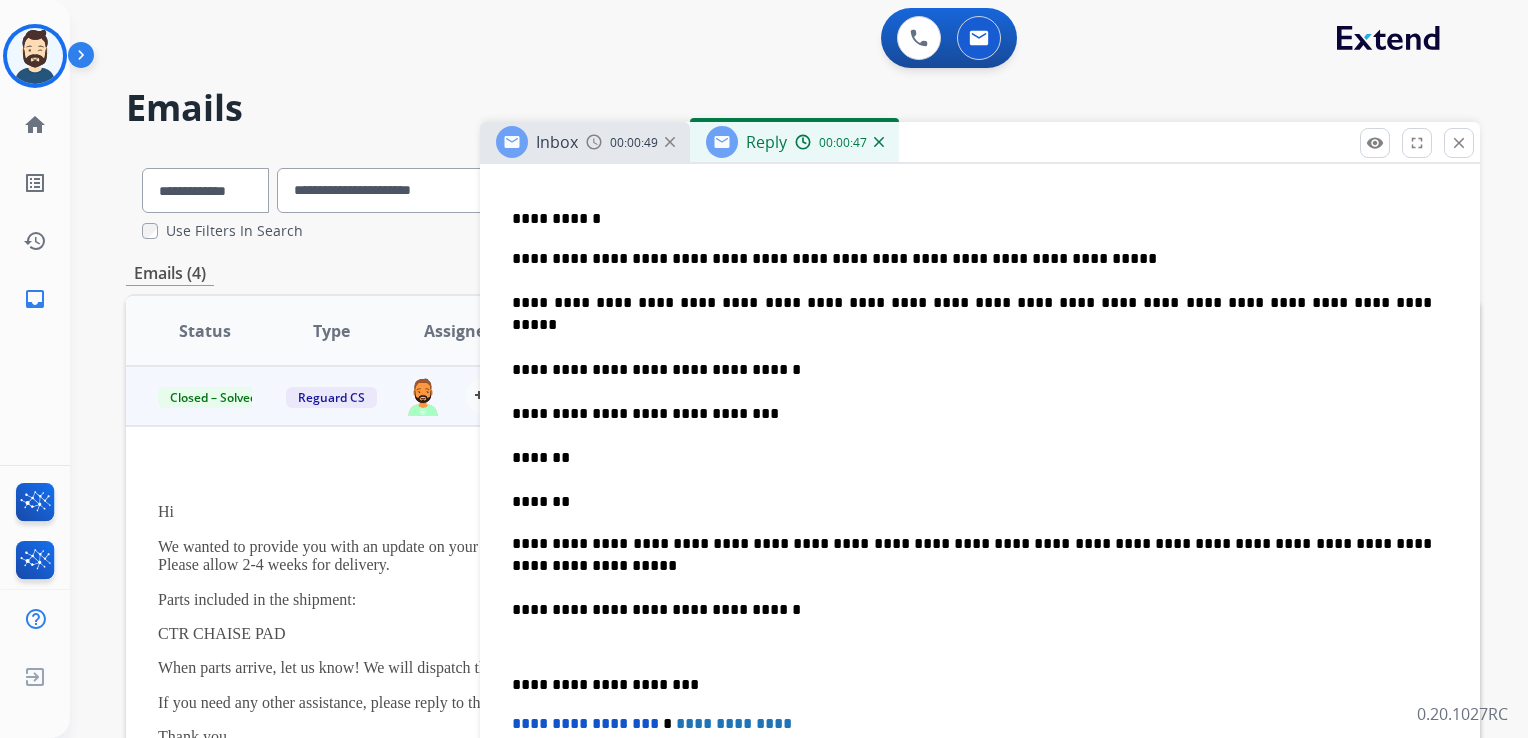 click on "**********" at bounding box center [972, 219] 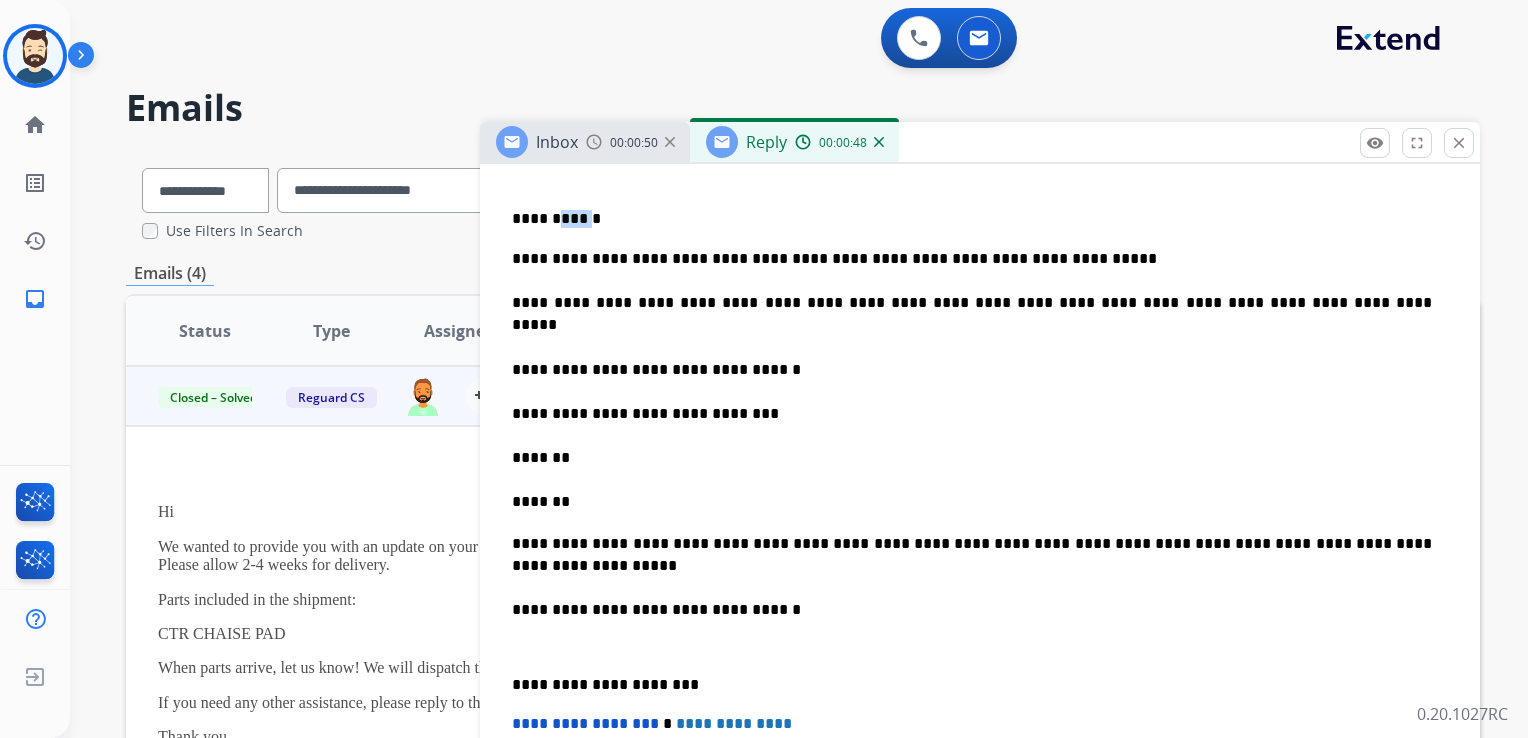 click on "**********" at bounding box center [972, 219] 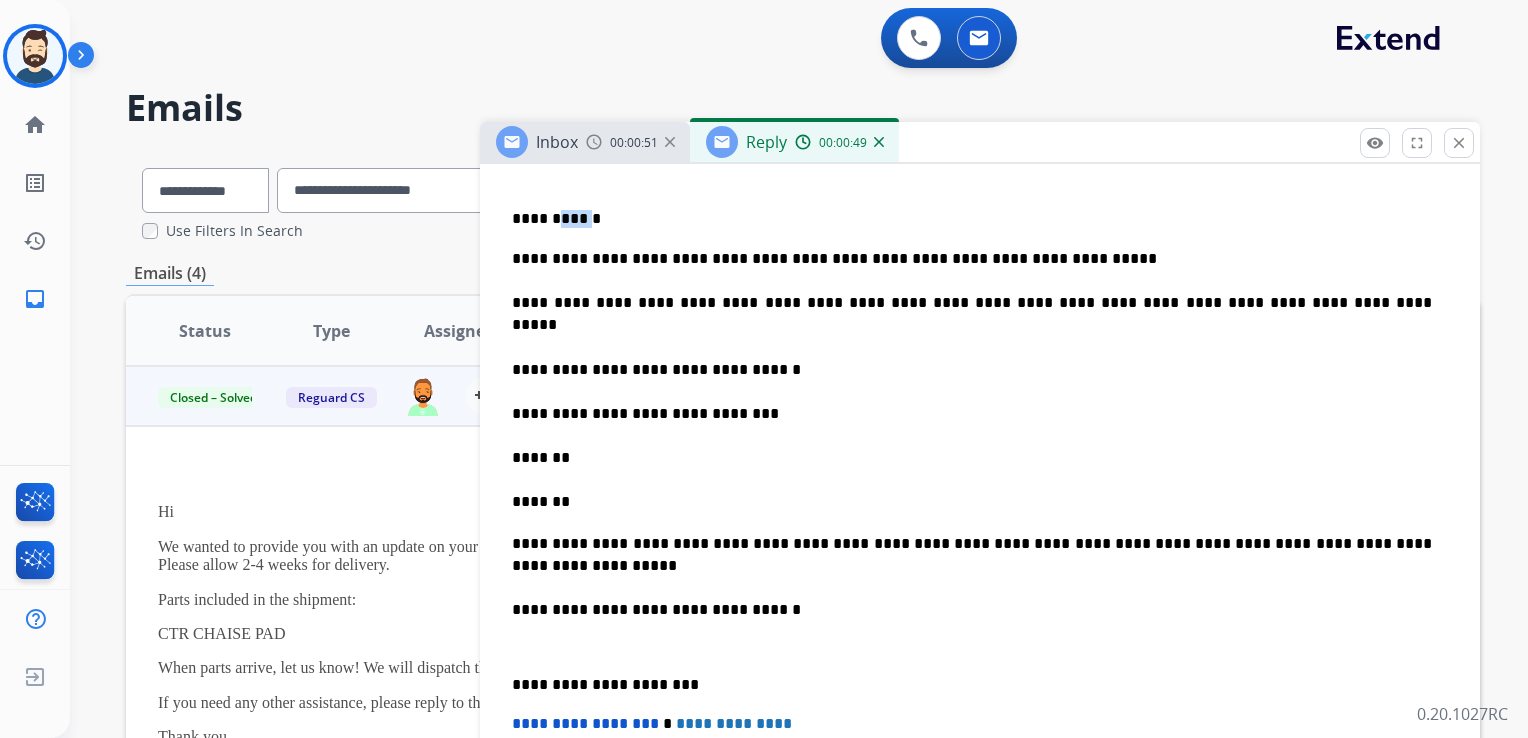 type 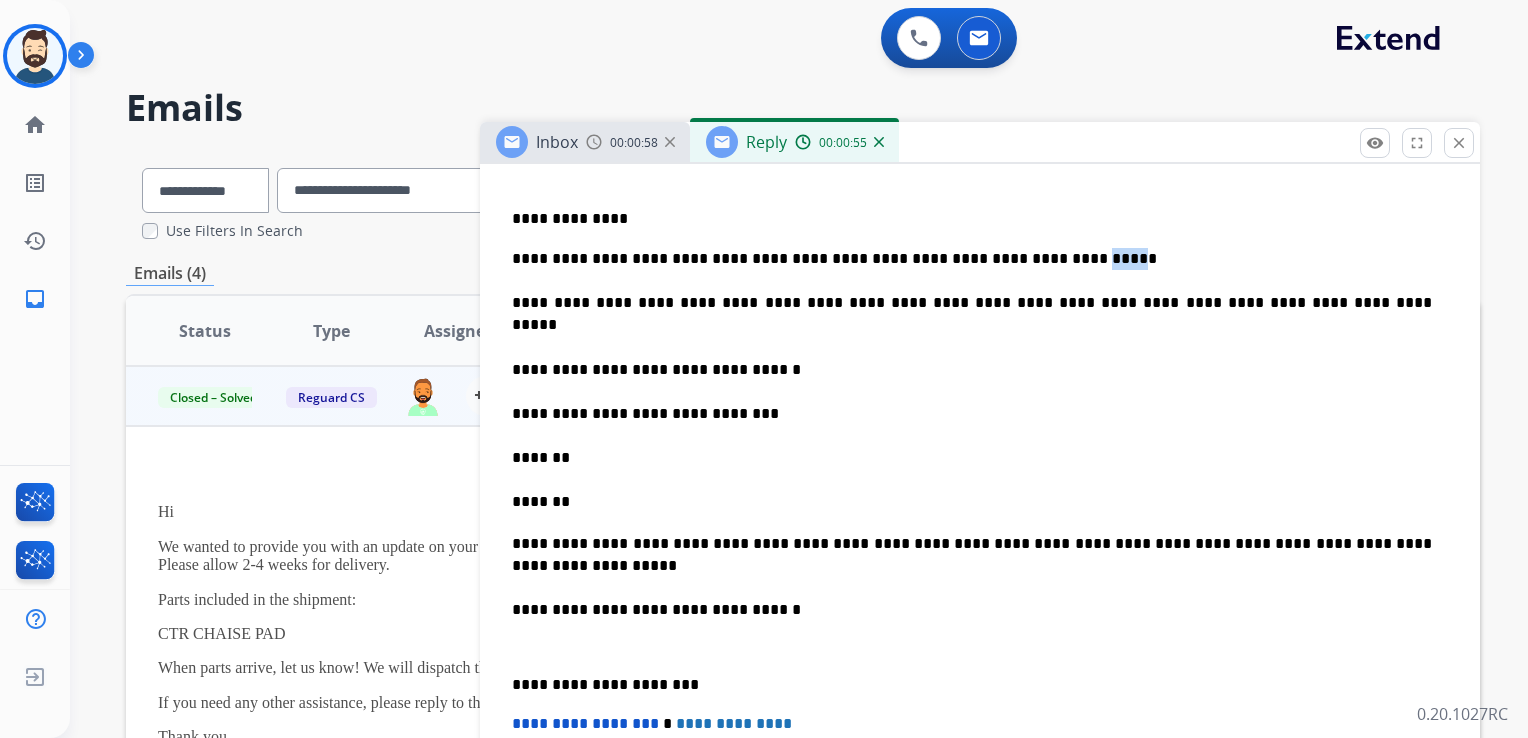 drag, startPoint x: 1007, startPoint y: 258, endPoint x: 1050, endPoint y: 259, distance: 43.011627 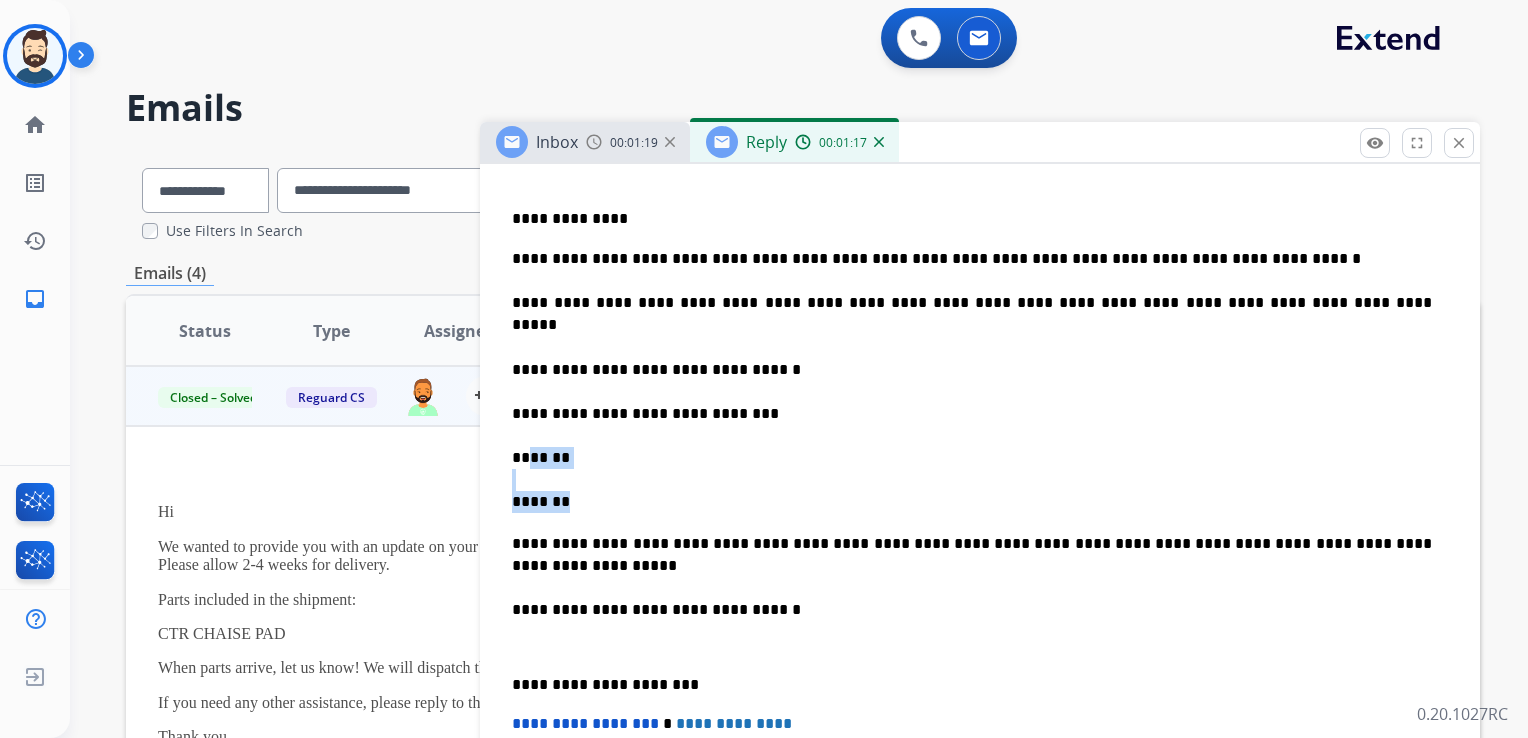 drag, startPoint x: 533, startPoint y: 434, endPoint x: 599, endPoint y: 470, distance: 75.17979 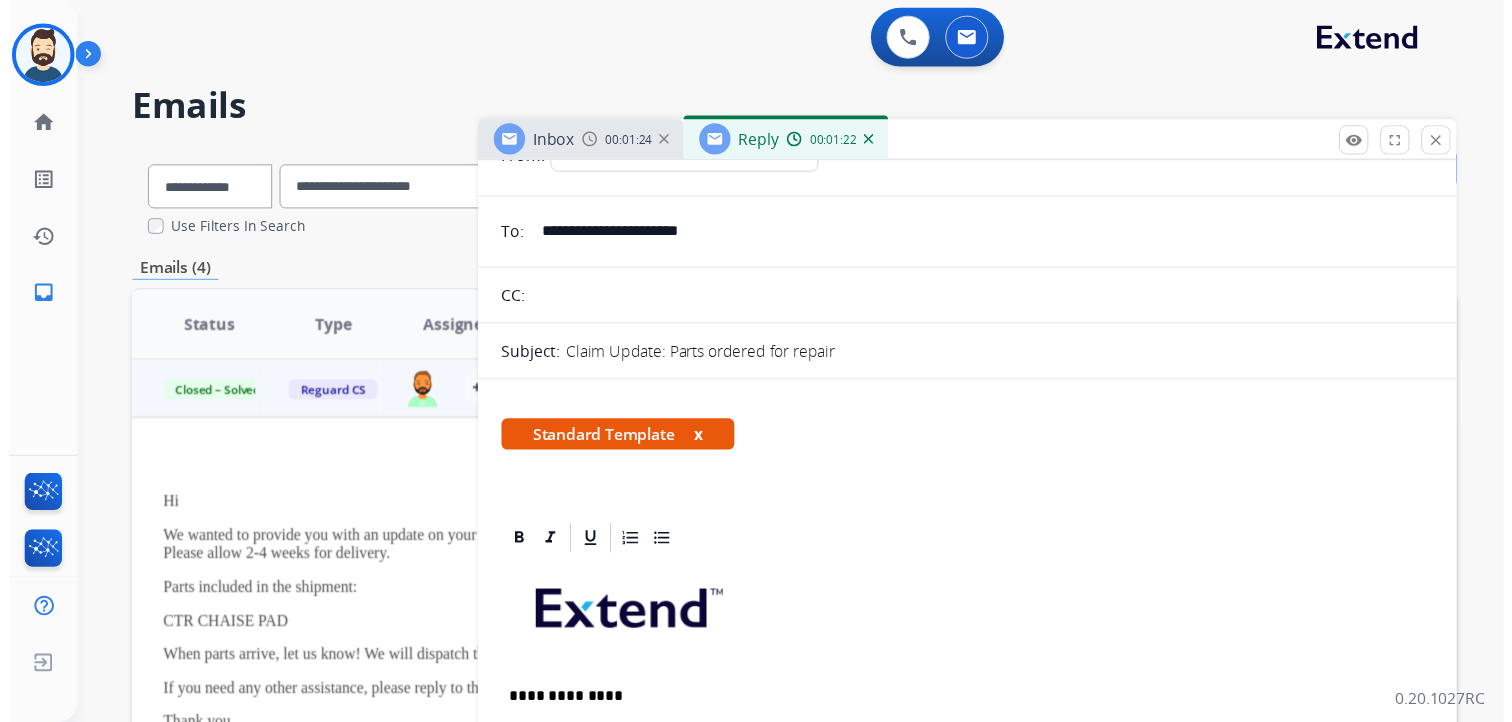 scroll, scrollTop: 0, scrollLeft: 0, axis: both 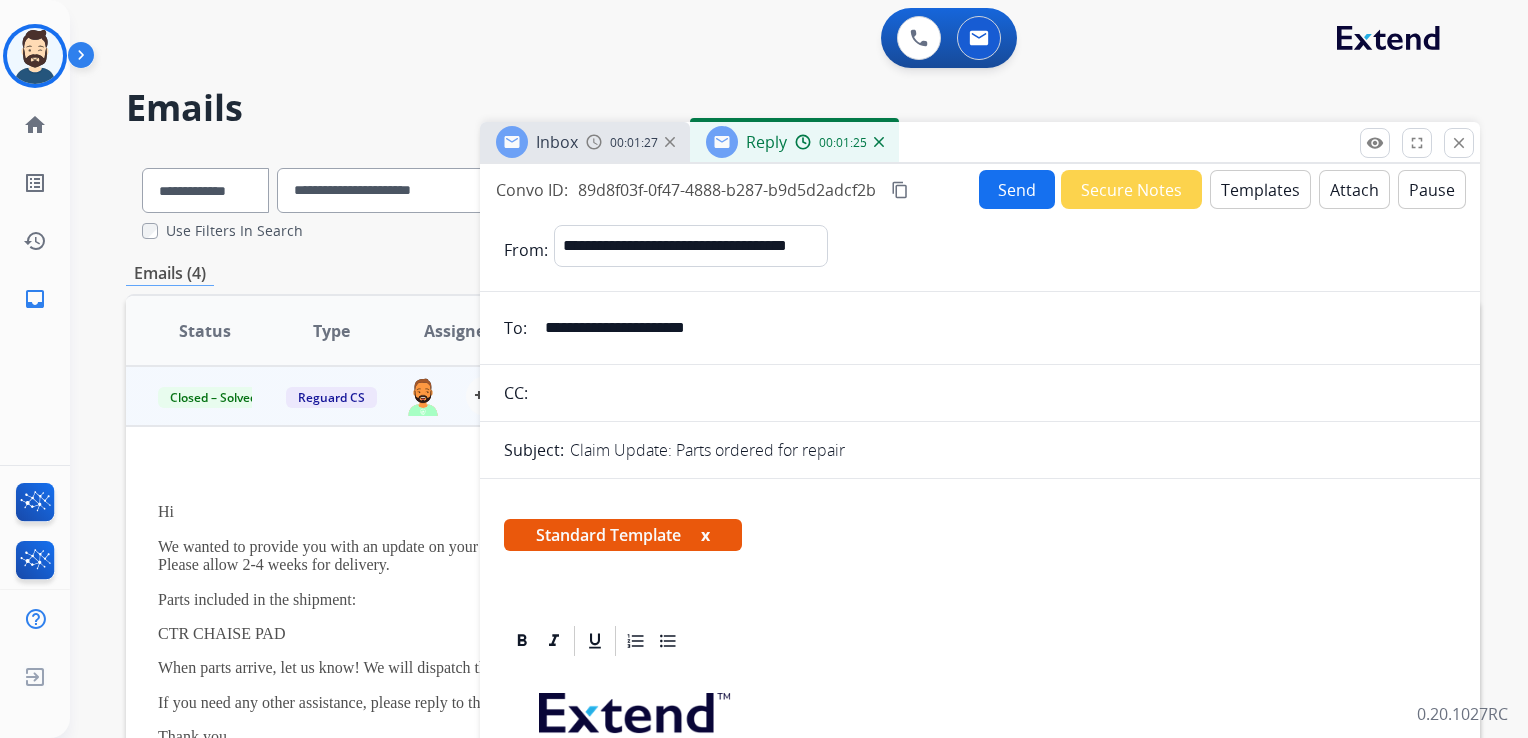 click on "Send" at bounding box center (1017, 189) 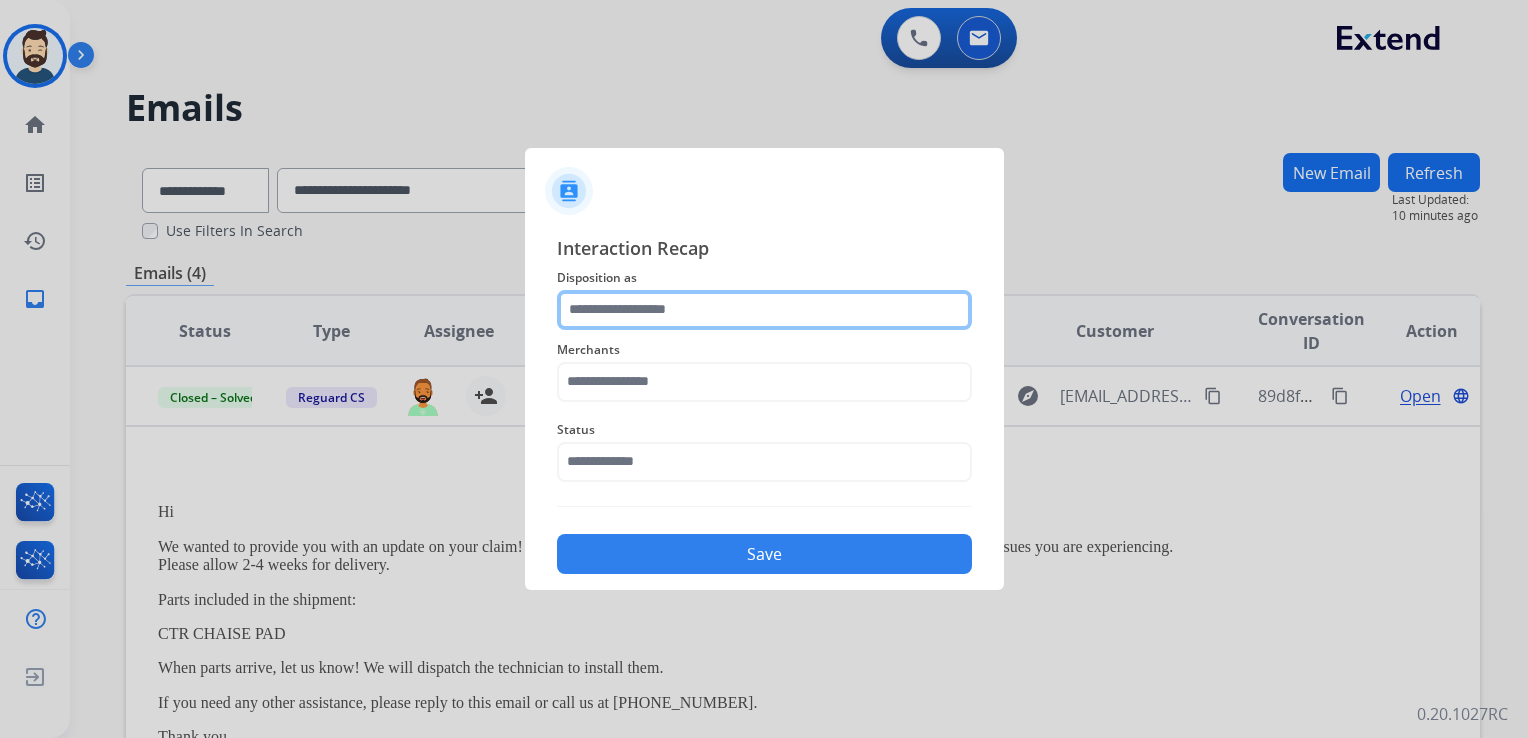 click 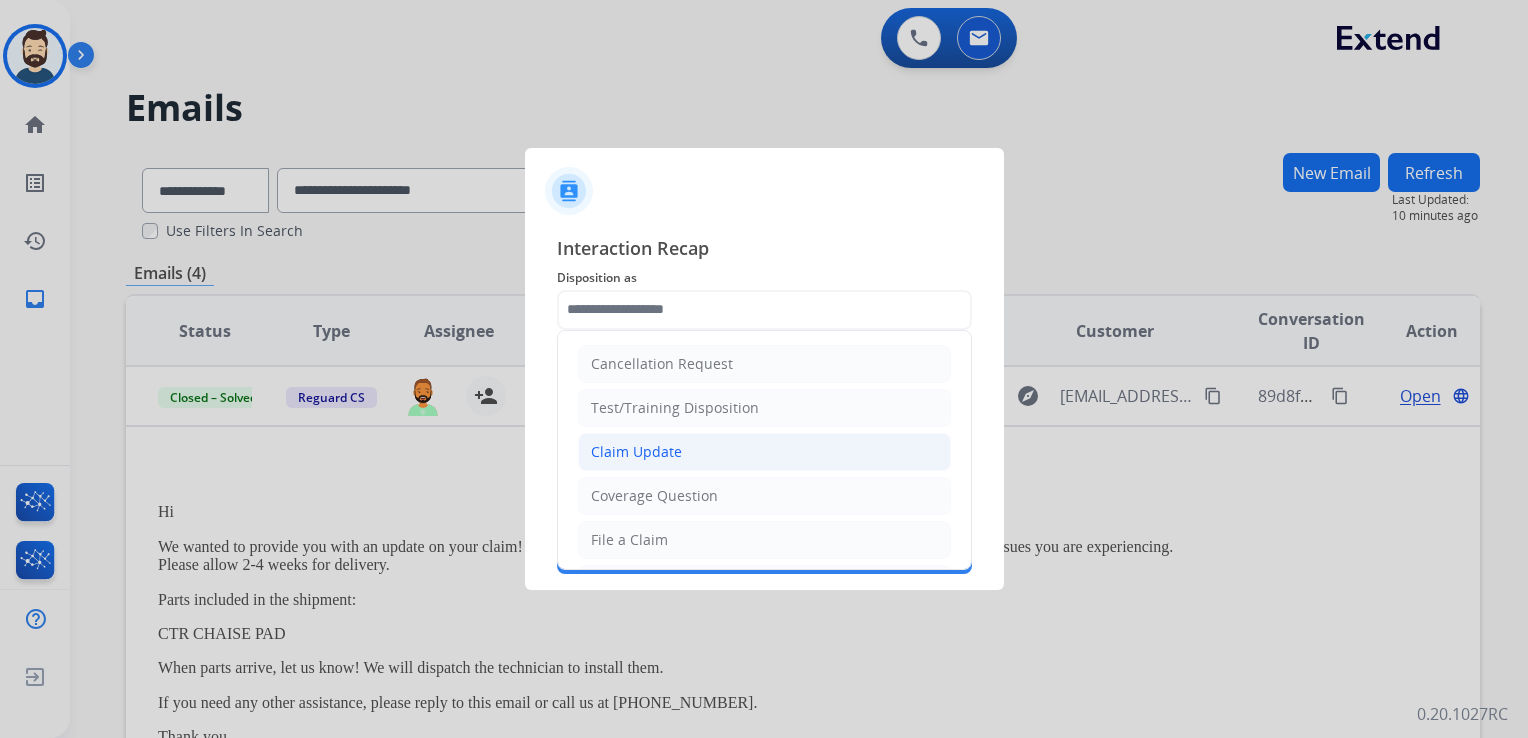 click on "Claim Update" 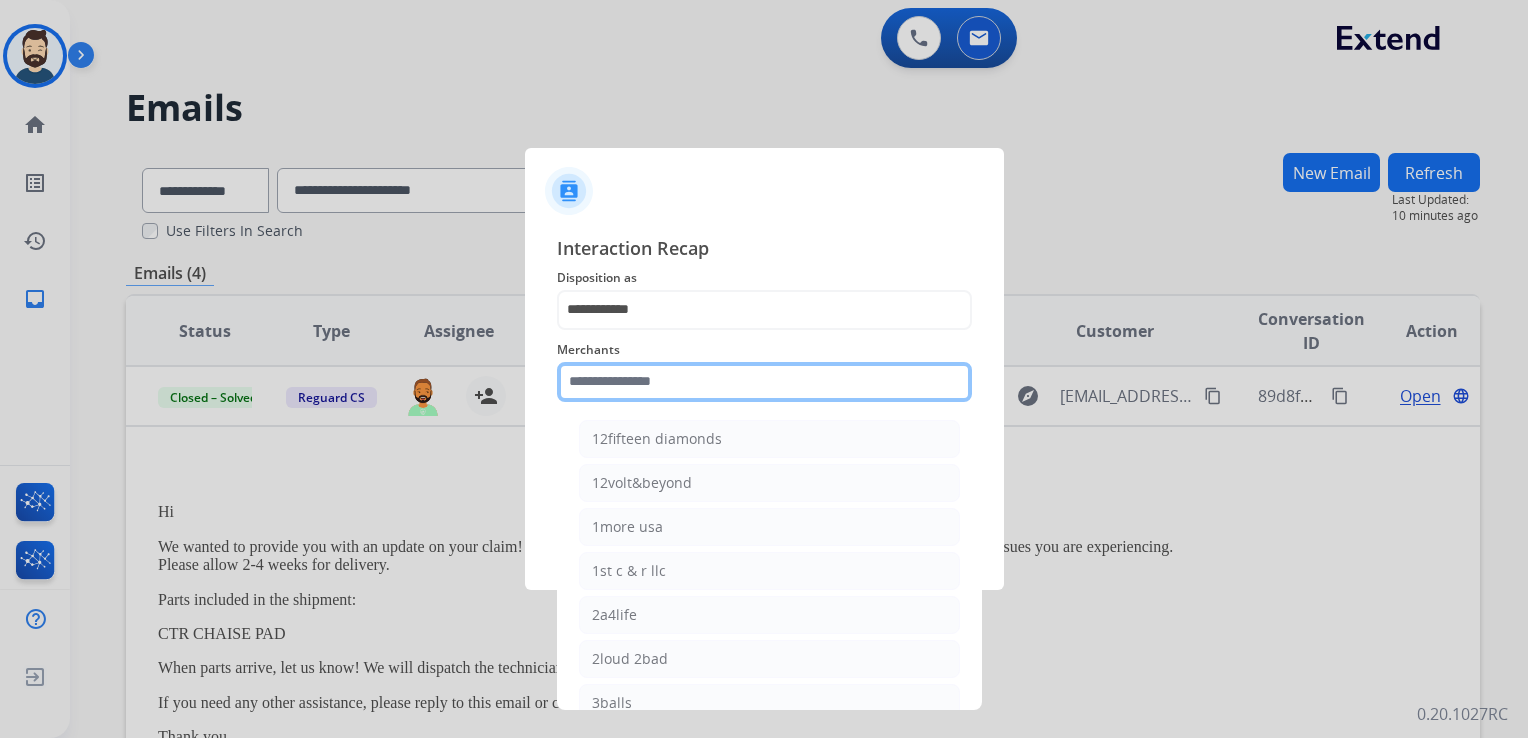 click 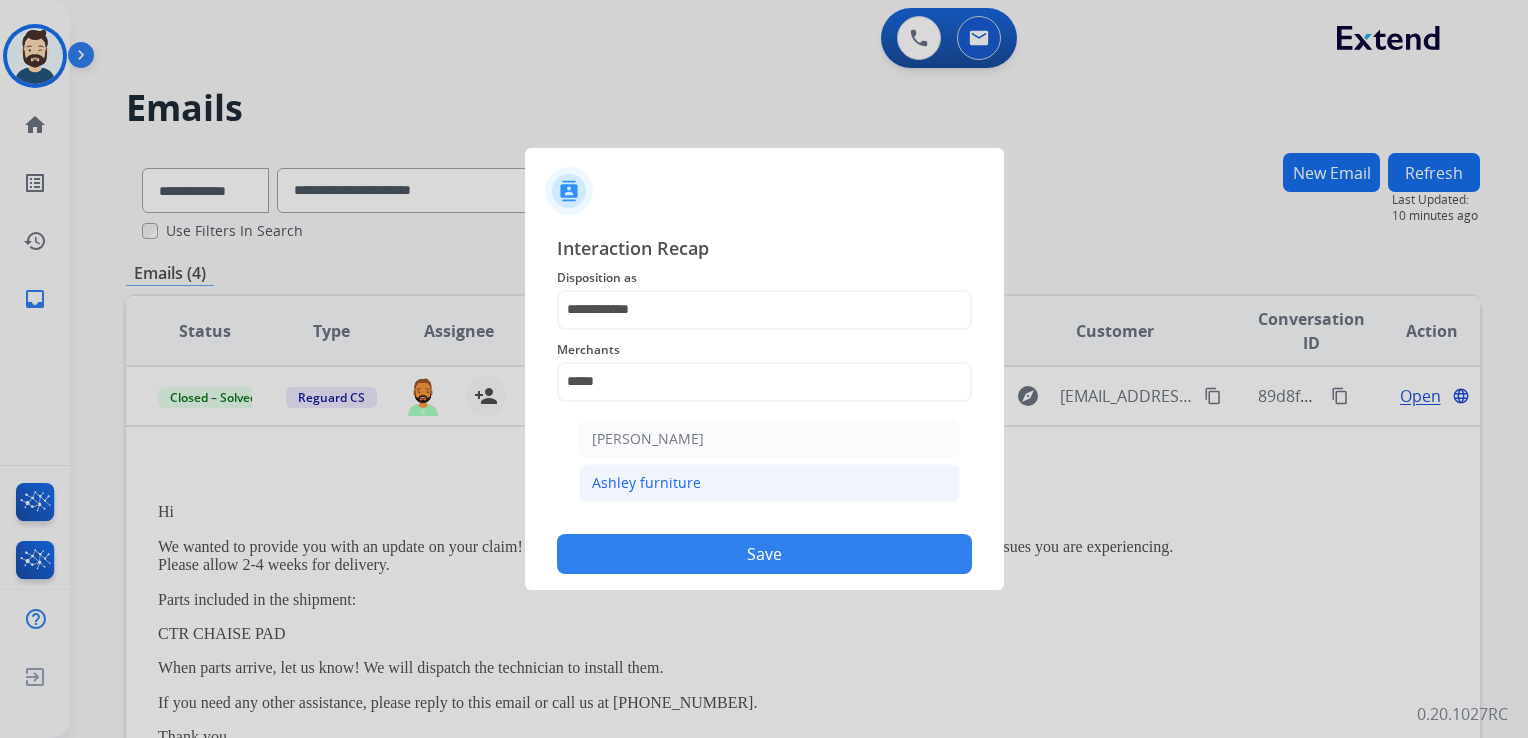 click on "Ashley furniture" 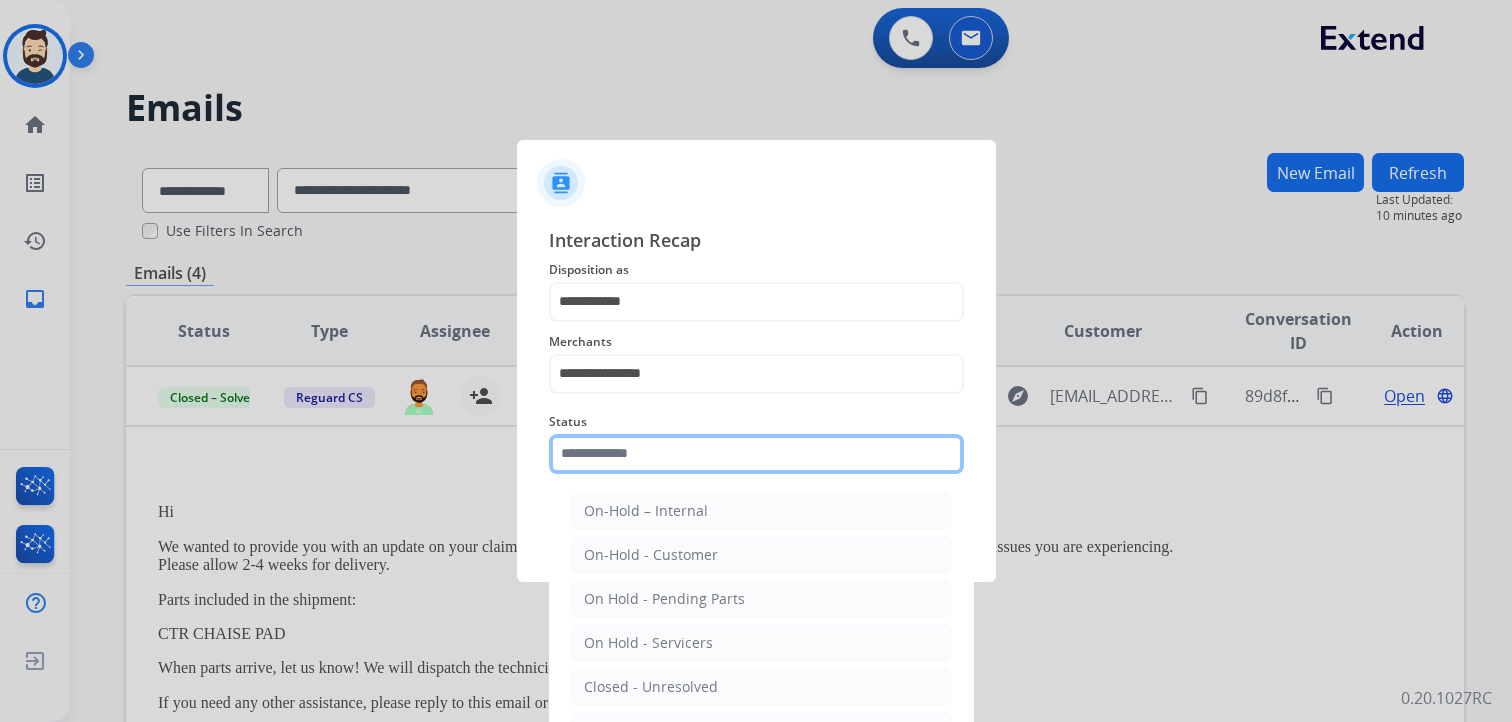 click 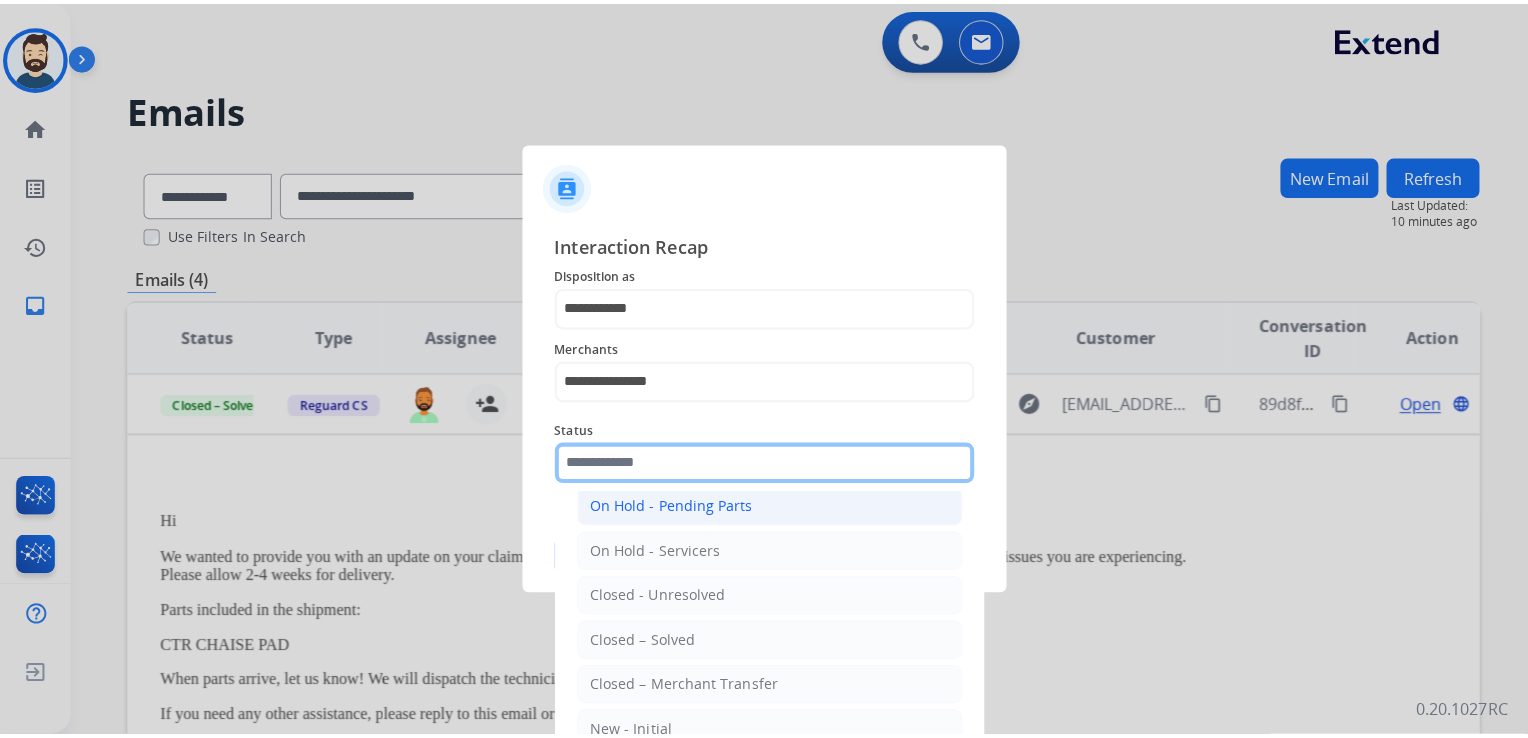 scroll, scrollTop: 116, scrollLeft: 0, axis: vertical 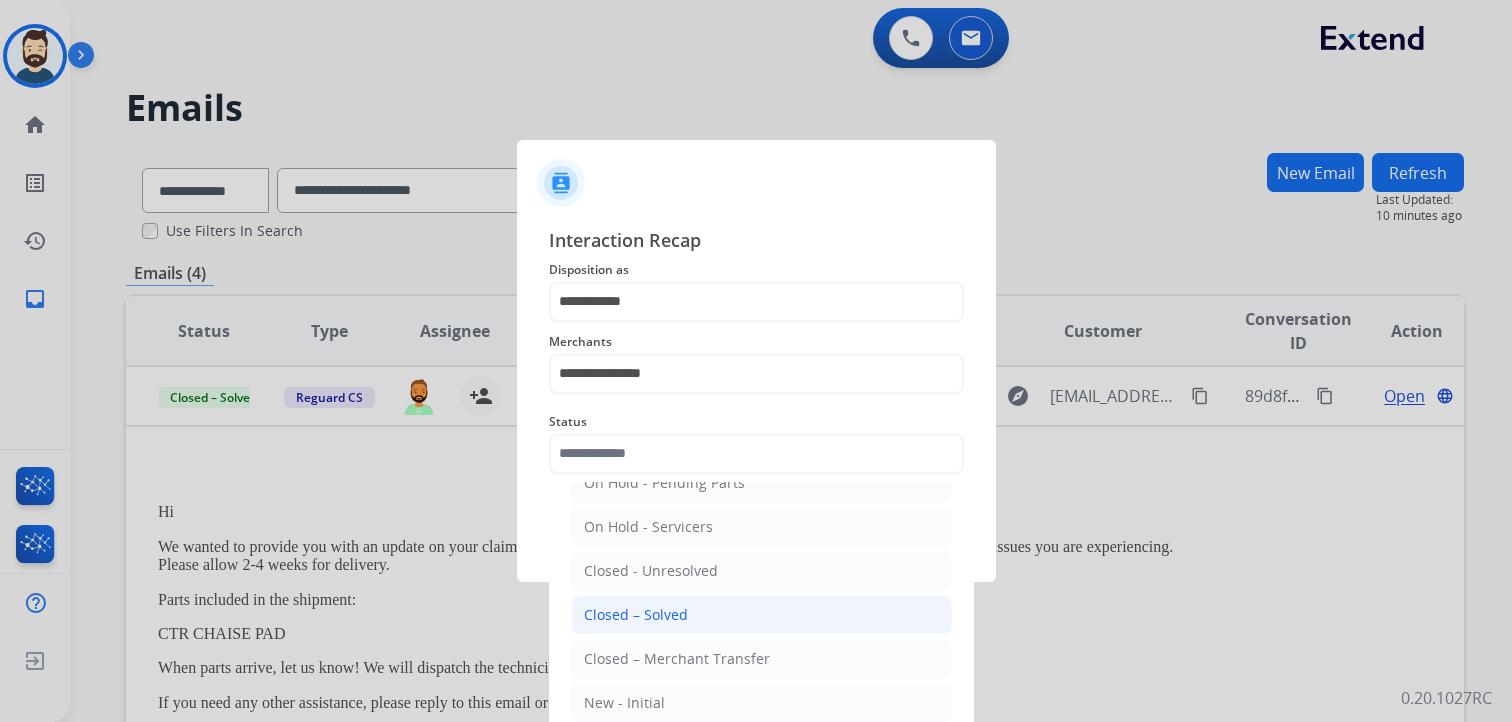 click on "Closed – Solved" 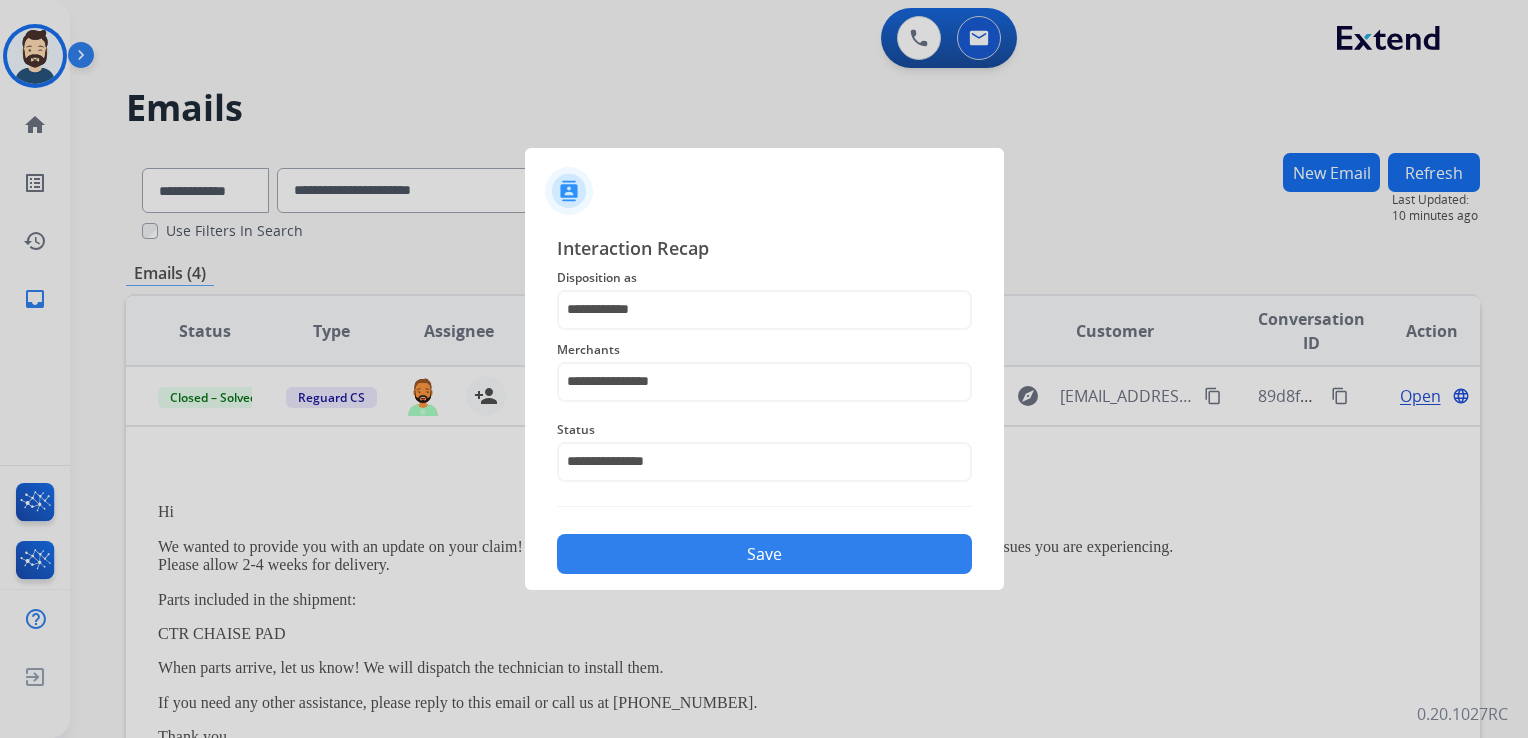 click on "Save" 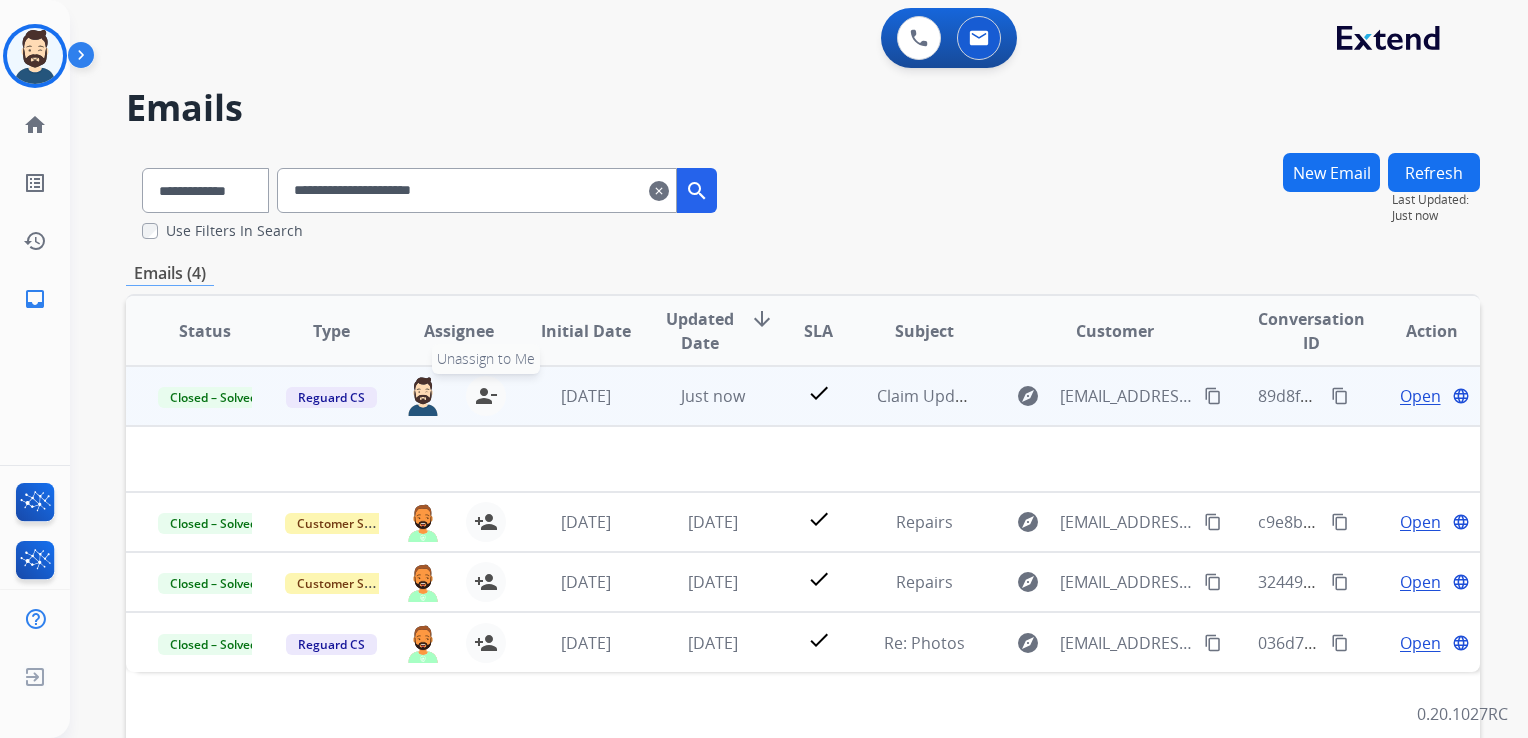 click on "person_remove" at bounding box center (486, 396) 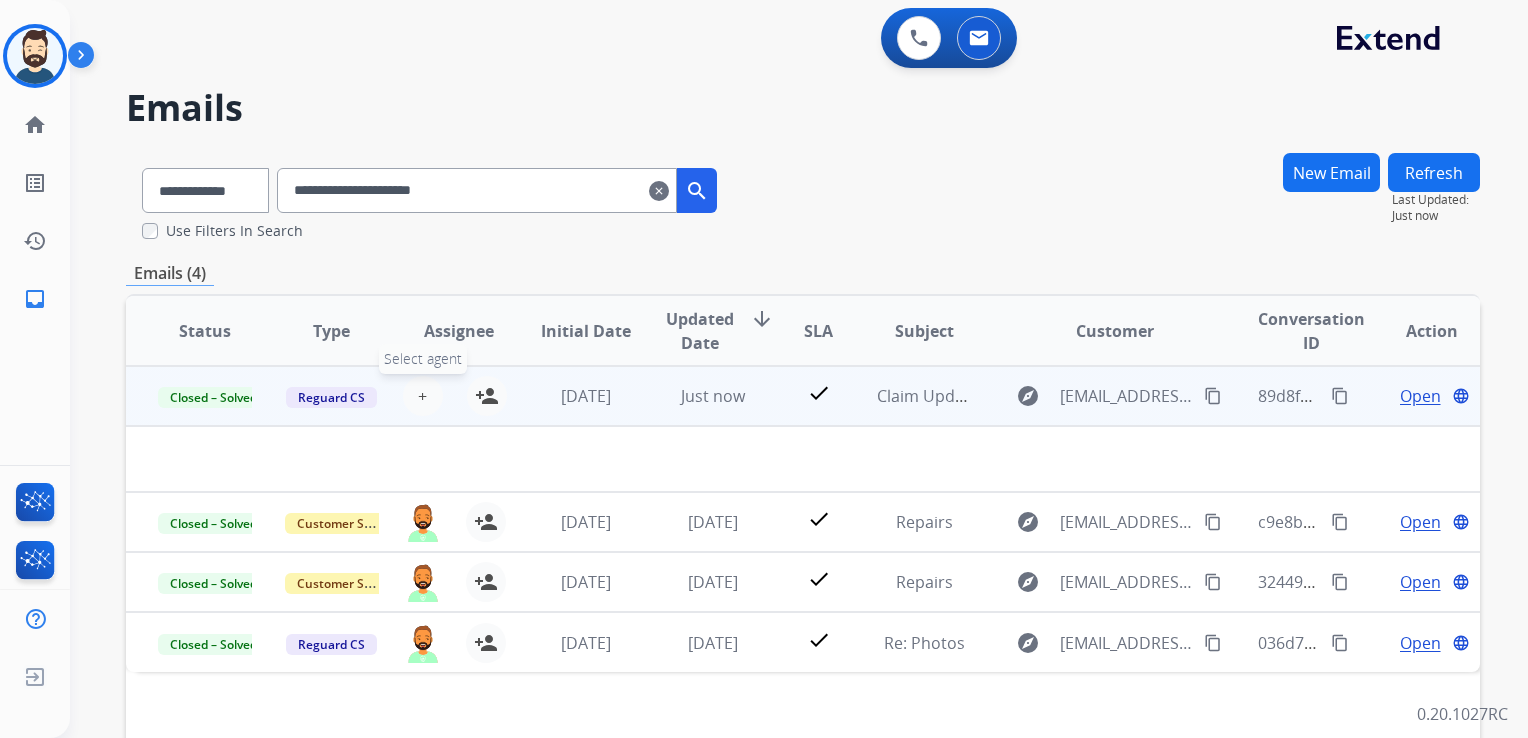 click on "+" at bounding box center (422, 396) 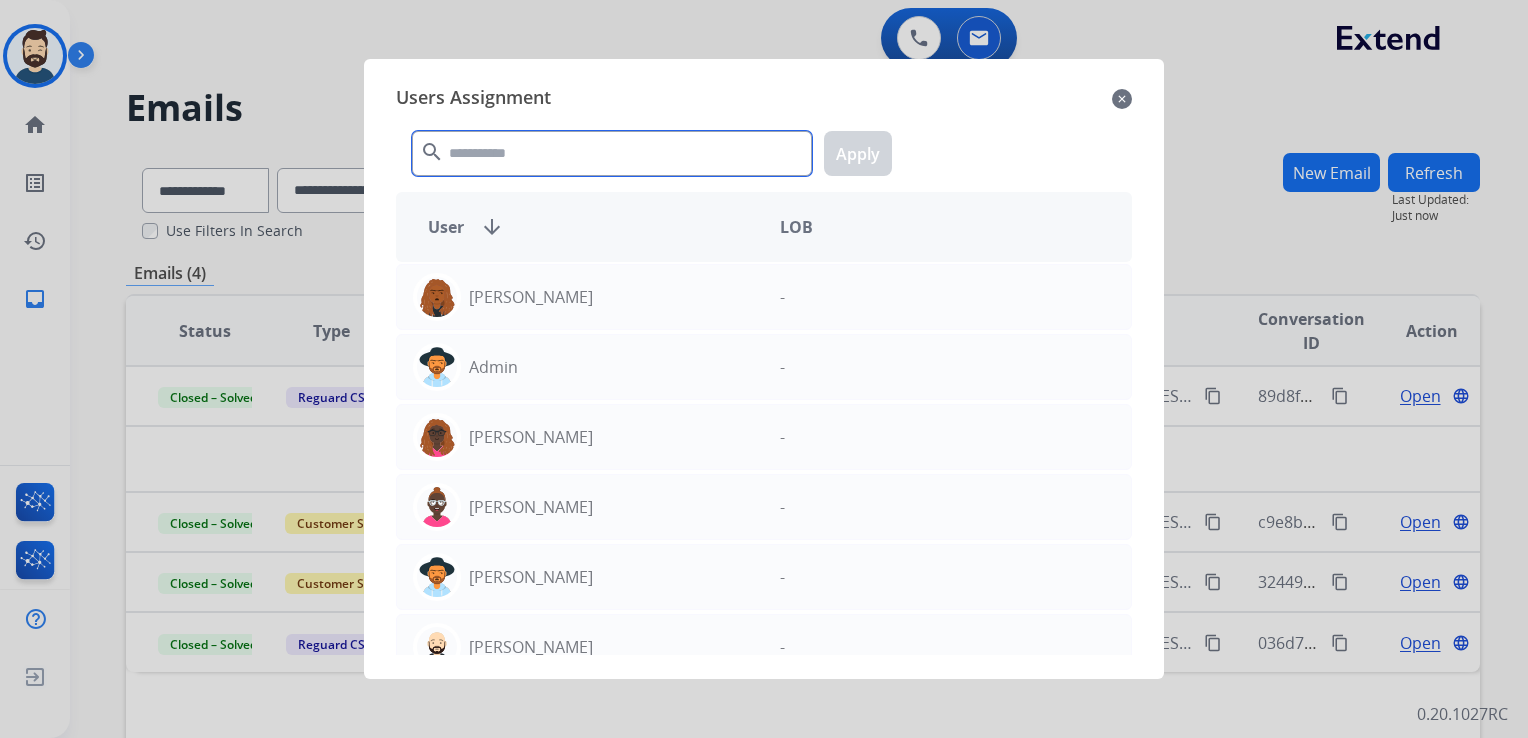 click 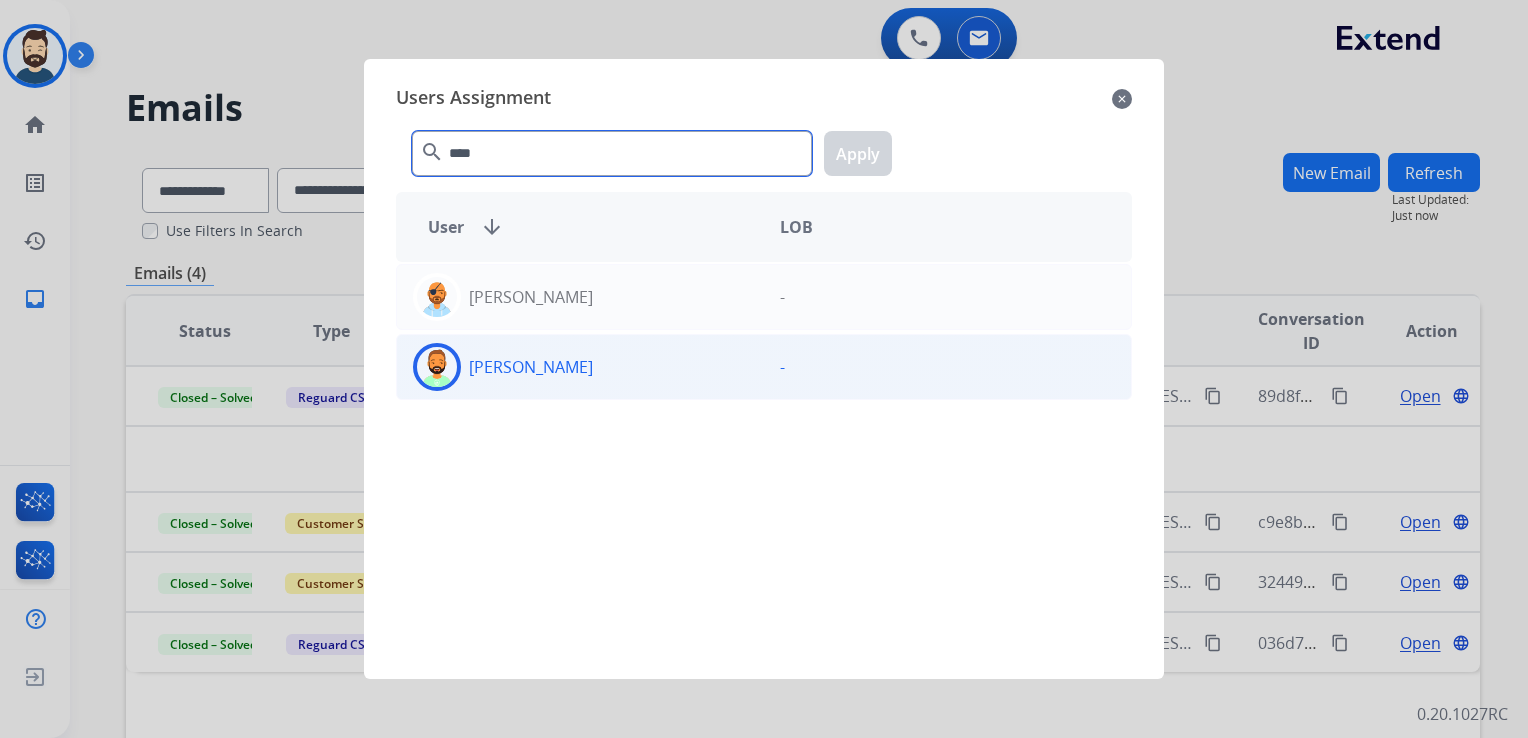 type on "****" 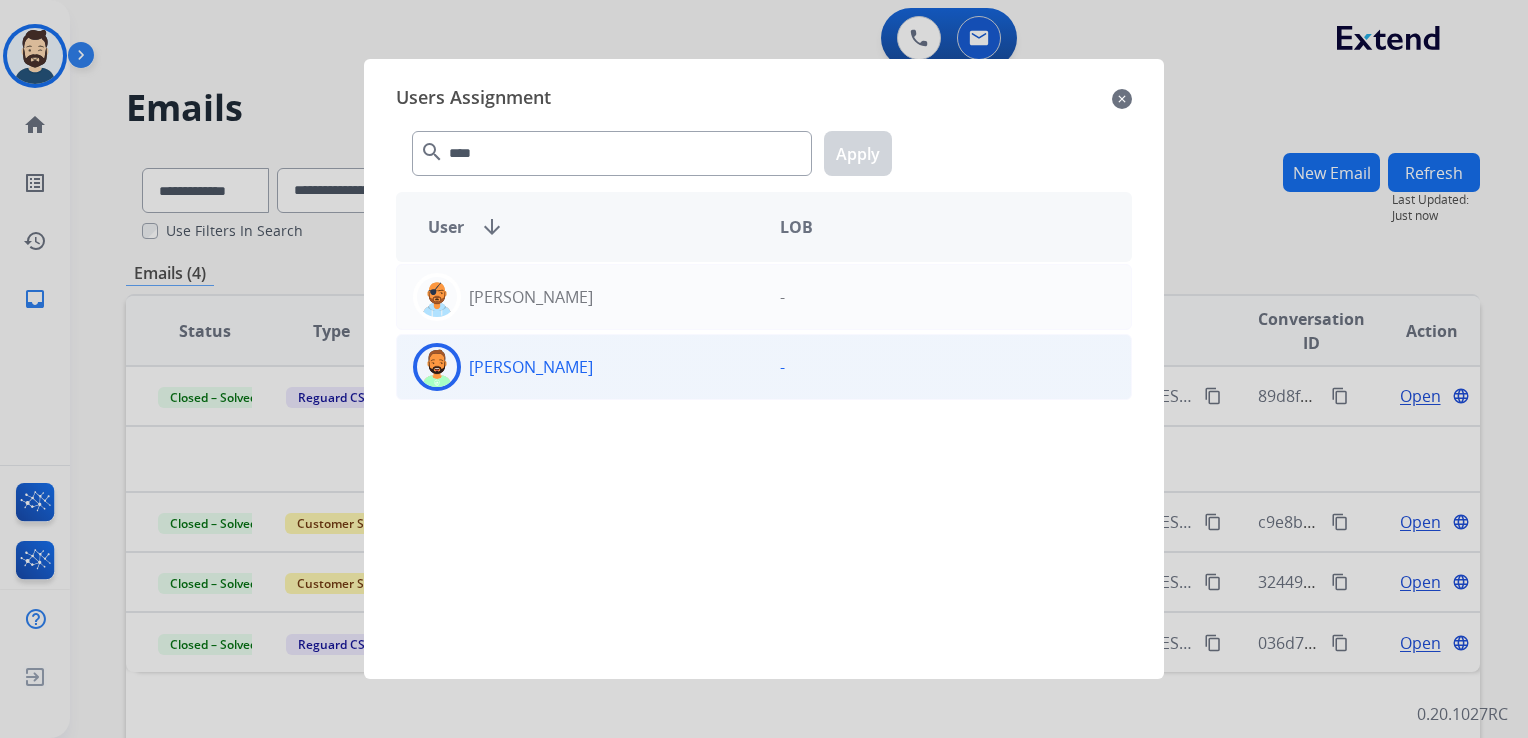 click 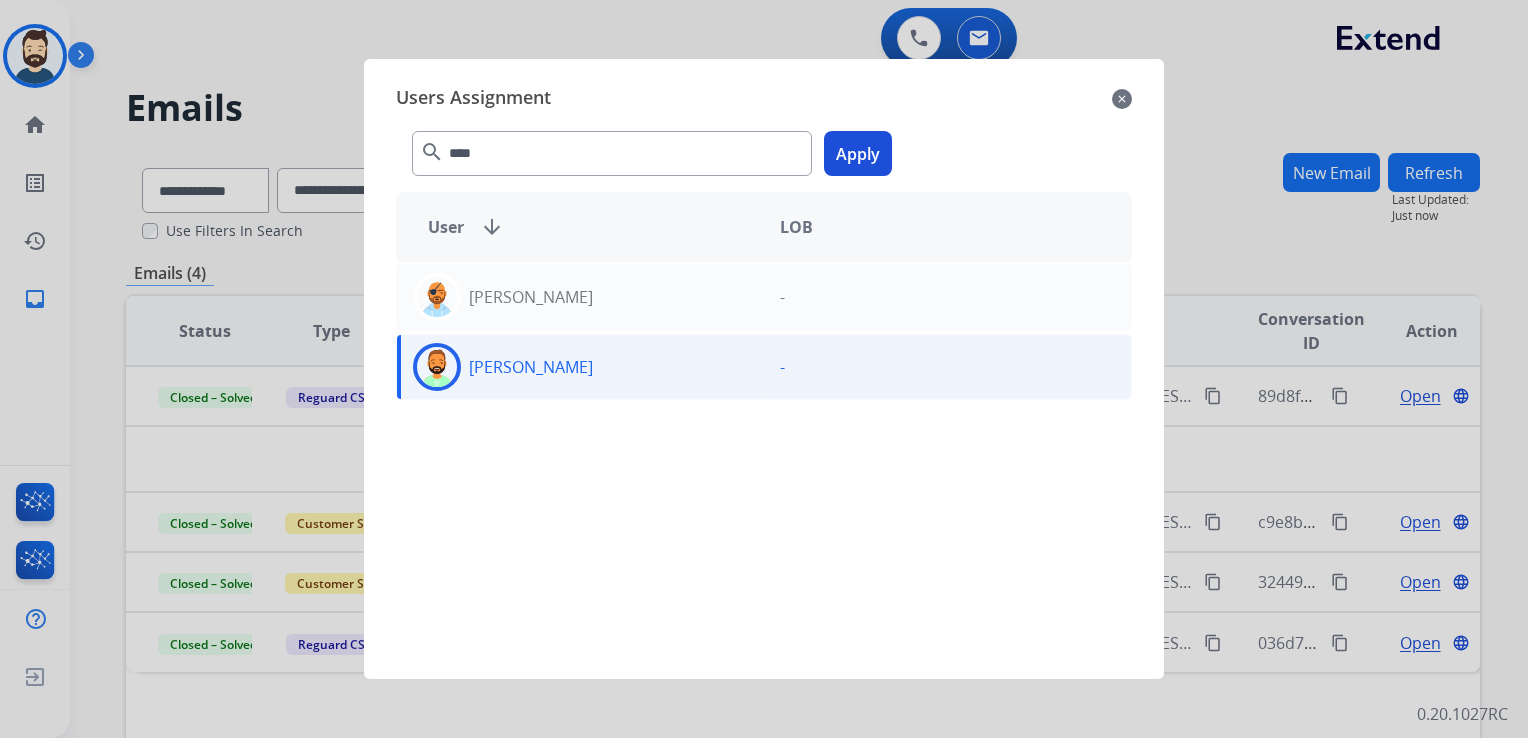 click on "Apply" 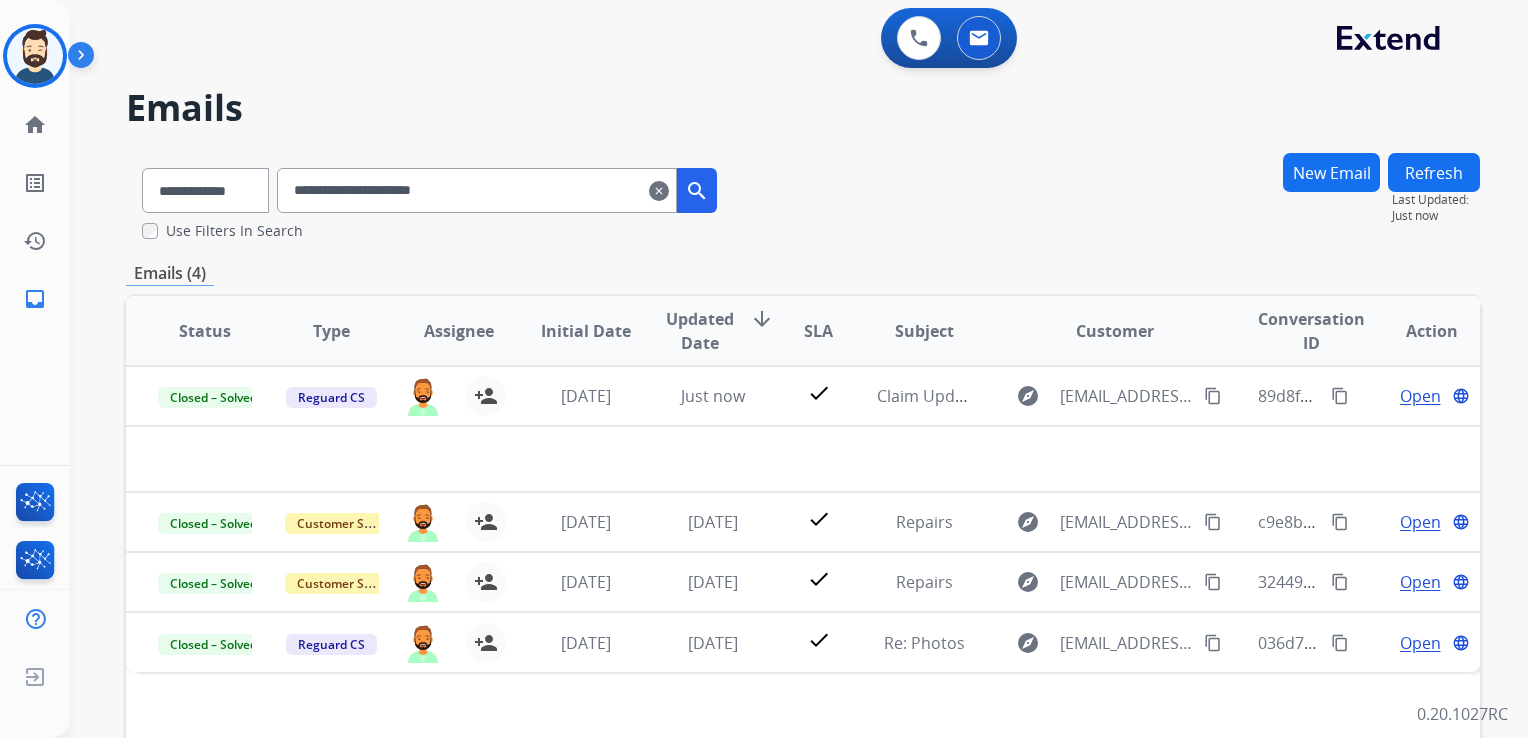 click on "clear" at bounding box center (659, 191) 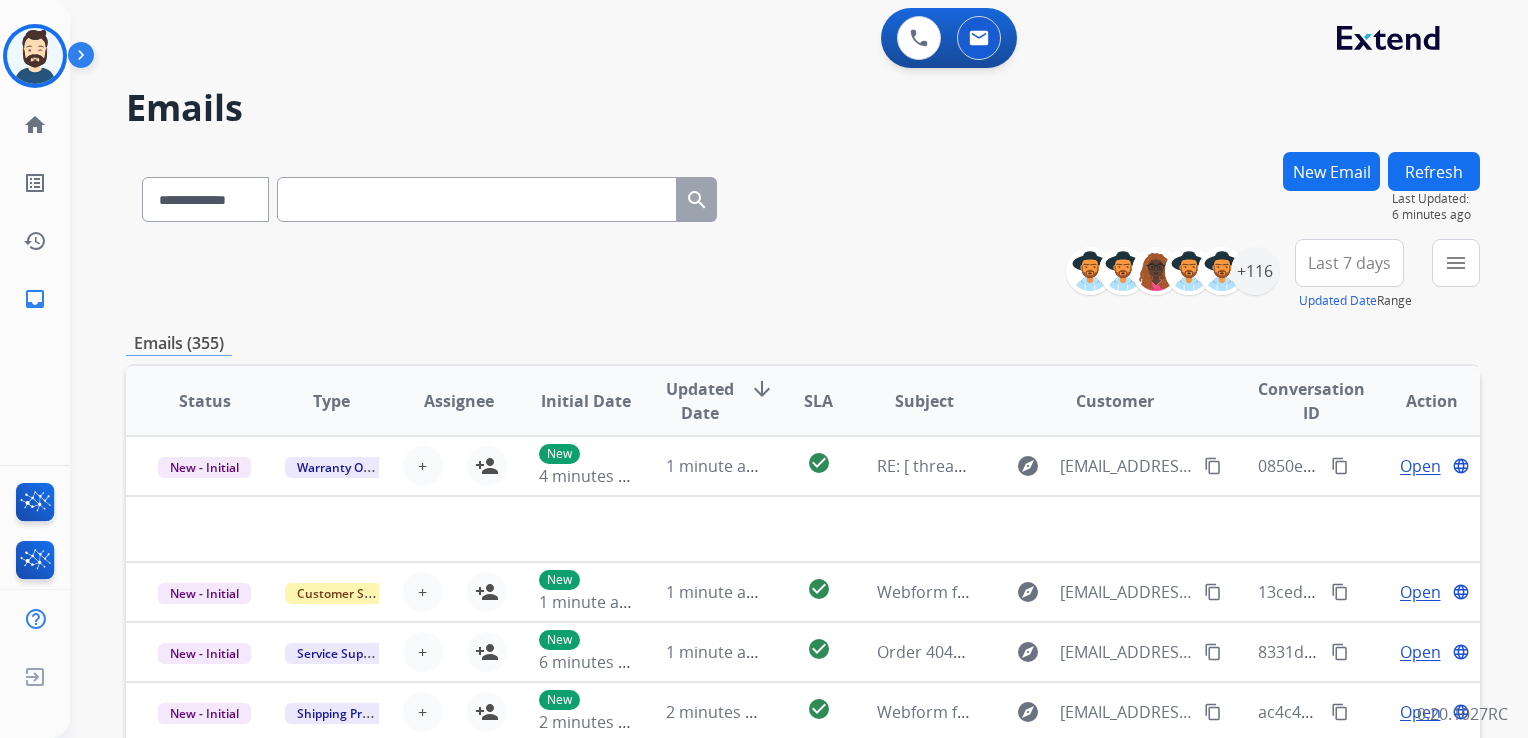 click at bounding box center [477, 199] 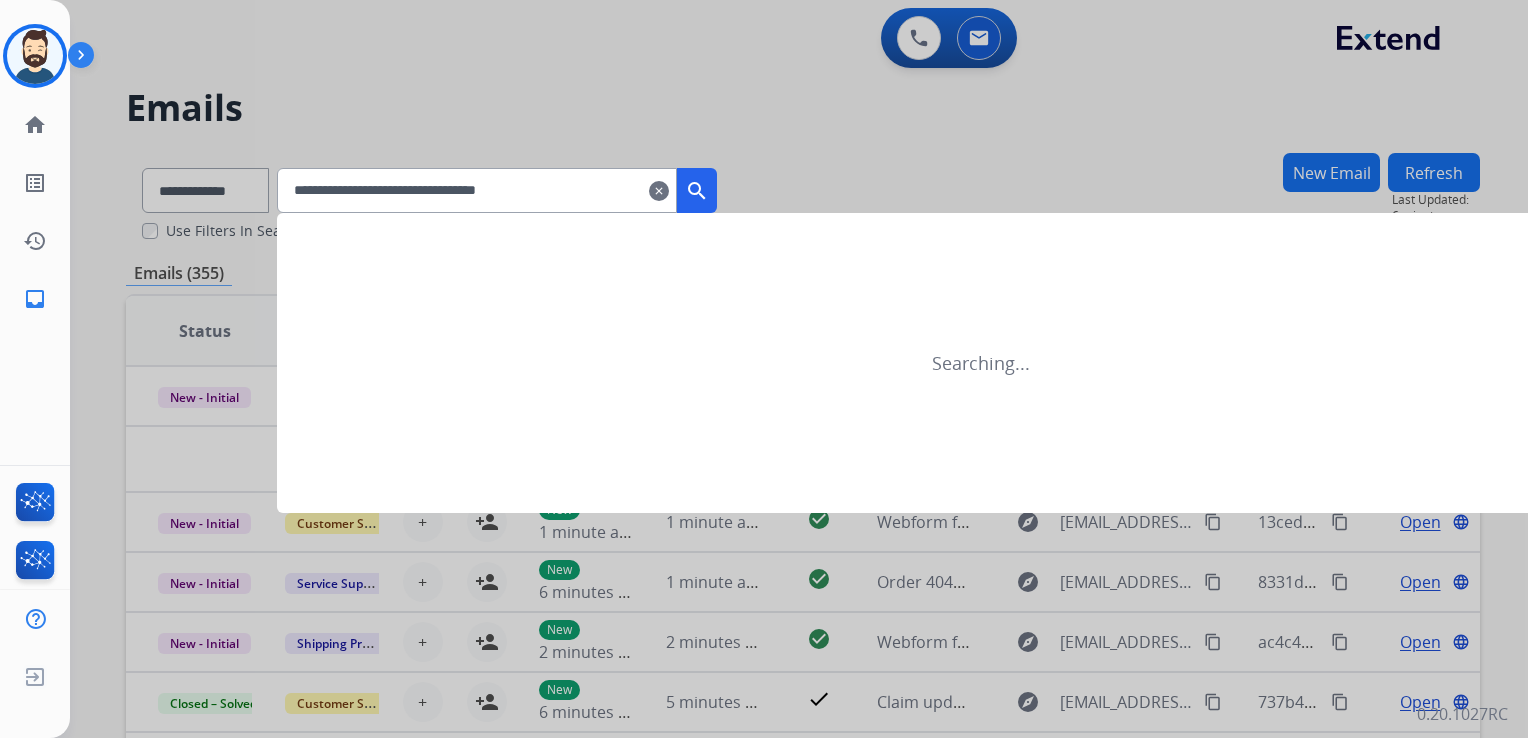 type on "**********" 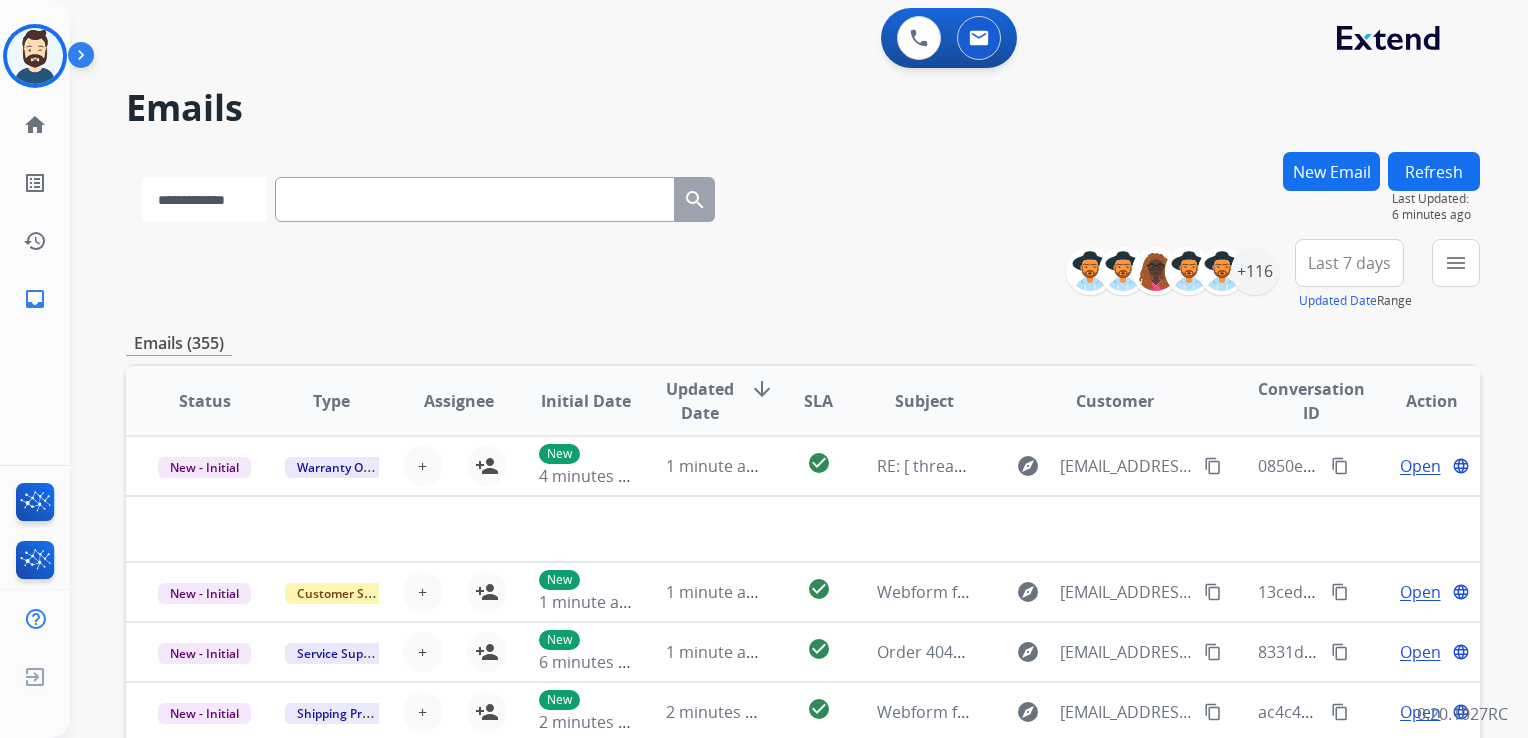 click on "**********" at bounding box center [204, 199] 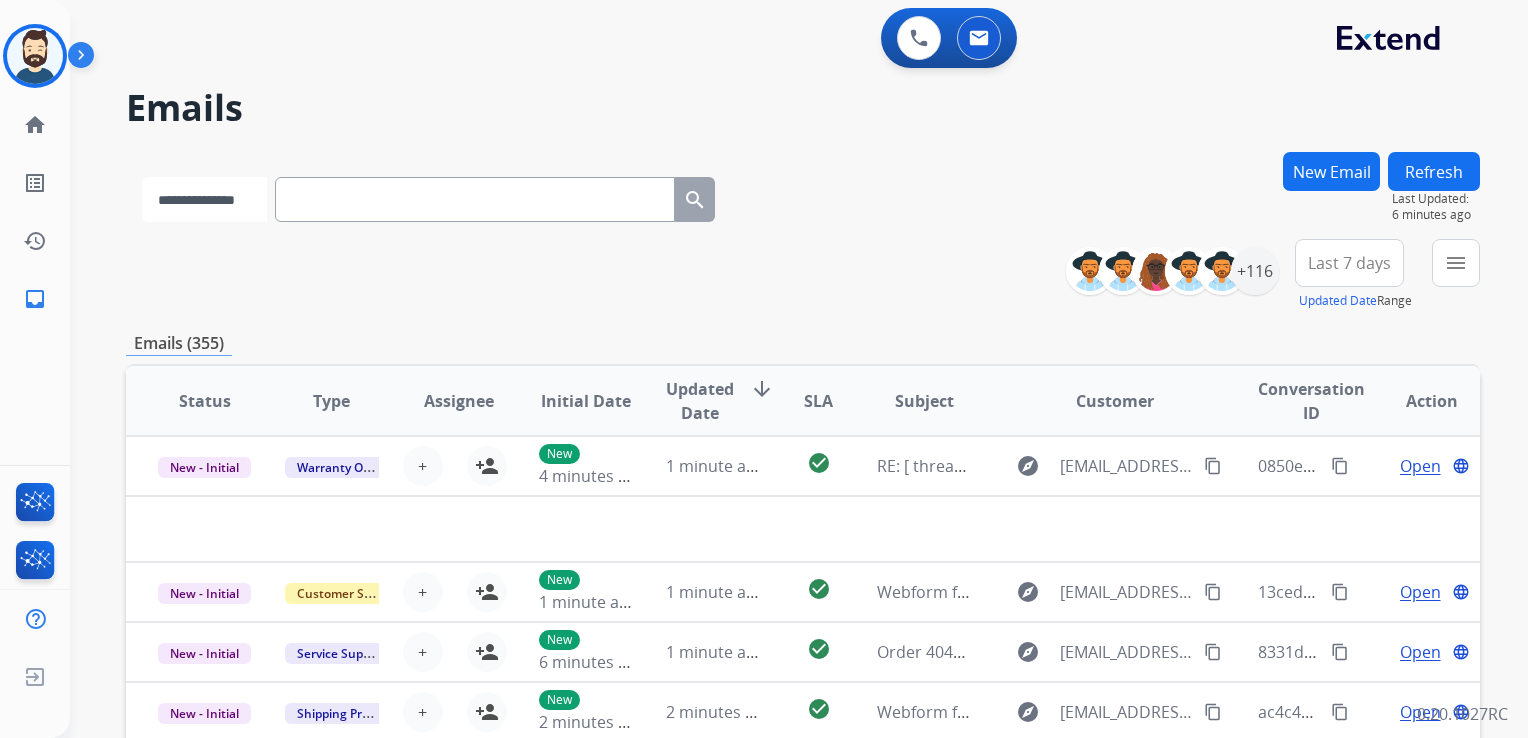 click on "**********" at bounding box center [204, 199] 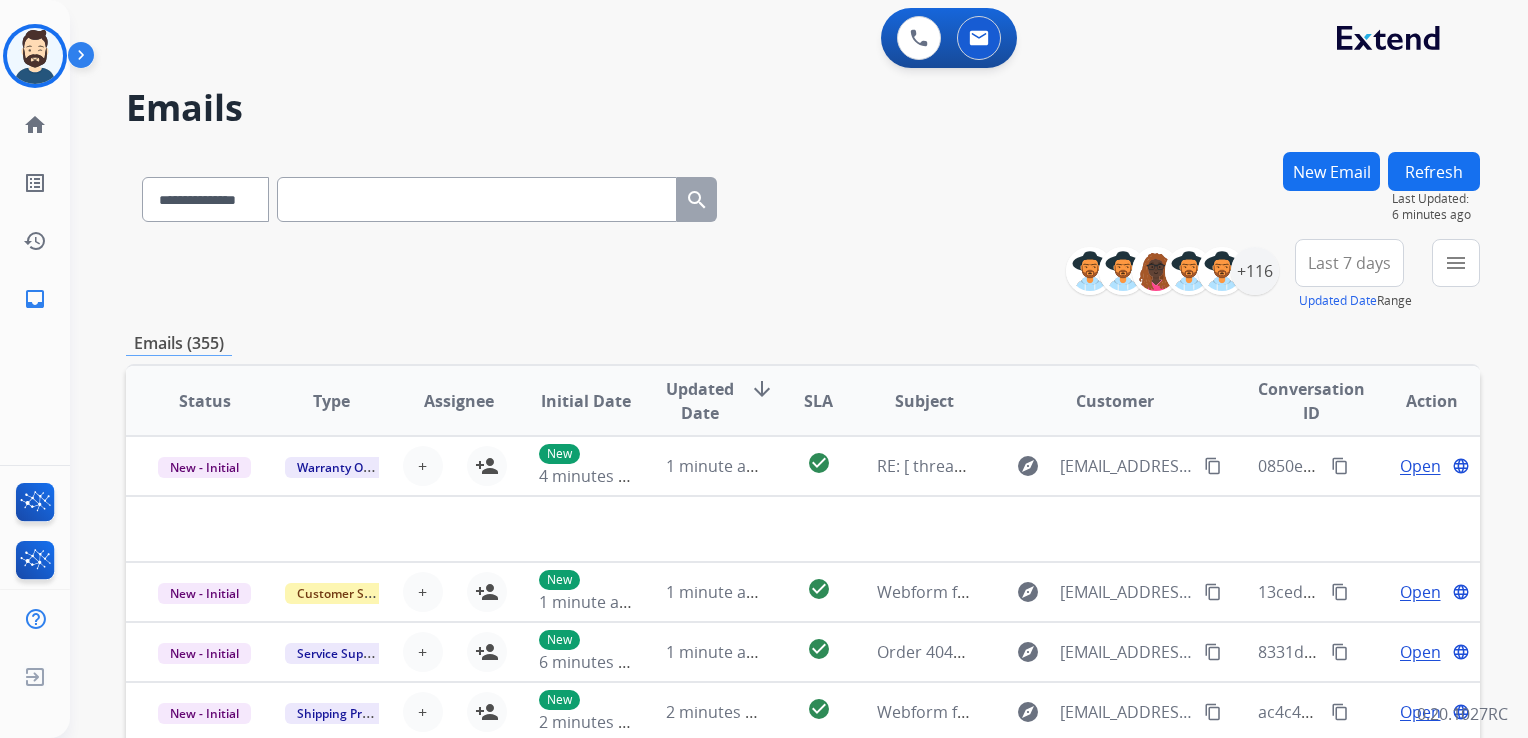 click at bounding box center [477, 199] 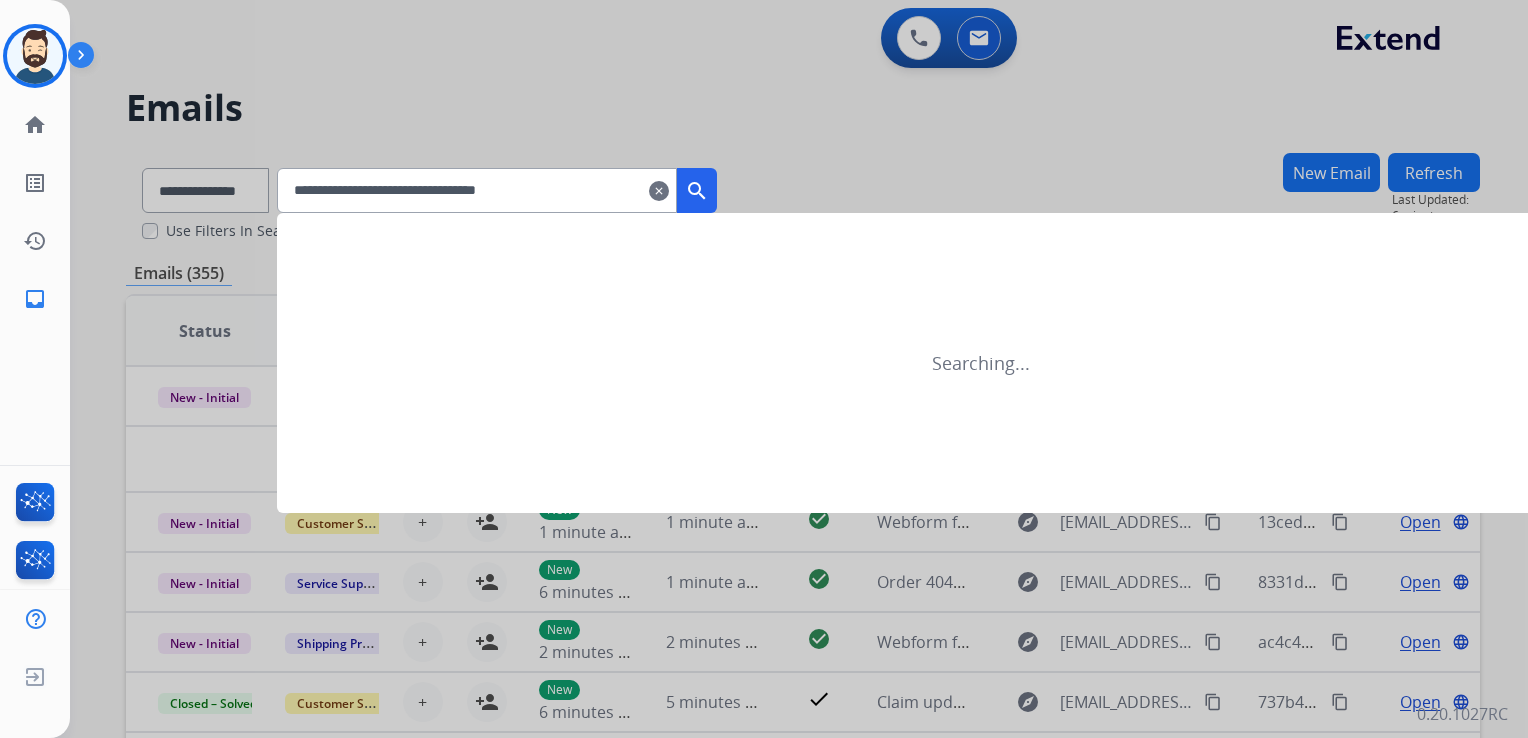 type on "**********" 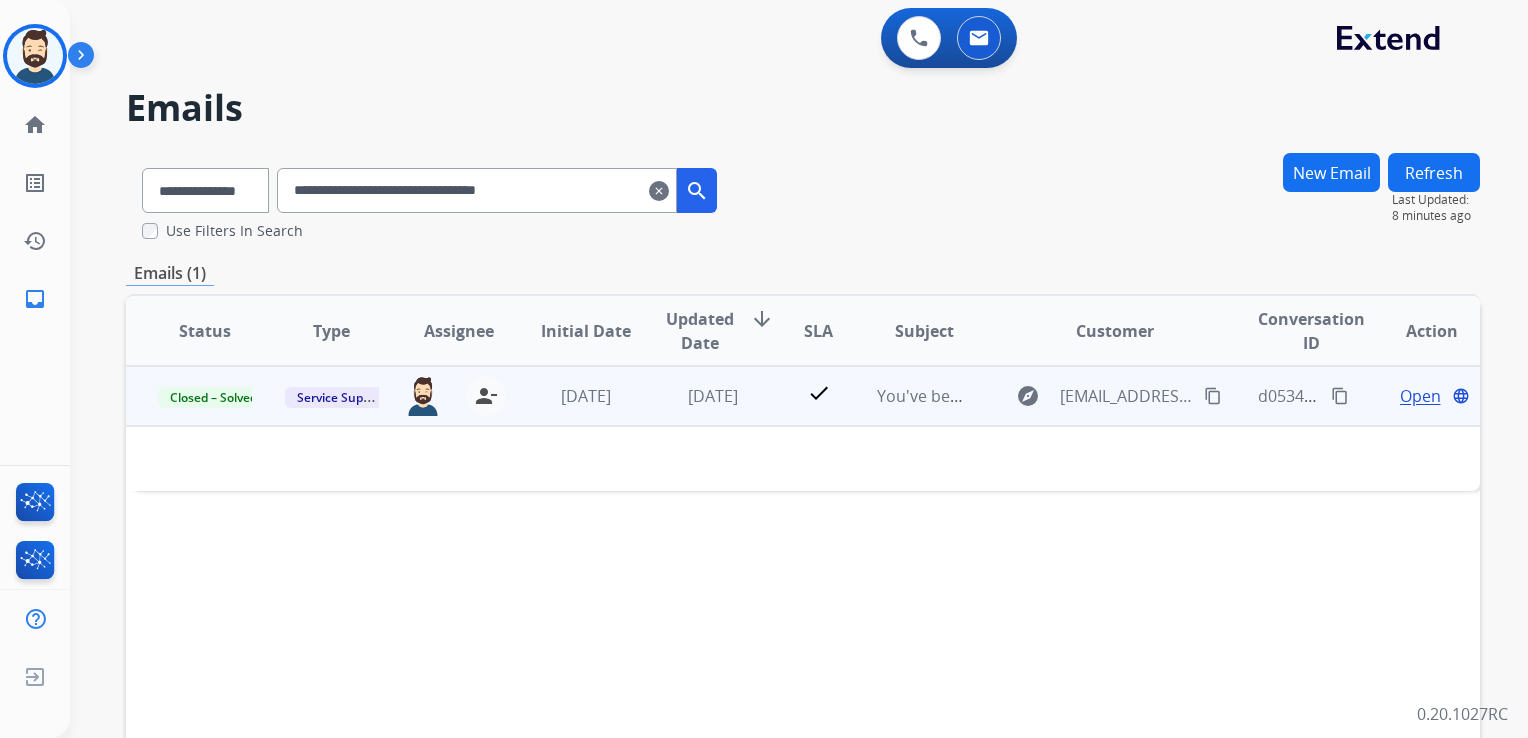 click on "[DATE]" at bounding box center (697, 396) 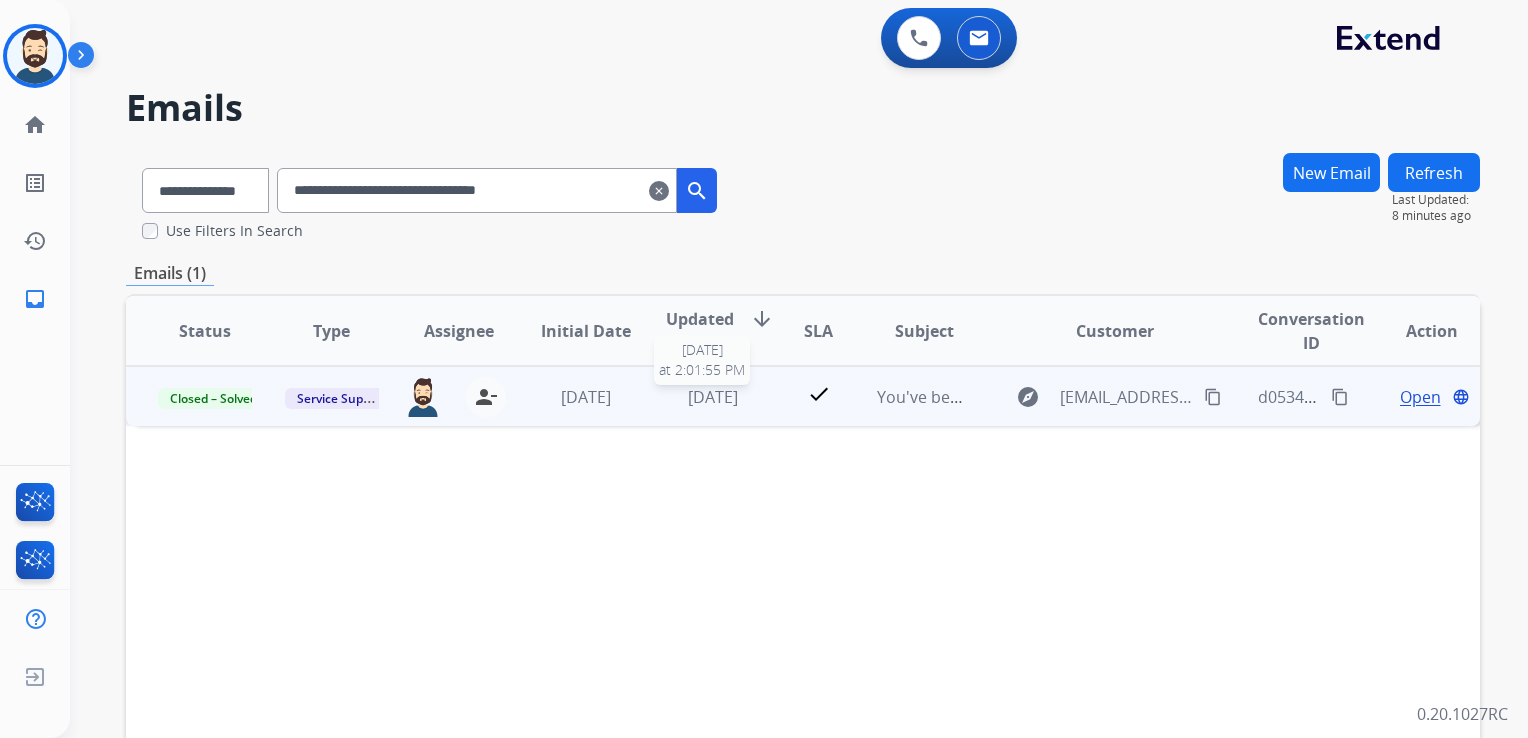click on "[DATE]" at bounding box center (713, 397) 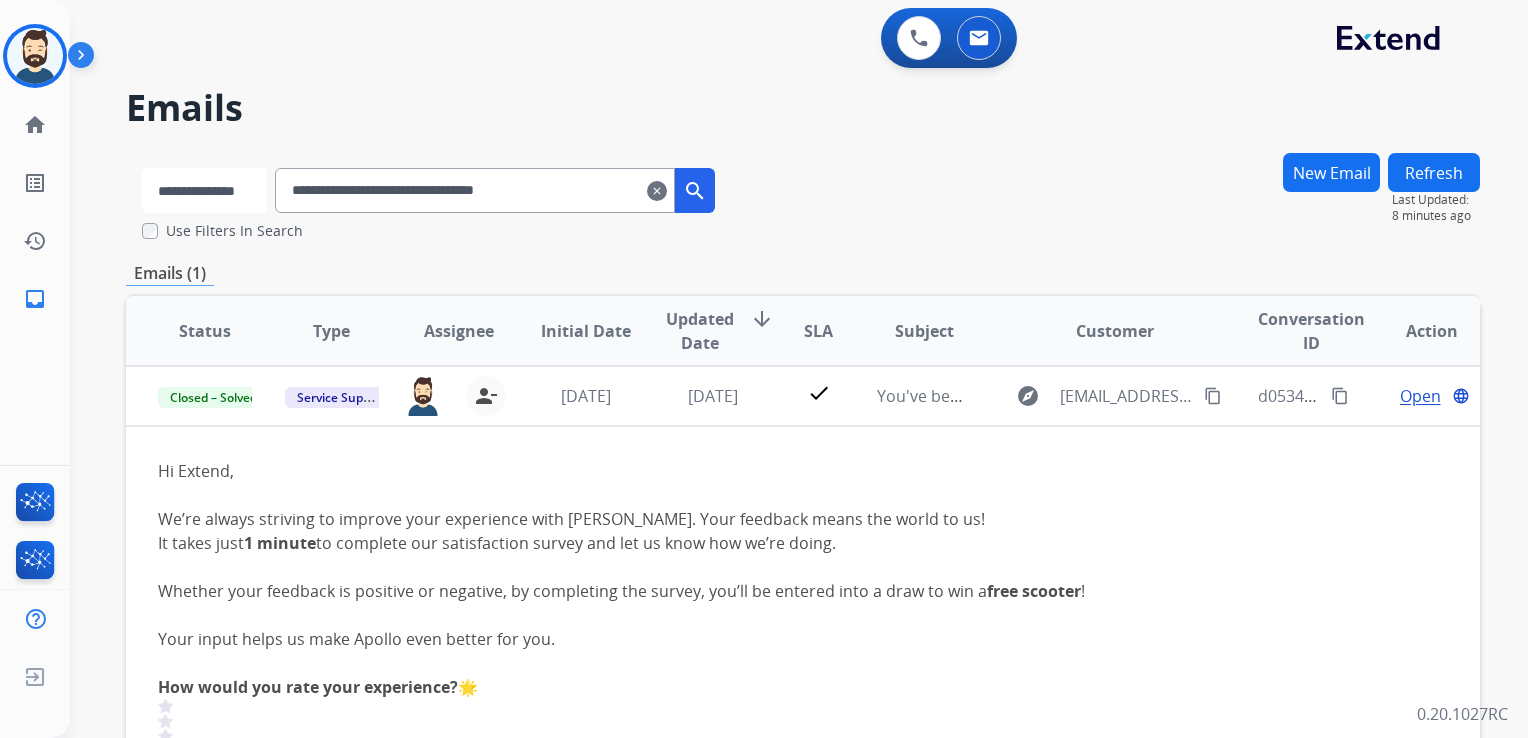 click on "**********" at bounding box center [204, 190] 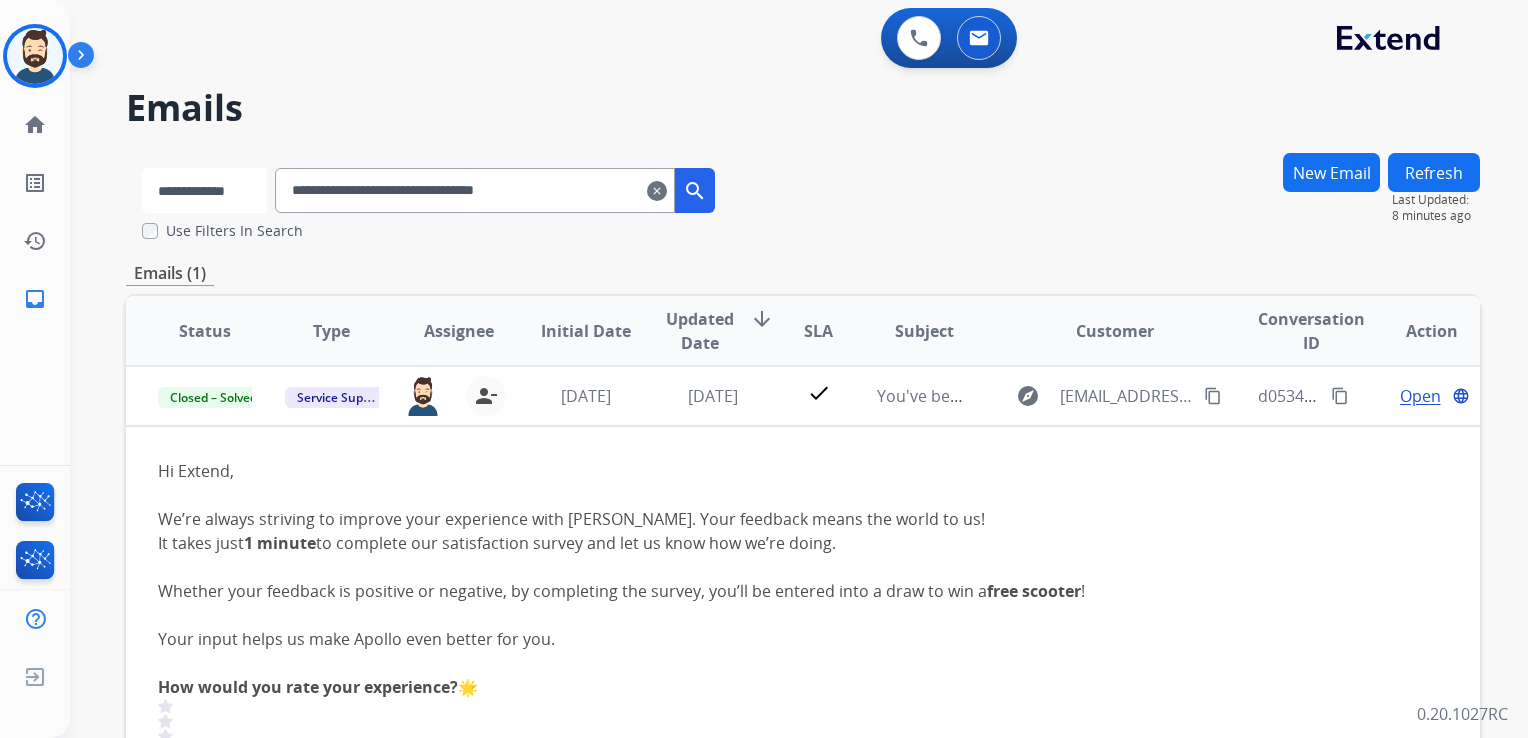 click on "**********" at bounding box center (204, 190) 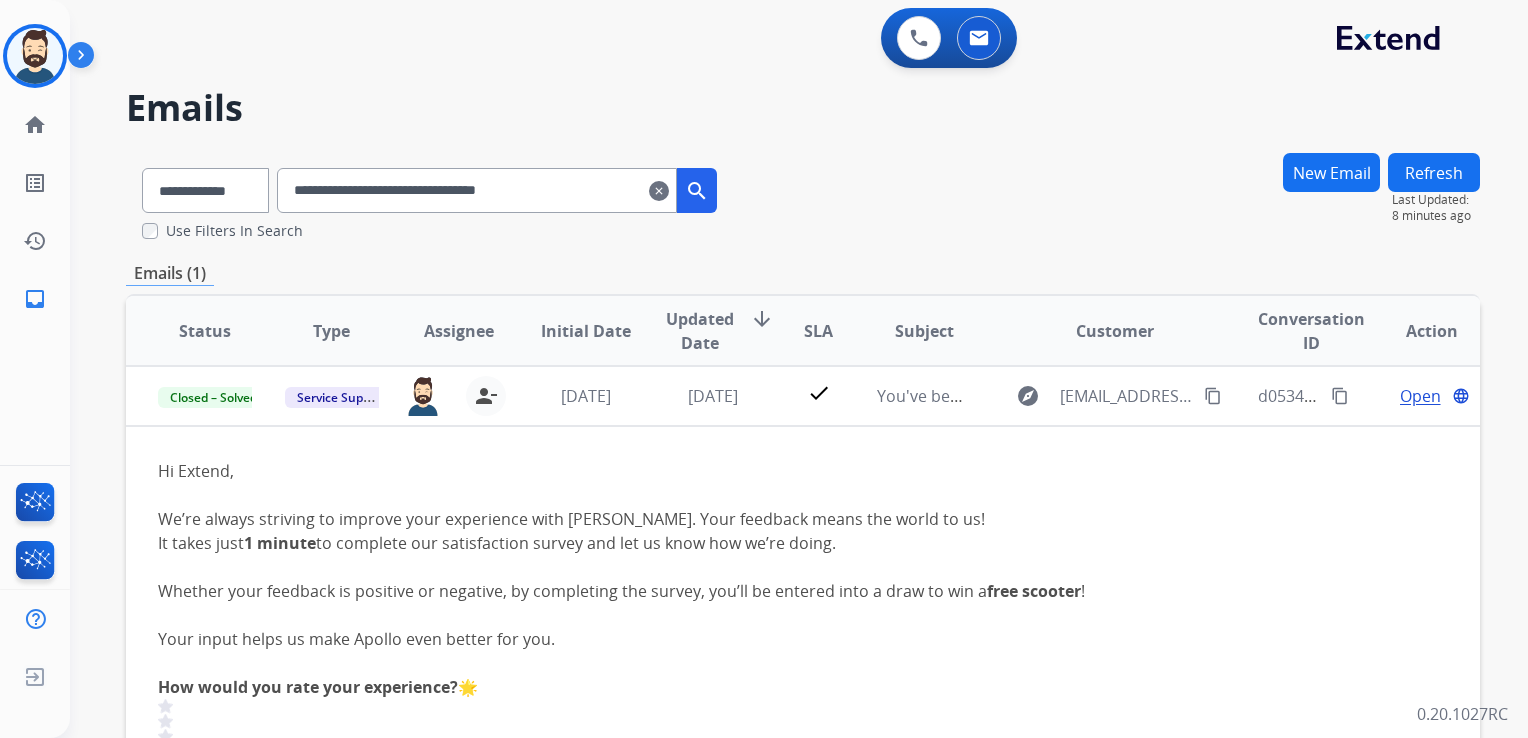 click on "**********" at bounding box center [477, 190] 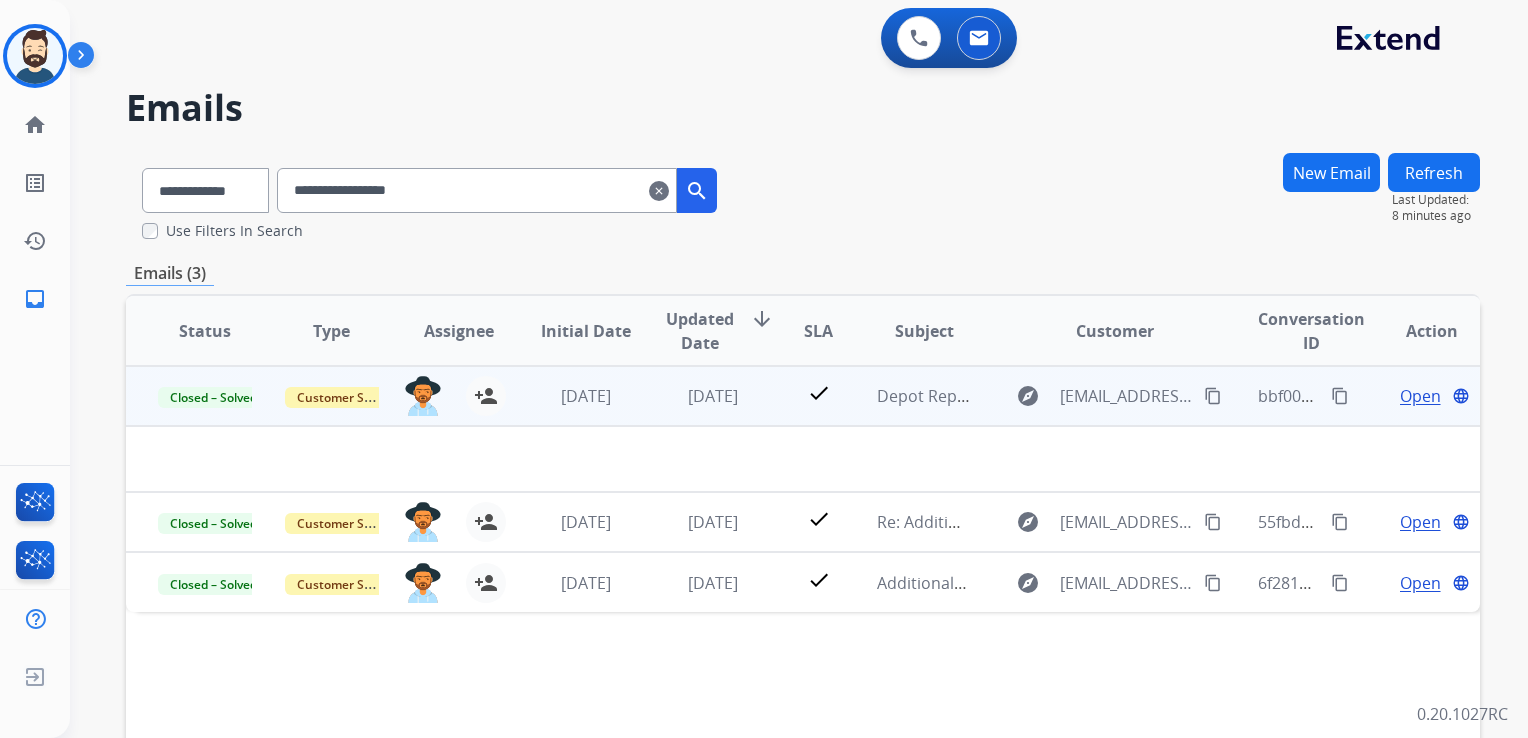 click on "[DATE]" at bounding box center [697, 396] 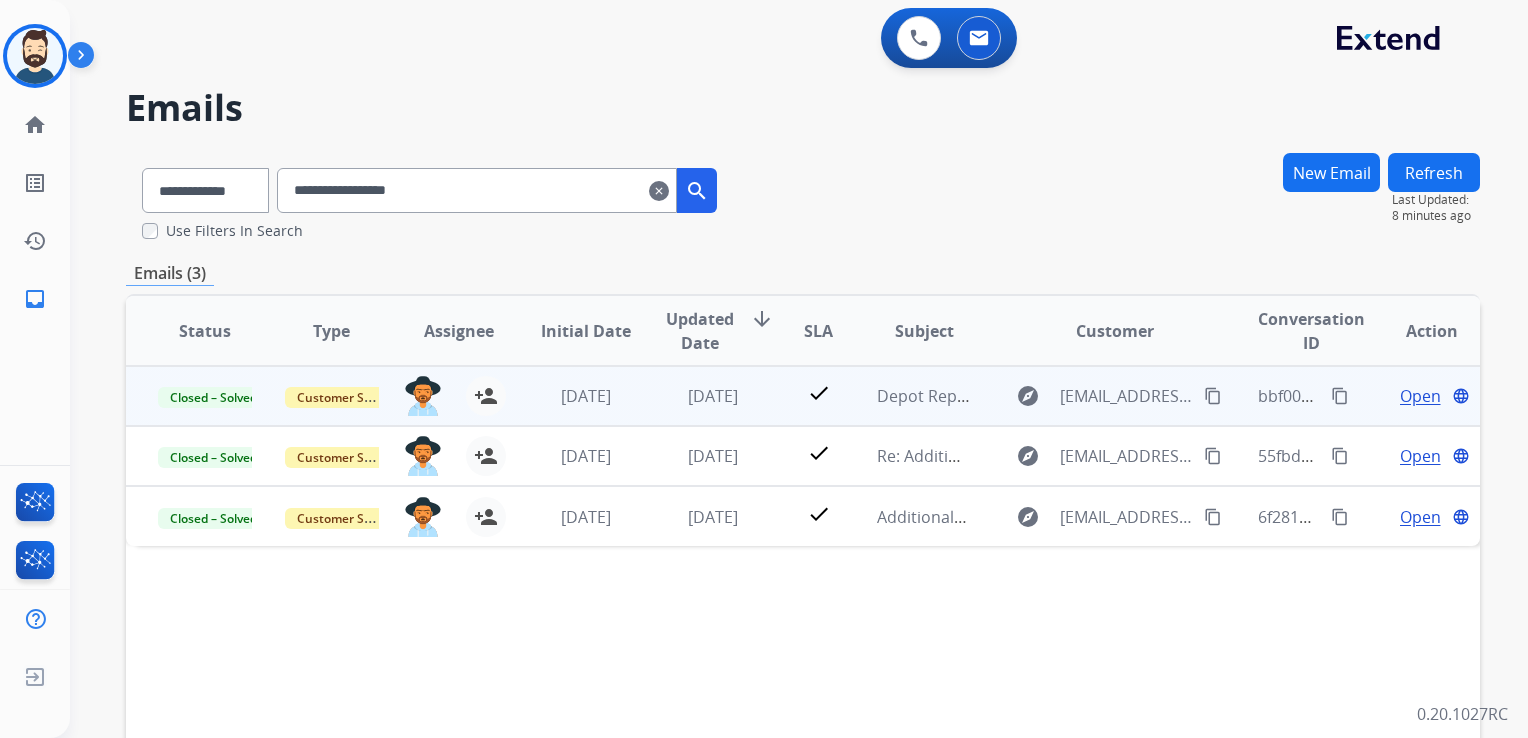 click on "[DATE]" at bounding box center [697, 396] 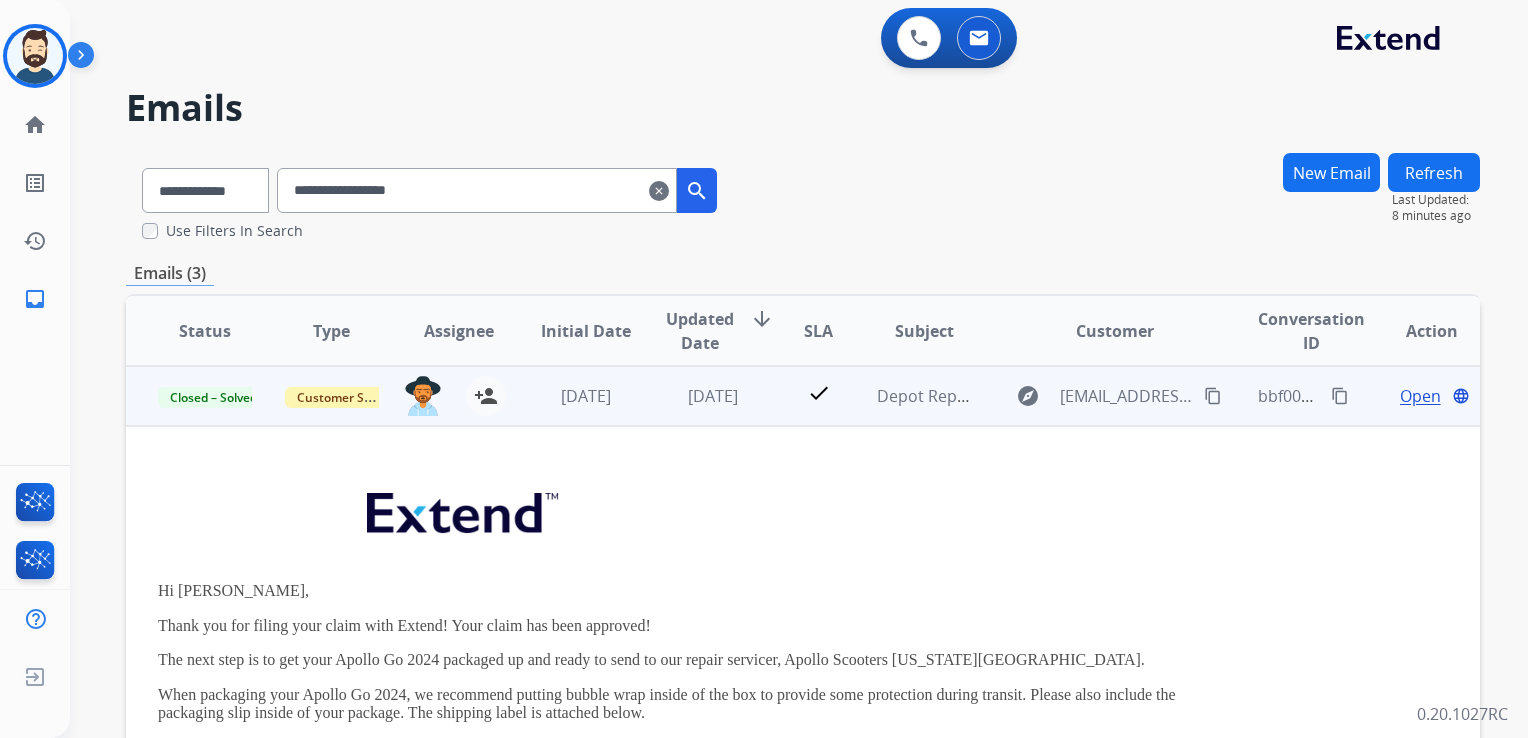click on "Open" at bounding box center [1420, 396] 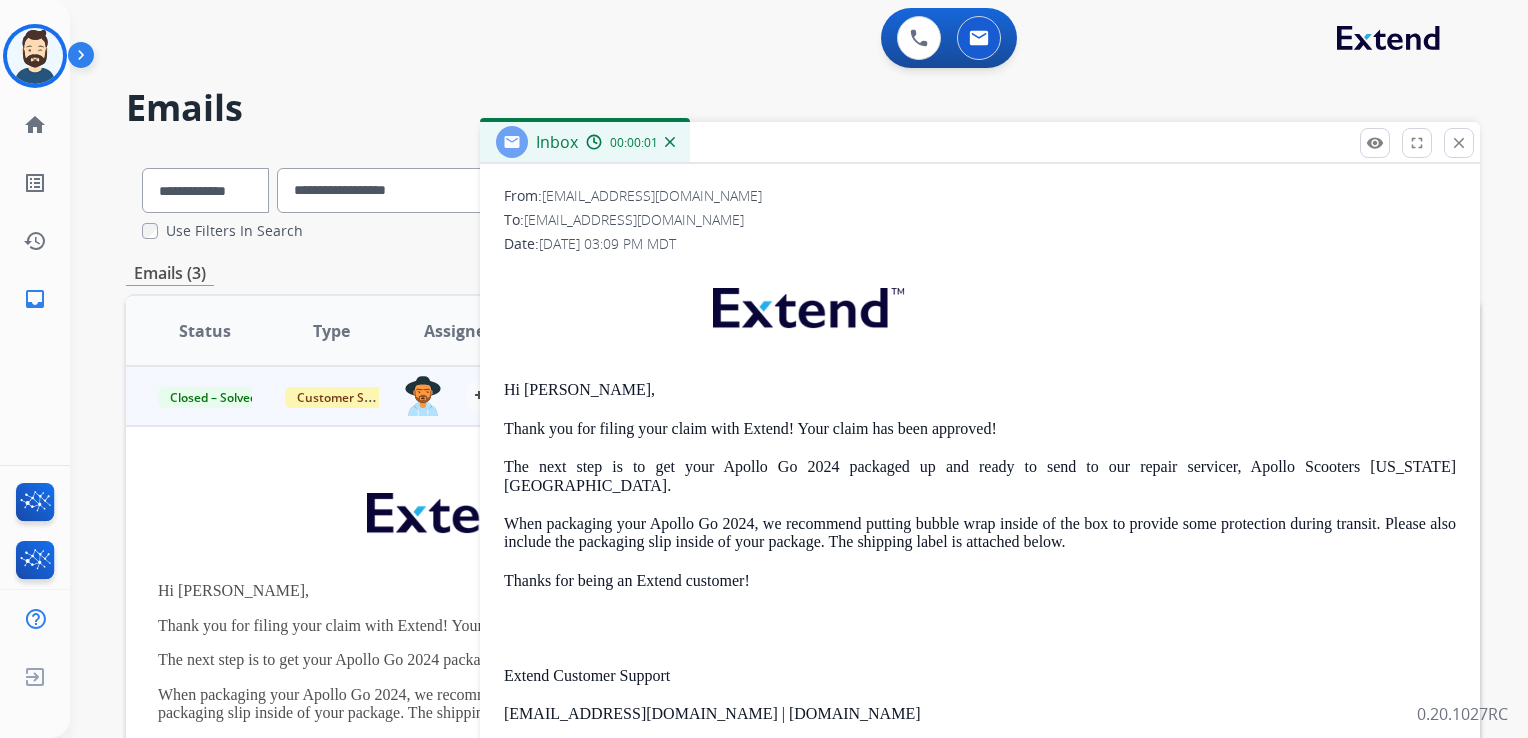 scroll, scrollTop: 363, scrollLeft: 0, axis: vertical 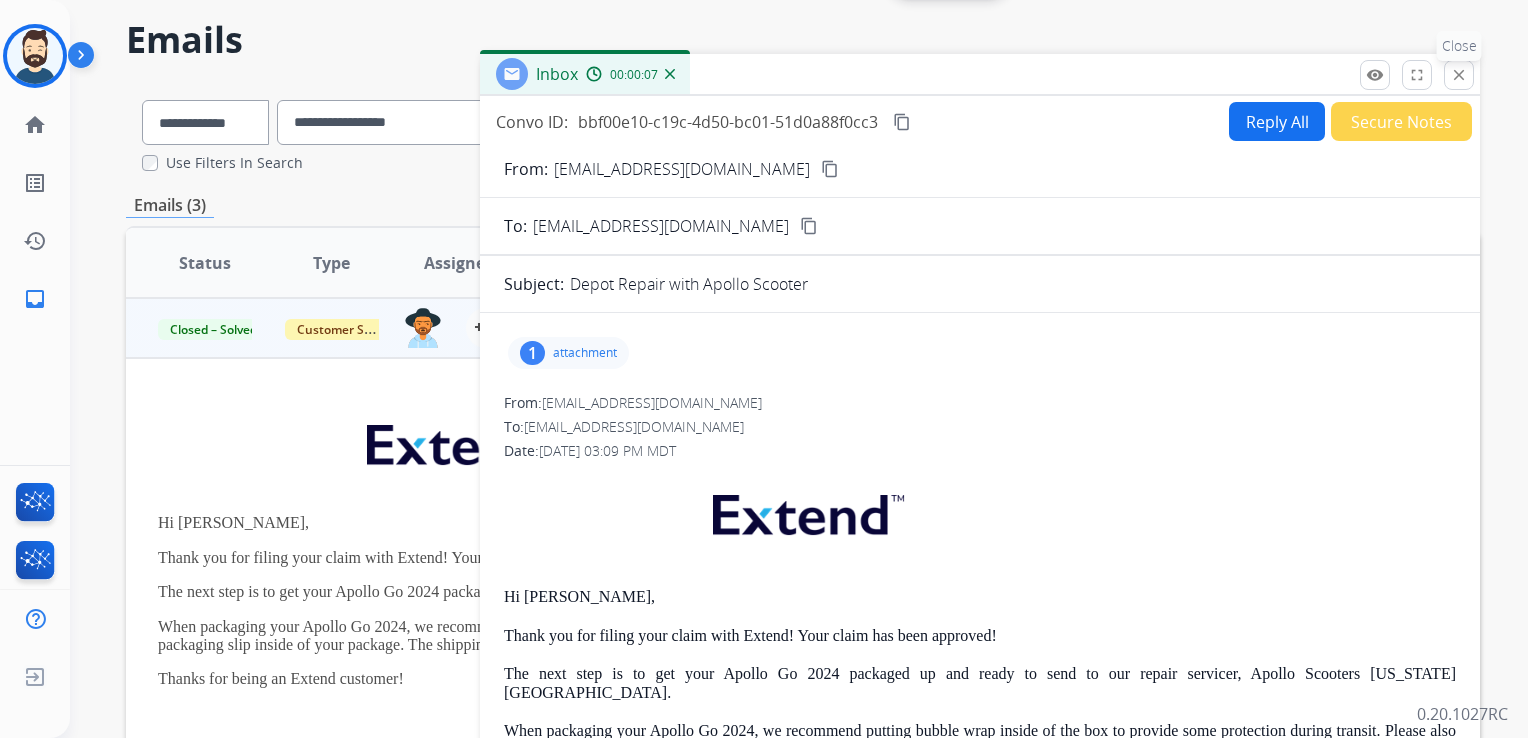 click on "close" at bounding box center (1459, 75) 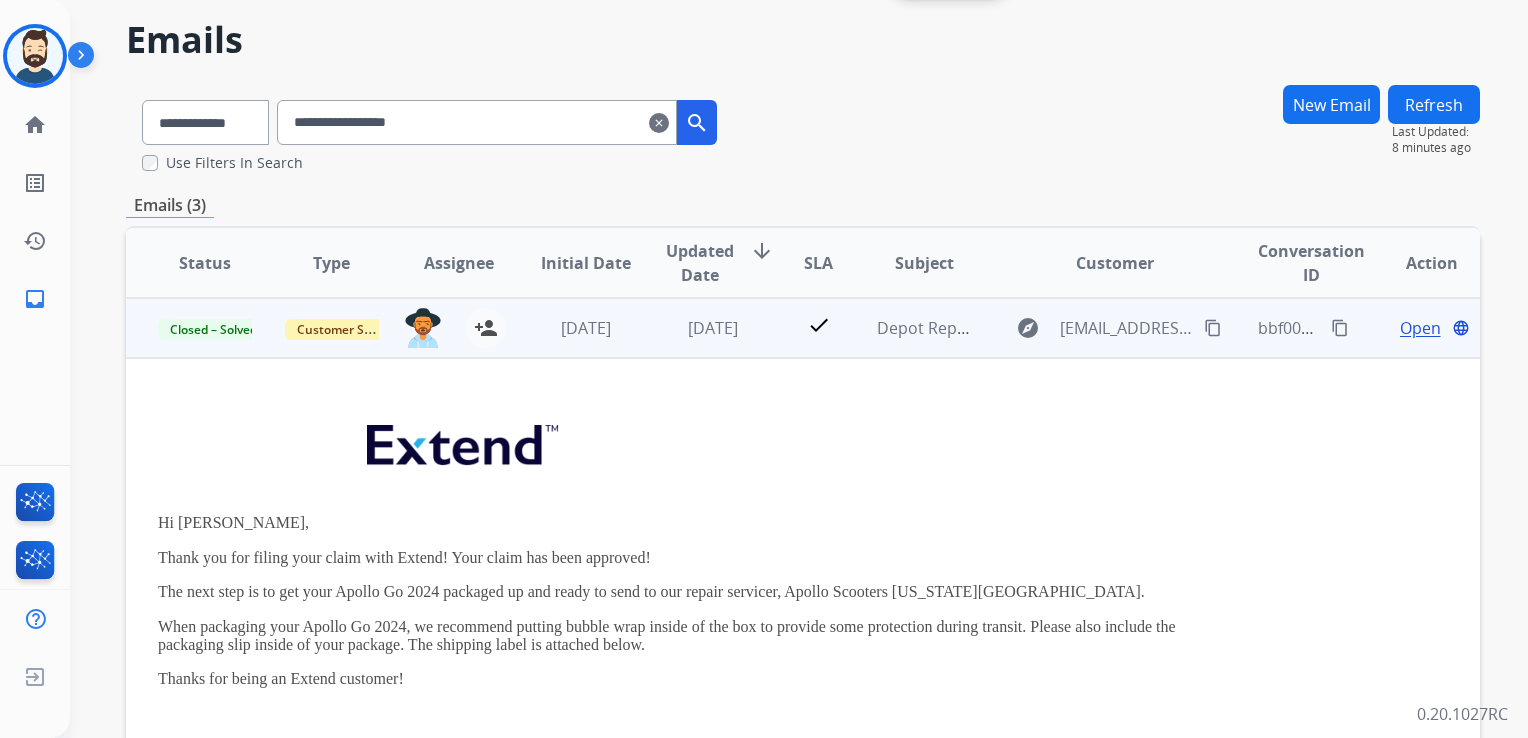 click on "[DATE]" at bounding box center [697, 328] 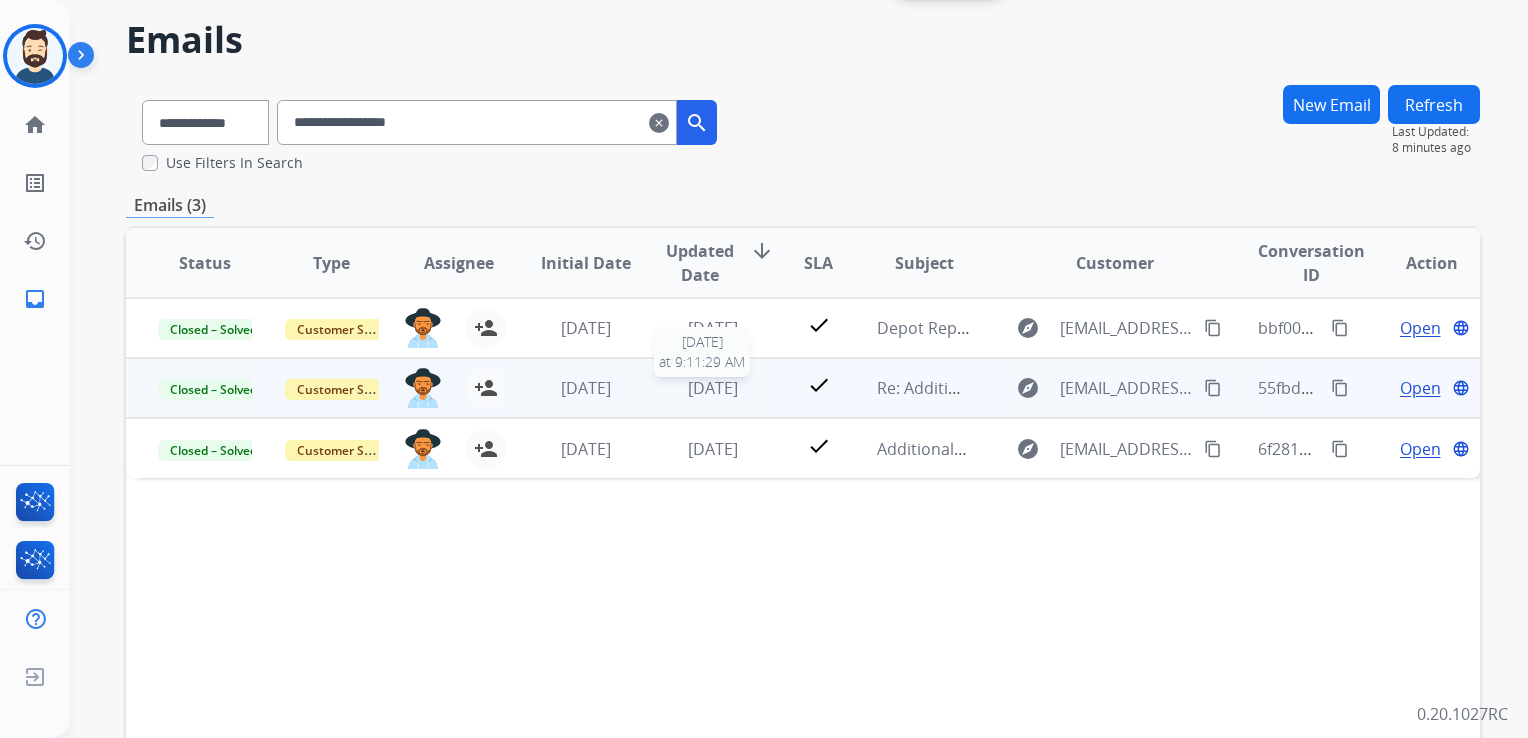 click on "[DATE]" at bounding box center [713, 388] 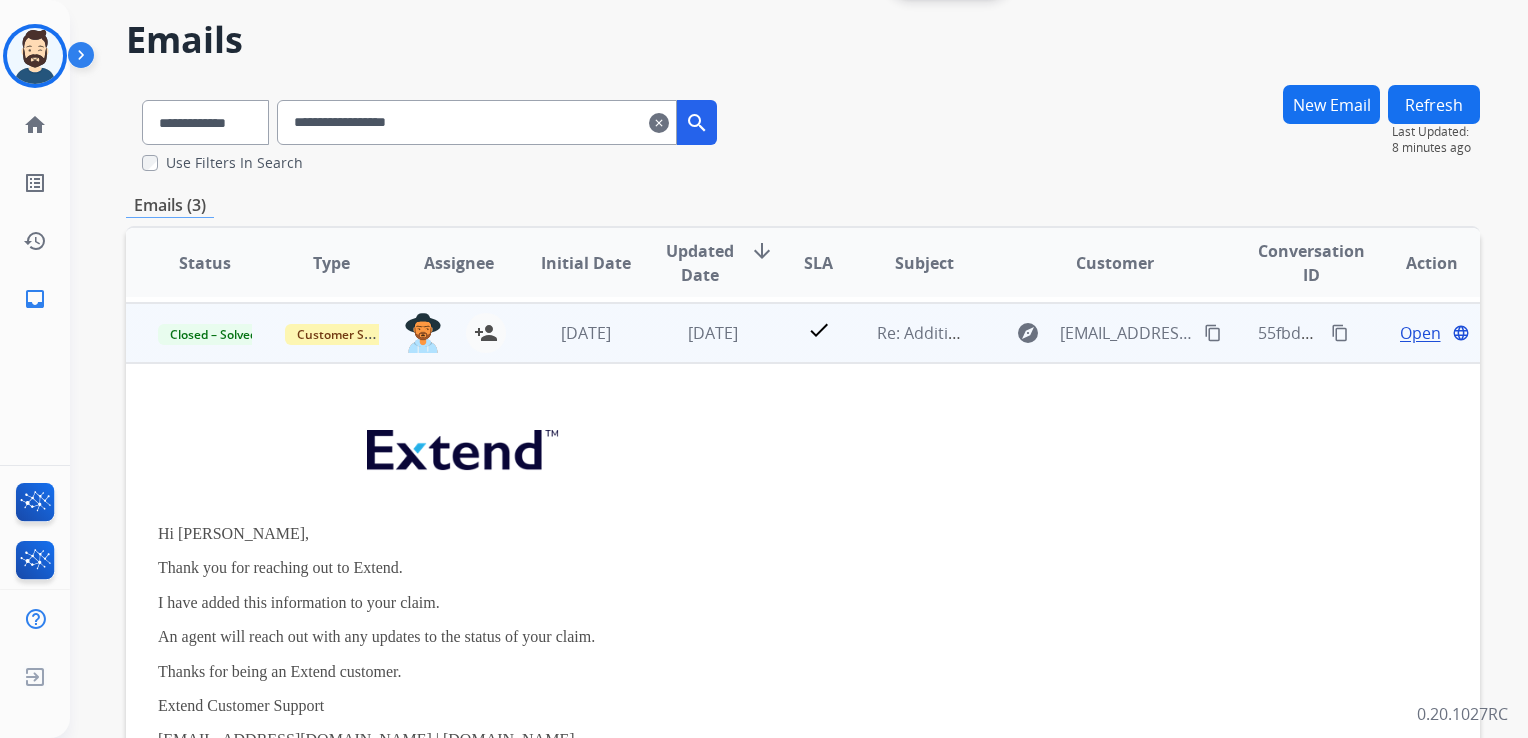 scroll, scrollTop: 60, scrollLeft: 0, axis: vertical 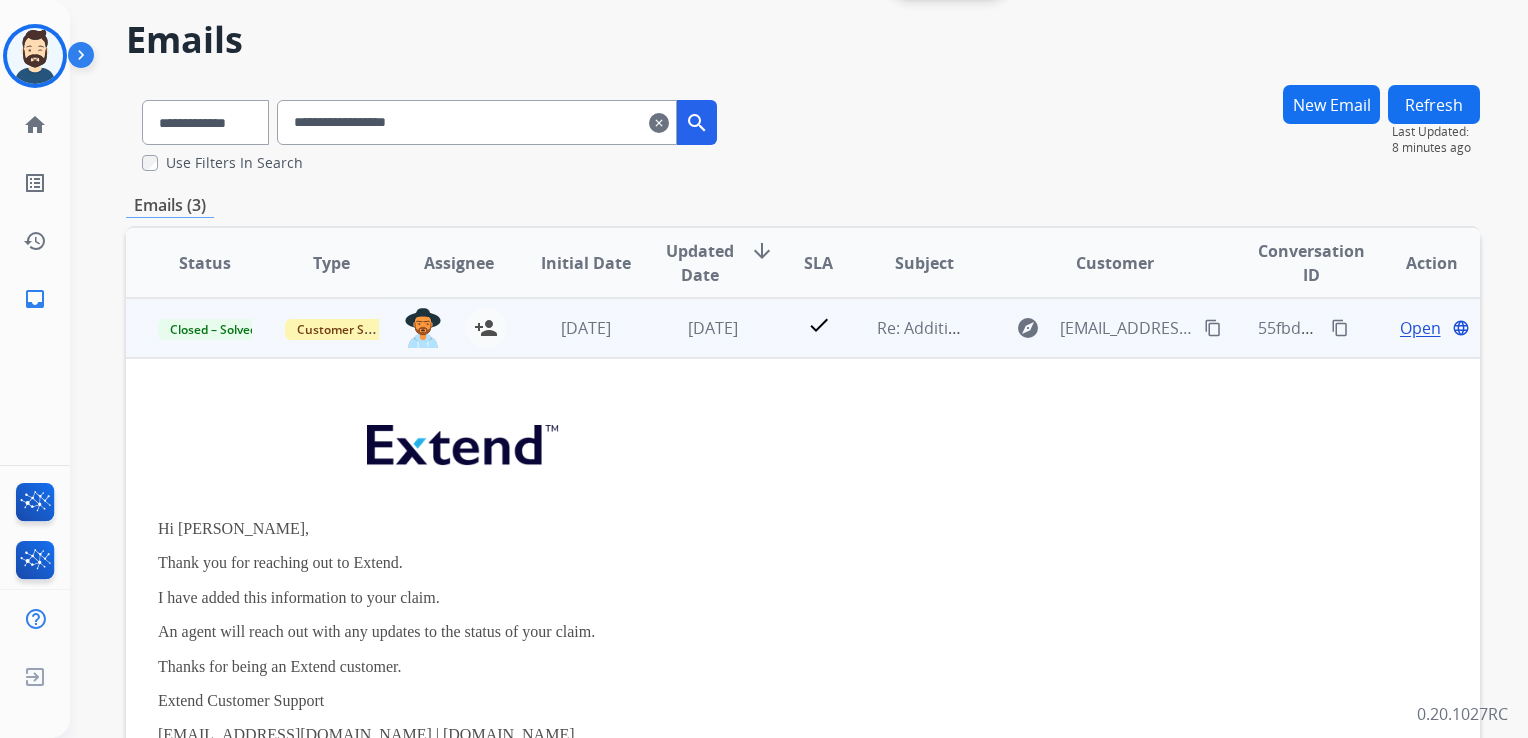 click on "Open" at bounding box center [1420, 328] 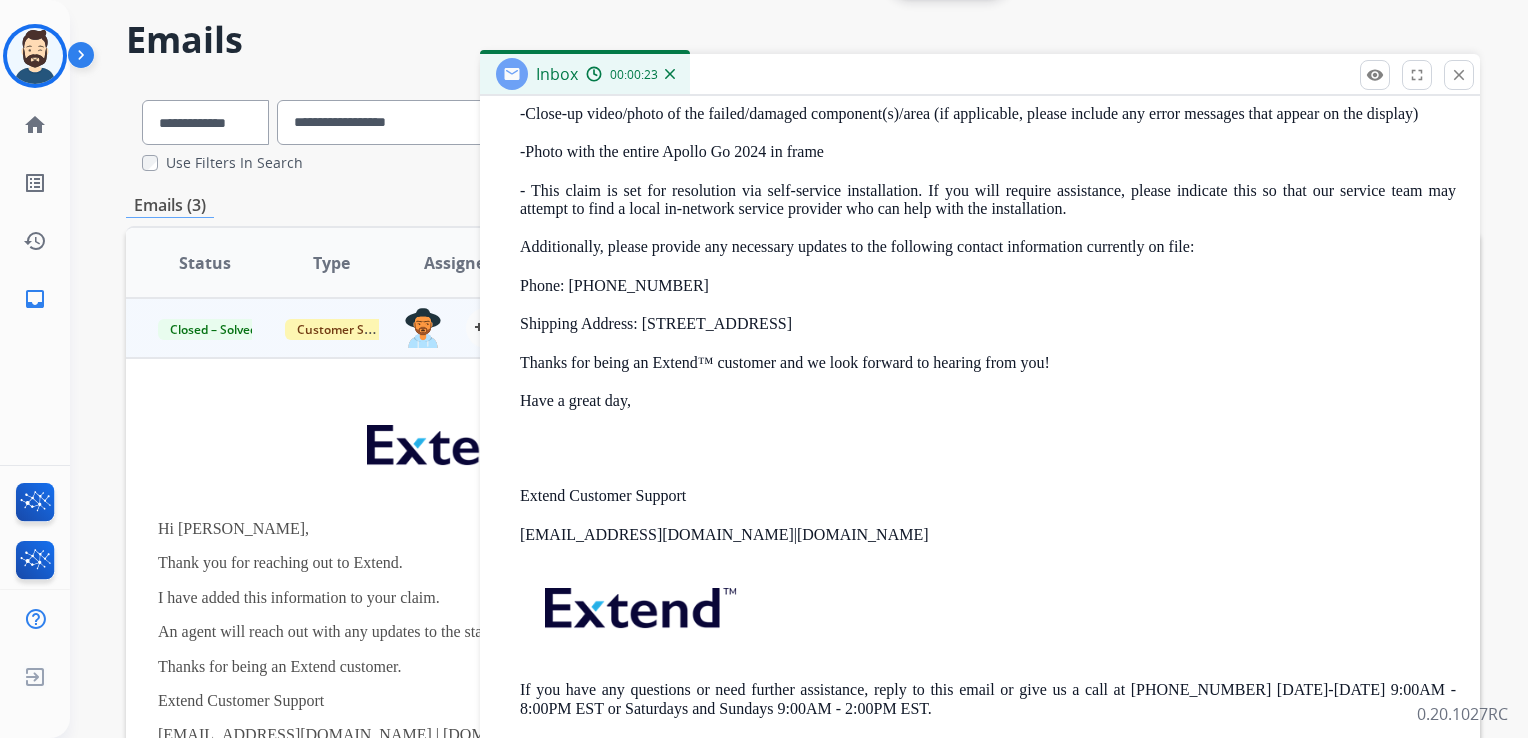 scroll, scrollTop: 1768, scrollLeft: 0, axis: vertical 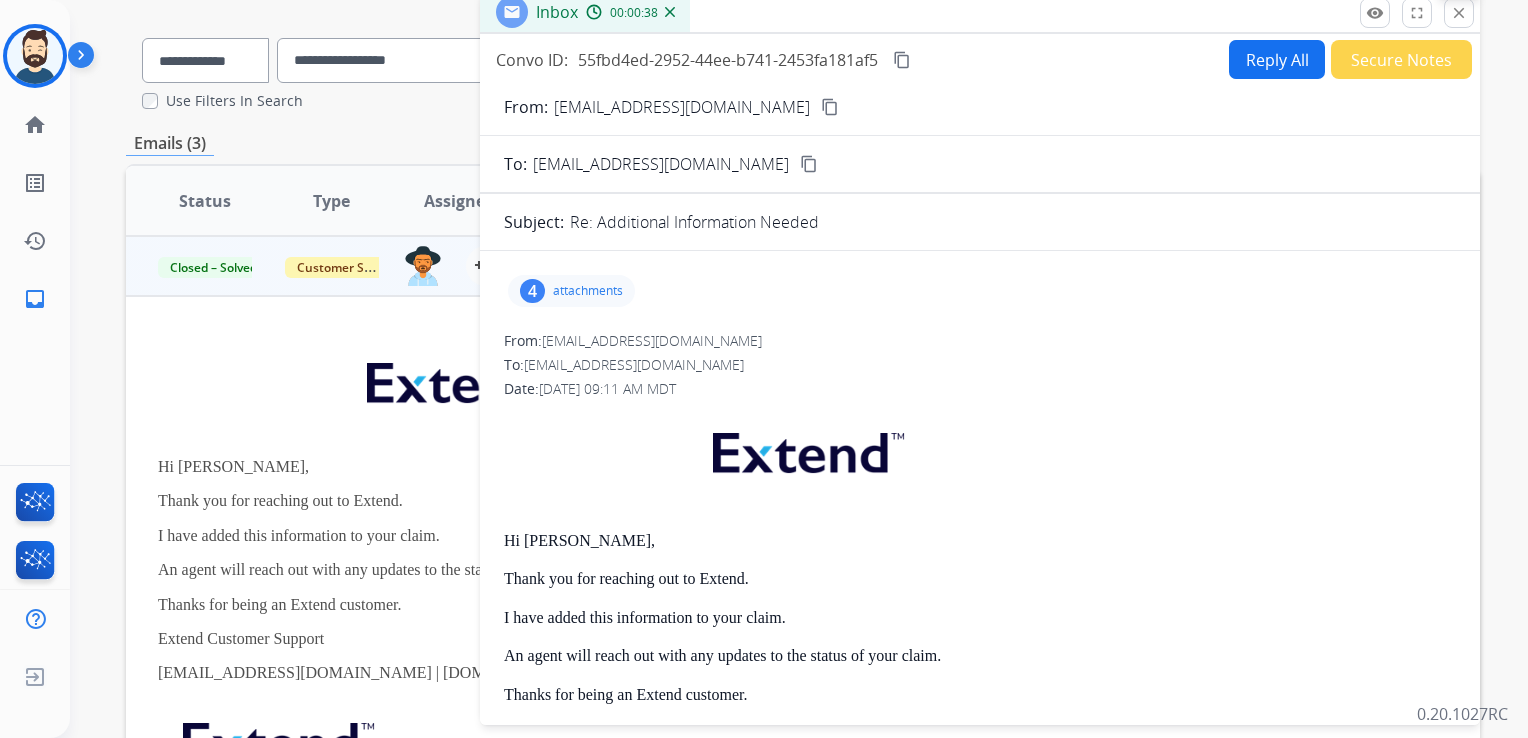 click on "close" at bounding box center (1459, 13) 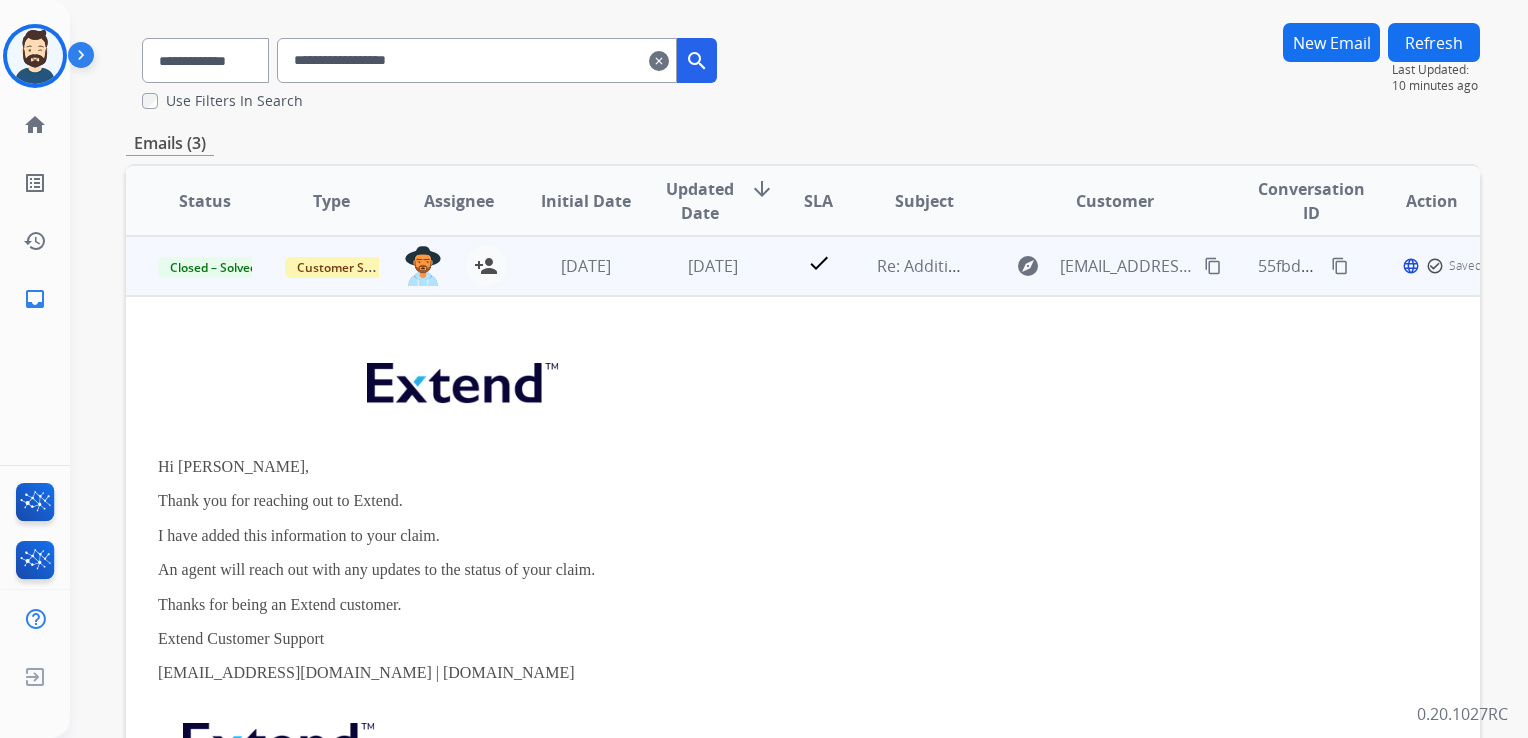 click on "[DATE]" at bounding box center [697, 266] 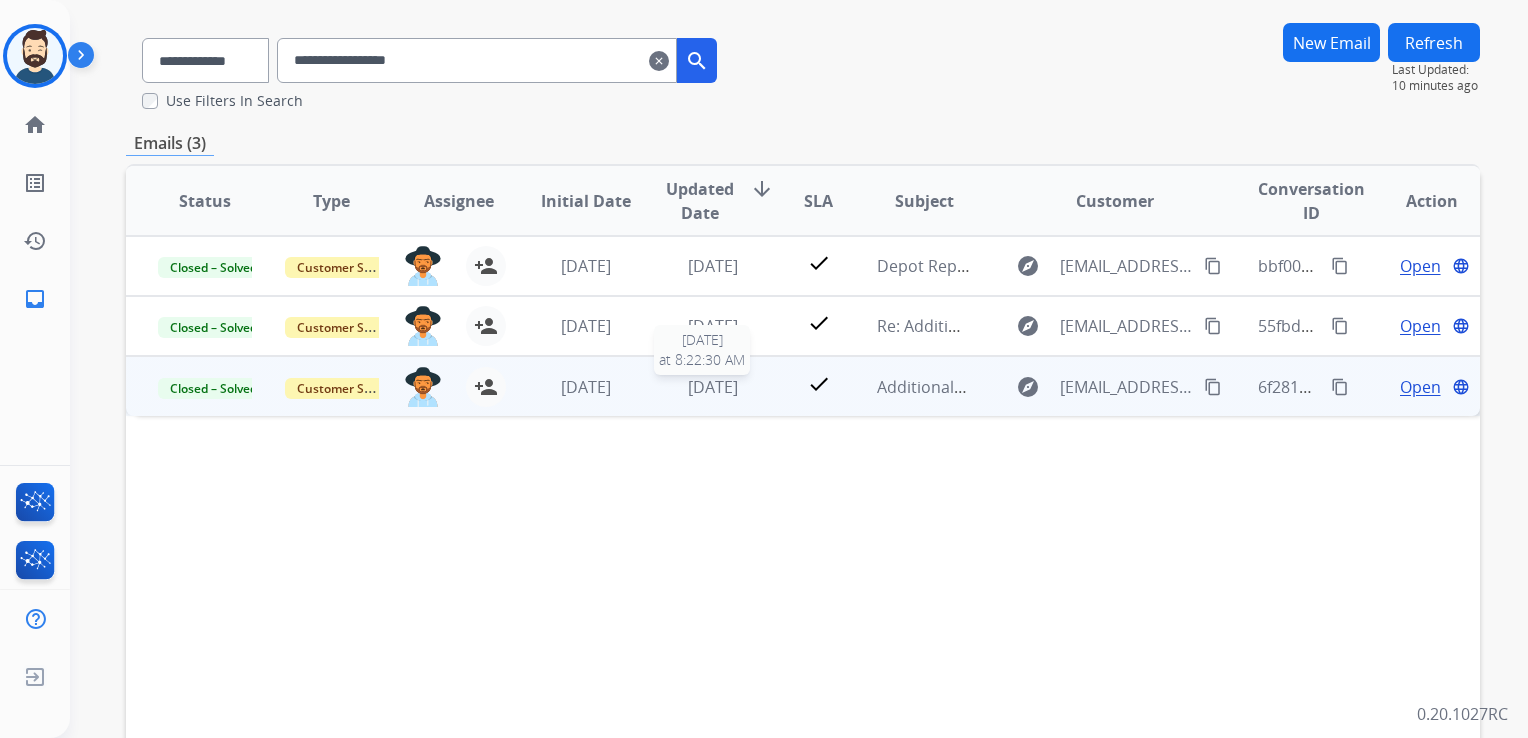 click on "[DATE]" at bounding box center (713, 387) 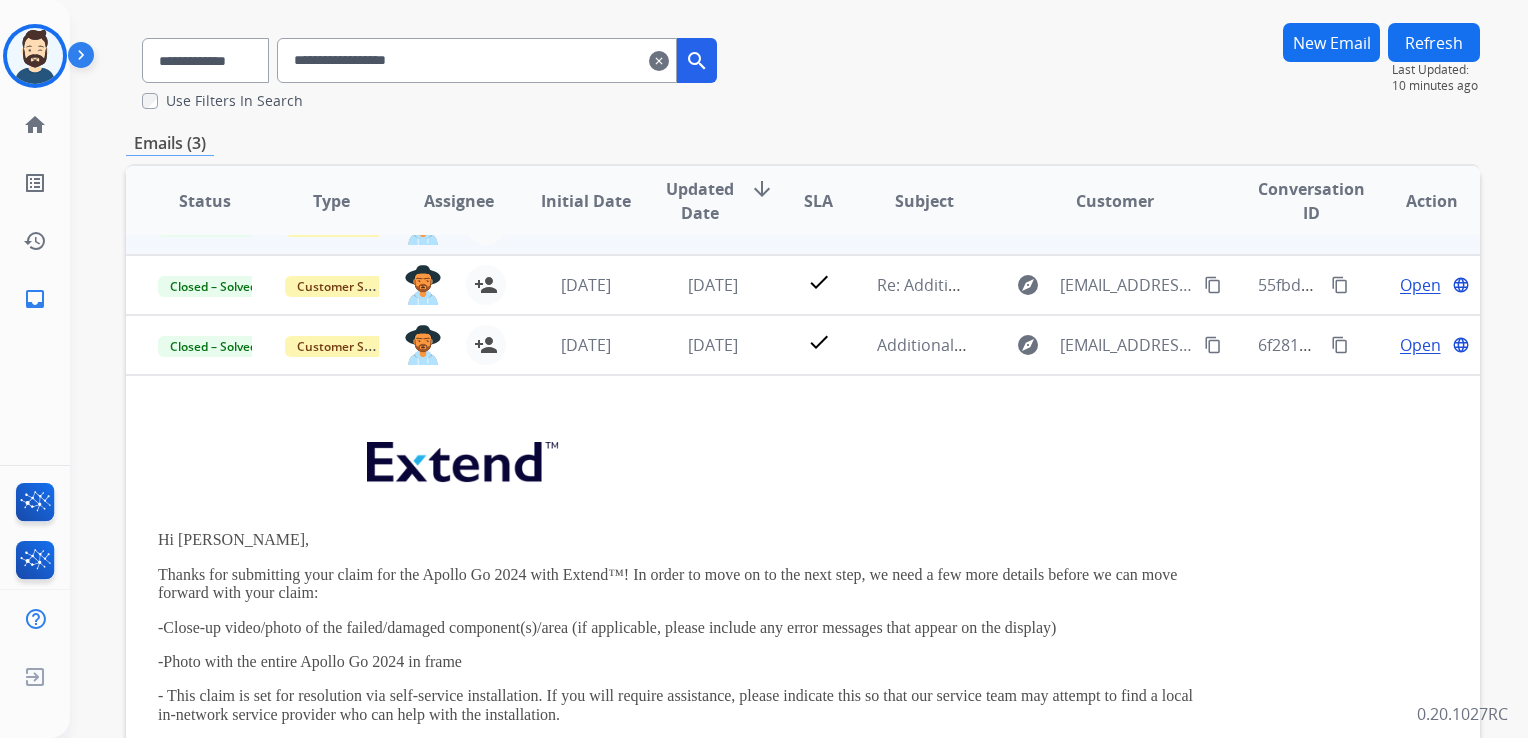 scroll, scrollTop: 120, scrollLeft: 0, axis: vertical 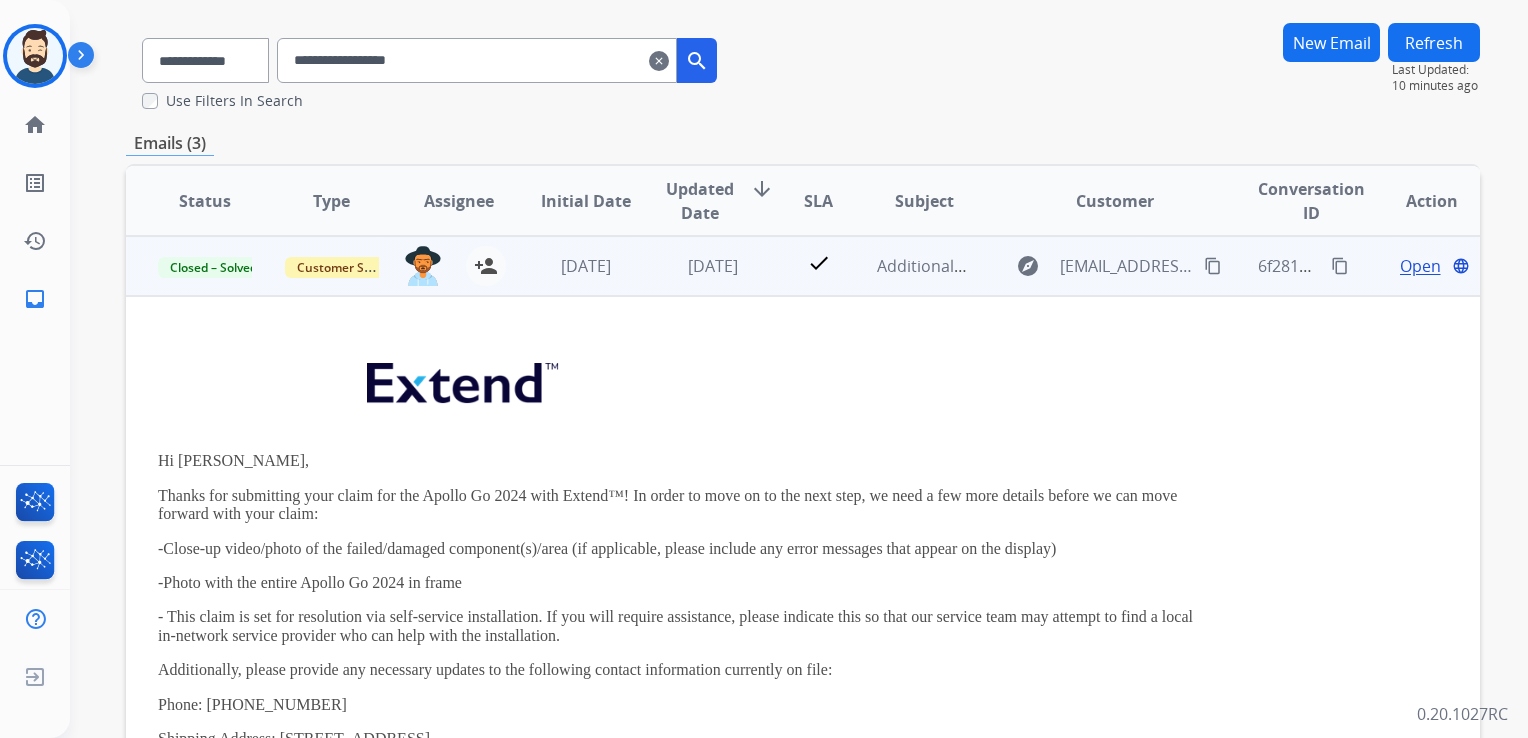 click on "Open" at bounding box center [1420, 266] 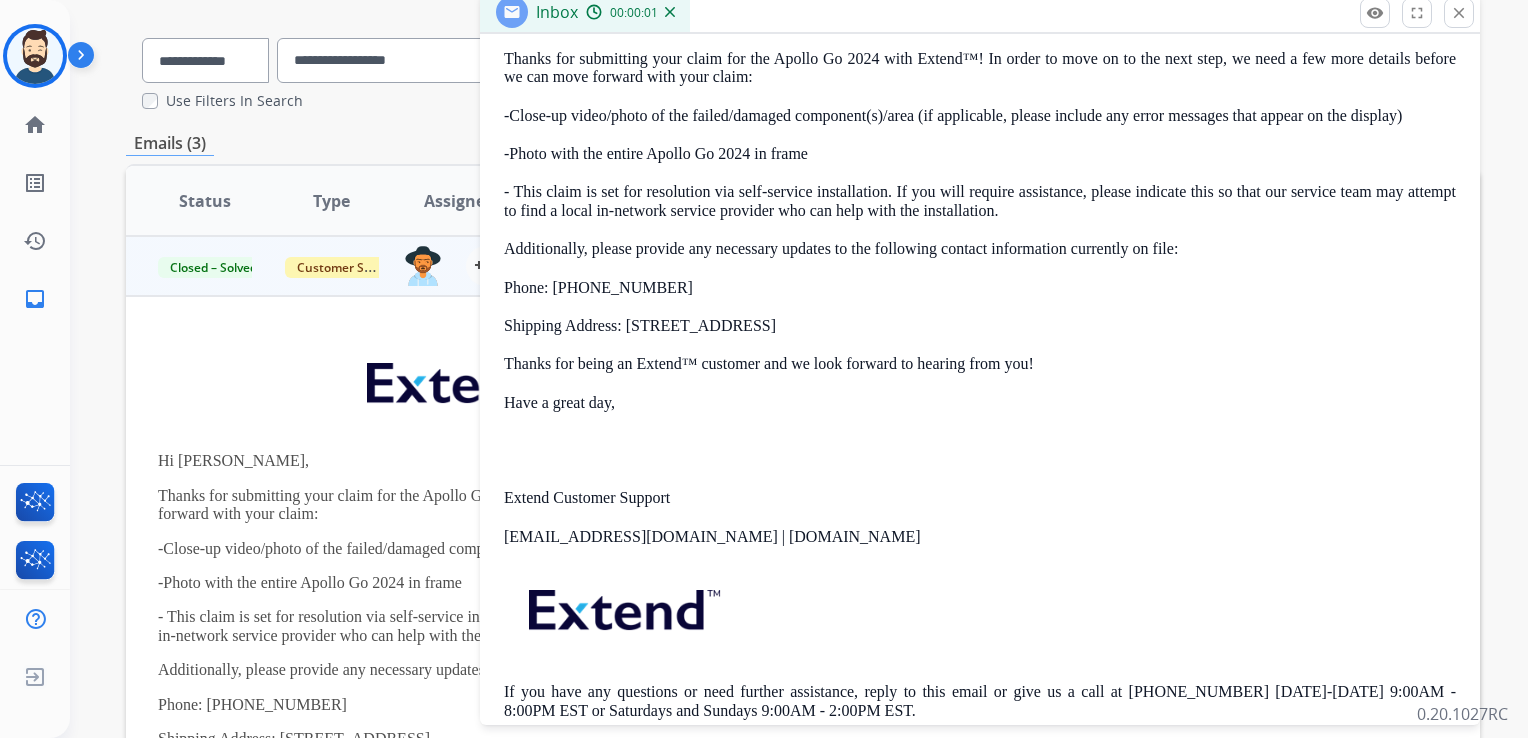 scroll, scrollTop: 573, scrollLeft: 0, axis: vertical 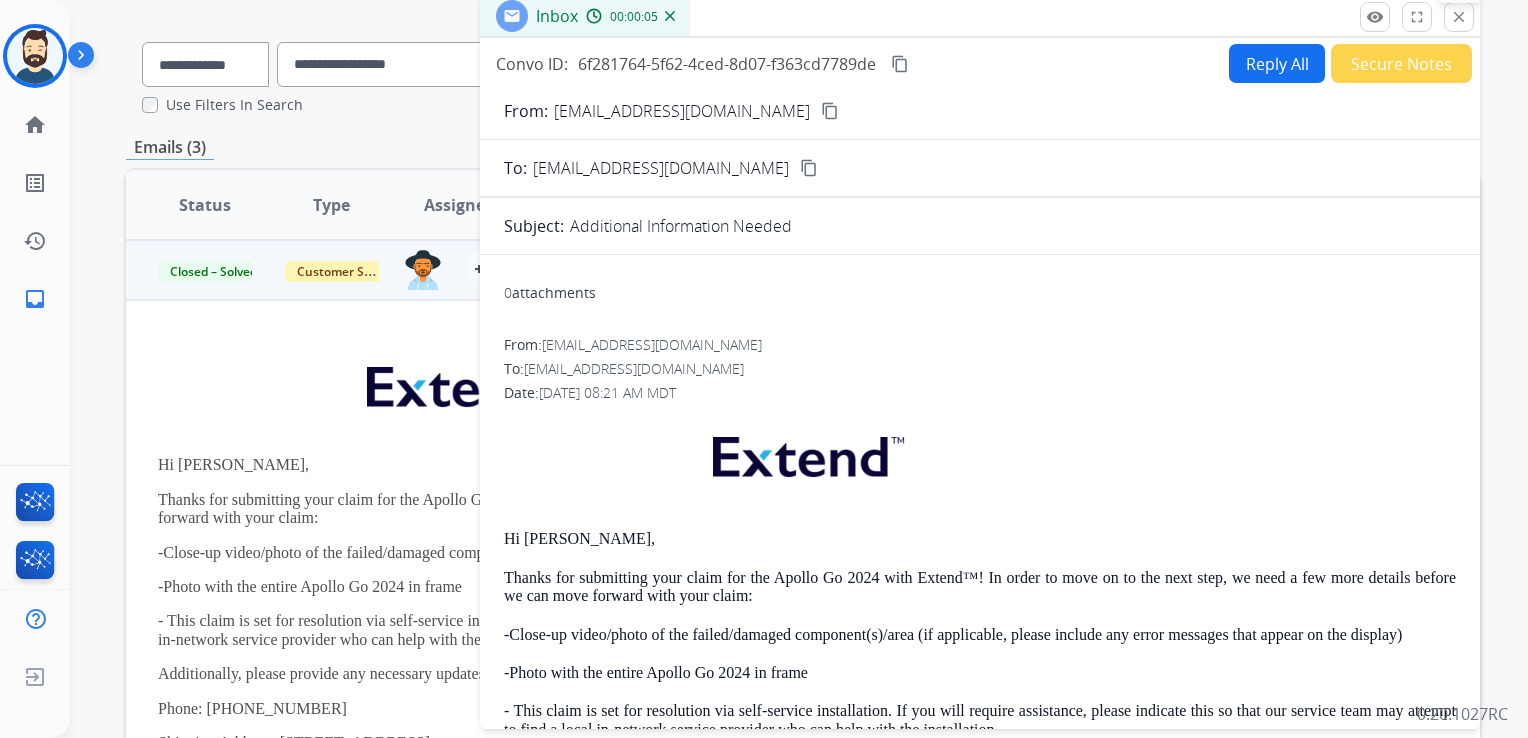 click on "close" at bounding box center [1459, 17] 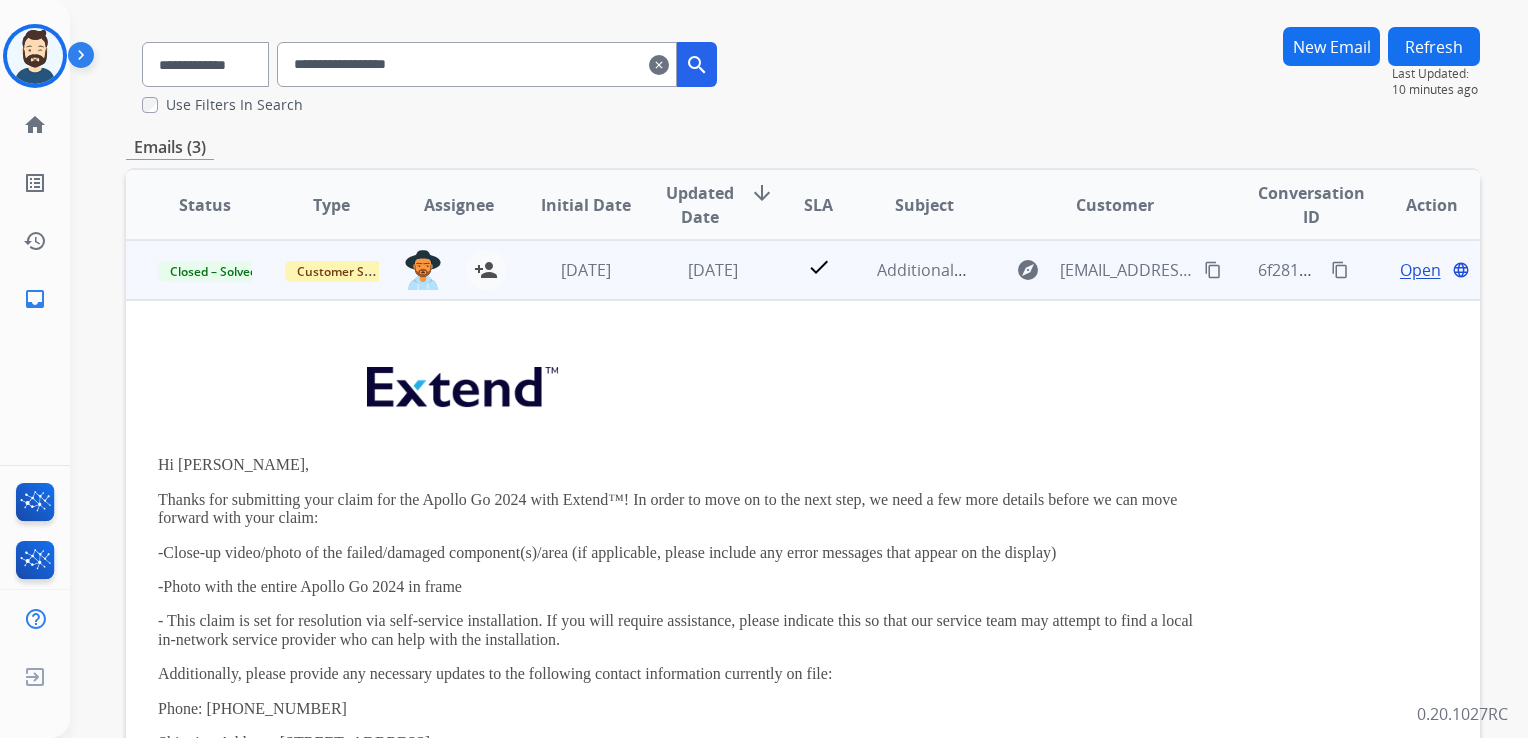 click on "[DATE]" at bounding box center [697, 270] 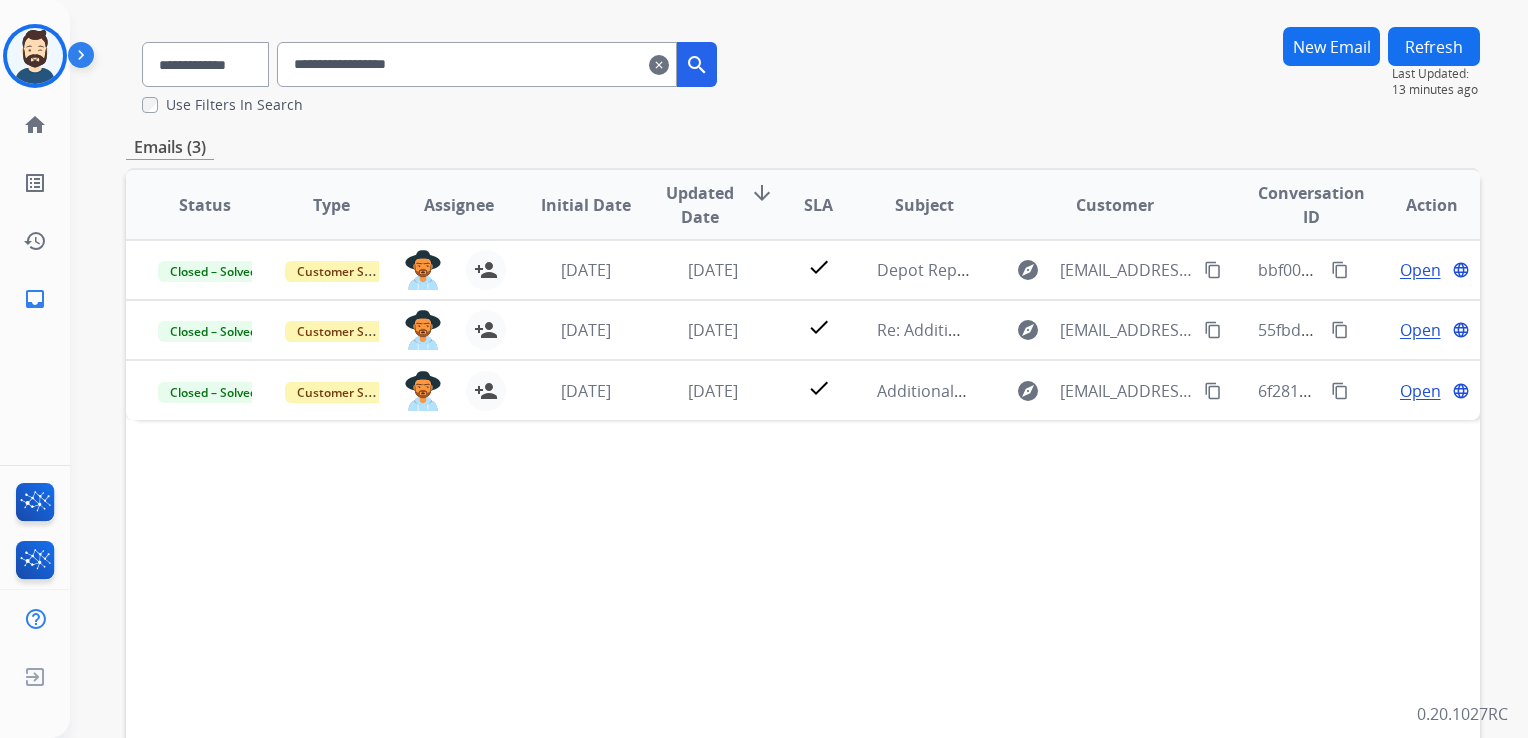 click on "Type" at bounding box center (316, 205) 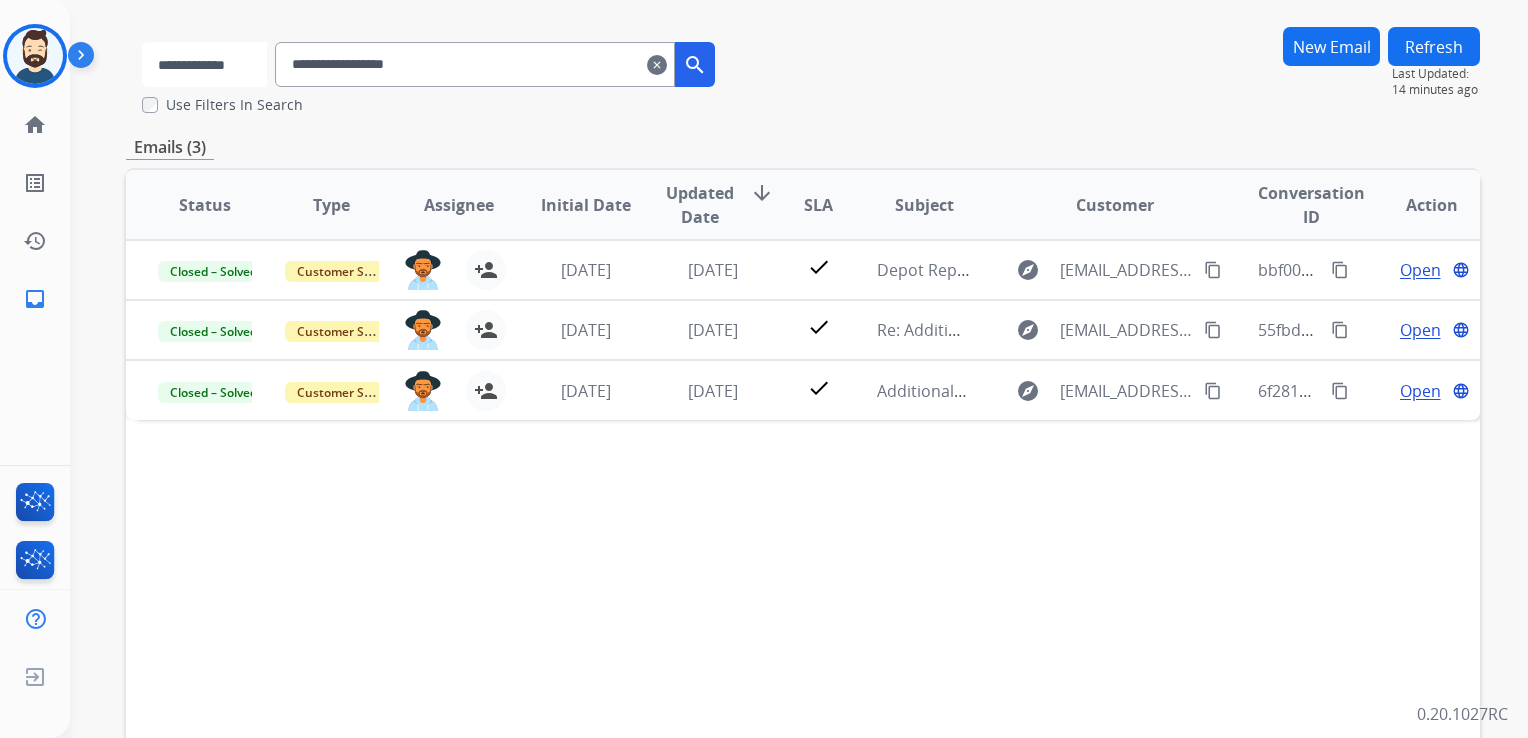 click on "**********" at bounding box center (204, 64) 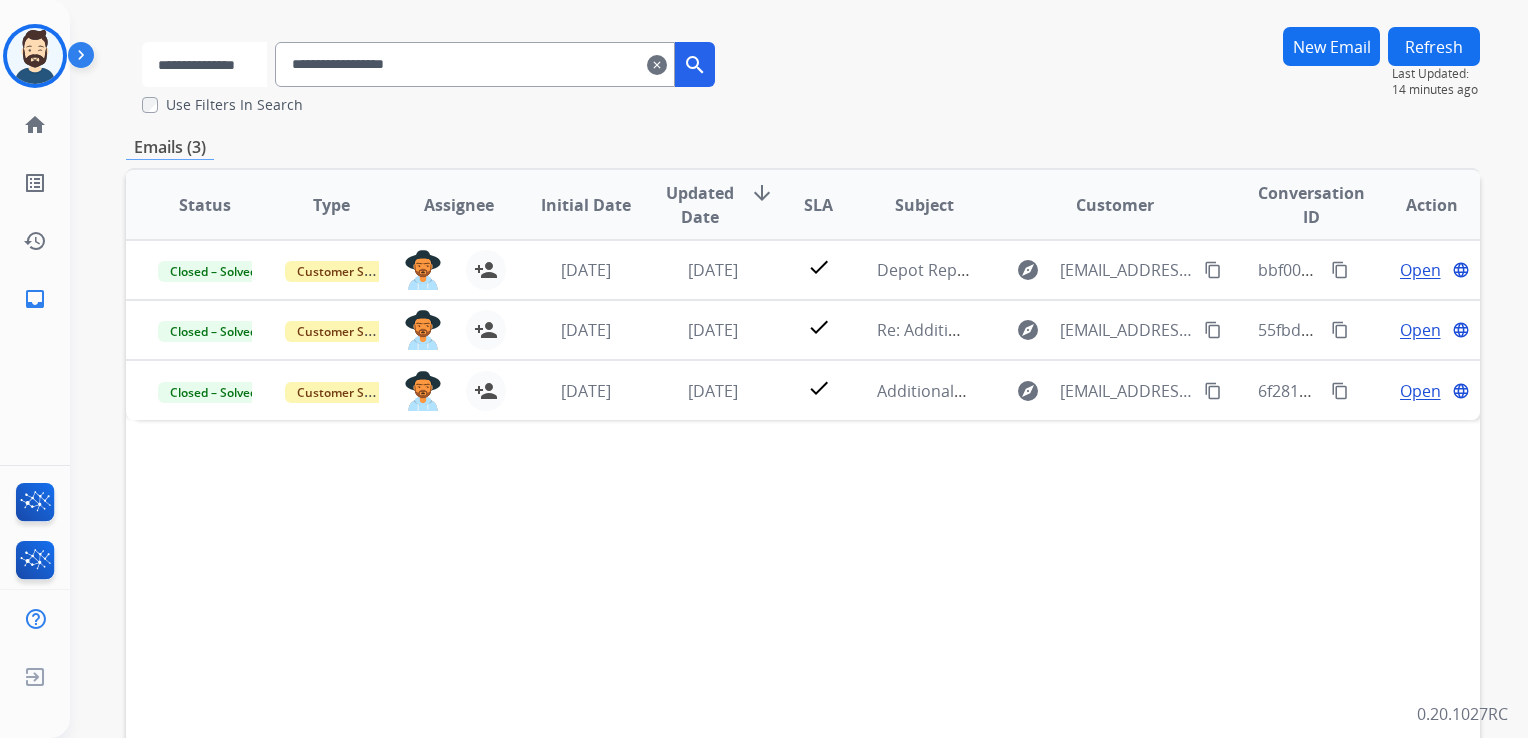 click on "**********" at bounding box center (204, 64) 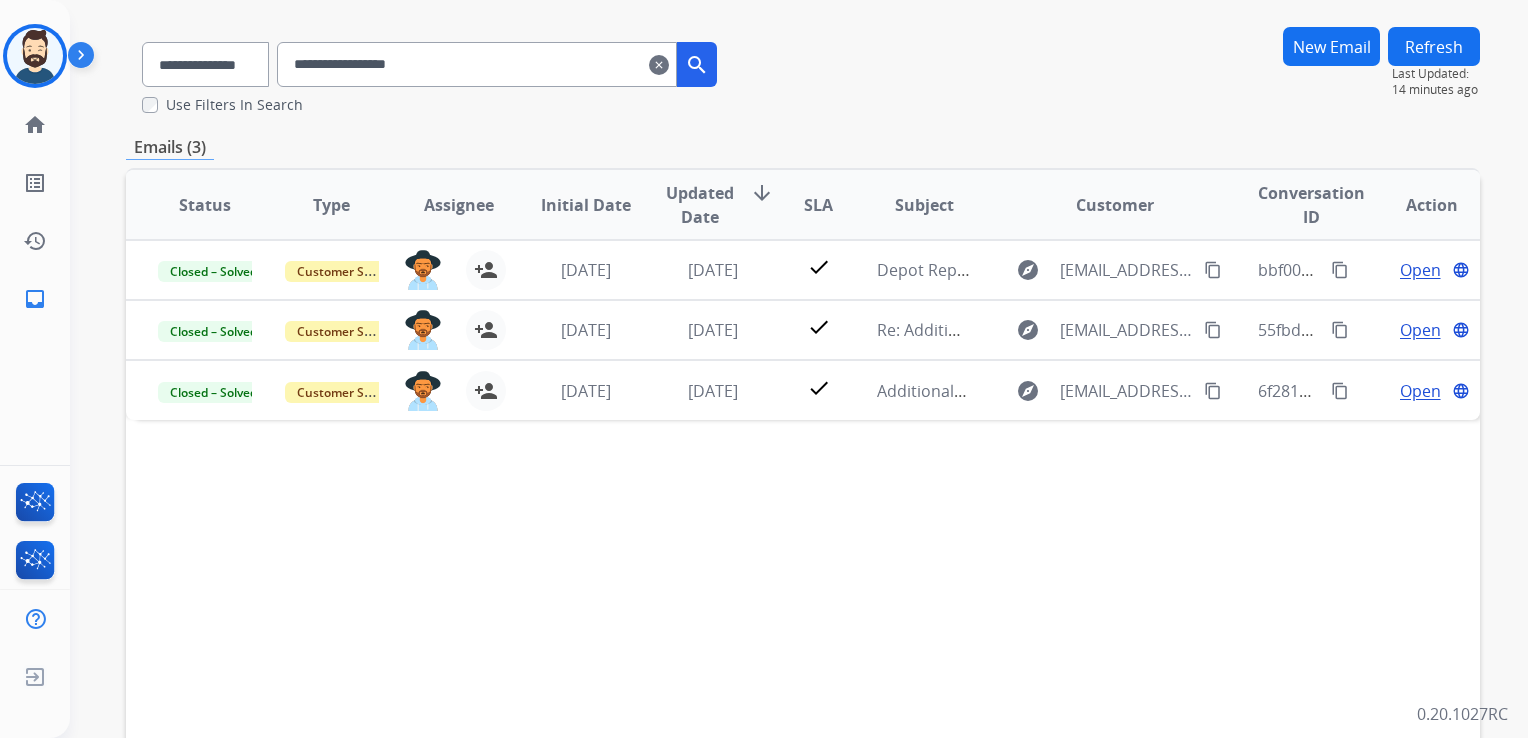 click on "**********" at bounding box center (477, 64) 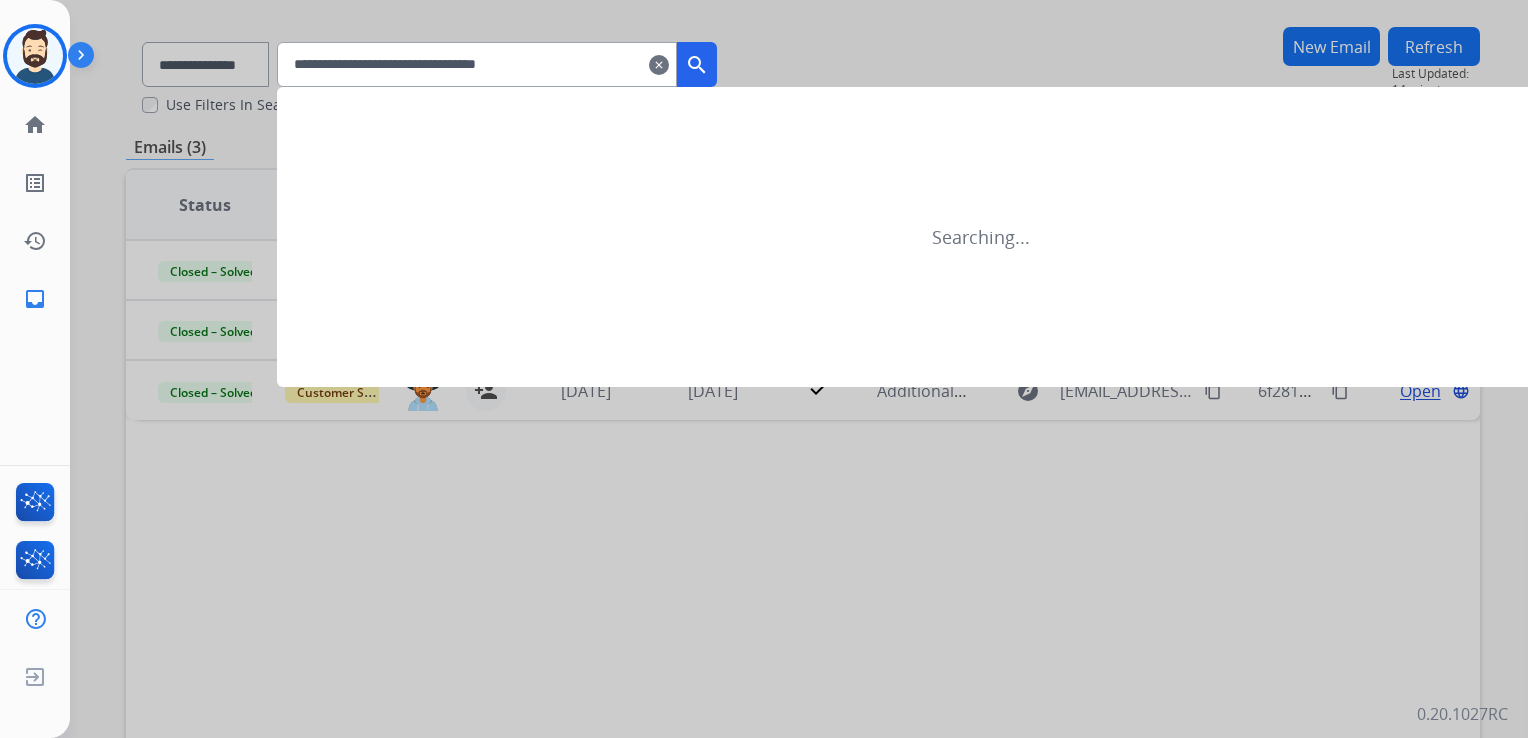 type on "**********" 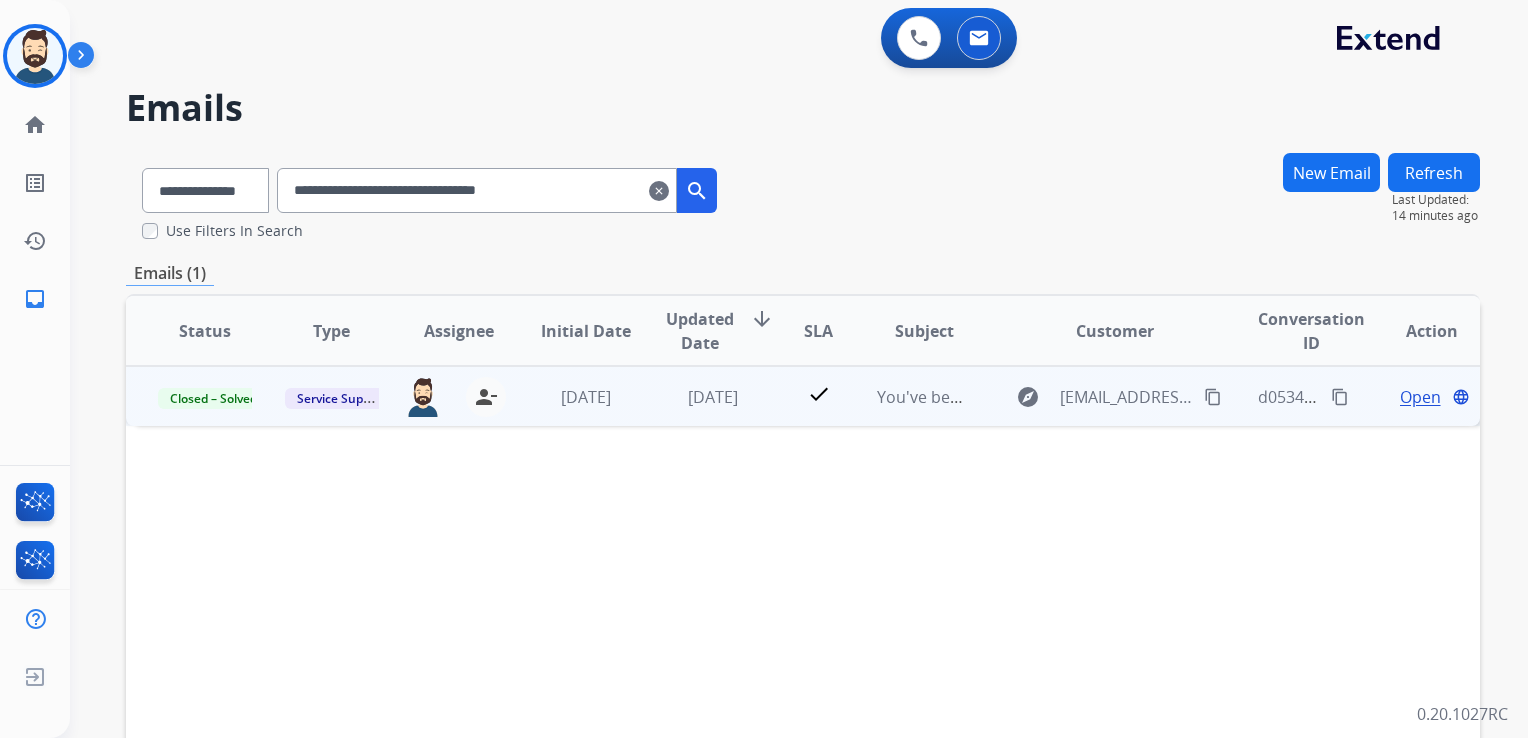 click on "[DATE]" at bounding box center (697, 396) 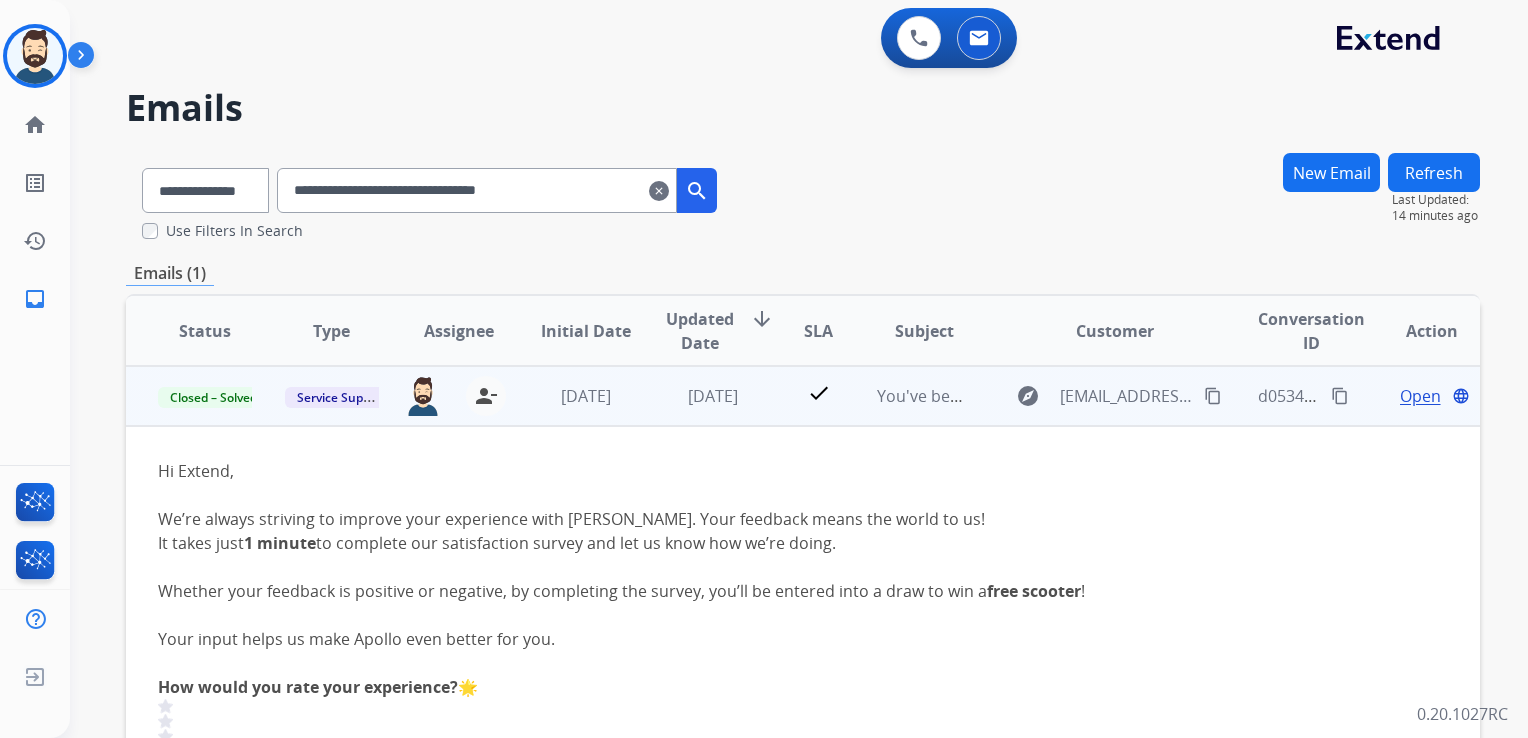 click on "Open" at bounding box center (1420, 396) 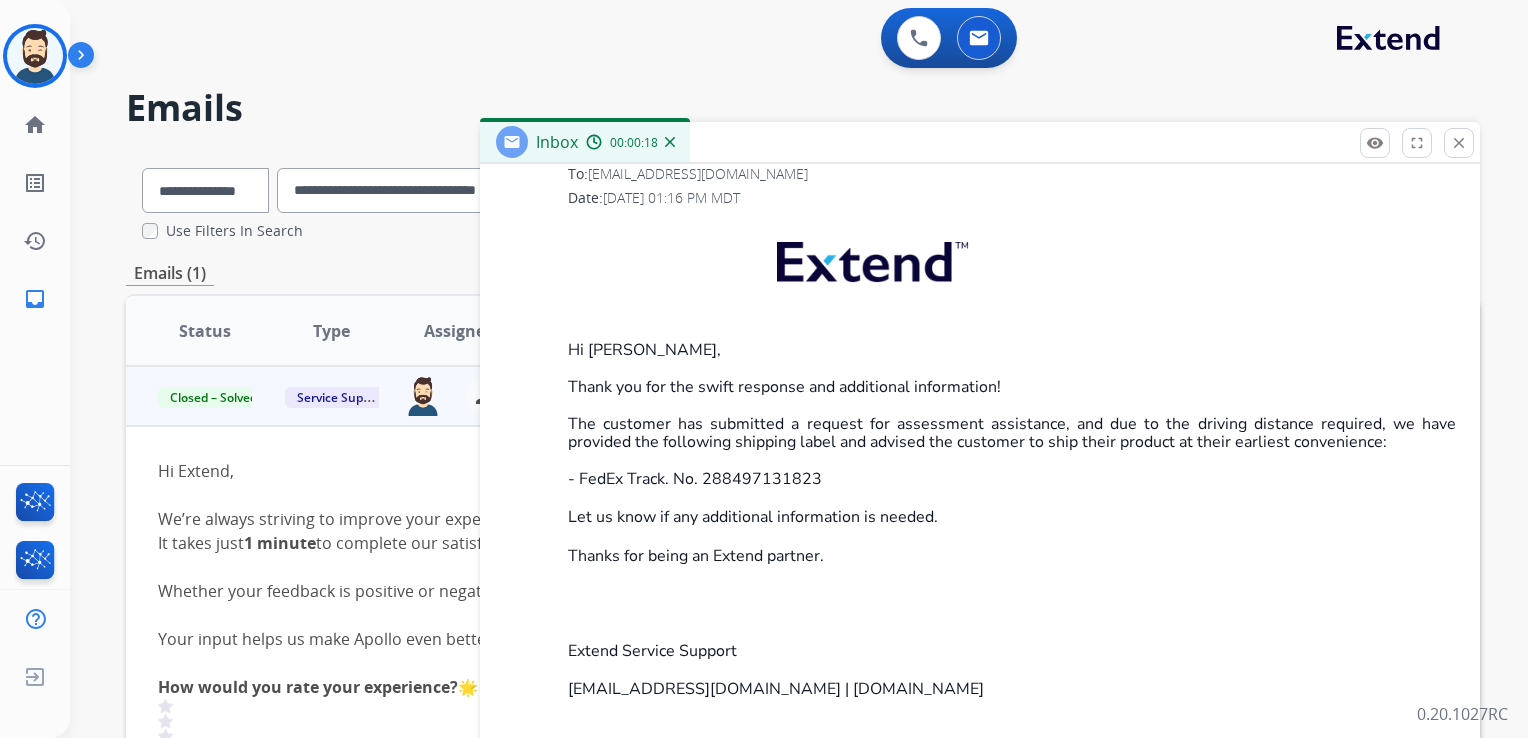 scroll, scrollTop: 2540, scrollLeft: 0, axis: vertical 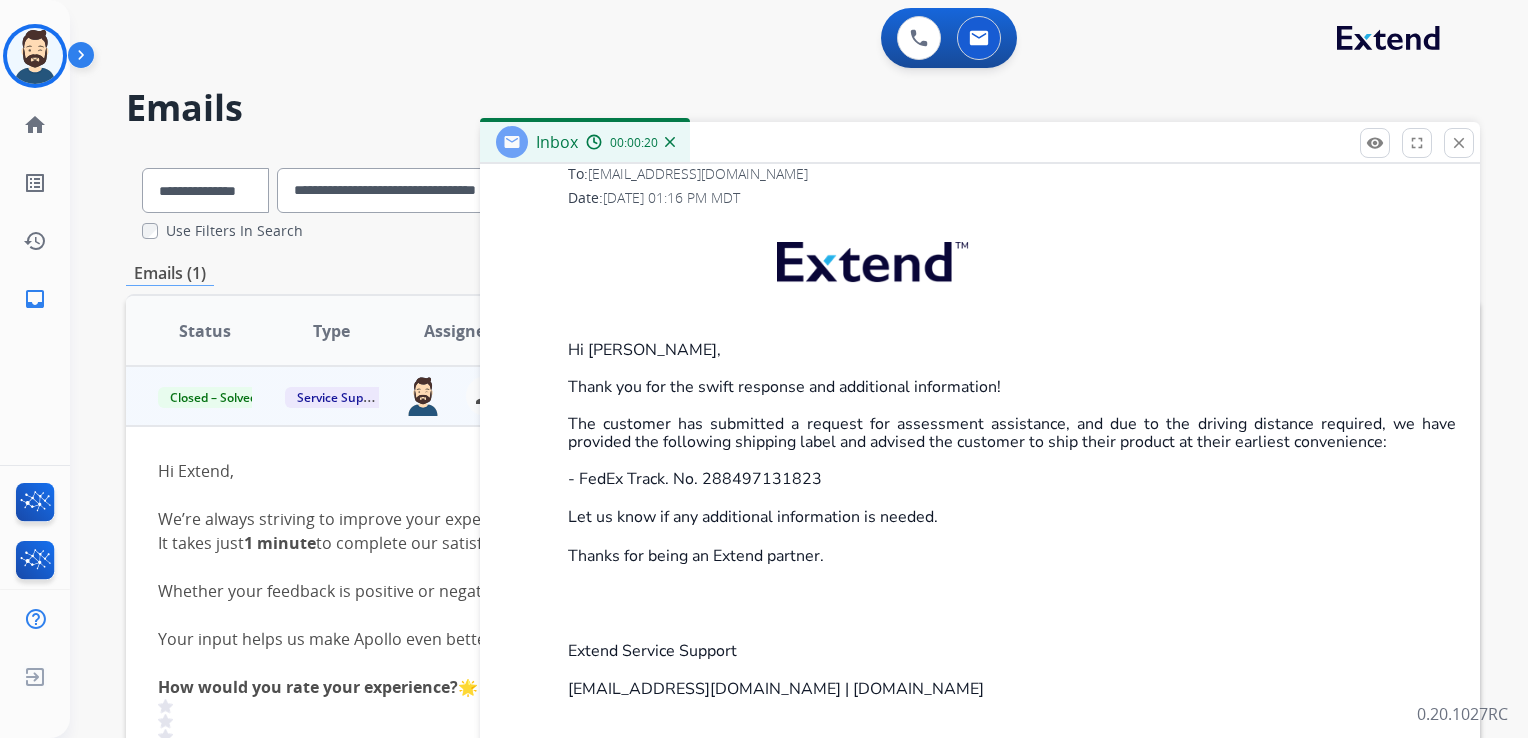 click on "Hi Enzo, Thank you for the swift response and additional information!  The customer has submitted a request for assessment assistance, and due to the driving distance required, we have provided the following shipping label and advised the customer to ship their product at their earliest convenience: - FedEx Track. No. 288497131823" at bounding box center [1012, 414] 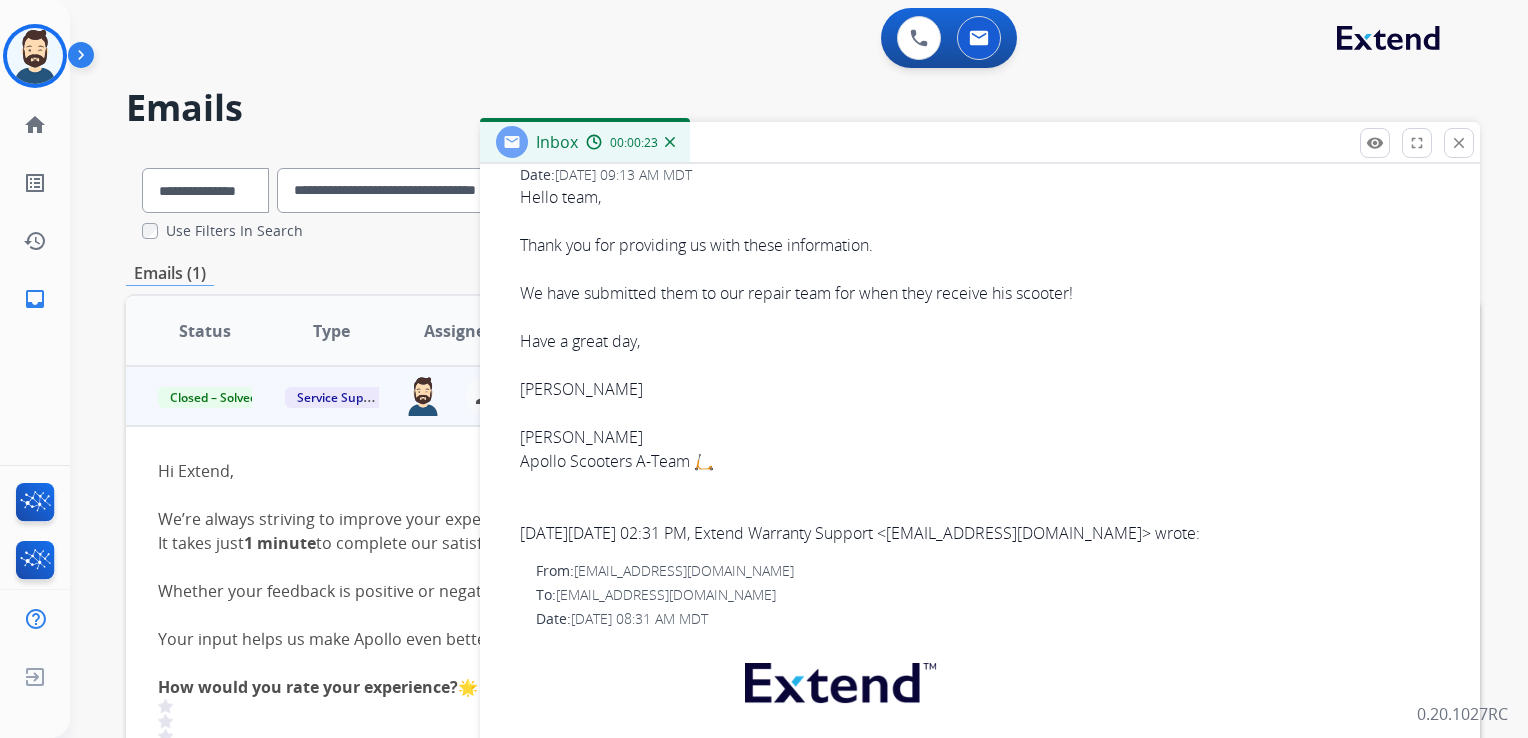 scroll, scrollTop: 0, scrollLeft: 0, axis: both 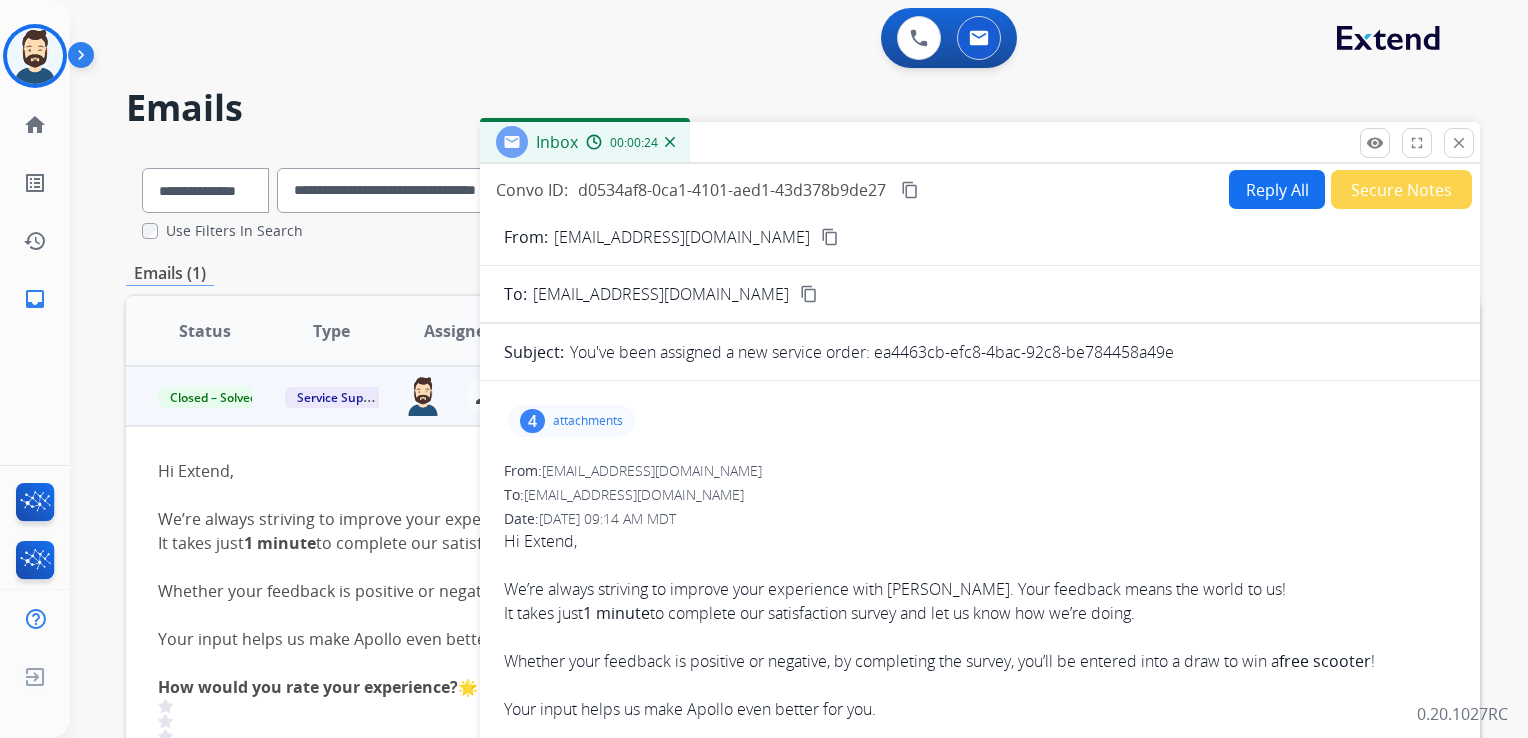 click on "Reply All" at bounding box center (1277, 189) 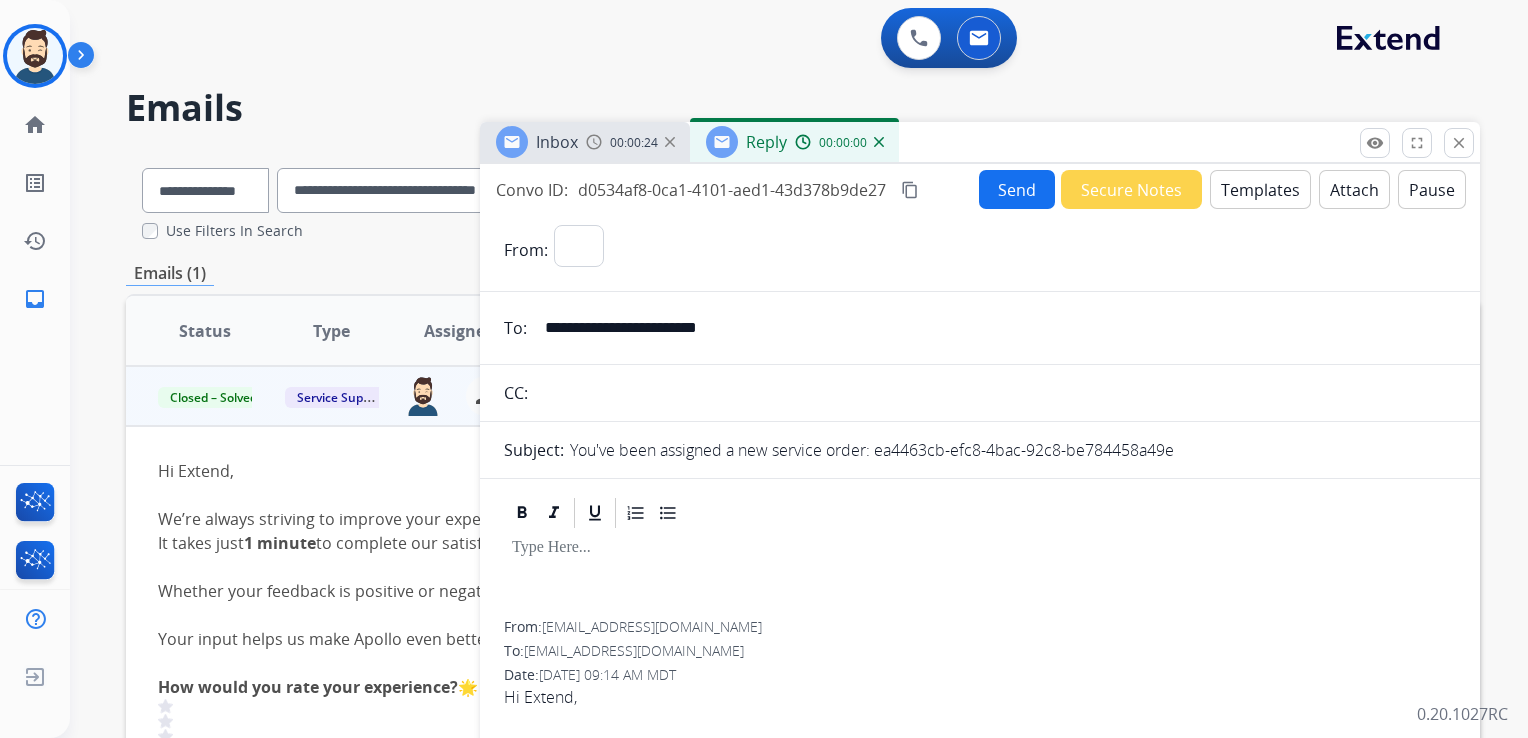 select on "**********" 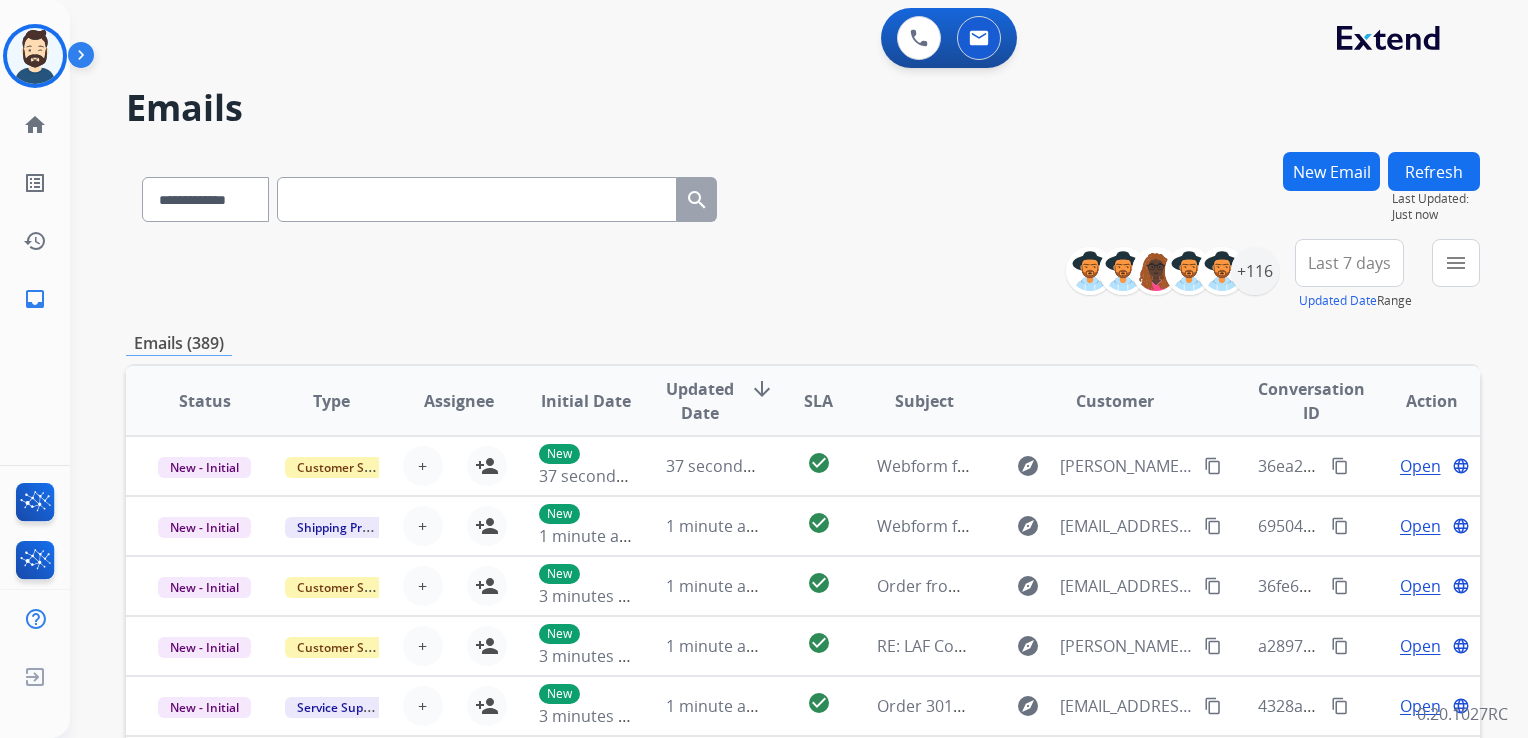scroll, scrollTop: 0, scrollLeft: 0, axis: both 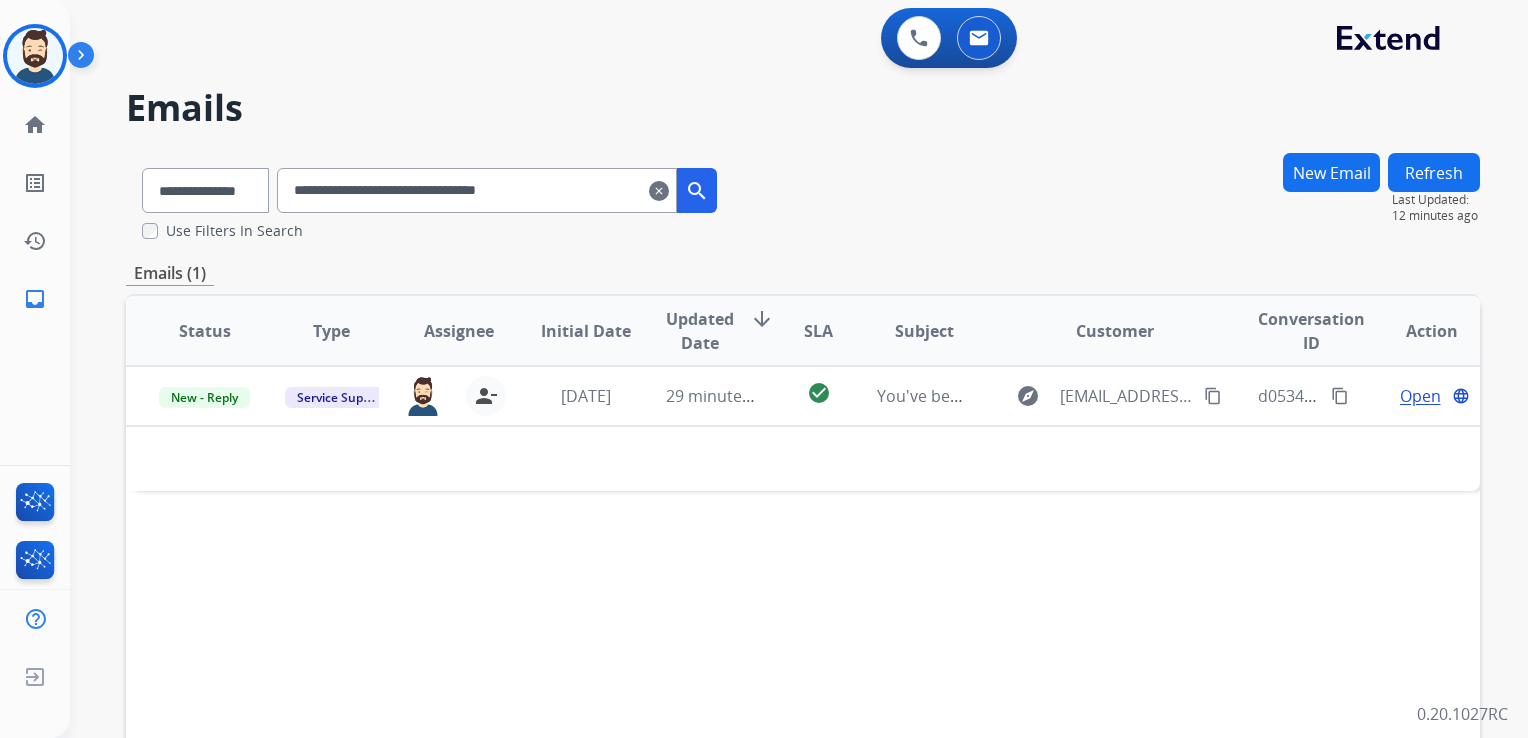 click on "clear" at bounding box center (659, 191) 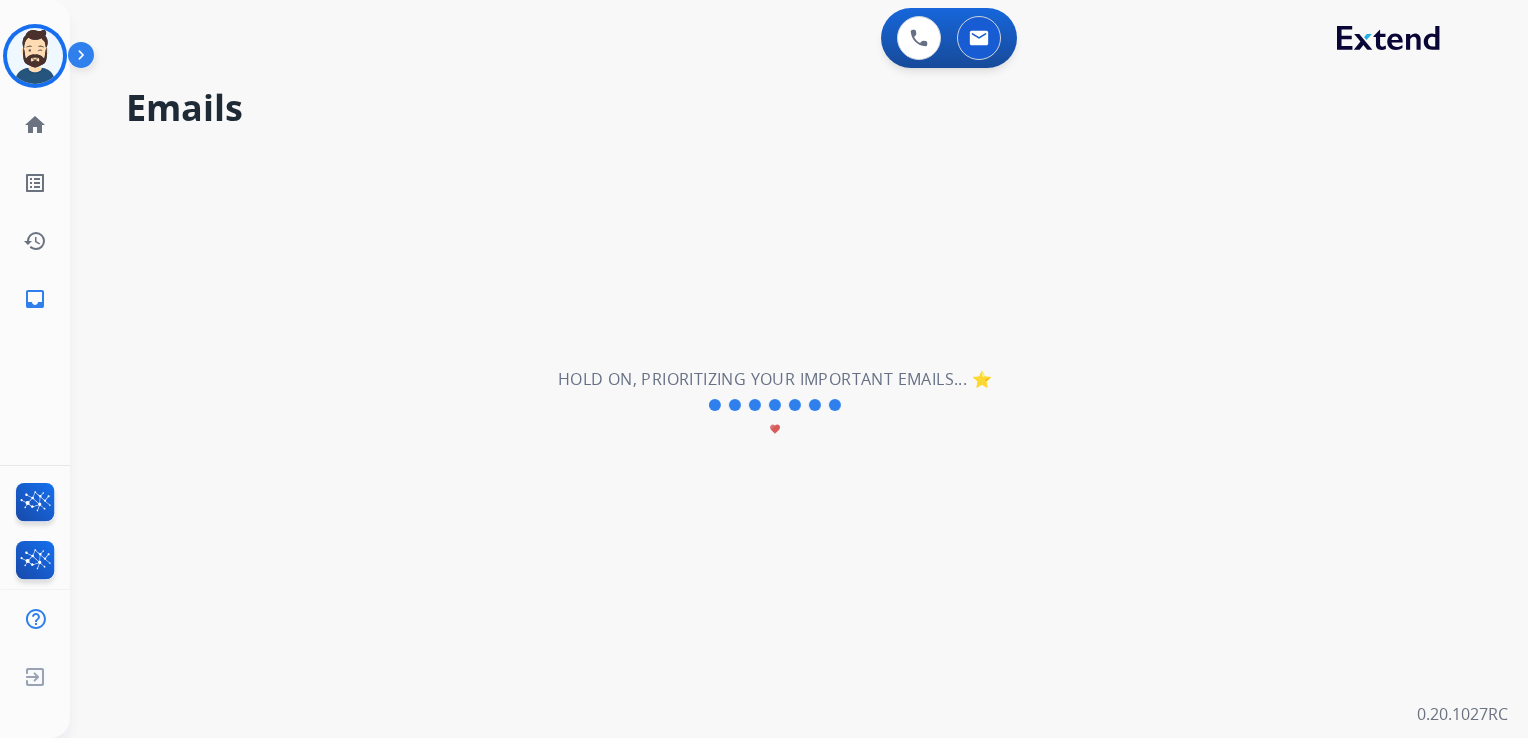 select on "**********" 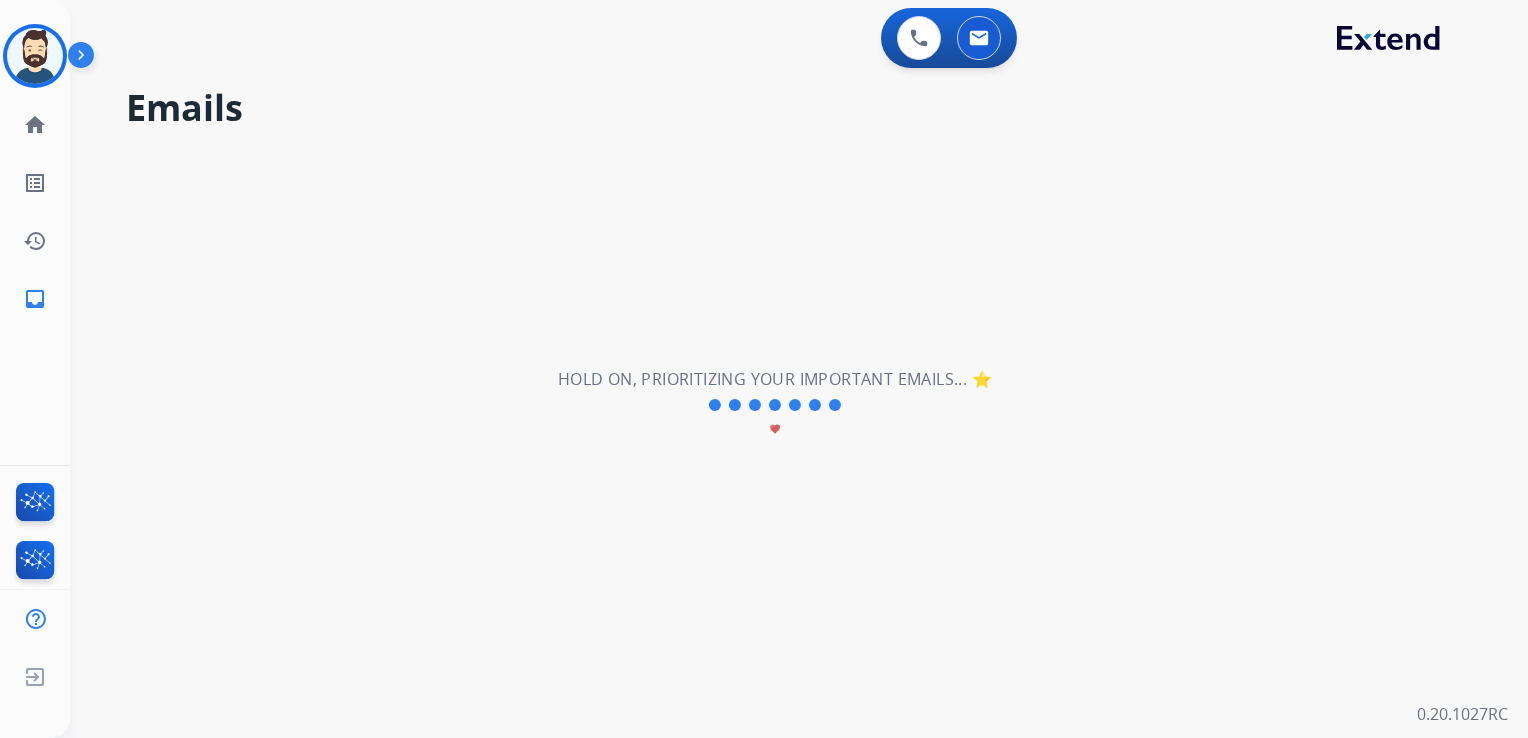 type 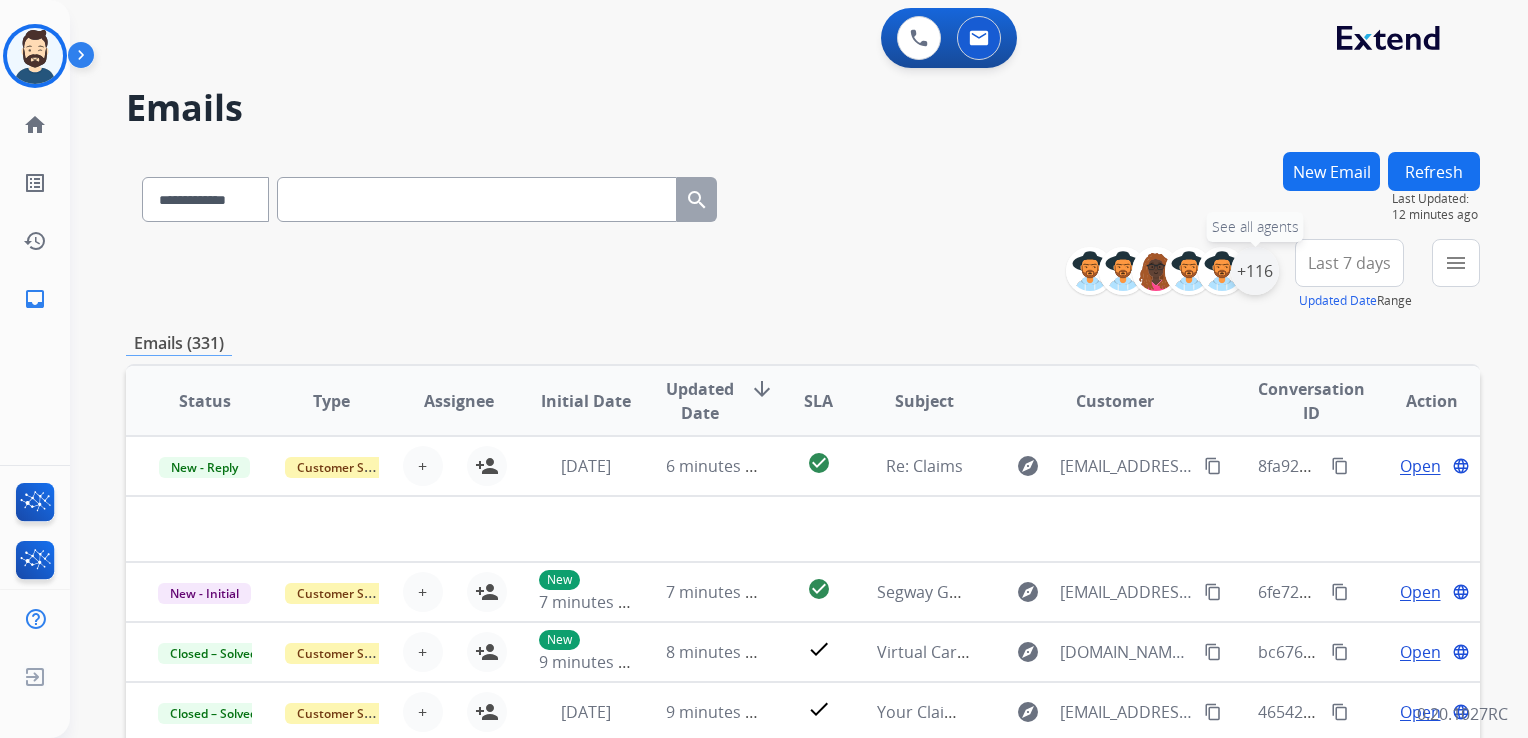 click on "+116" at bounding box center [1255, 271] 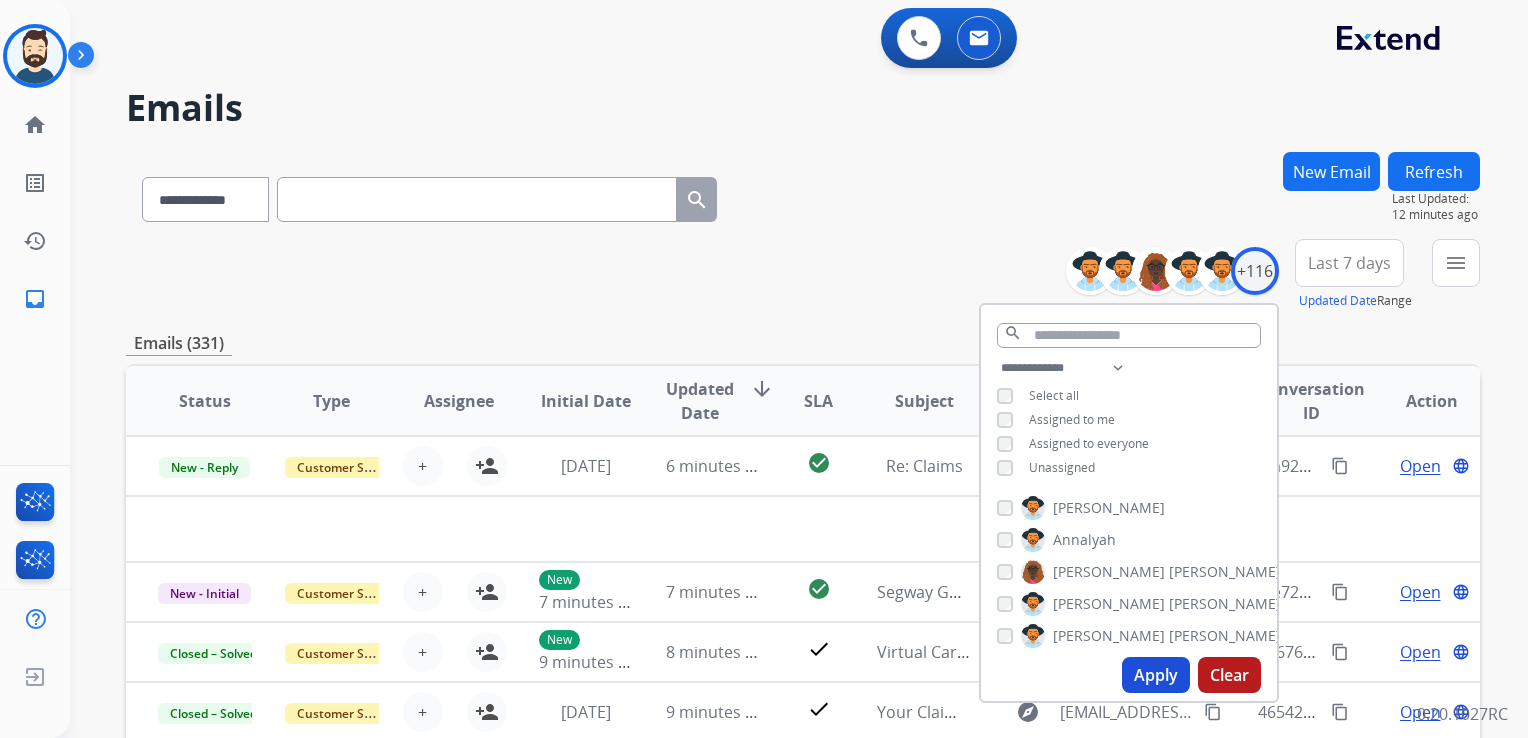click on "Apply" at bounding box center (1156, 675) 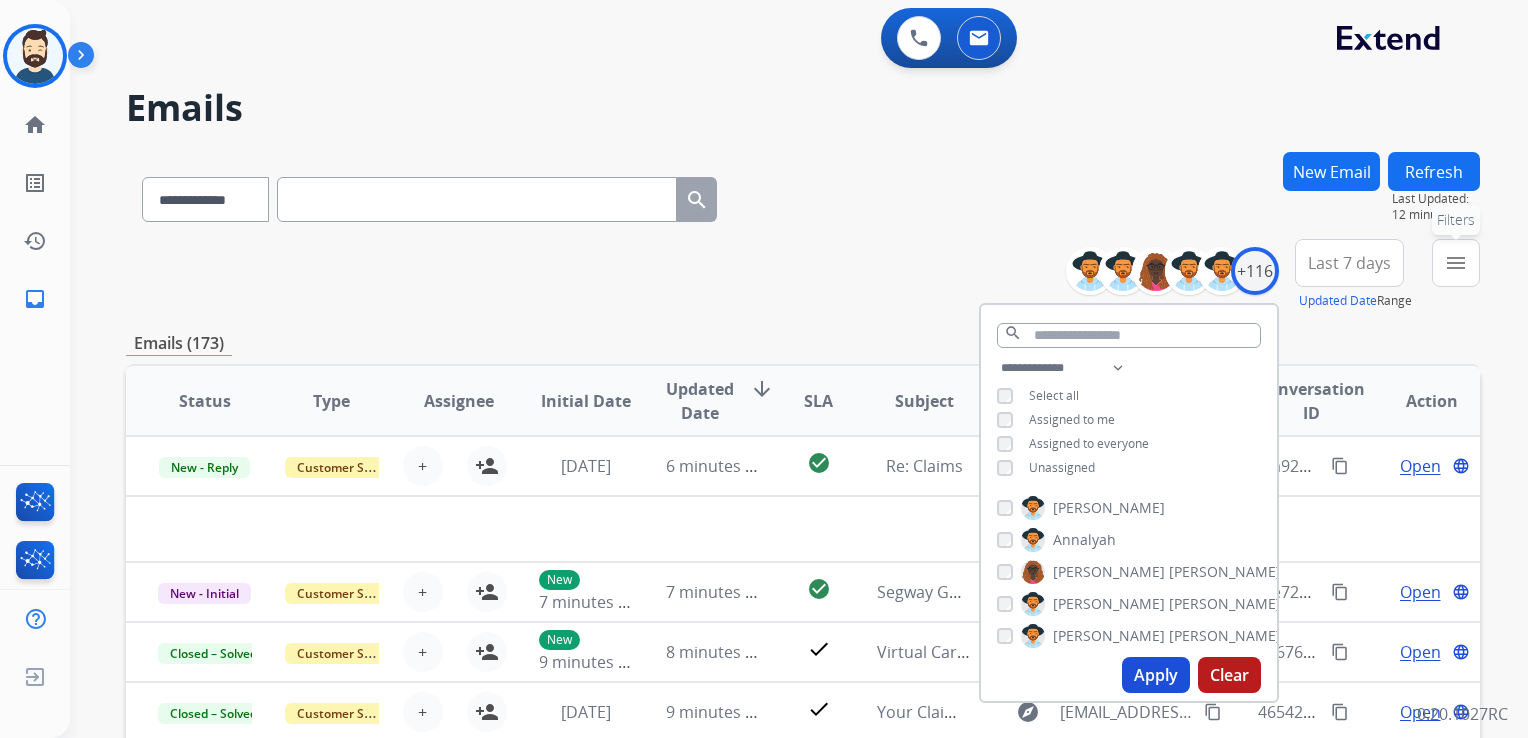 click on "menu  Filters" at bounding box center (1456, 263) 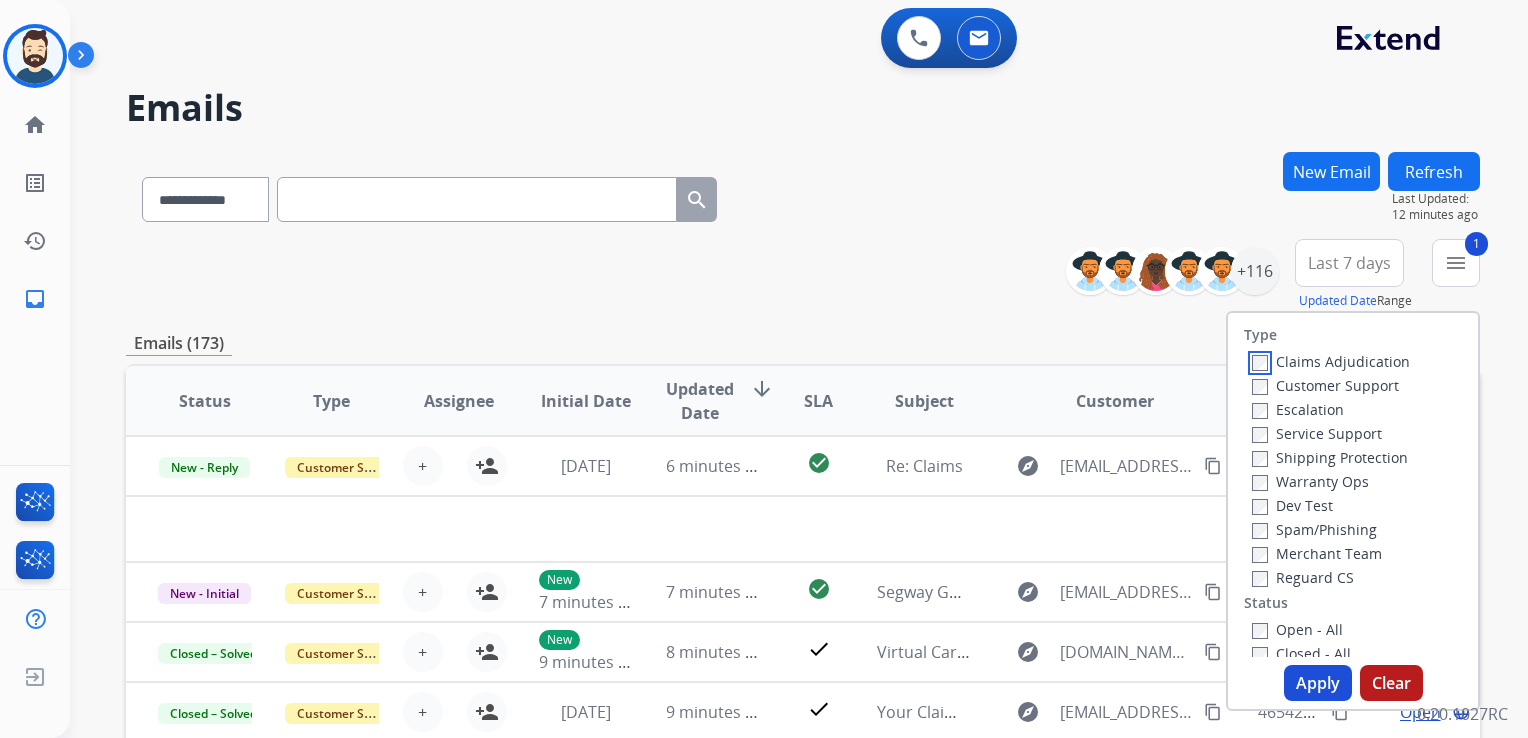scroll, scrollTop: 200, scrollLeft: 0, axis: vertical 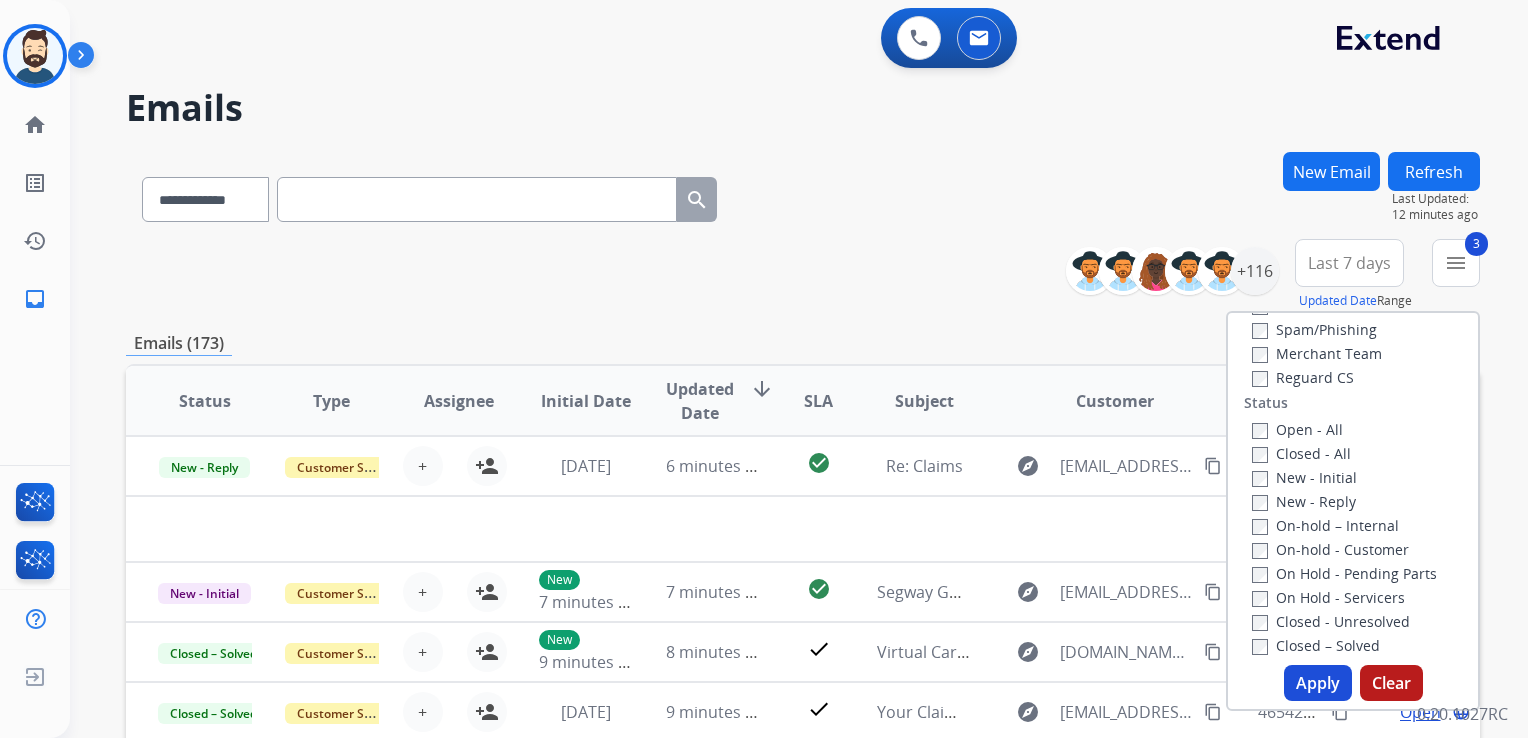 click on "Apply" at bounding box center (1318, 683) 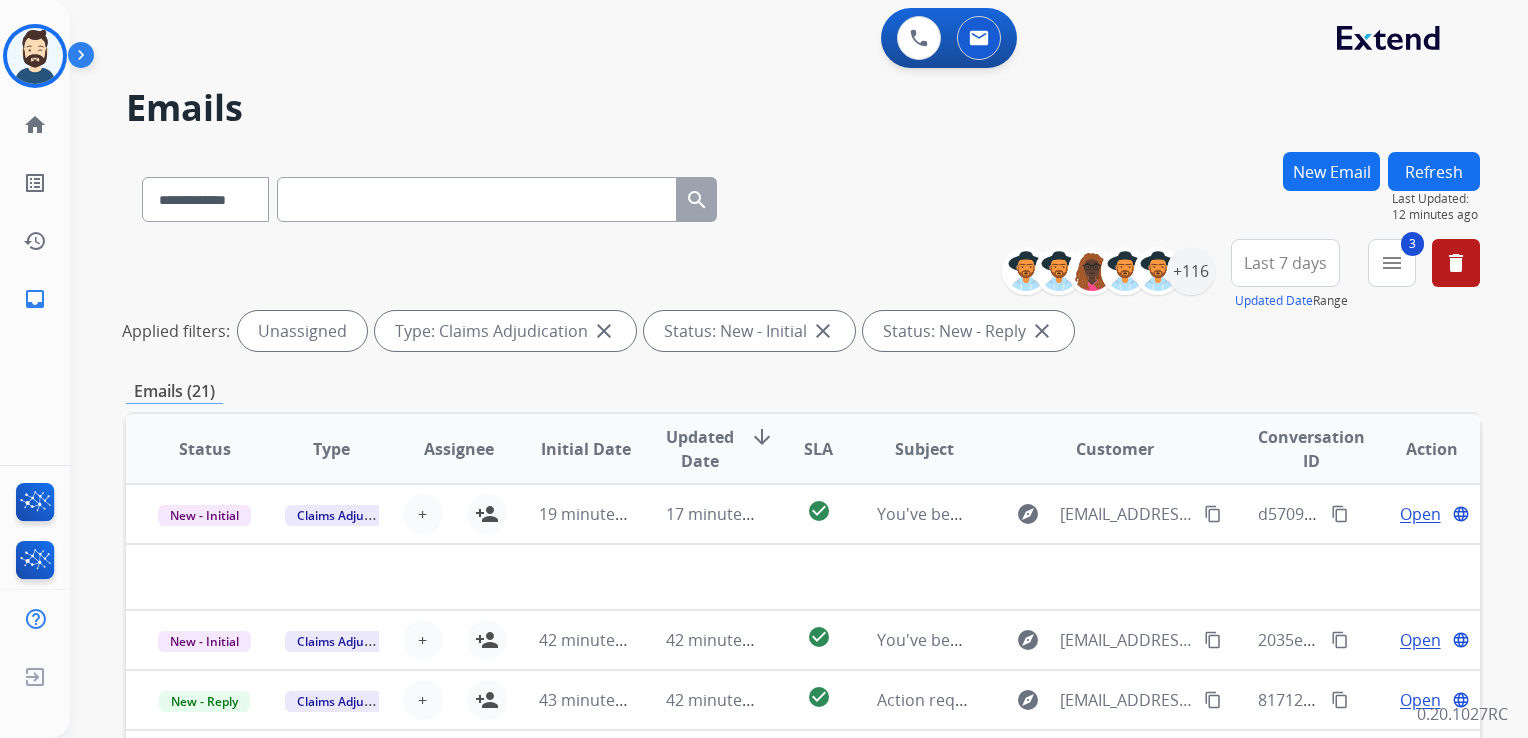 click on "Updated Date" at bounding box center [700, 449] 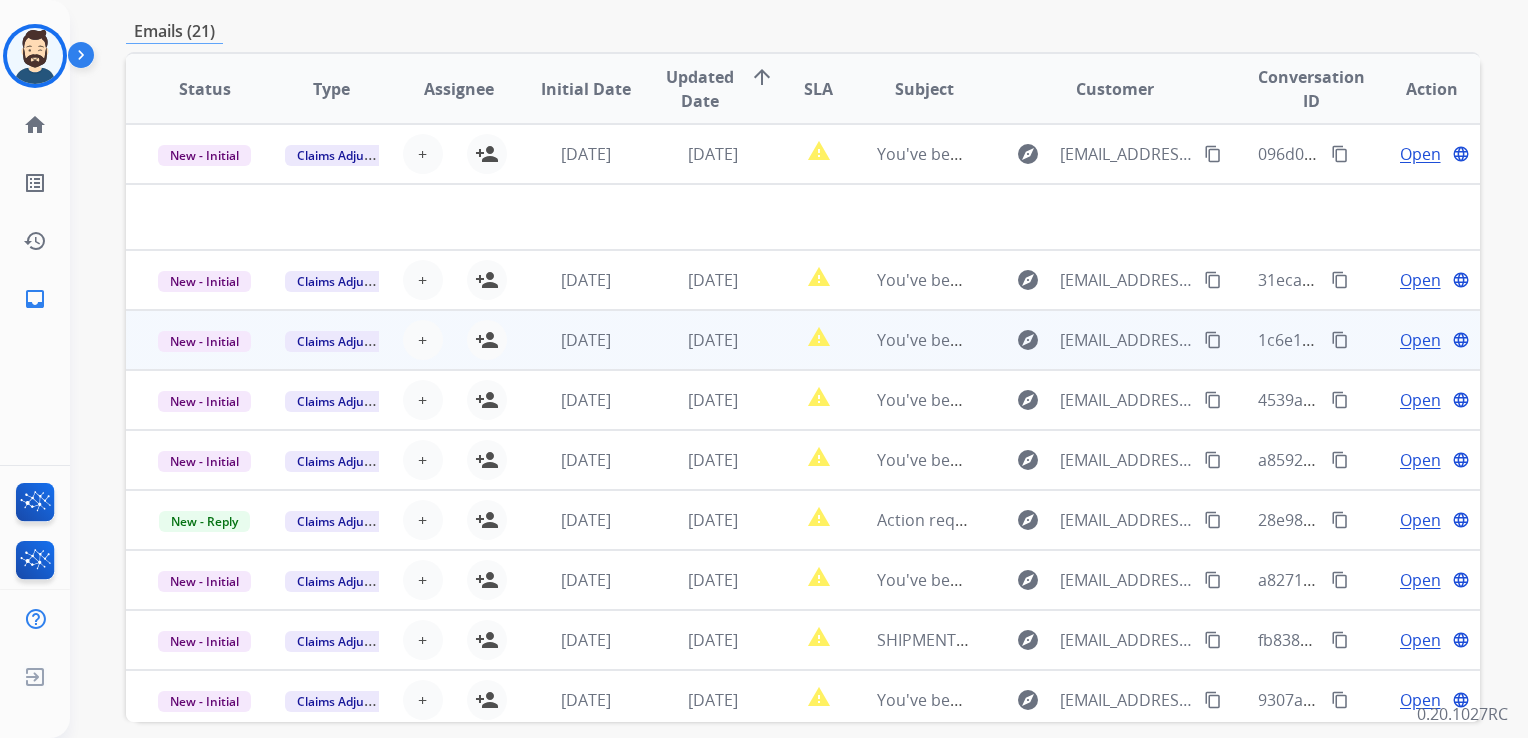 scroll, scrollTop: 400, scrollLeft: 0, axis: vertical 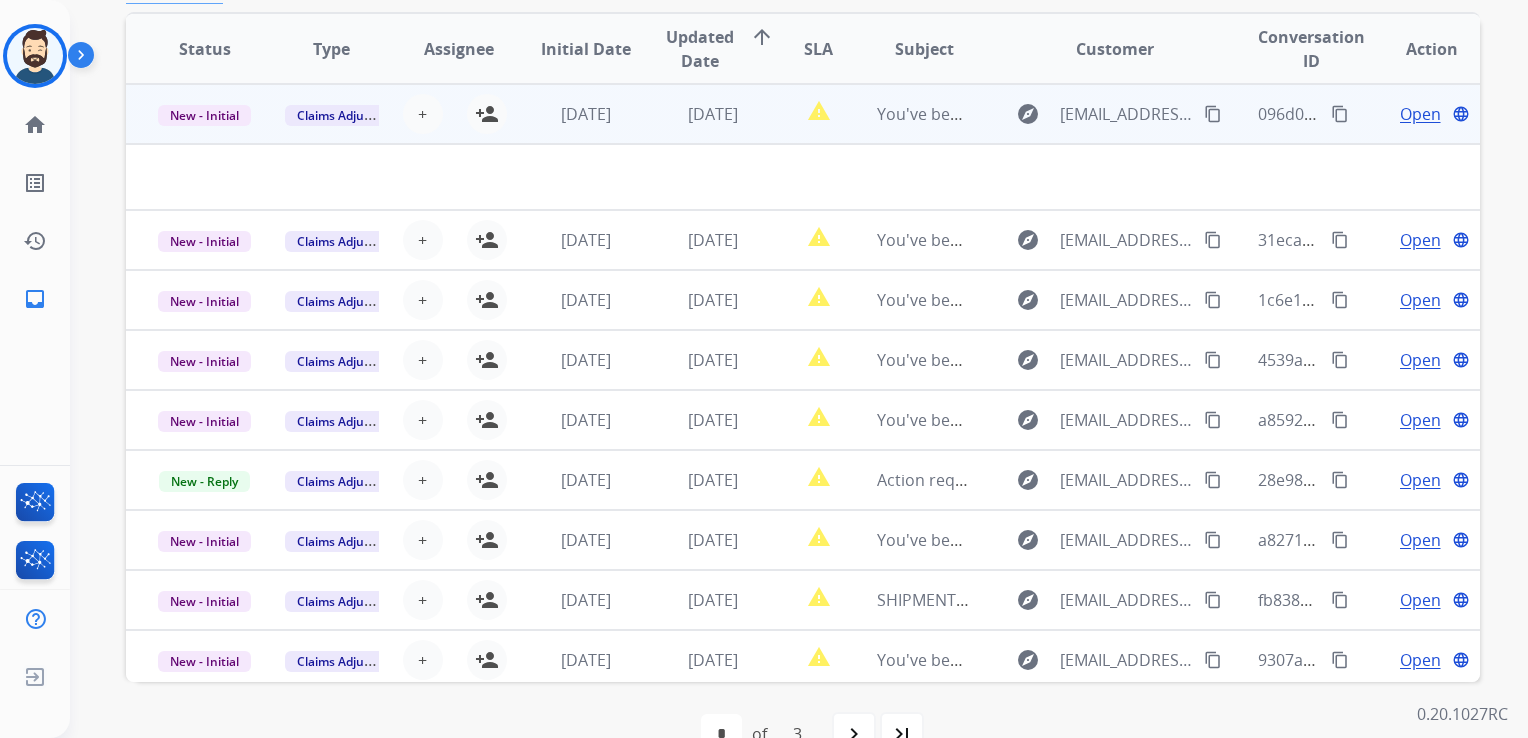 click on "[DATE]" at bounding box center (697, 114) 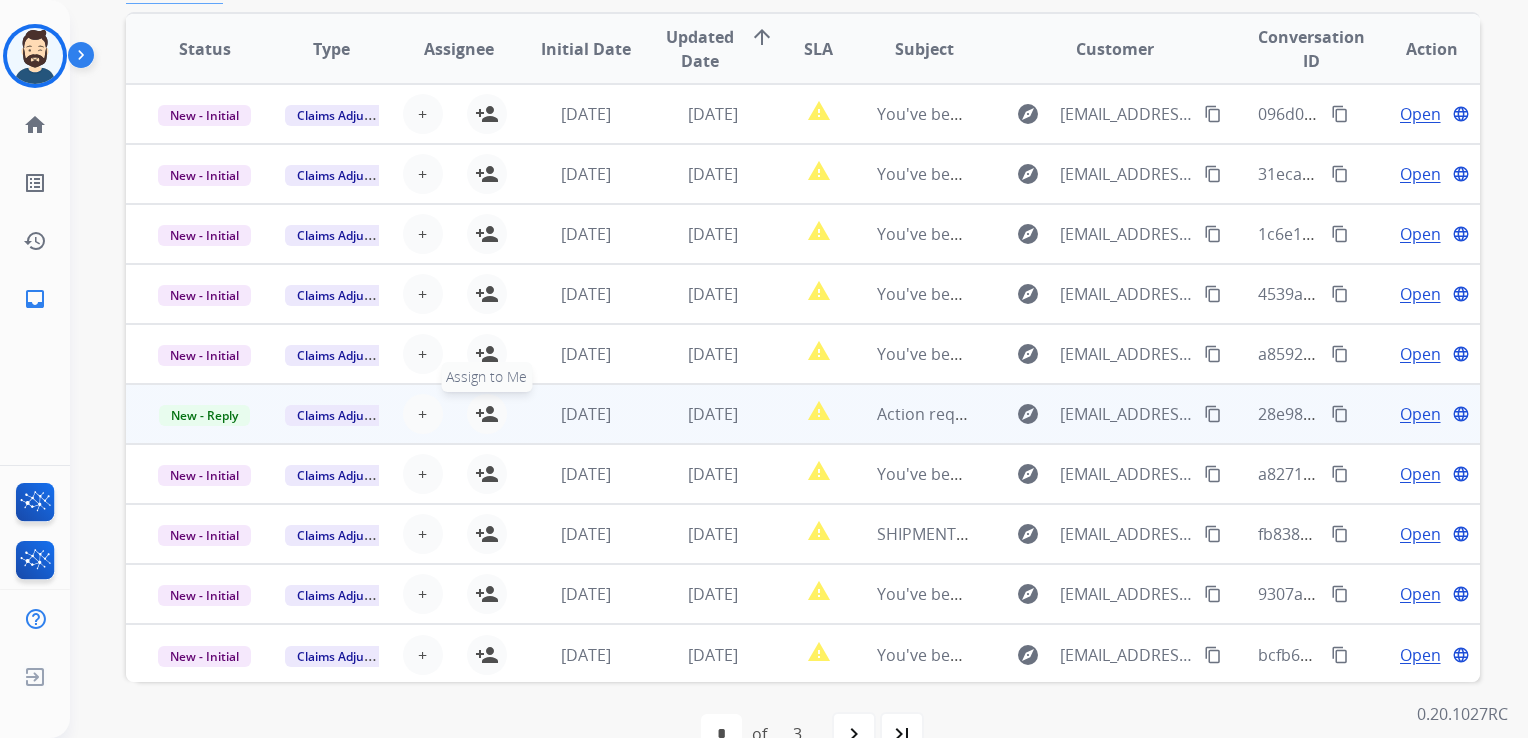 click on "person_add" at bounding box center [487, 414] 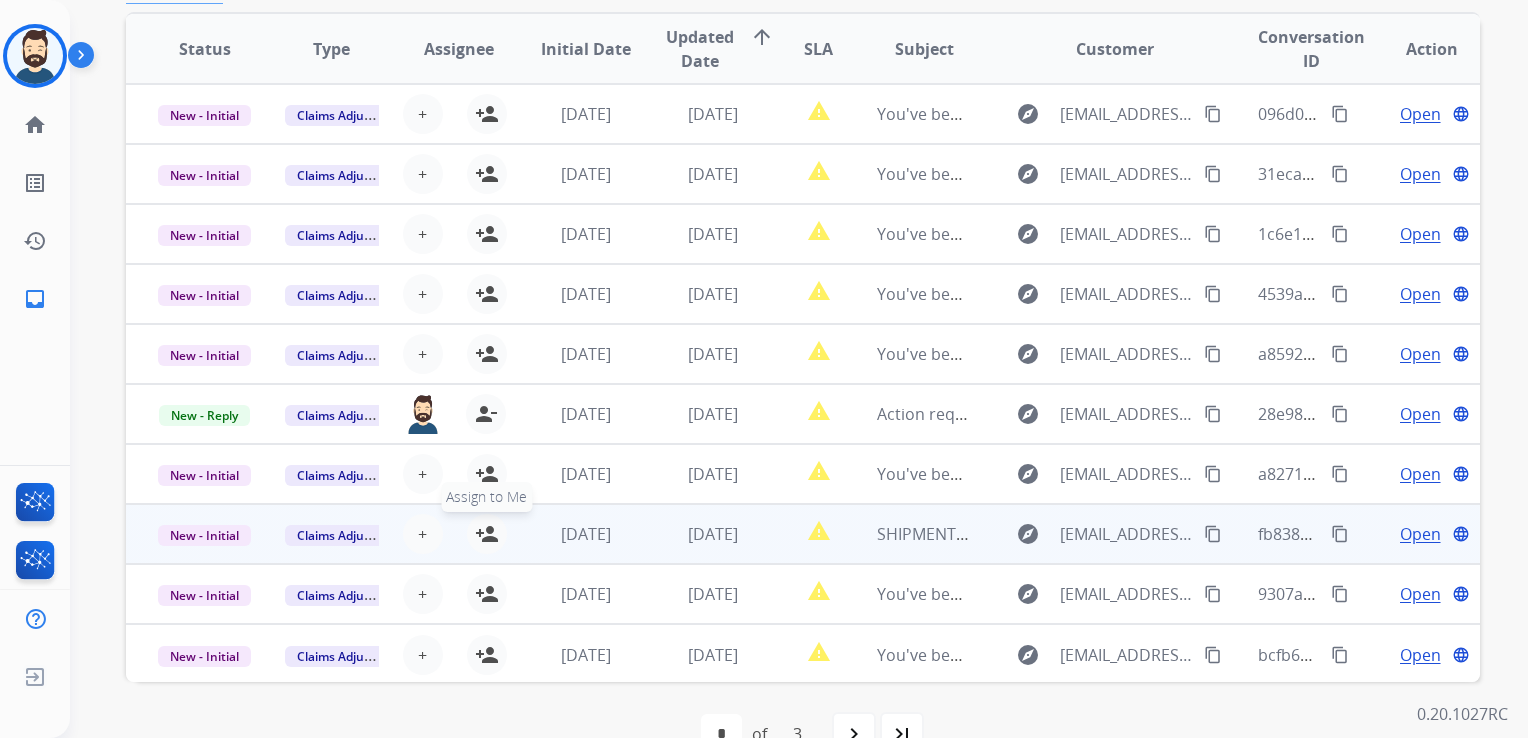 click on "person_add" at bounding box center [487, 534] 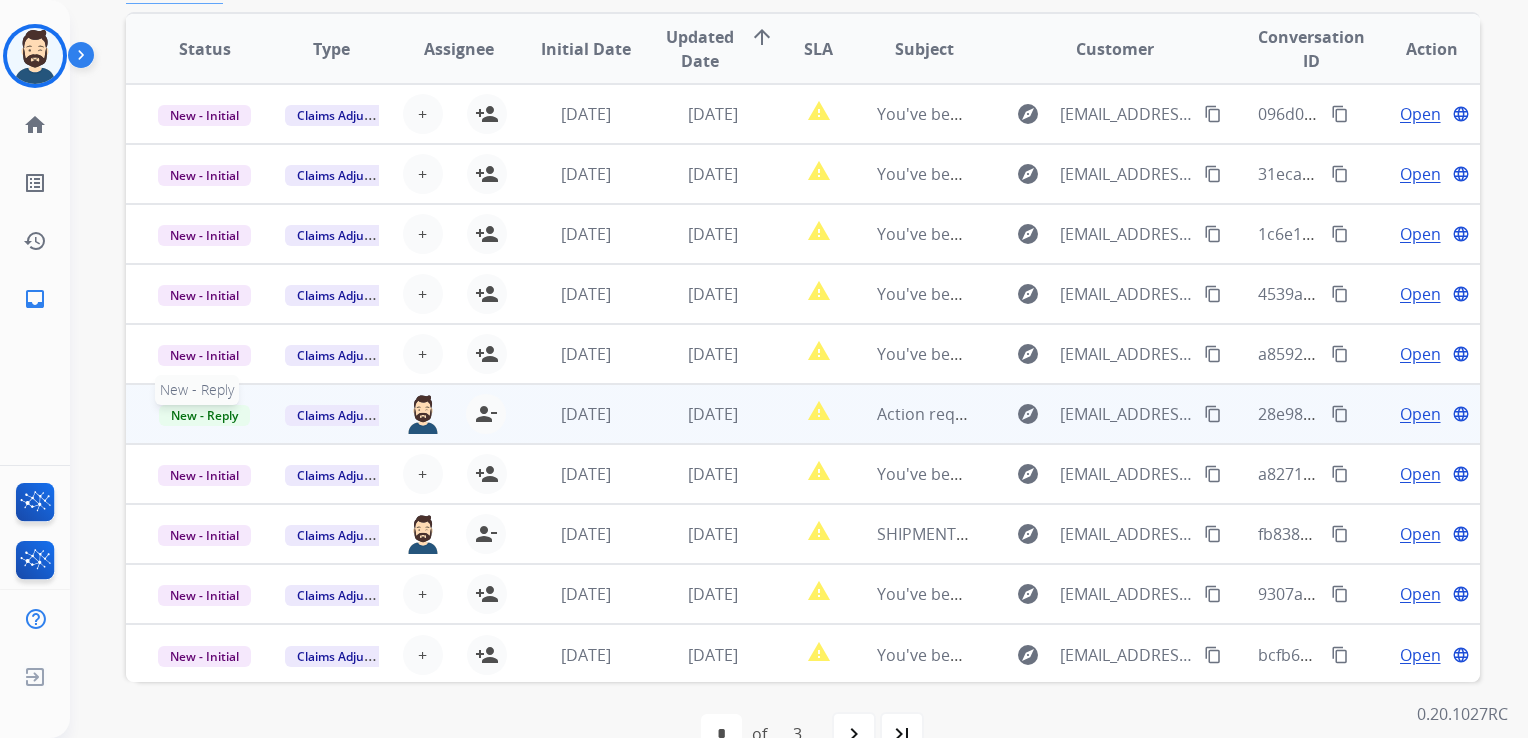 click on "New - Reply" at bounding box center (204, 415) 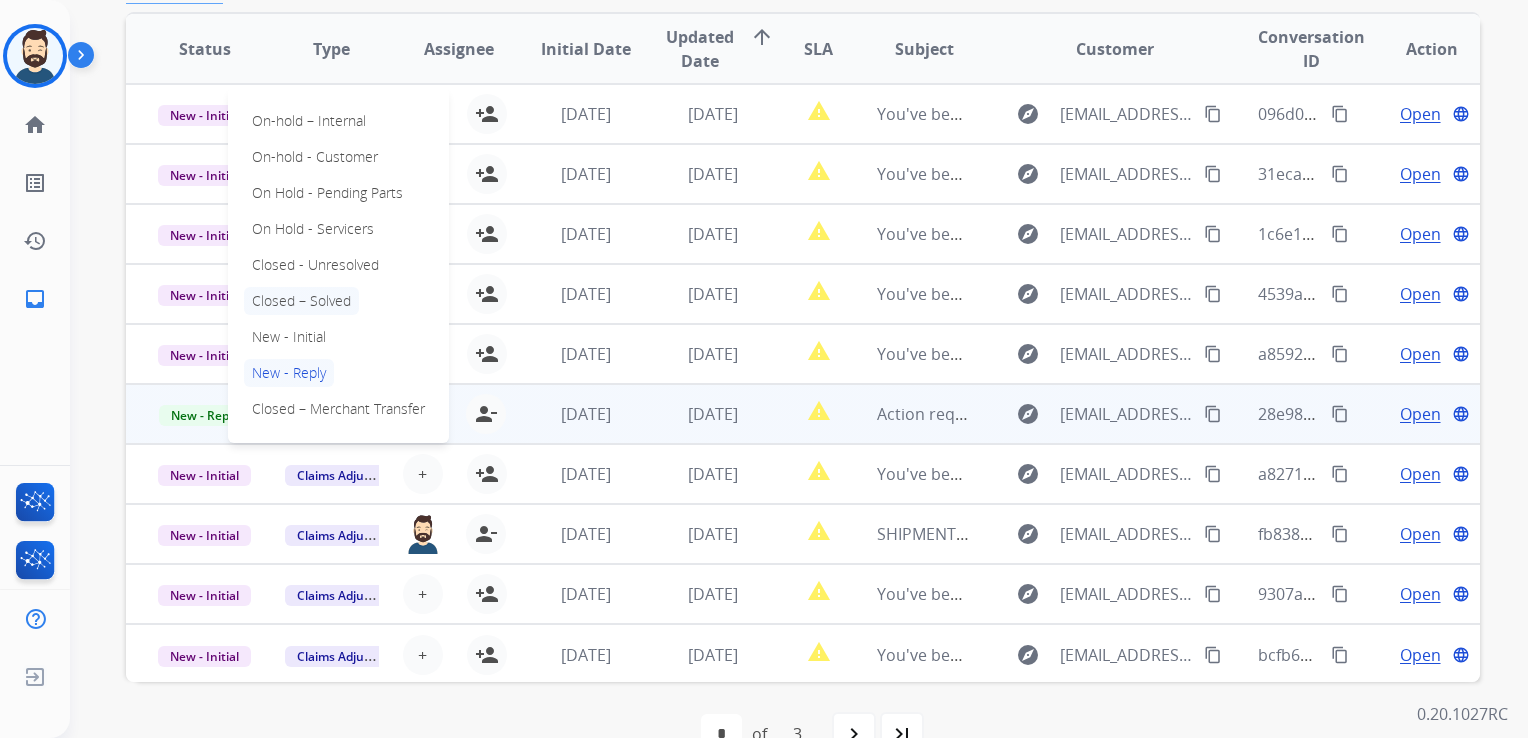 click on "Closed – Solved" at bounding box center [301, 301] 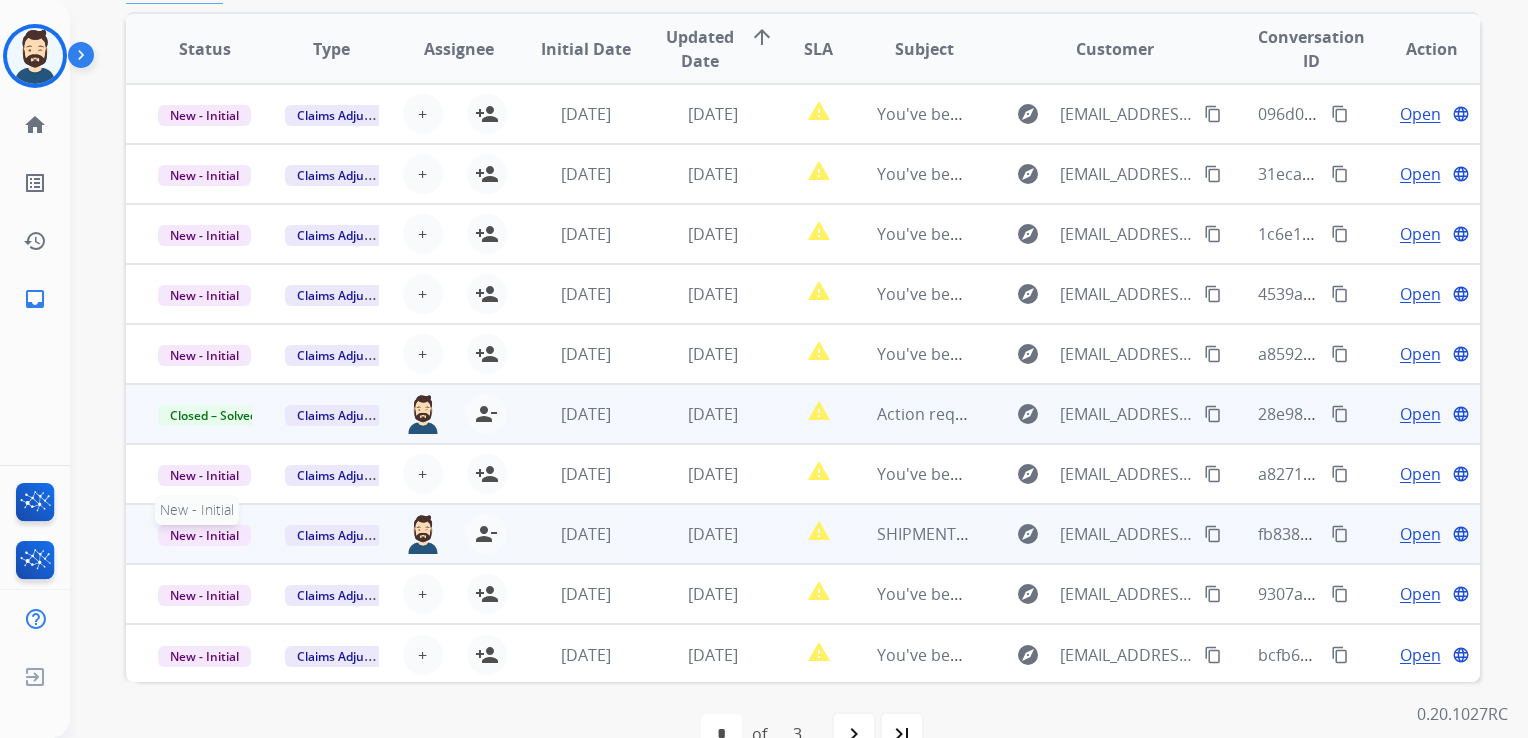 click on "New - Initial" at bounding box center (204, 535) 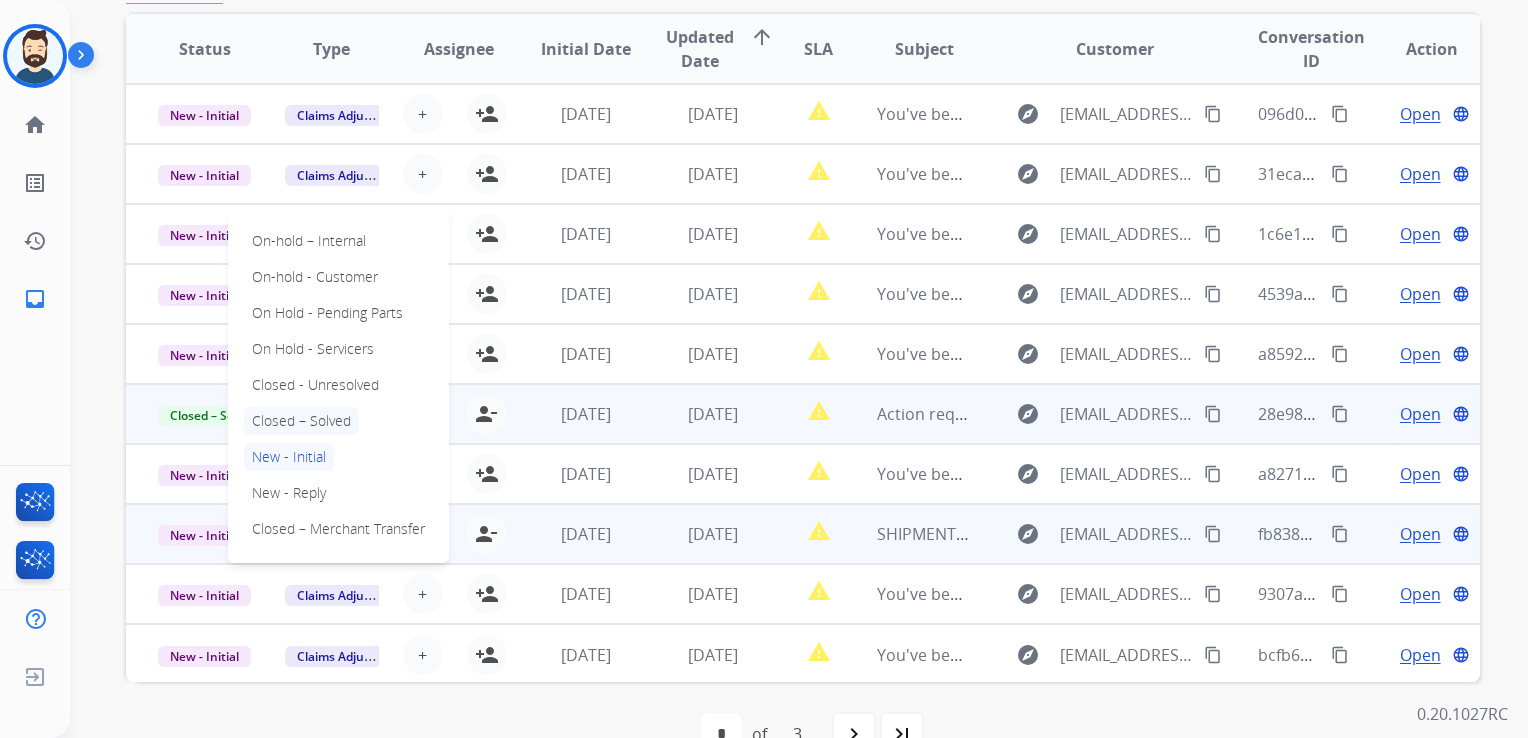 click on "Closed – Solved" at bounding box center (301, 421) 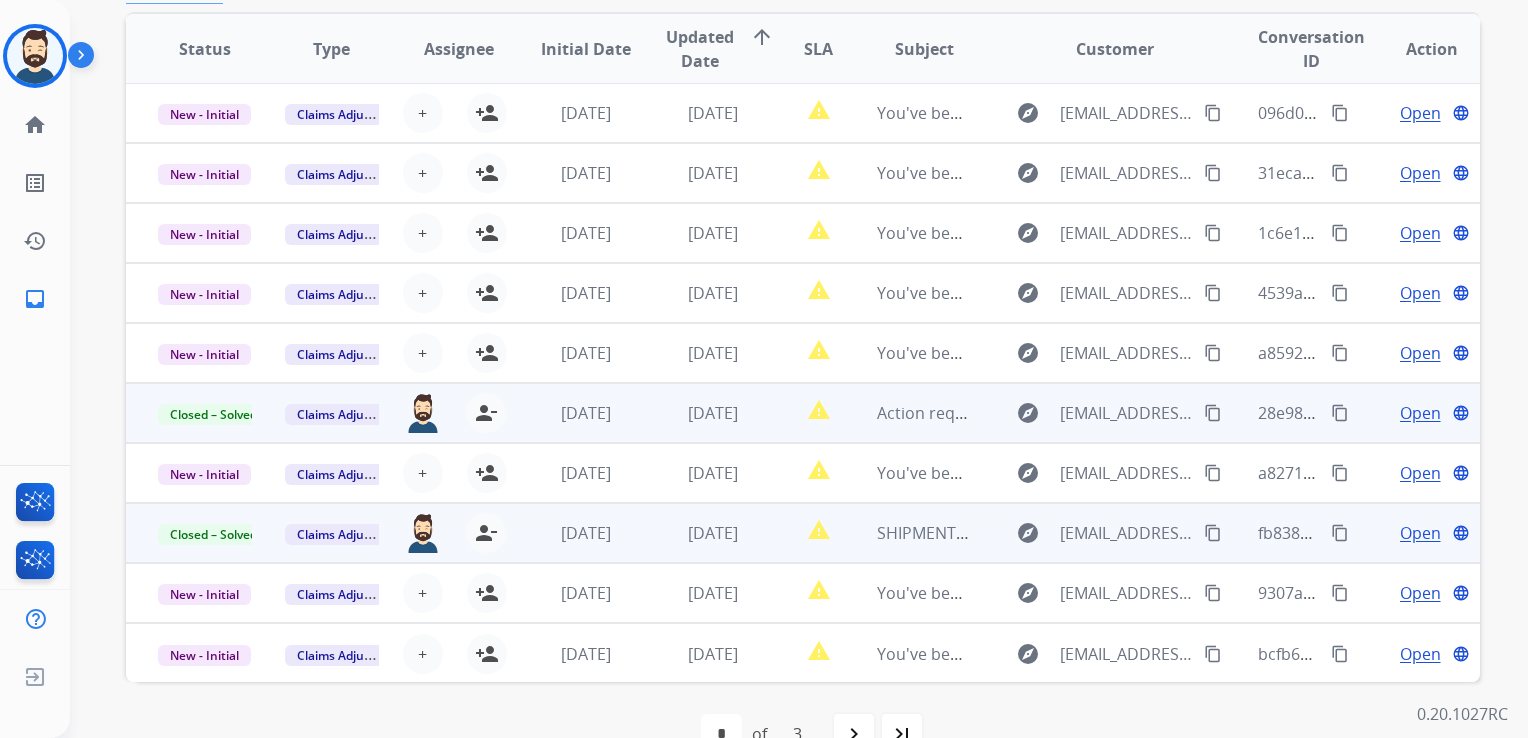 scroll, scrollTop: 0, scrollLeft: 0, axis: both 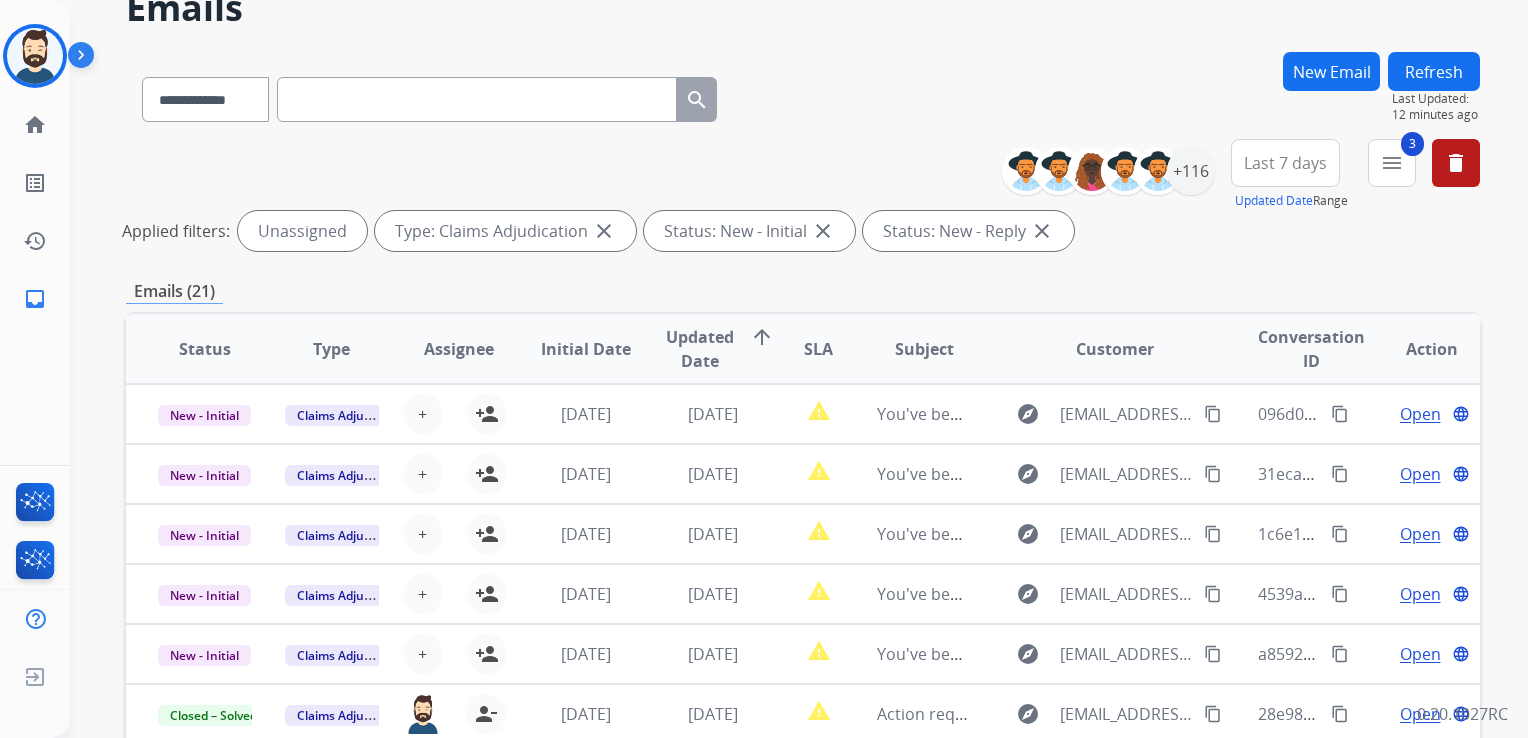 click on "Refresh" at bounding box center (1434, 71) 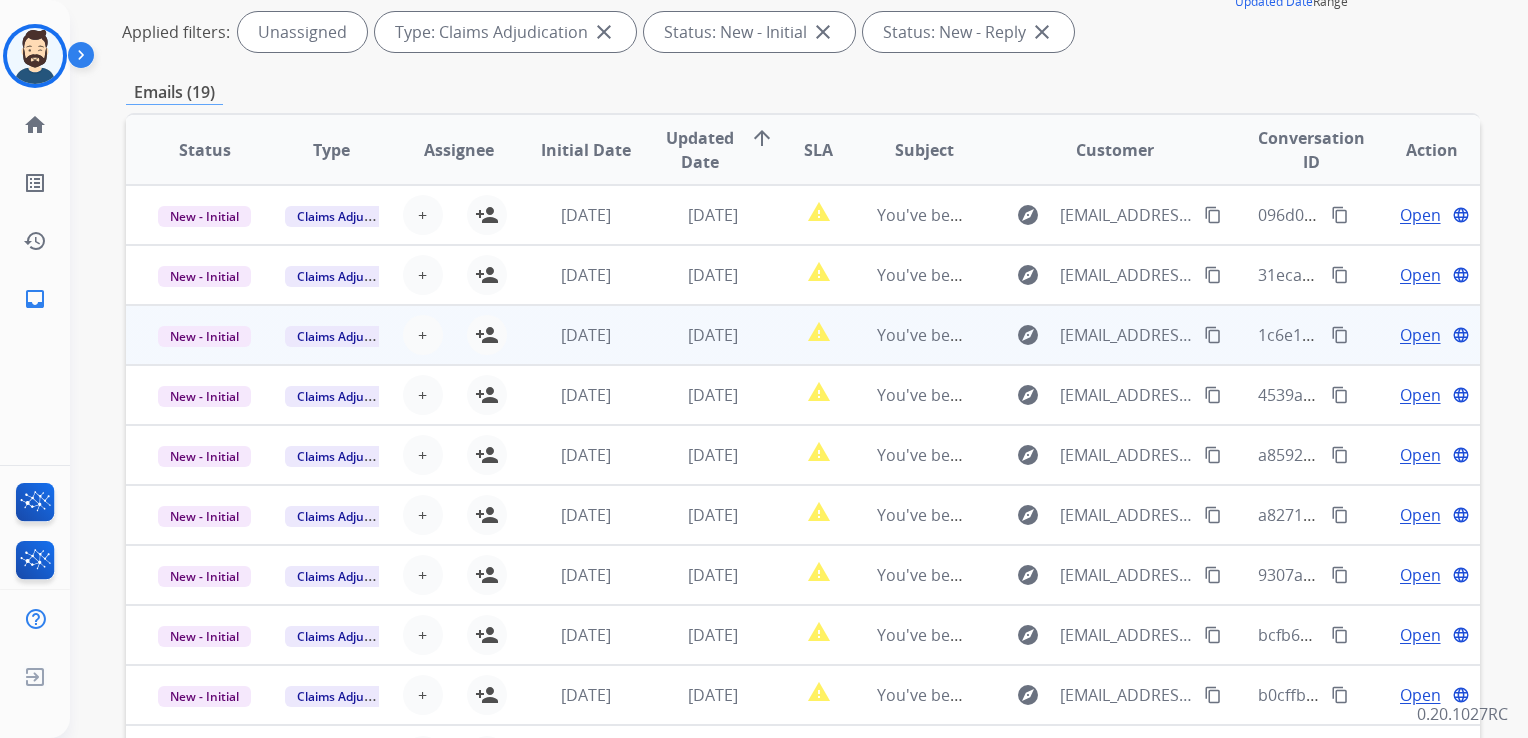 scroll, scrollTop: 300, scrollLeft: 0, axis: vertical 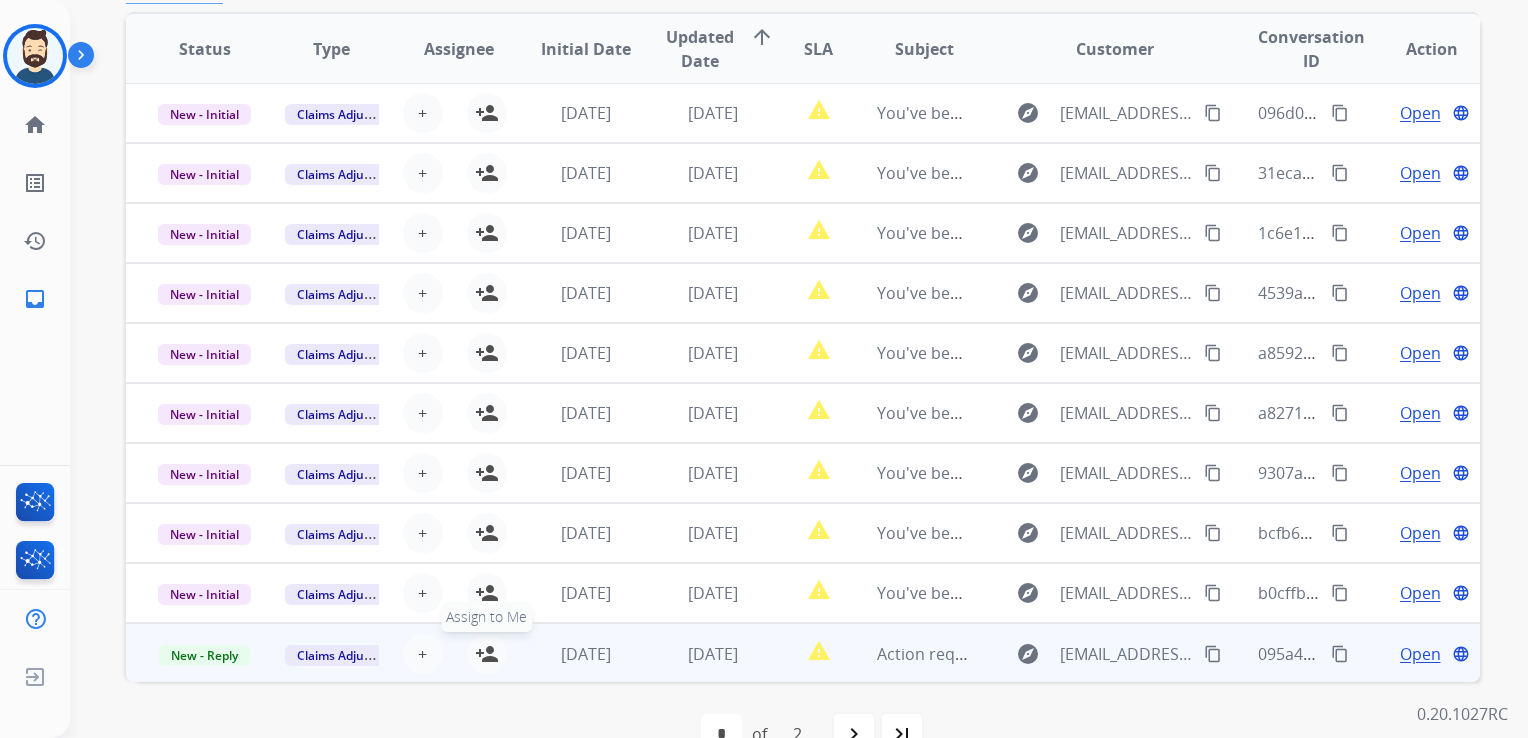 click on "person_add" at bounding box center (487, 654) 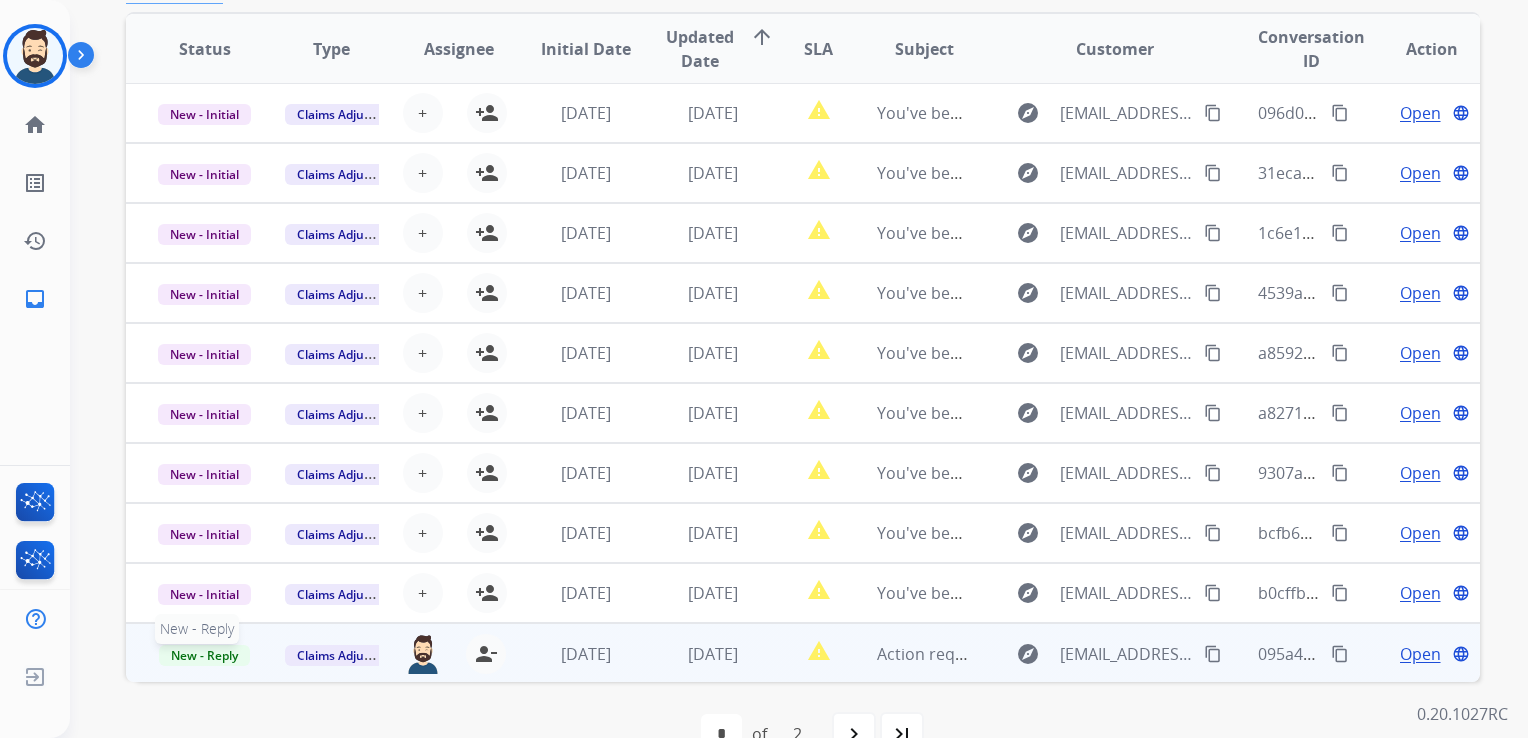 click on "New - Reply" at bounding box center (204, 655) 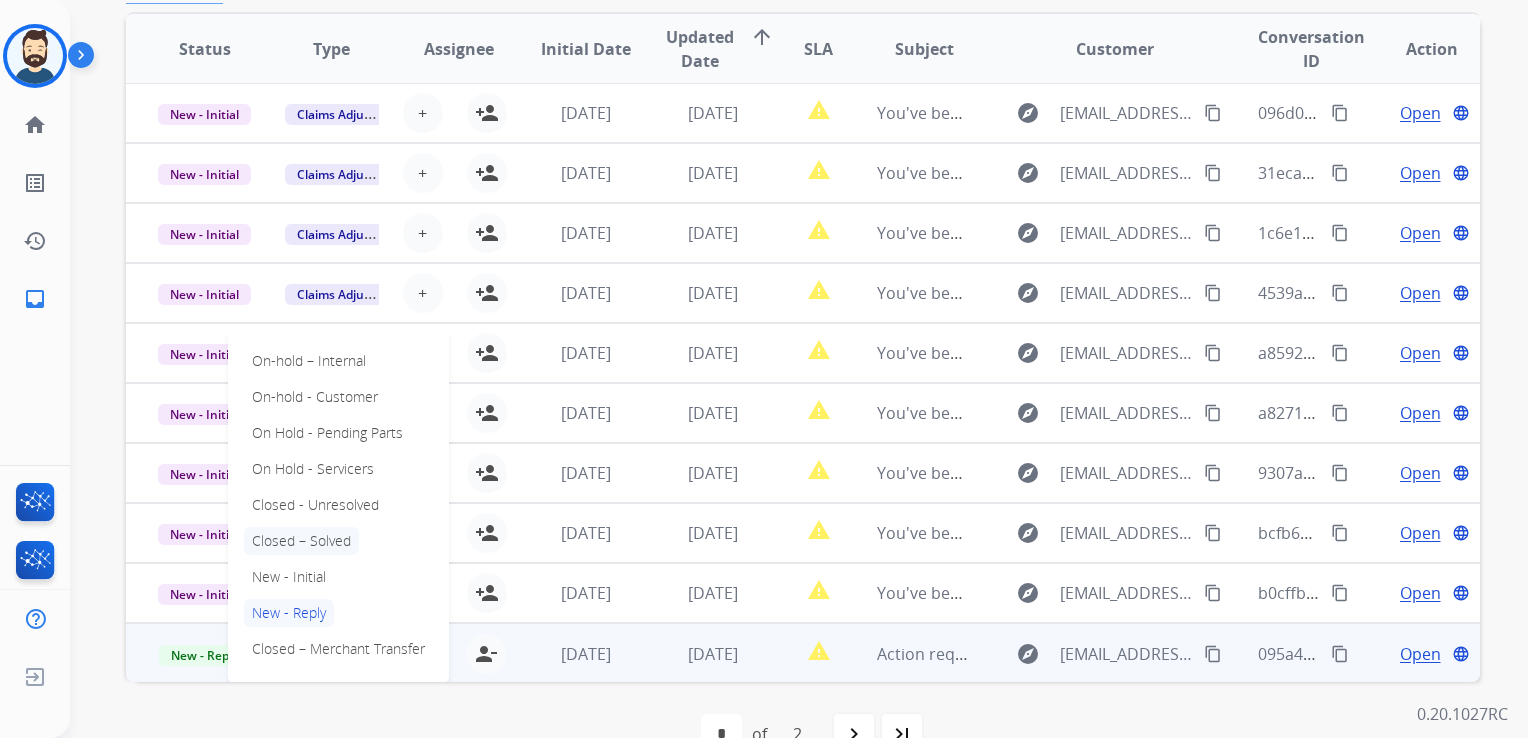 click on "Closed – Solved" at bounding box center (301, 541) 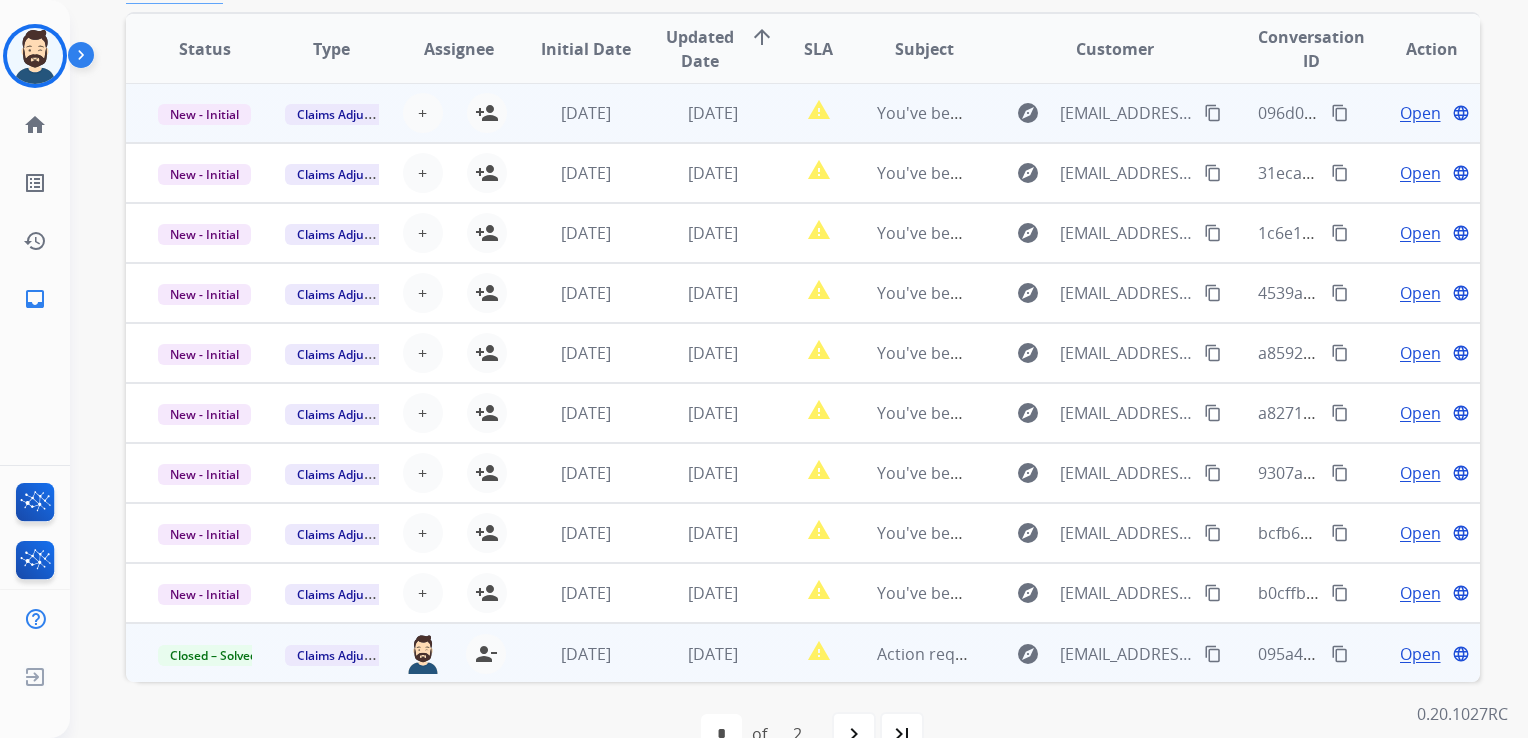 scroll, scrollTop: 0, scrollLeft: 0, axis: both 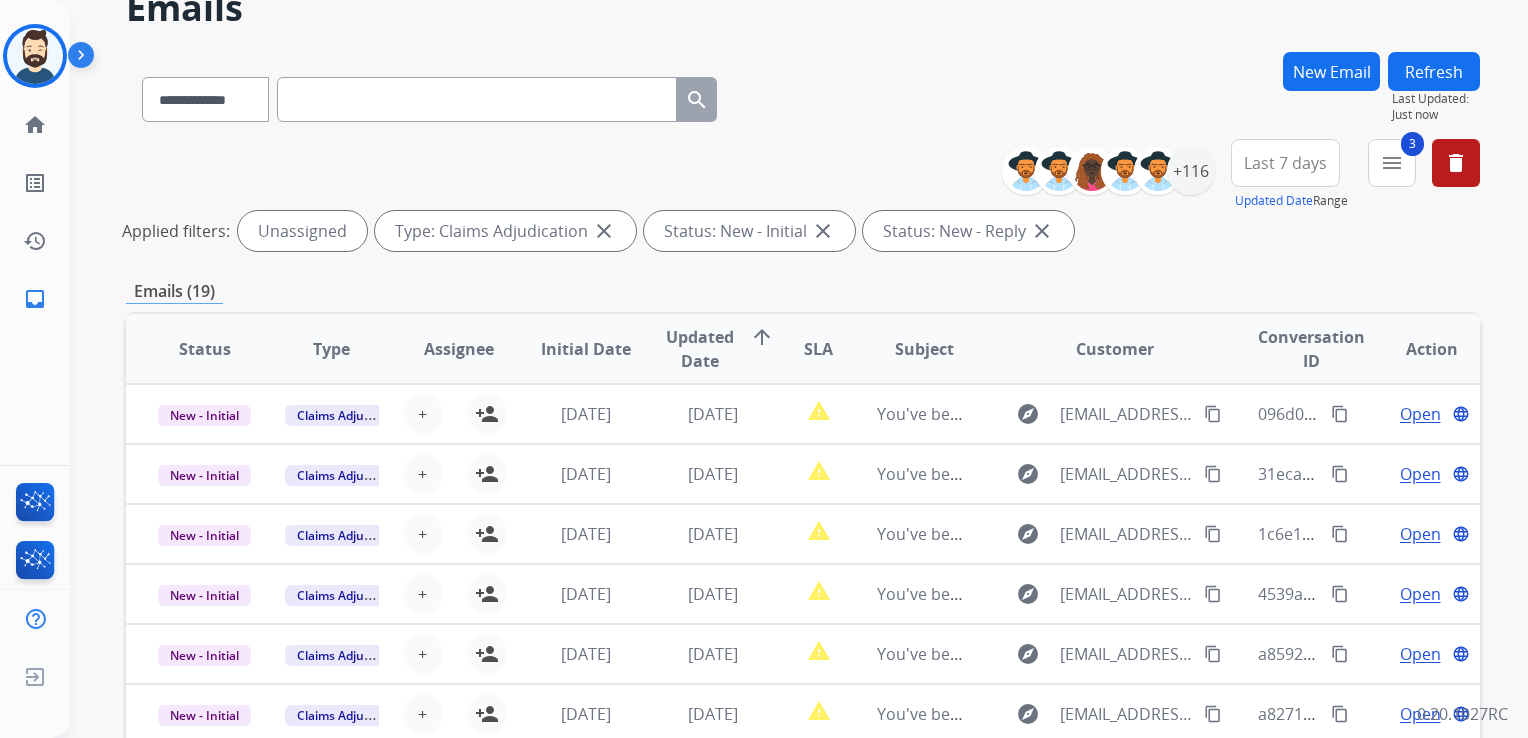 click on "Refresh" at bounding box center (1434, 71) 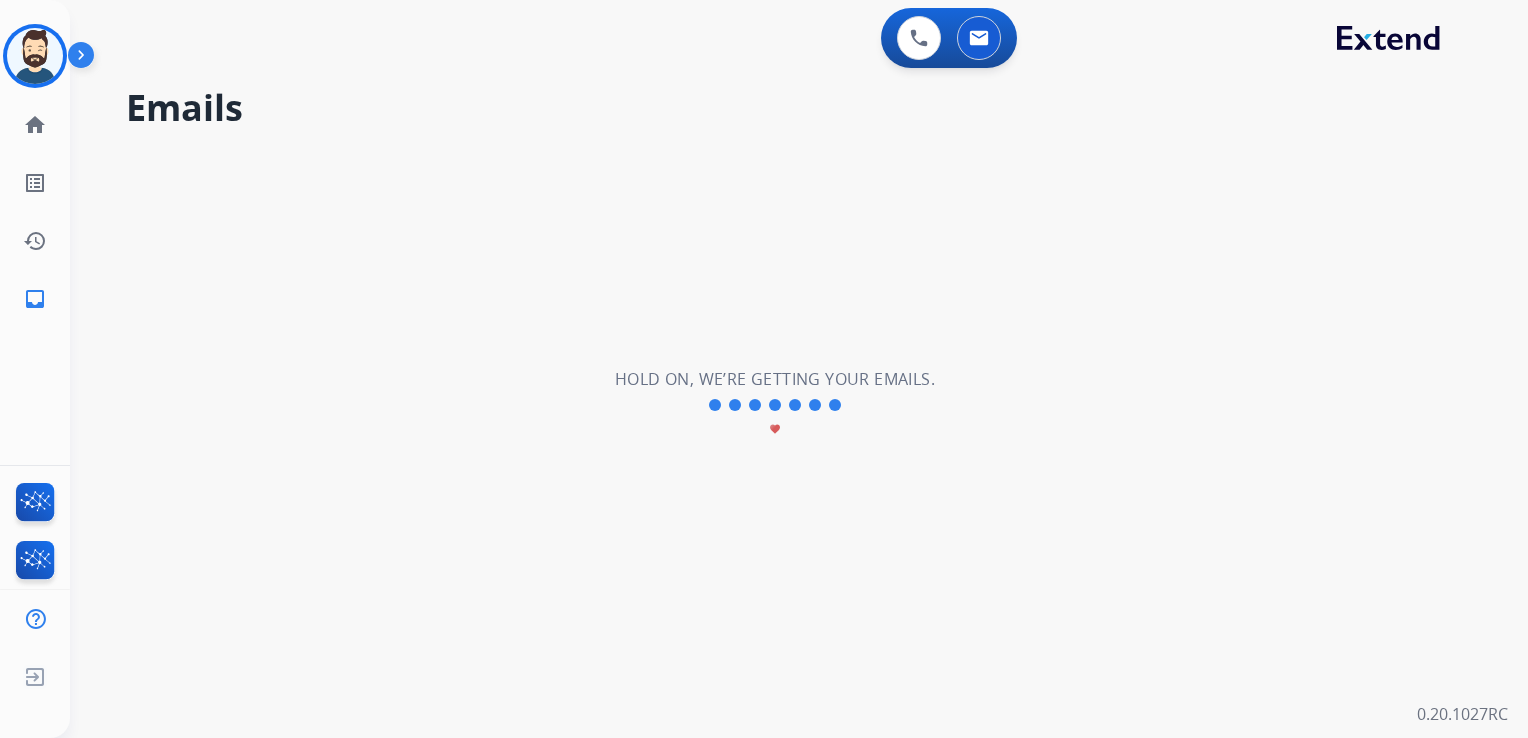 scroll, scrollTop: 0, scrollLeft: 0, axis: both 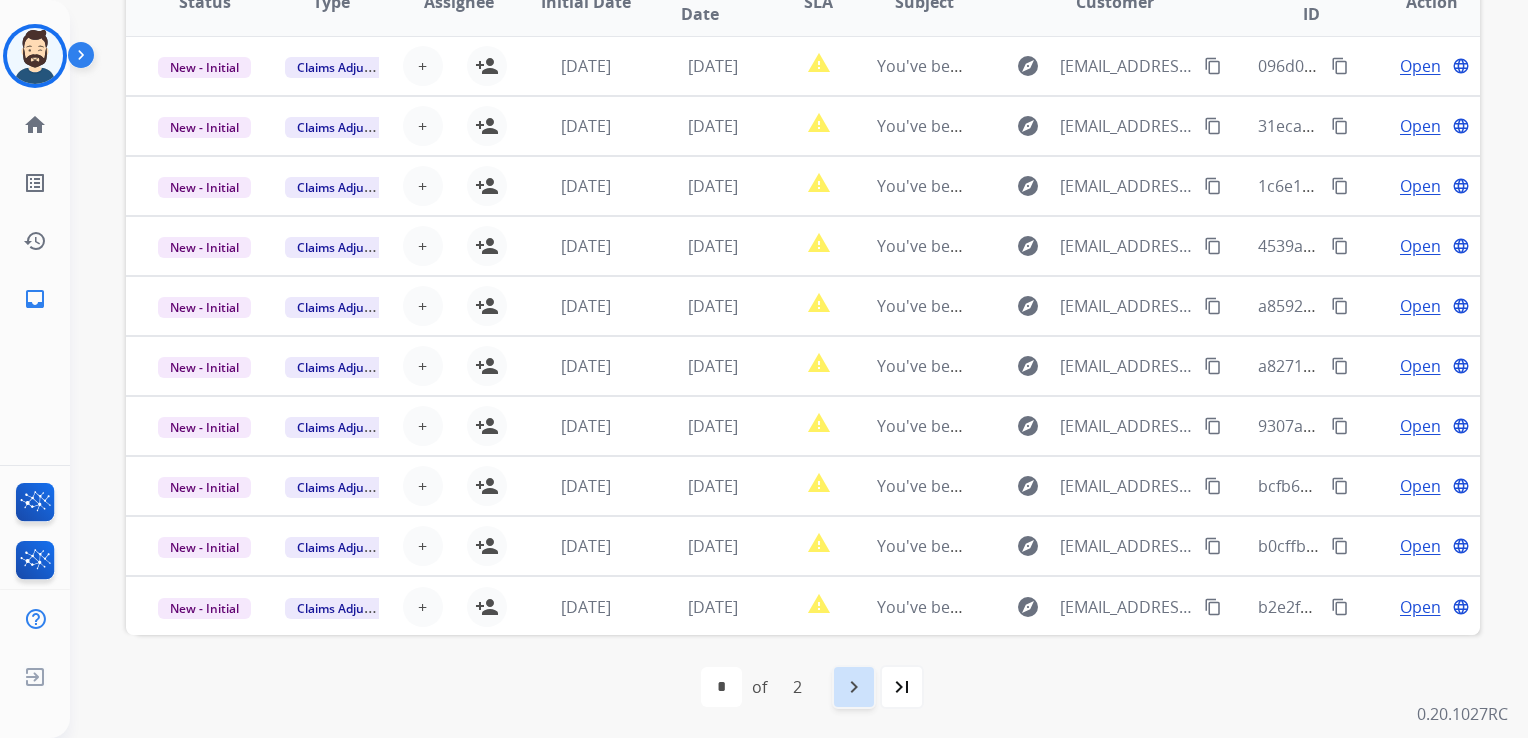 click on "navigate_next" at bounding box center [854, 687] 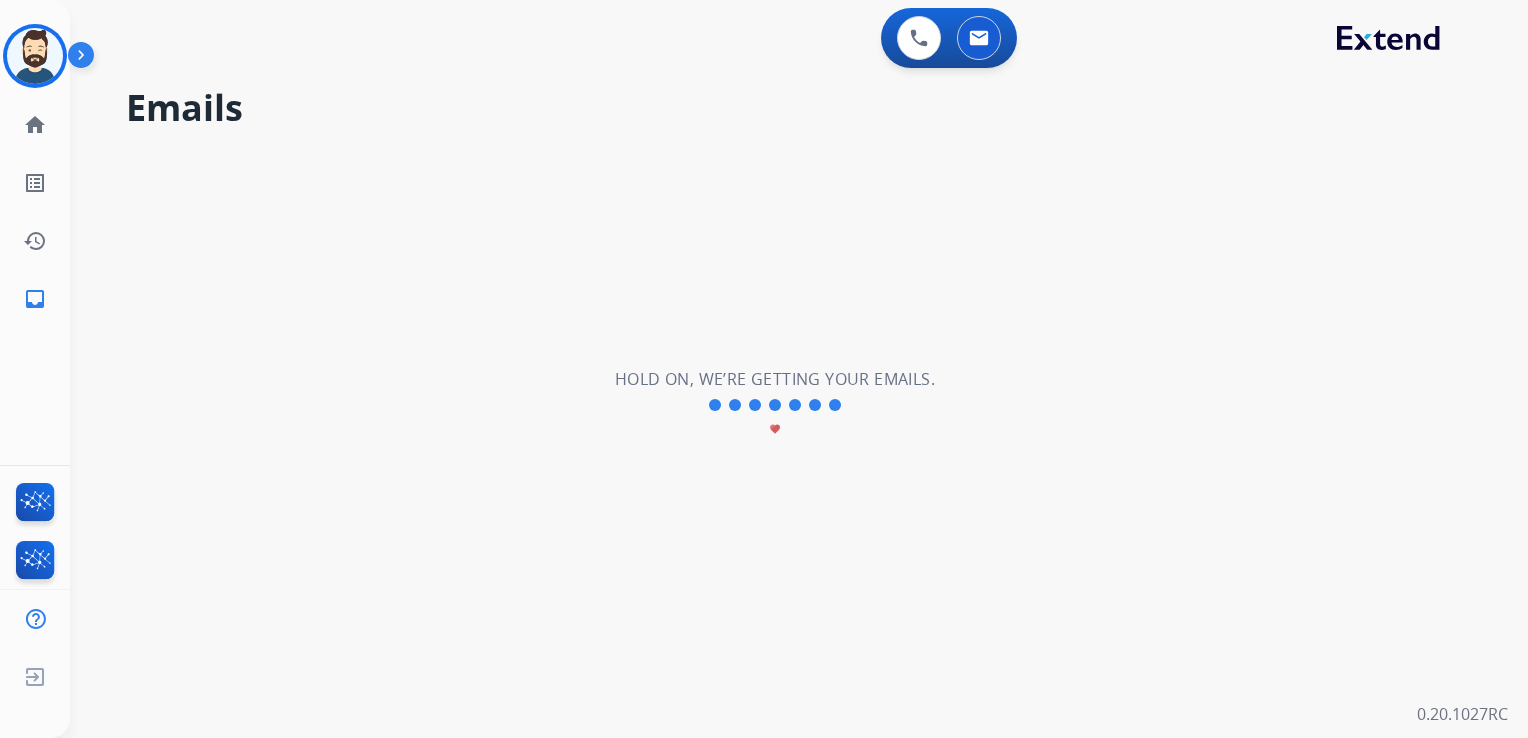 scroll, scrollTop: 0, scrollLeft: 0, axis: both 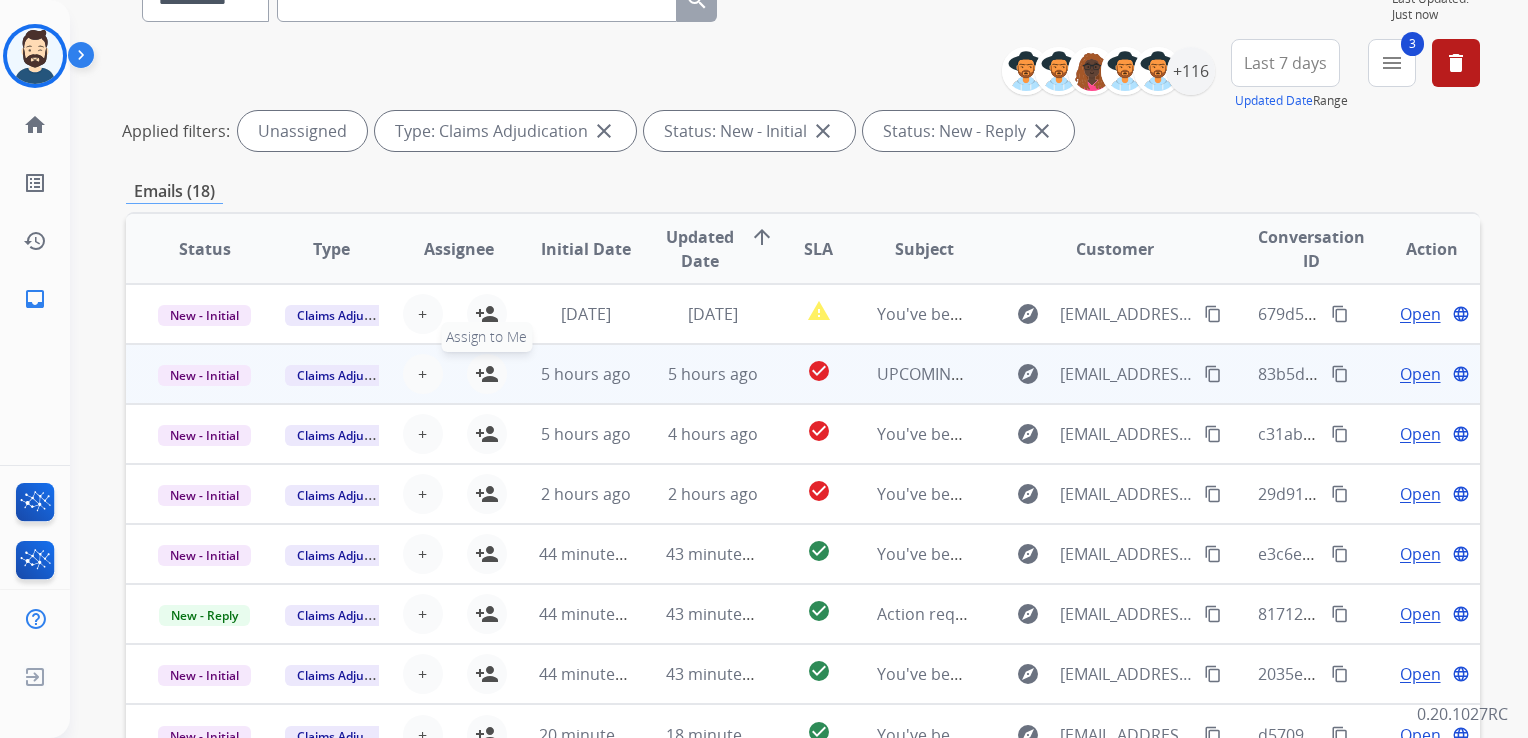 click on "person_add Assign to Me" at bounding box center (487, 374) 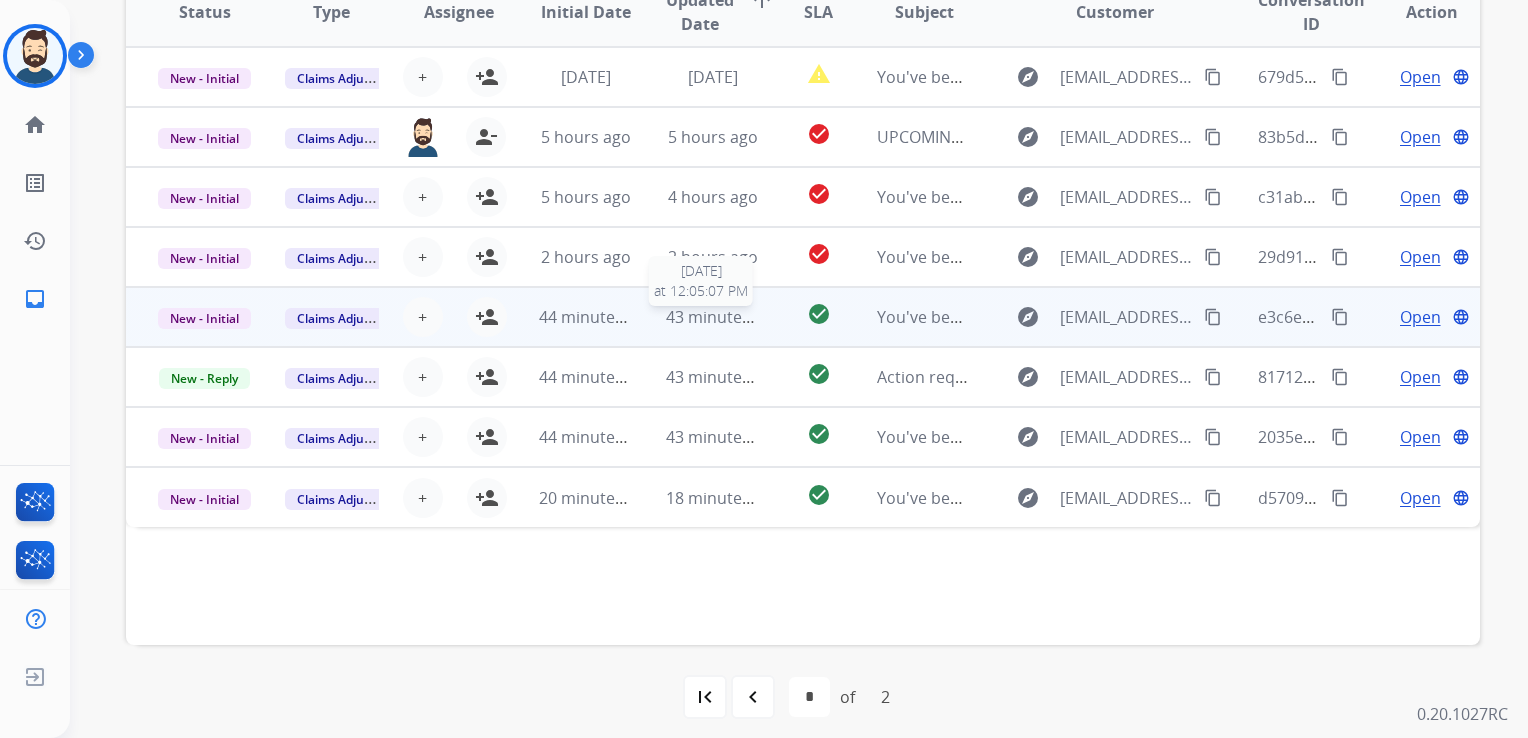 scroll, scrollTop: 447, scrollLeft: 0, axis: vertical 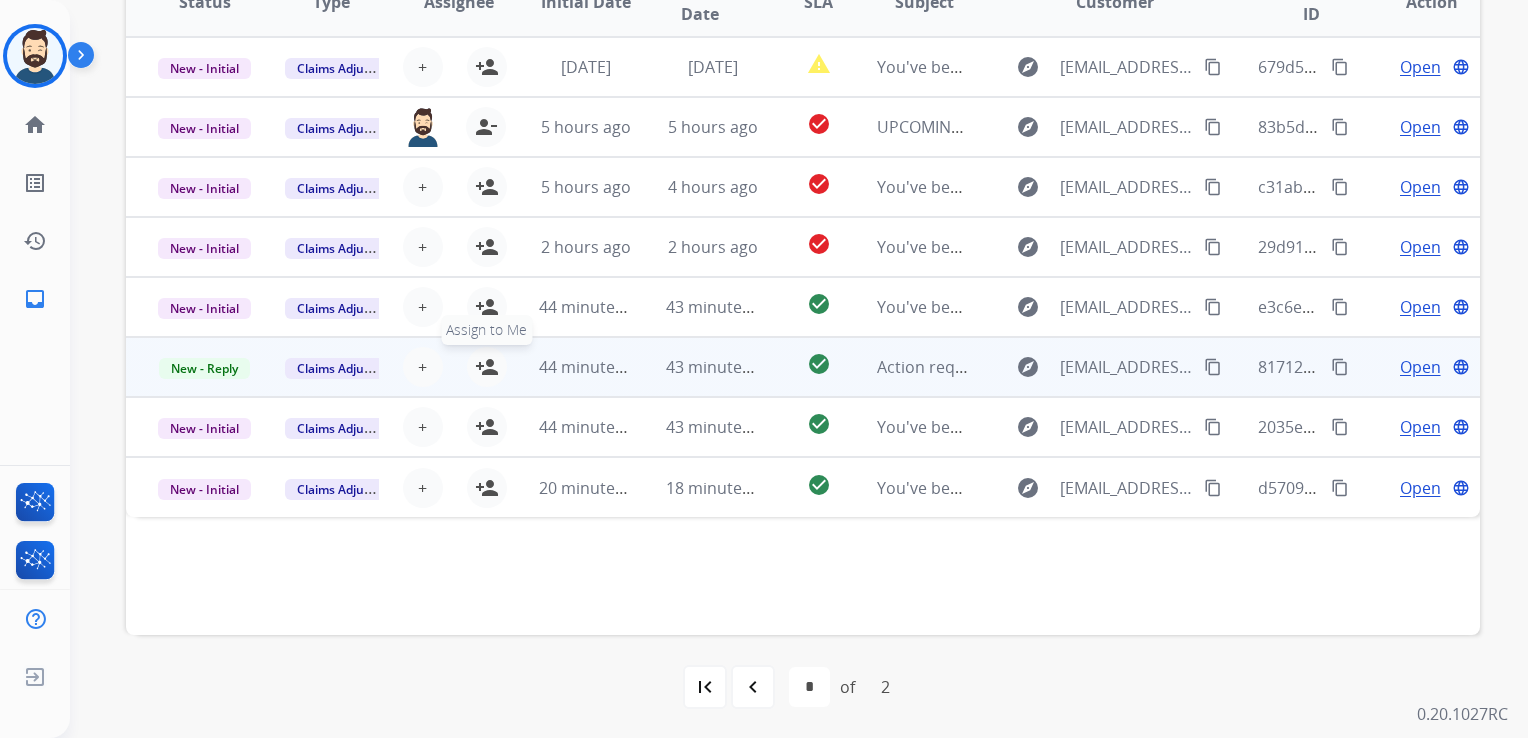 click on "person_add" at bounding box center (487, 367) 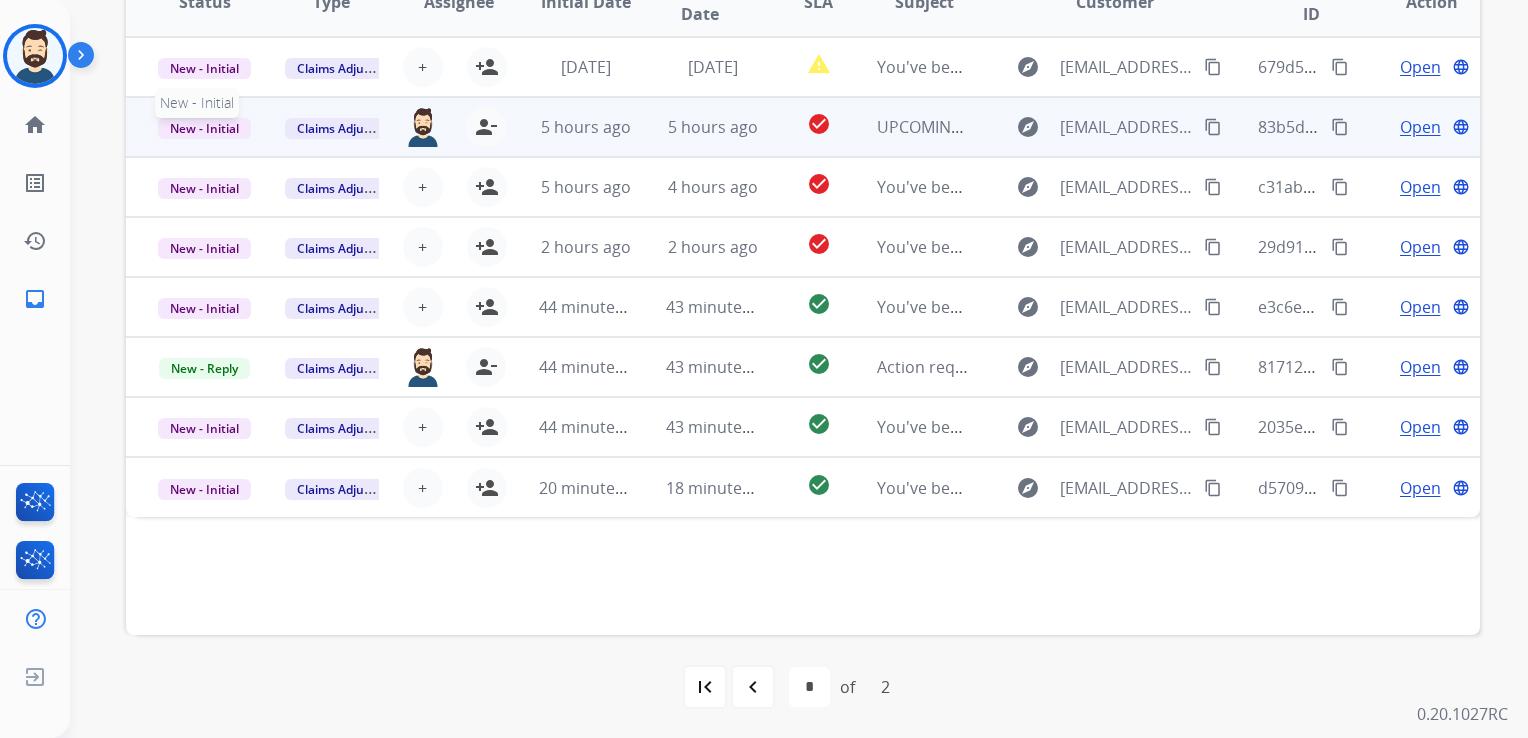 click on "New - Initial" at bounding box center [204, 128] 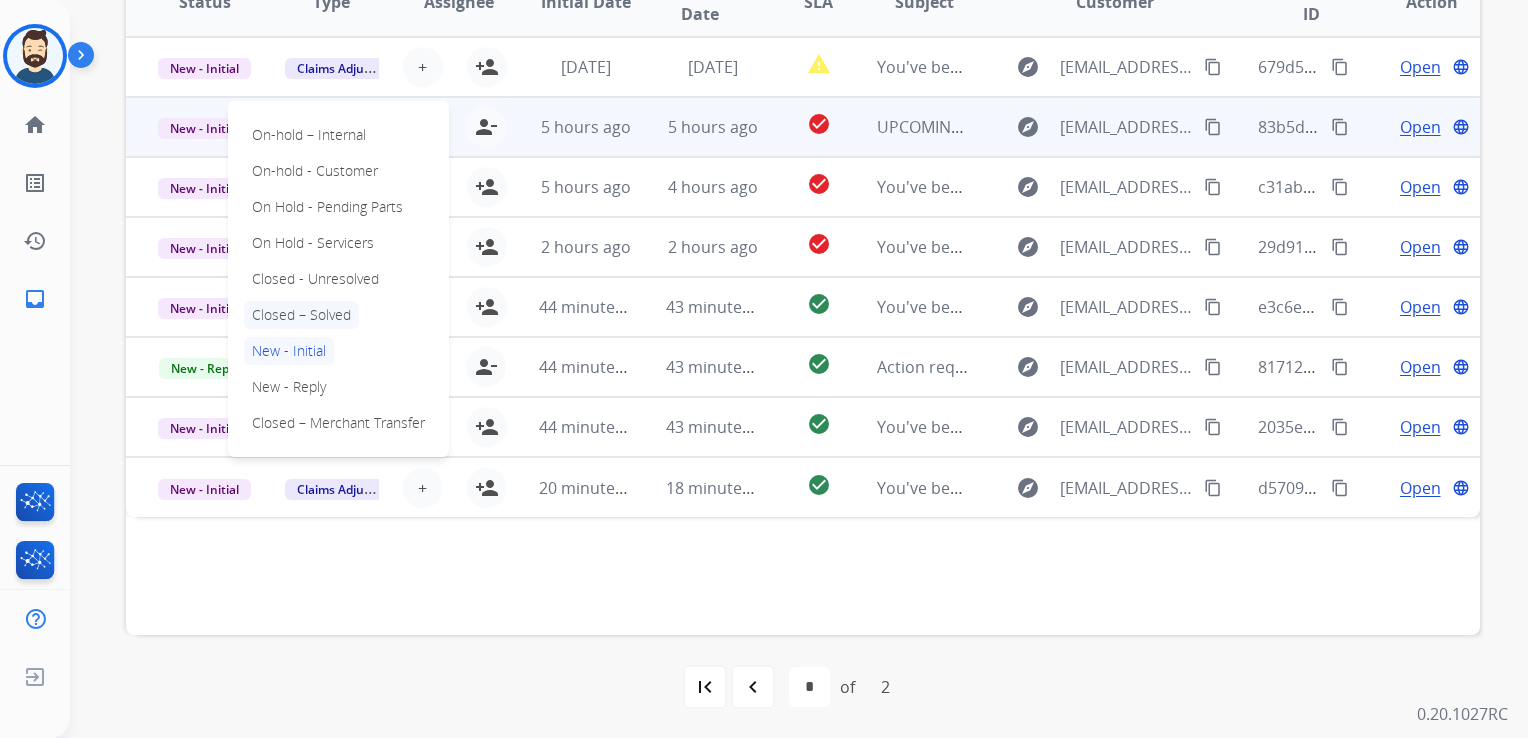 click on "Closed – Solved" at bounding box center (301, 315) 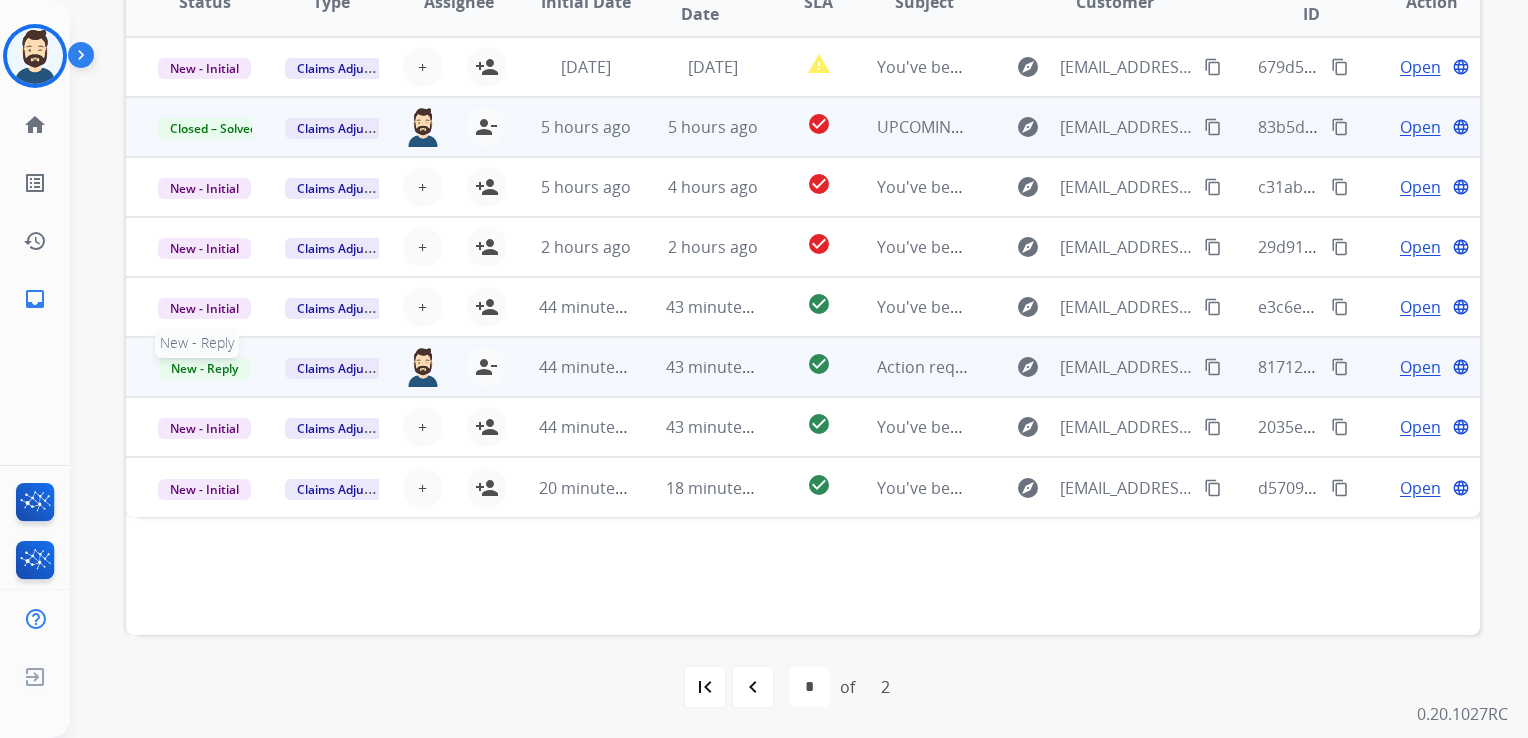 click on "New - Reply" at bounding box center [204, 368] 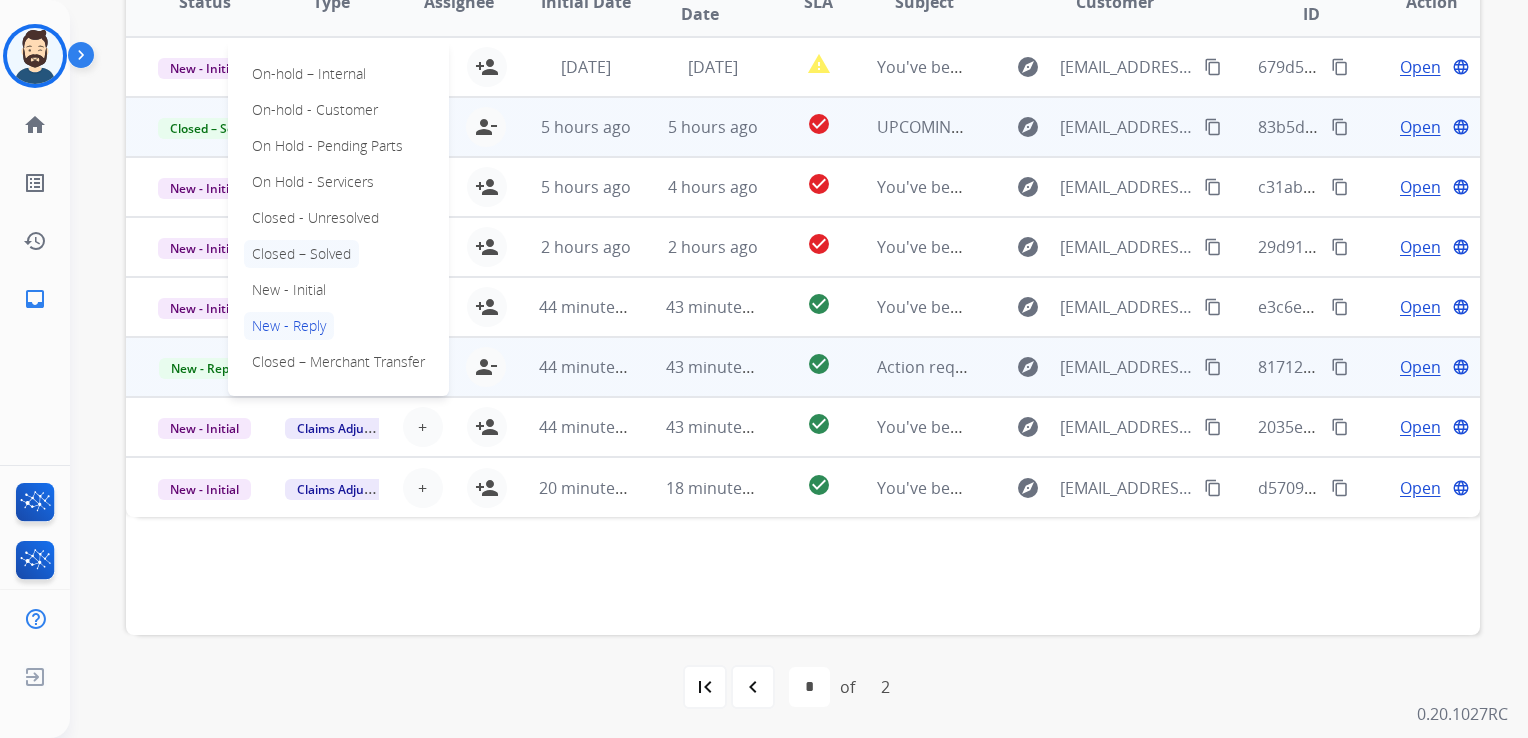 click on "Closed – Solved" at bounding box center [301, 254] 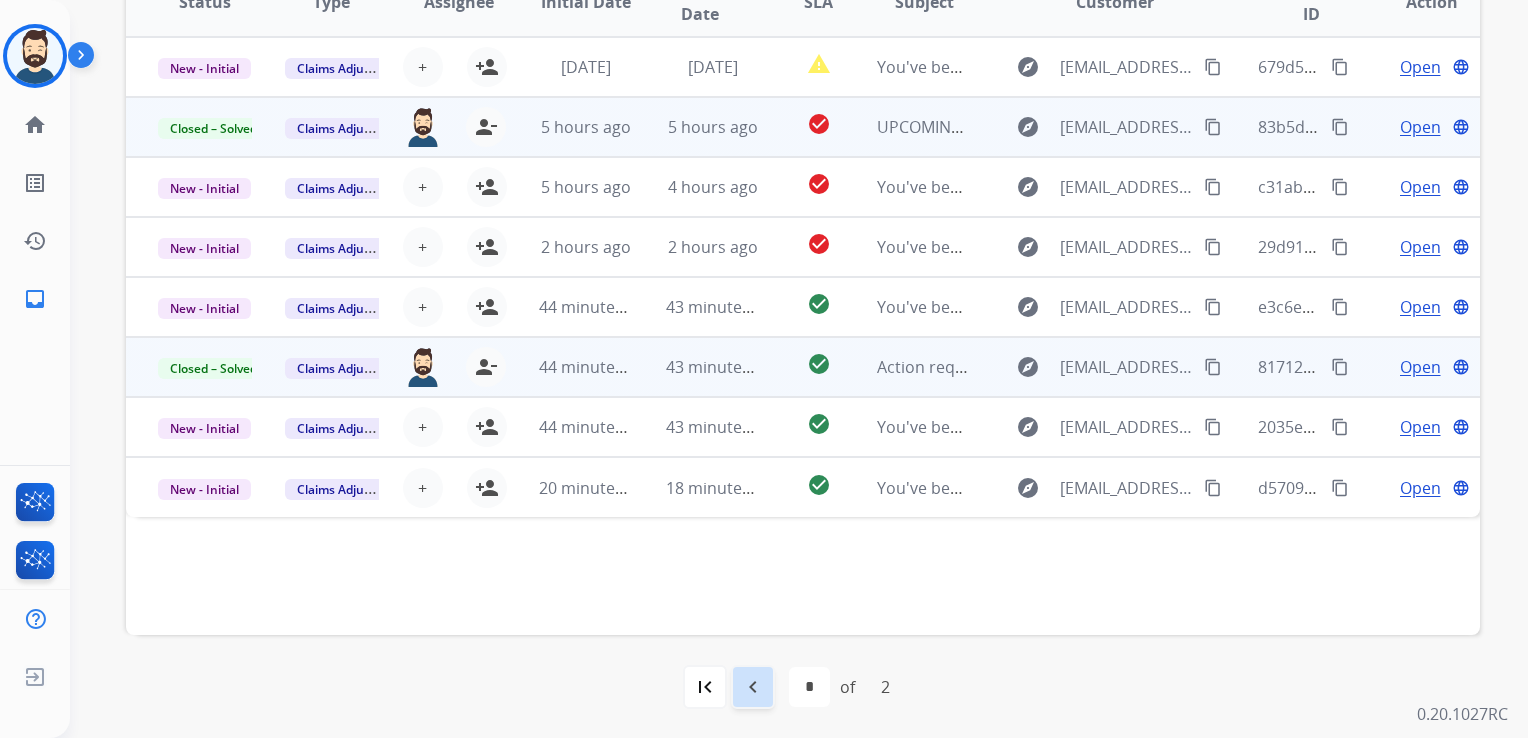 click on "navigate_before" at bounding box center [753, 687] 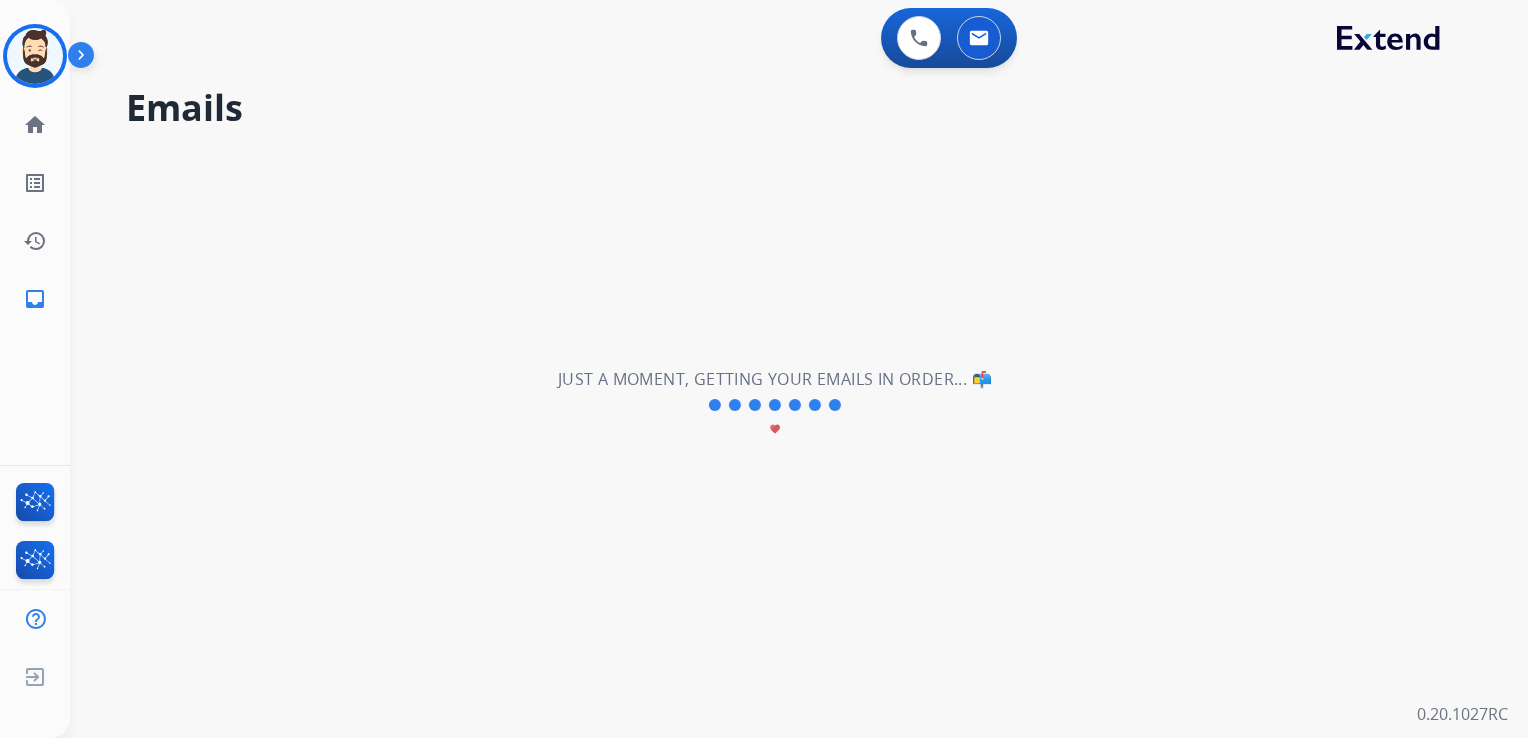 scroll, scrollTop: 0, scrollLeft: 0, axis: both 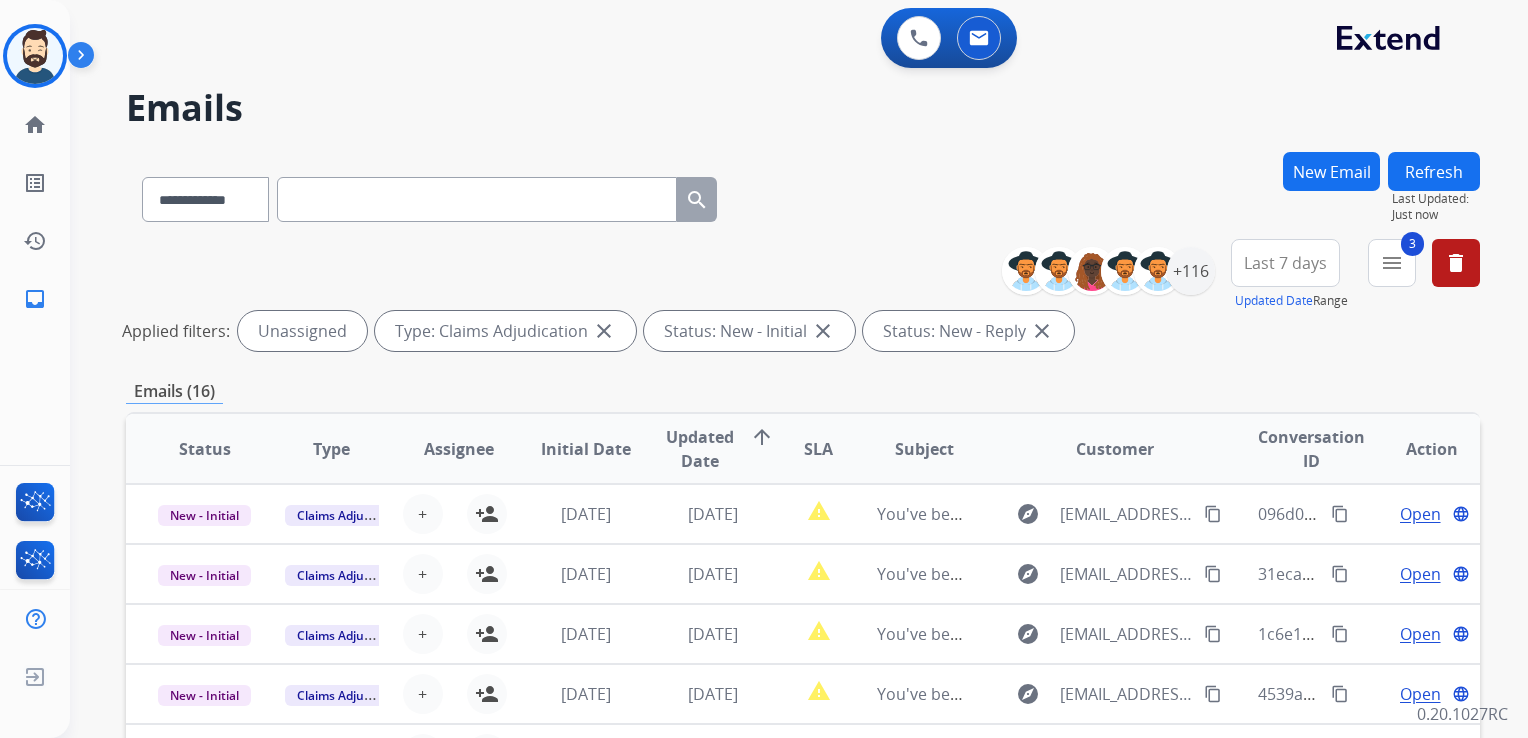 click on "Refresh" at bounding box center [1434, 171] 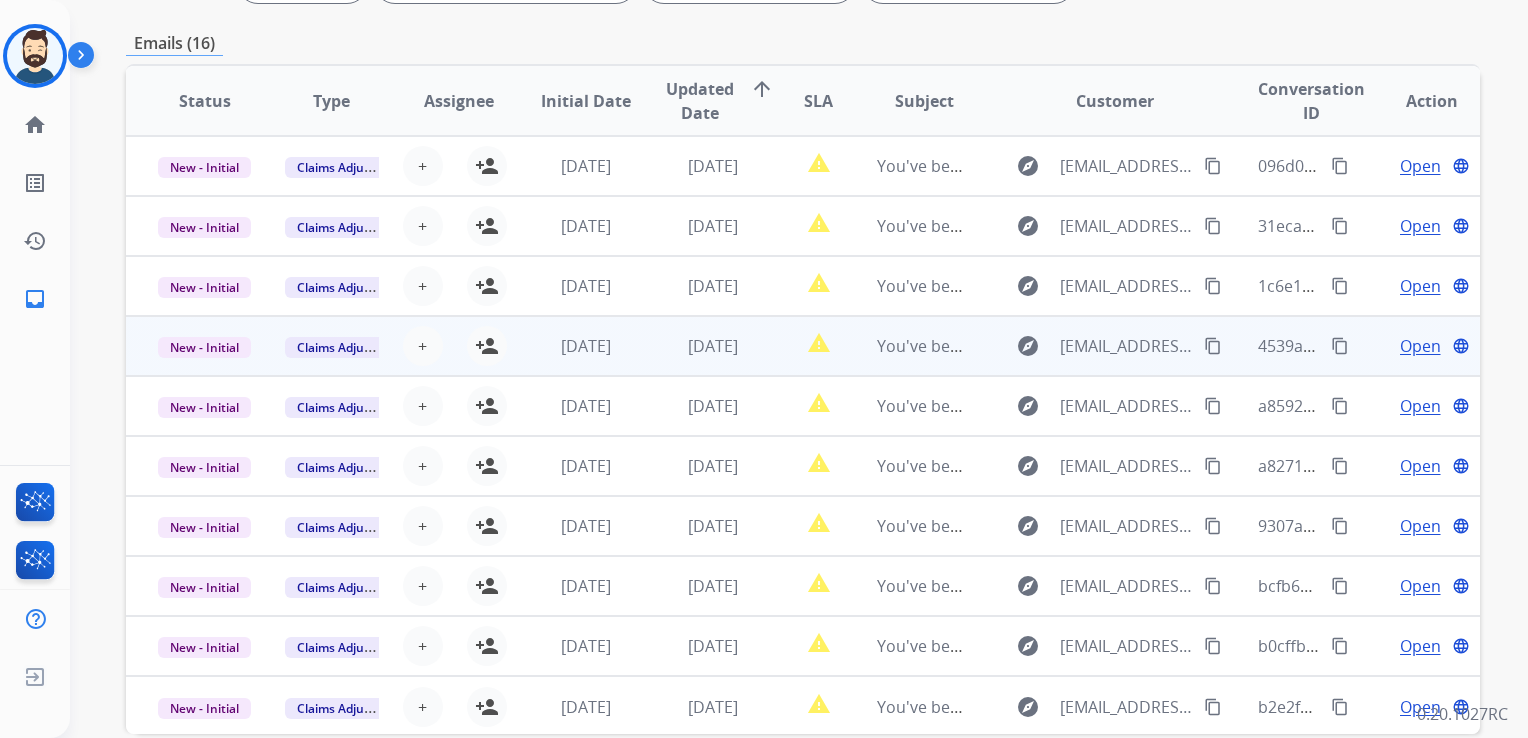 scroll, scrollTop: 347, scrollLeft: 0, axis: vertical 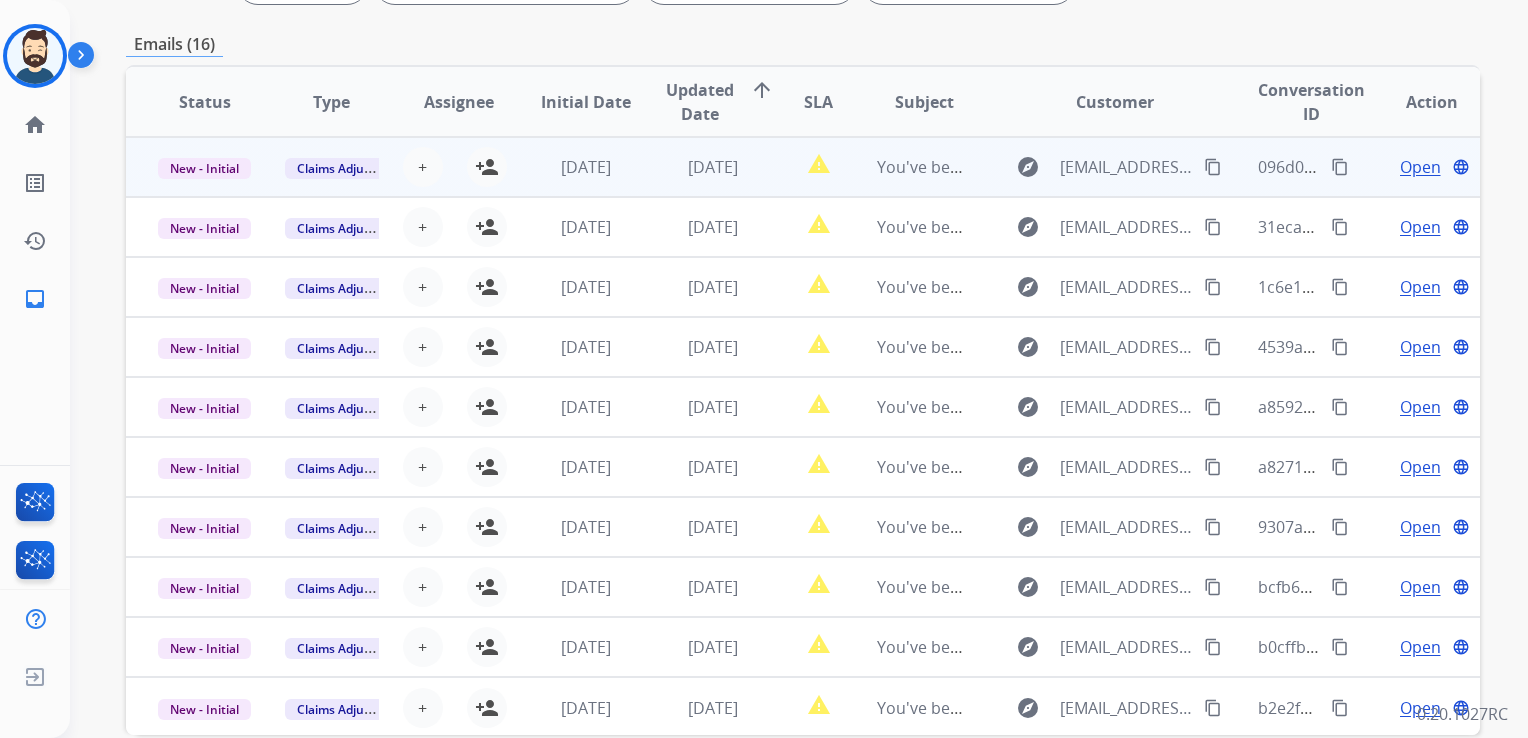 click on "[DATE]" at bounding box center (697, 167) 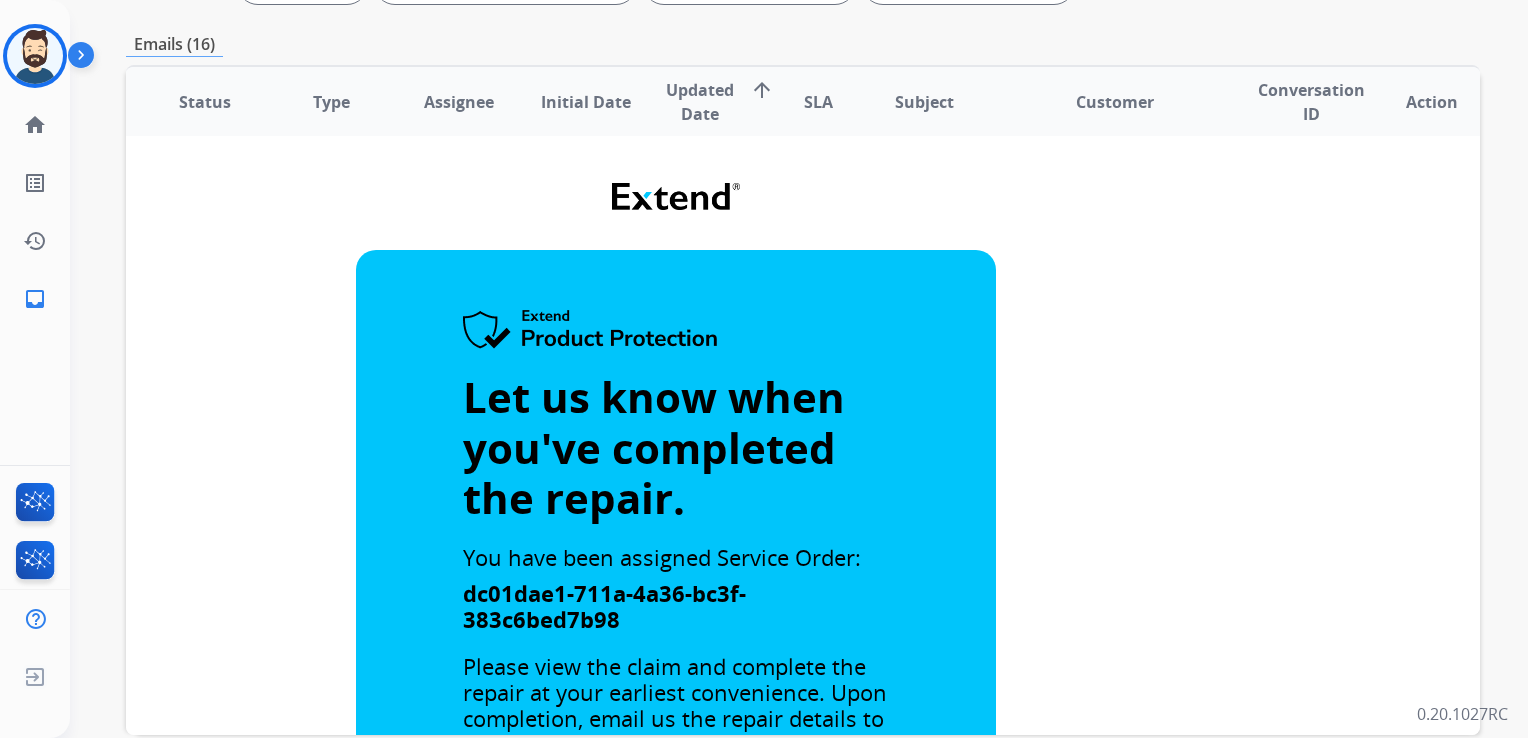scroll, scrollTop: 0, scrollLeft: 0, axis: both 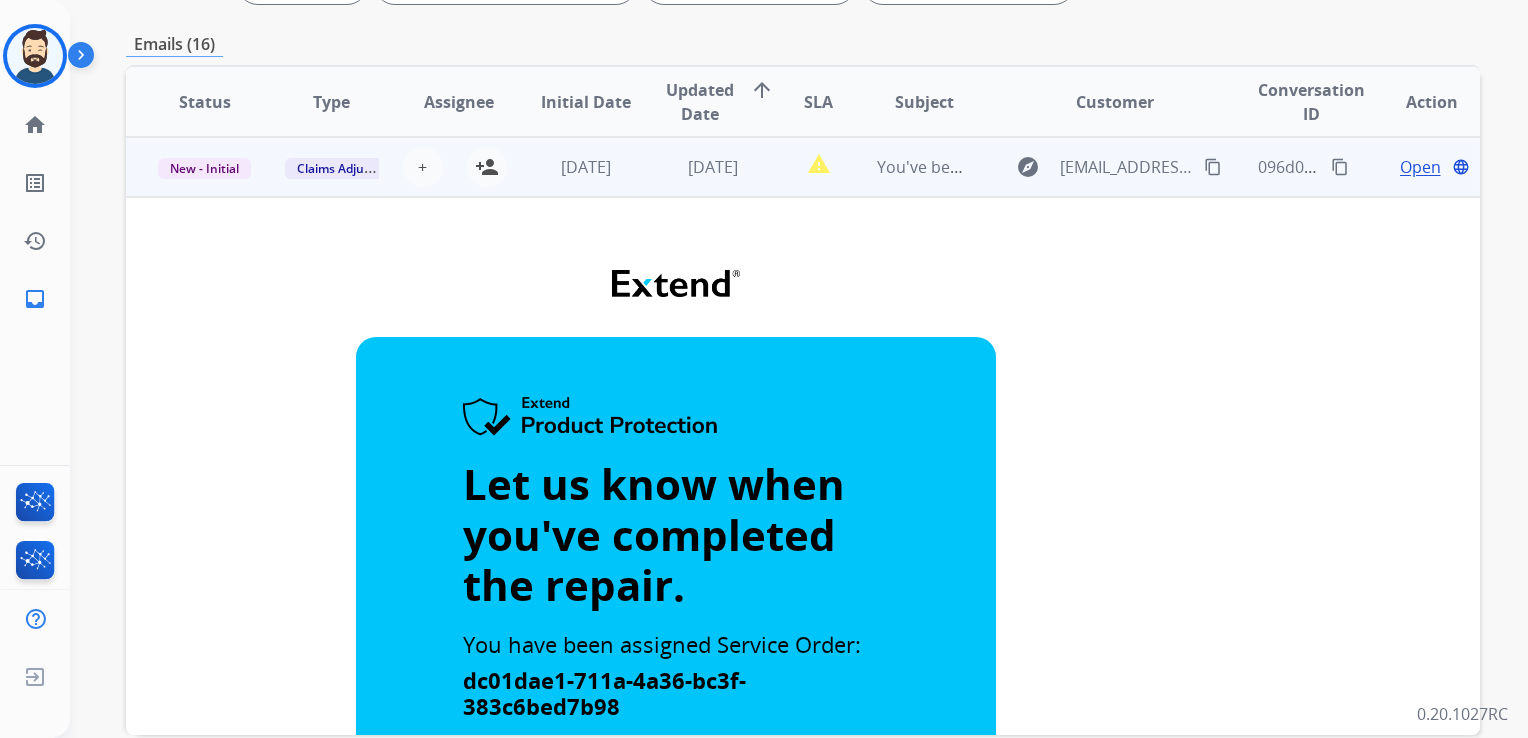 click on "[DATE]" at bounding box center [697, 167] 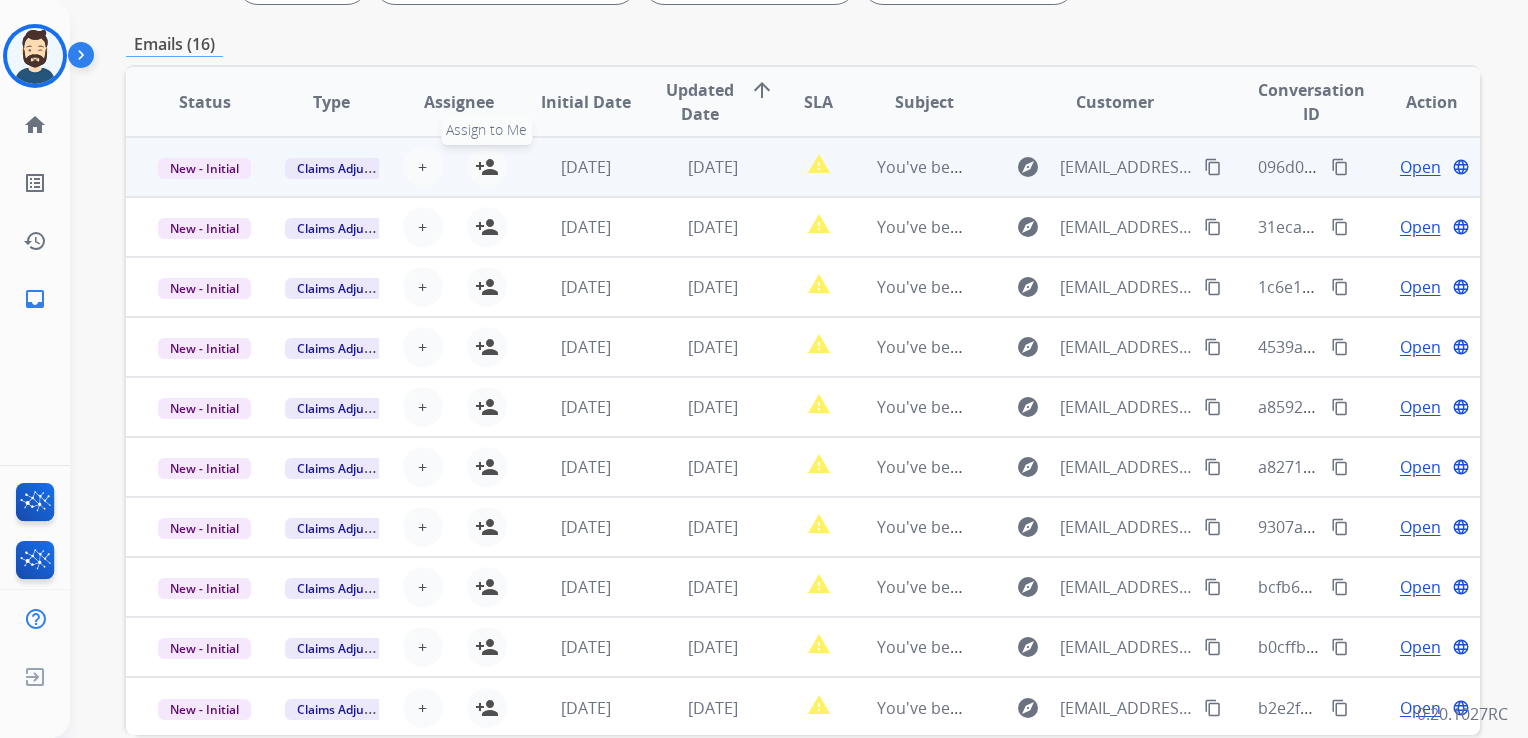 click on "person_add" at bounding box center (487, 167) 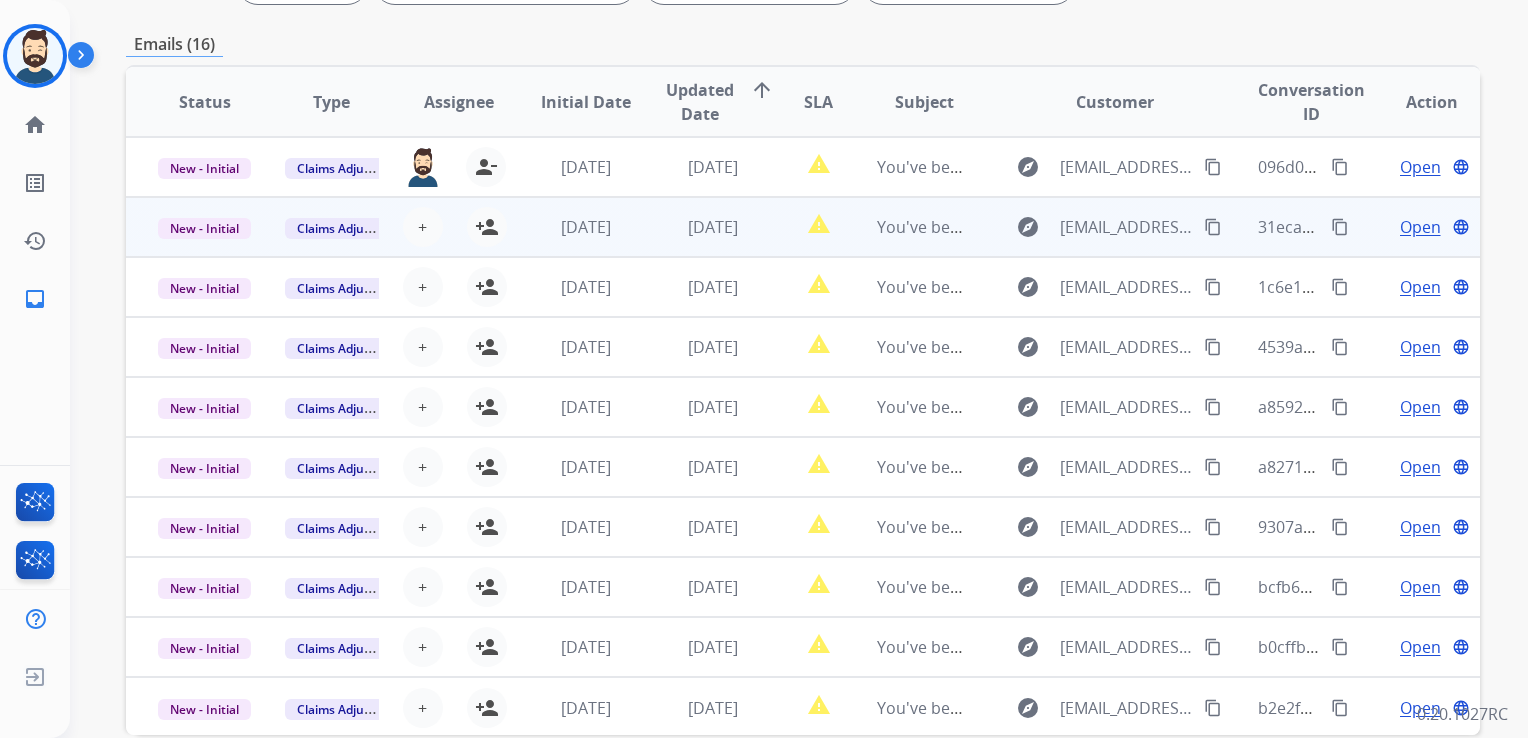 click on "[DATE]" at bounding box center [697, 227] 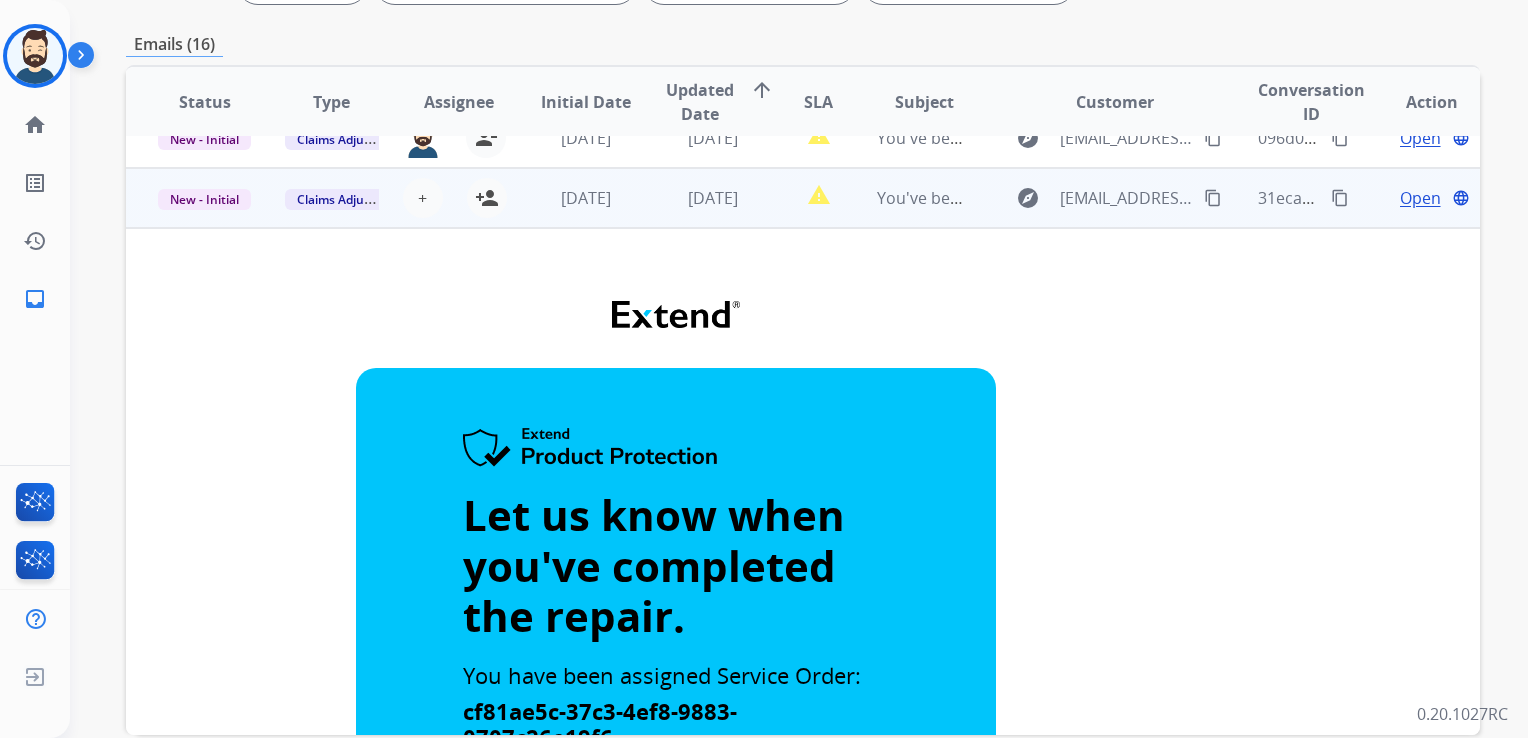 scroll, scrollTop: 0, scrollLeft: 0, axis: both 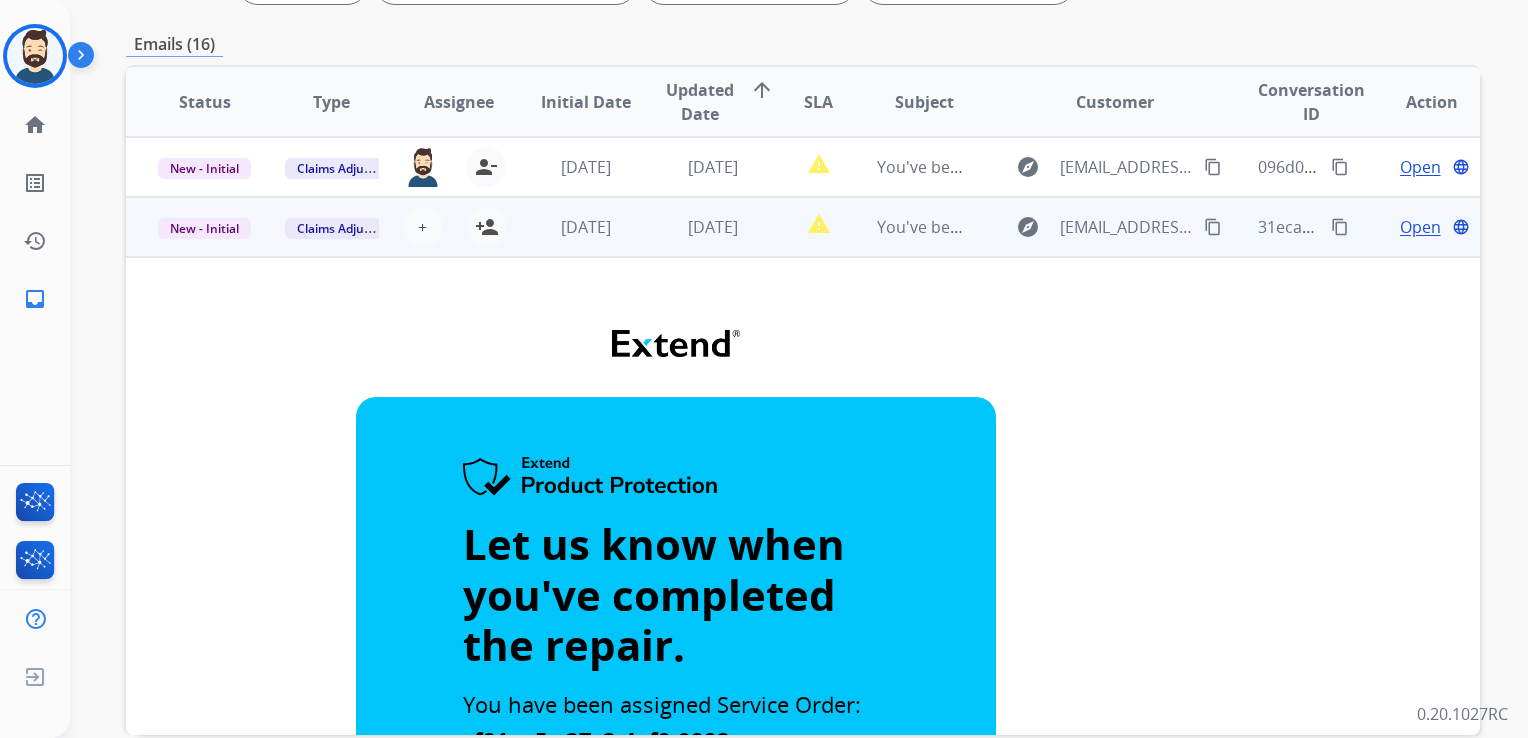 drag, startPoint x: 727, startPoint y: 246, endPoint x: 572, endPoint y: 255, distance: 155.26108 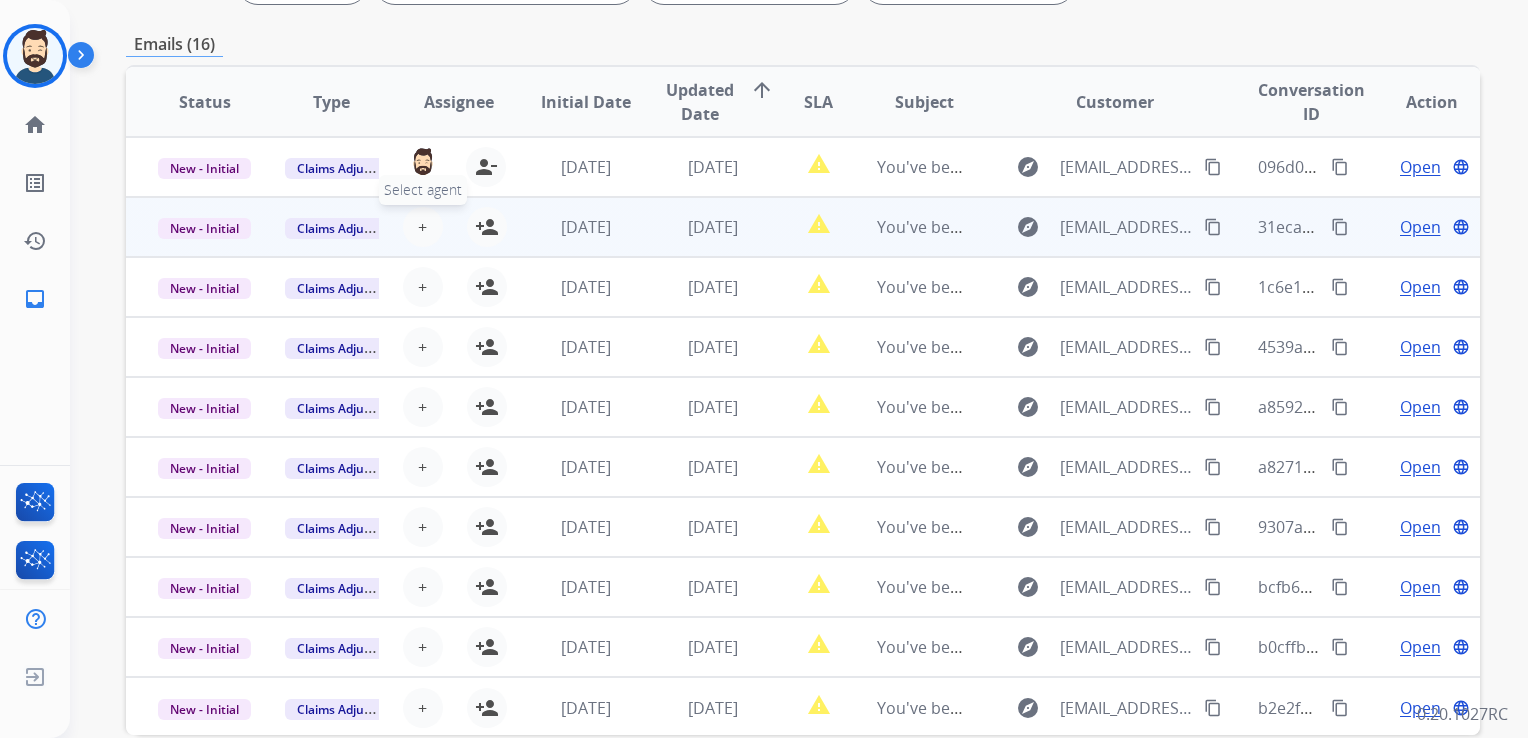 click on "+ Select agent" at bounding box center [423, 227] 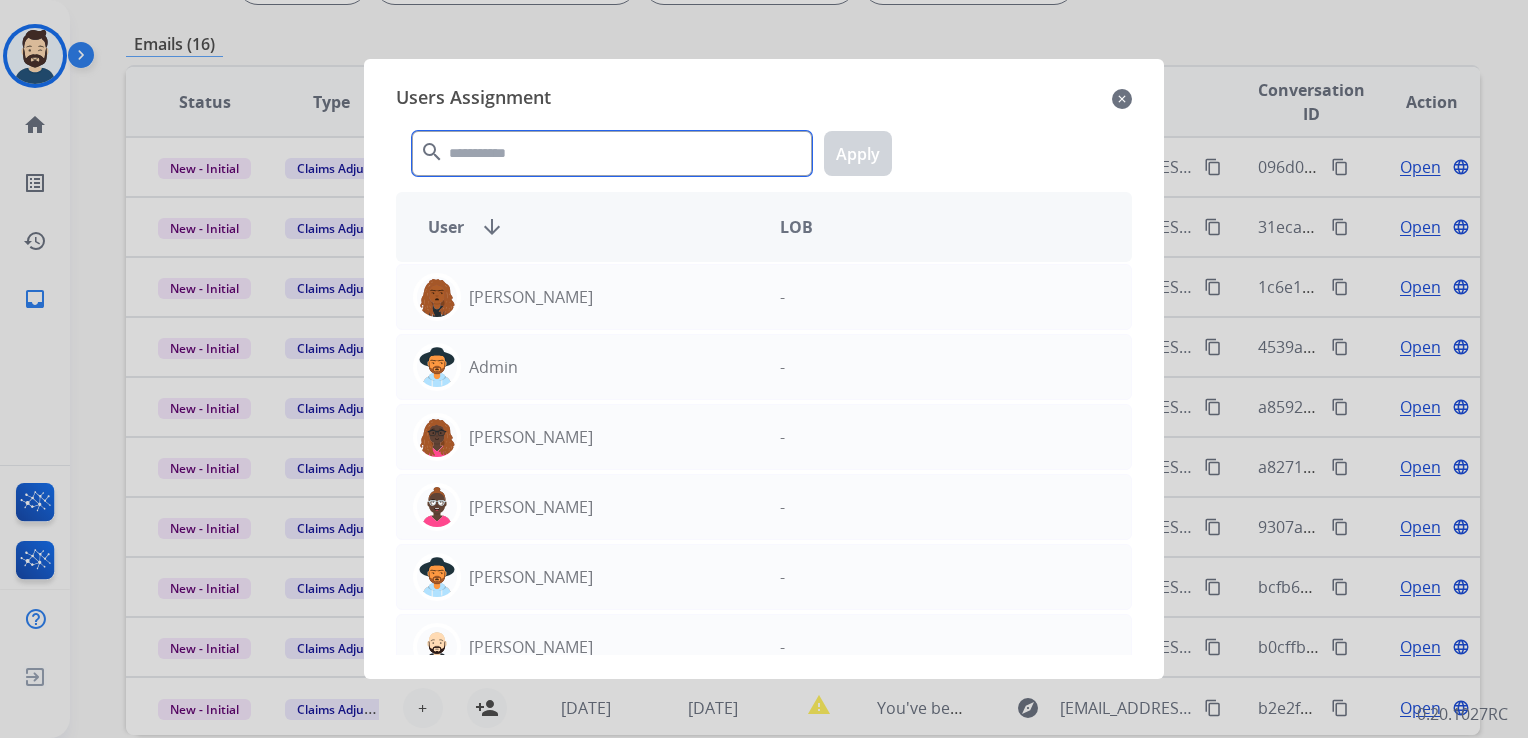 click 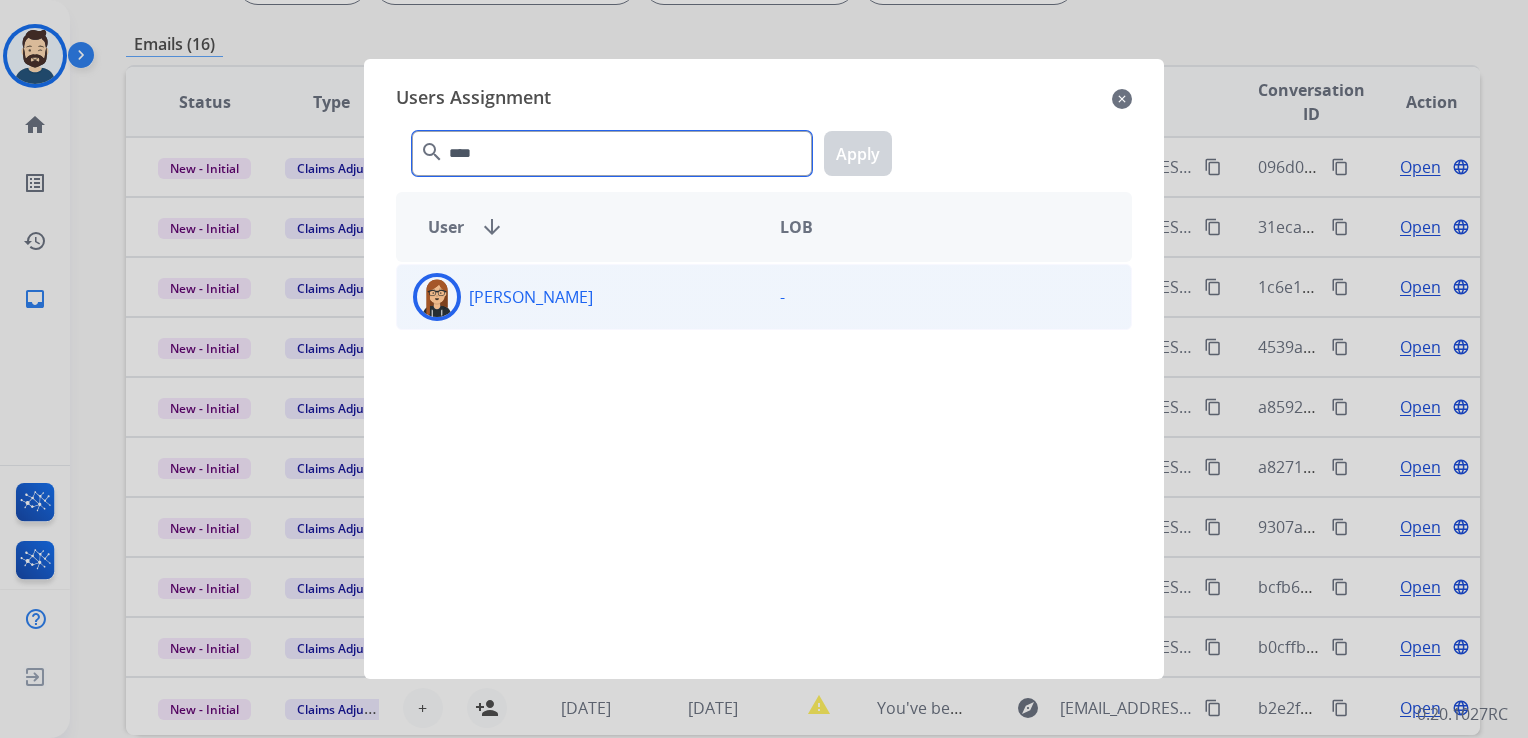 type on "****" 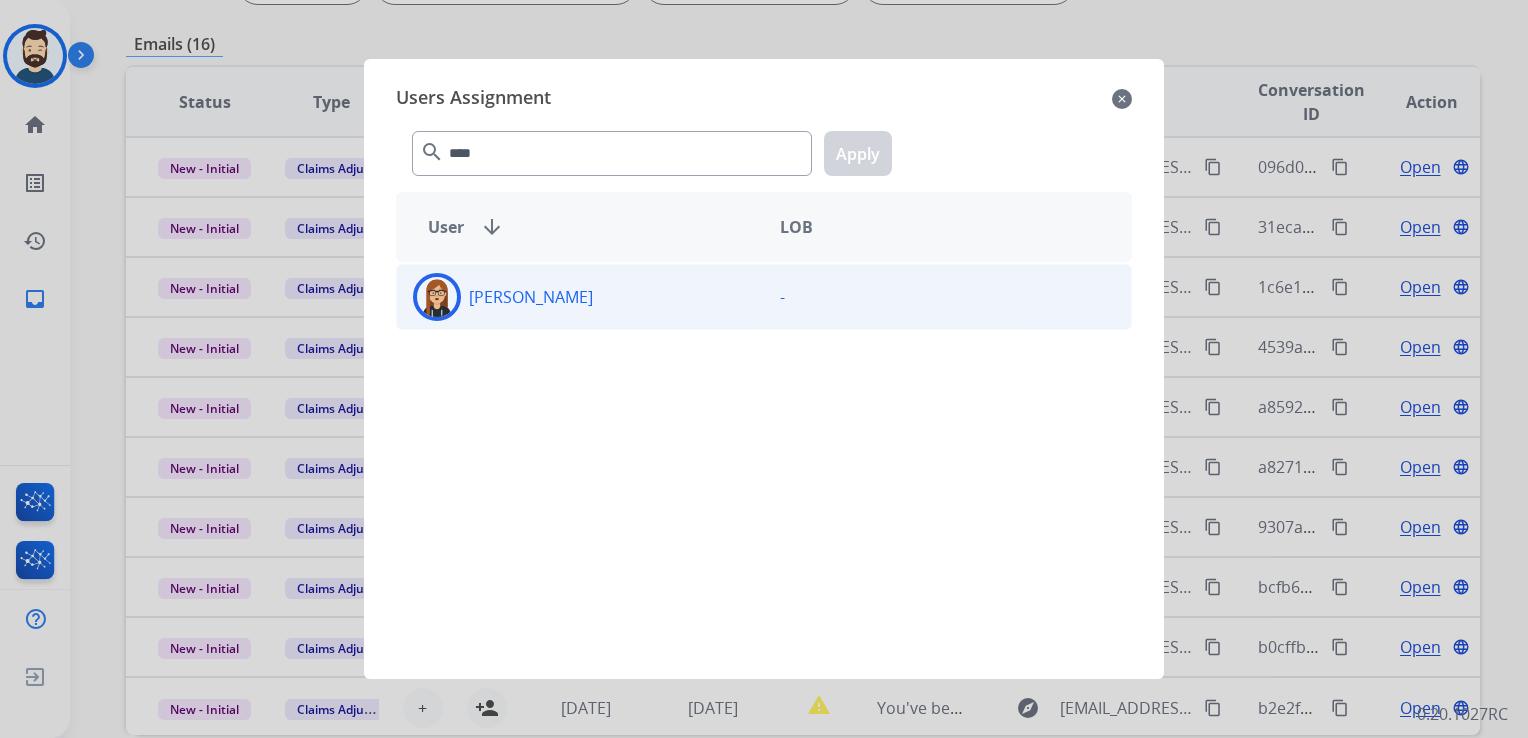 click 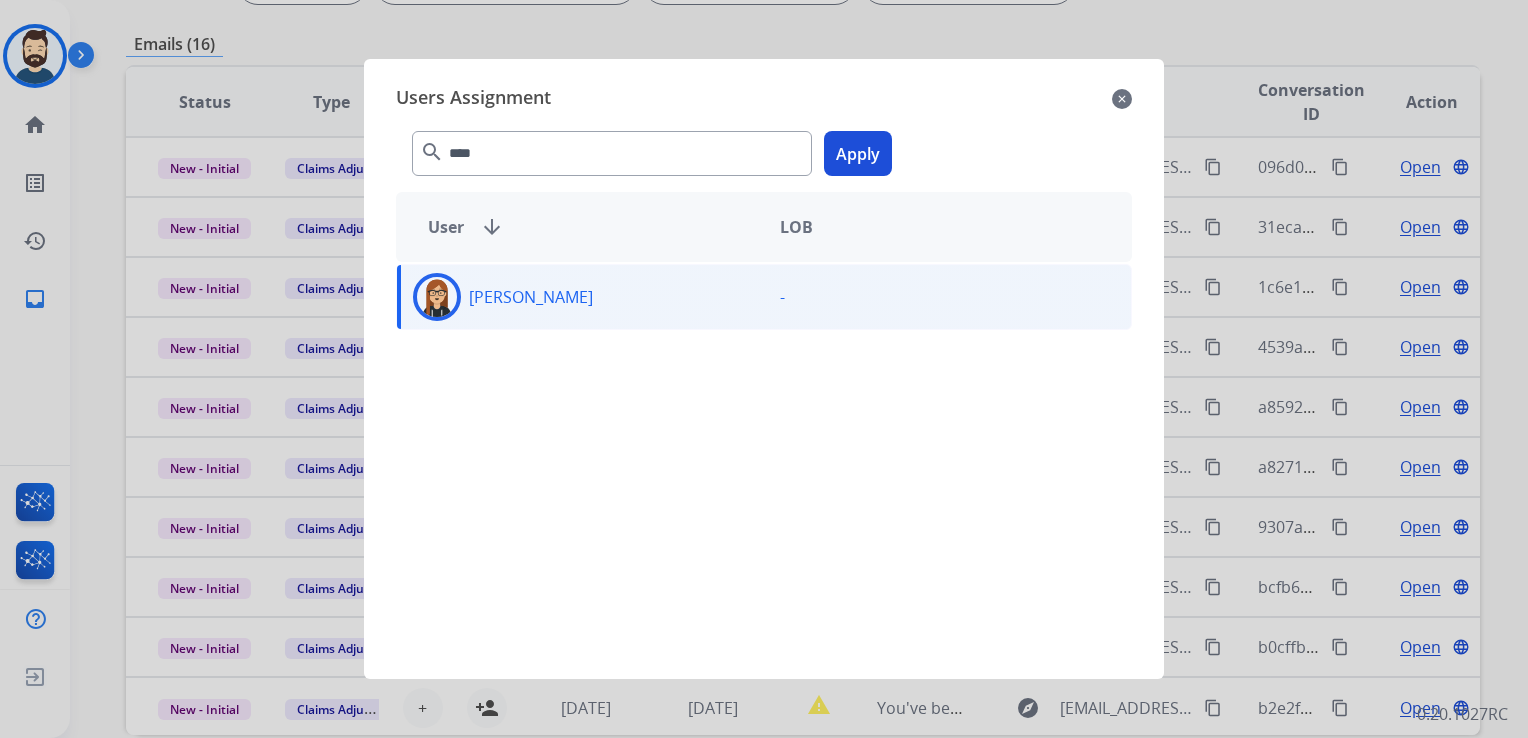 click on "Apply" 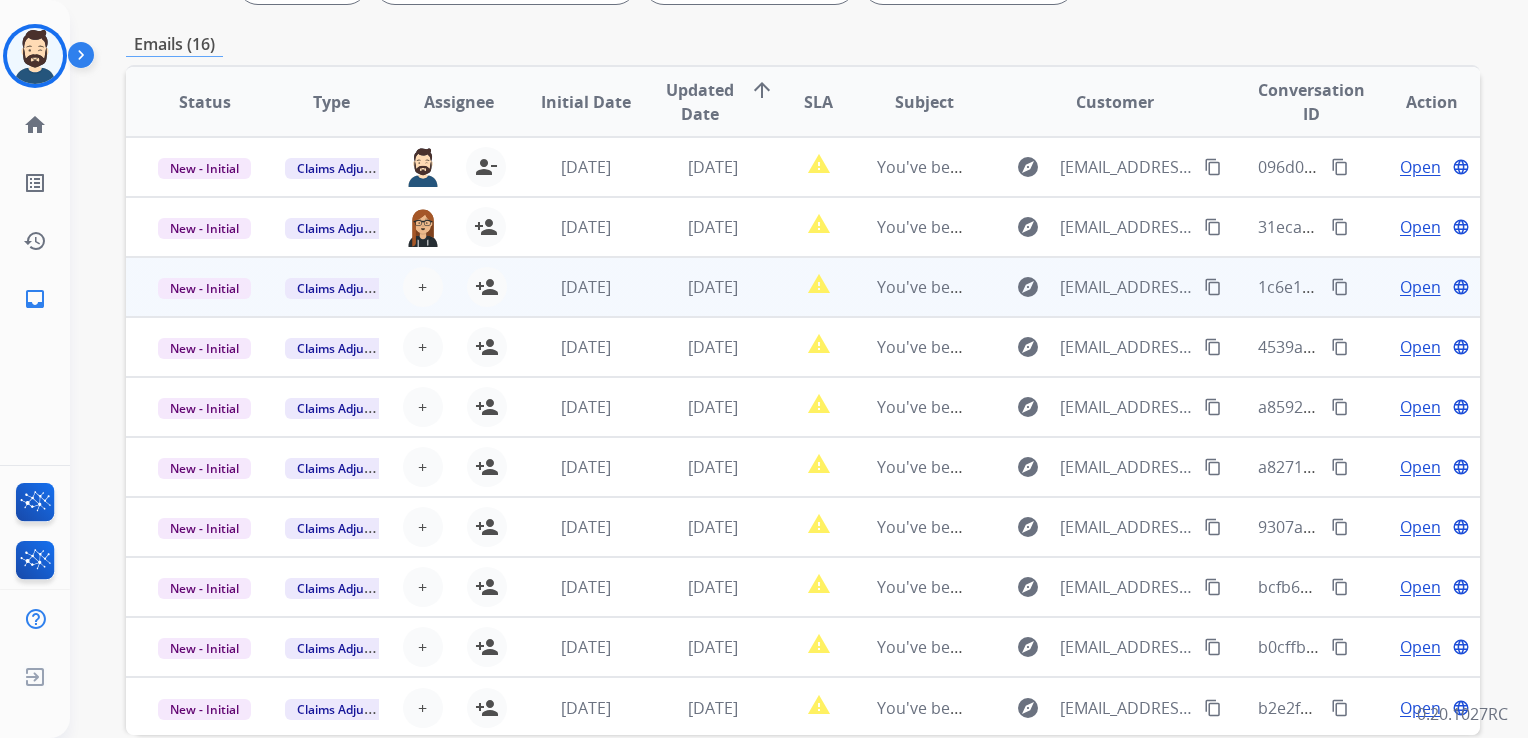 click on "[DATE]" at bounding box center [697, 287] 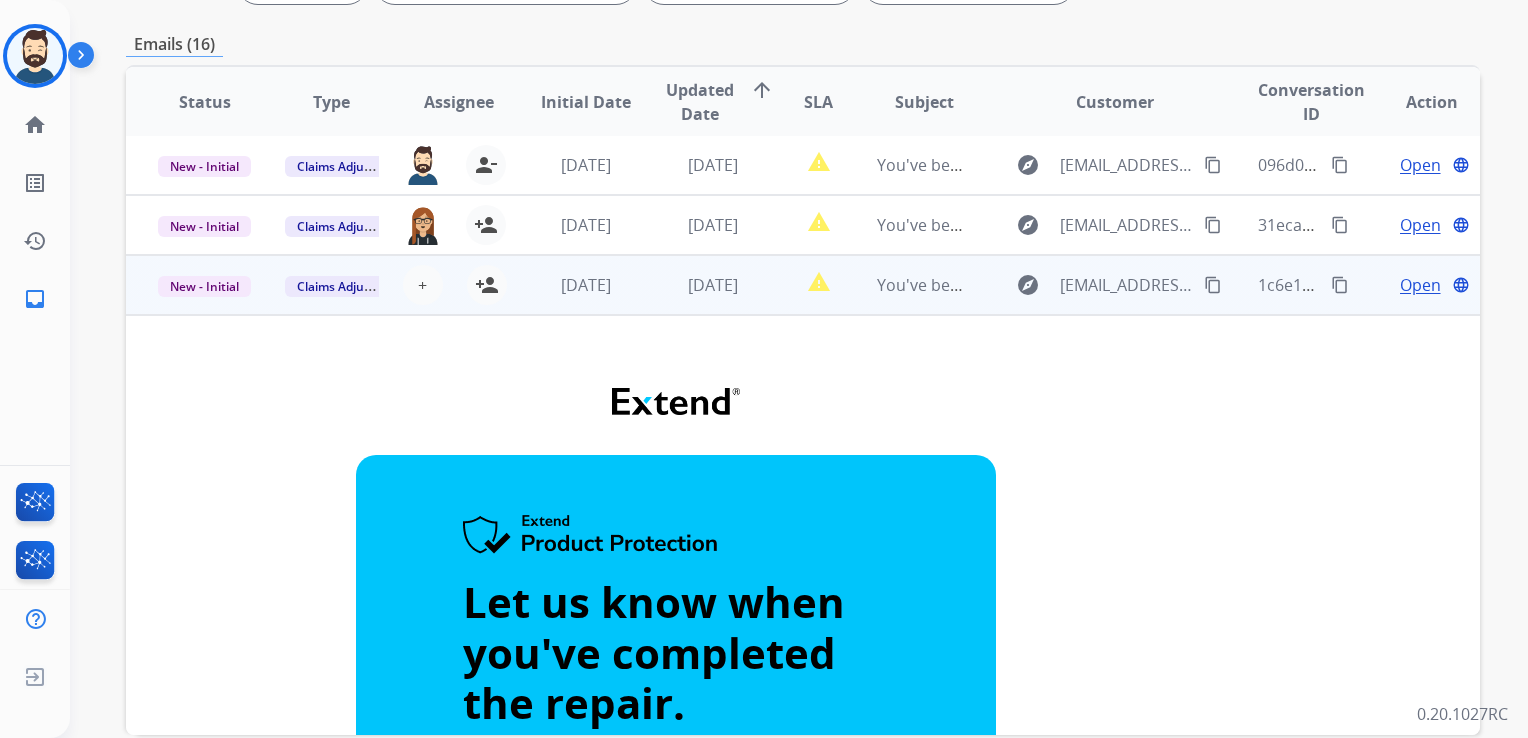 scroll, scrollTop: 0, scrollLeft: 0, axis: both 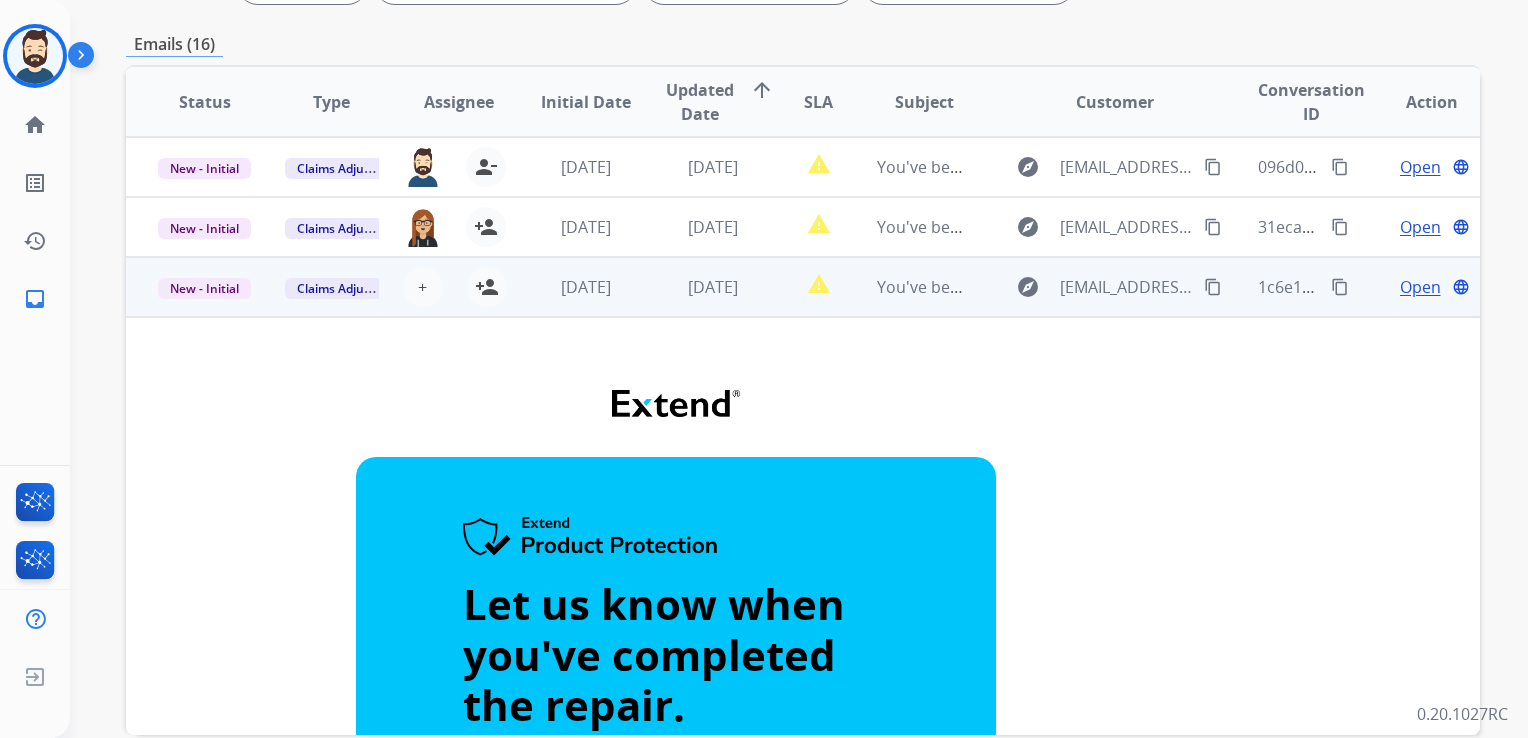 click on "[DATE]" at bounding box center (697, 287) 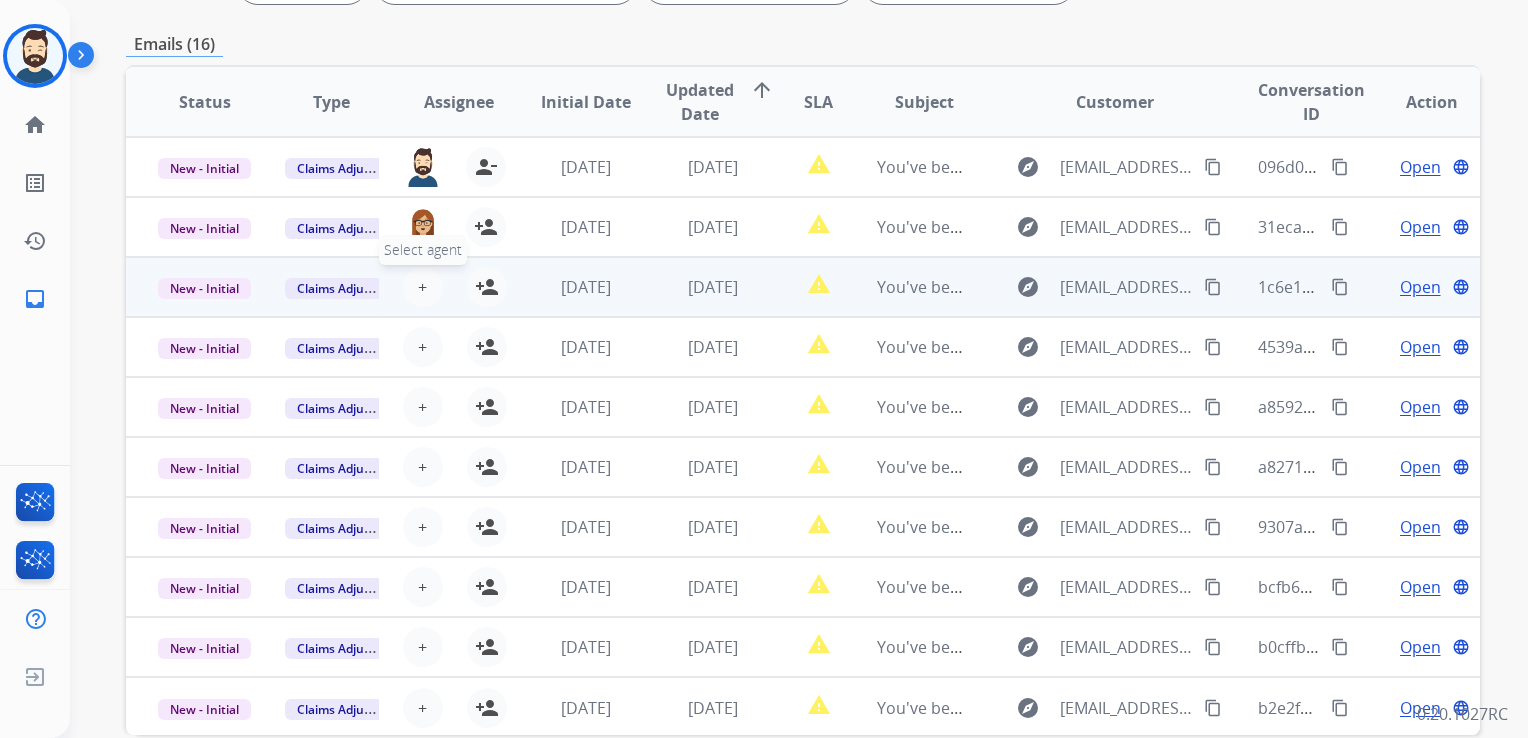 click on "+ Select agent" at bounding box center (423, 287) 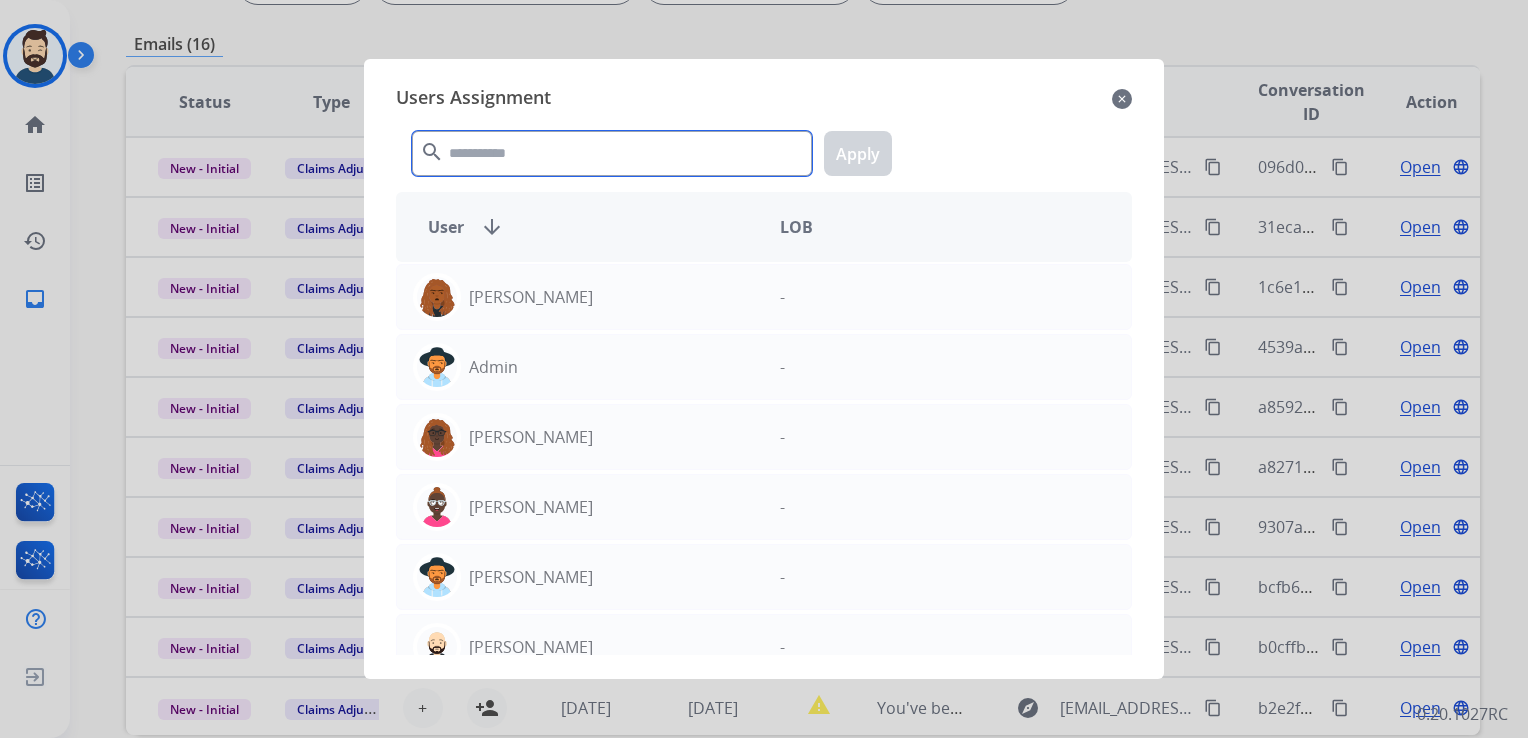 click 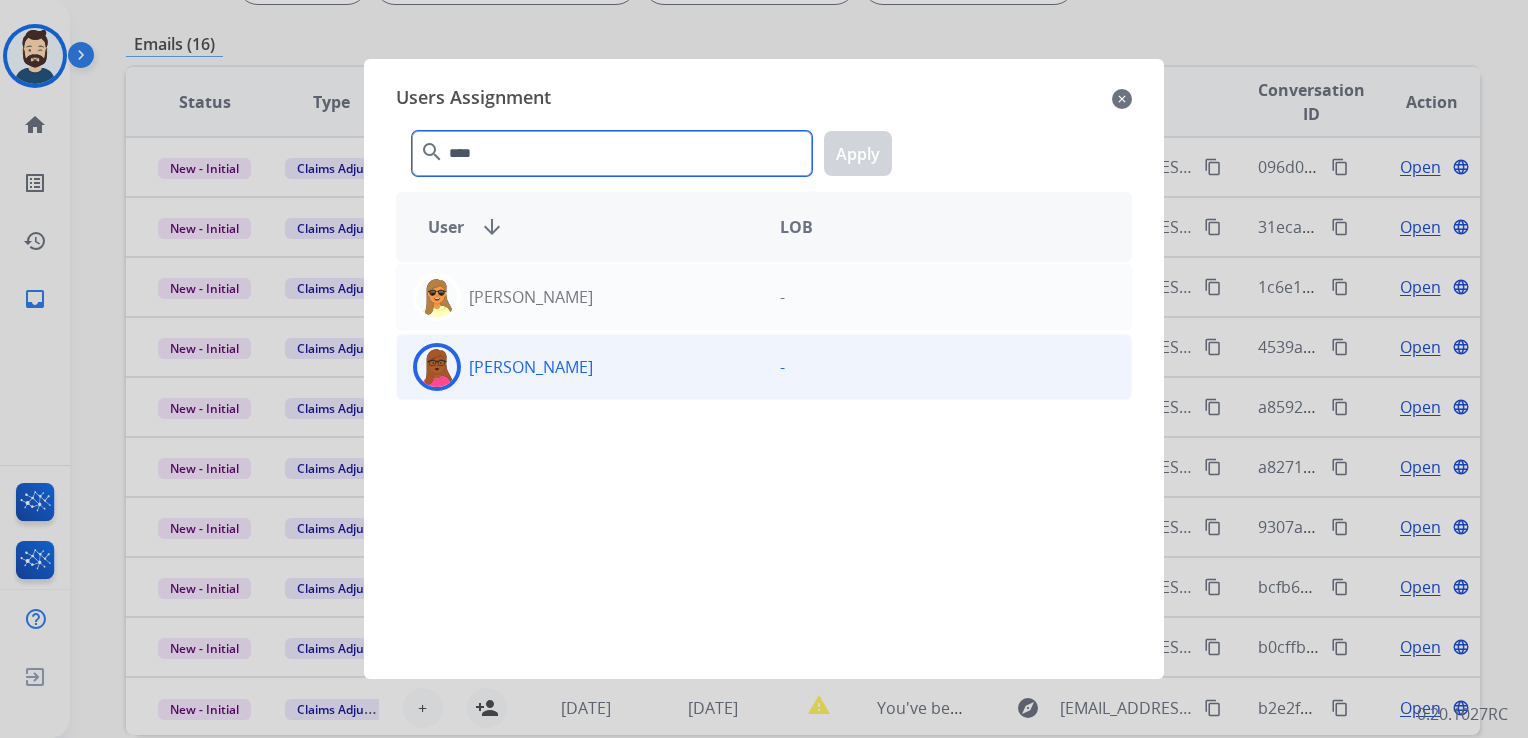 type on "****" 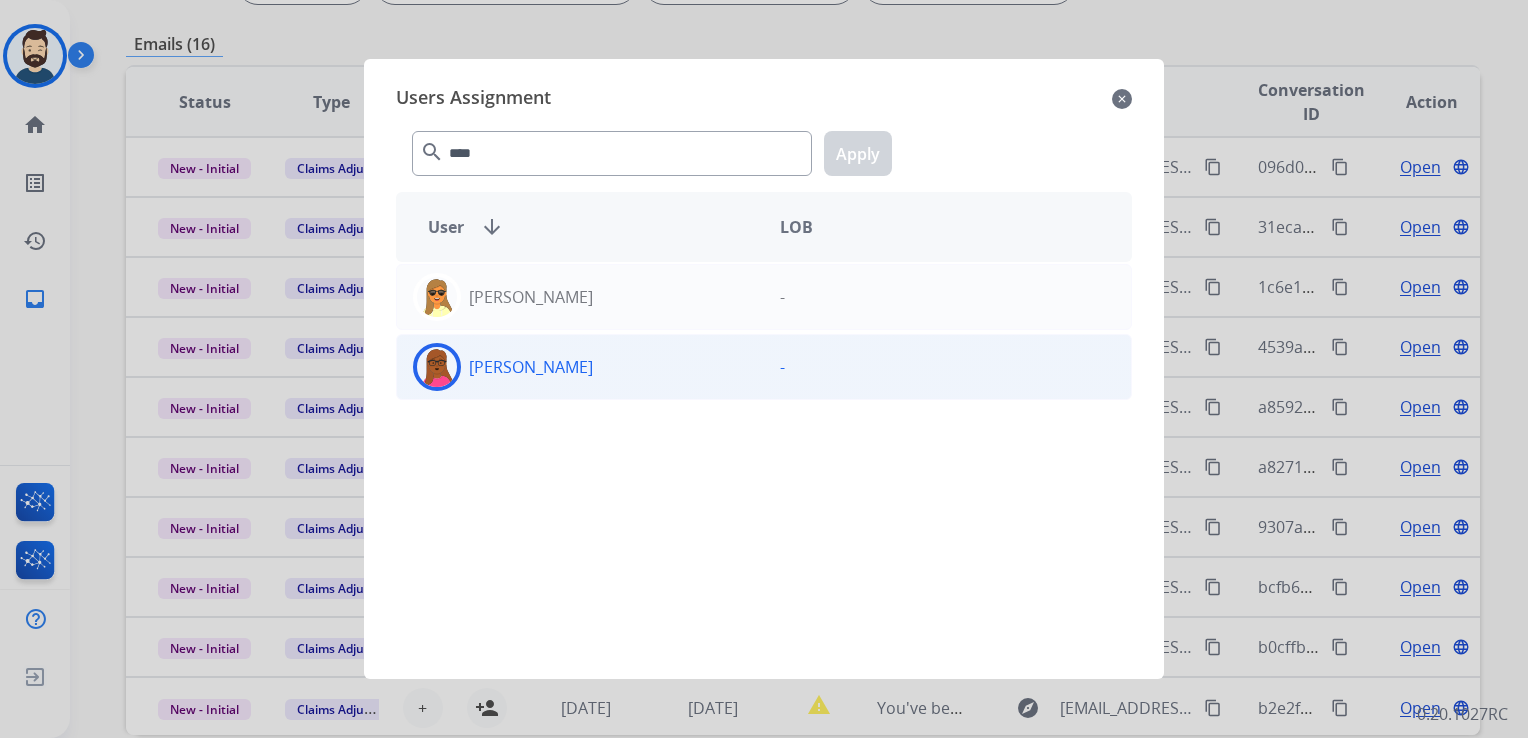 click 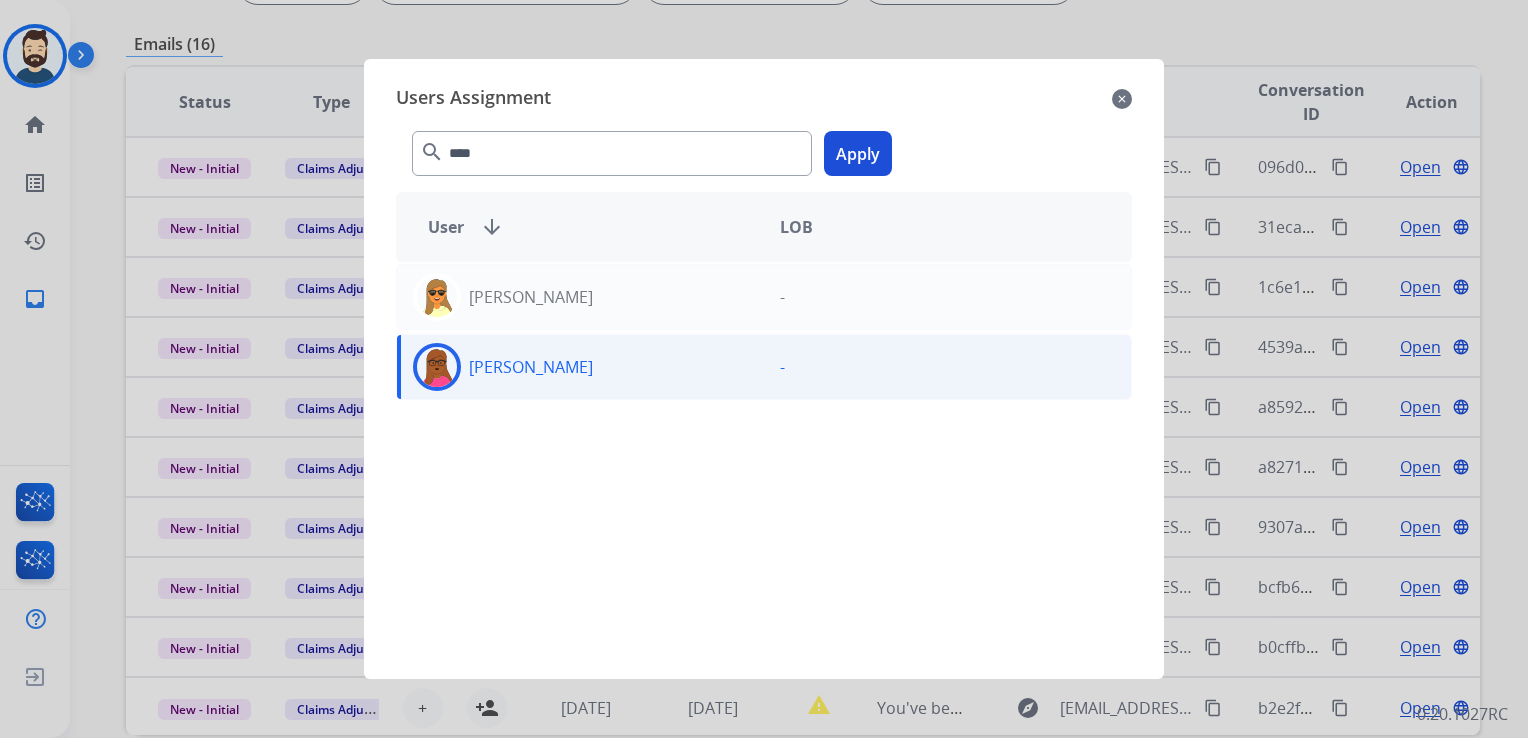 click on "Apply" 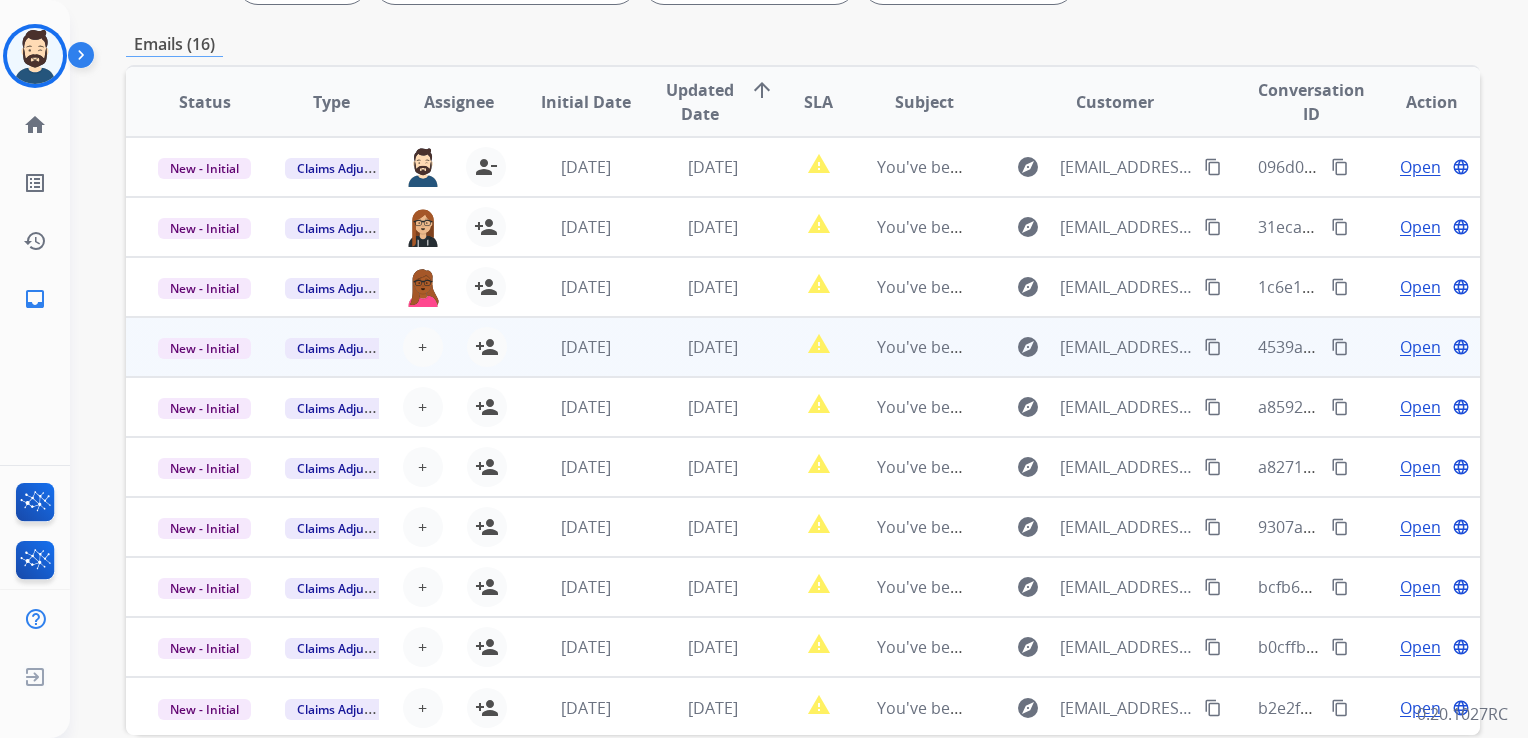 click on "[DATE]" at bounding box center [570, 347] 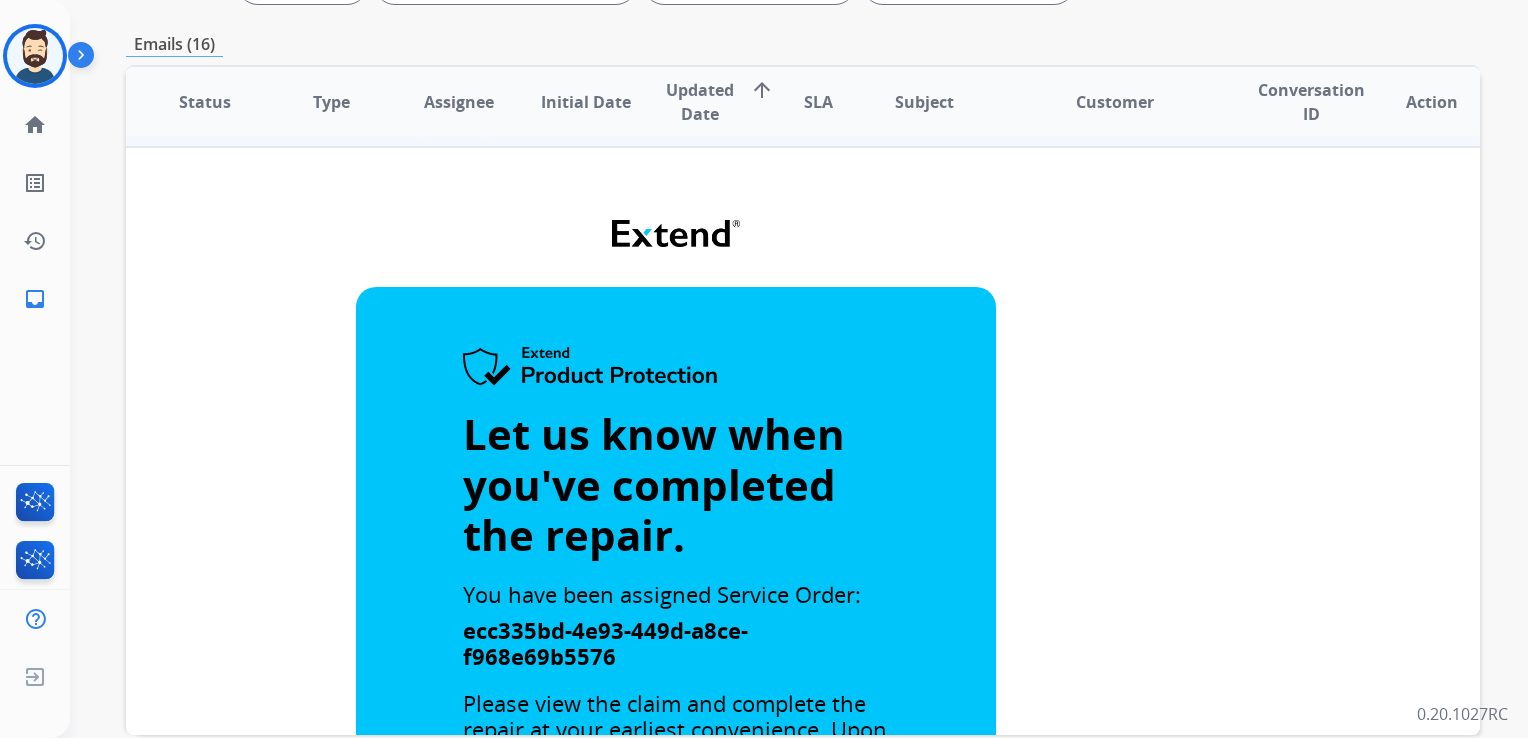 scroll, scrollTop: 0, scrollLeft: 0, axis: both 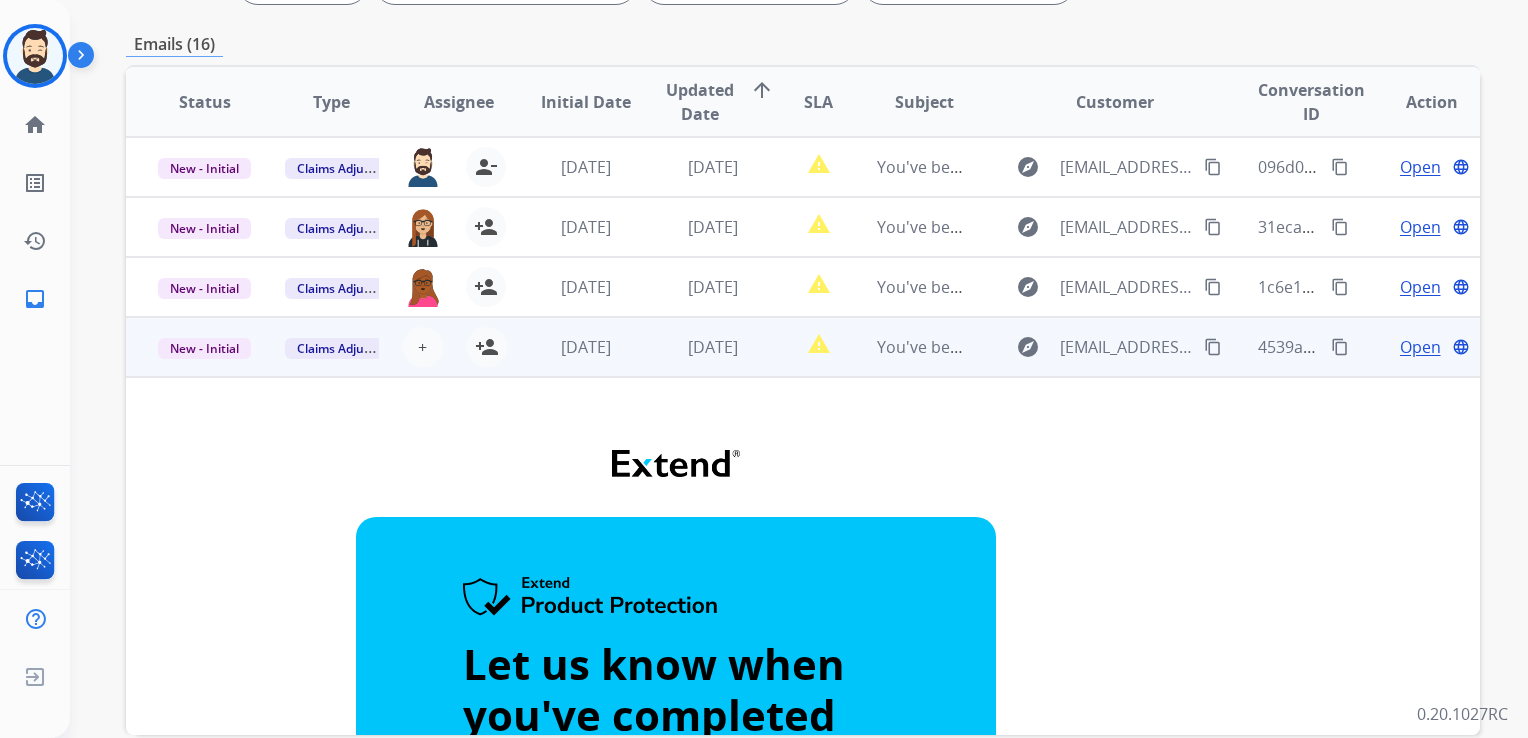 click on "[DATE]" at bounding box center [697, 347] 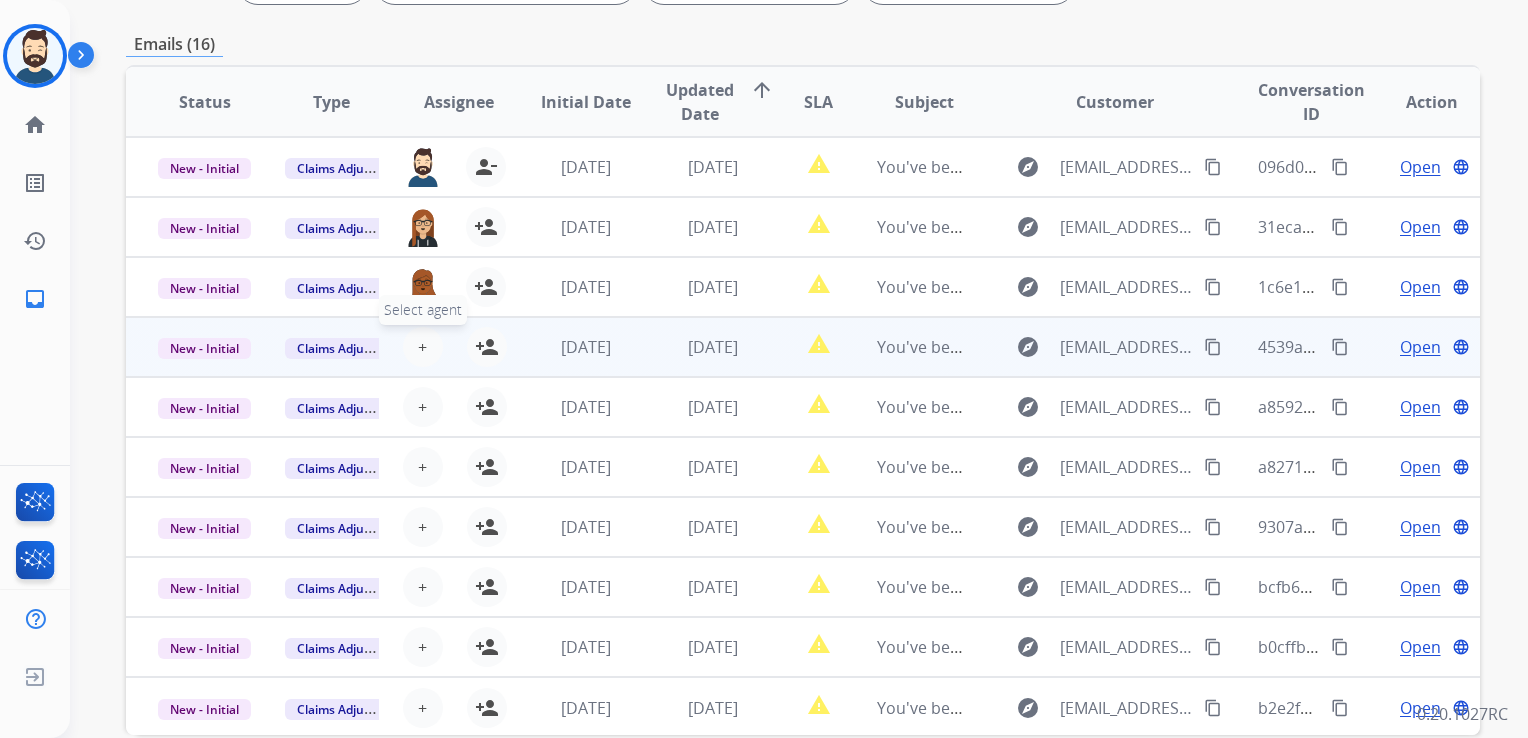 click on "+" at bounding box center (422, 347) 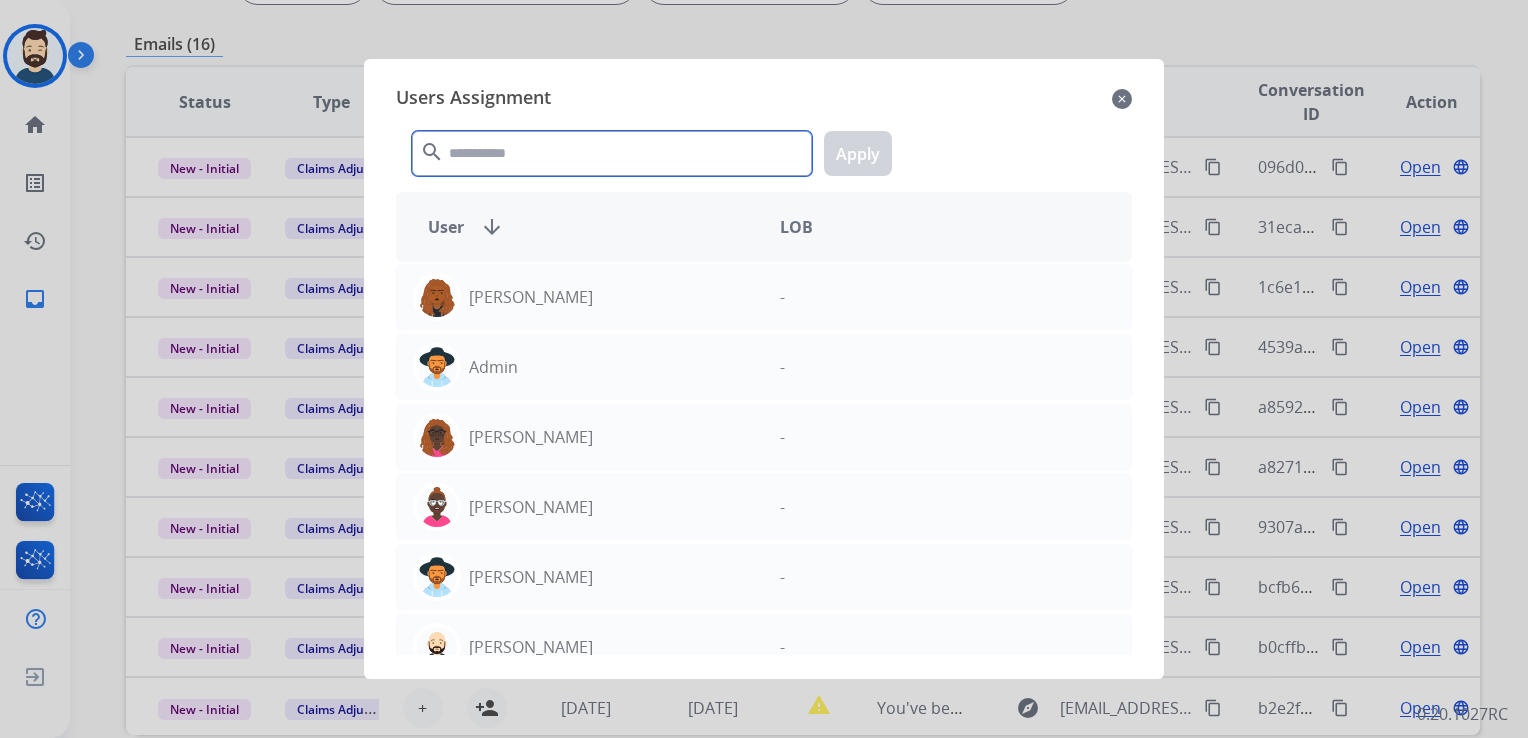 click 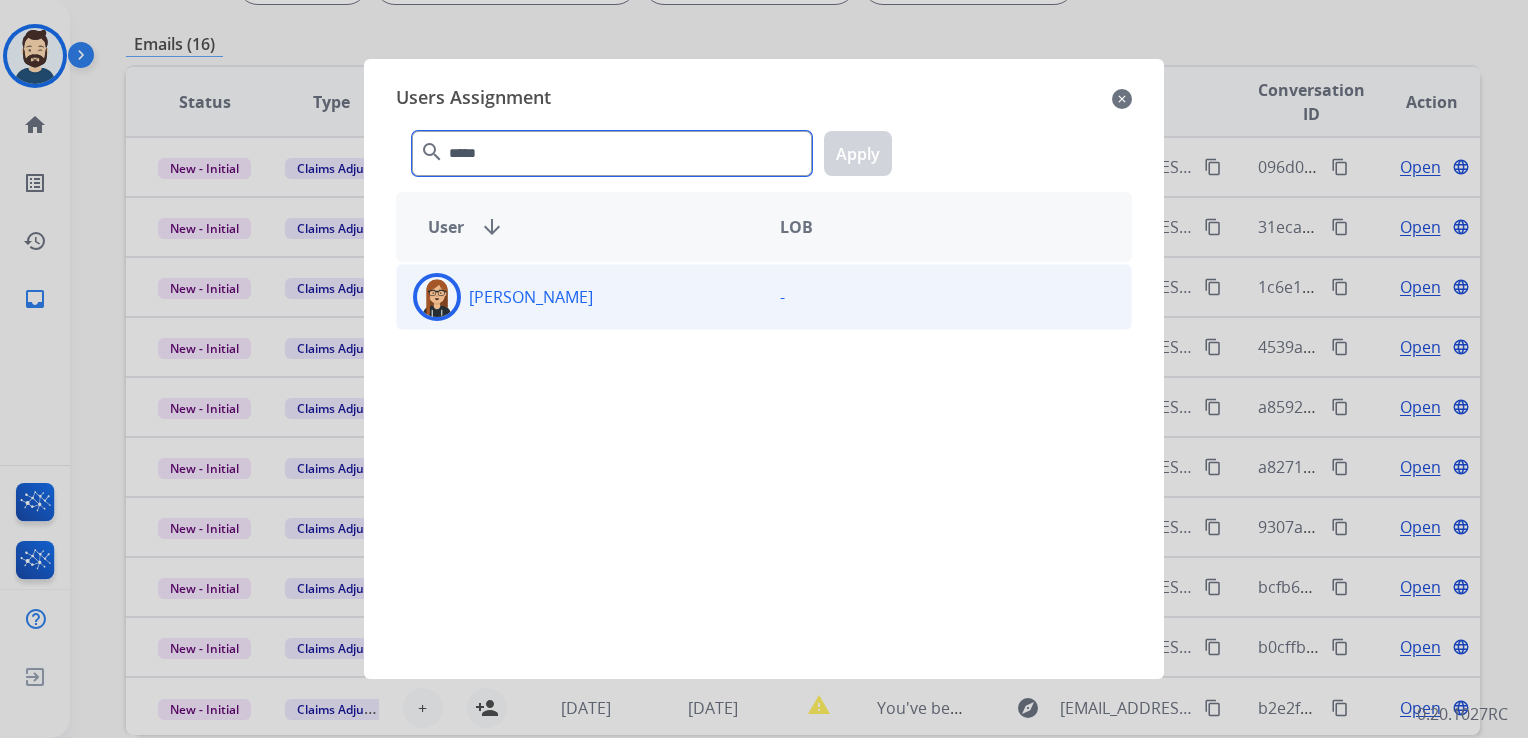 type on "*****" 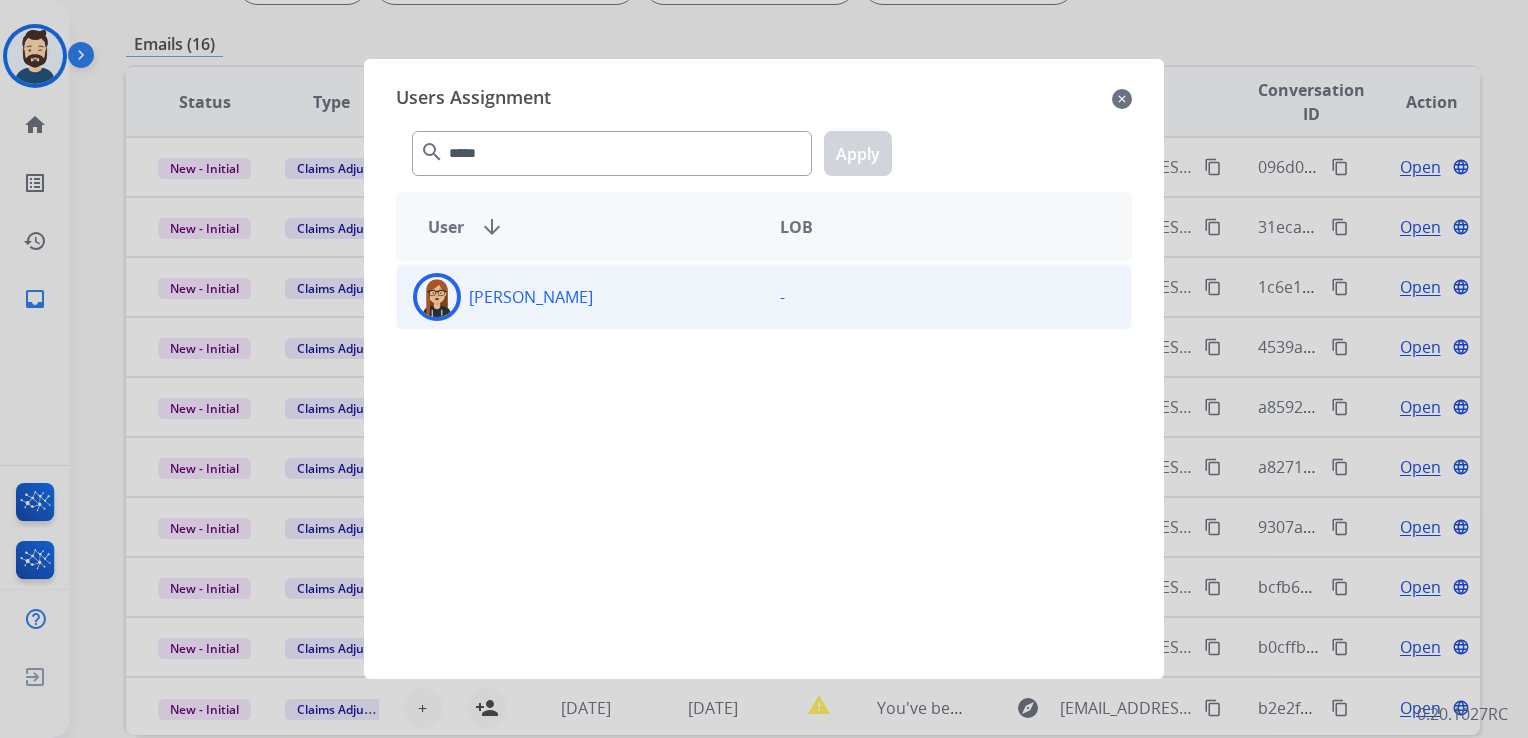 click 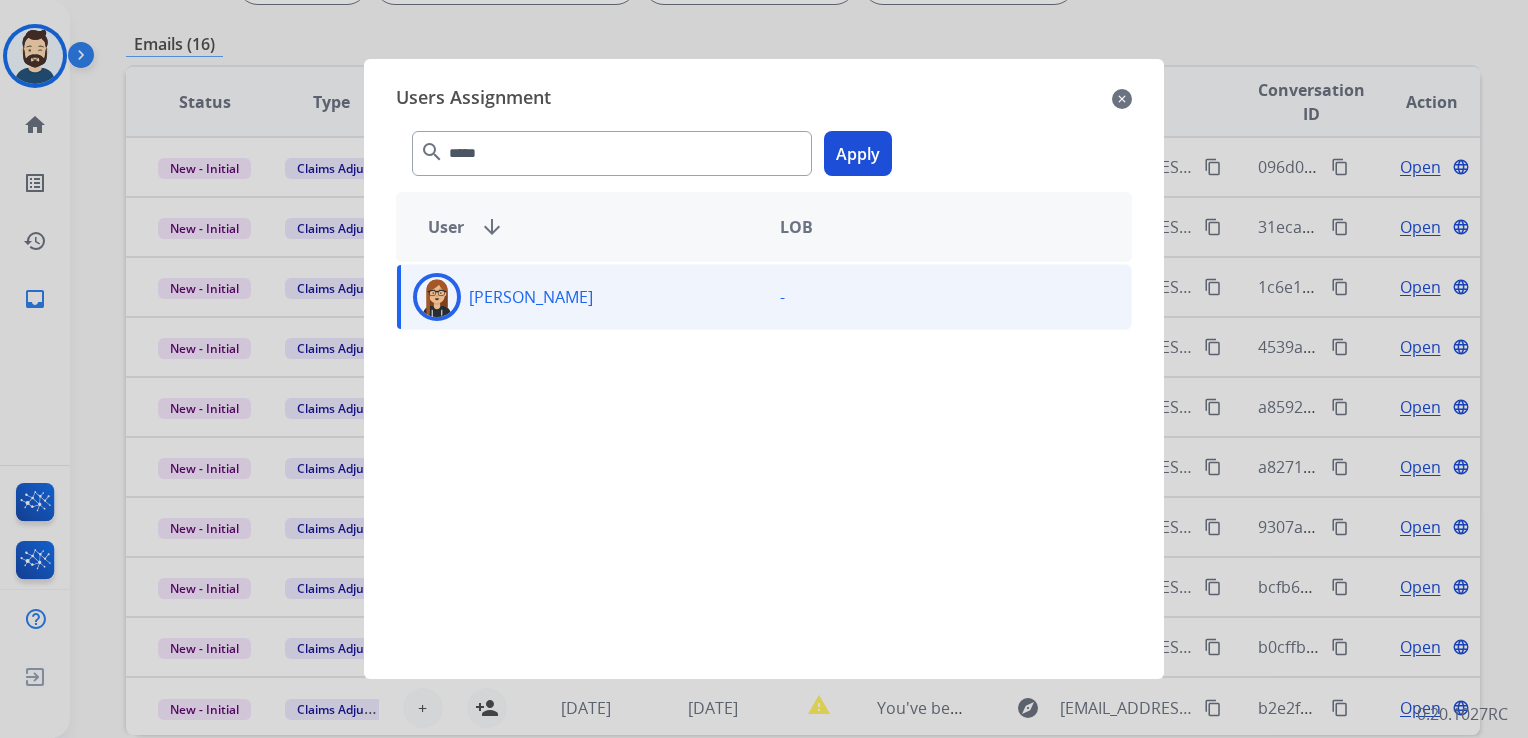 click on "Apply" 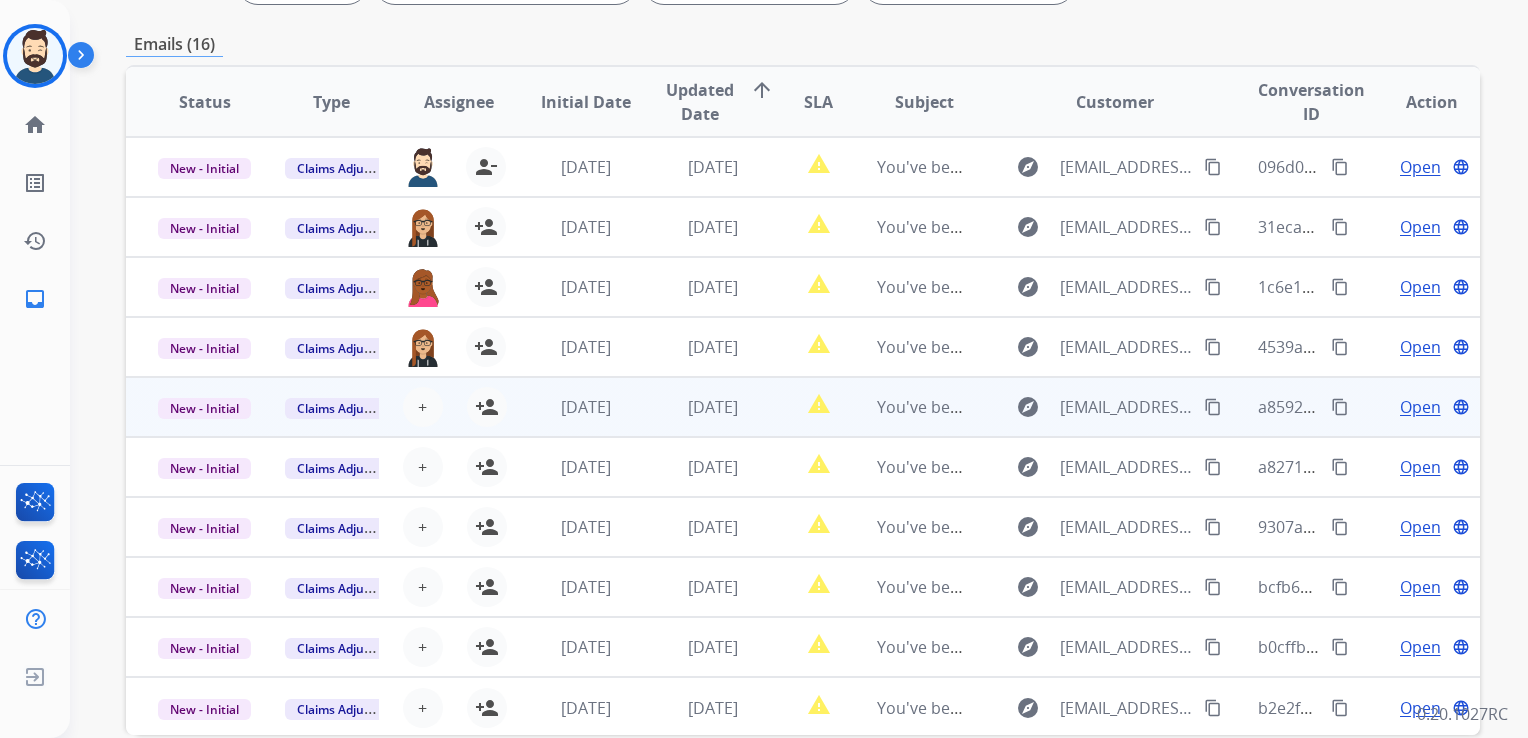 click on "[DATE]" at bounding box center (697, 407) 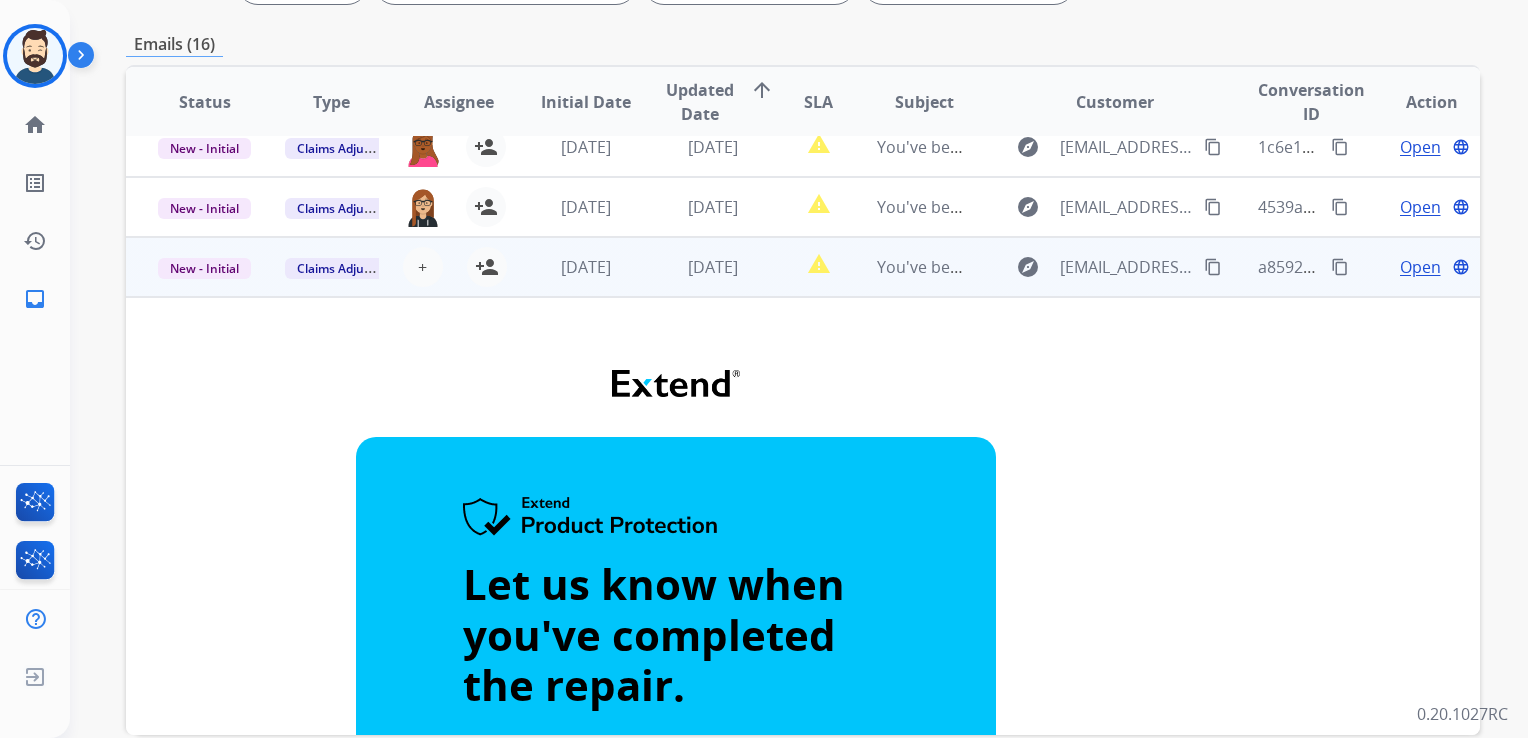 click on "[DATE]" at bounding box center (697, 267) 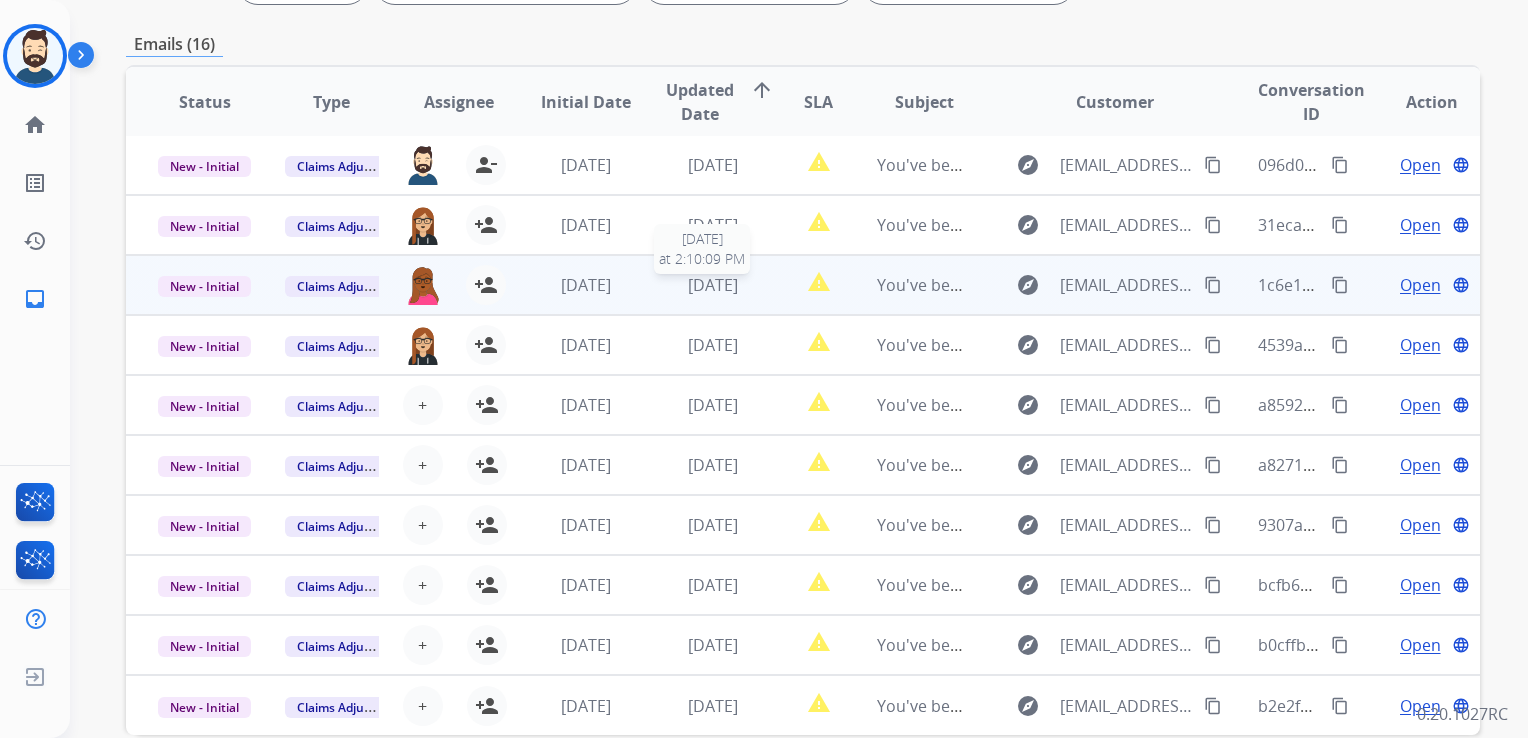 scroll, scrollTop: 1, scrollLeft: 0, axis: vertical 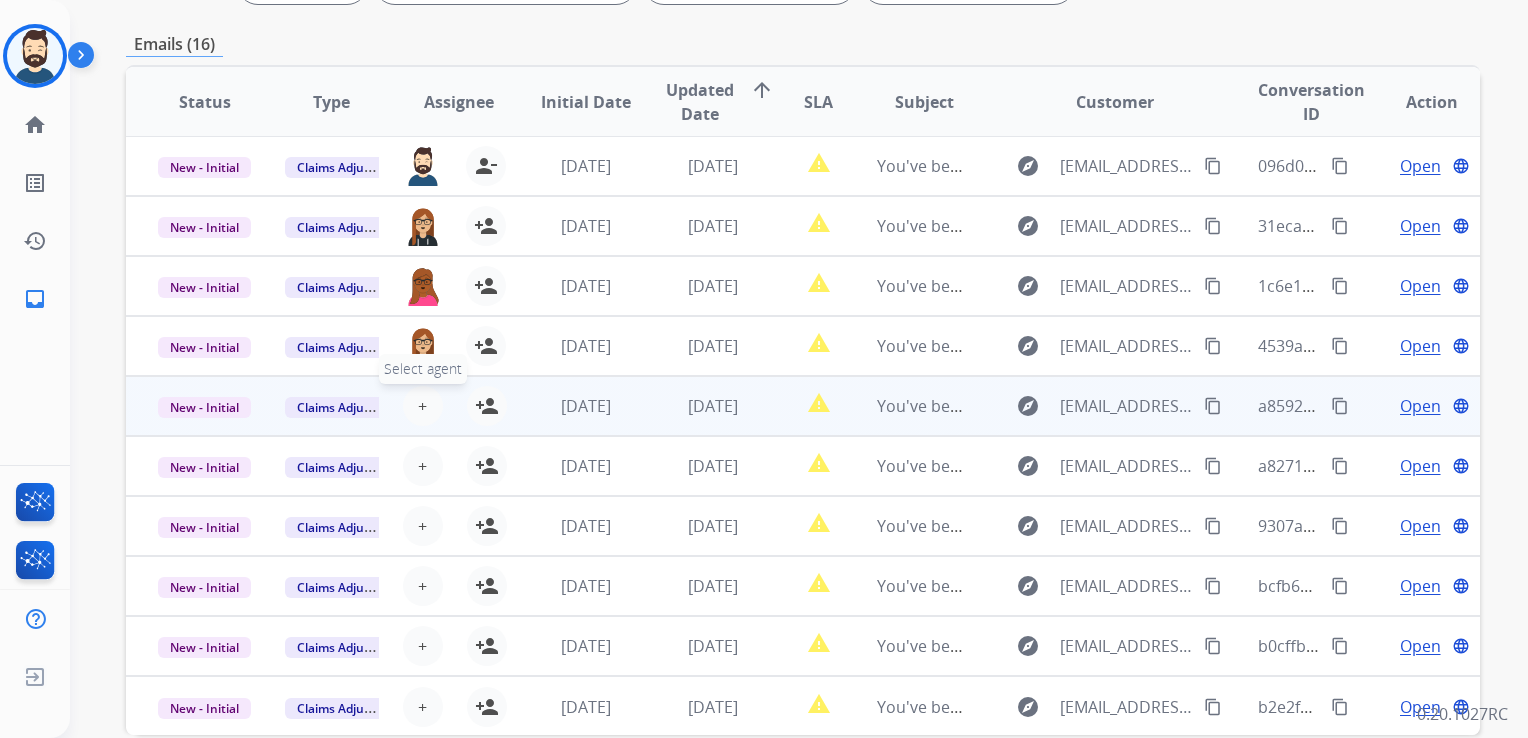 click on "+ Select agent" at bounding box center (423, 406) 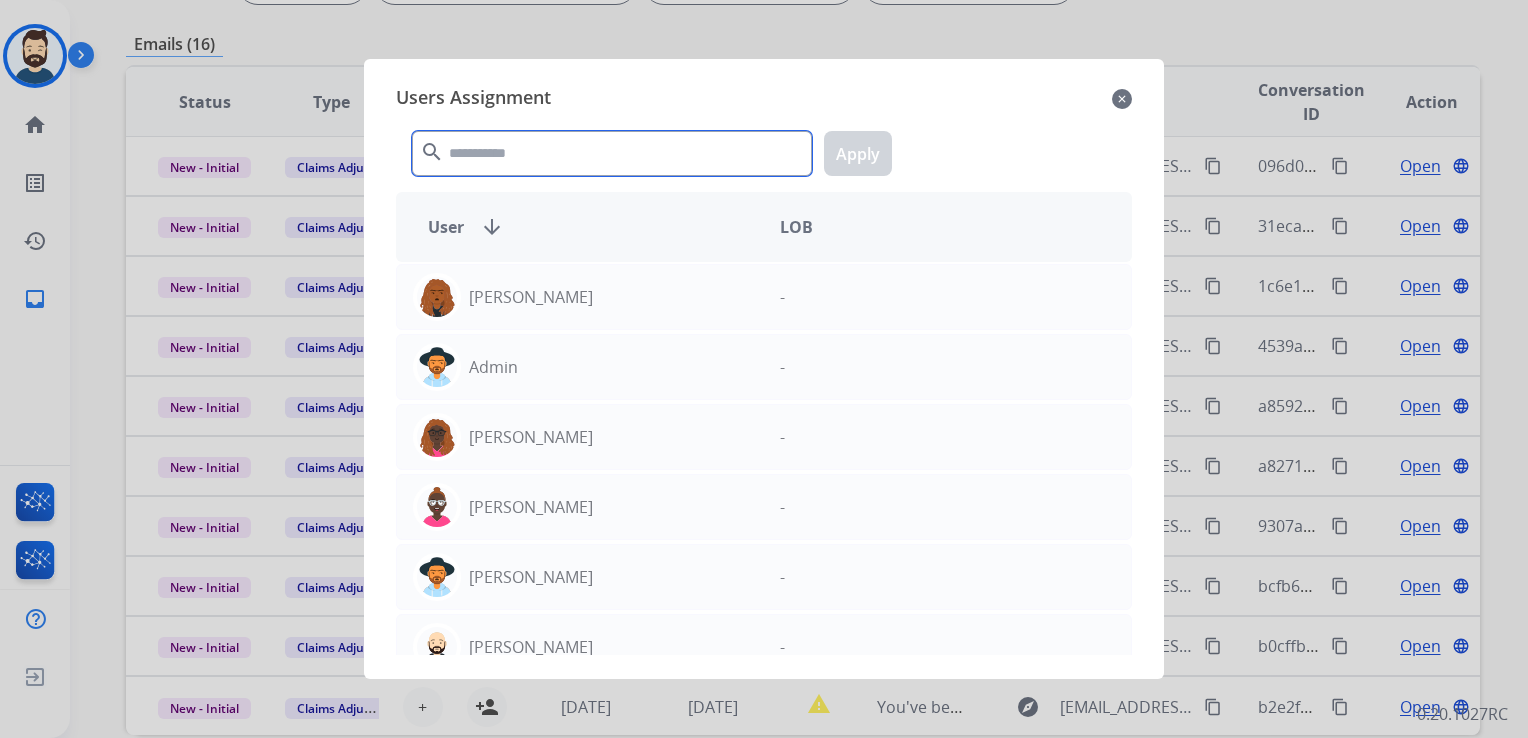 click 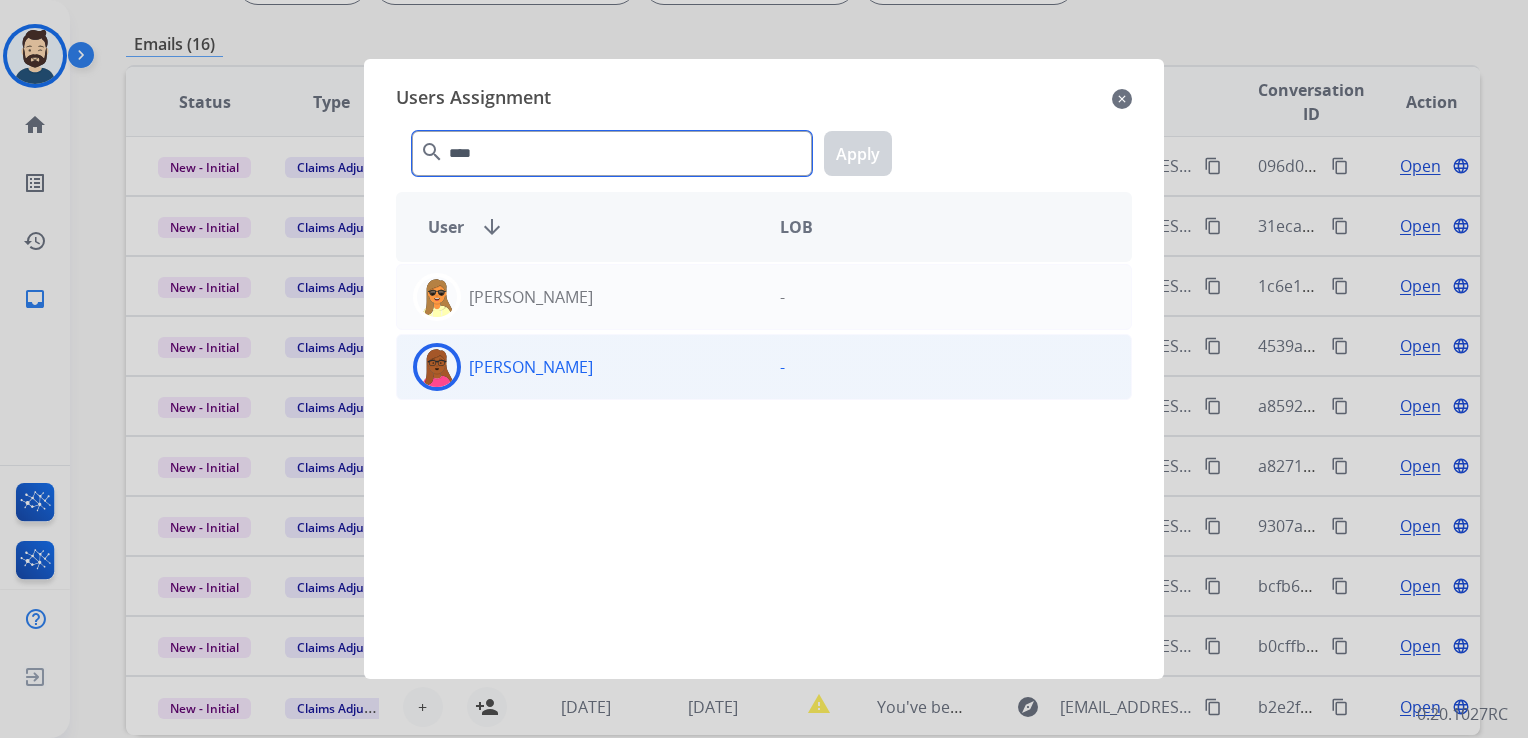 type on "****" 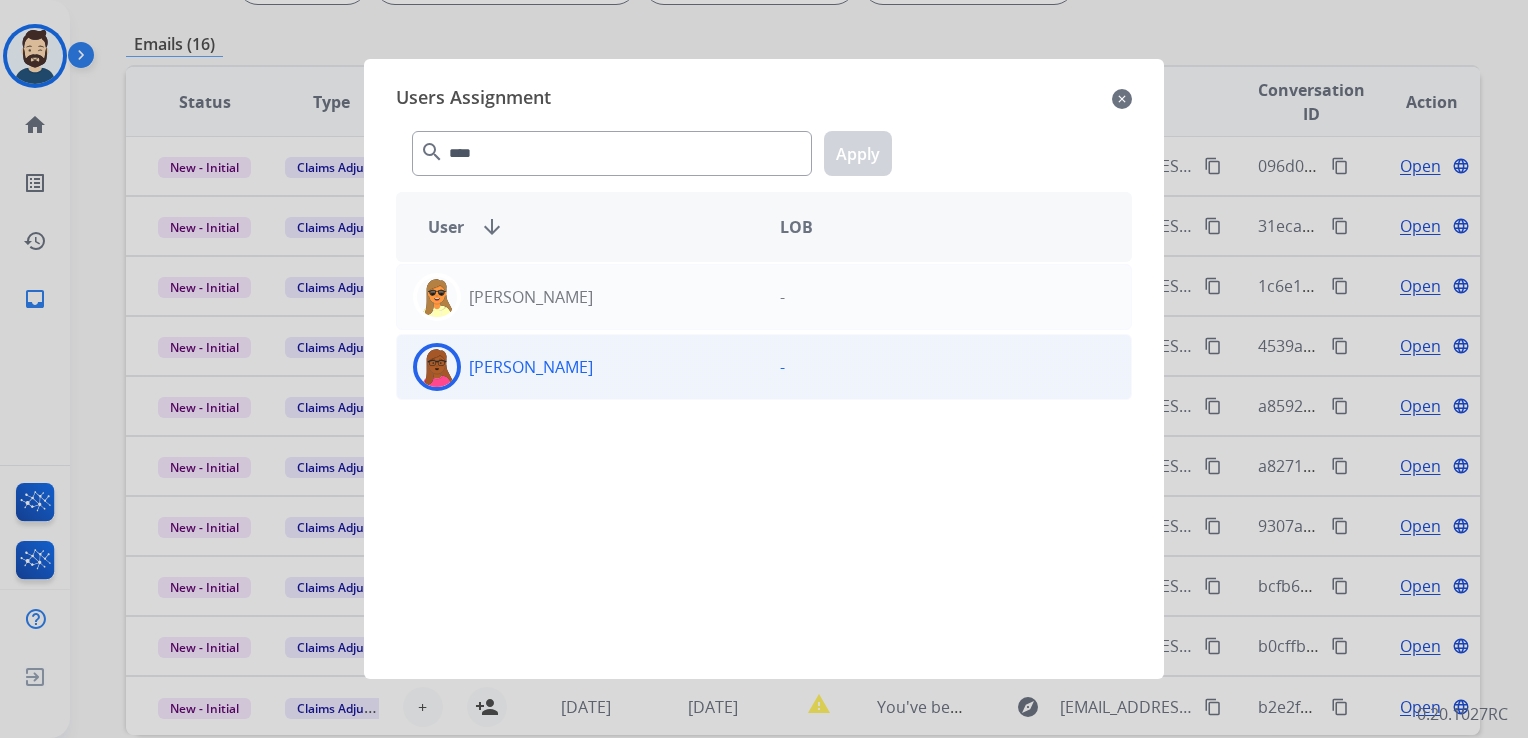 click 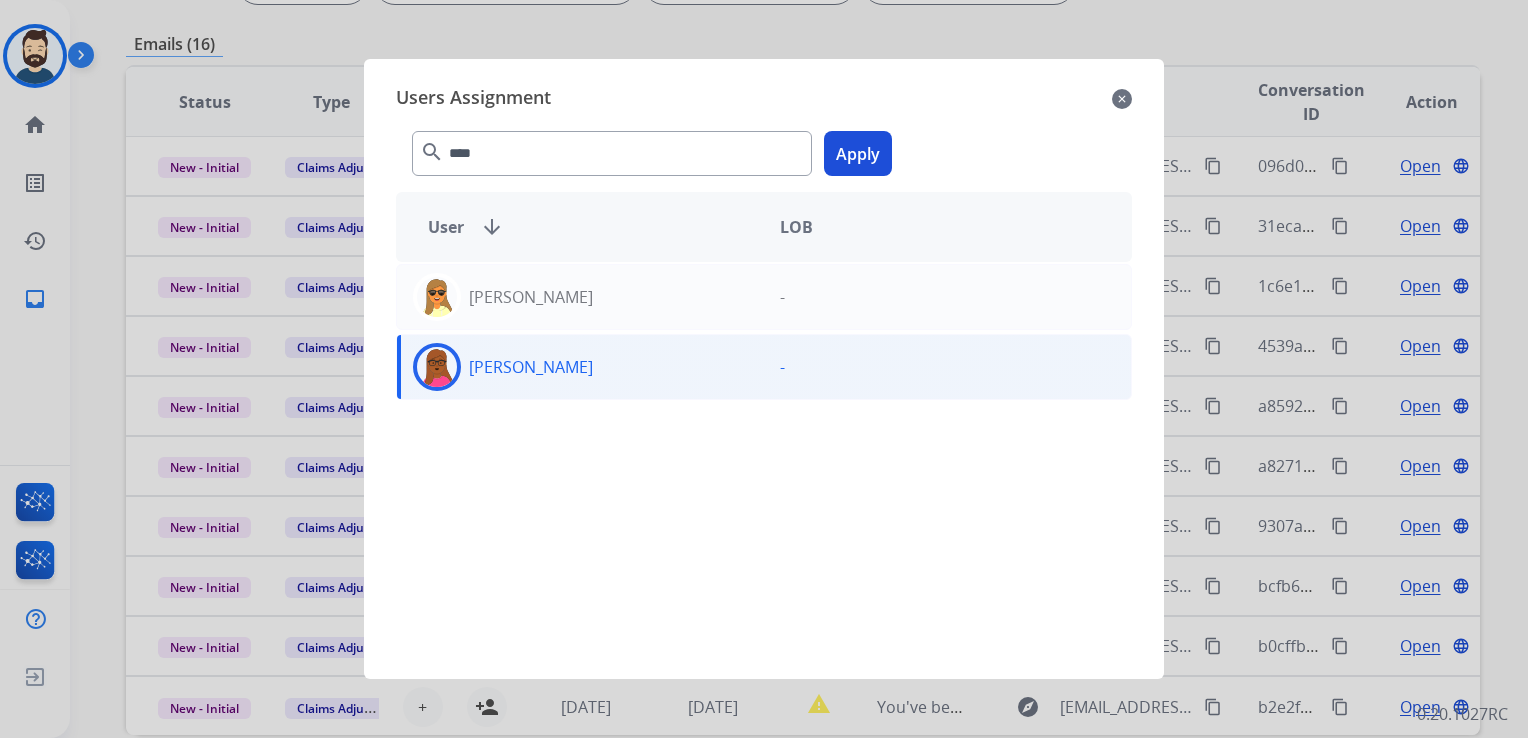 click on "Apply" 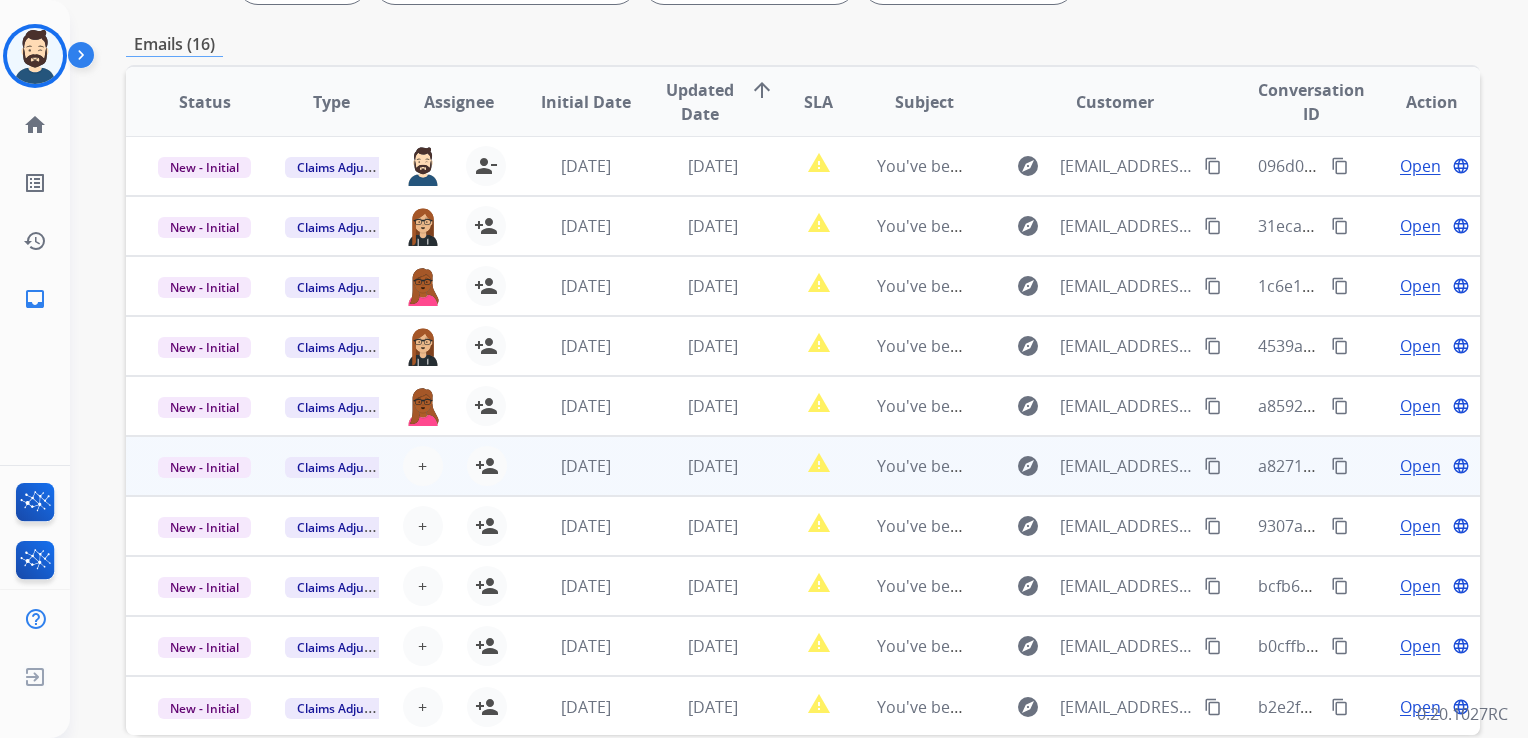 click on "[DATE]" at bounding box center [697, 466] 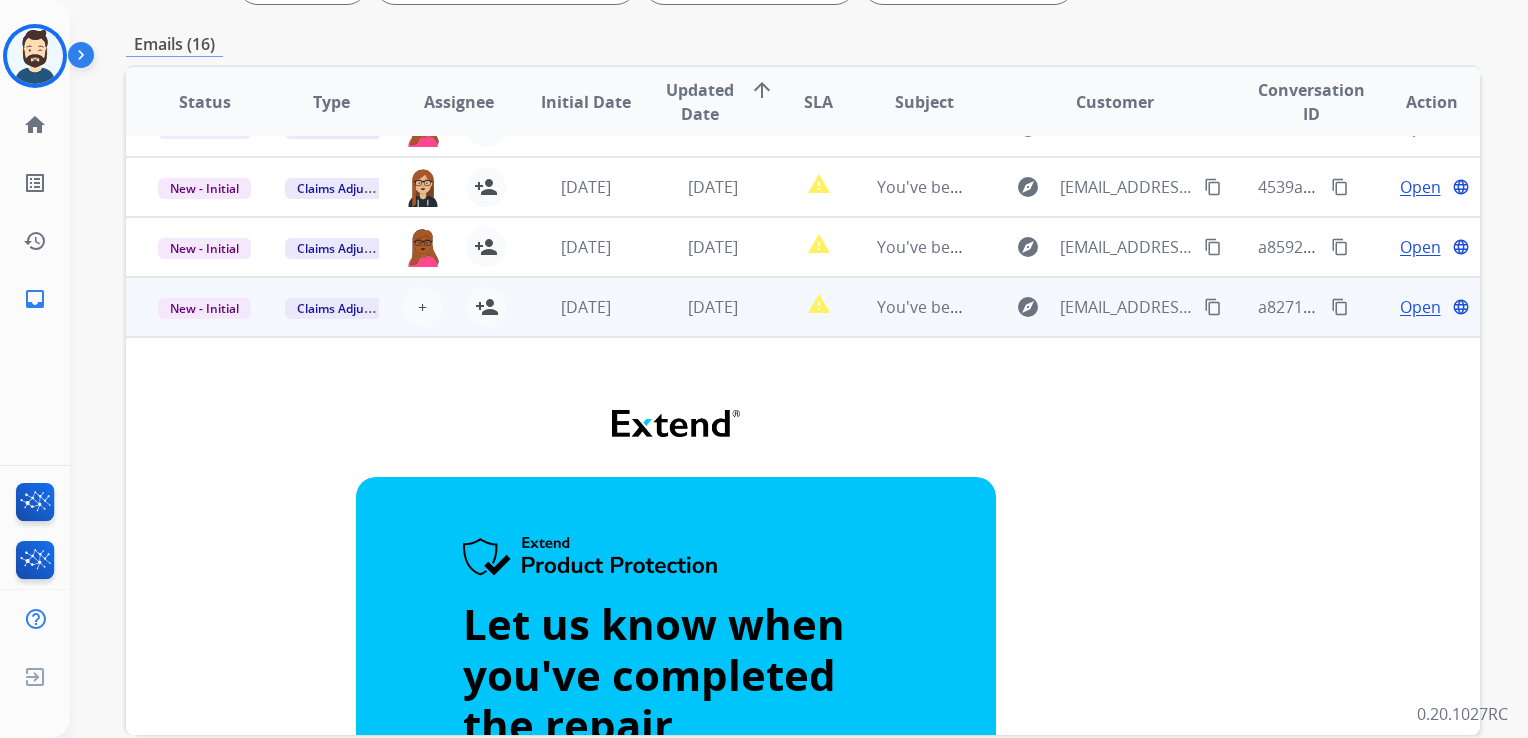 scroll, scrollTop: 0, scrollLeft: 0, axis: both 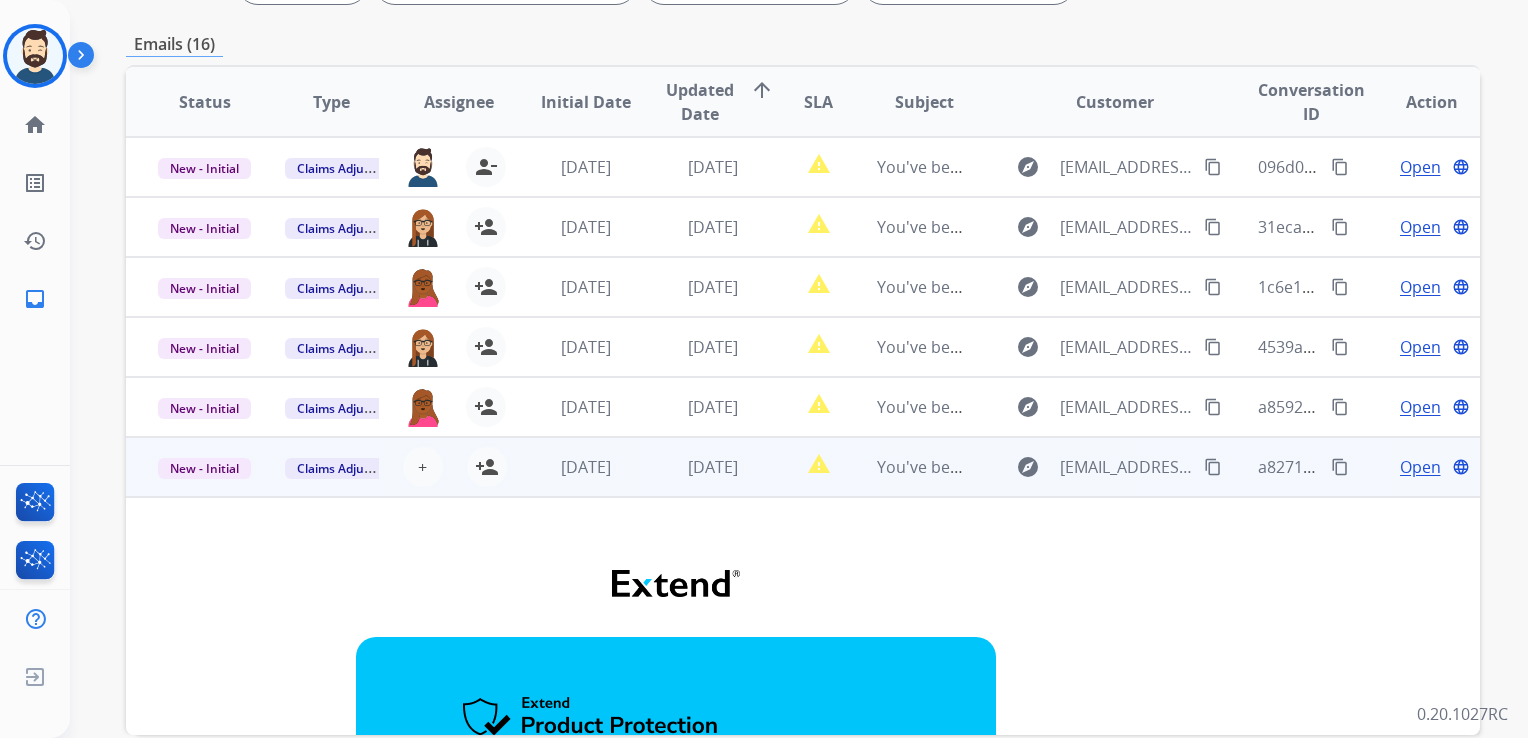 click on "[DATE]" at bounding box center (697, 467) 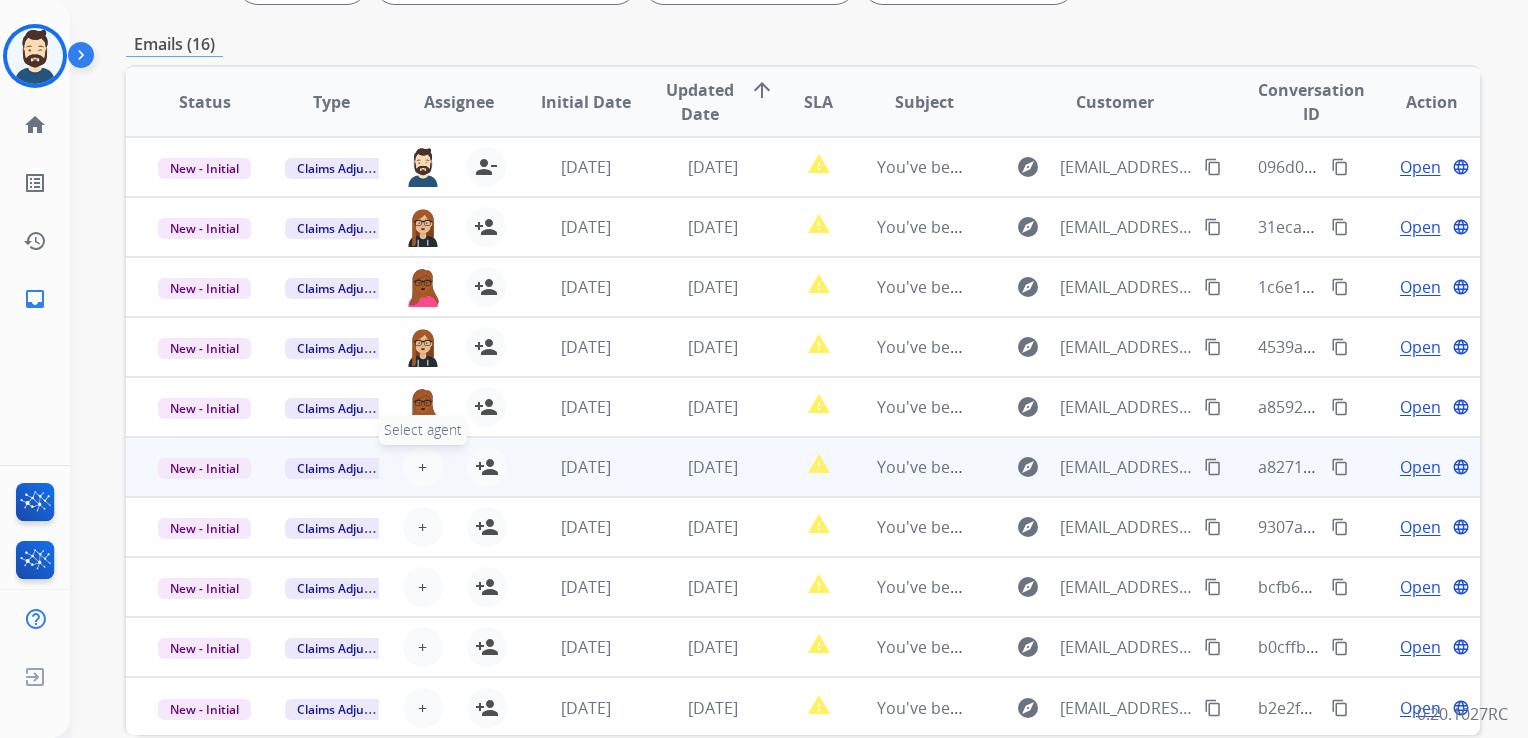 click on "+" at bounding box center [422, 467] 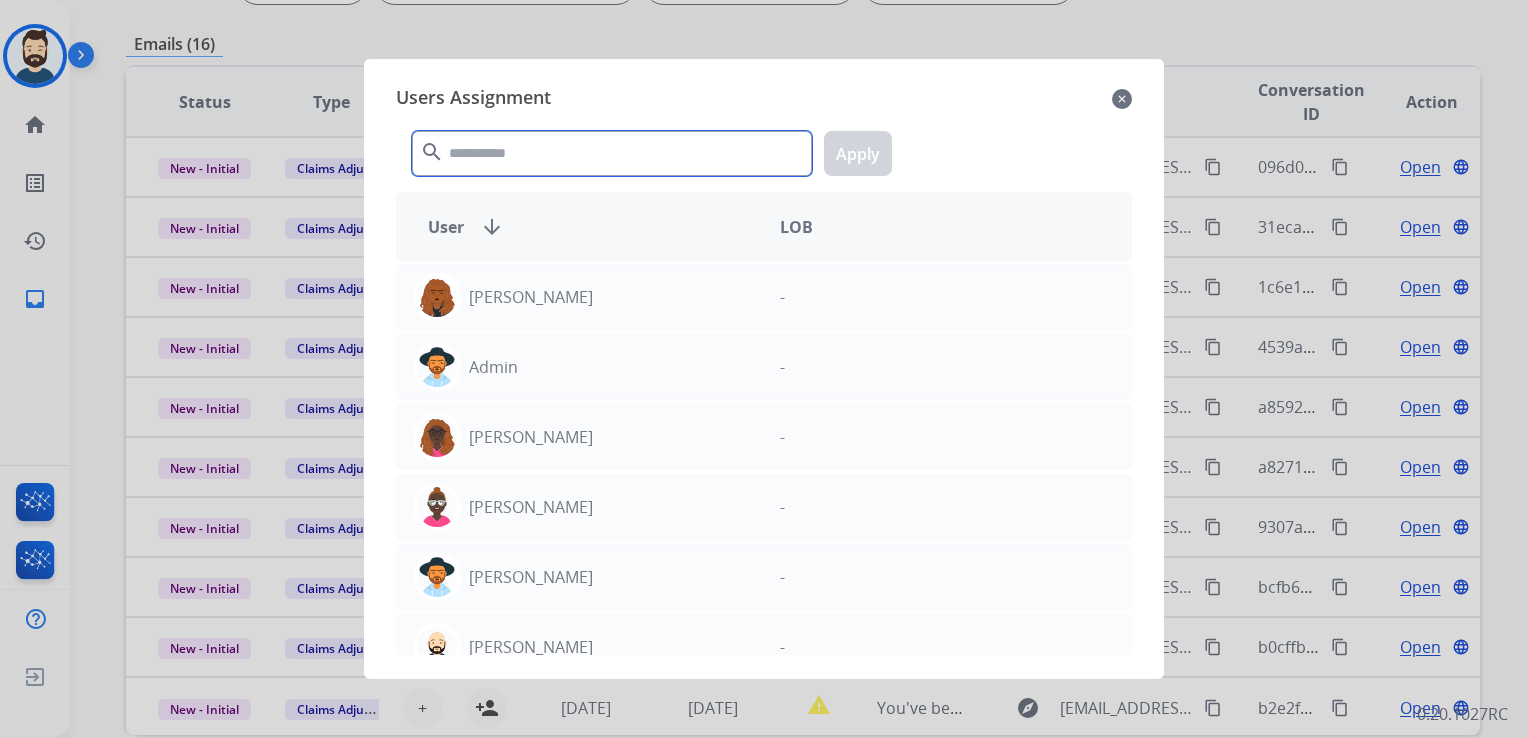 click 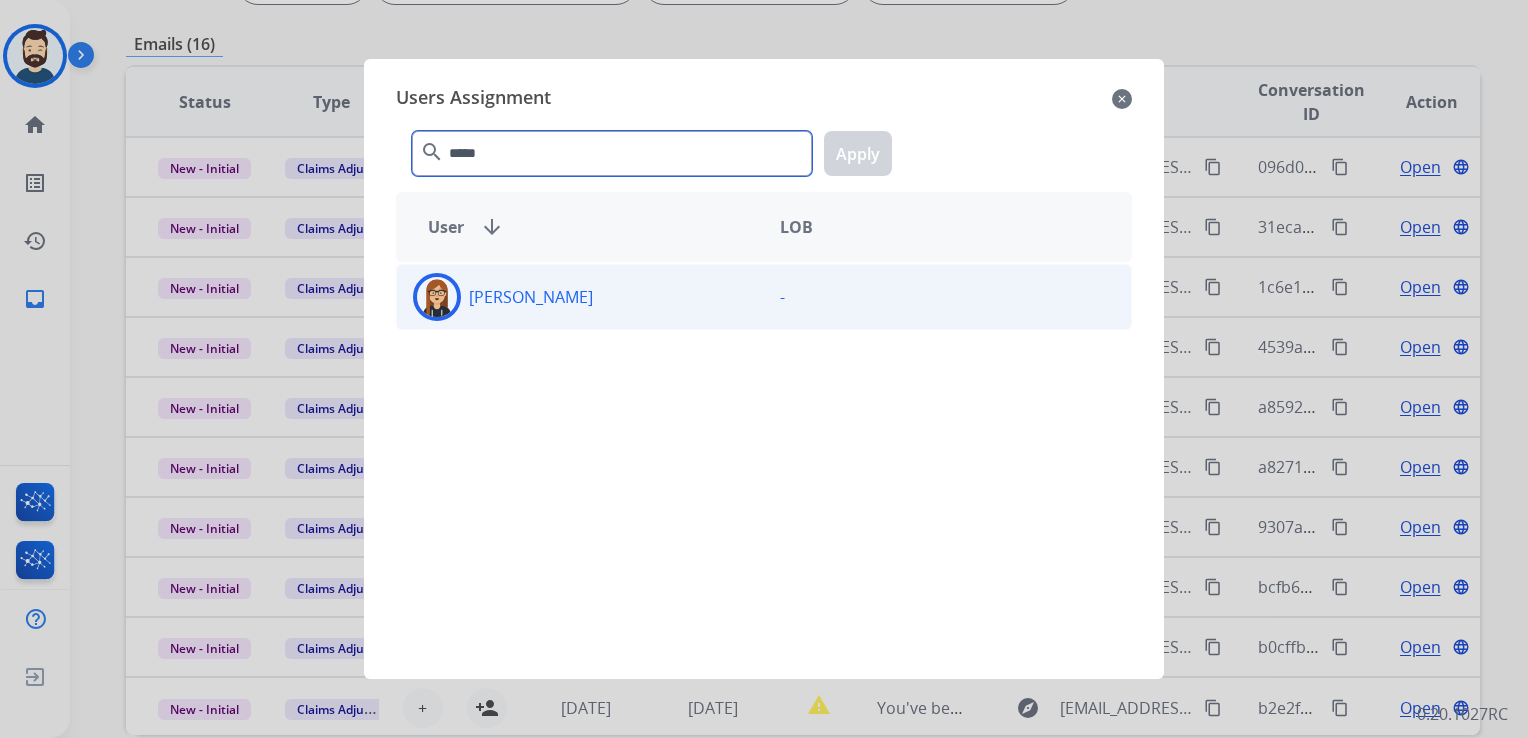 type on "*****" 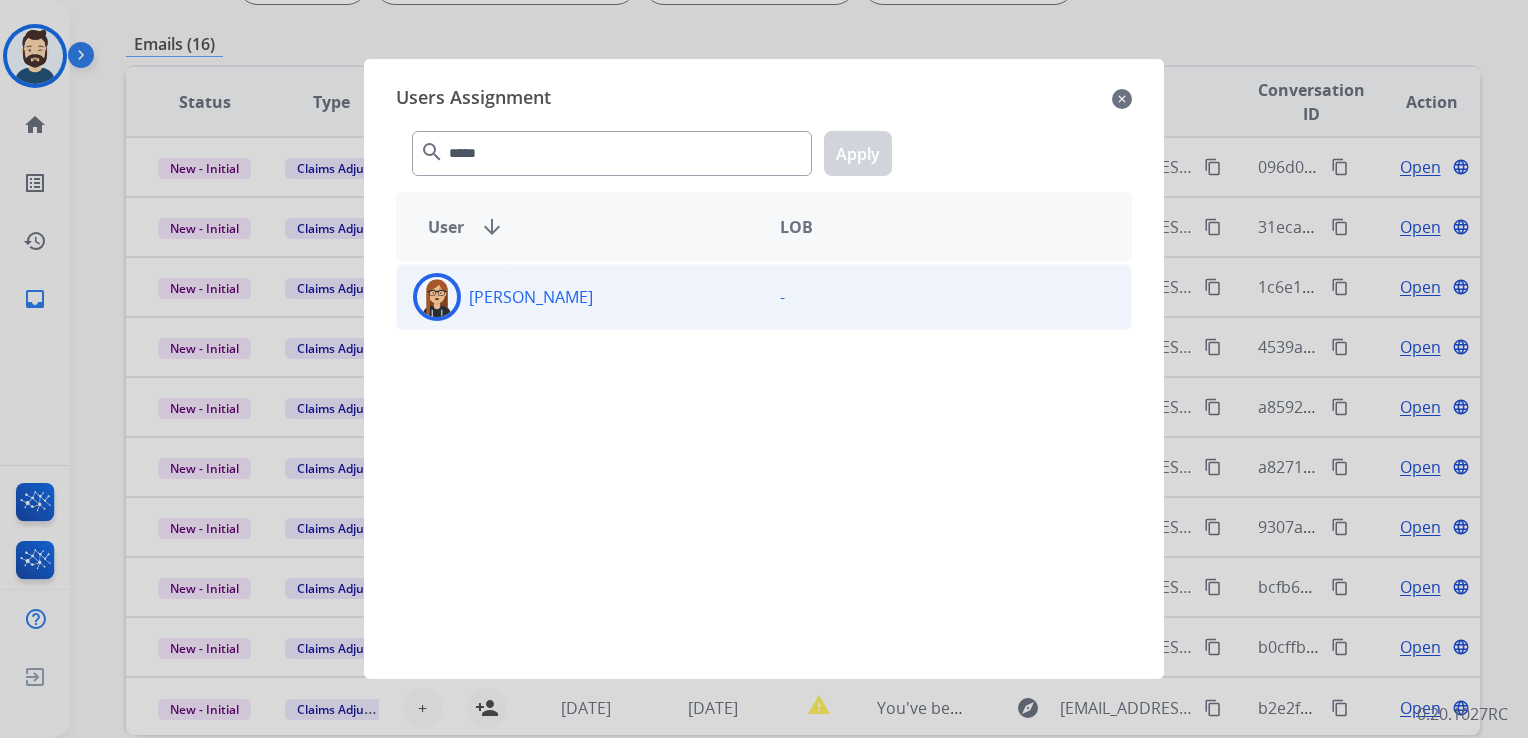 click 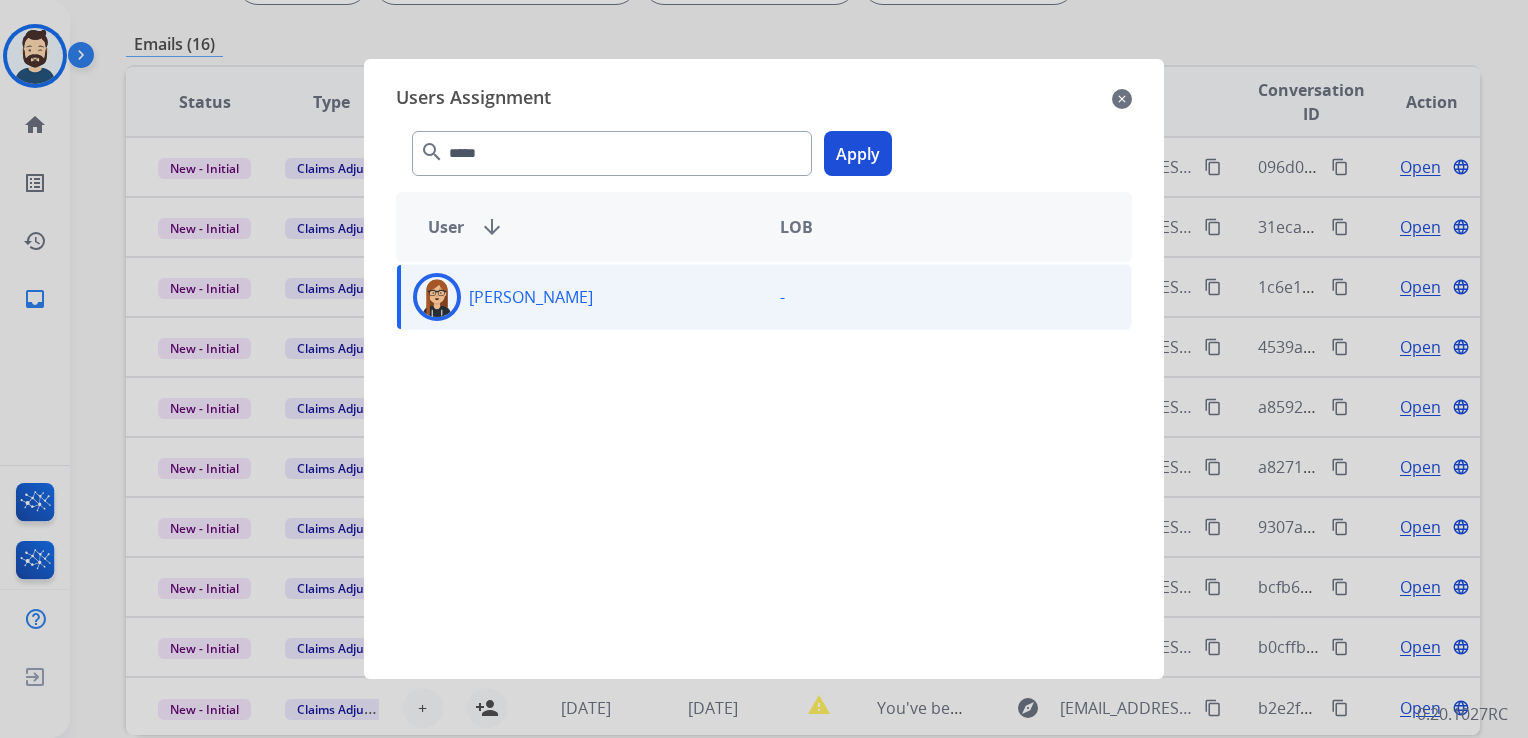 click on "Apply" 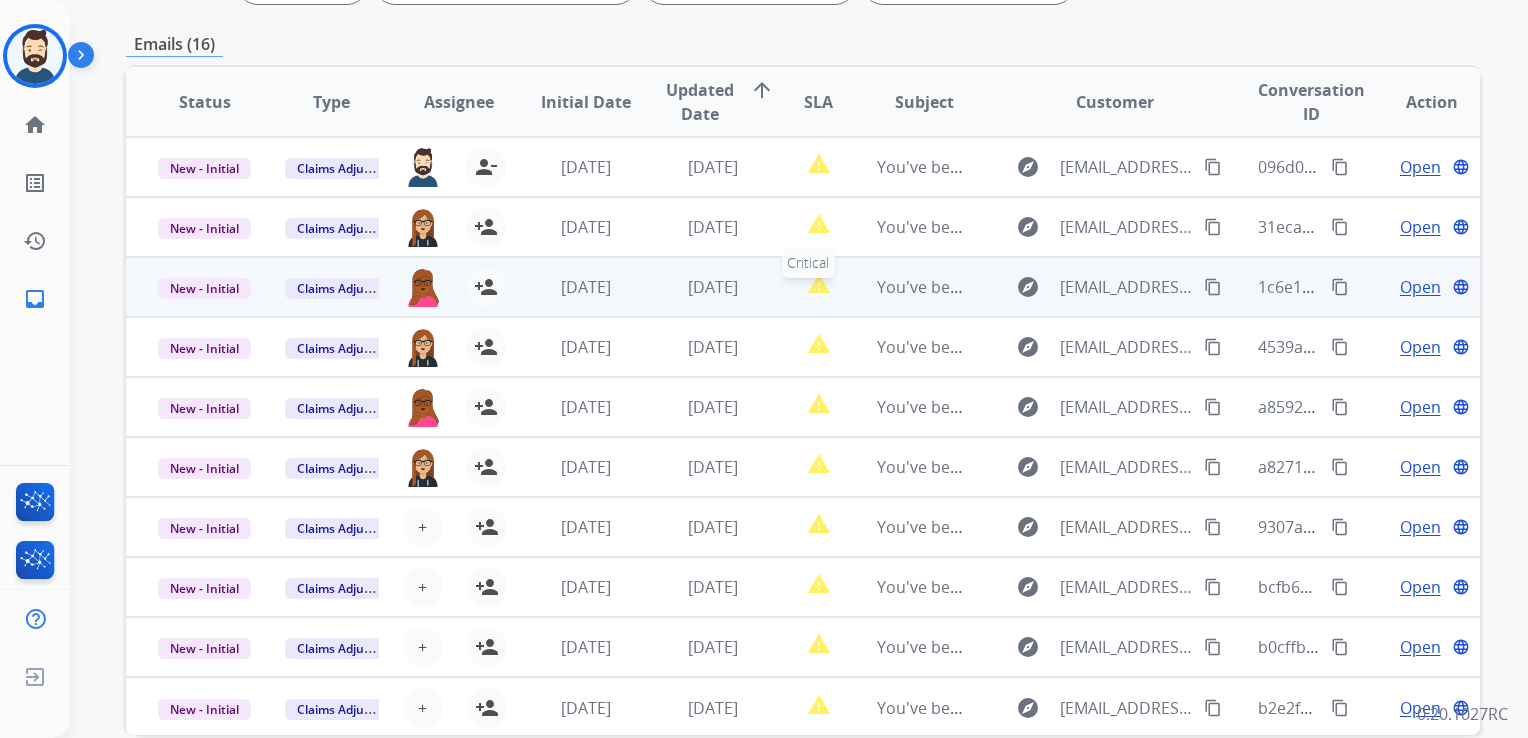 scroll, scrollTop: 1, scrollLeft: 0, axis: vertical 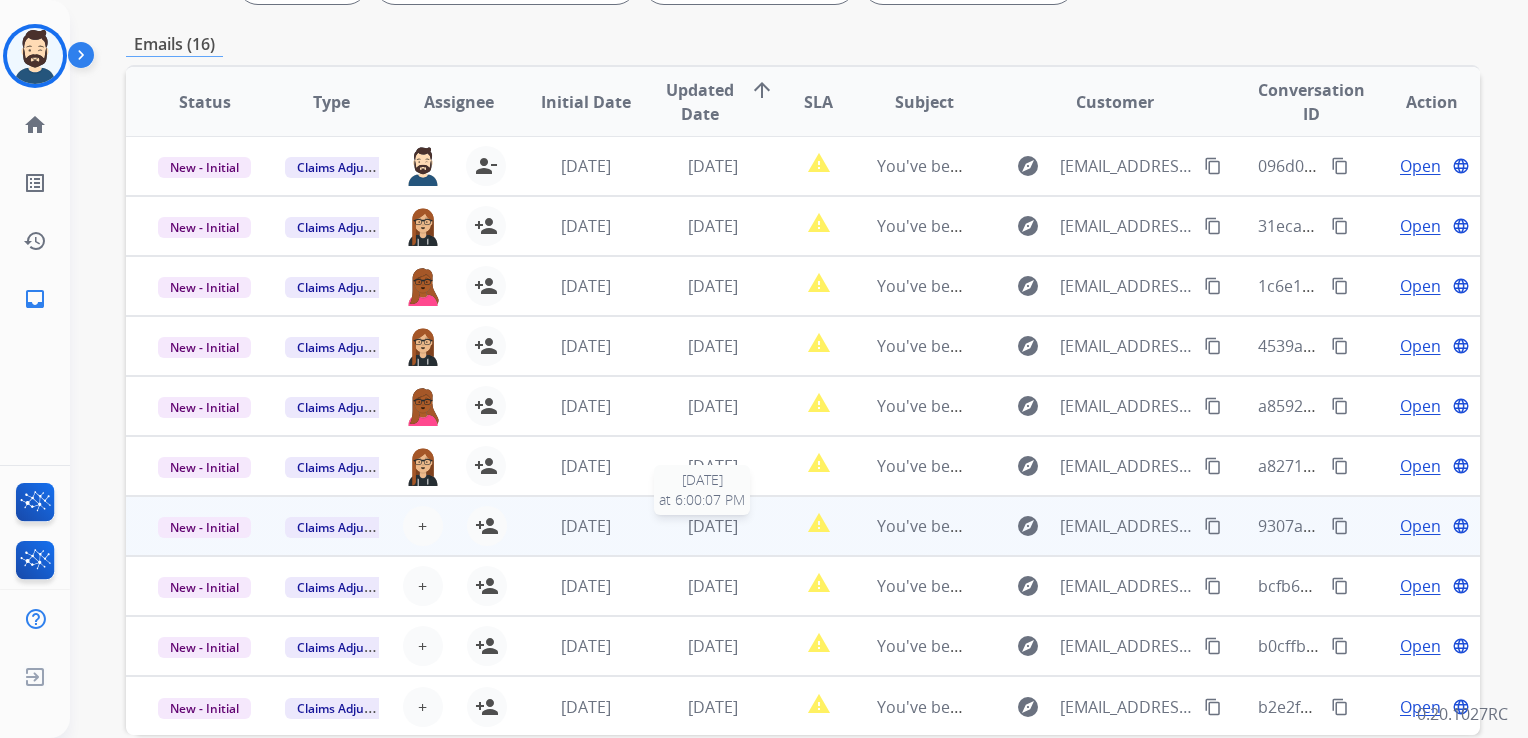 click on "[DATE]" at bounding box center (713, 526) 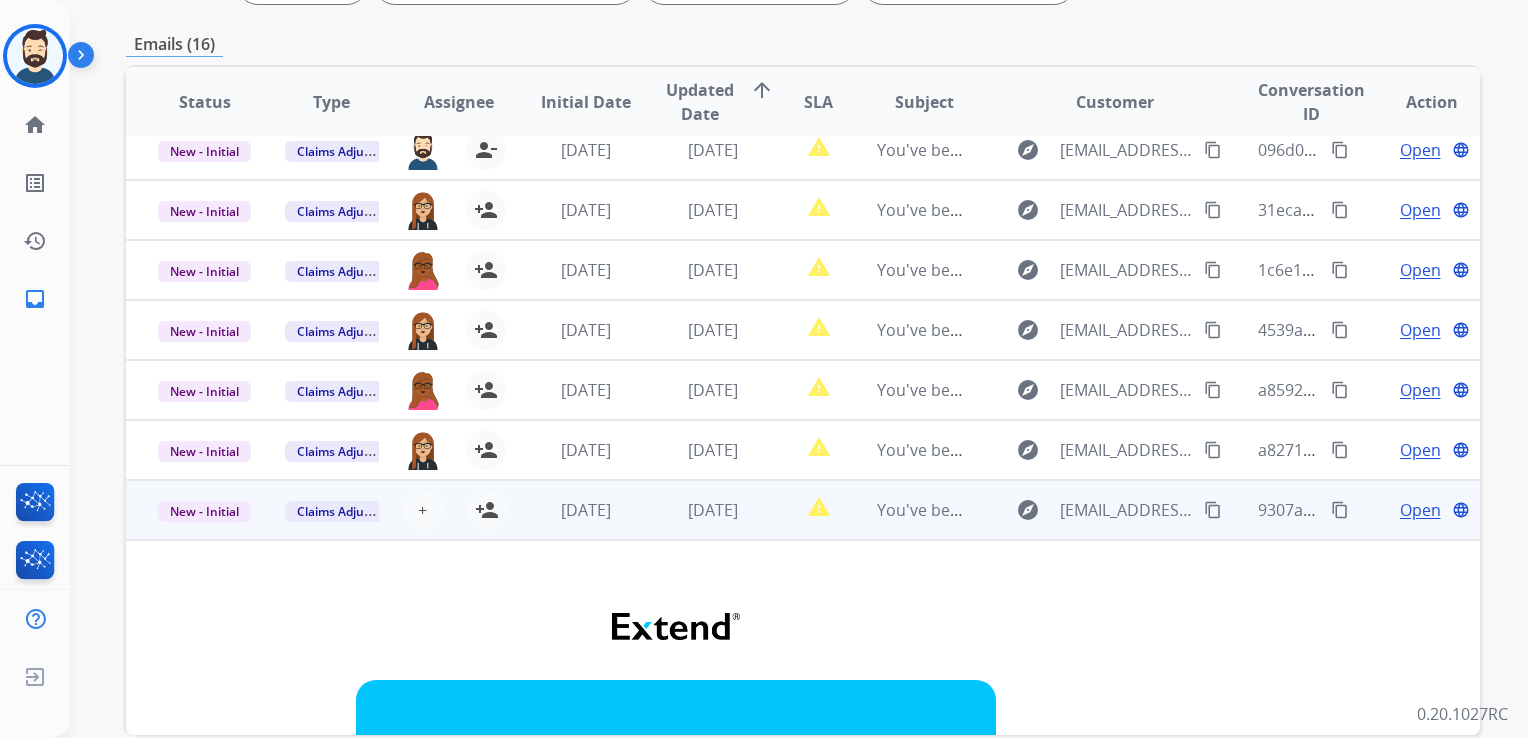 scroll, scrollTop: 0, scrollLeft: 0, axis: both 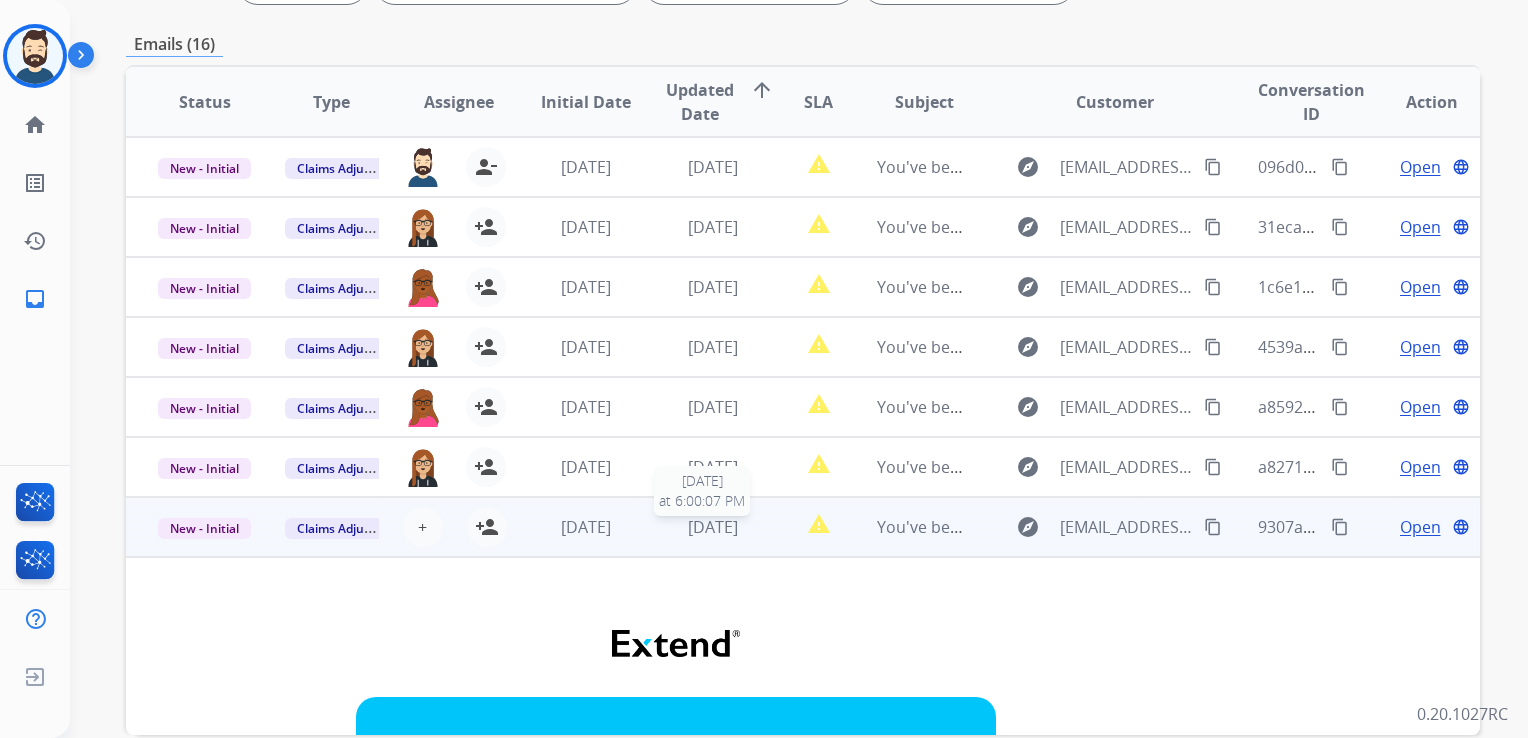 click on "[DATE]" at bounding box center [713, 527] 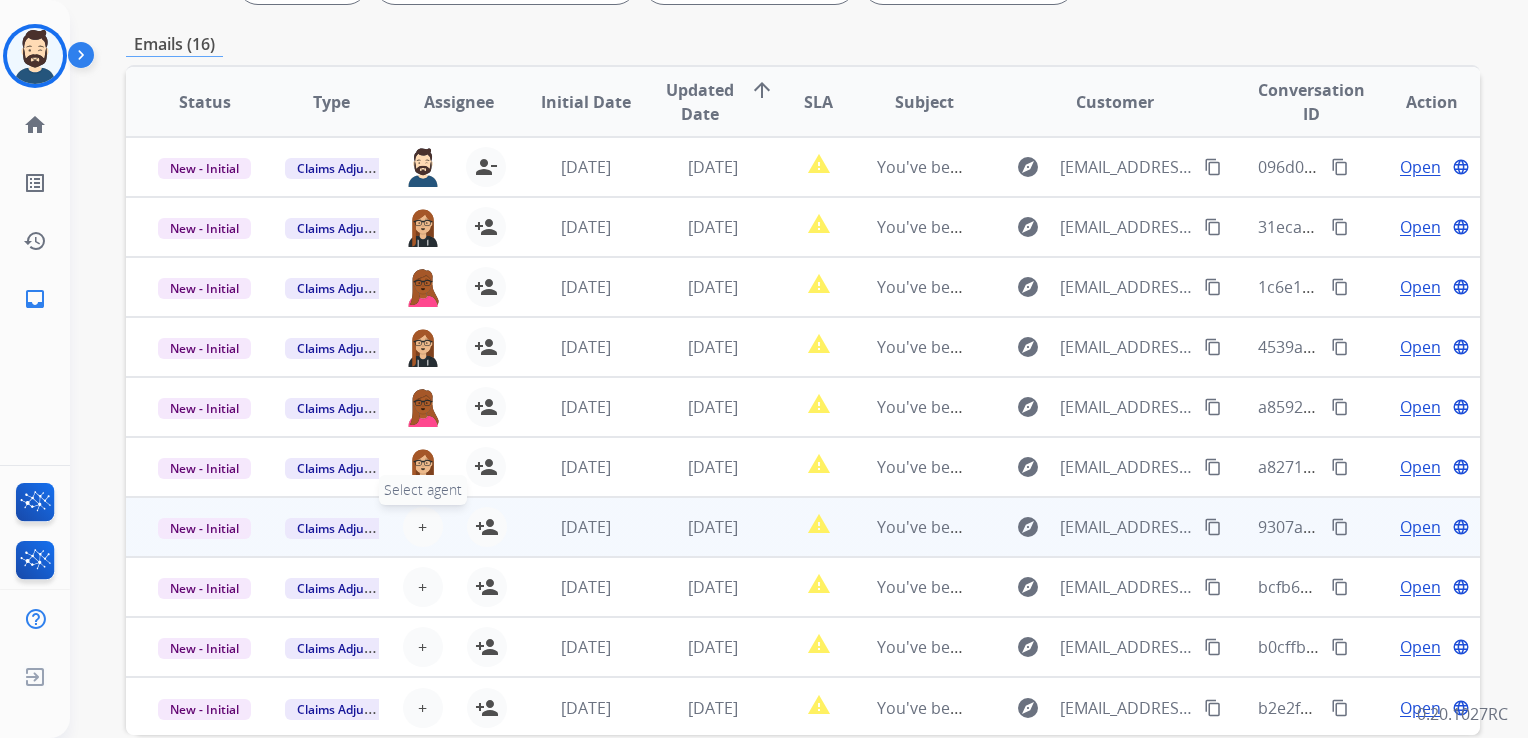 click on "+" at bounding box center (422, 527) 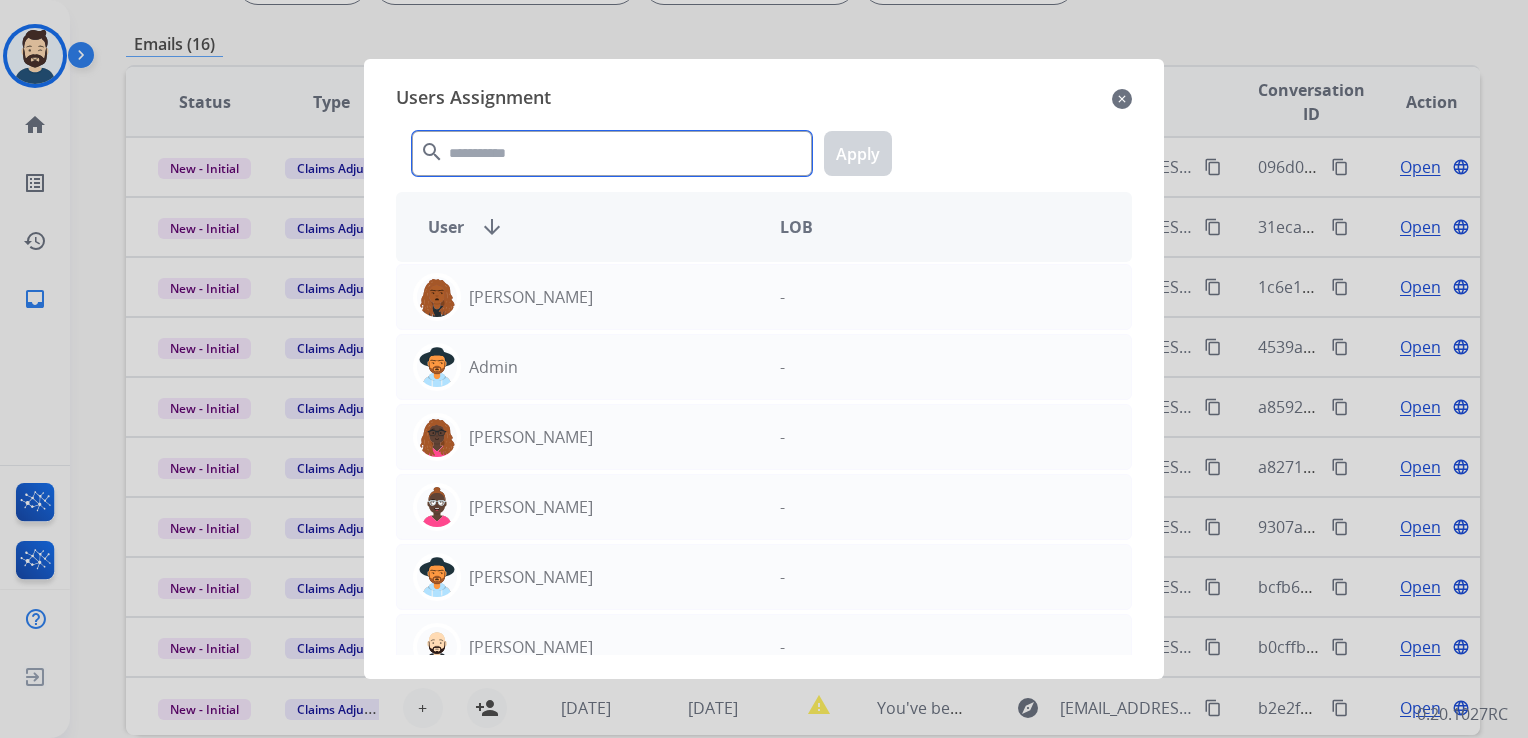 click 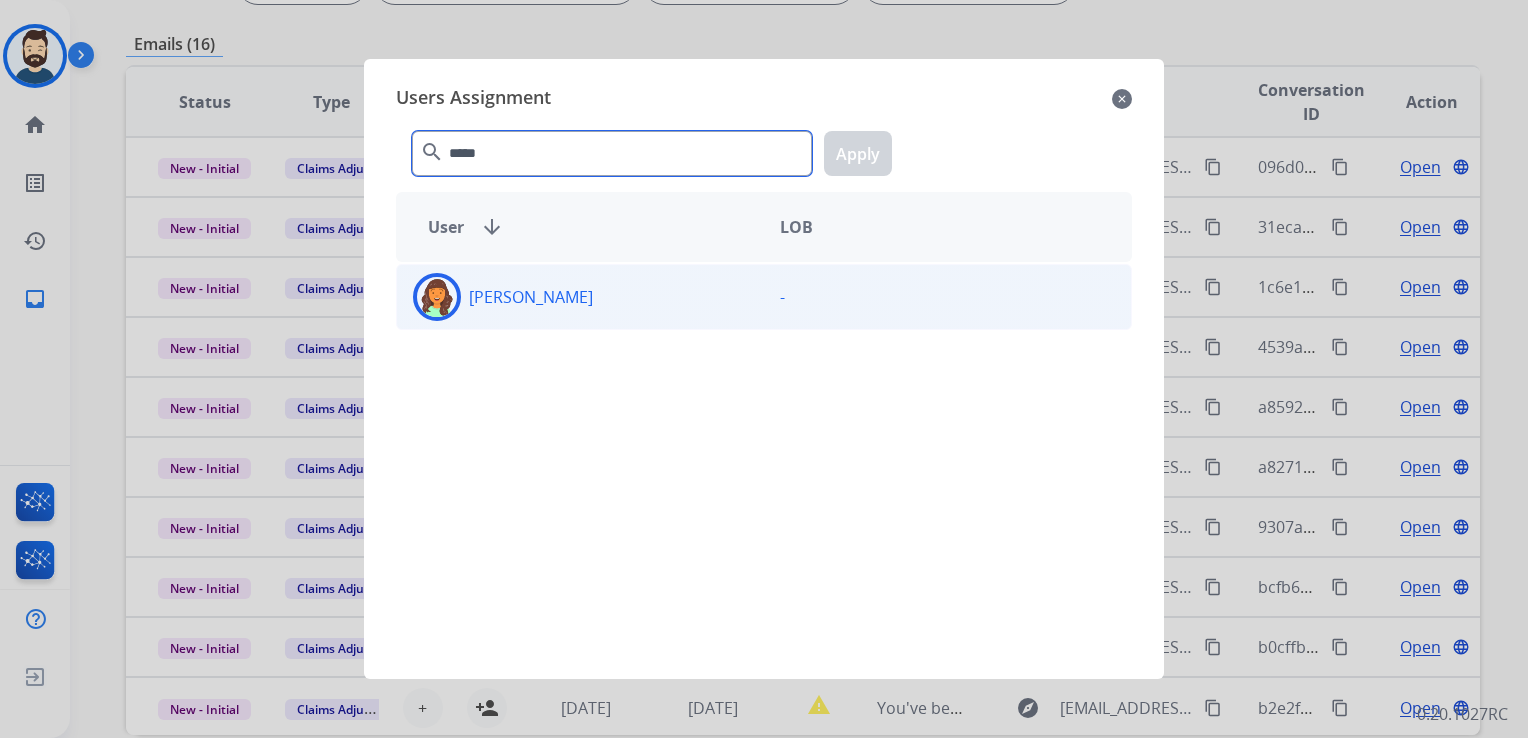 type on "*****" 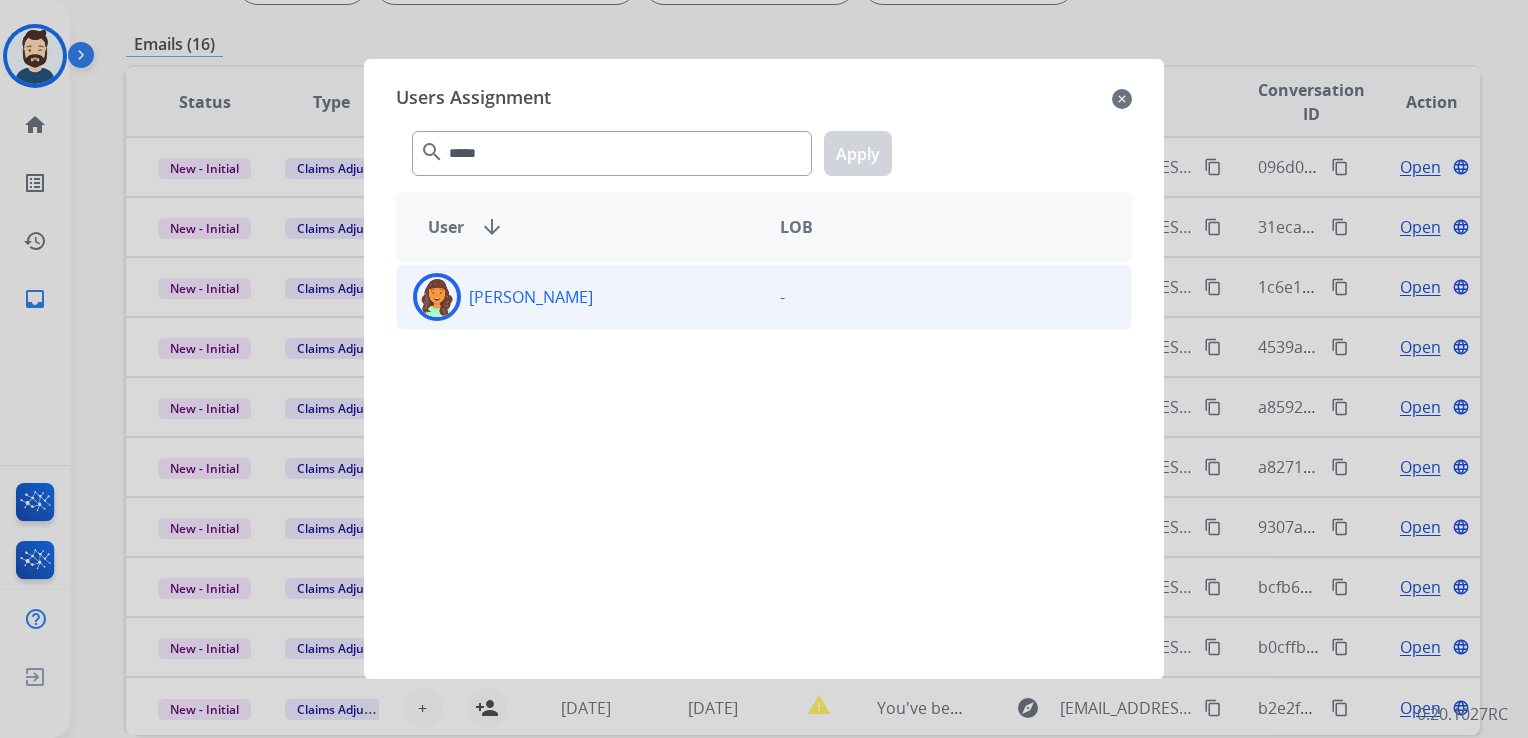 click 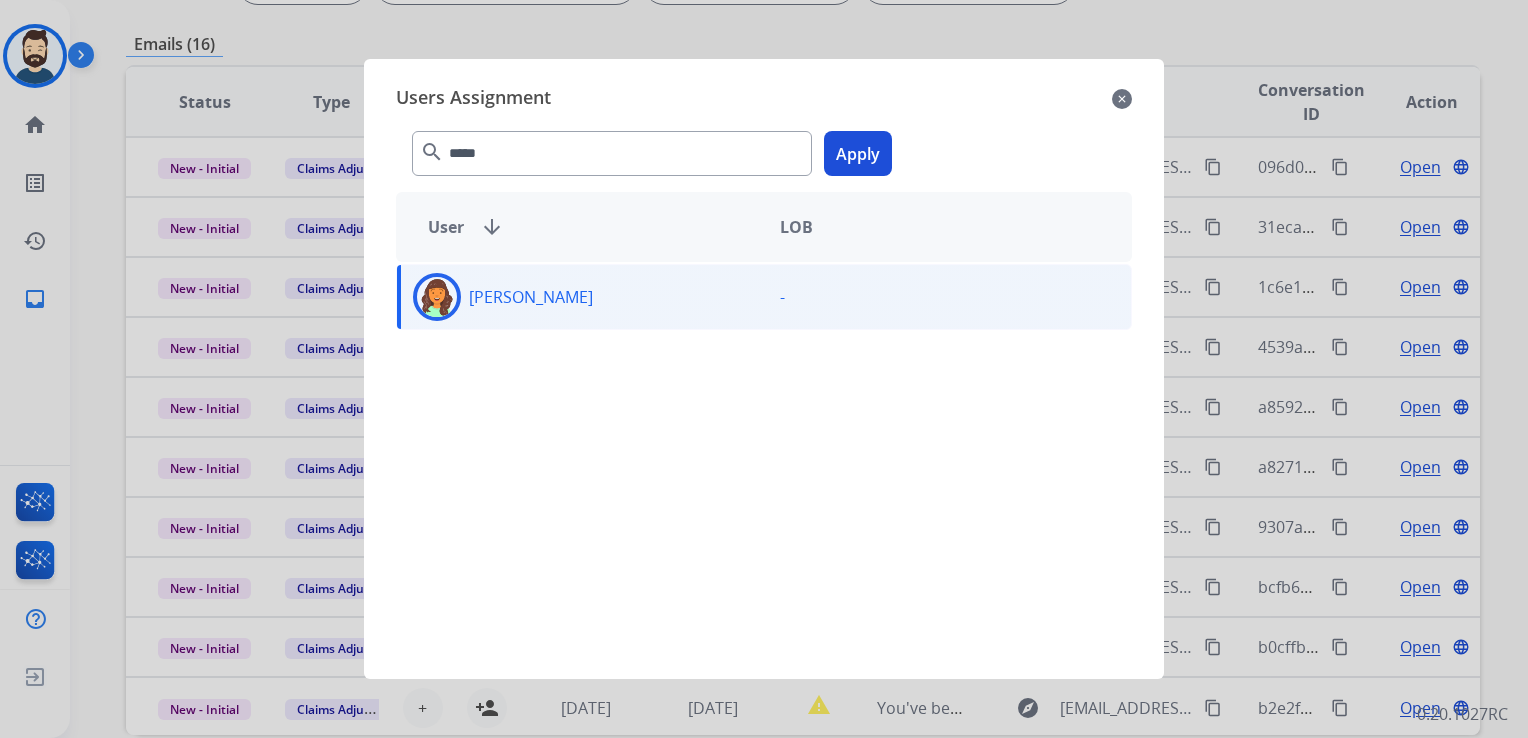 click on "Apply" 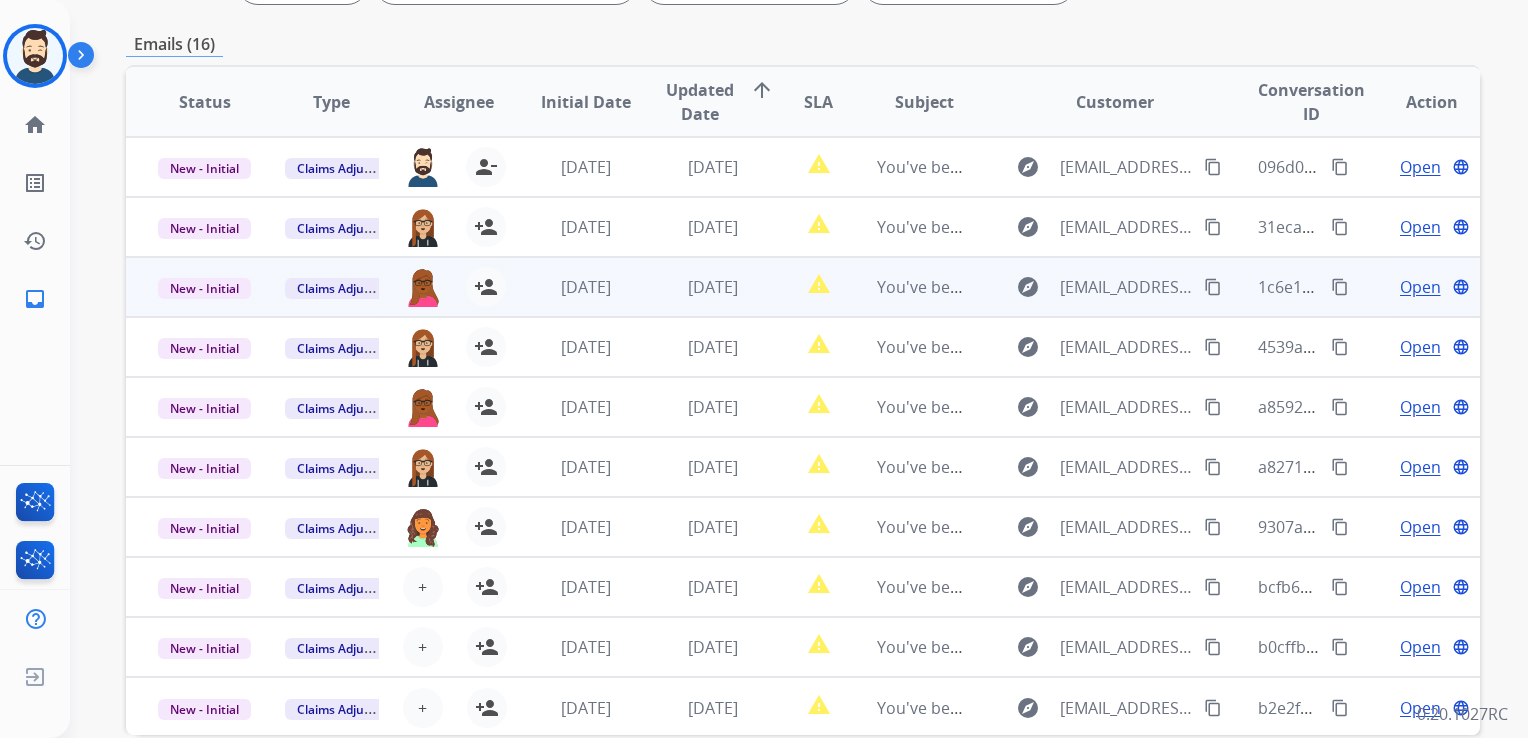 scroll, scrollTop: 1, scrollLeft: 0, axis: vertical 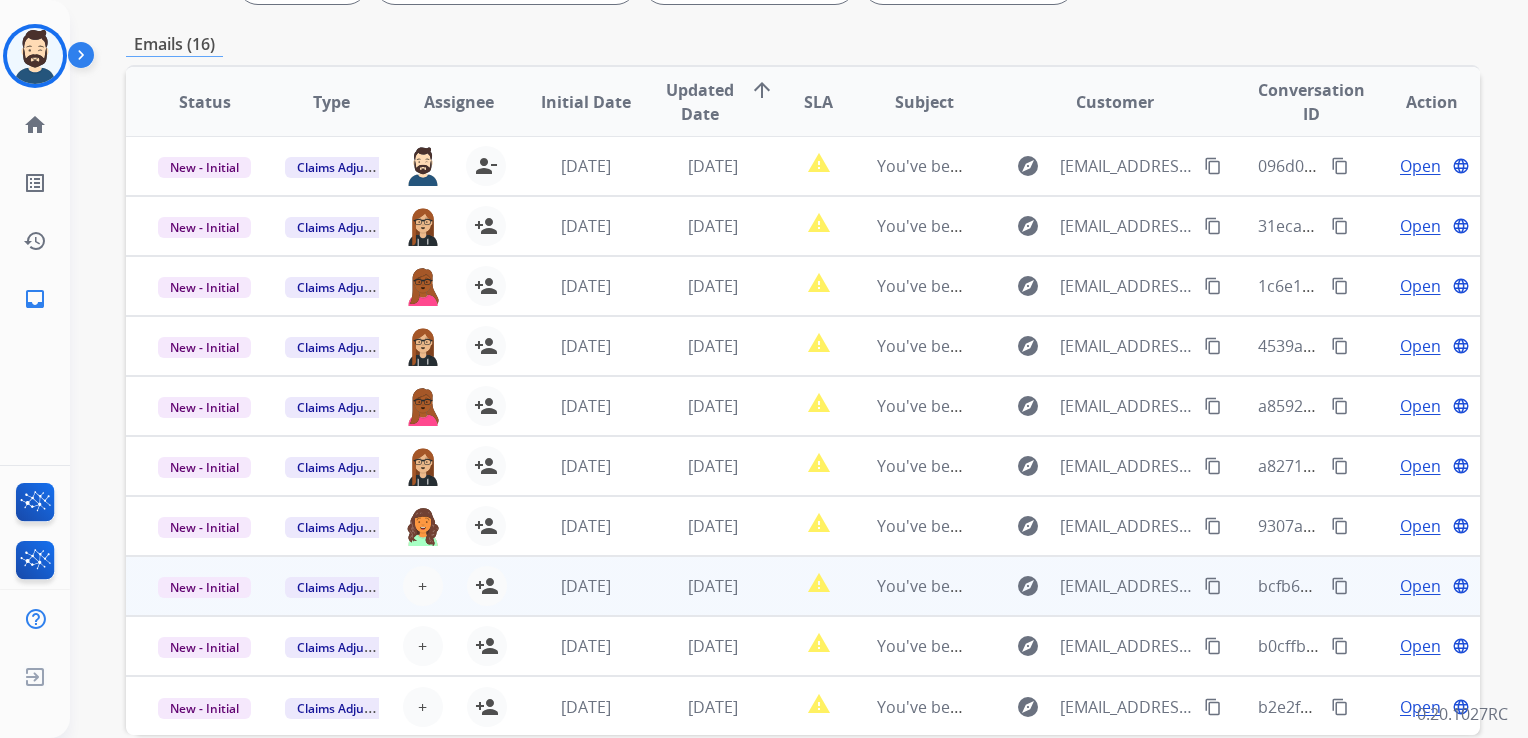 click on "[DATE]" at bounding box center [697, 586] 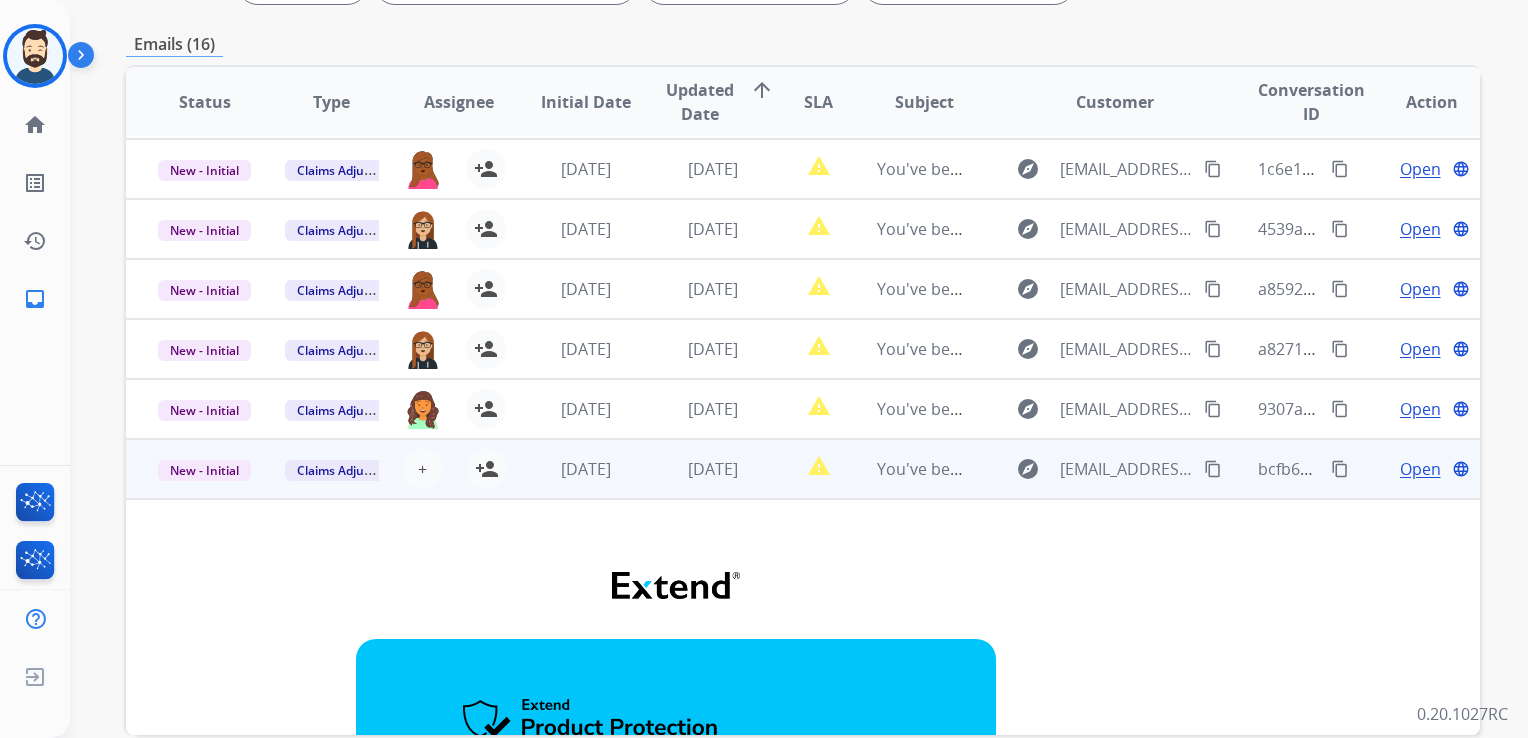 click on "[DATE]" at bounding box center [697, 469] 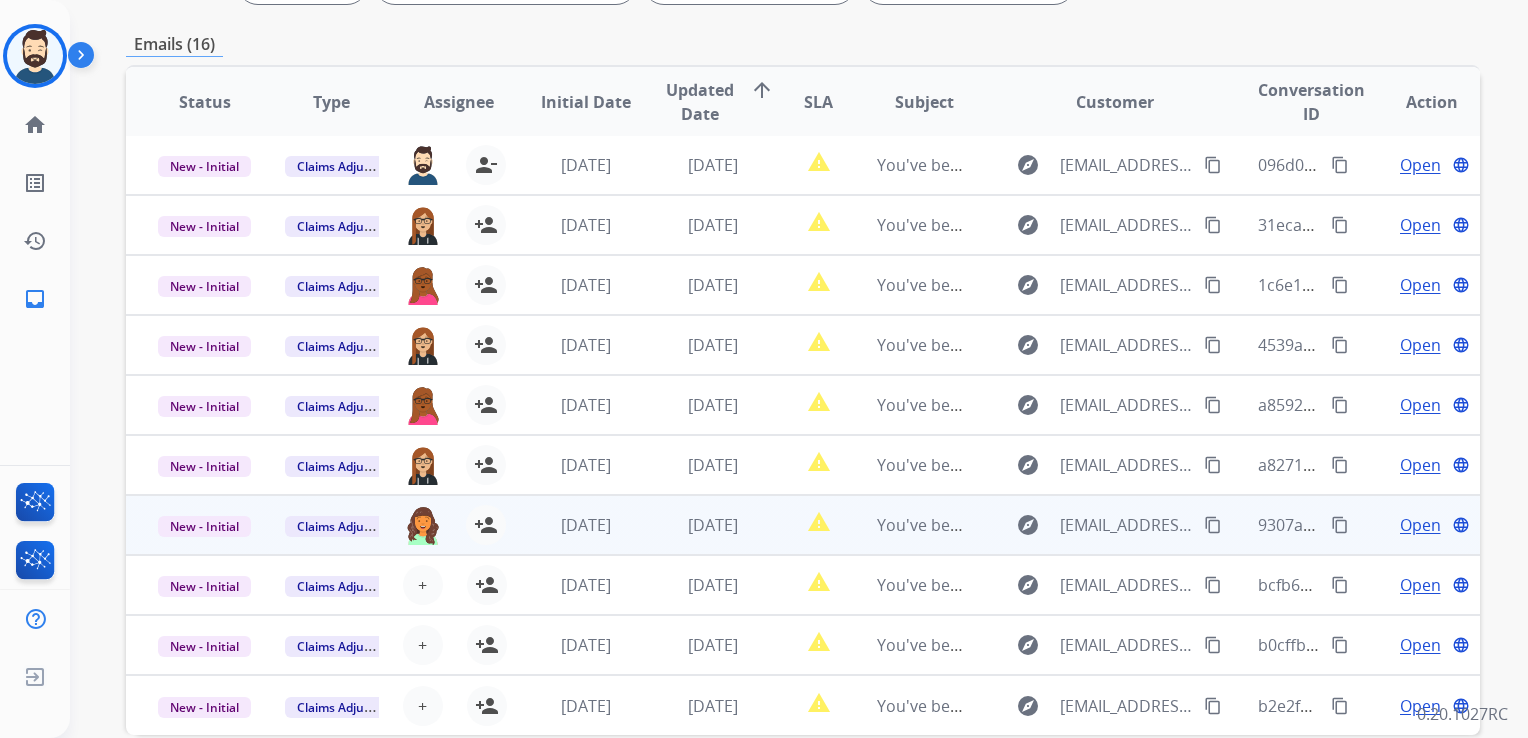scroll, scrollTop: 1, scrollLeft: 0, axis: vertical 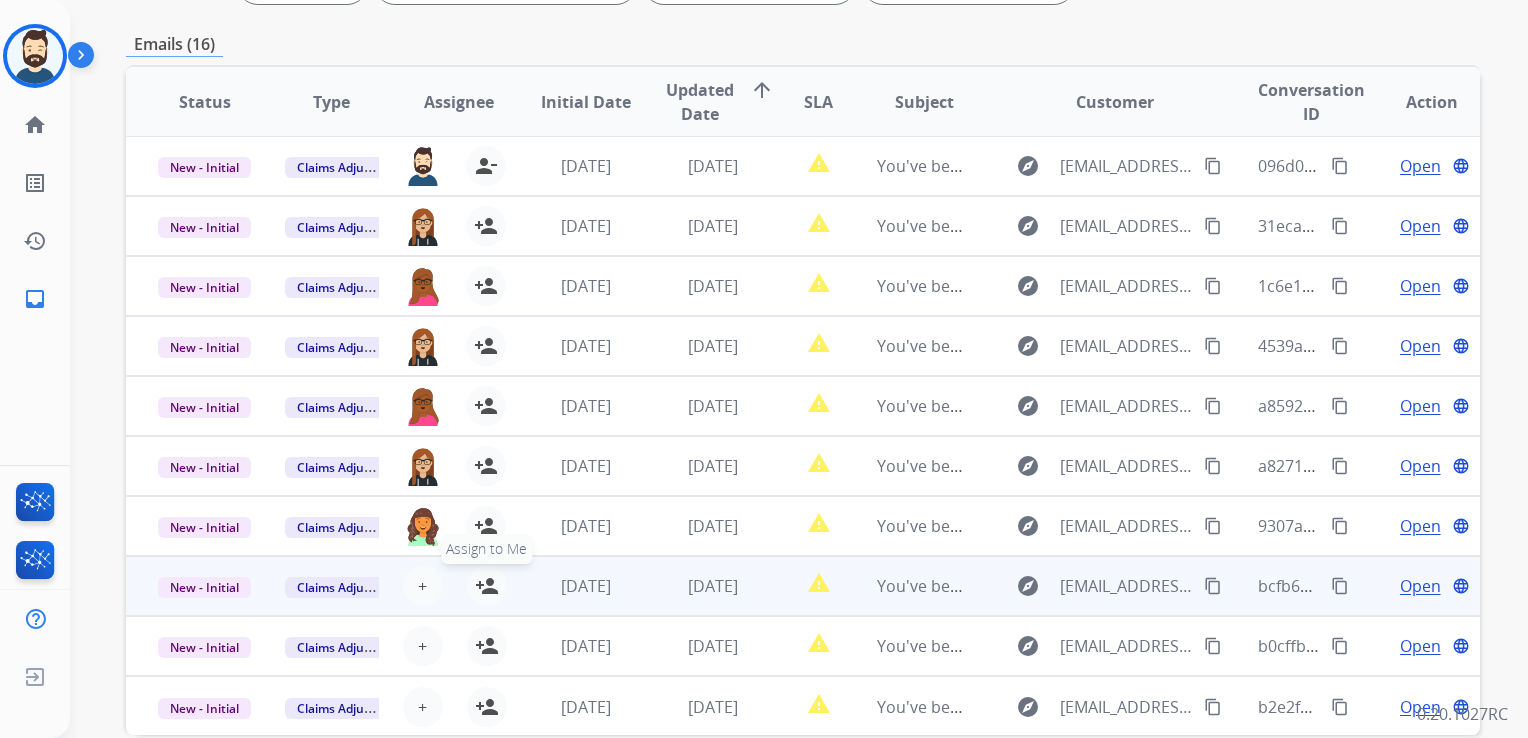 click on "person_add Assign to Me" at bounding box center [487, 586] 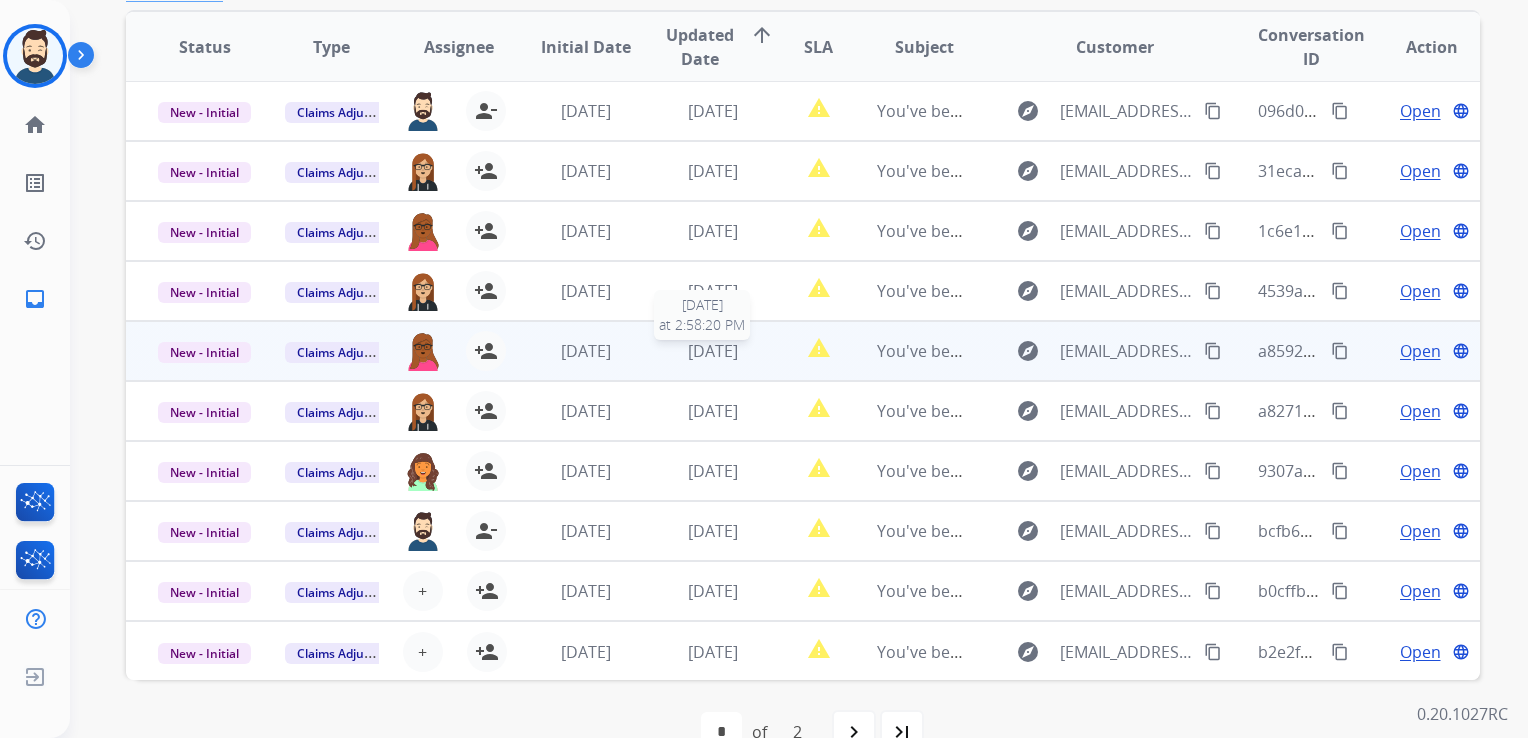 scroll, scrollTop: 447, scrollLeft: 0, axis: vertical 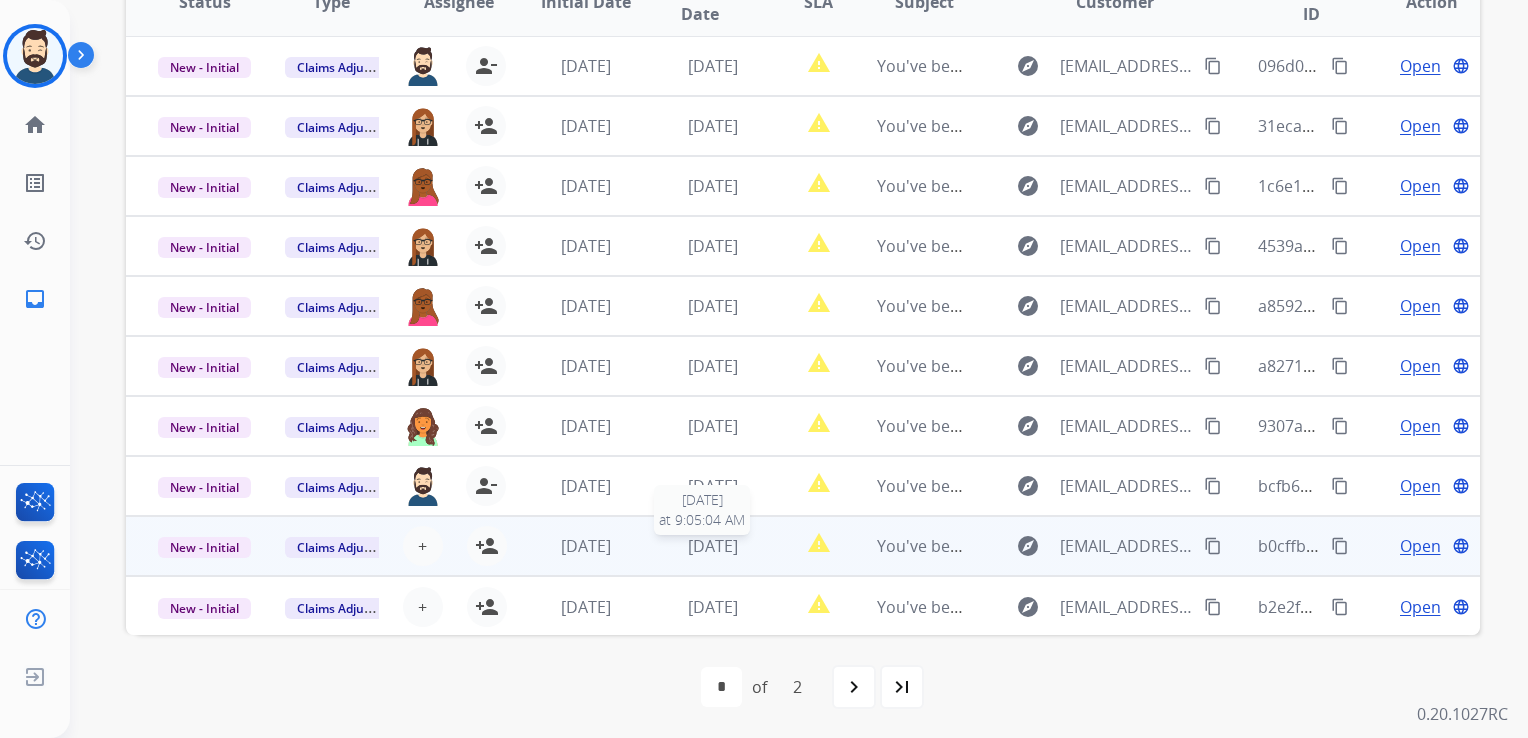 click on "[DATE]" at bounding box center [713, 546] 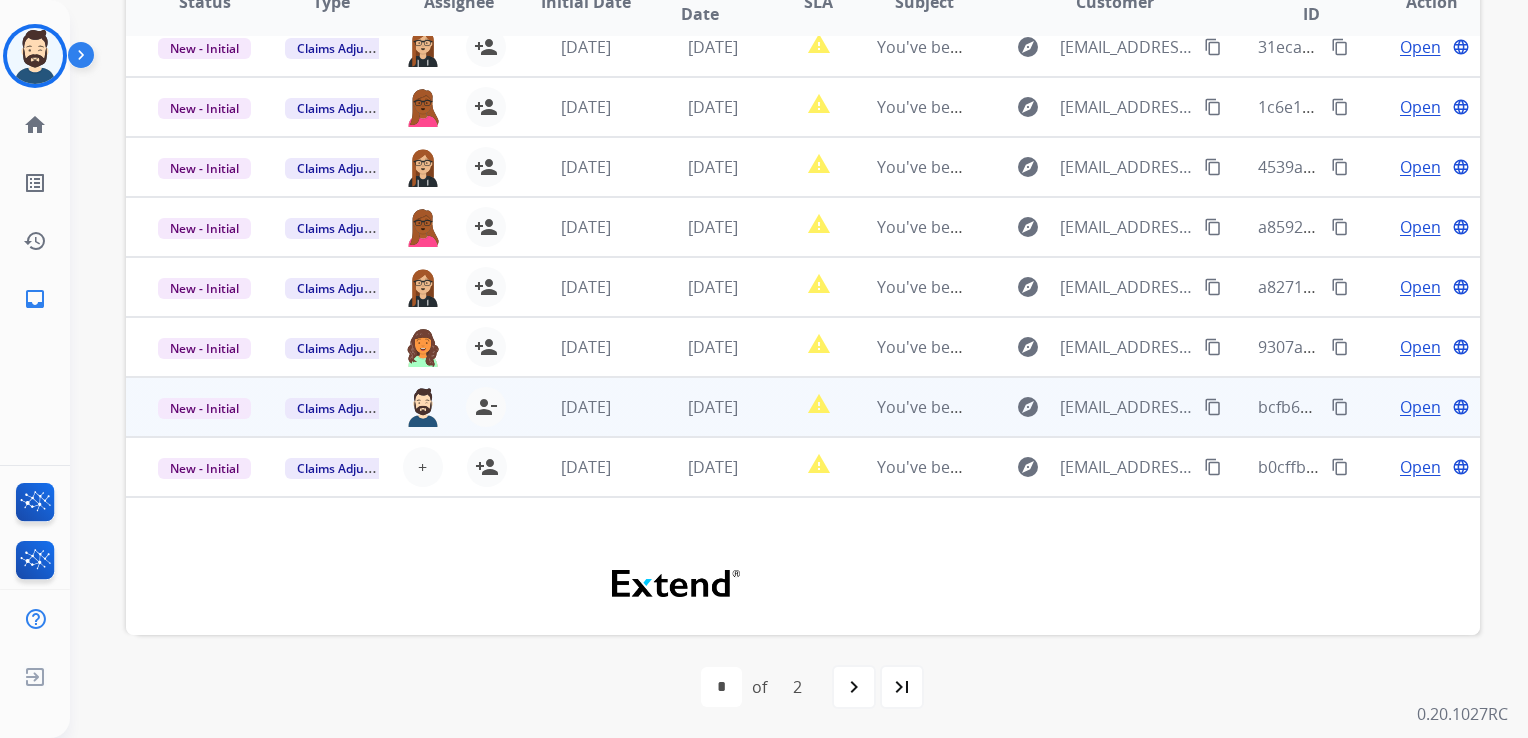 click on "[DATE]" at bounding box center [697, 467] 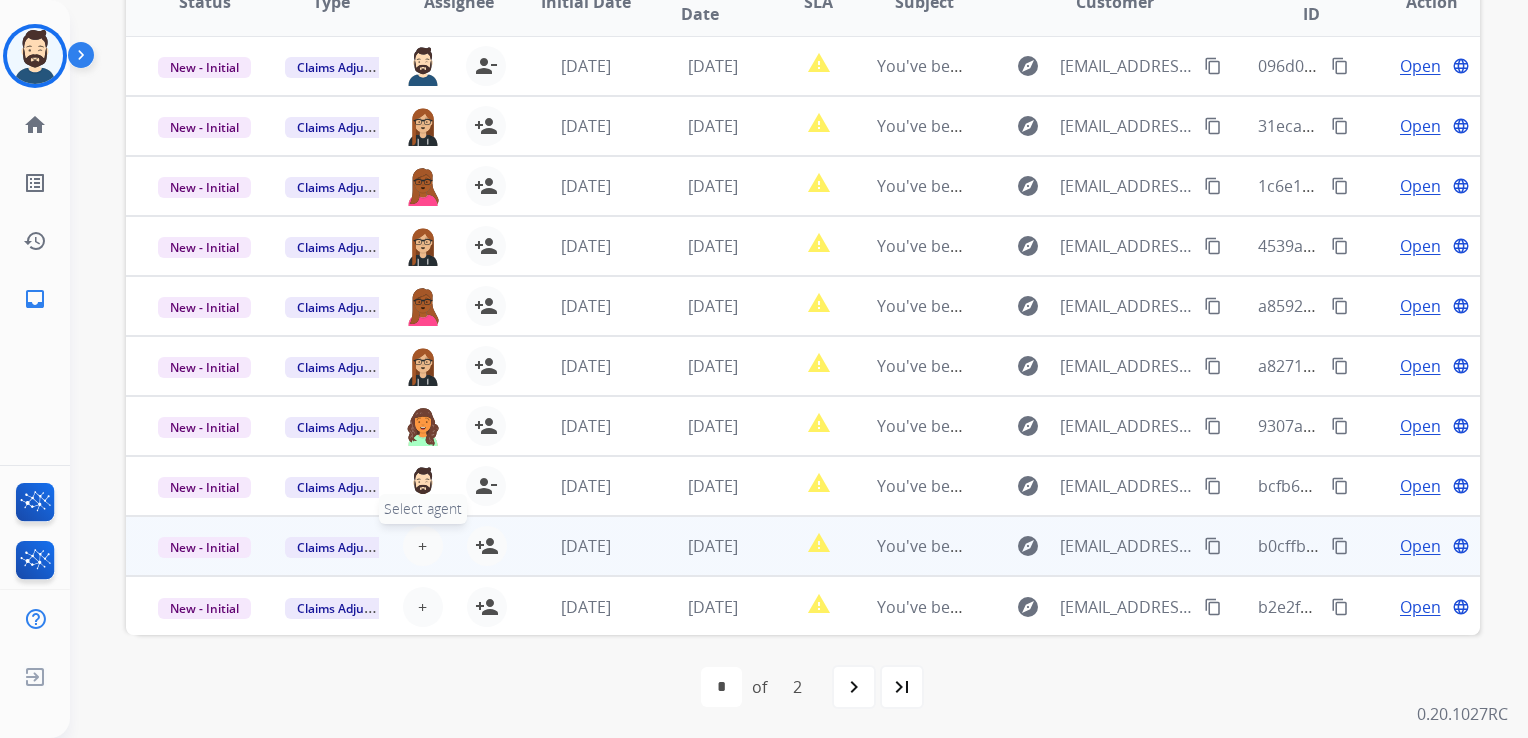 click on "+" at bounding box center [422, 546] 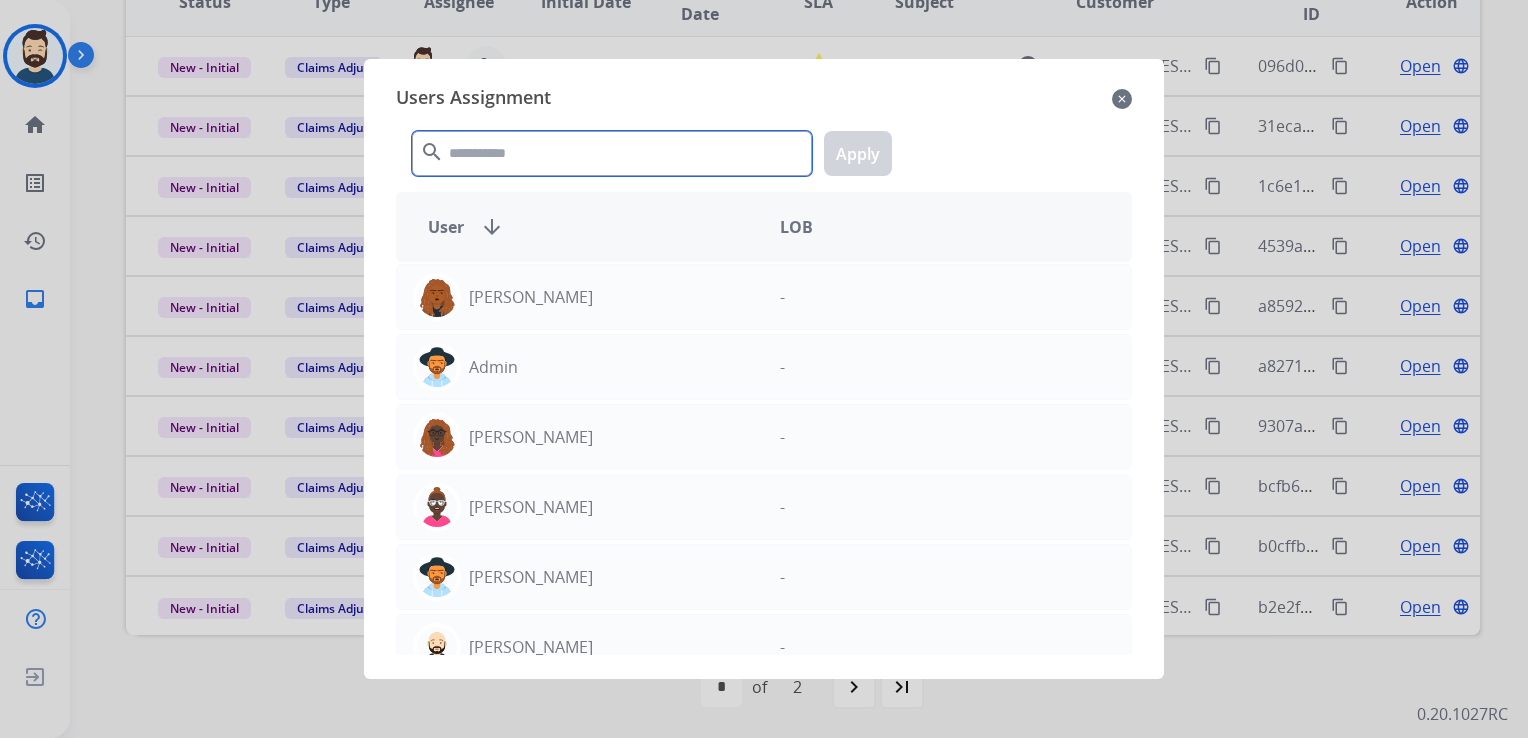 click 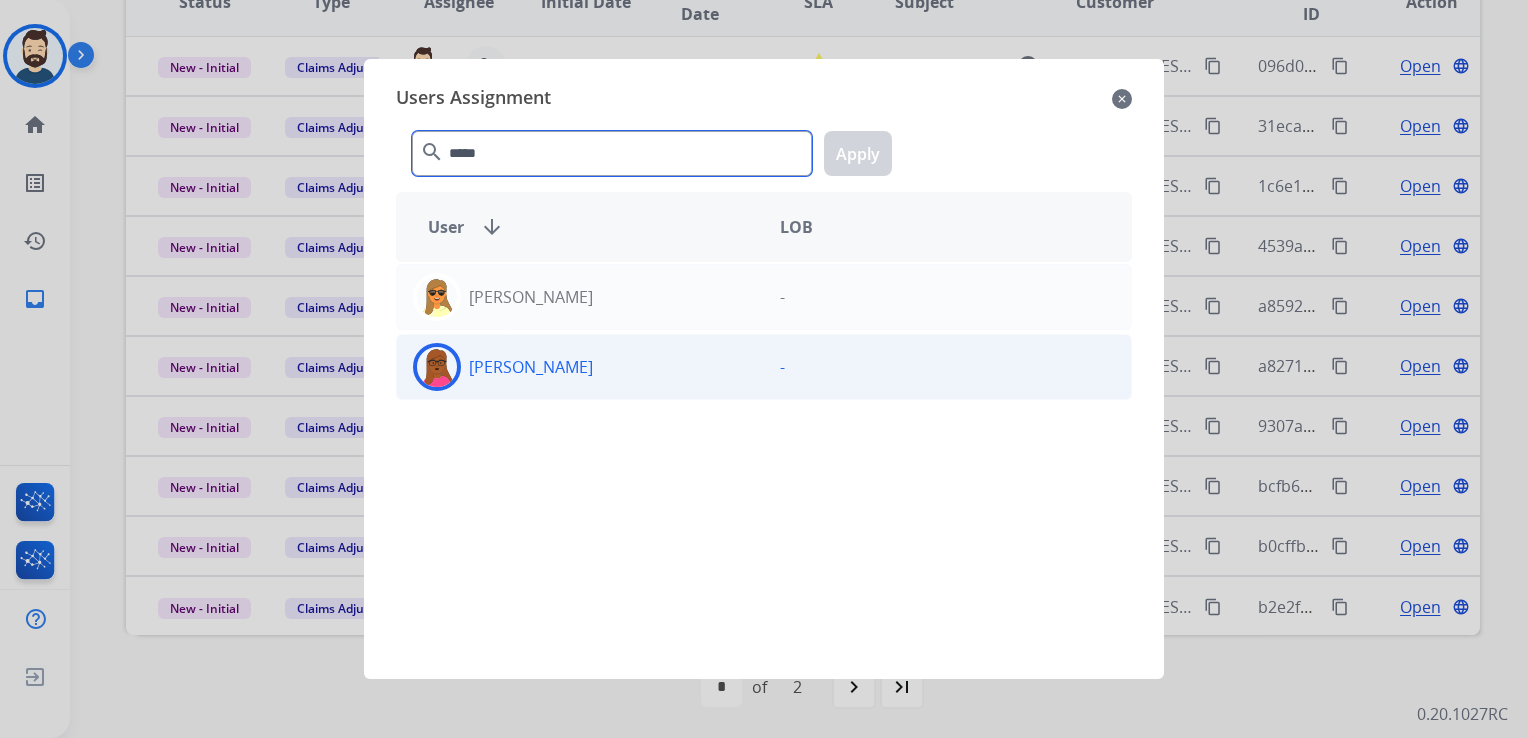 type on "*****" 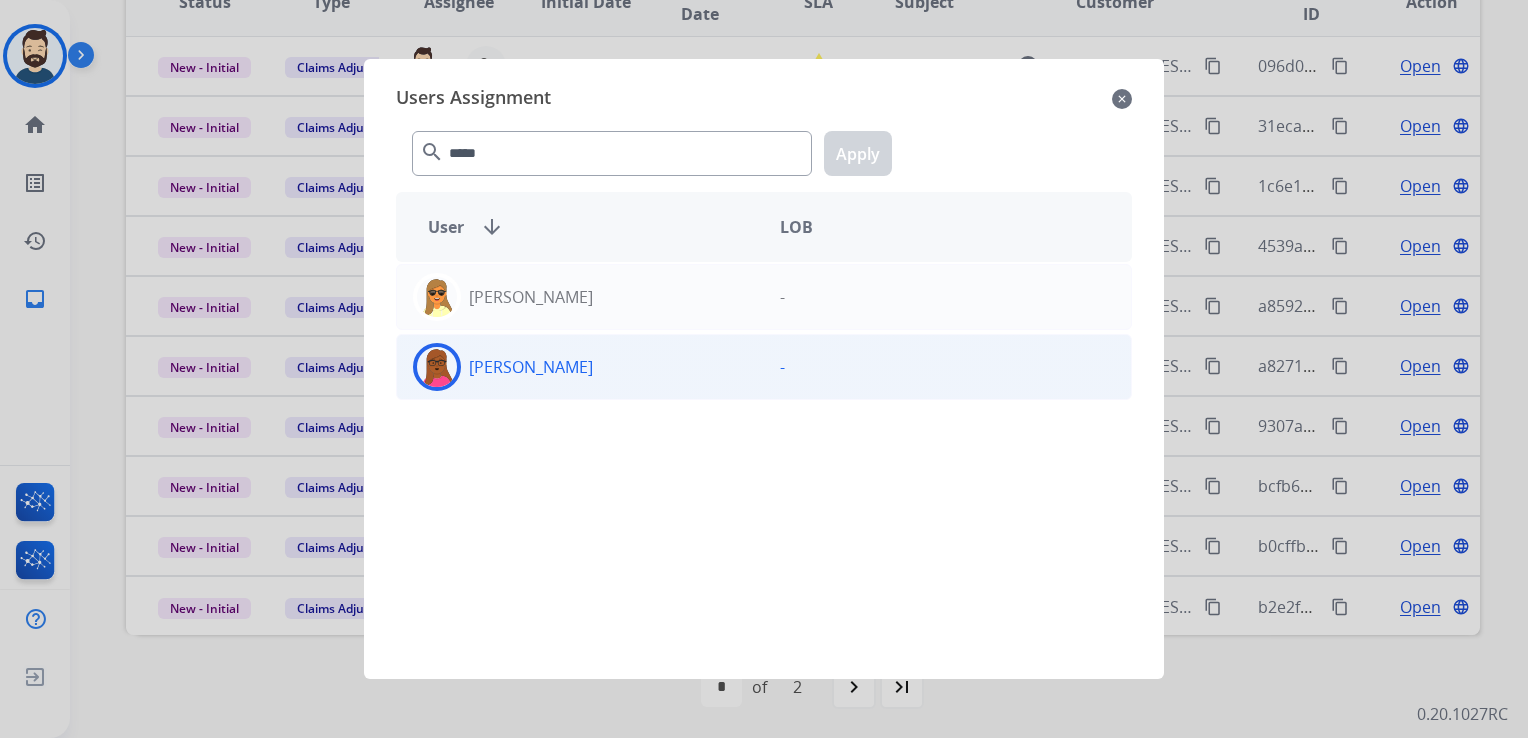 click 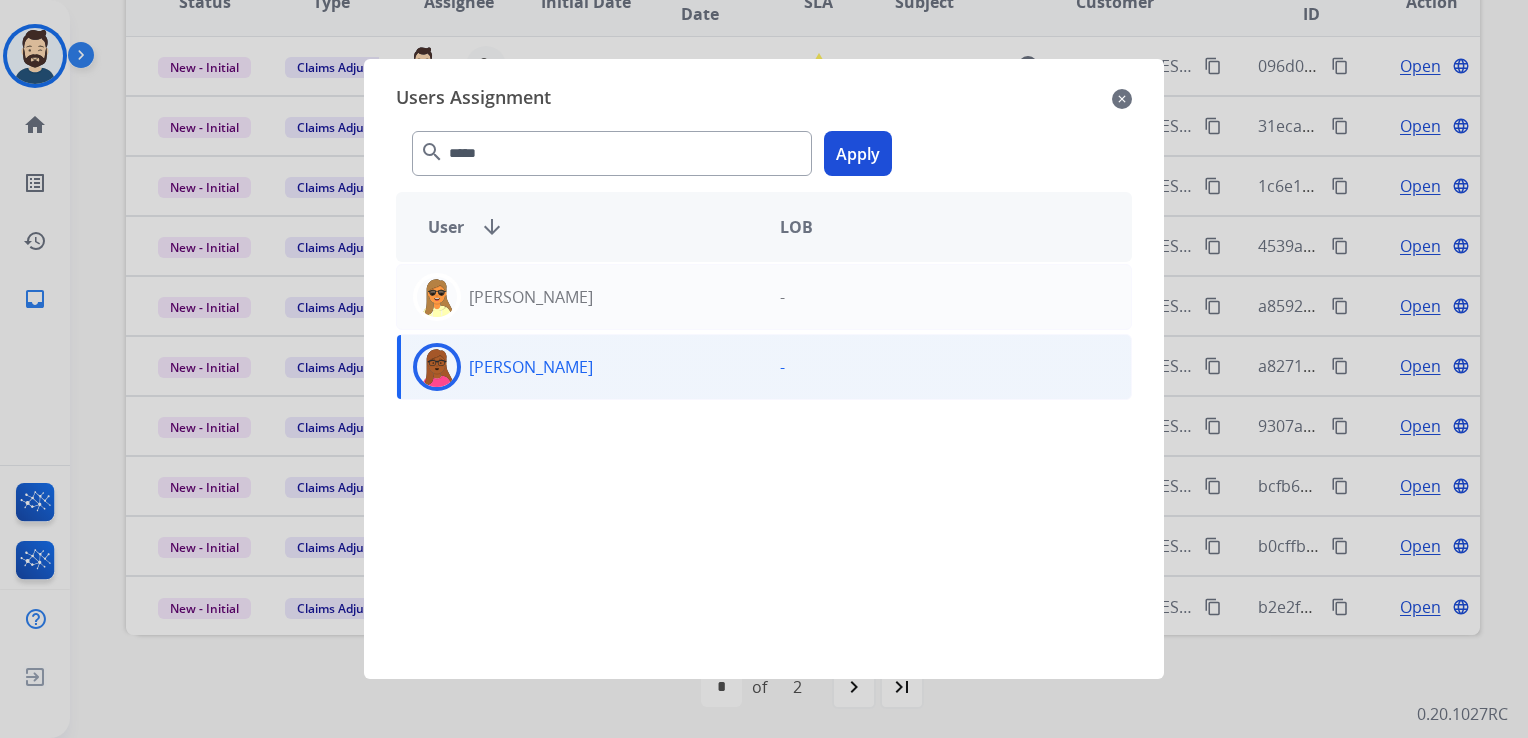 click on "Apply" 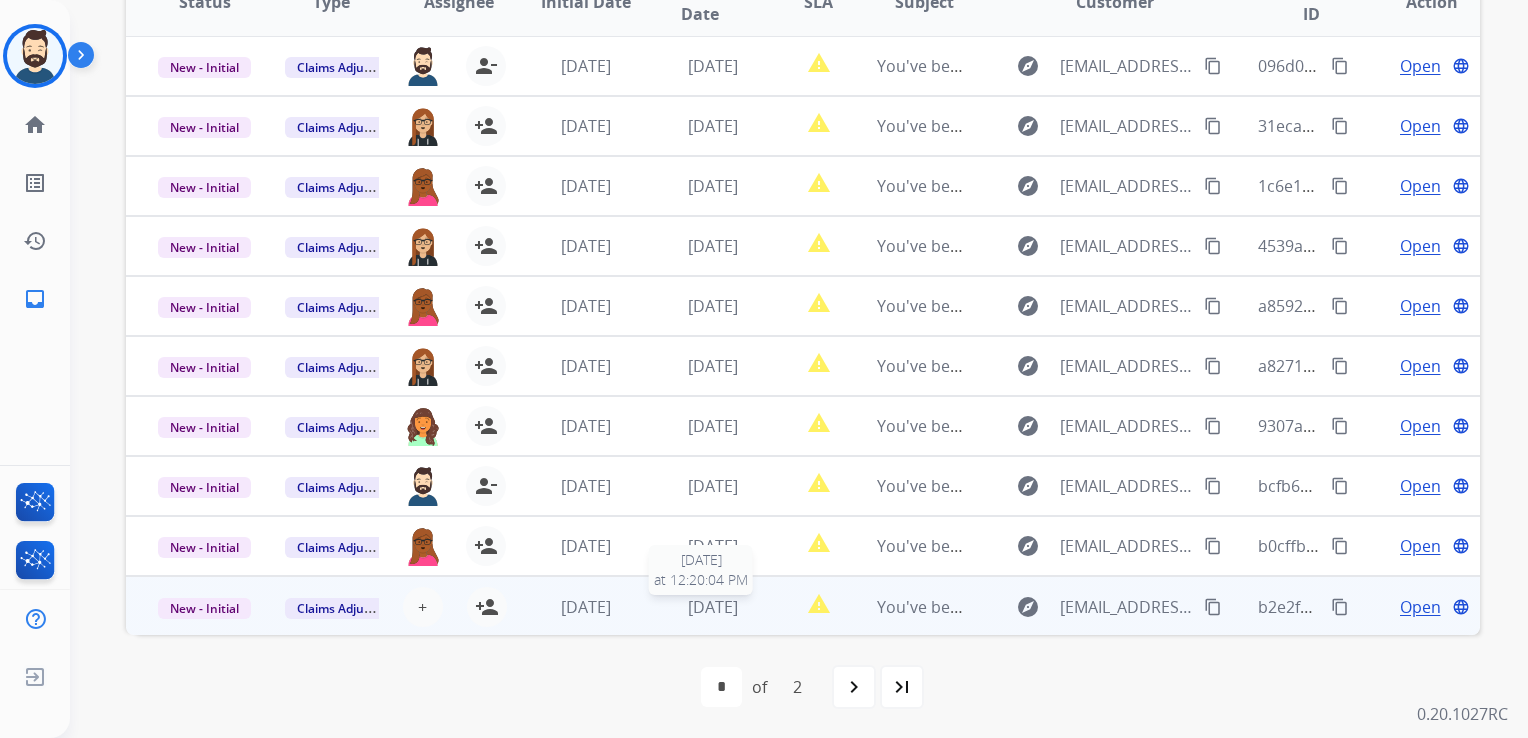 click on "[DATE]" at bounding box center (713, 607) 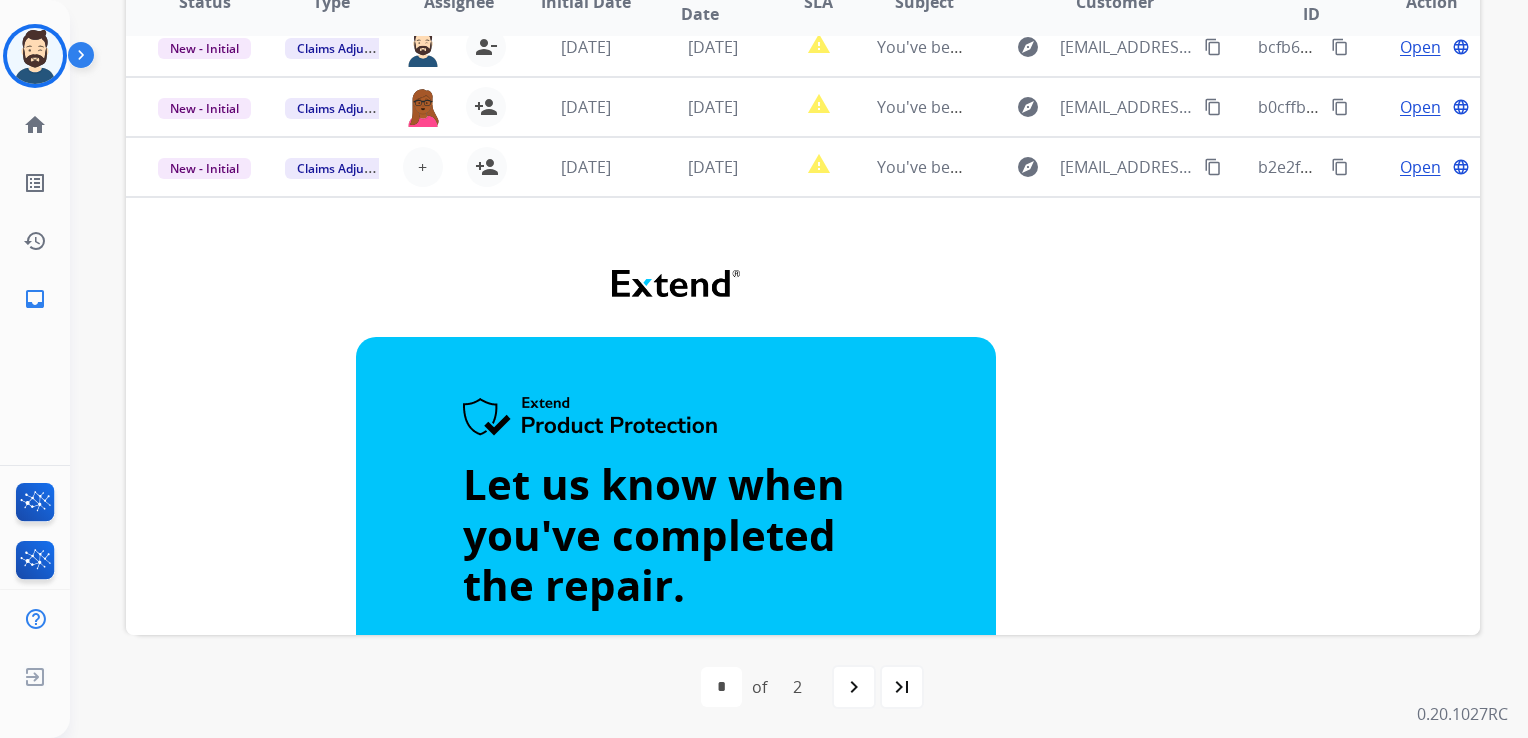 click on "[DATE]" at bounding box center (697, 167) 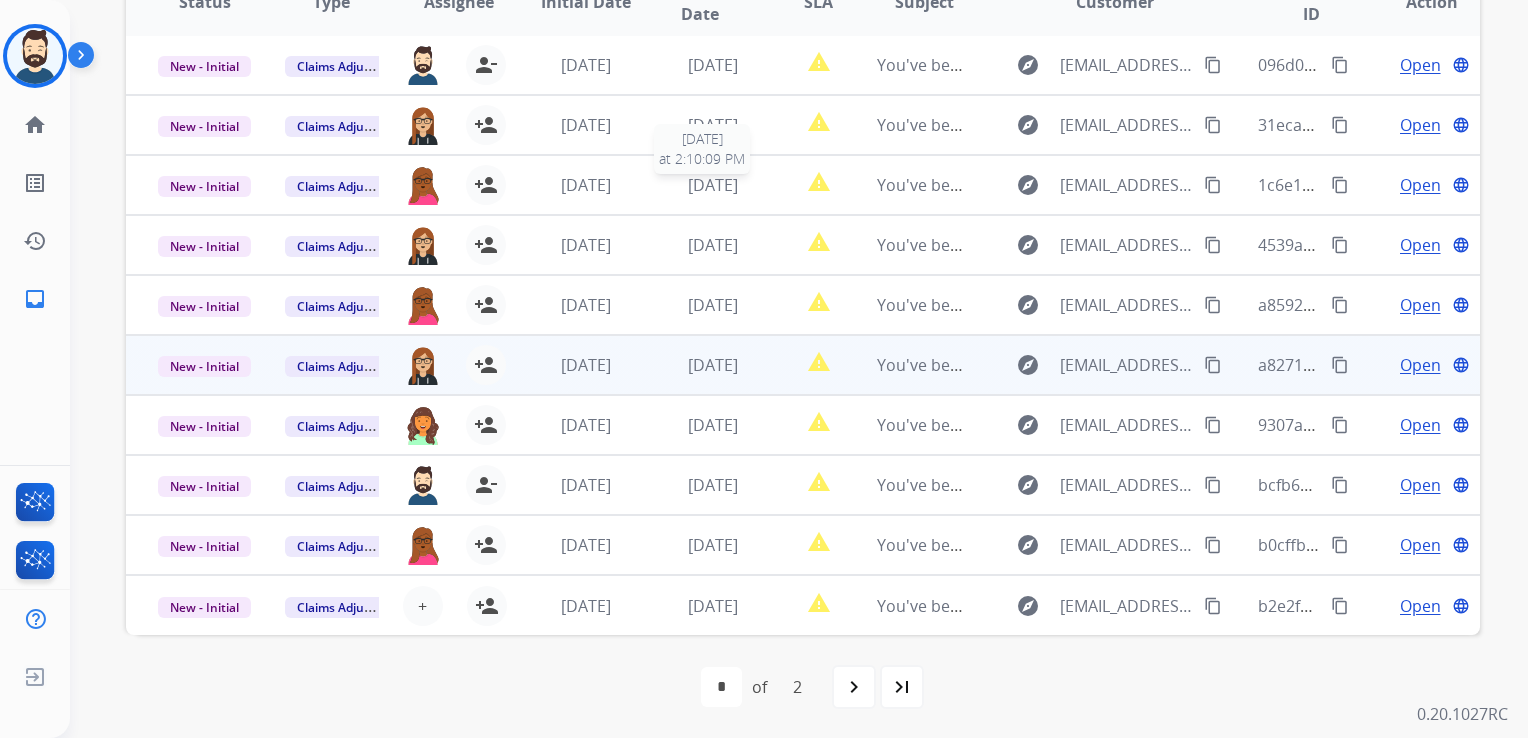 scroll, scrollTop: 1, scrollLeft: 0, axis: vertical 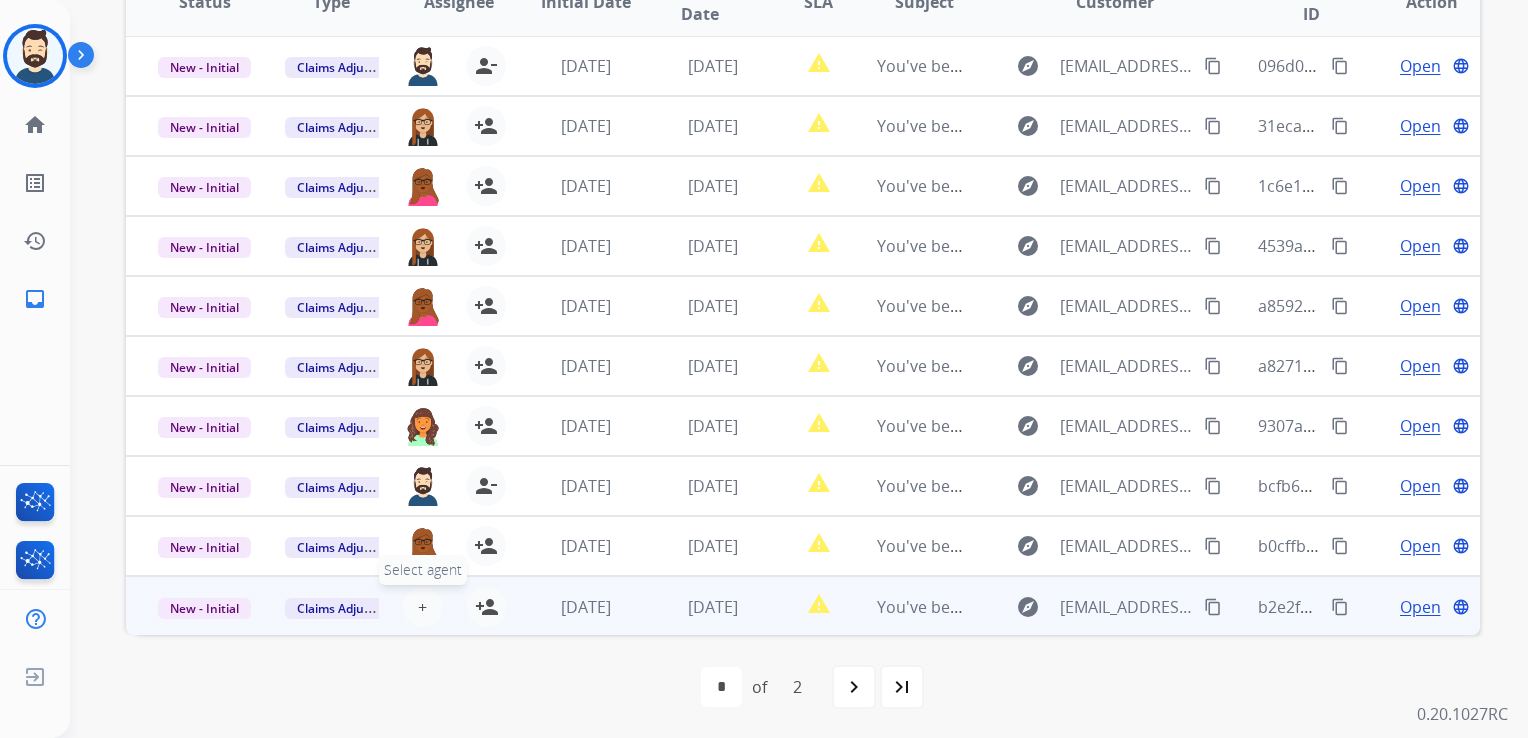 click on "+ Select agent" at bounding box center (423, 607) 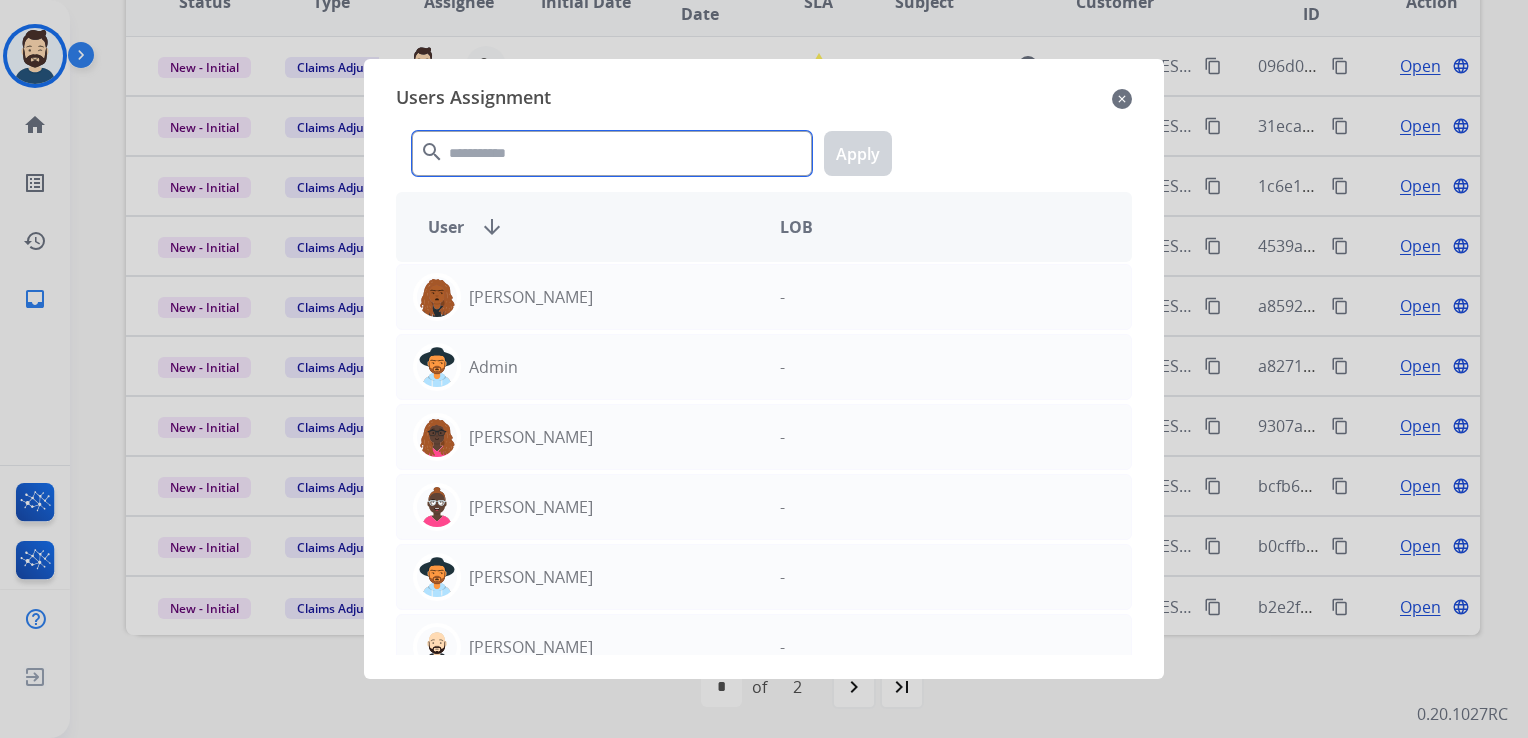 click 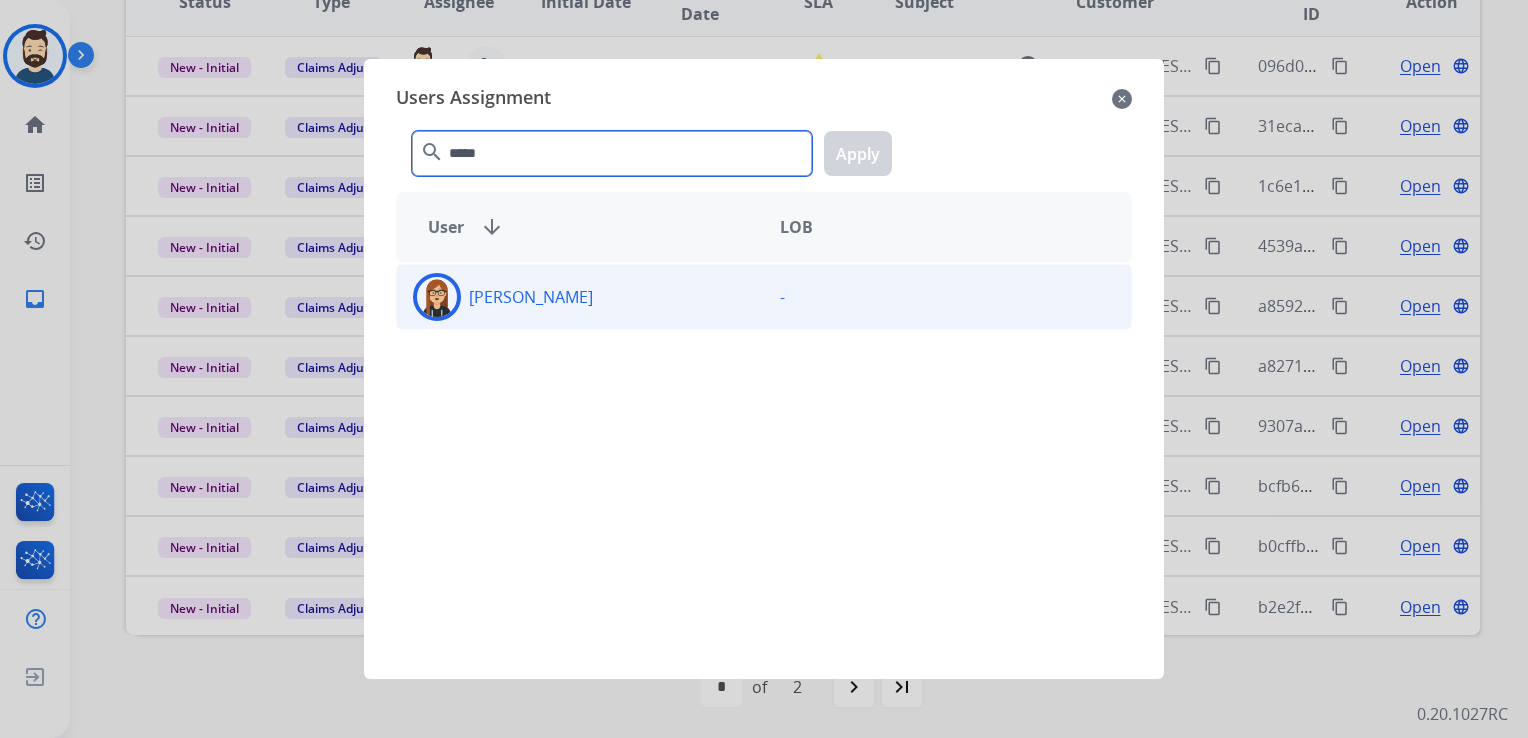 type on "*****" 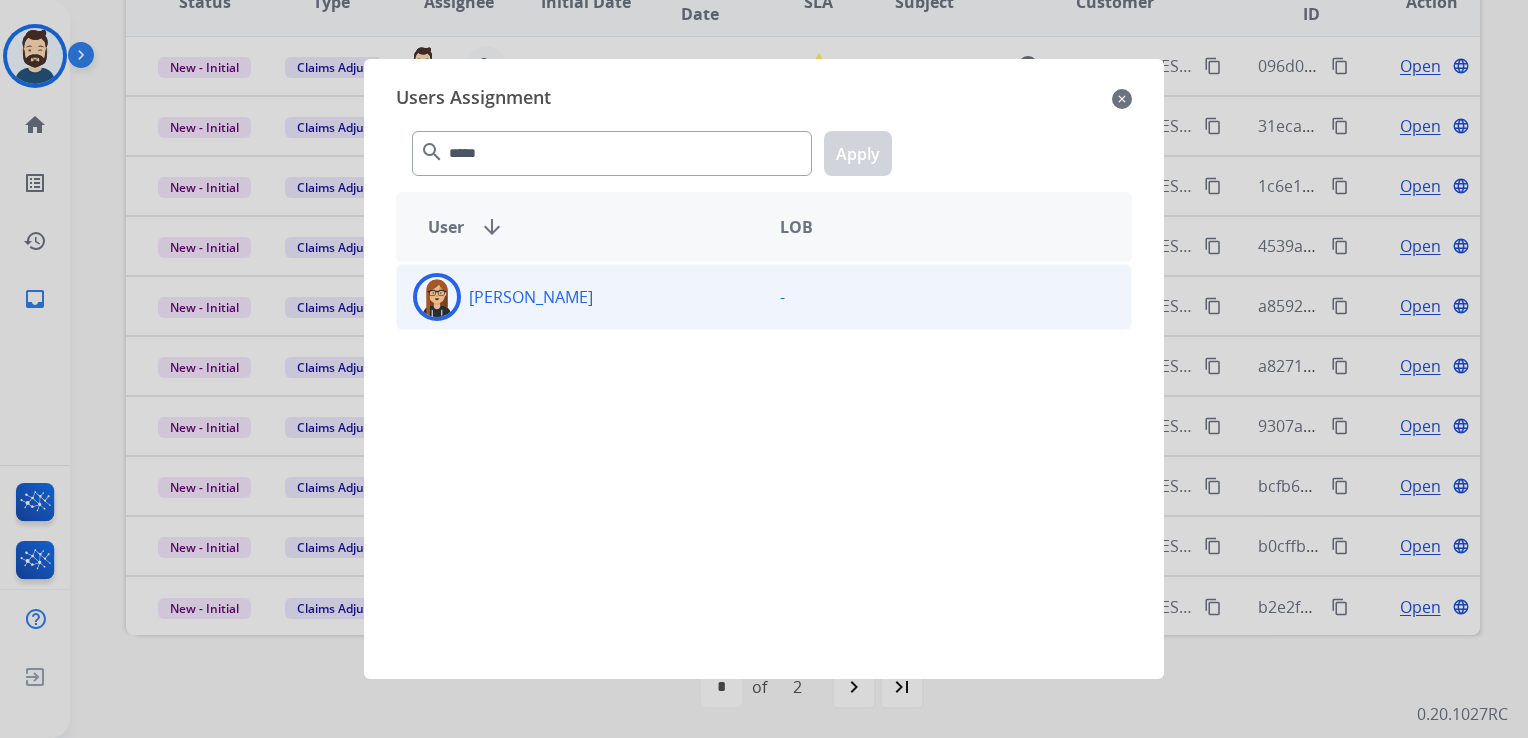 click 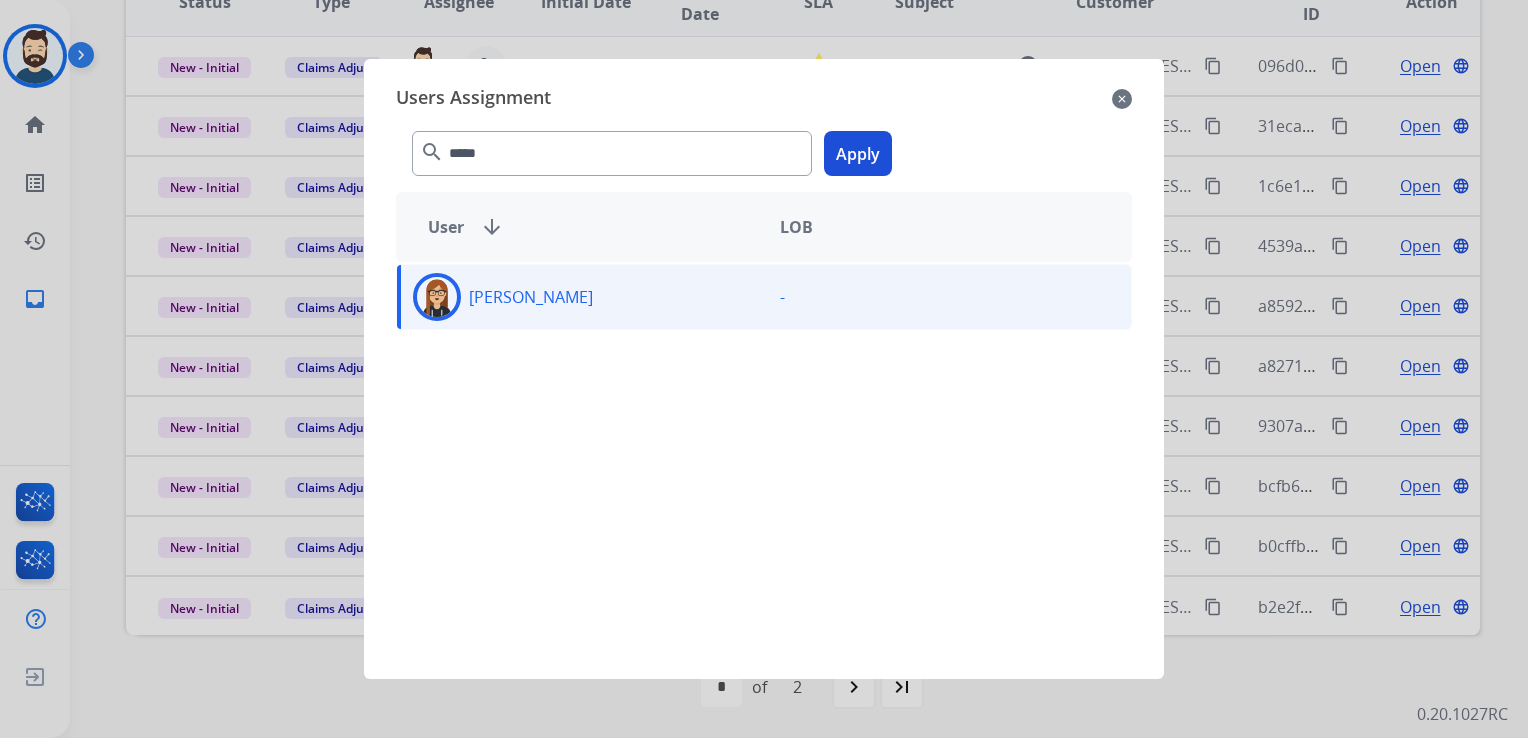 click on "Apply" 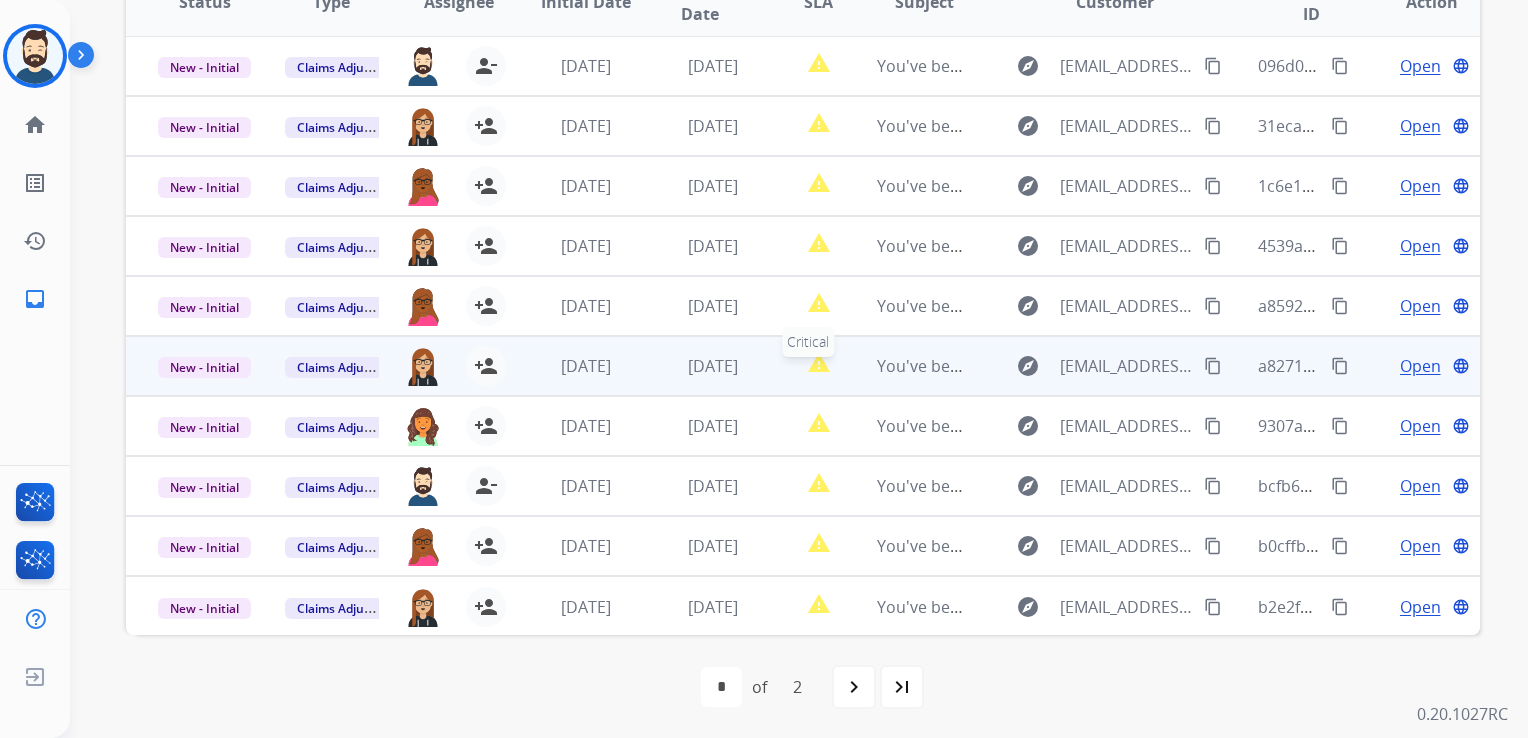 scroll, scrollTop: 0, scrollLeft: 0, axis: both 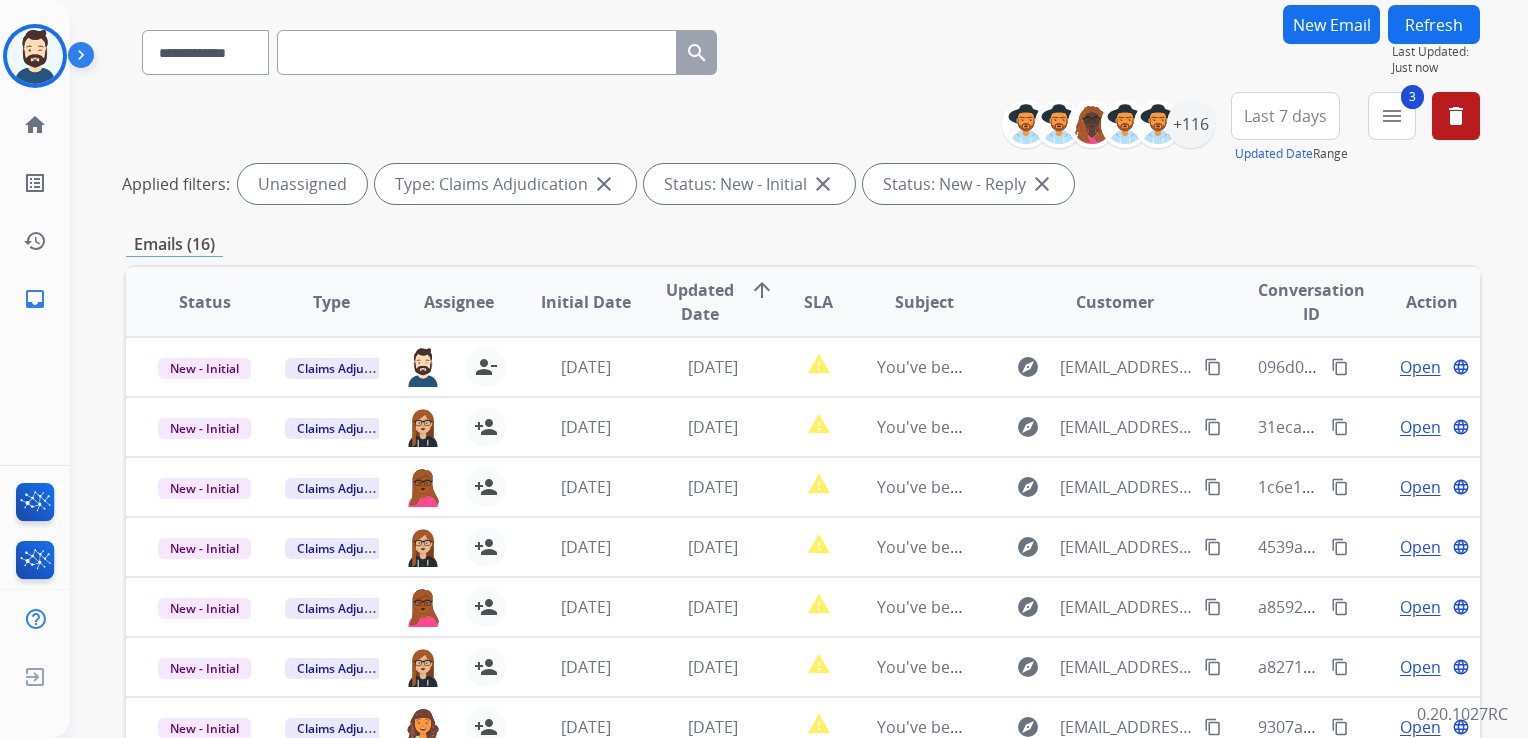 click on "Refresh" at bounding box center [1434, 24] 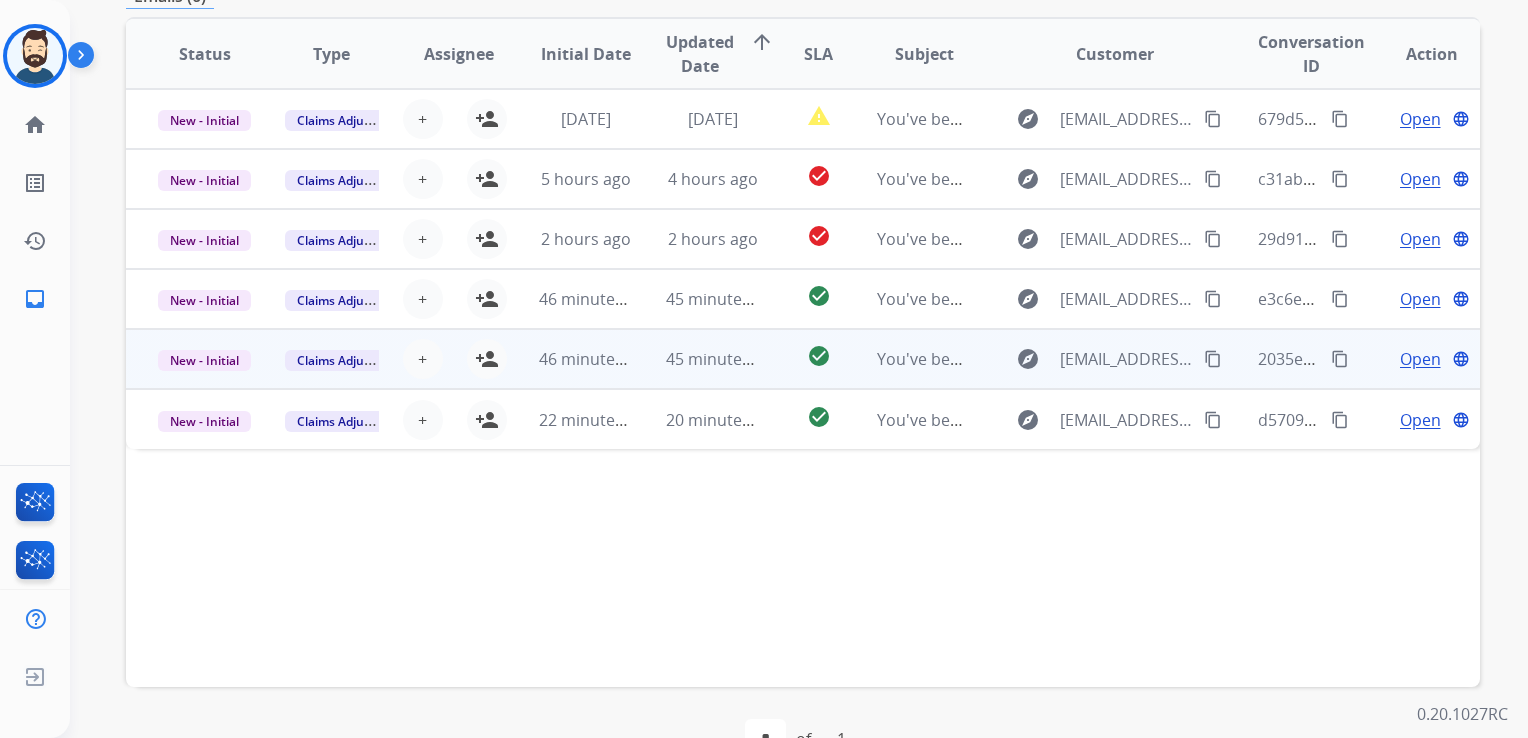 scroll, scrollTop: 400, scrollLeft: 0, axis: vertical 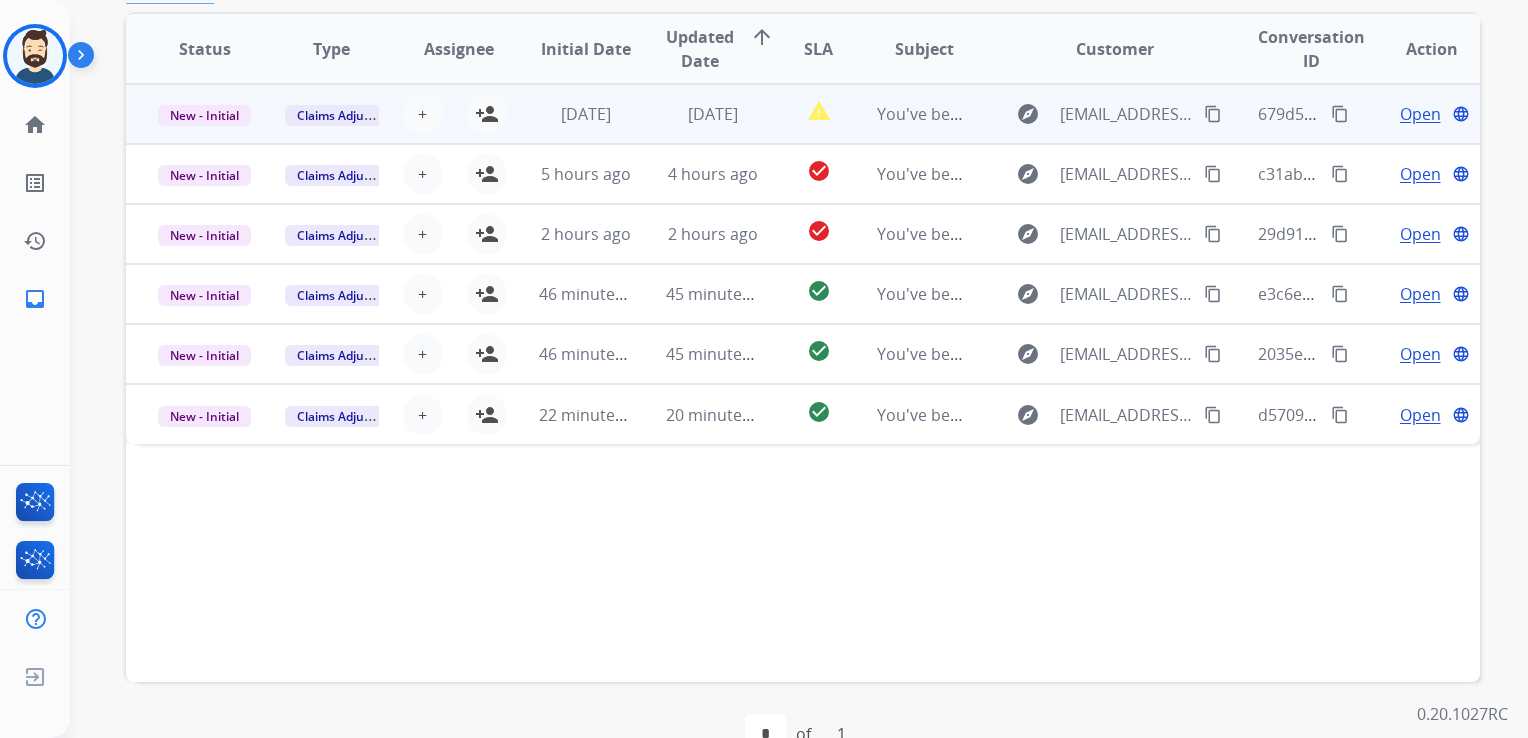 click on "[DATE]" at bounding box center [697, 114] 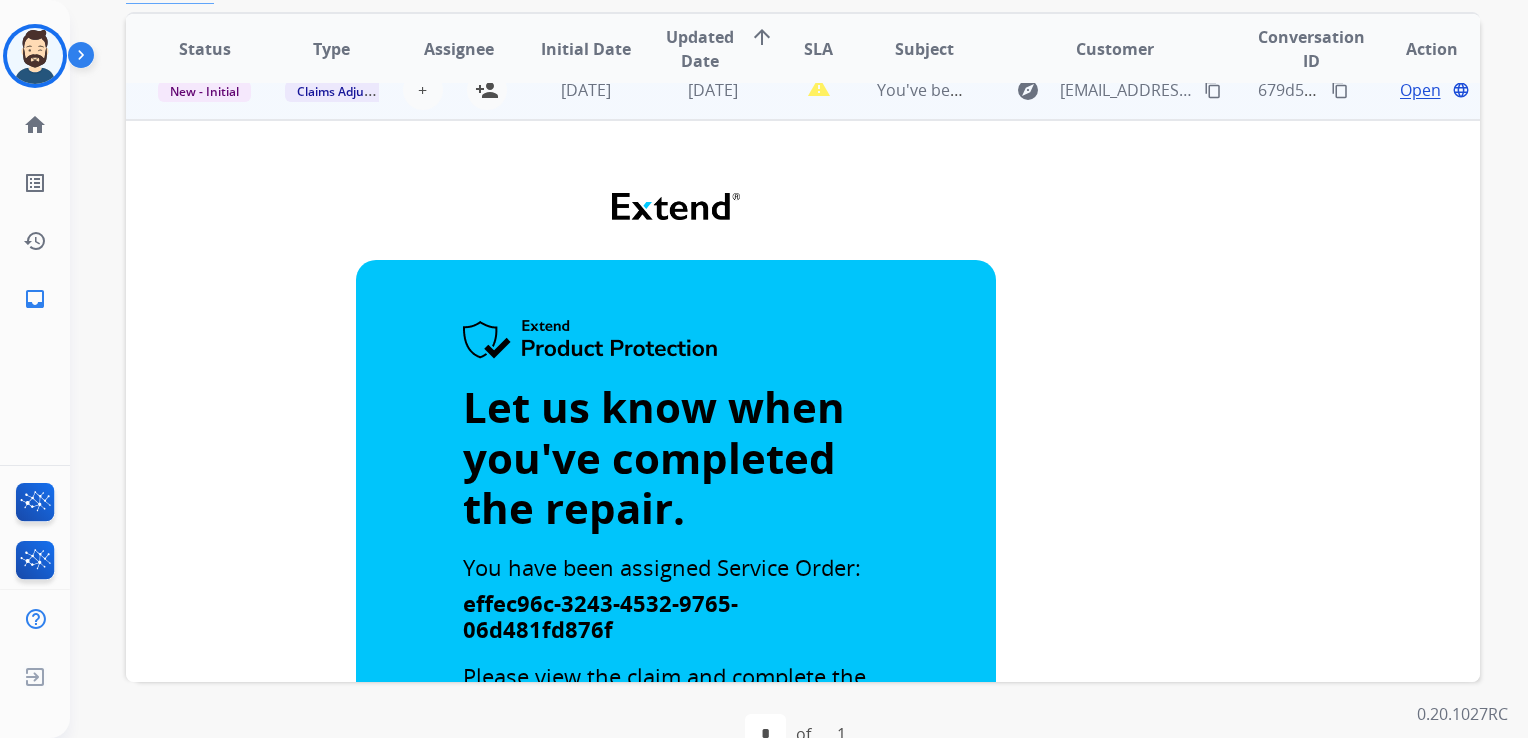 scroll, scrollTop: 0, scrollLeft: 0, axis: both 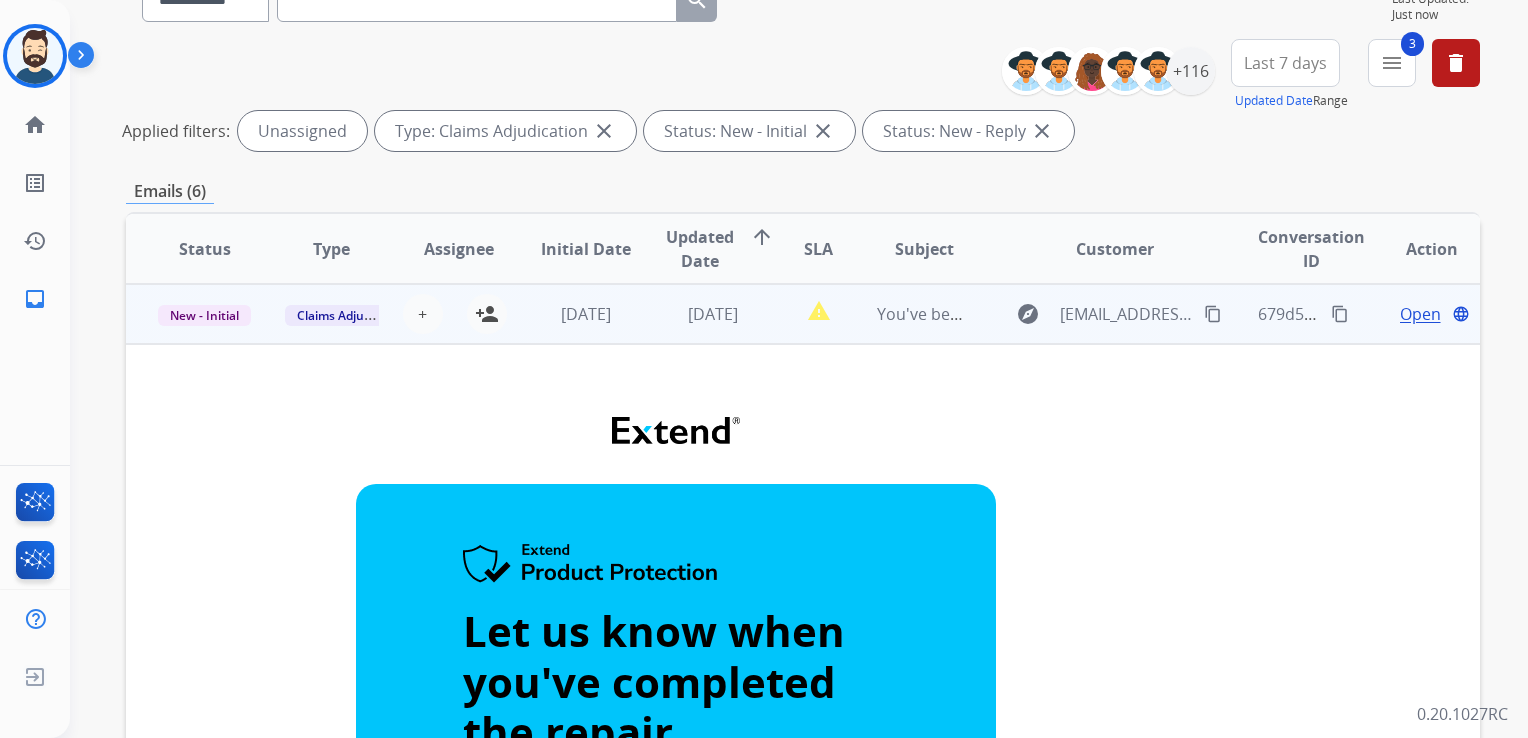 click on "[DATE]" at bounding box center (697, 314) 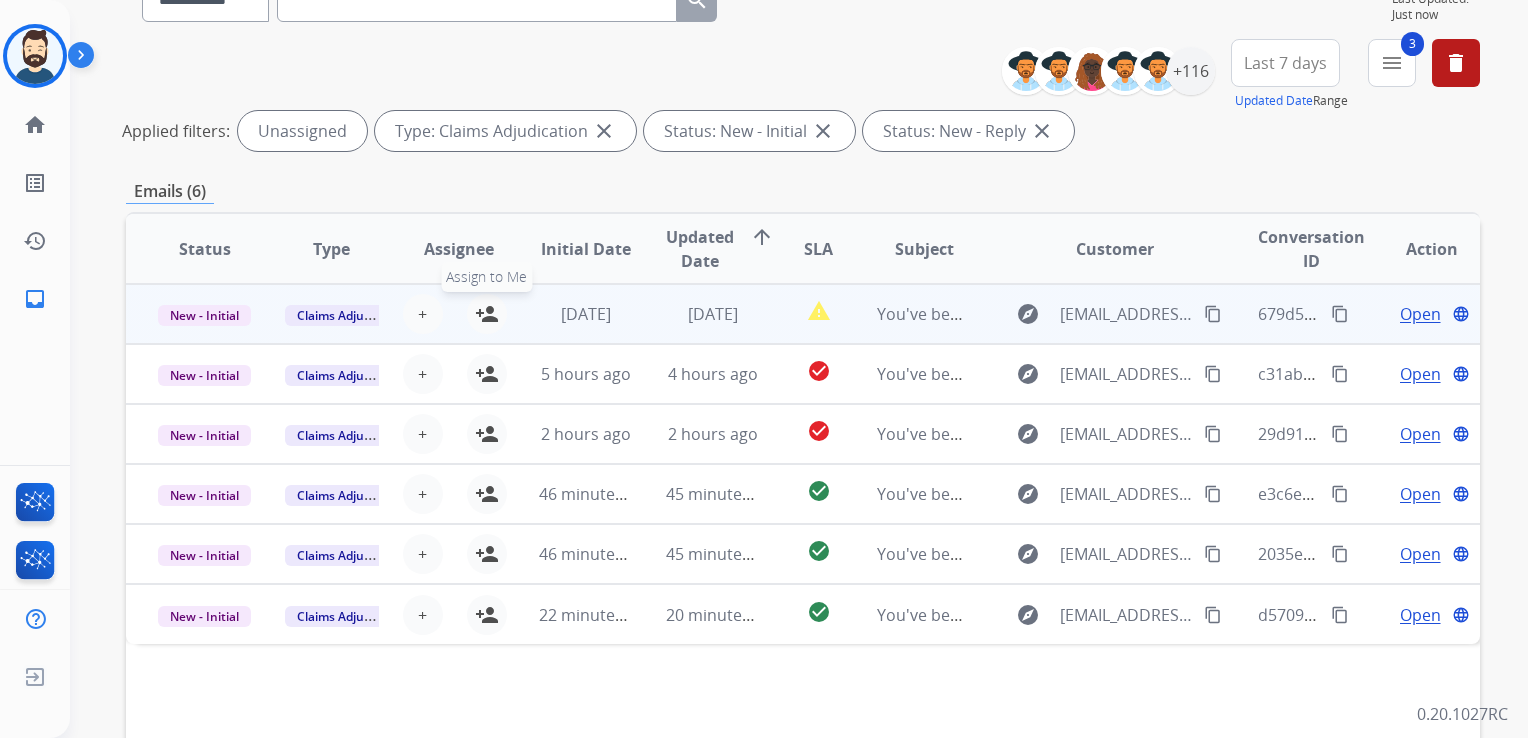 click on "person_add" at bounding box center [487, 314] 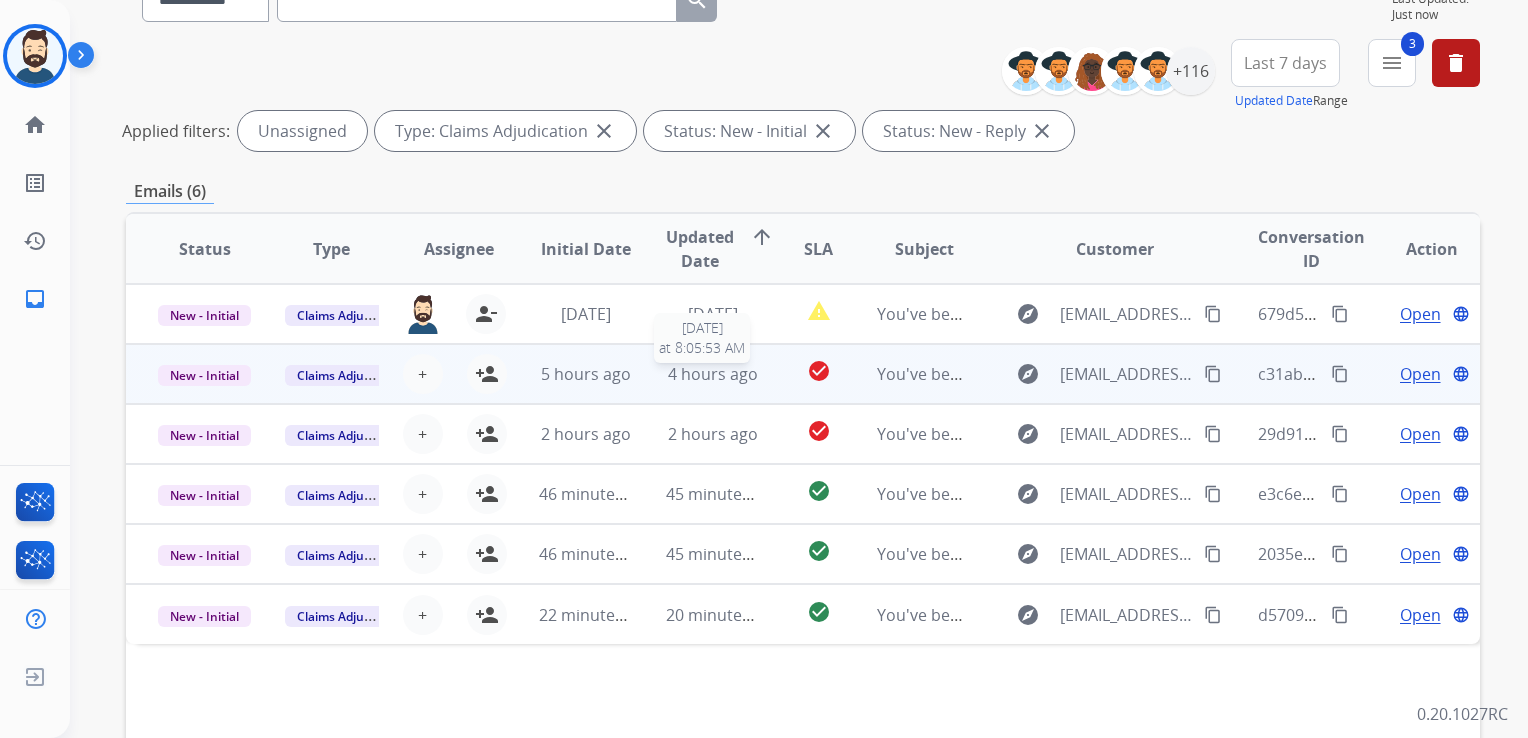 click on "4 hours ago" at bounding box center (713, 374) 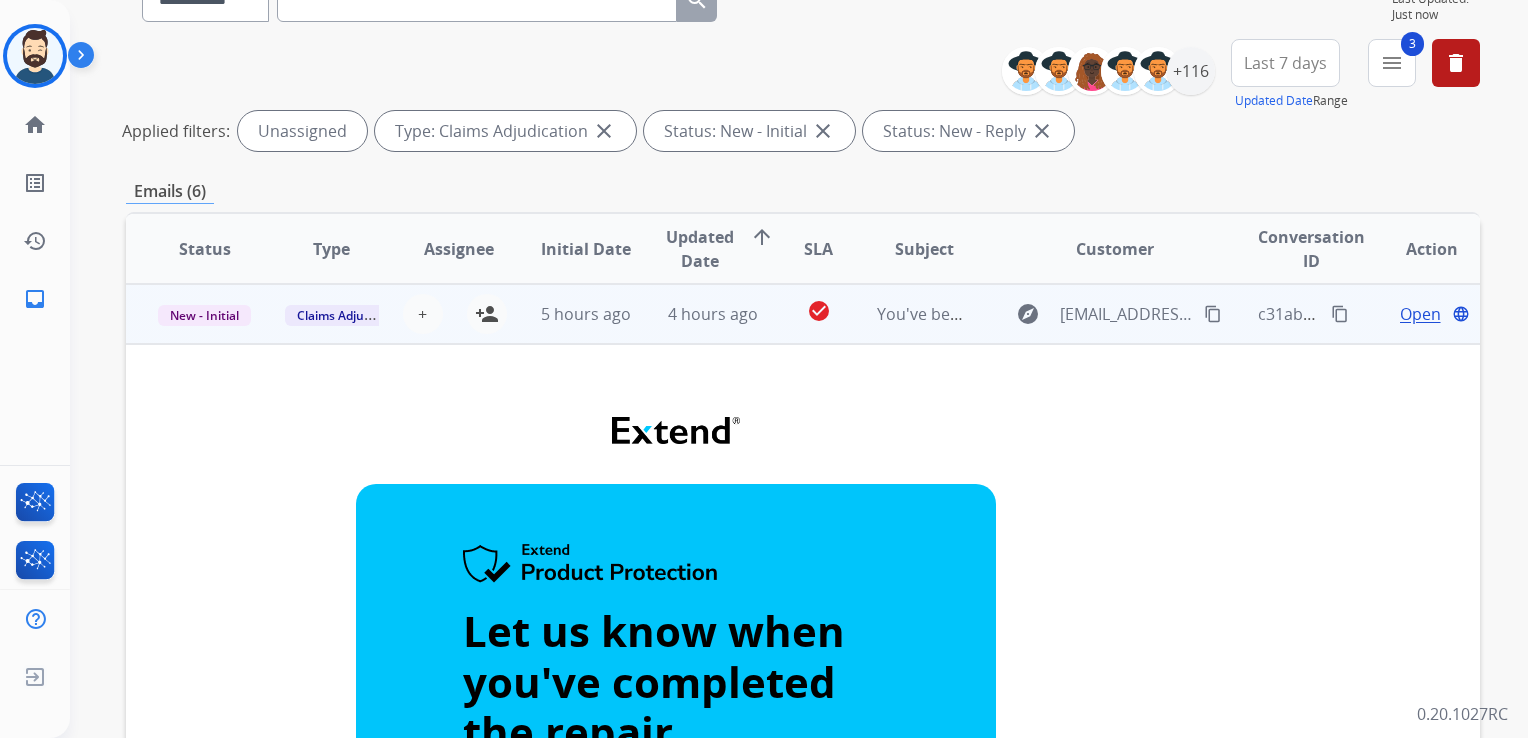 scroll, scrollTop: 0, scrollLeft: 0, axis: both 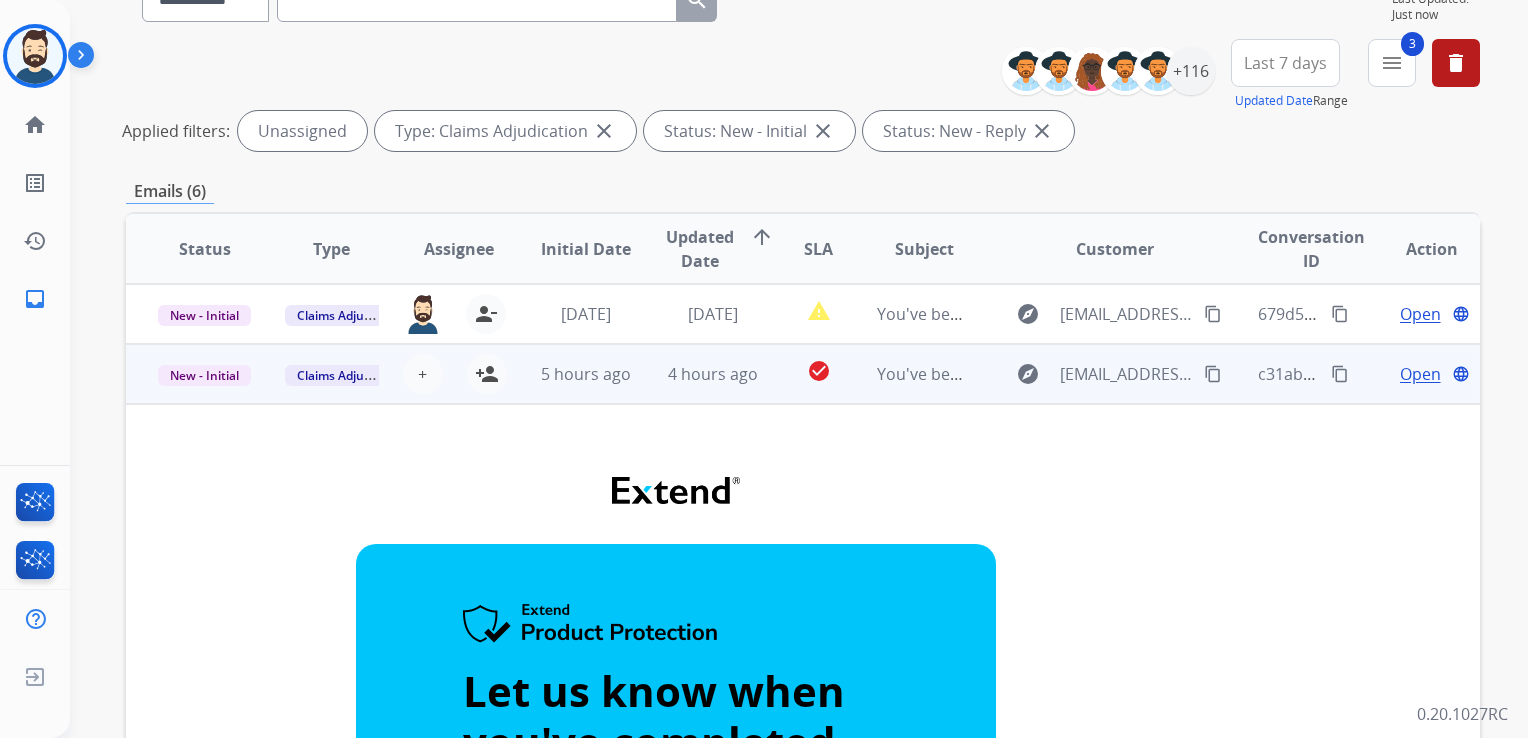click on "4 hours ago" at bounding box center (697, 374) 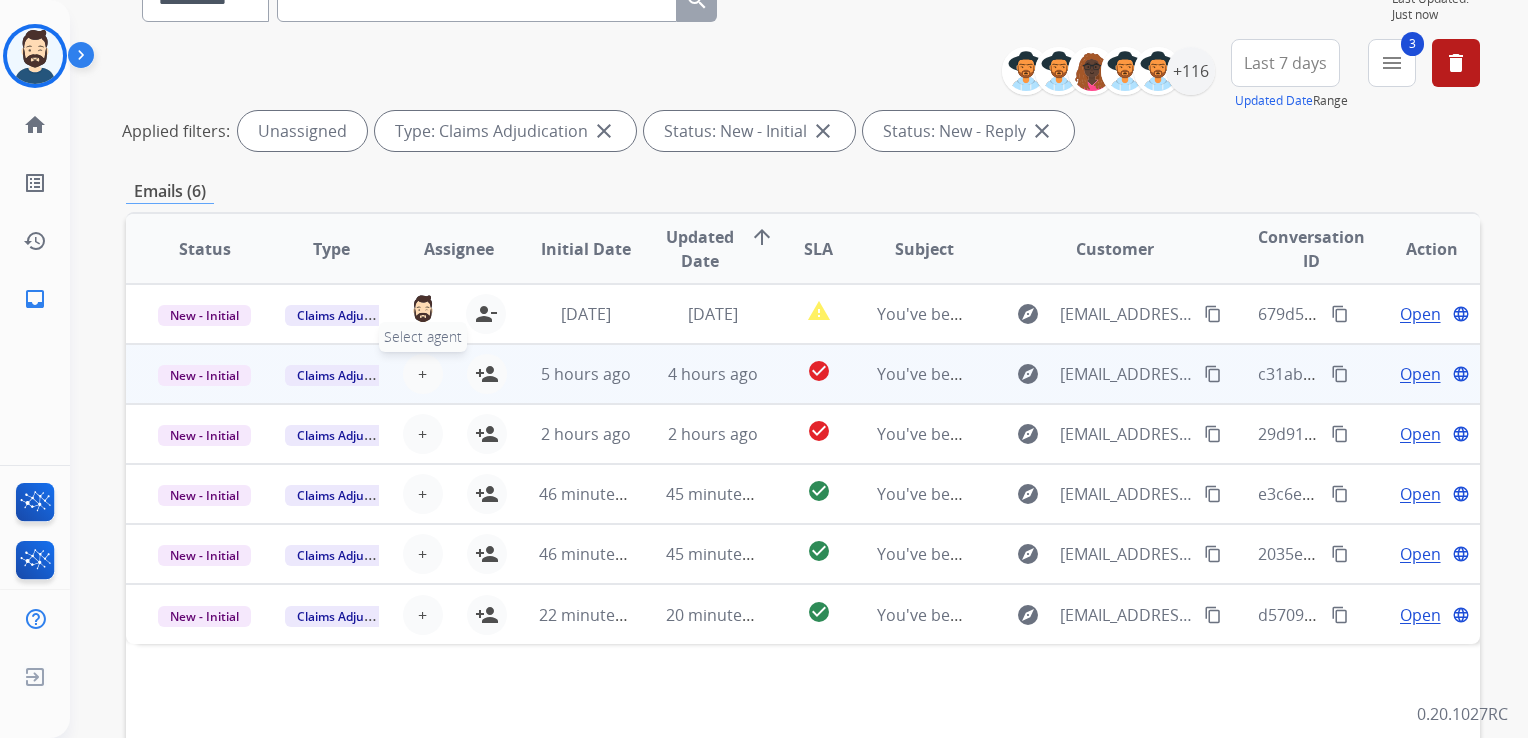 click on "+ Select agent" at bounding box center (423, 374) 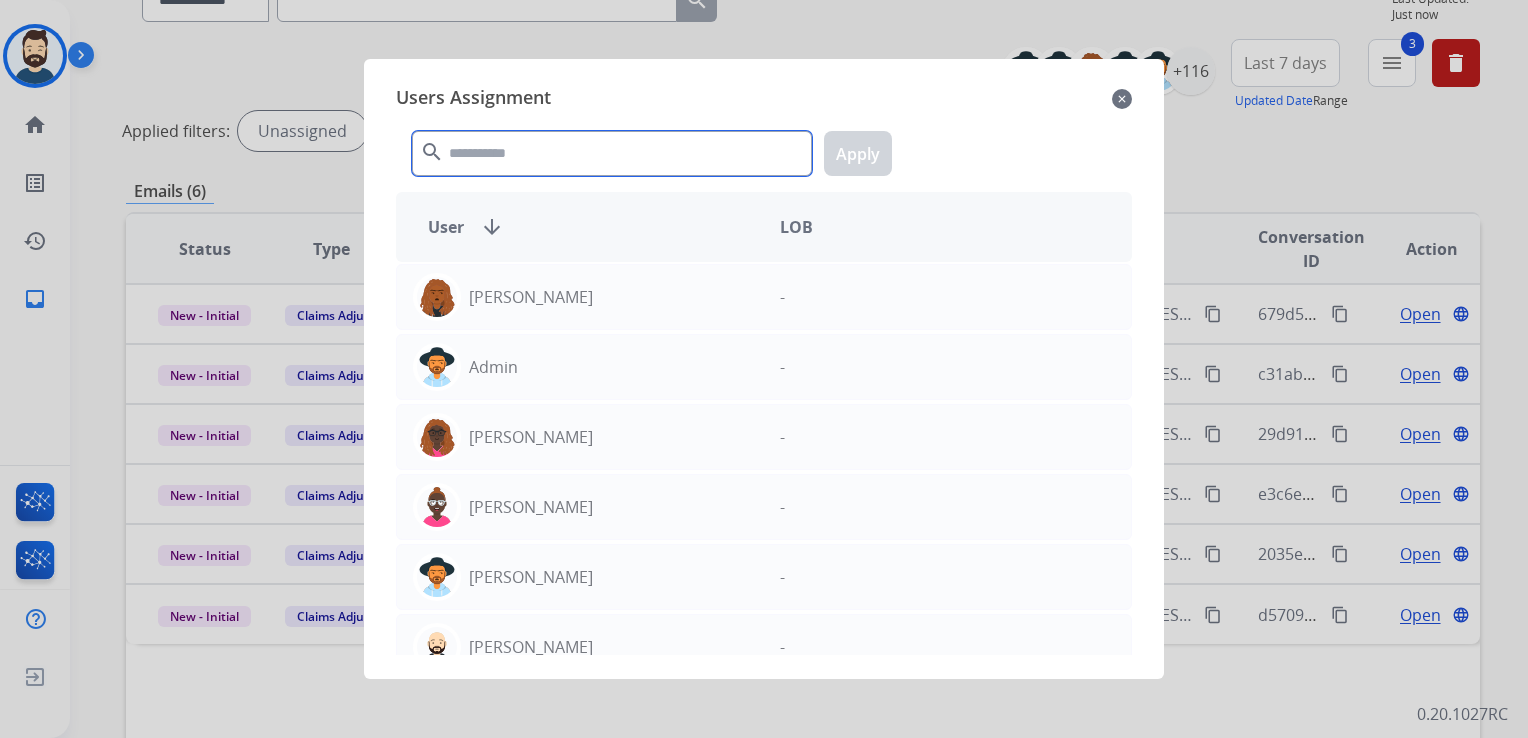 drag, startPoint x: 508, startPoint y: 130, endPoint x: 486, endPoint y: 146, distance: 27.202942 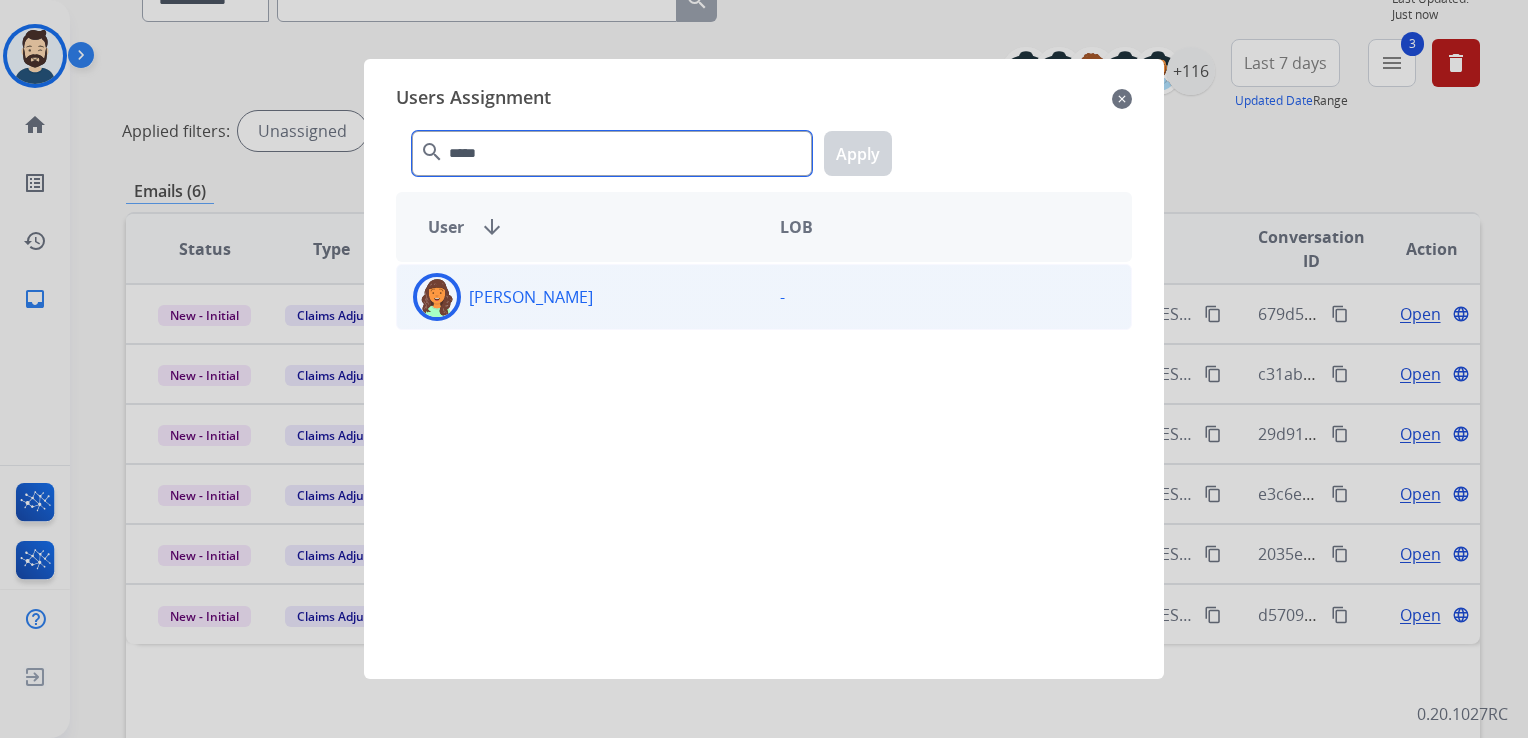 type on "*****" 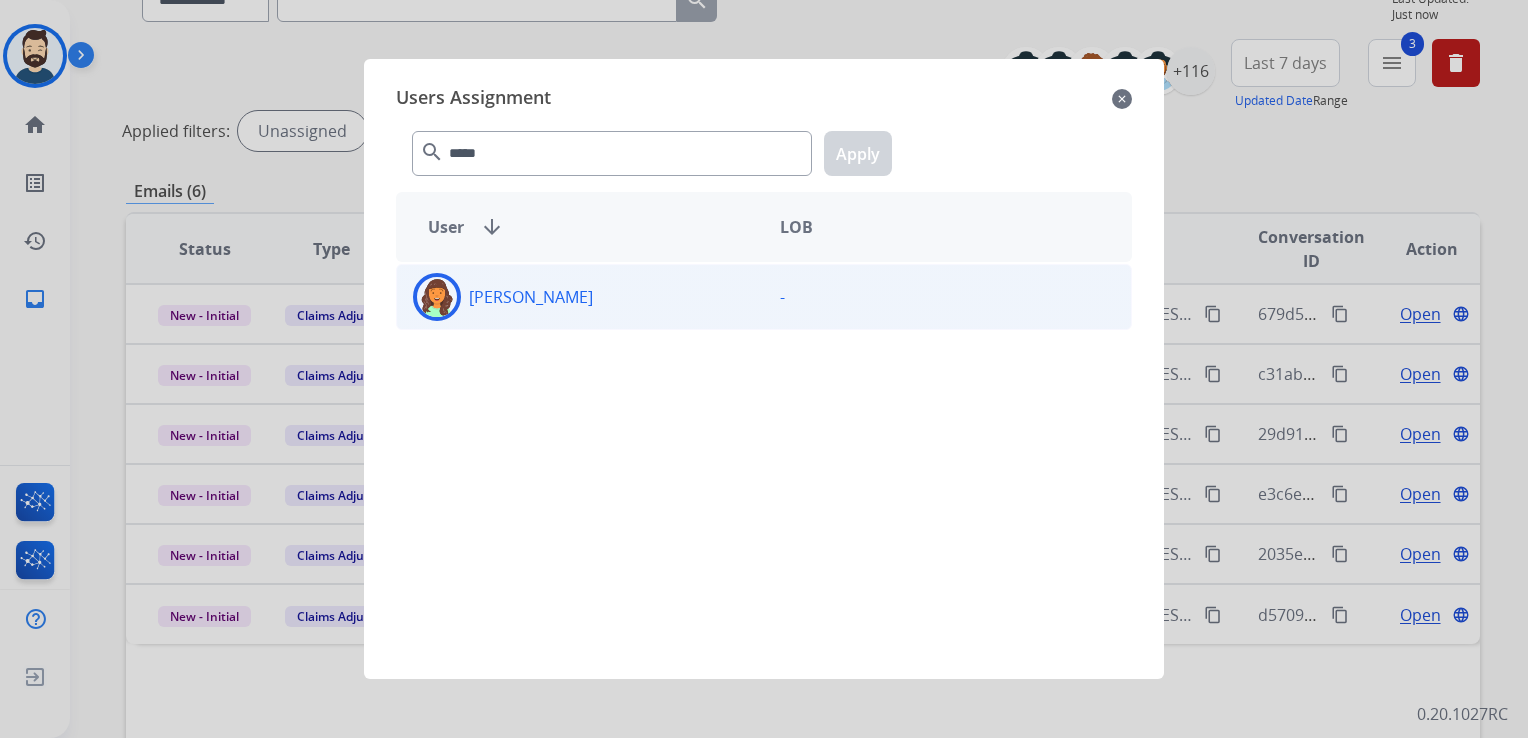 click 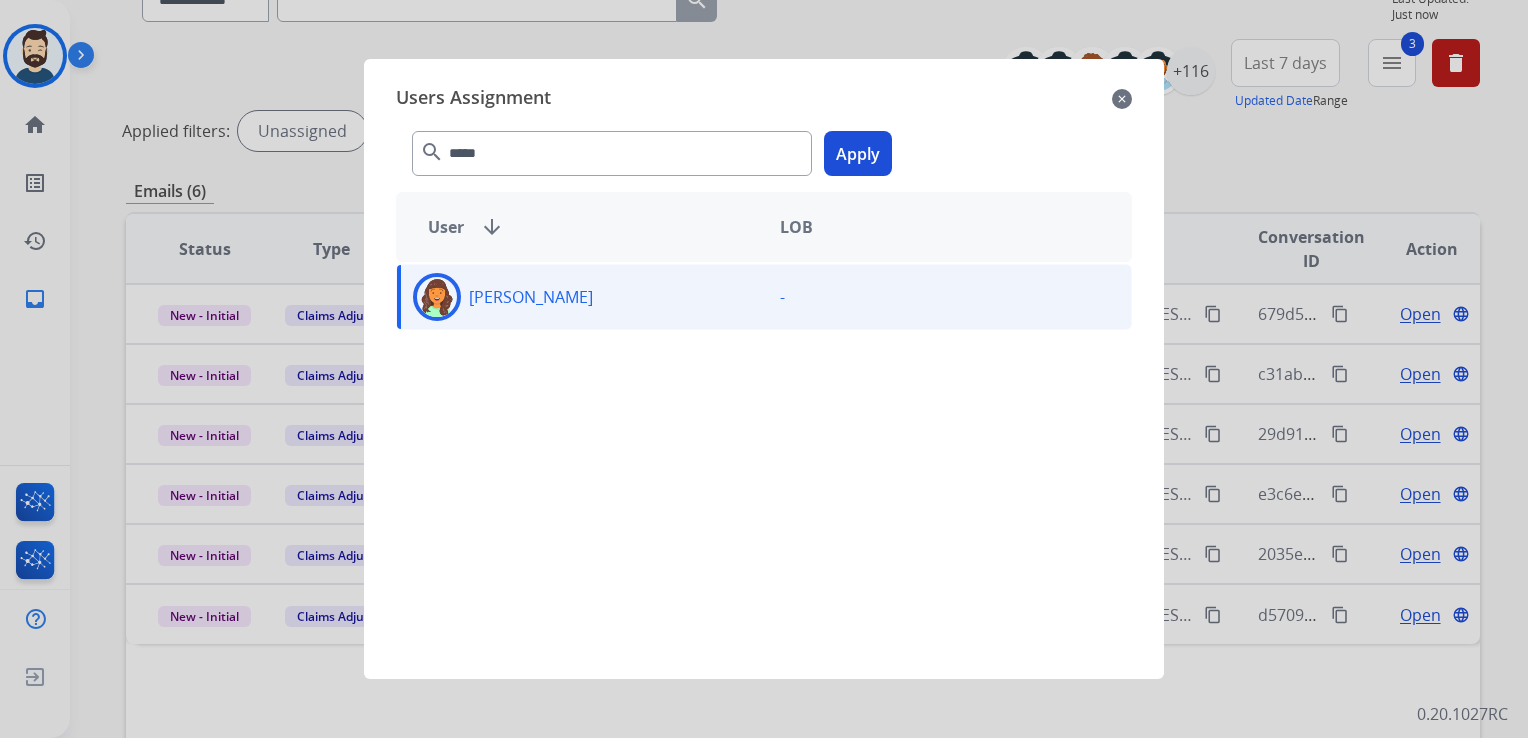 click on "Apply" 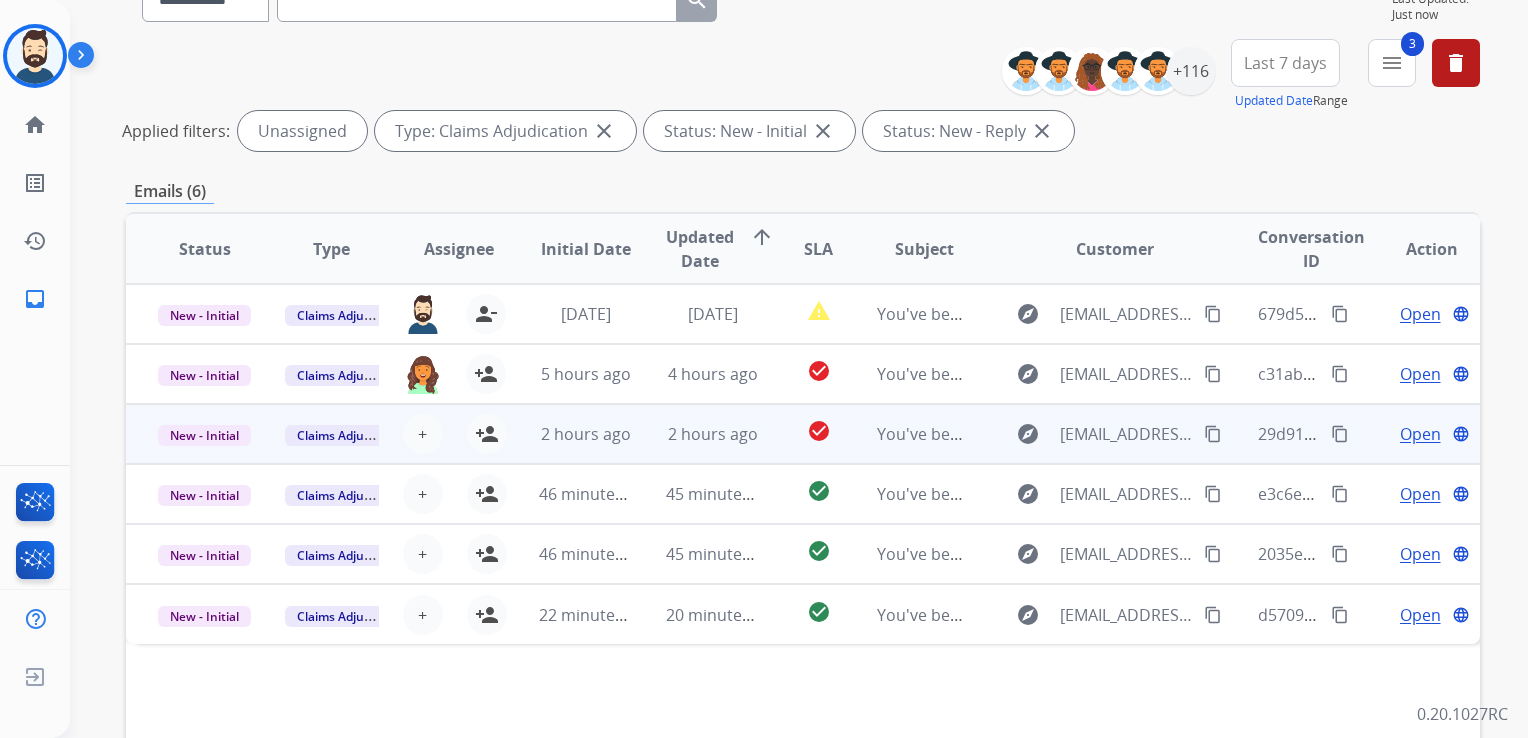 click on "2 hours ago" at bounding box center [697, 434] 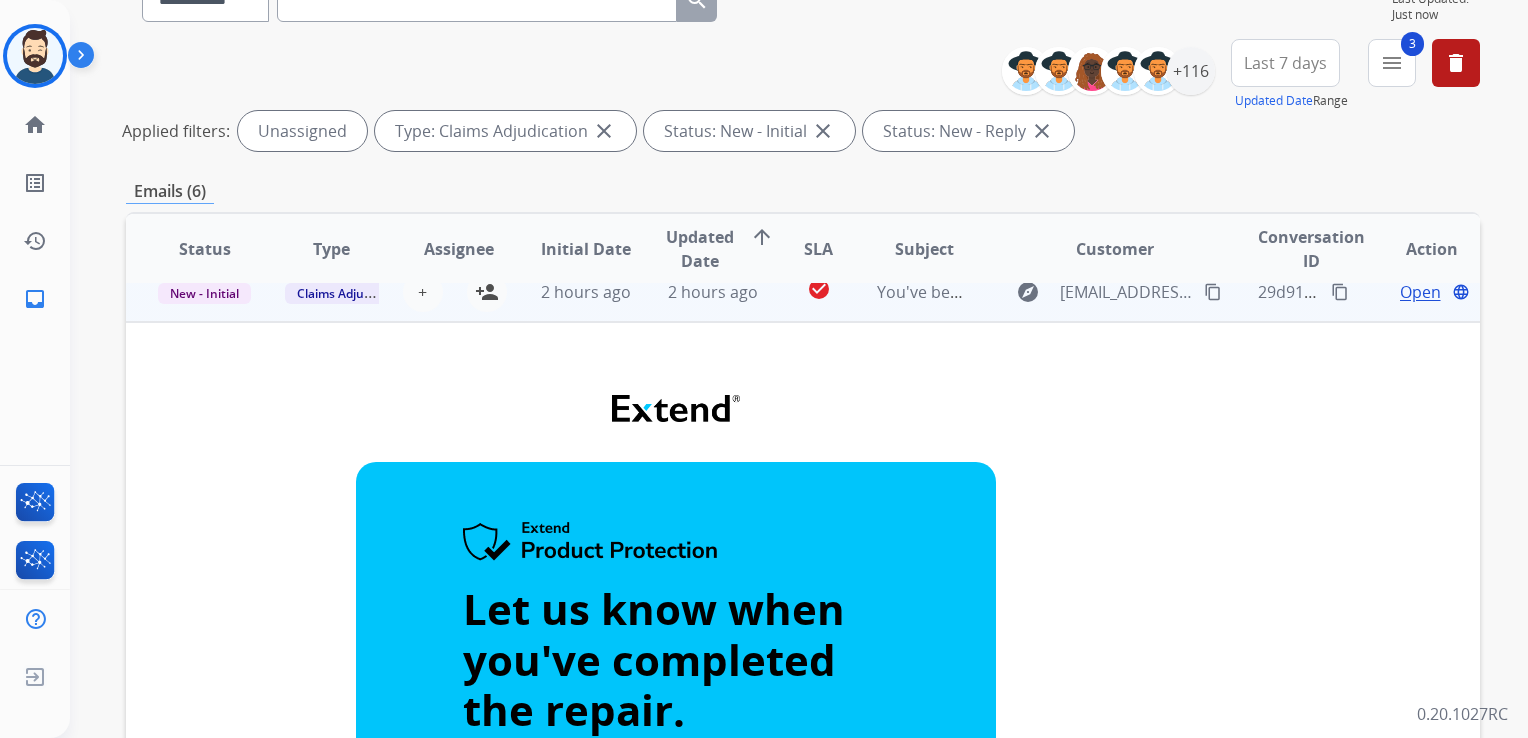 scroll, scrollTop: 20, scrollLeft: 0, axis: vertical 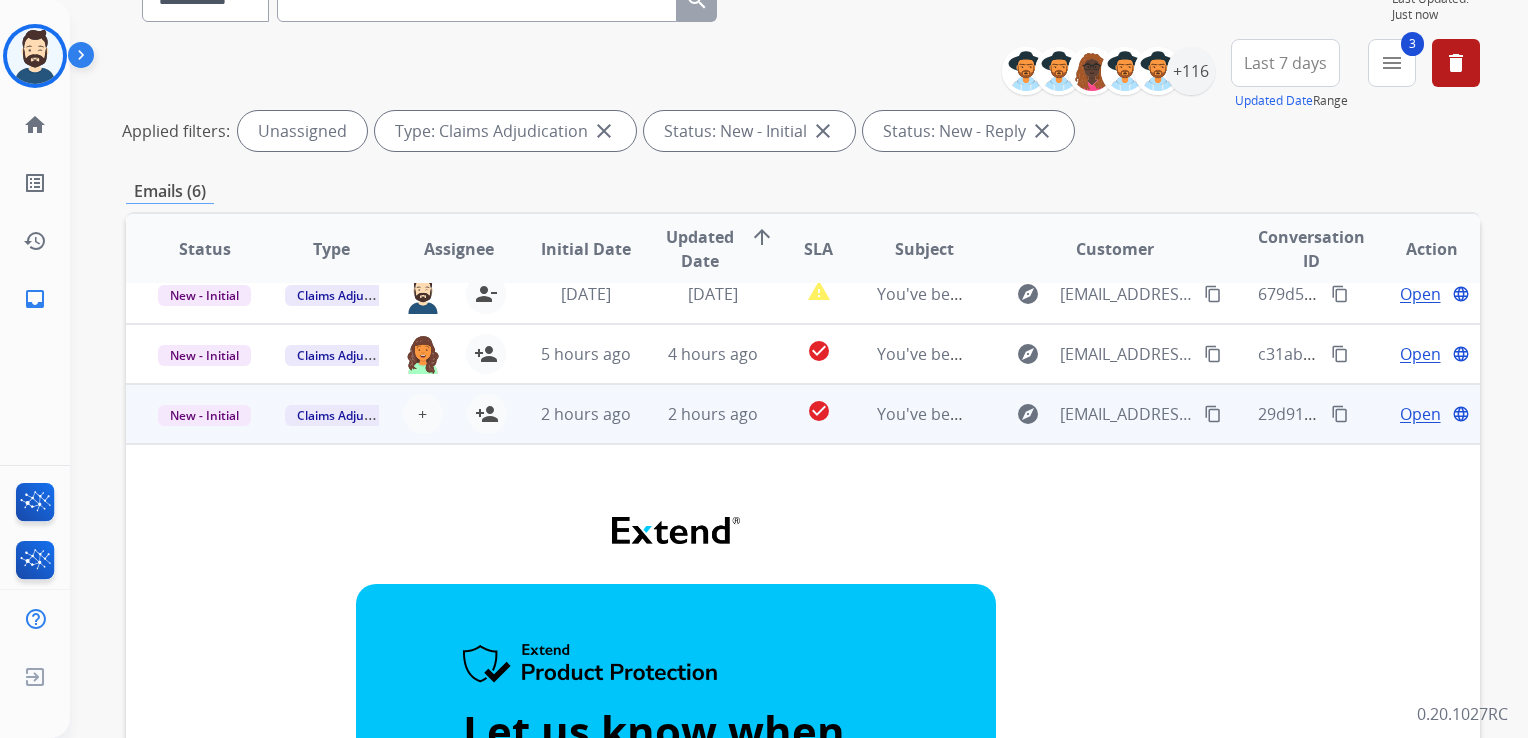 click on "2 hours ago" at bounding box center (697, 414) 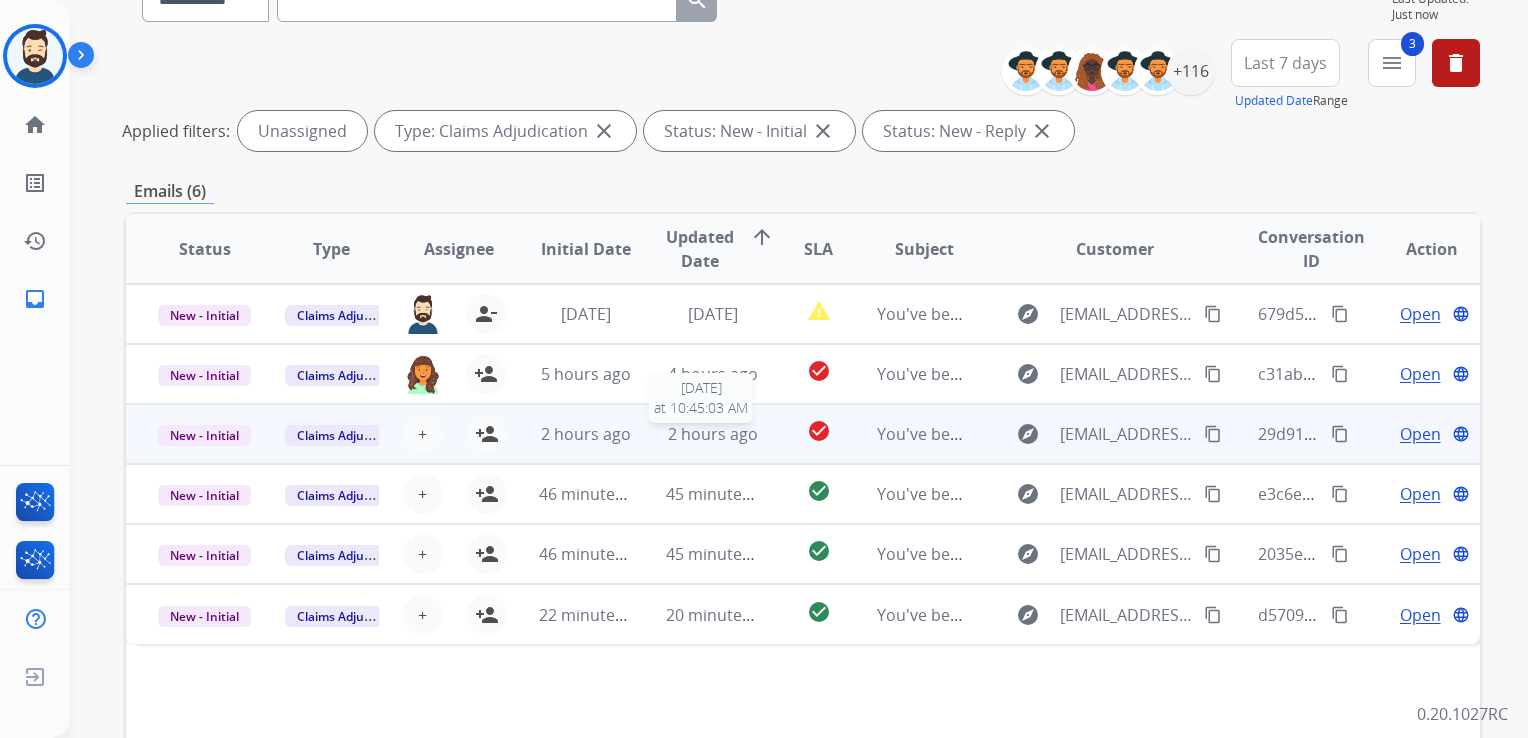scroll, scrollTop: 0, scrollLeft: 0, axis: both 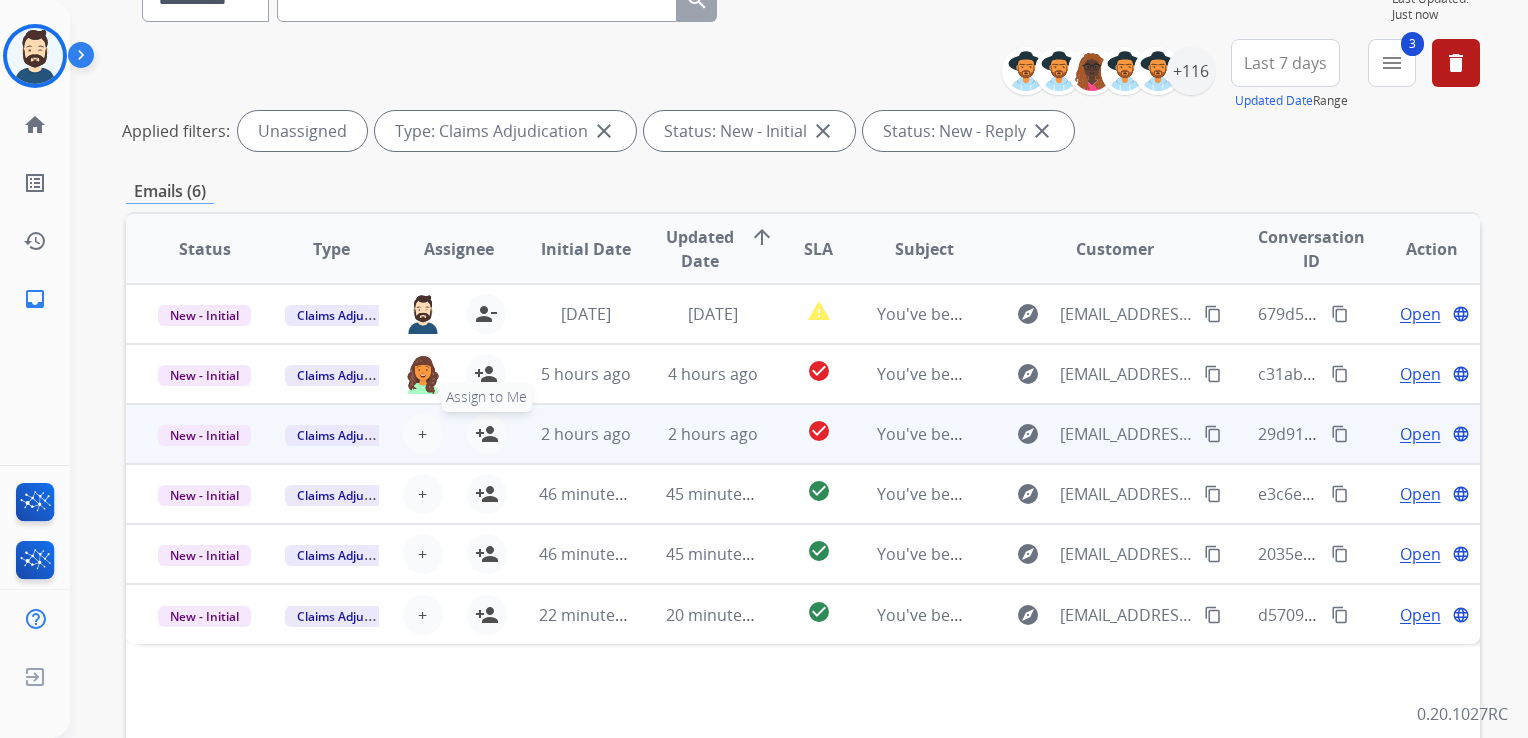 click on "person_add" at bounding box center [487, 434] 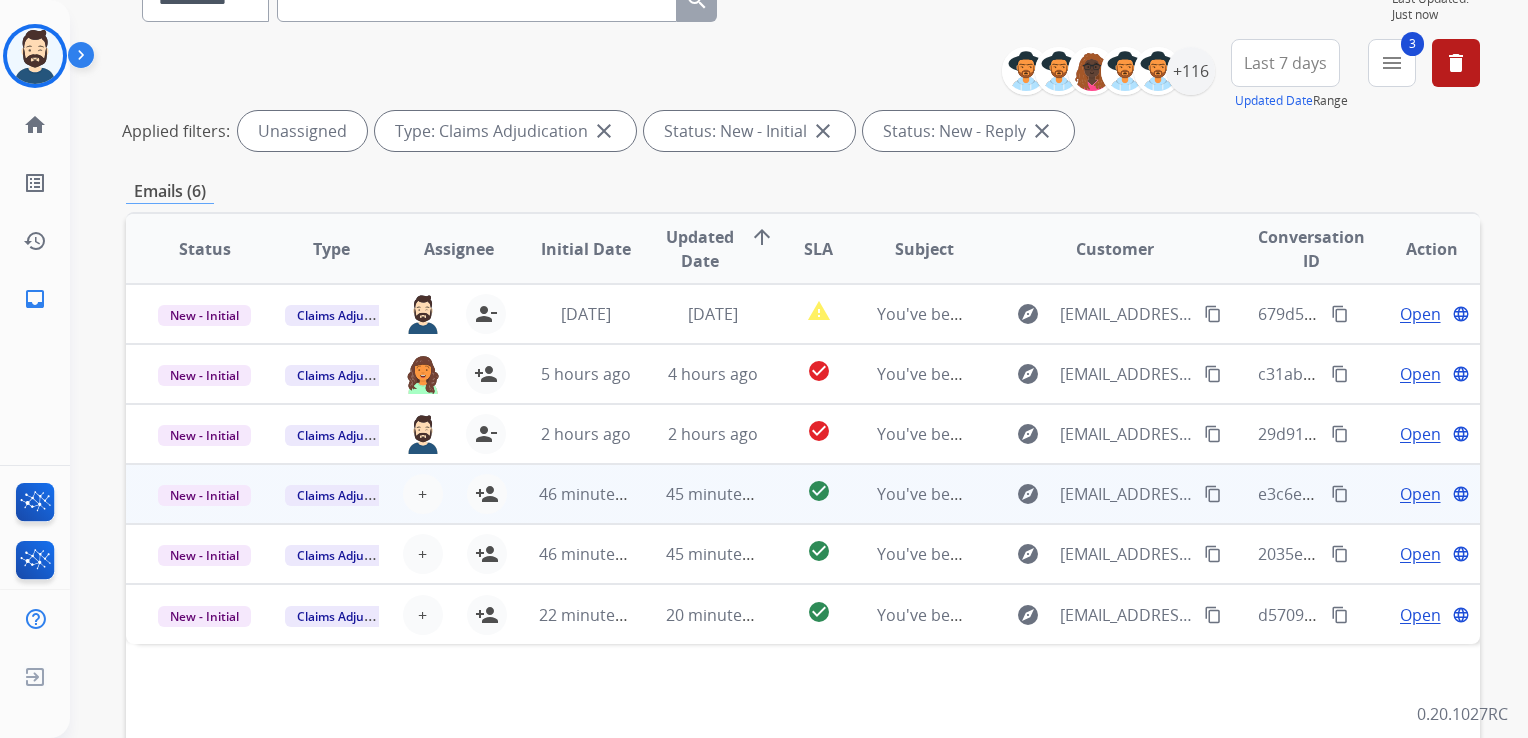 click on "45 minutes ago" at bounding box center (697, 494) 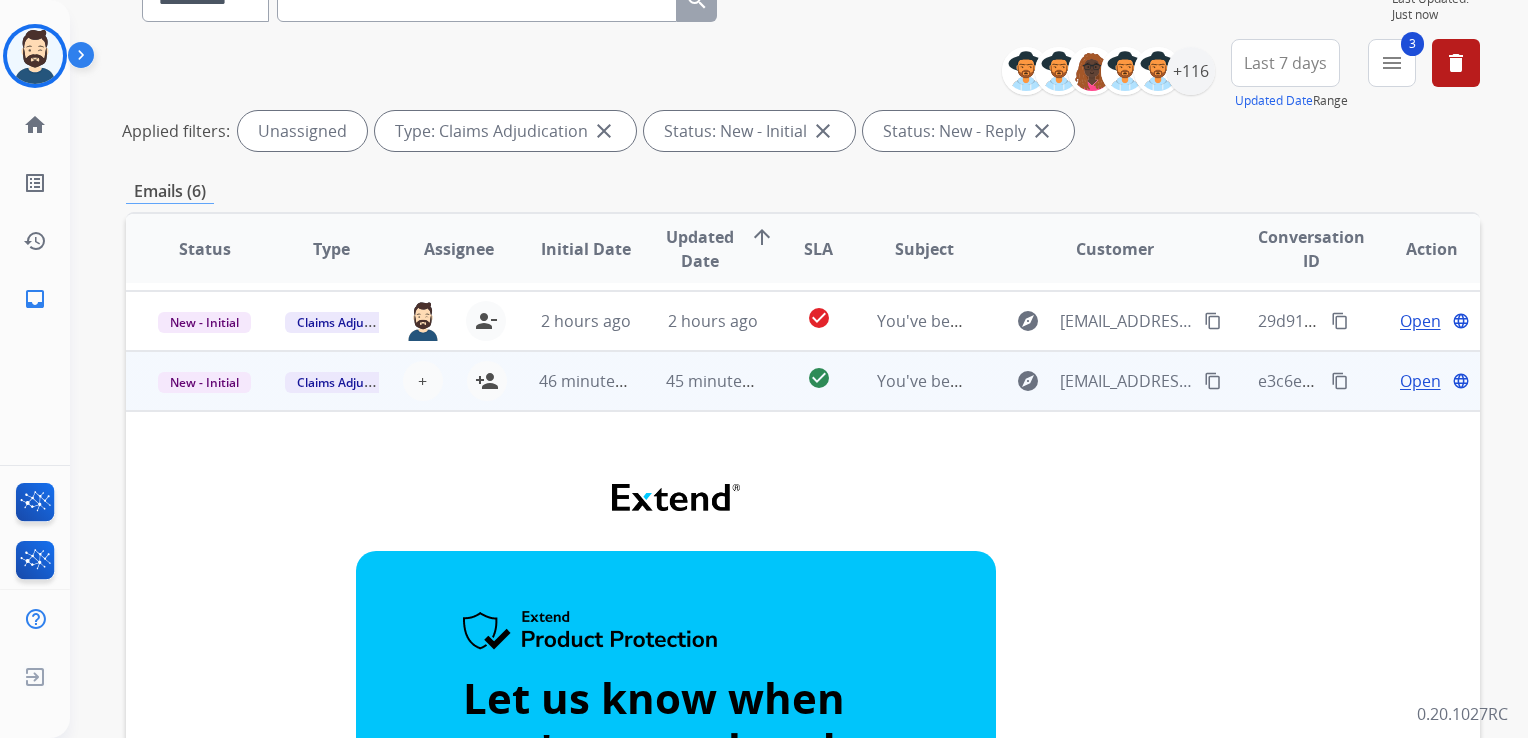 scroll, scrollTop: 78, scrollLeft: 0, axis: vertical 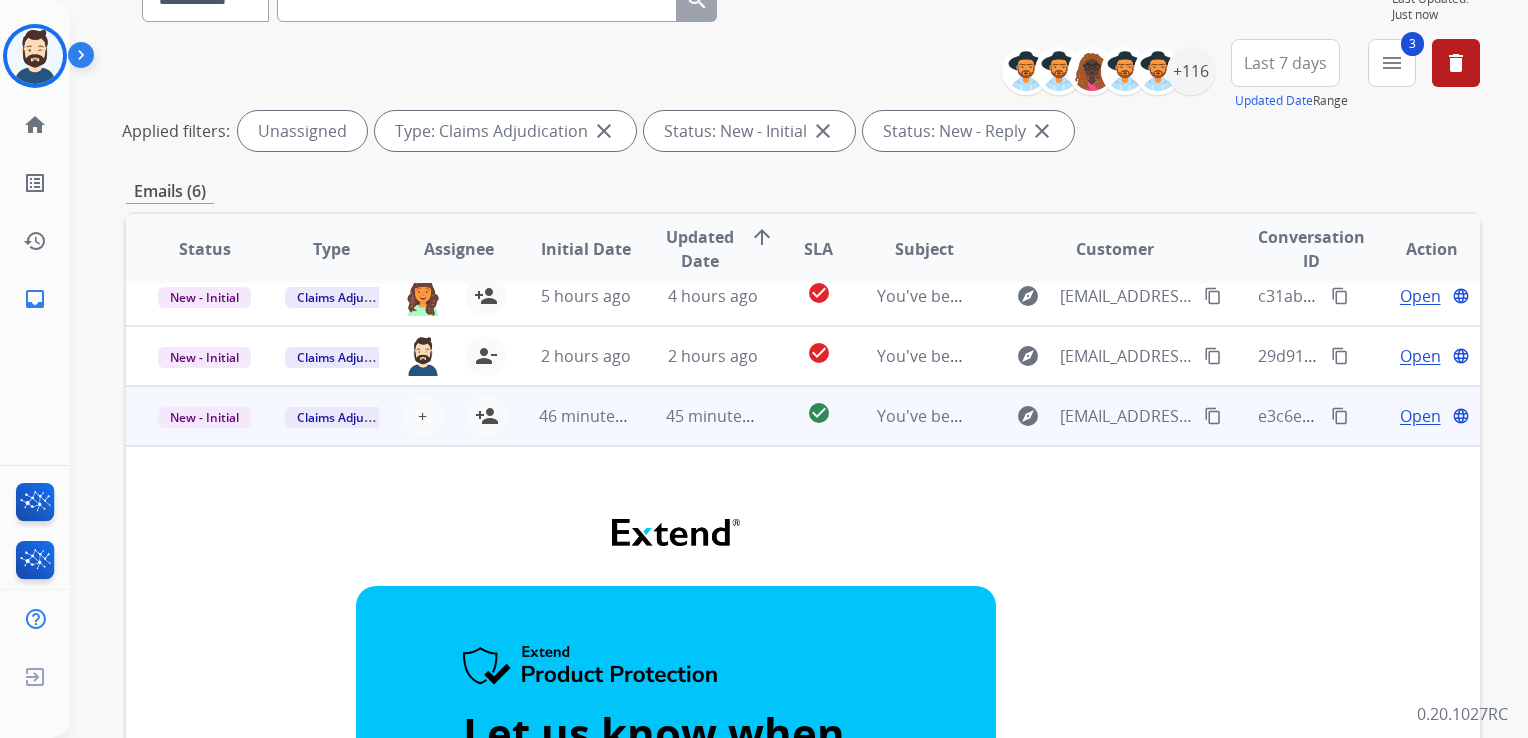 click on "45 minutes ago" at bounding box center [697, 416] 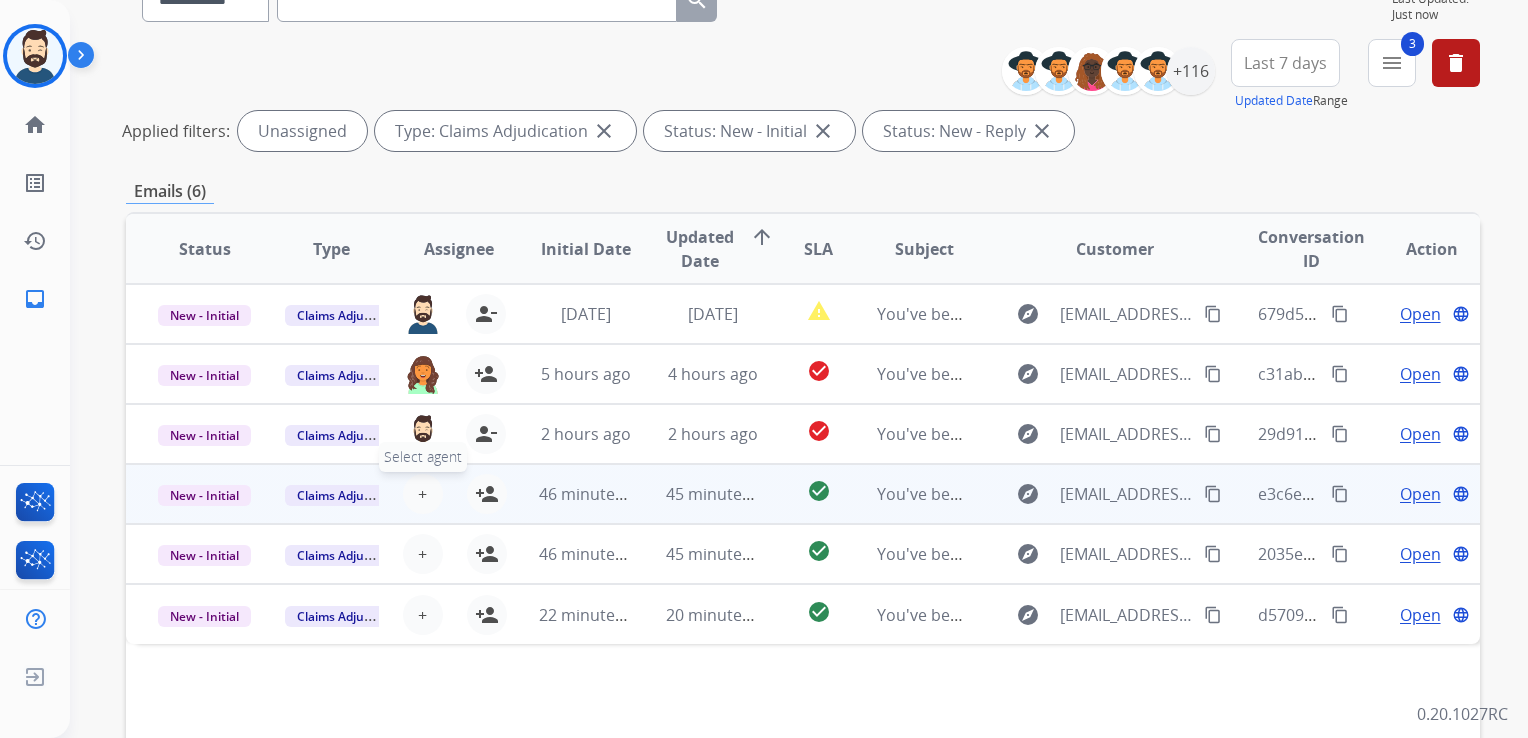 click on "+" at bounding box center [422, 494] 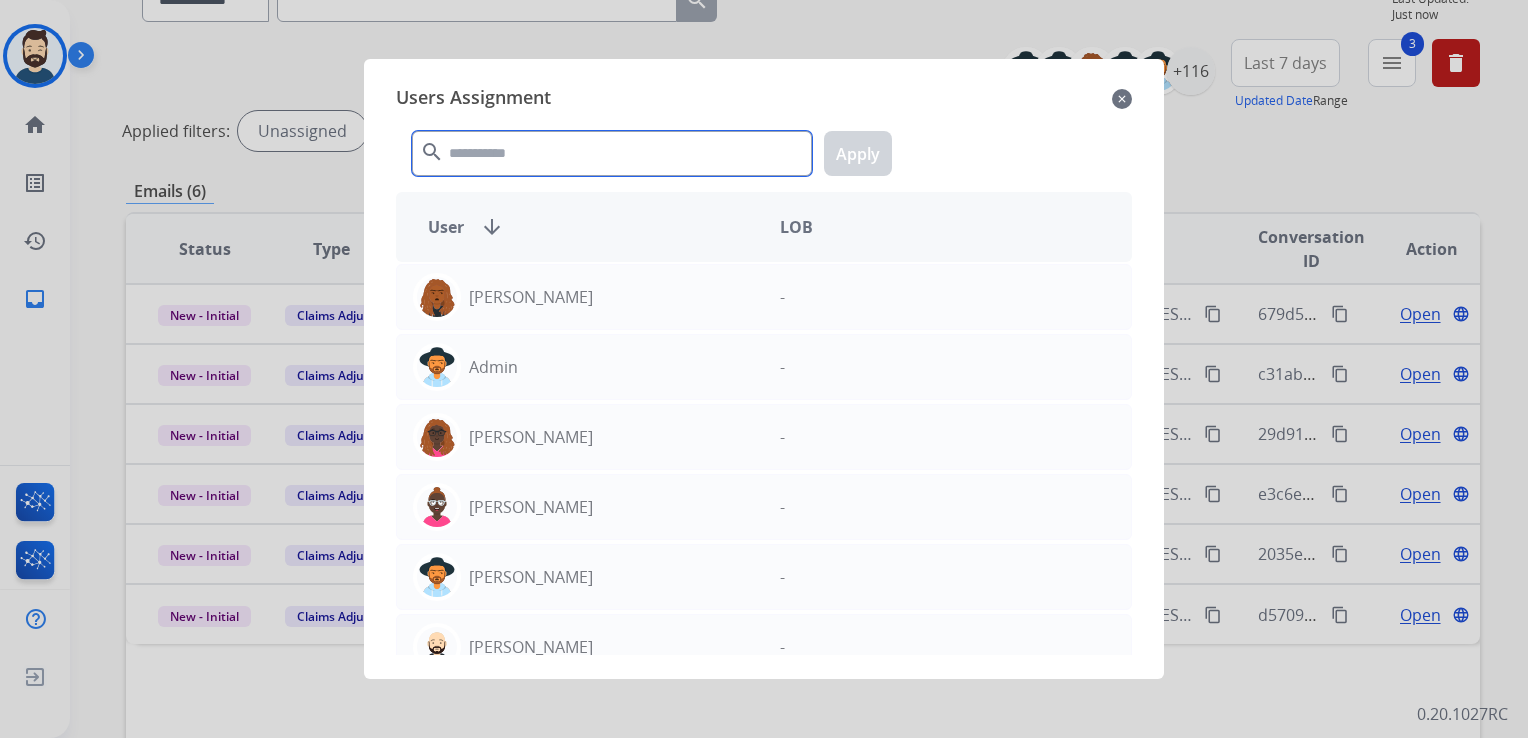click 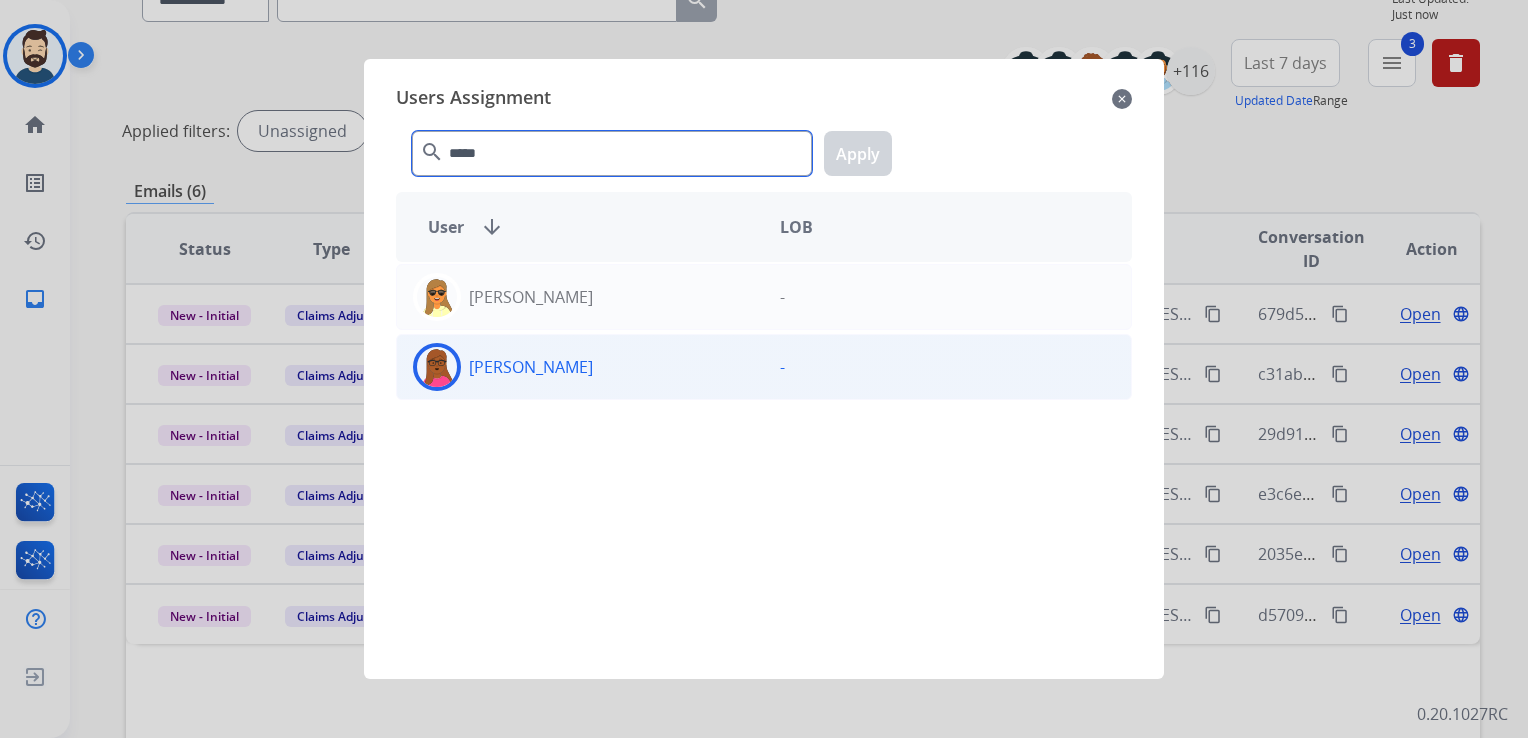 type on "*****" 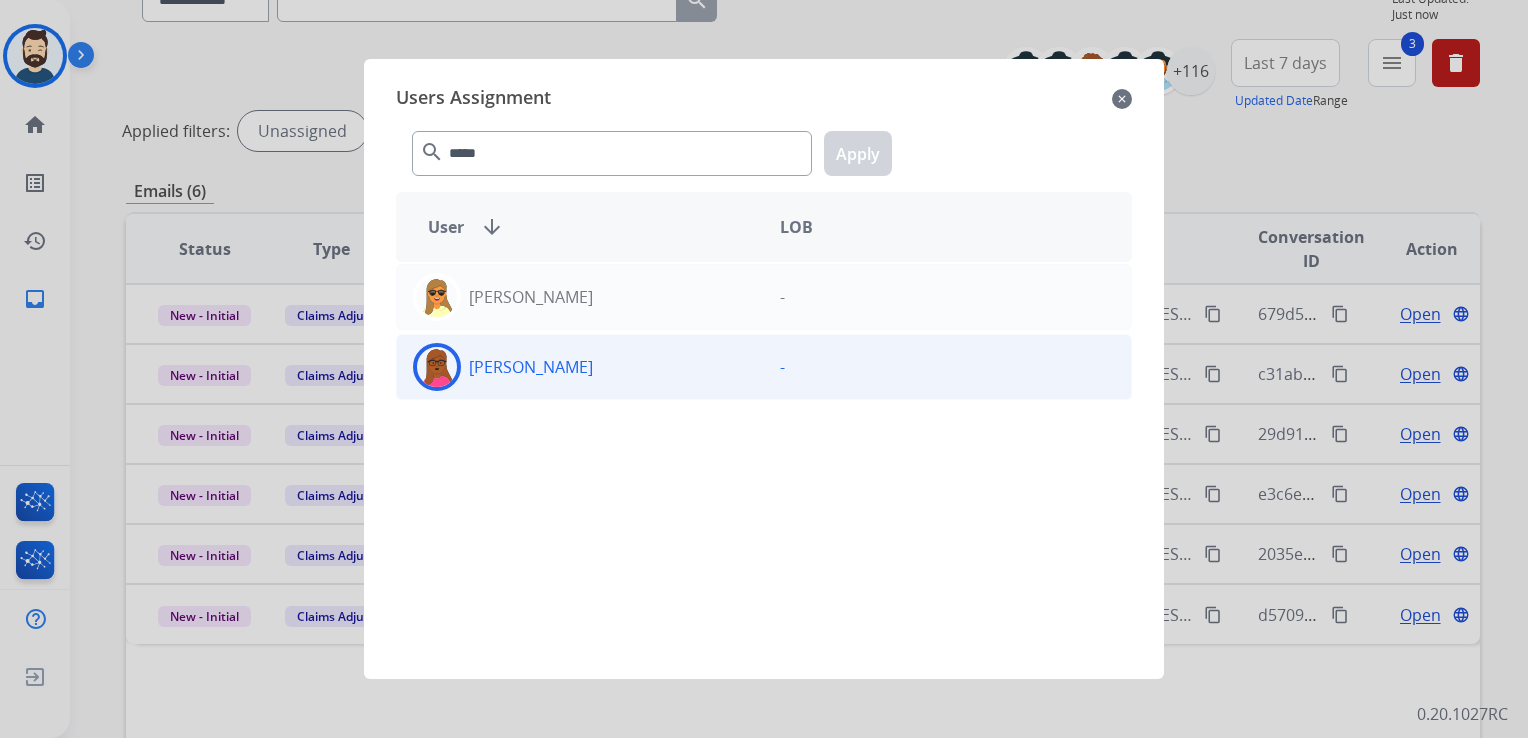 click 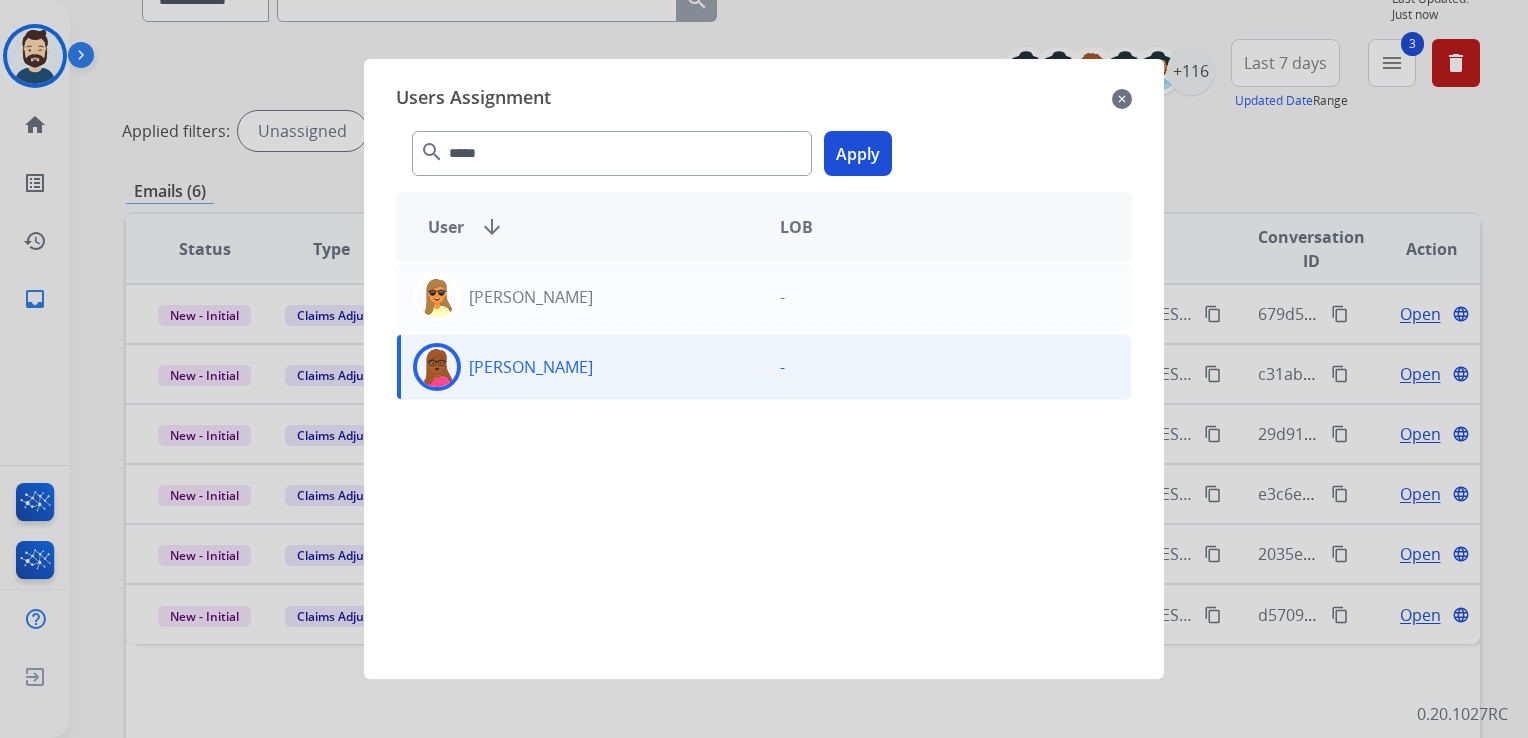 click on "Apply" 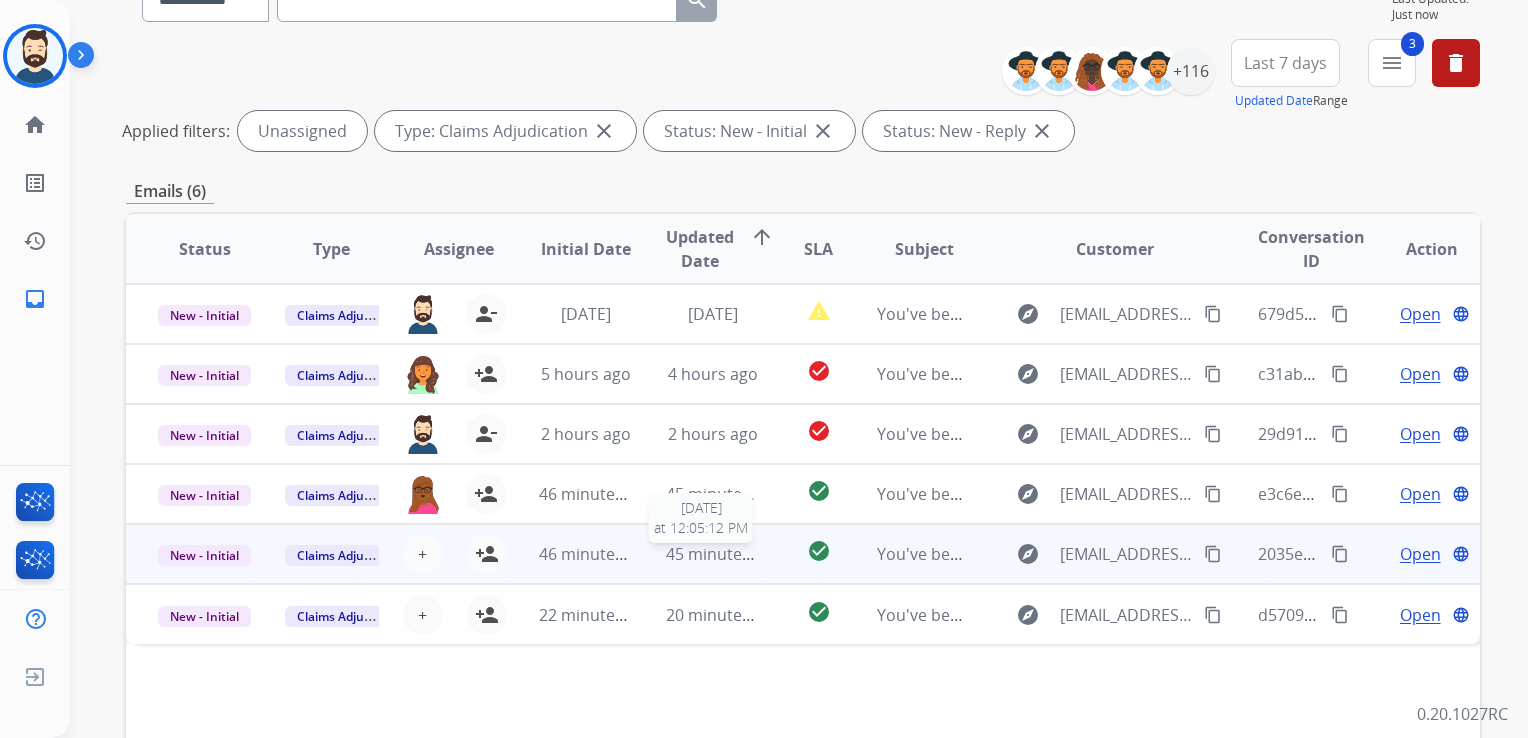 click on "45 minutes ago" at bounding box center [724, 554] 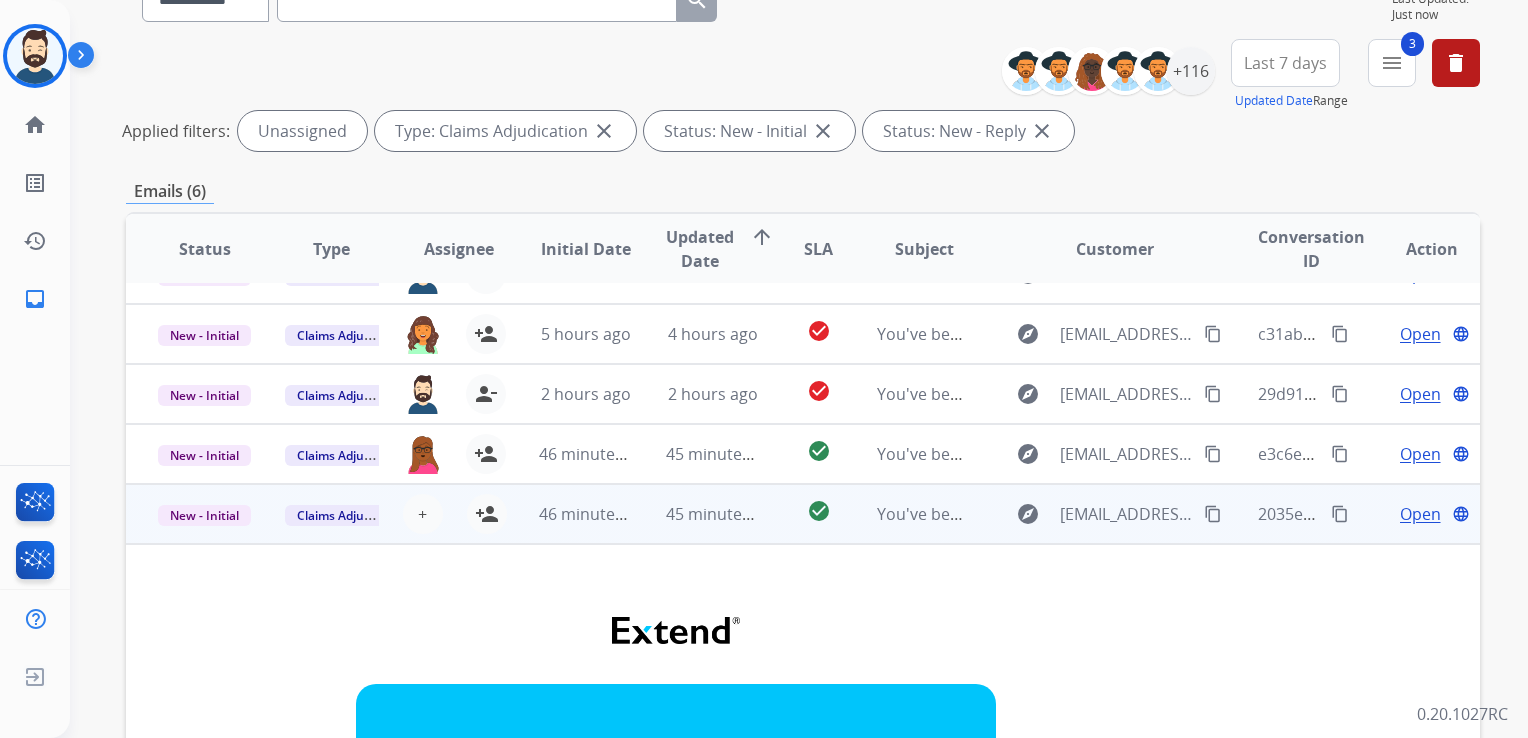scroll, scrollTop: 0, scrollLeft: 0, axis: both 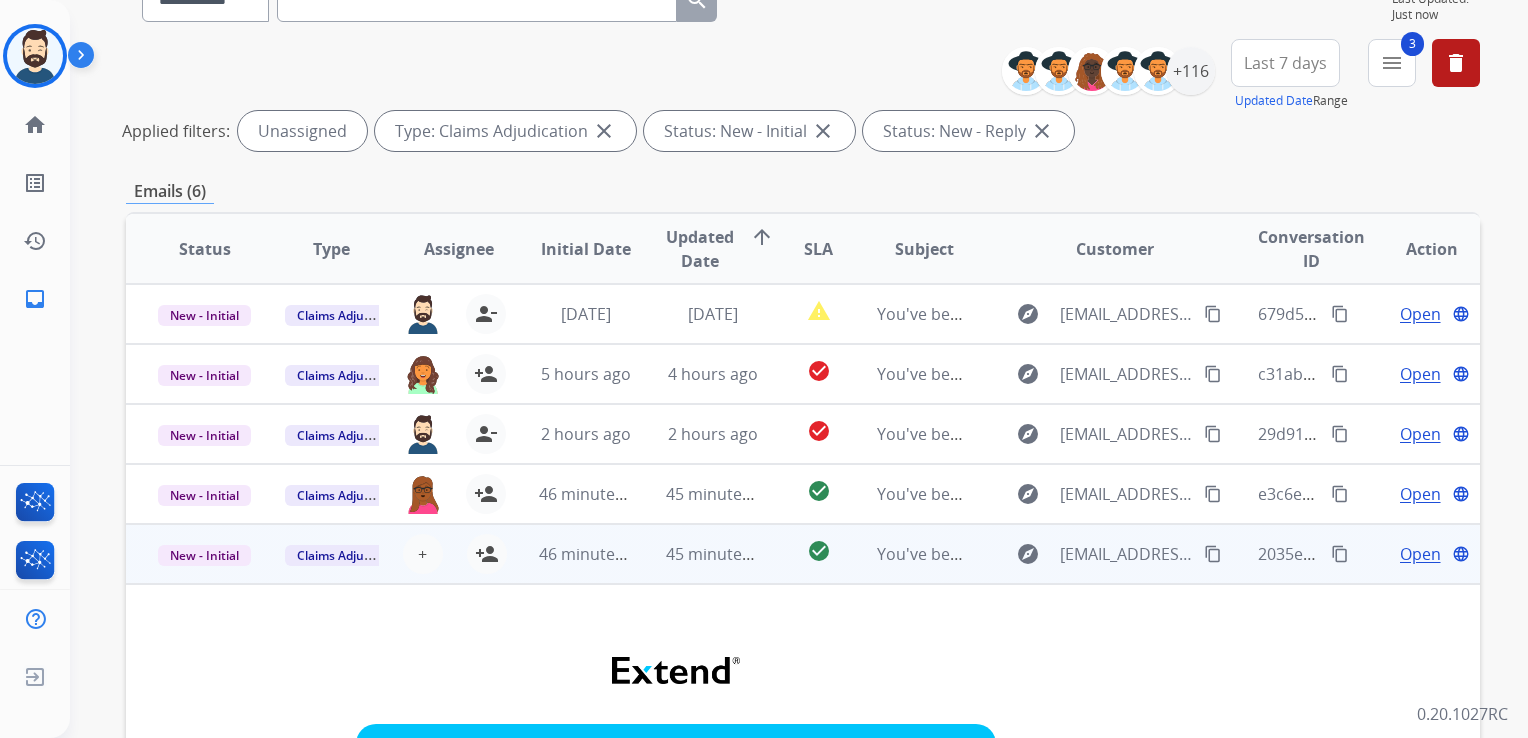 click on "45 minutes ago" at bounding box center [697, 554] 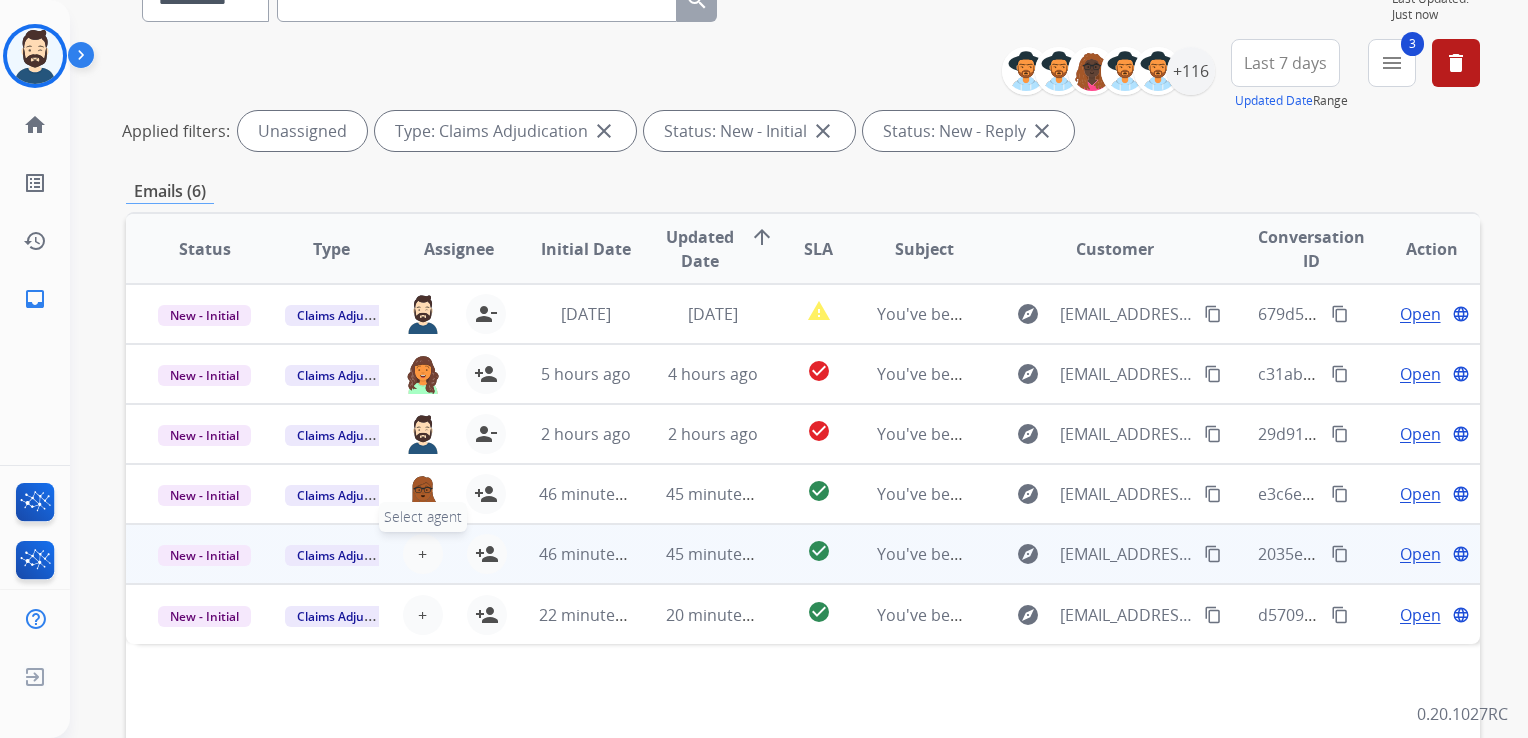 click on "+ Select agent" at bounding box center [423, 554] 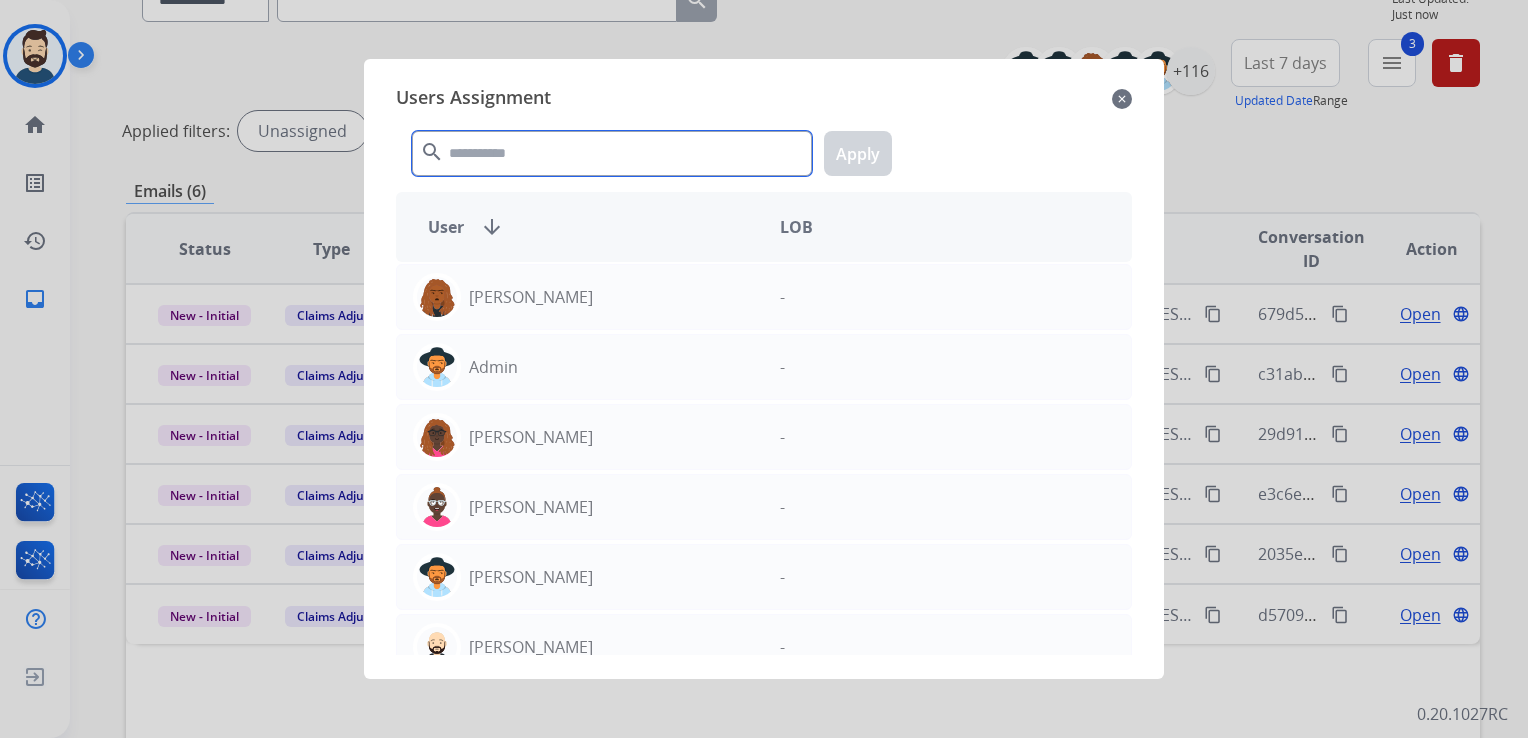 click 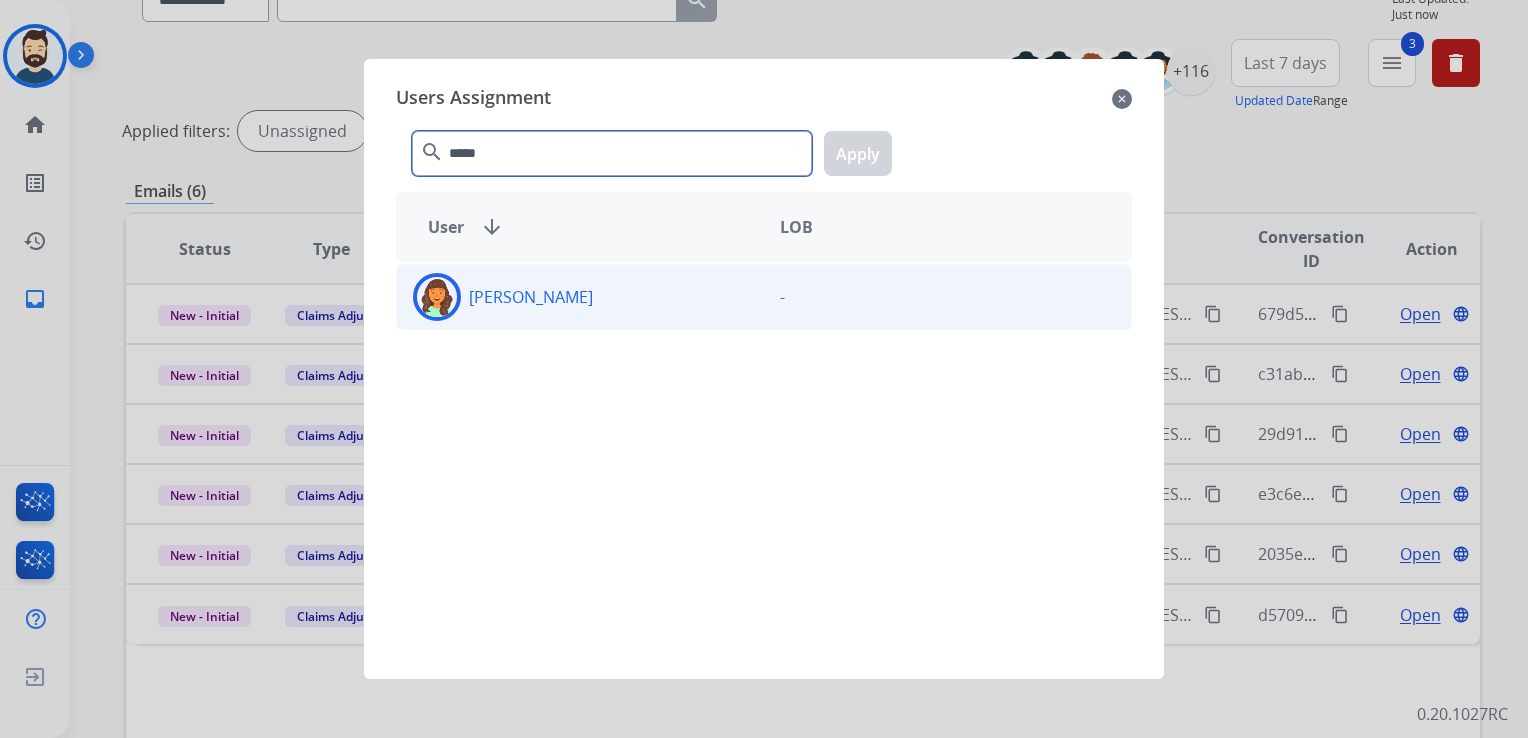 type on "*****" 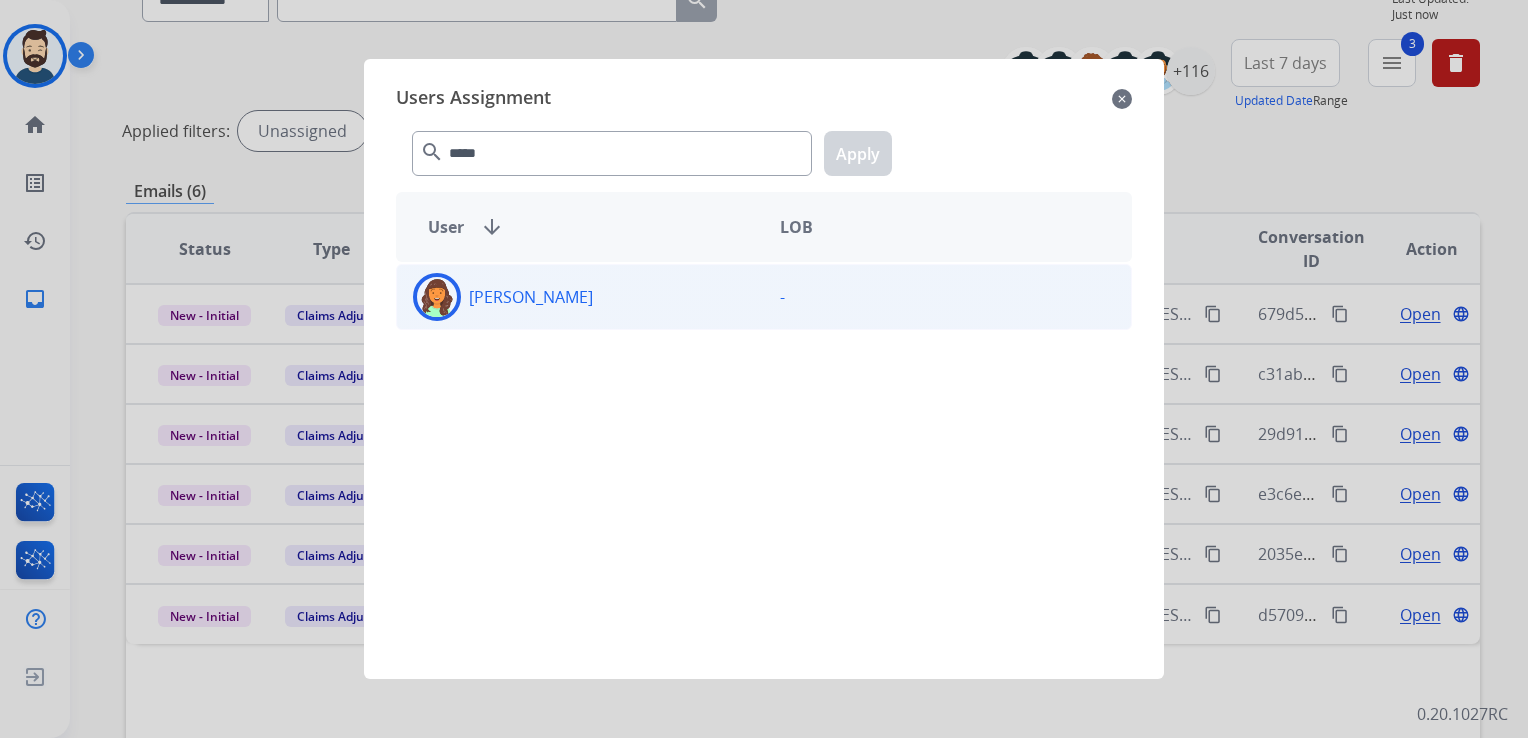 click 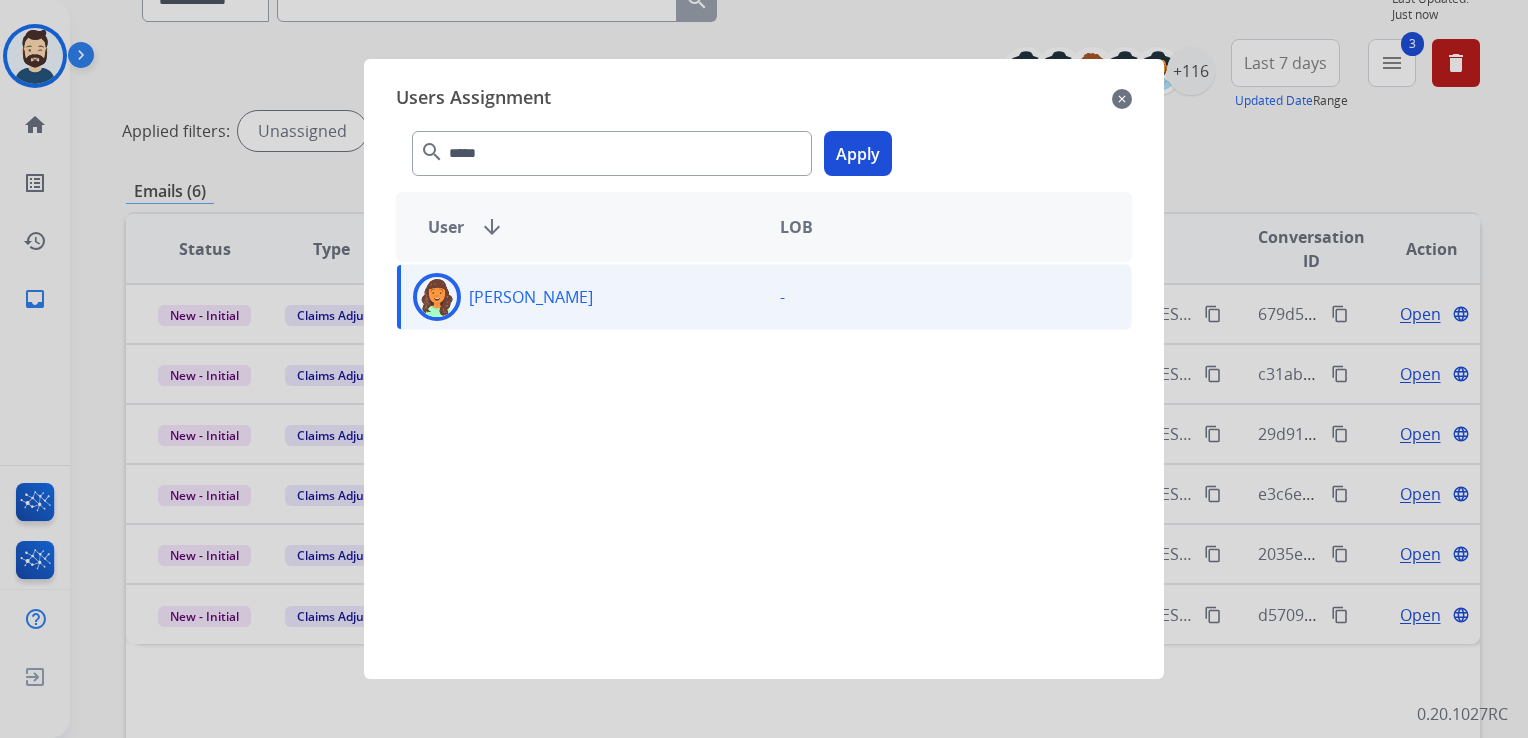 click on "Apply" 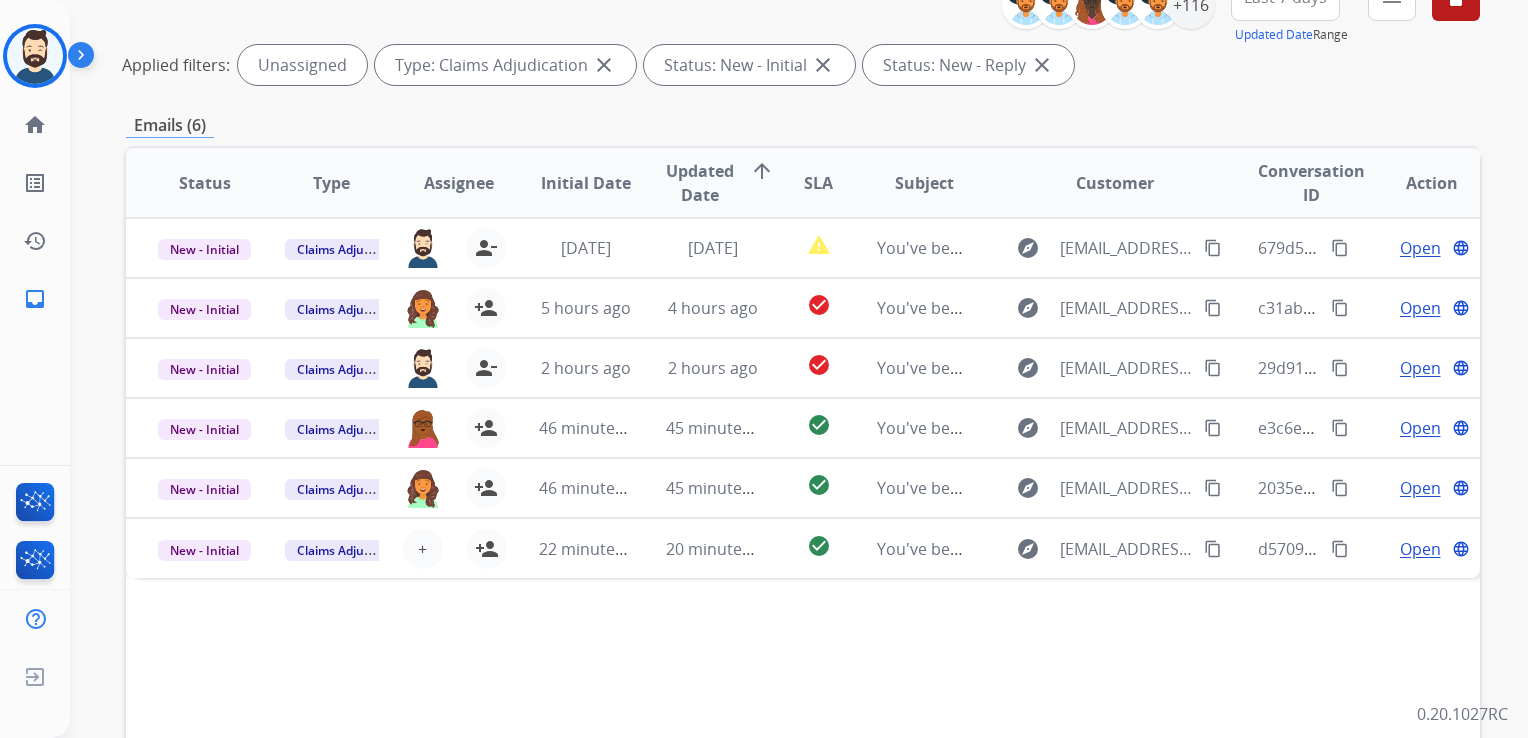 scroll, scrollTop: 300, scrollLeft: 0, axis: vertical 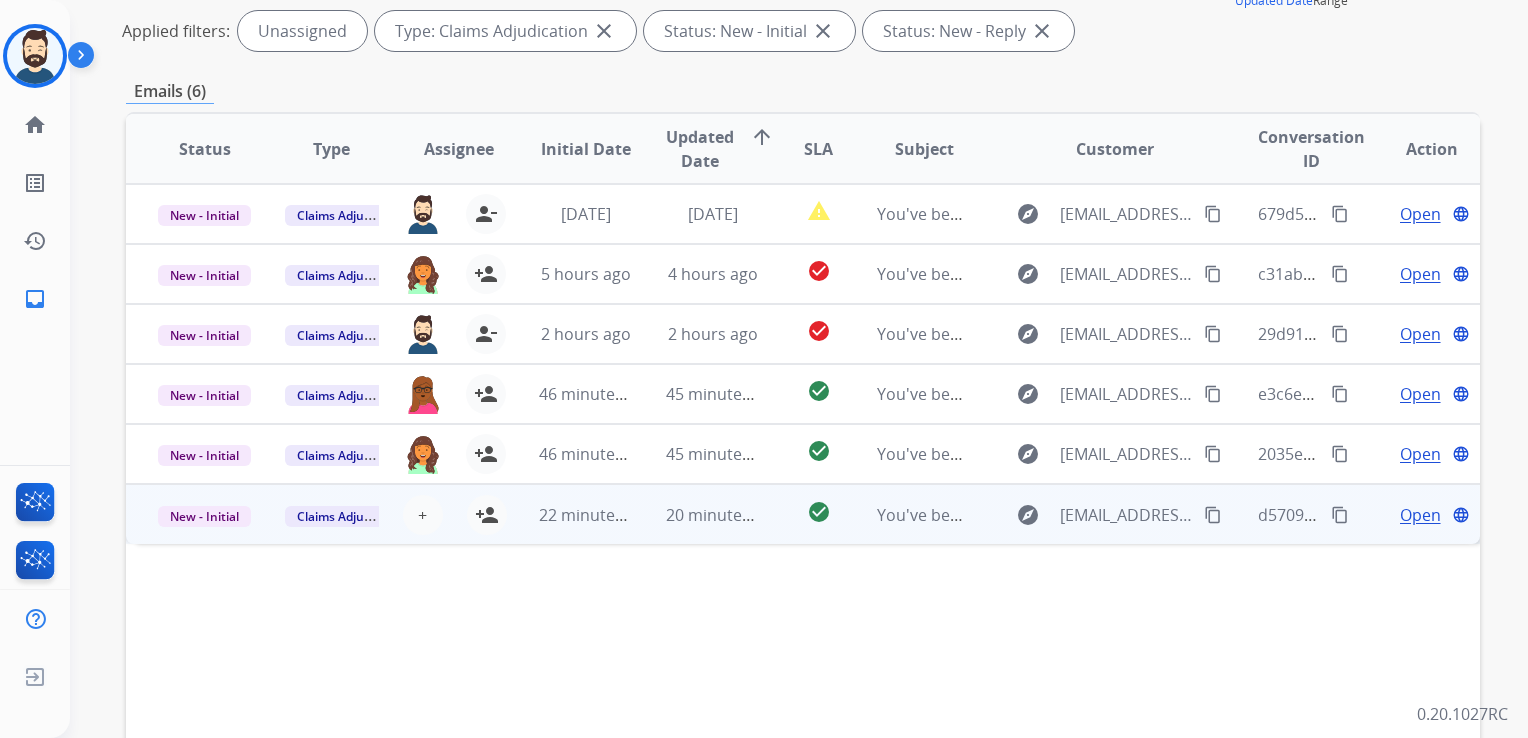 click on "20 minutes ago" at bounding box center [697, 514] 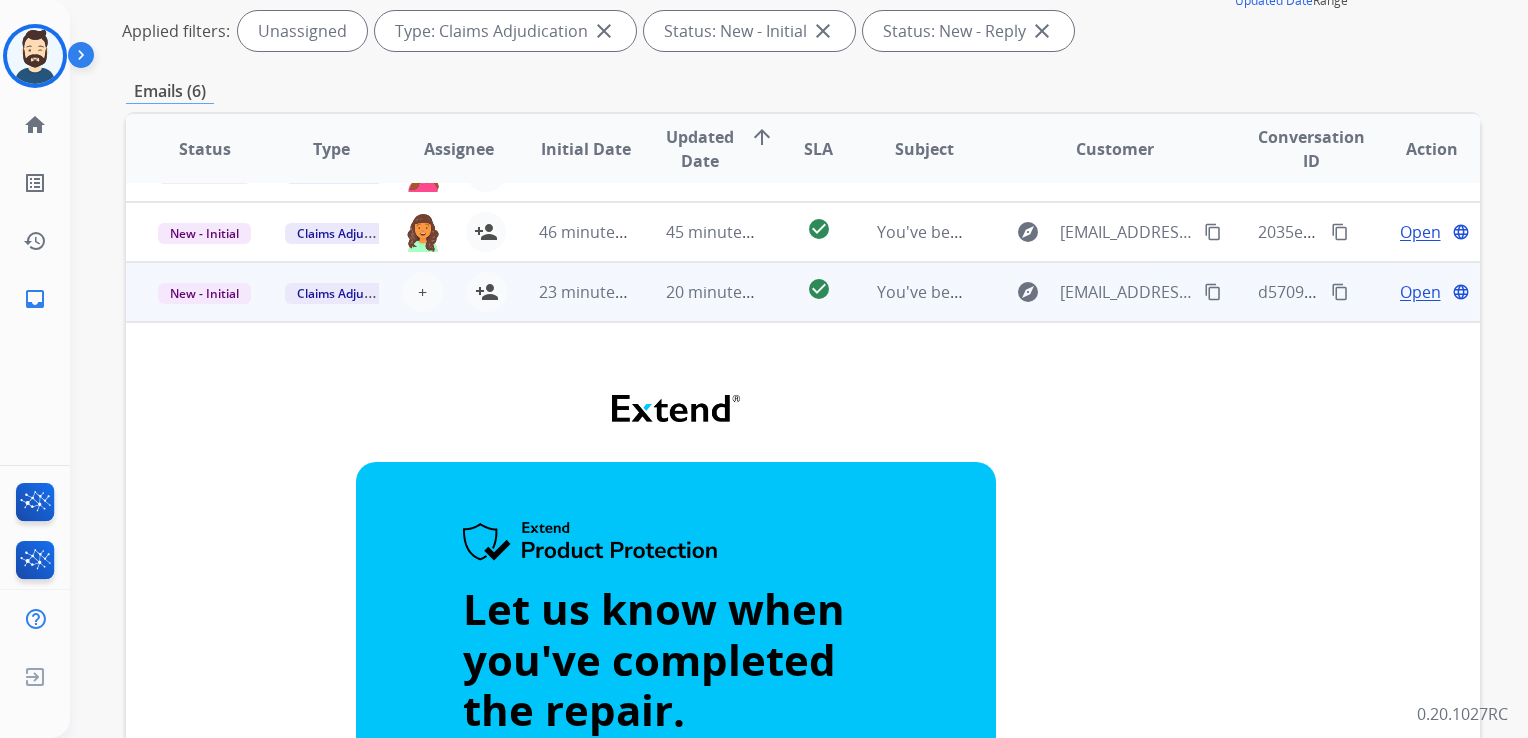 scroll, scrollTop: 8, scrollLeft: 0, axis: vertical 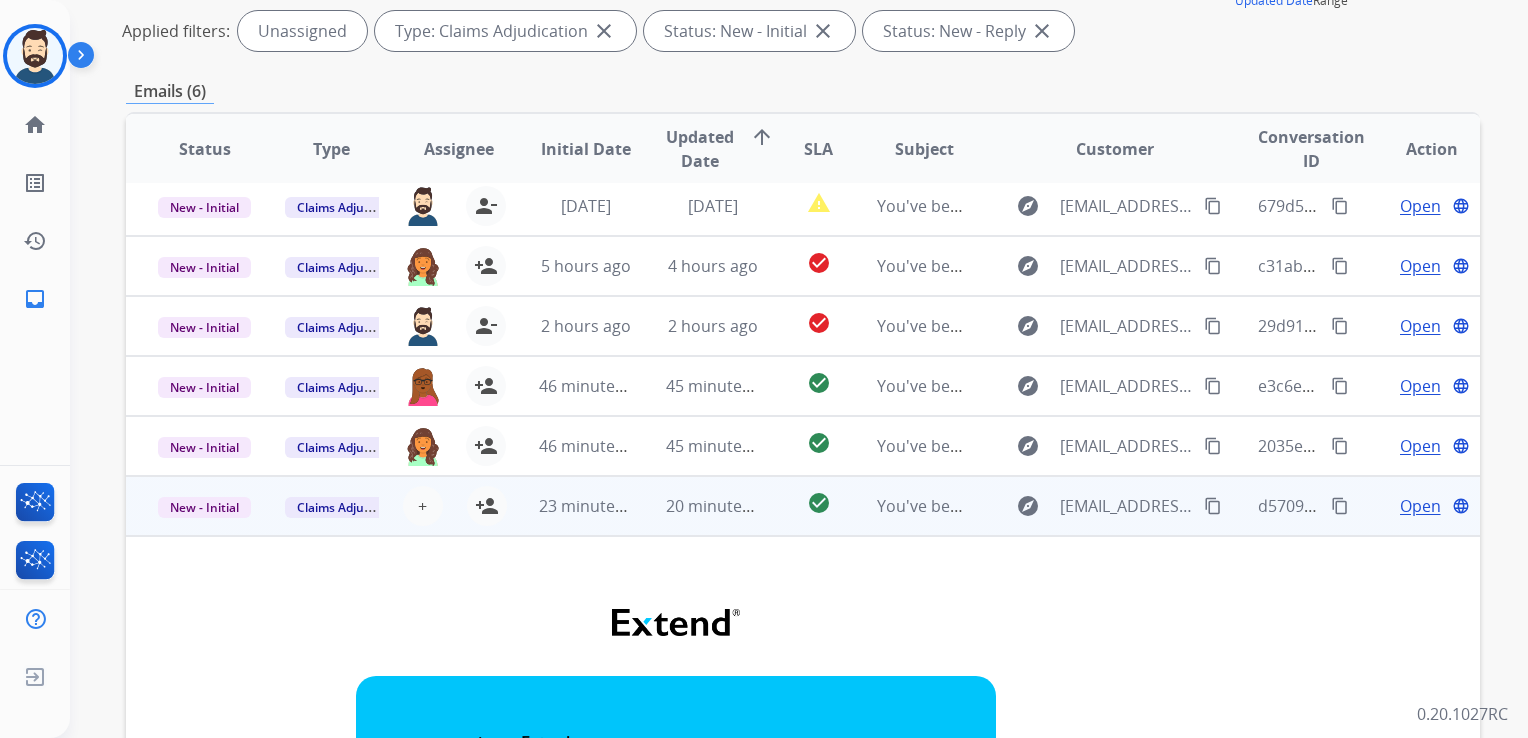 click on "20 minutes ago" at bounding box center [697, 506] 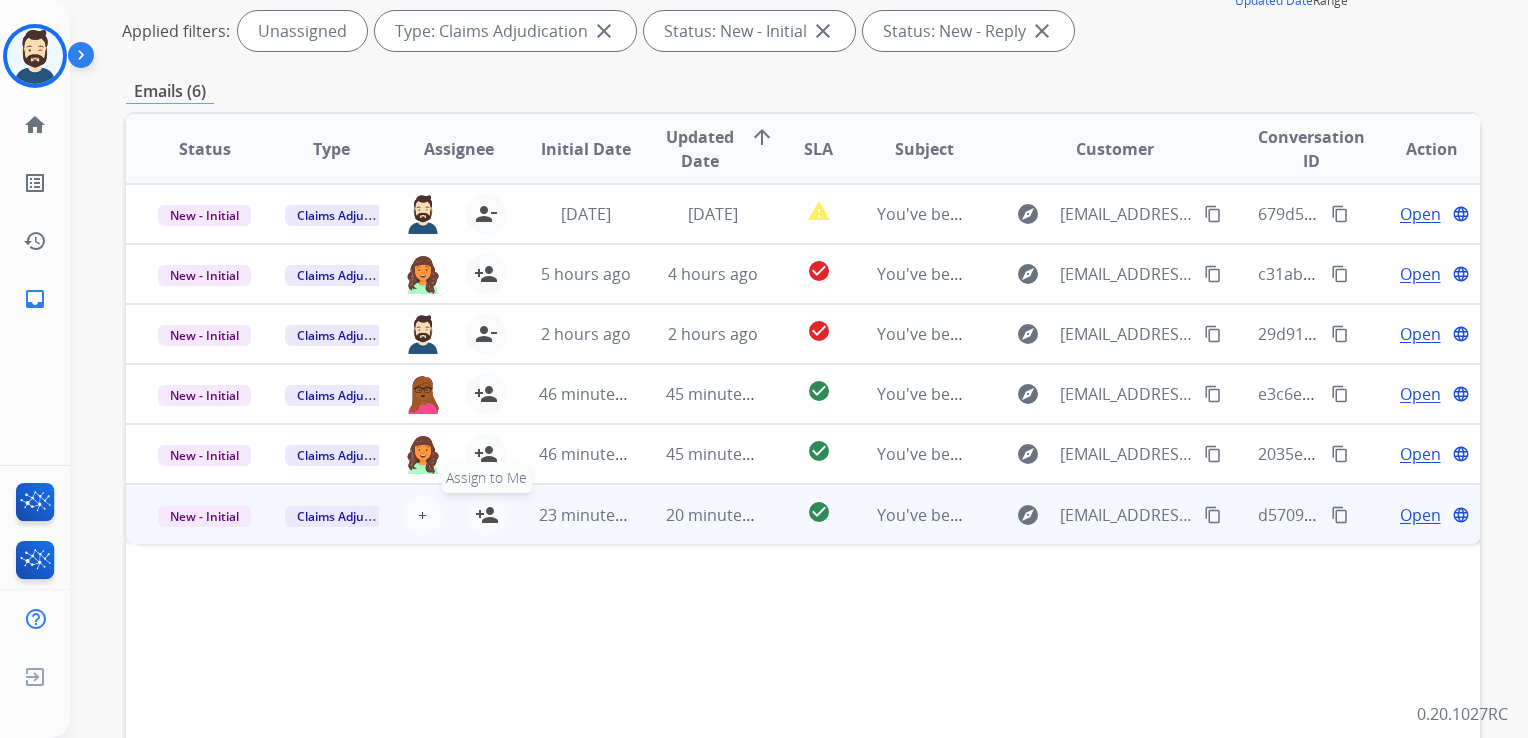 click on "person_add" at bounding box center (487, 515) 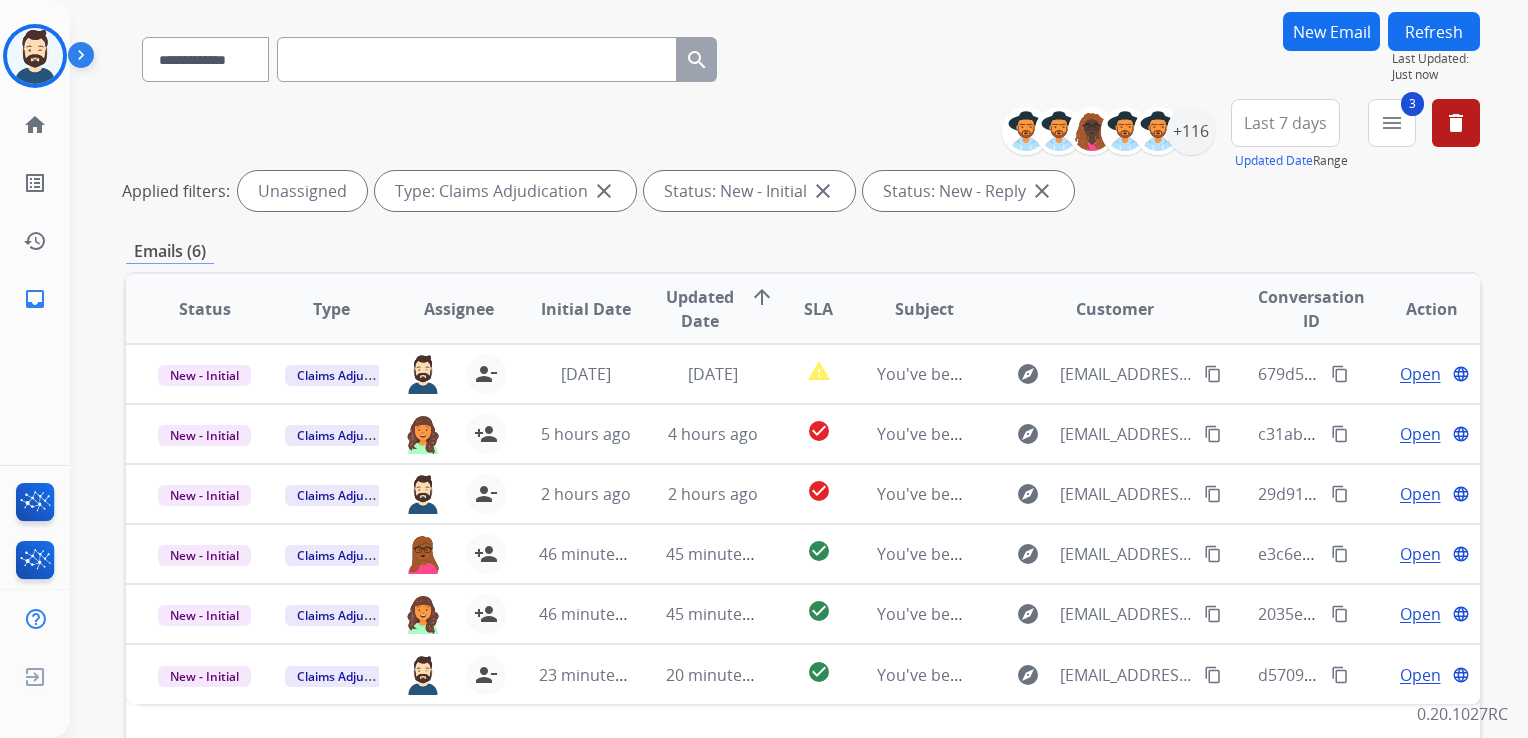 scroll, scrollTop: 0, scrollLeft: 0, axis: both 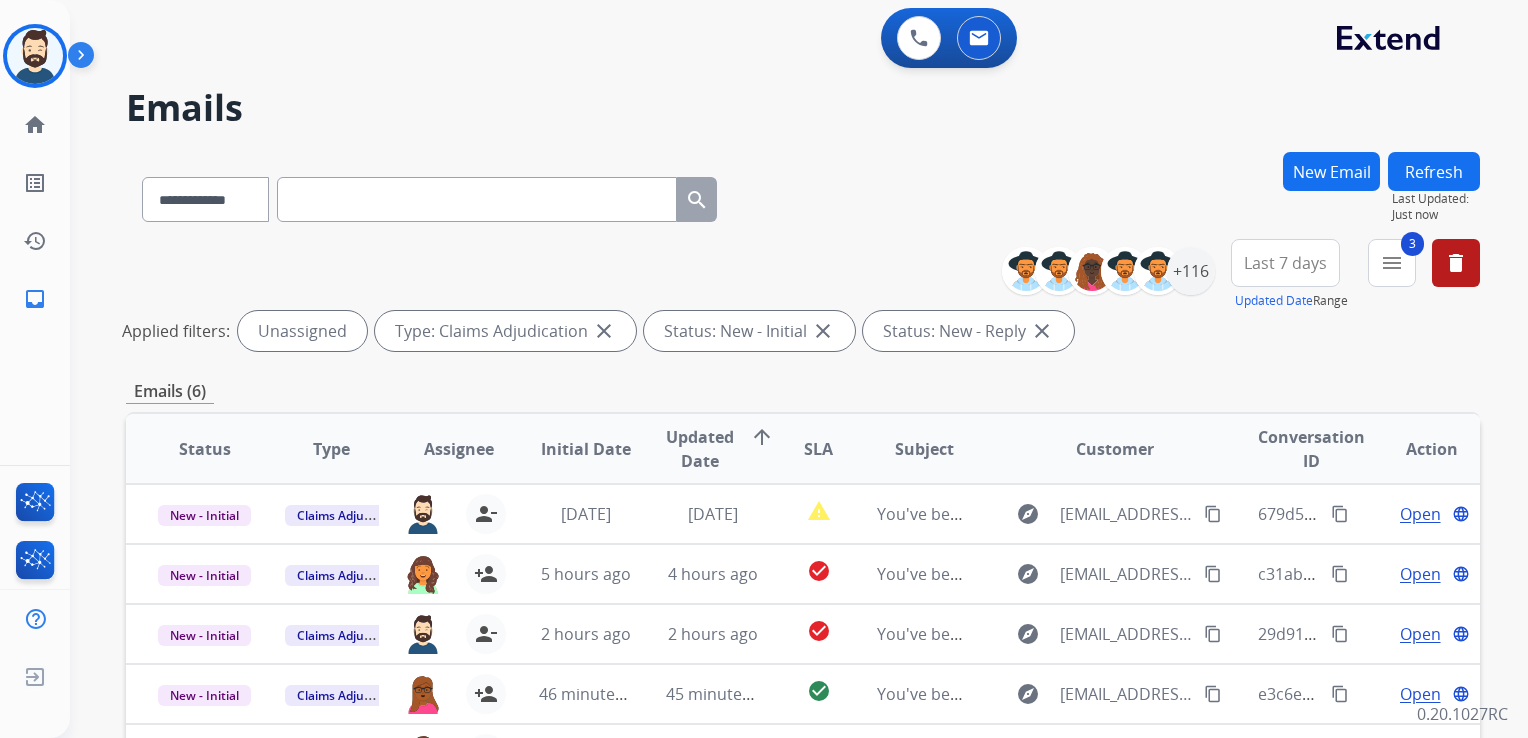 click on "Refresh" at bounding box center (1434, 171) 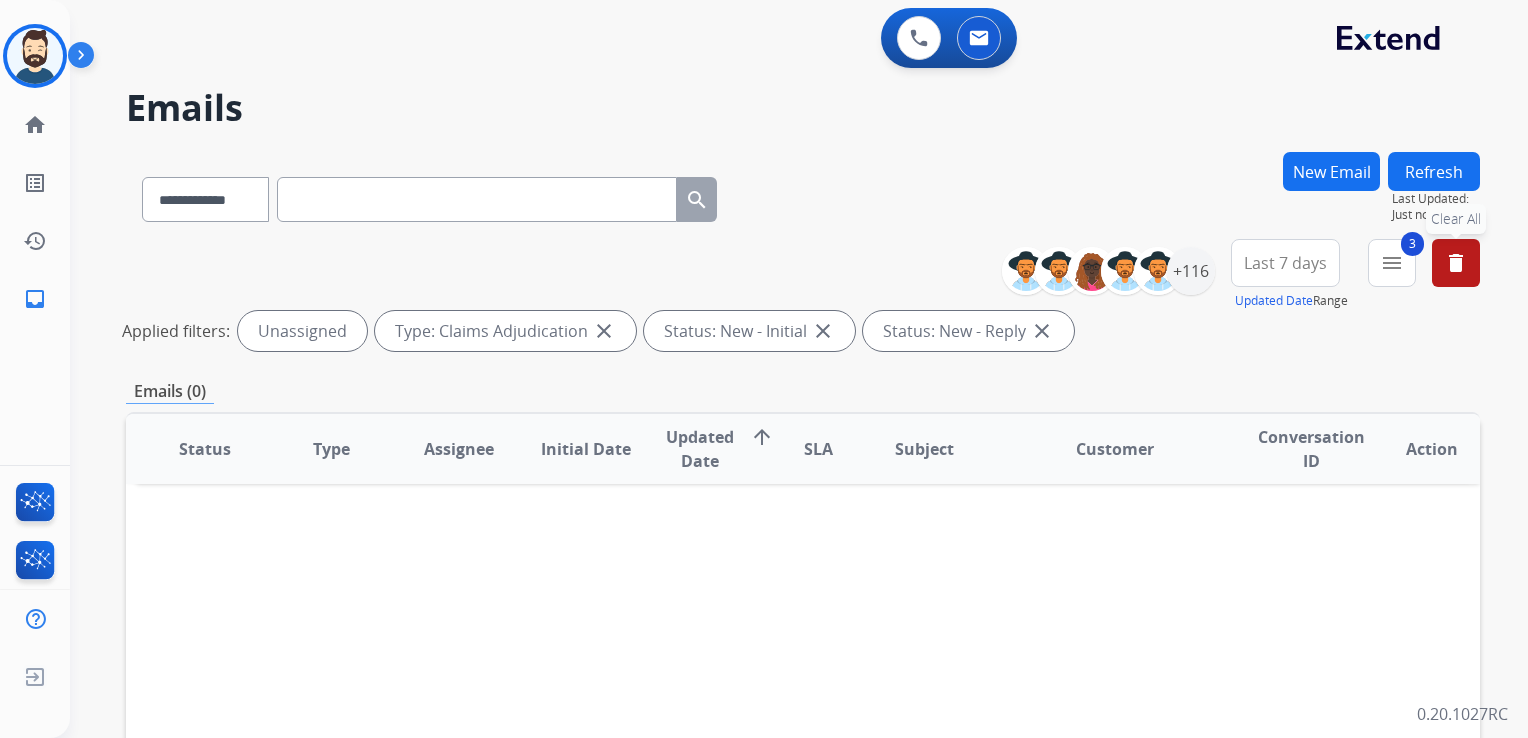 click on "delete  Clear All" at bounding box center (1456, 263) 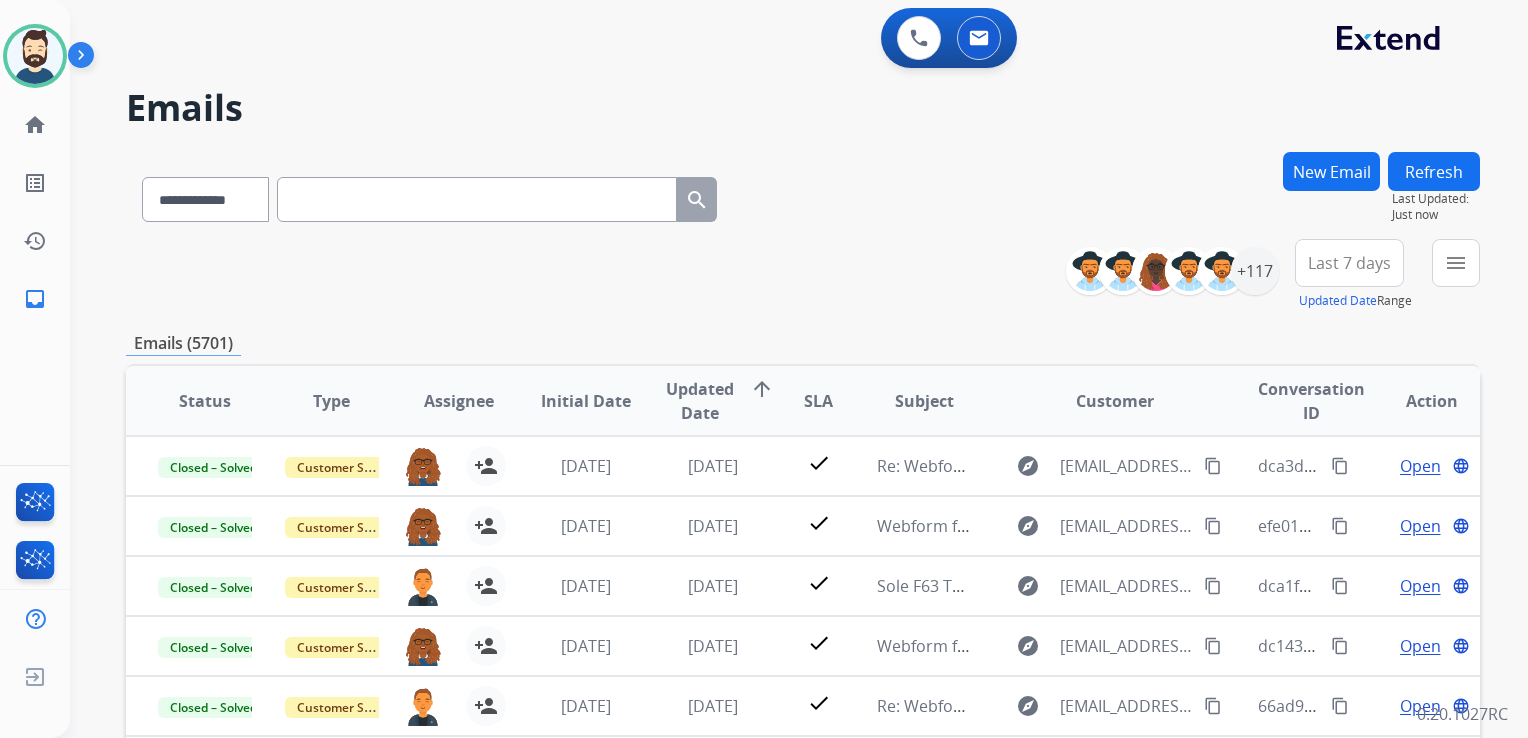 click on "0 Voice Interactions  0  Email Interactions" at bounding box center [787, 40] 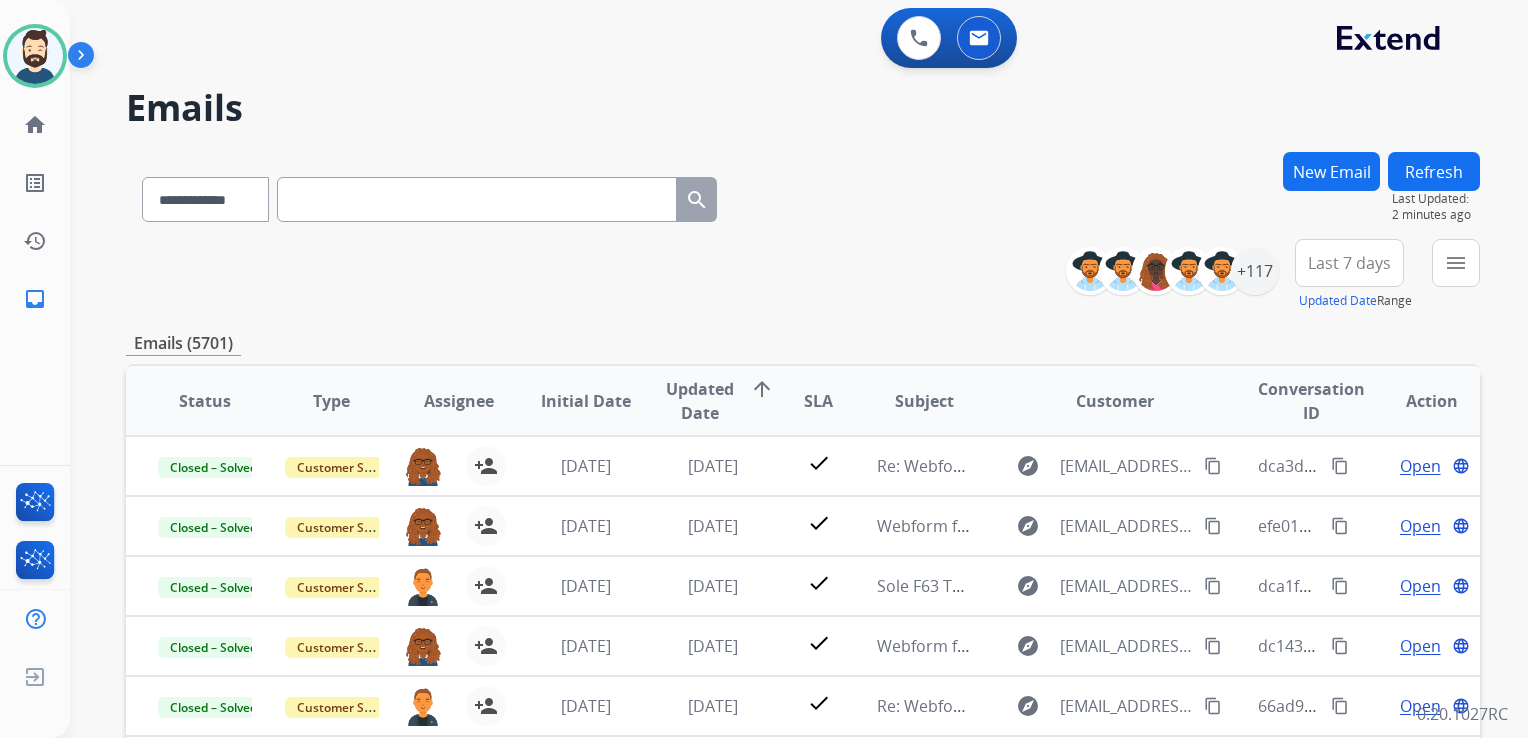 click at bounding box center (477, 199) 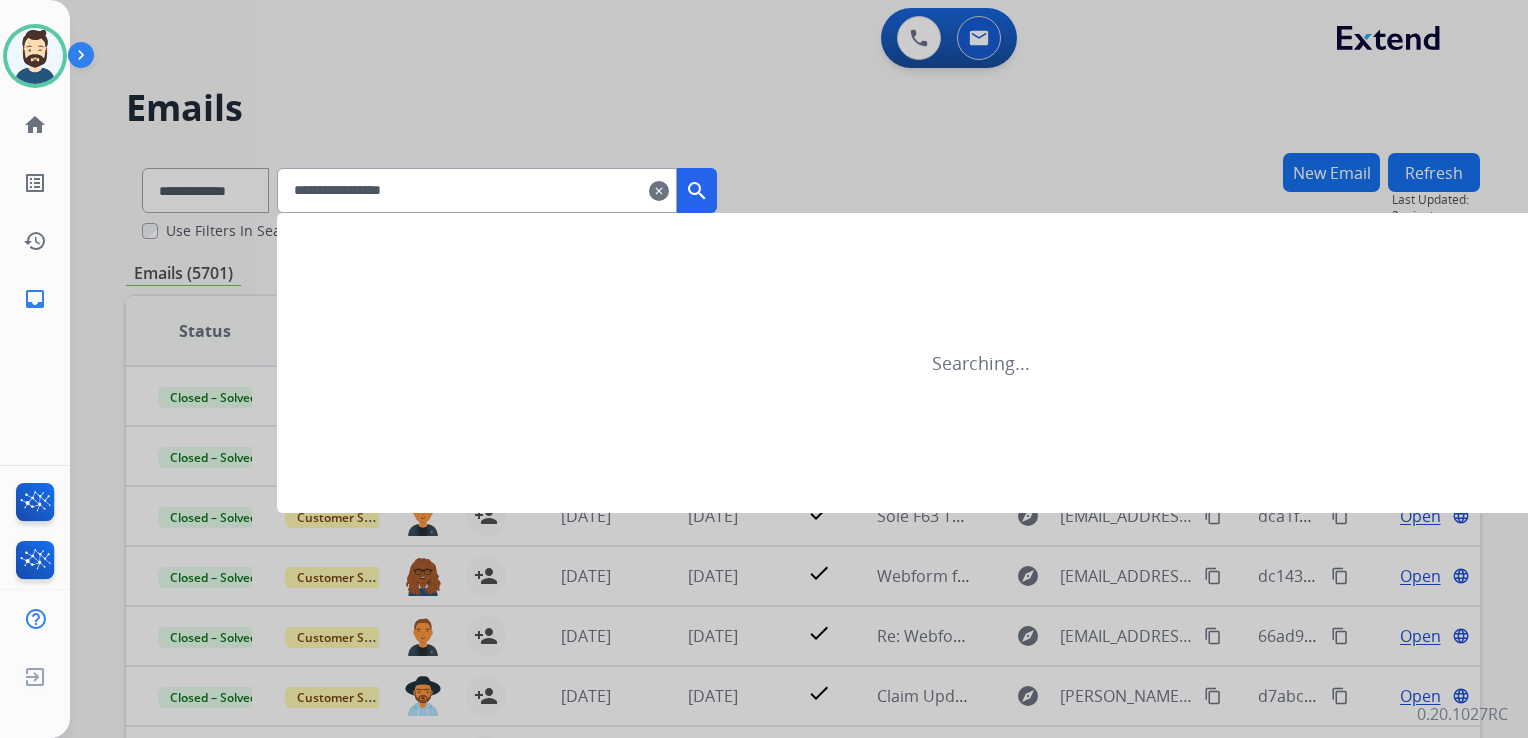 type on "**********" 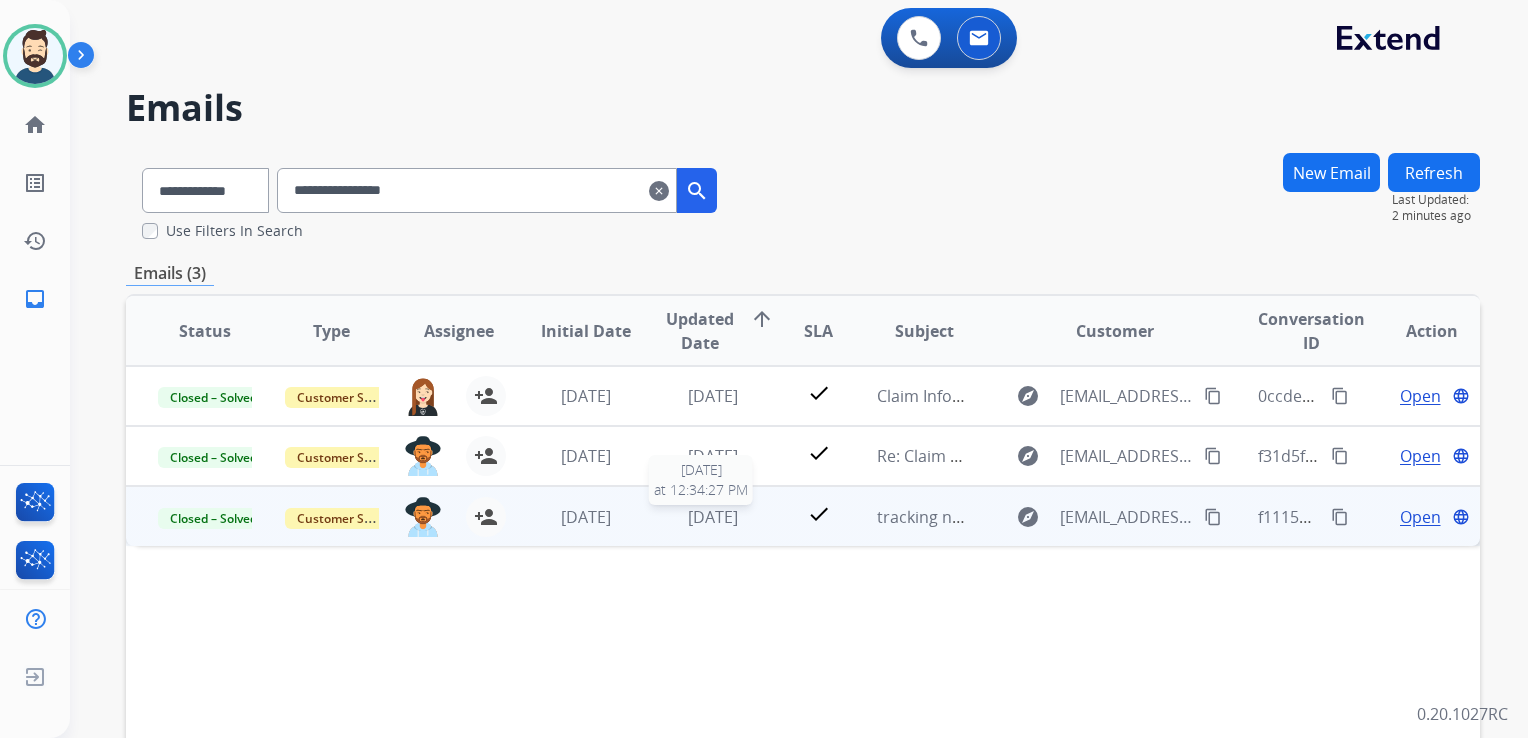 click on "1 week ago" at bounding box center (713, 517) 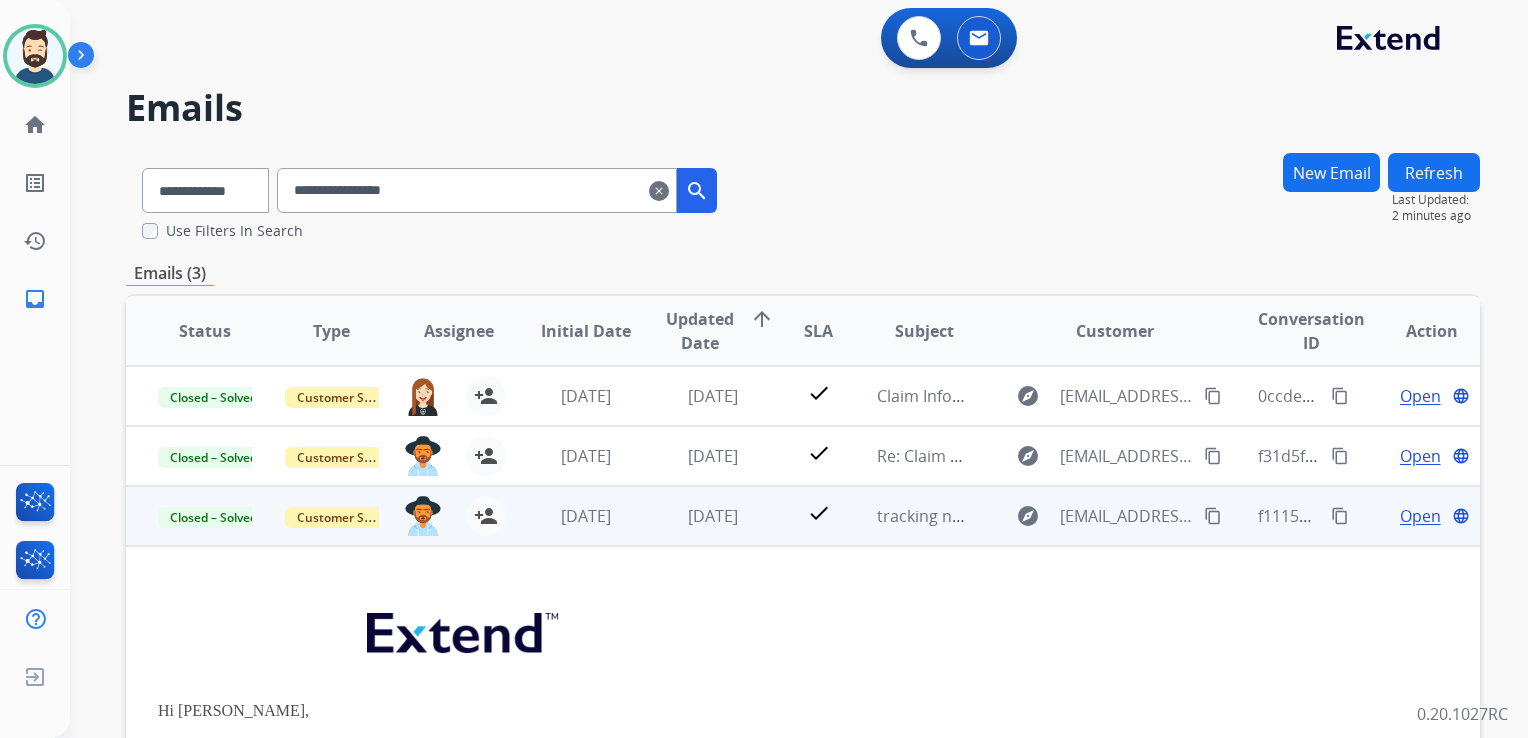 scroll, scrollTop: 120, scrollLeft: 0, axis: vertical 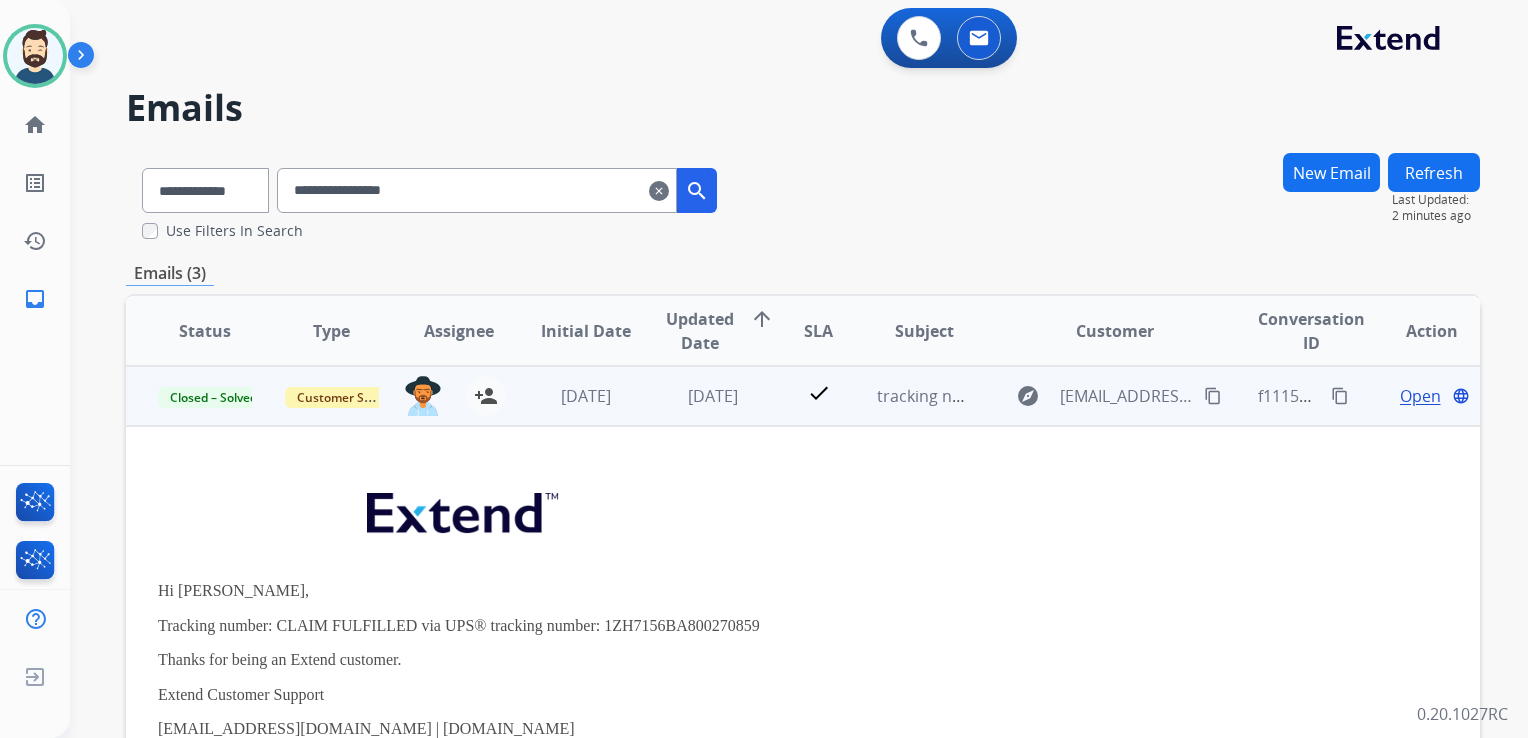 click on "Open" at bounding box center (1420, 396) 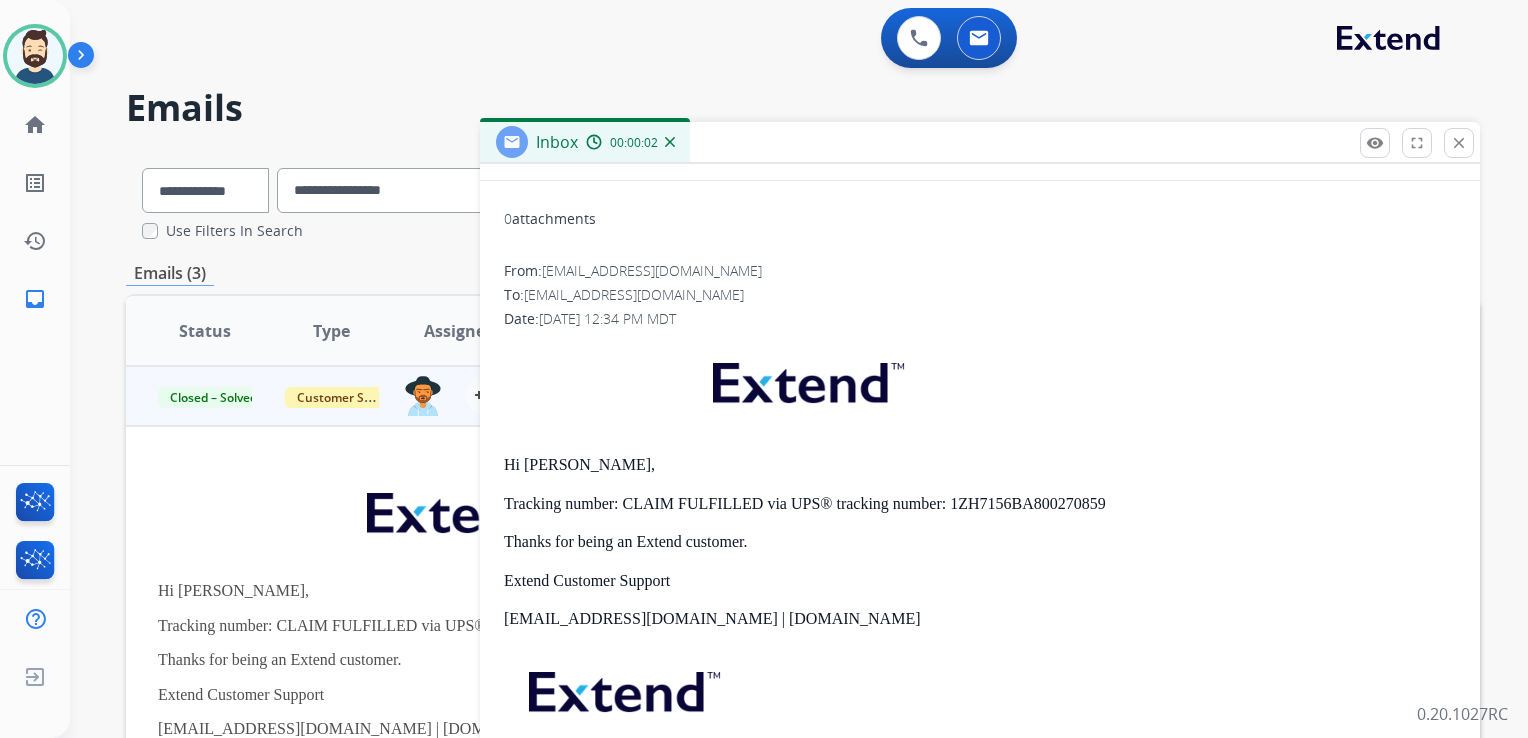 scroll, scrollTop: 211, scrollLeft: 0, axis: vertical 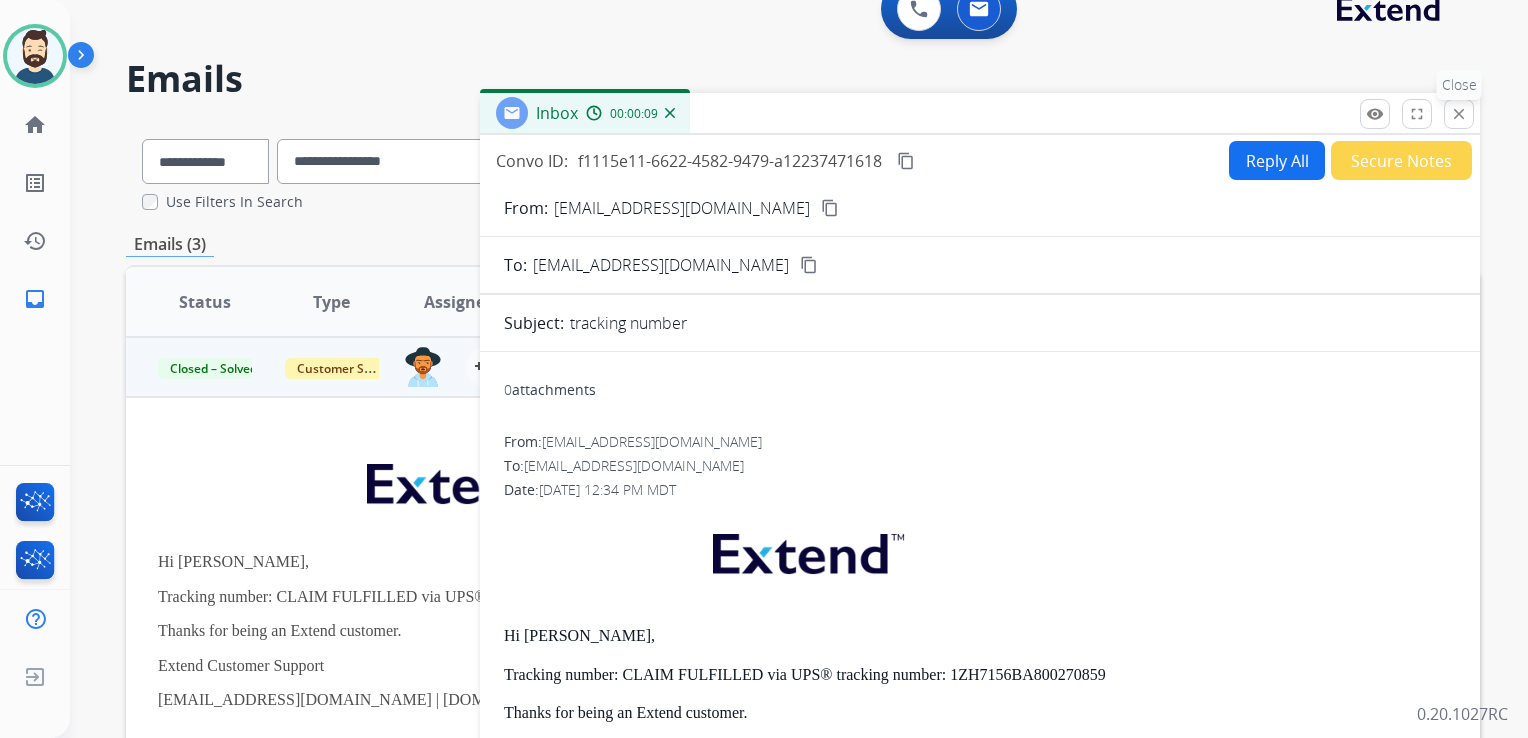 click on "close" at bounding box center (1459, 114) 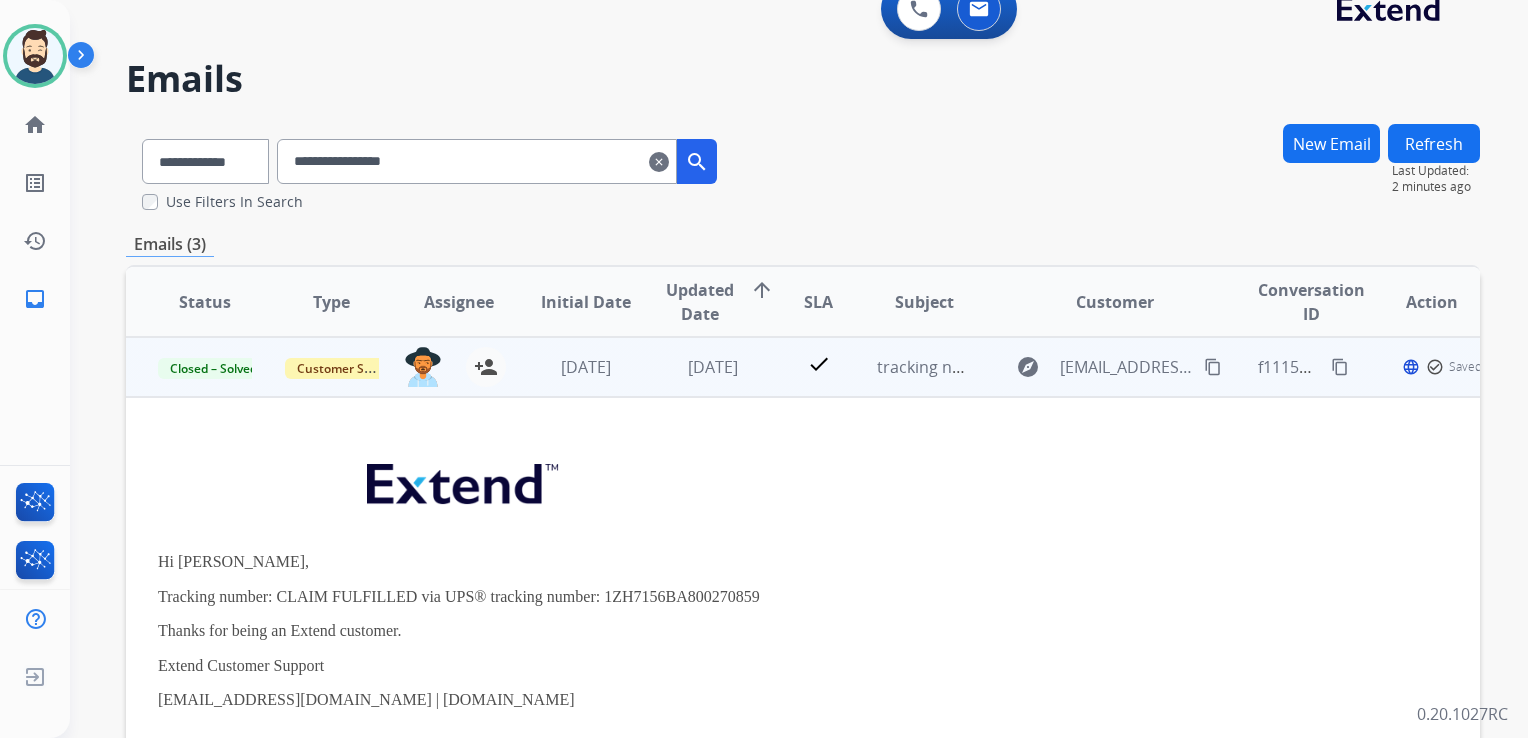 click on "1 week ago" at bounding box center (570, 367) 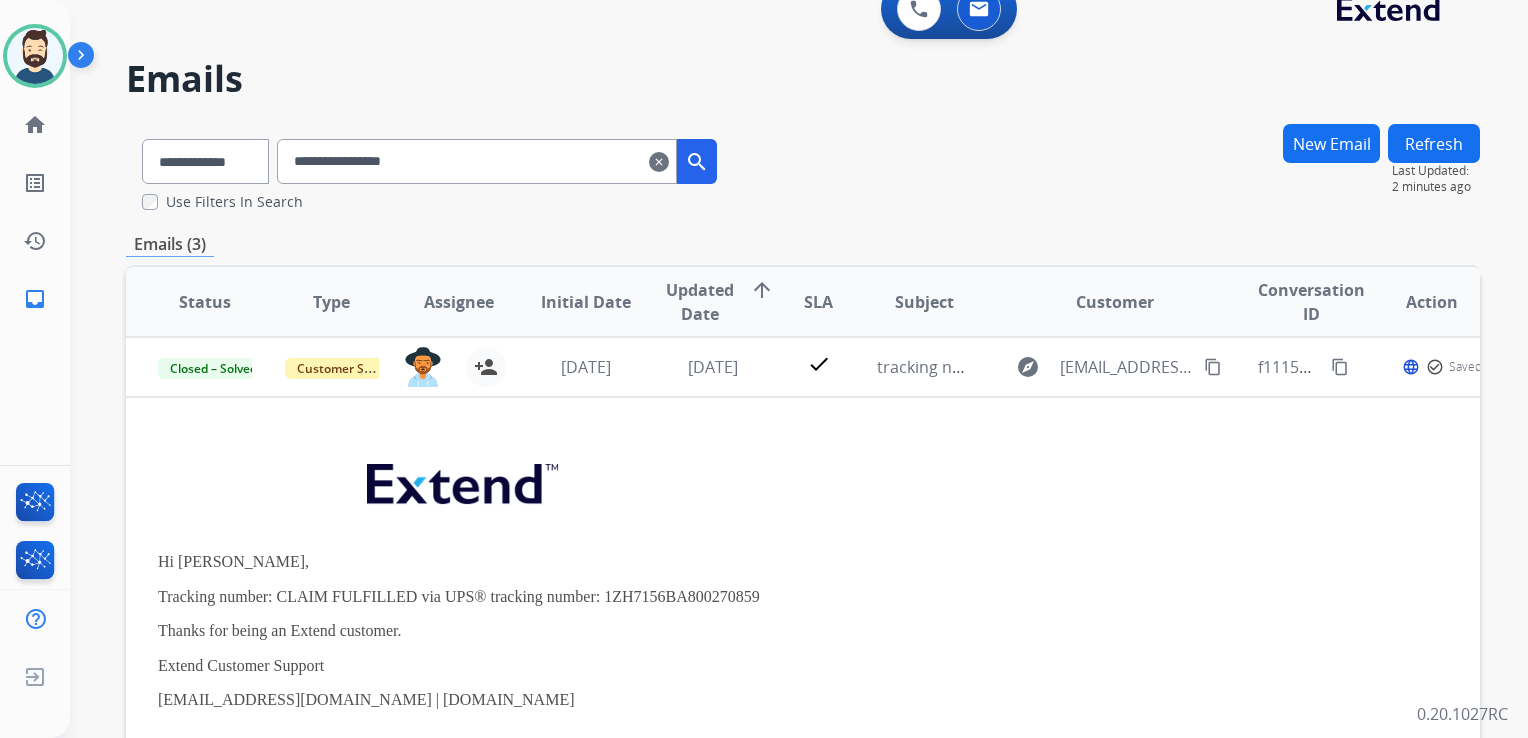scroll, scrollTop: 0, scrollLeft: 0, axis: both 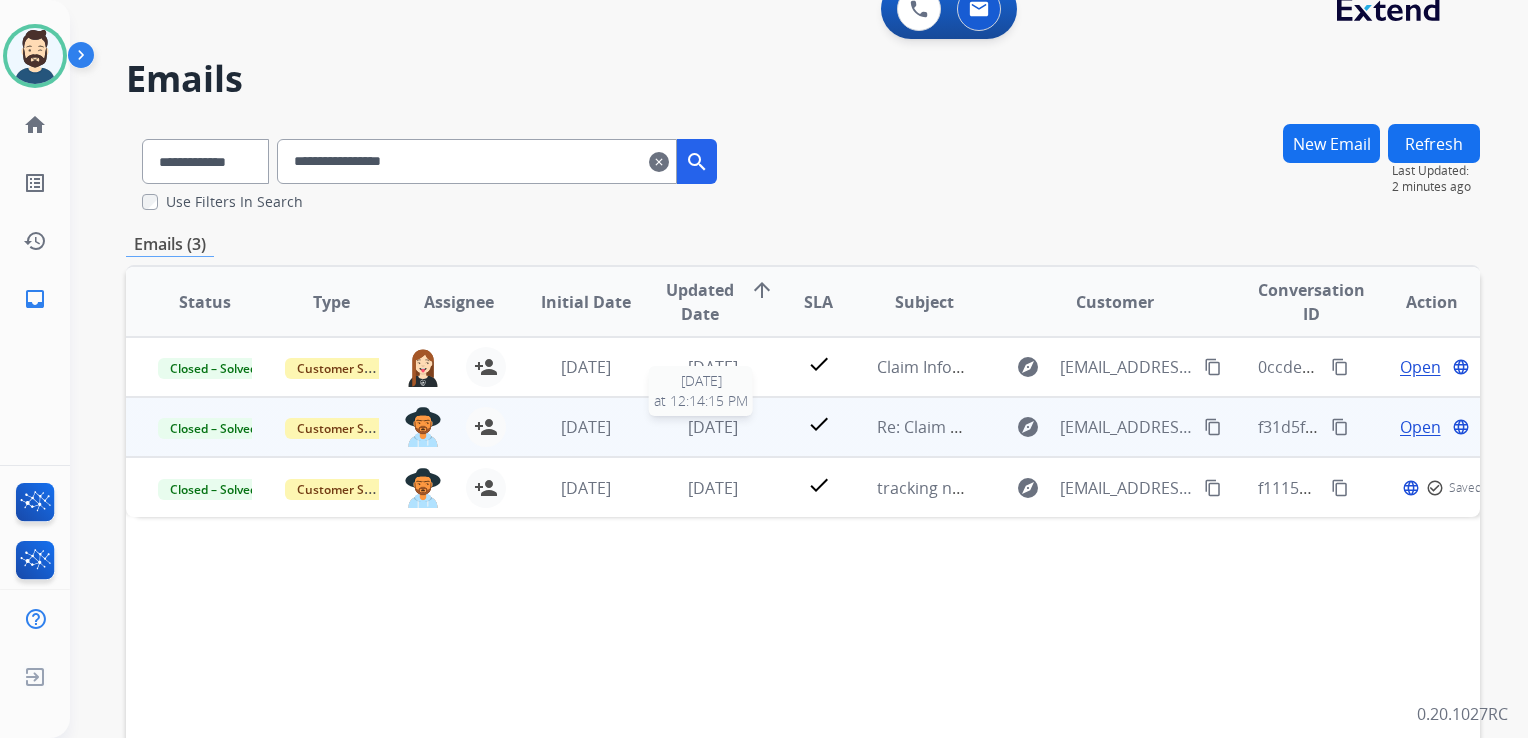 click on "[DATE]" at bounding box center [713, 427] 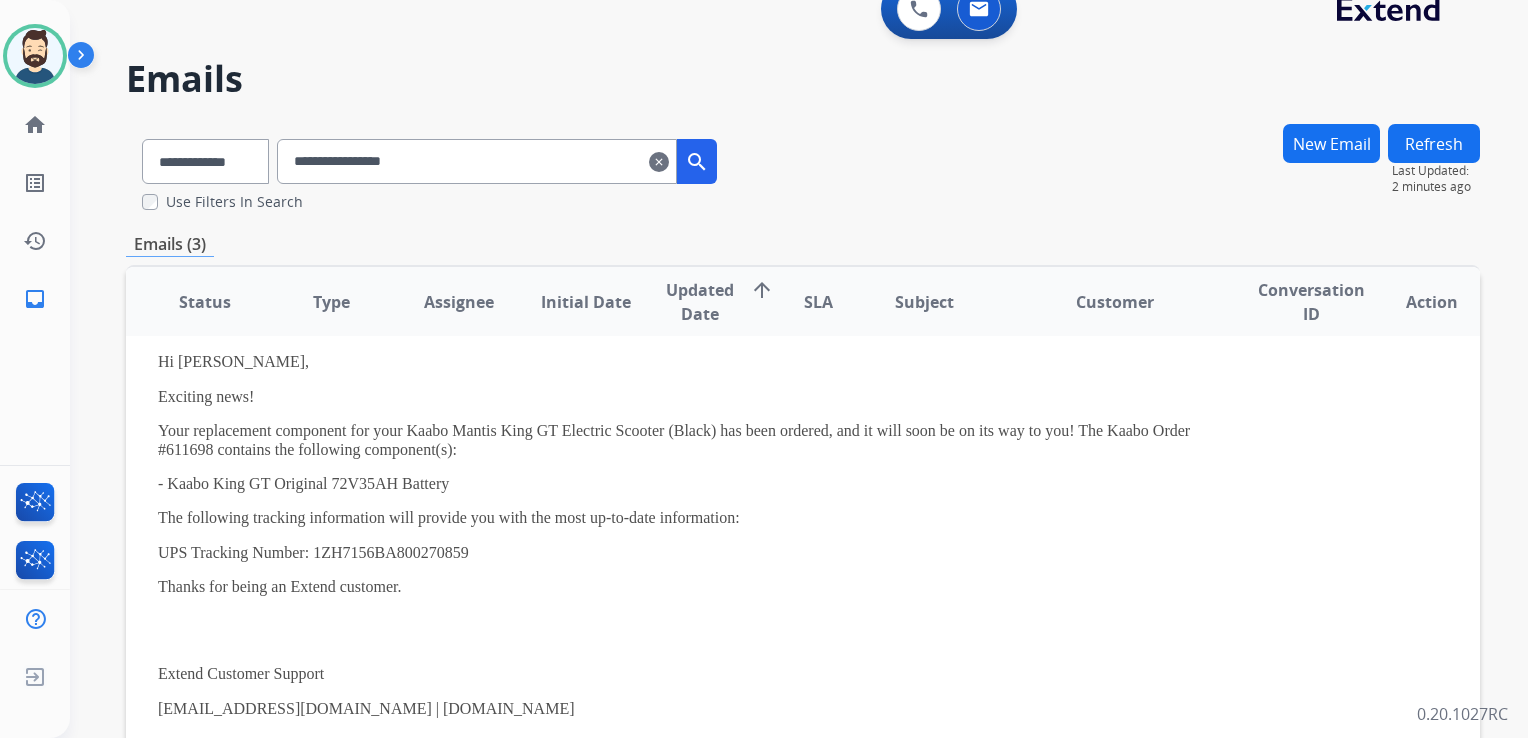 scroll, scrollTop: 60, scrollLeft: 0, axis: vertical 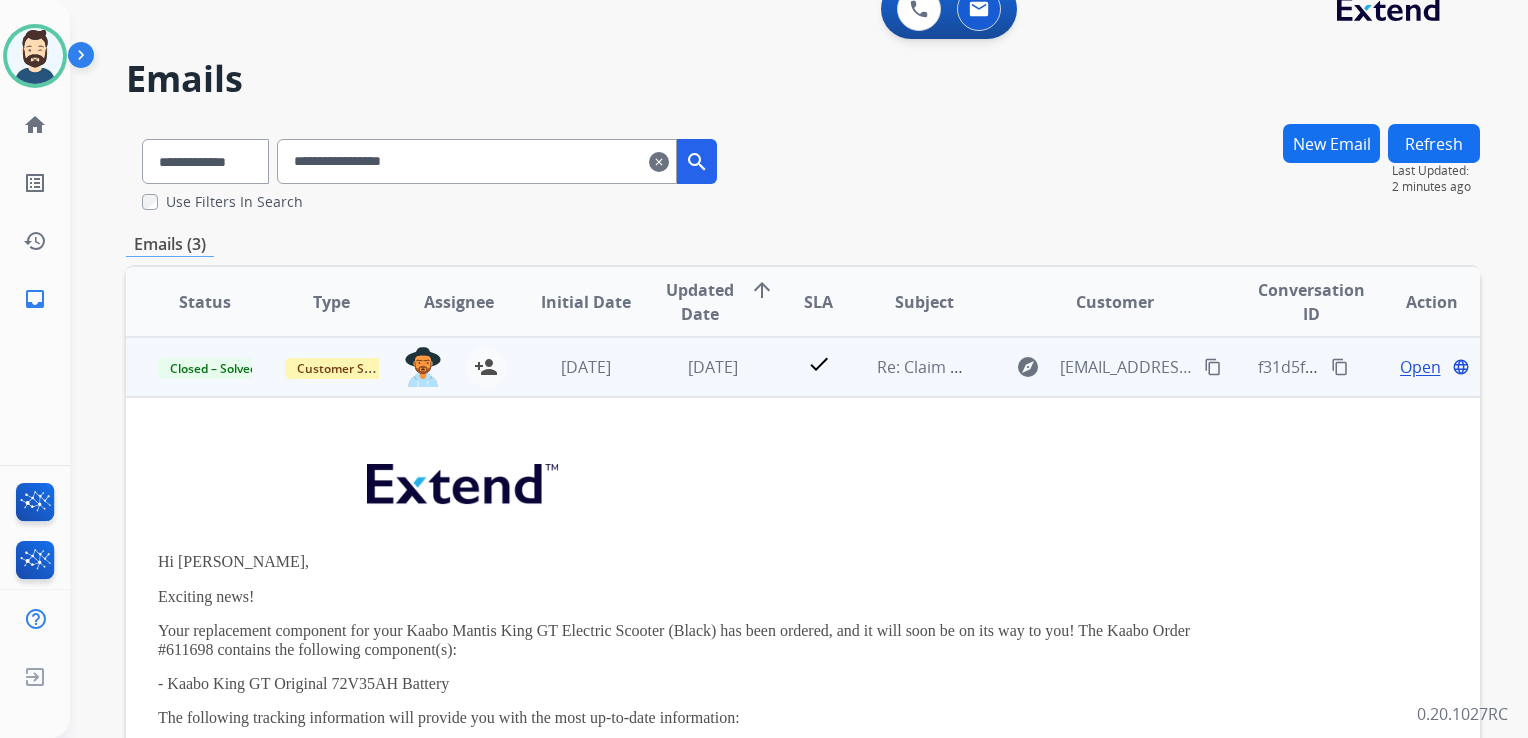 click on "Open" at bounding box center [1420, 367] 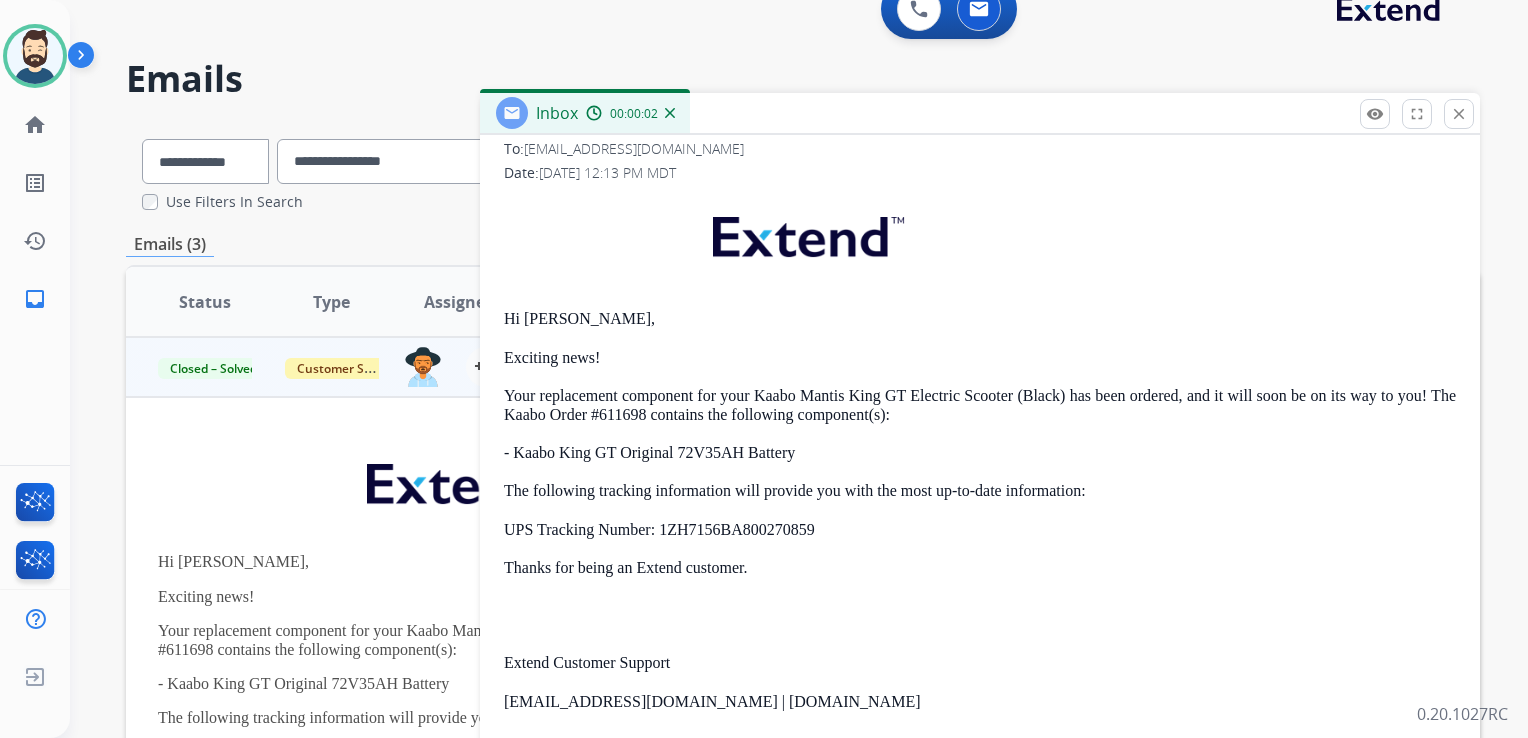 scroll, scrollTop: 0, scrollLeft: 0, axis: both 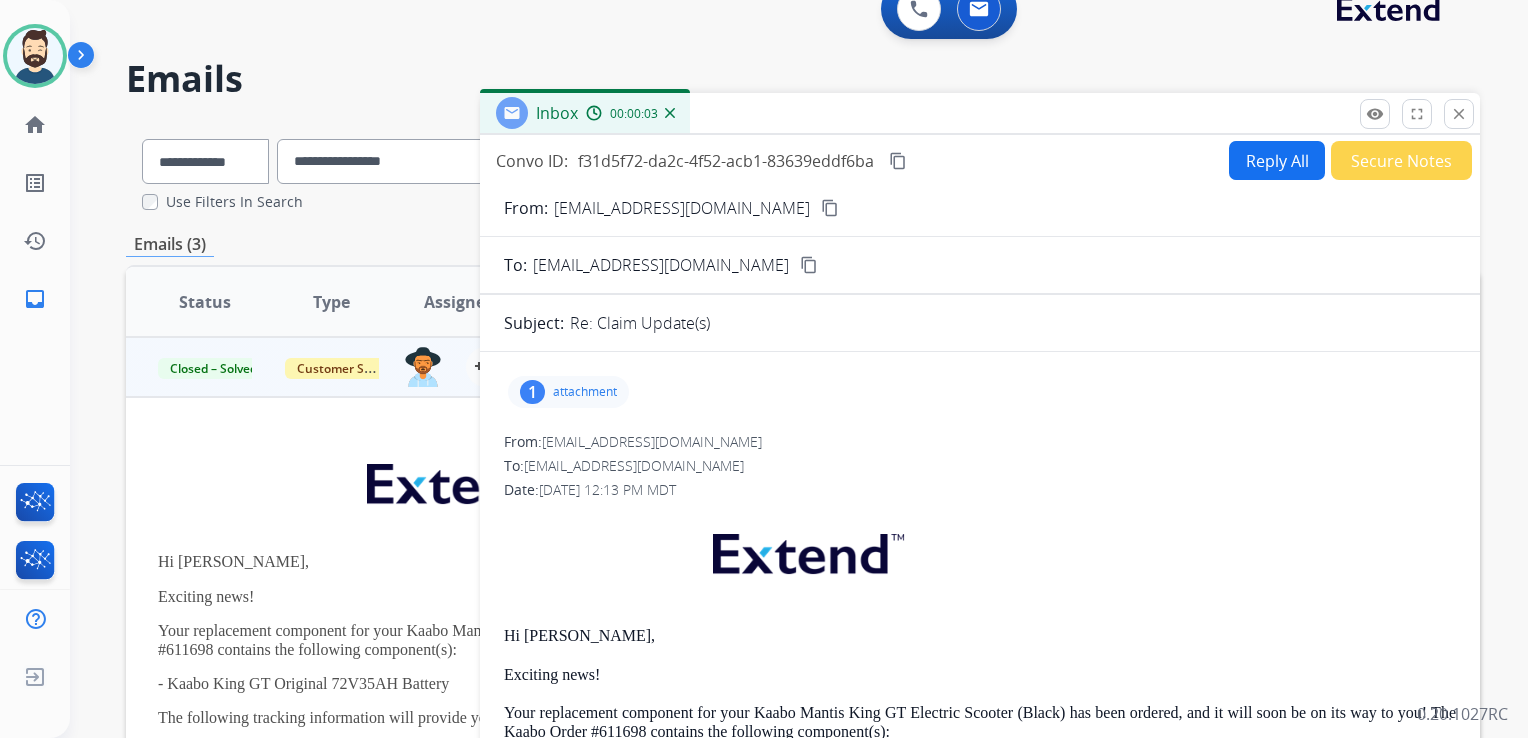 click on "Reply All" at bounding box center (1277, 160) 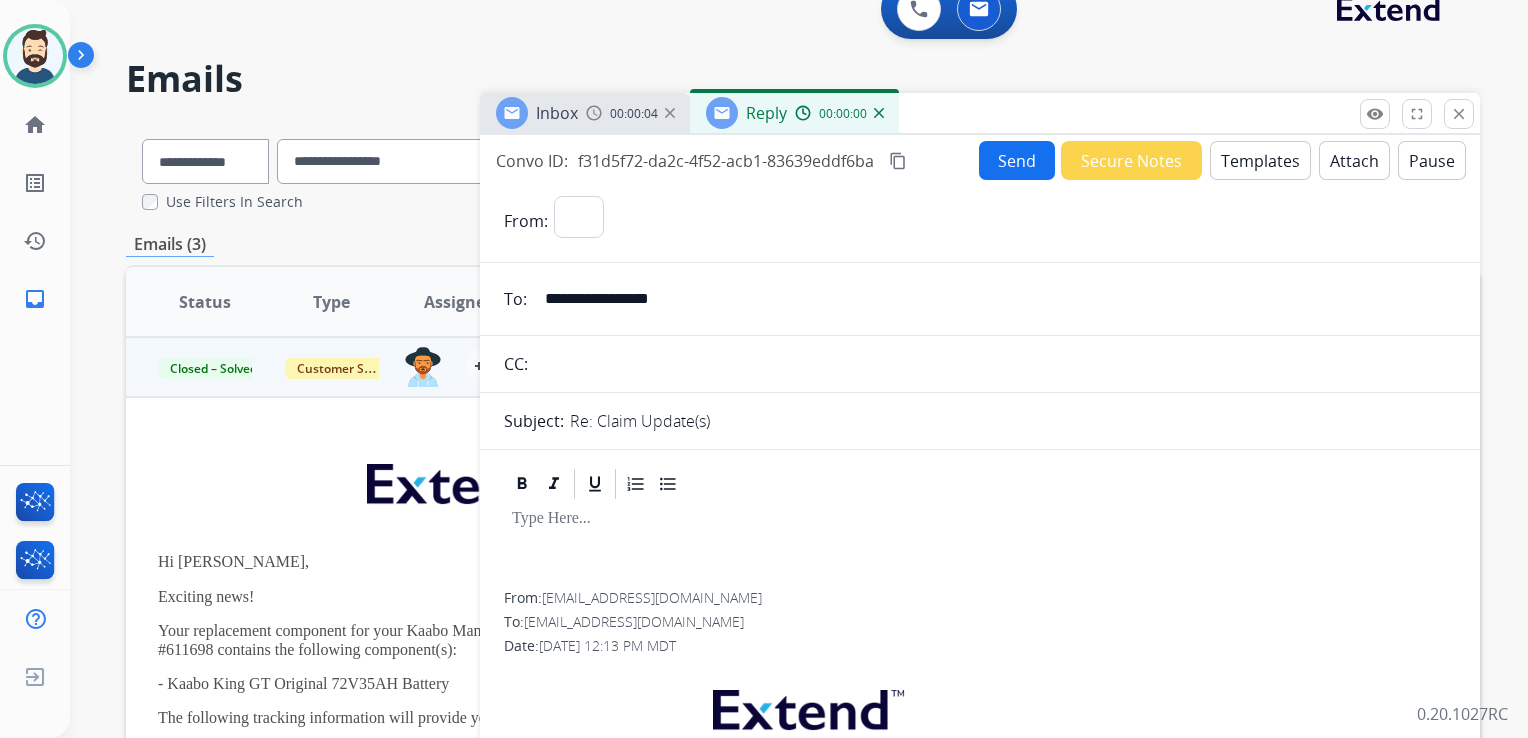 select on "**********" 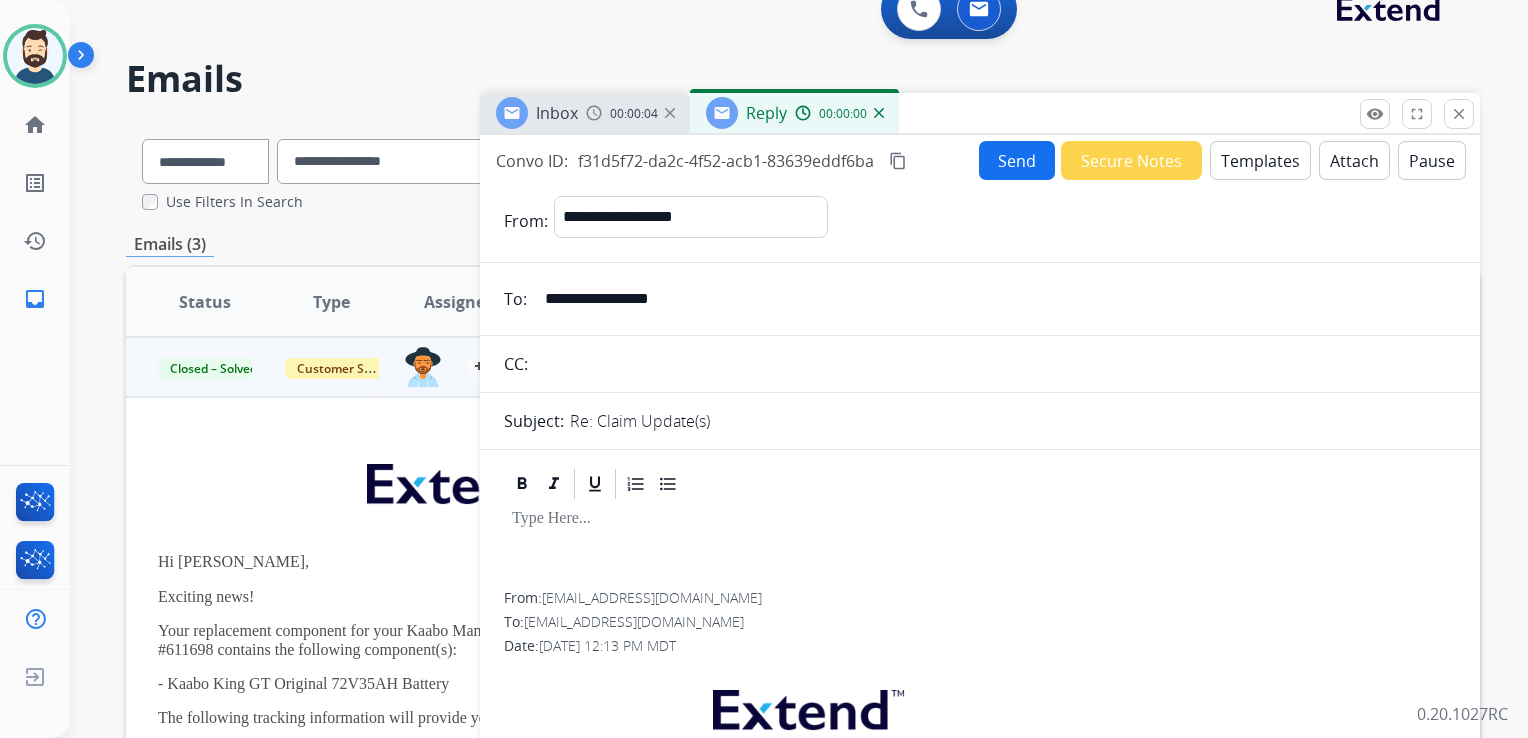 click on "Templates" at bounding box center [1260, 160] 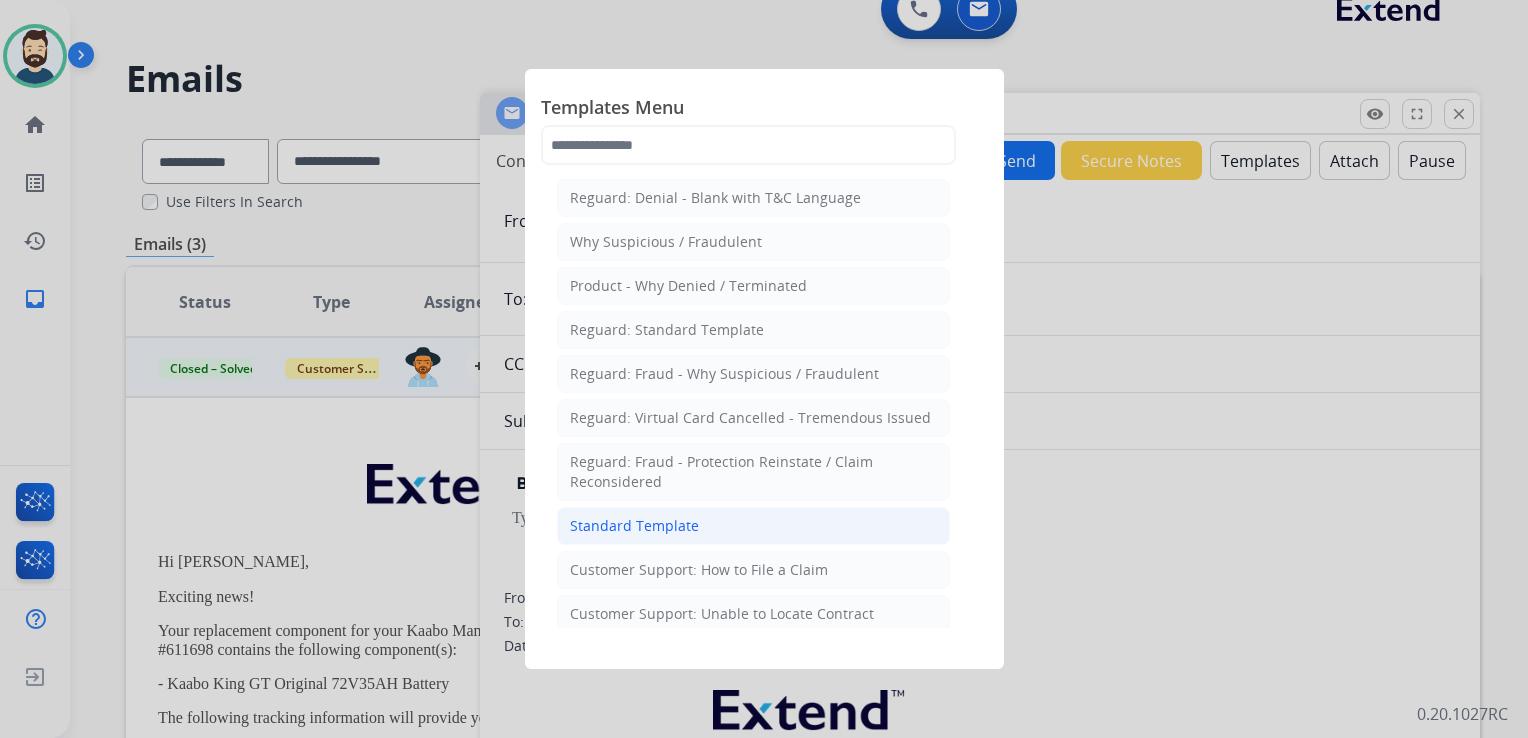 click on "Standard Template" 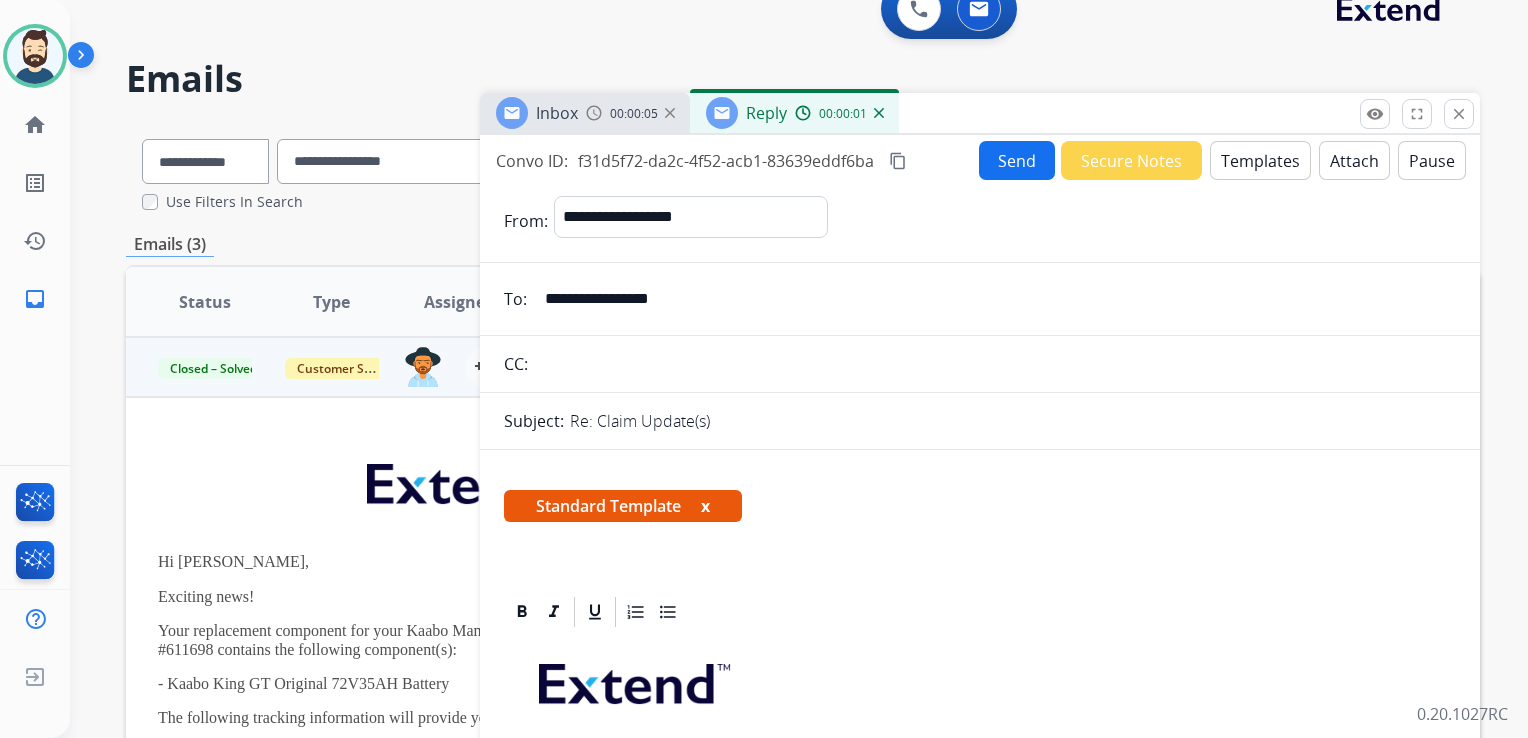 scroll, scrollTop: 500, scrollLeft: 0, axis: vertical 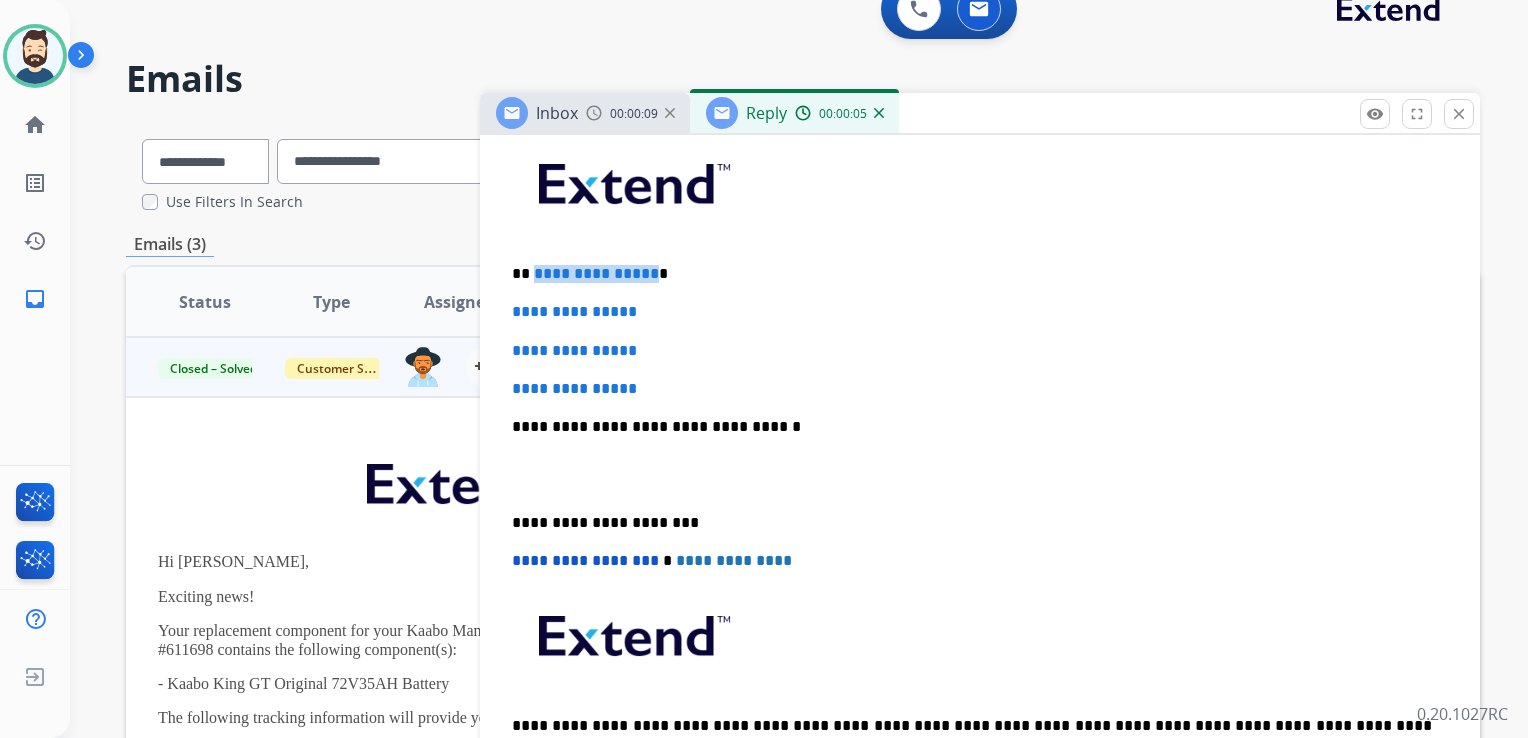 drag, startPoint x: 530, startPoint y: 271, endPoint x: 645, endPoint y: 271, distance: 115 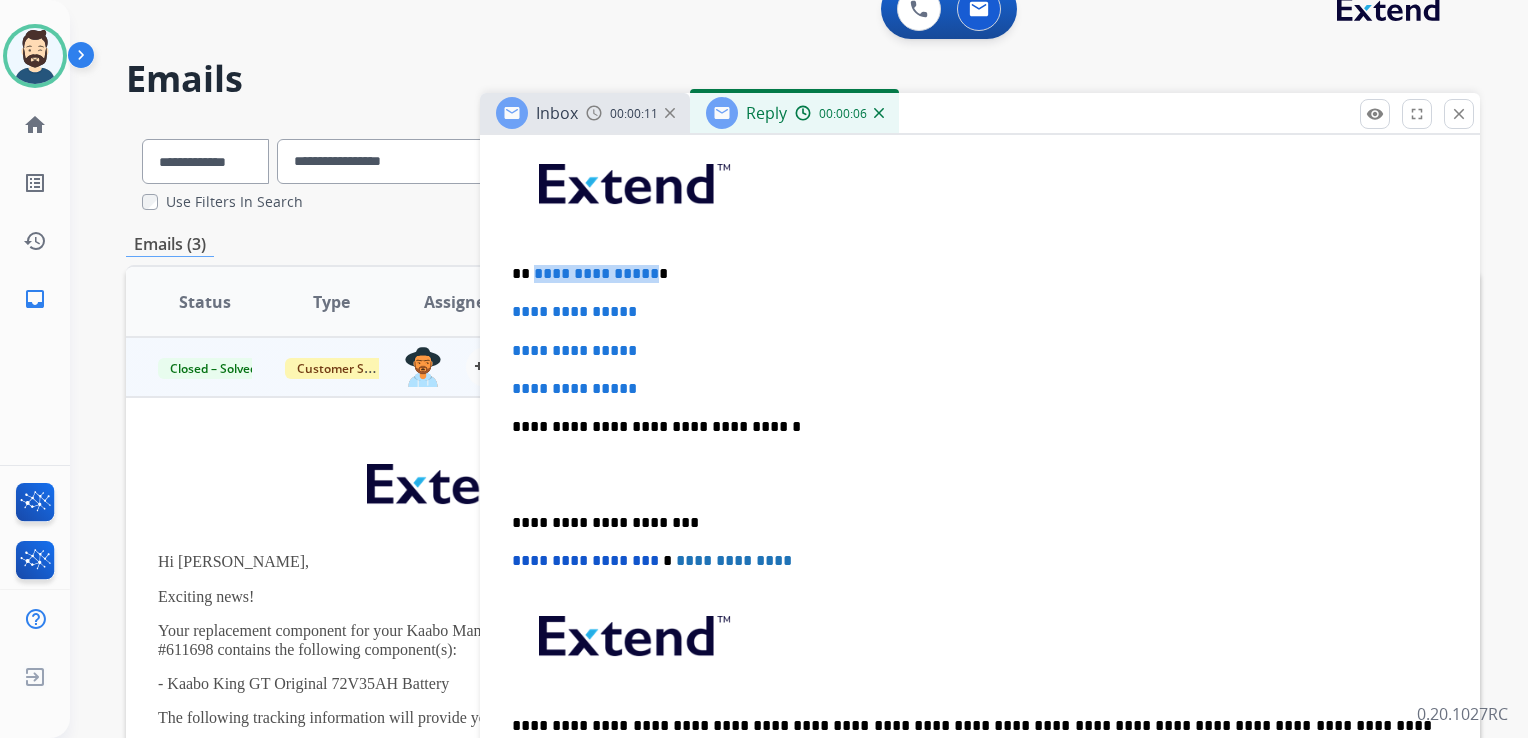 type 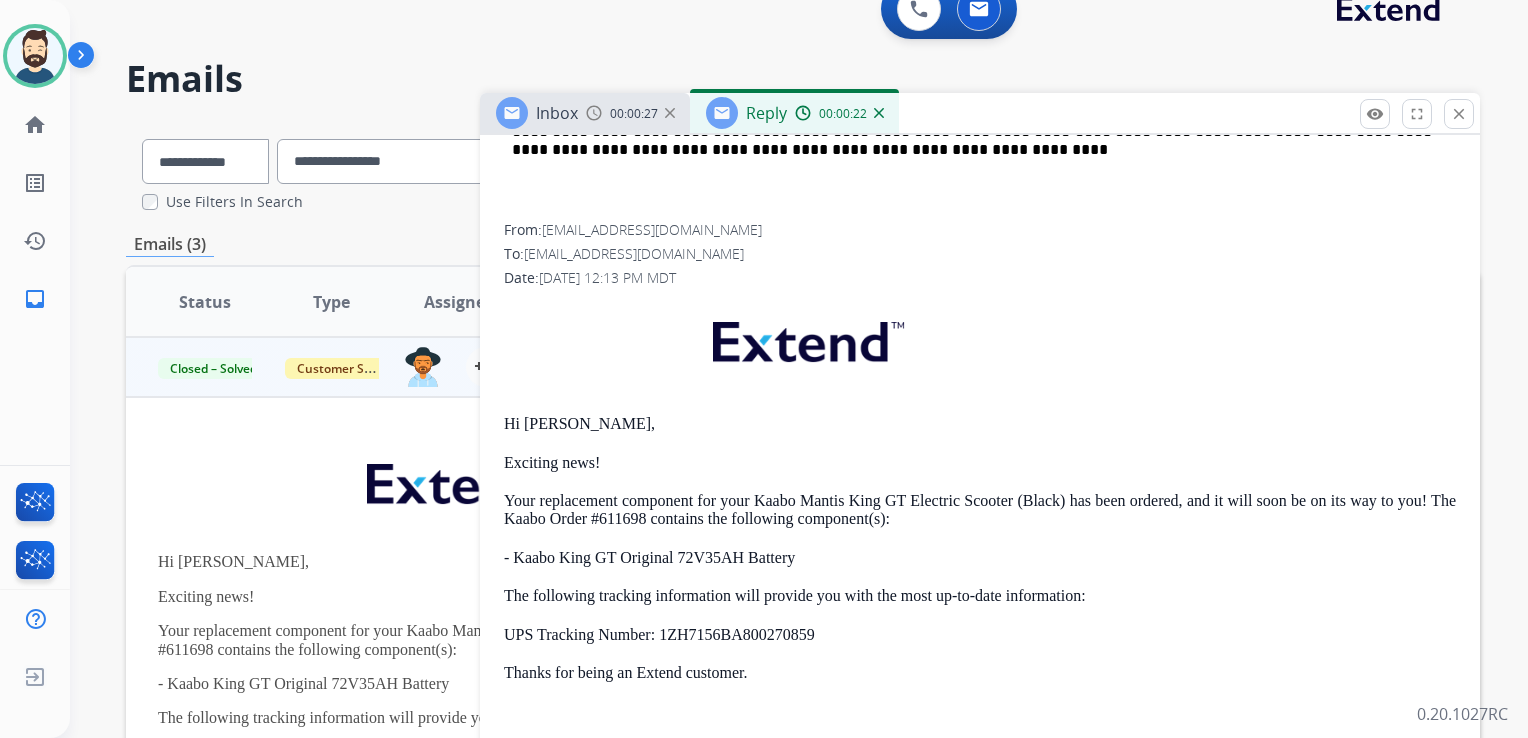 scroll, scrollTop: 1200, scrollLeft: 0, axis: vertical 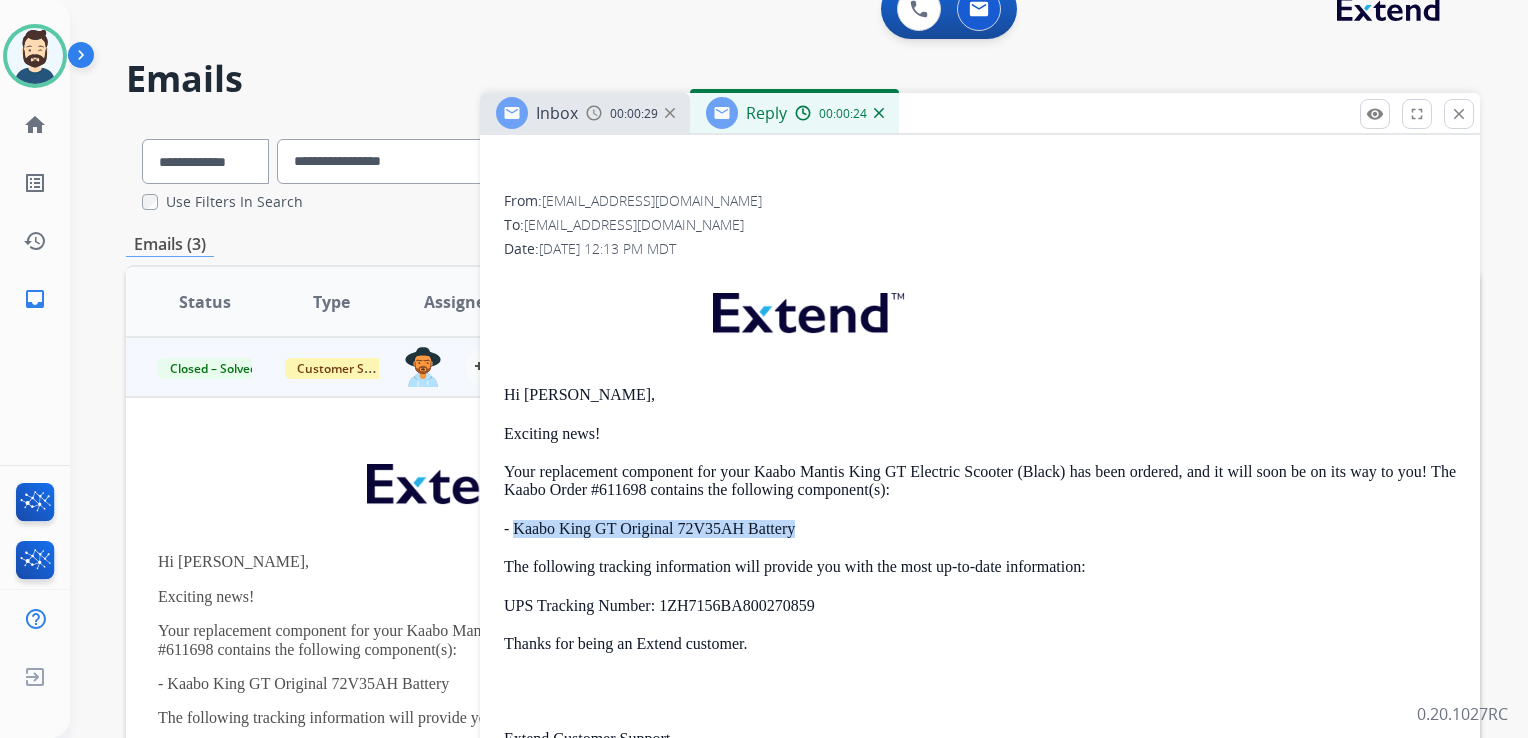 drag, startPoint x: 516, startPoint y: 522, endPoint x: 792, endPoint y: 512, distance: 276.1811 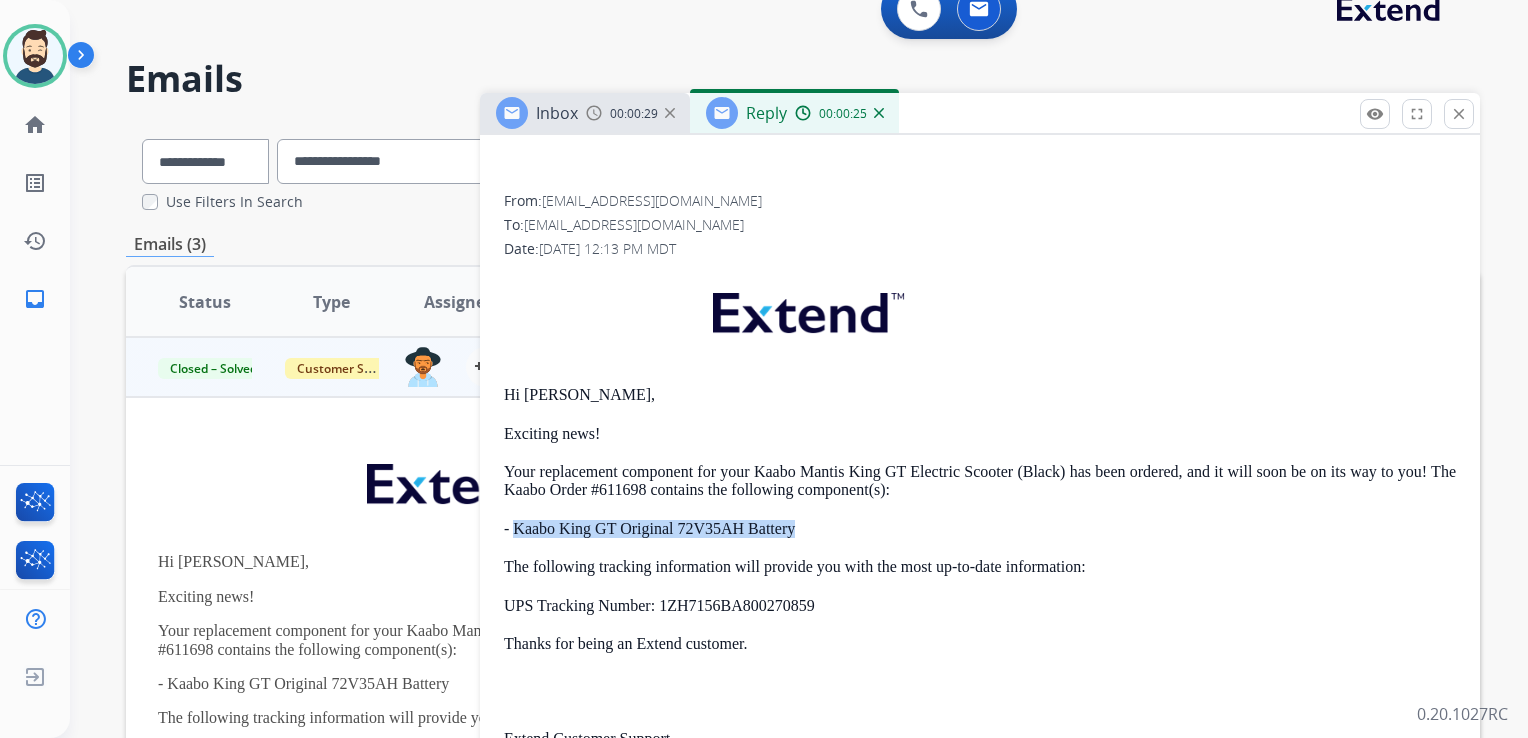 copy on "Kaabo King GT Original 72V35AH Battery" 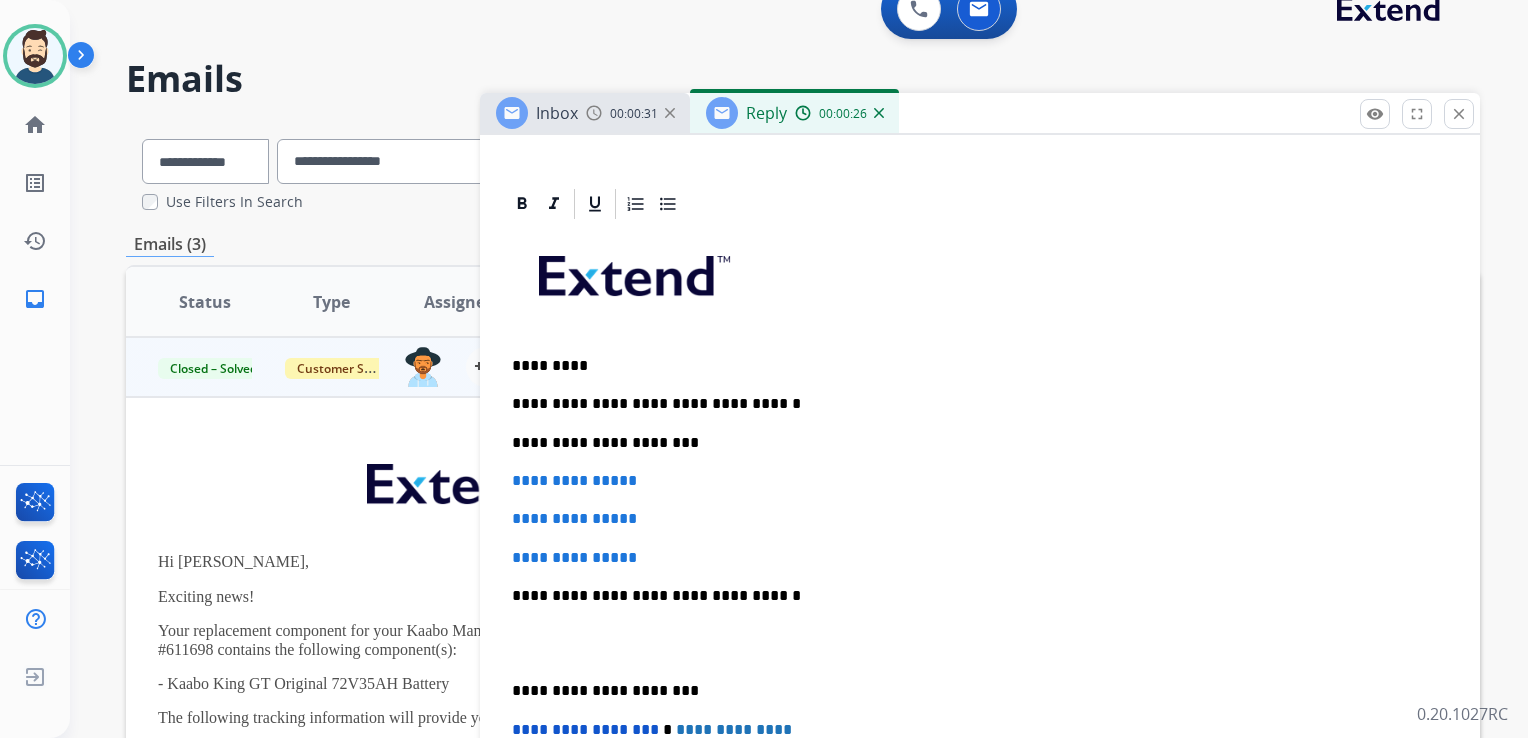 scroll, scrollTop: 400, scrollLeft: 0, axis: vertical 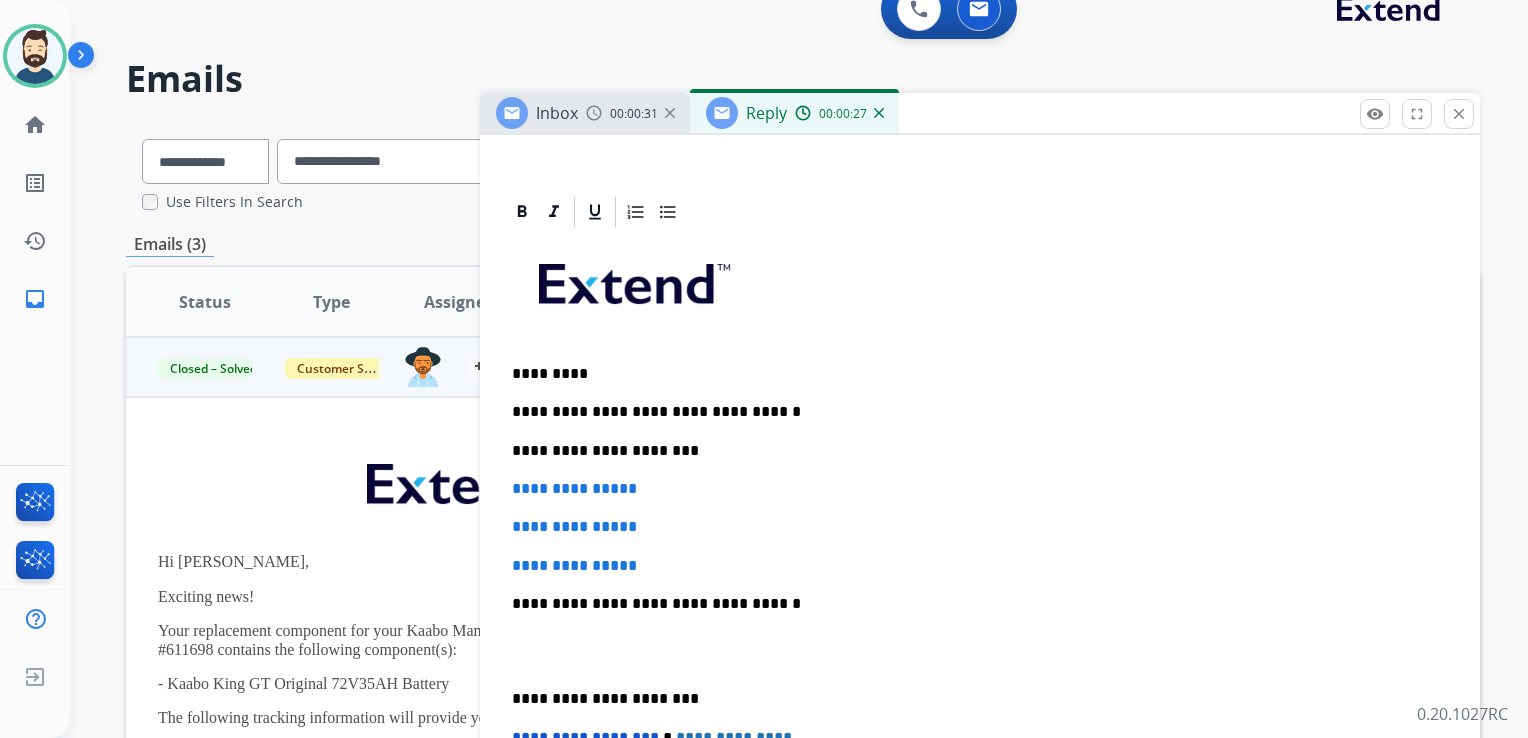 click on "**********" at bounding box center (972, 451) 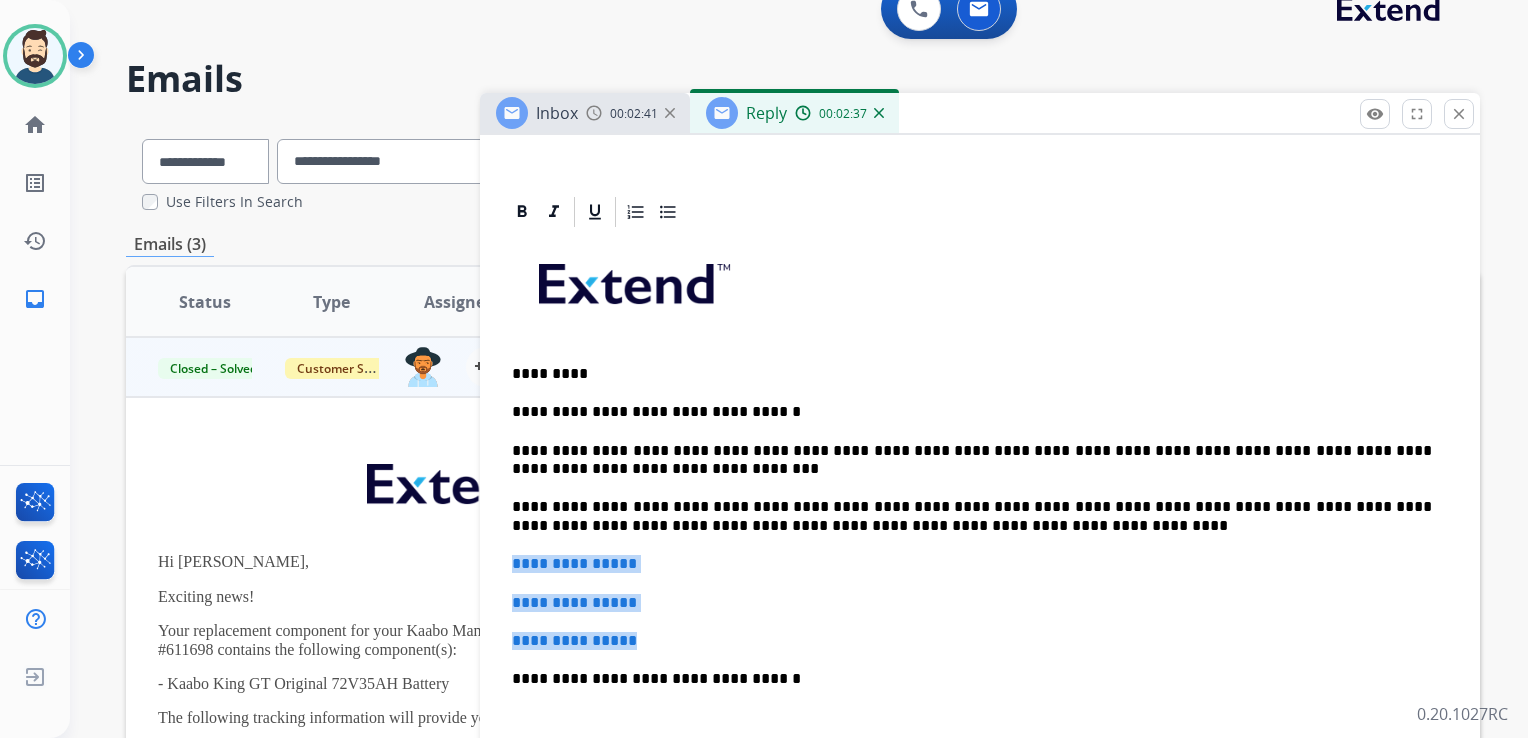 drag, startPoint x: 511, startPoint y: 559, endPoint x: 657, endPoint y: 614, distance: 156.01602 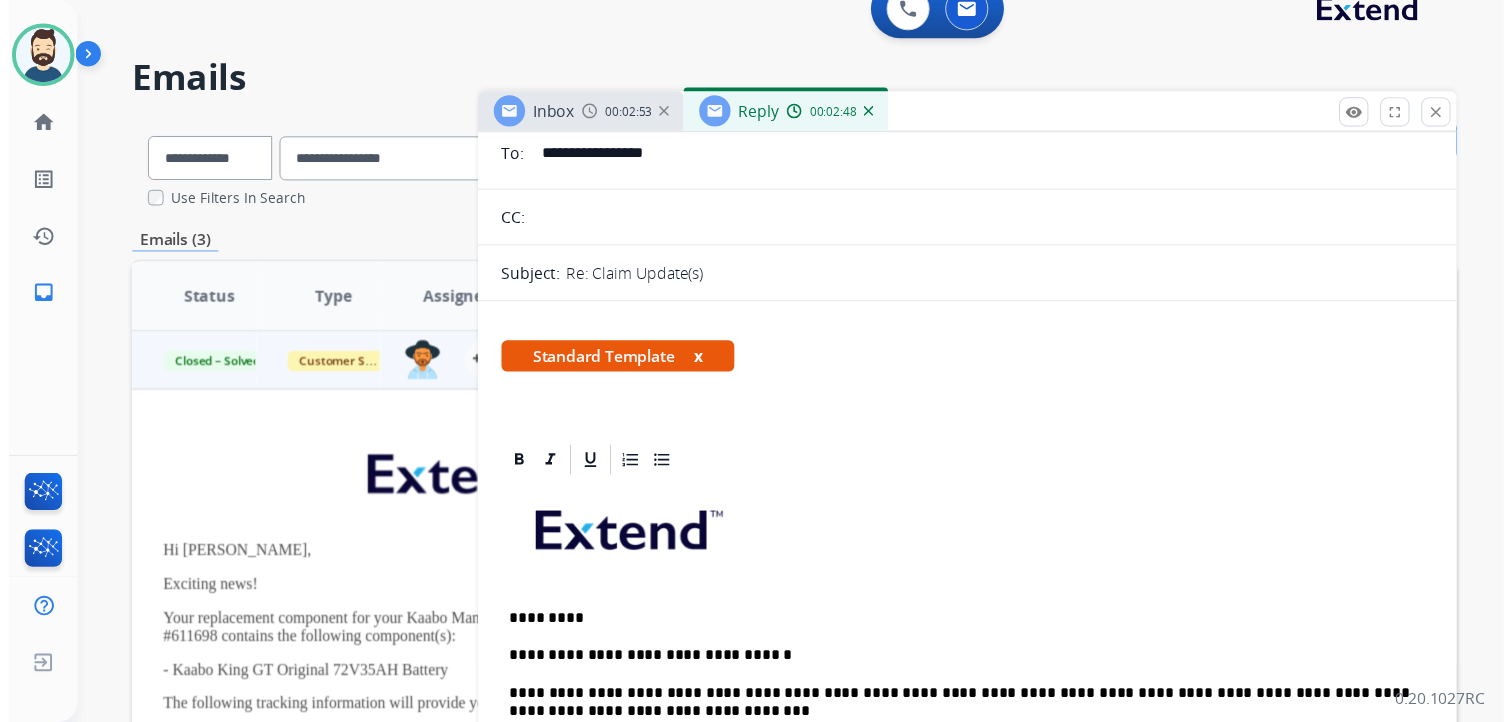 scroll, scrollTop: 0, scrollLeft: 0, axis: both 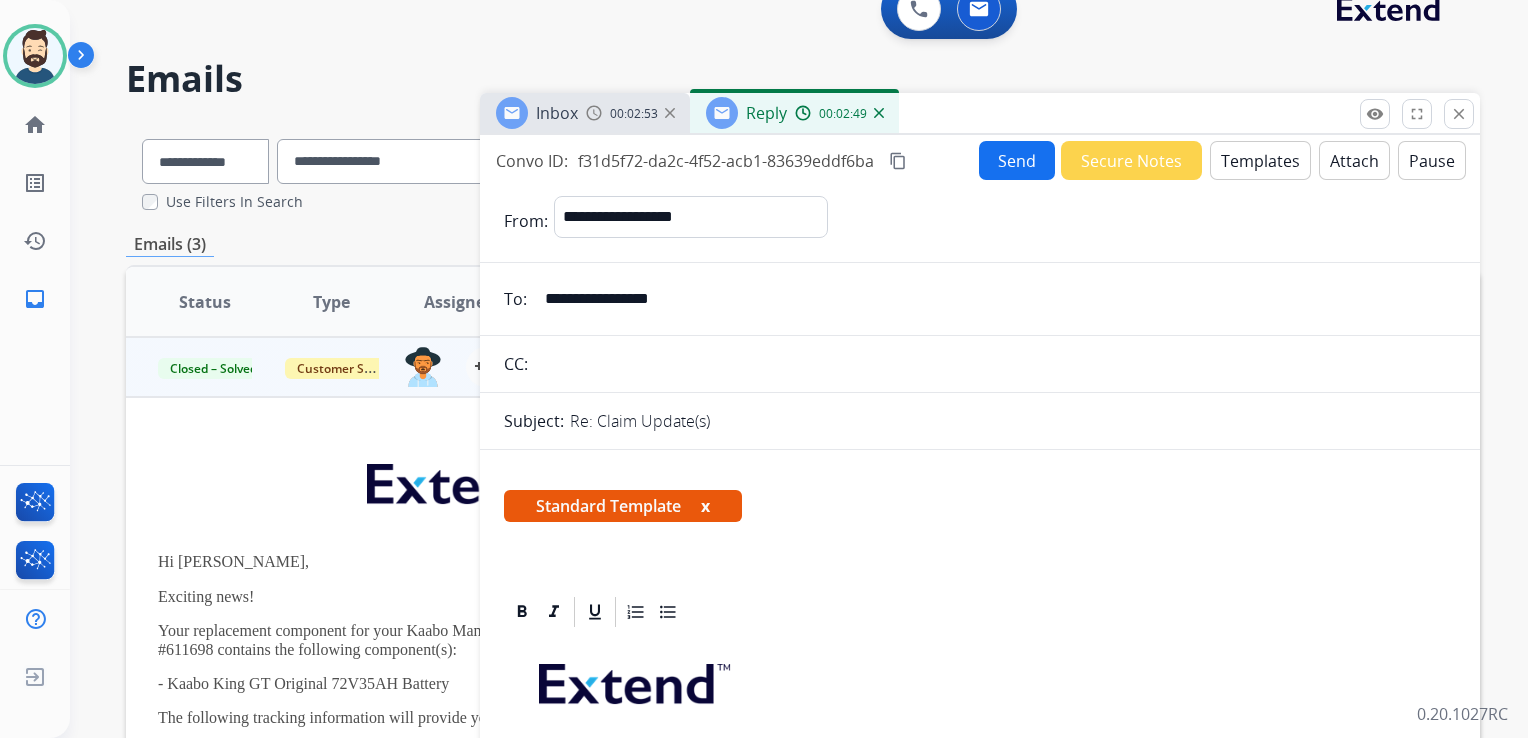 click on "Send" at bounding box center [1017, 160] 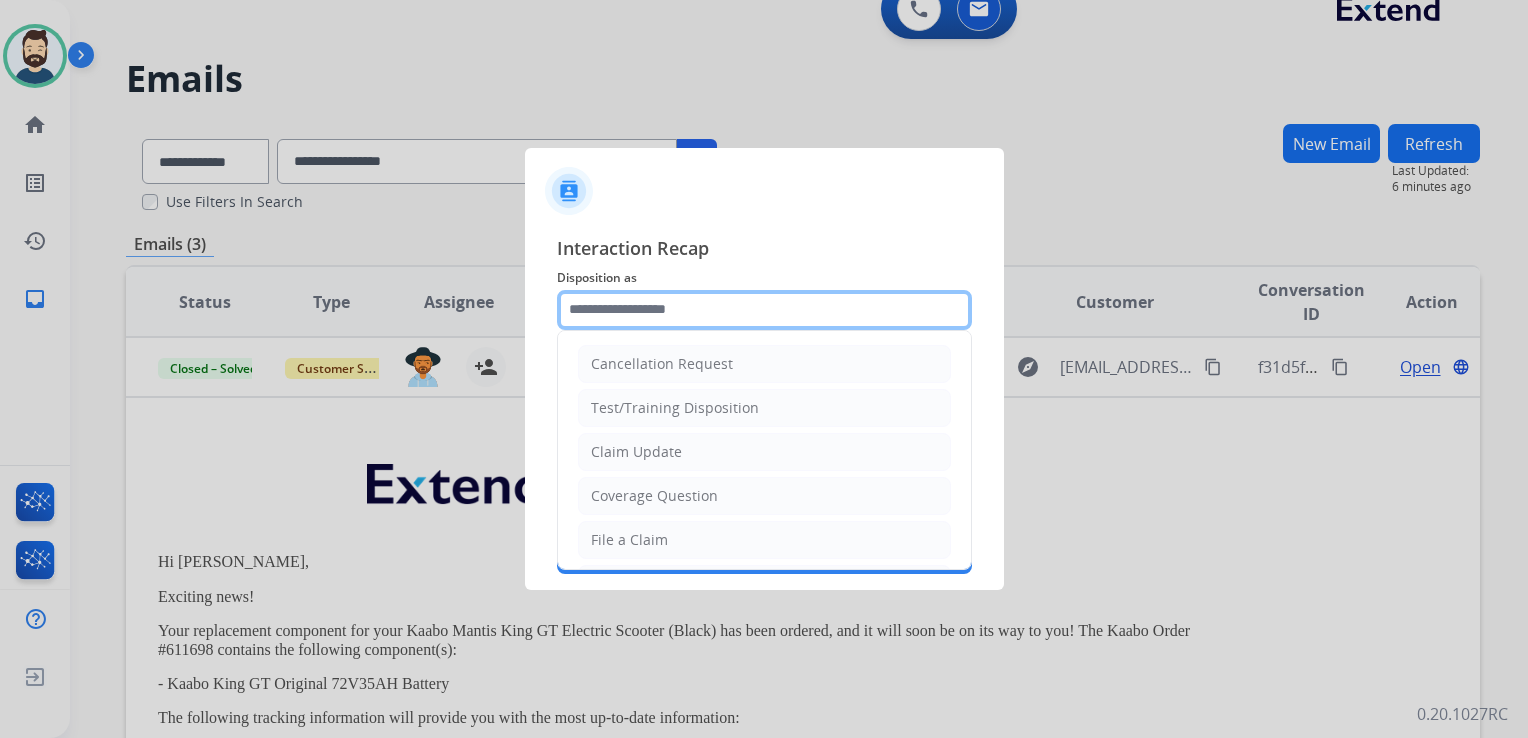 click 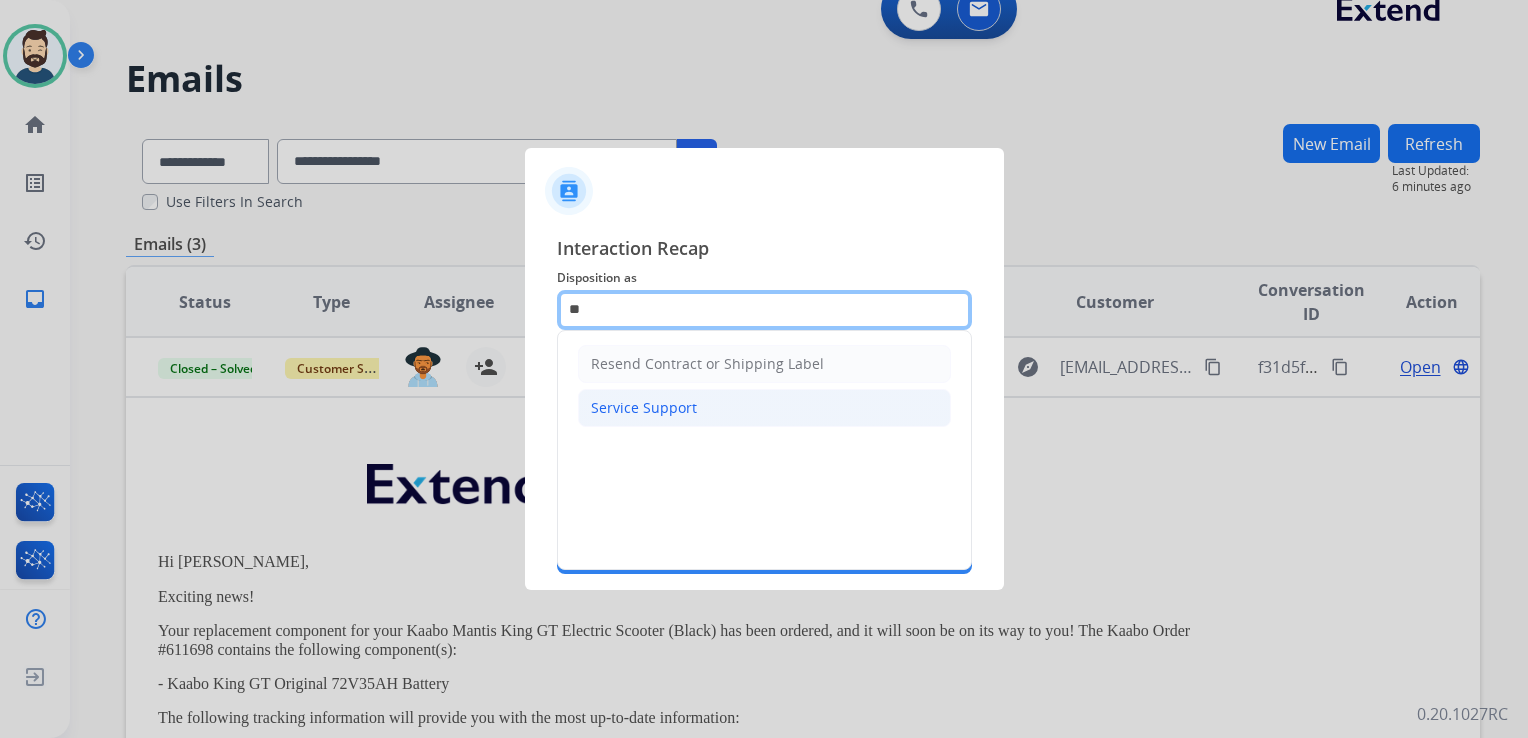 type on "*" 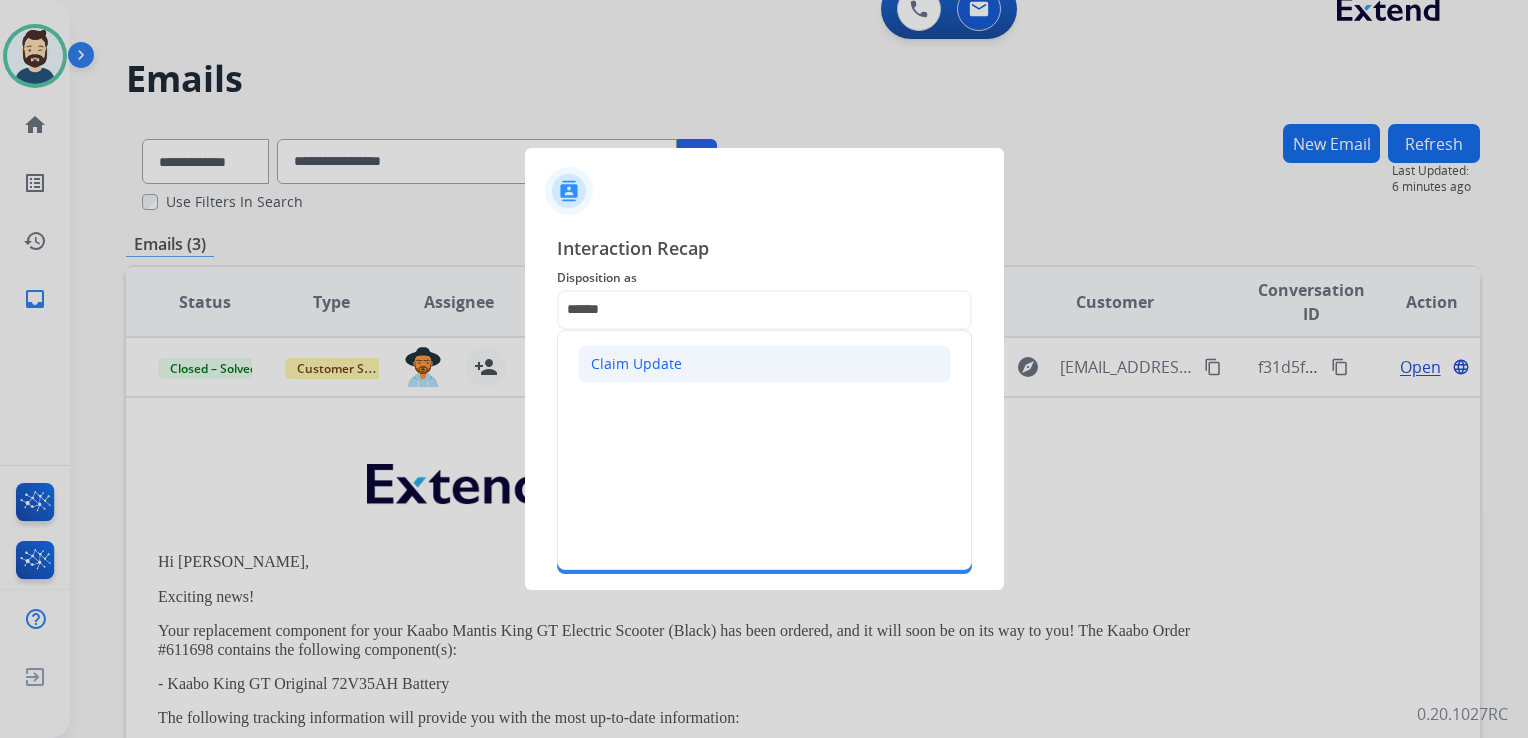 click on "Claim Update" 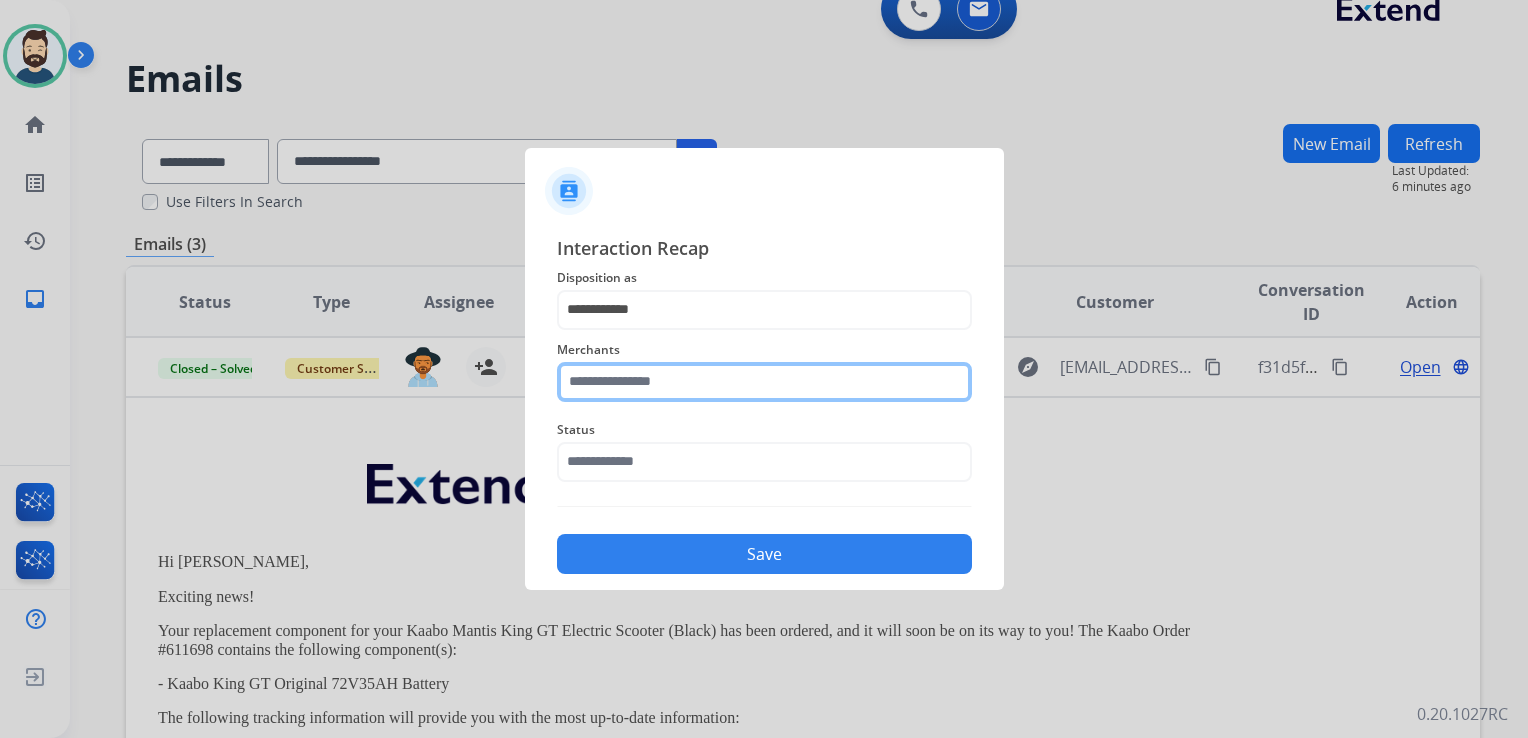 click 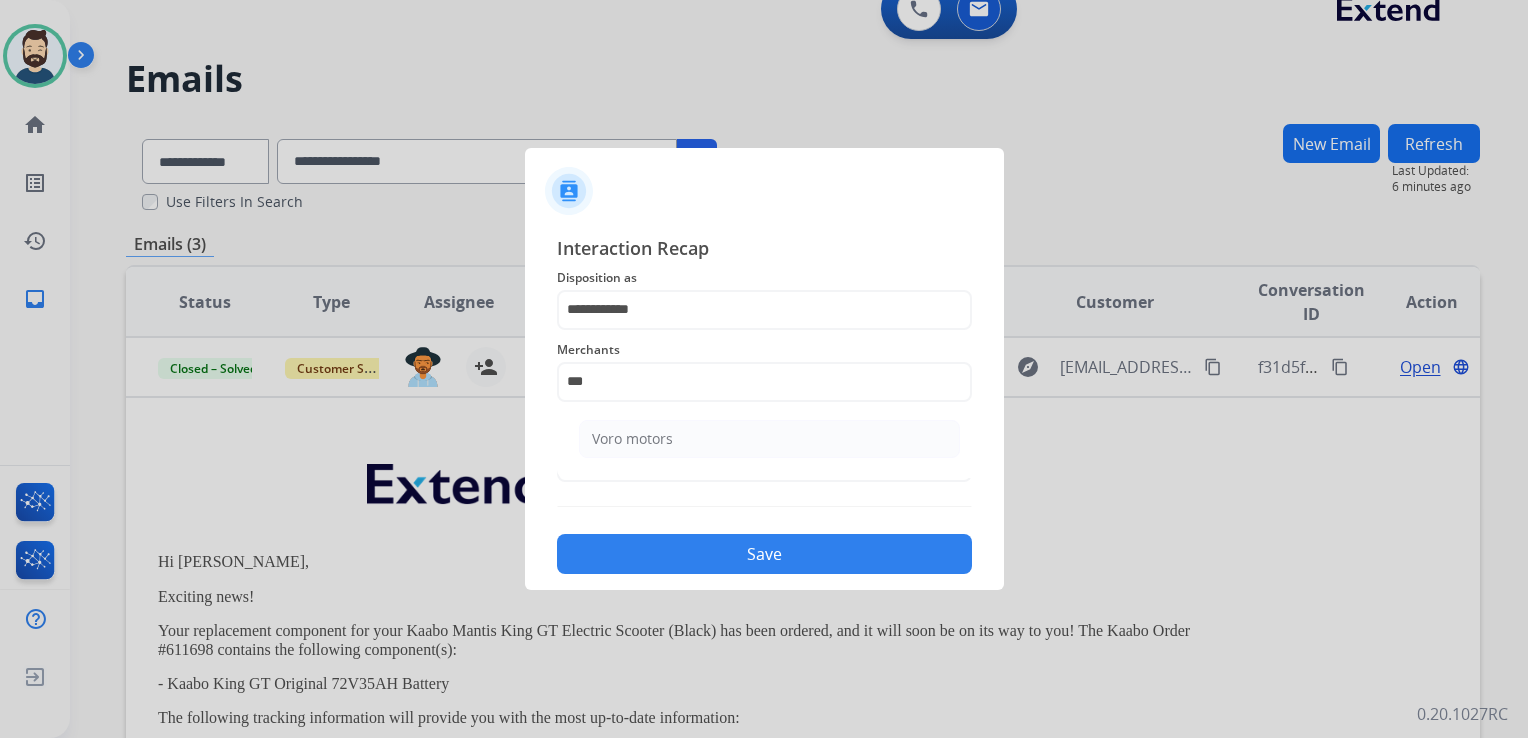 click on "Voro motors" 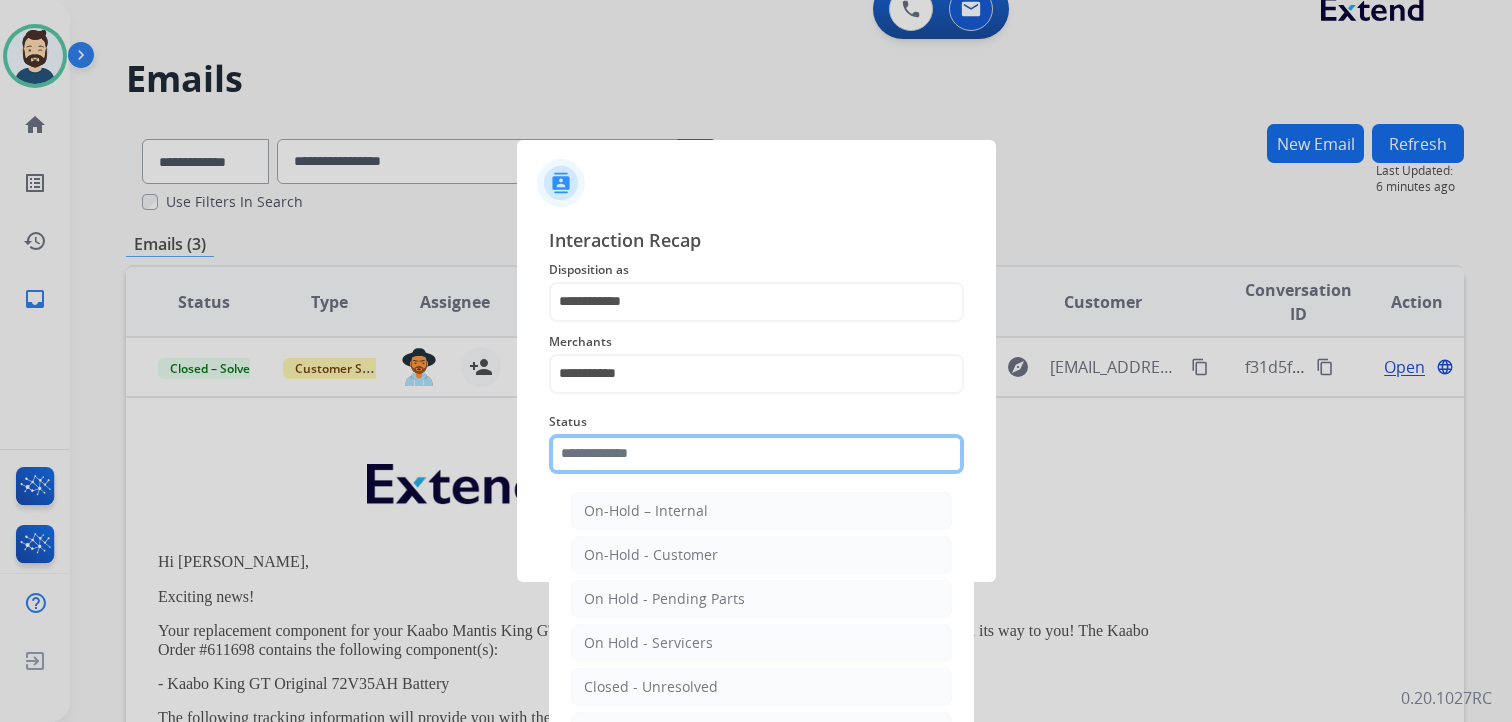 click 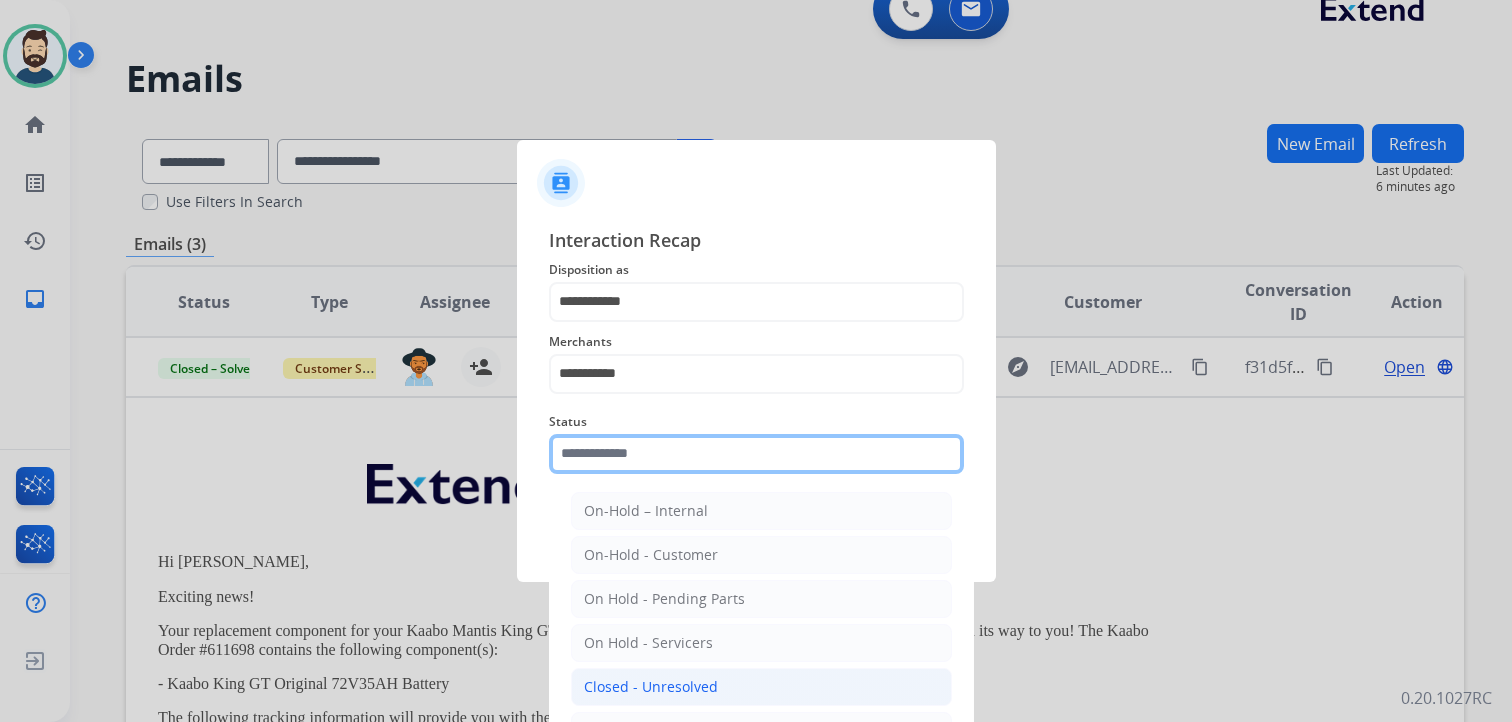 scroll, scrollTop: 59, scrollLeft: 0, axis: vertical 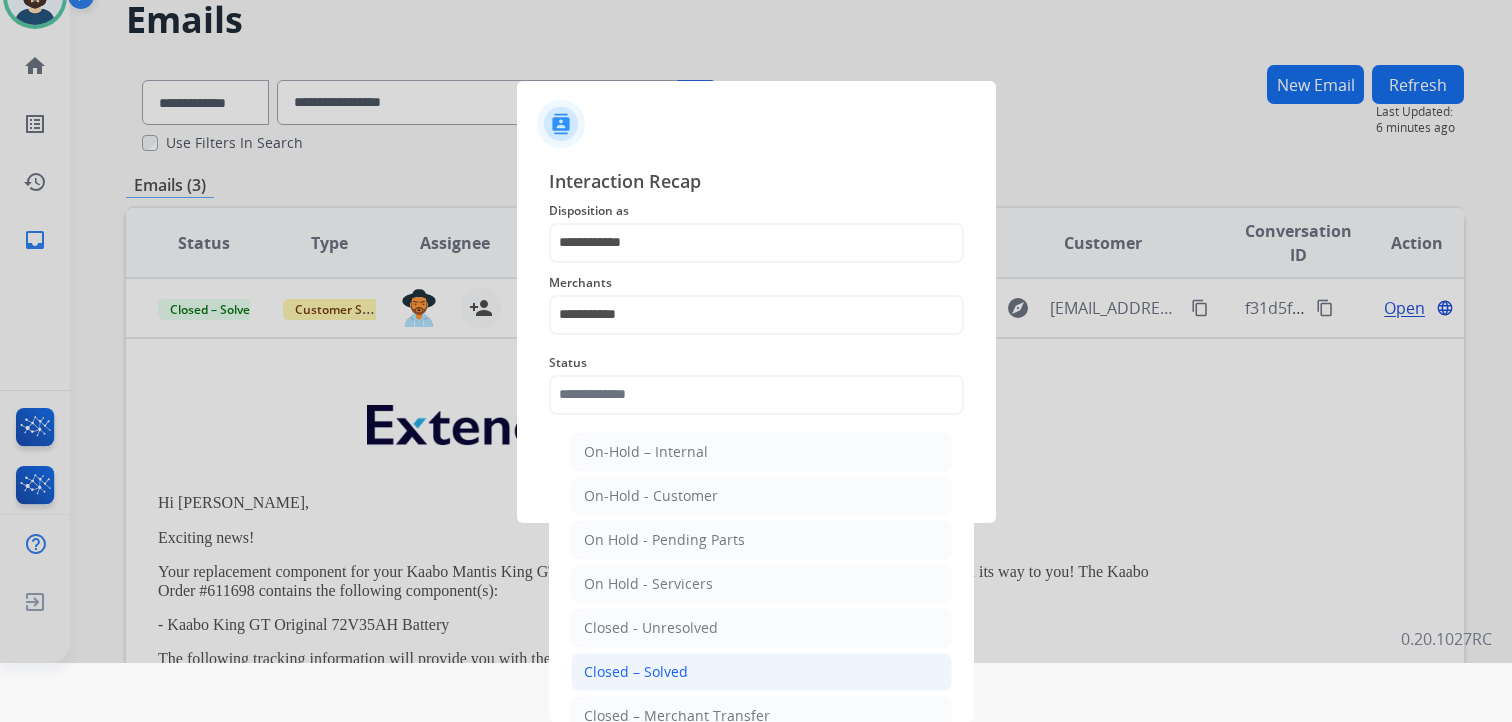 click on "Closed – Solved" 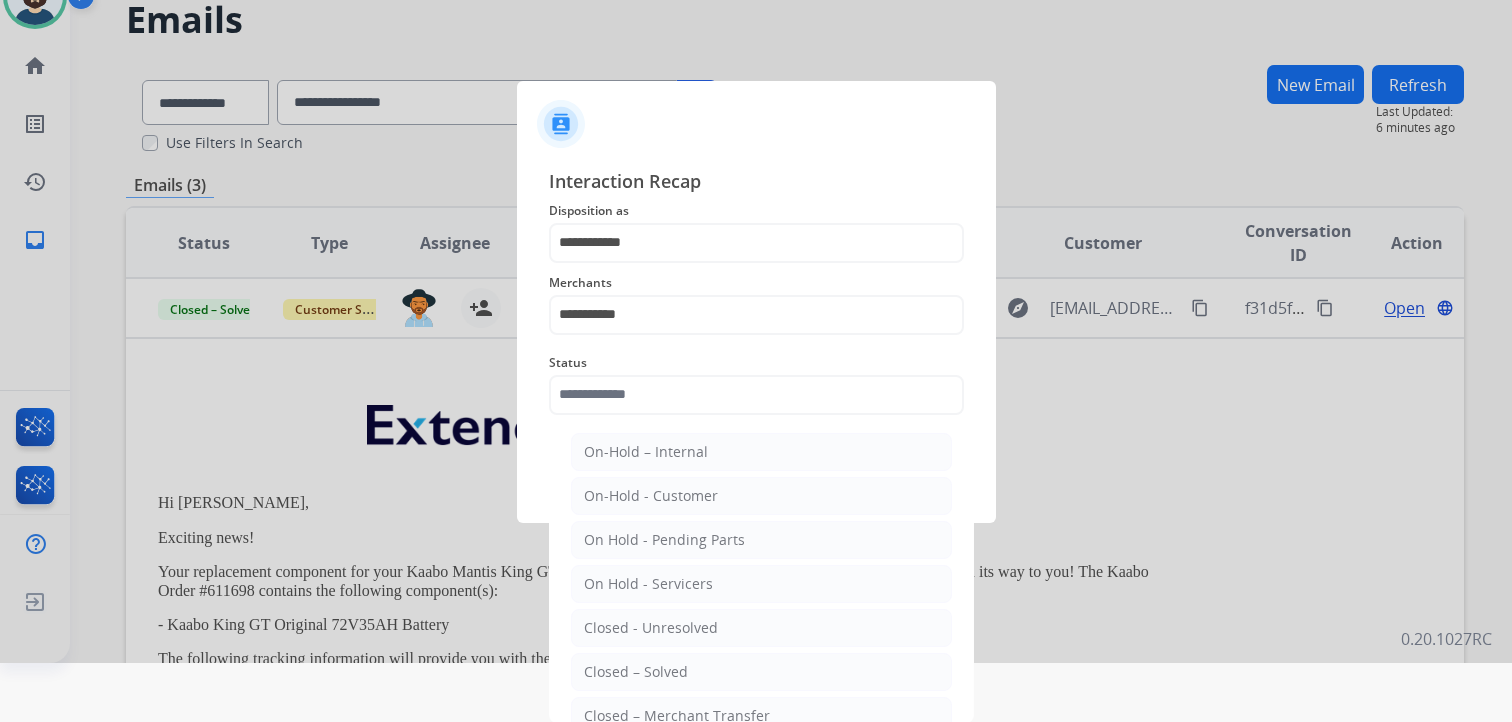 type on "**********" 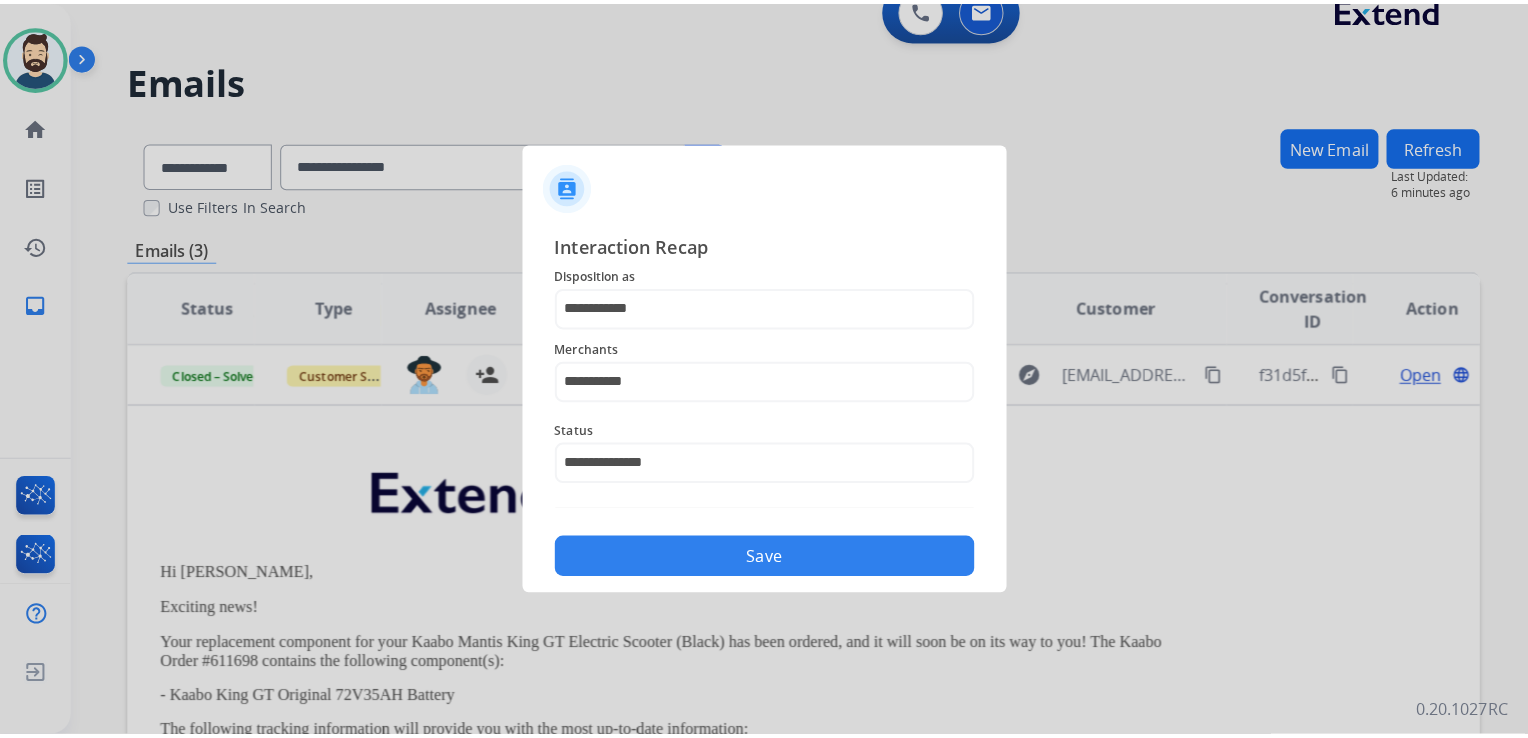 scroll, scrollTop: 0, scrollLeft: 0, axis: both 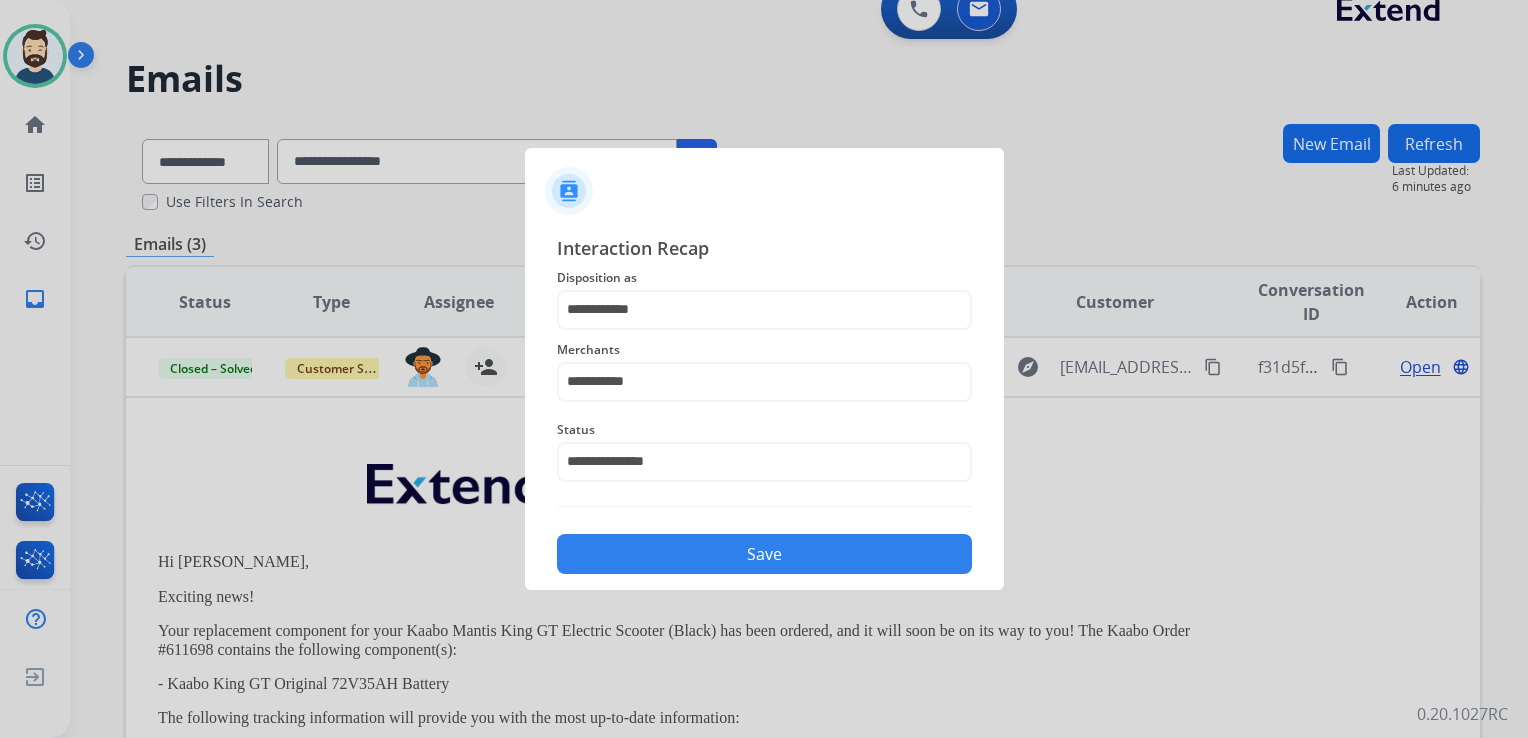 click on "Save" 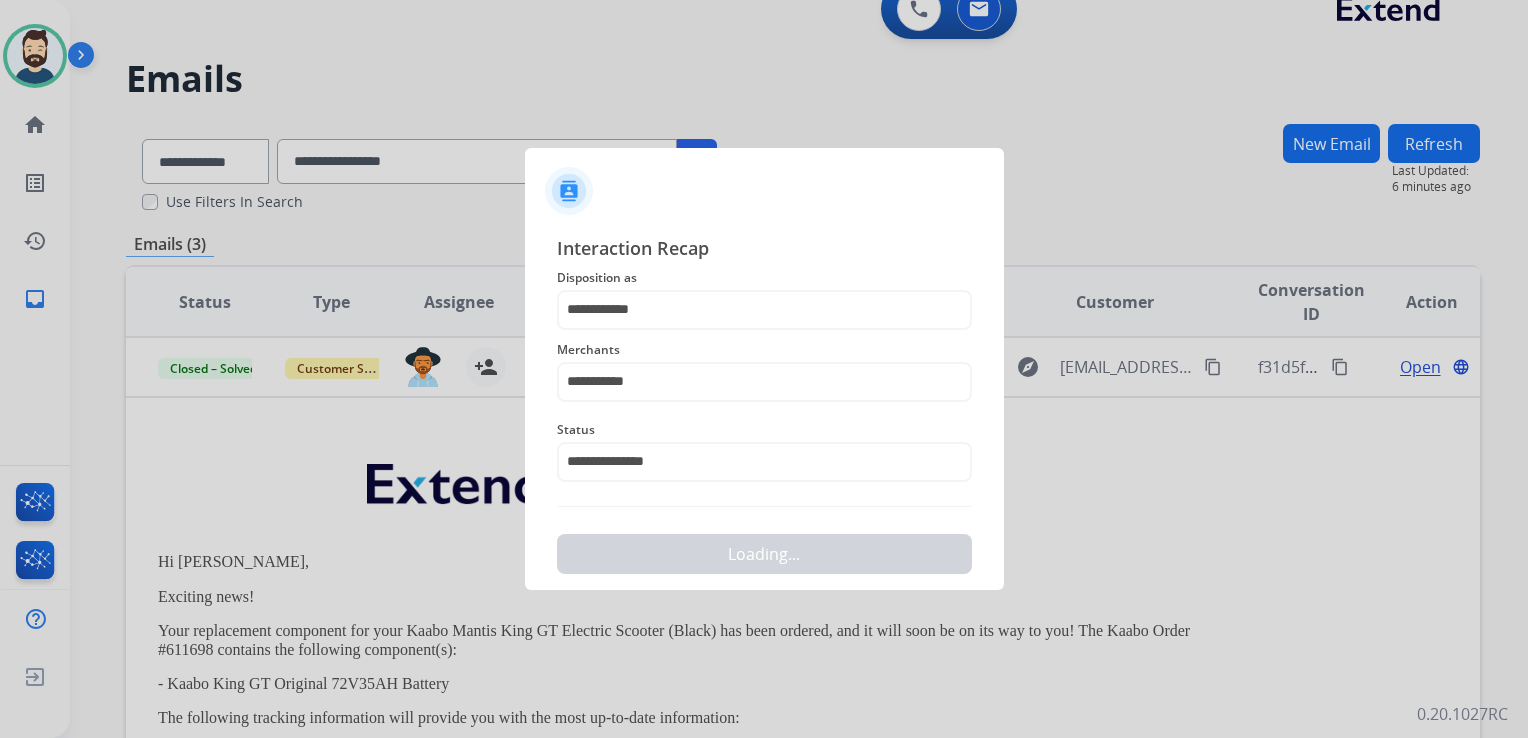 scroll, scrollTop: 0, scrollLeft: 0, axis: both 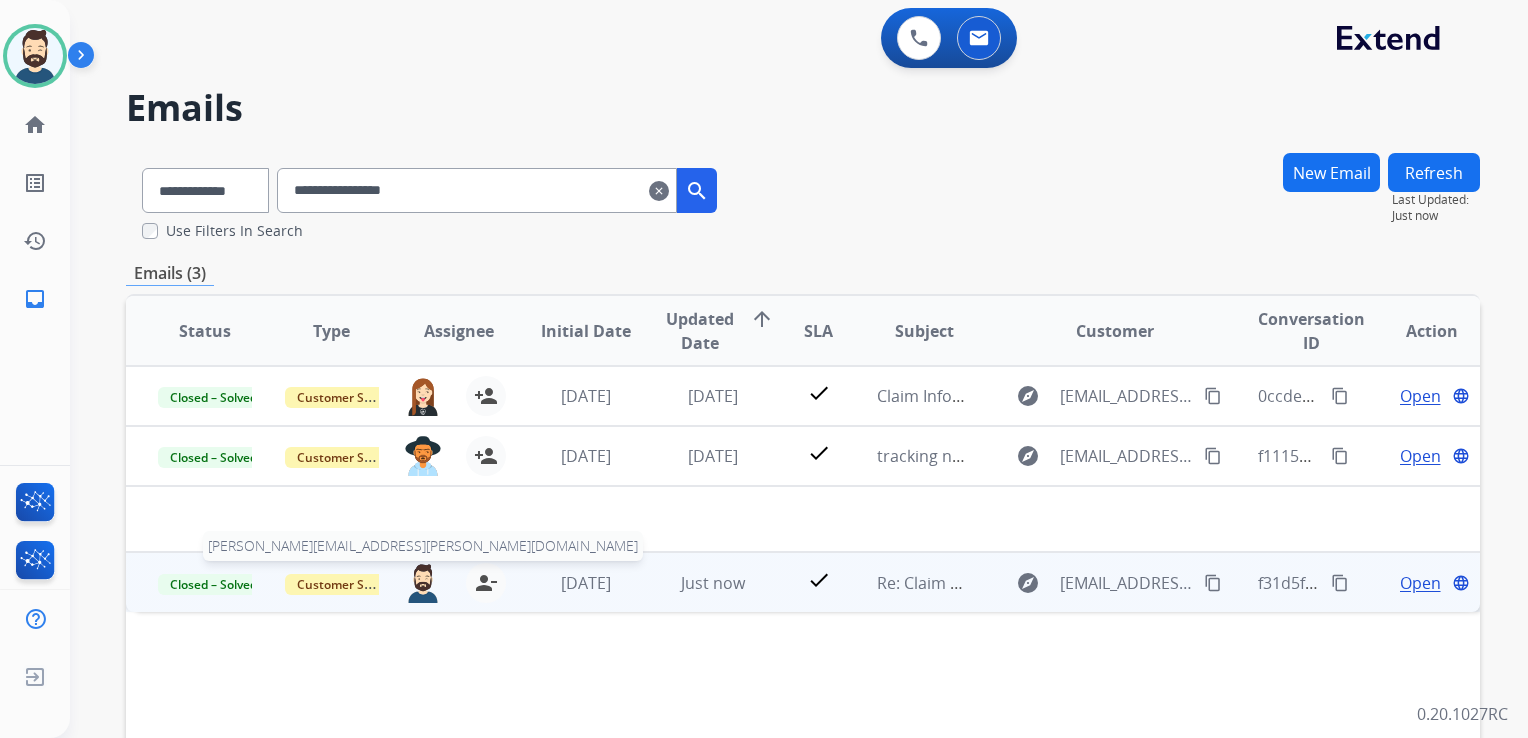 click at bounding box center (423, 583) 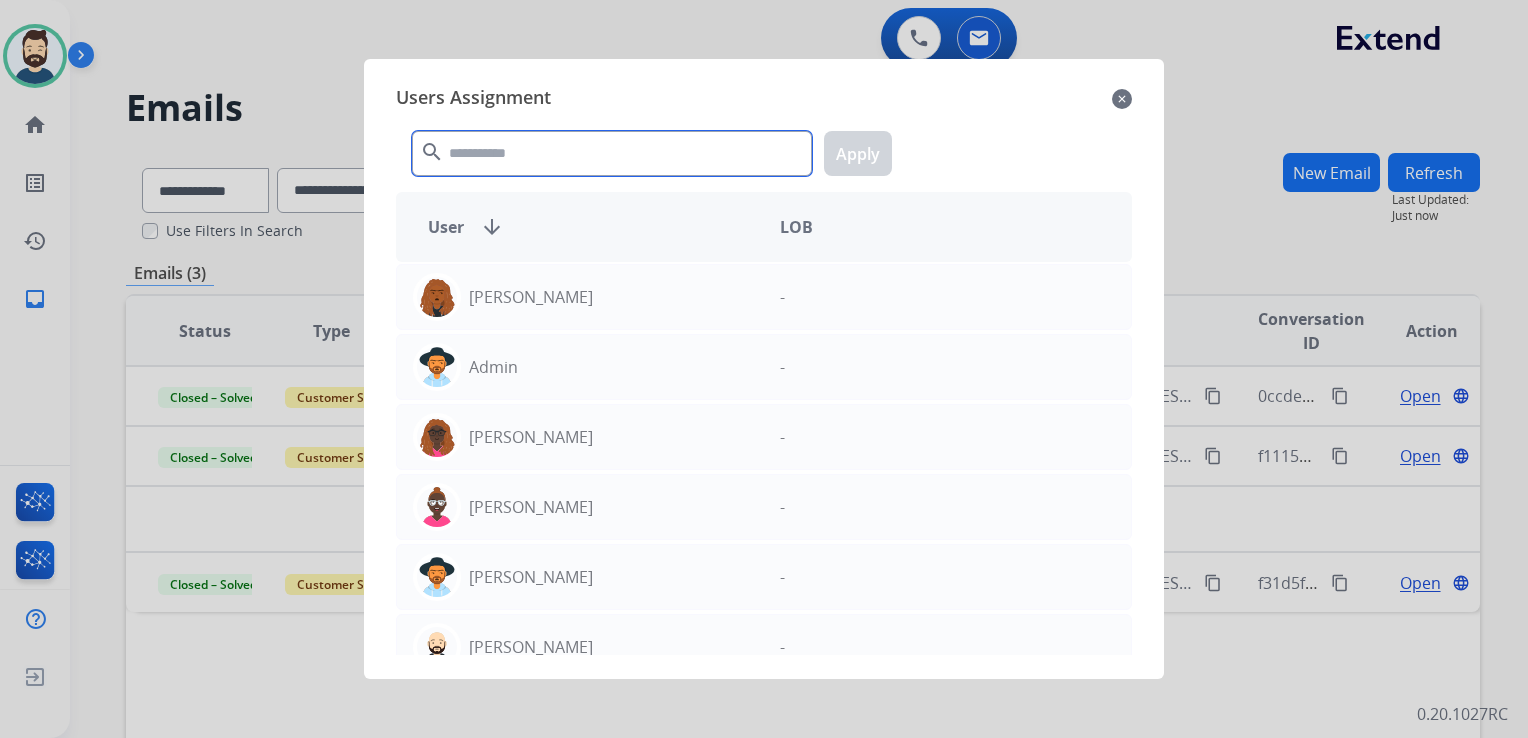 click 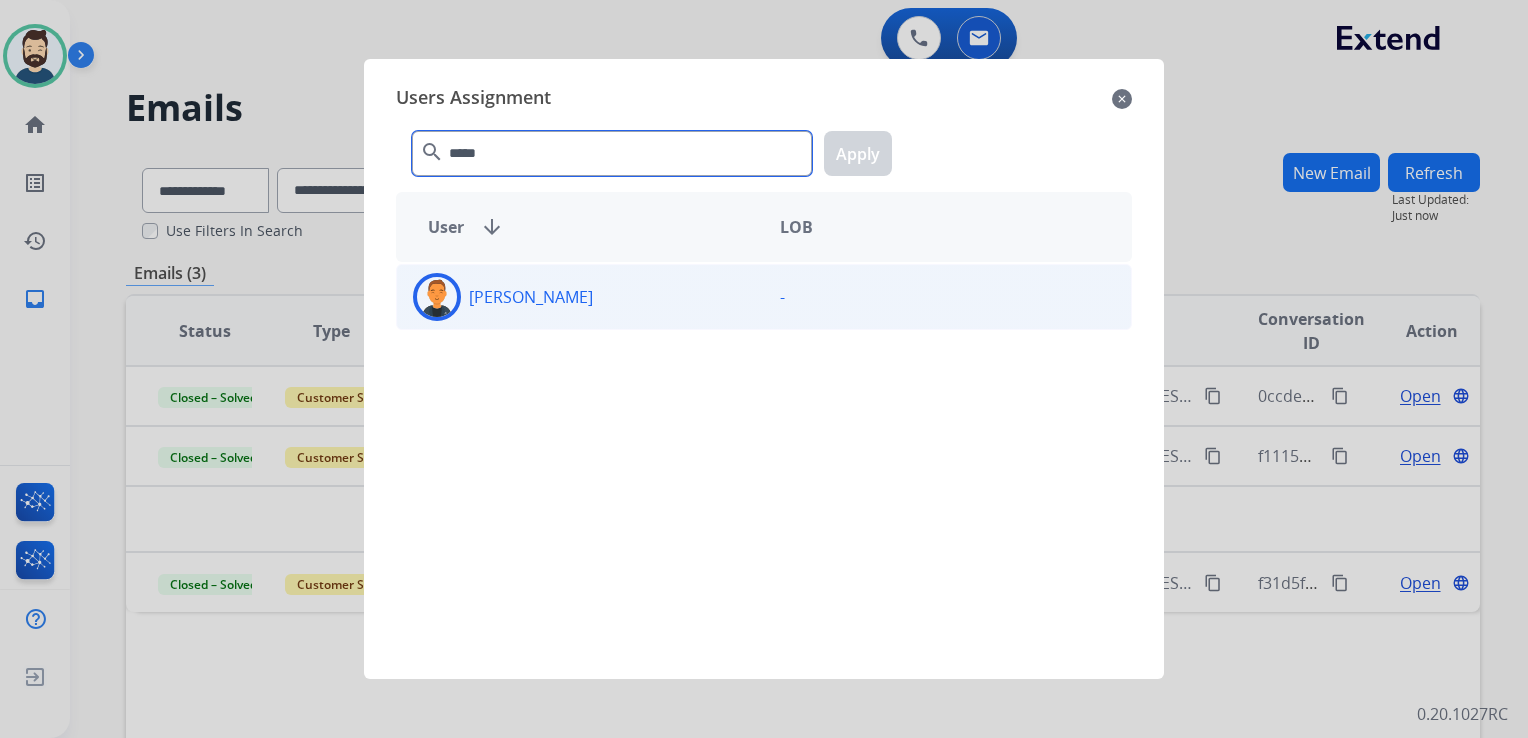 type on "*****" 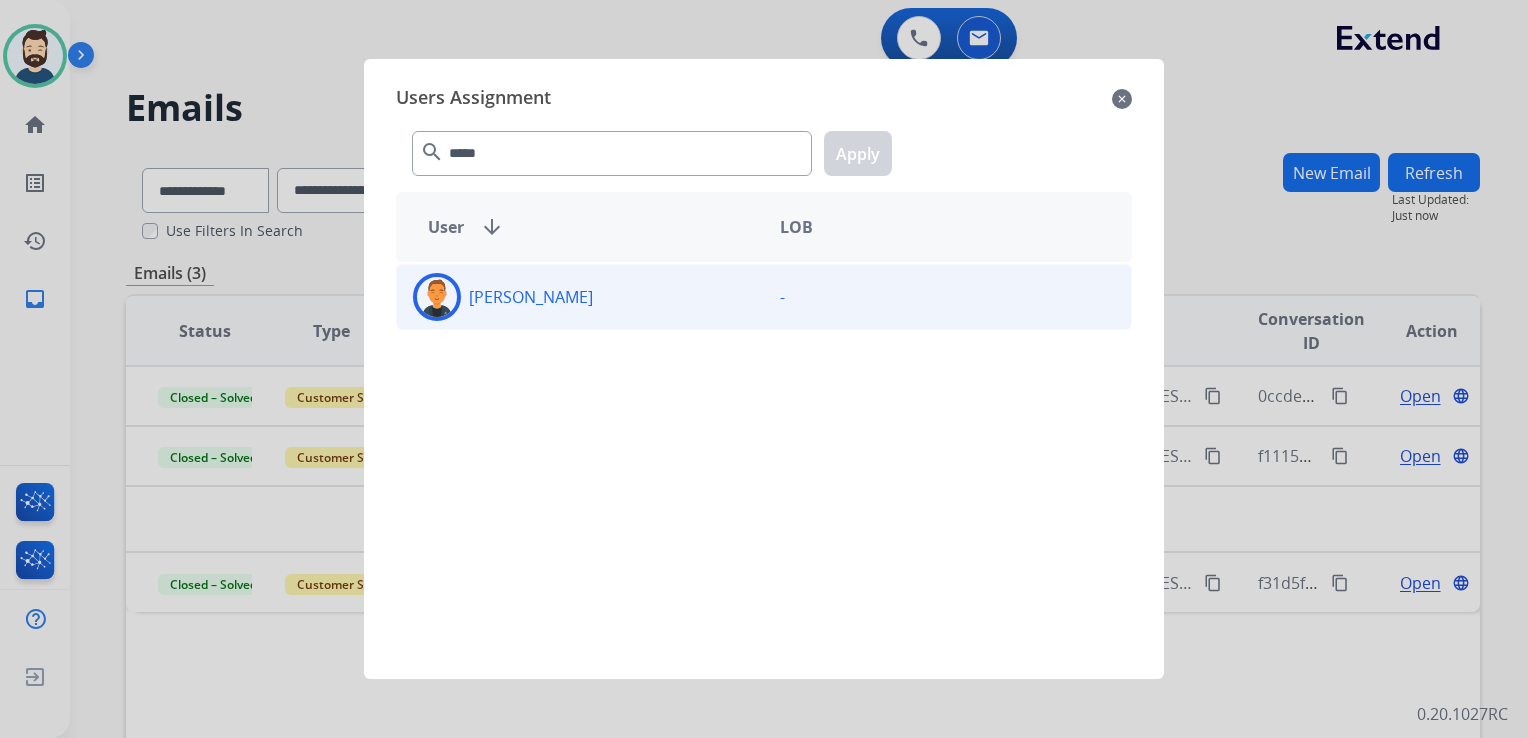 click 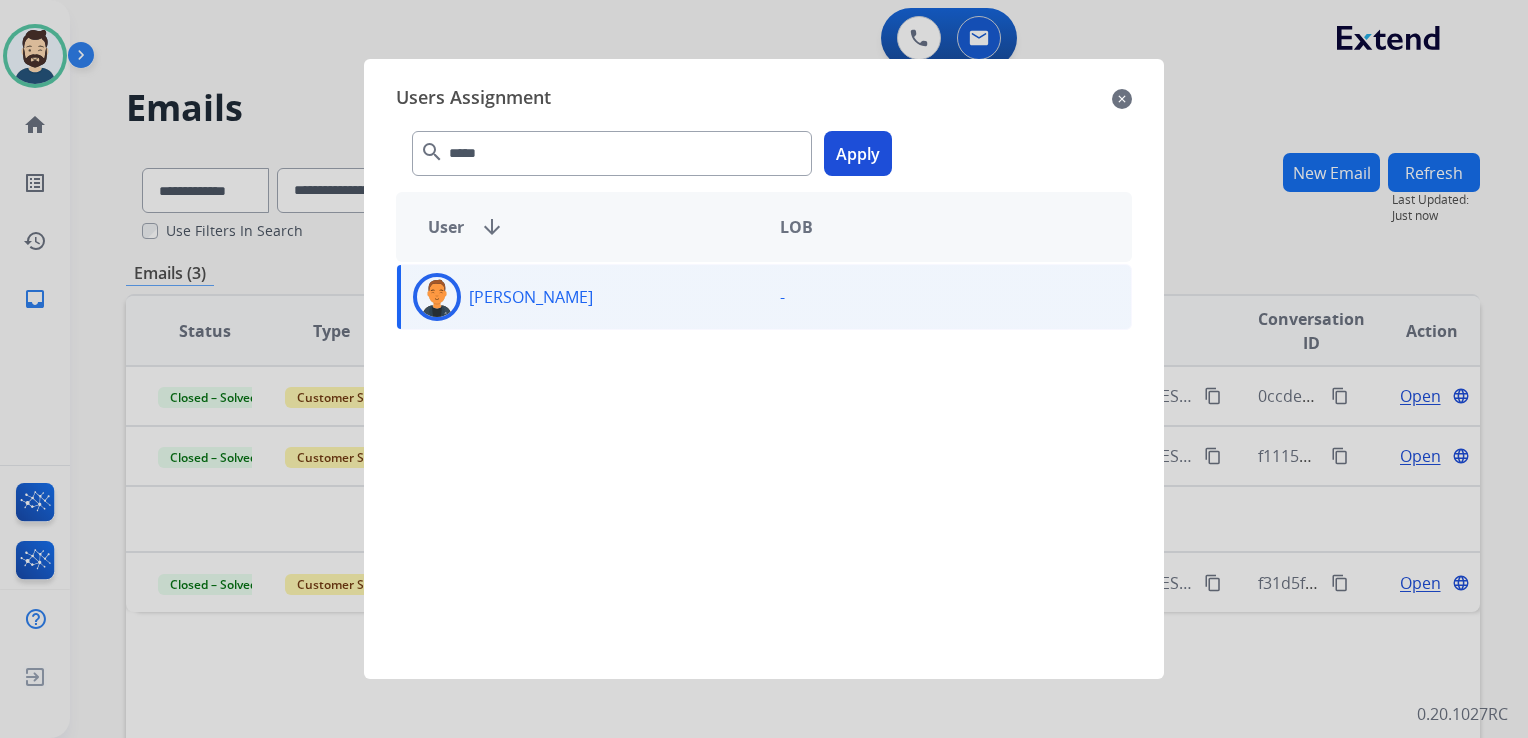 click on "Apply" 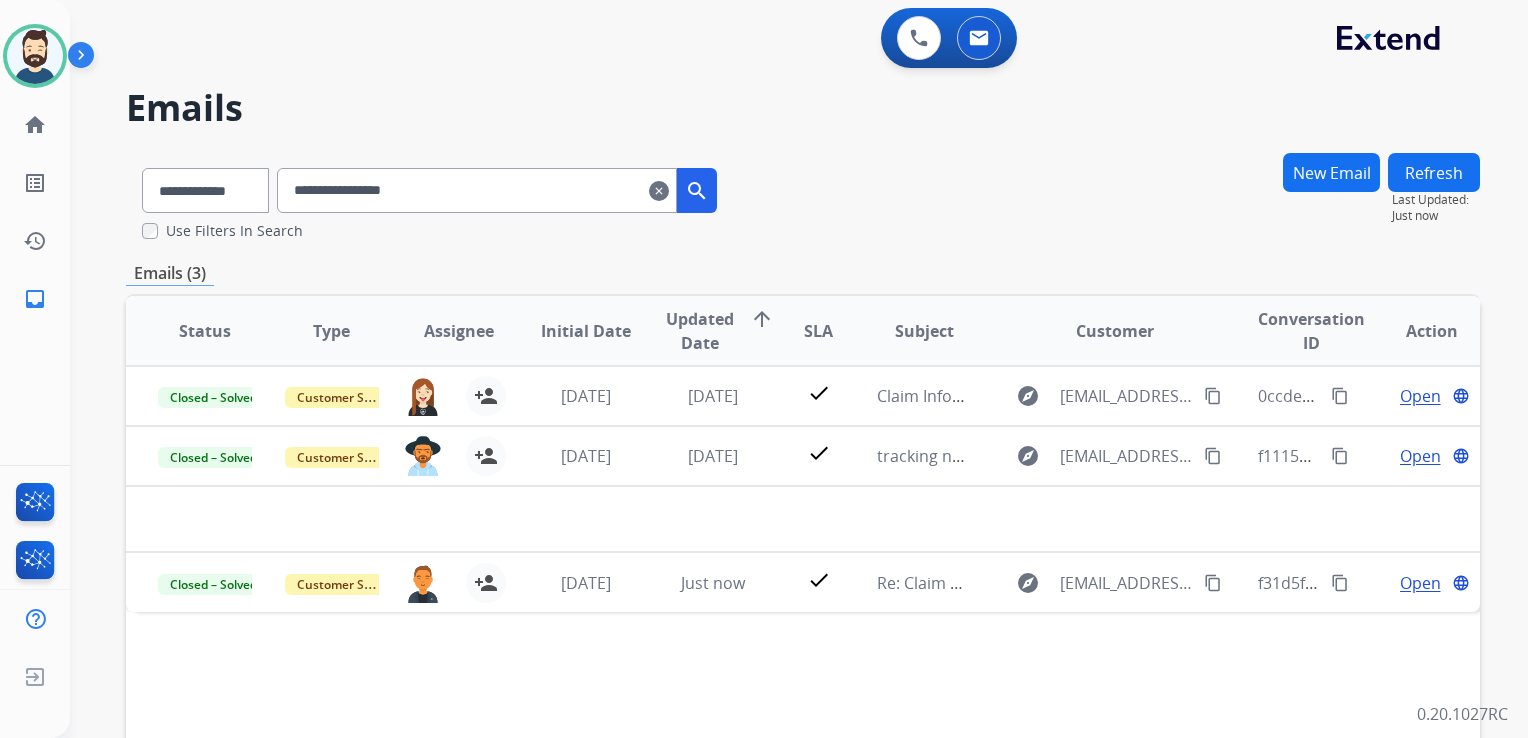click on "clear" at bounding box center (659, 191) 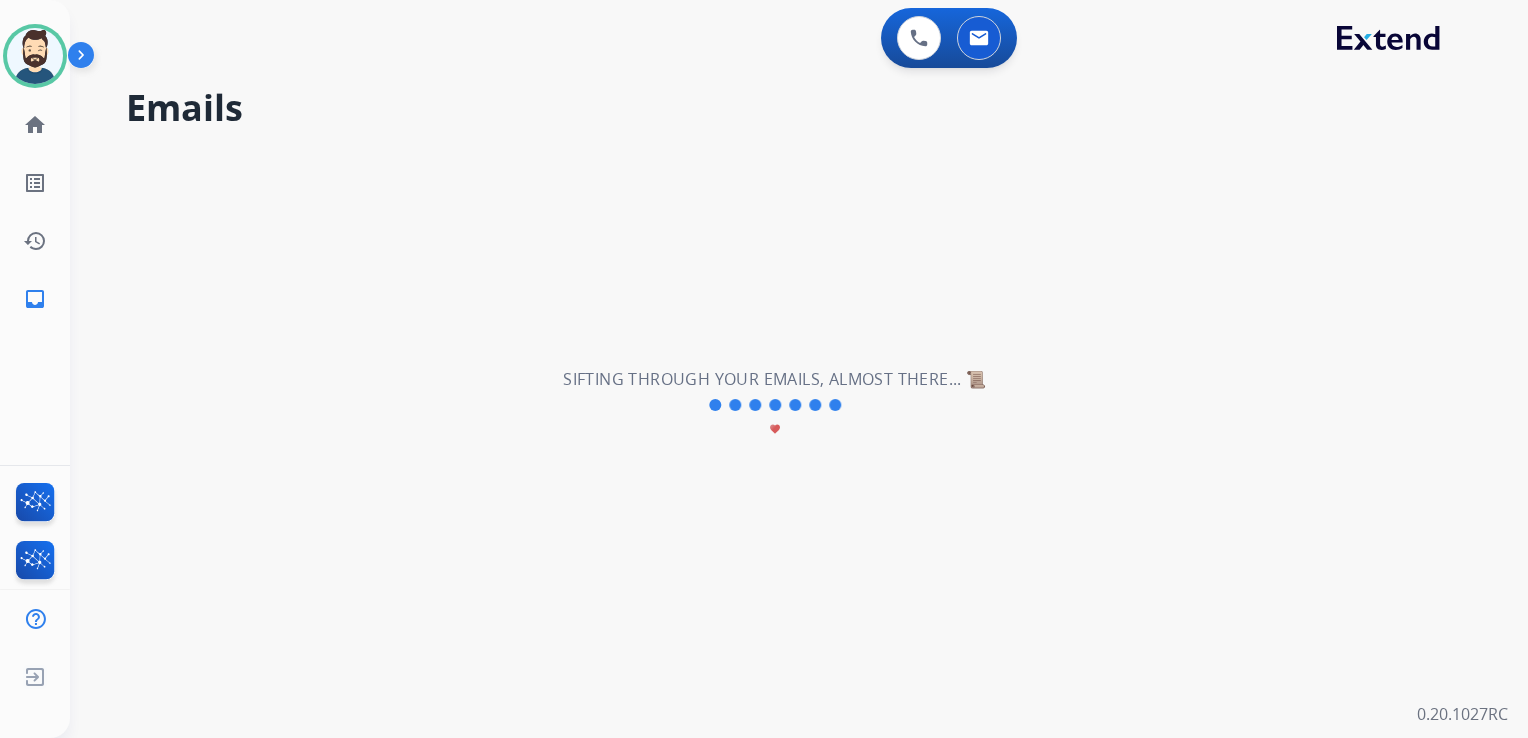 type 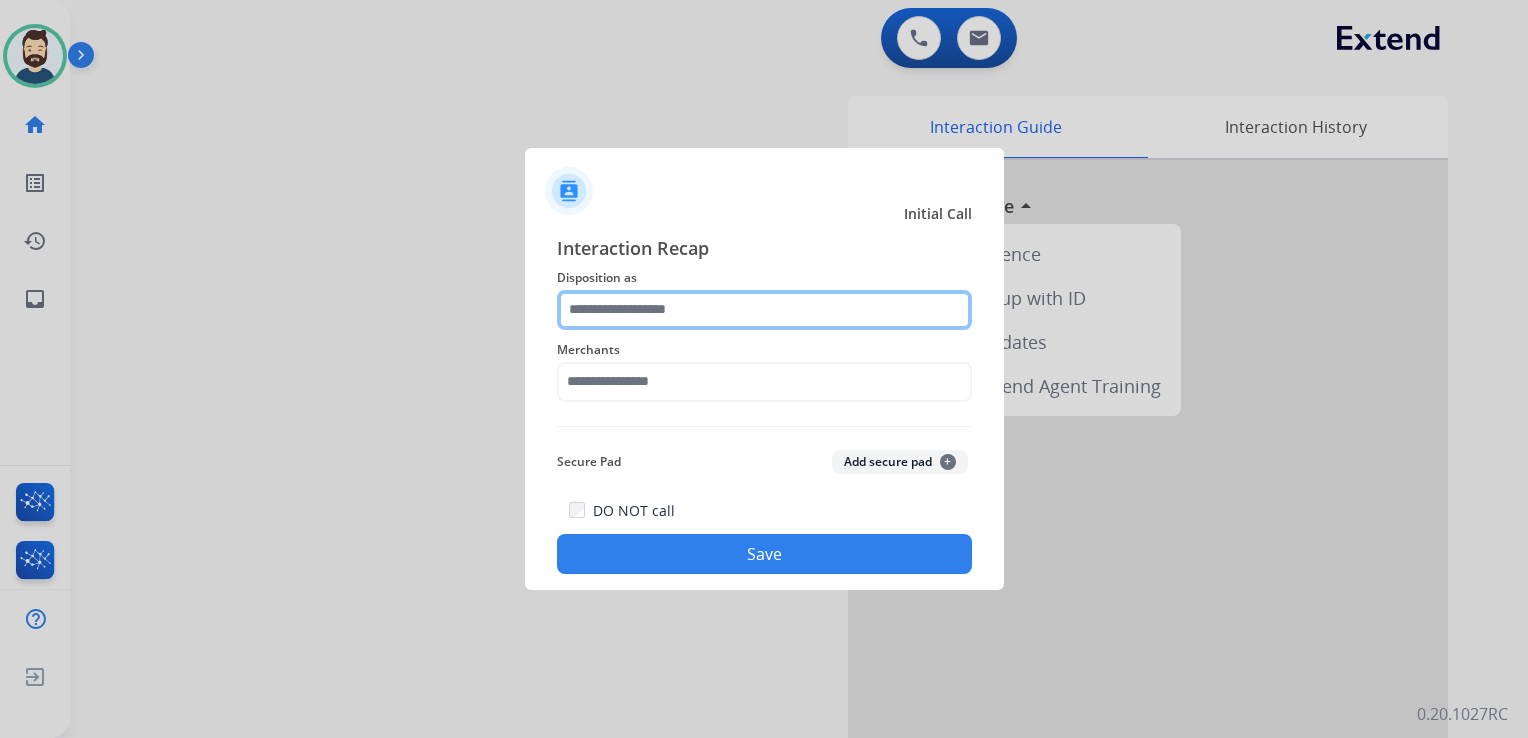 click 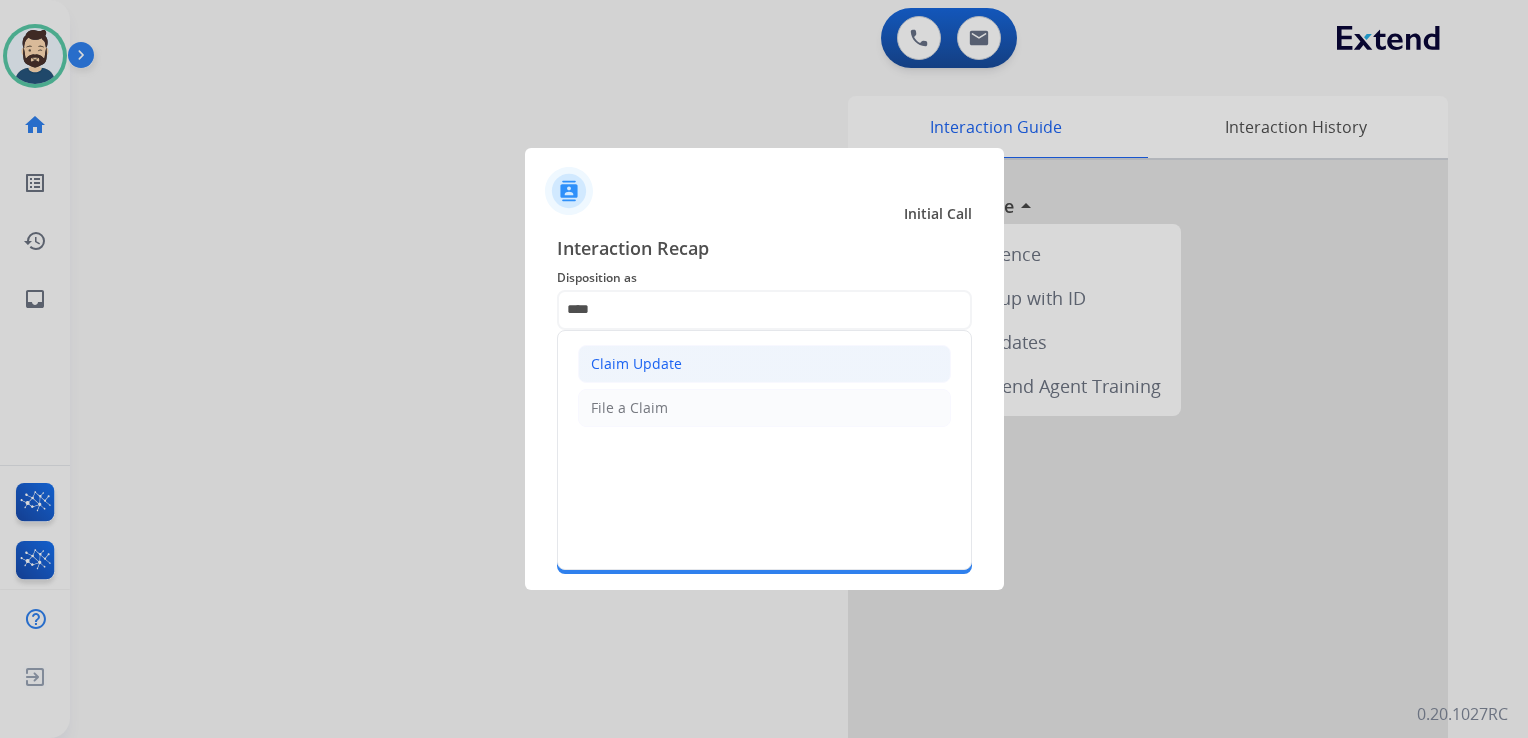 click on "Claim Update" 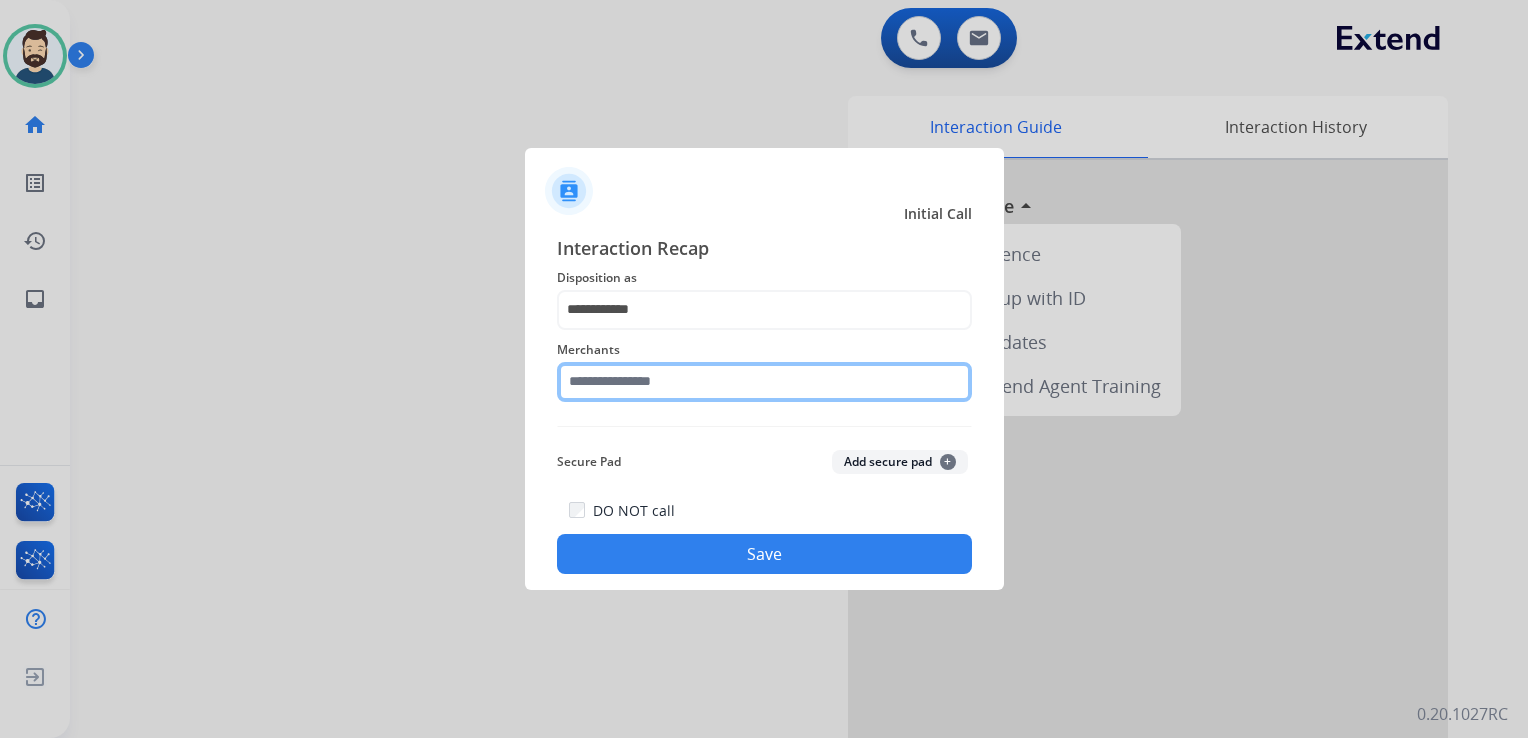 click 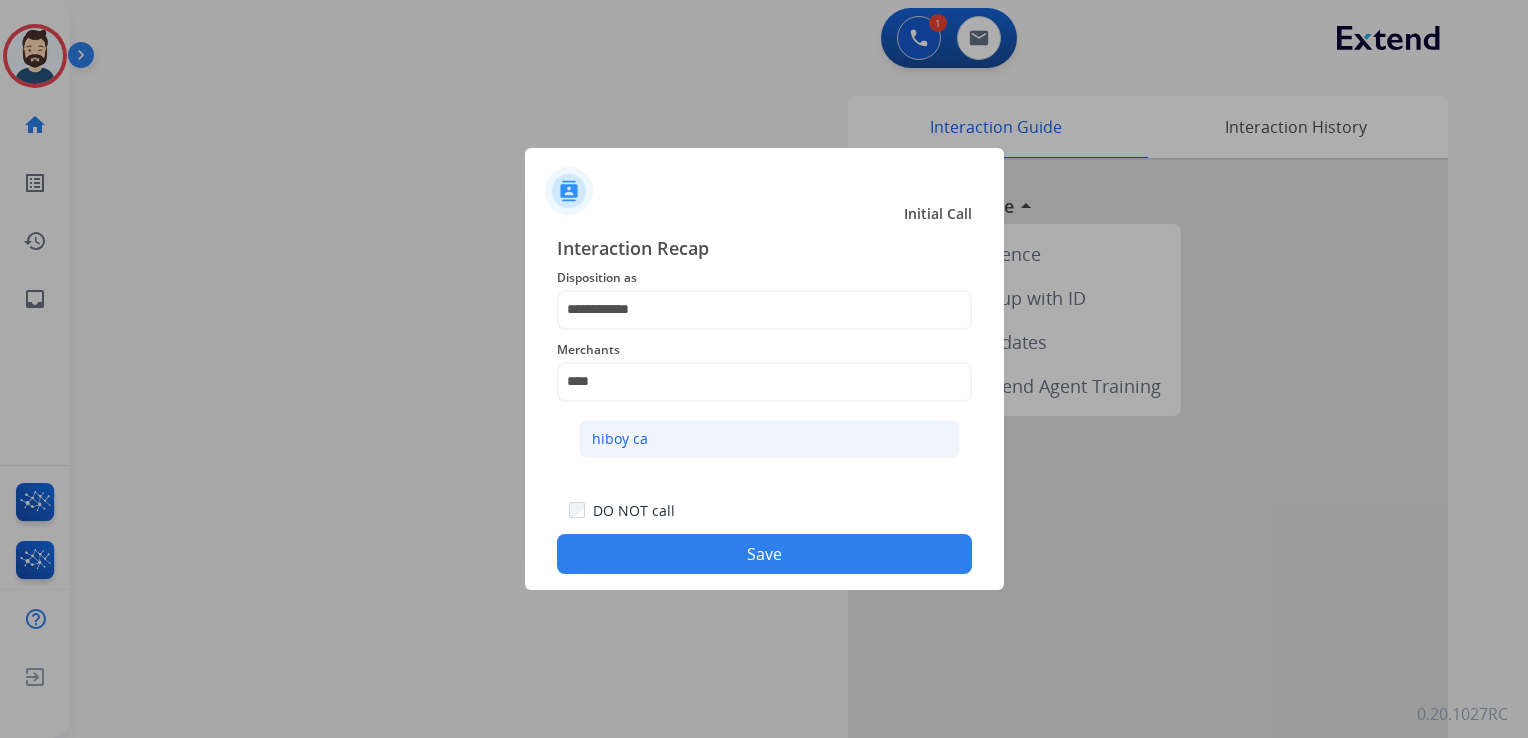 click on "hiboy ca" 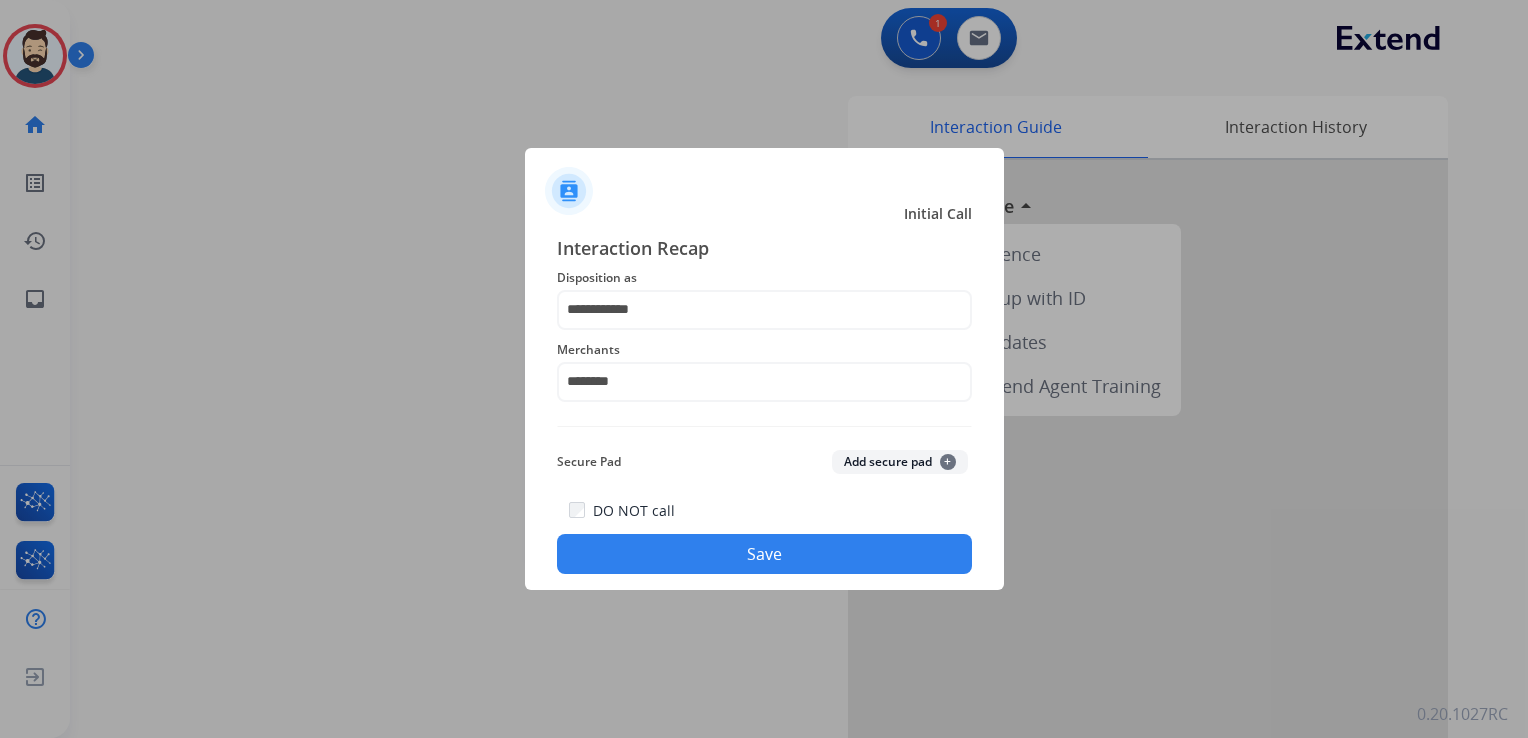 click on "Save" 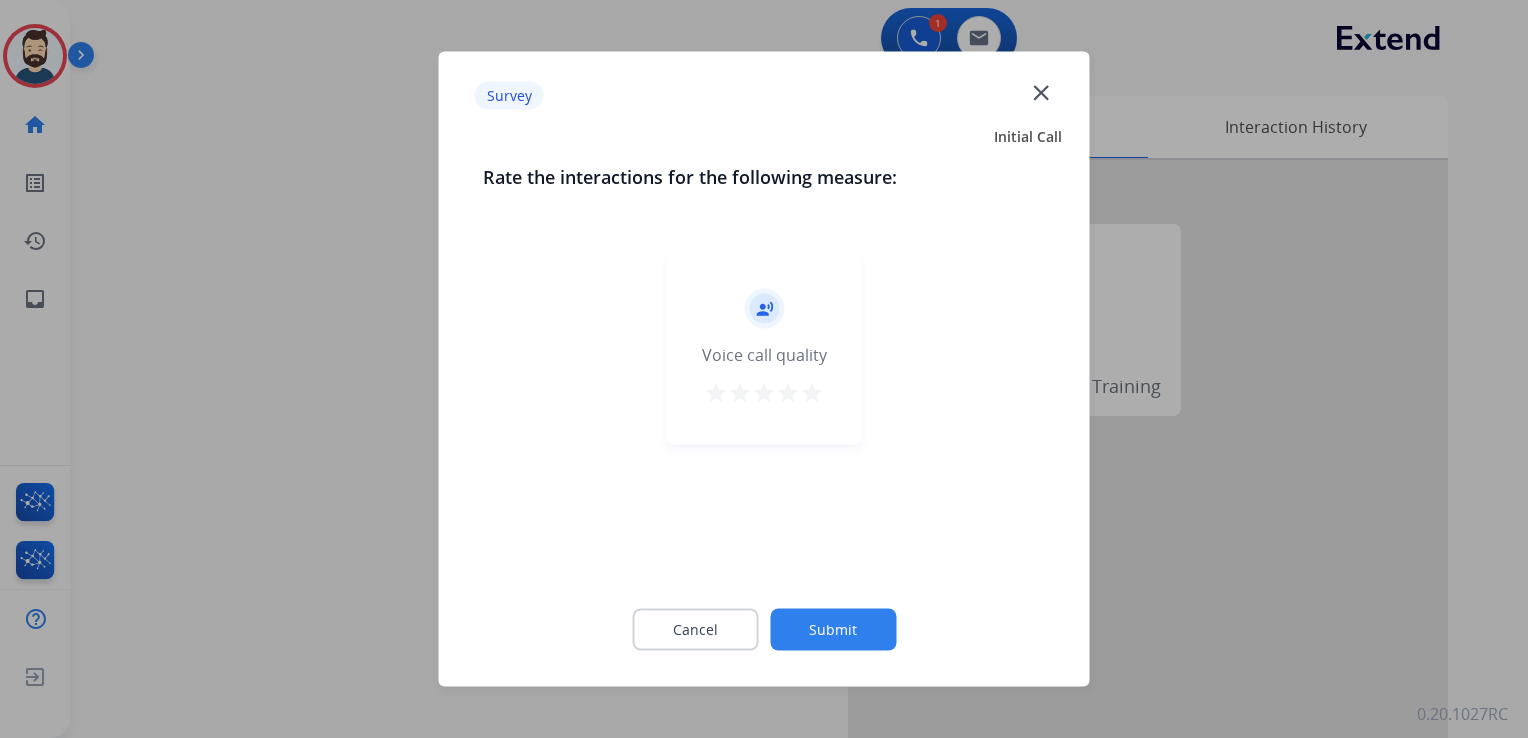 click on "star" at bounding box center (812, 393) 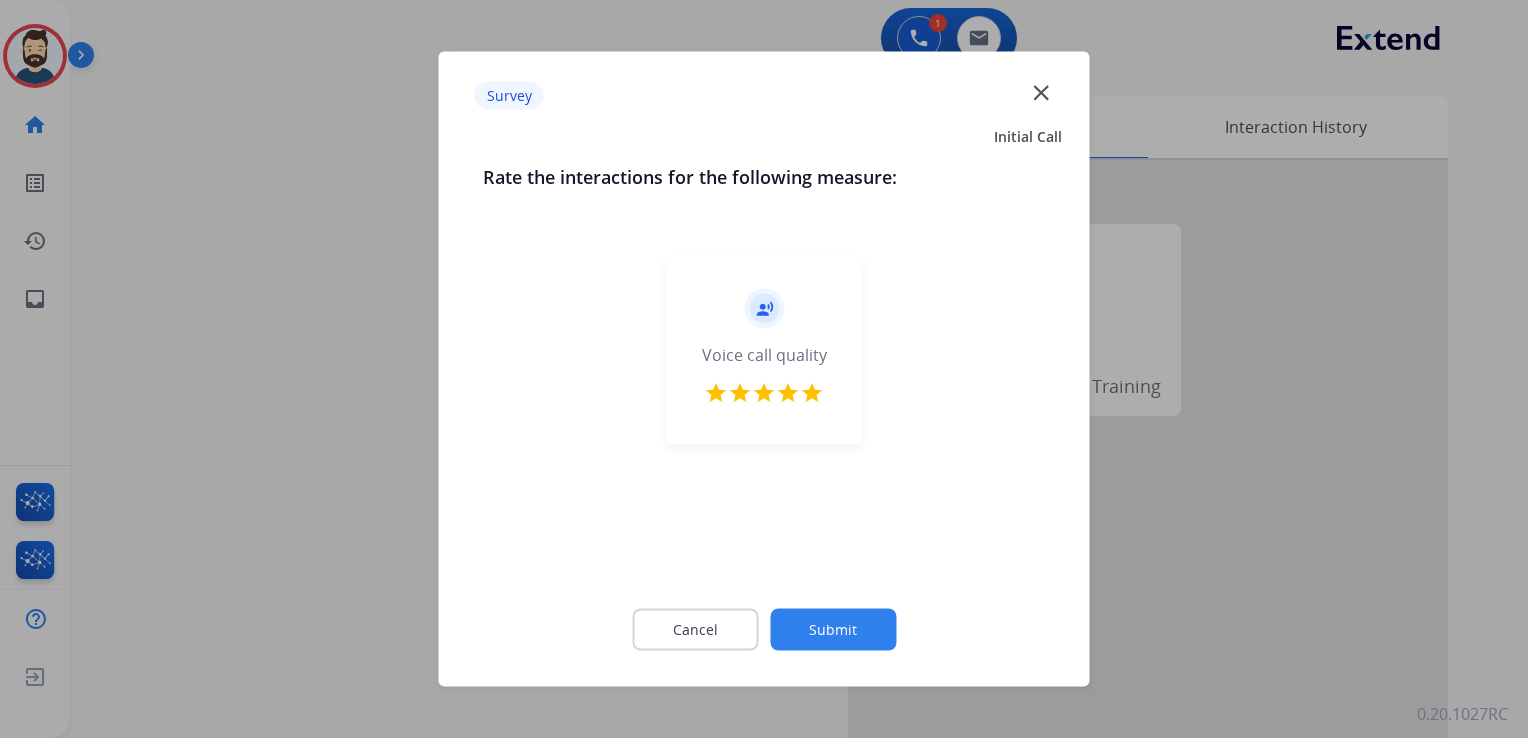 click on "Submit" 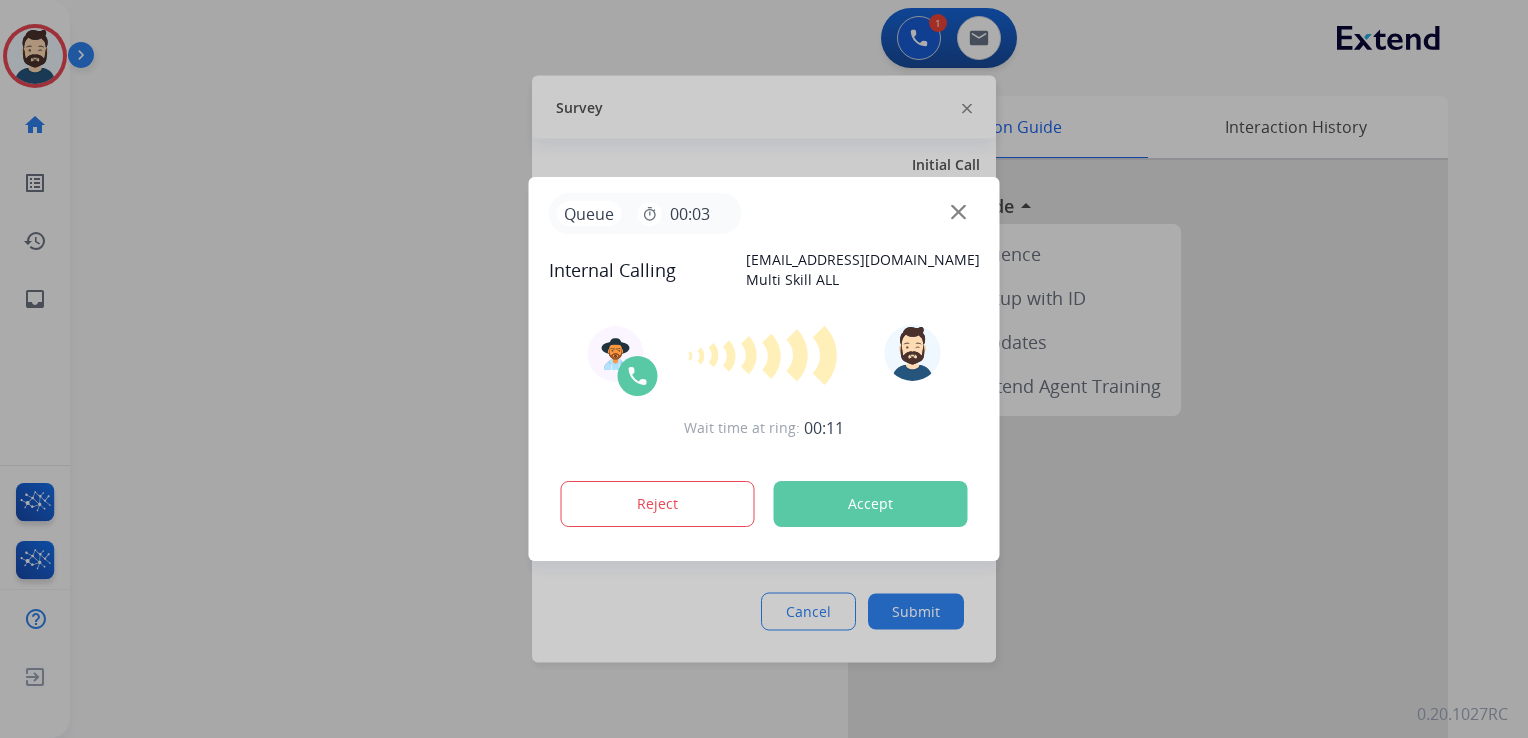 click on "Accept" at bounding box center (871, 504) 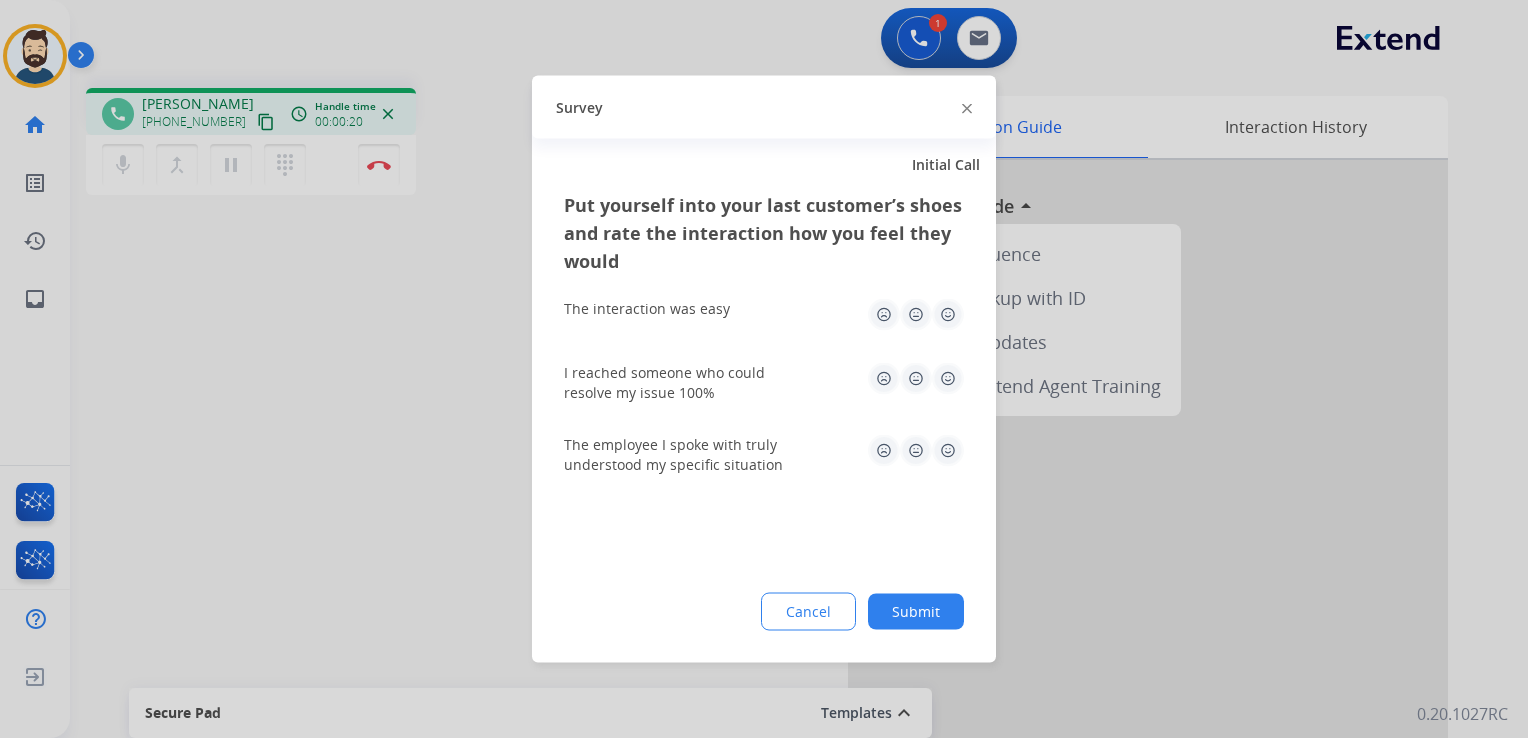 click 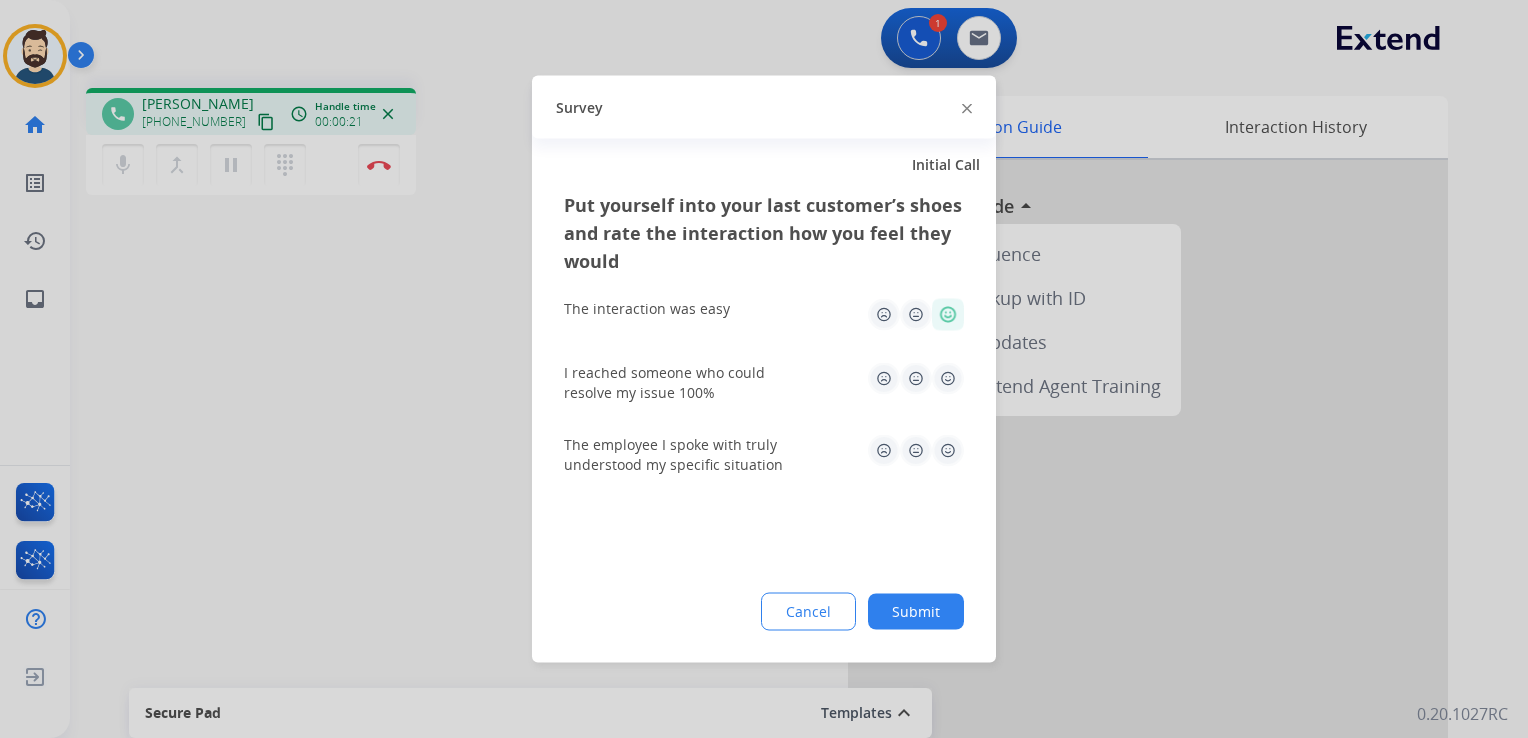 click 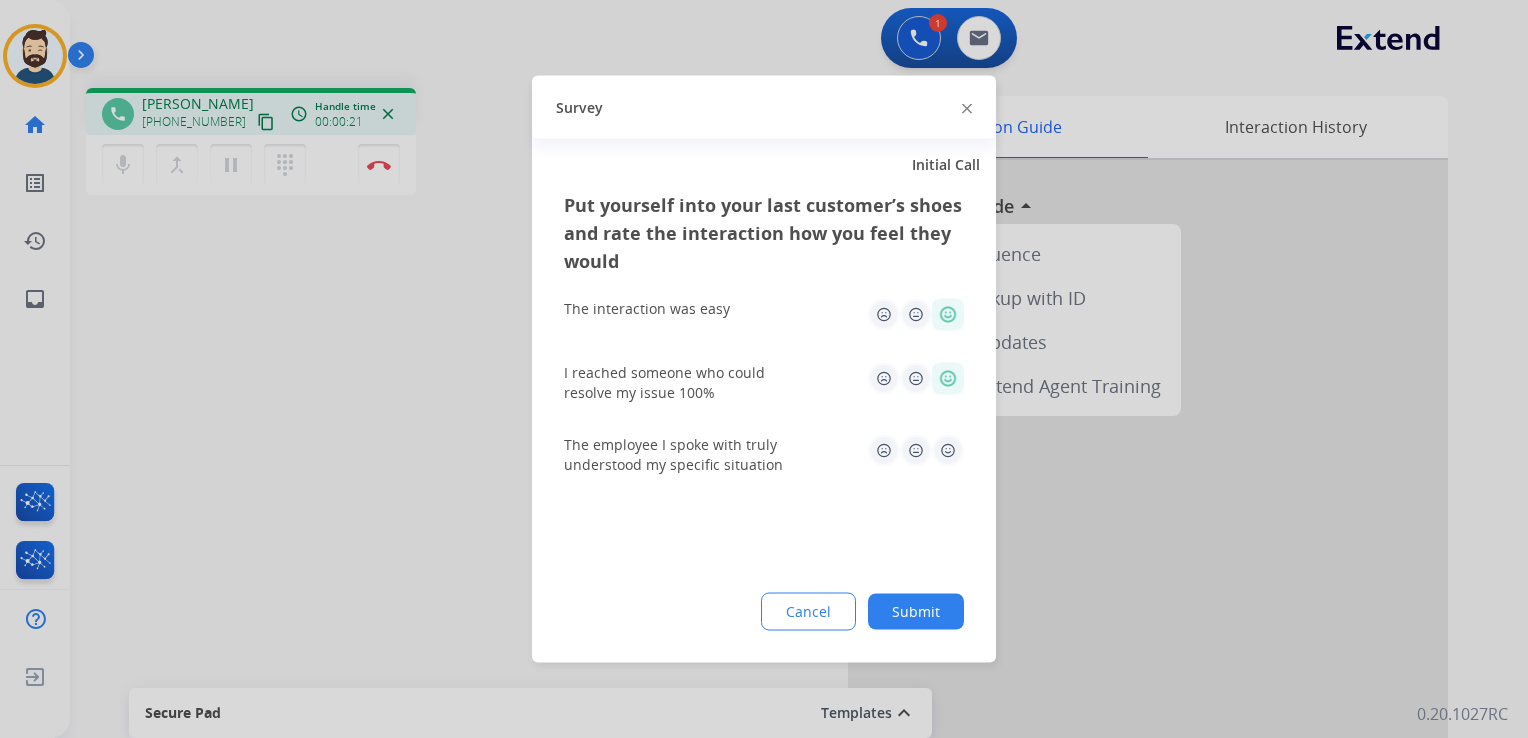 click 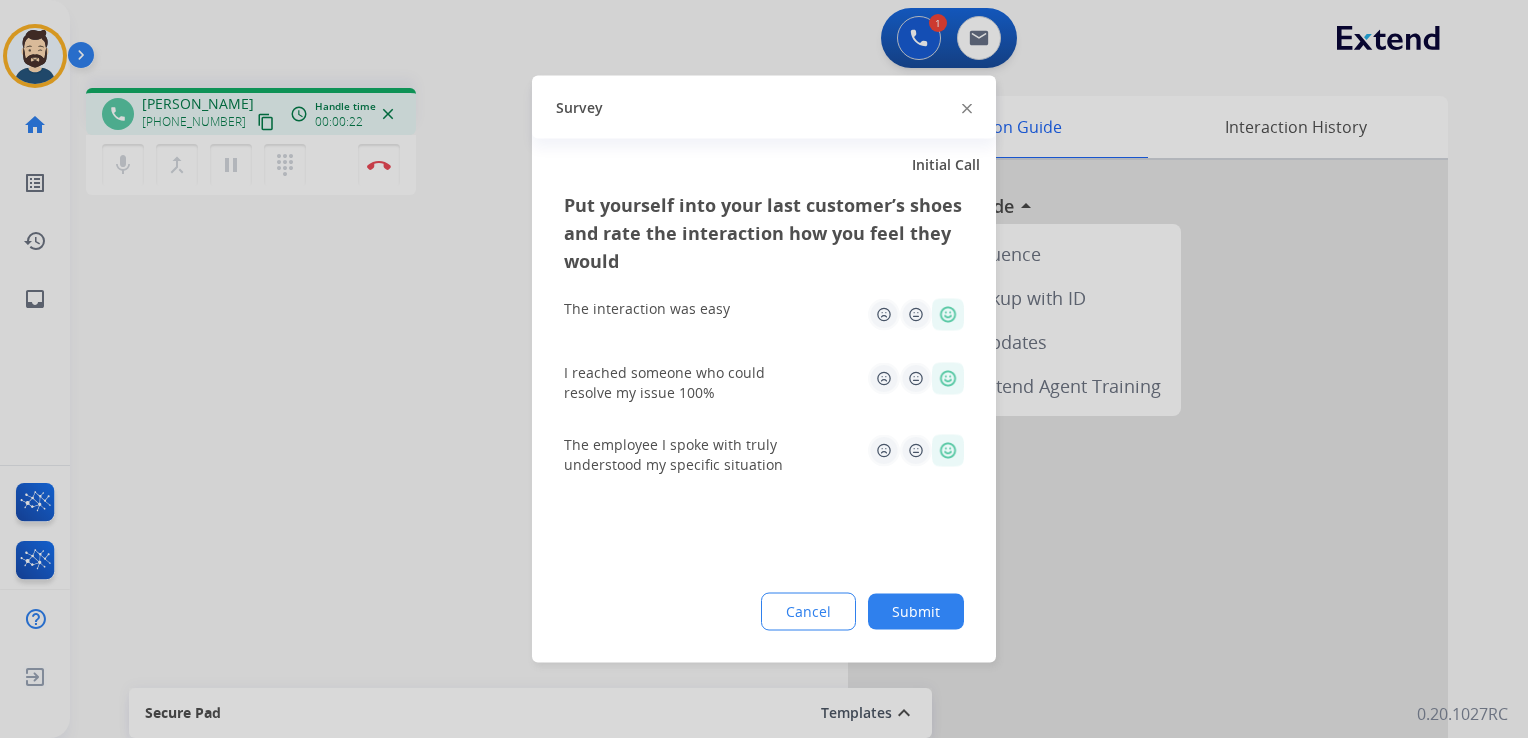 click on "Submit" 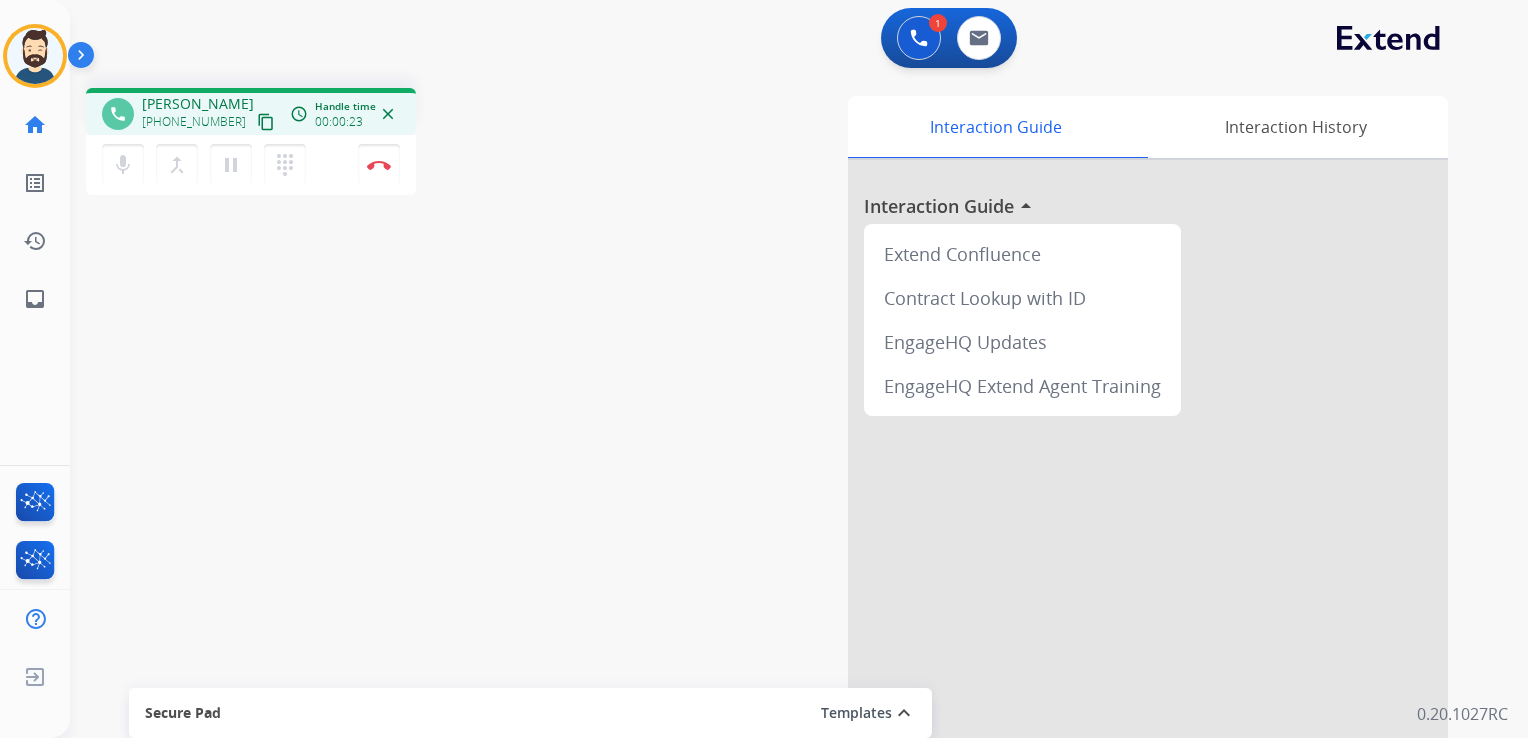 click on "phone Brandon  +18772487707 content_copy access_time Call metrics Queue   00:20 Hold   00:00 Talk   00:05 Total   00:24 Handle time 00:00:23 close mic Mute merge_type Bridge pause Hold dialpad Dialpad Disconnect swap_horiz Break voice bridge close_fullscreen Connect 3-Way Call merge_type Separate 3-Way Call  Interaction Guide   Interaction History  Interaction Guide arrow_drop_up  Extend Confluence   Contract Lookup with ID   EngageHQ Updates   EngageHQ Extend Agent Training  Secure Pad Templates expand_less Choose a template Save" at bounding box center (775, 489) 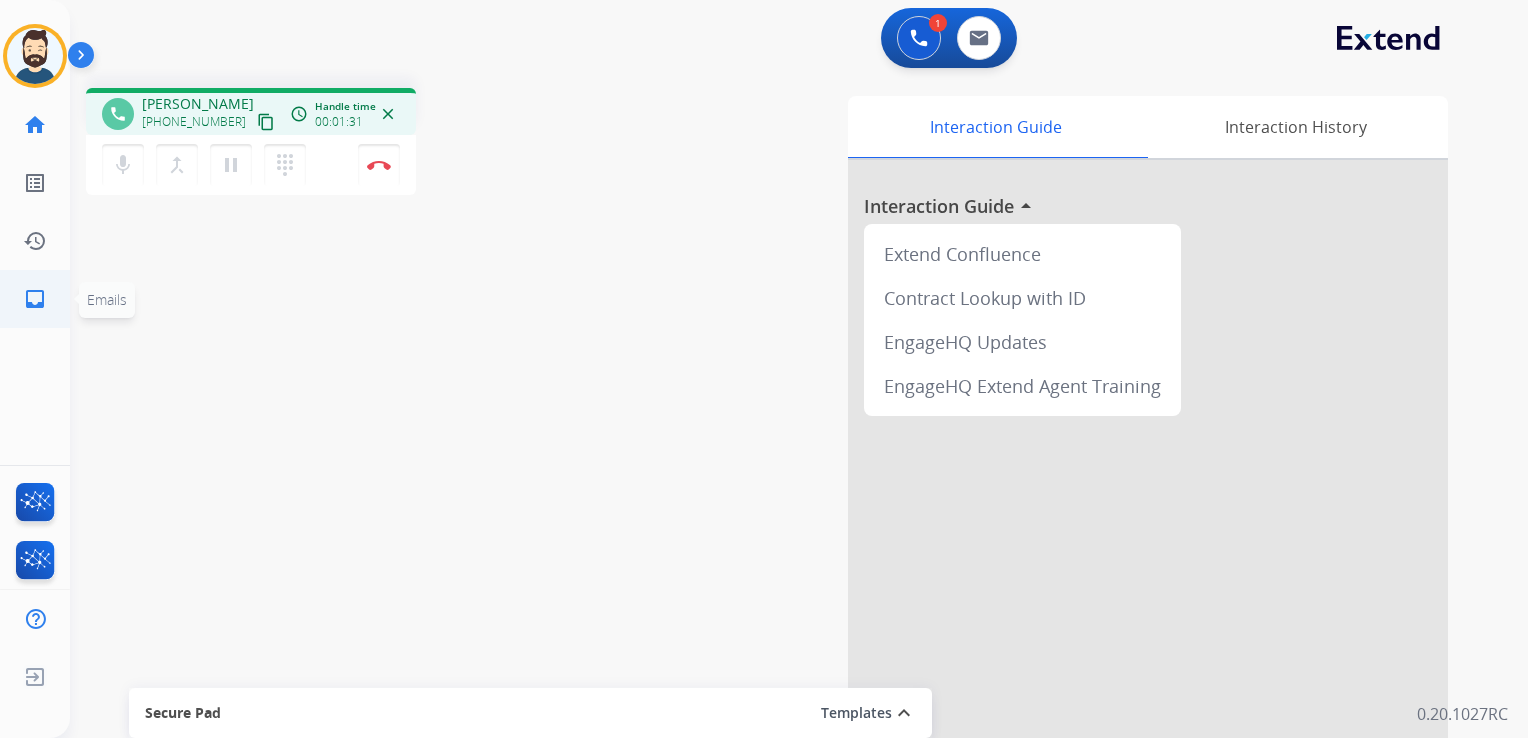 click on "inbox" 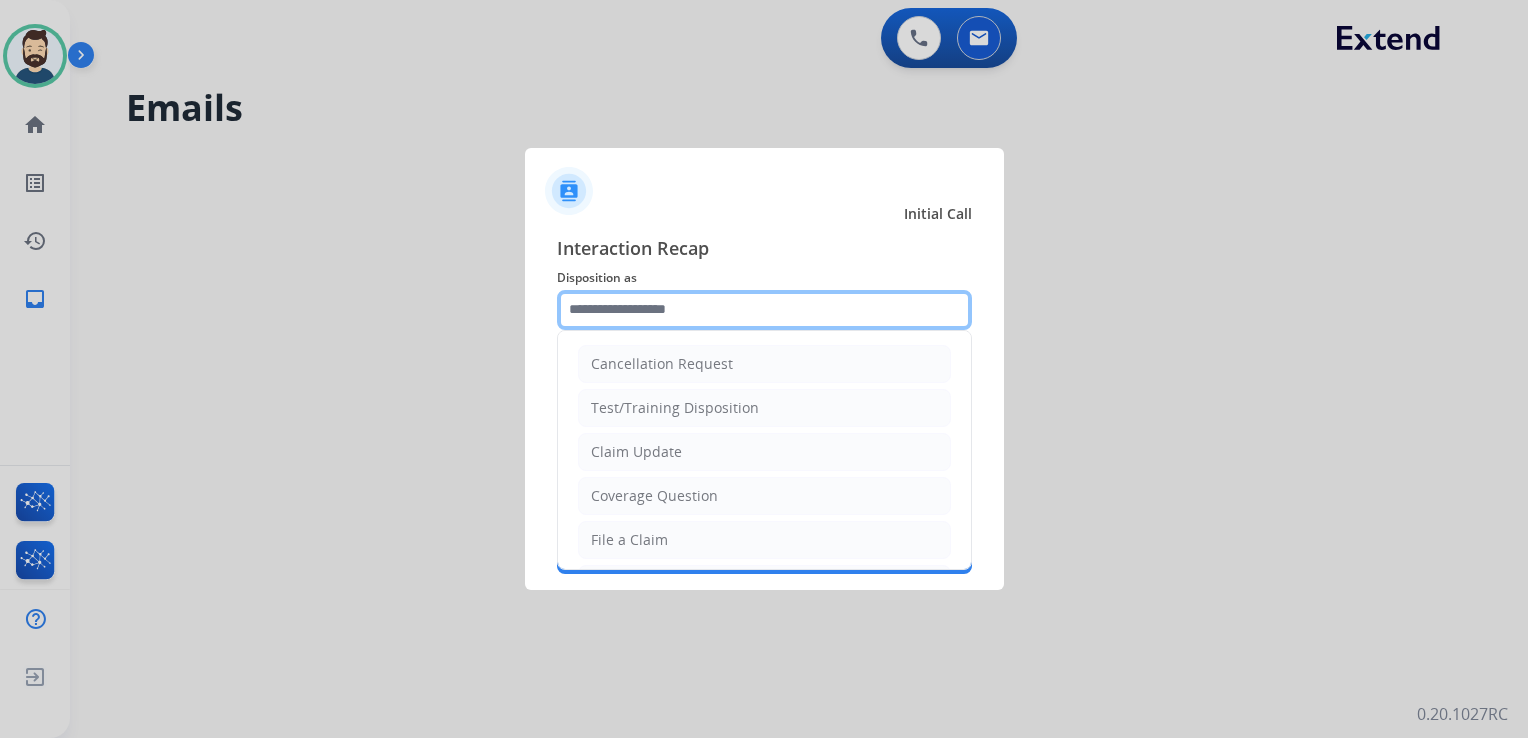 click 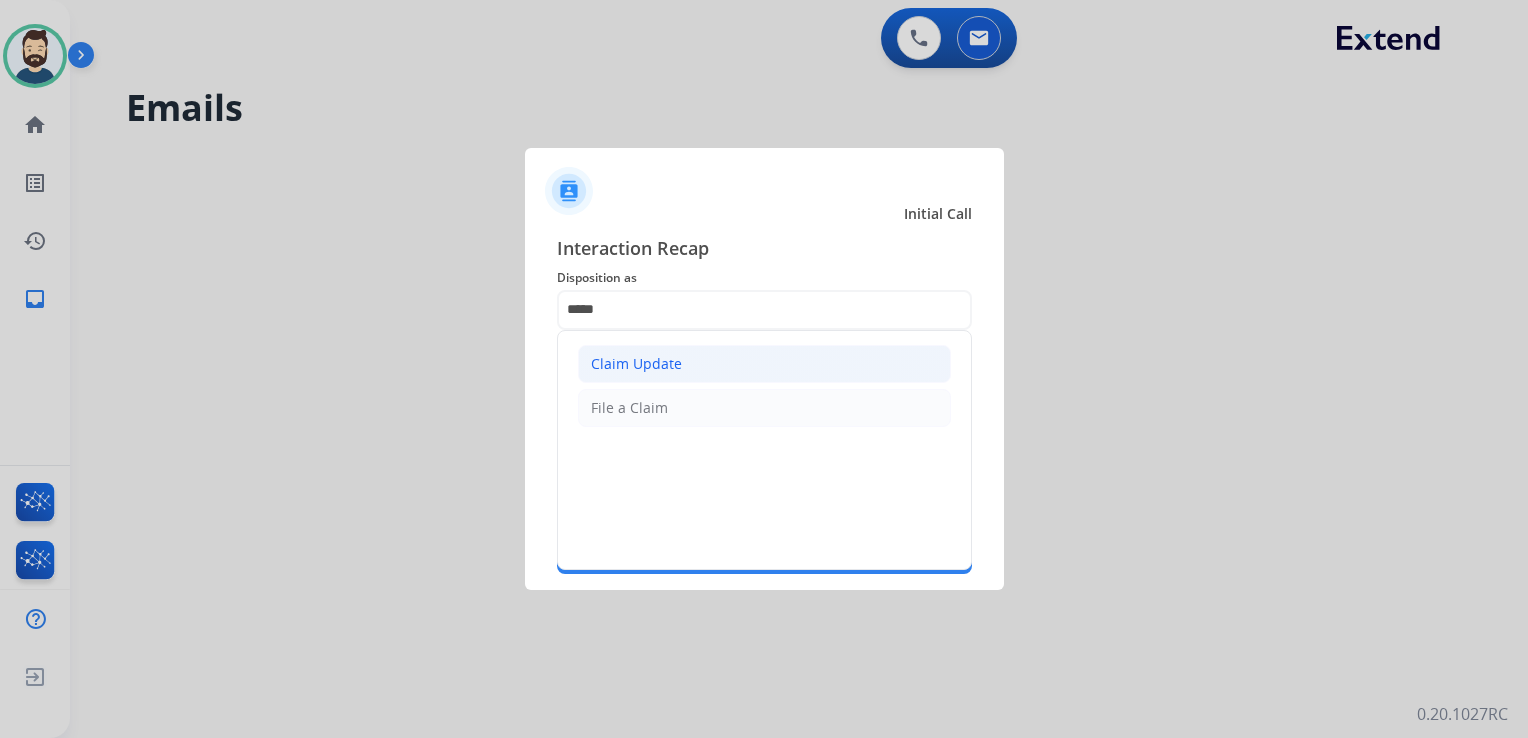 drag, startPoint x: 680, startPoint y: 360, endPoint x: 636, endPoint y: 410, distance: 66.6033 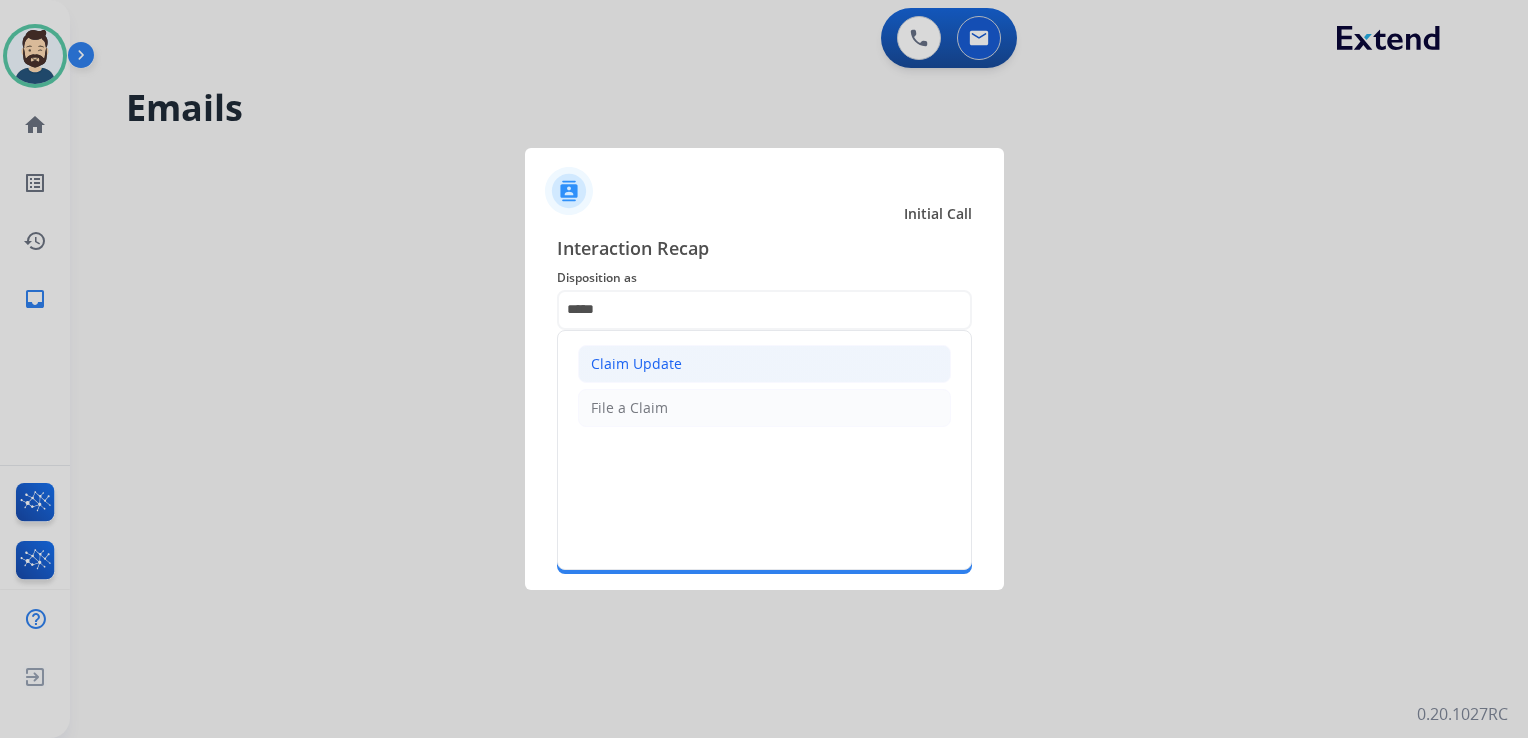 click on "Claim Update" 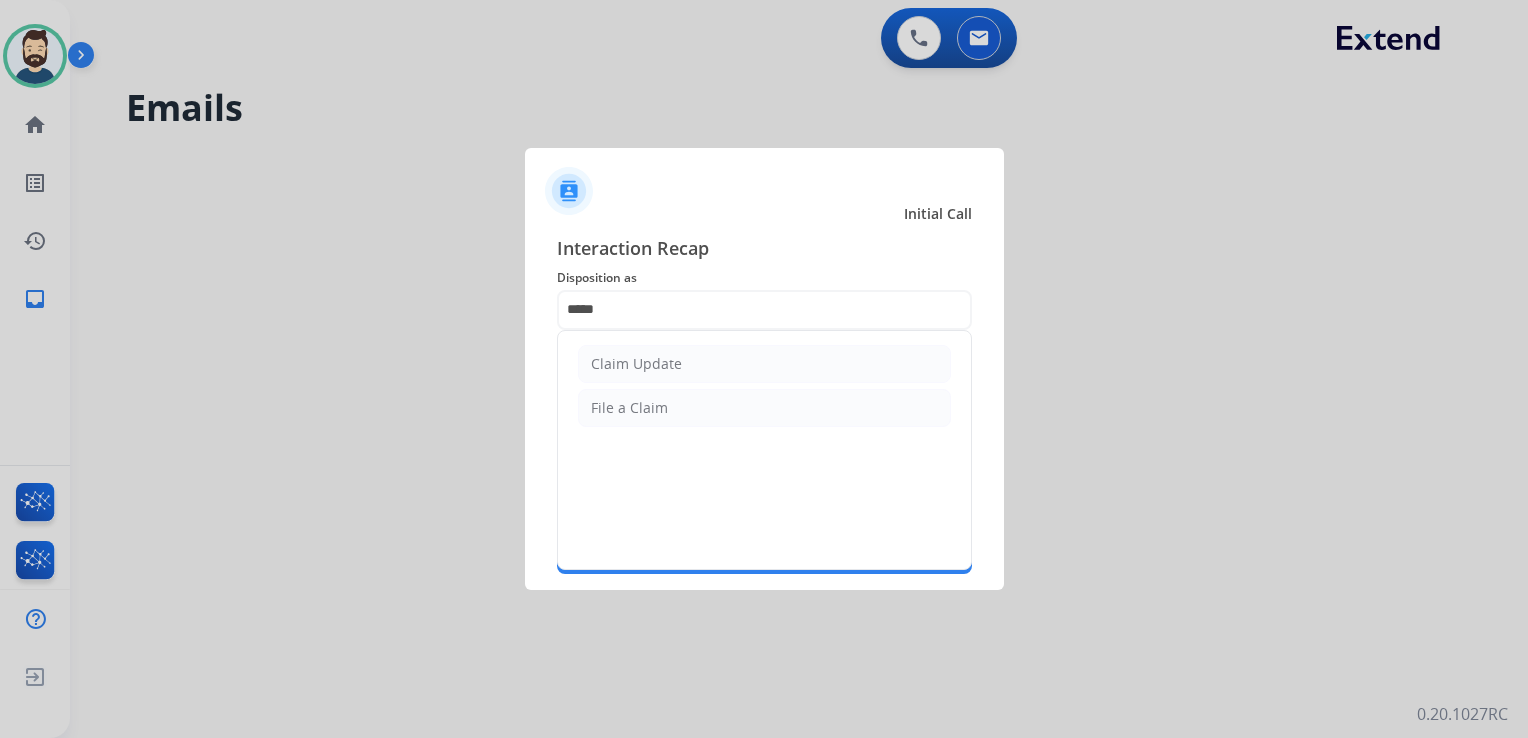 type on "**********" 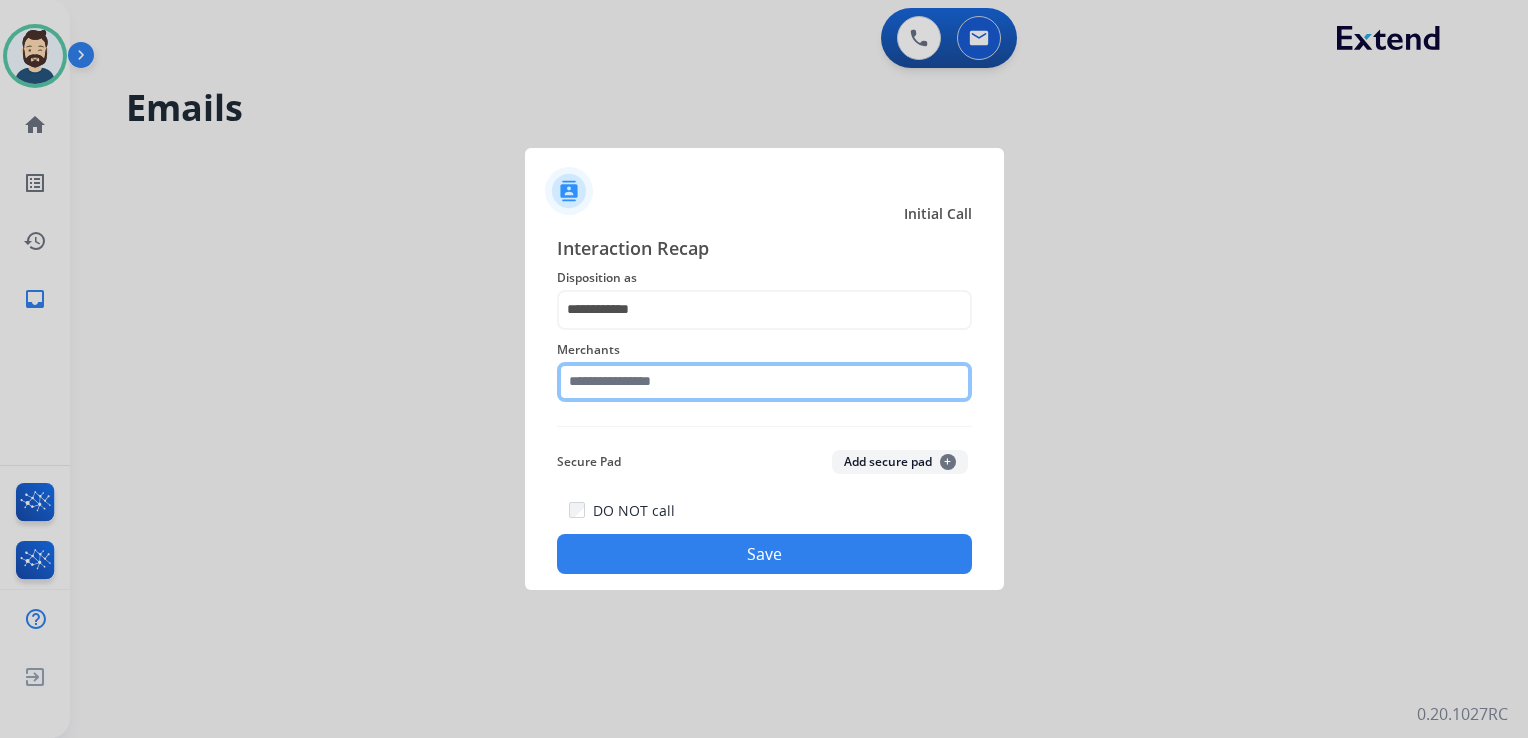click 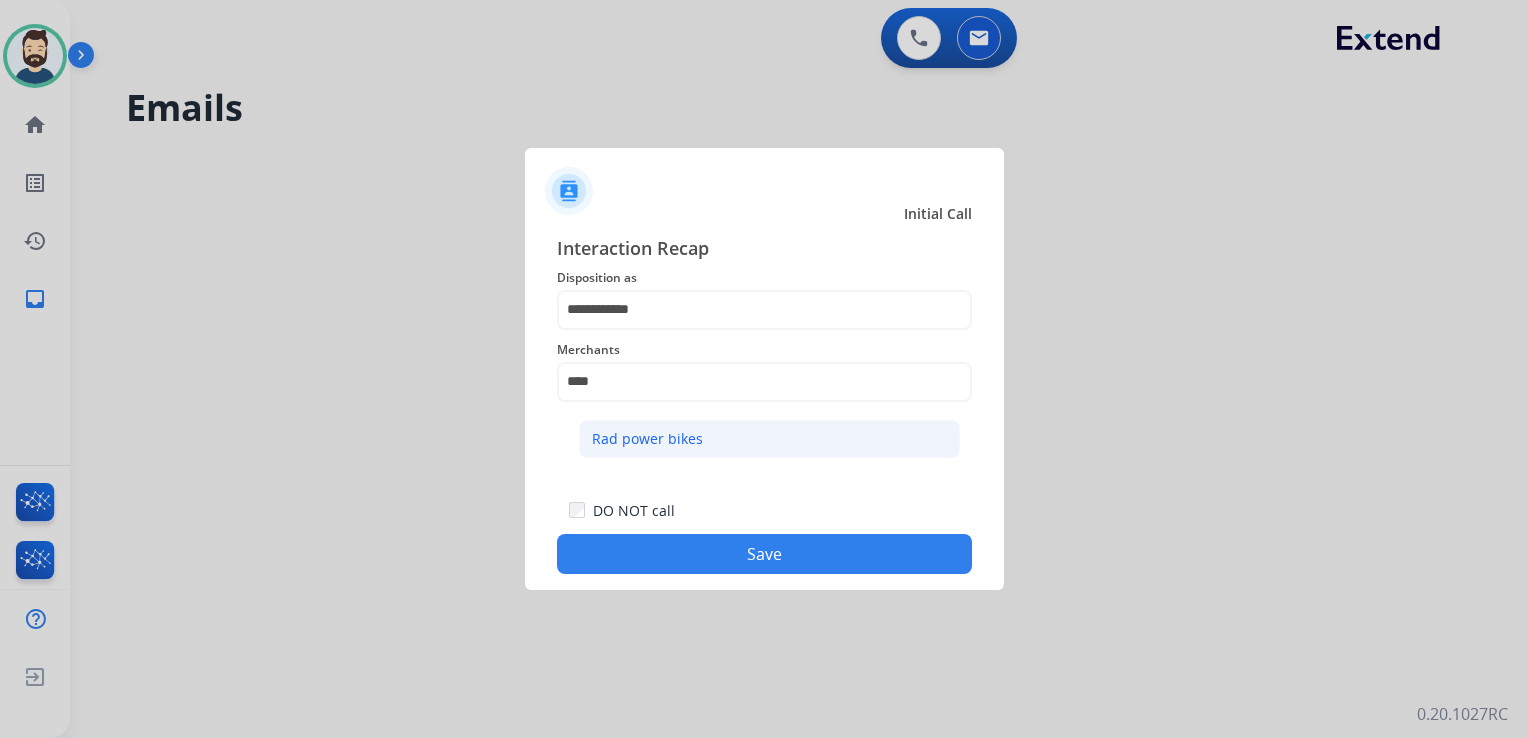 click on "Rad power bikes" 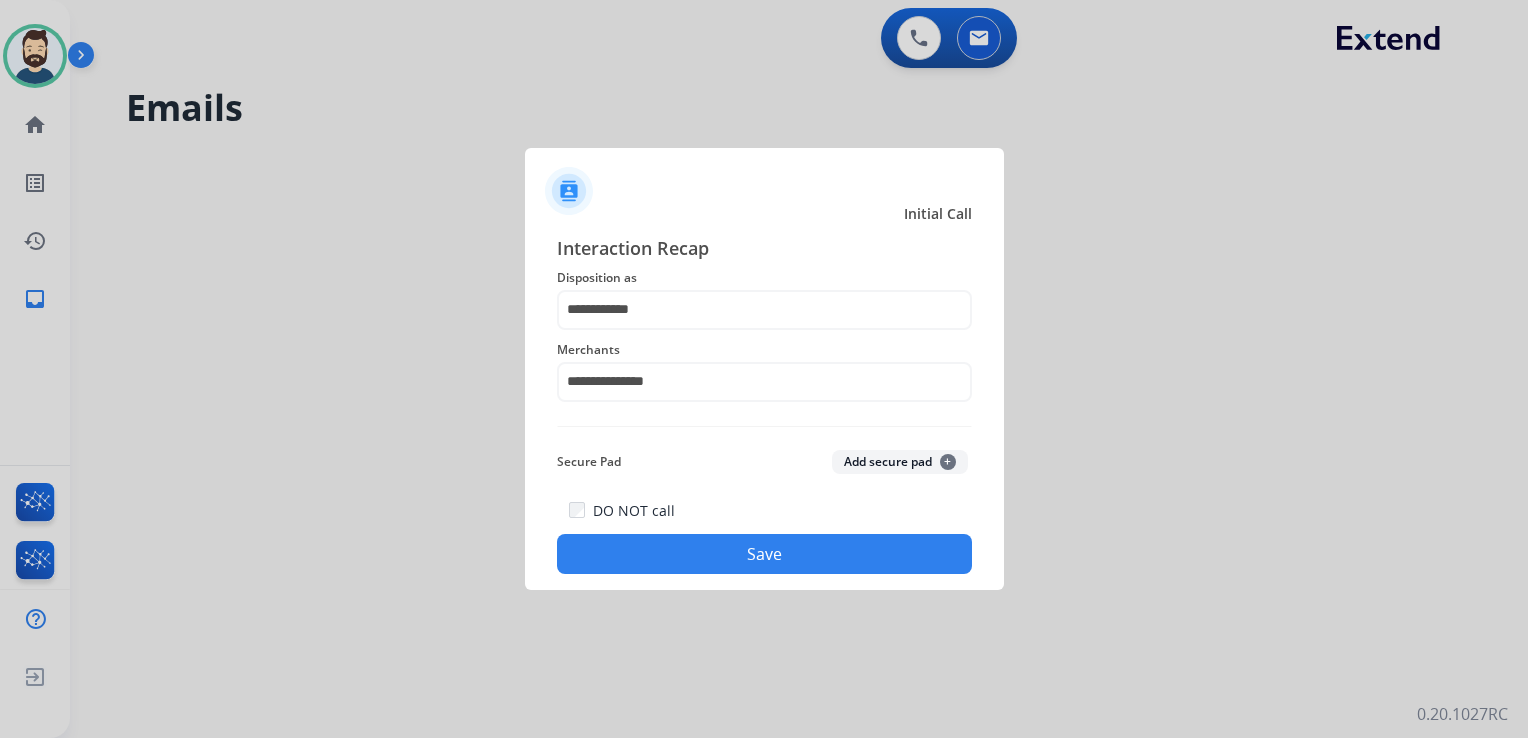 click on "Save" 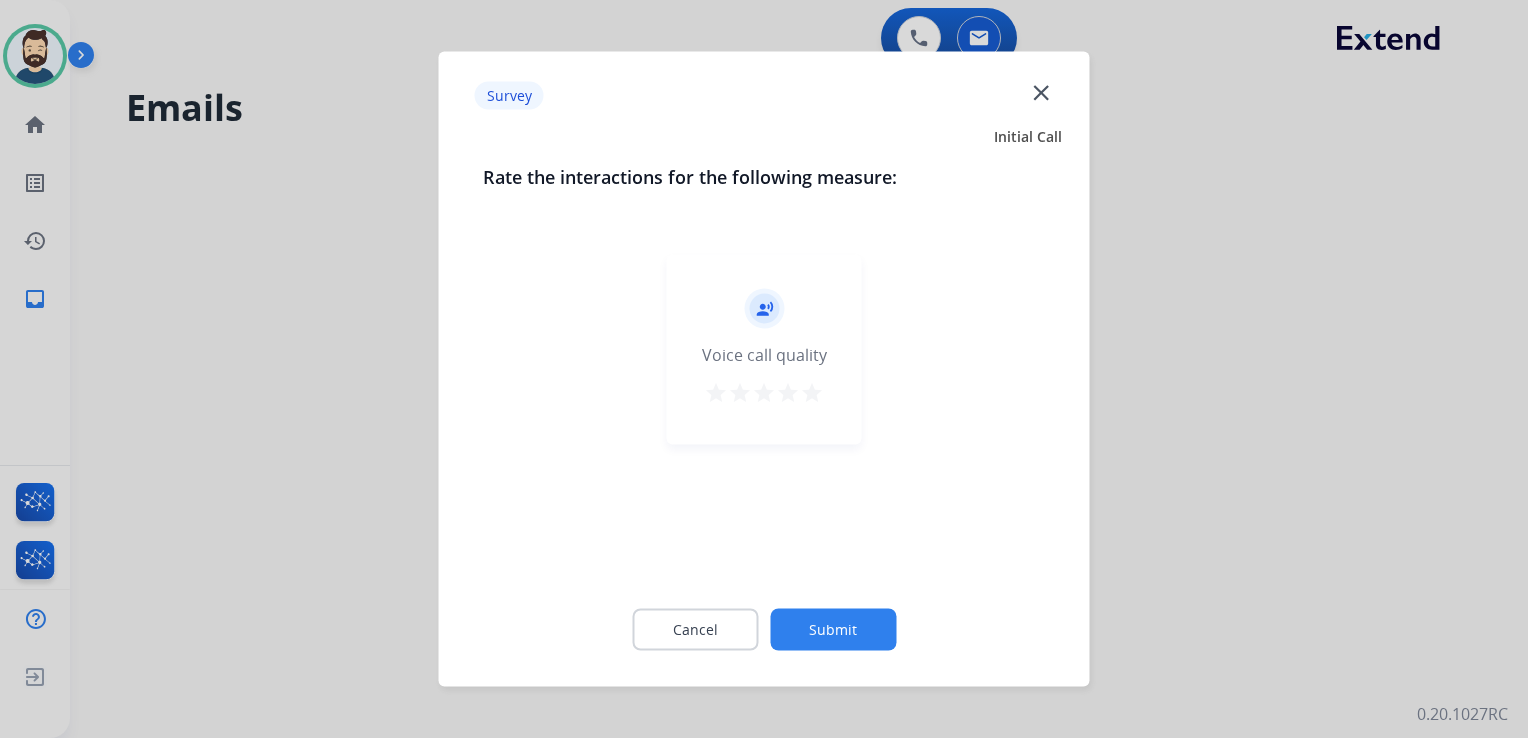 click on "star" at bounding box center (812, 393) 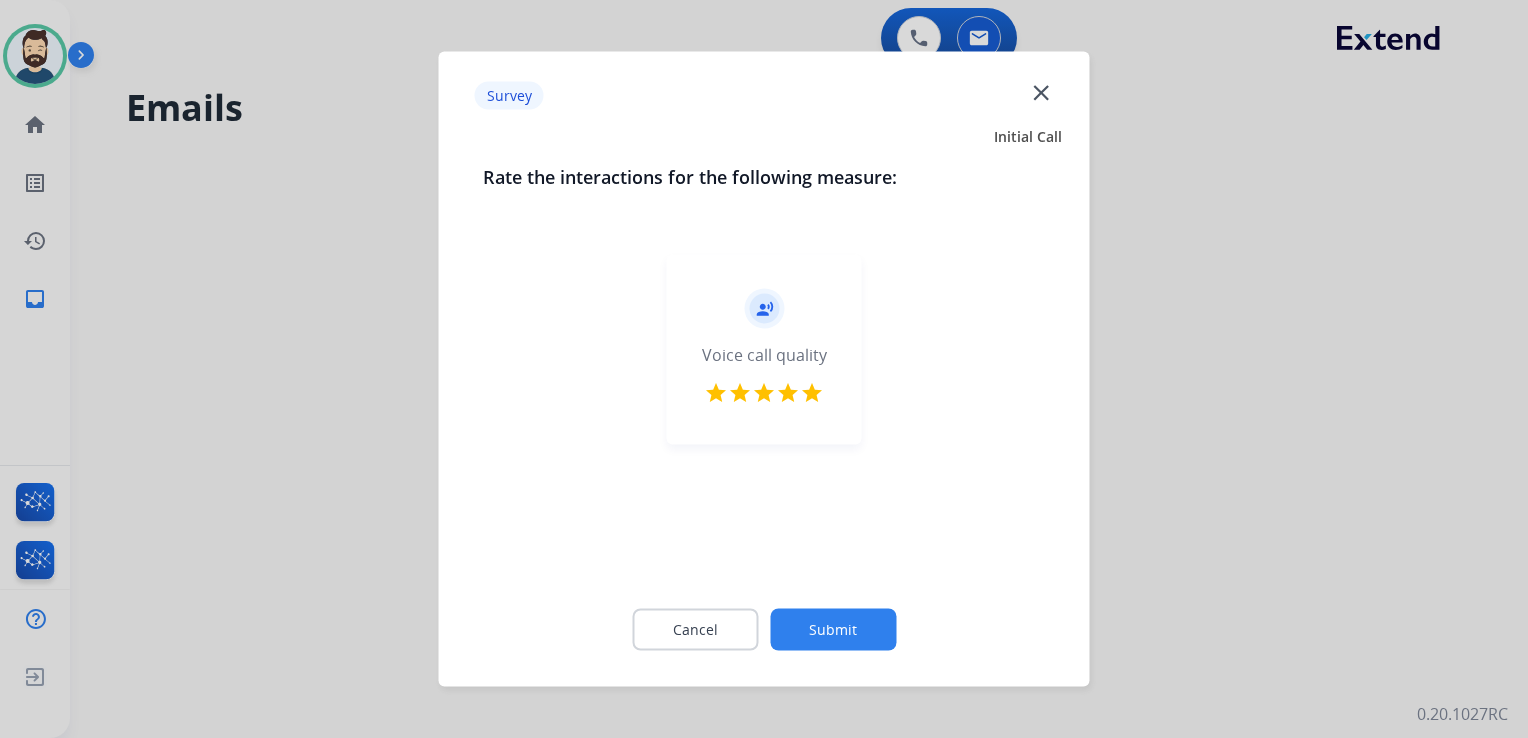 click on "Submit" 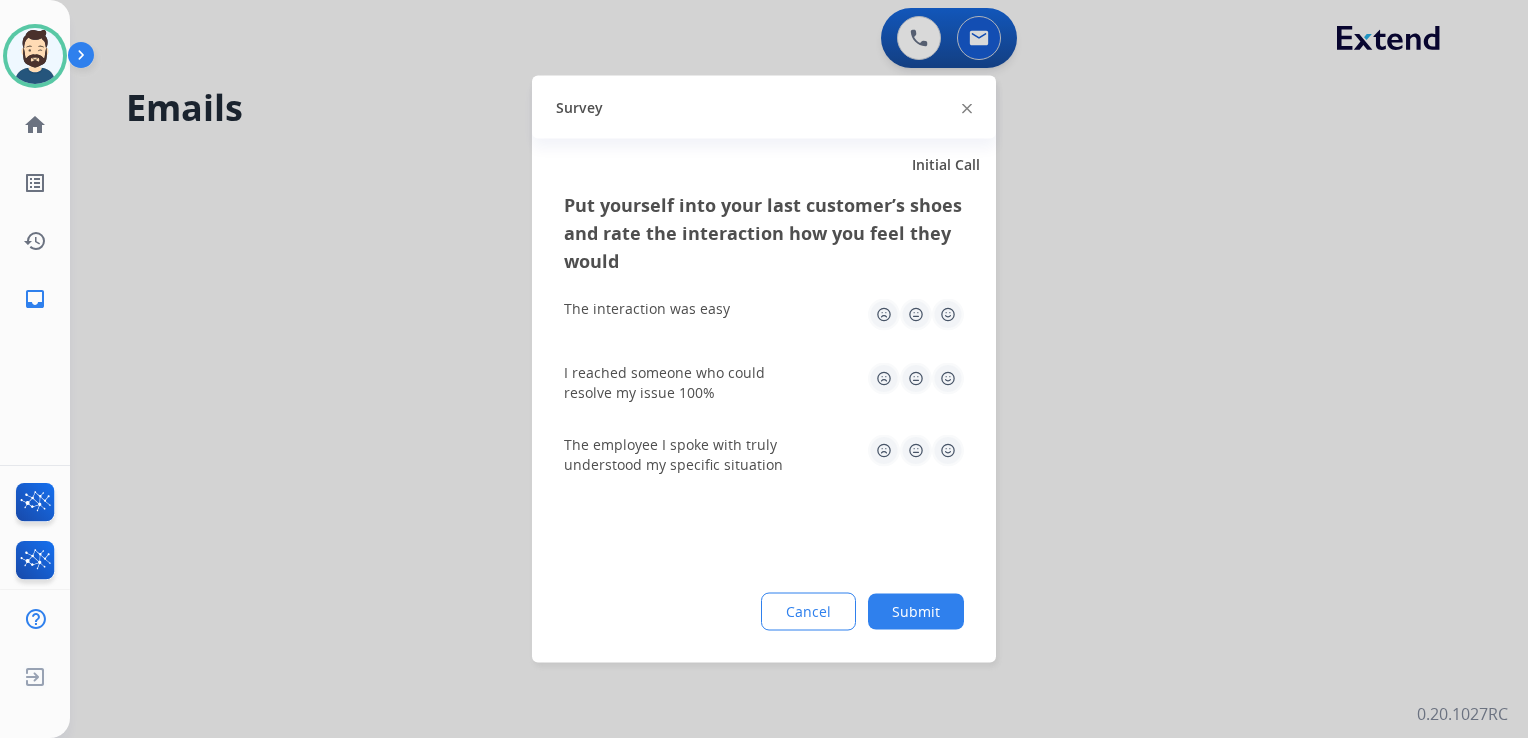 click 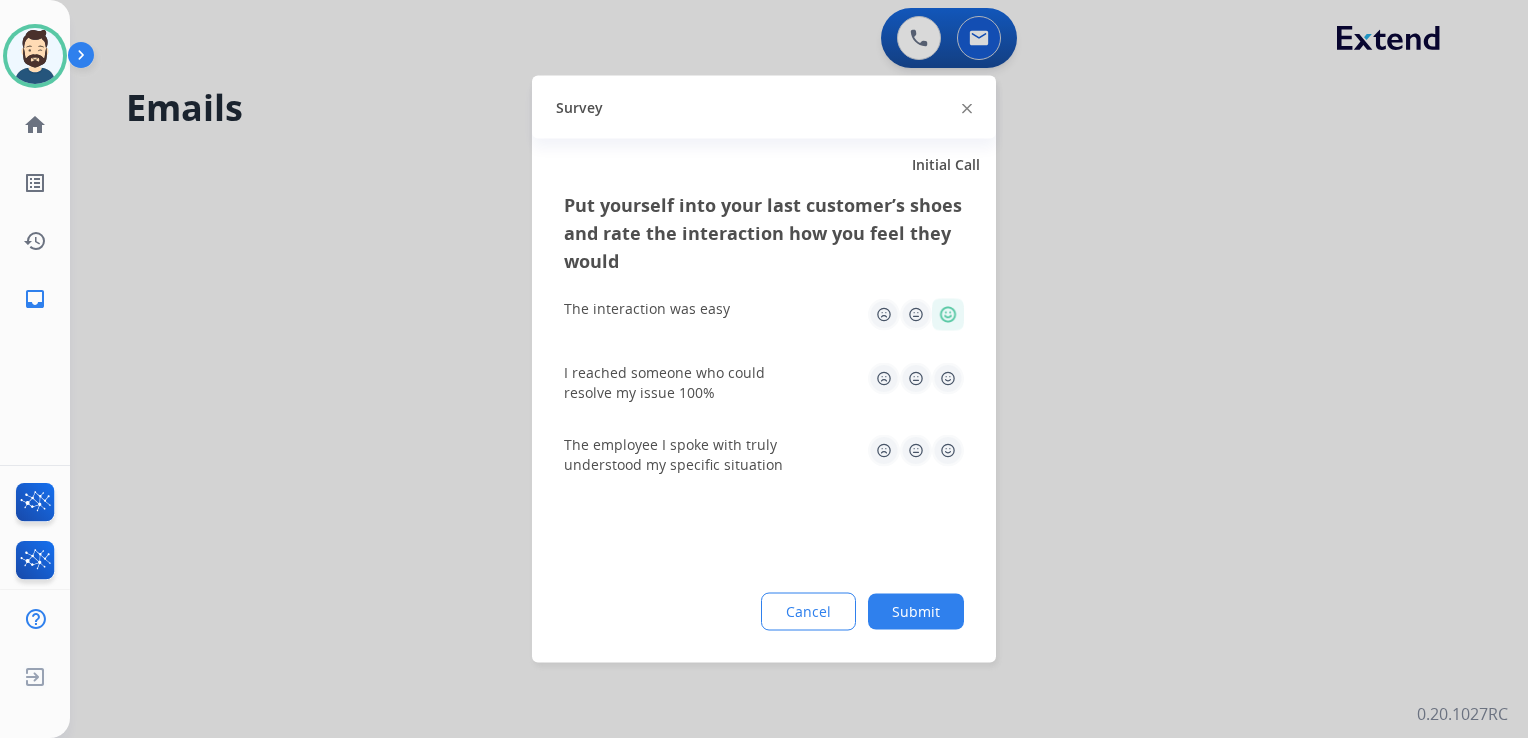 click 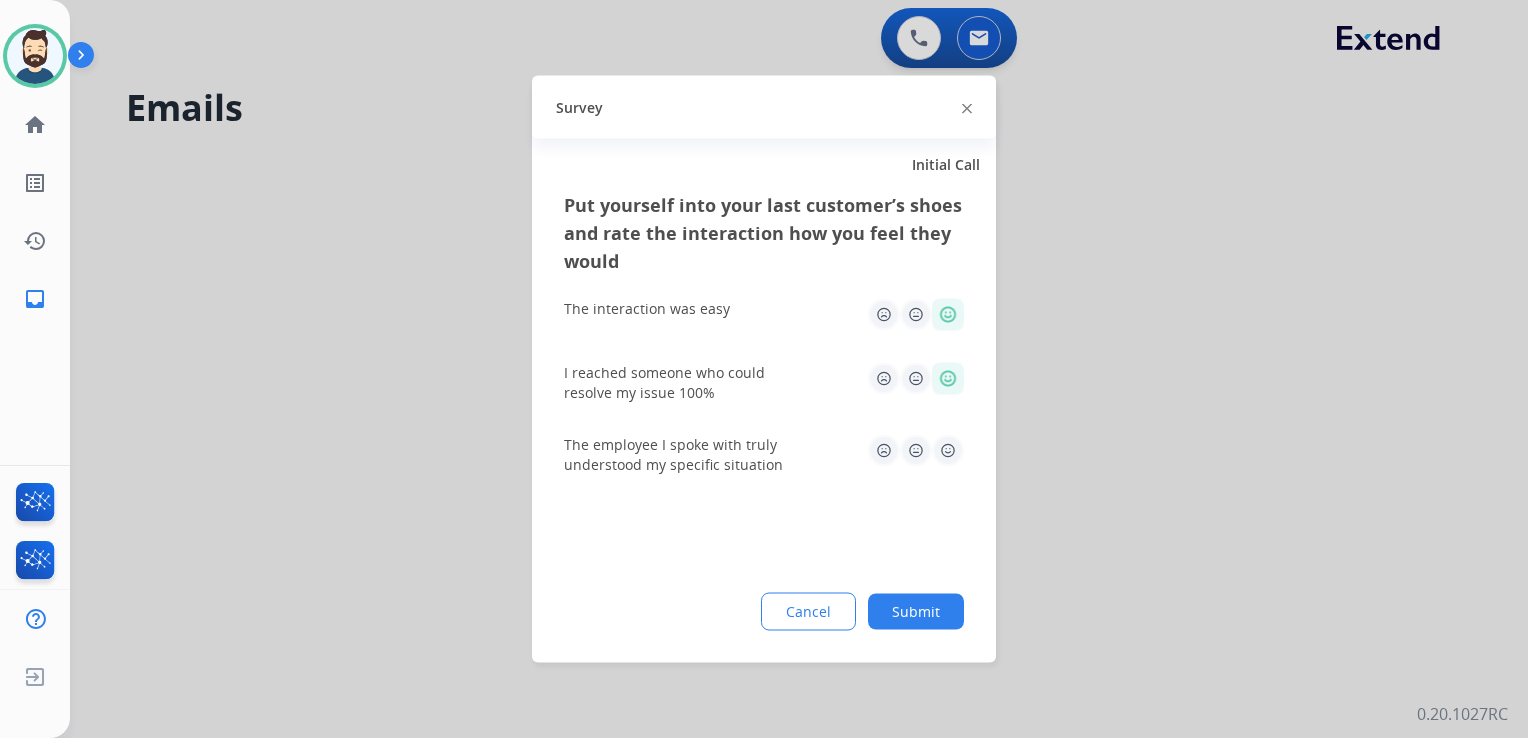 click 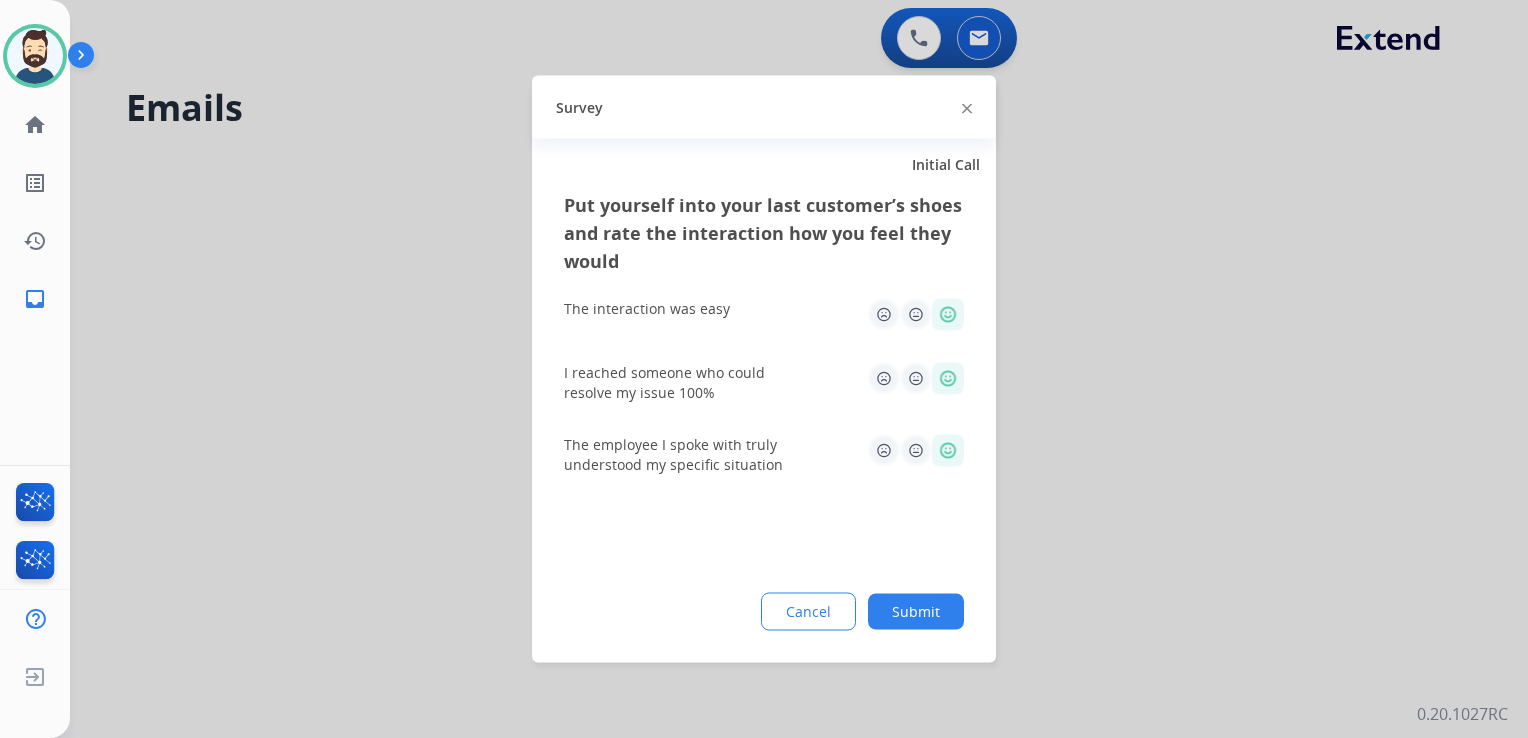click on "Submit" 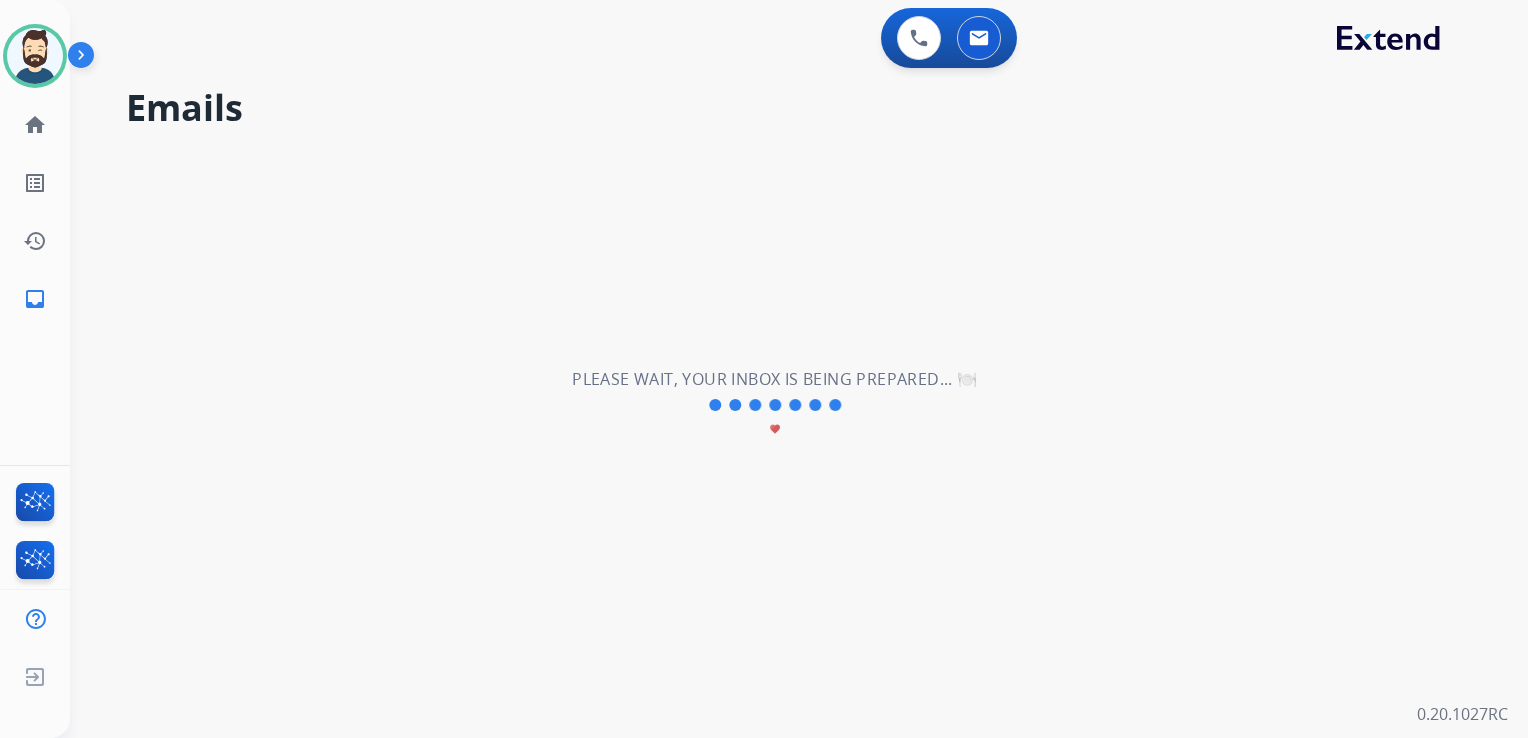 drag, startPoint x: 484, startPoint y: 398, endPoint x: 457, endPoint y: 372, distance: 37.48333 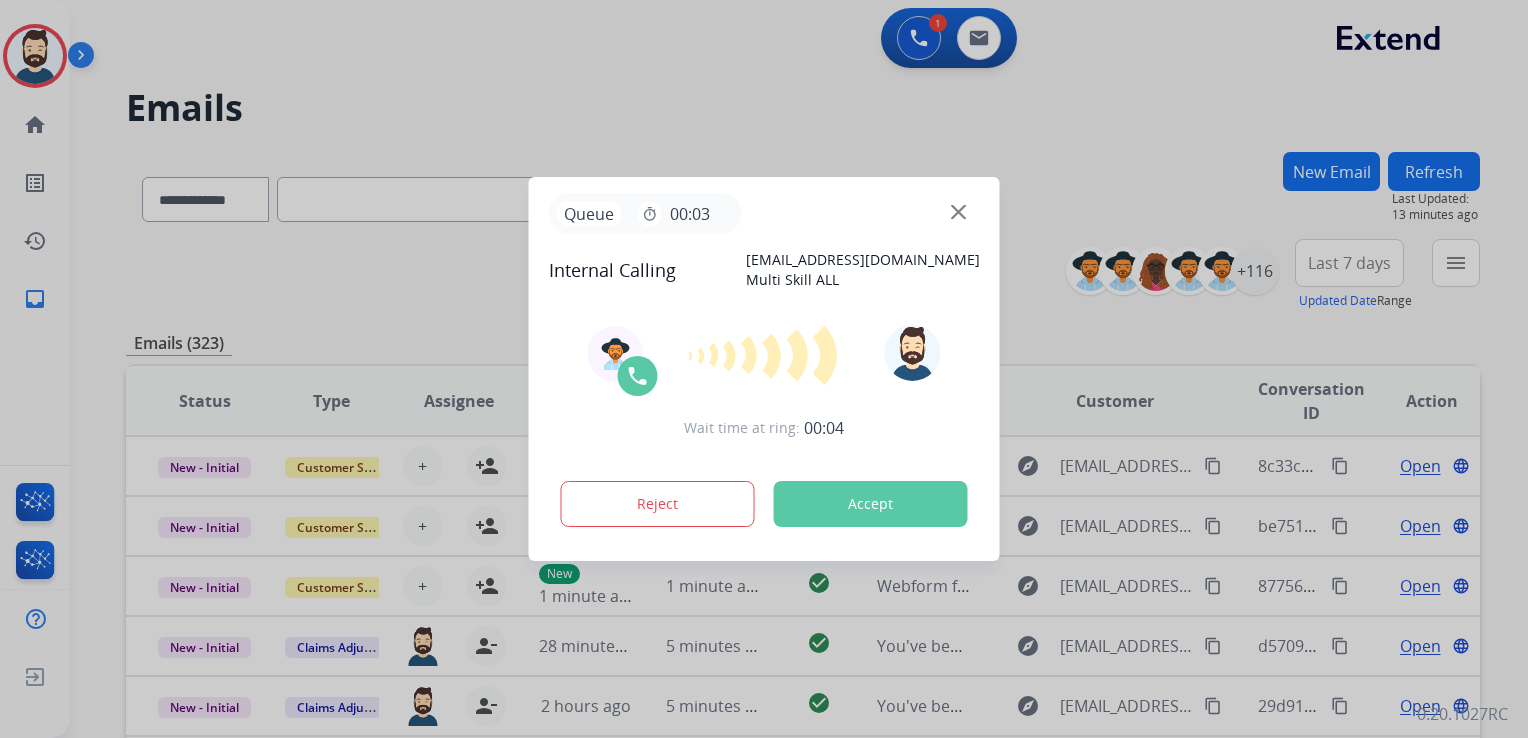 scroll, scrollTop: 0, scrollLeft: 0, axis: both 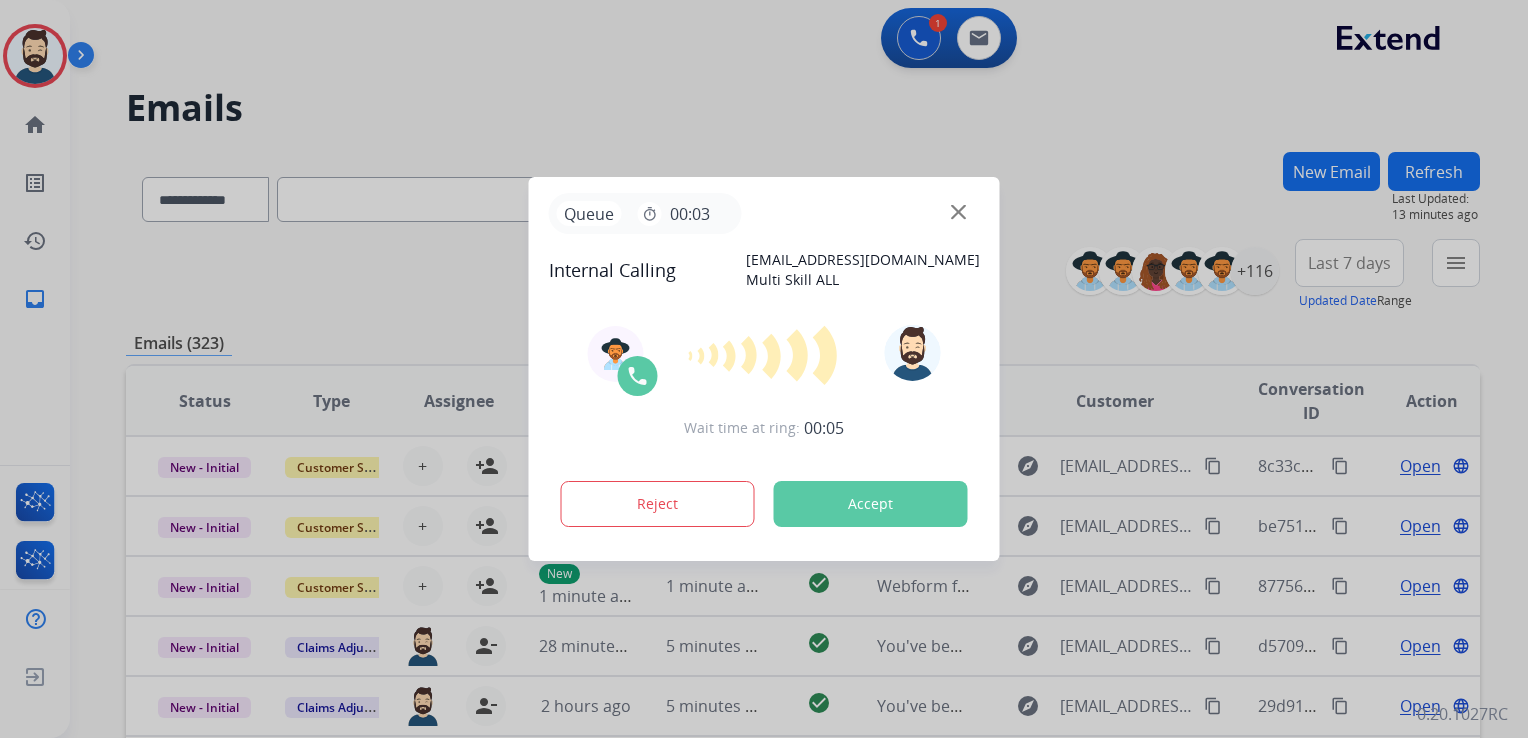 click on "Accept" at bounding box center [871, 504] 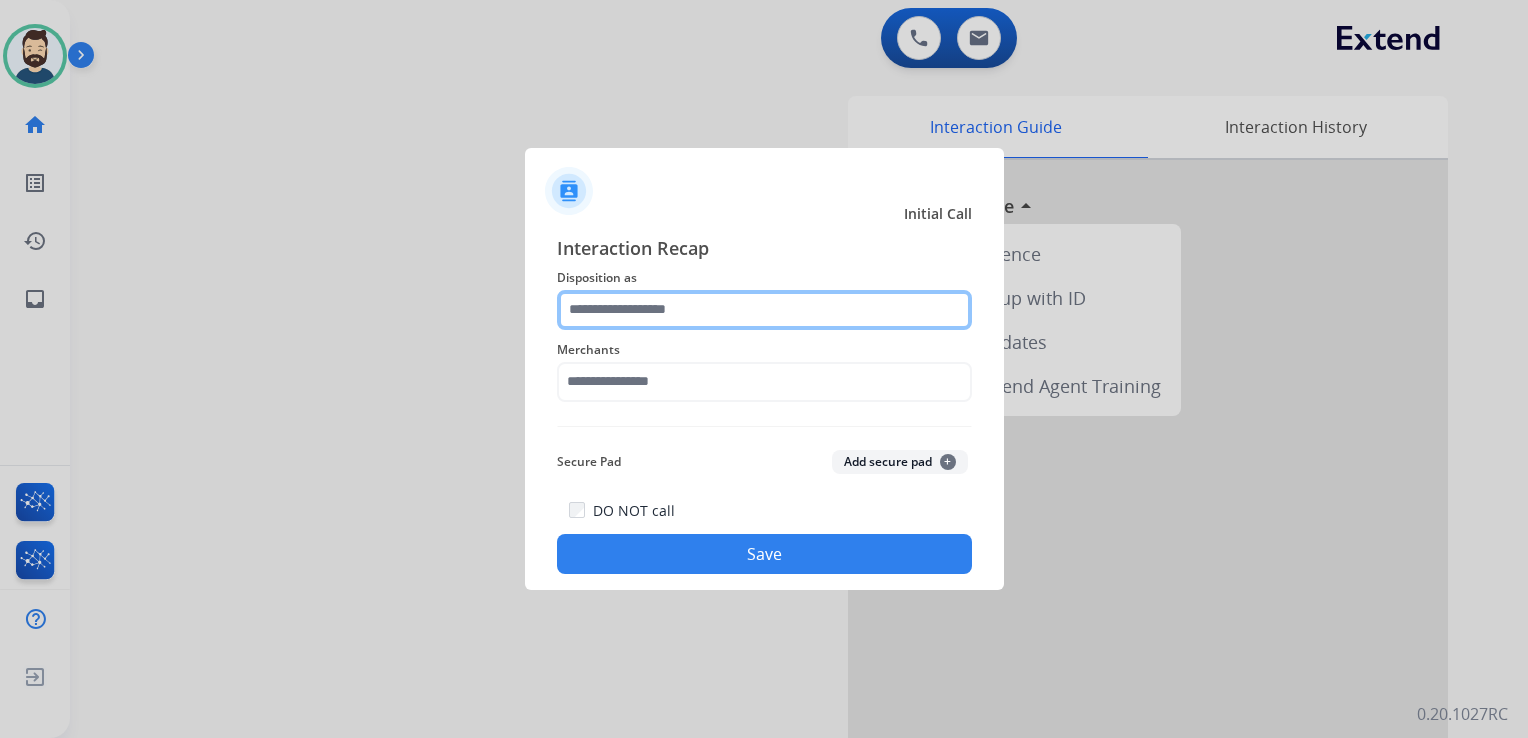 click 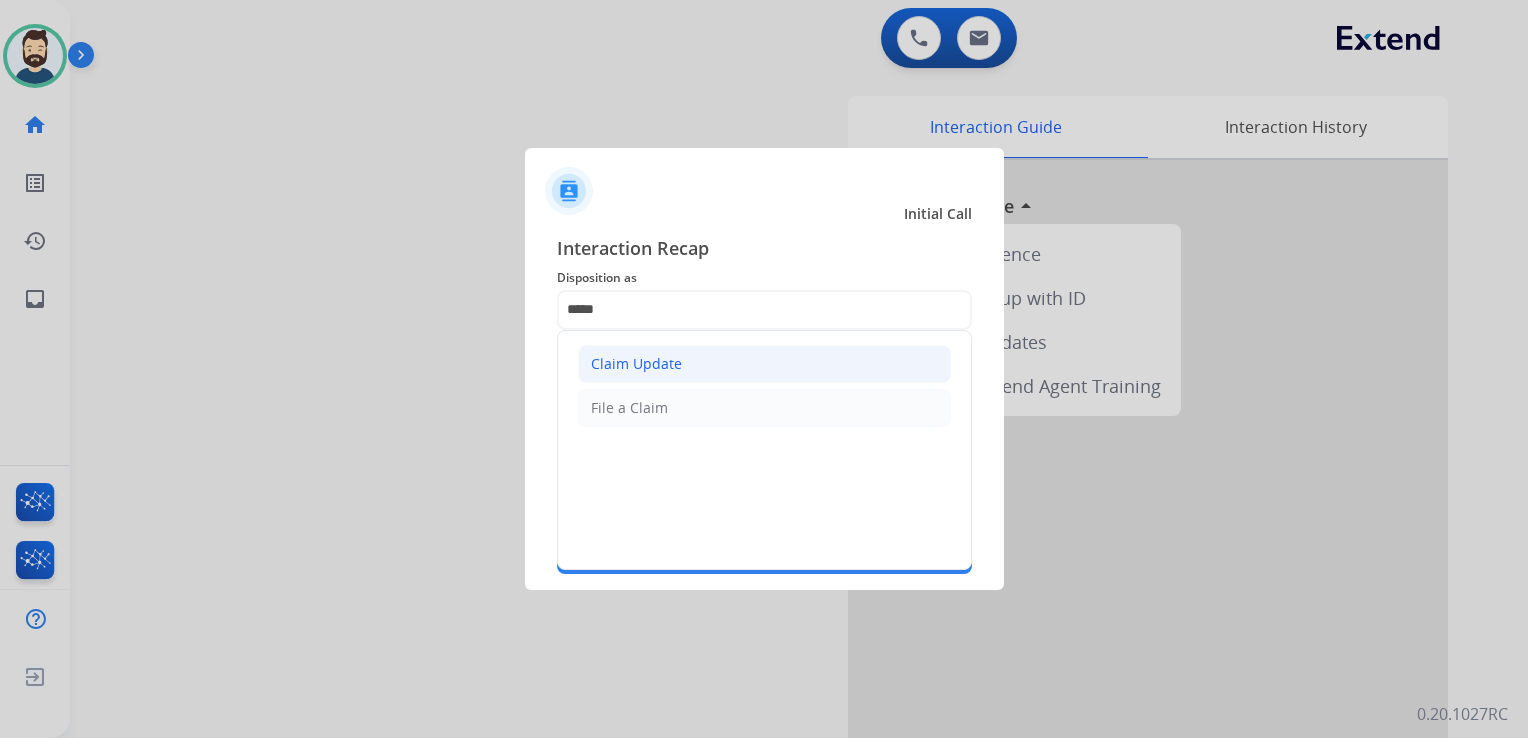 click on "Claim Update" 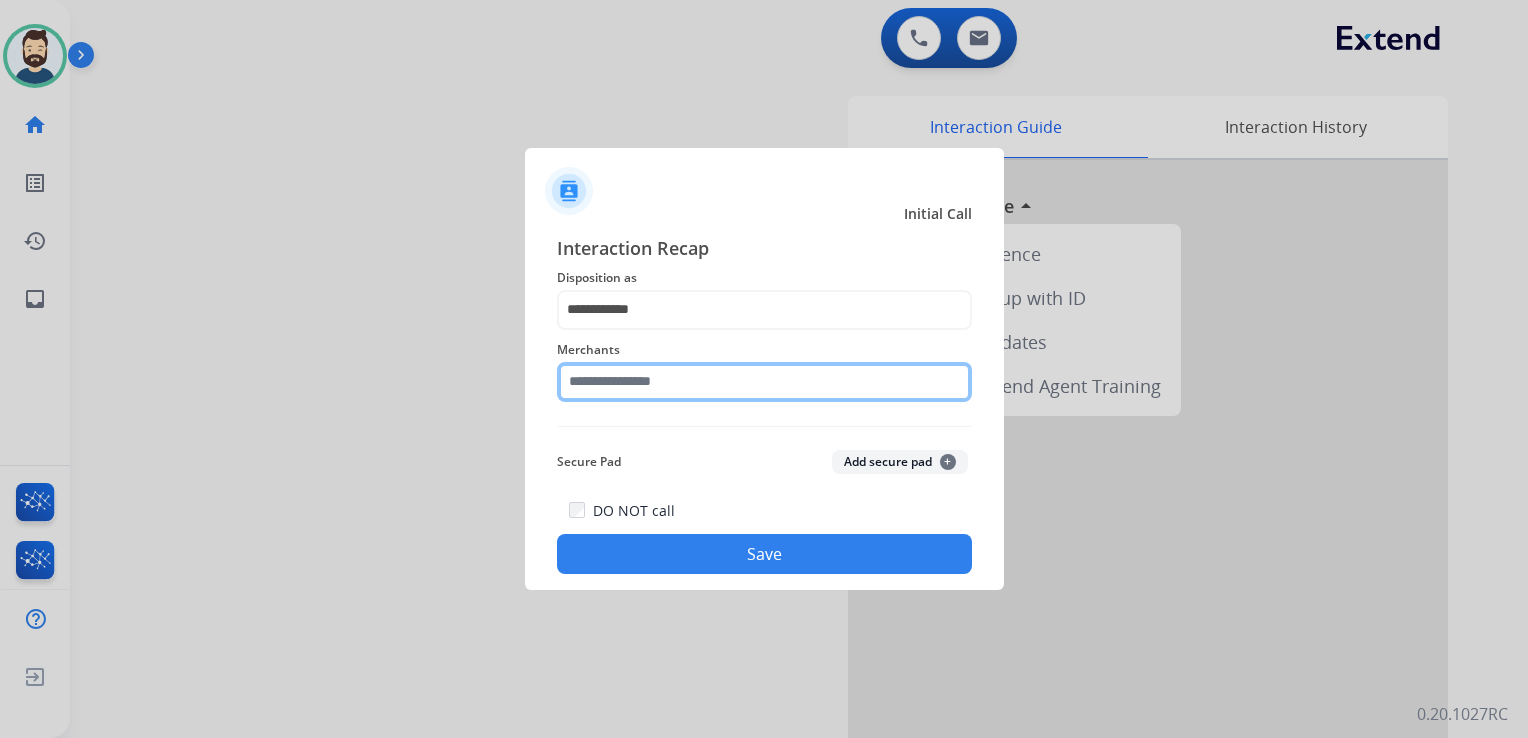 click 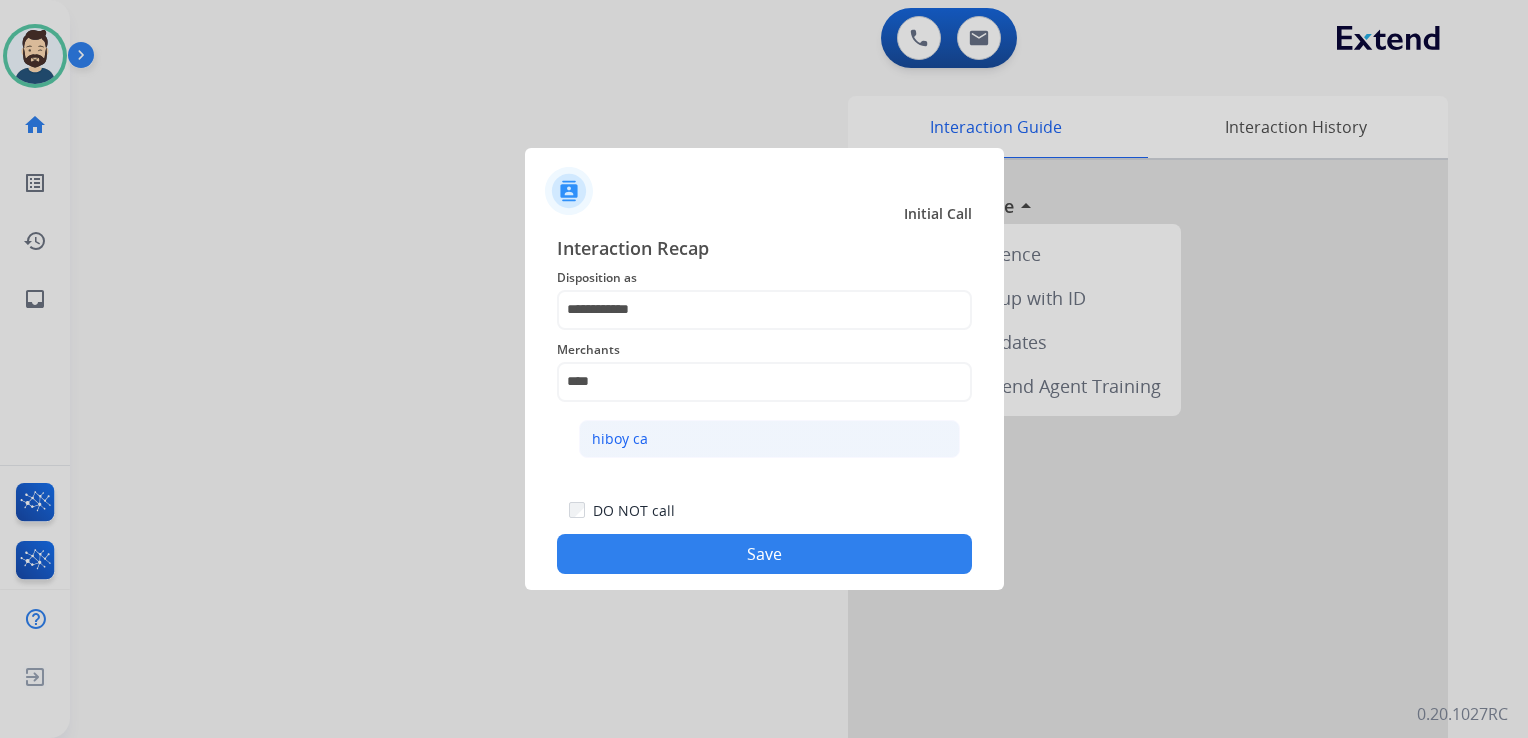 click on "hiboy ca" 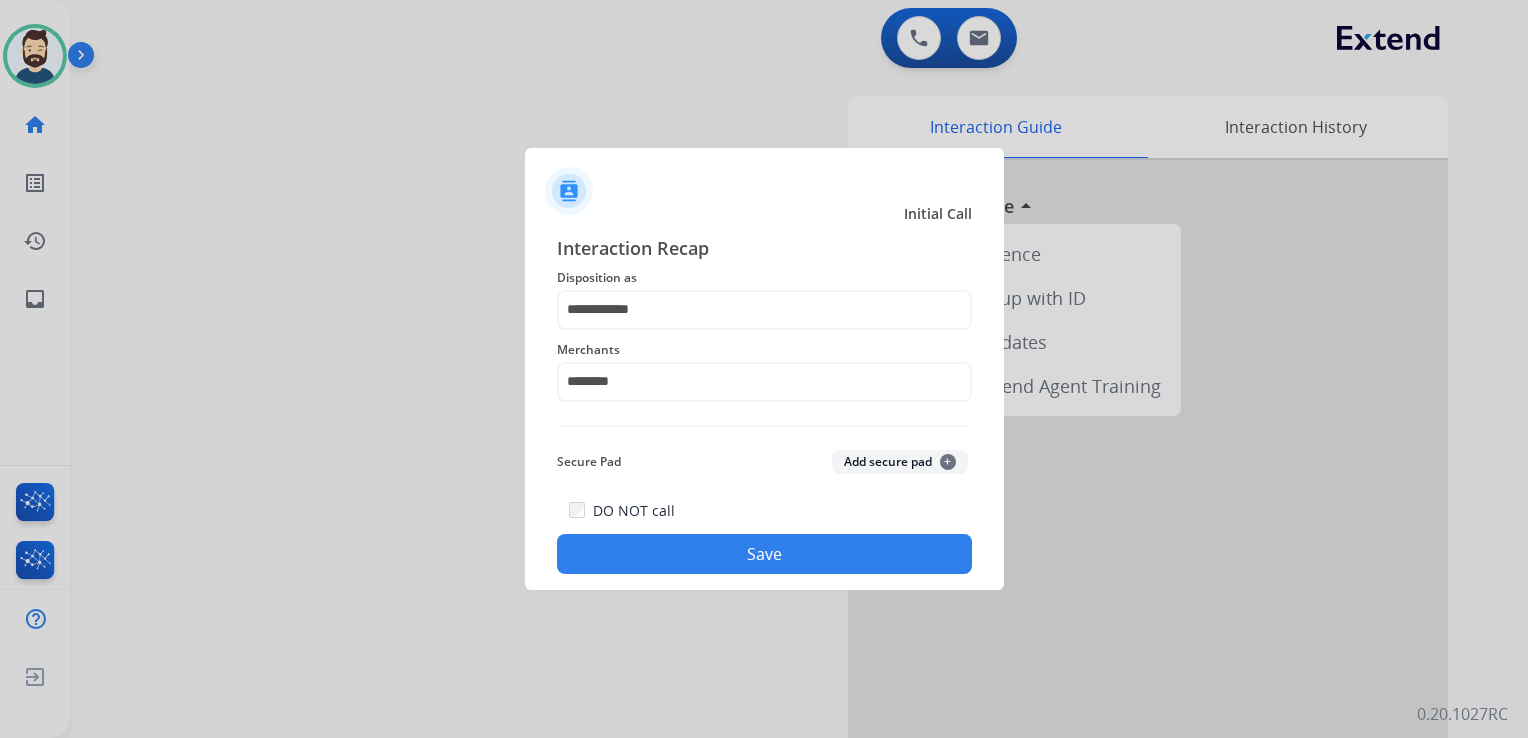 click on "Save" 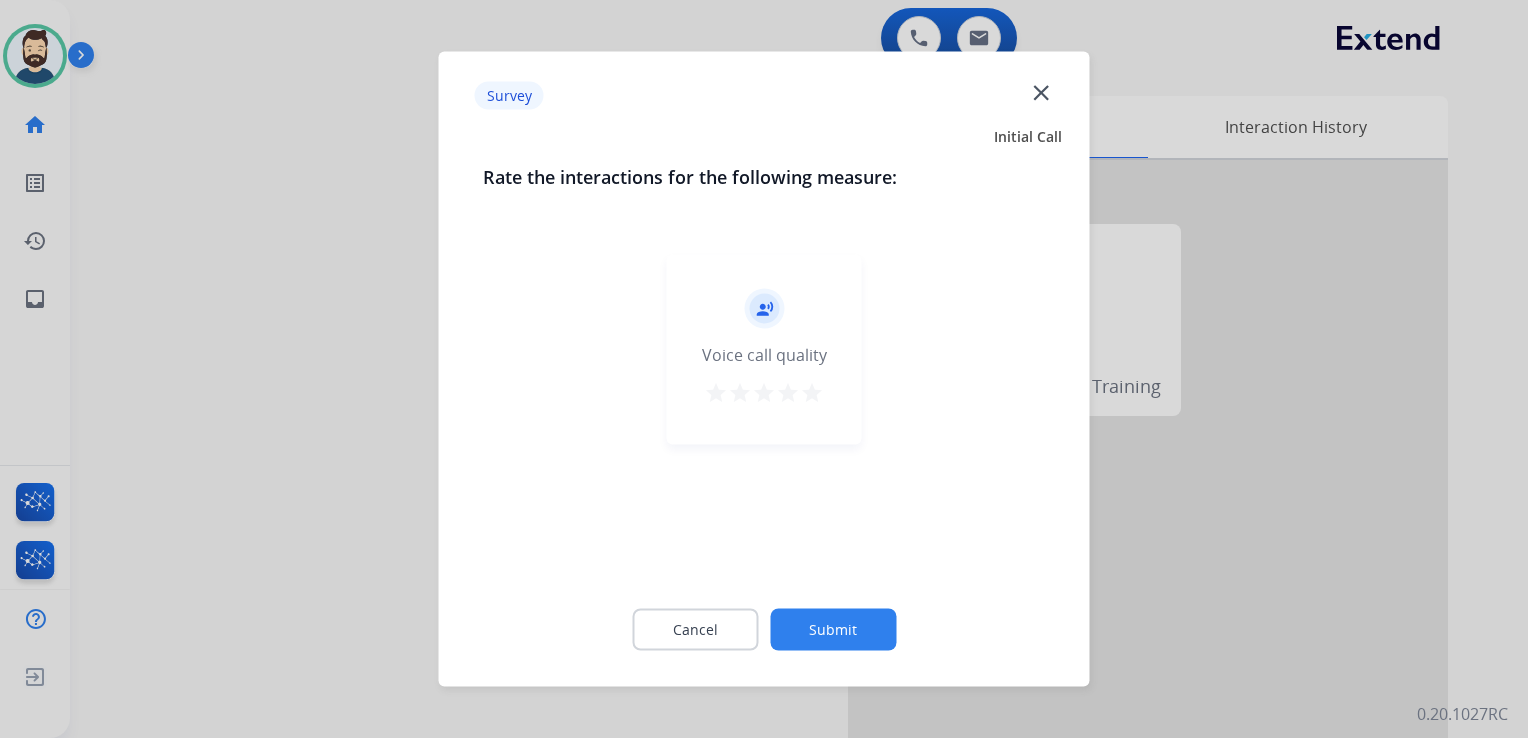click on "star" at bounding box center [812, 393] 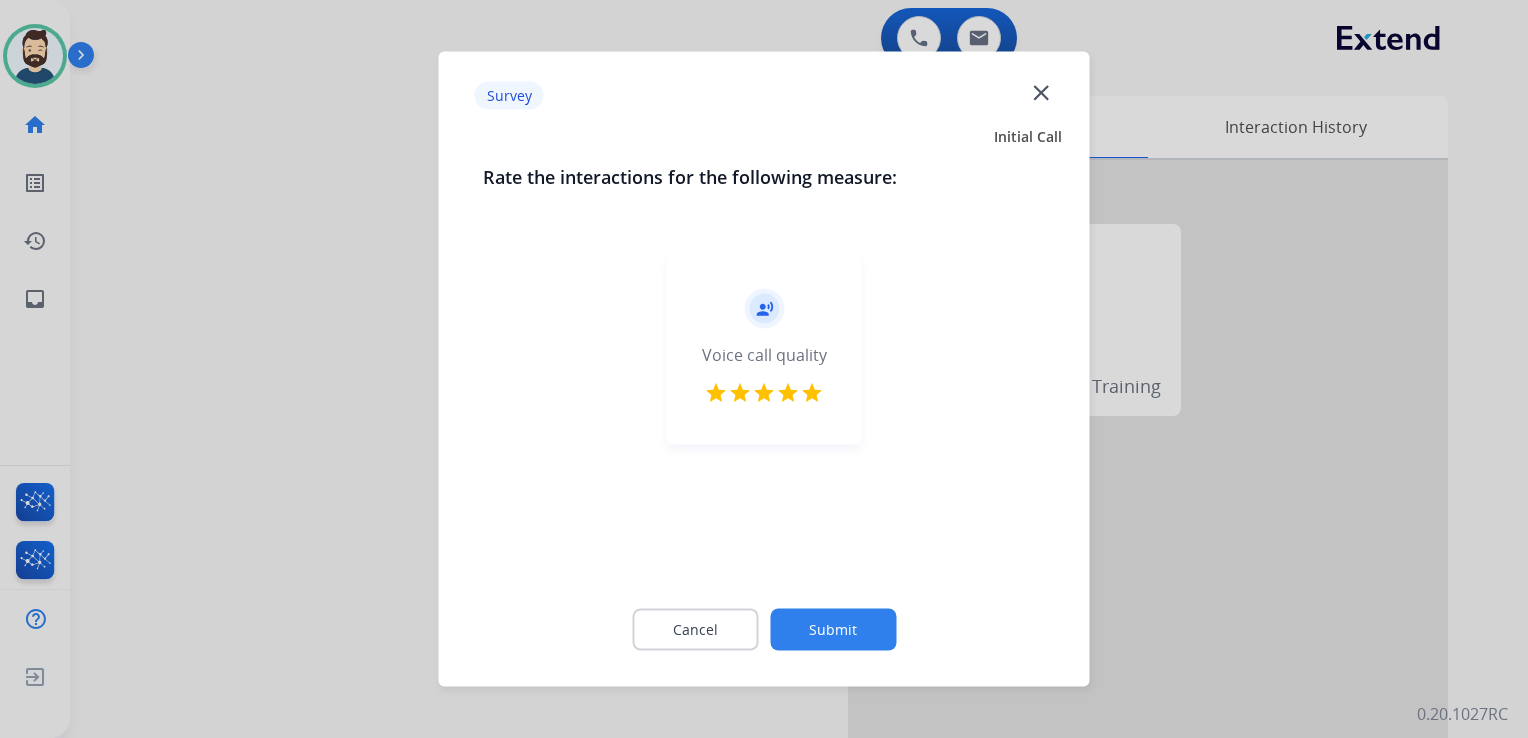 click on "Submit" 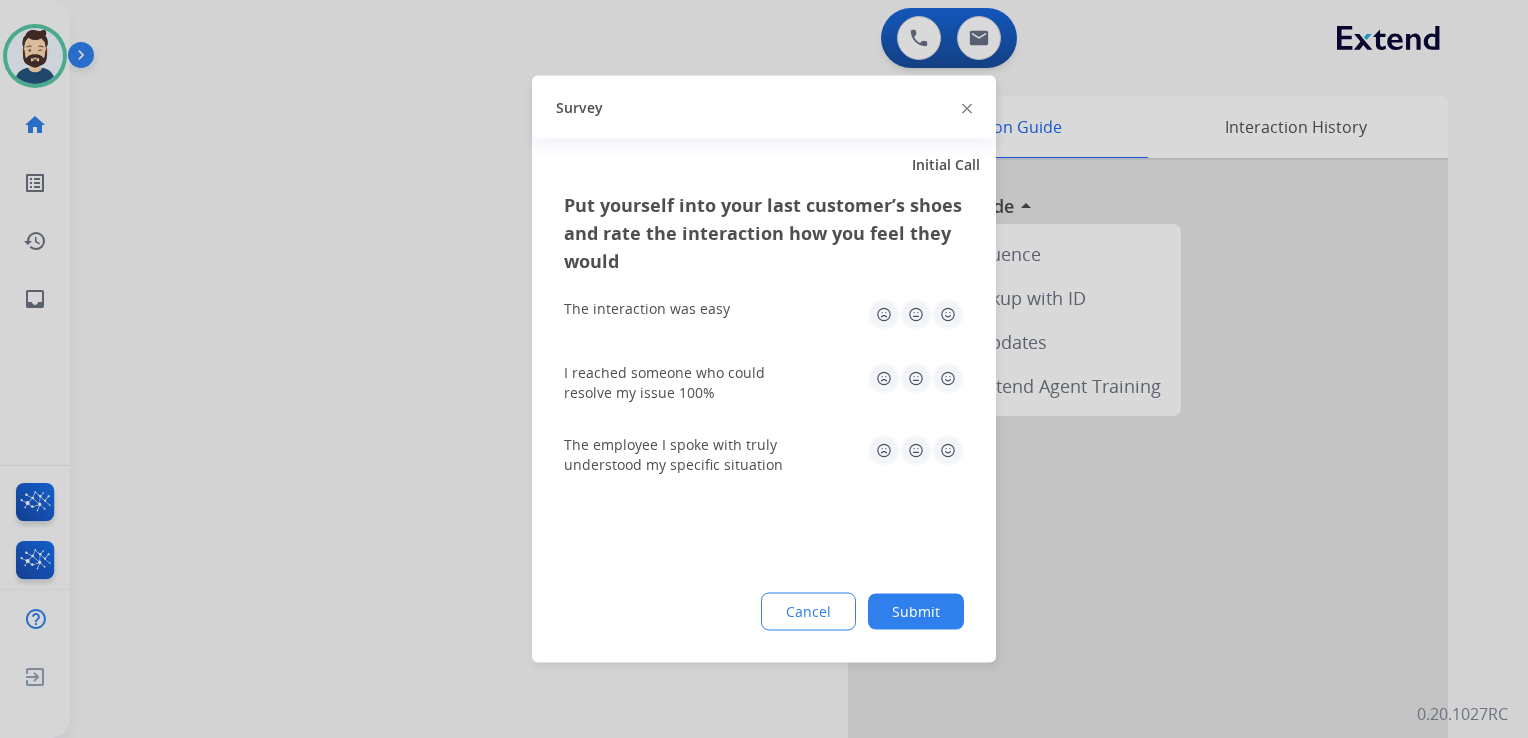 click 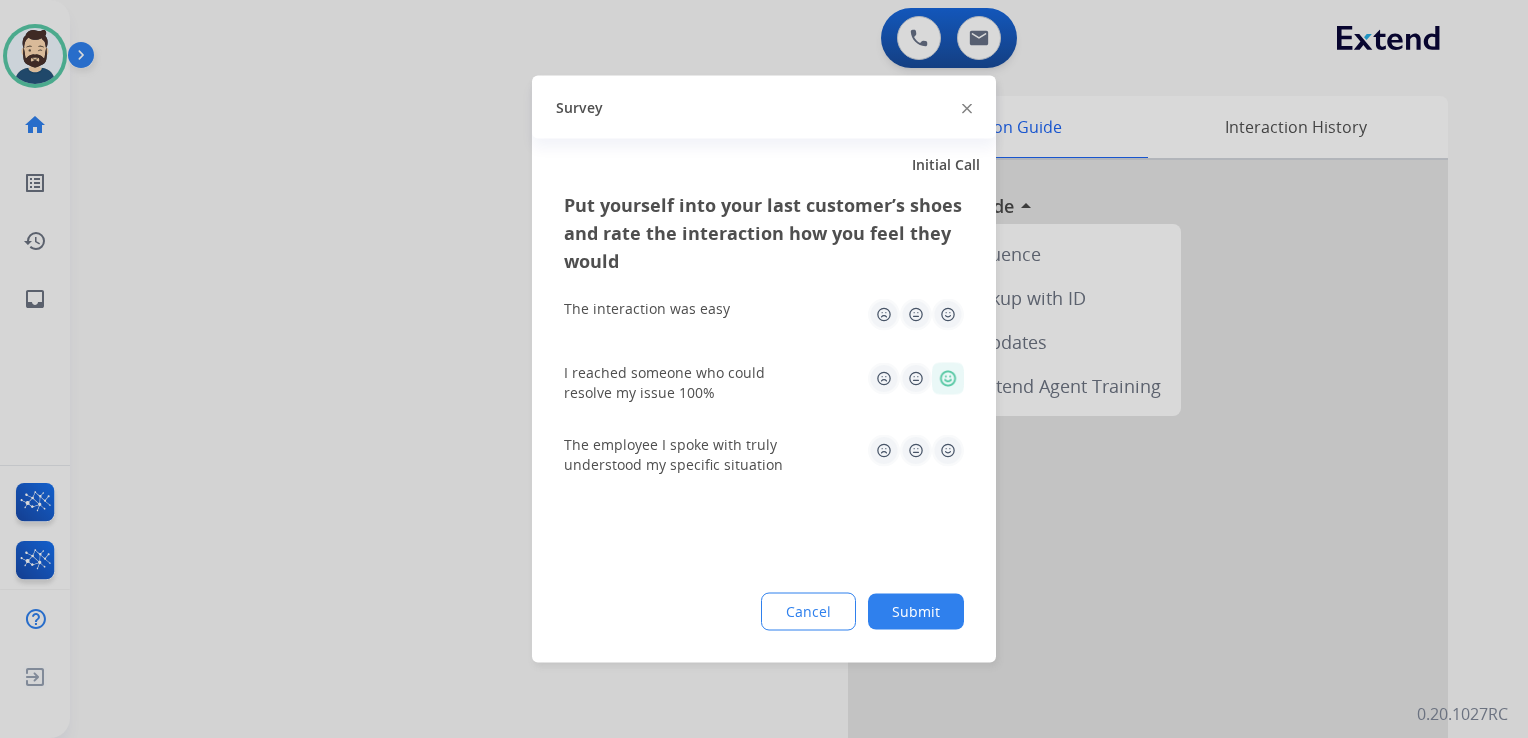 click 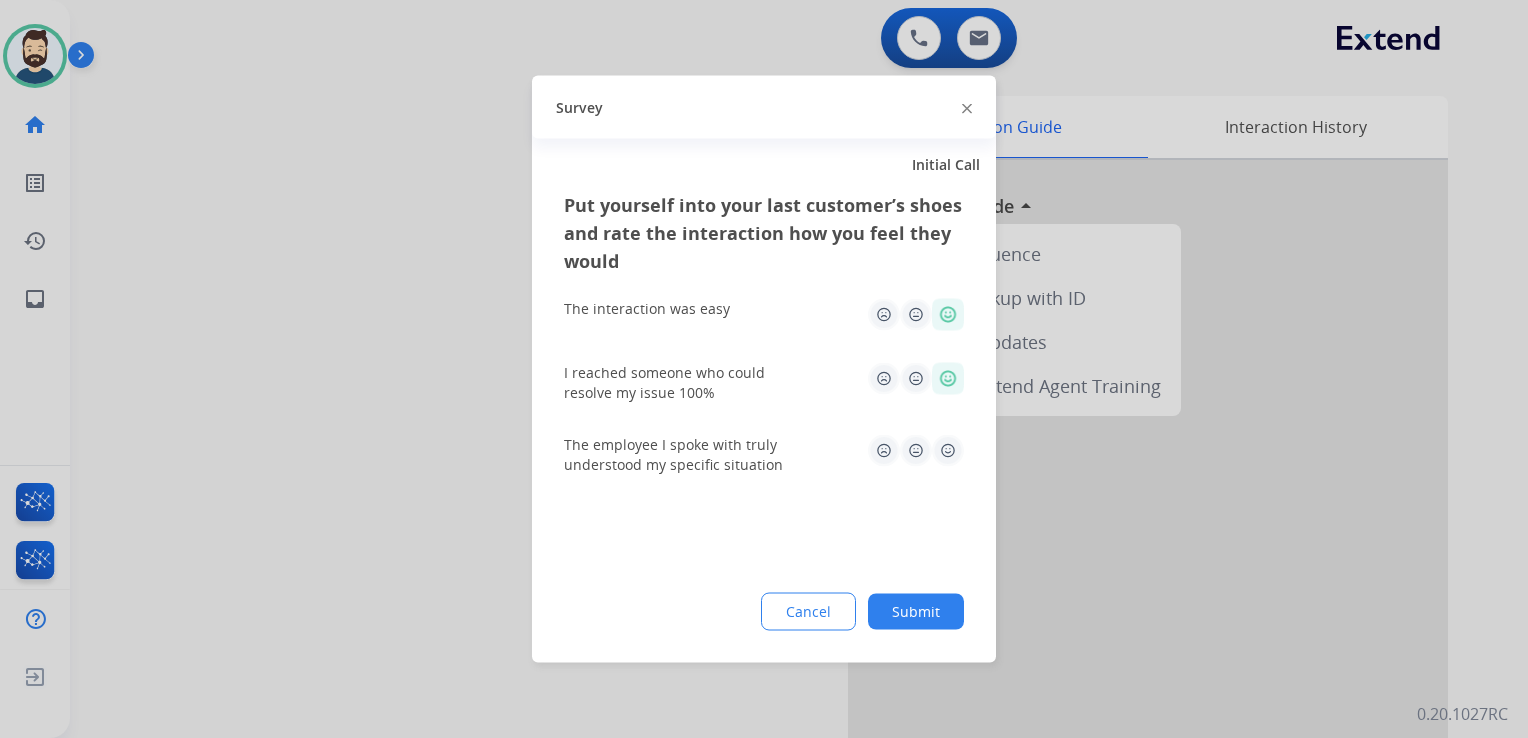 click 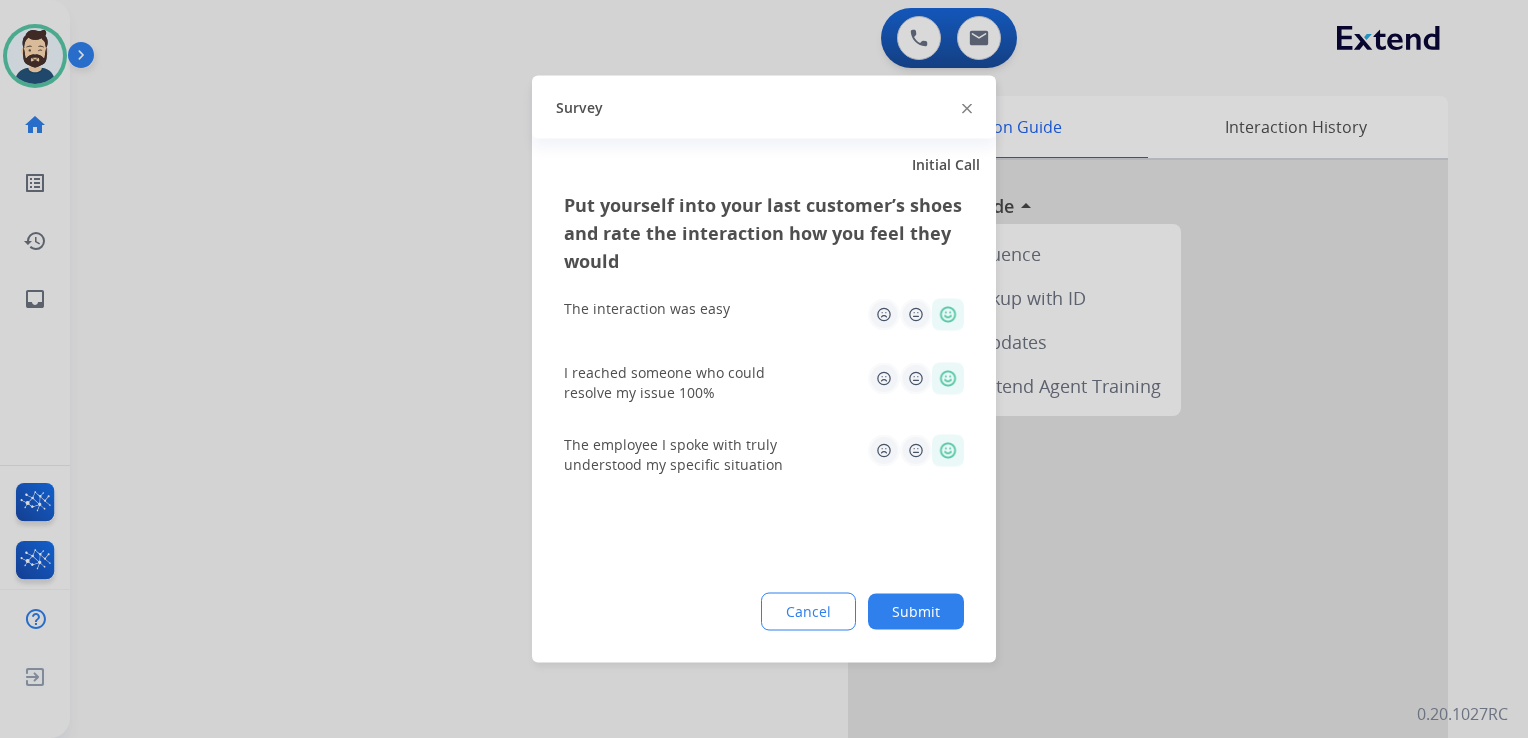 drag, startPoint x: 934, startPoint y: 606, endPoint x: 897, endPoint y: 589, distance: 40.718548 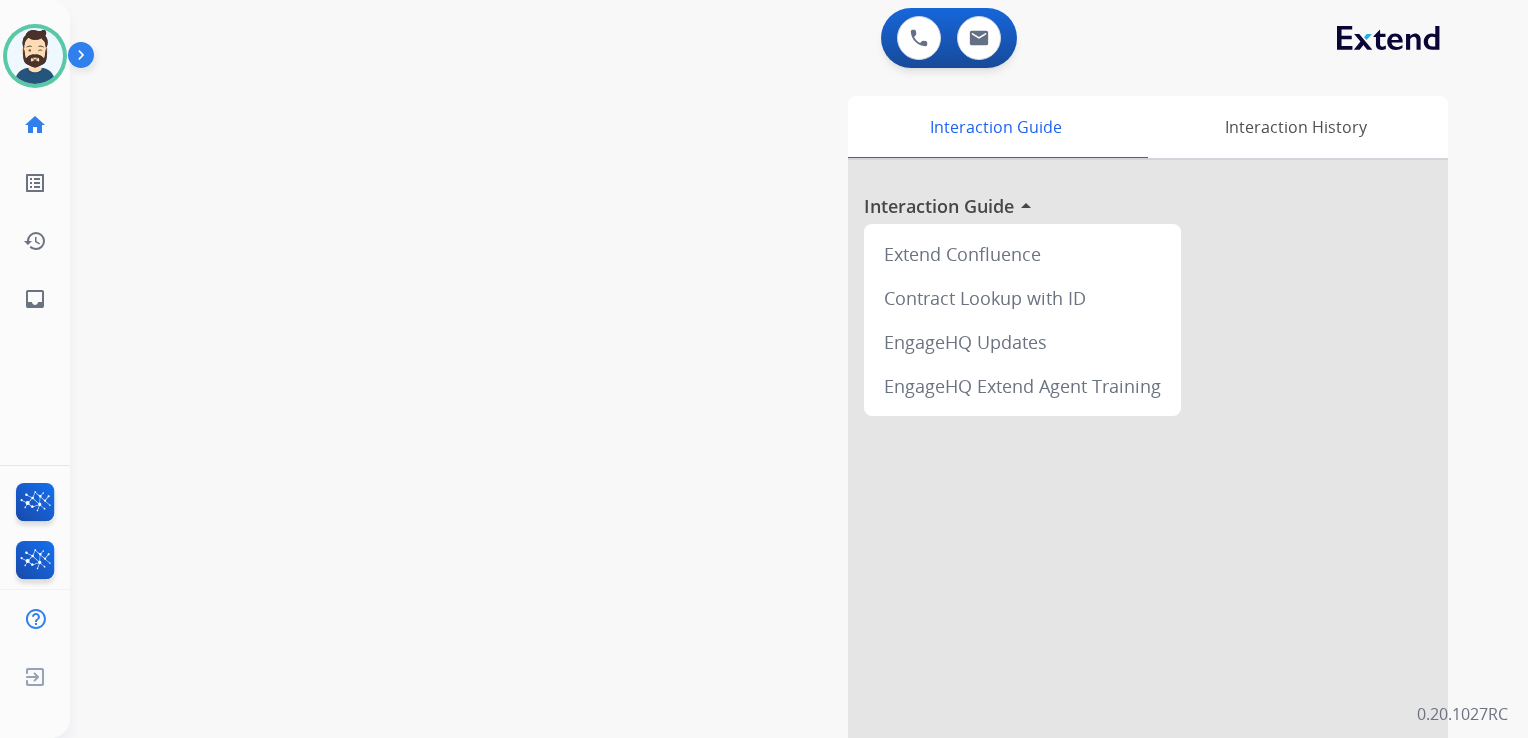 drag, startPoint x: 281, startPoint y: 326, endPoint x: 101, endPoint y: 338, distance: 180.39955 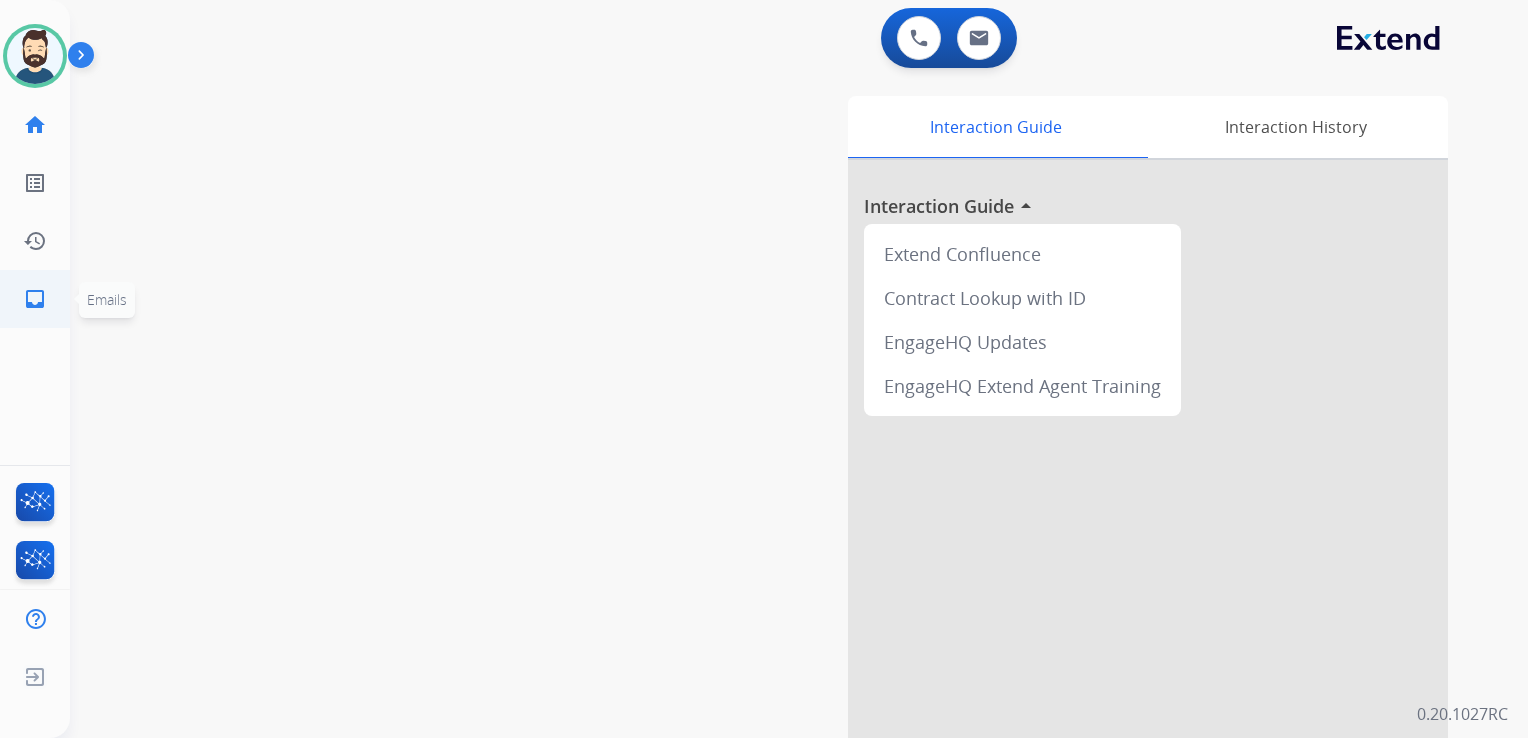 click on "inbox" 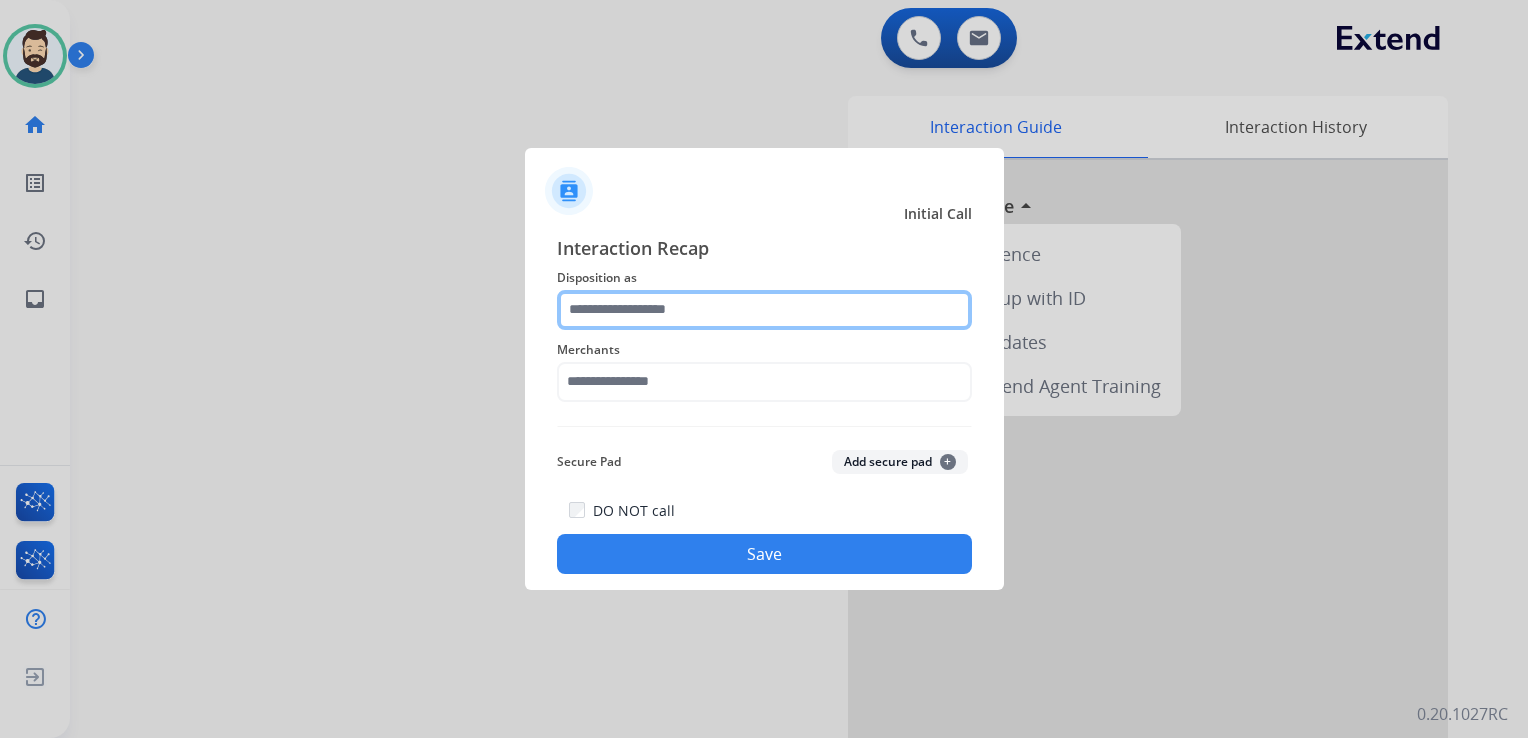 click 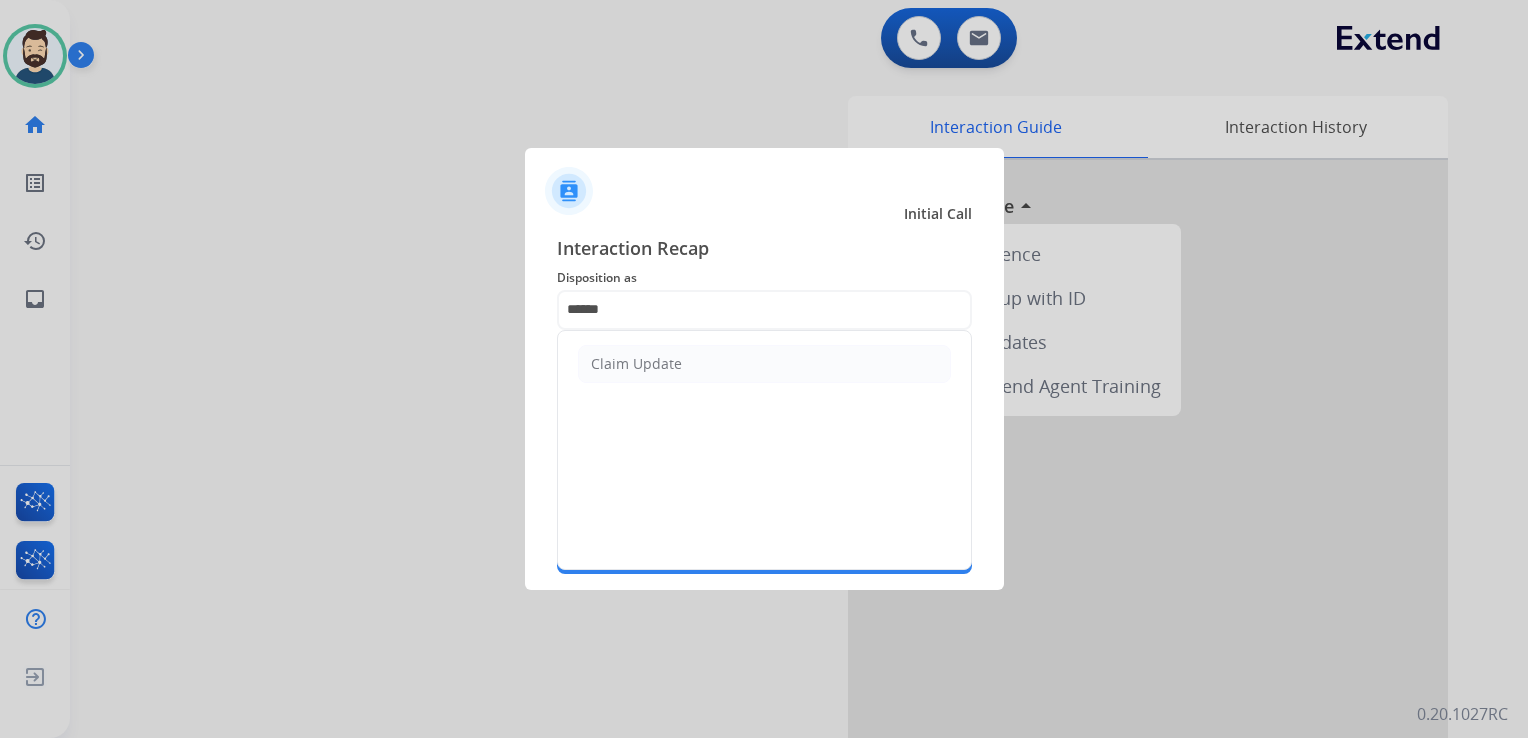 drag, startPoint x: 666, startPoint y: 350, endPoint x: 653, endPoint y: 384, distance: 36.40055 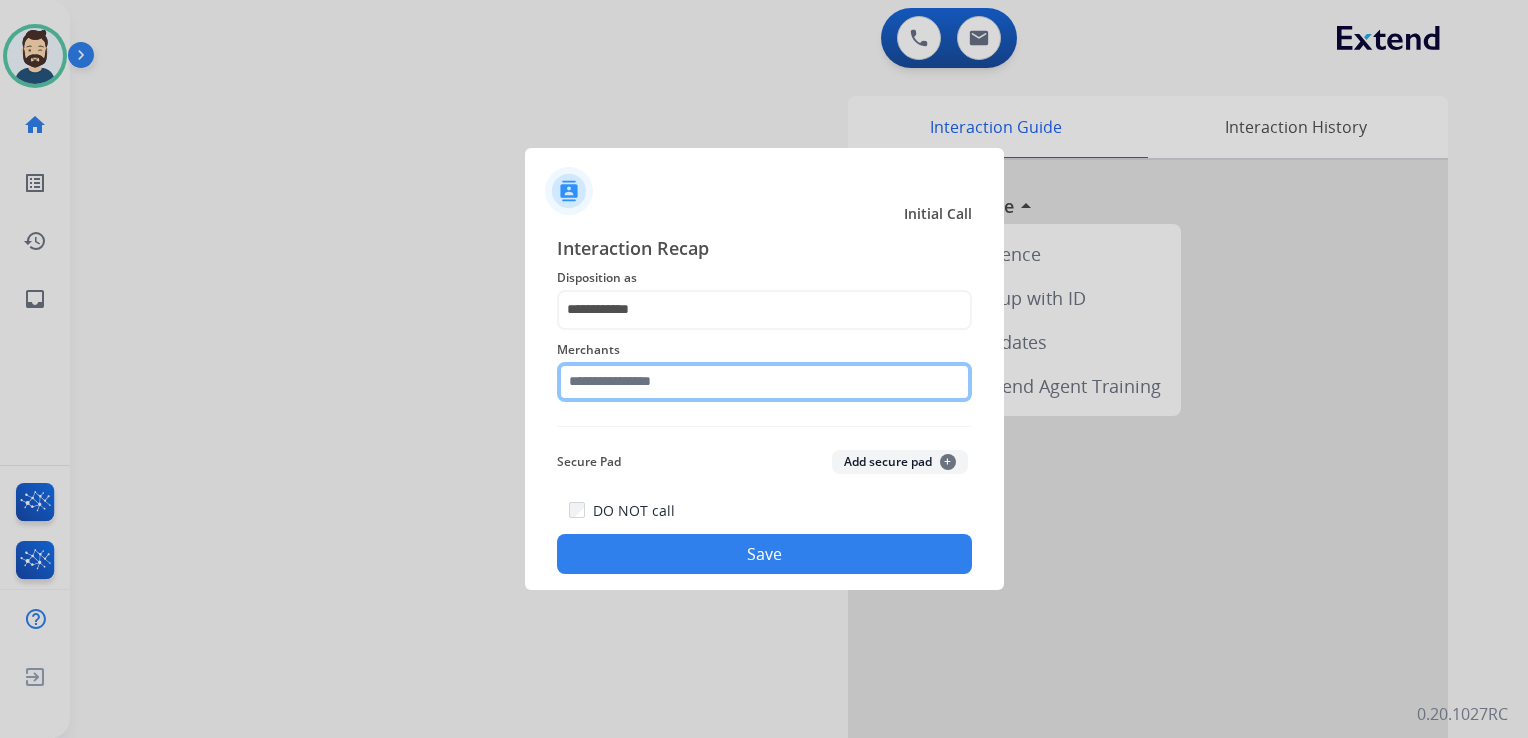 click 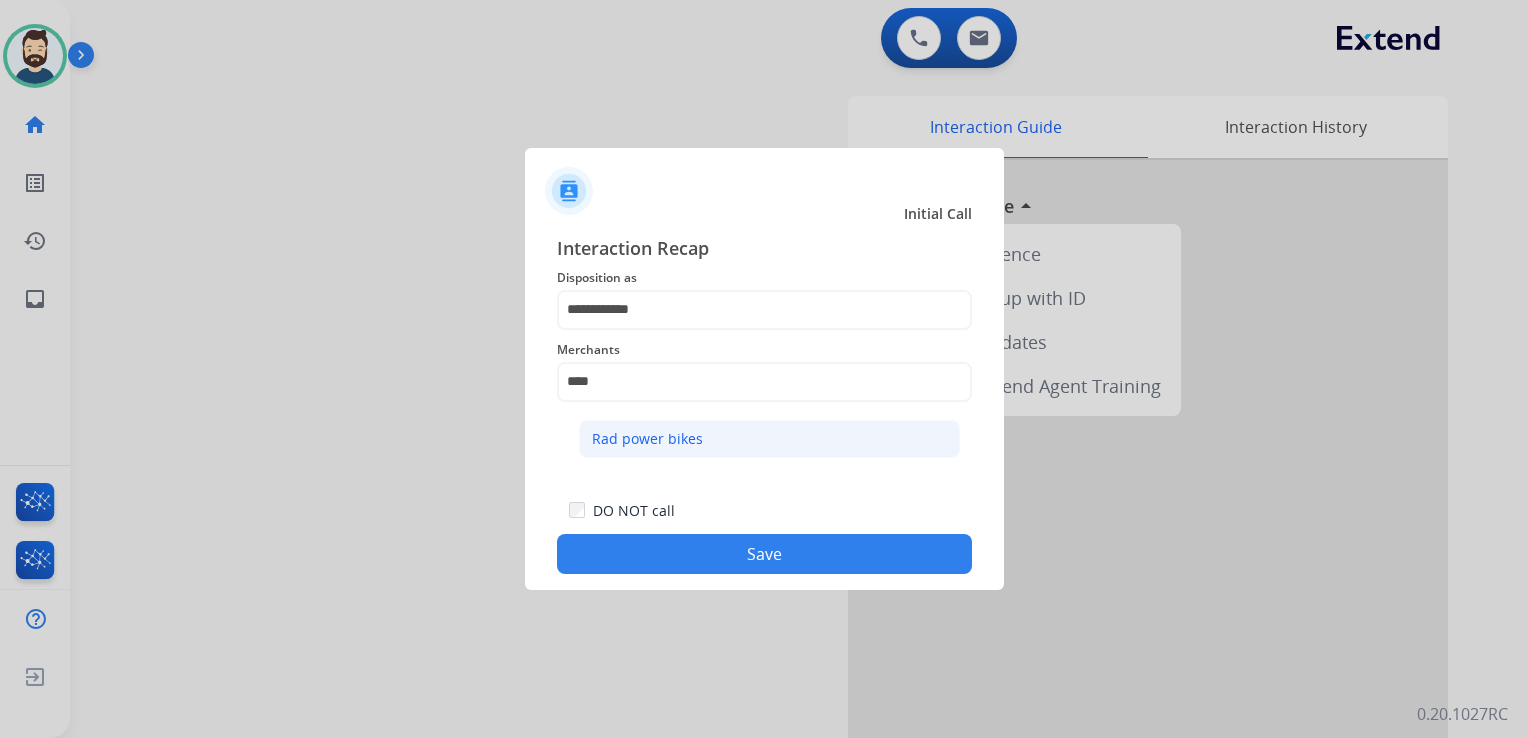 click on "Rad power bikes" 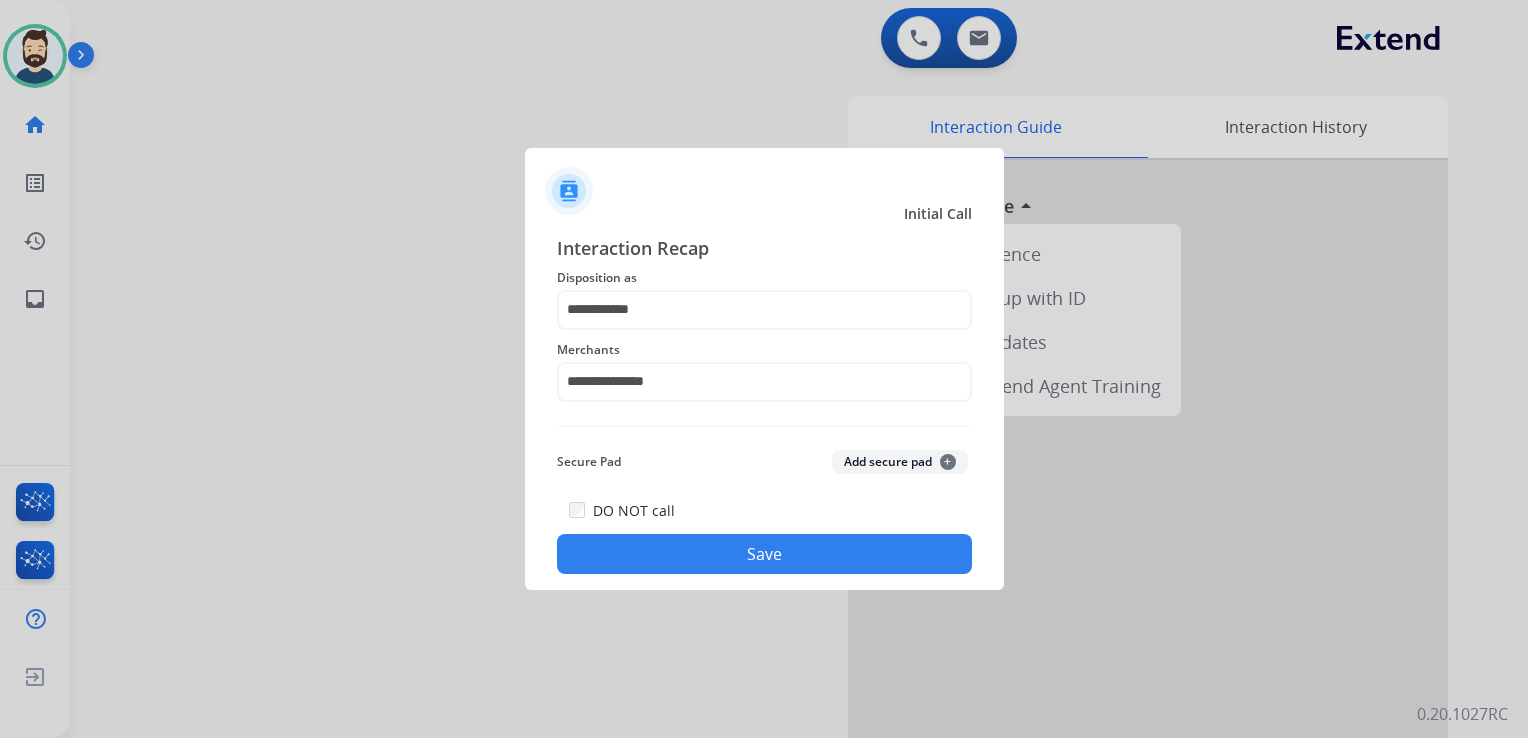 click on "Secure Pad  Add secure pad  +" 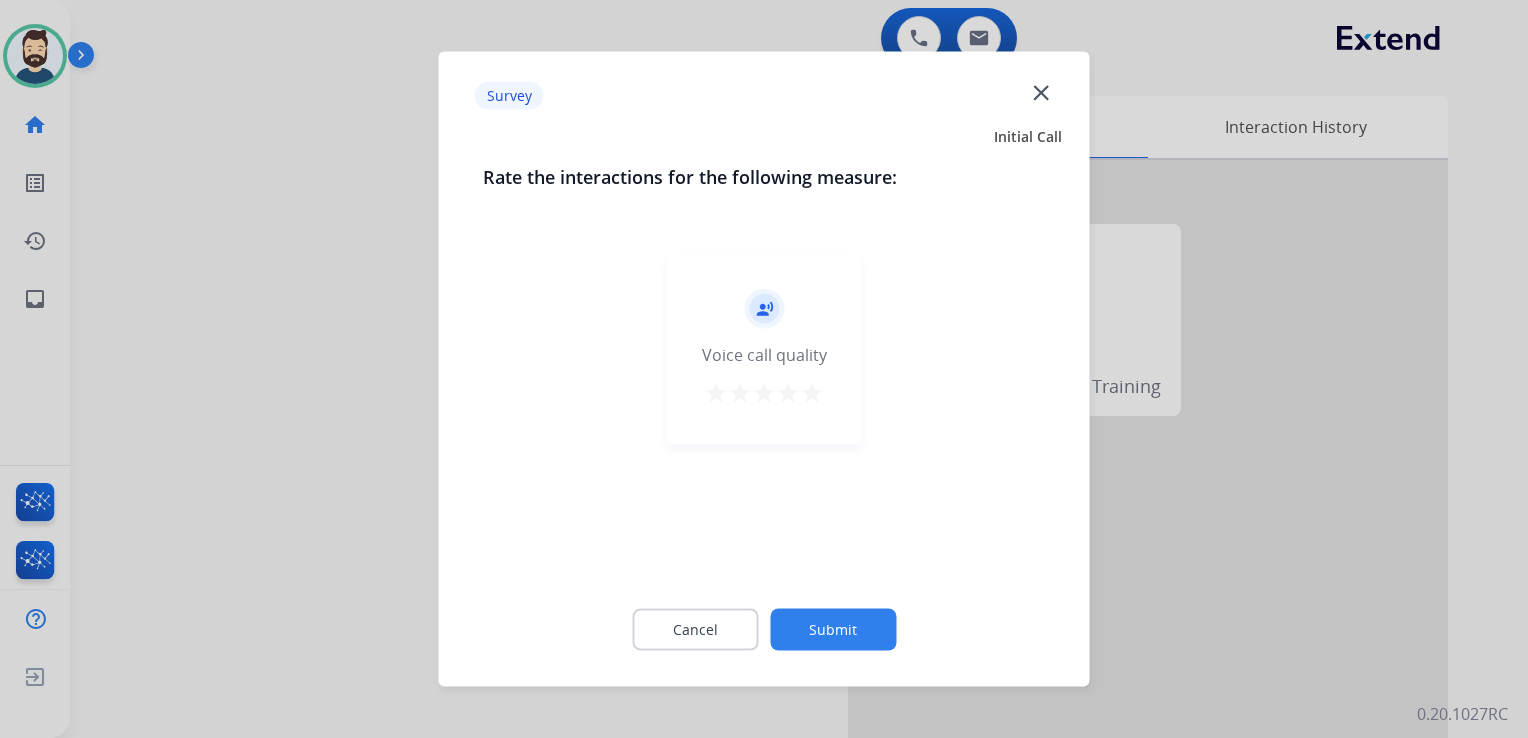 click on "star" at bounding box center (812, 393) 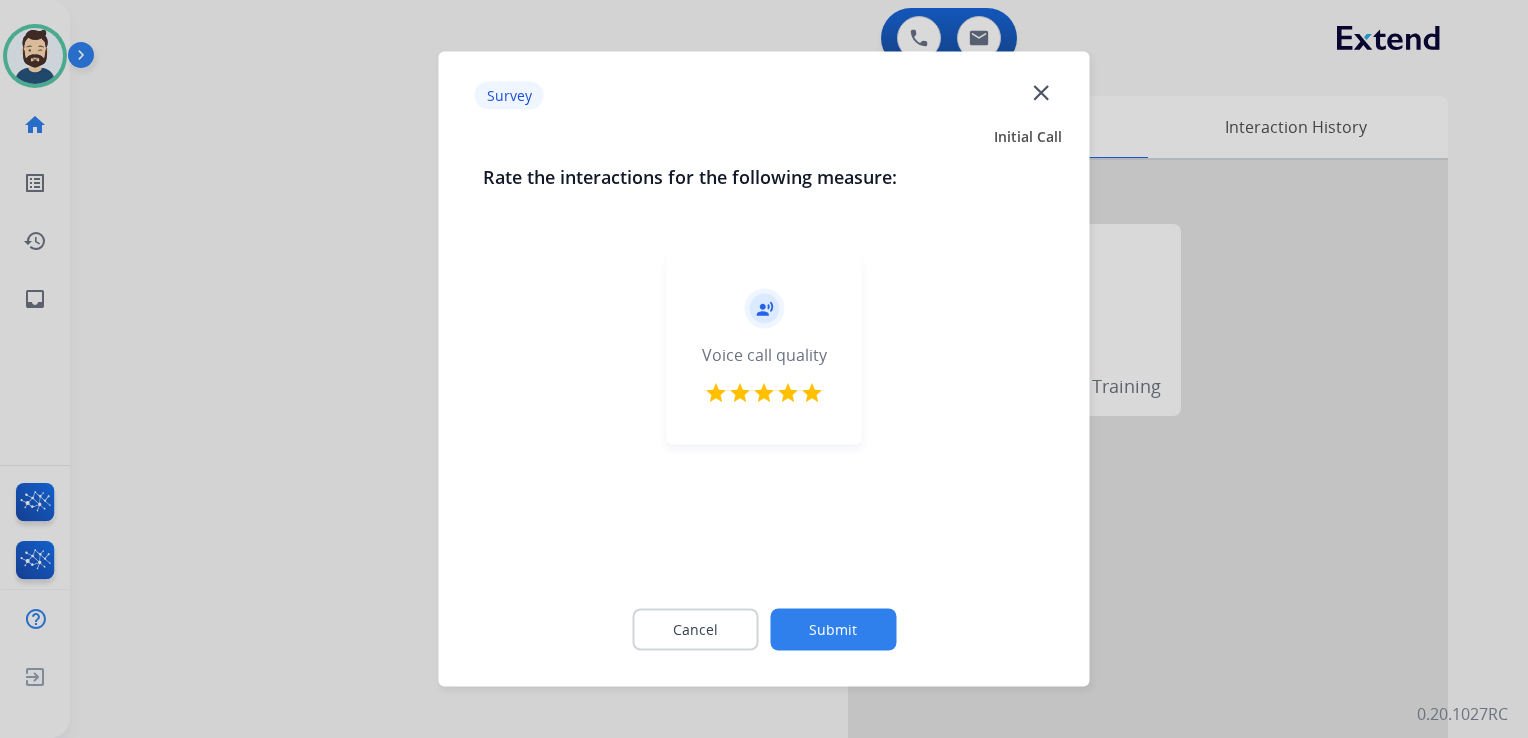click on "Submit" 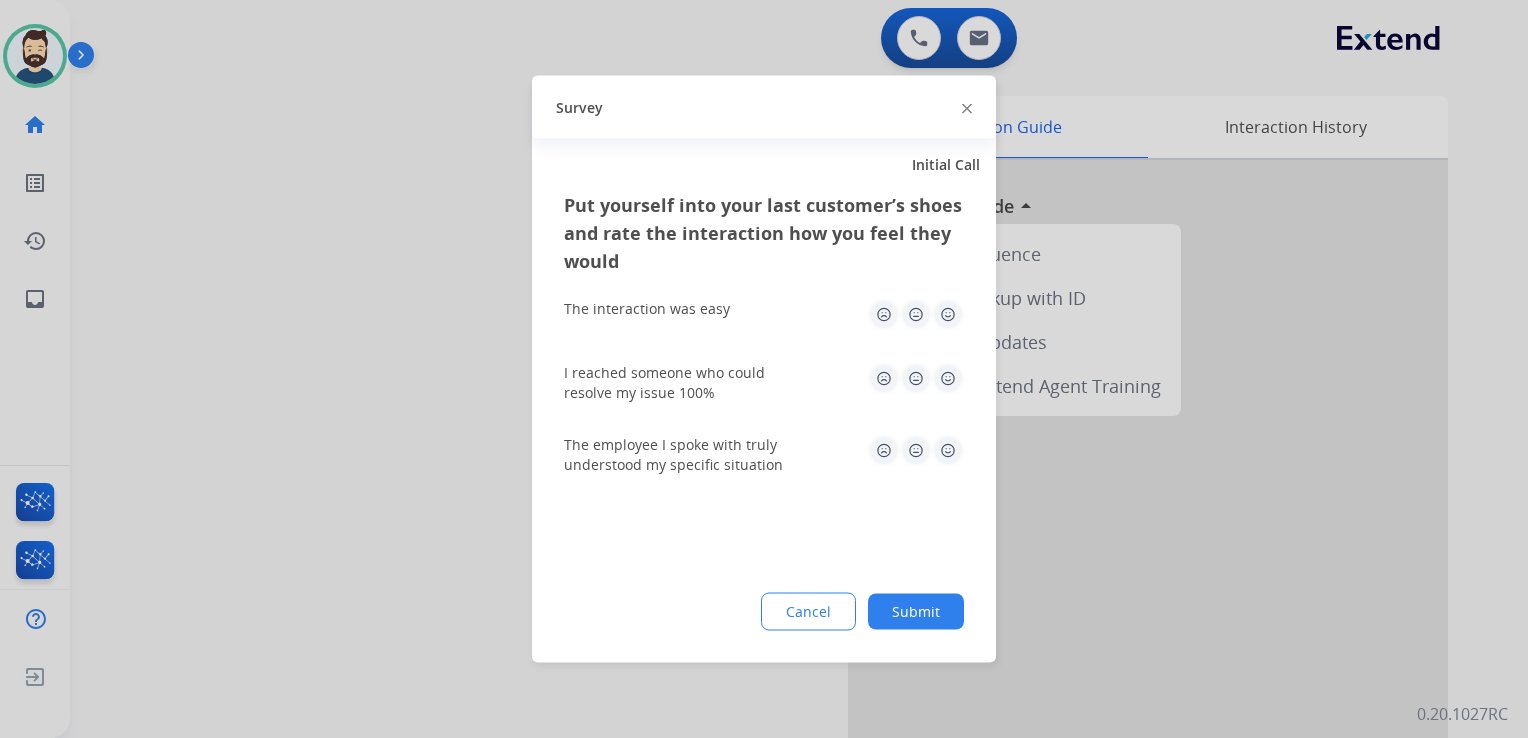 drag, startPoint x: 941, startPoint y: 318, endPoint x: 944, endPoint y: 378, distance: 60.074955 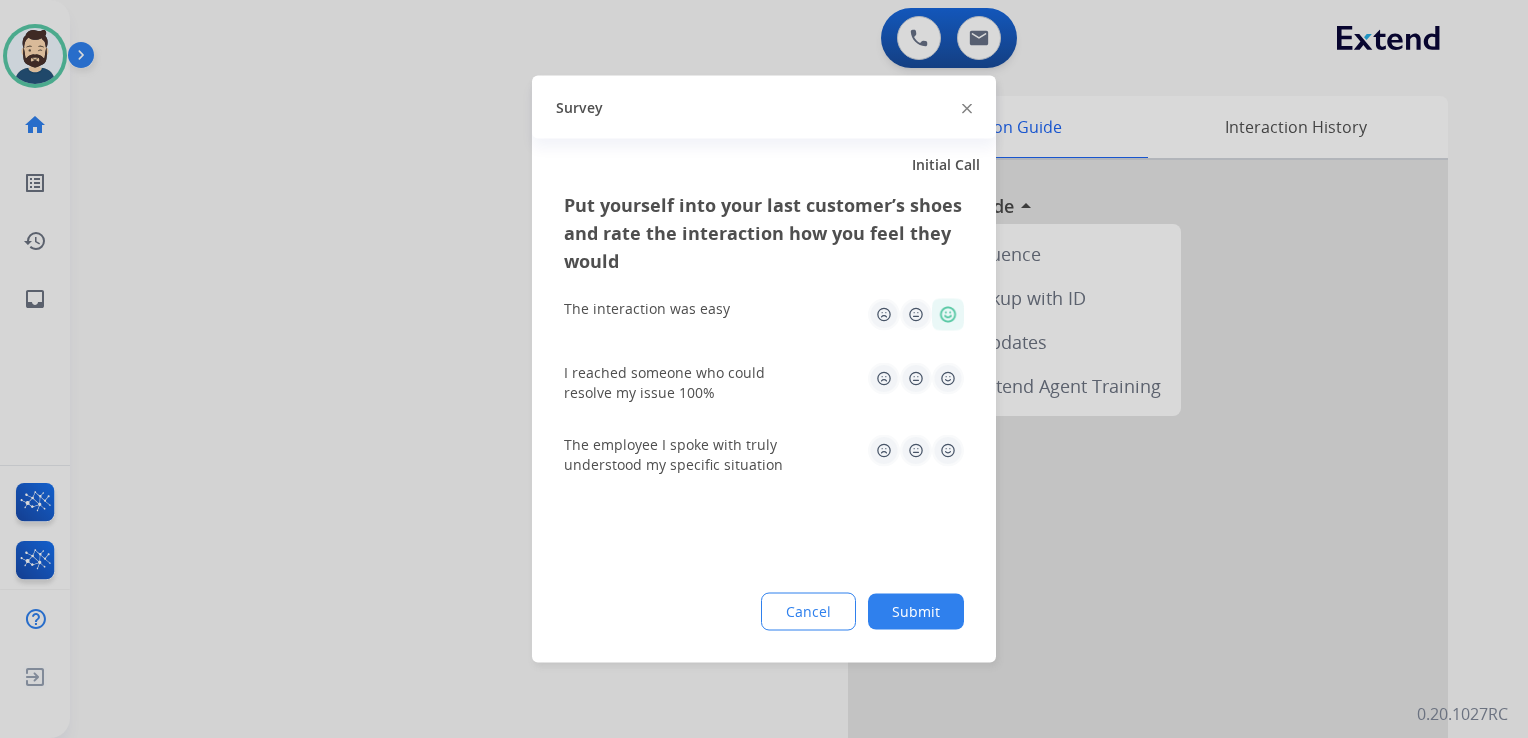 click 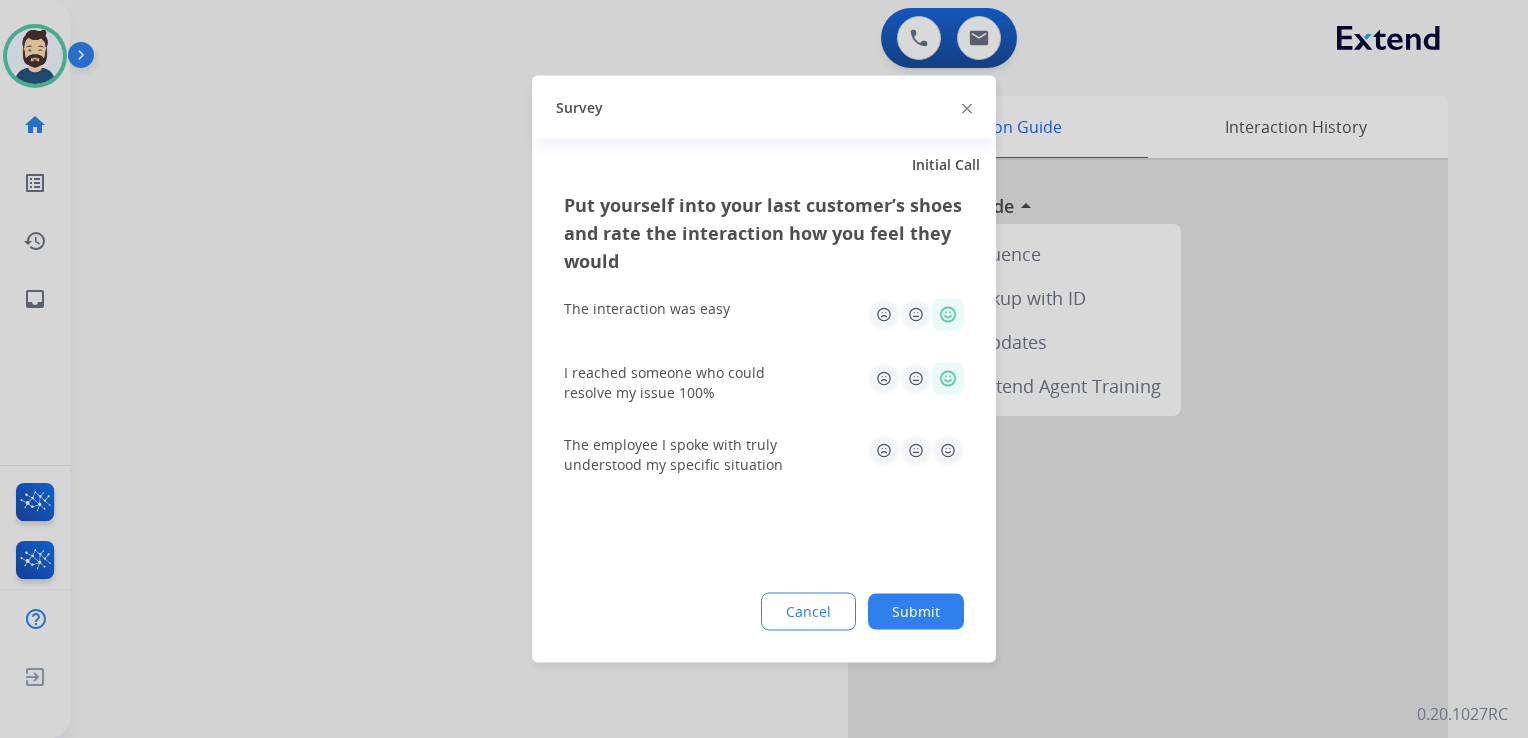 click 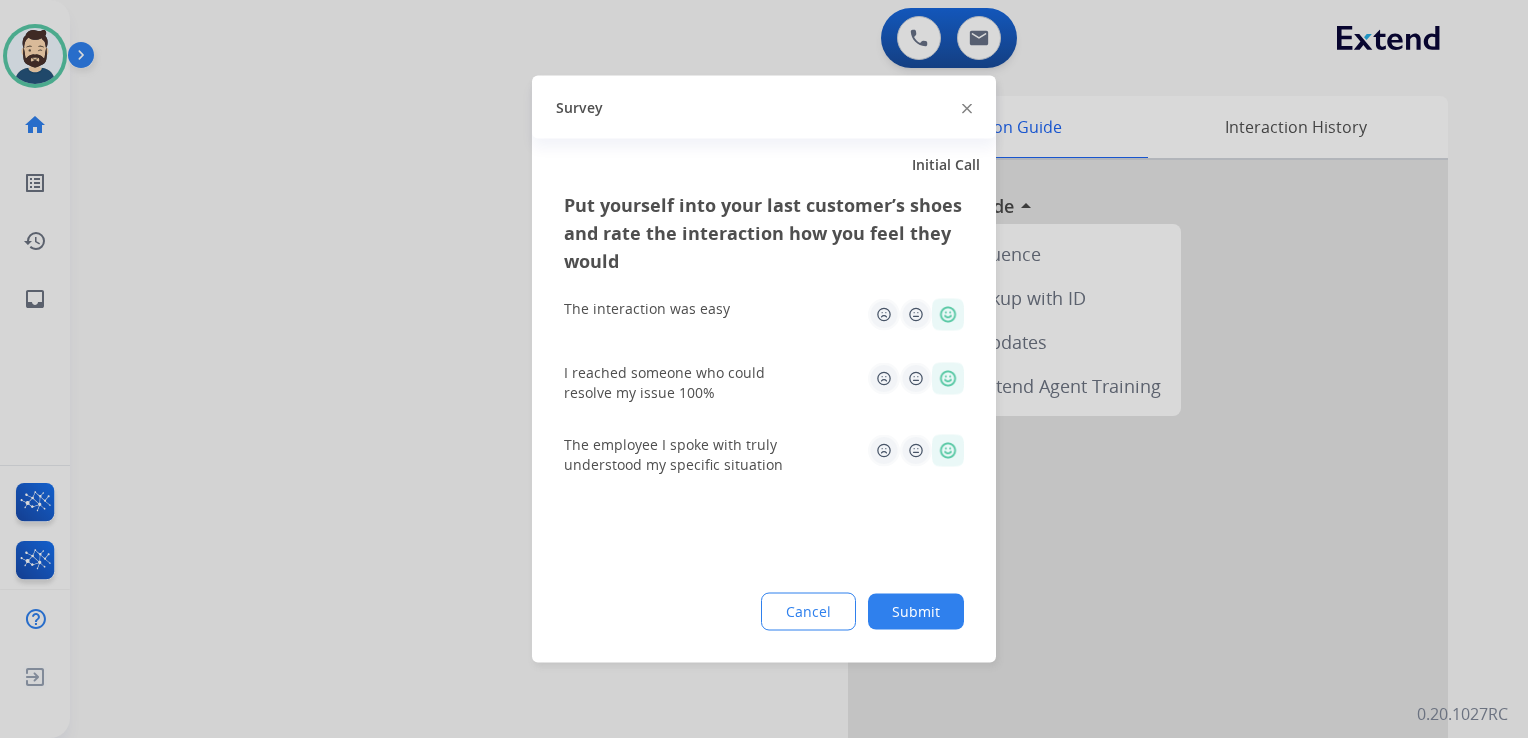 click on "Submit" 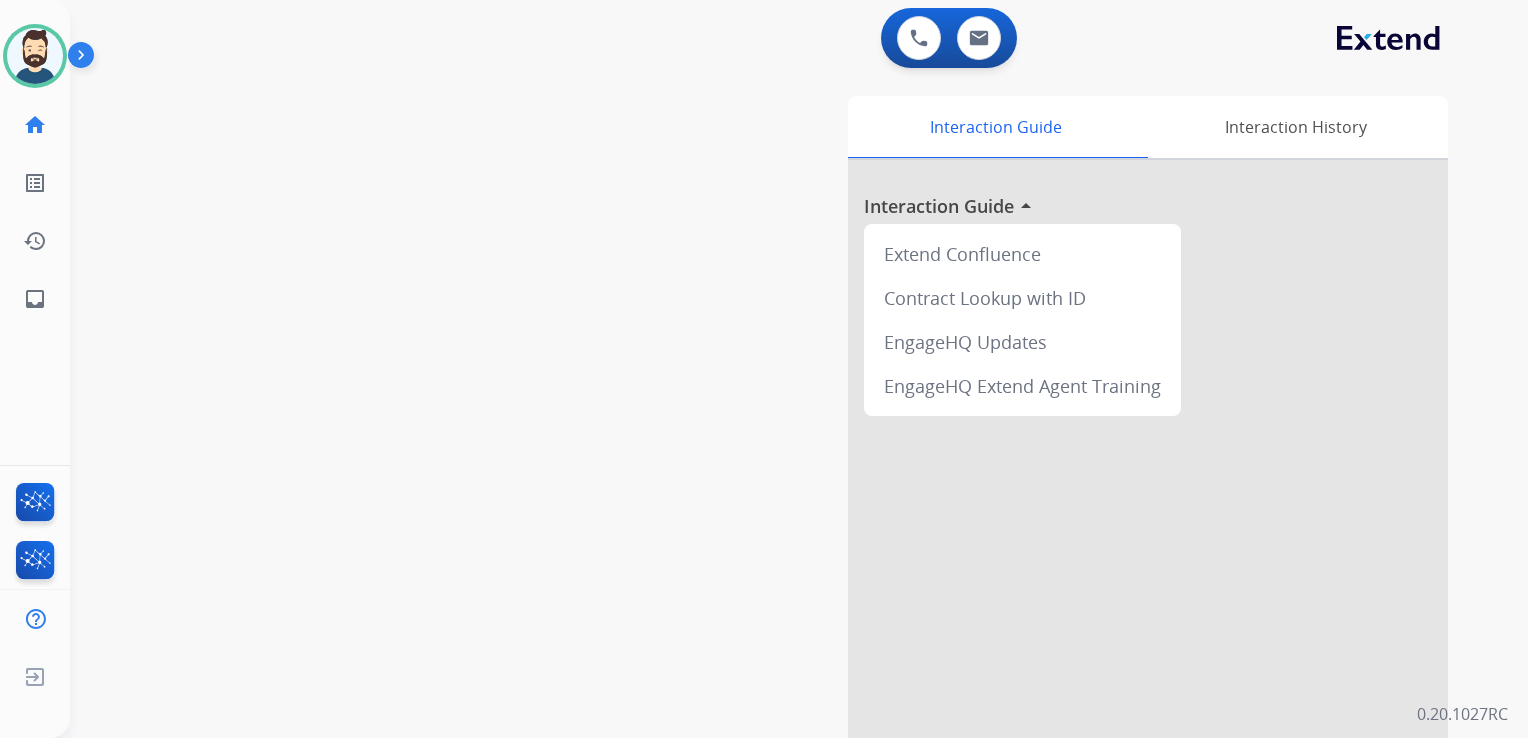 drag, startPoint x: 370, startPoint y: 328, endPoint x: 136, endPoint y: 312, distance: 234.54637 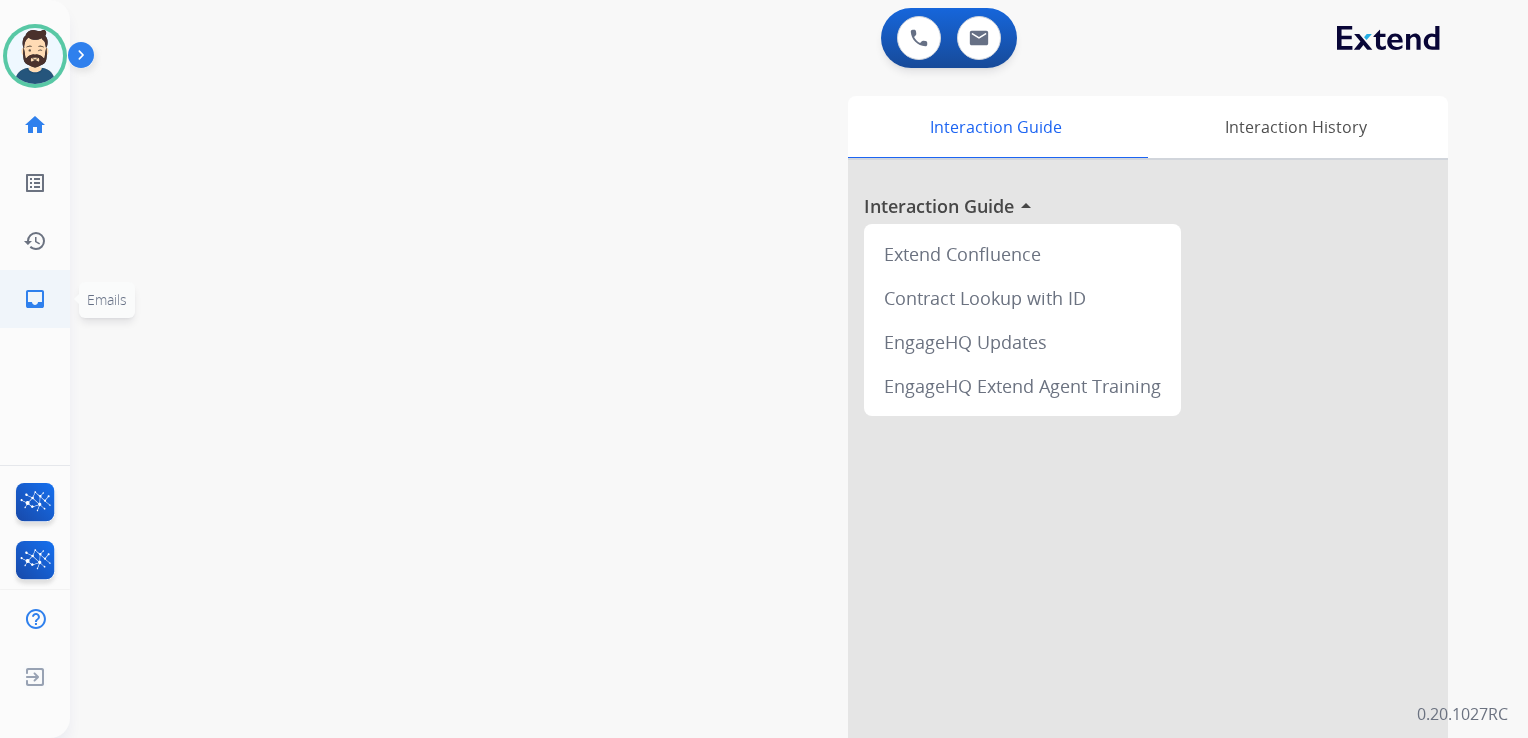 click on "inbox" 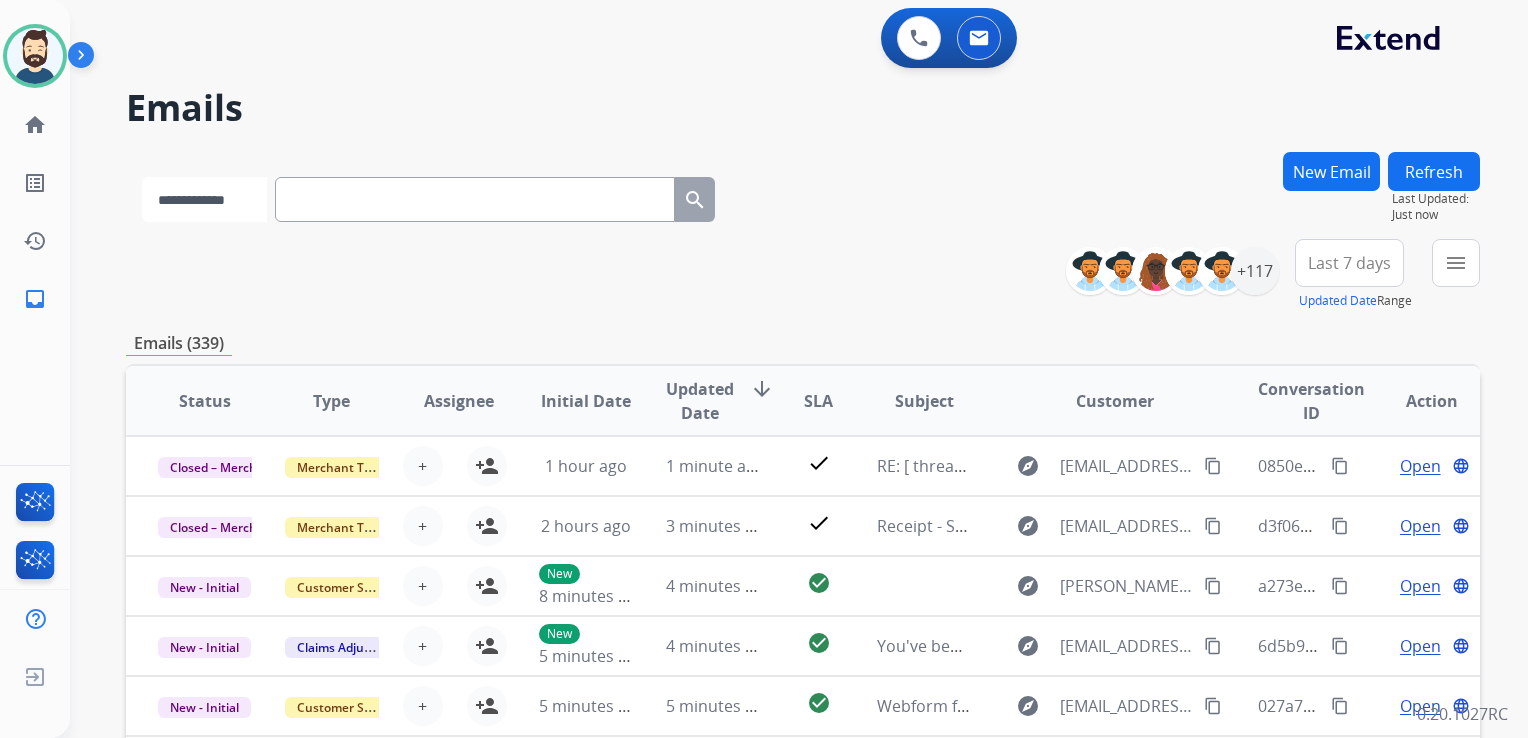 click on "**********" at bounding box center [204, 199] 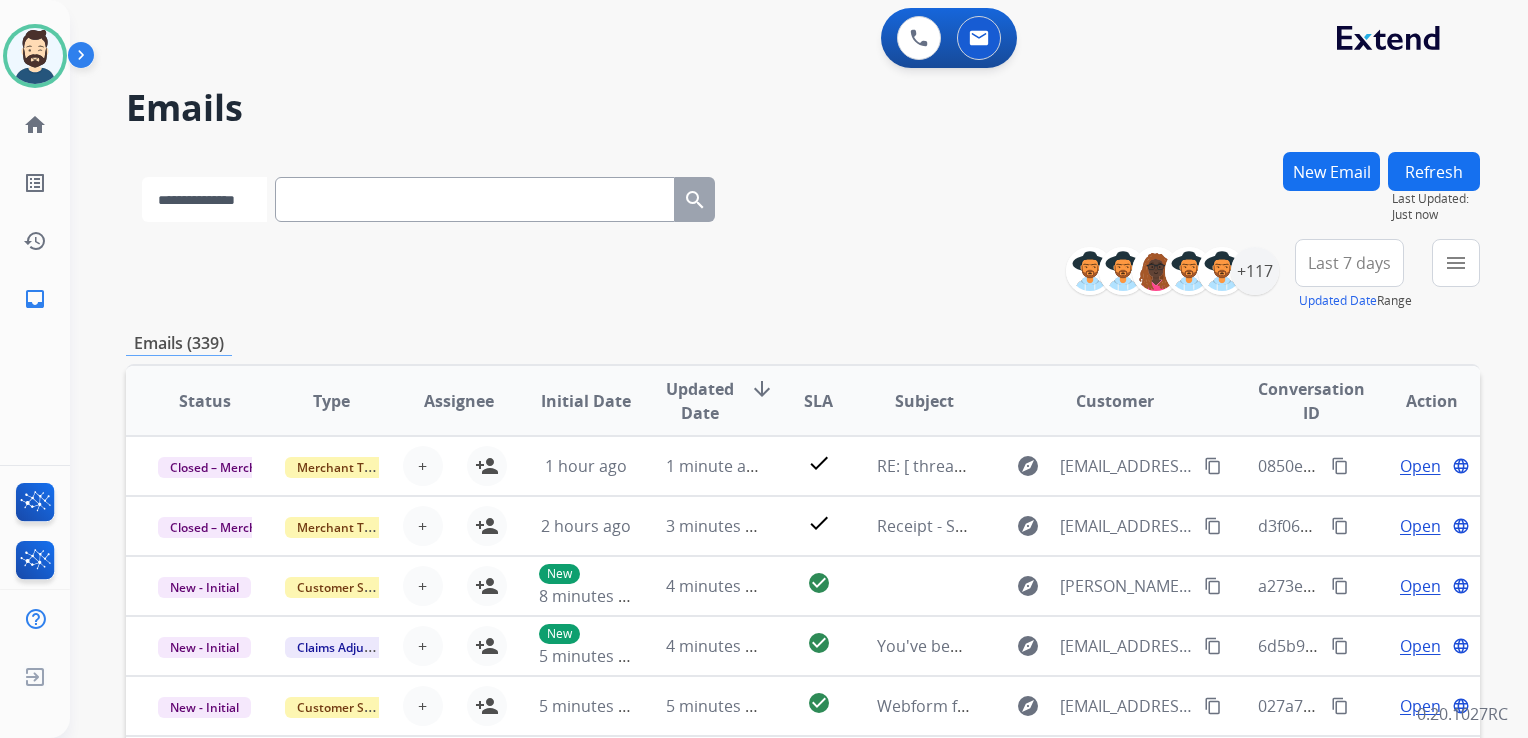 click on "**********" at bounding box center (204, 199) 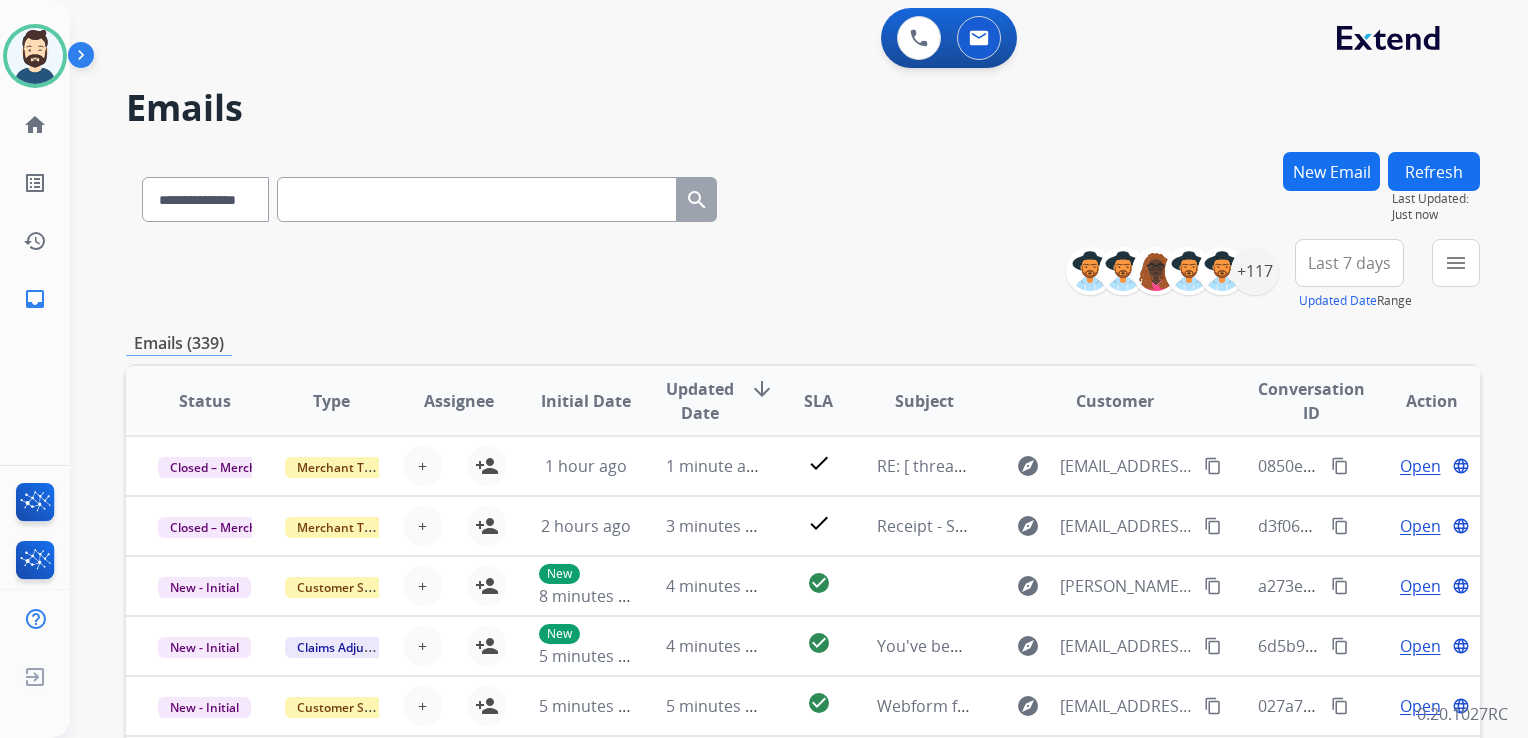 click at bounding box center (477, 199) 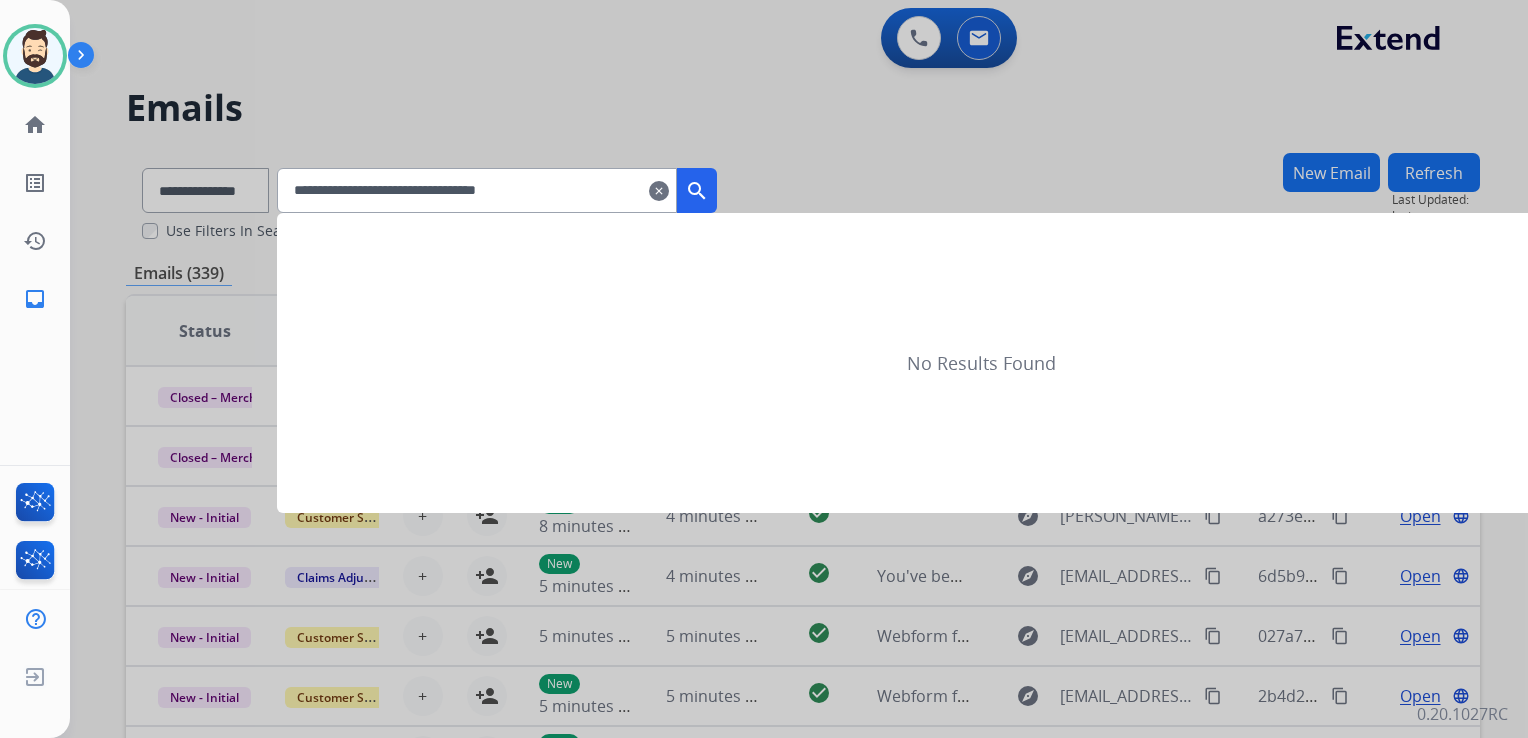 type on "**********" 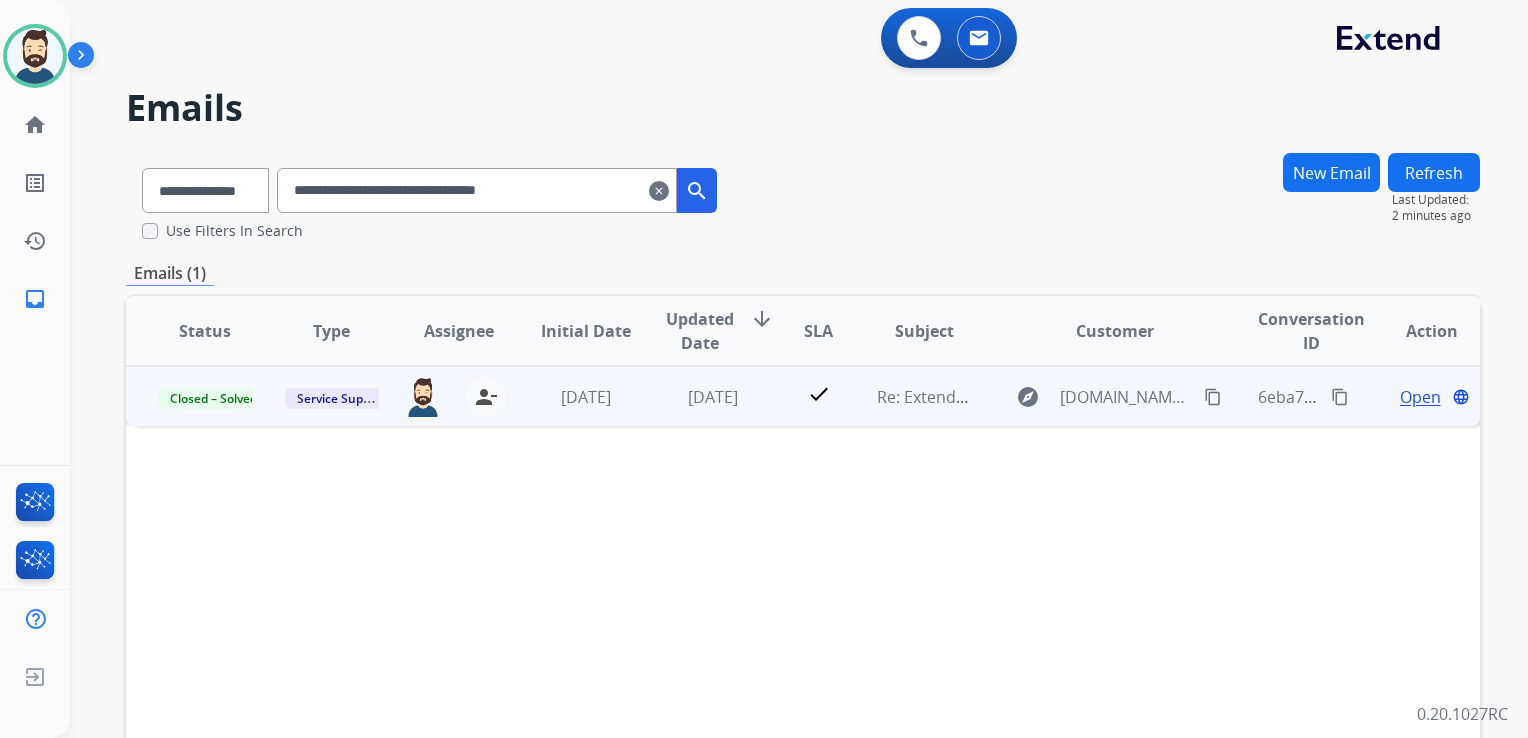 click on "[DATE]" at bounding box center [697, 396] 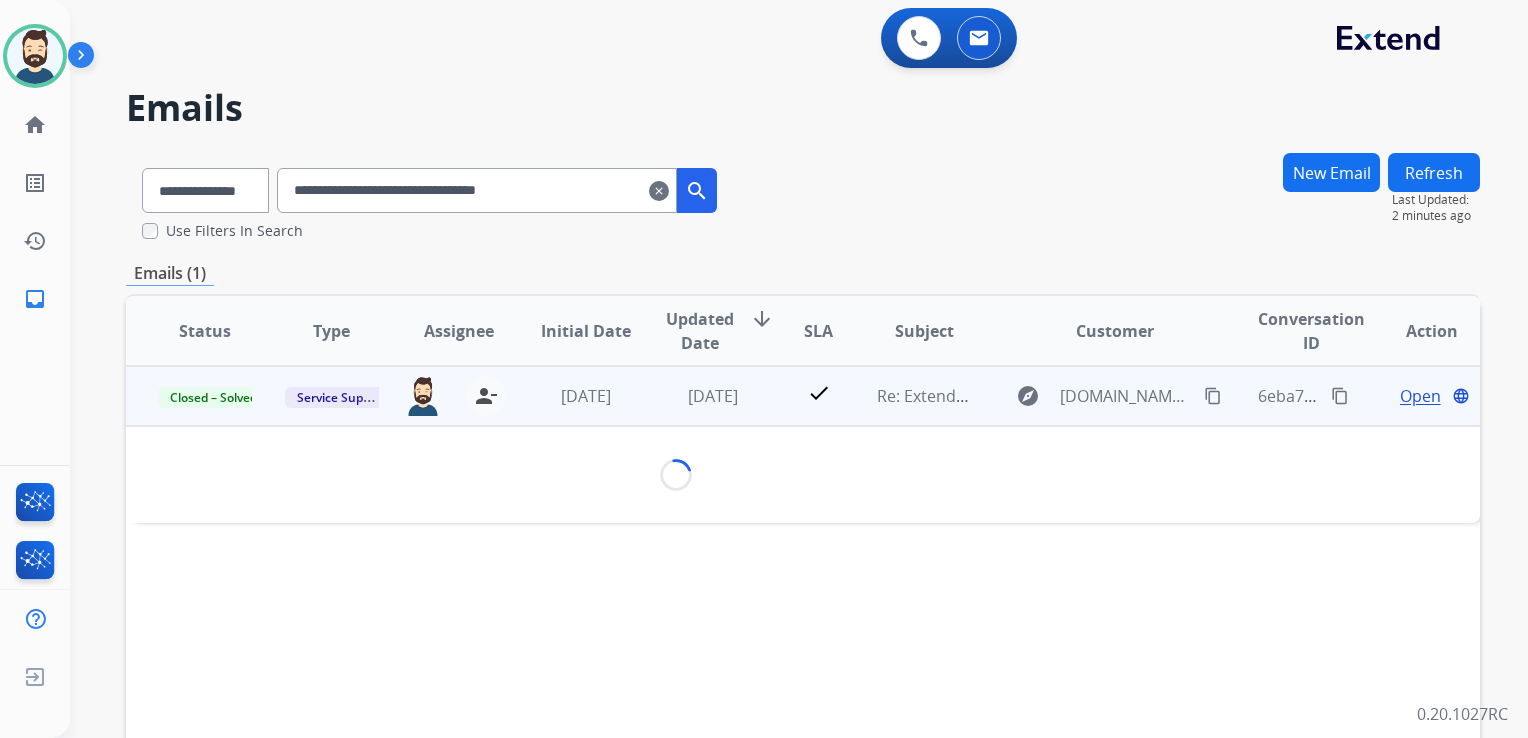 click on "Open" at bounding box center (1420, 396) 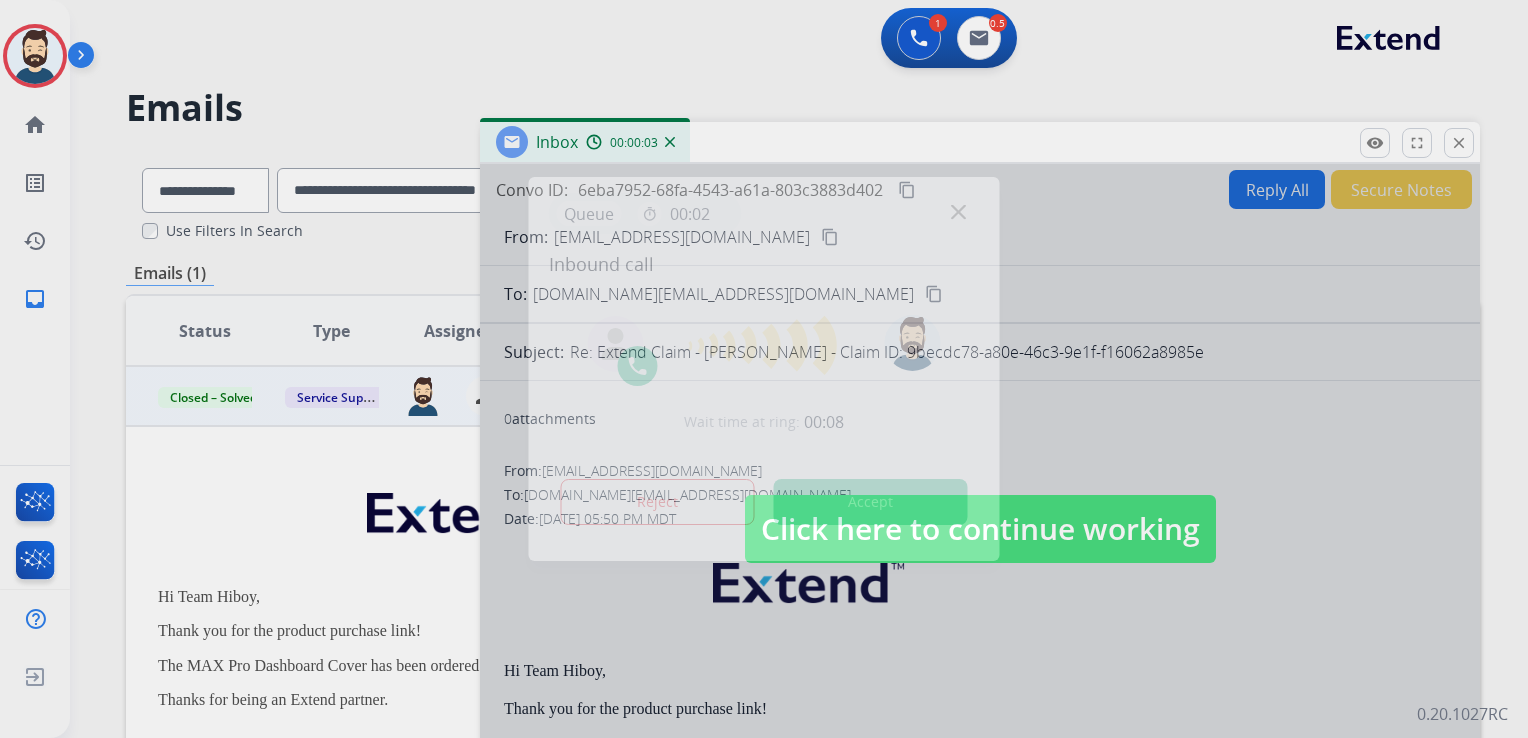 click on "Accept" at bounding box center (871, 502) 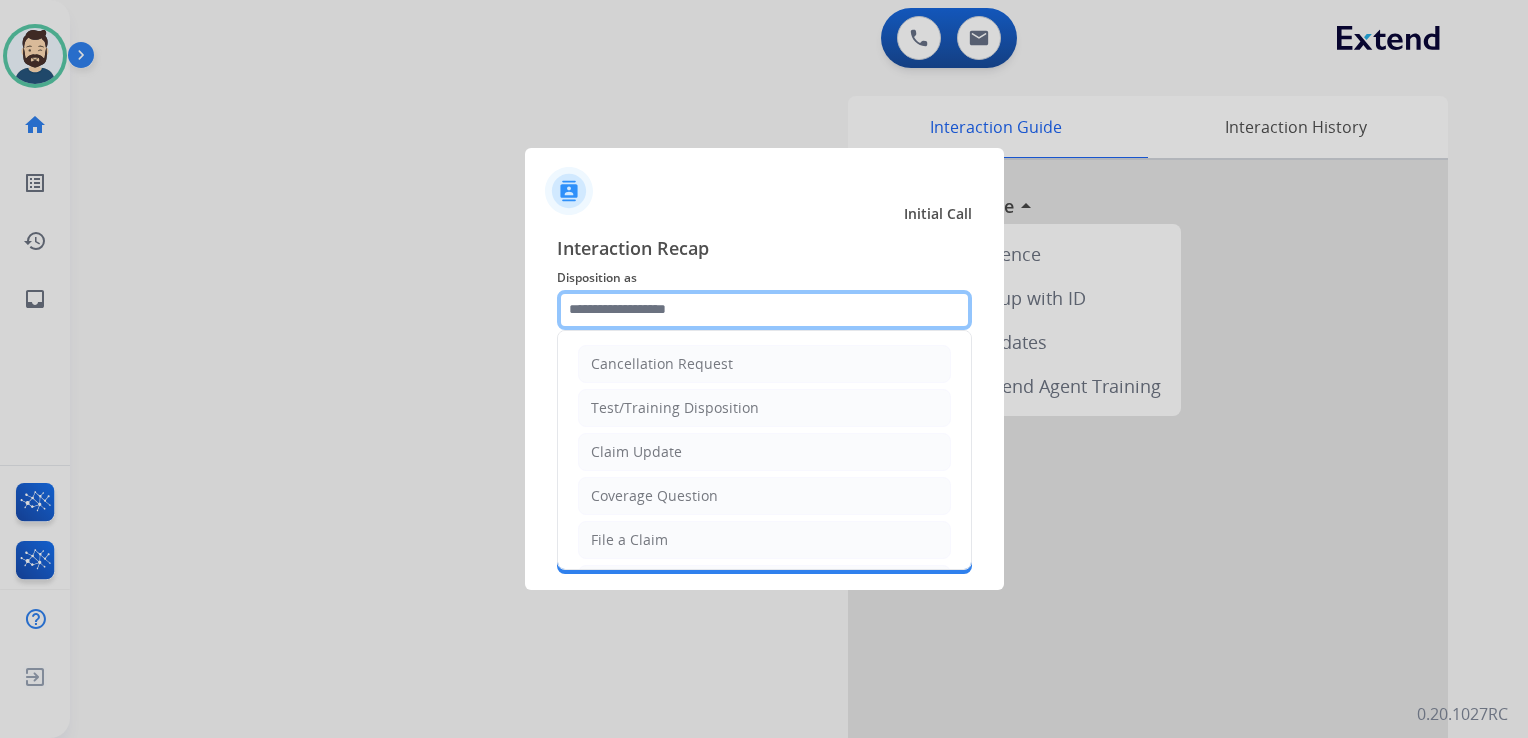 click 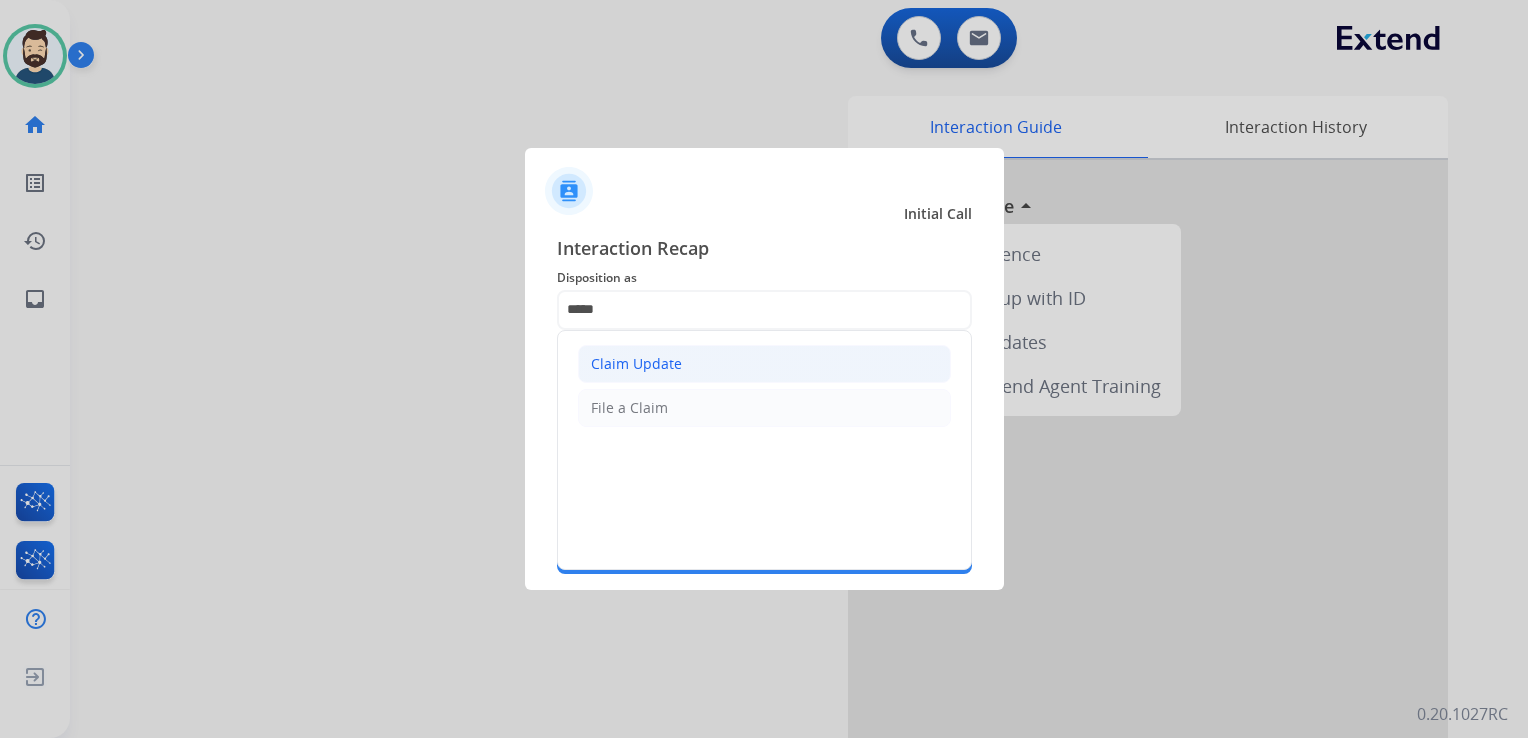drag, startPoint x: 671, startPoint y: 375, endPoint x: 648, endPoint y: 377, distance: 23.086792 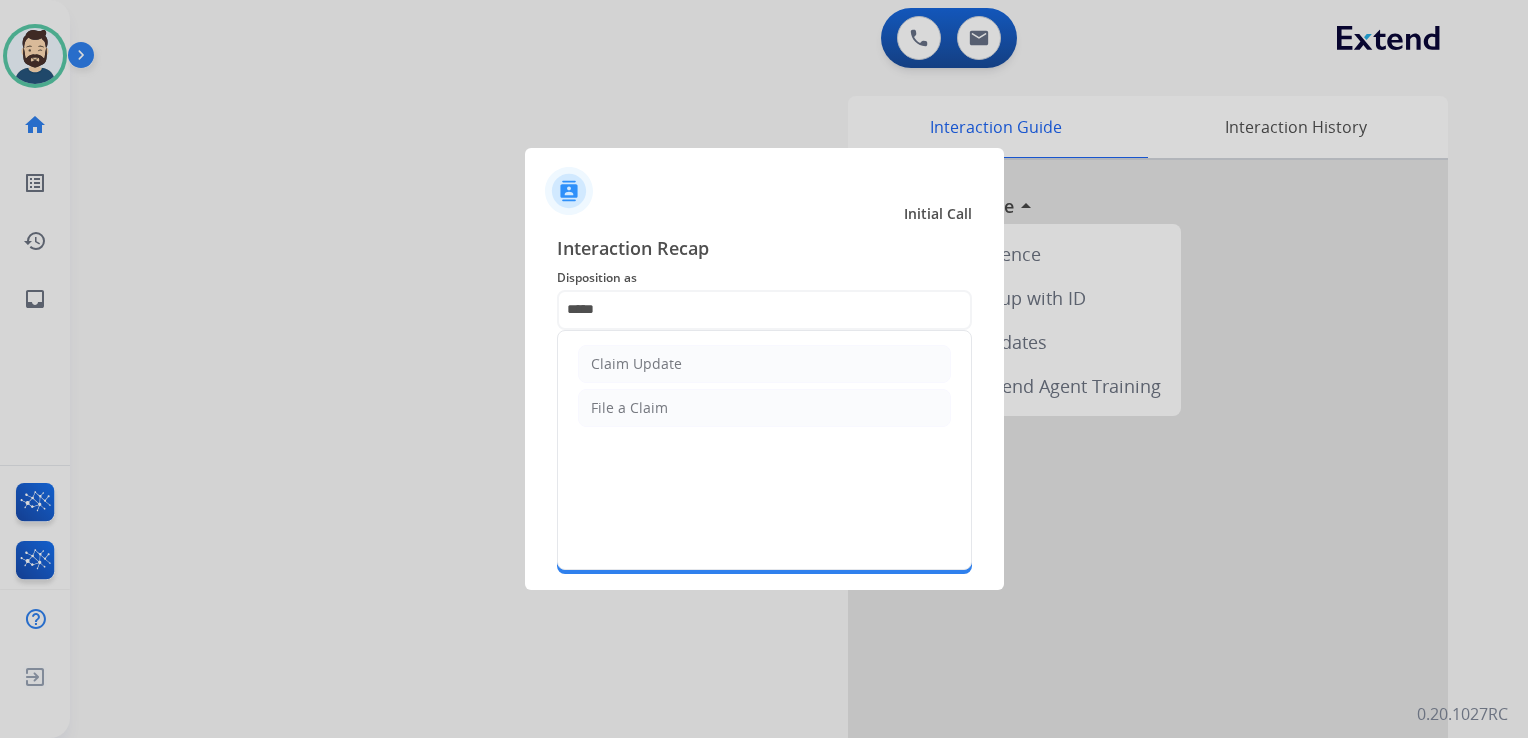 click on "Claim Update" 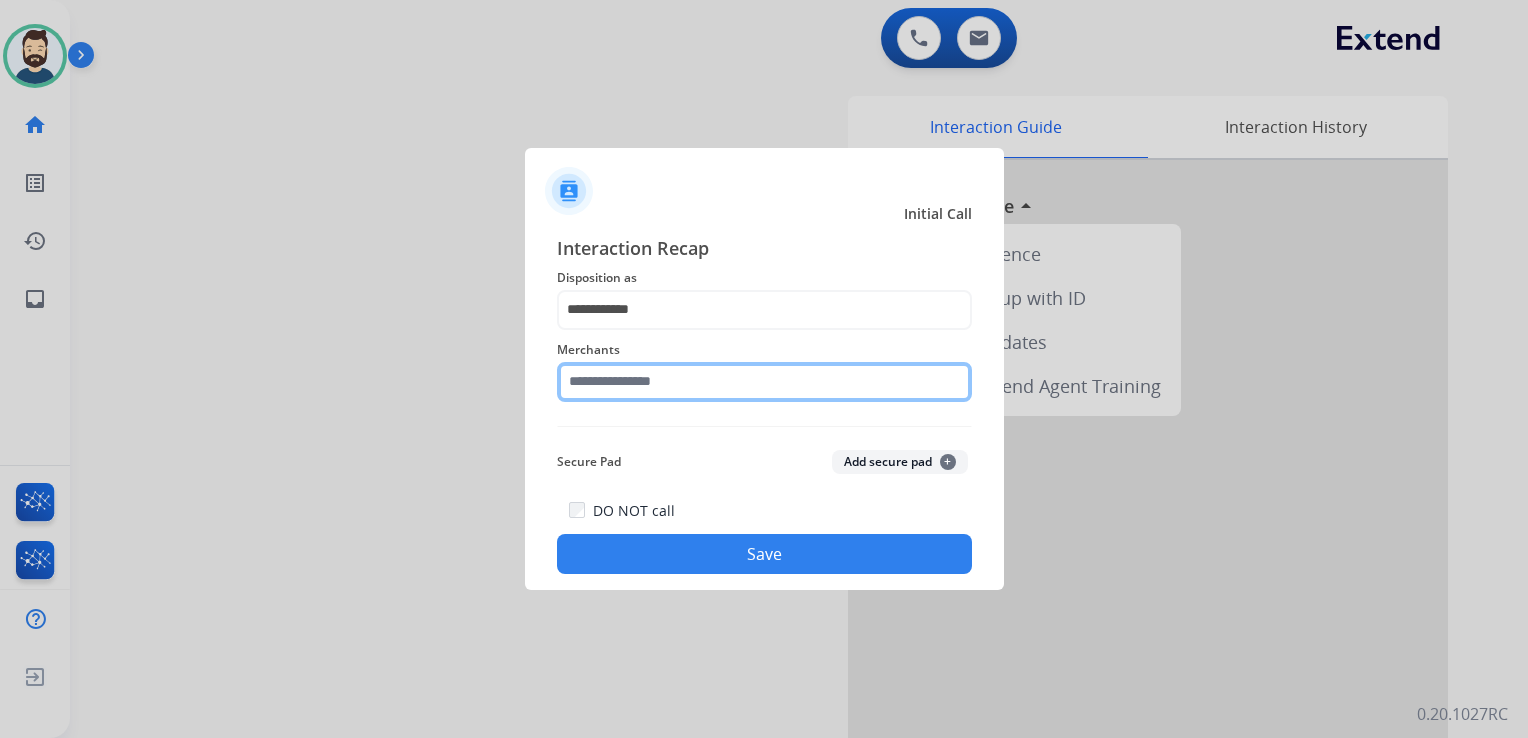 click 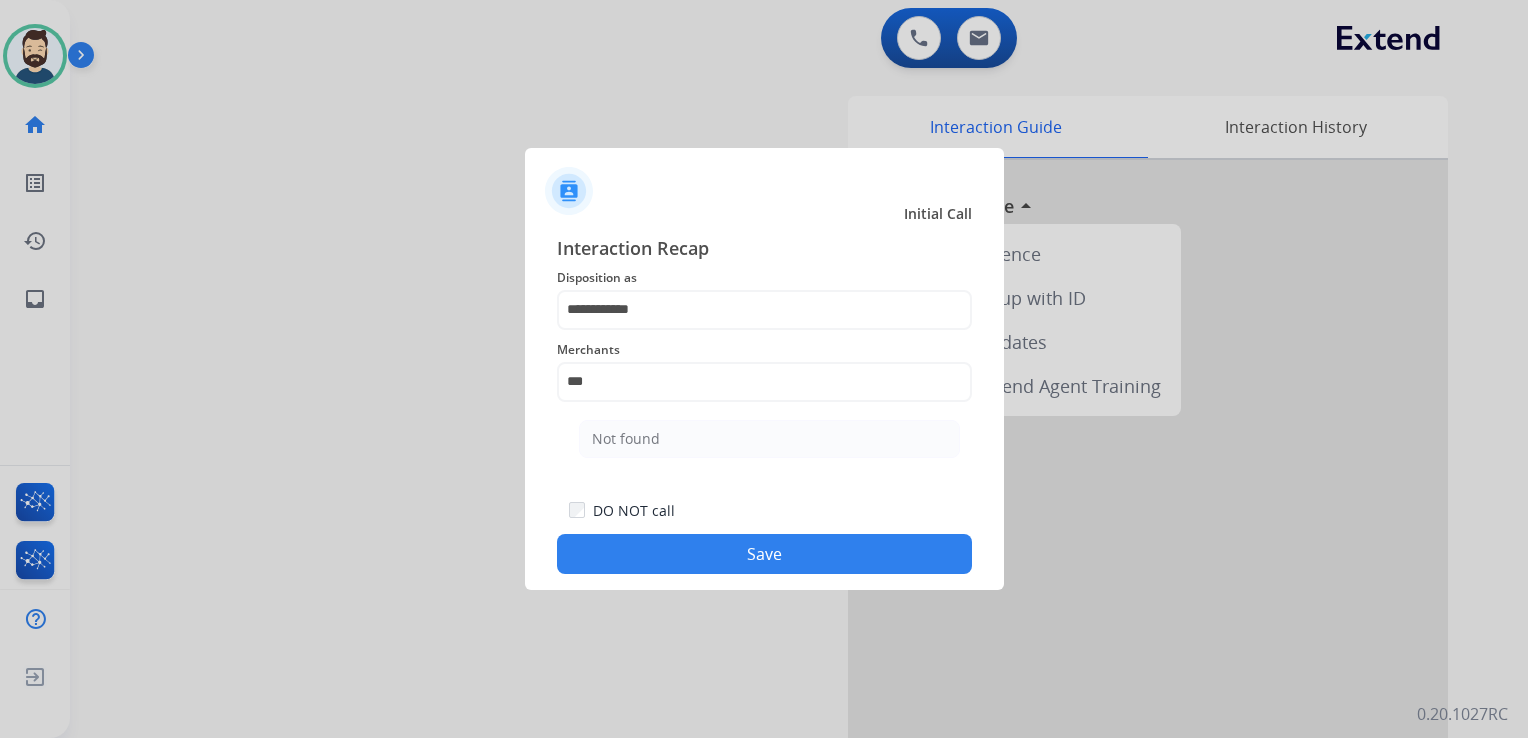 click on "Not found" 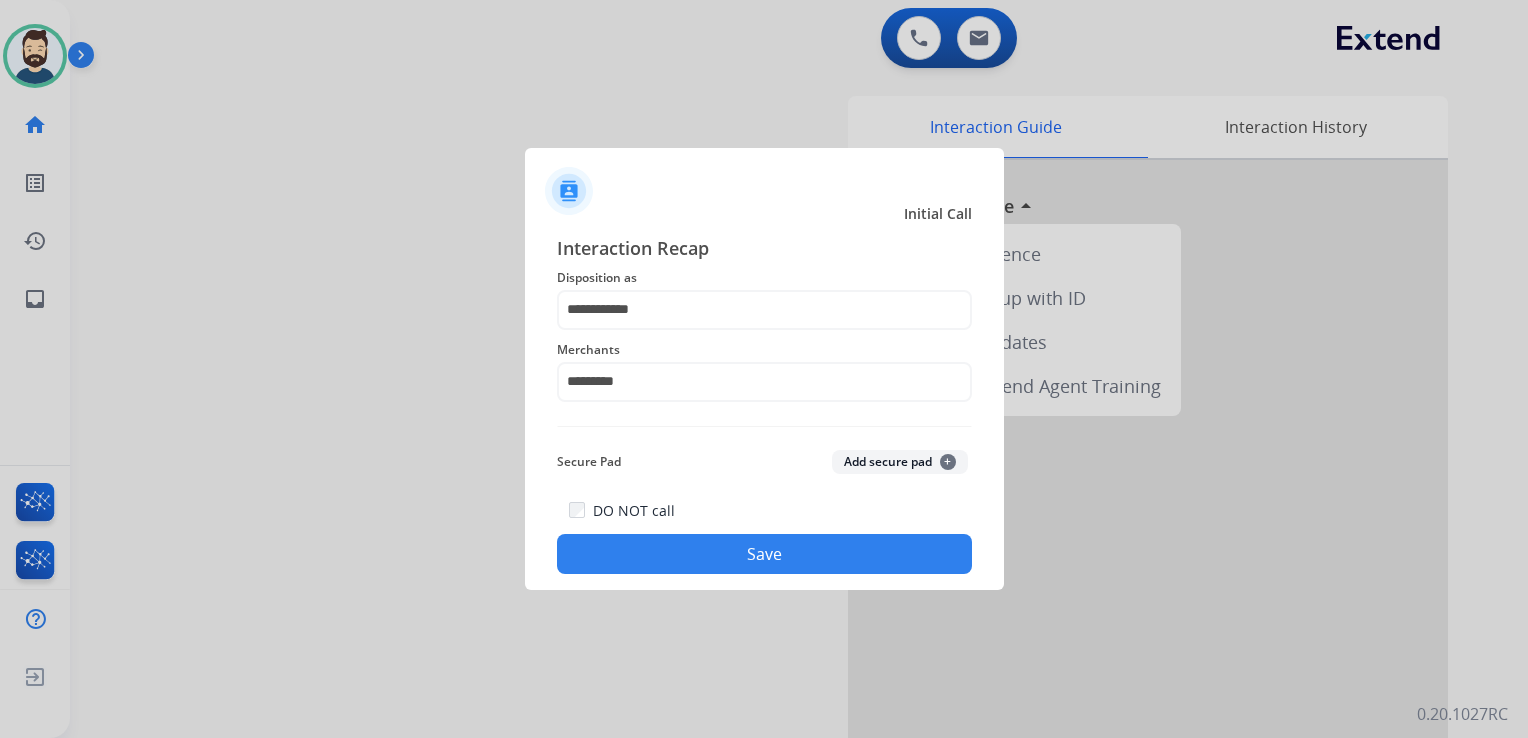 click on "Save" 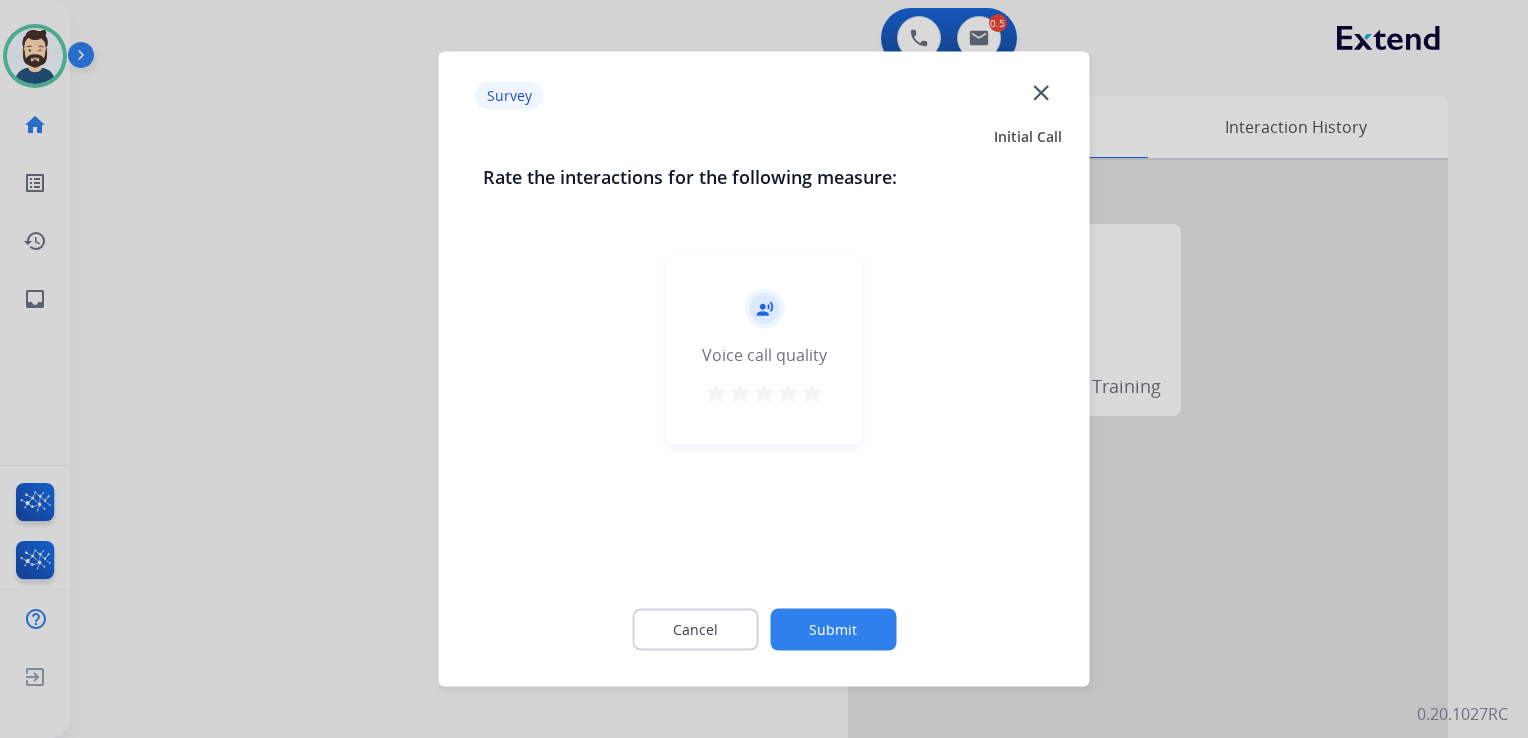 drag, startPoint x: 811, startPoint y: 393, endPoint x: 842, endPoint y: 516, distance: 126.84637 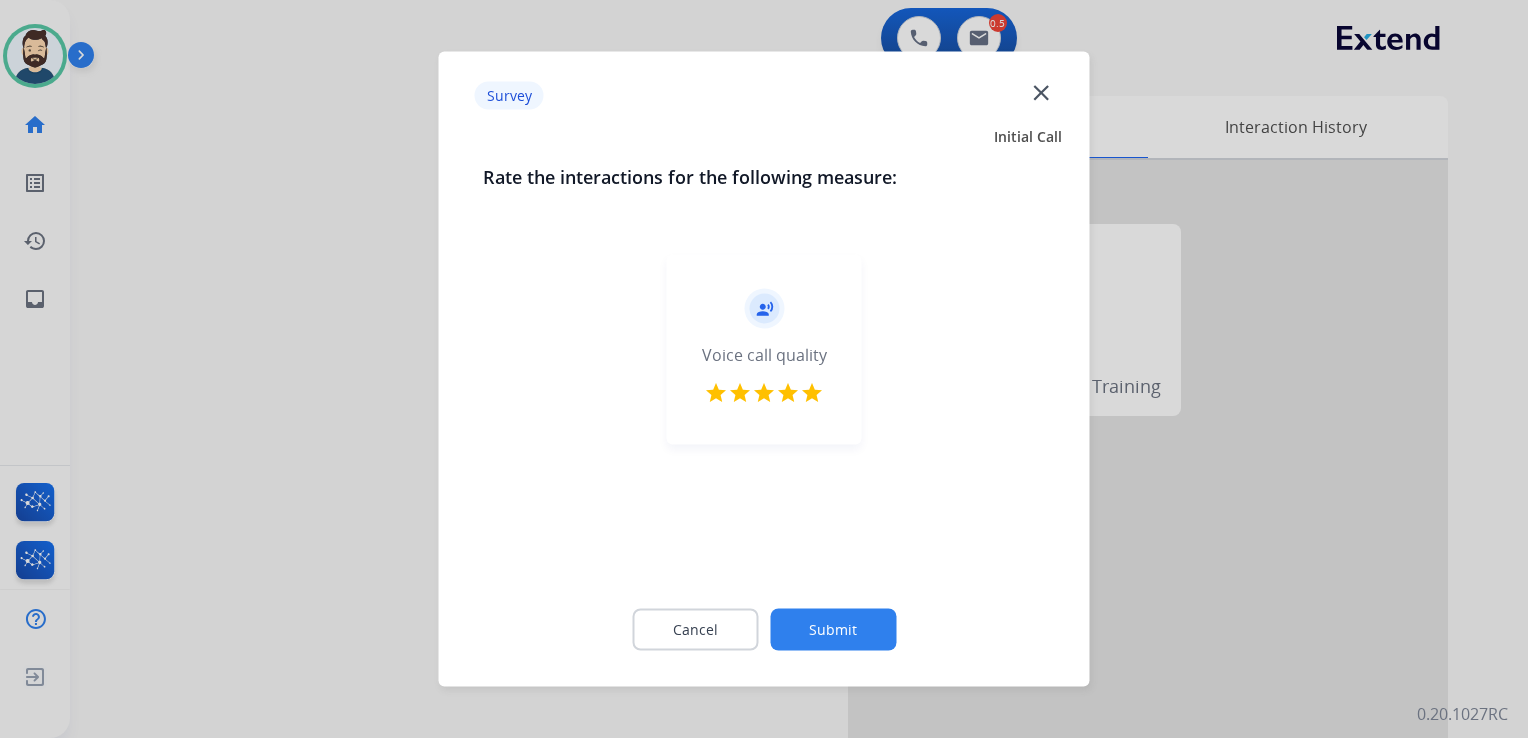 click on "Submit" 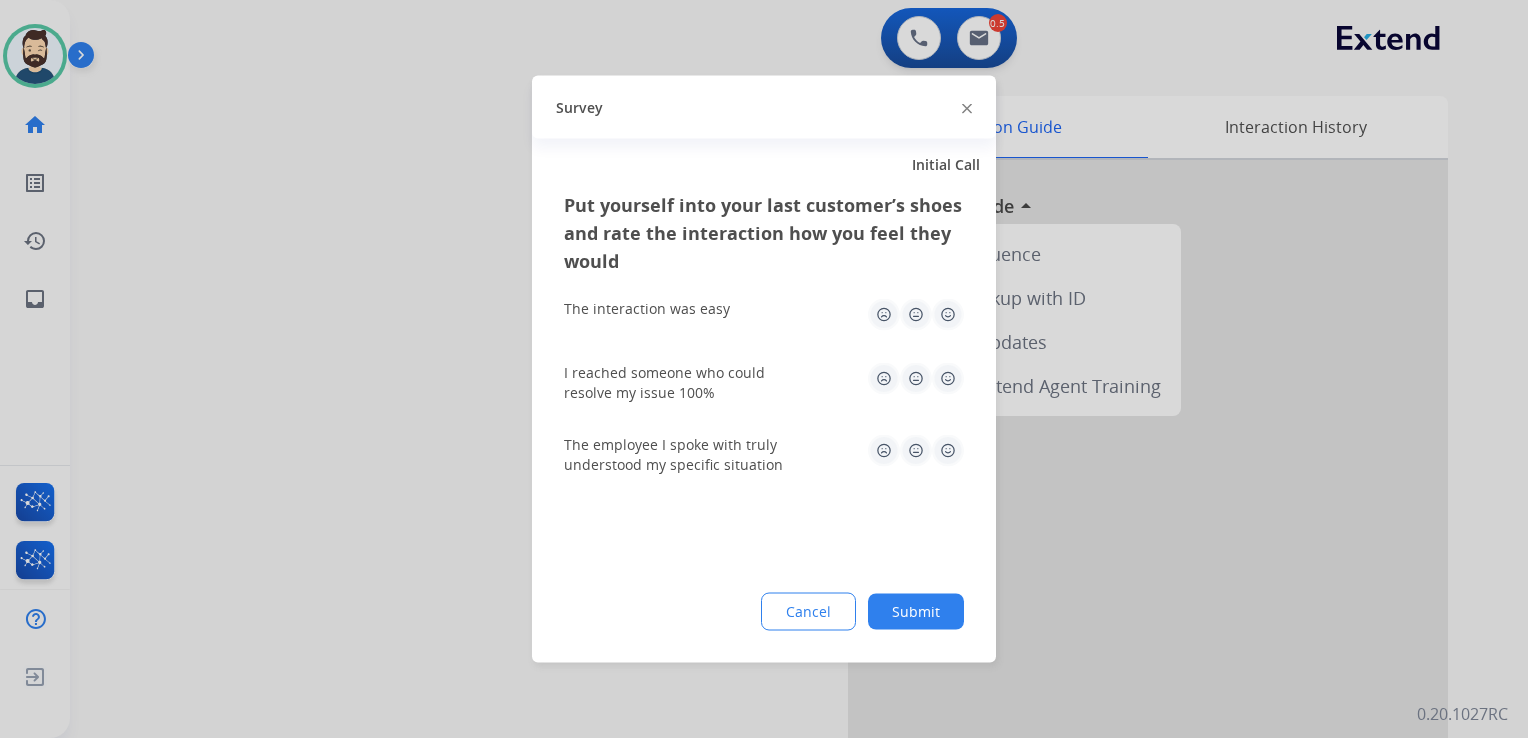 click 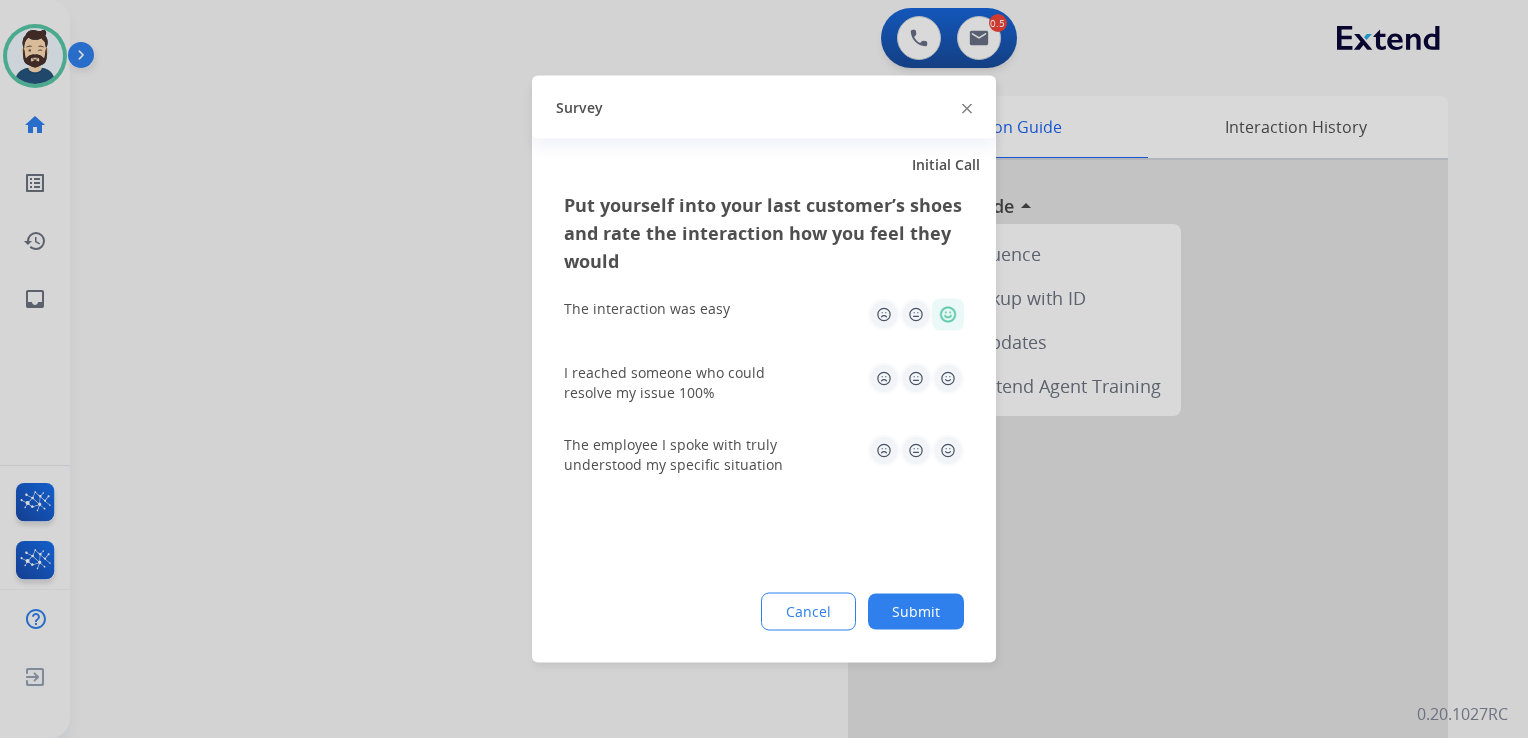 click 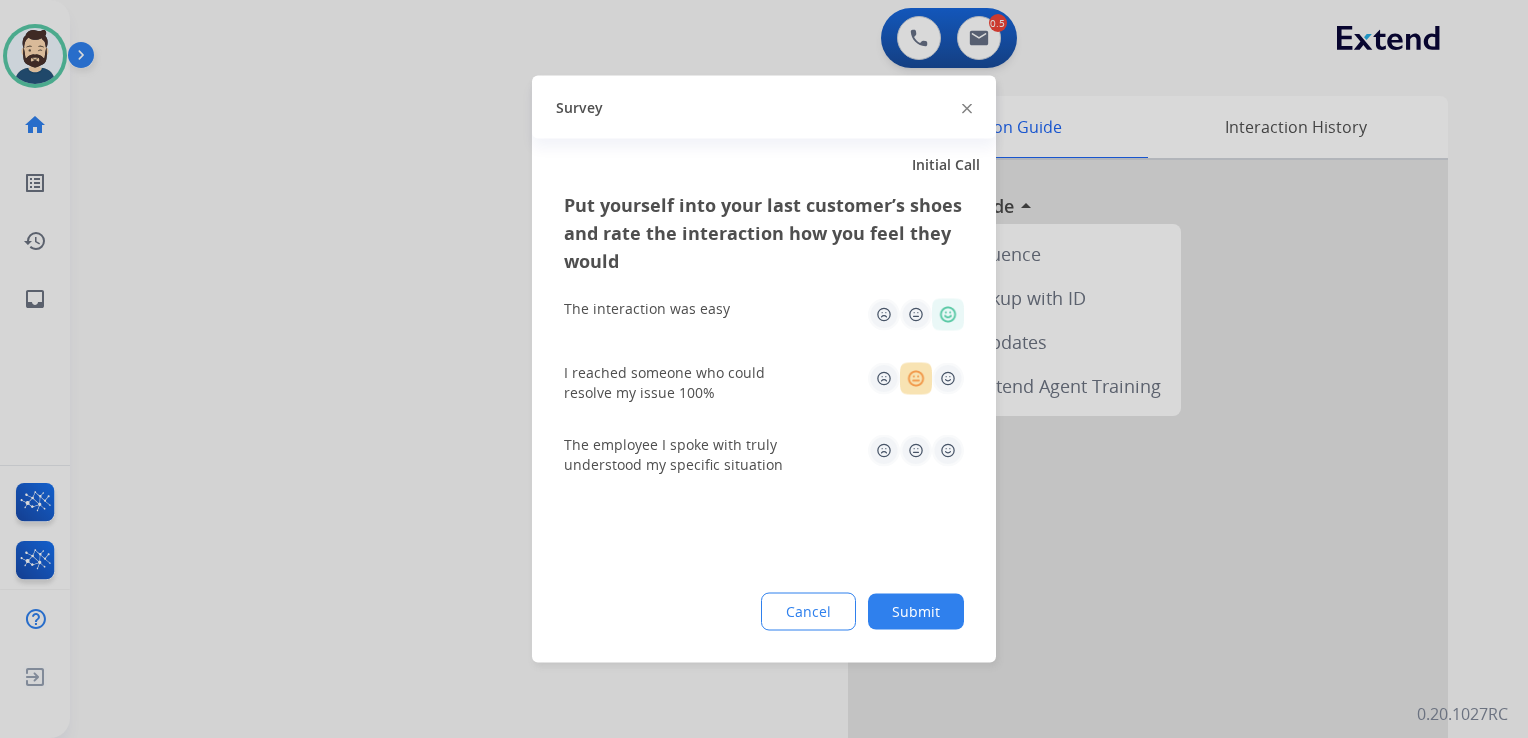 click 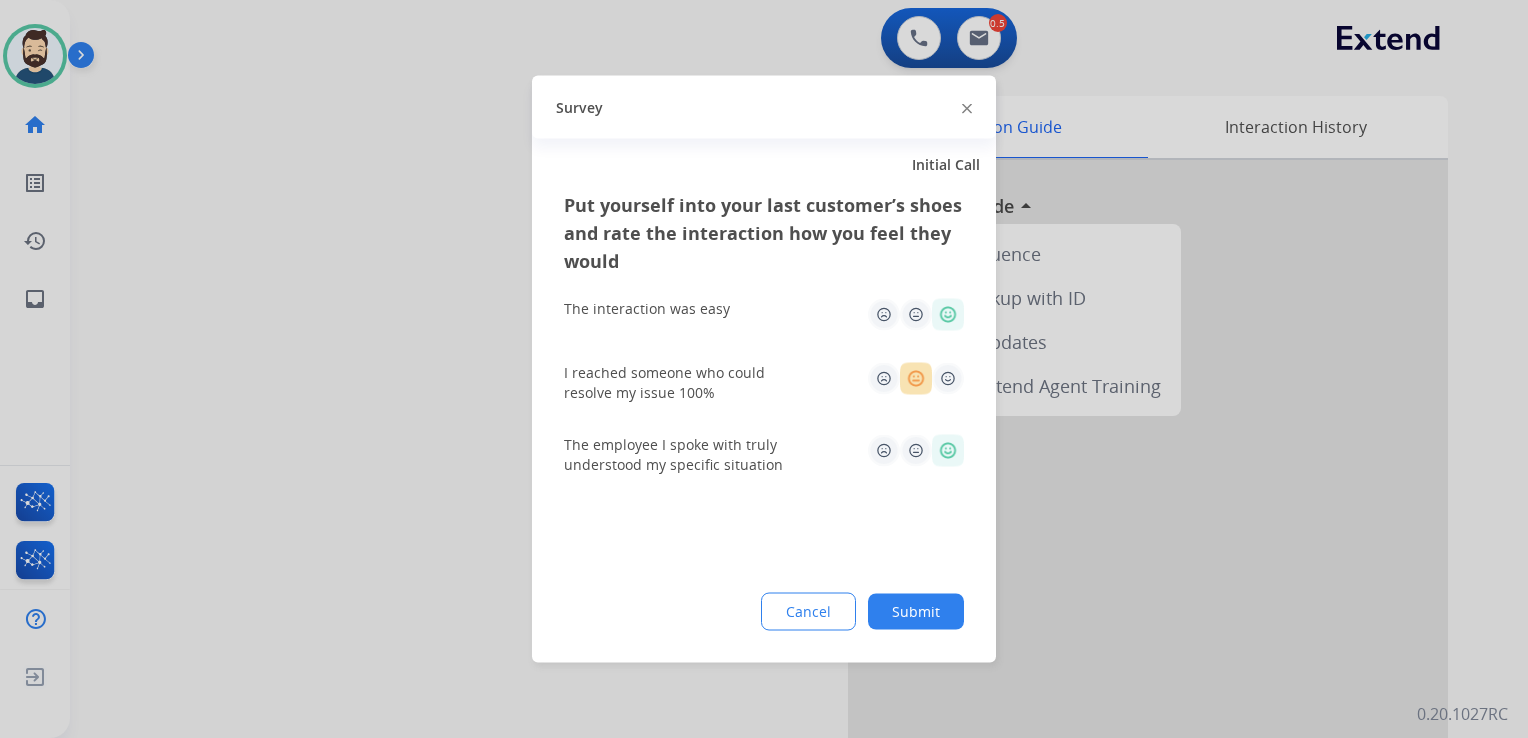 click on "Submit" 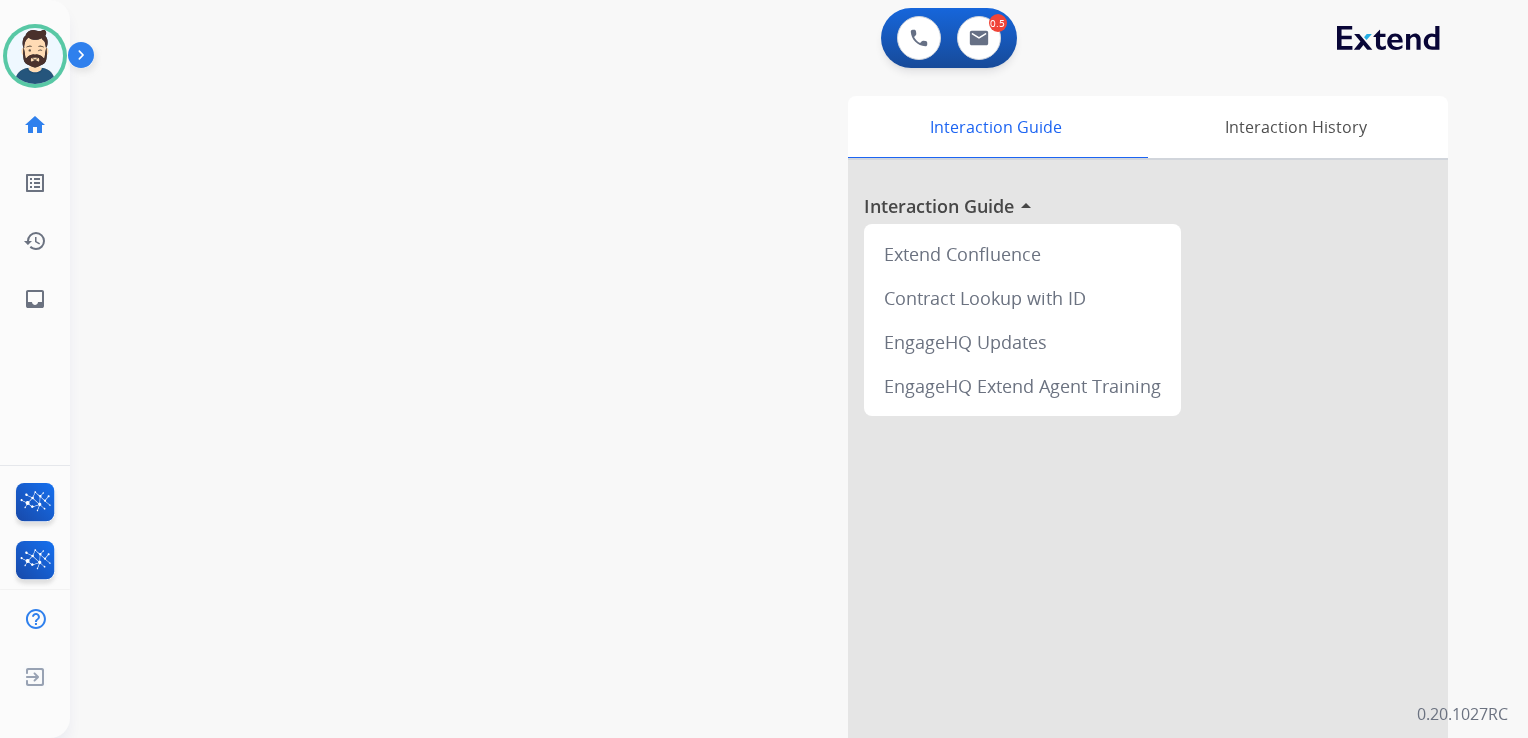 click on "swap_horiz Break voice bridge close_fullscreen Connect 3-Way Call merge_type Separate 3-Way Call  Interaction Guide   Interaction History  Interaction Guide arrow_drop_up  Extend Confluence   Contract Lookup with ID   EngageHQ Updates   EngageHQ Extend Agent Training" at bounding box center (775, 489) 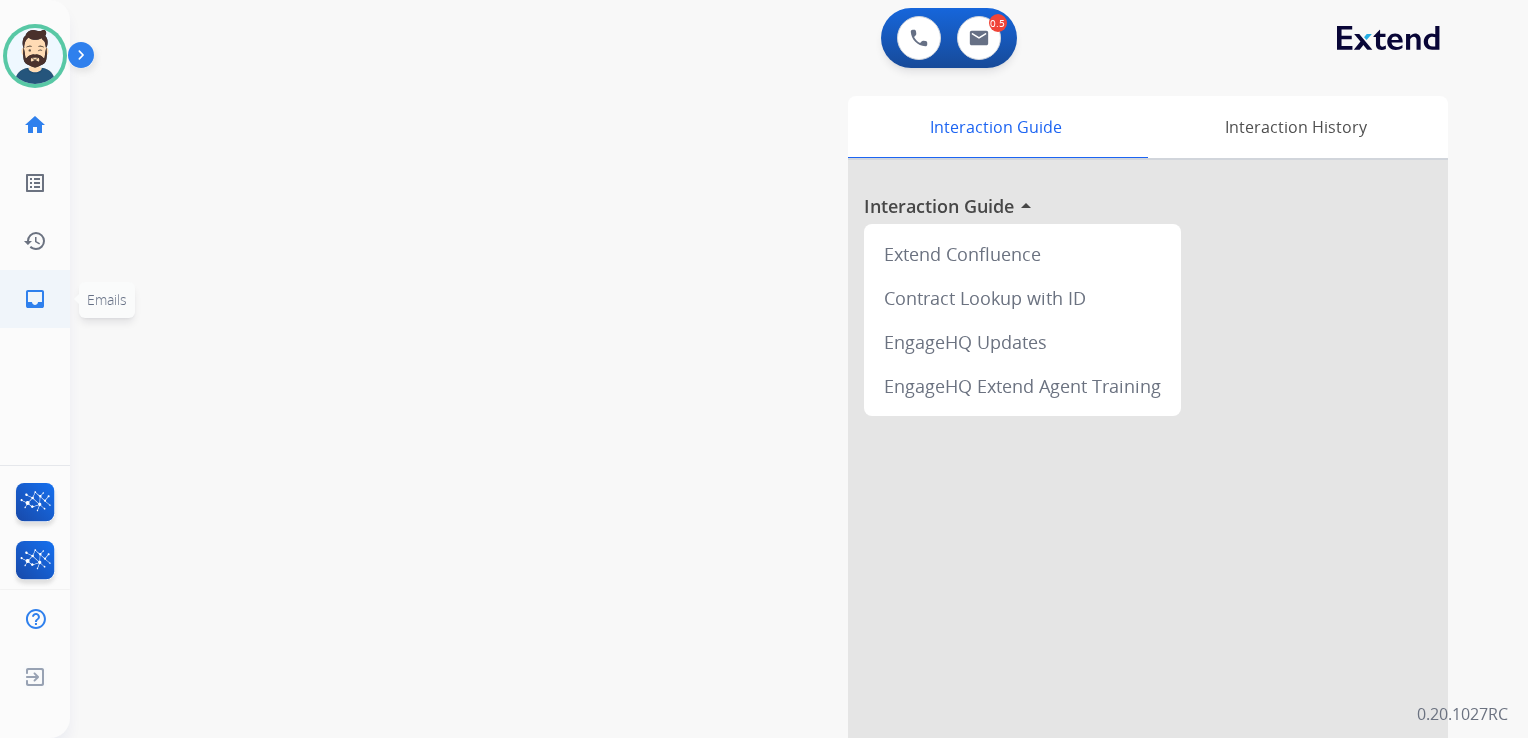 click on "inbox" 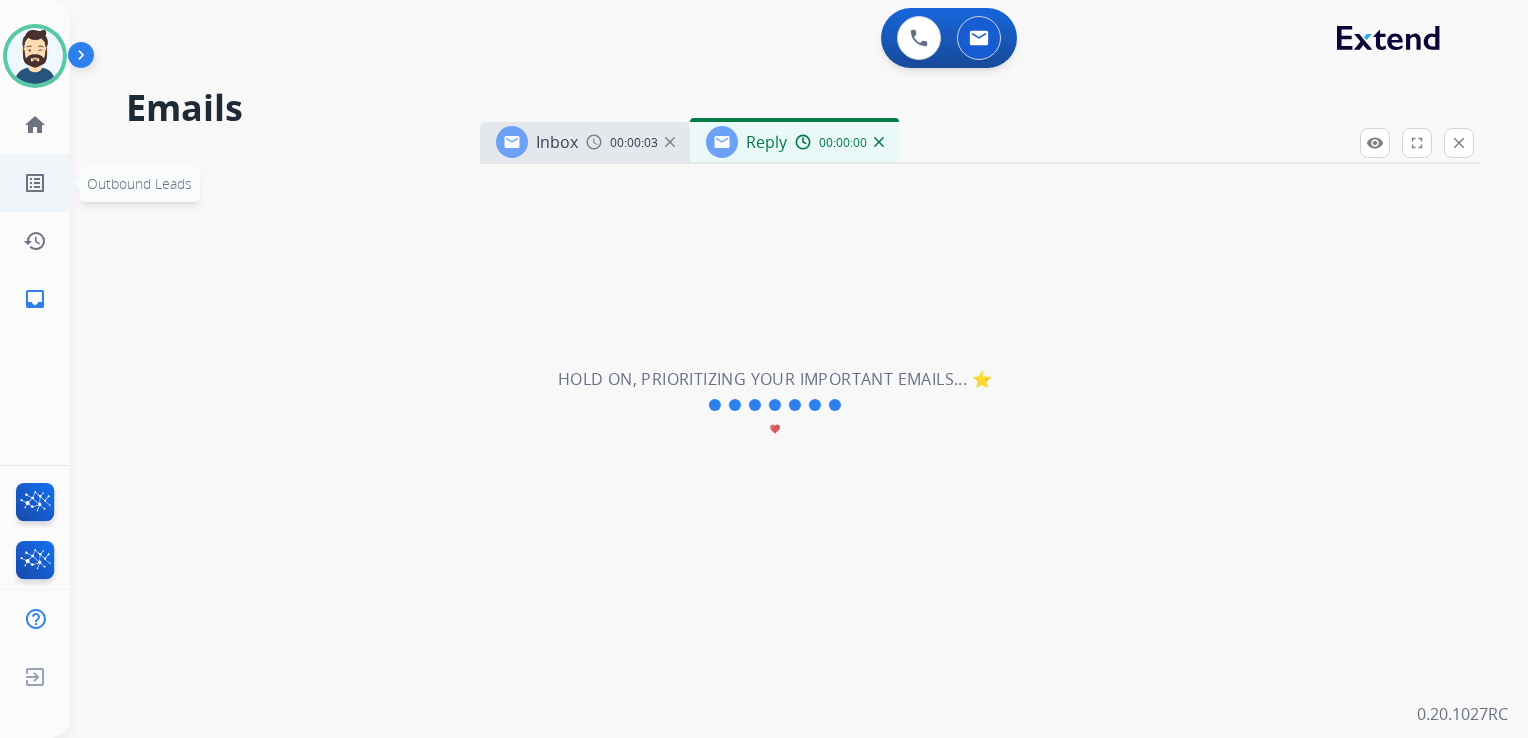 select on "**********" 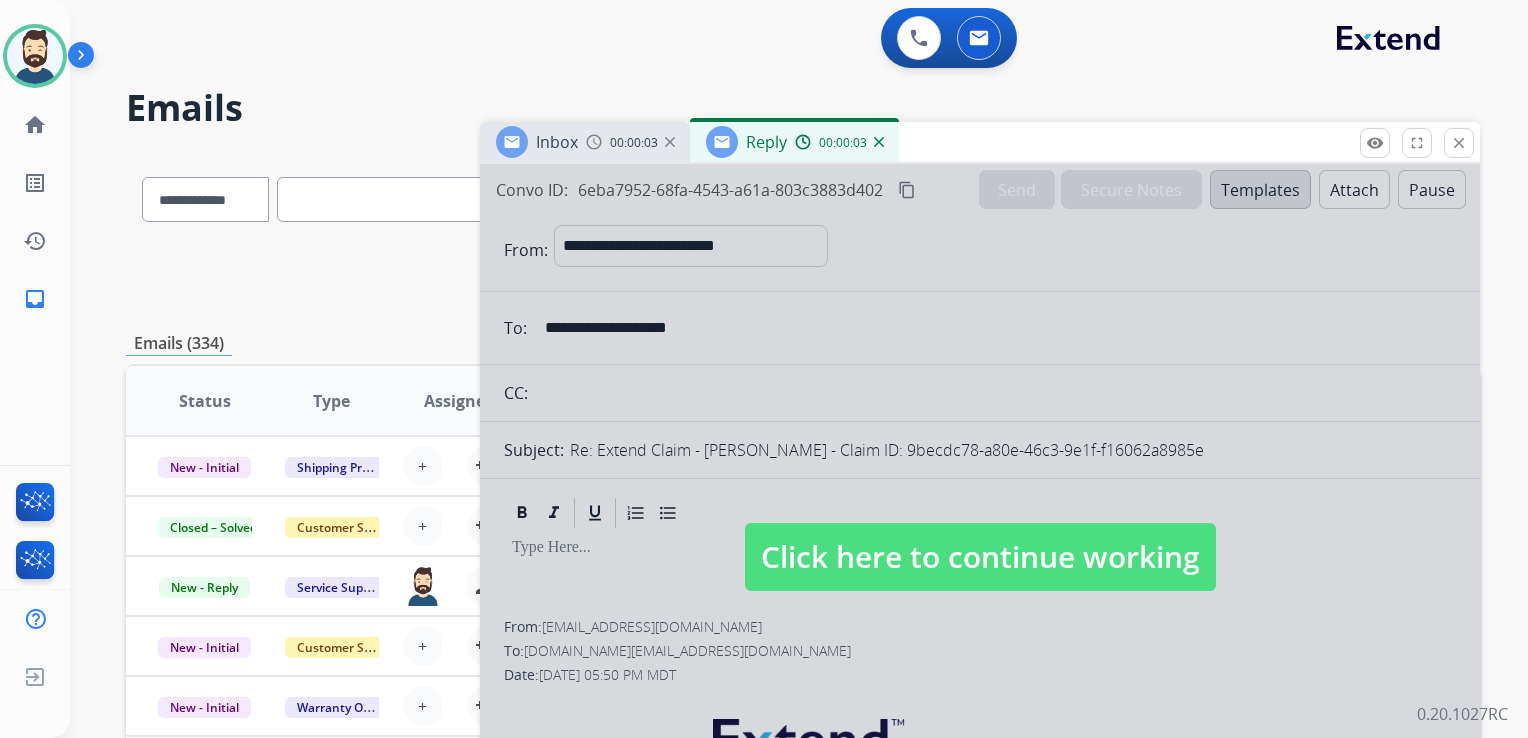 click on "Click here to continue working" at bounding box center (980, 557) 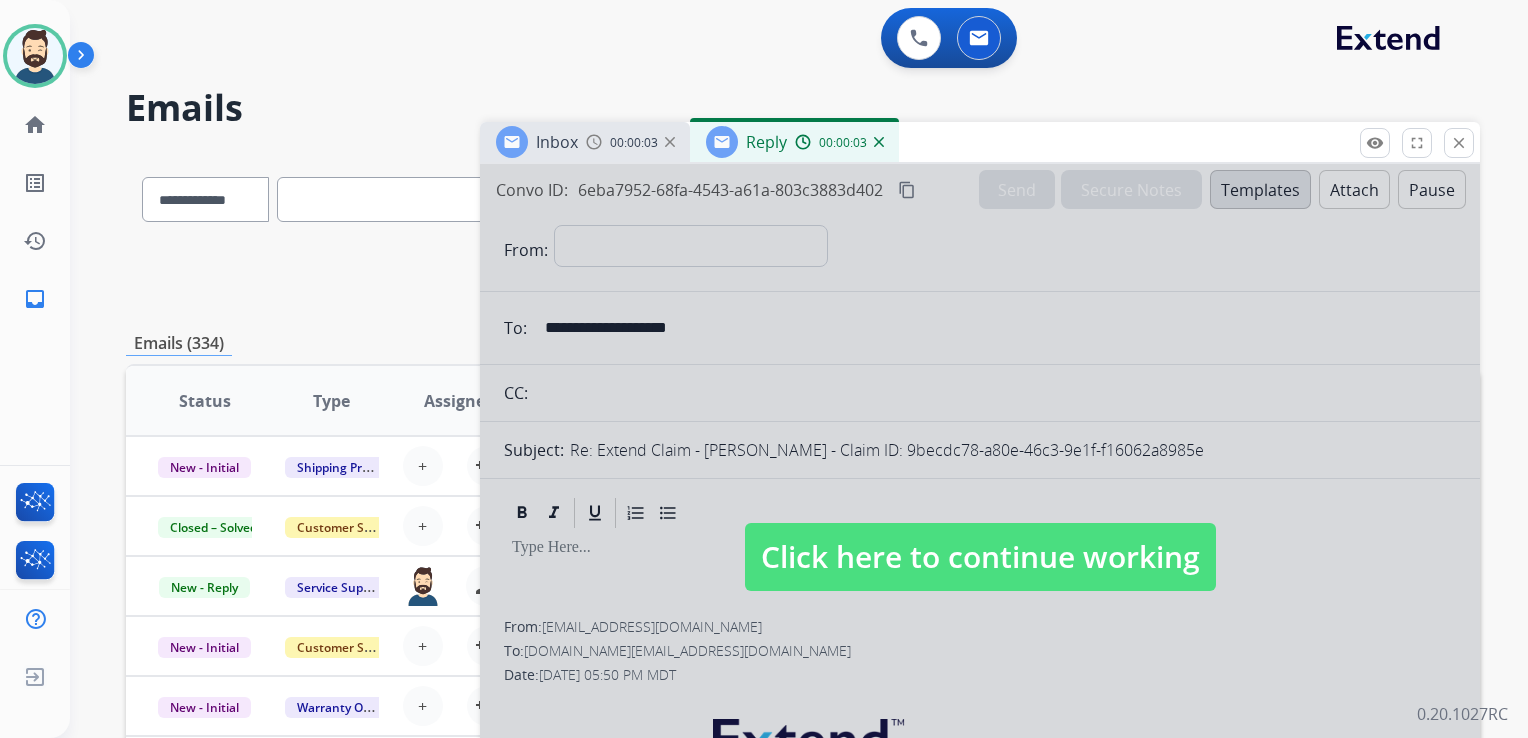 type 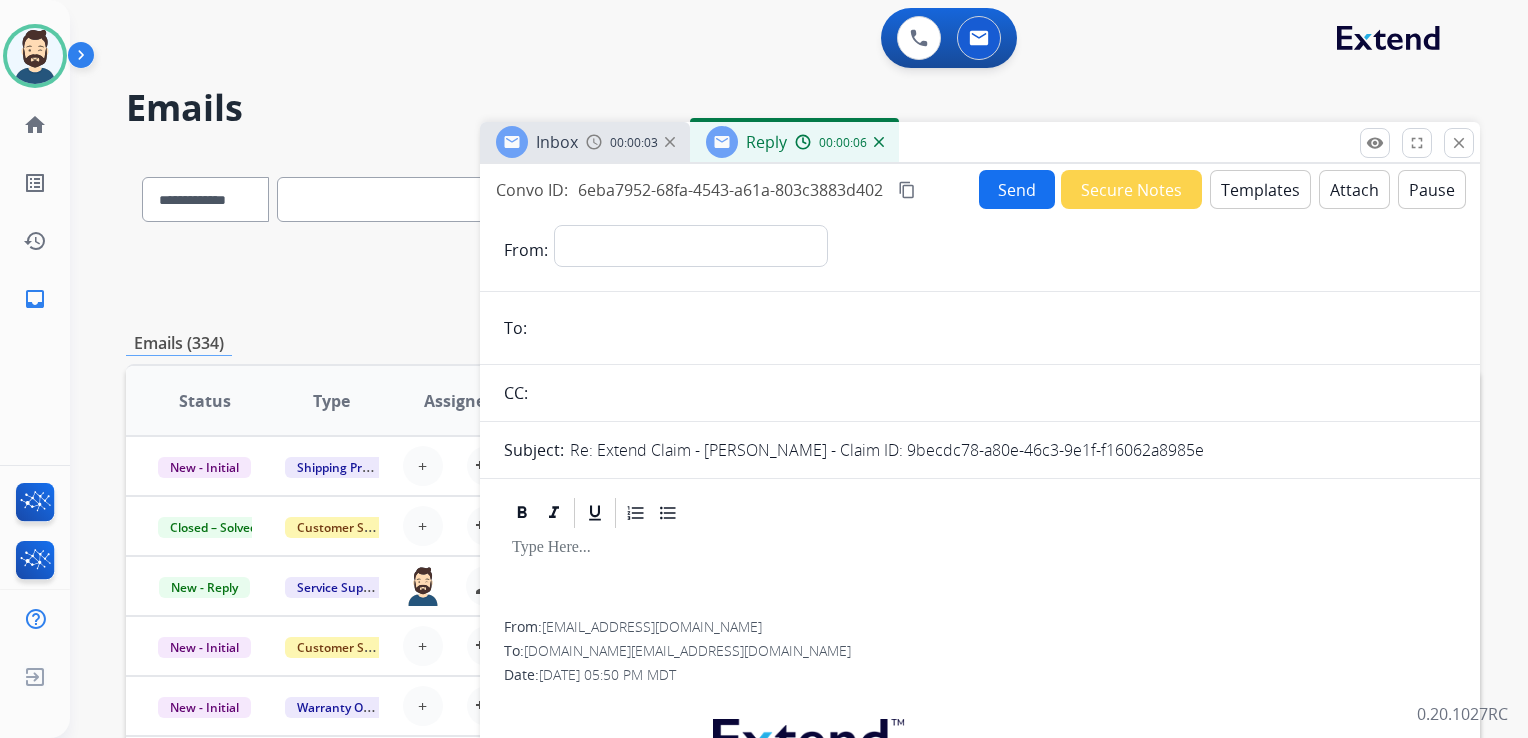 click on "Reply  00:00:06" at bounding box center (794, 142) 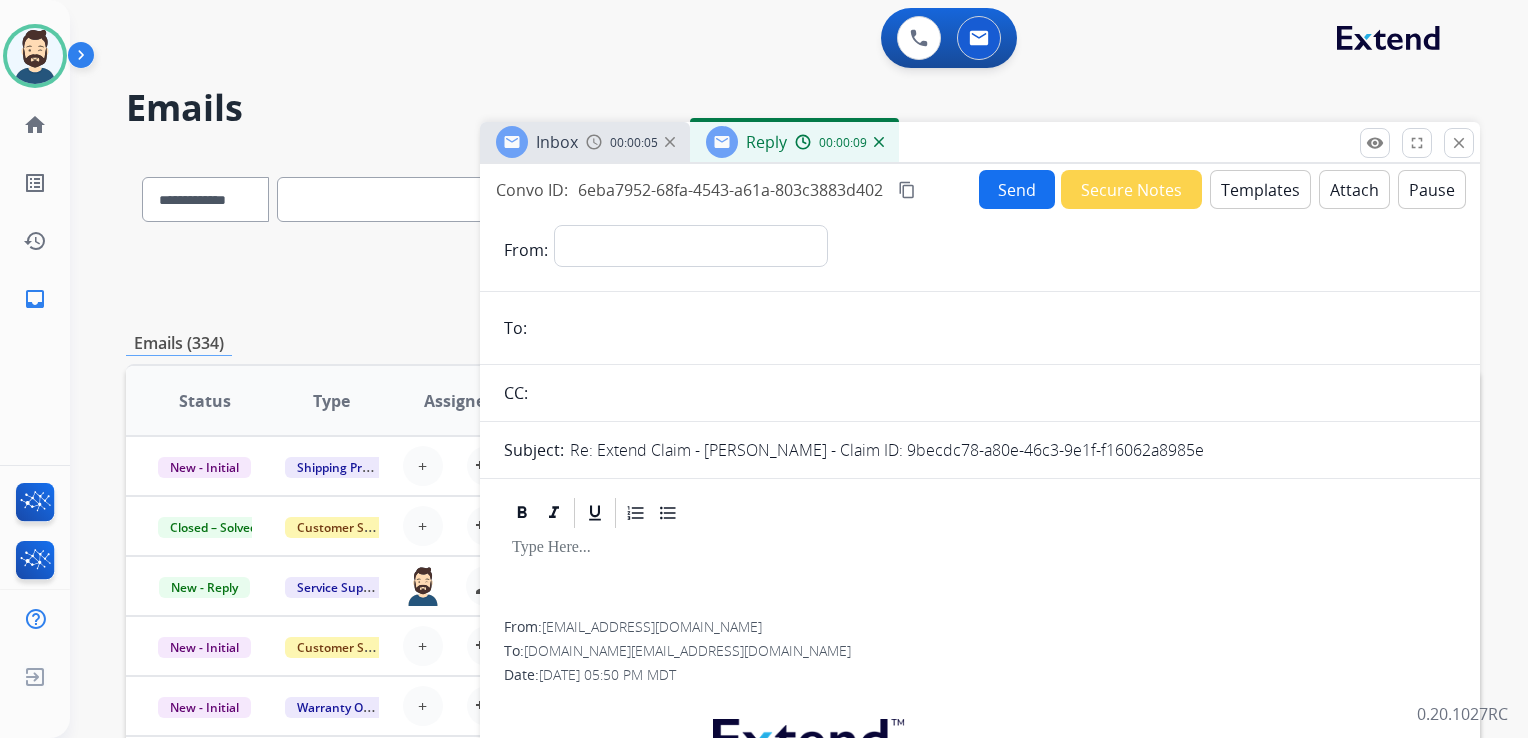 click at bounding box center (879, 142) 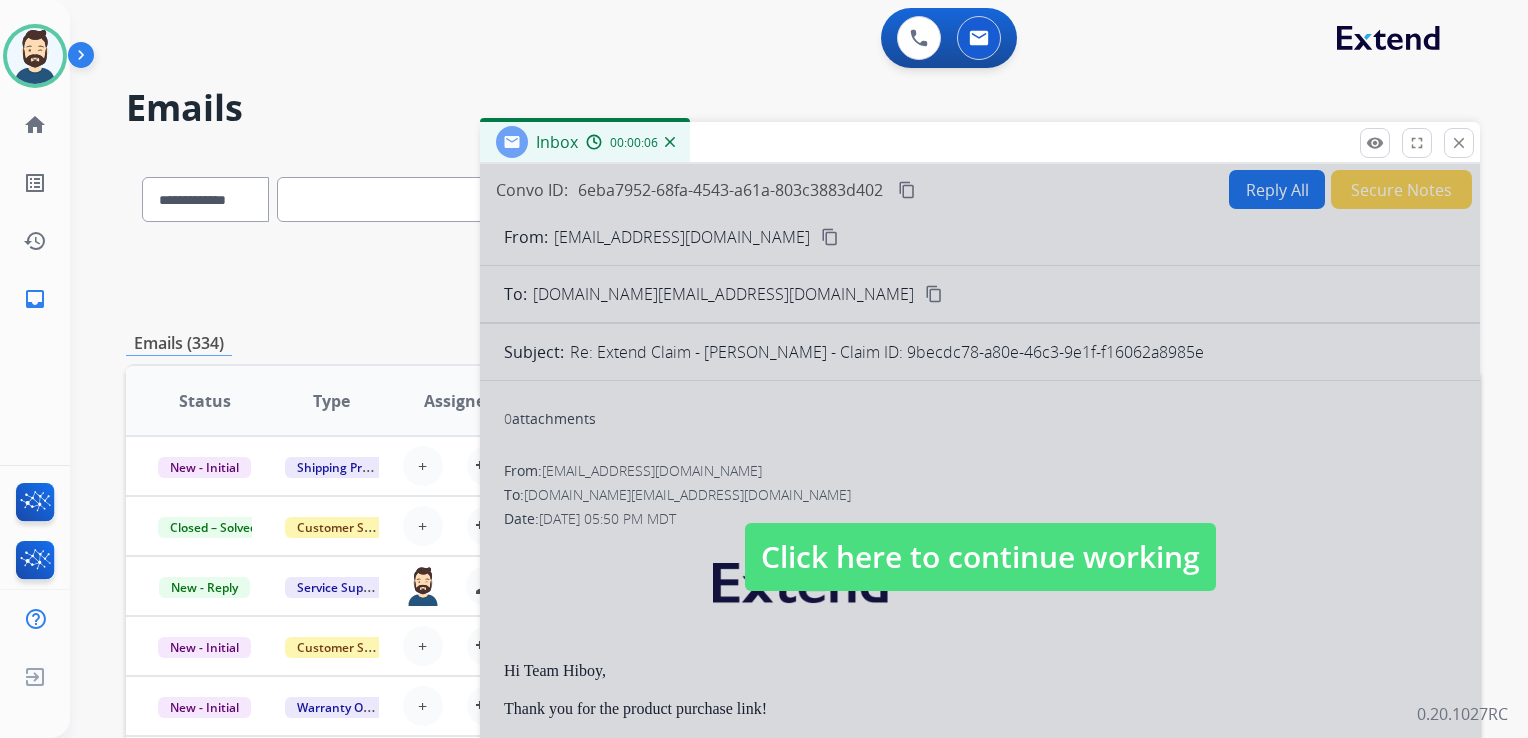 click on "Click here to continue working" at bounding box center (980, 557) 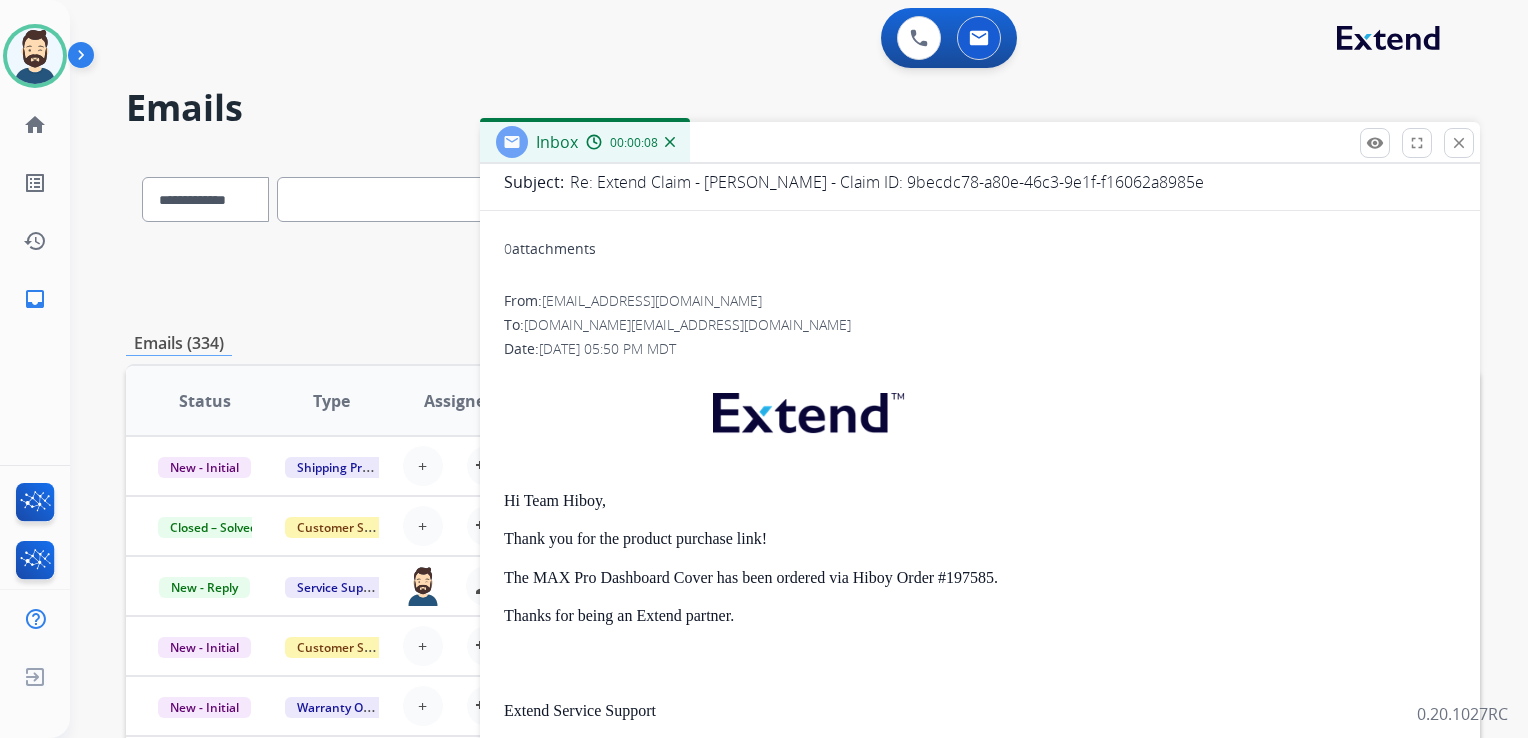 scroll, scrollTop: 0, scrollLeft: 0, axis: both 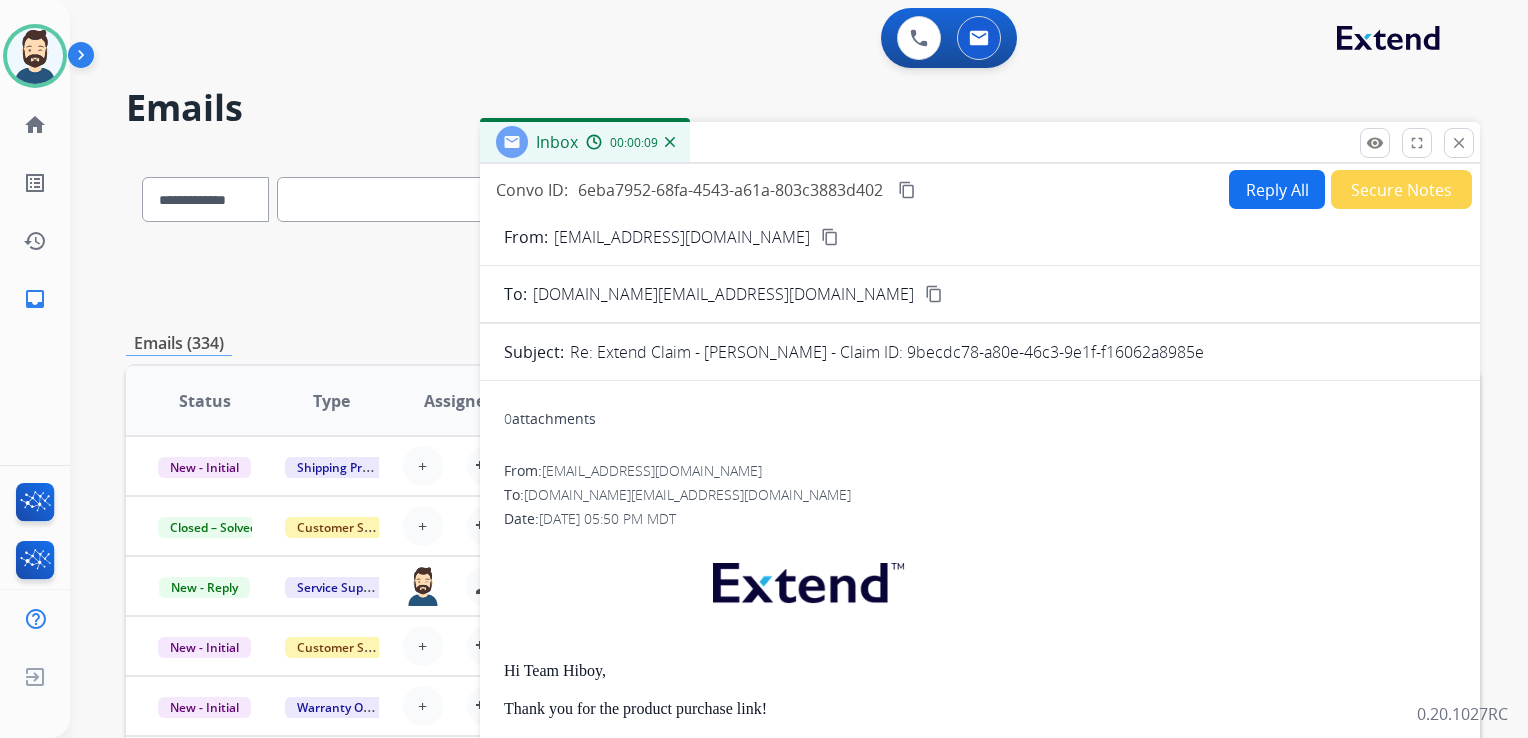 click on "Reply All" at bounding box center [1277, 189] 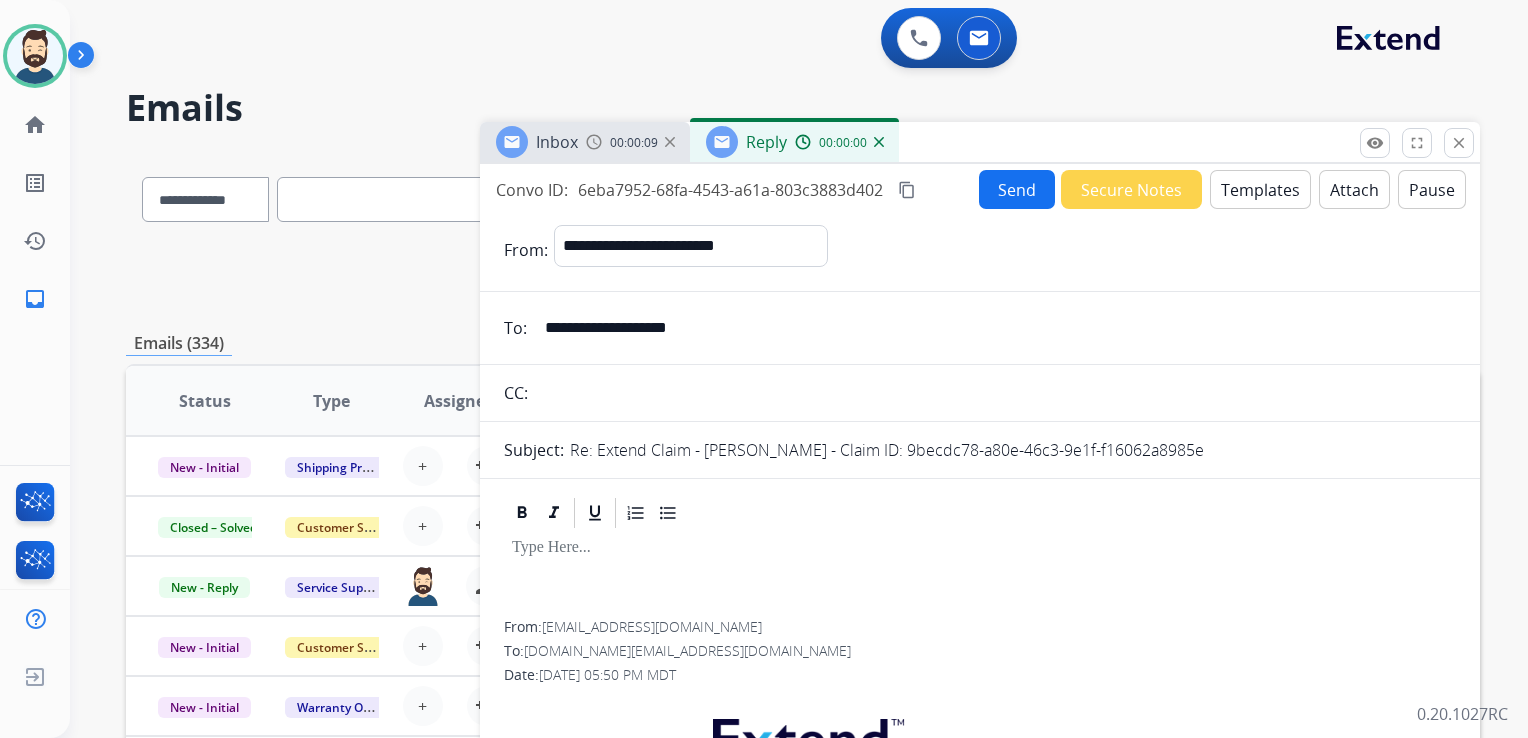 click on "Templates" at bounding box center (1260, 189) 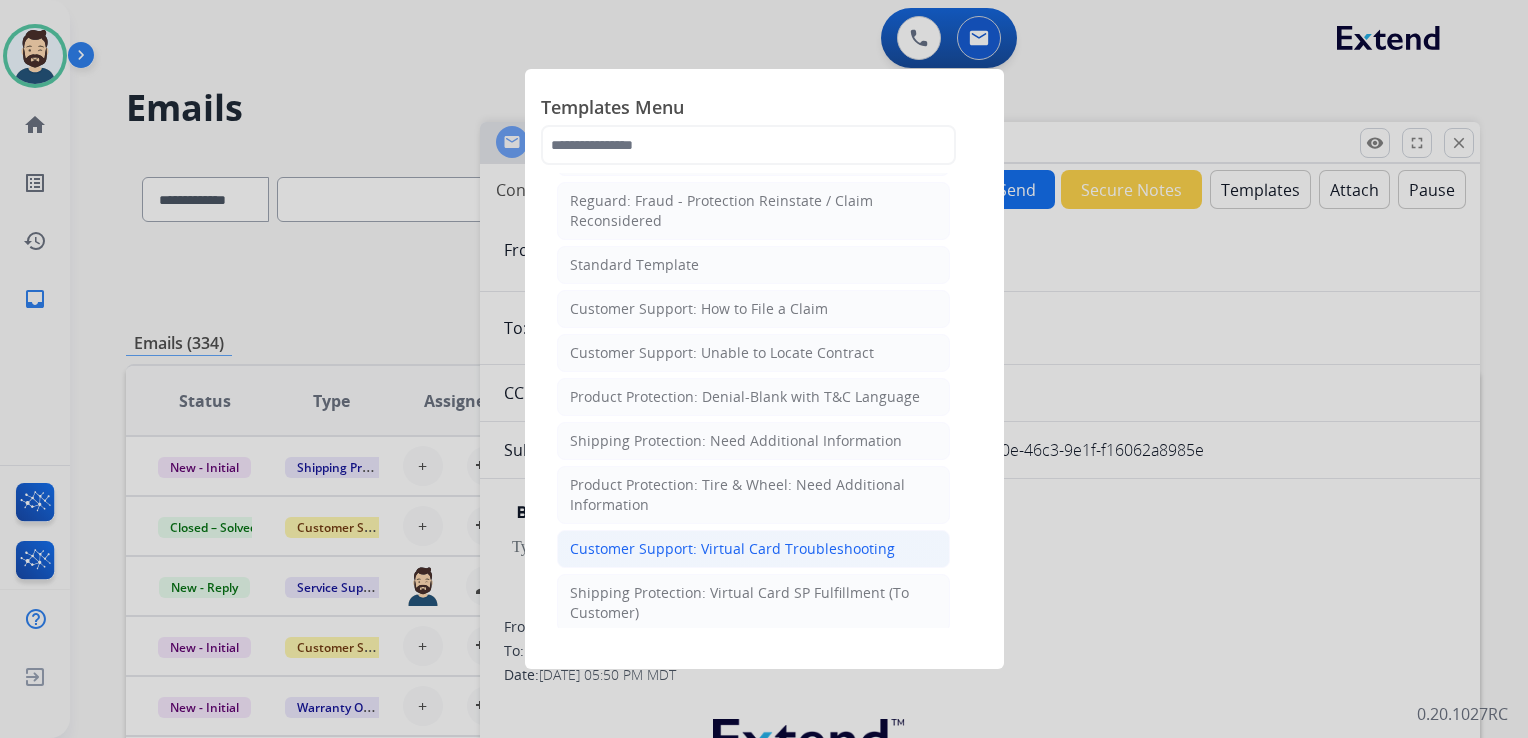 scroll, scrollTop: 0, scrollLeft: 0, axis: both 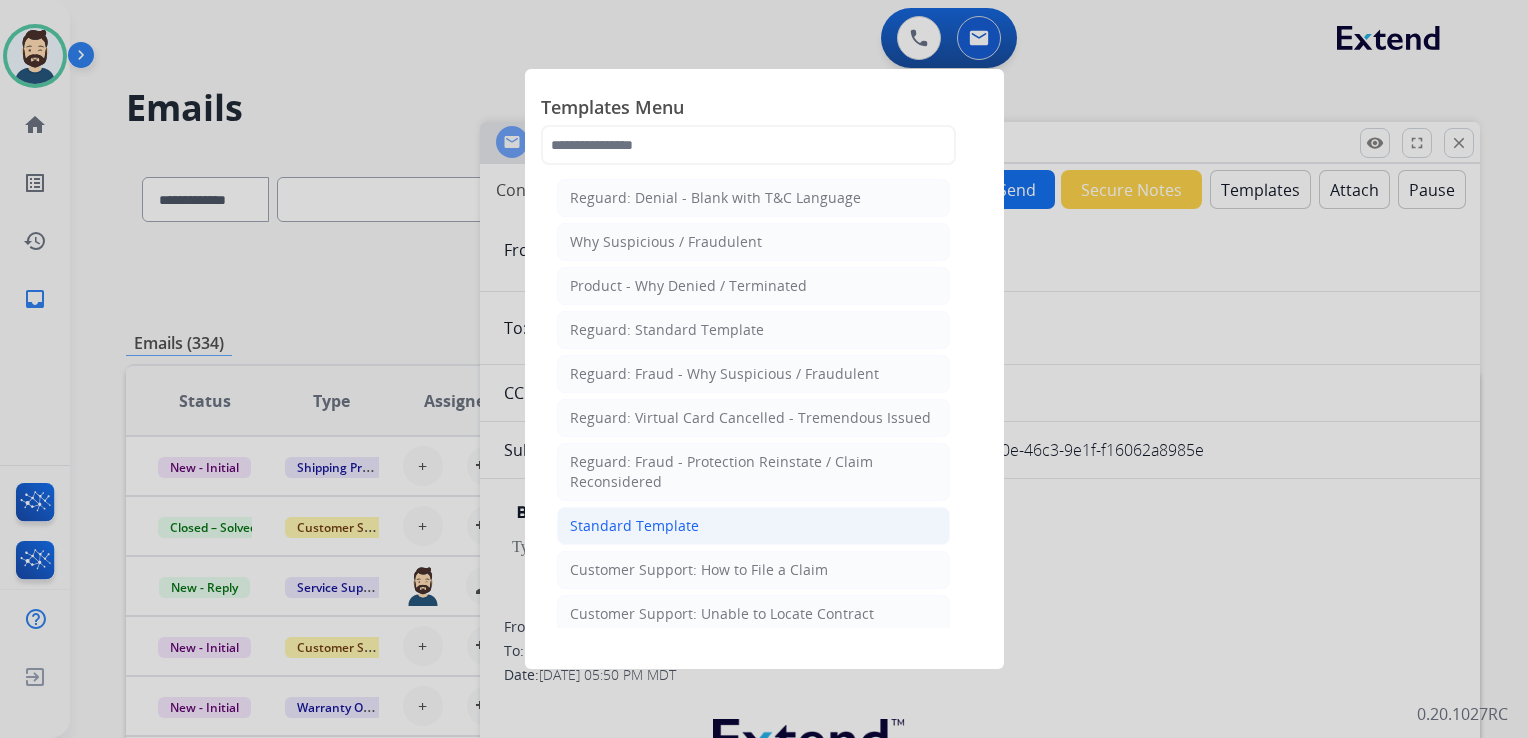 click on "Standard Template" 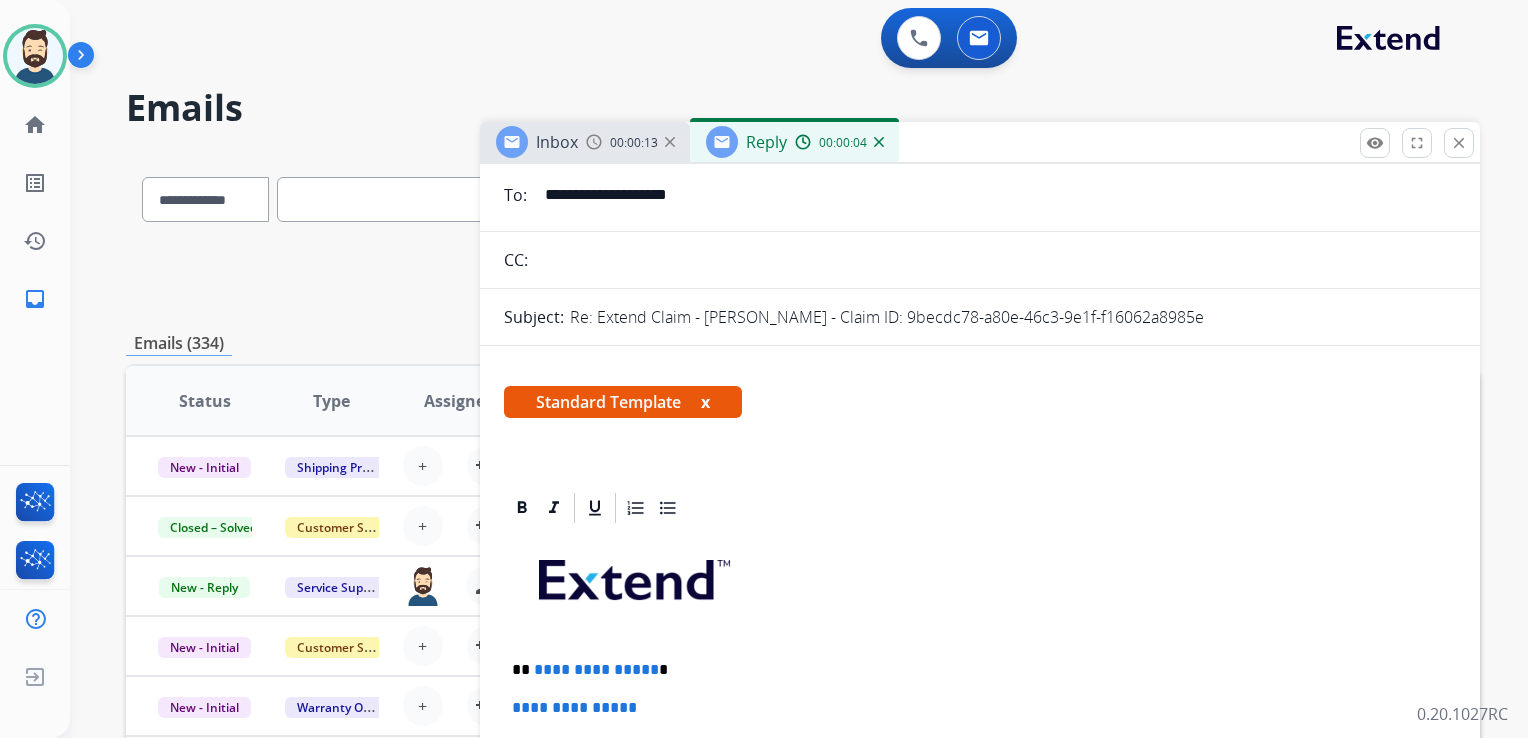 scroll, scrollTop: 400, scrollLeft: 0, axis: vertical 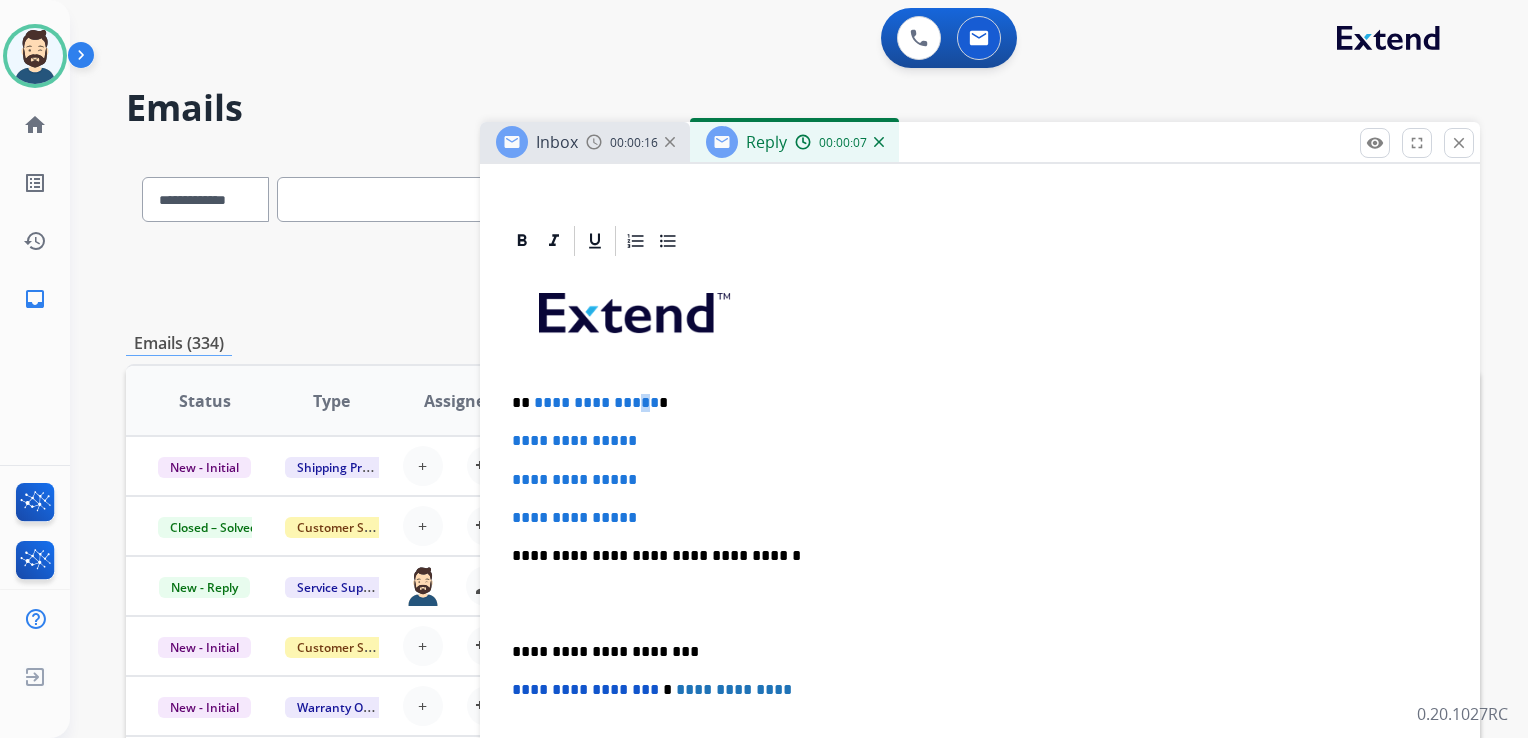 drag, startPoint x: 638, startPoint y: 402, endPoint x: 630, endPoint y: 409, distance: 10.630146 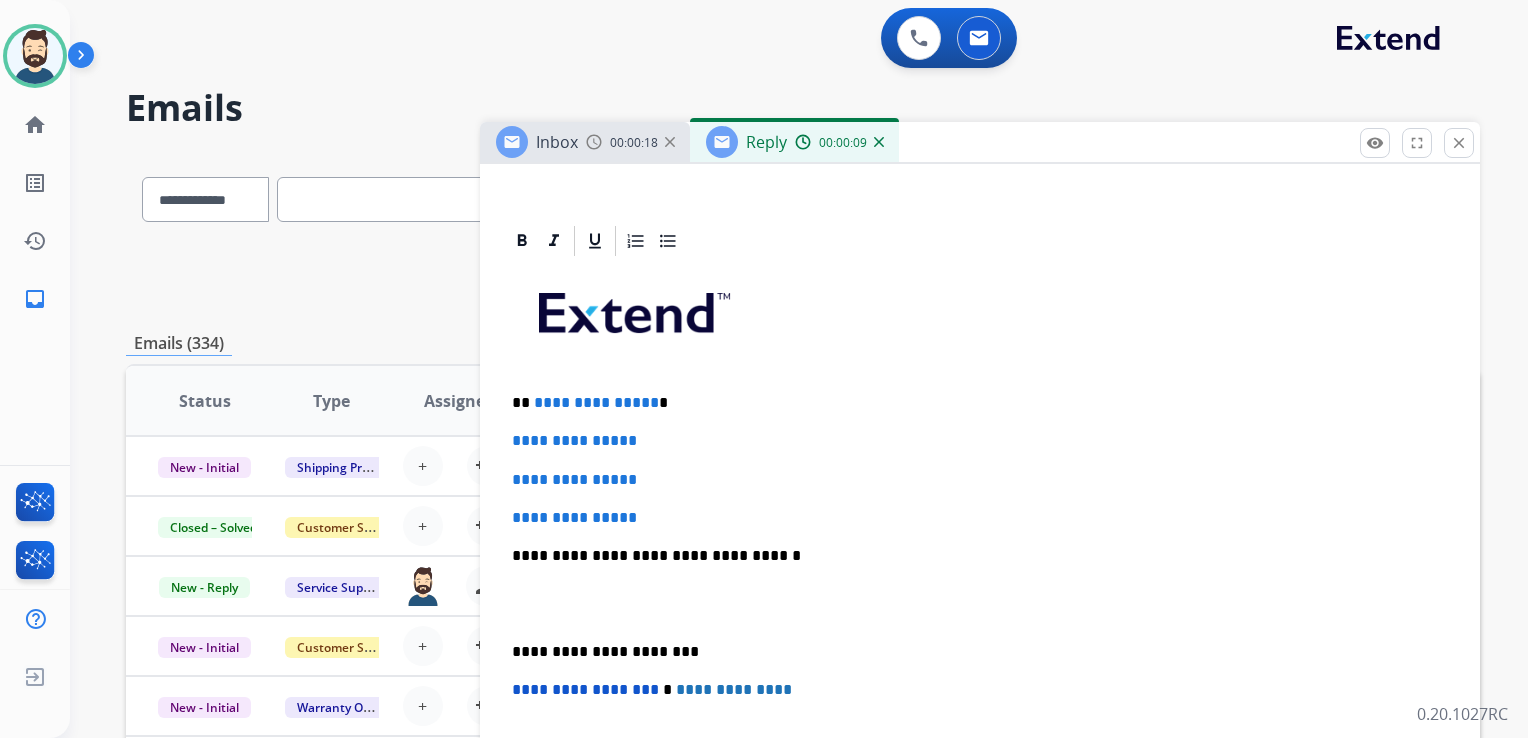 click on "**********" at bounding box center (596, 402) 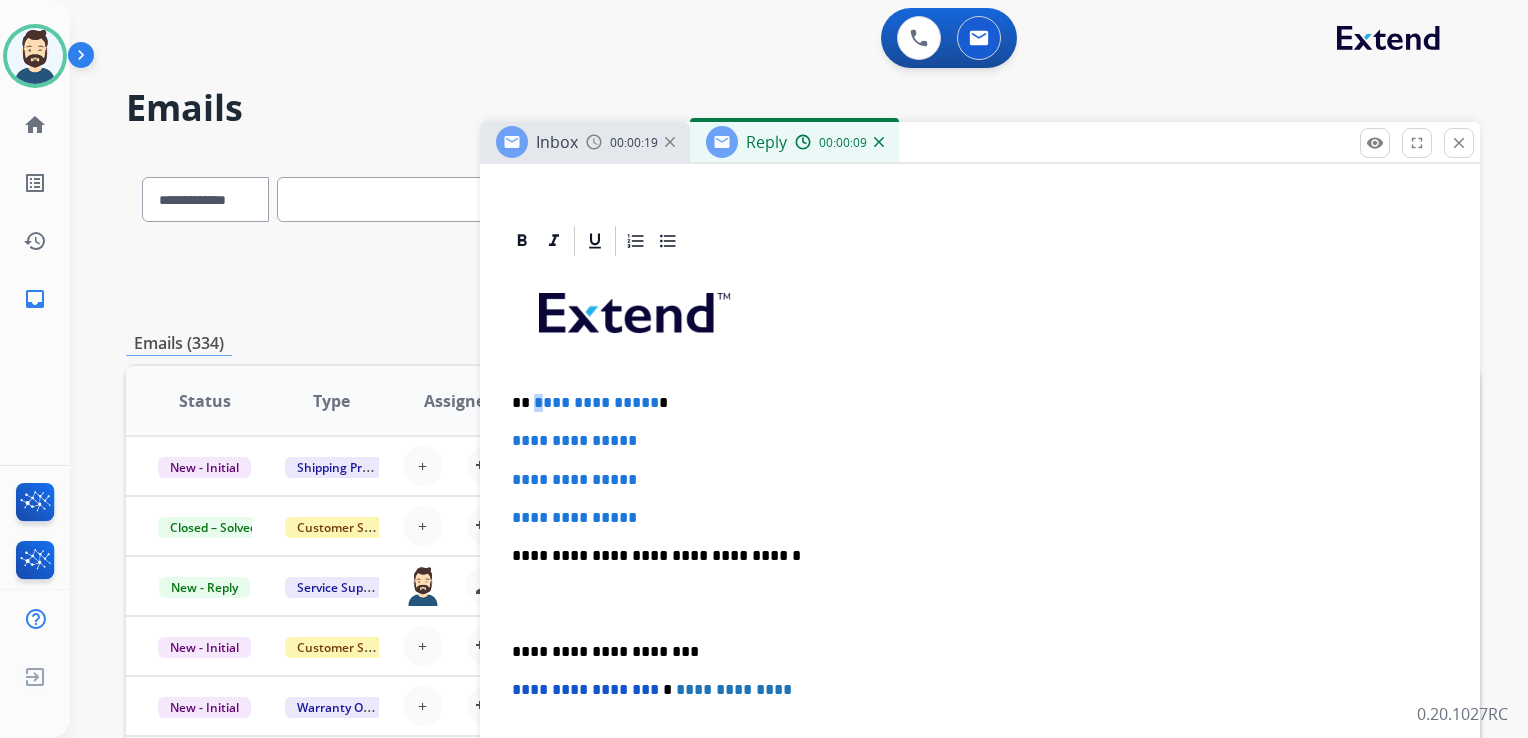click on "**********" at bounding box center (596, 402) 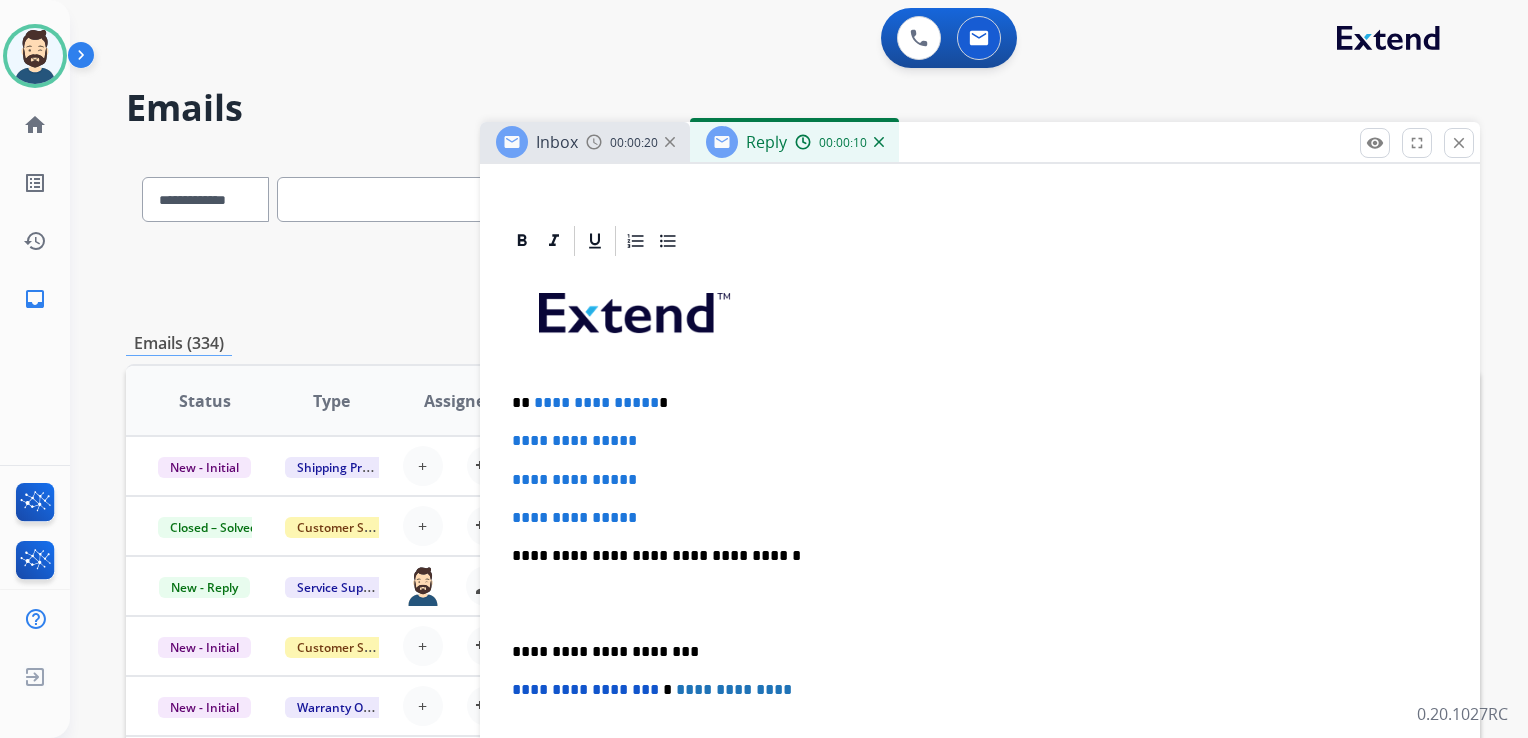 click on "**********" at bounding box center (980, 603) 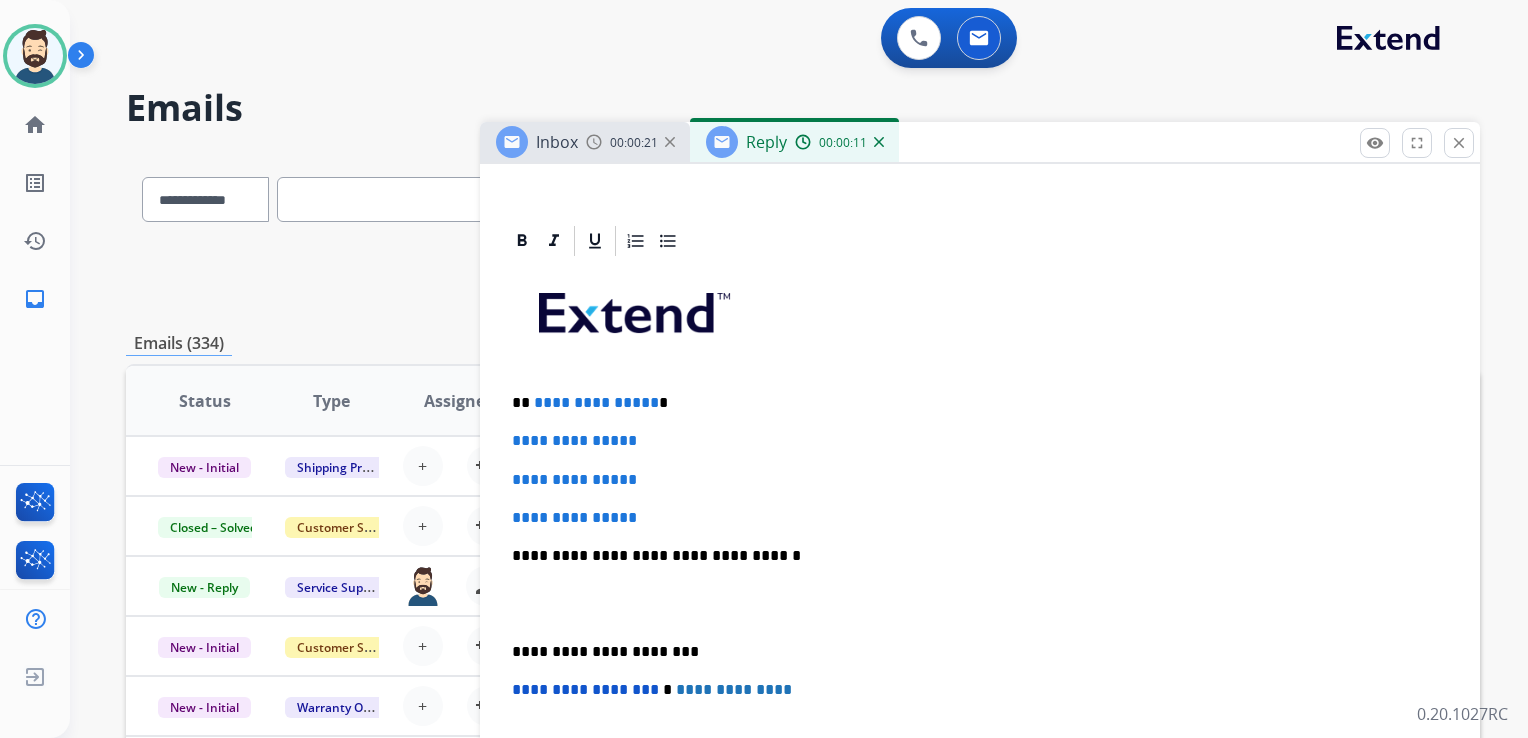 click on "**********" at bounding box center (972, 403) 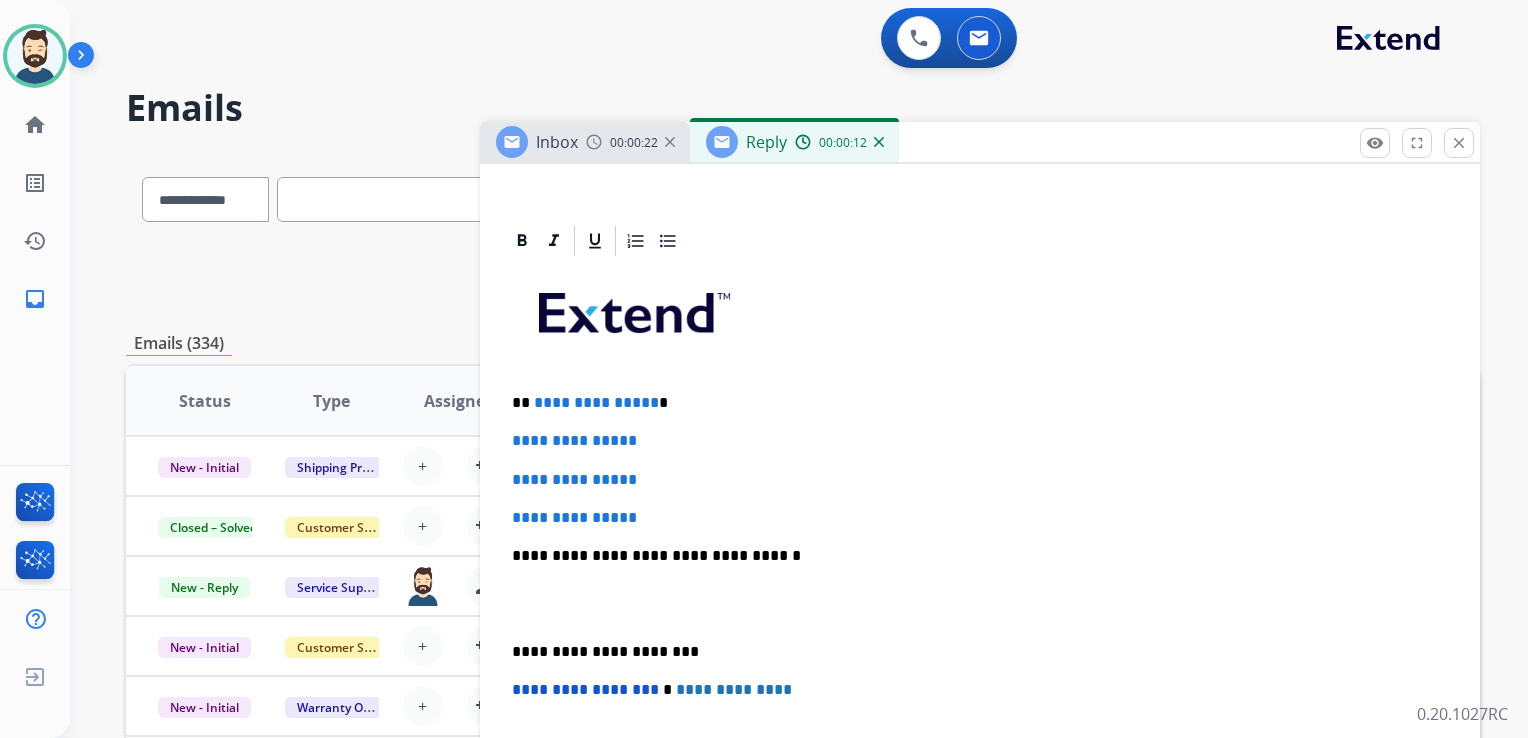 type 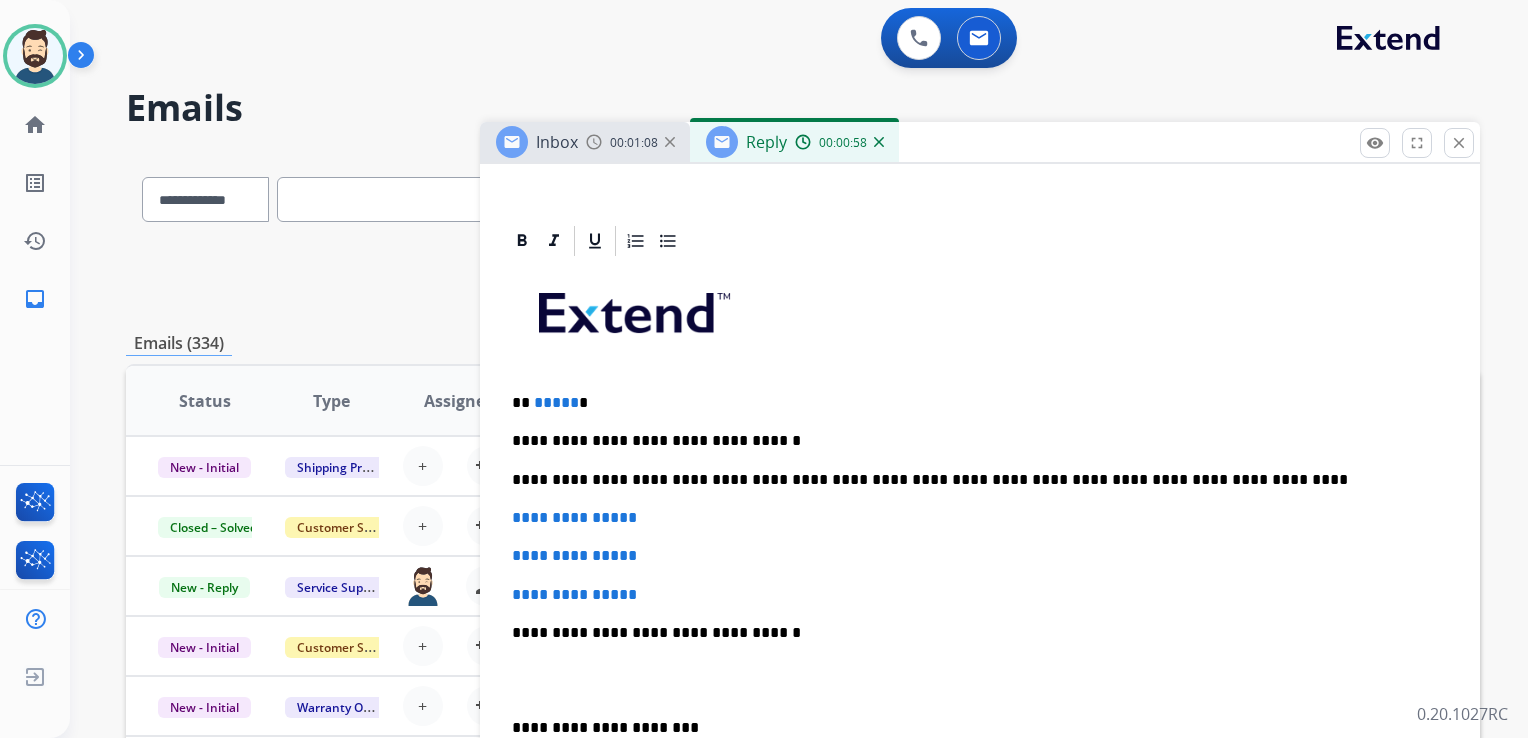 click on "**********" at bounding box center (972, 480) 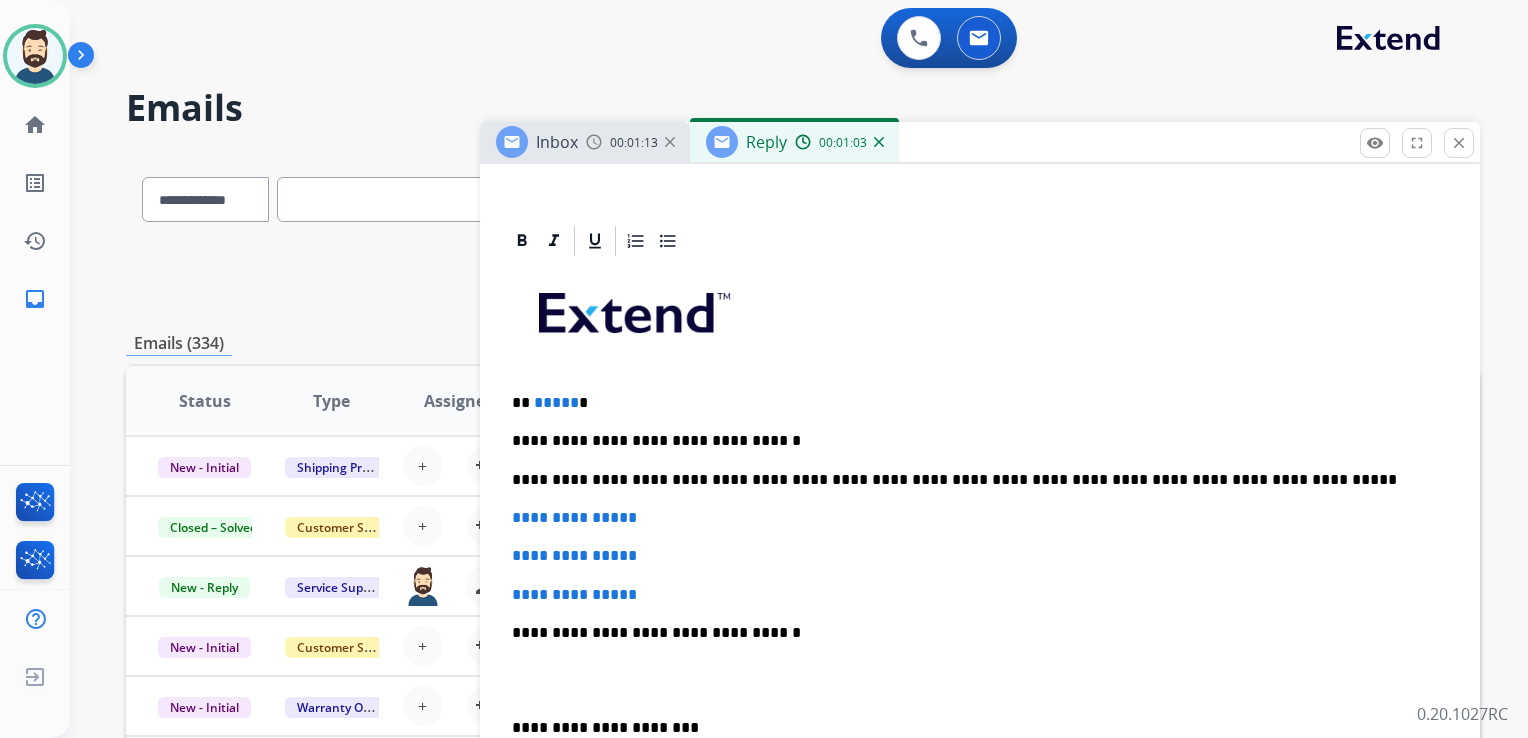 click on "**********" at bounding box center (972, 480) 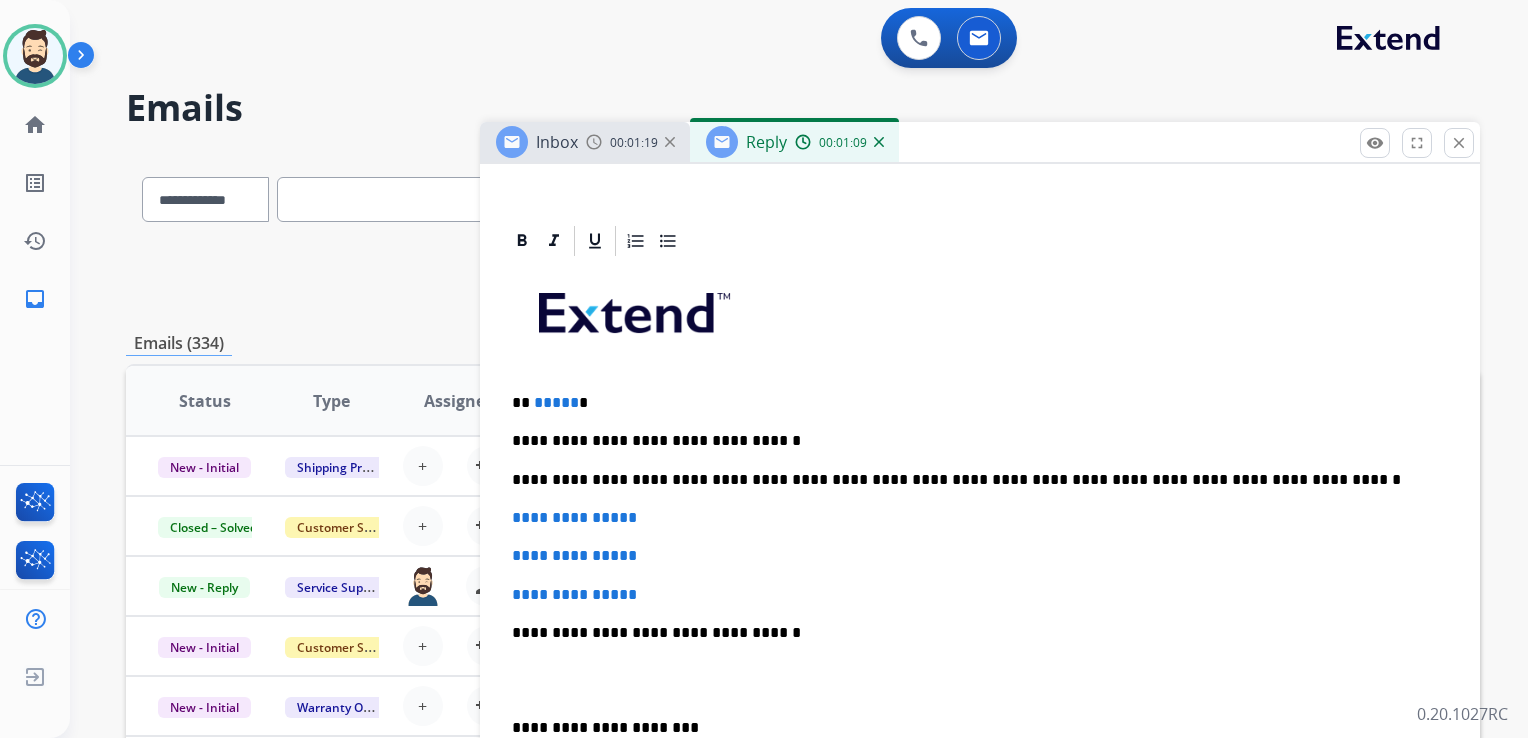 drag, startPoint x: 1287, startPoint y: 475, endPoint x: 1268, endPoint y: 497, distance: 29.068884 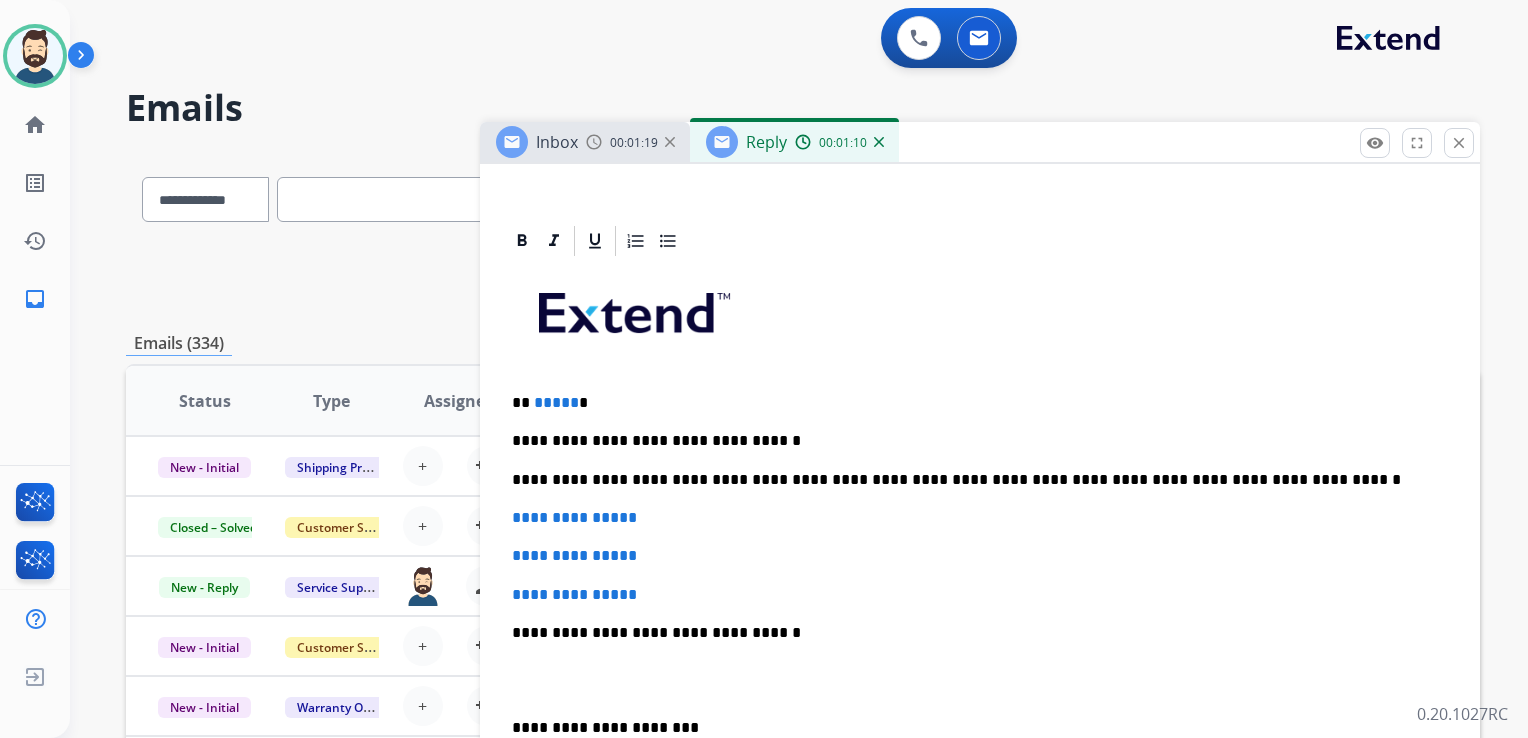 click on "**********" at bounding box center (972, 480) 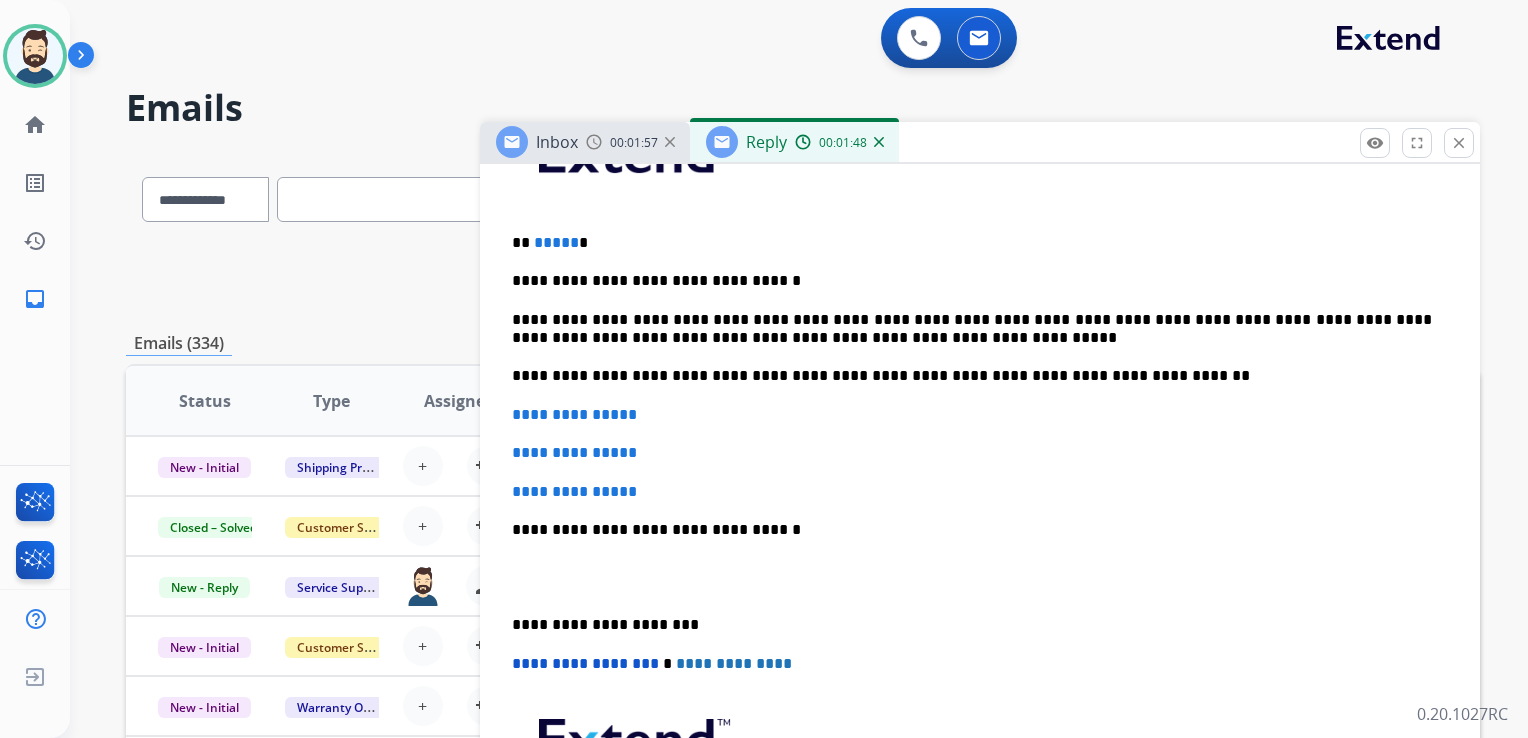 scroll, scrollTop: 600, scrollLeft: 0, axis: vertical 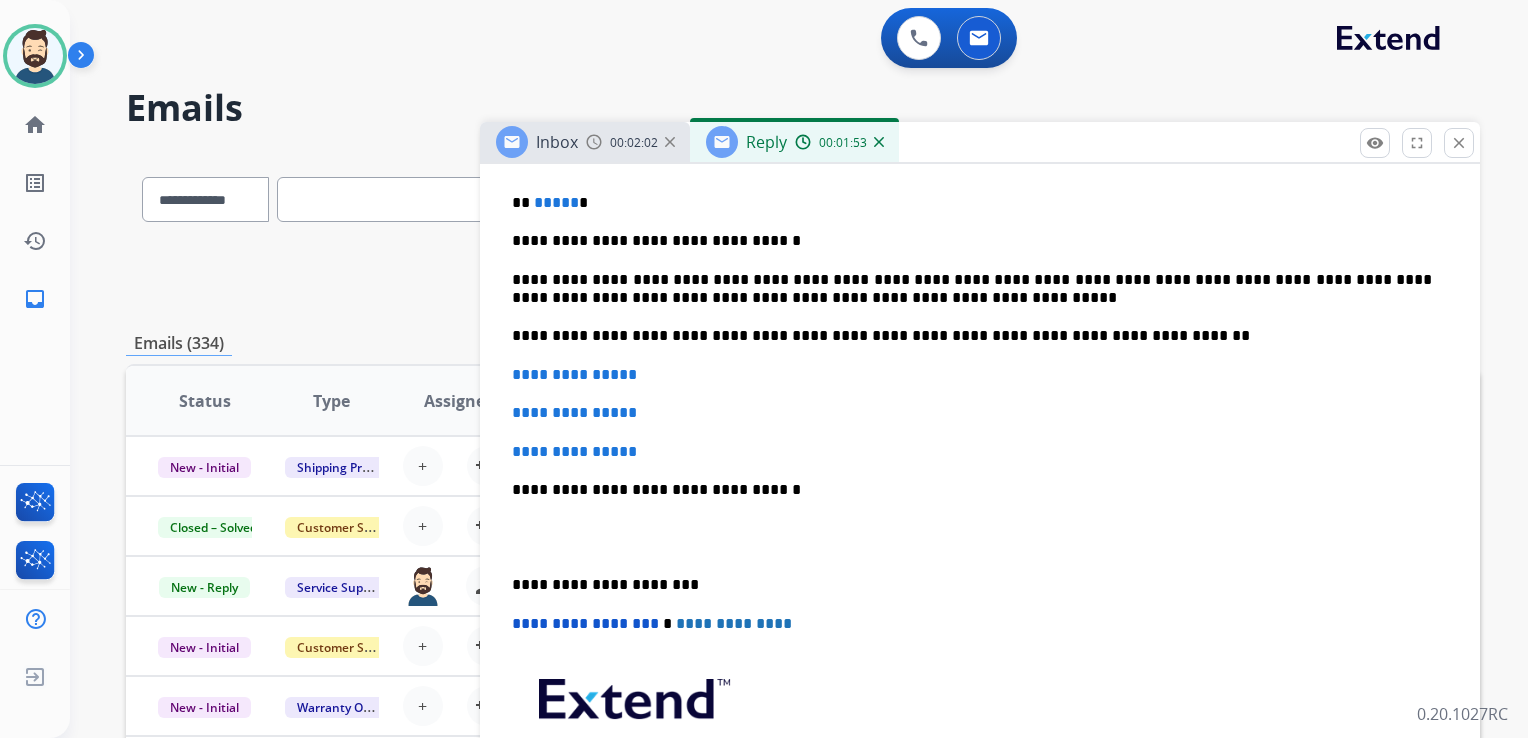 click on "**********" at bounding box center (980, 452) 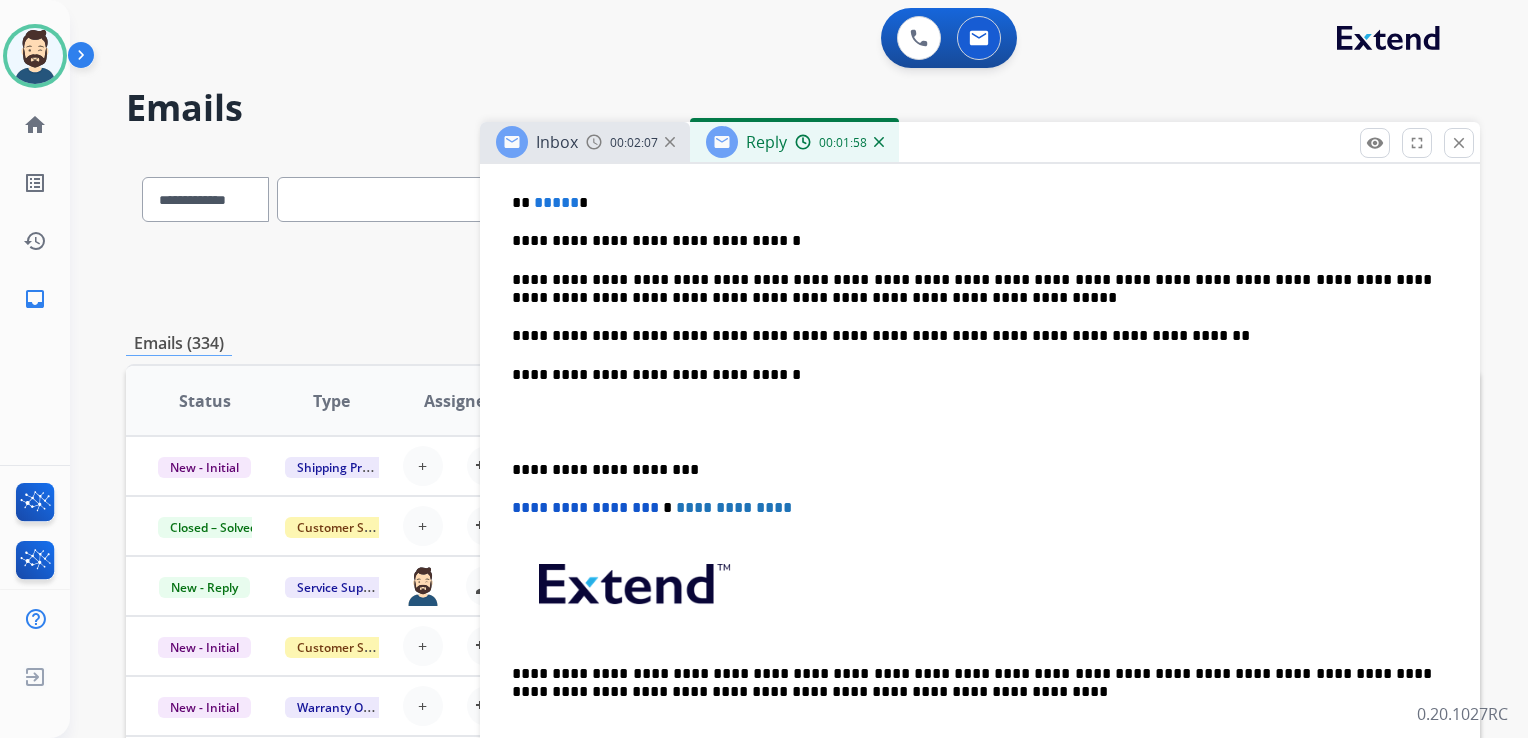 click on "**********" at bounding box center [972, 375] 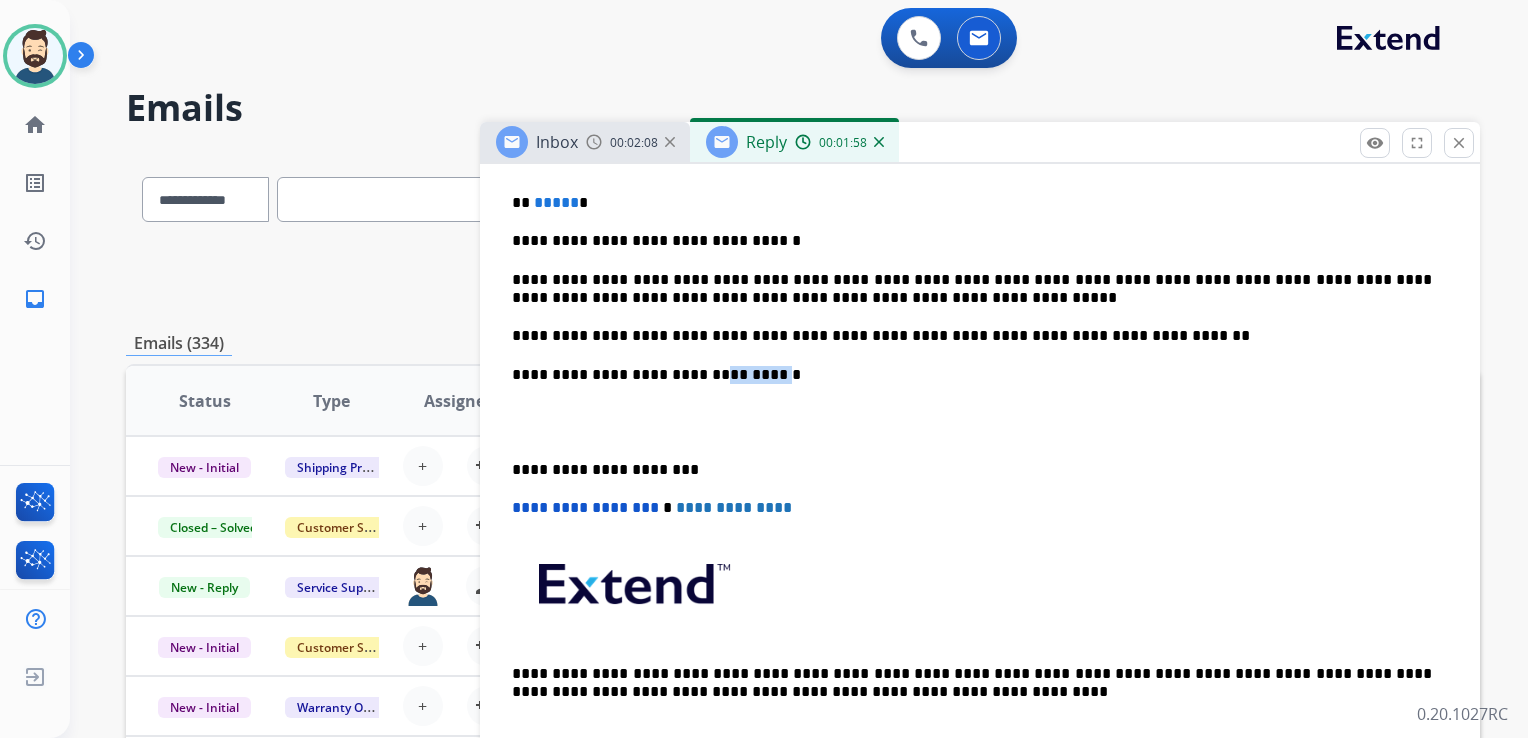 click on "**********" at bounding box center (972, 375) 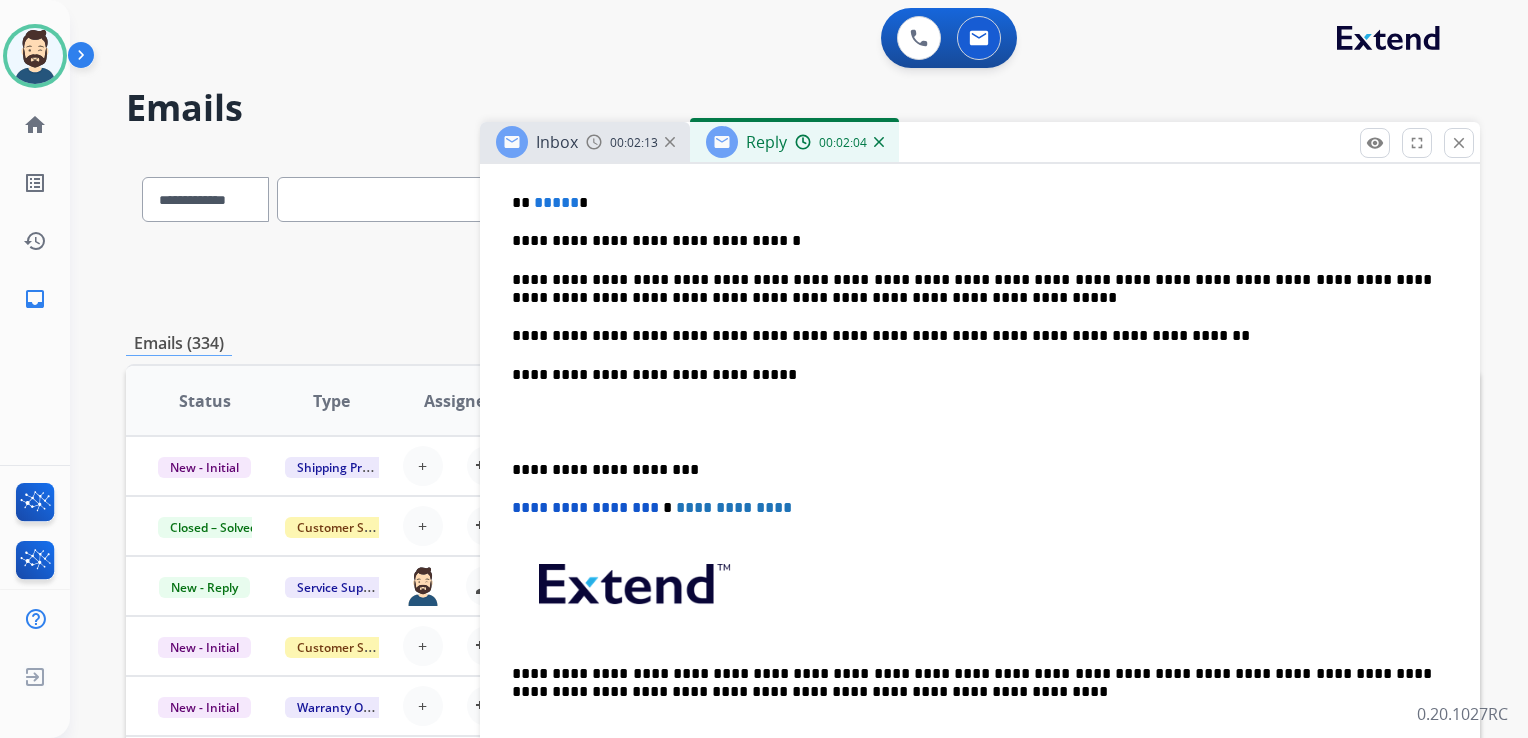 click on "**********" at bounding box center [972, 470] 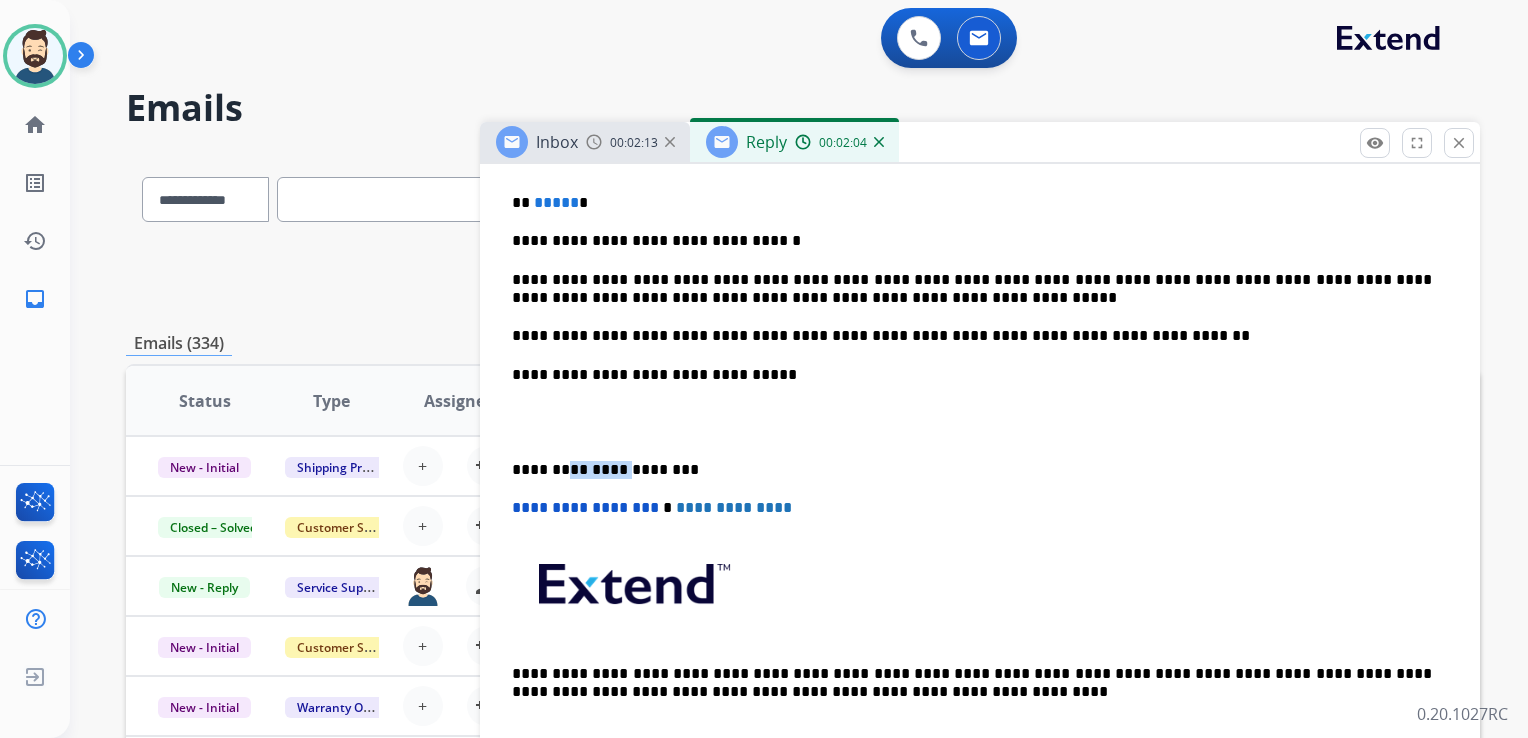 click on "**********" at bounding box center [972, 470] 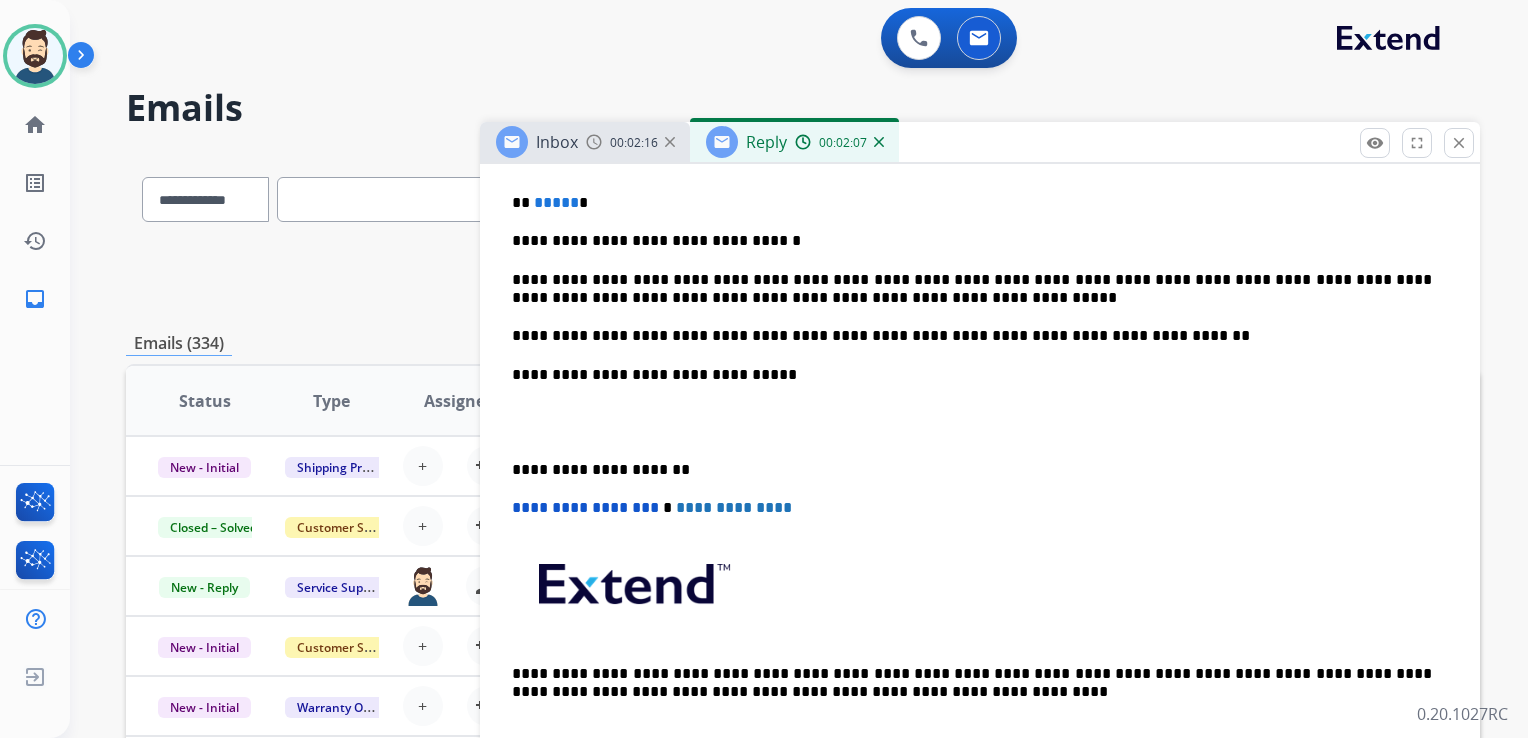 click on "**********" at bounding box center (585, 507) 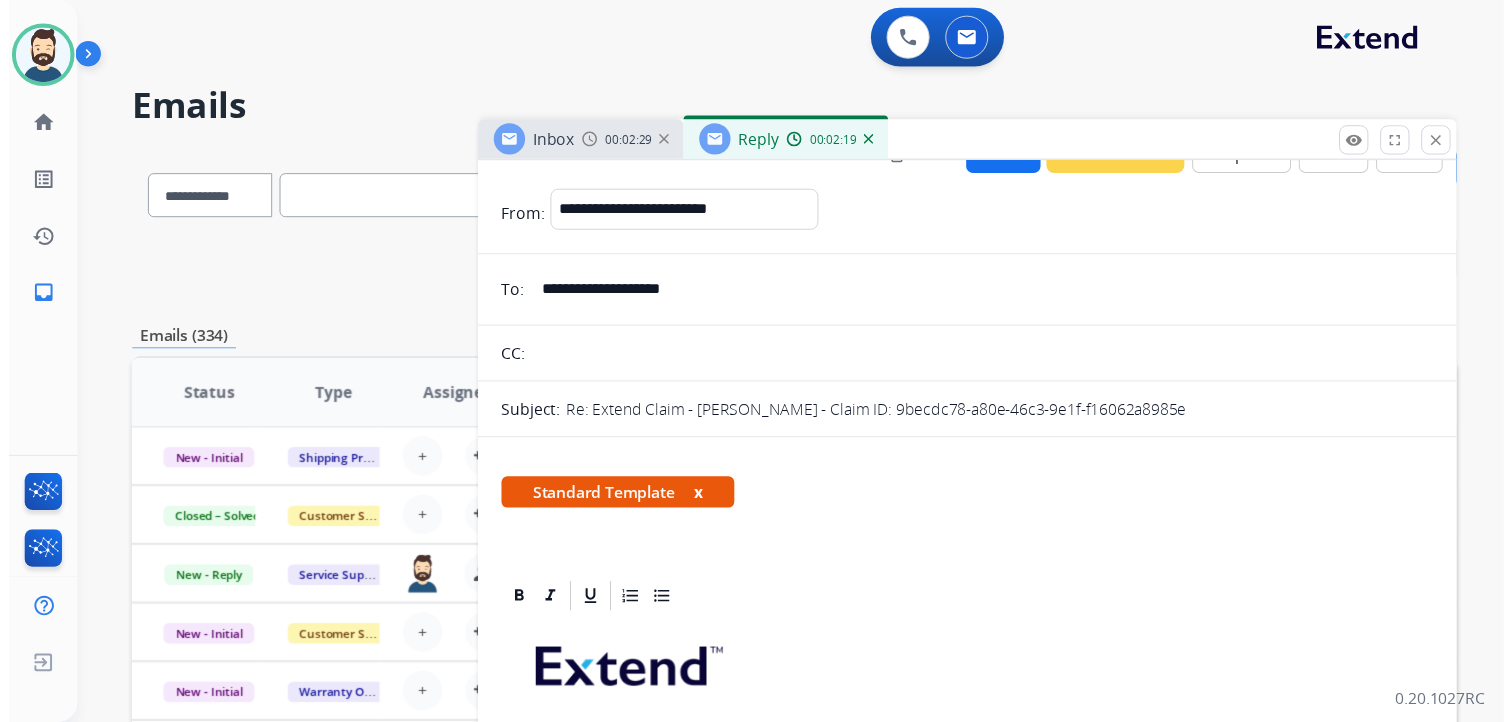 scroll, scrollTop: 0, scrollLeft: 0, axis: both 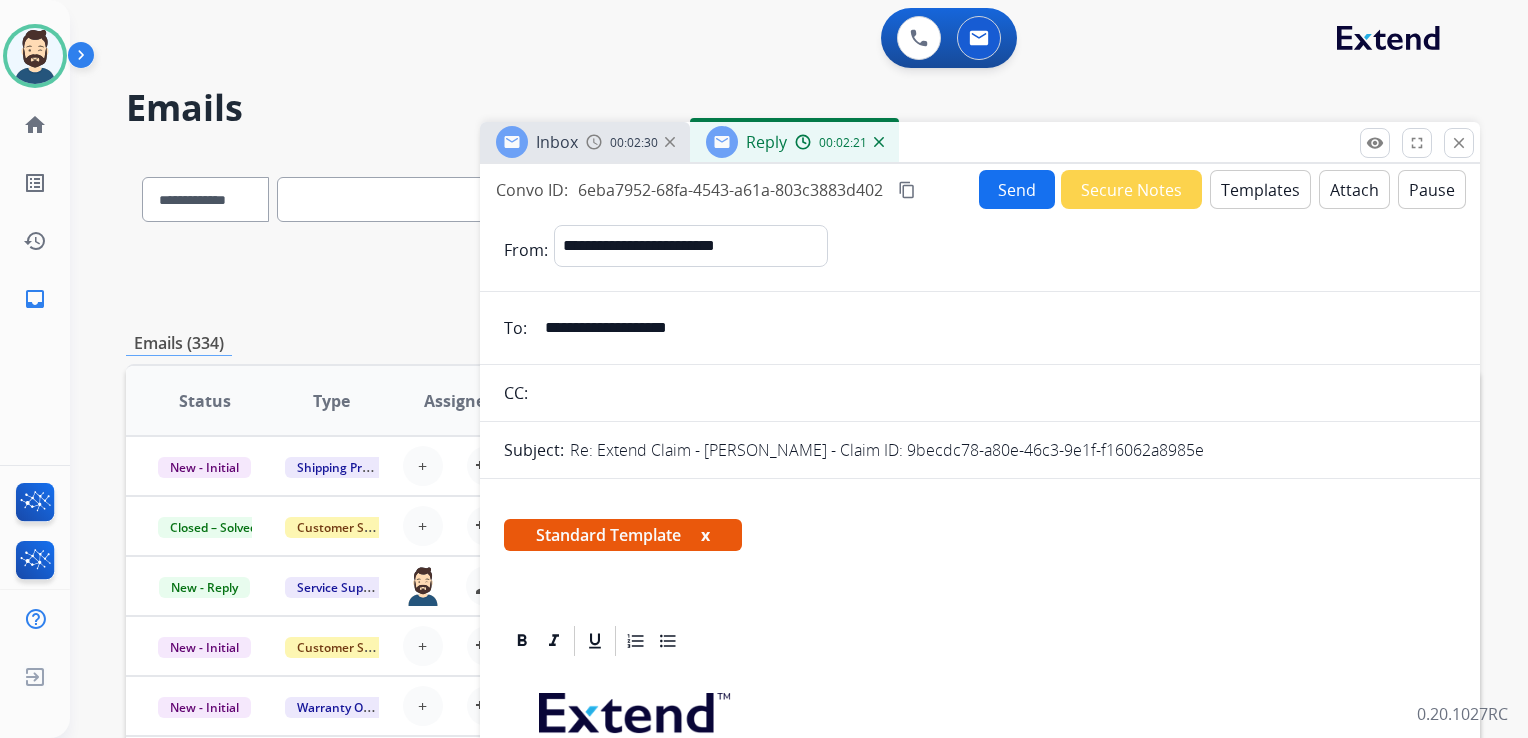 click on "Send" at bounding box center (1017, 189) 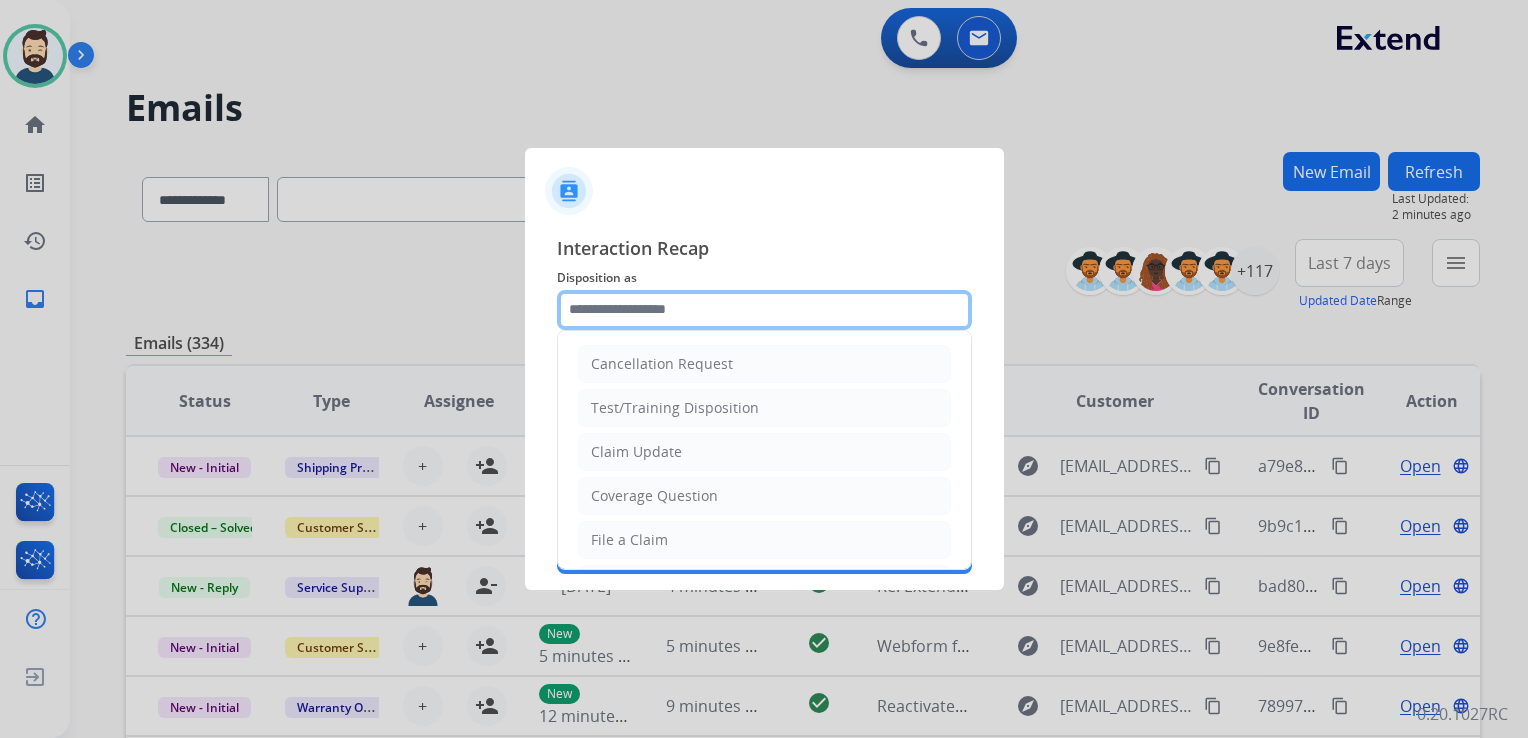 click 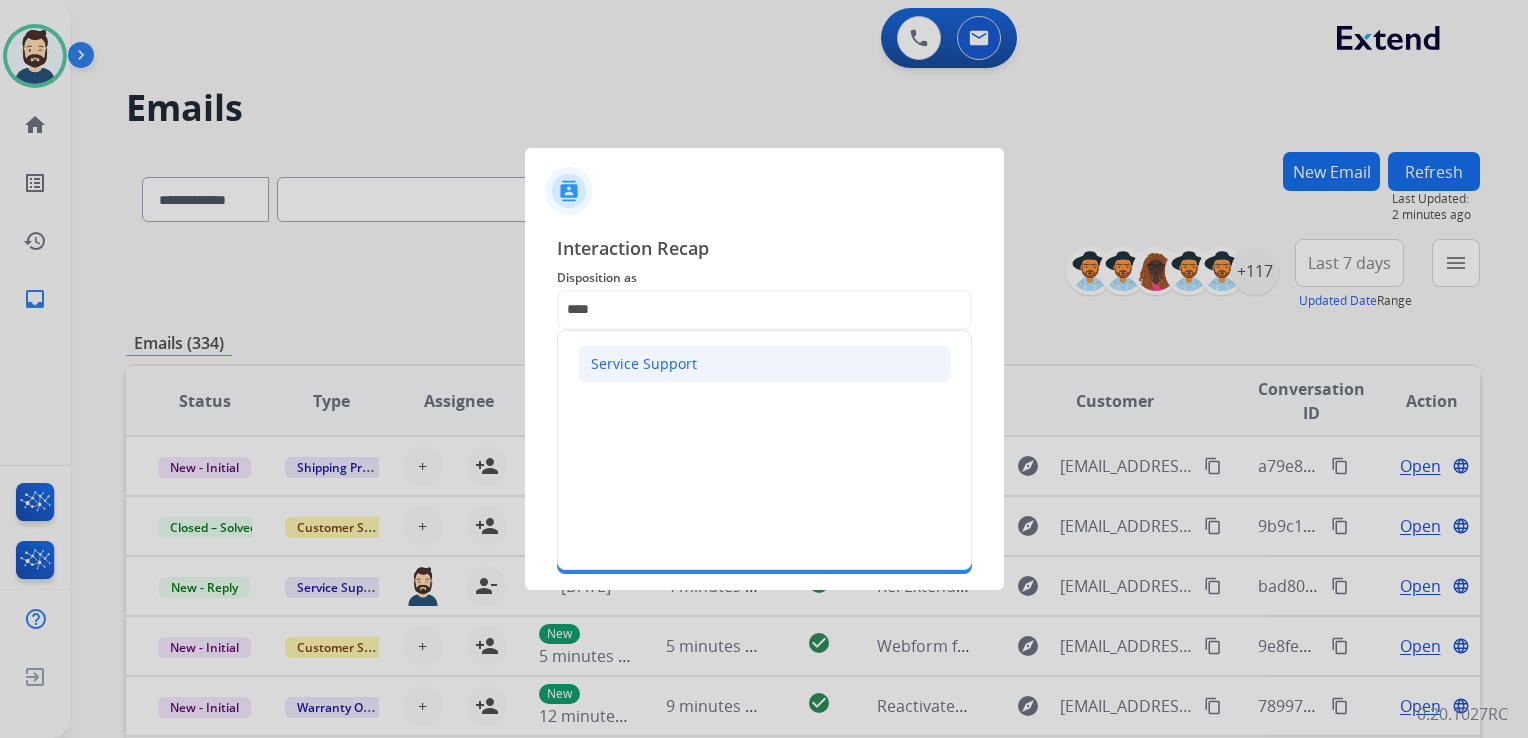 click on "Service Support" 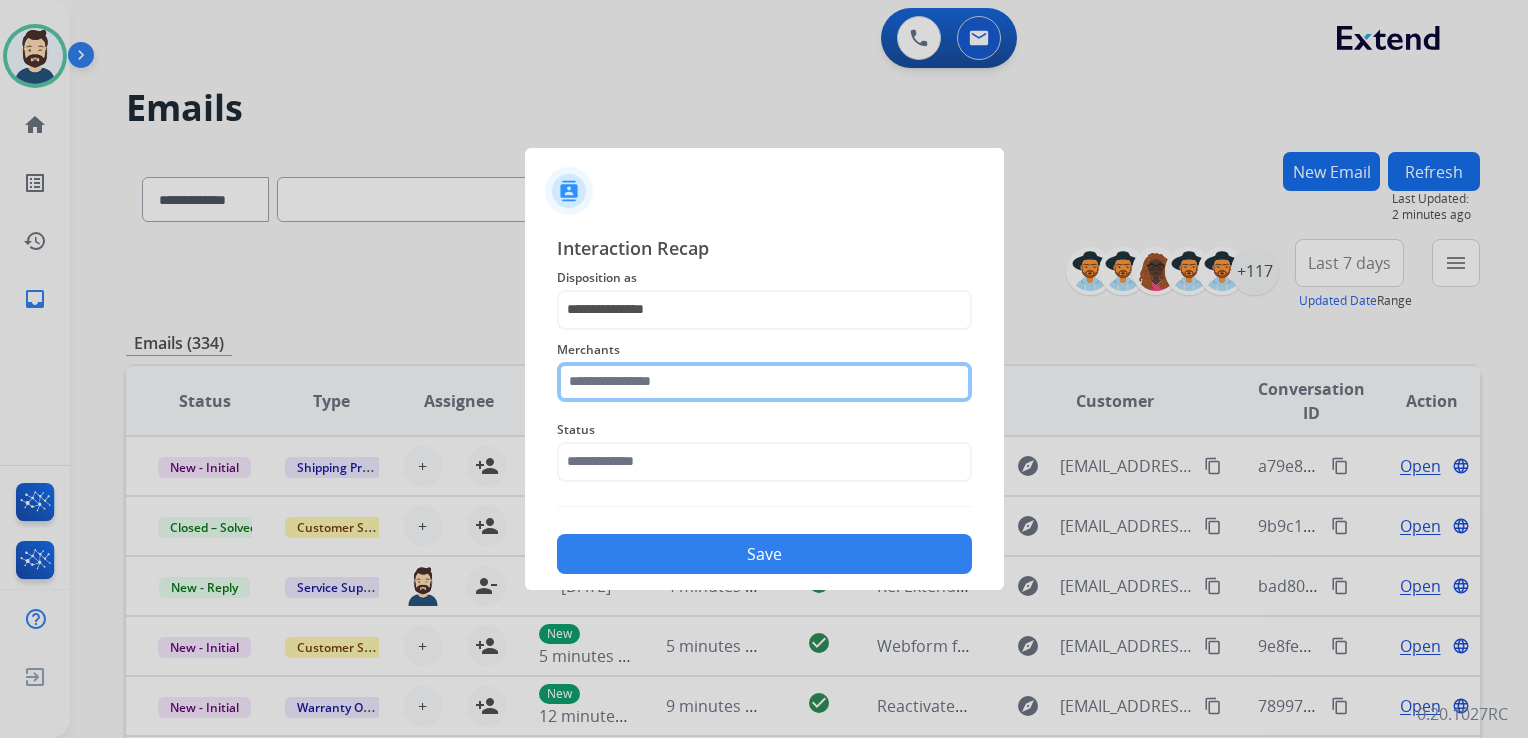 click 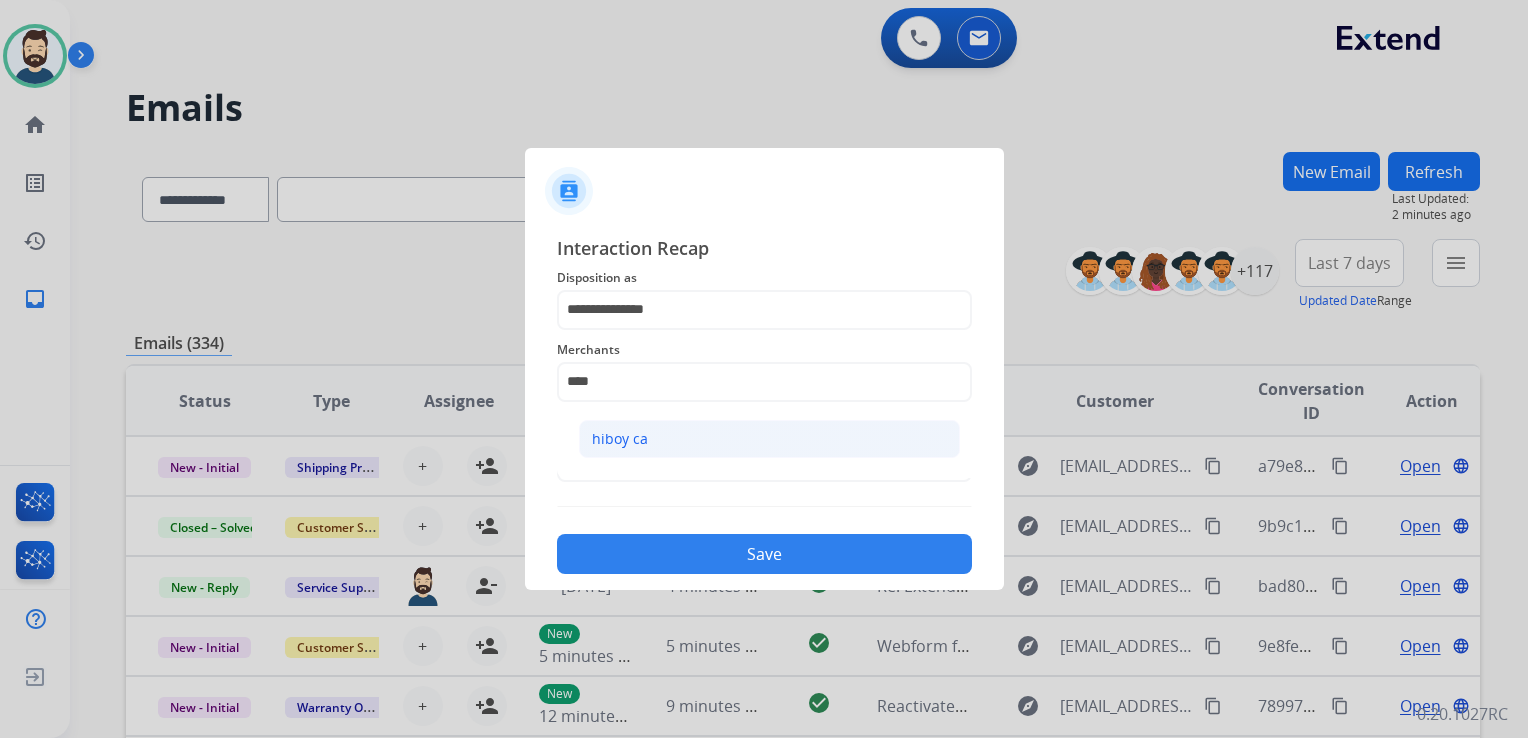 click on "hiboy ca" 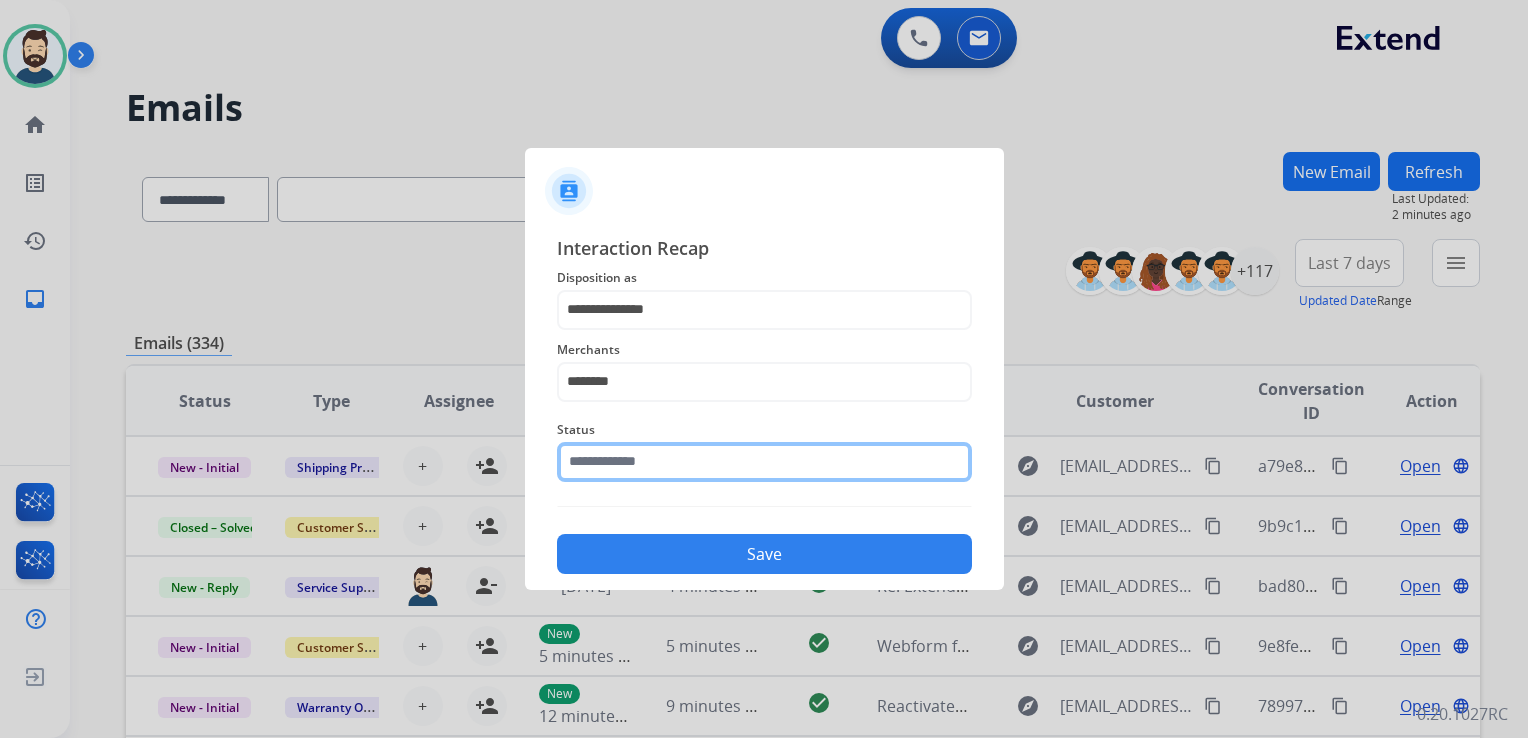 click 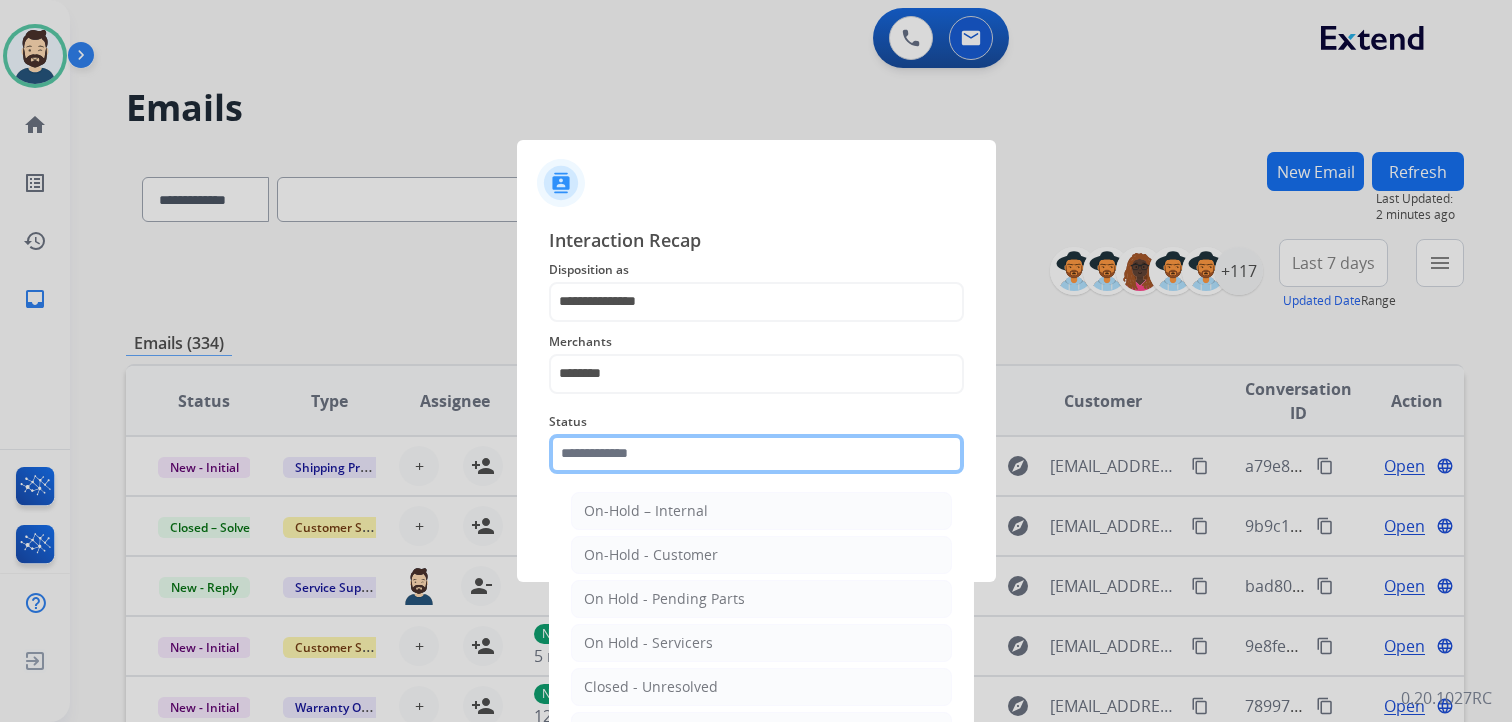 scroll, scrollTop: 59, scrollLeft: 0, axis: vertical 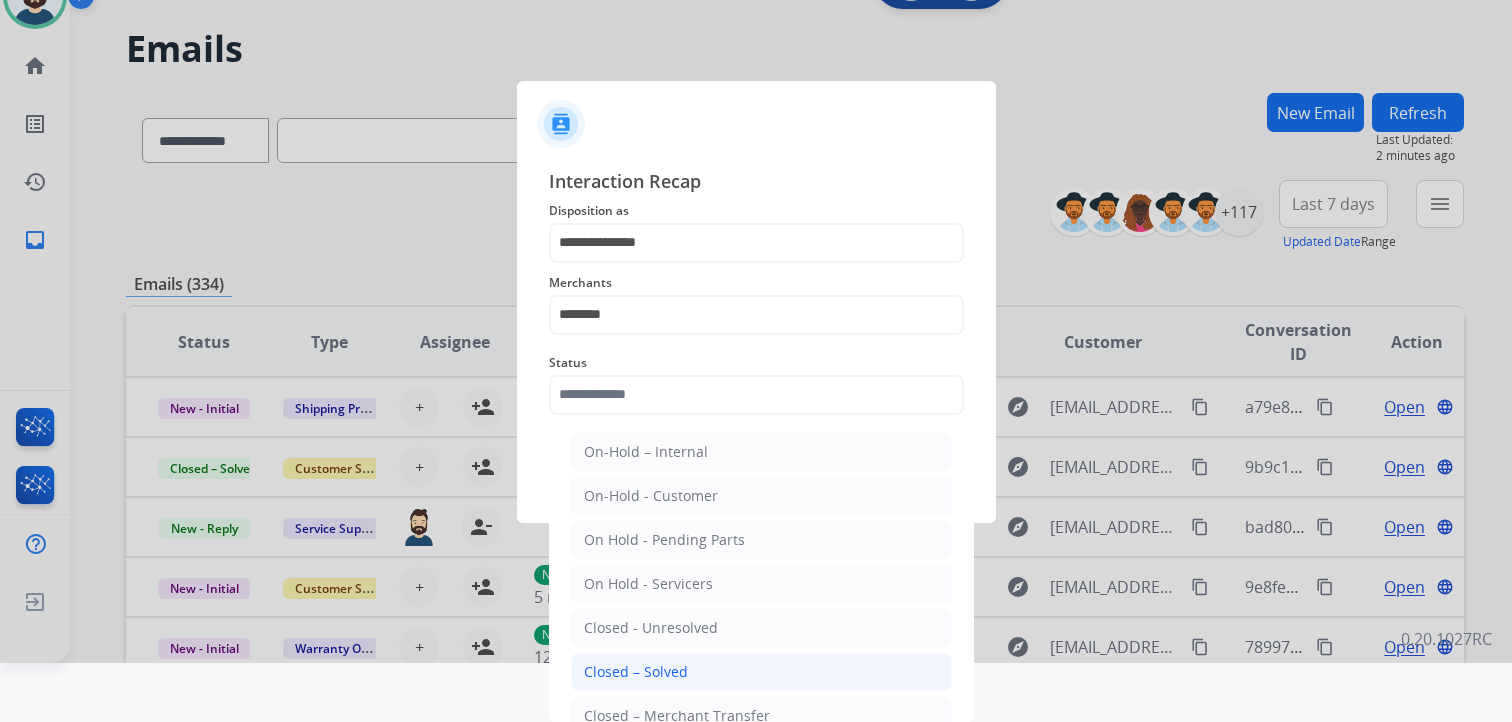 click on "Closed – Solved" 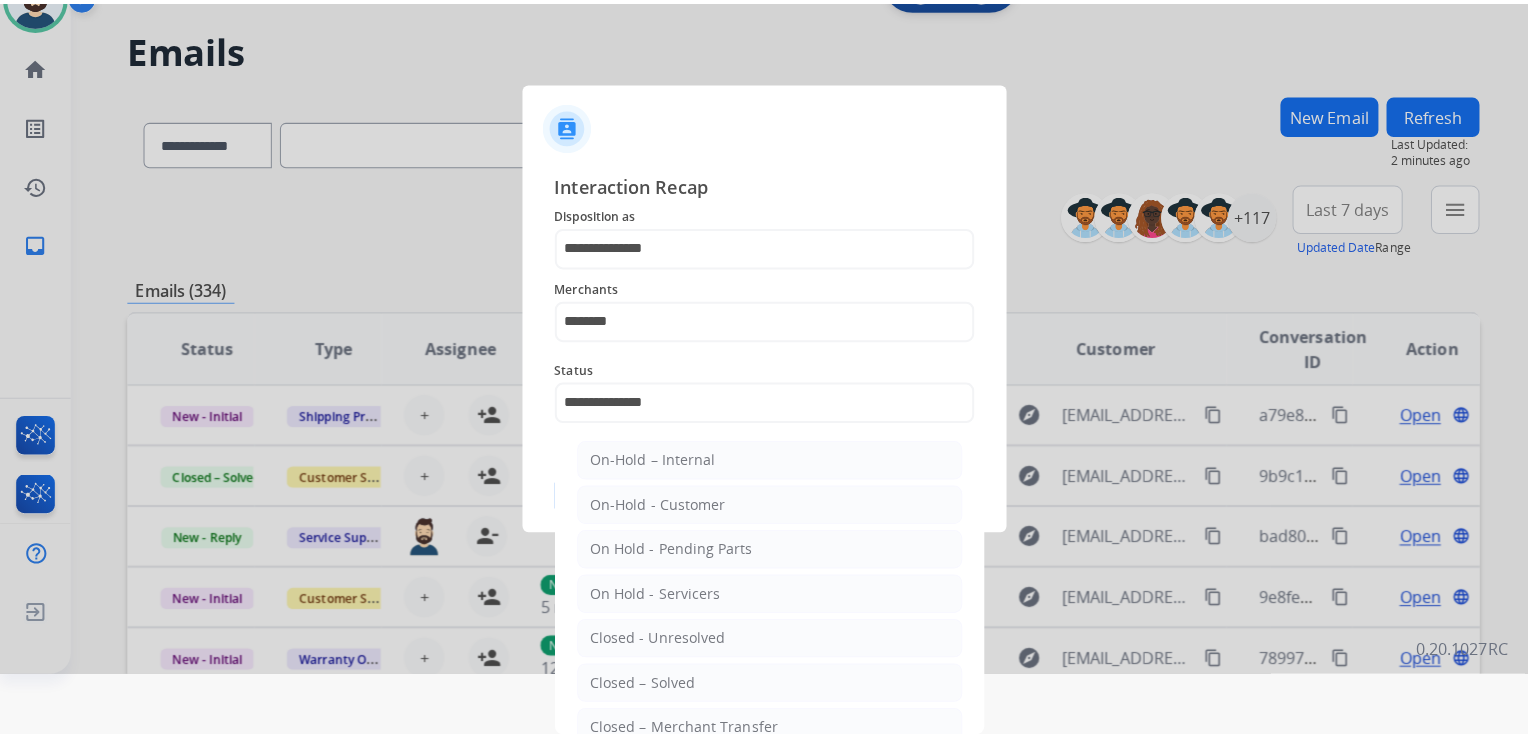 scroll, scrollTop: 0, scrollLeft: 0, axis: both 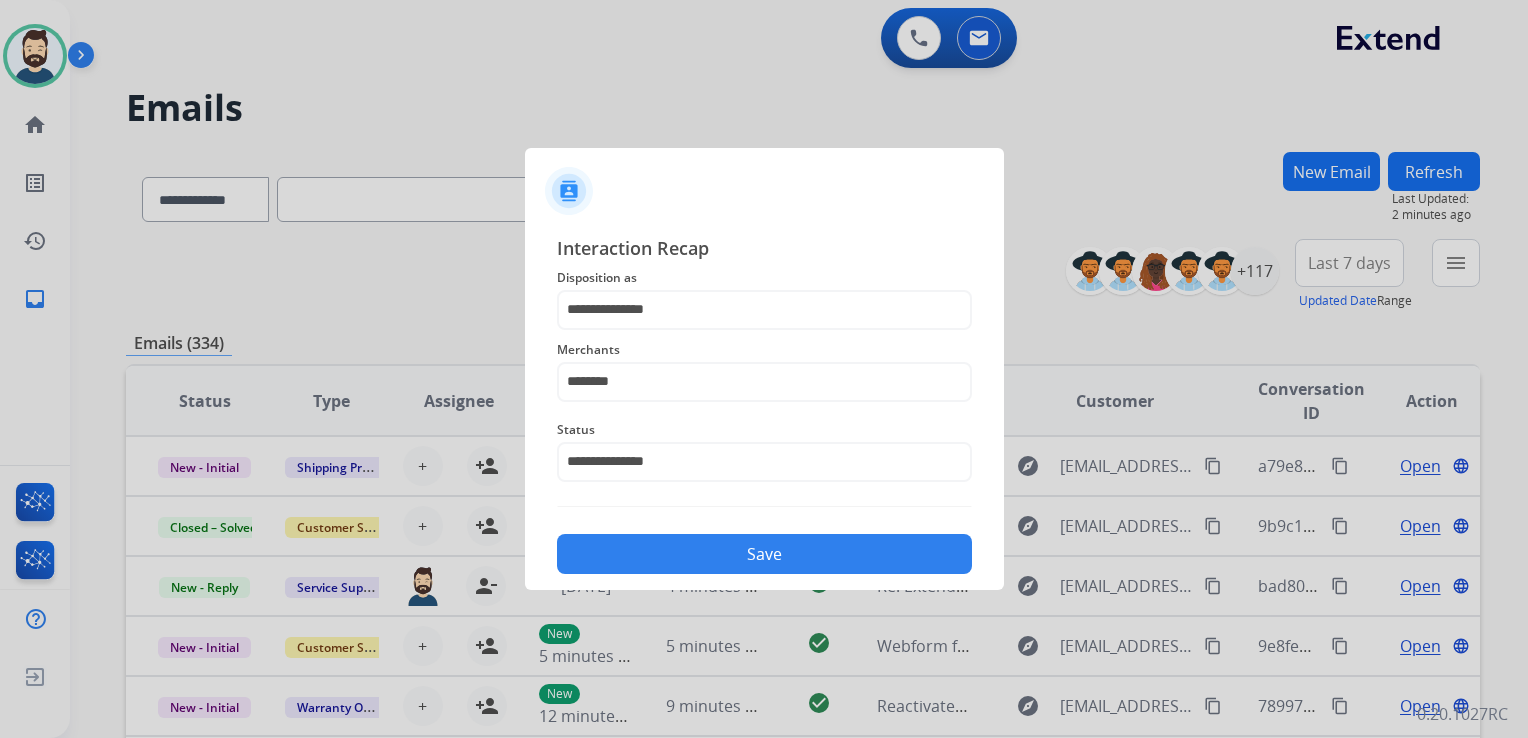 click on "Save" 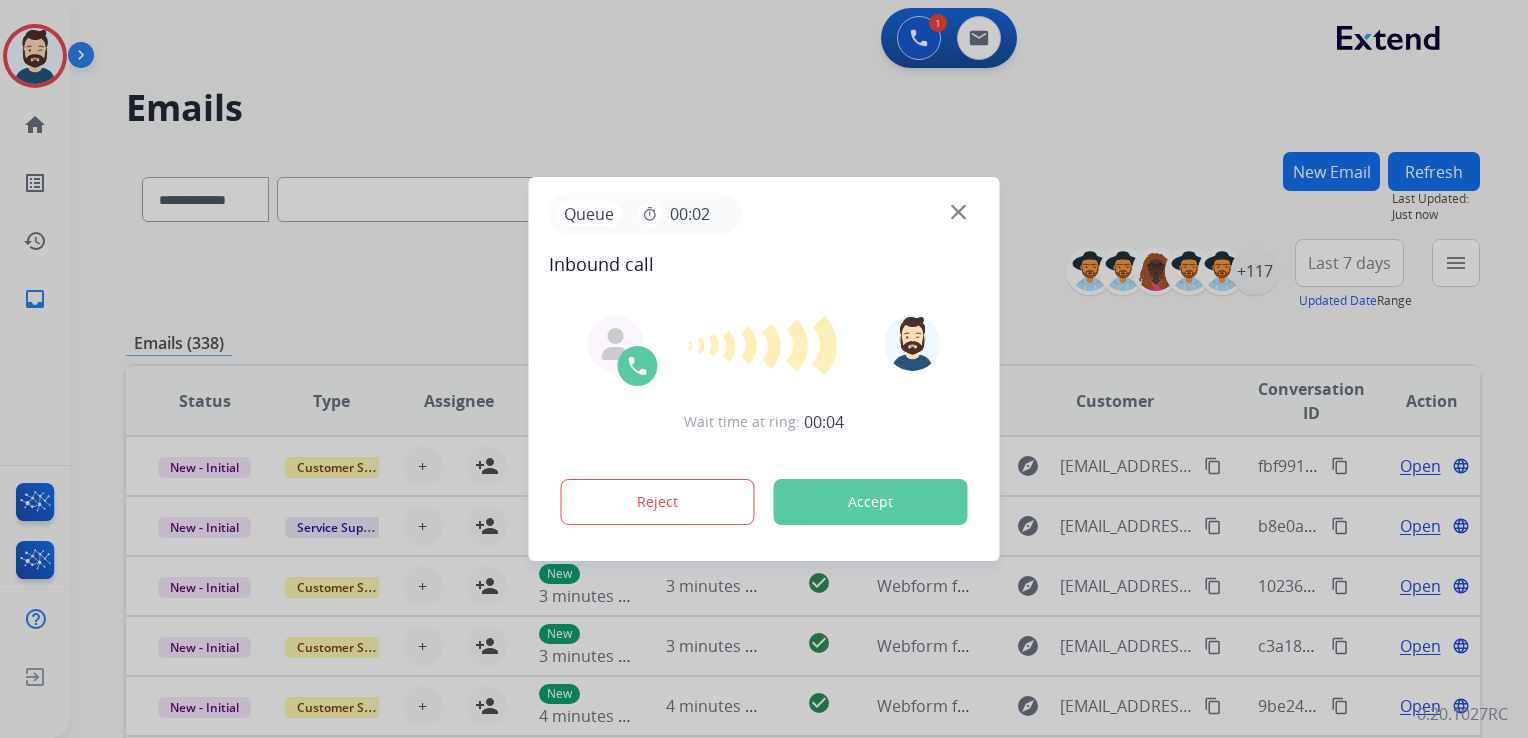 click on "Accept" at bounding box center [871, 502] 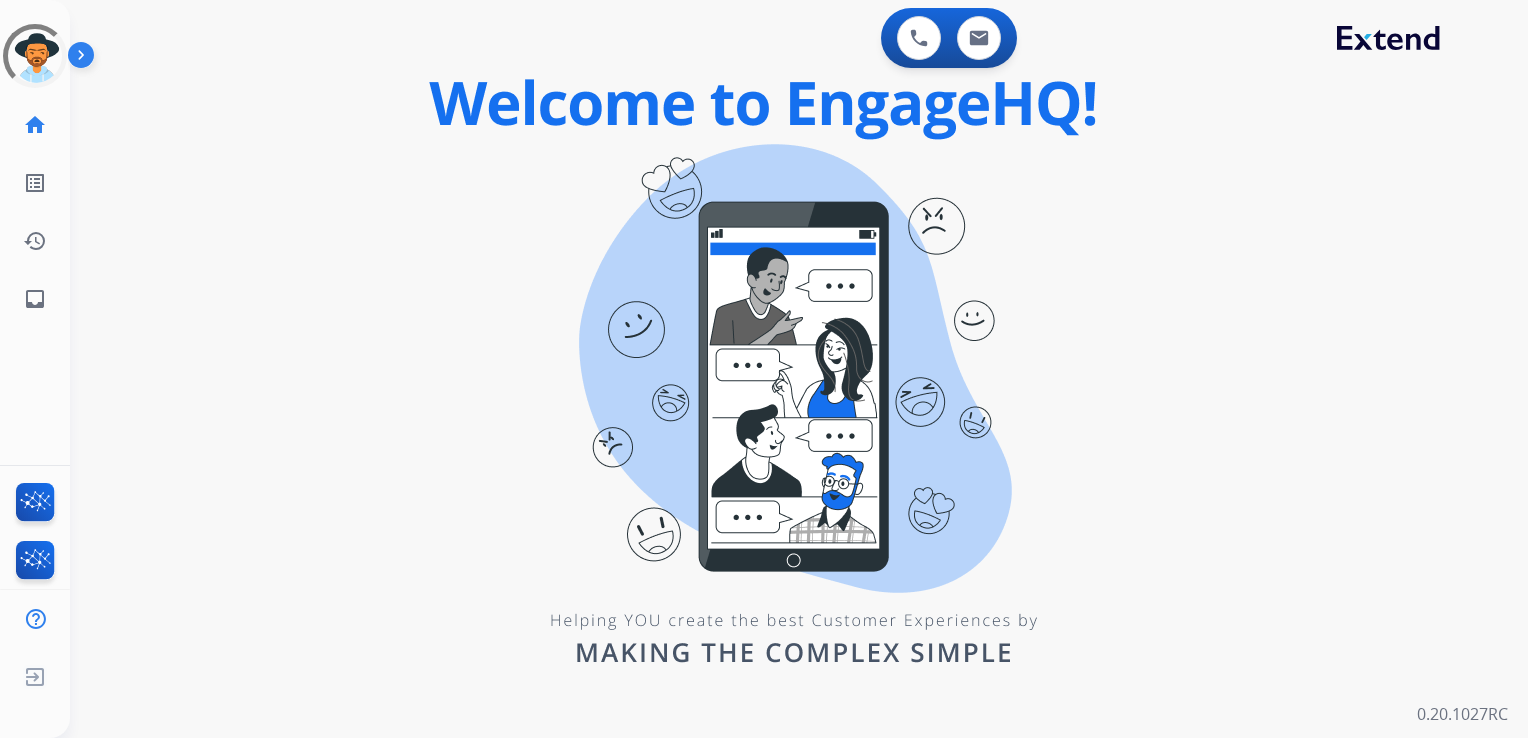 scroll, scrollTop: 0, scrollLeft: 0, axis: both 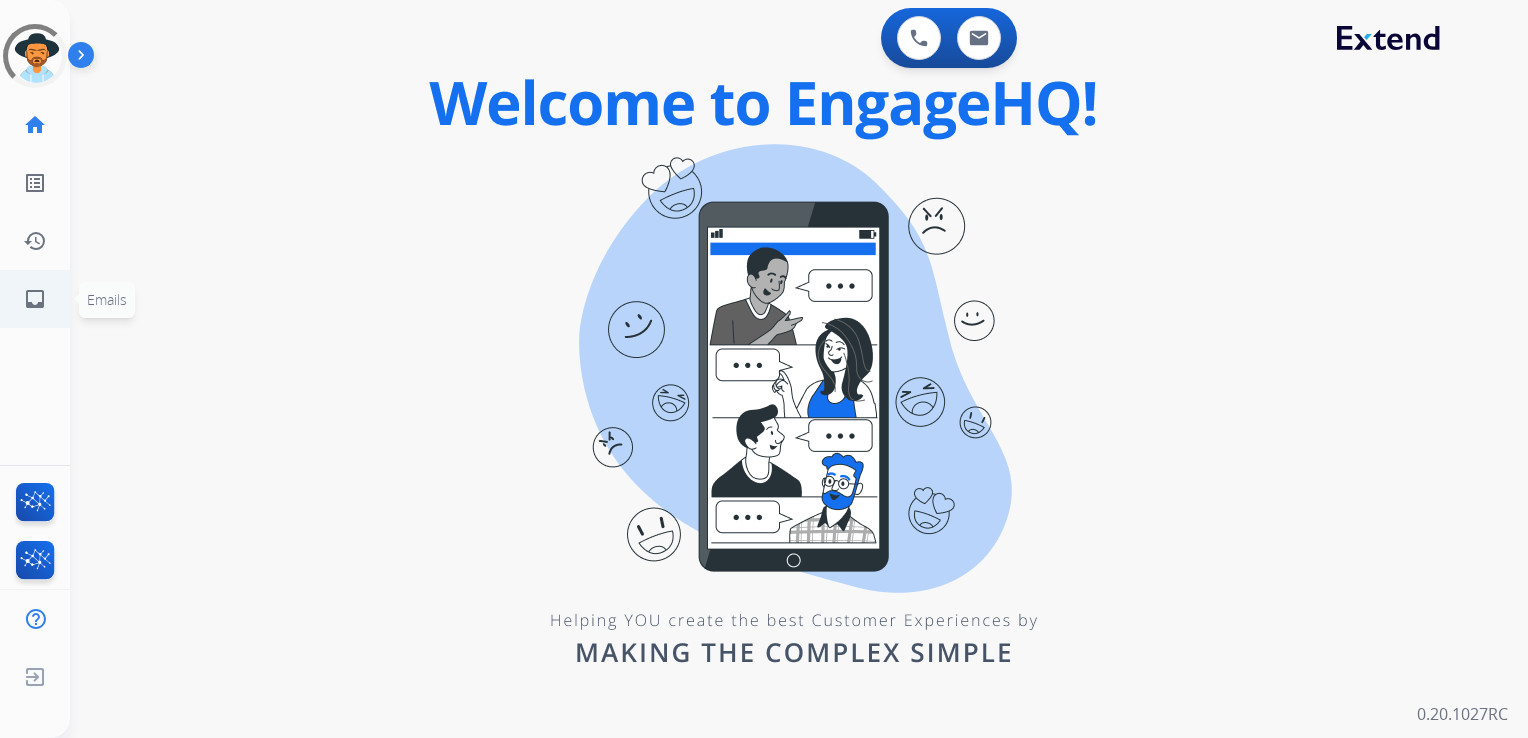 drag, startPoint x: 121, startPoint y: 254, endPoint x: 30, endPoint y: 300, distance: 101.96568 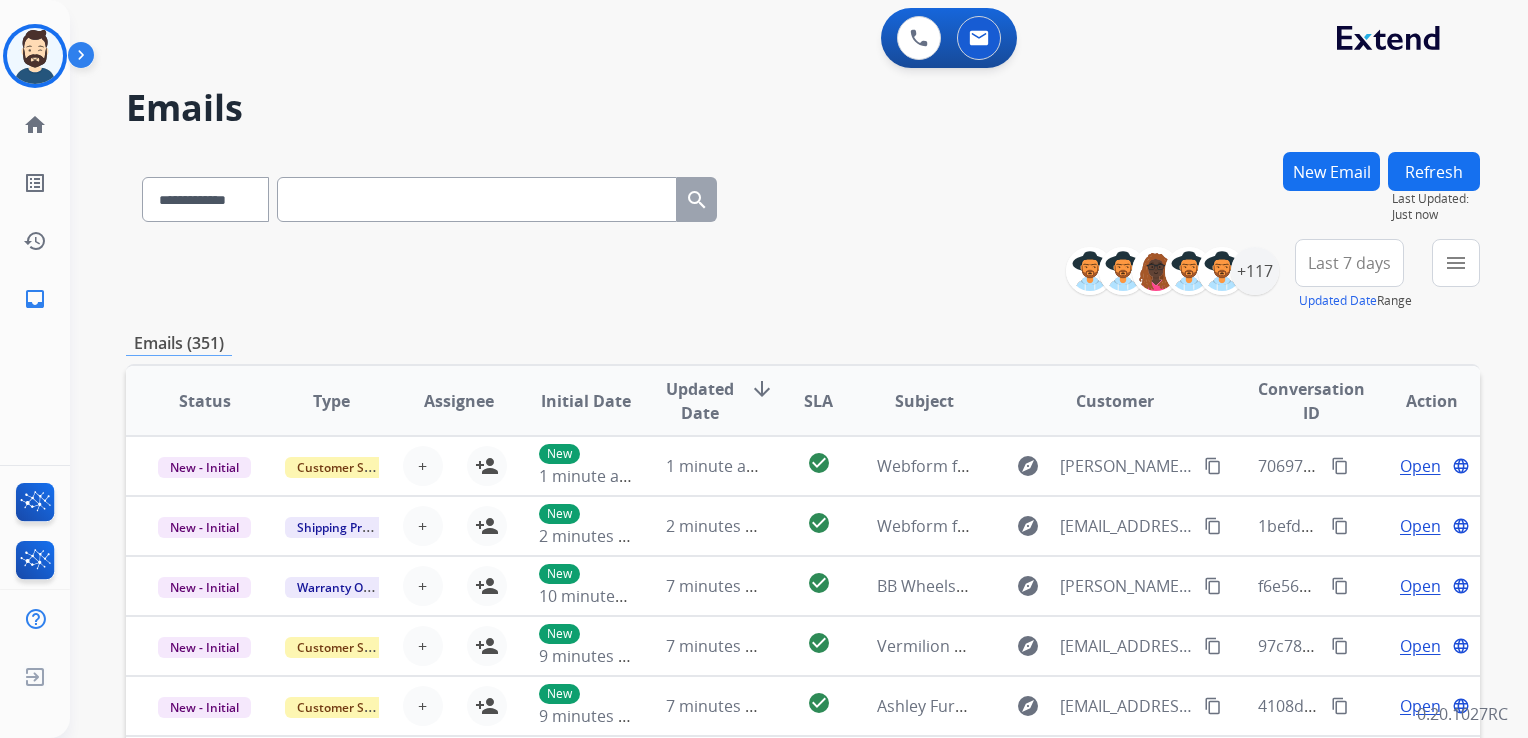 drag, startPoint x: 347, startPoint y: 206, endPoint x: 329, endPoint y: 200, distance: 18.973665 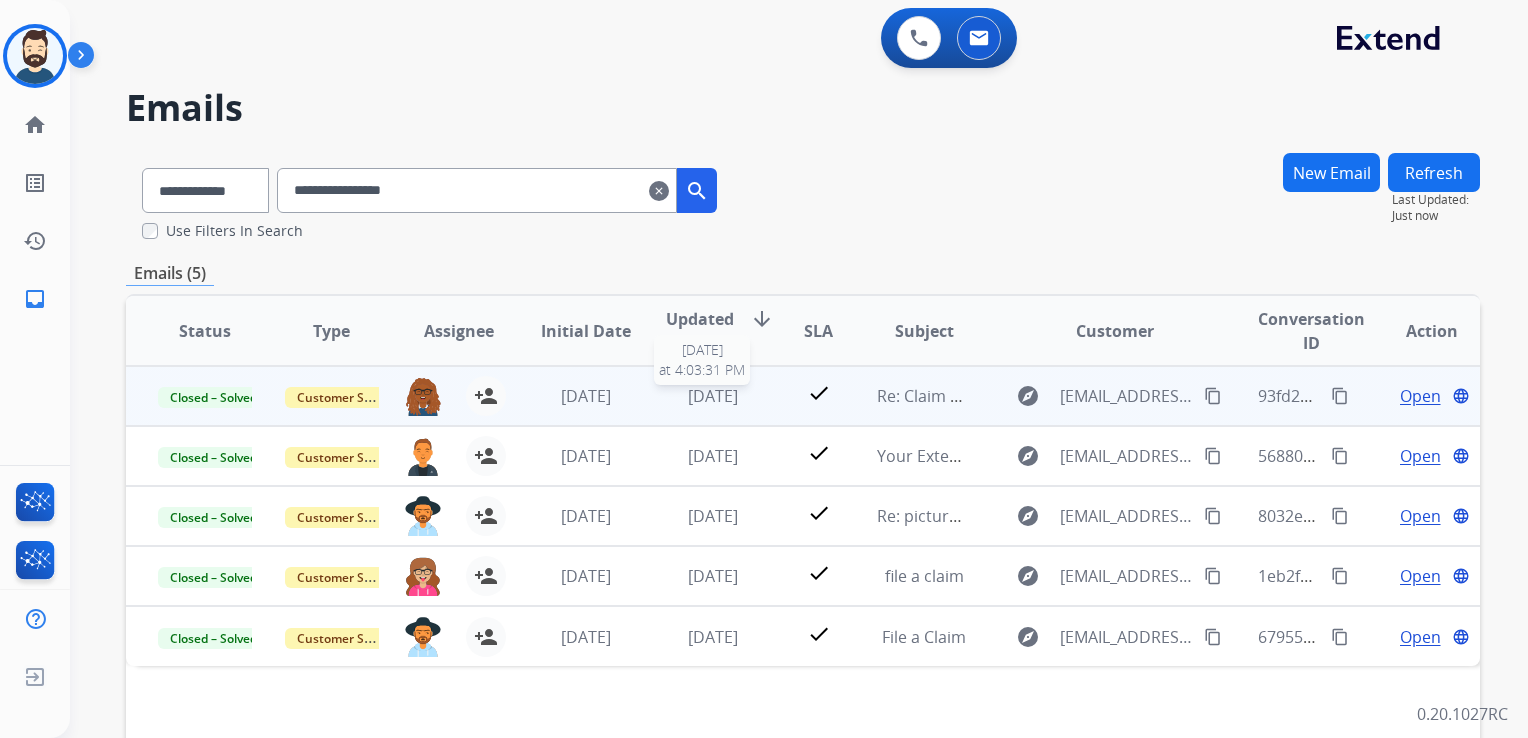 click on "[DATE]" at bounding box center (713, 396) 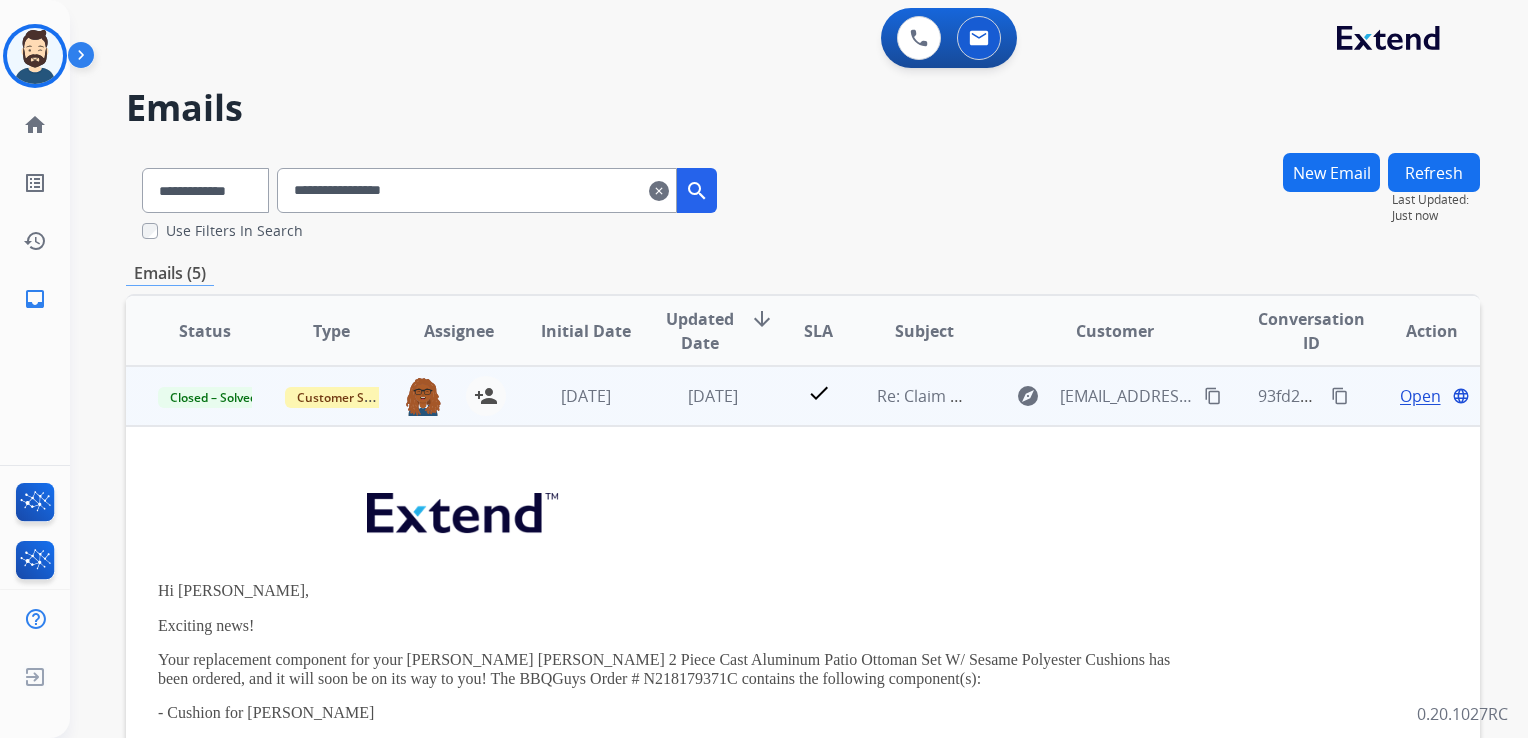 click on "Open" at bounding box center [1420, 396] 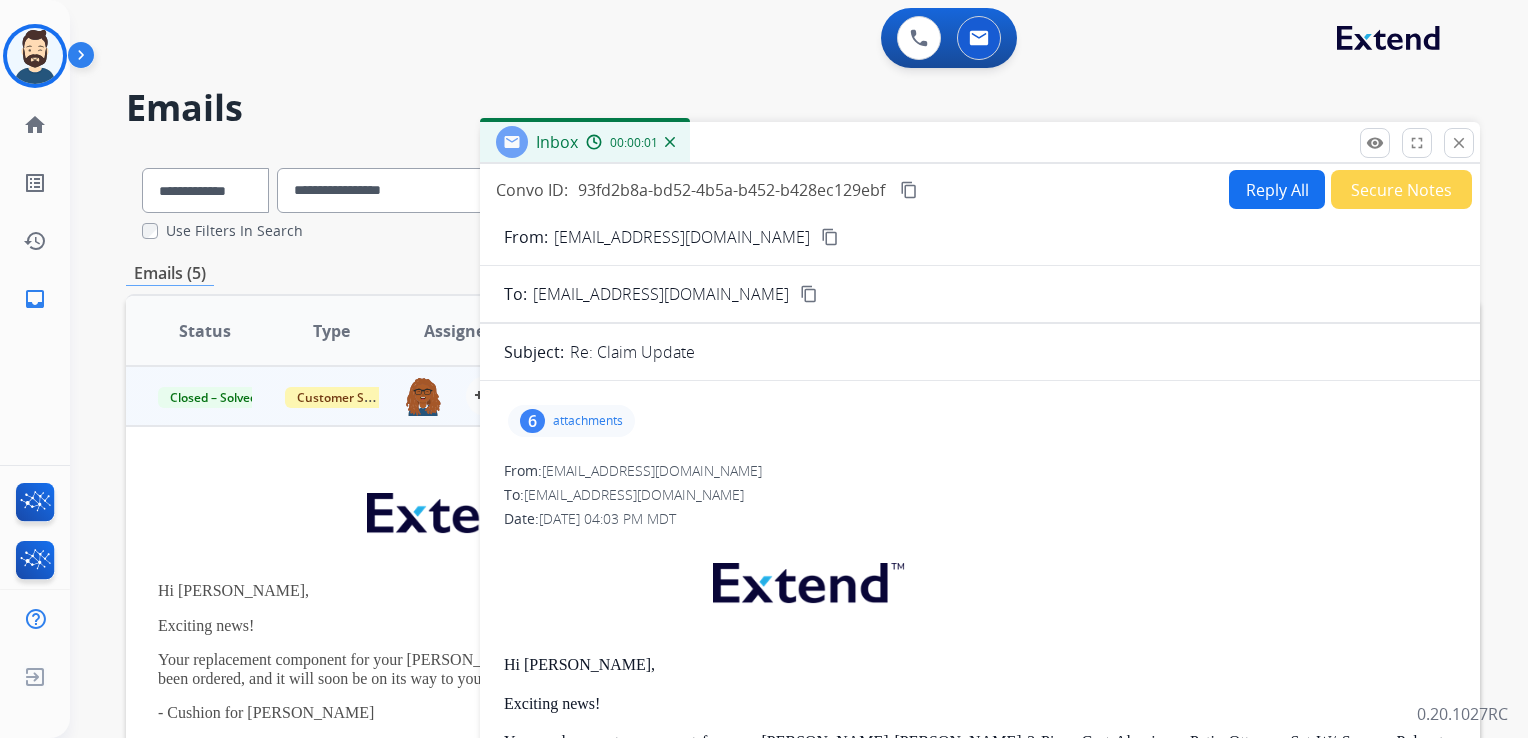 click on "Reply All" at bounding box center [1277, 189] 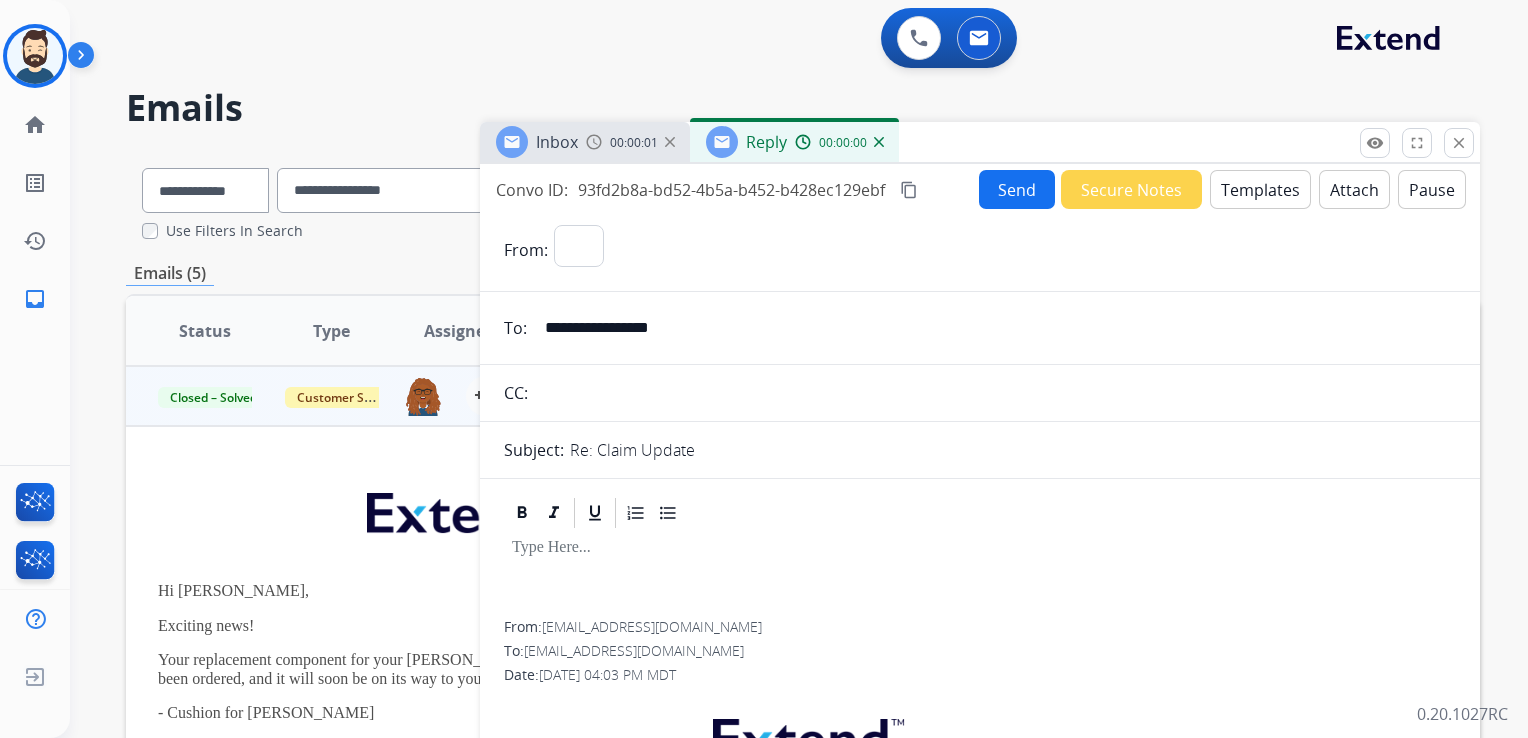 select on "**********" 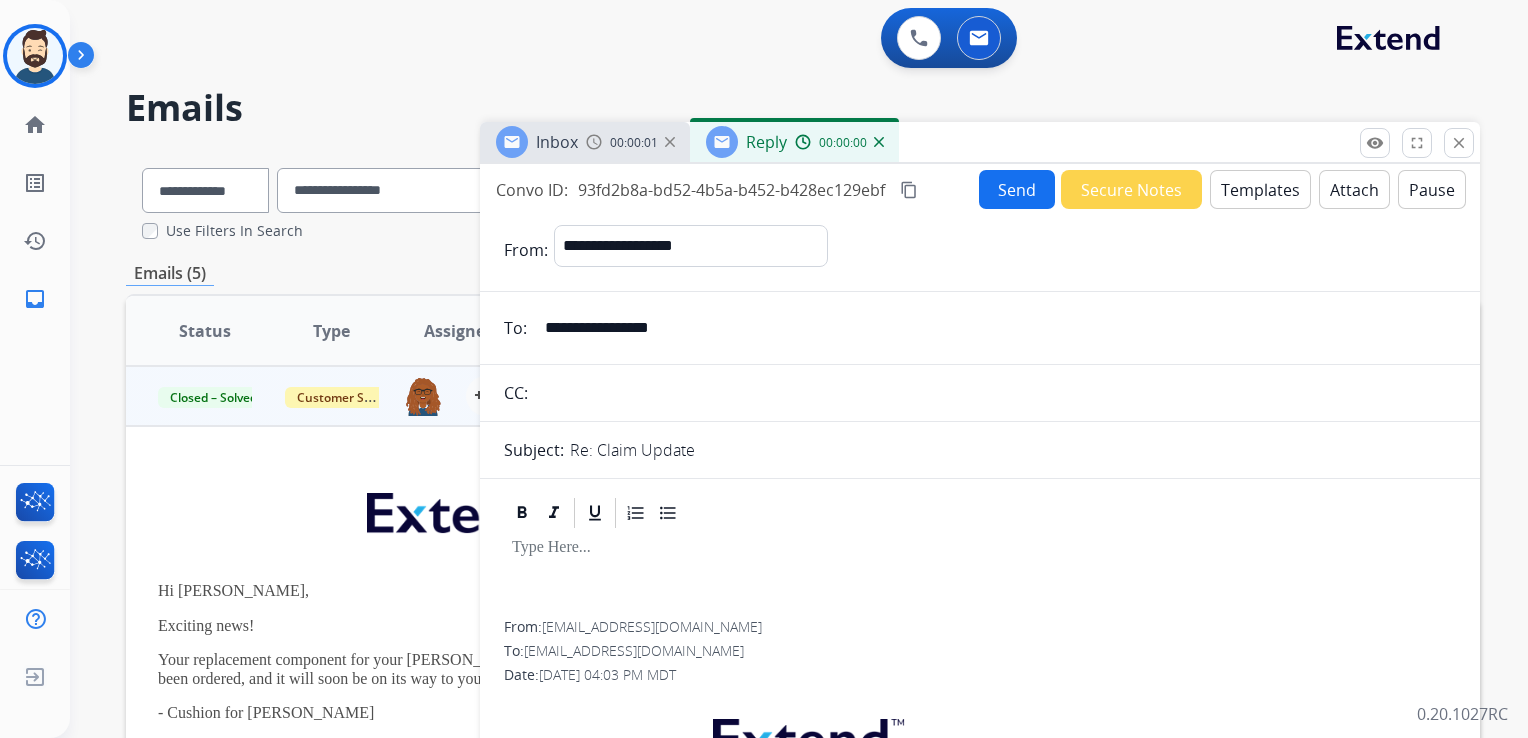 click on "Templates" at bounding box center (1260, 189) 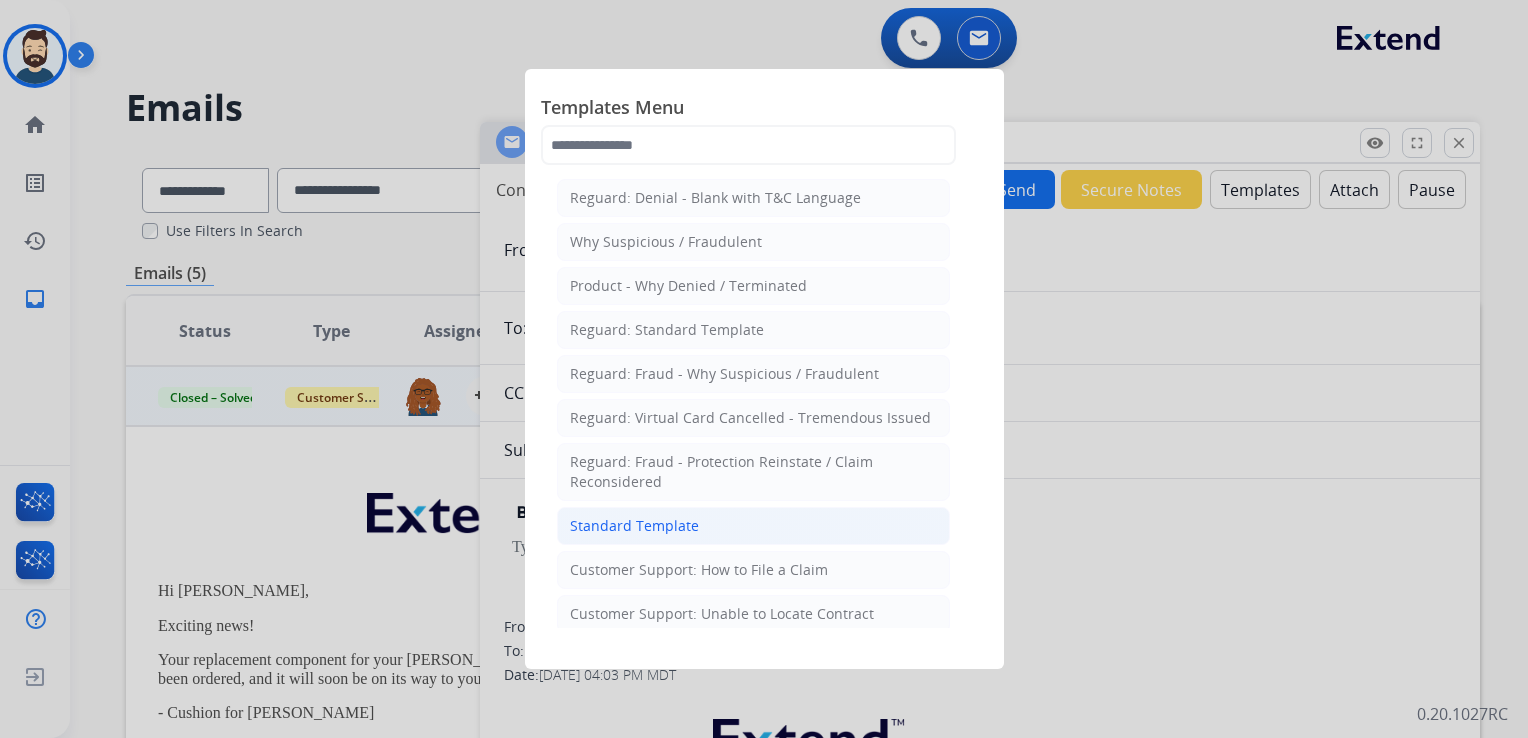 click on "Standard Template" 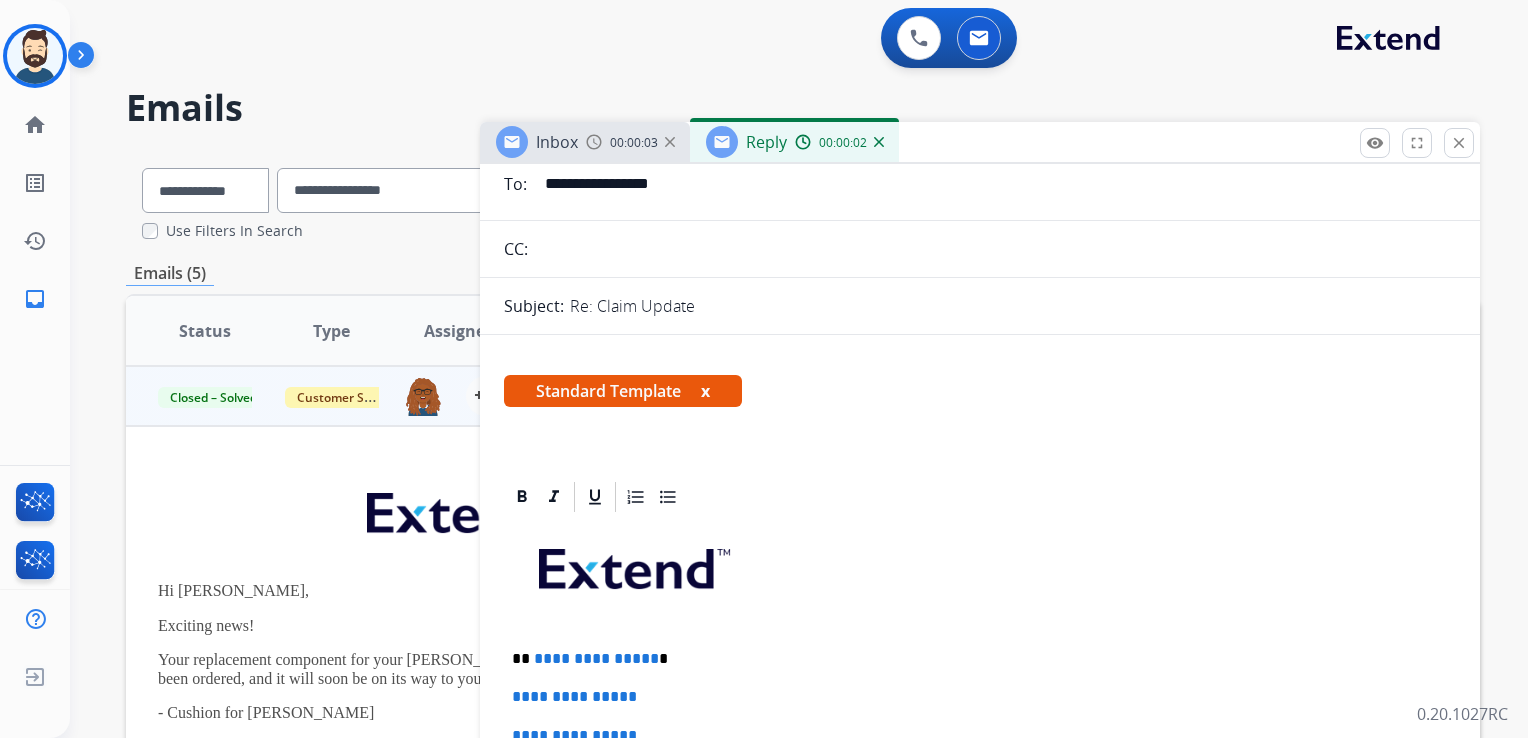 scroll, scrollTop: 400, scrollLeft: 0, axis: vertical 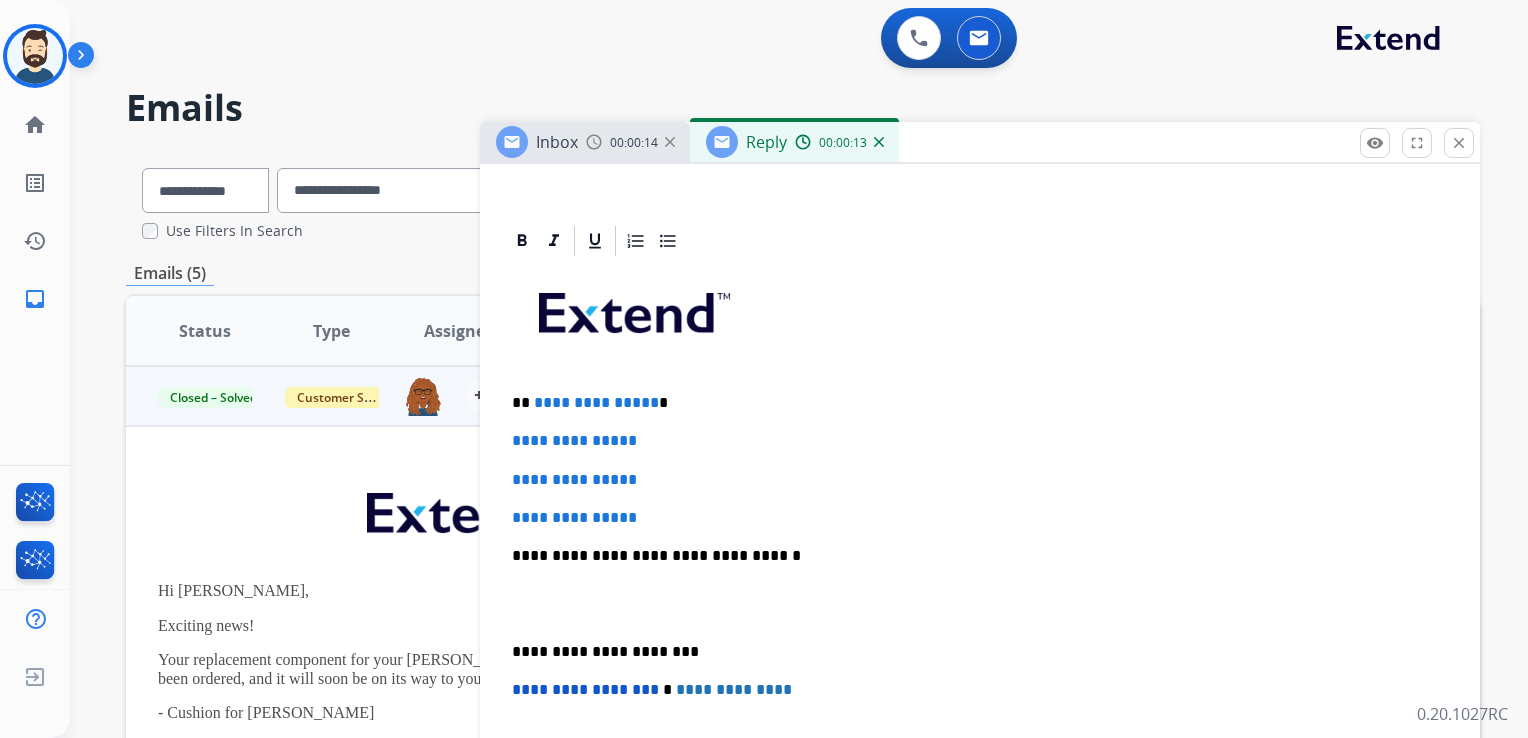 click on "**********" at bounding box center [980, 480] 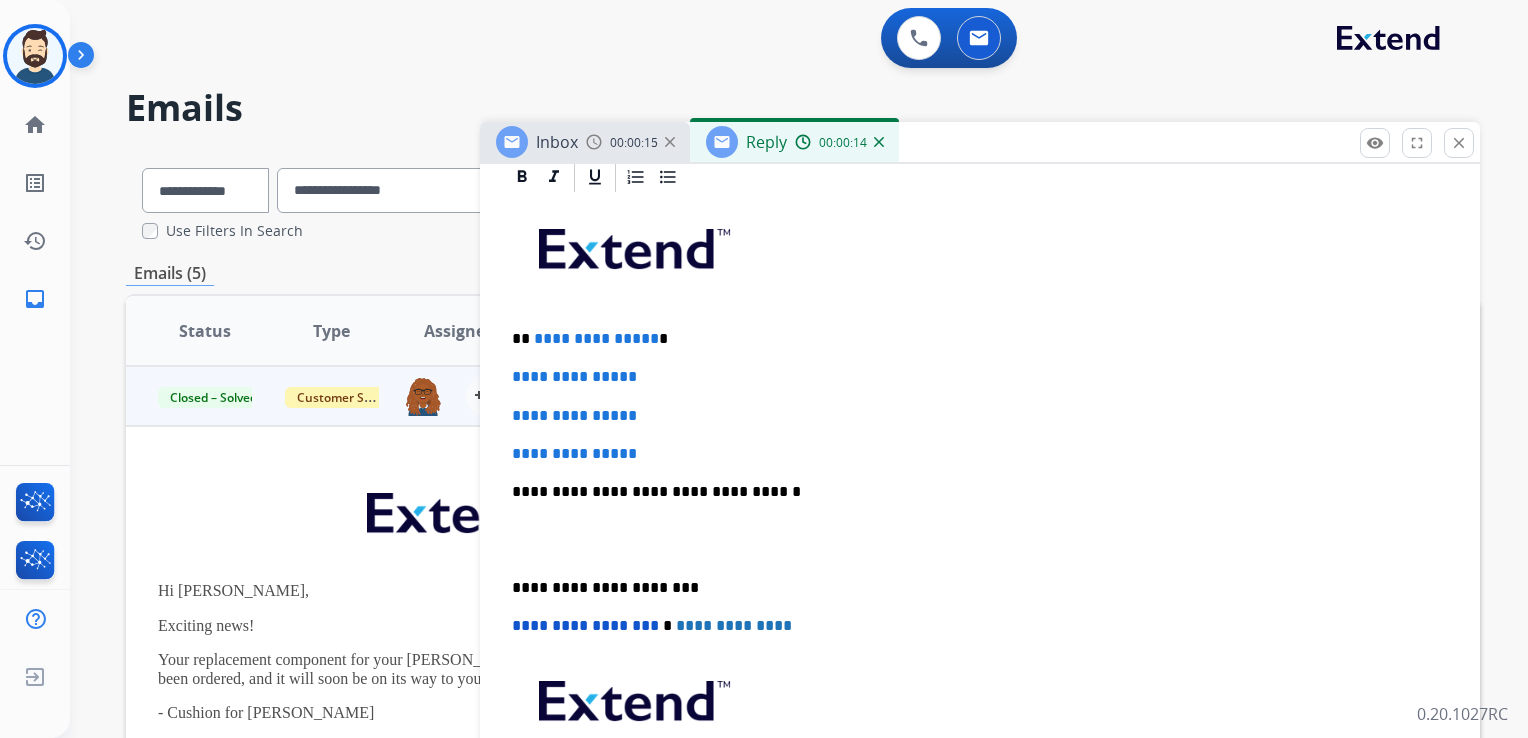 scroll, scrollTop: 500, scrollLeft: 0, axis: vertical 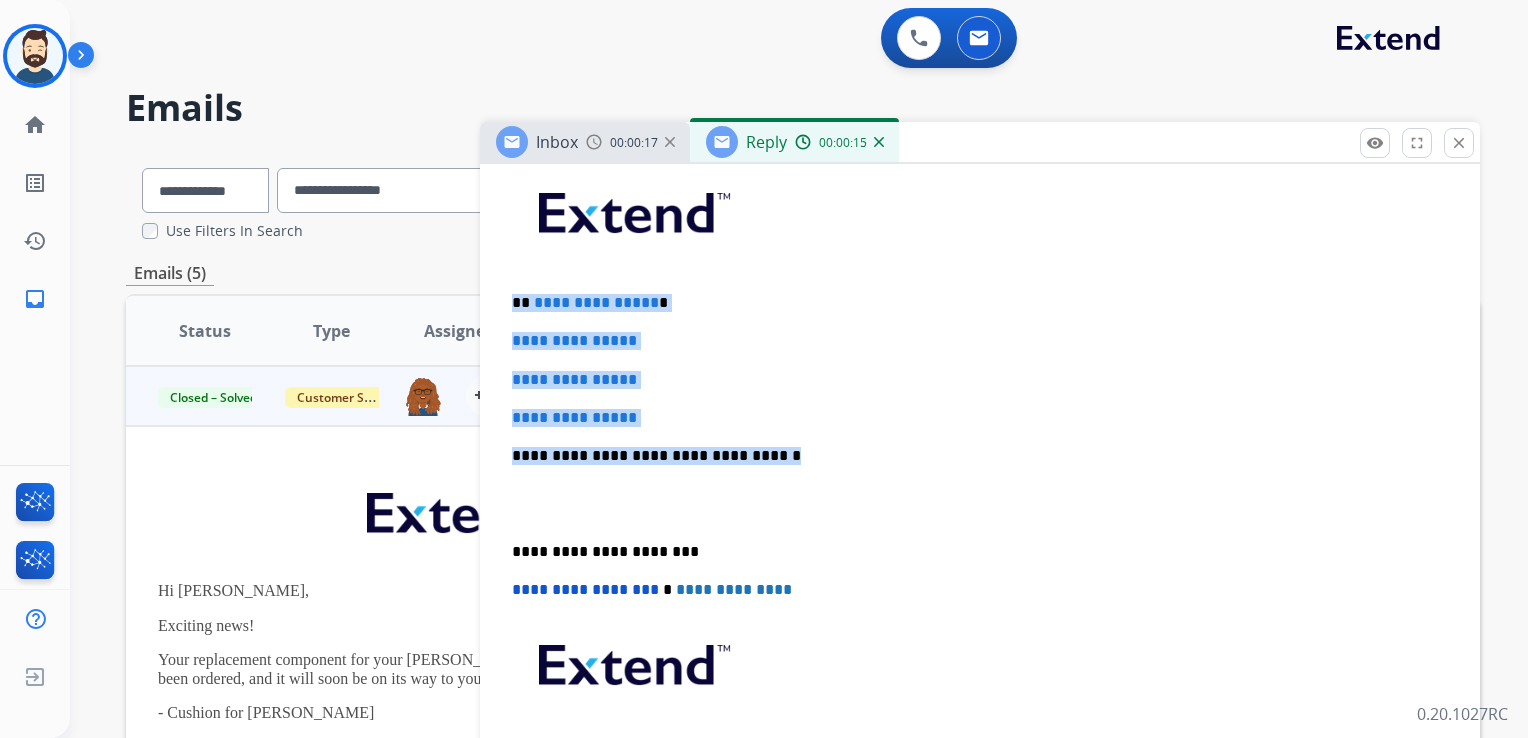 drag, startPoint x: 516, startPoint y: 306, endPoint x: 792, endPoint y: 438, distance: 305.94116 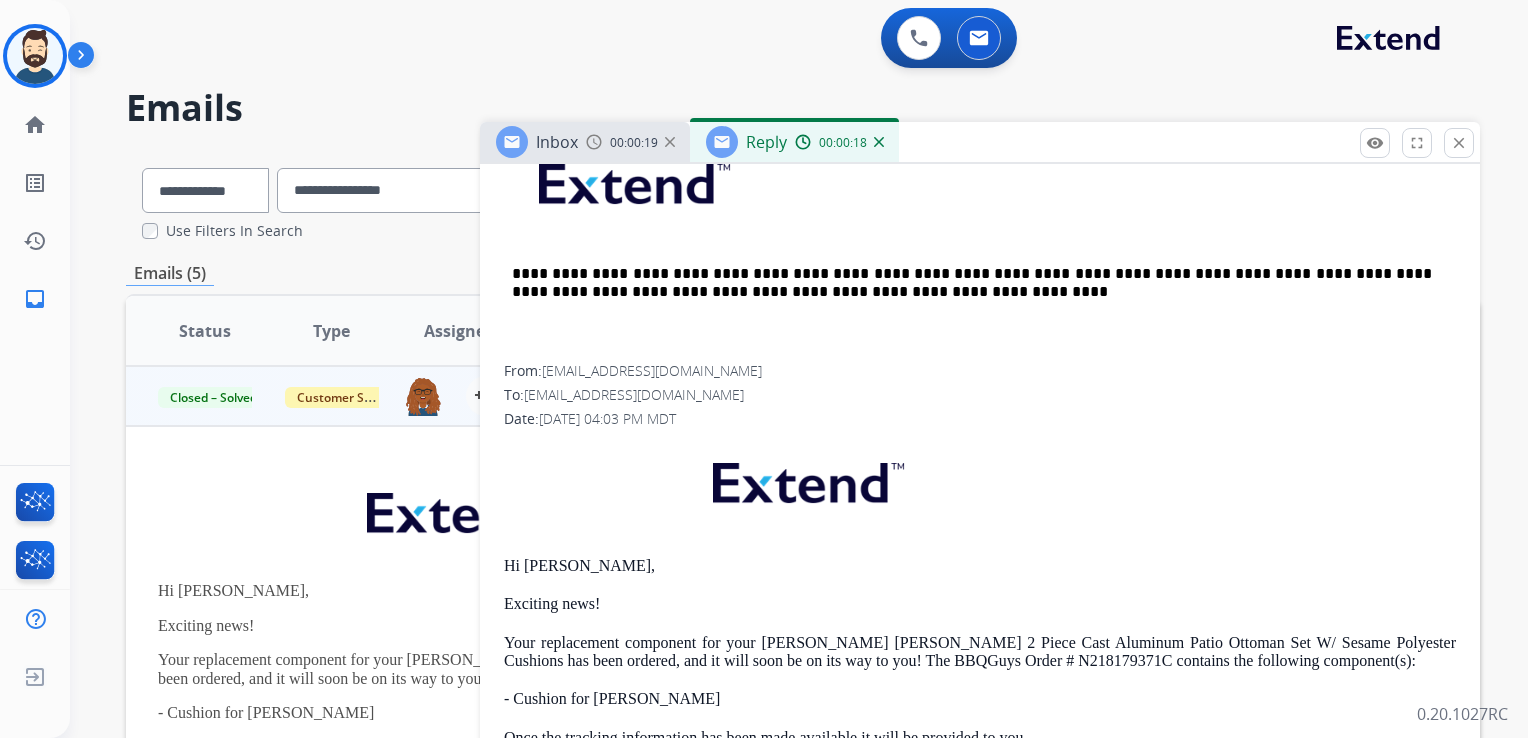 scroll, scrollTop: 1200, scrollLeft: 0, axis: vertical 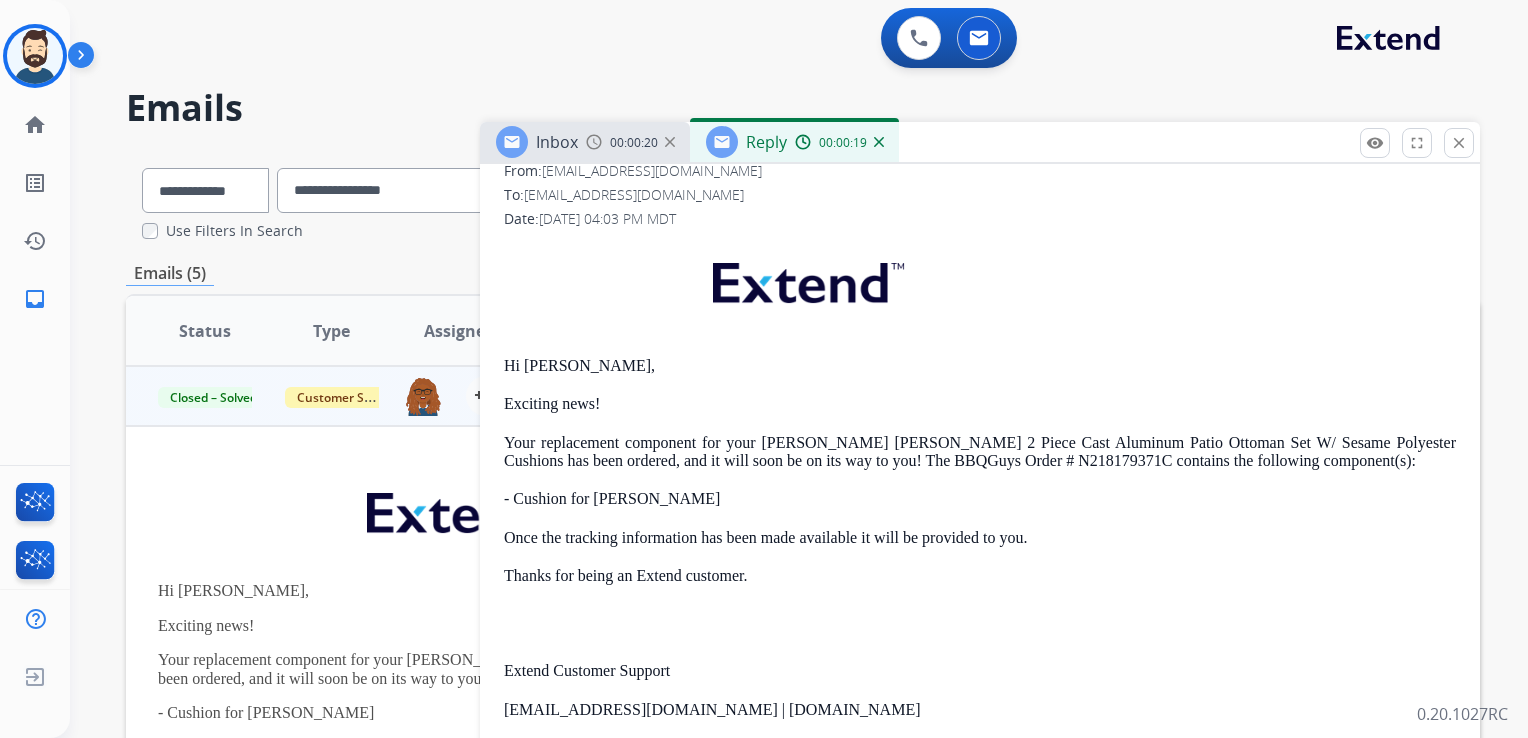 click on "Hi [PERSON_NAME]," at bounding box center [980, 366] 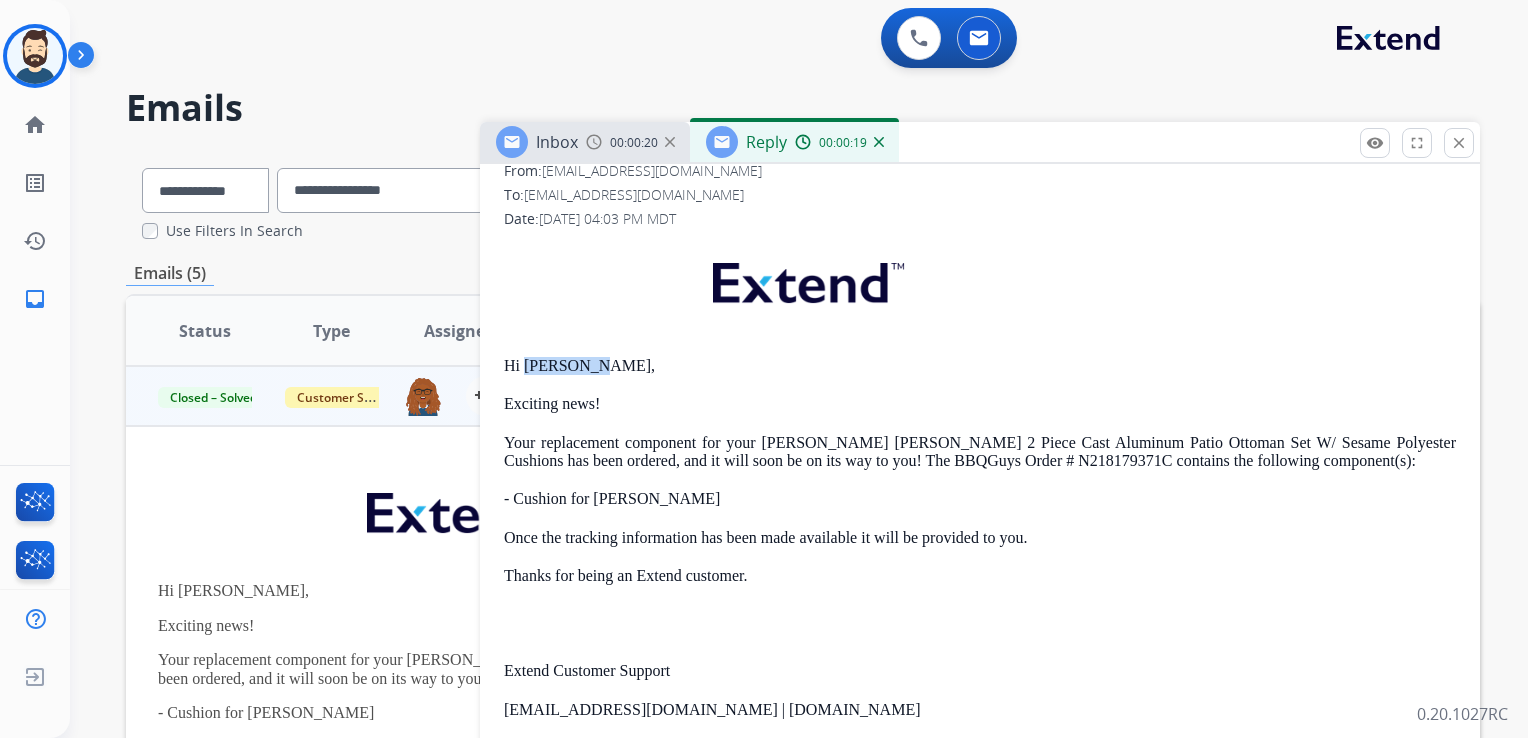 click on "Hi [PERSON_NAME]," at bounding box center (980, 366) 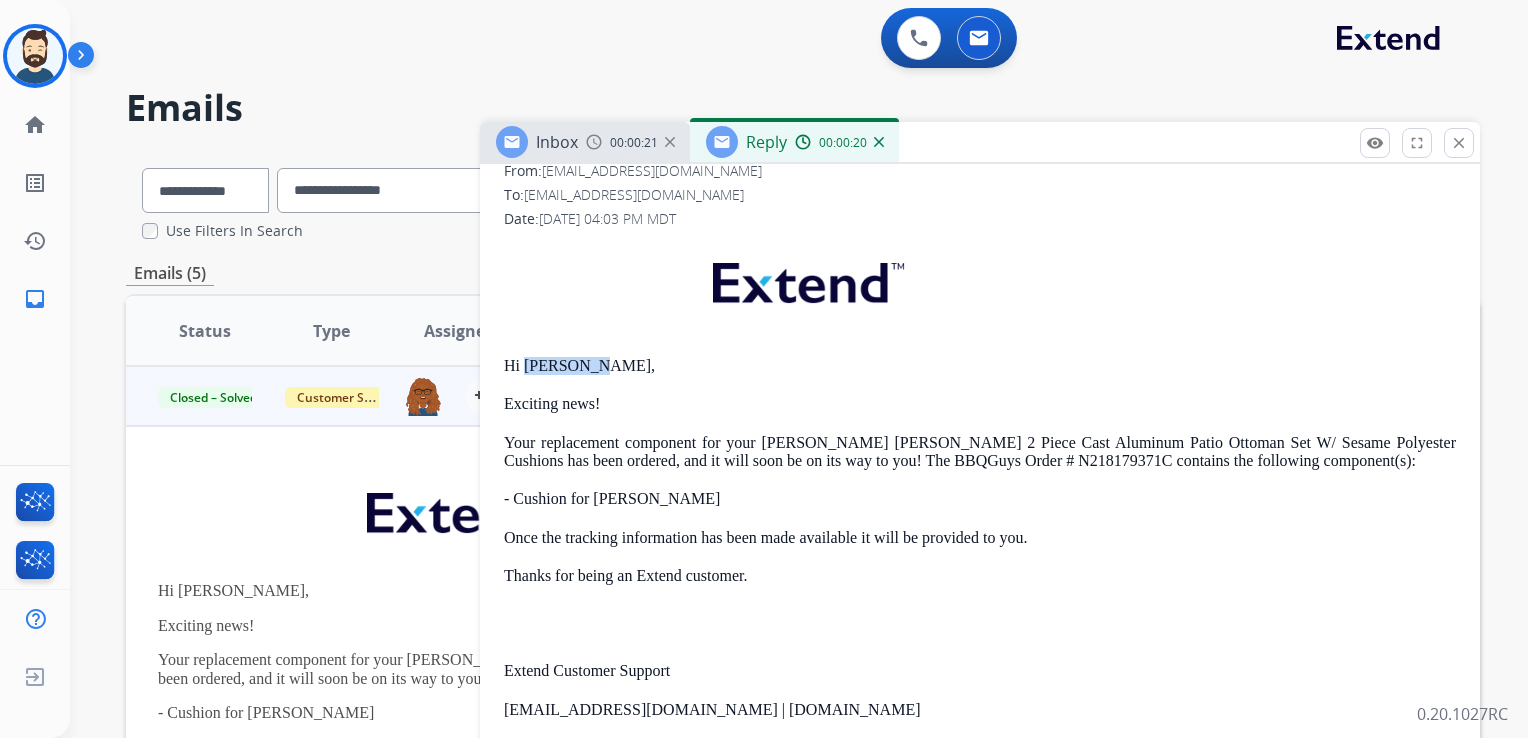 copy on "Prabhakar" 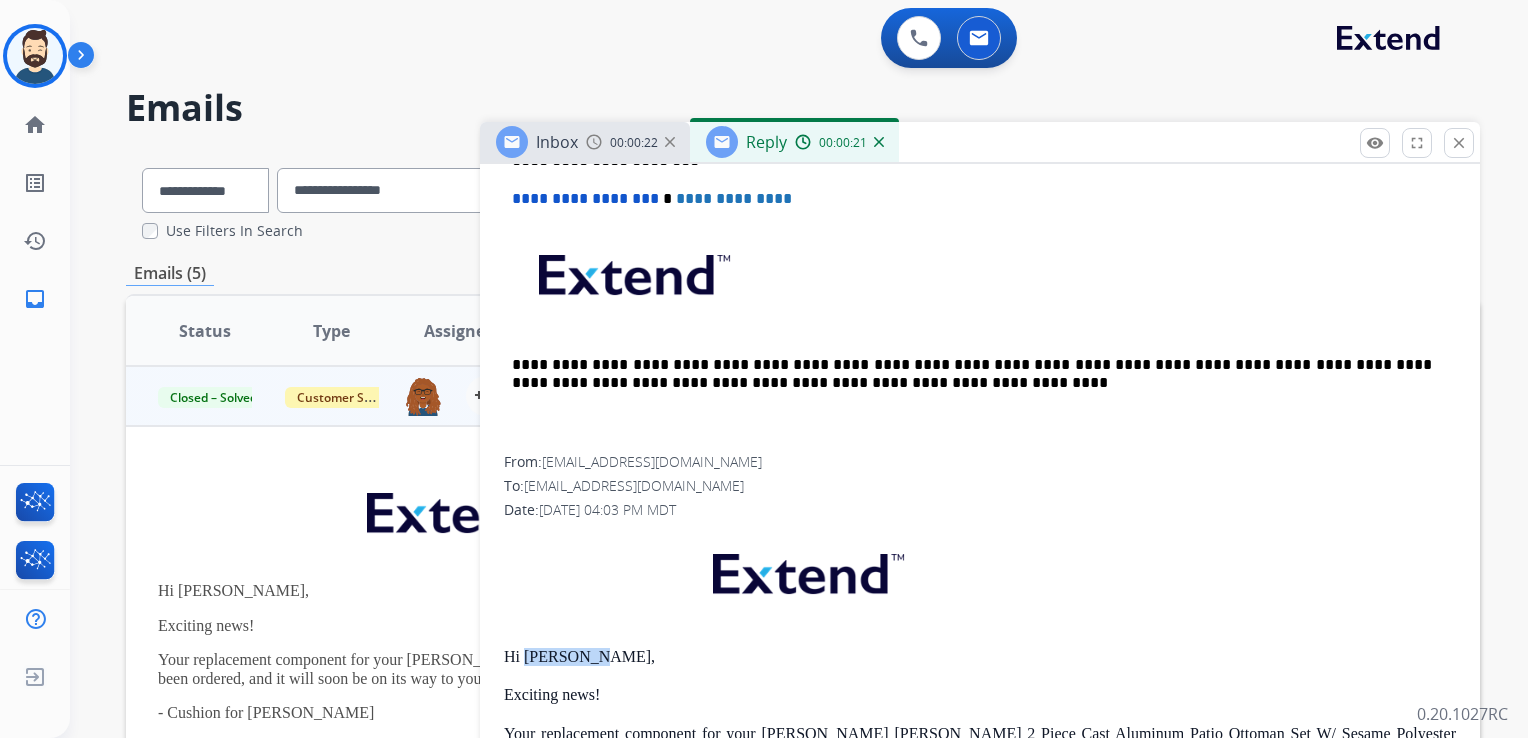scroll, scrollTop: 500, scrollLeft: 0, axis: vertical 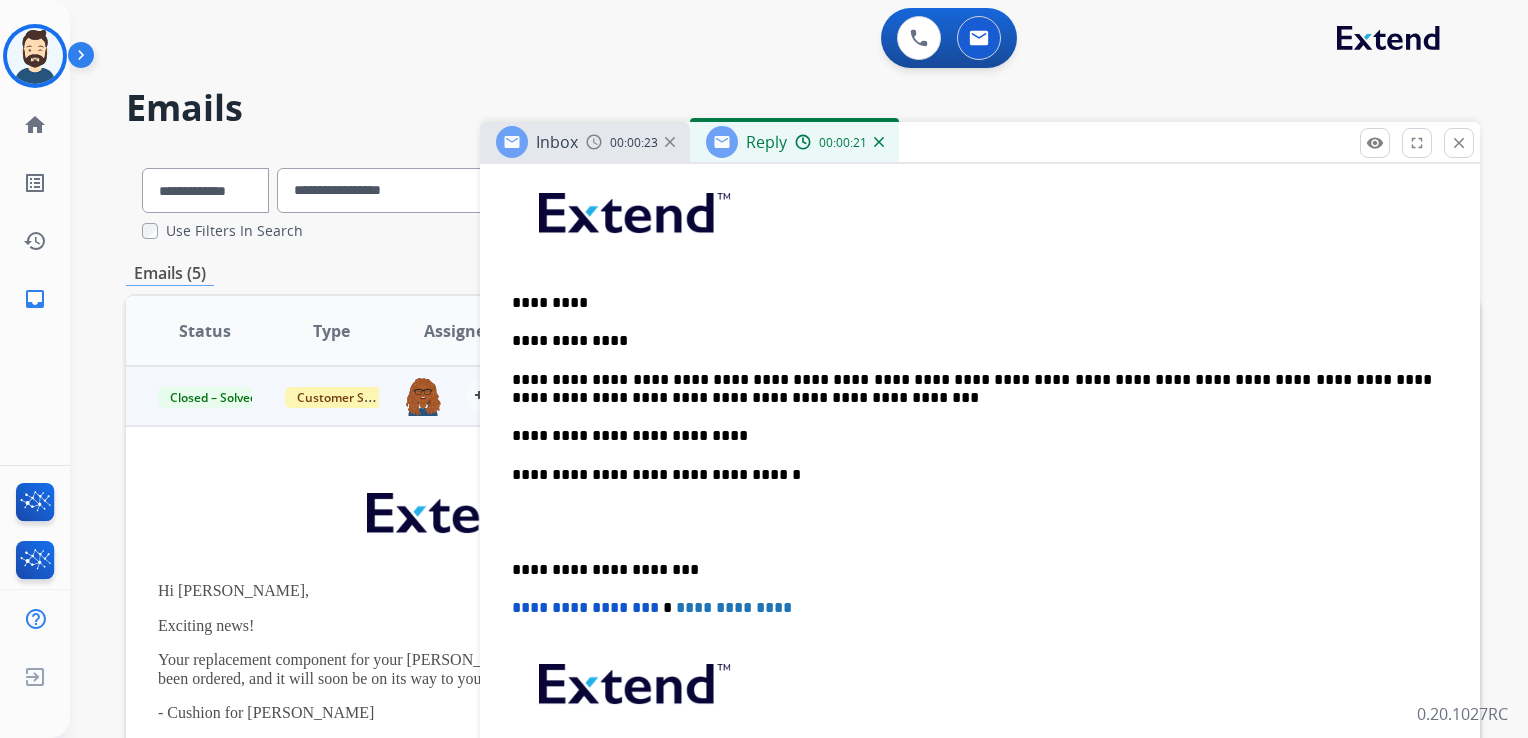 click on "*********" at bounding box center (972, 303) 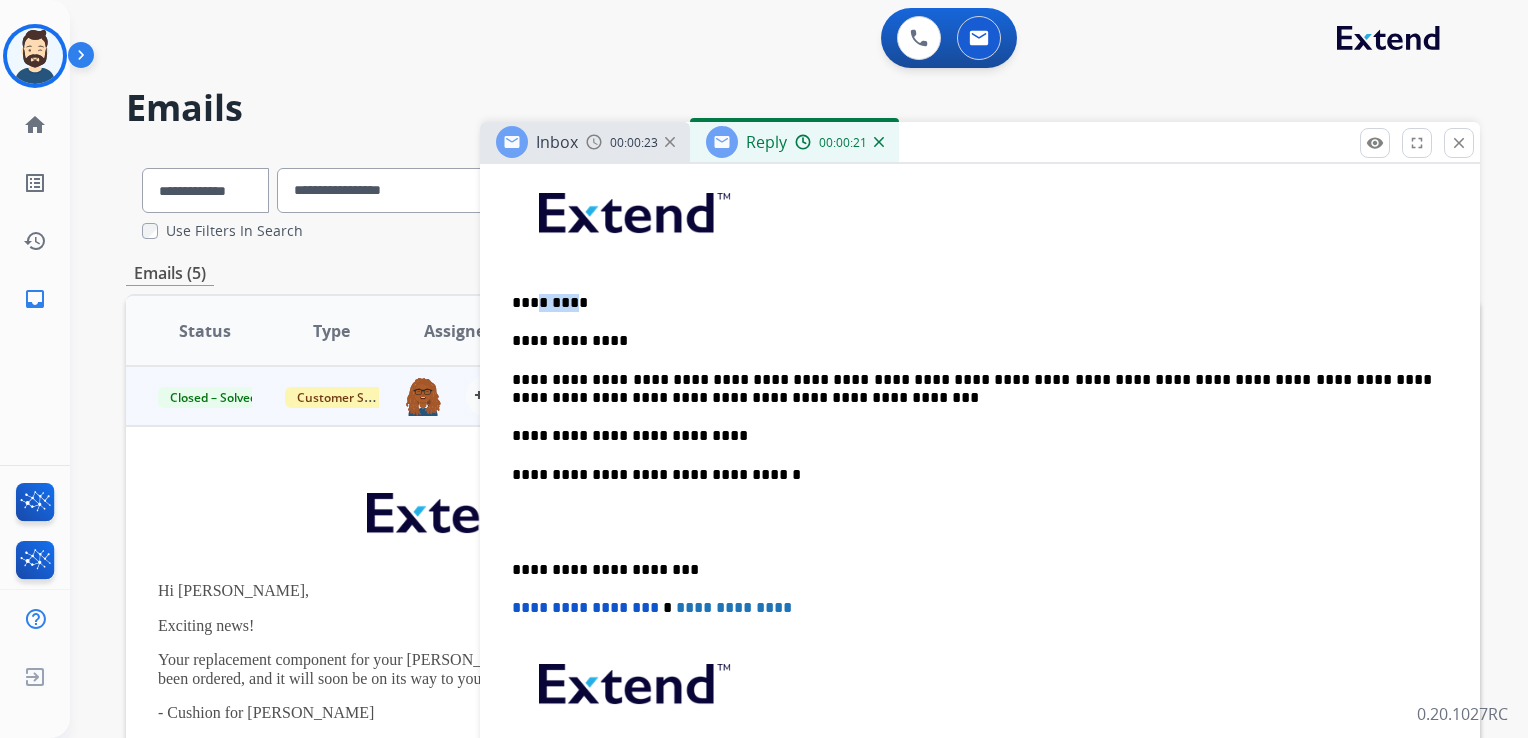 click on "*********" at bounding box center (972, 303) 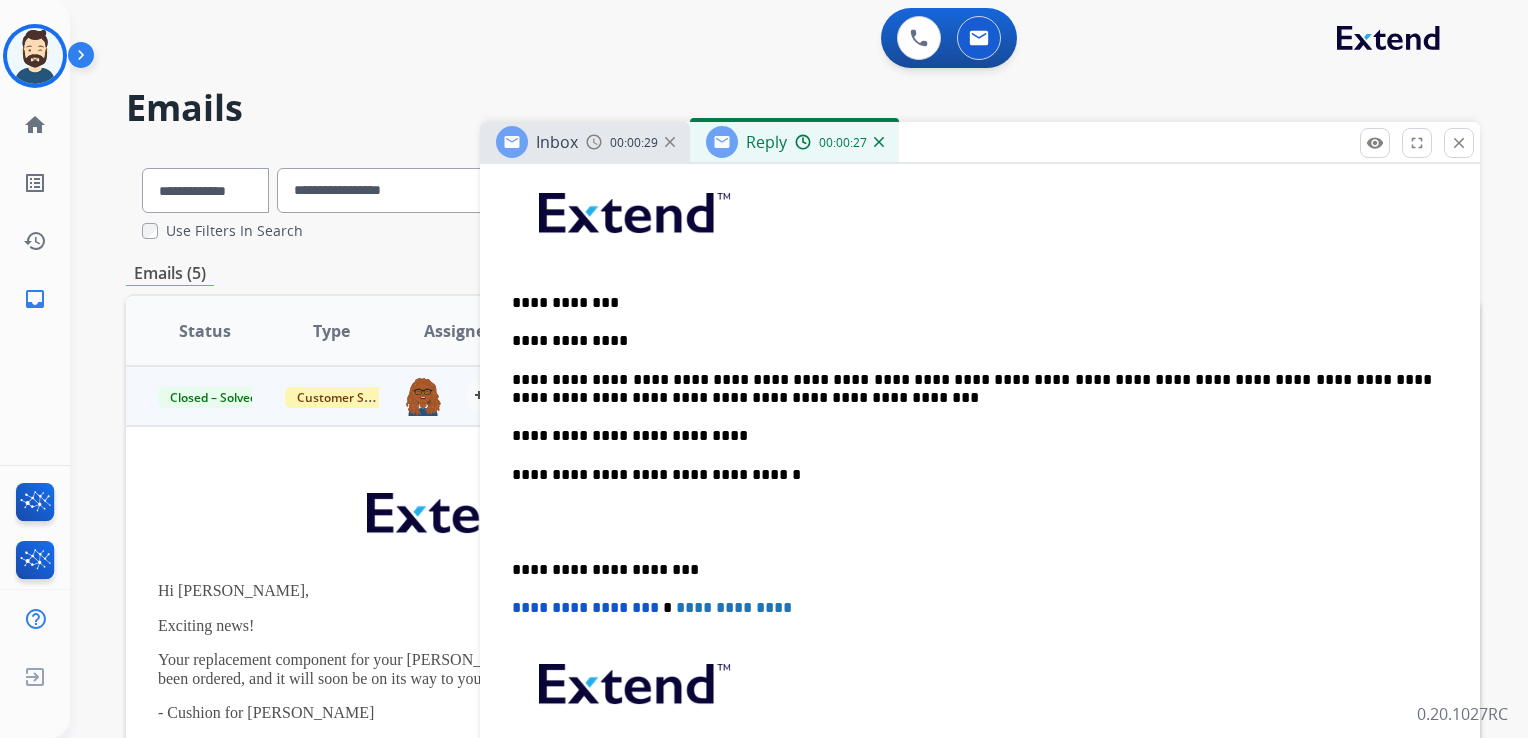 scroll, scrollTop: 500, scrollLeft: 0, axis: vertical 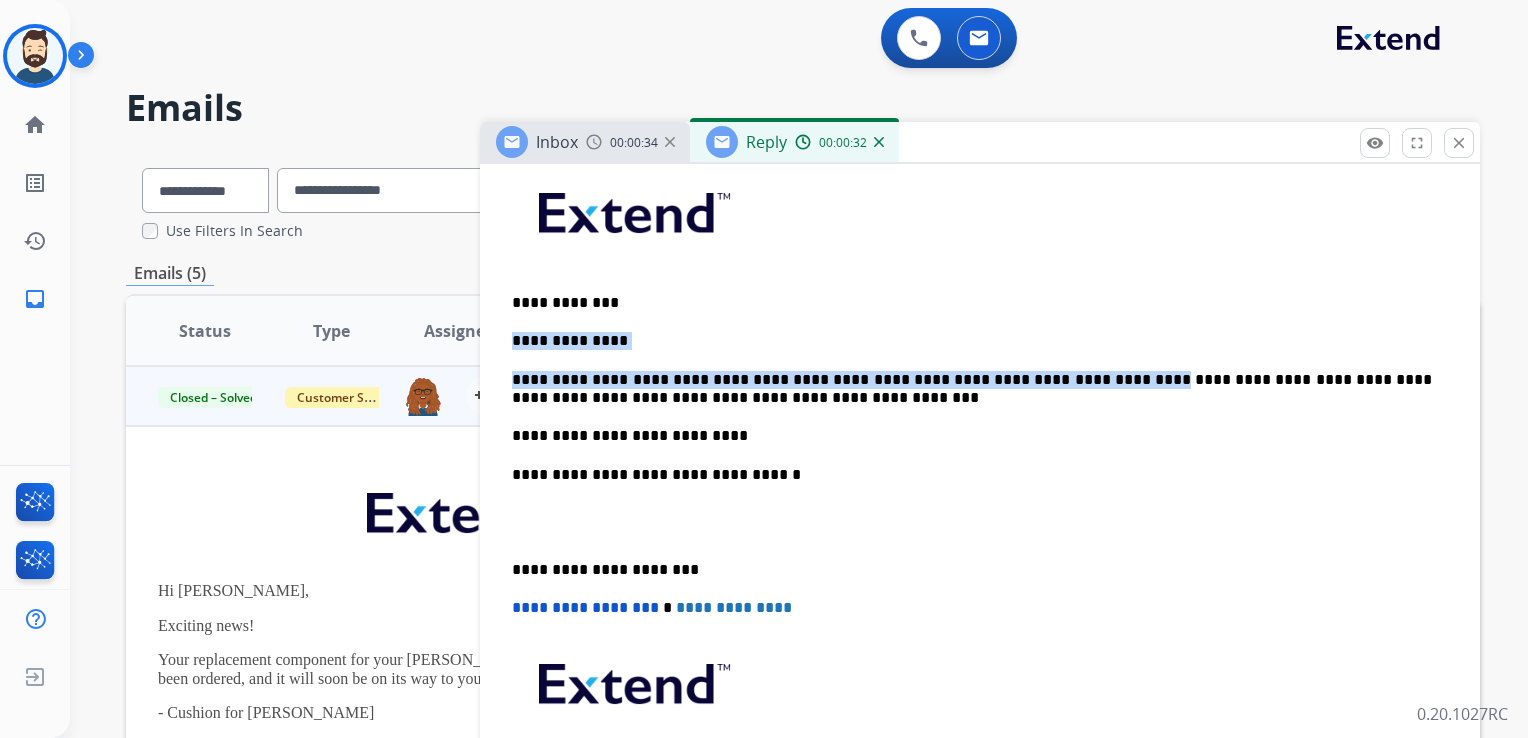 drag, startPoint x: 526, startPoint y: 338, endPoint x: 1092, endPoint y: 383, distance: 567.7861 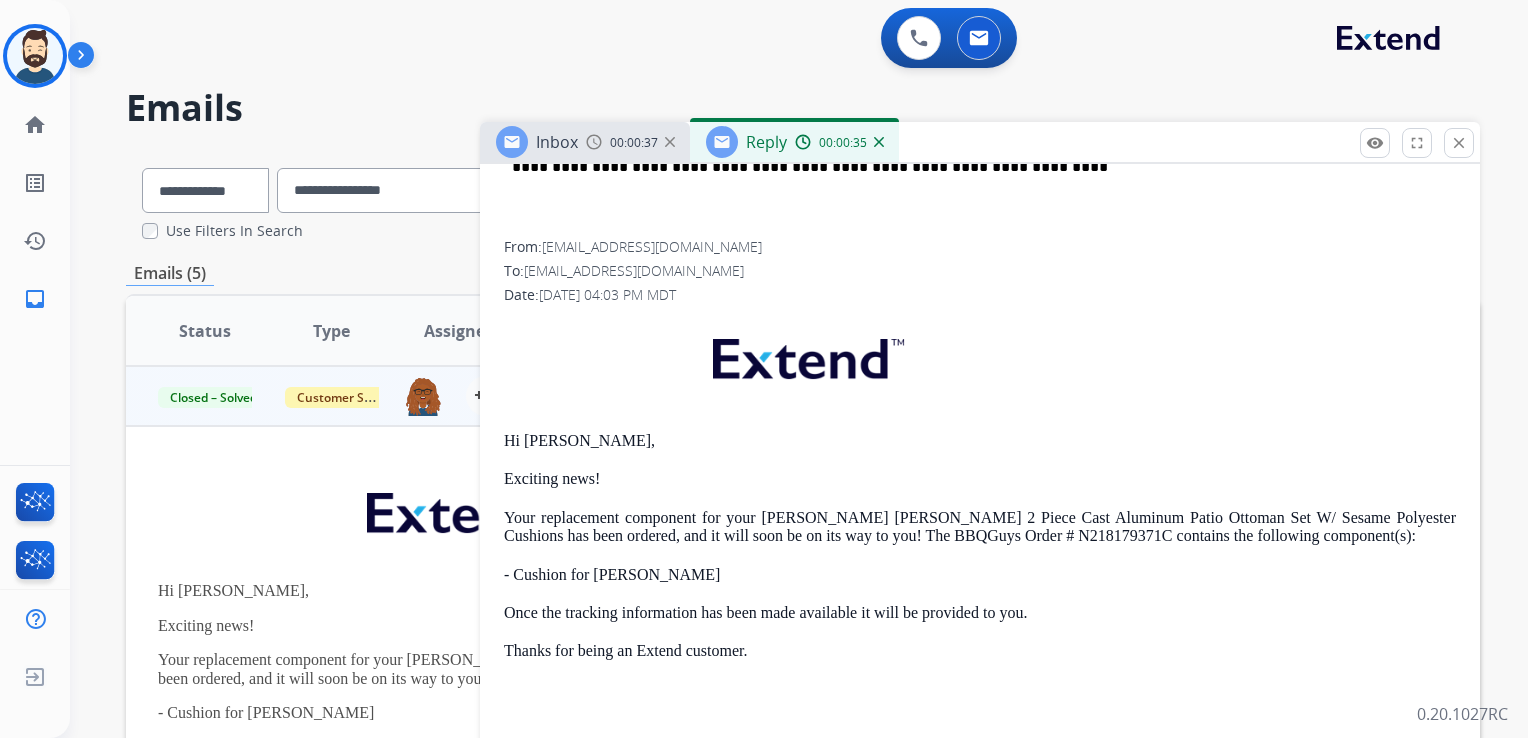 scroll, scrollTop: 1200, scrollLeft: 0, axis: vertical 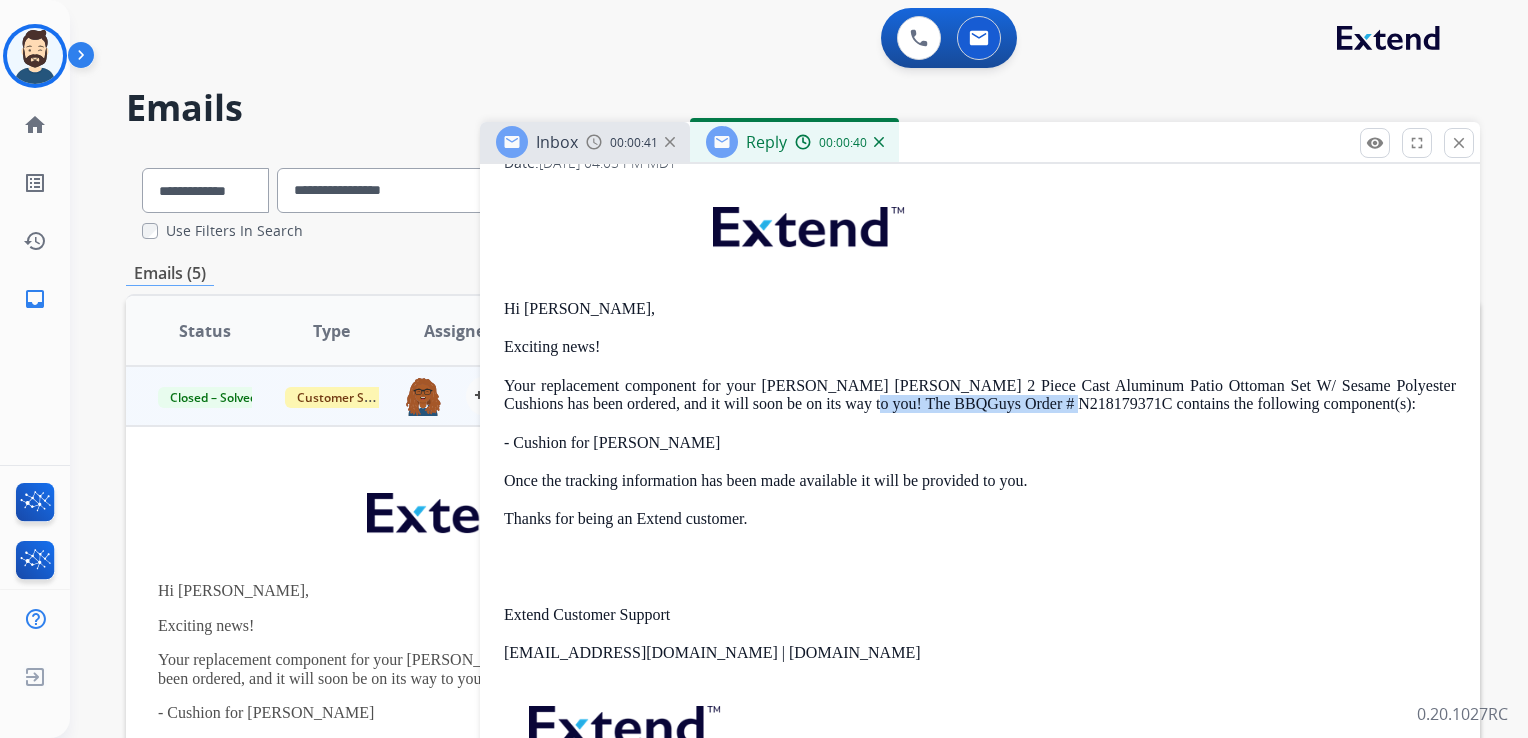 drag, startPoint x: 835, startPoint y: 398, endPoint x: 1051, endPoint y: 401, distance: 216.02083 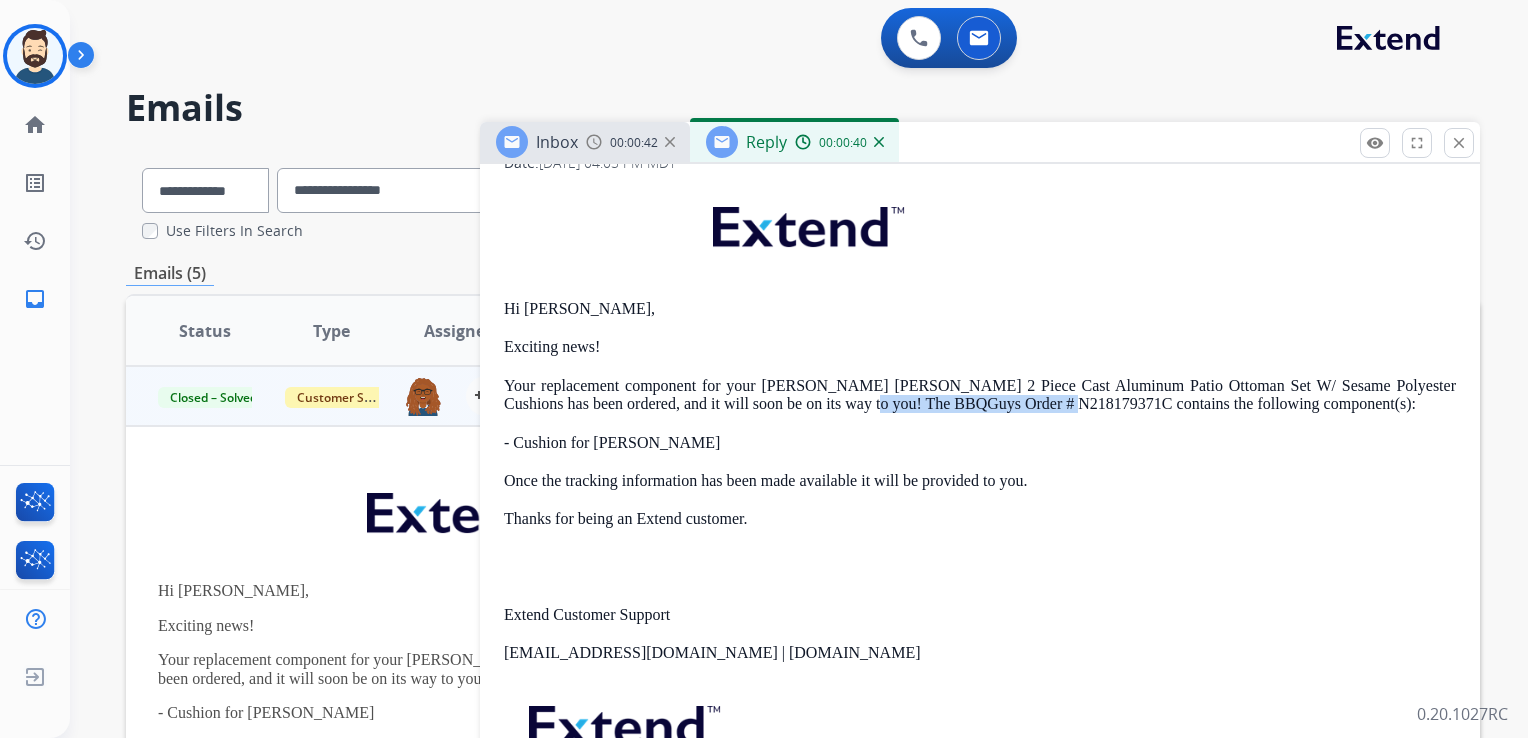 copy on "BBQGuys Order # N218179371C" 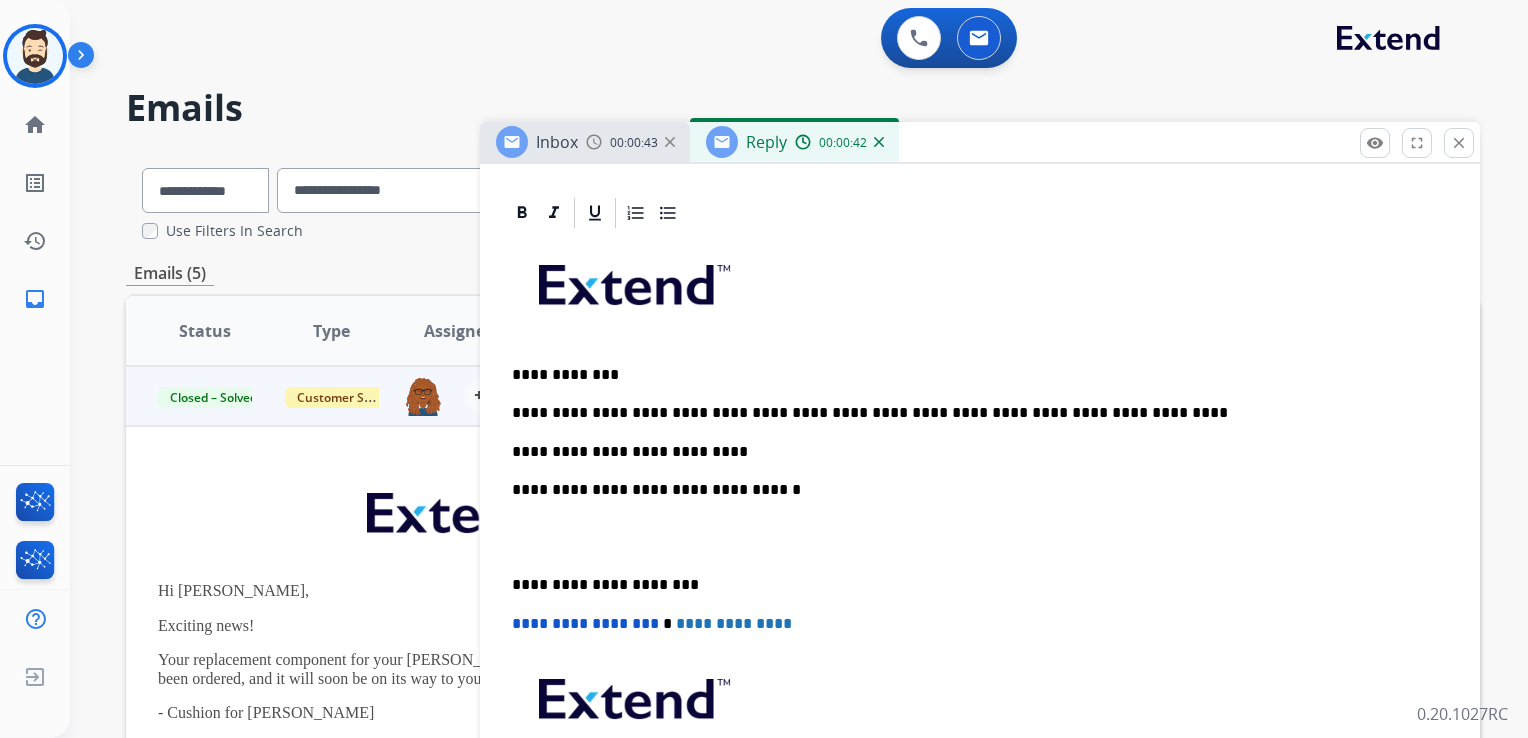 scroll, scrollTop: 400, scrollLeft: 0, axis: vertical 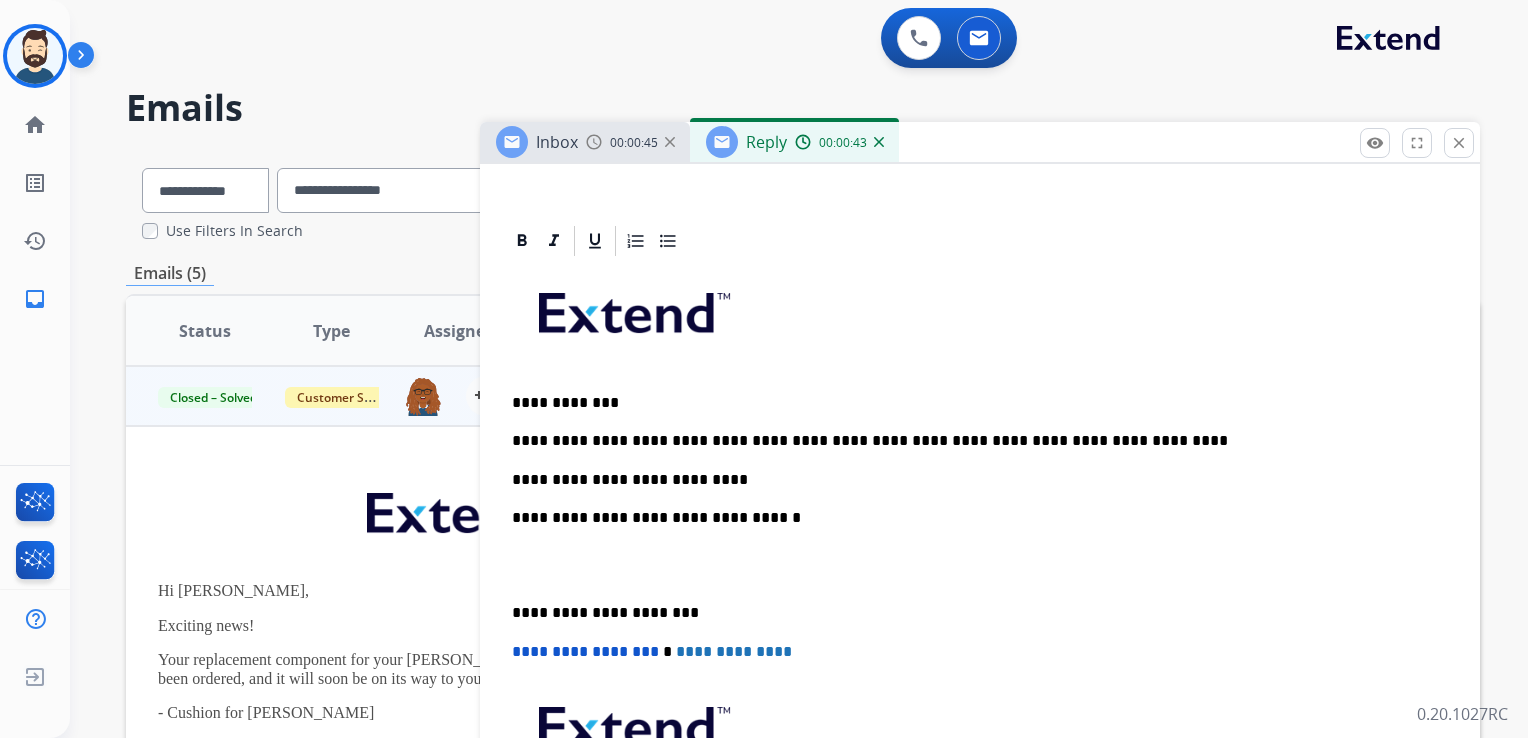 click on "**********" at bounding box center (972, 441) 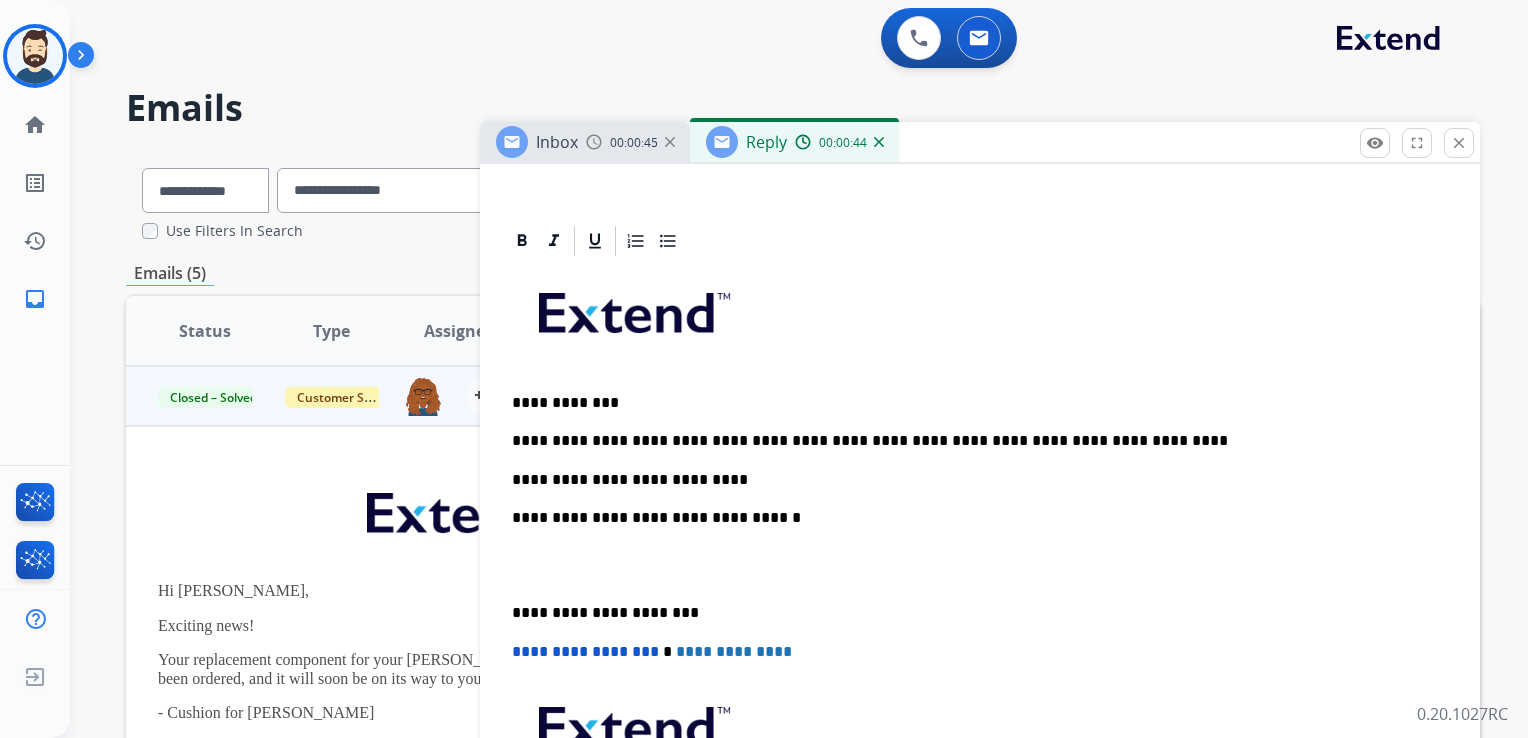 type 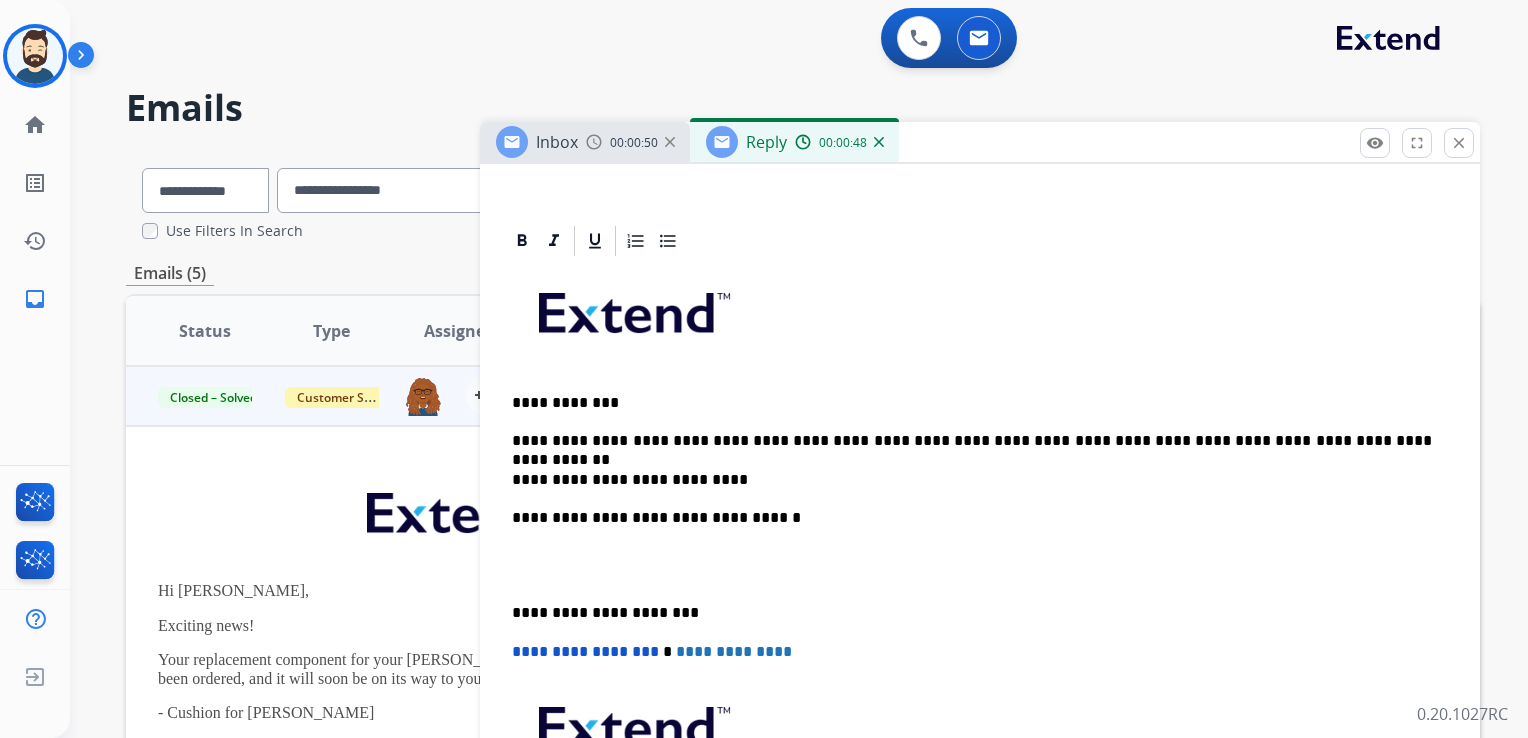 click on "**********" at bounding box center [972, 480] 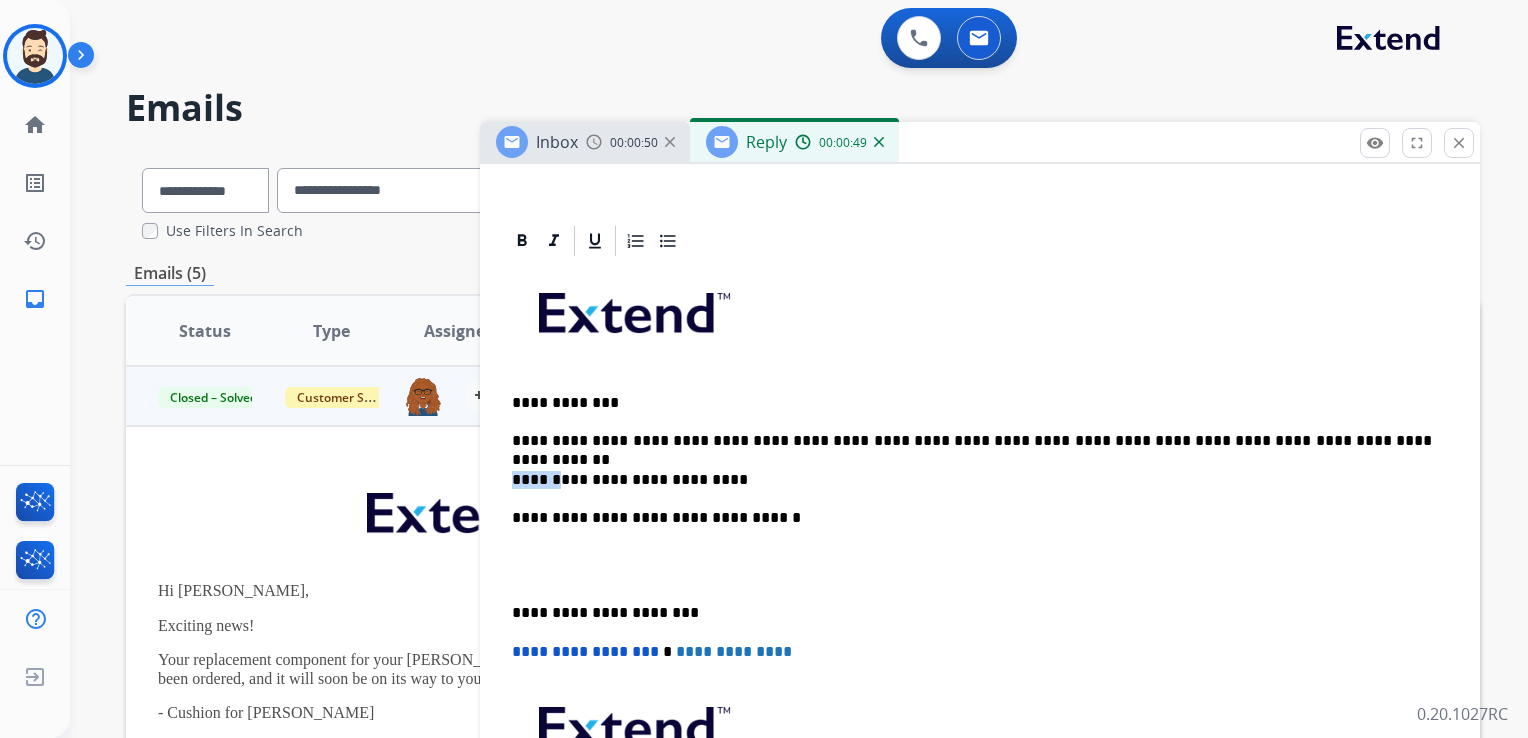 click on "**********" at bounding box center (972, 480) 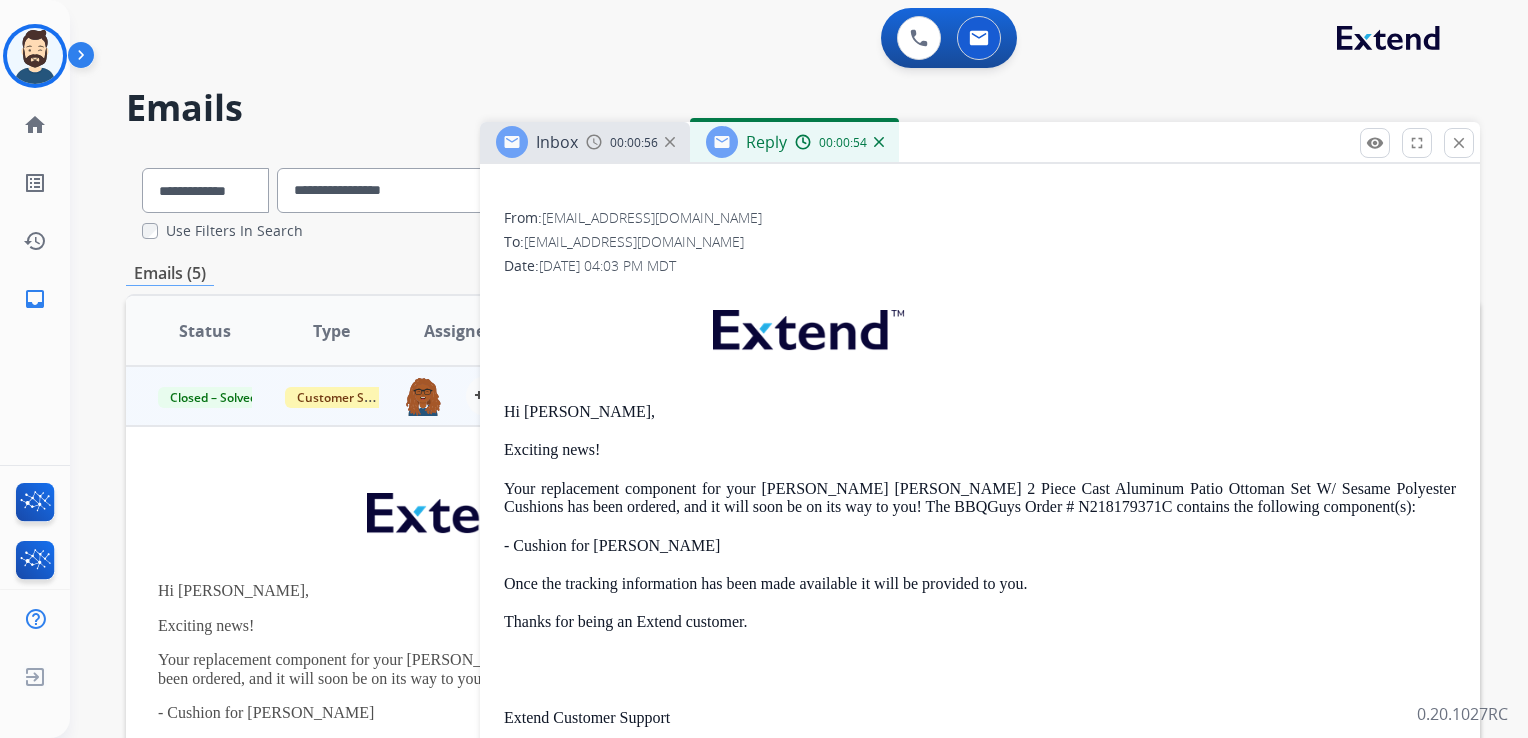 scroll, scrollTop: 1100, scrollLeft: 0, axis: vertical 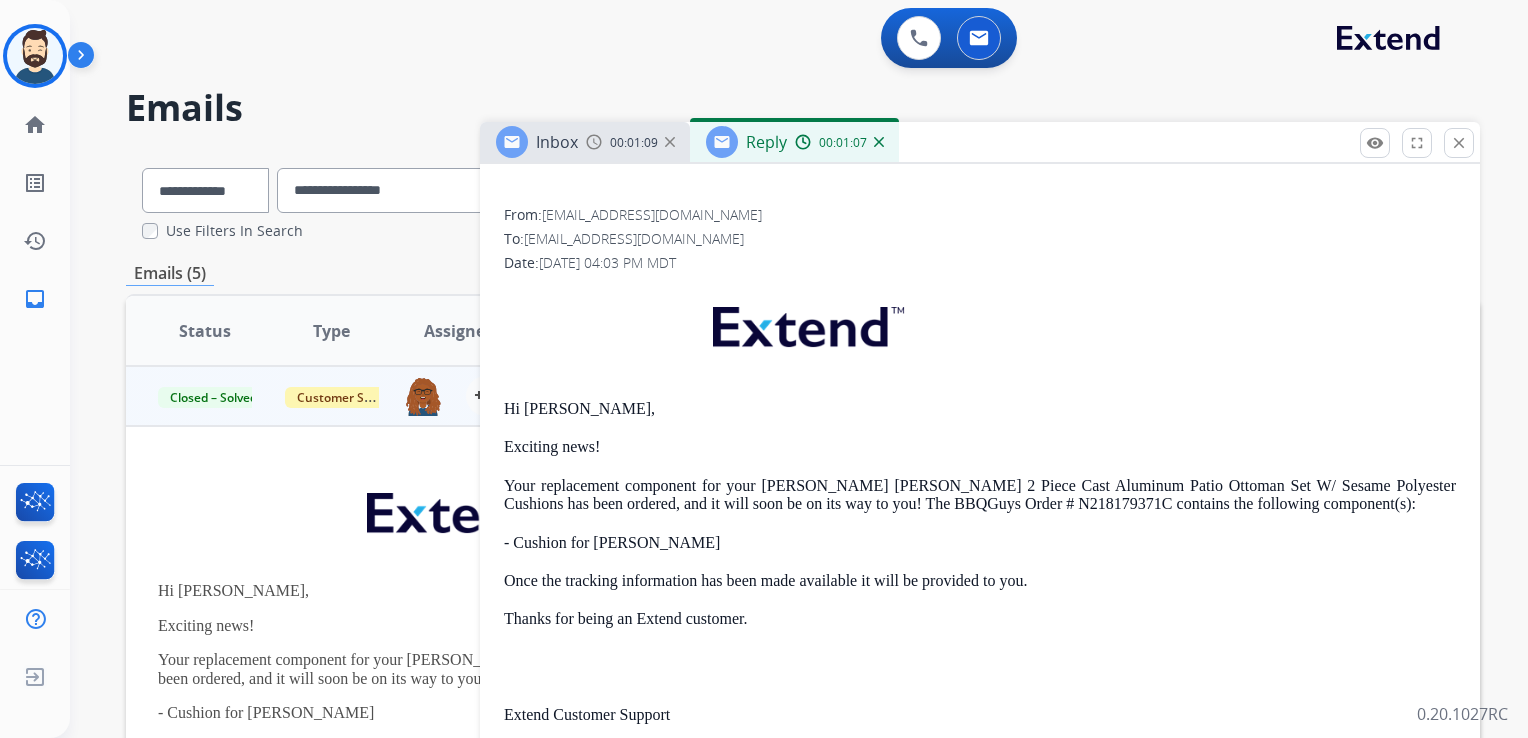 click on "Hi [PERSON_NAME], Exciting news! Your replacement component for your [PERSON_NAME] [PERSON_NAME] 2 Piece Cast Aluminum Patio Ottoman Set W/ Sesame Polyester Cushions has been ordered, and it will soon be on its way to you! The BBQGuys Order # N218179371C contains the following component(s):  - Cushion for [PERSON_NAME] Once the tracking information has been made available it will be provided to you.  Thanks for being an Extend customer. Extend Customer Support [EMAIL_ADDRESS][DOMAIN_NAME] | [DOMAIN_NAME] If you have any questions or need further assistance, reply to this email or give us a call at [PHONE_NUMBER] [DATE]-[DATE] 9:00AM - 8:00PM EST or Saturdays and Sundays 9:00AM - 2:00PM EST." at bounding box center [980, 626] 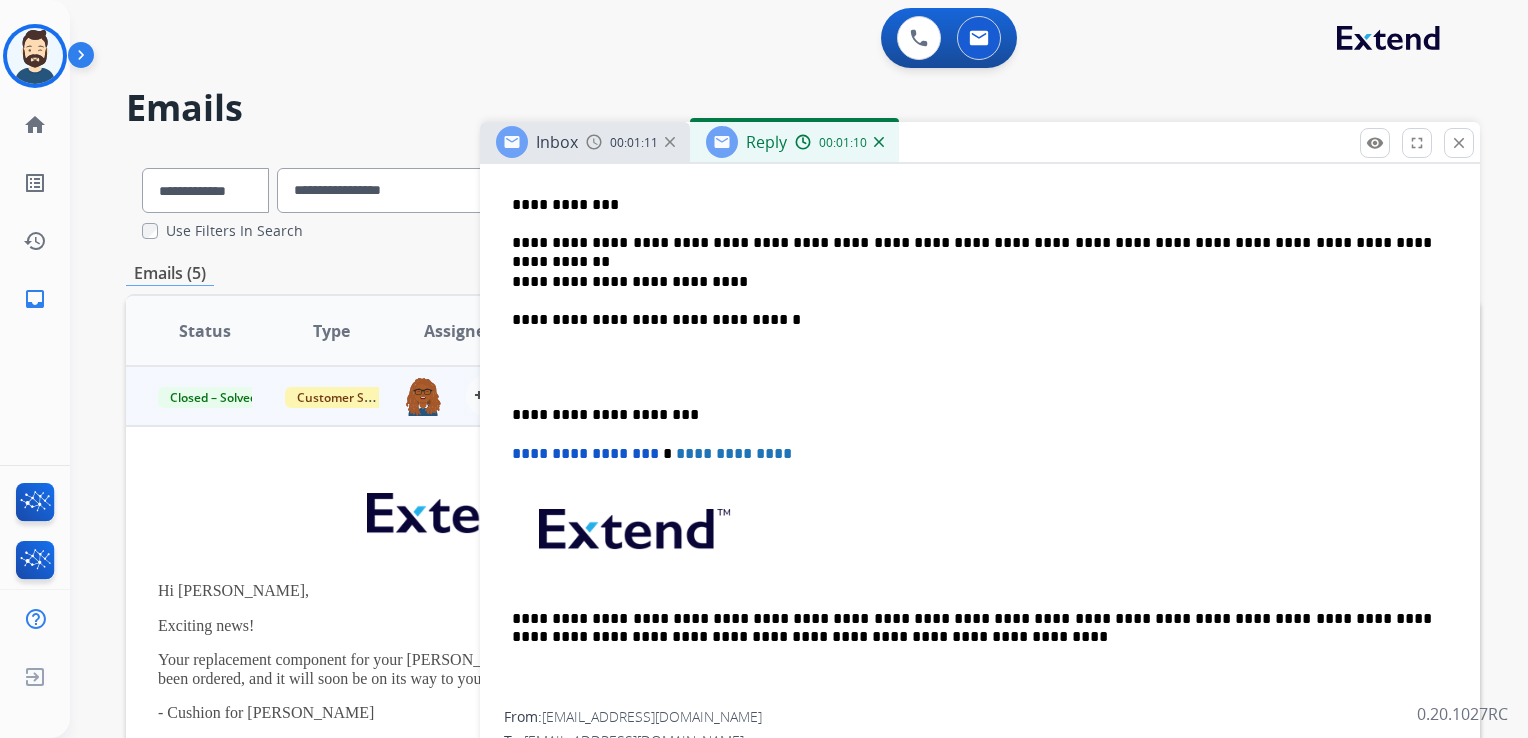 scroll, scrollTop: 500, scrollLeft: 0, axis: vertical 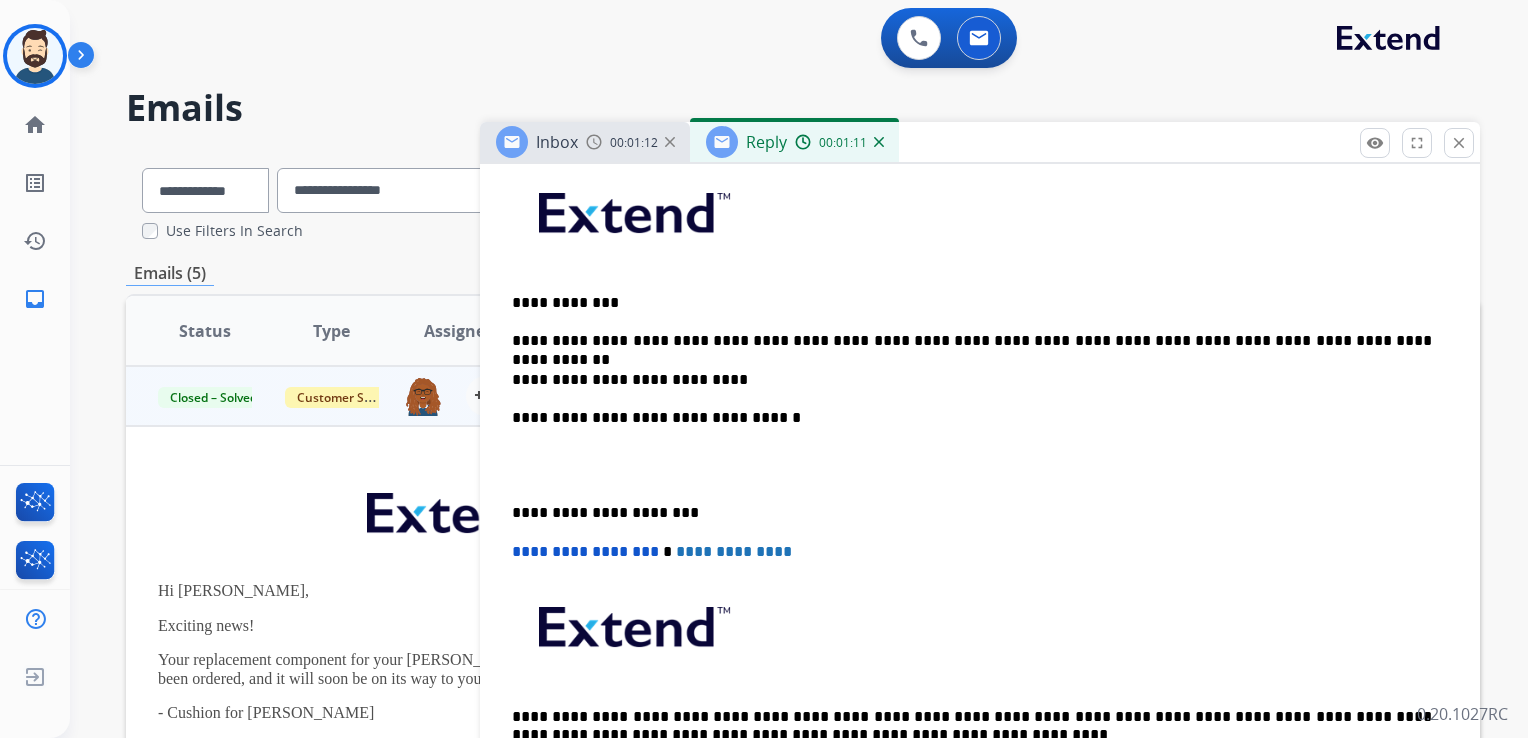 click on "**********" at bounding box center (972, 380) 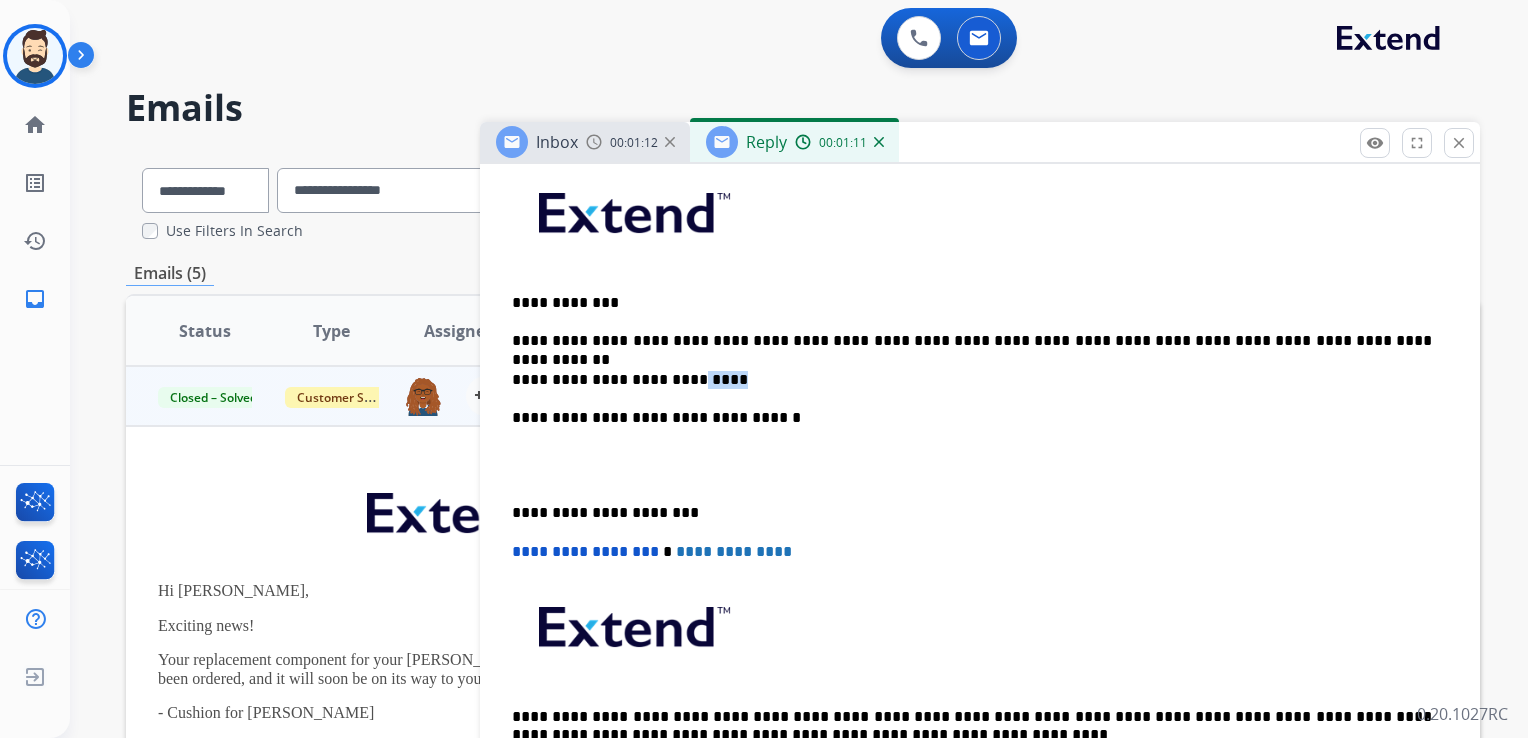 click on "**********" at bounding box center (972, 380) 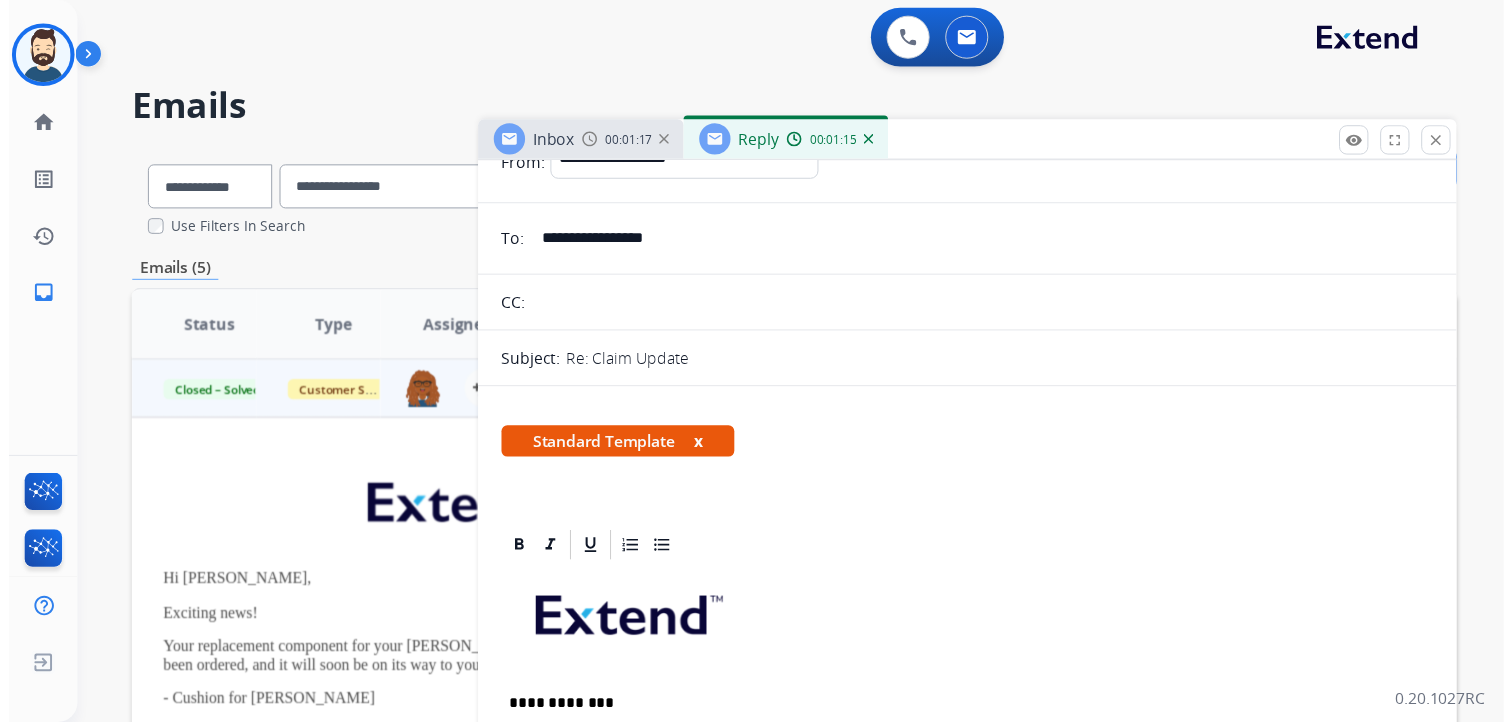 scroll, scrollTop: 0, scrollLeft: 0, axis: both 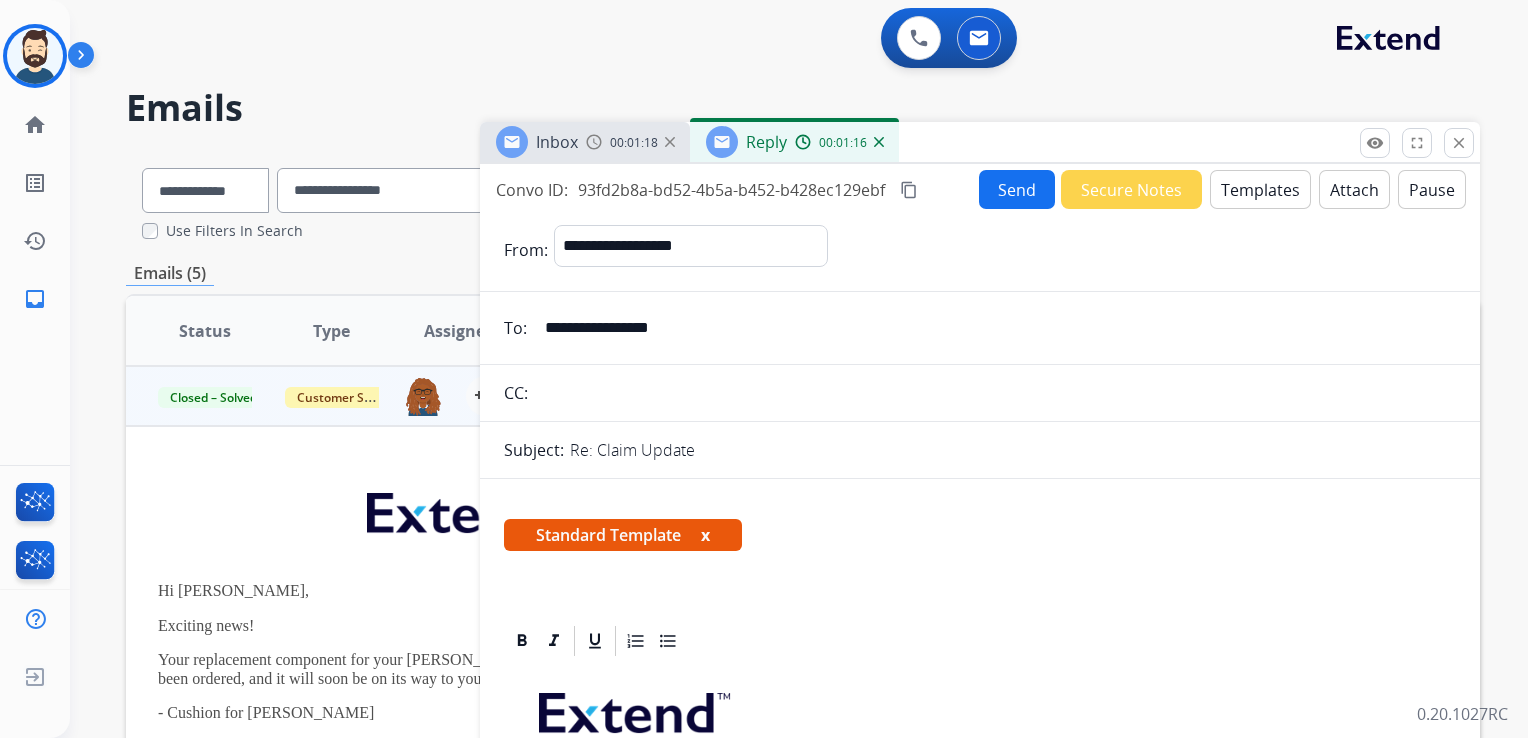 click on "Send" at bounding box center [1017, 189] 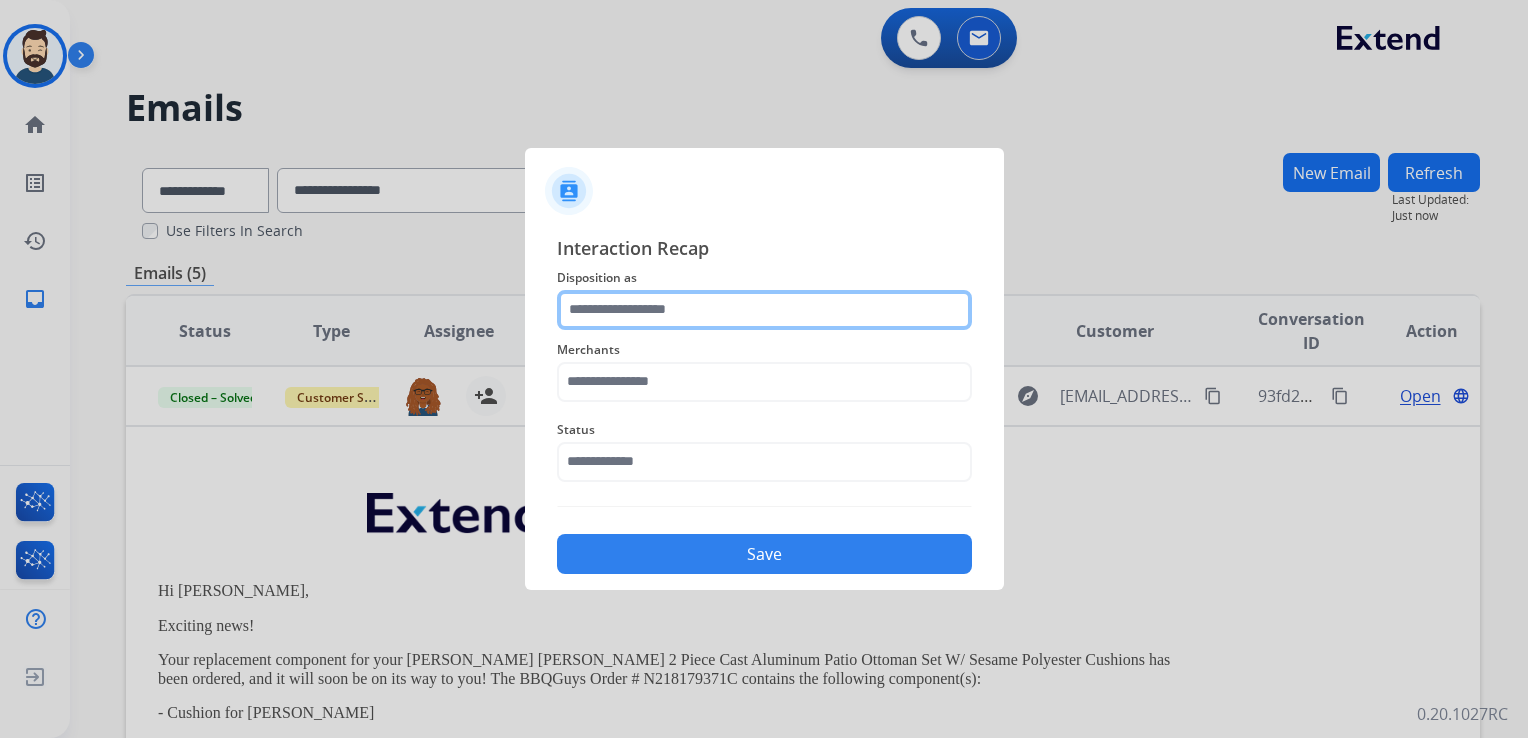 click 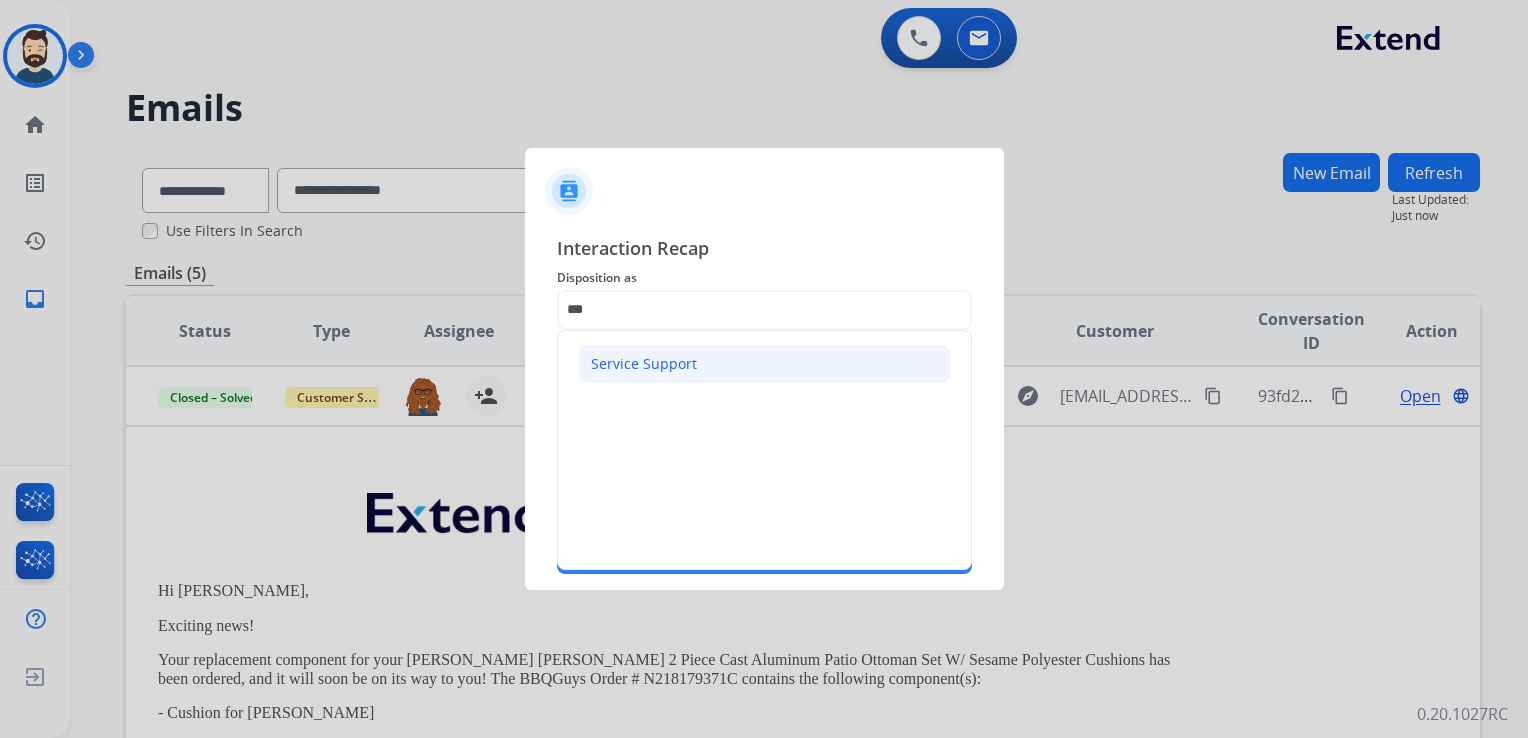 click on "Service Support" 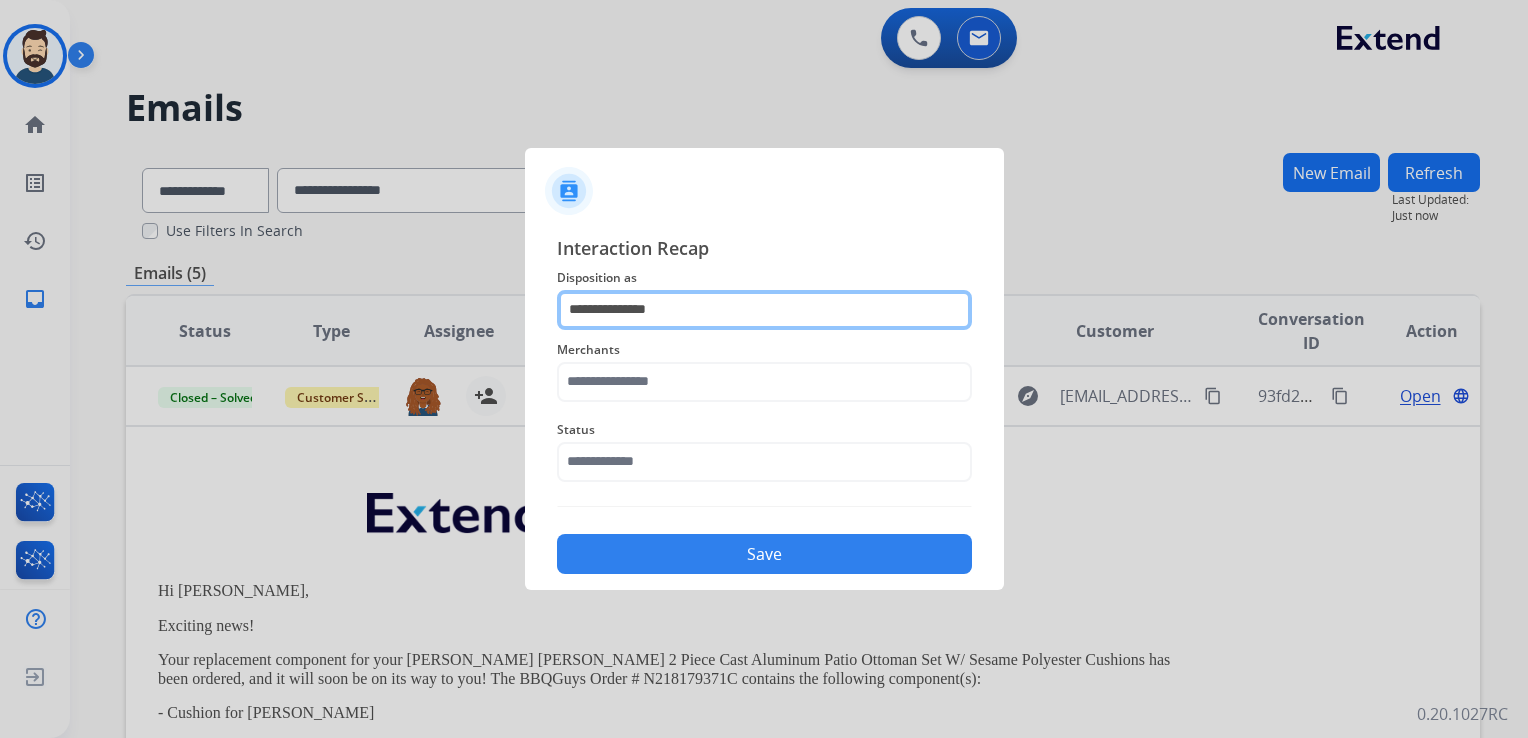 click on "**********" 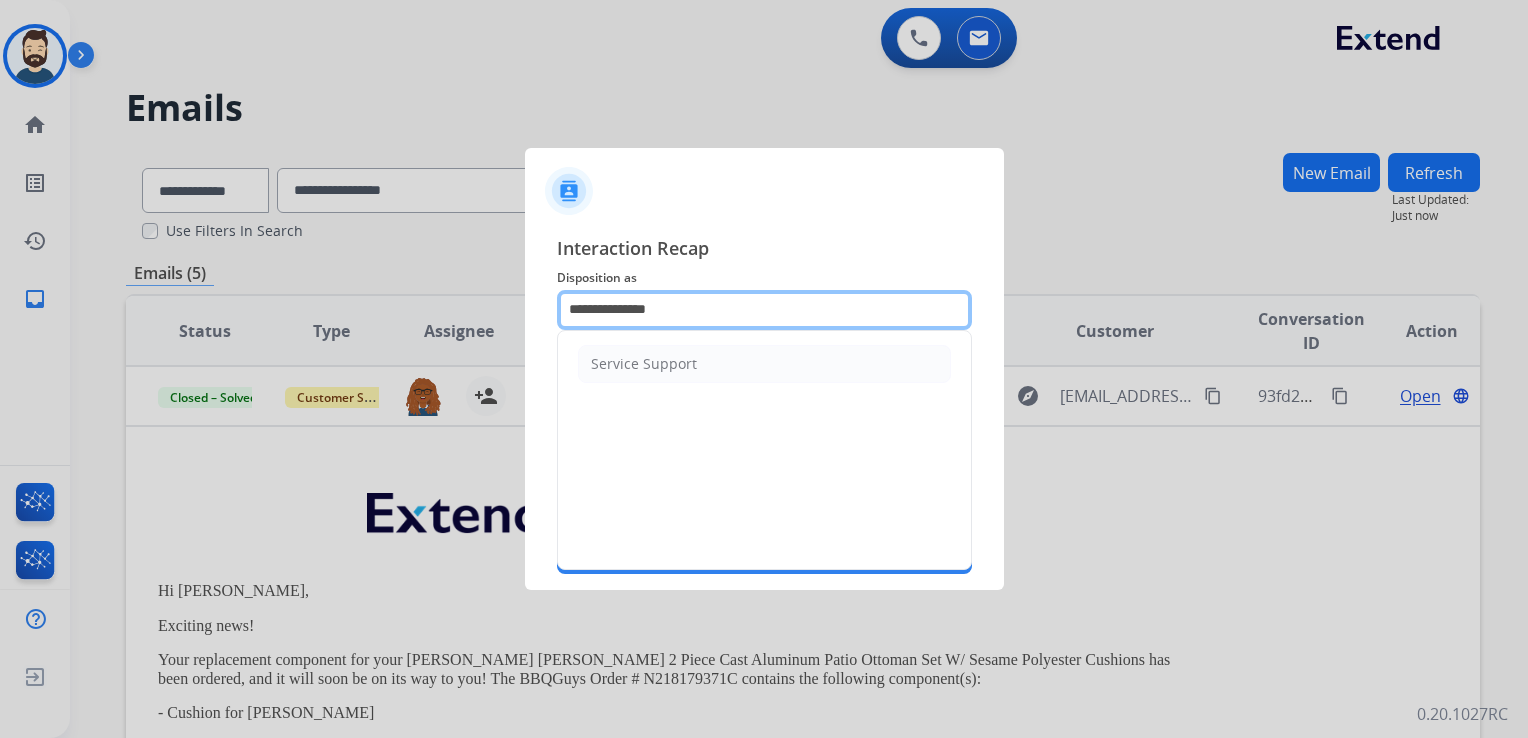 click on "**********" 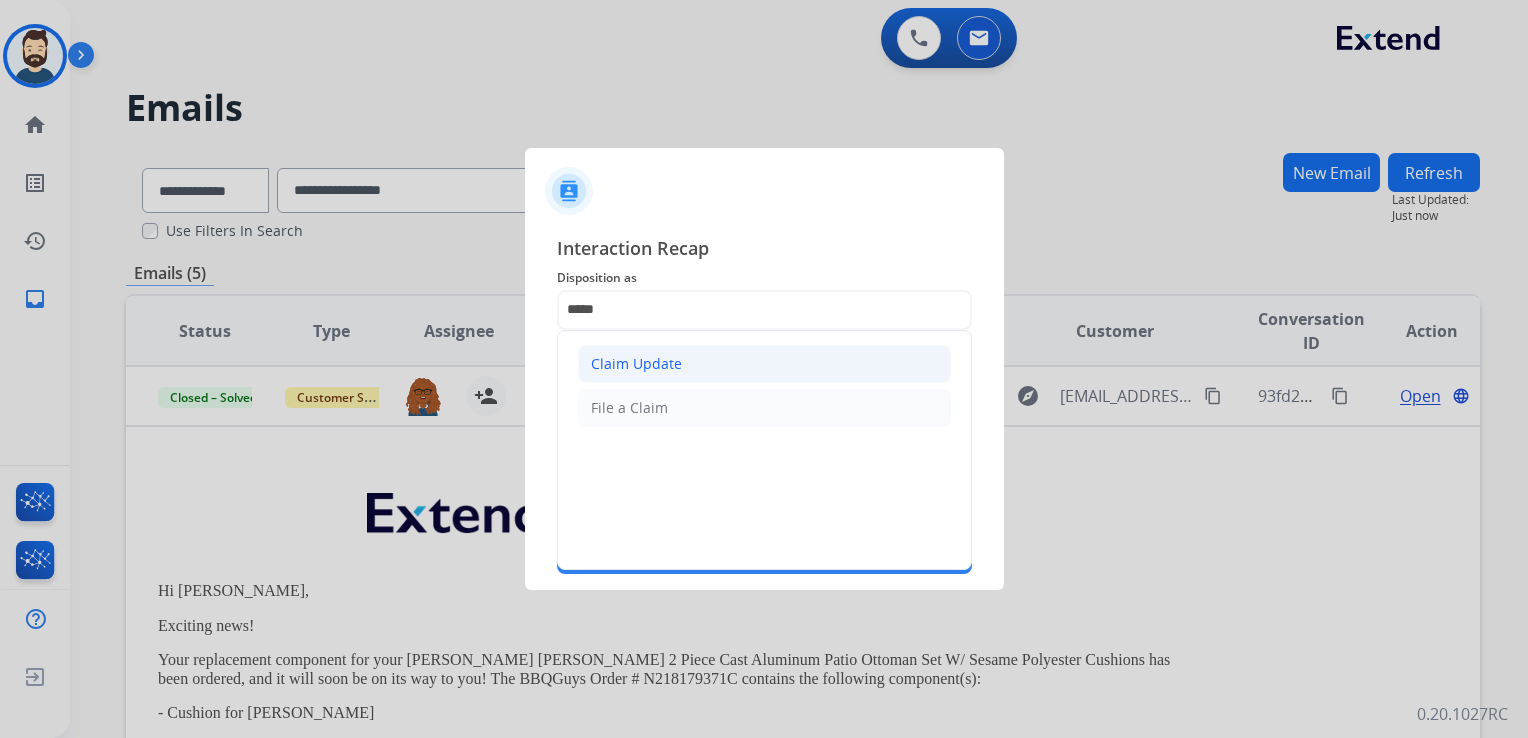 click on "Claim Update" 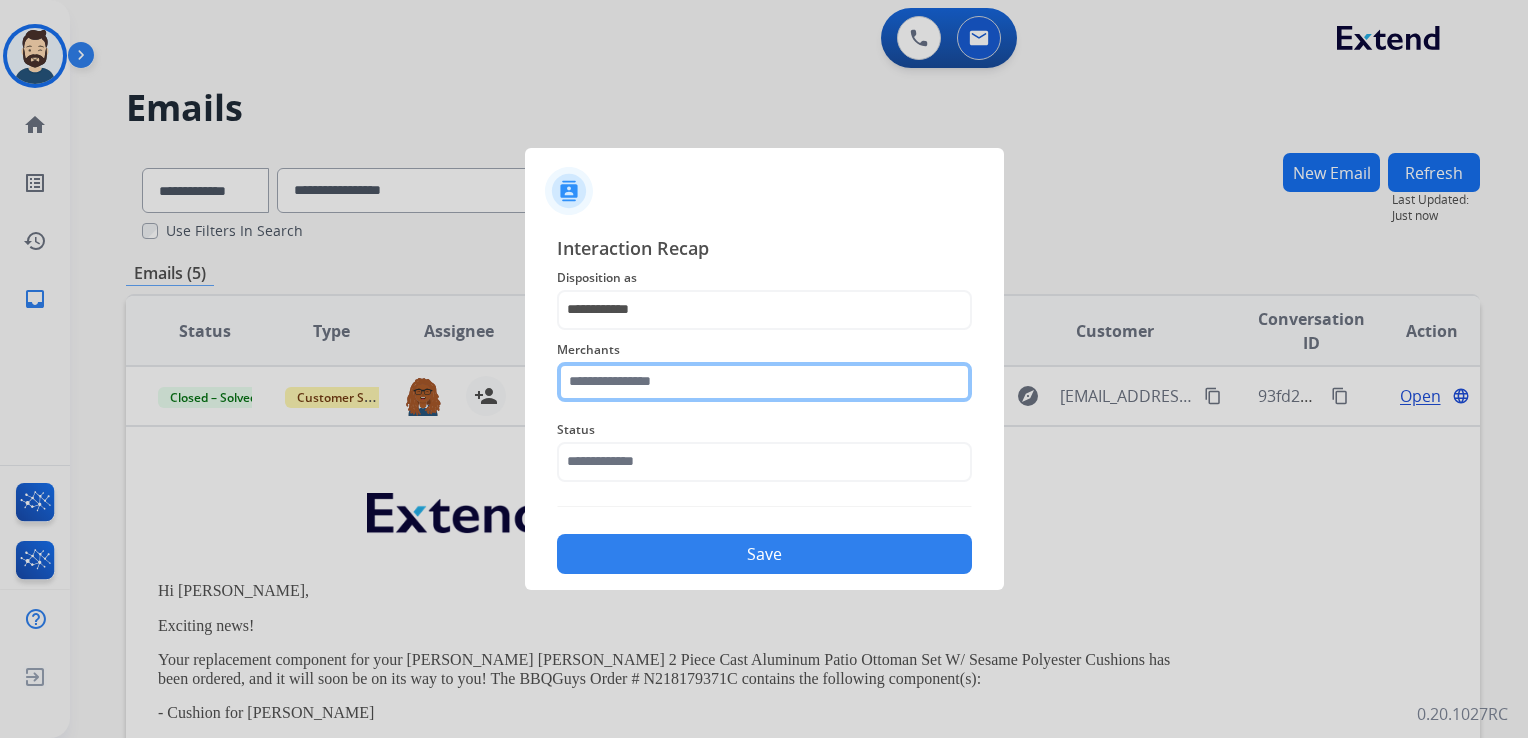 click 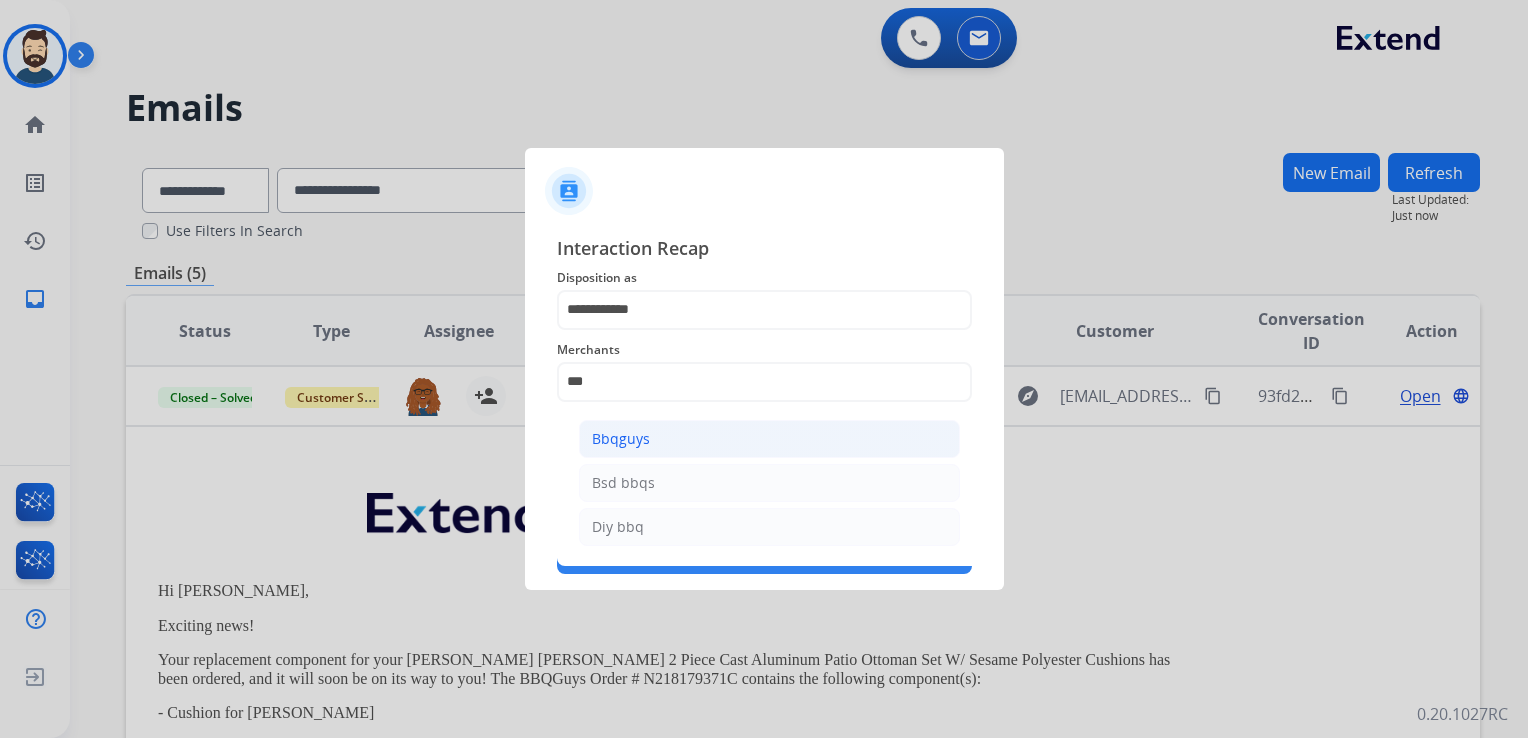 click on "Bbqguys" 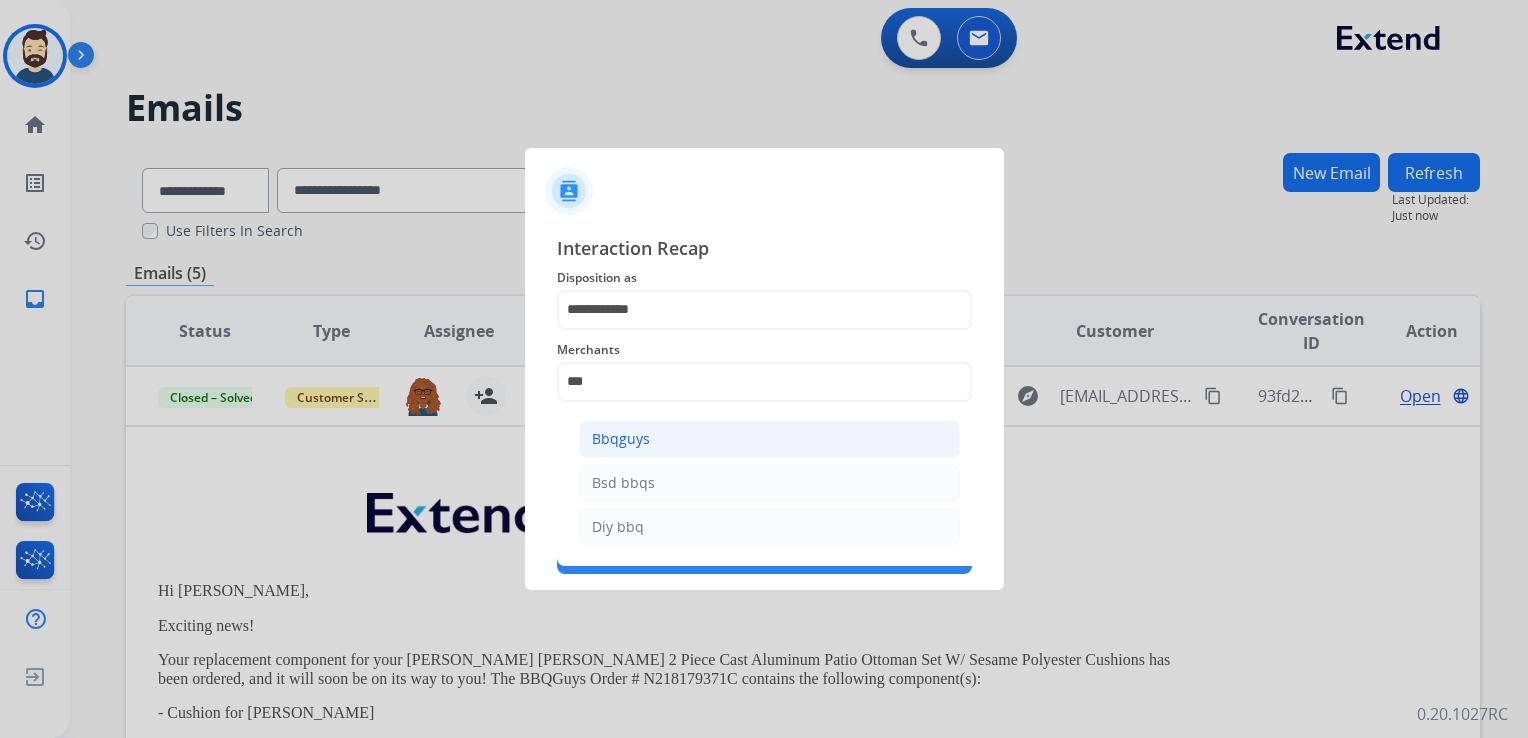type on "*******" 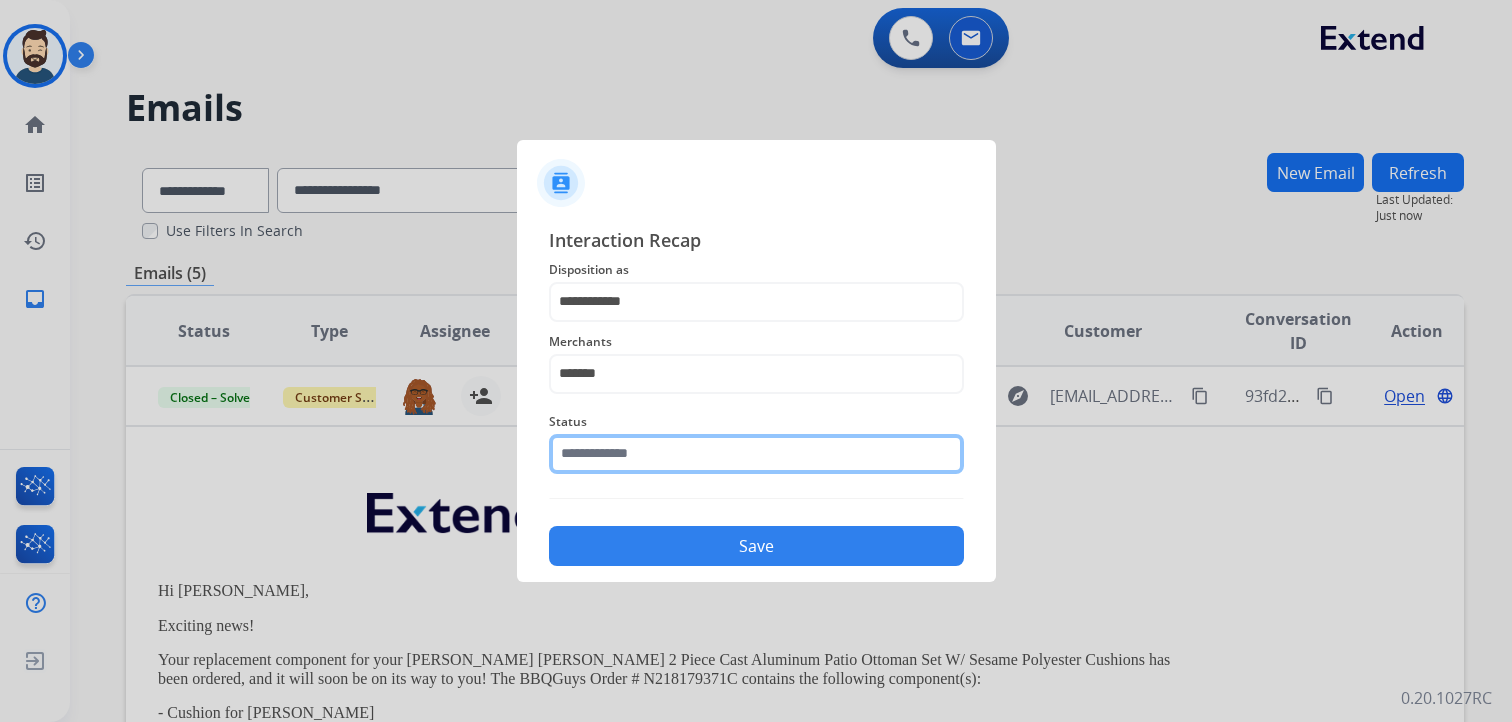 click 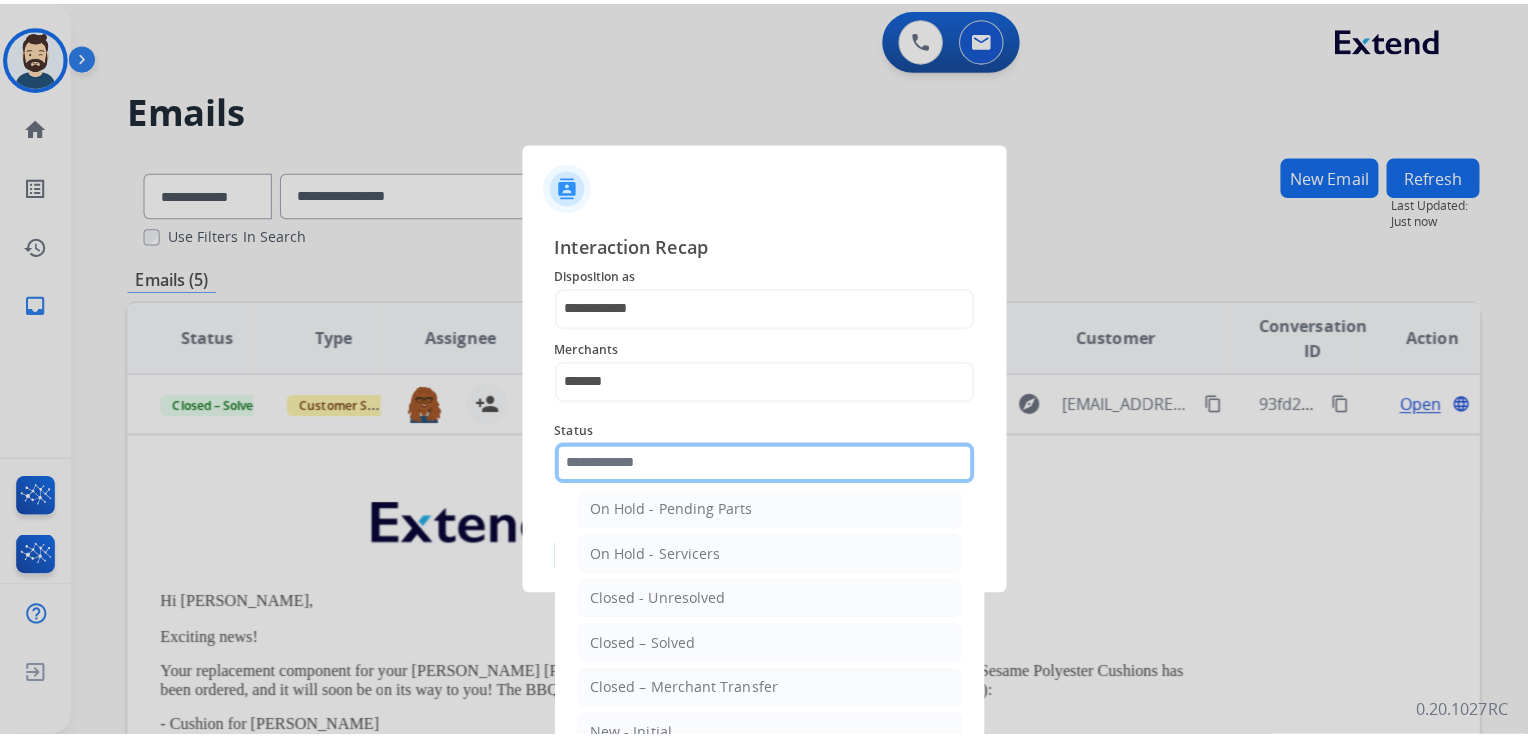 scroll, scrollTop: 100, scrollLeft: 0, axis: vertical 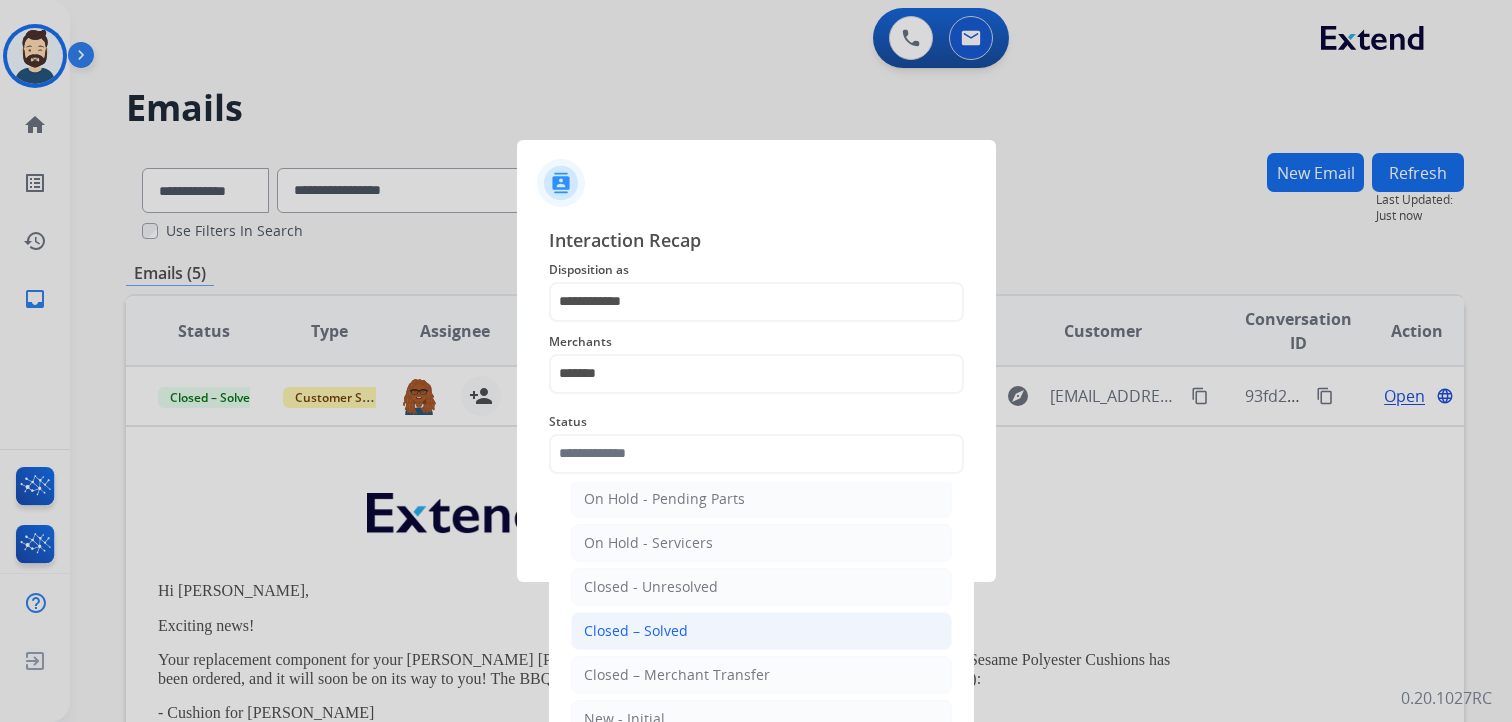 click on "Closed – Solved" 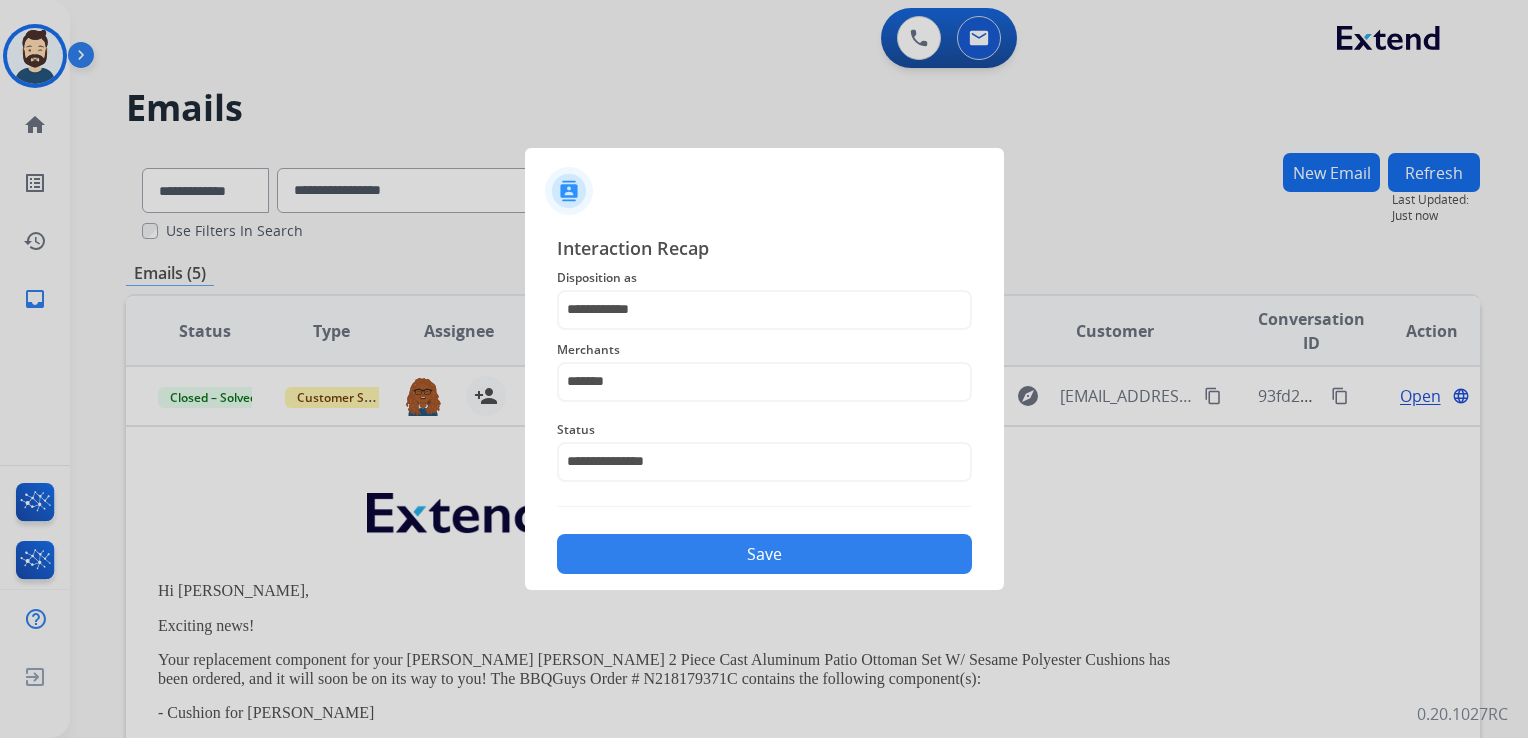 click on "Save" 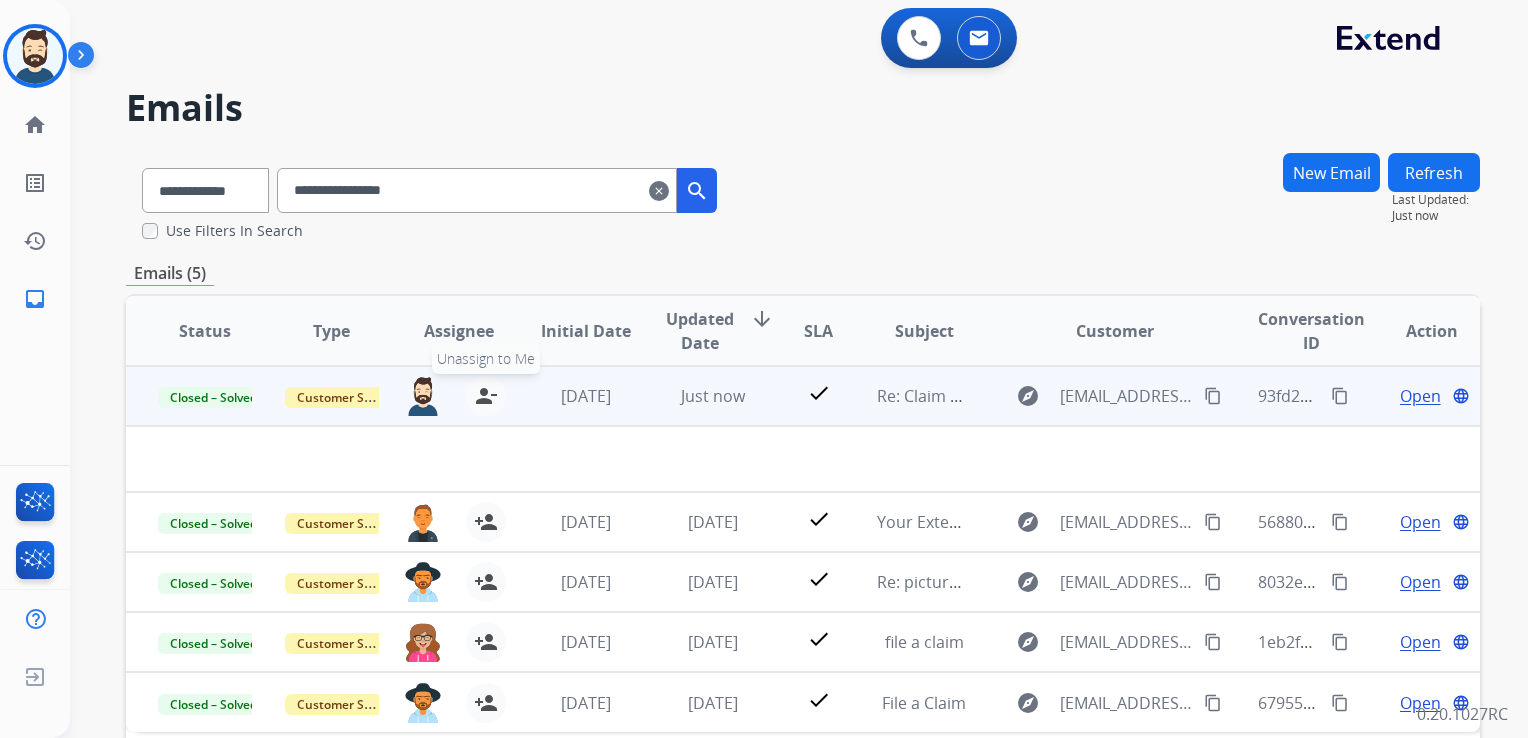 click on "person_remove" at bounding box center (486, 396) 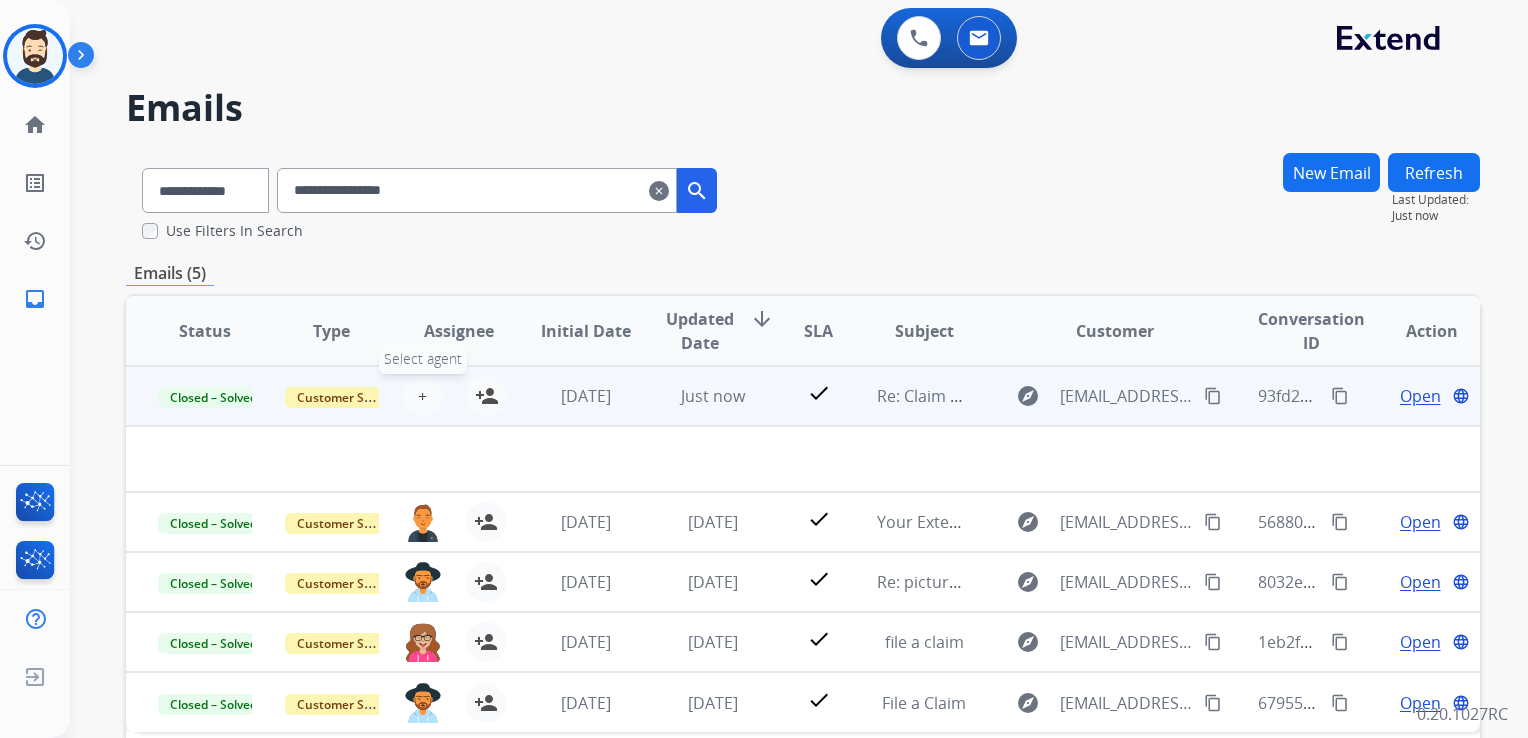 click on "+ Select agent" at bounding box center (423, 396) 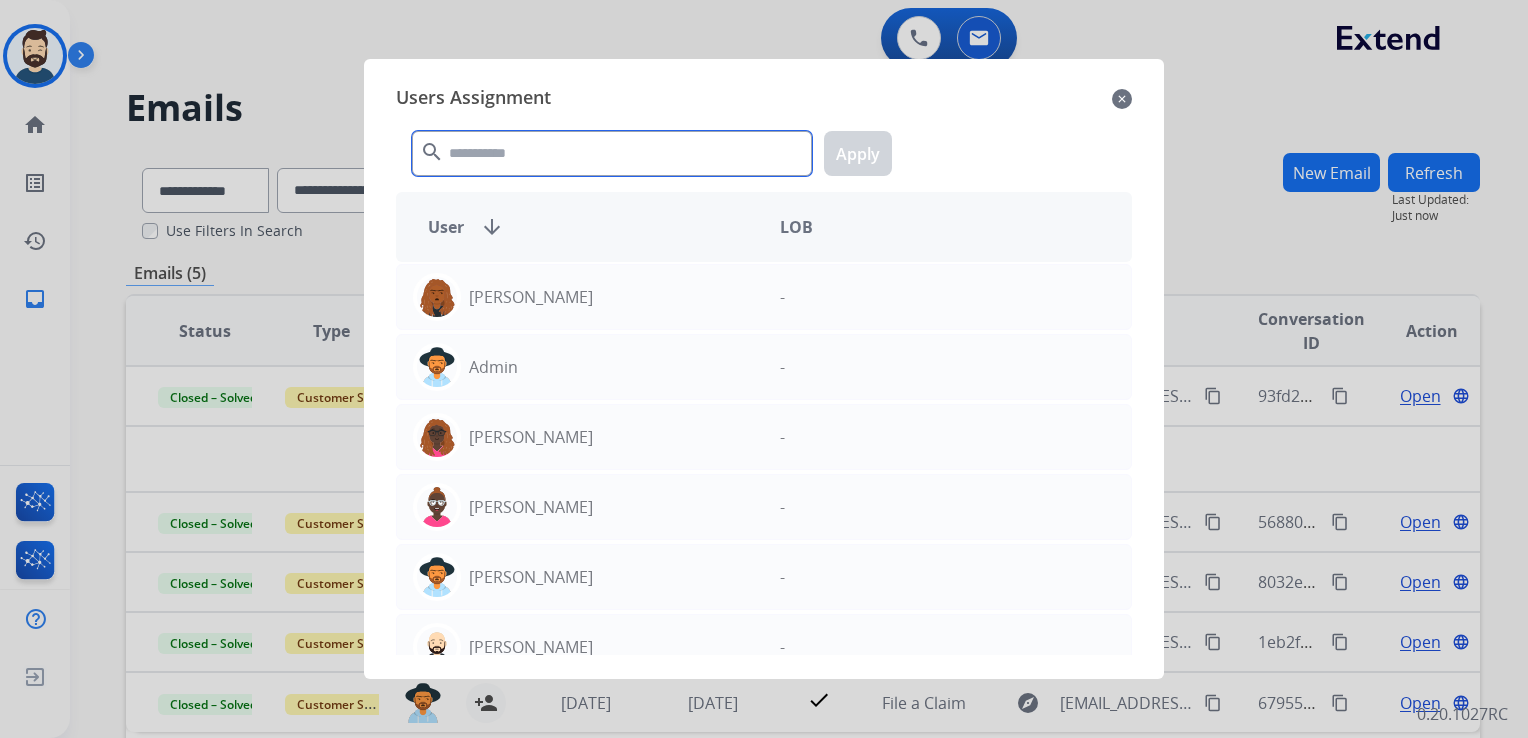 click 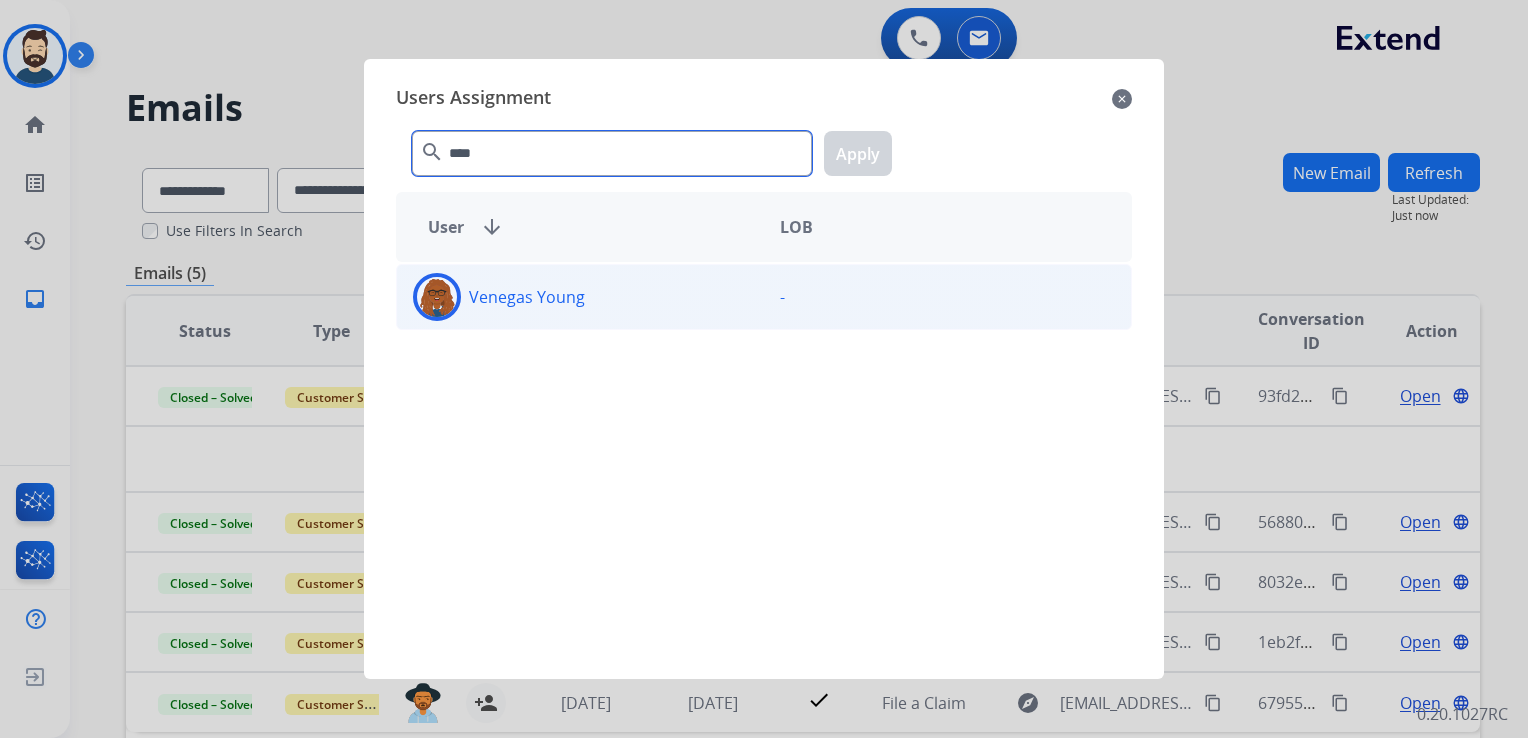 type on "****" 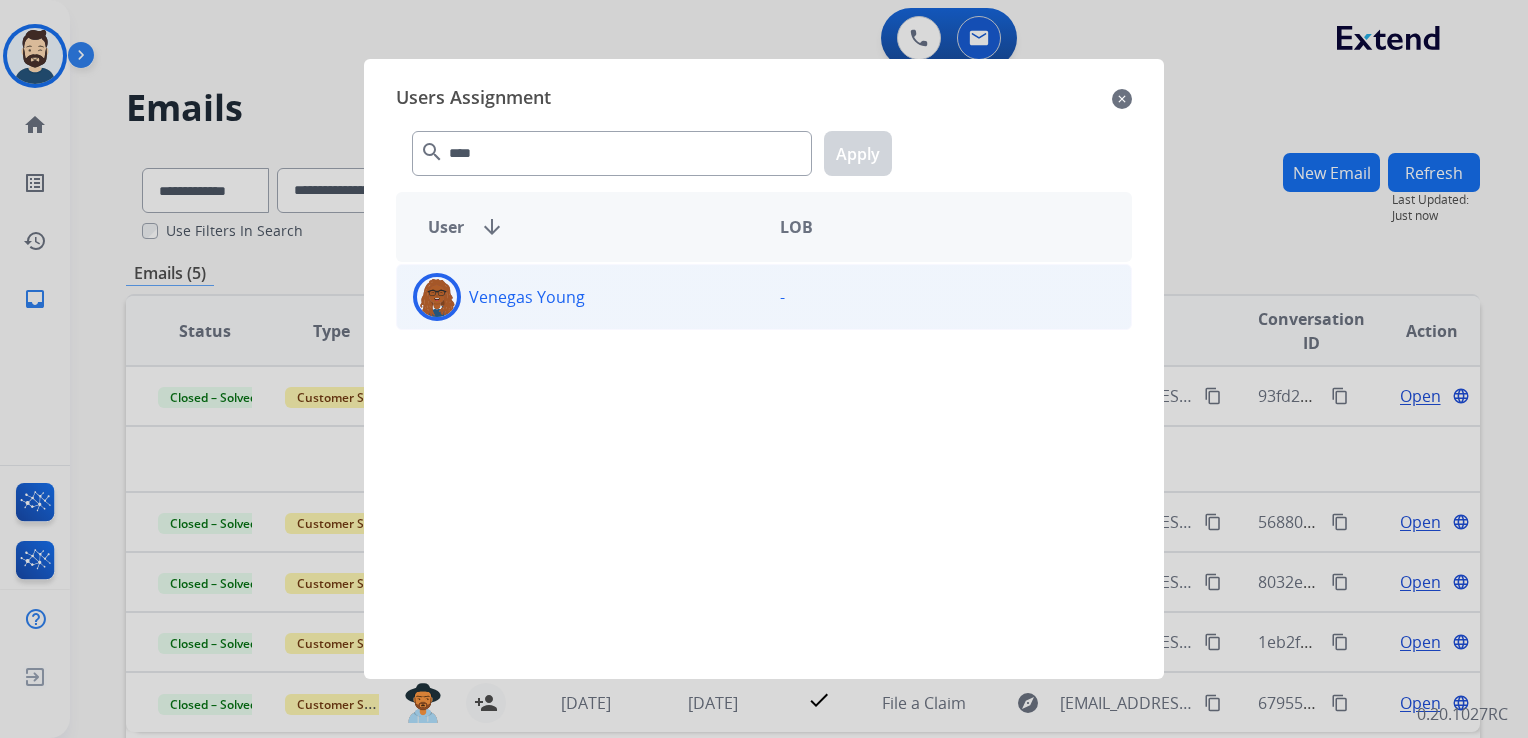 click 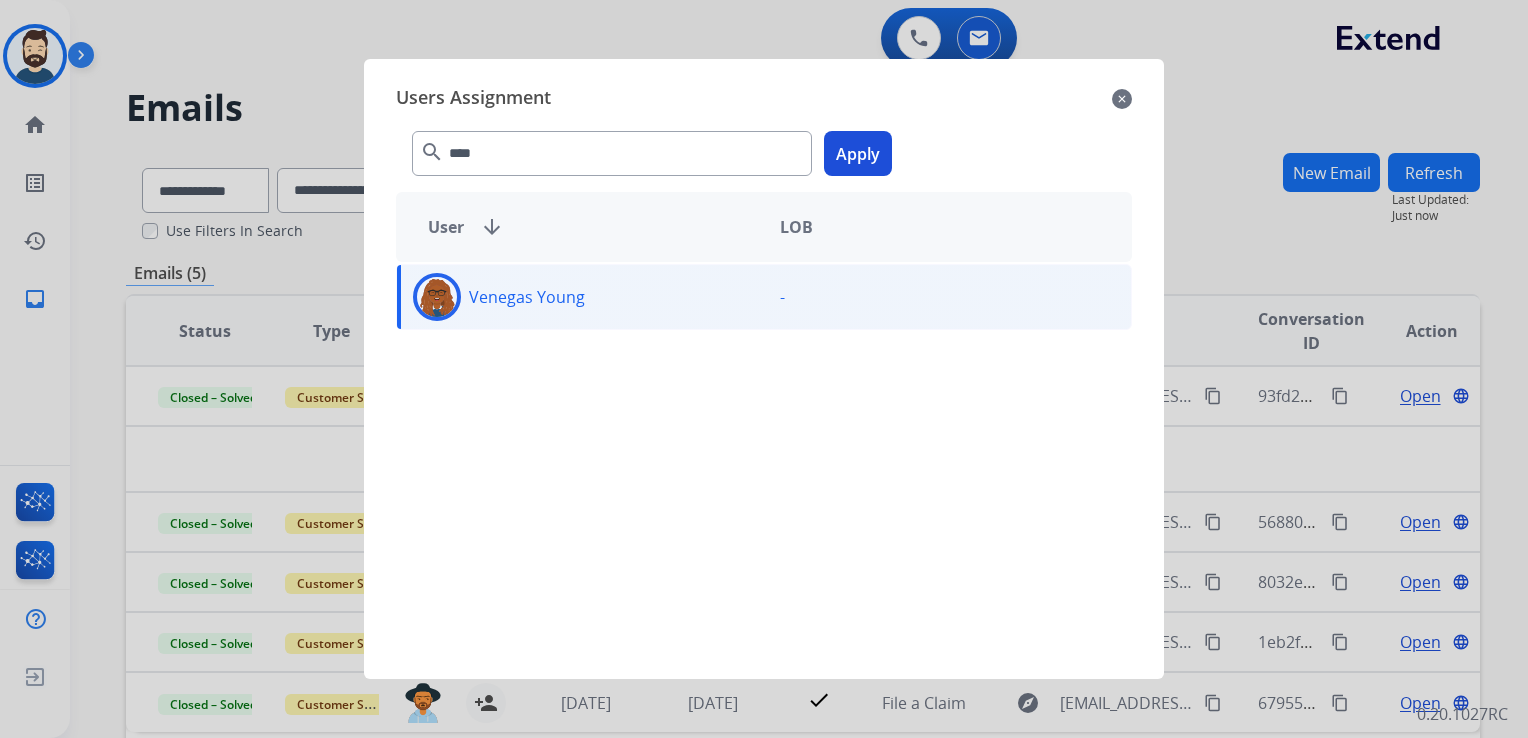 drag, startPoint x: 844, startPoint y: 161, endPoint x: 840, endPoint y: 141, distance: 20.396078 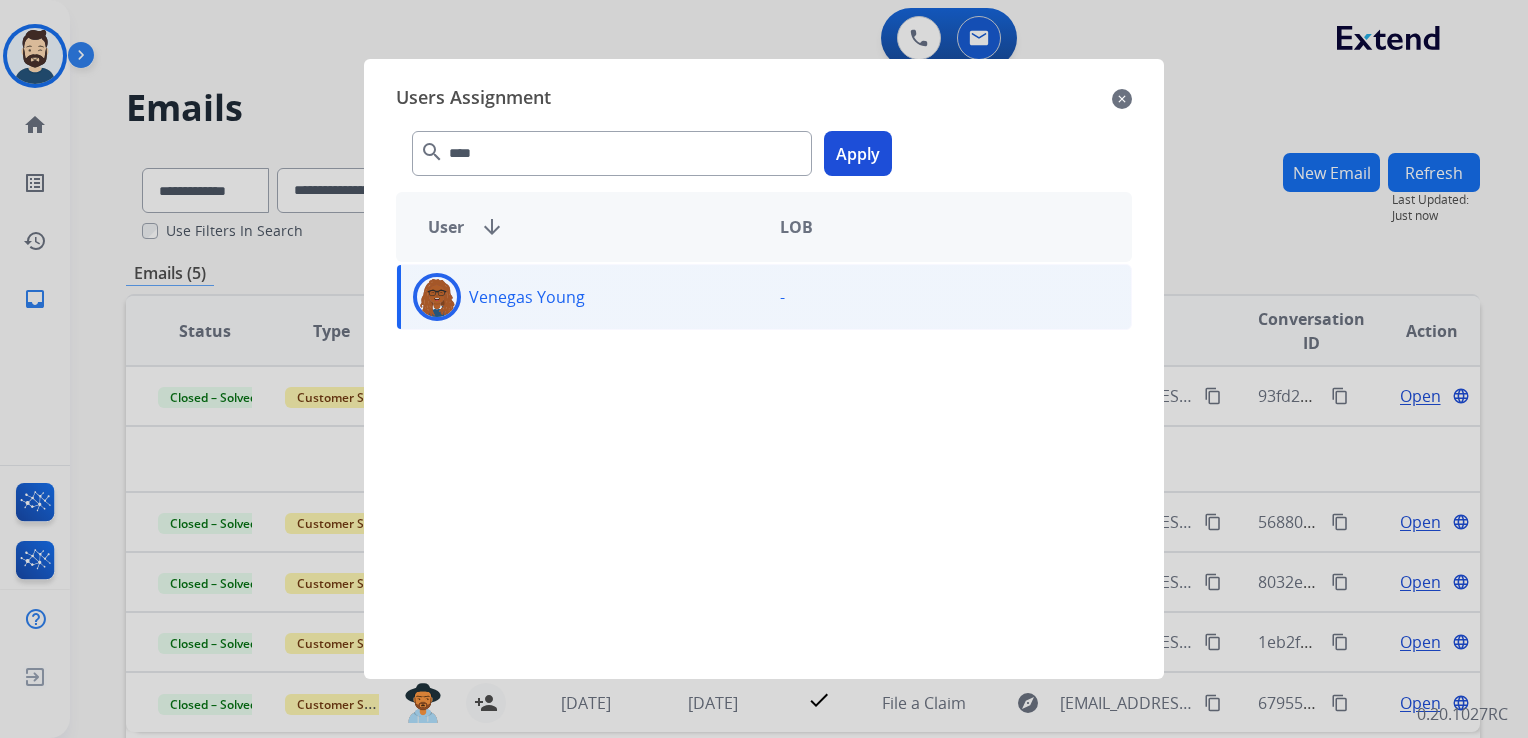 click on "Apply" 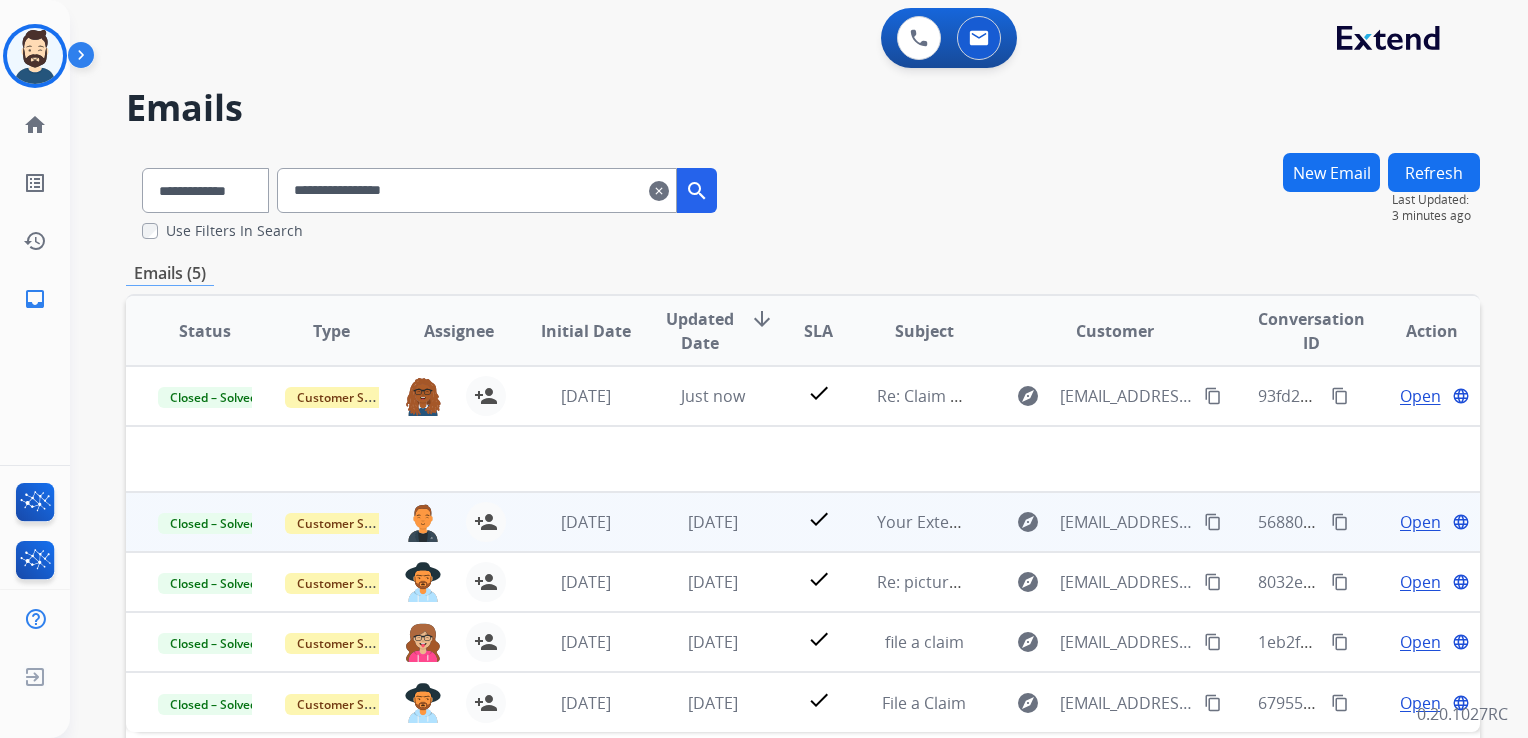 click on "[DATE]" at bounding box center (697, 522) 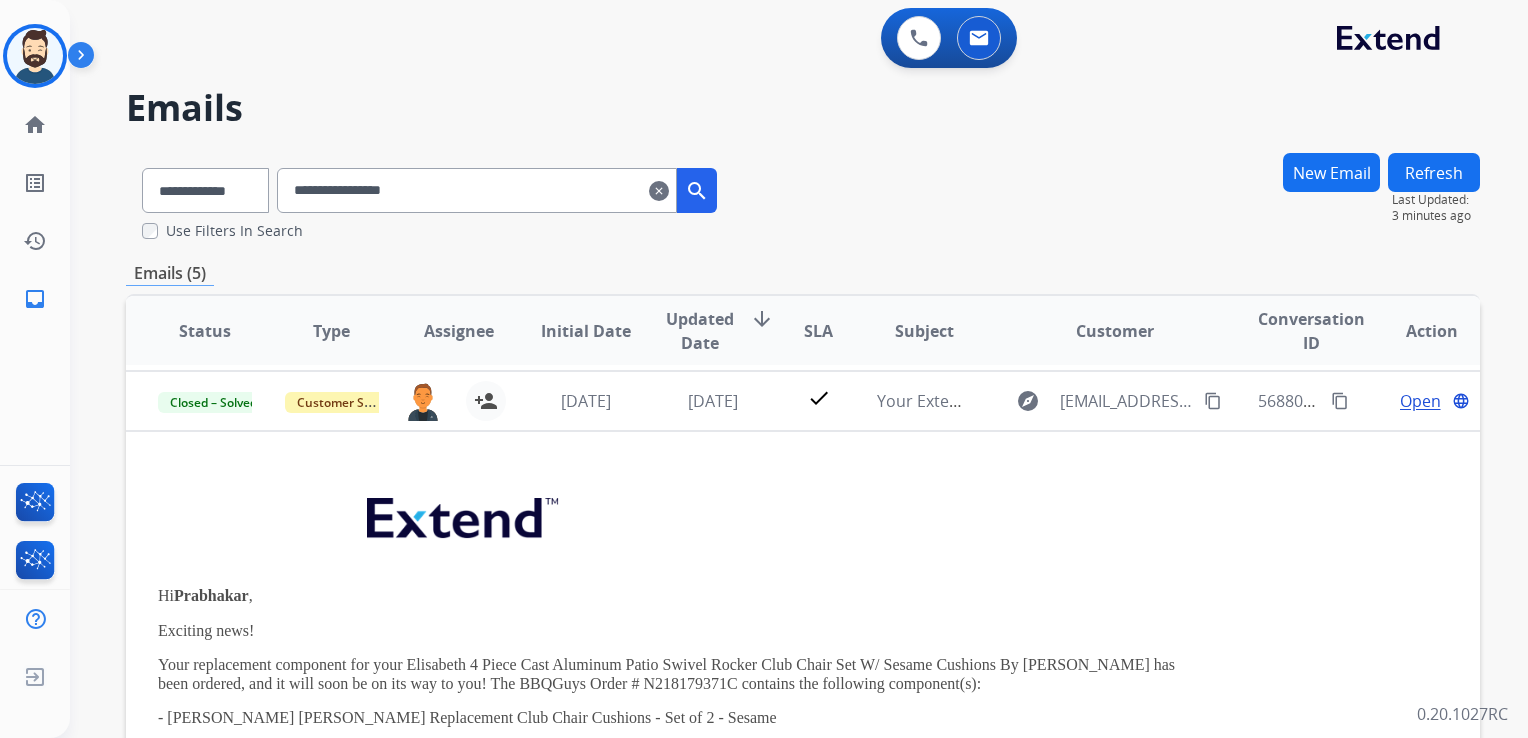 scroll, scrollTop: 60, scrollLeft: 0, axis: vertical 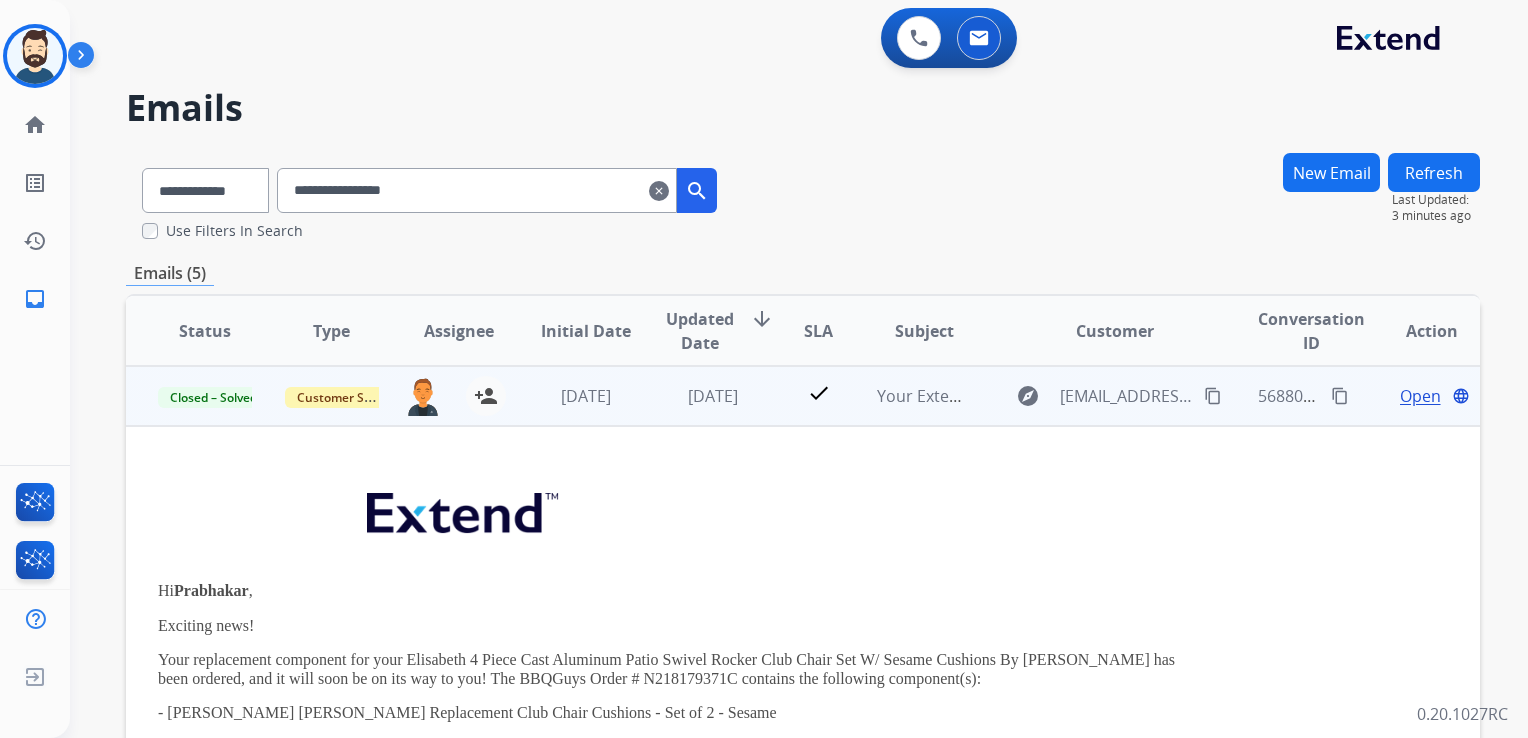 click on "Open" at bounding box center [1420, 396] 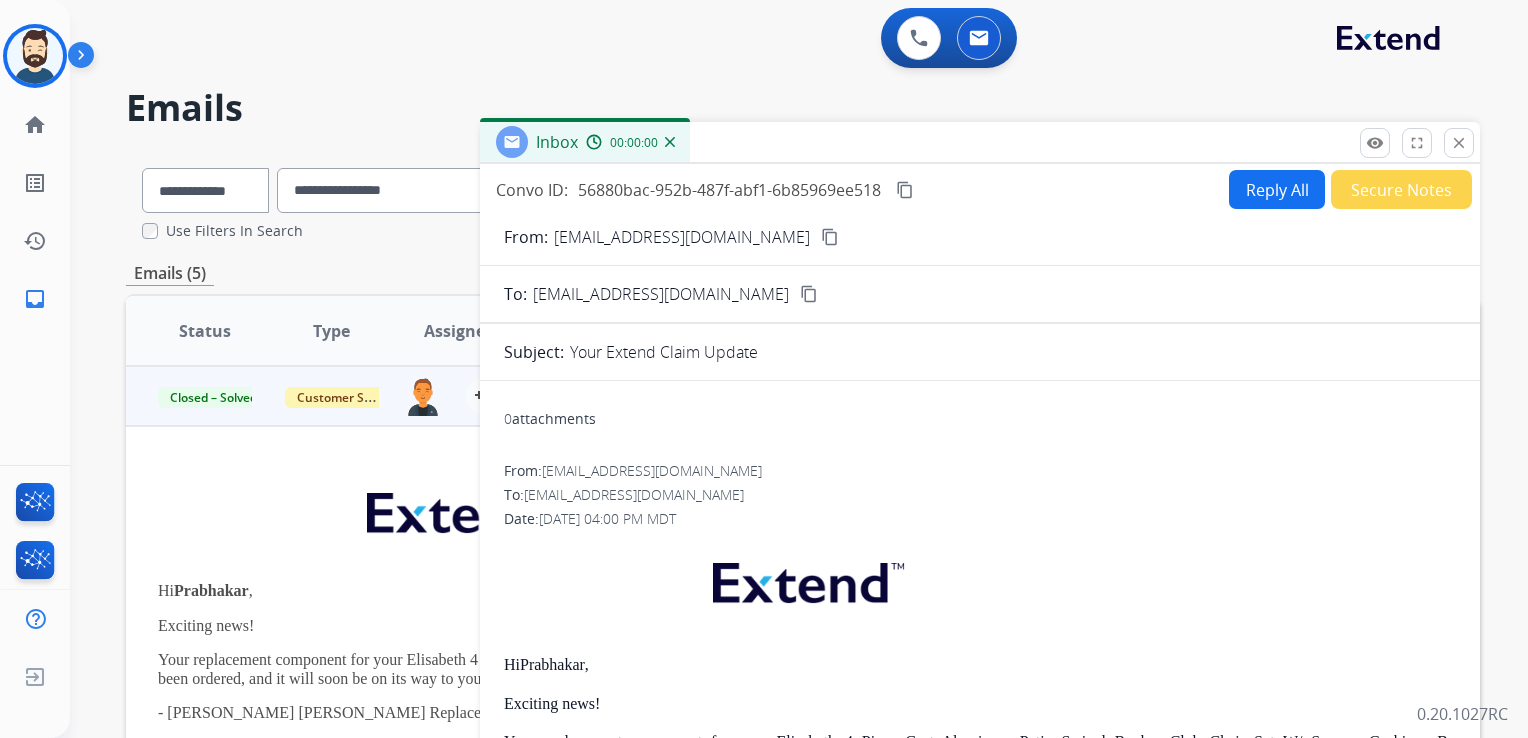 click on "Reply All" at bounding box center [1277, 189] 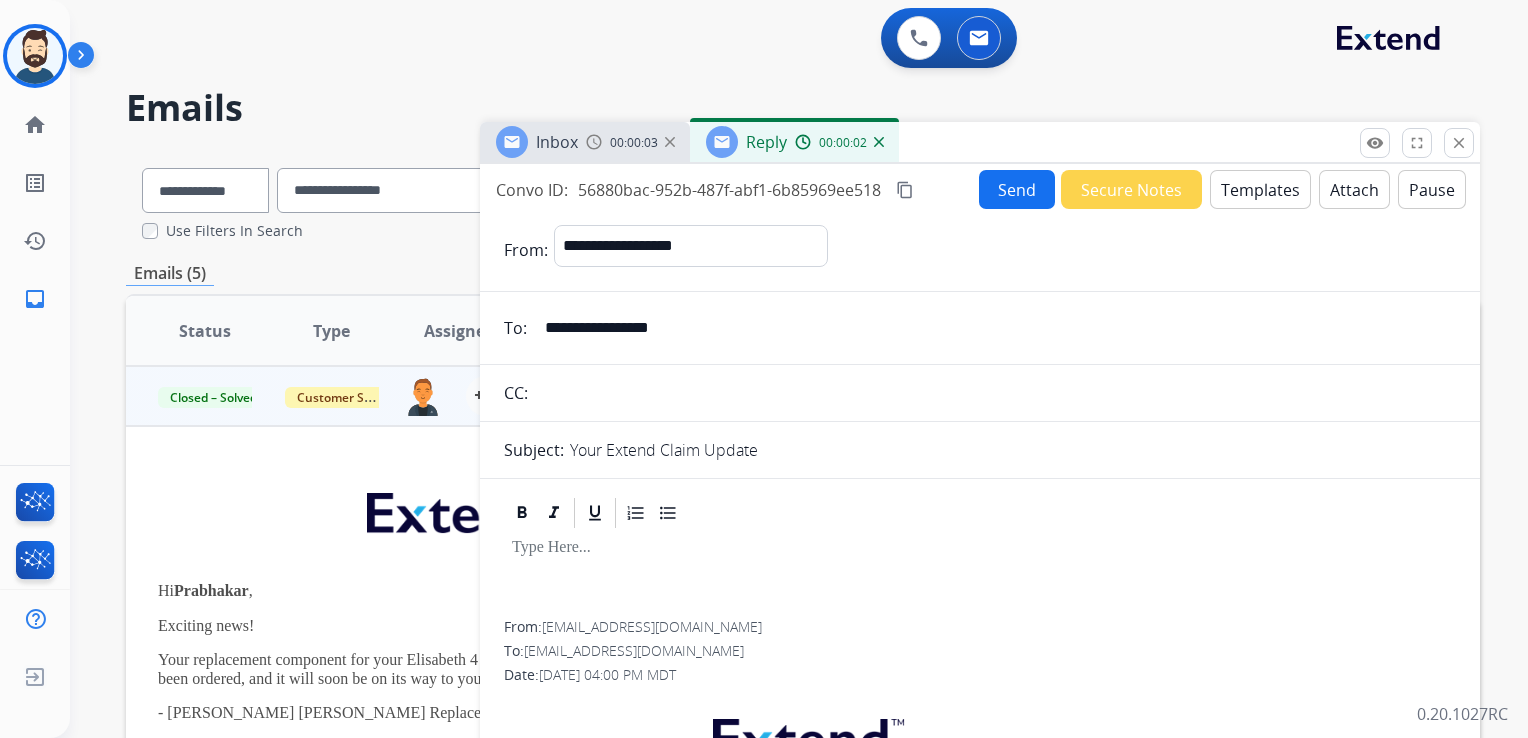 drag, startPoint x: 1268, startPoint y: 189, endPoint x: 810, endPoint y: 594, distance: 611.3829 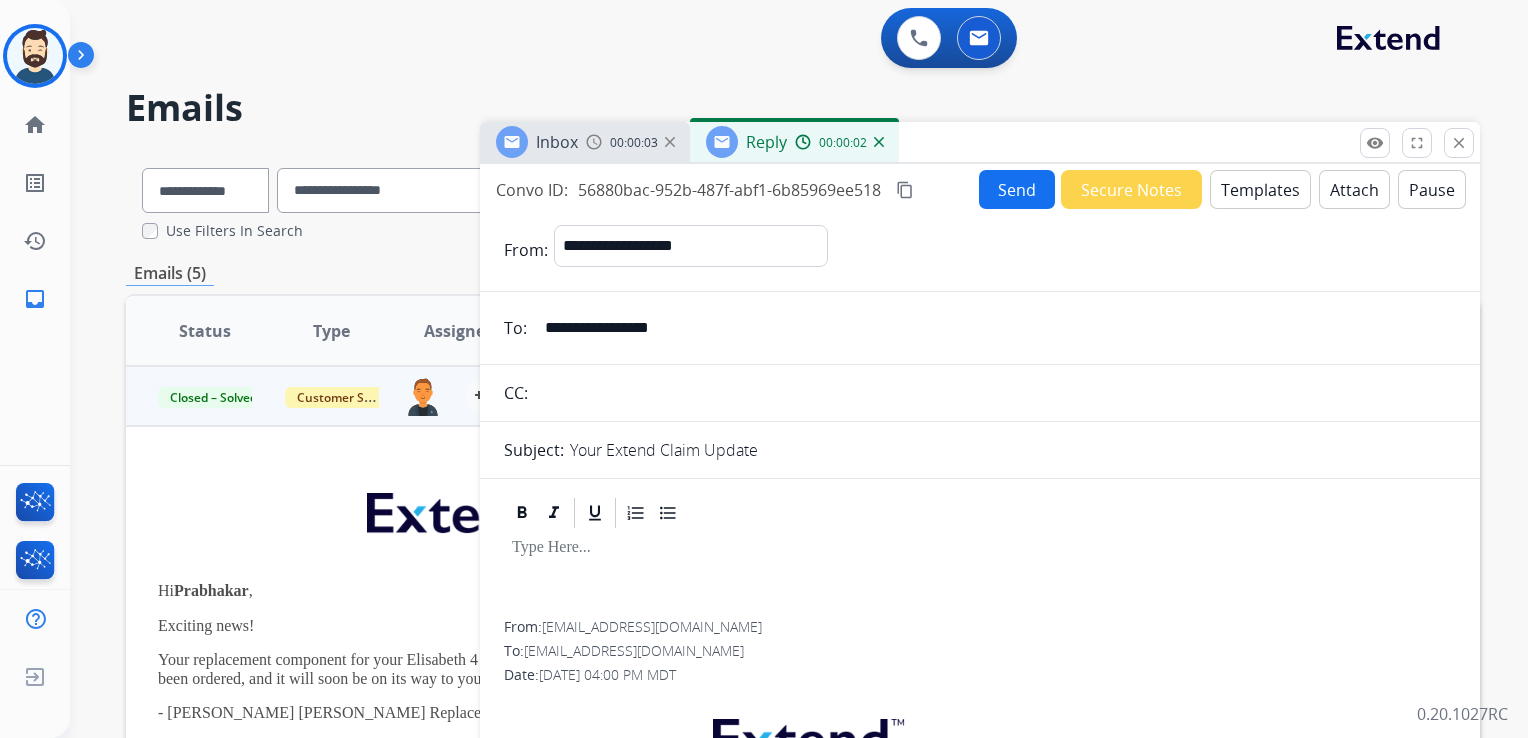 click on "Templates" at bounding box center [1260, 189] 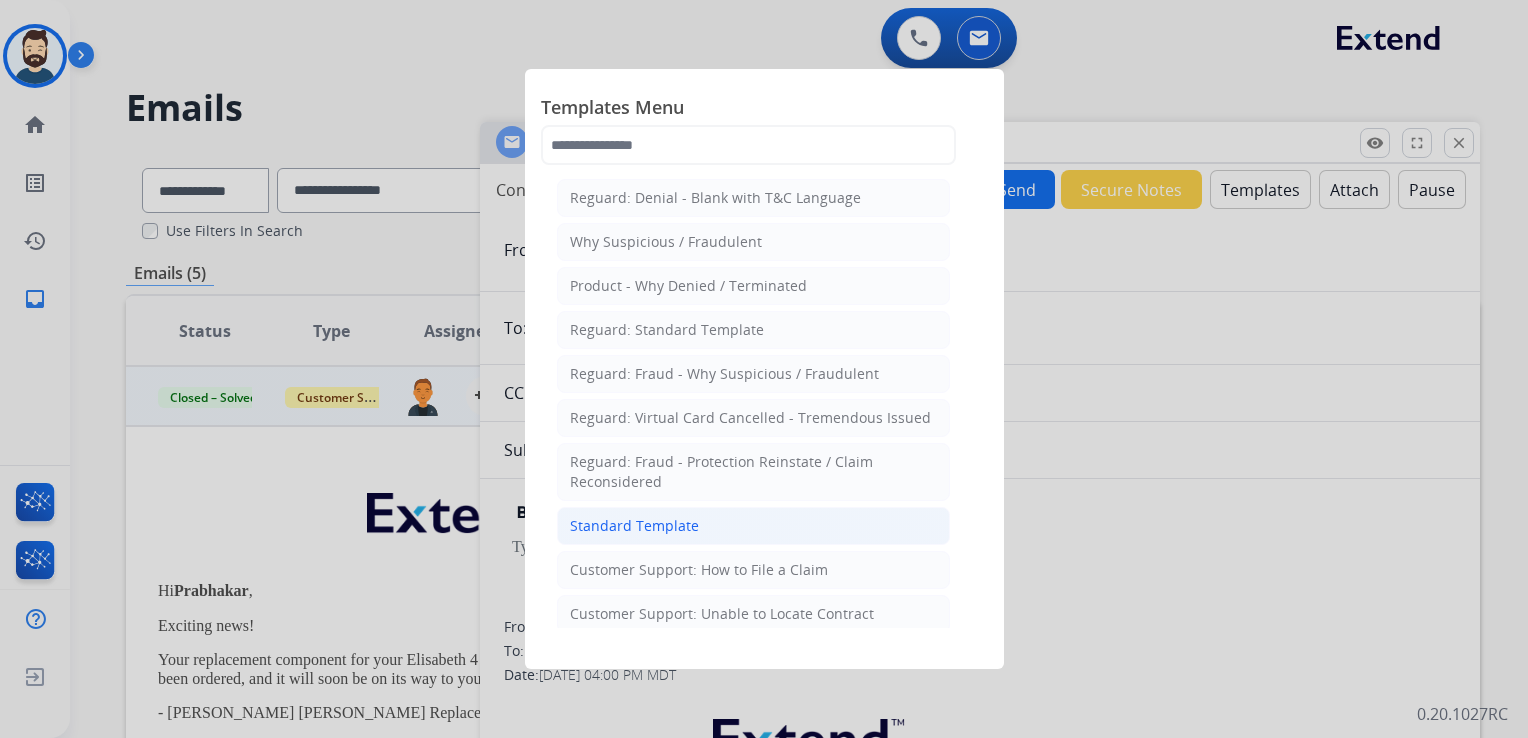 click on "Standard Template" 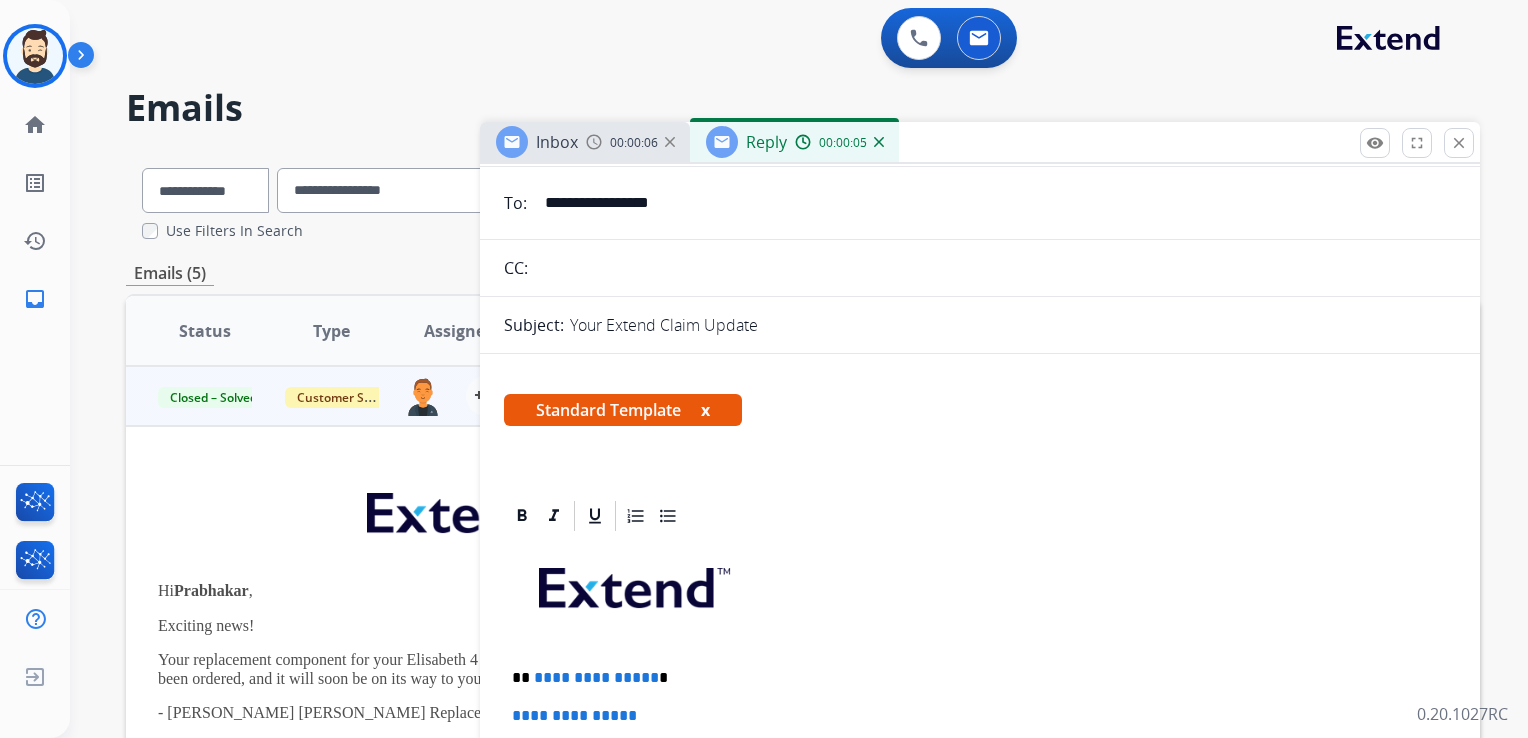 scroll, scrollTop: 400, scrollLeft: 0, axis: vertical 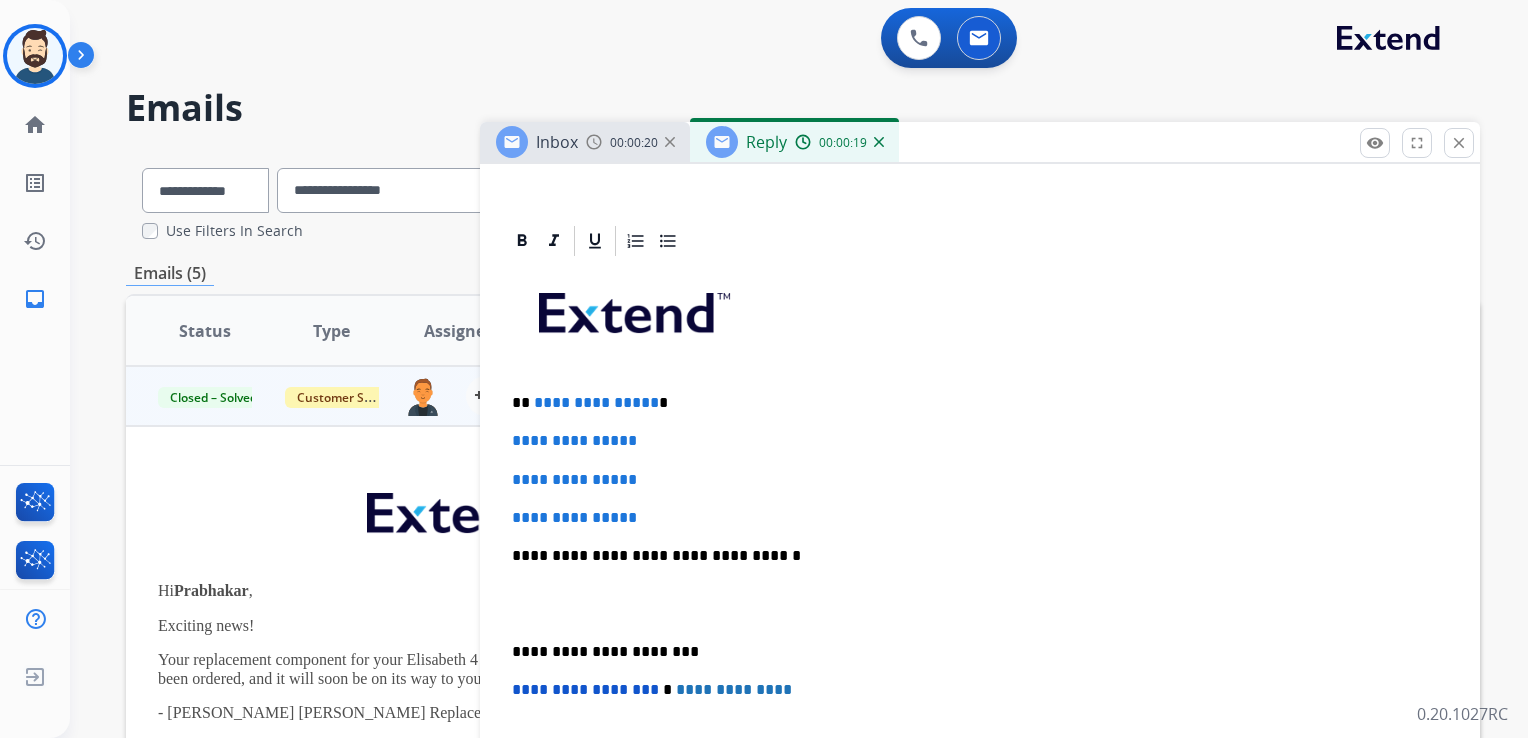 drag, startPoint x: 574, startPoint y: 452, endPoint x: 508, endPoint y: 407, distance: 79.881165 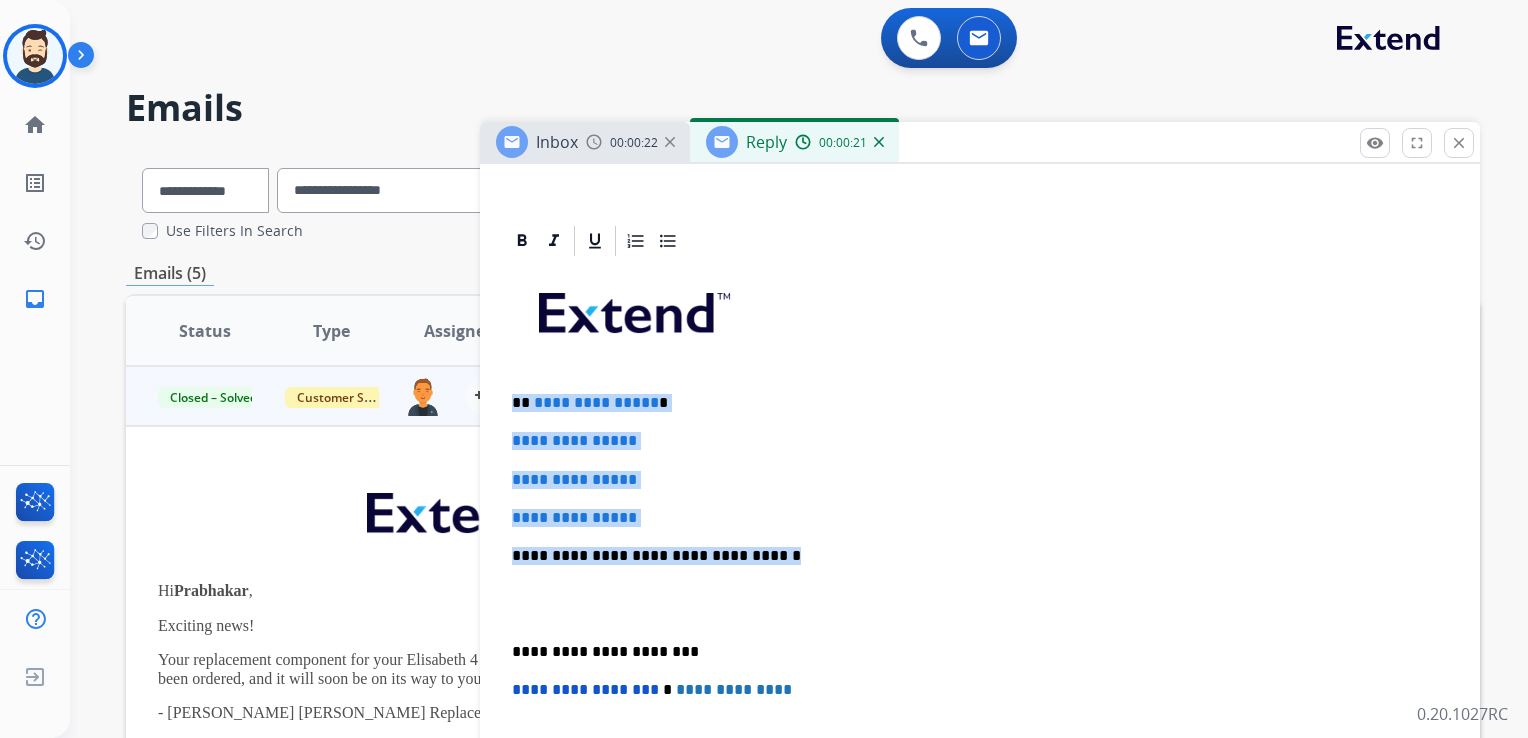 drag, startPoint x: 514, startPoint y: 397, endPoint x: 768, endPoint y: 538, distance: 290.51163 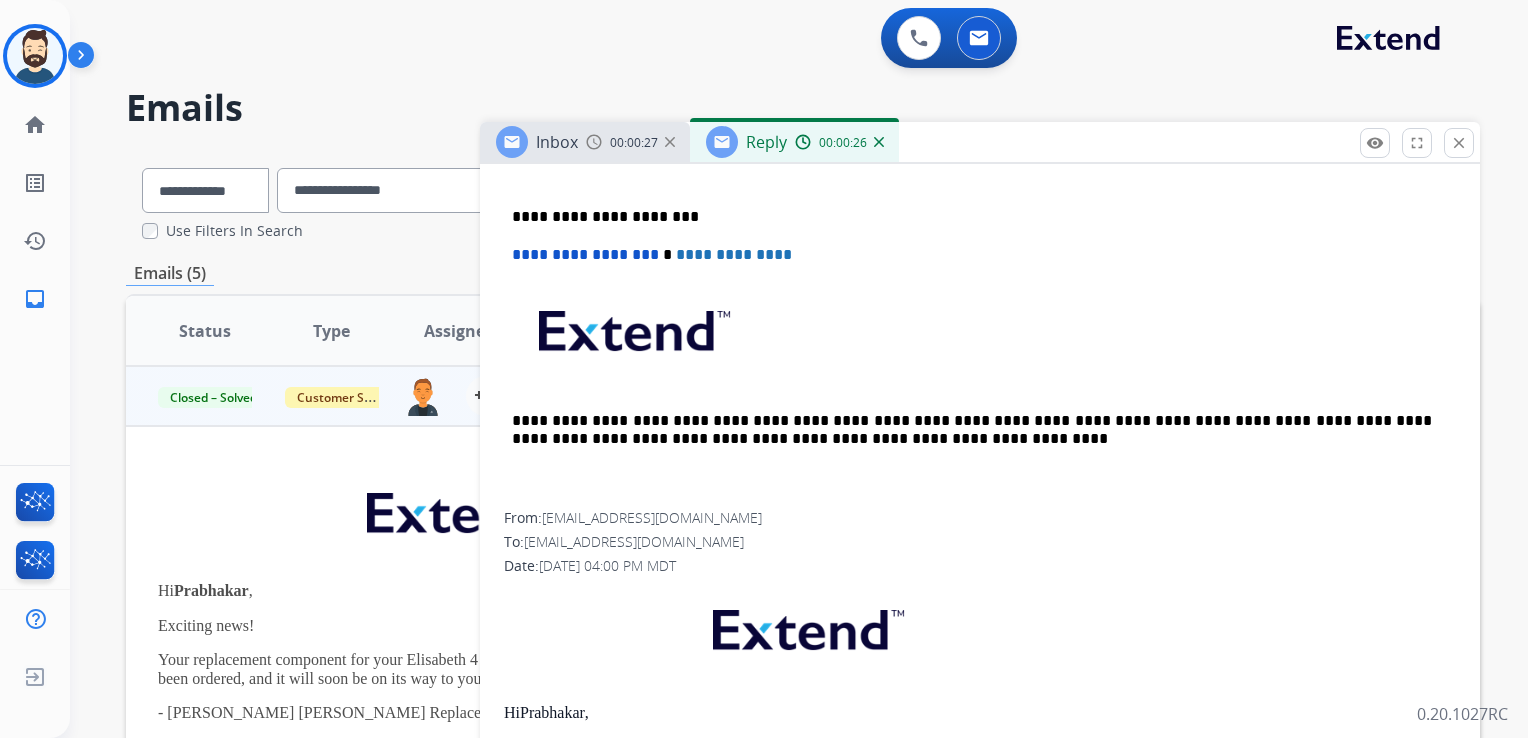 scroll, scrollTop: 1100, scrollLeft: 0, axis: vertical 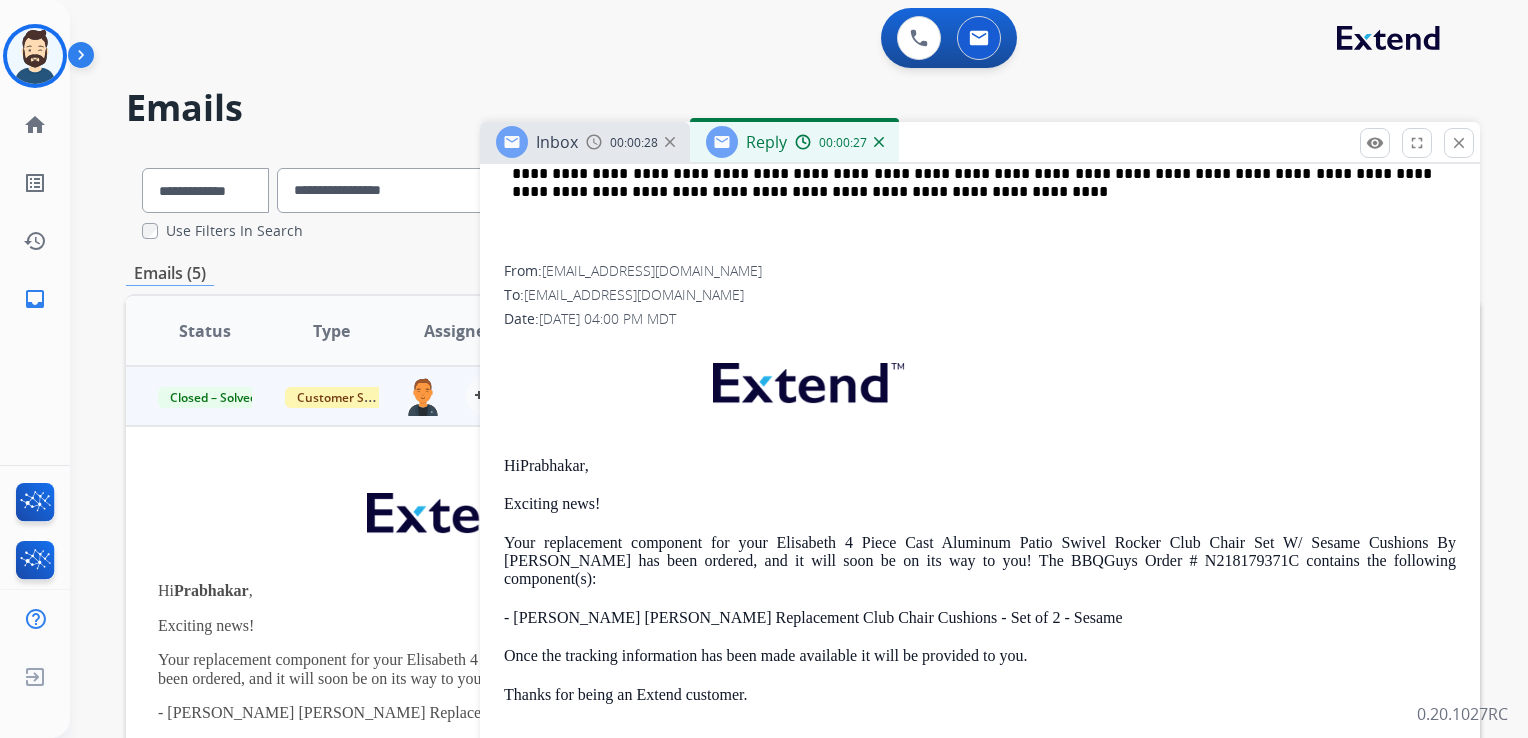 click on "Prabhakar" at bounding box center [552, 465] 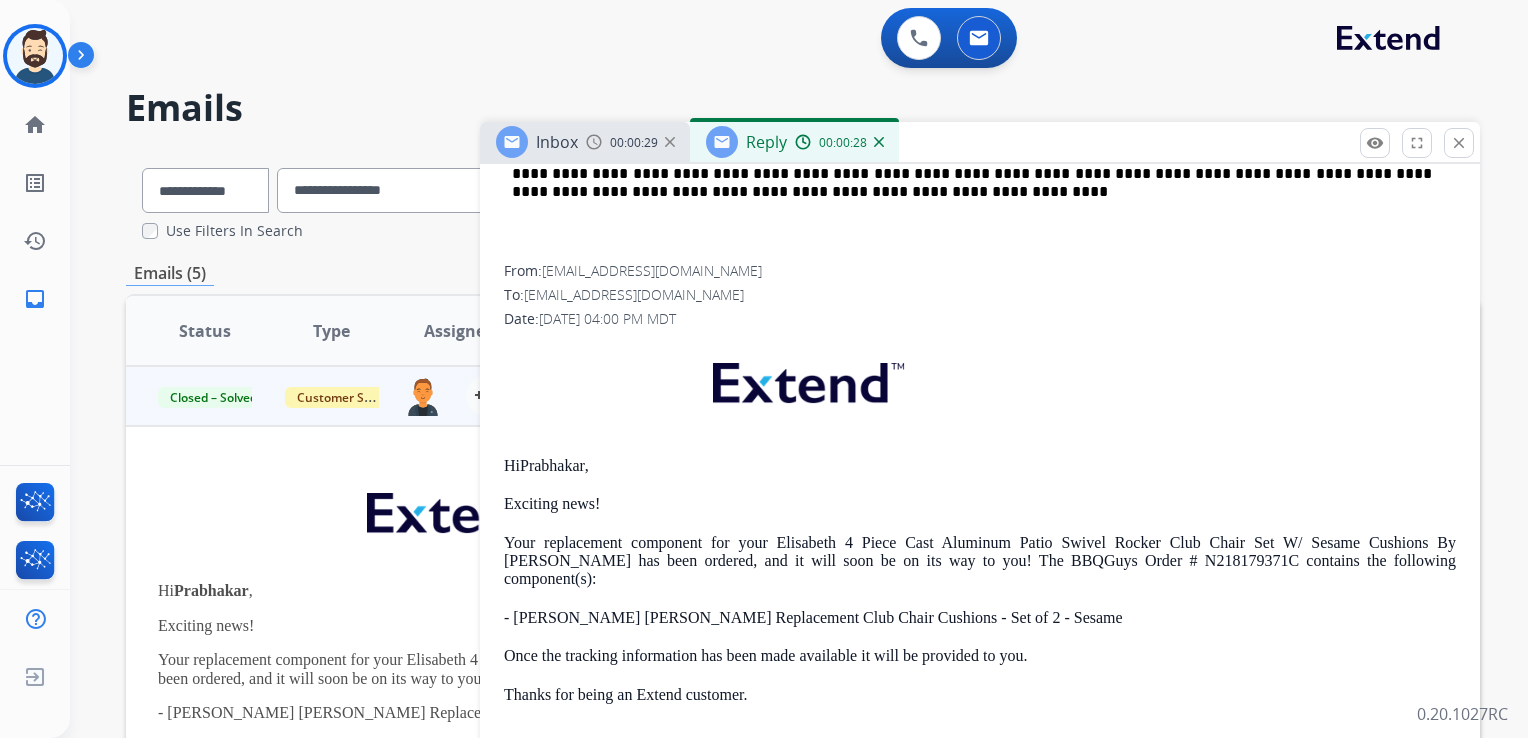 click on "Prabhakar" at bounding box center (552, 465) 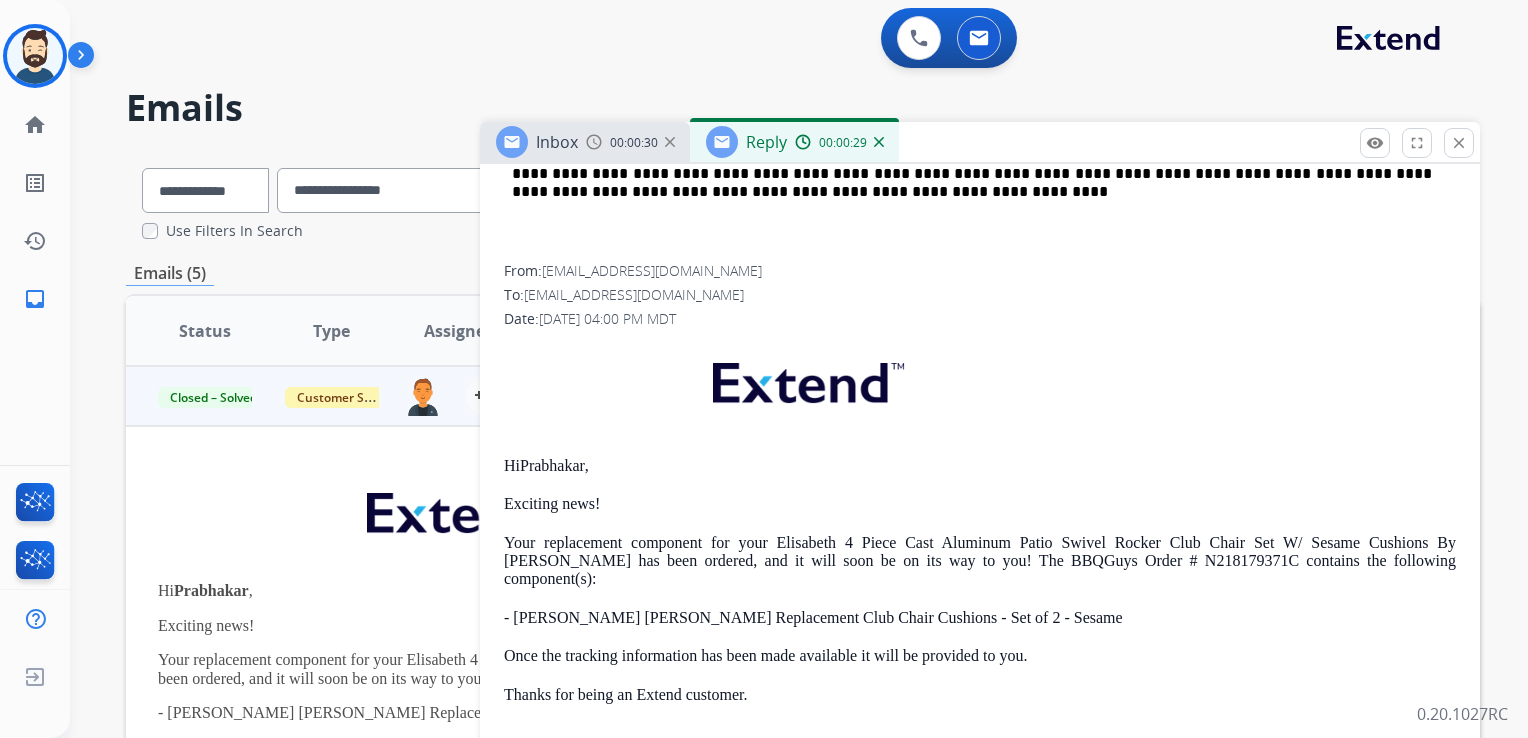 click on "Prabhakar" at bounding box center [552, 465] 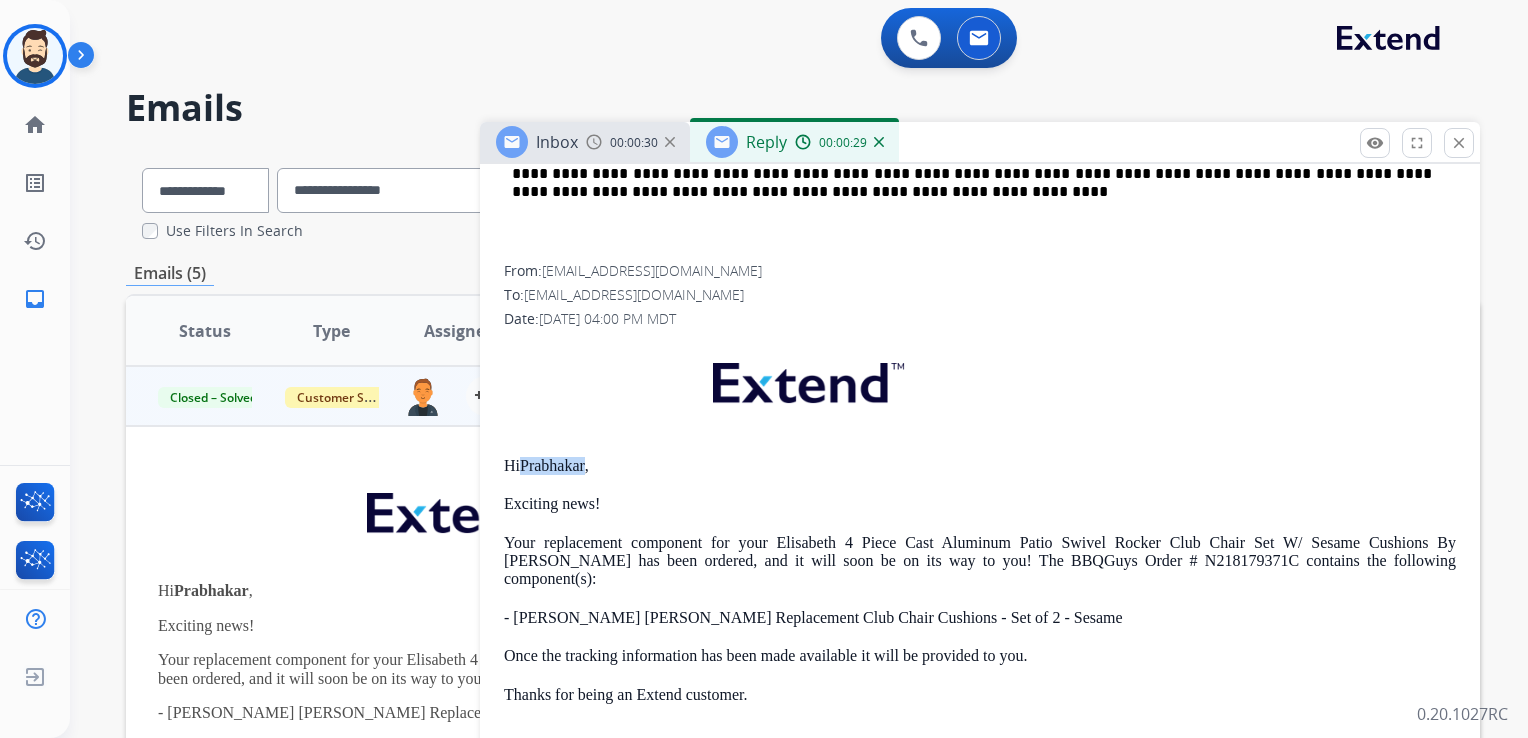click on "Prabhakar" at bounding box center [552, 465] 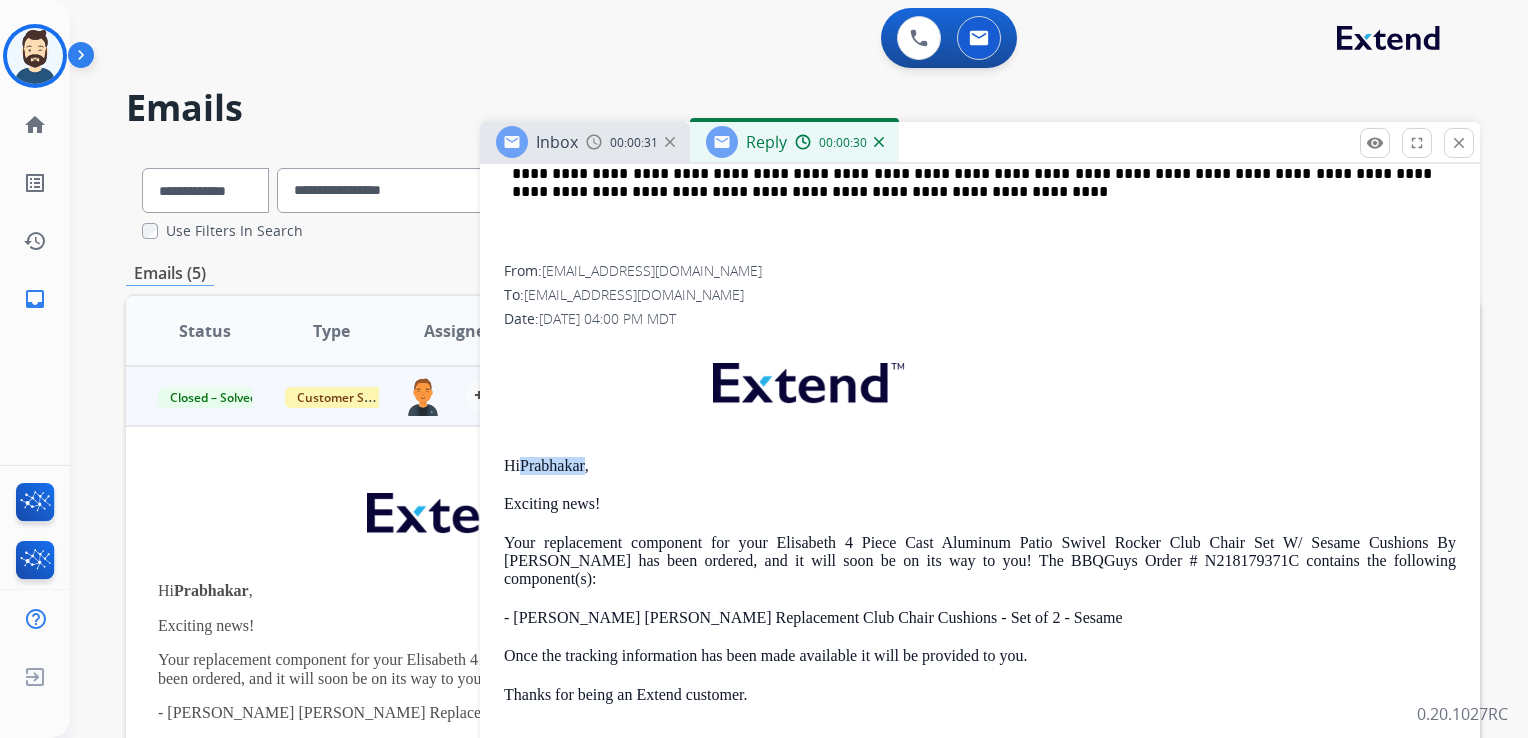 copy on "Prabhakar" 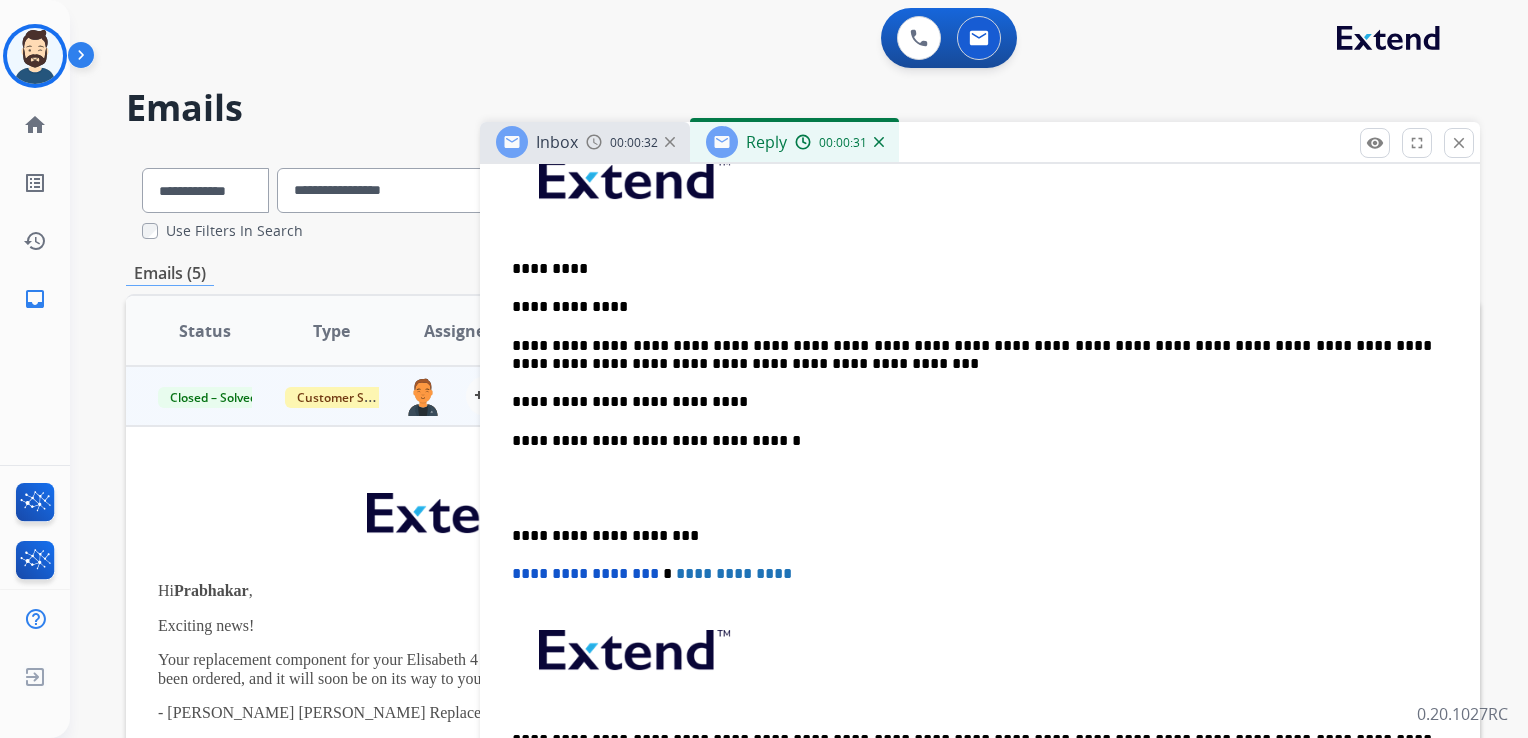 scroll, scrollTop: 500, scrollLeft: 0, axis: vertical 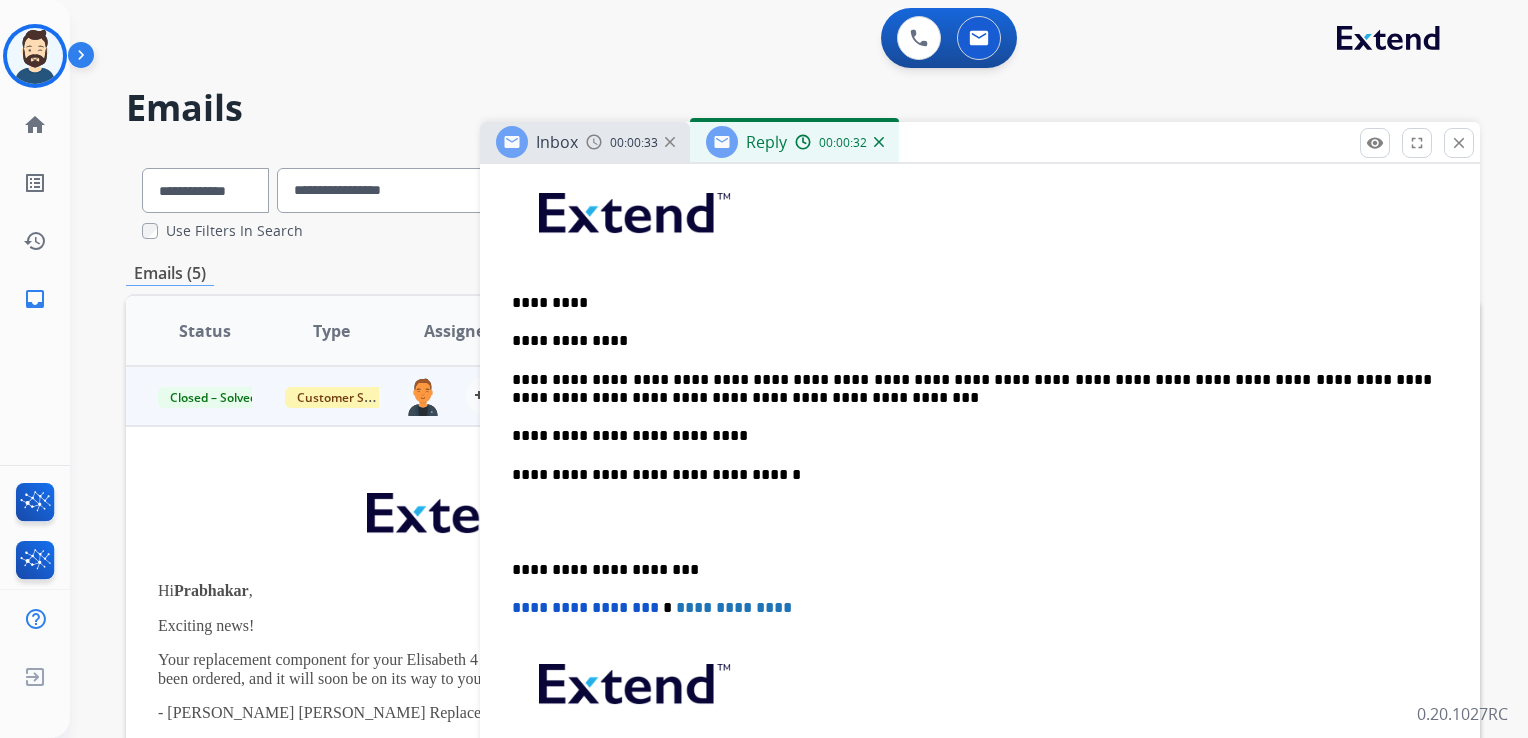 click on "*********" at bounding box center [972, 303] 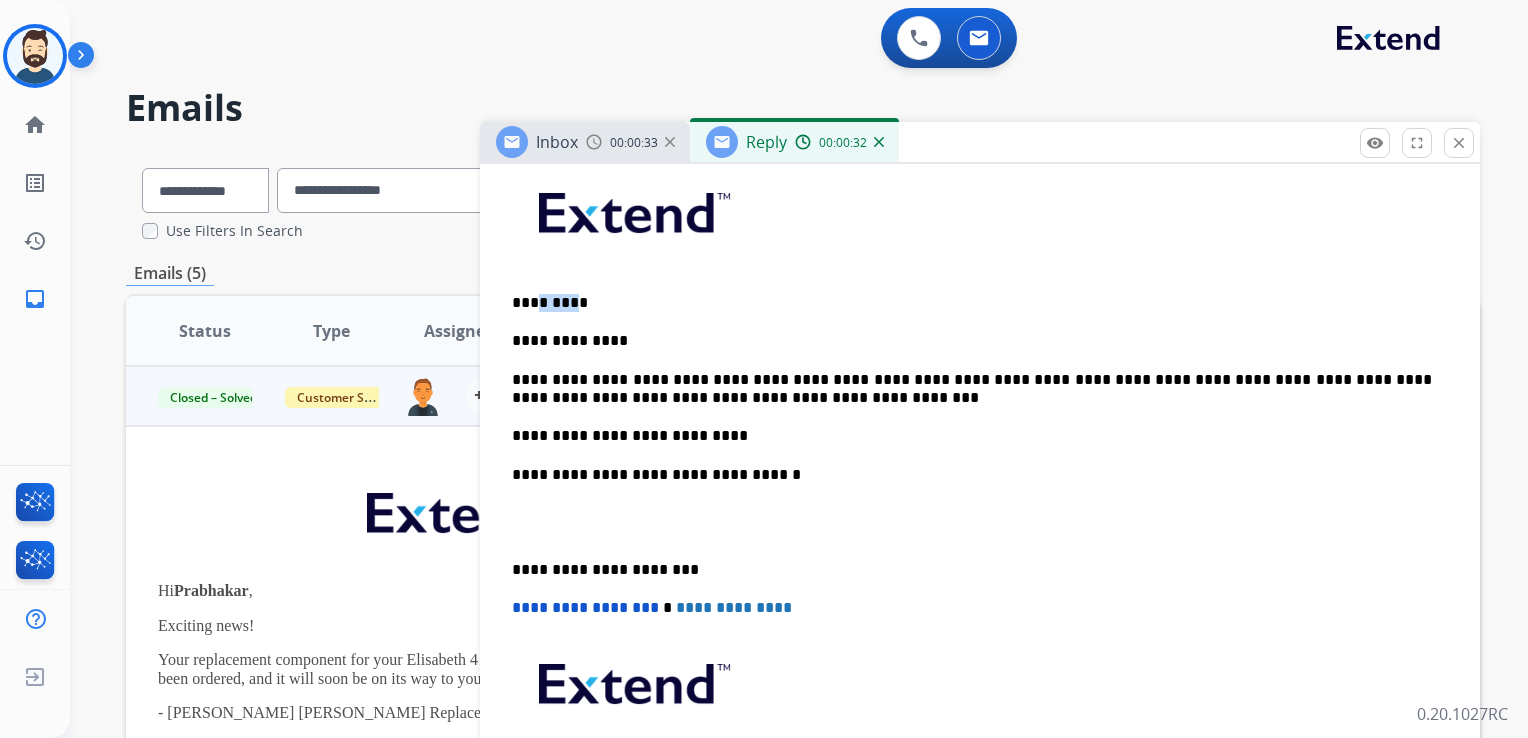 click on "*********" at bounding box center [972, 303] 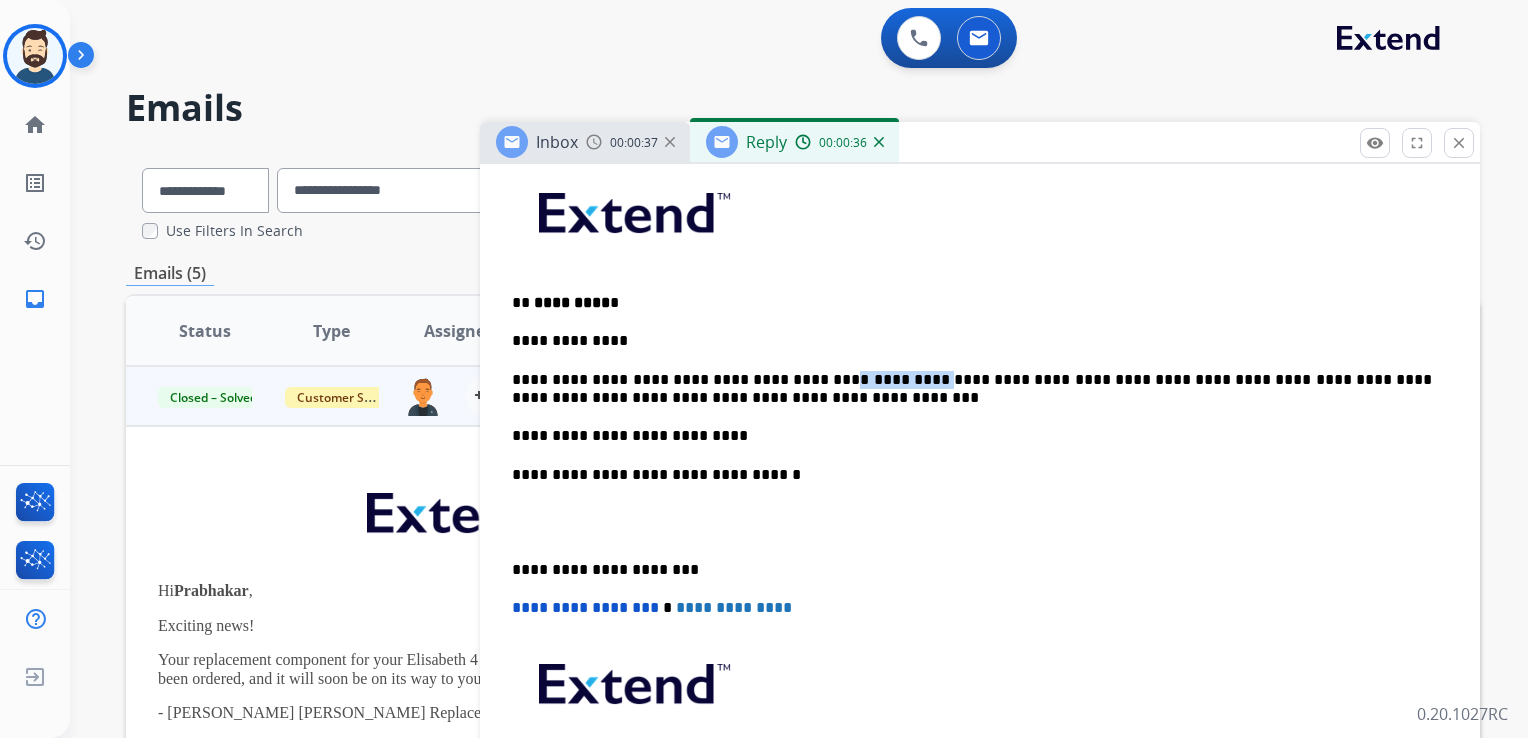 drag, startPoint x: 842, startPoint y: 378, endPoint x: 911, endPoint y: 380, distance: 69.02898 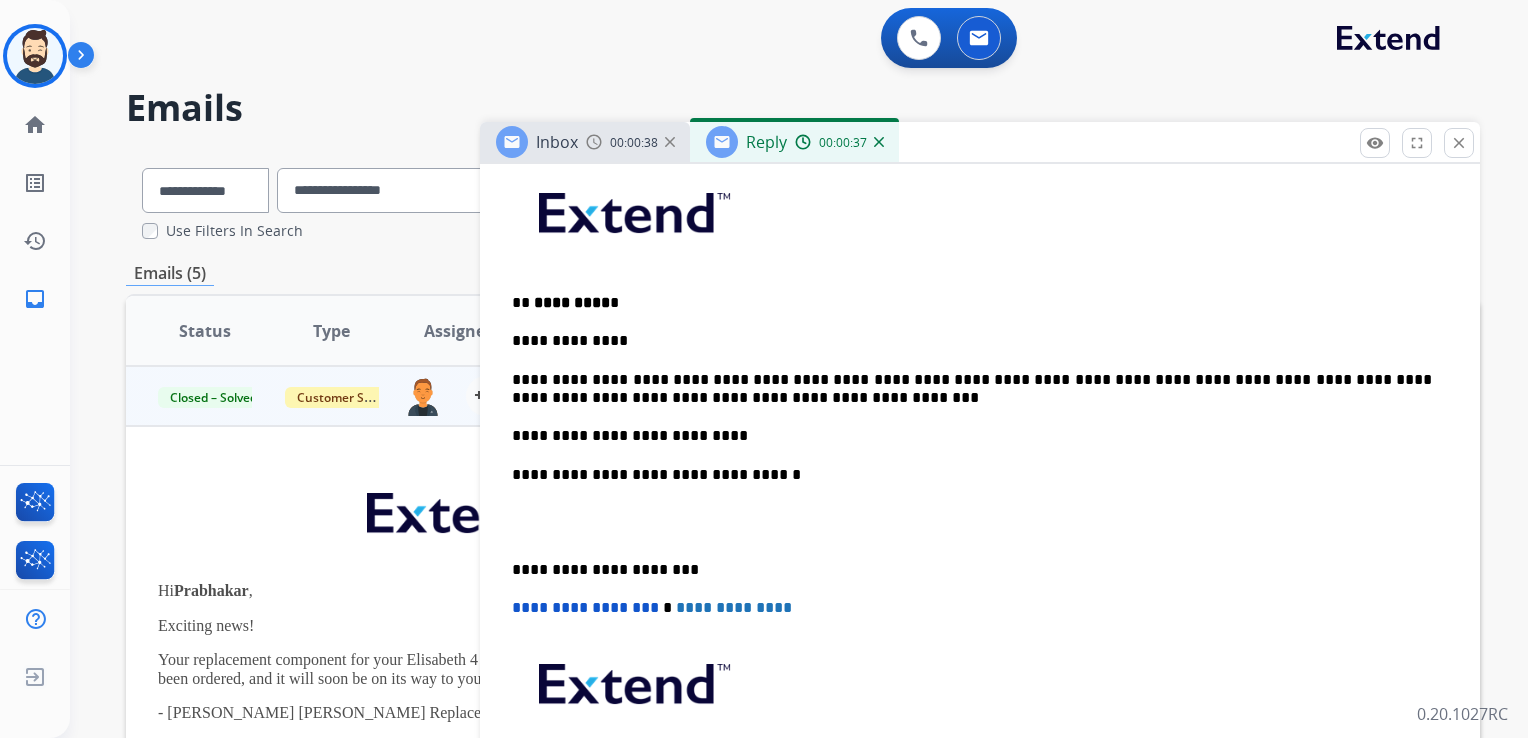 drag, startPoint x: 911, startPoint y: 380, endPoint x: 1041, endPoint y: 421, distance: 136.31215 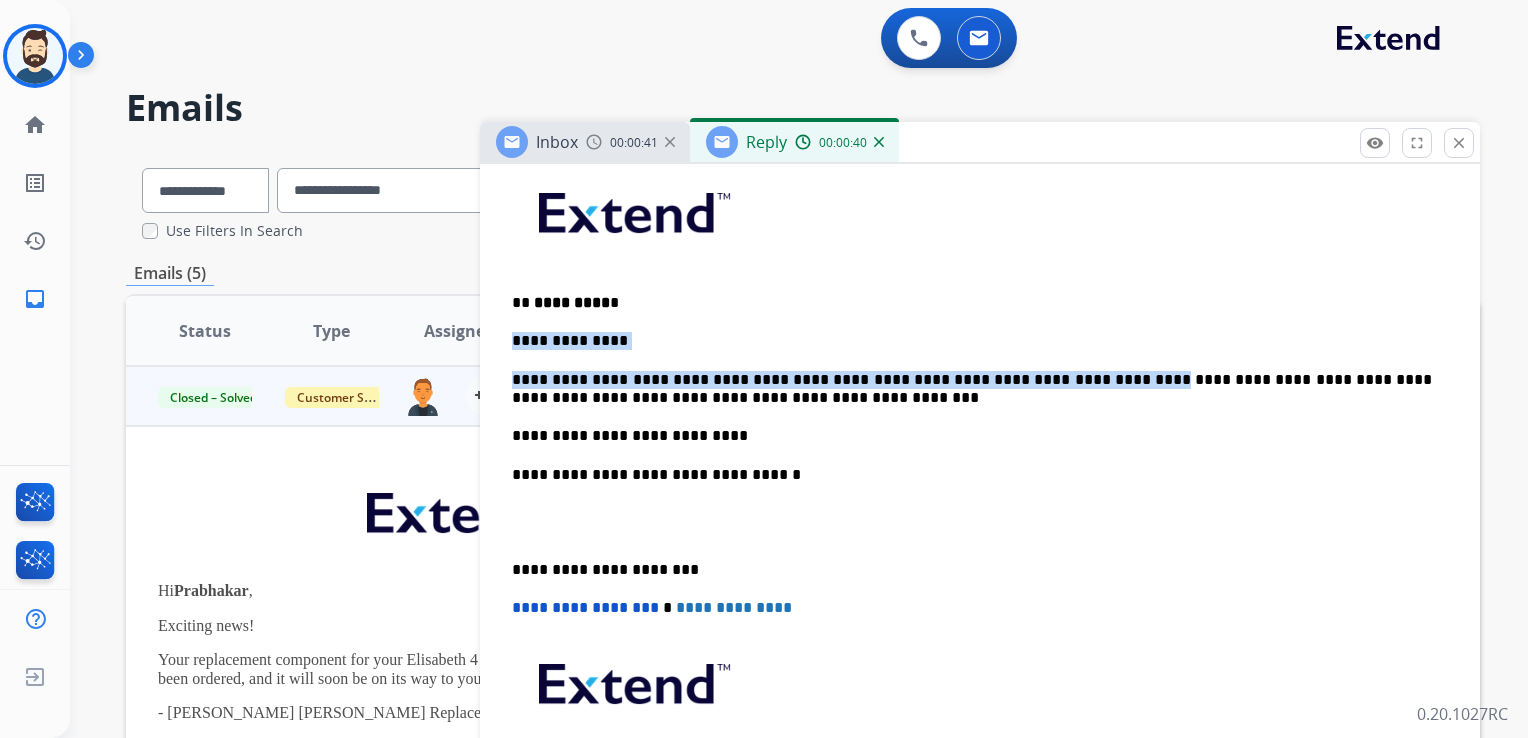 drag, startPoint x: 1090, startPoint y: 376, endPoint x: 508, endPoint y: 330, distance: 583.81506 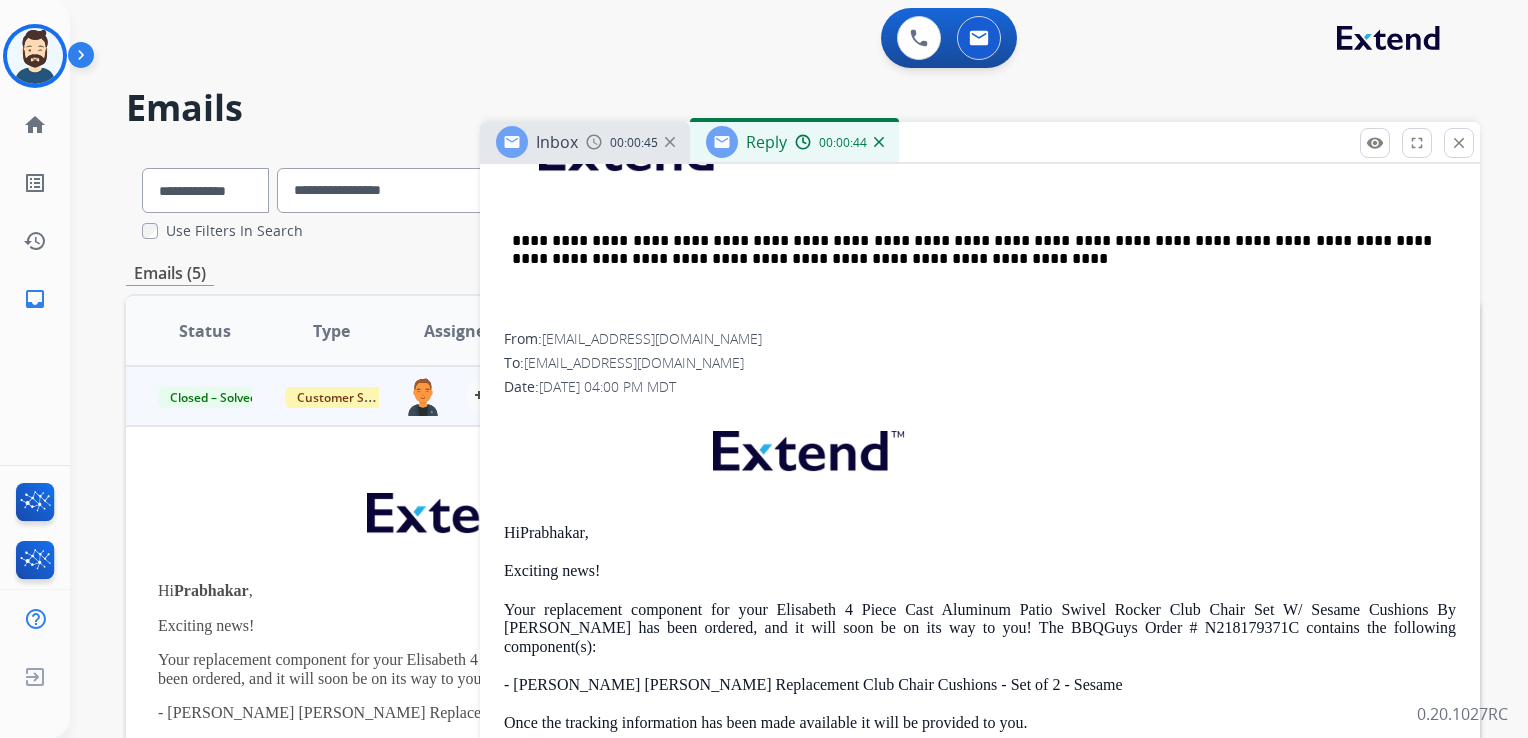 scroll, scrollTop: 1100, scrollLeft: 0, axis: vertical 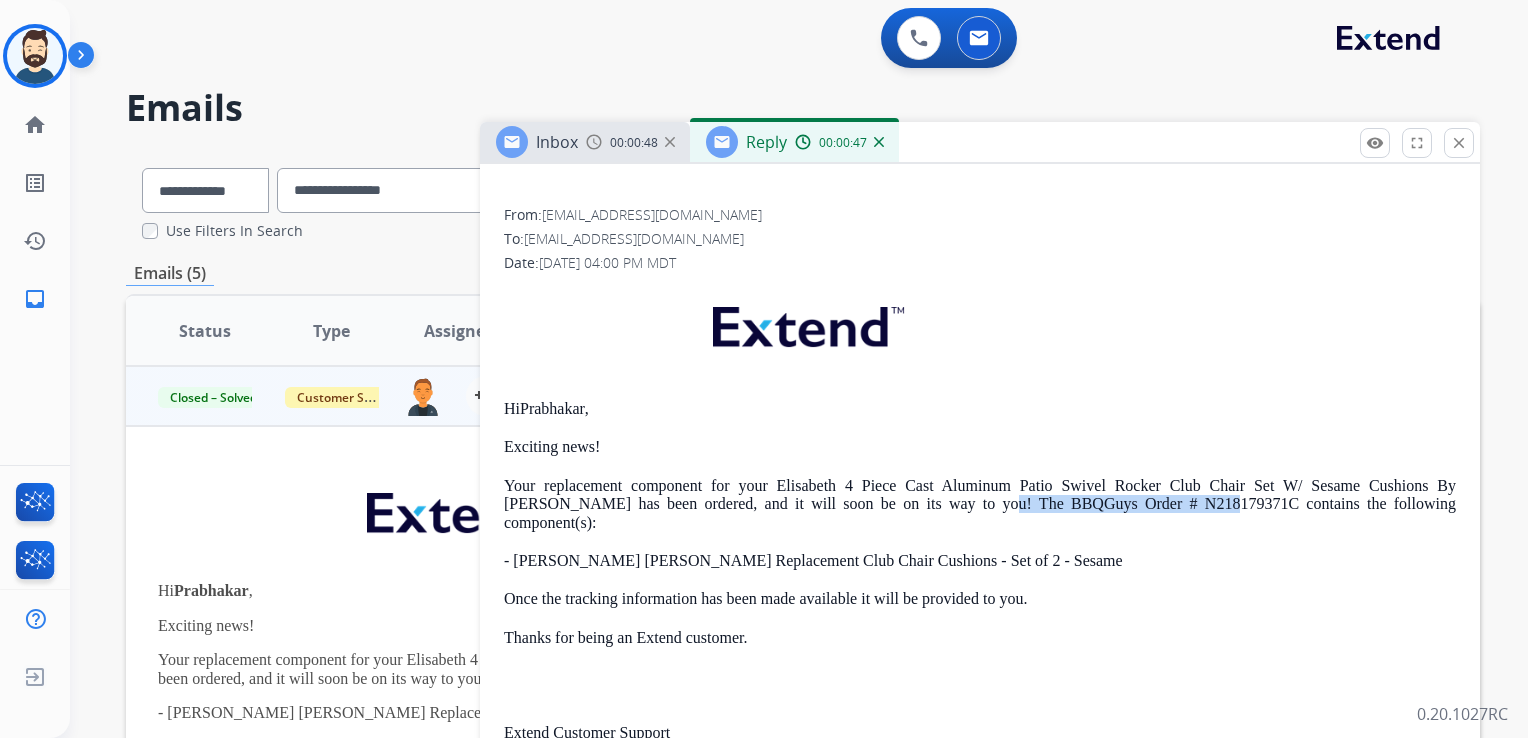 drag, startPoint x: 867, startPoint y: 501, endPoint x: 1080, endPoint y: 498, distance: 213.02112 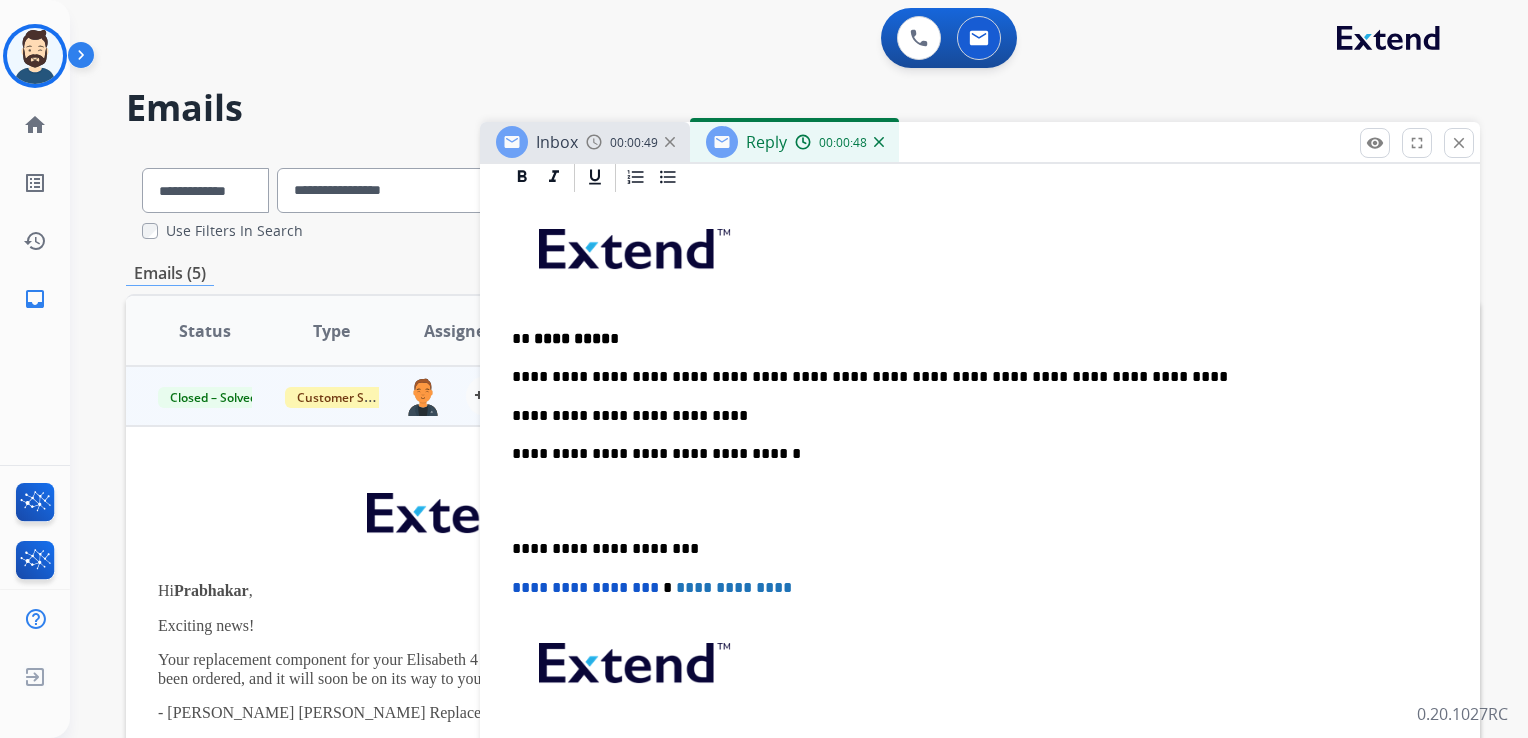 scroll, scrollTop: 400, scrollLeft: 0, axis: vertical 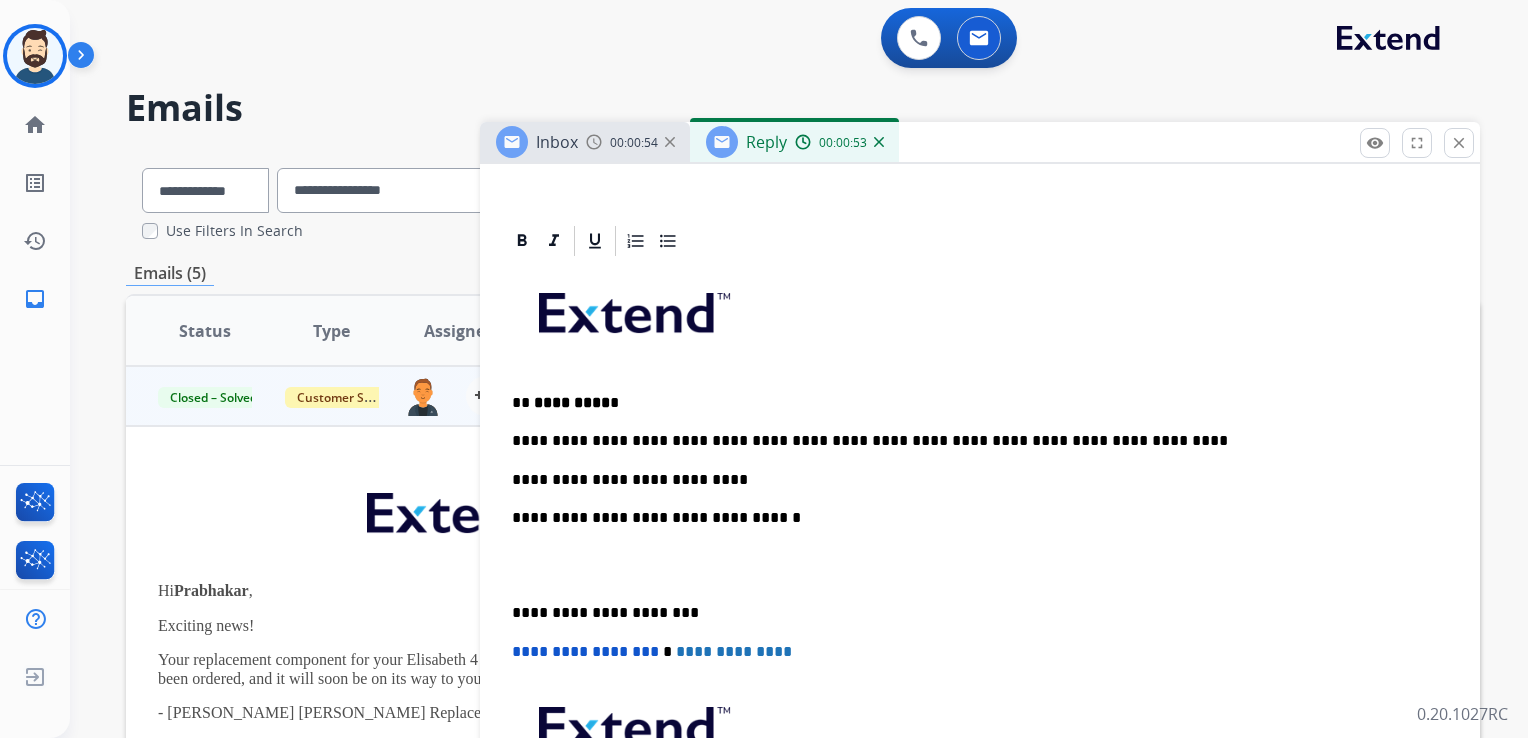drag, startPoint x: 1086, startPoint y: 439, endPoint x: 1061, endPoint y: 440, distance: 25.019993 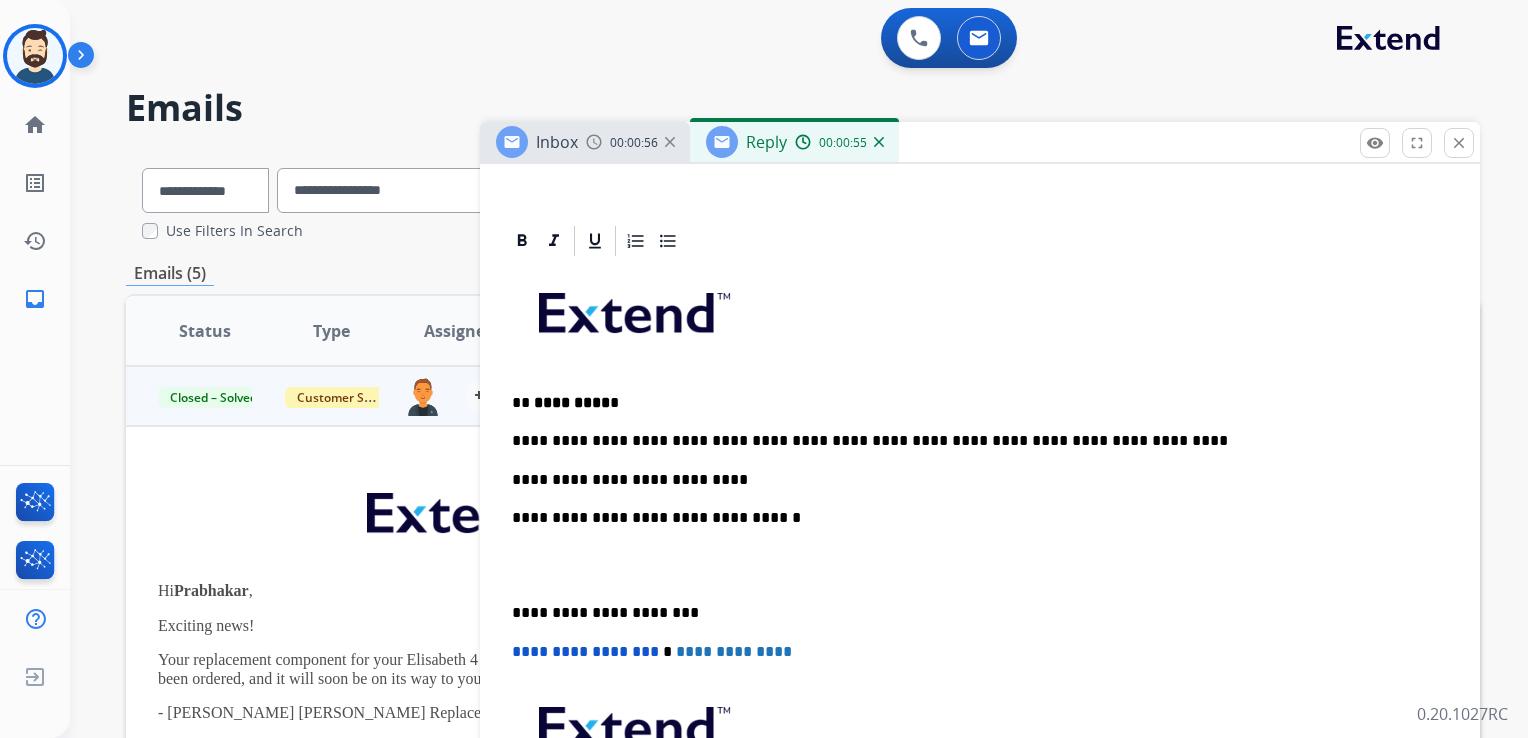 type 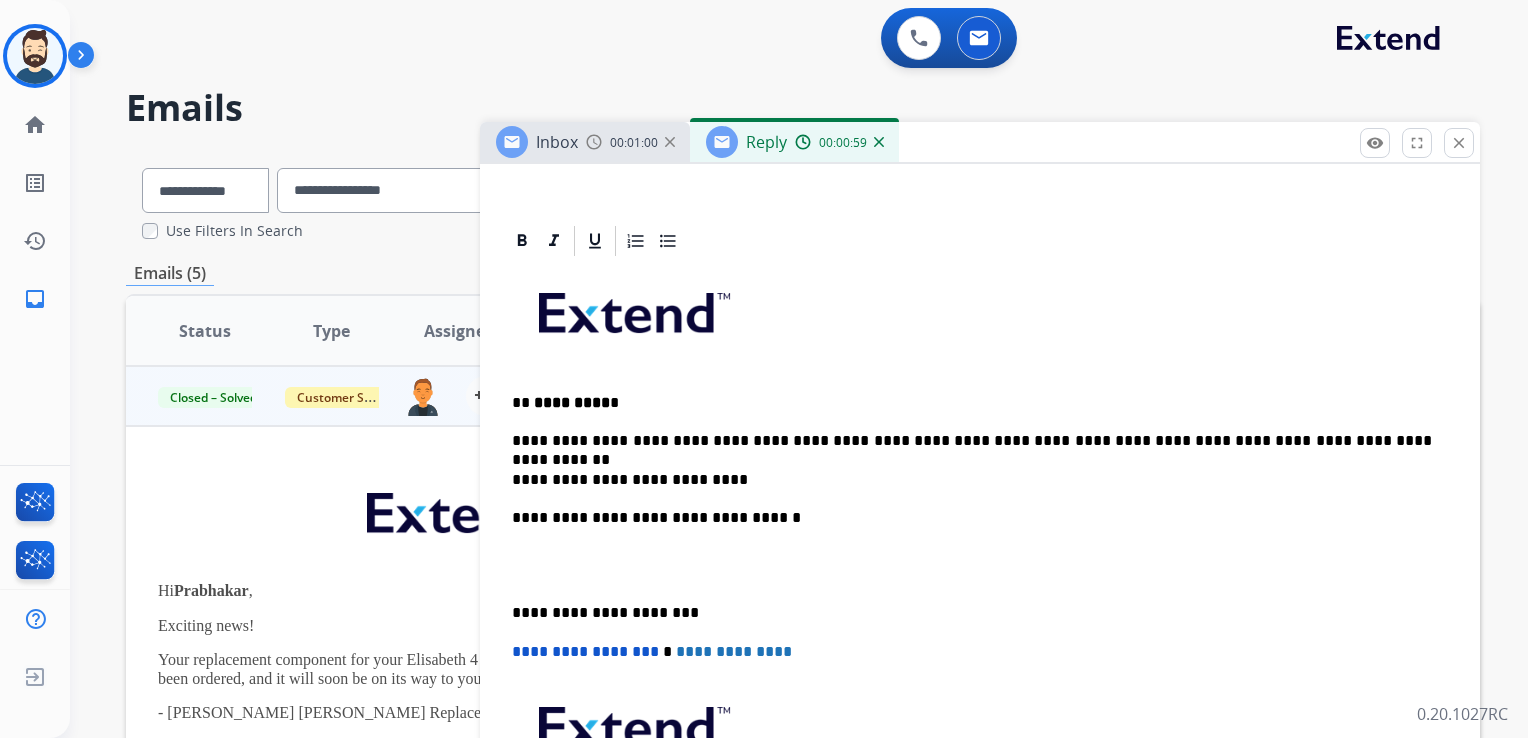 click on "**********" at bounding box center (972, 480) 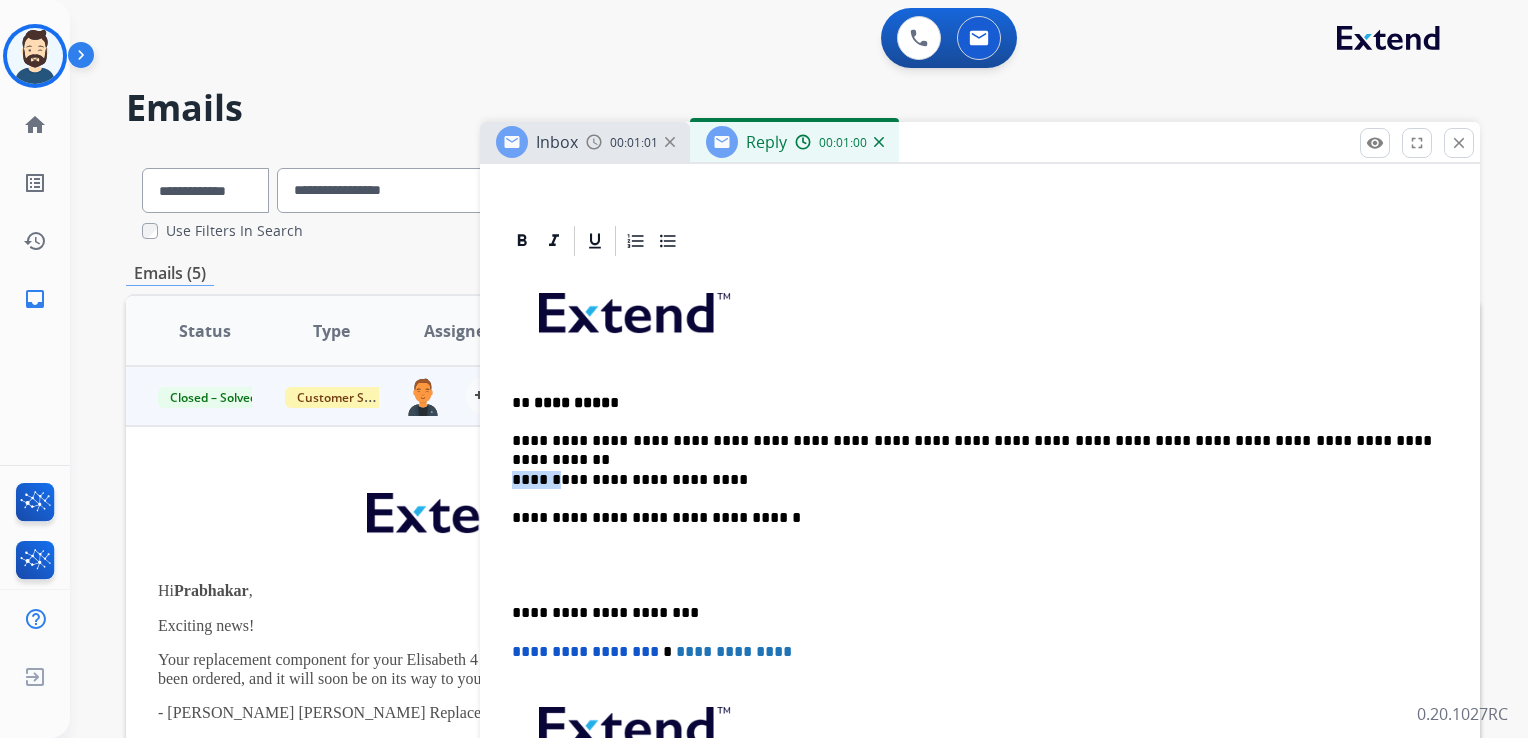click on "**********" at bounding box center (972, 480) 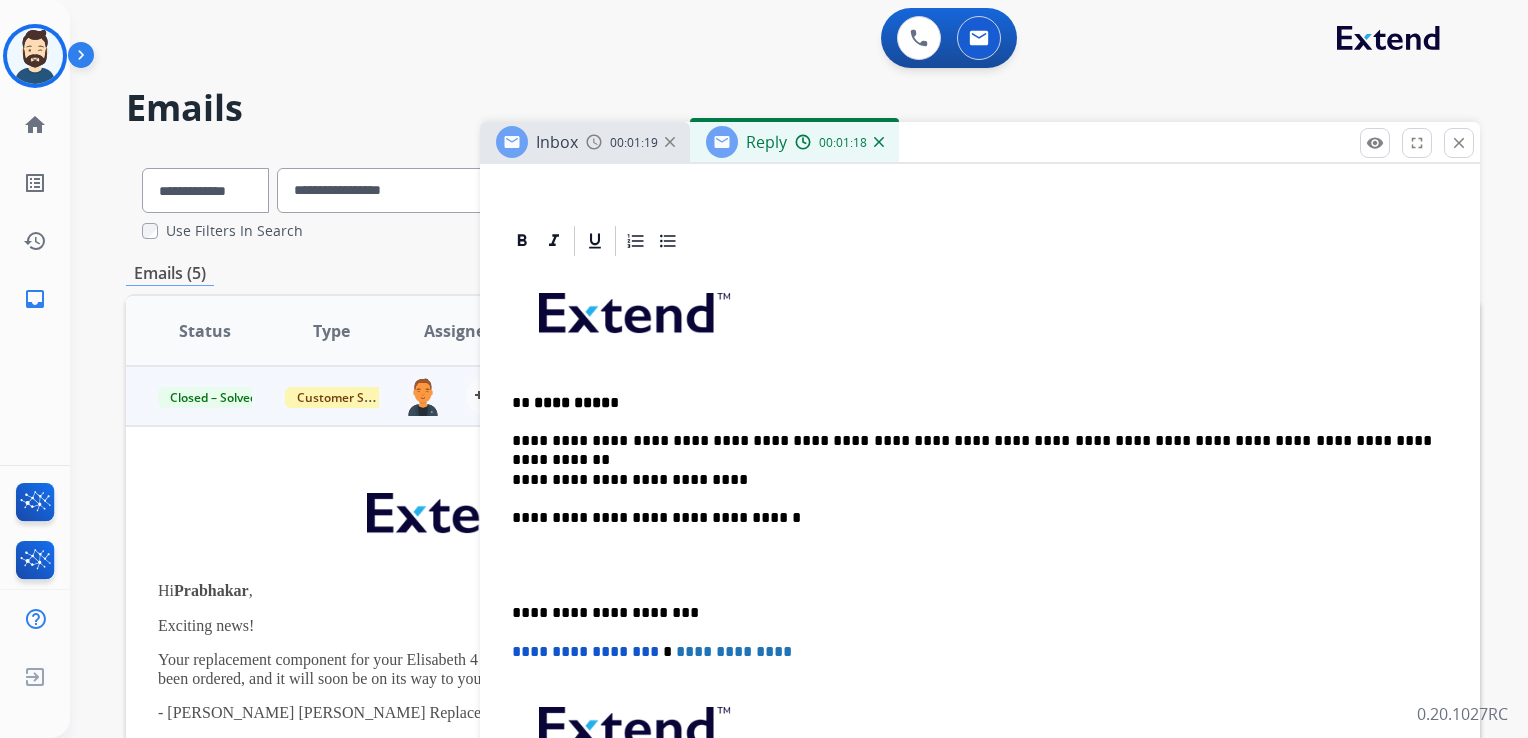 click on "**********" at bounding box center [972, 480] 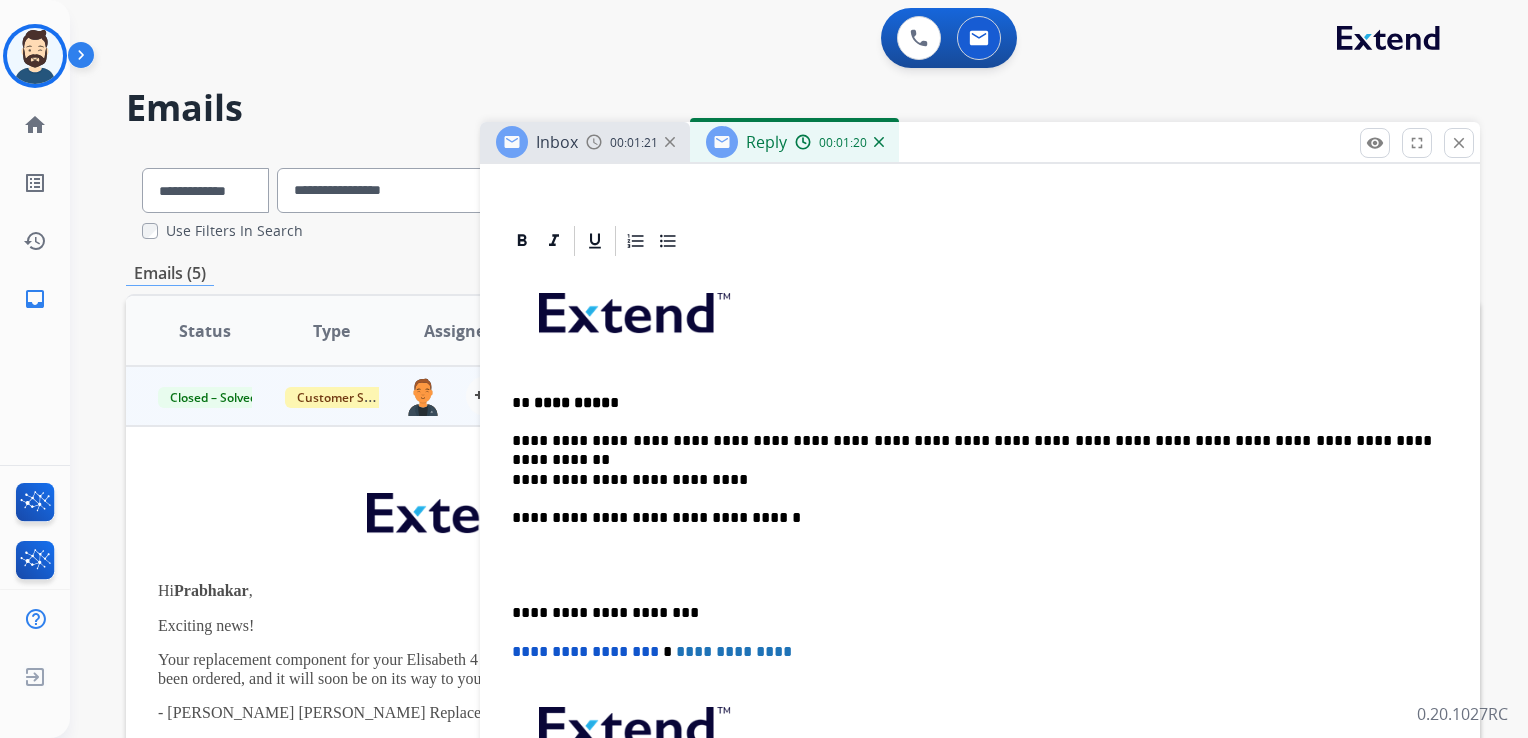 drag, startPoint x: 708, startPoint y: 475, endPoint x: 664, endPoint y: 430, distance: 62.936478 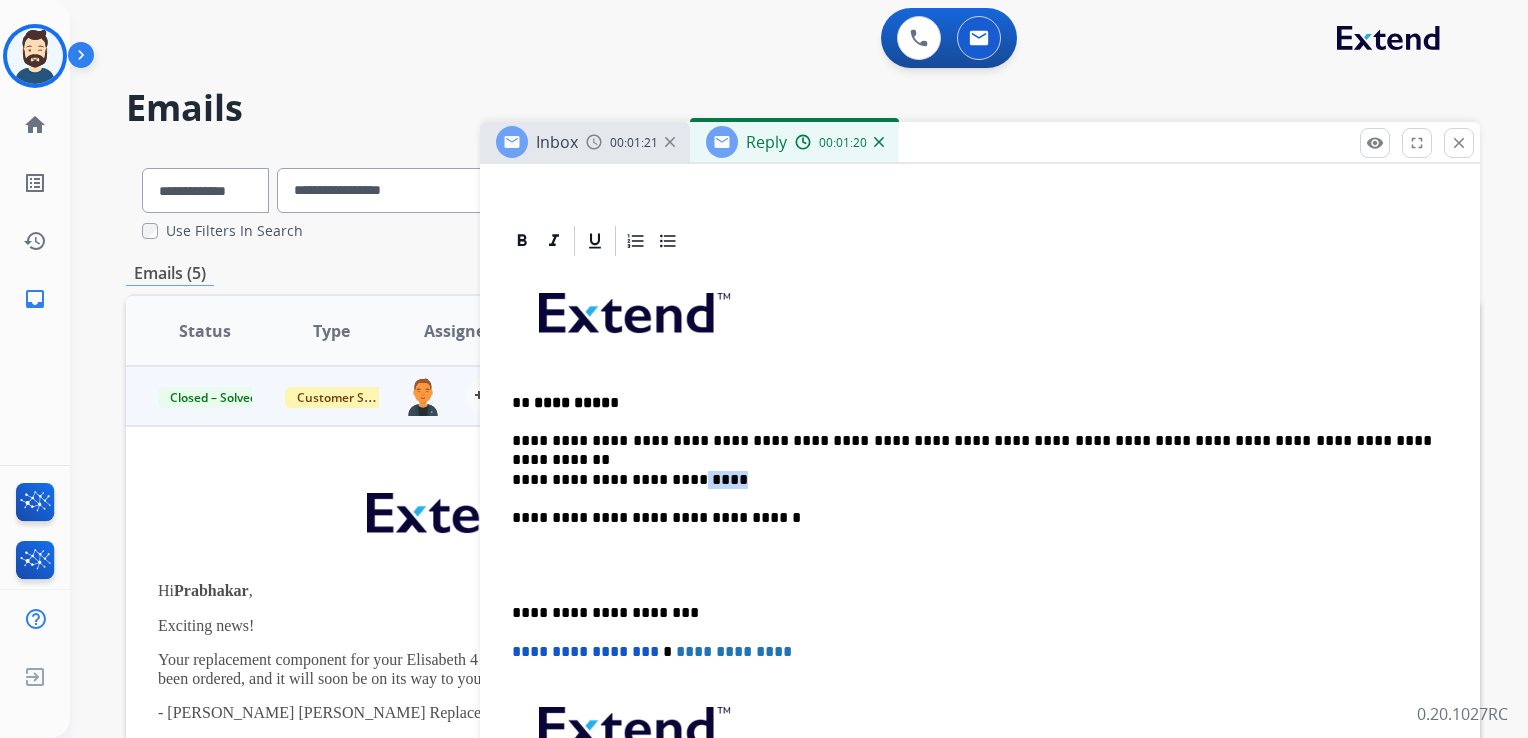click on "**********" at bounding box center [972, 480] 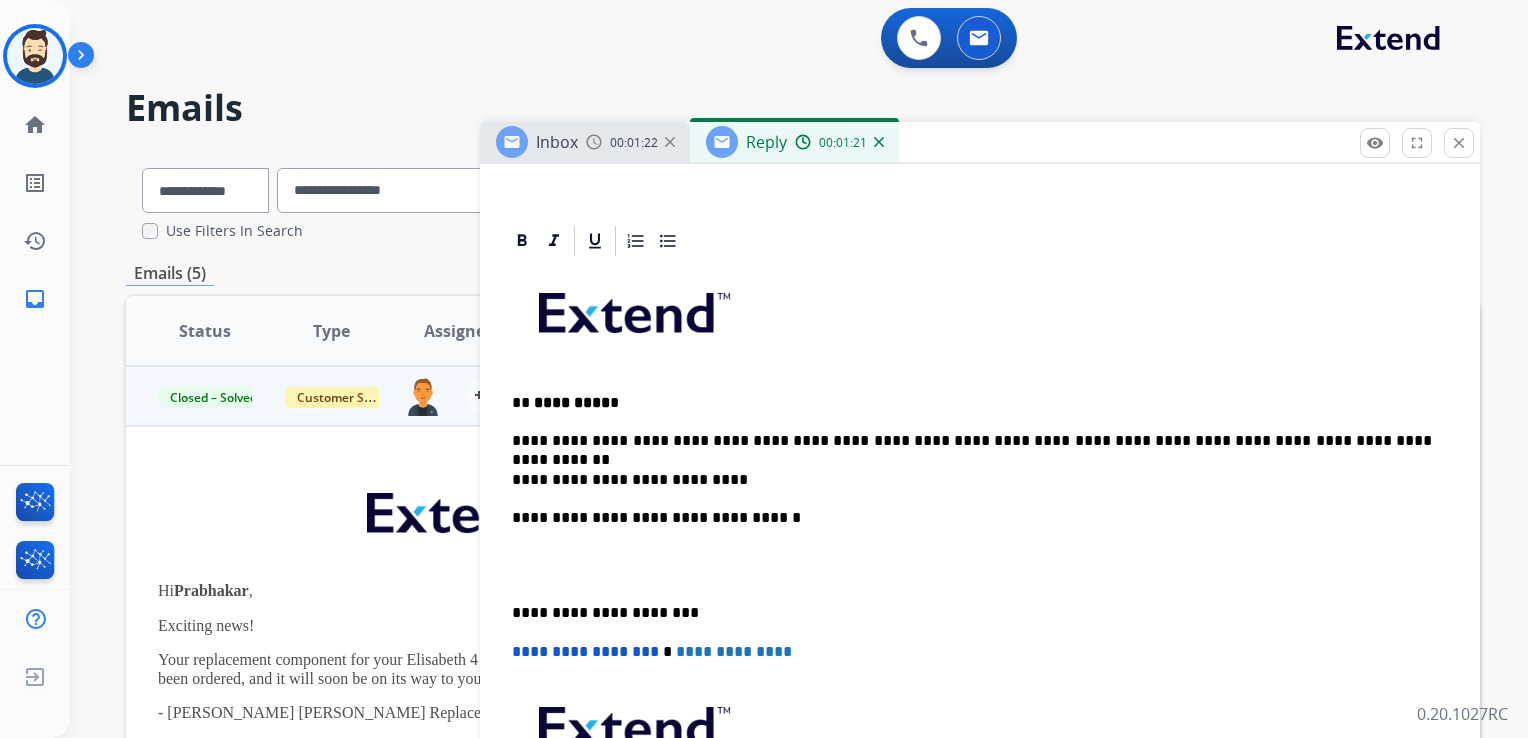 click on "**********" at bounding box center (972, 480) 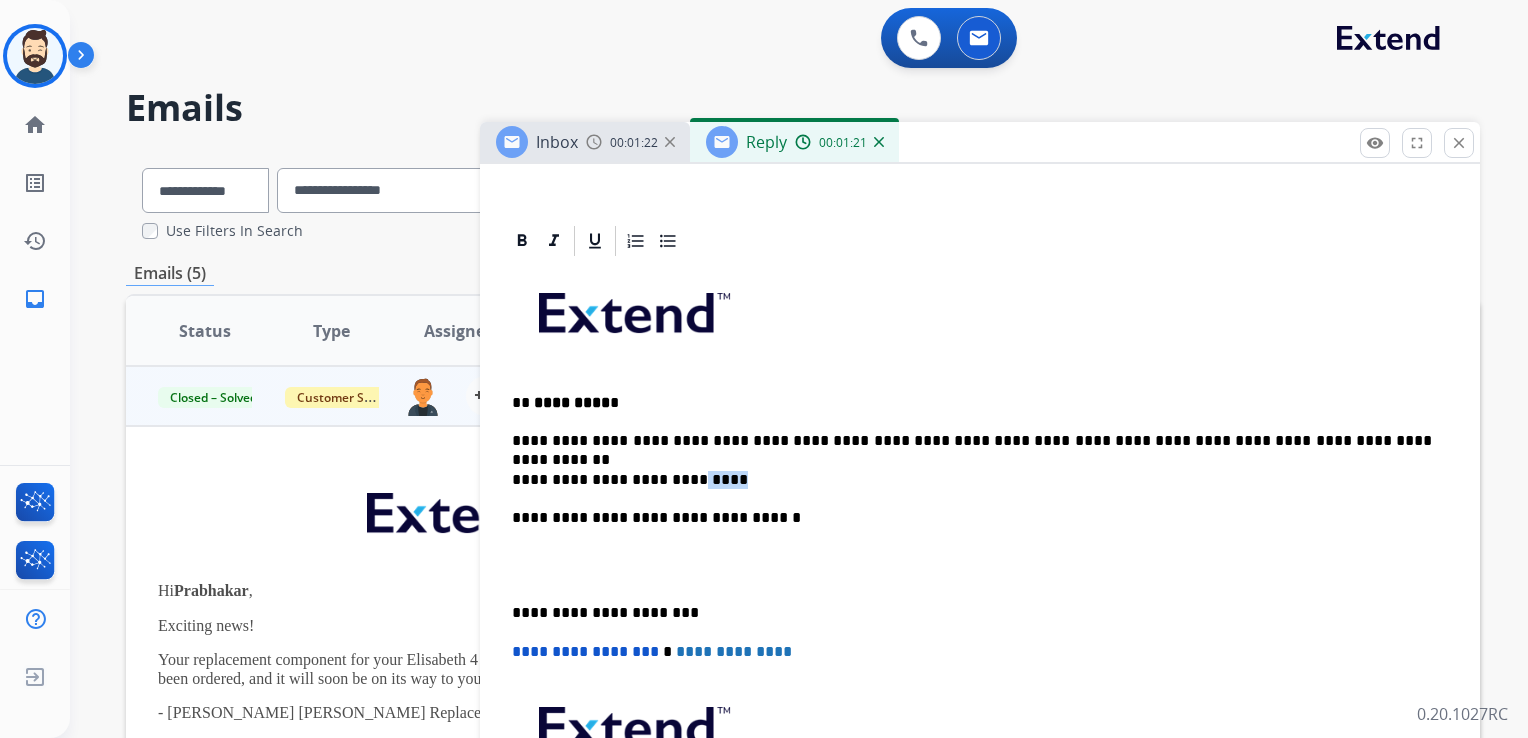 click on "**********" at bounding box center [972, 480] 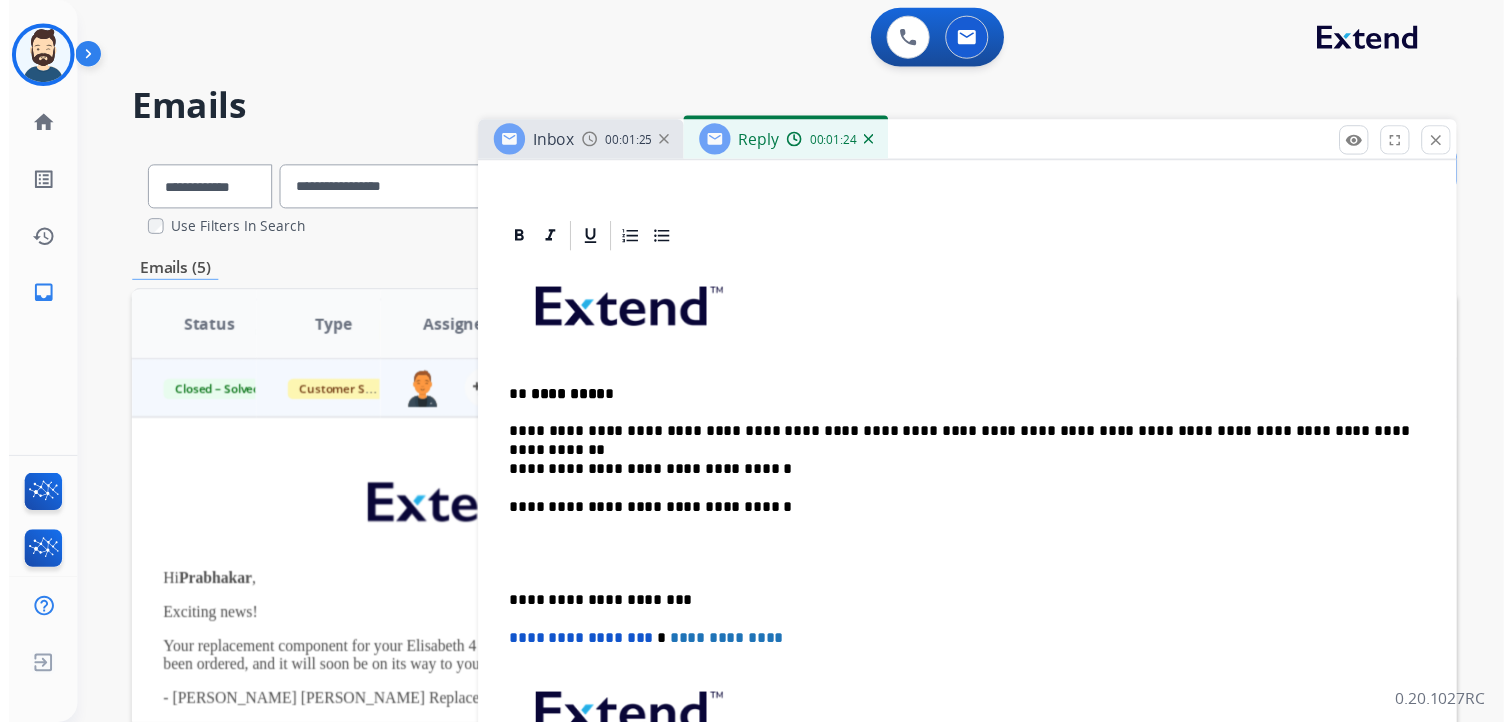 scroll, scrollTop: 0, scrollLeft: 0, axis: both 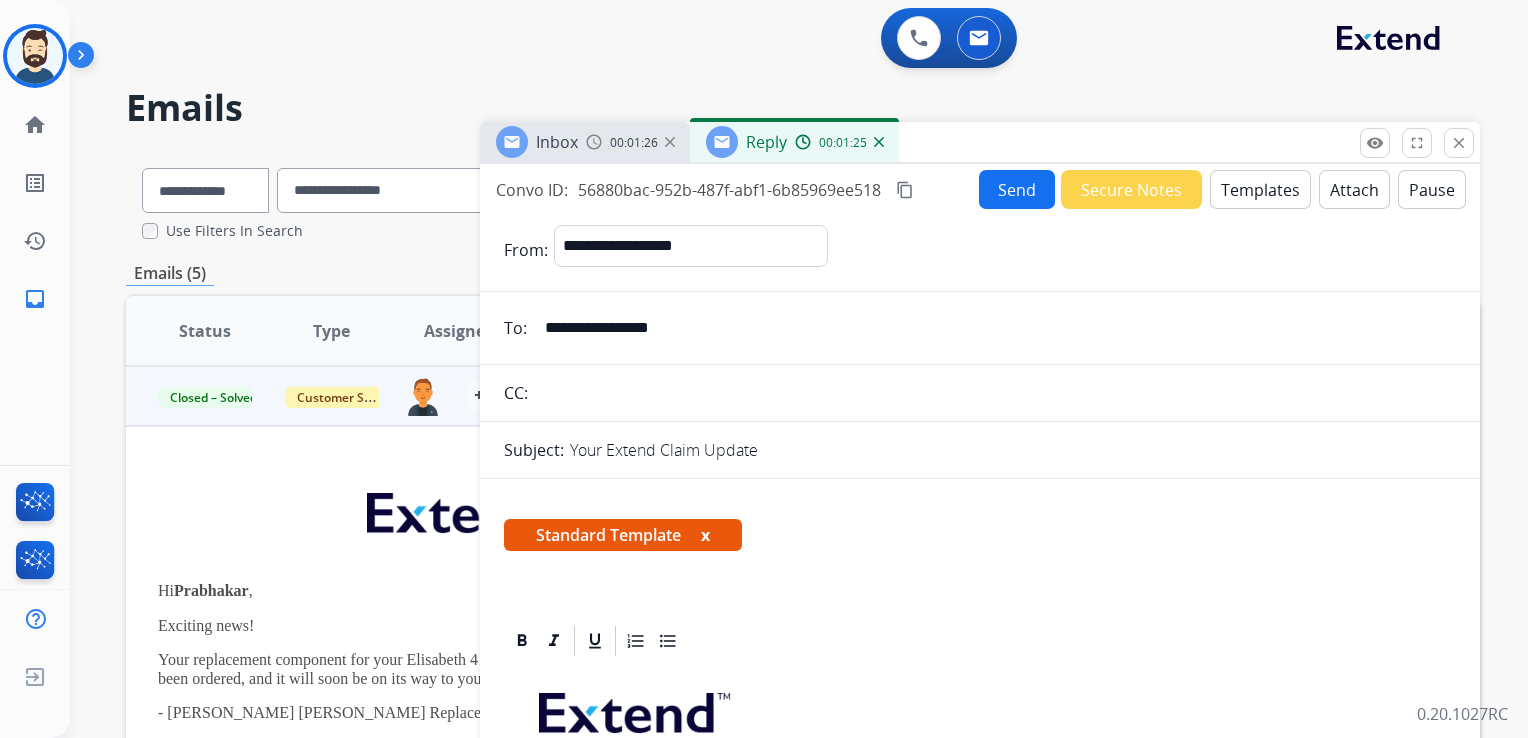 click on "Send" at bounding box center (1017, 189) 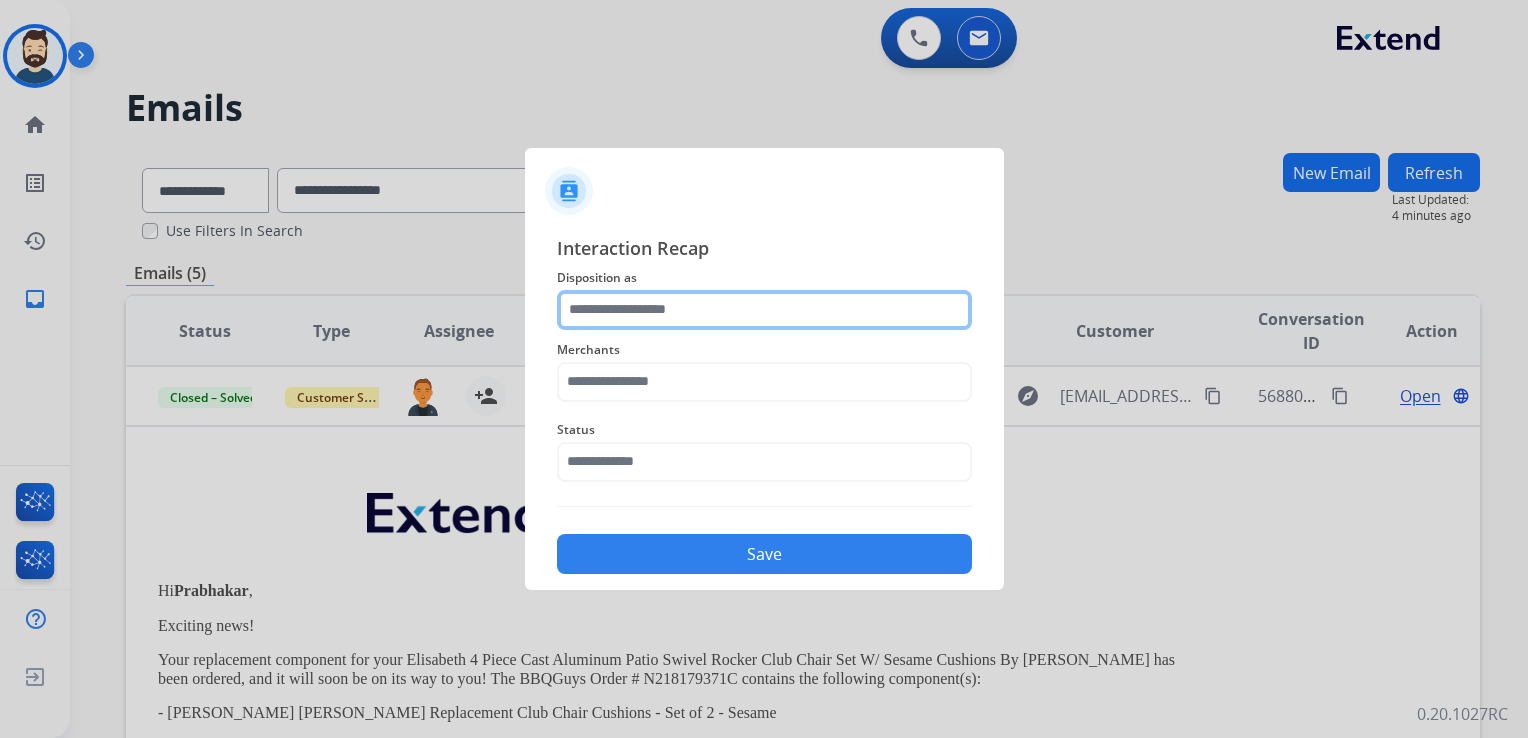 click 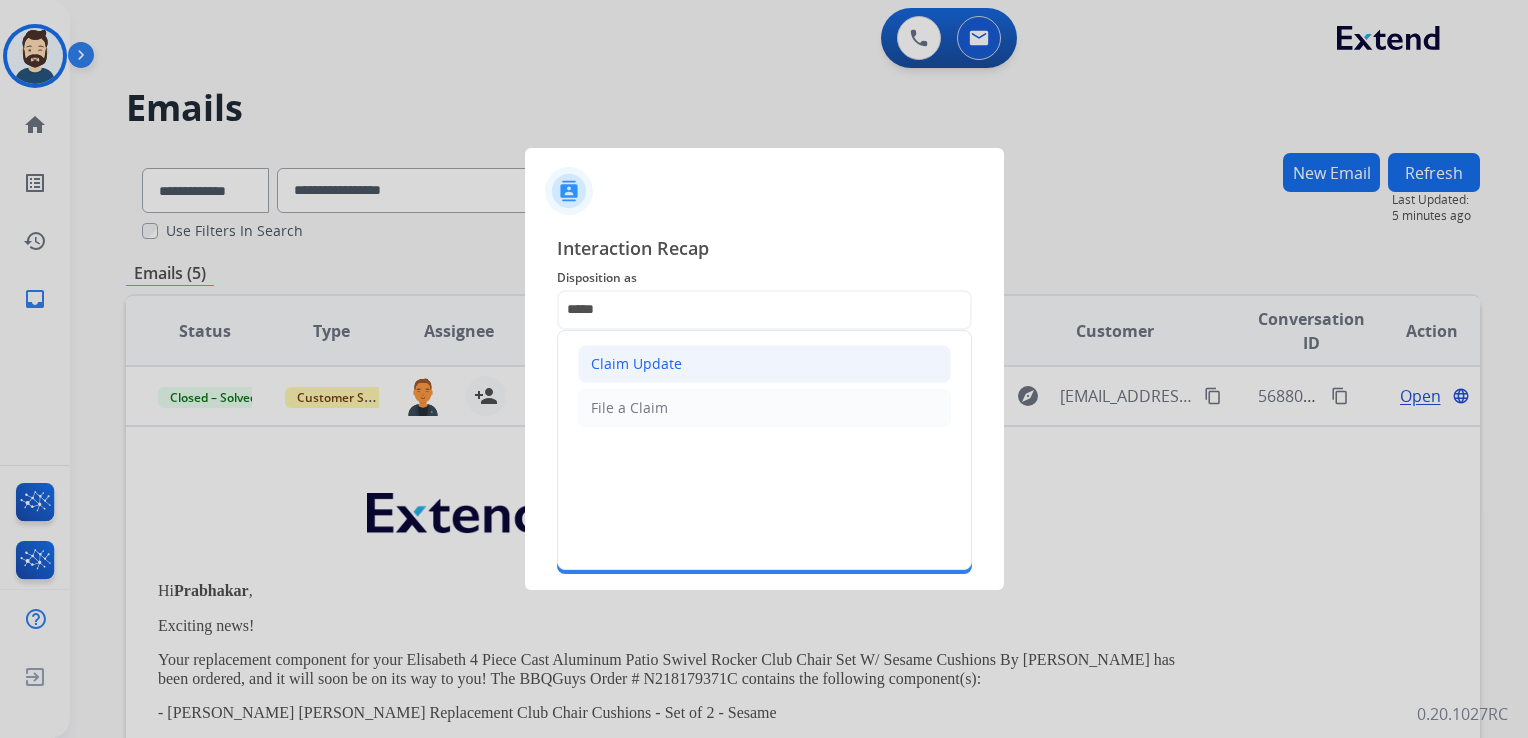 click on "Claim Update" 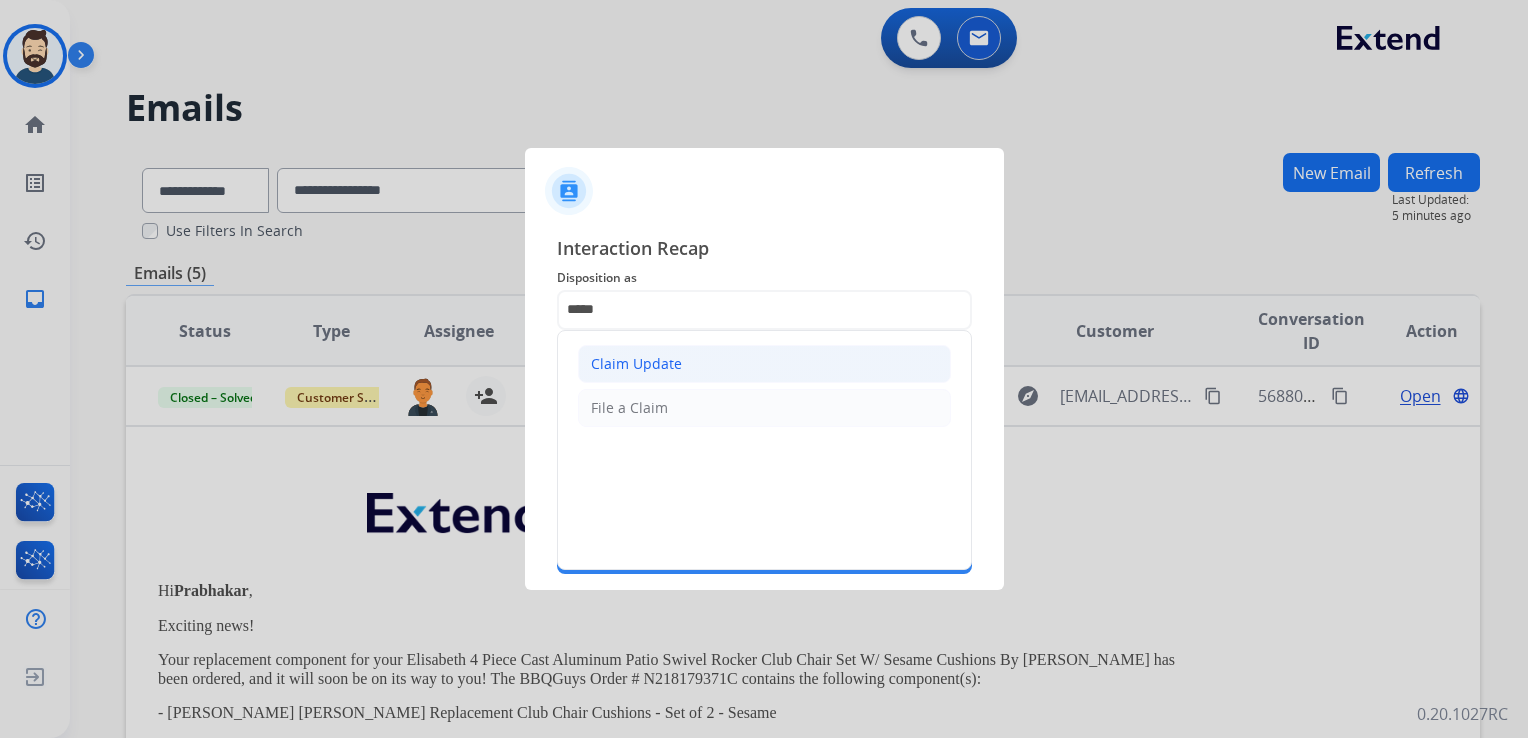 type on "**********" 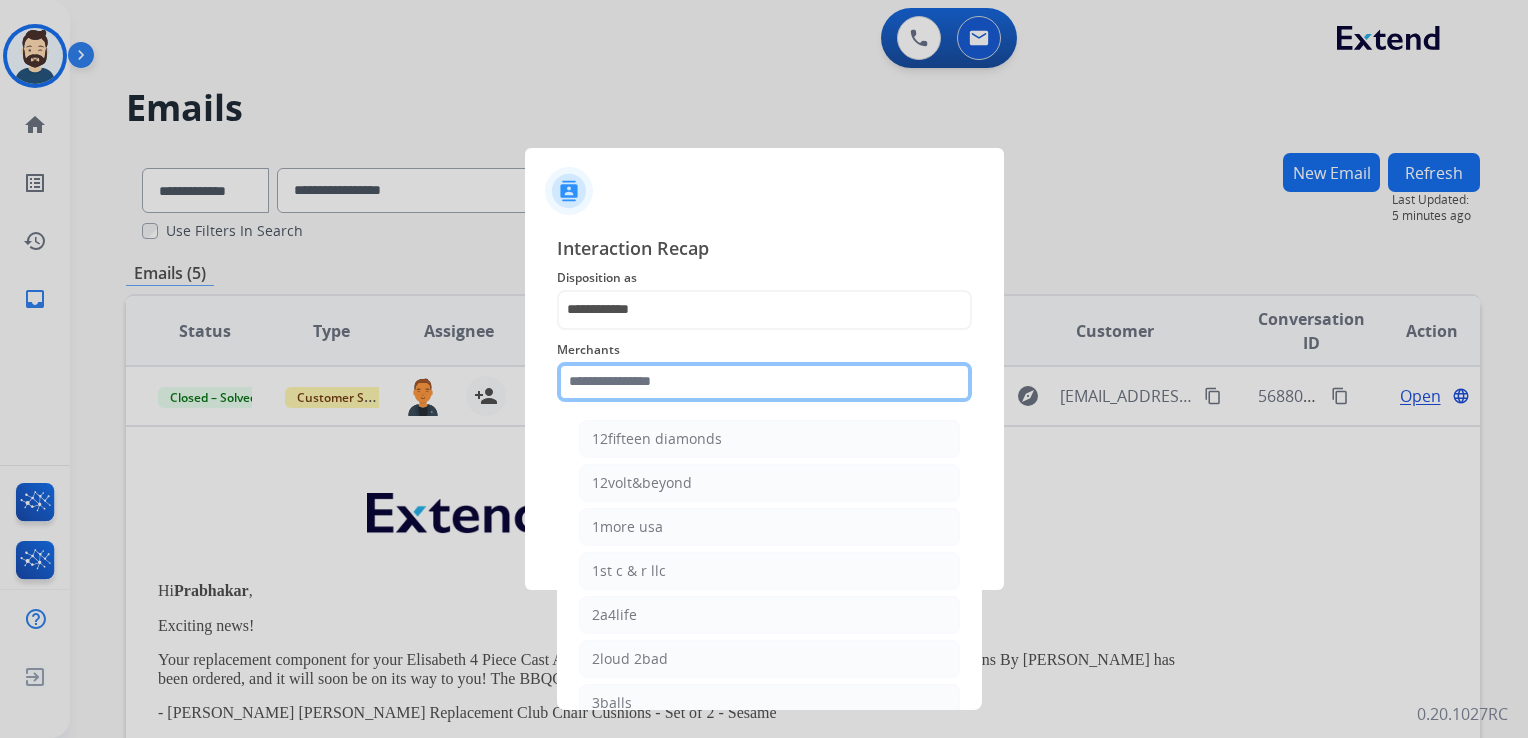 click 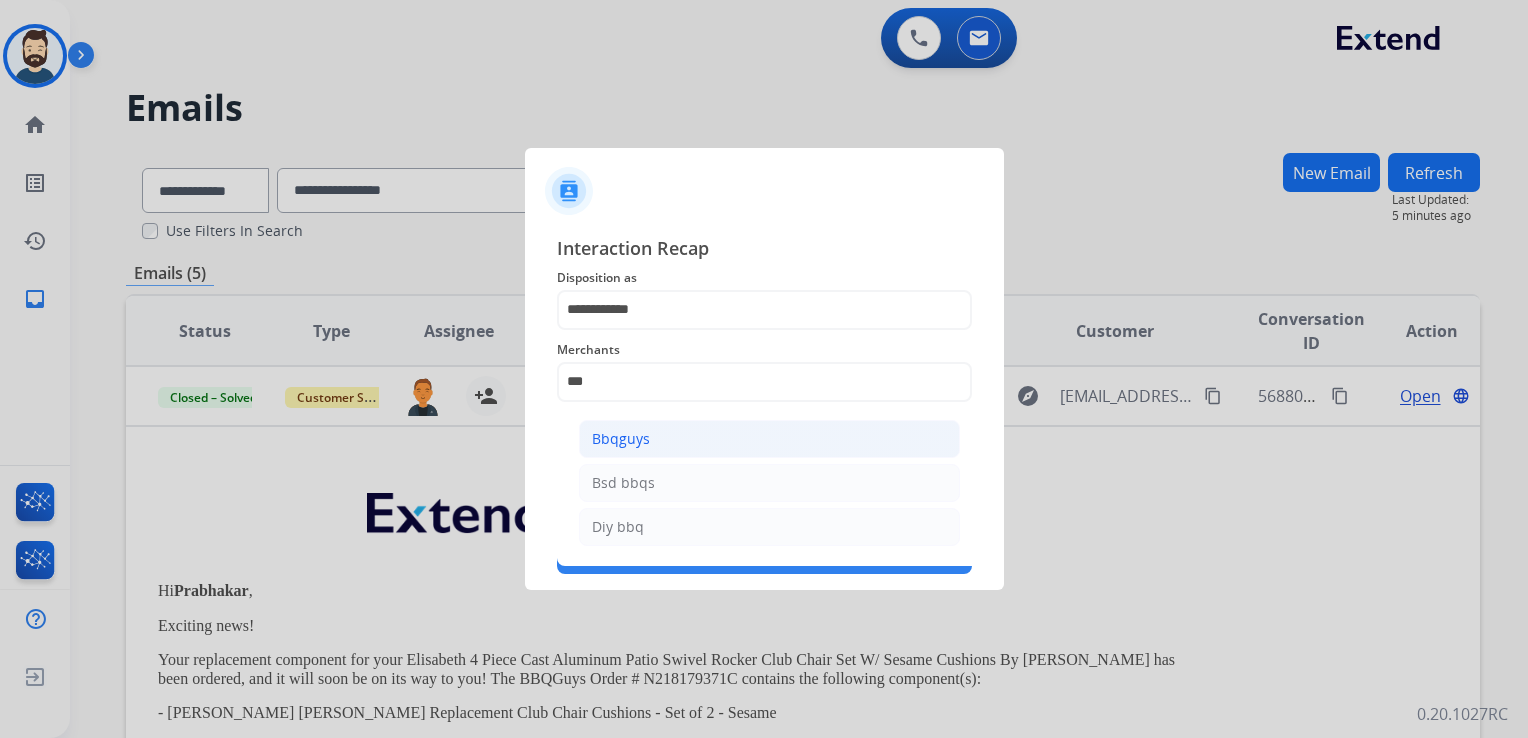 click on "Bbqguys" 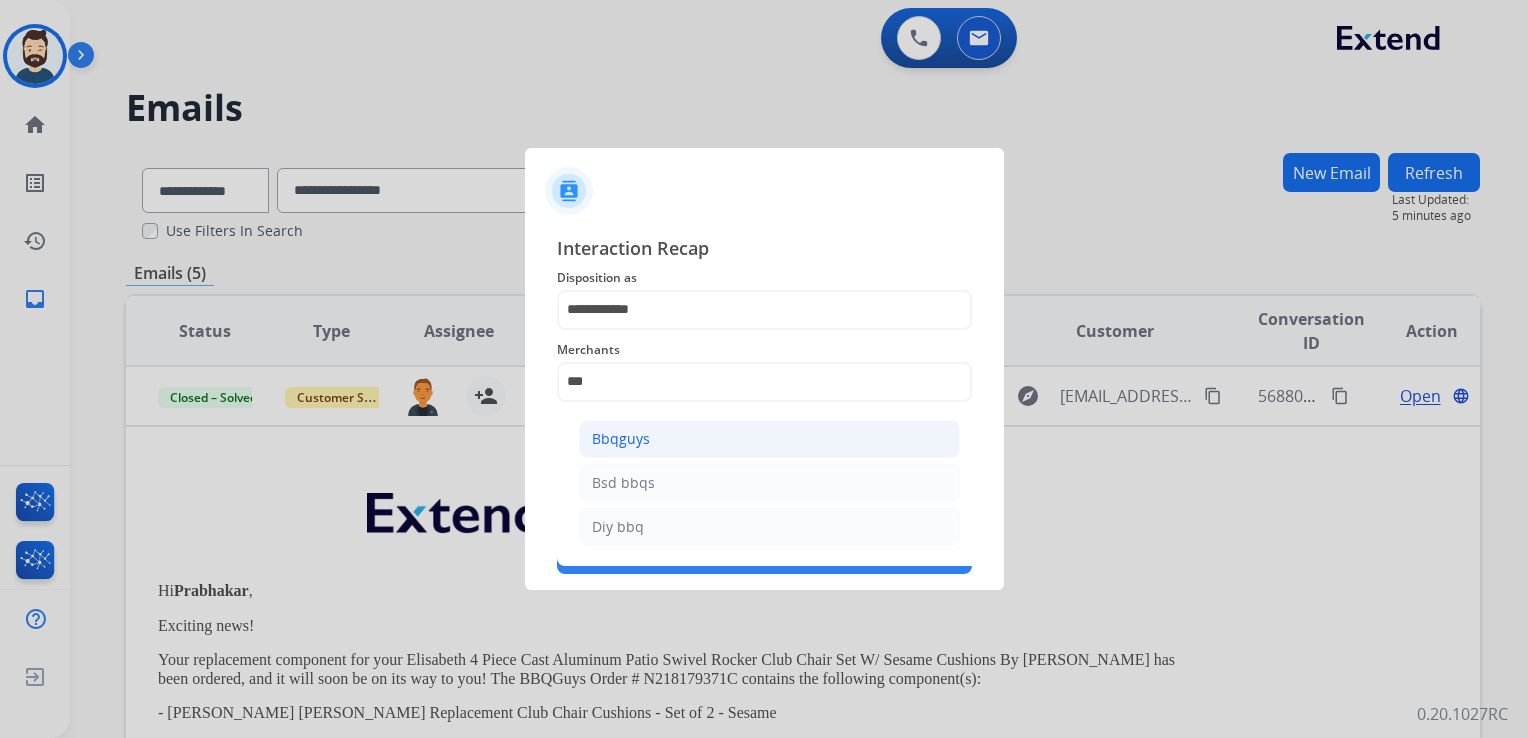 type on "*******" 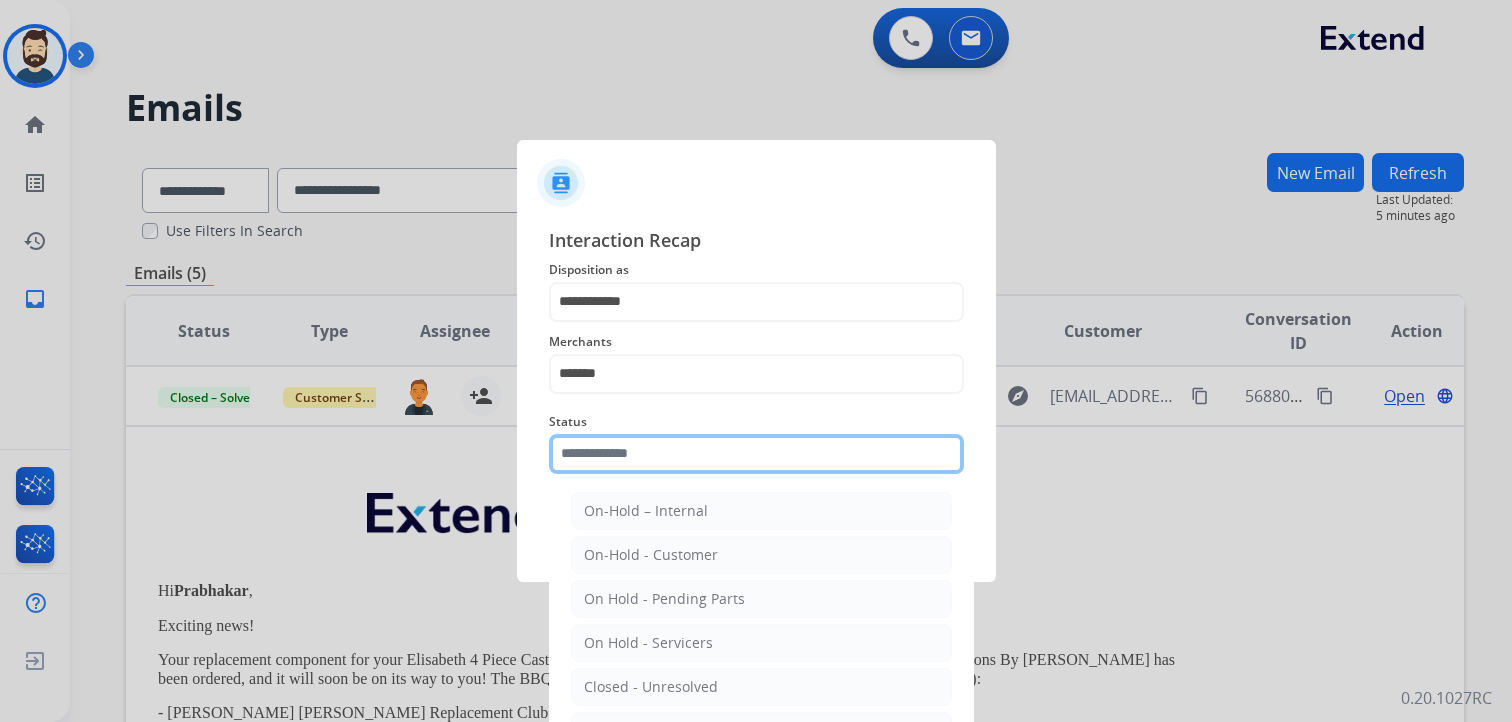 click 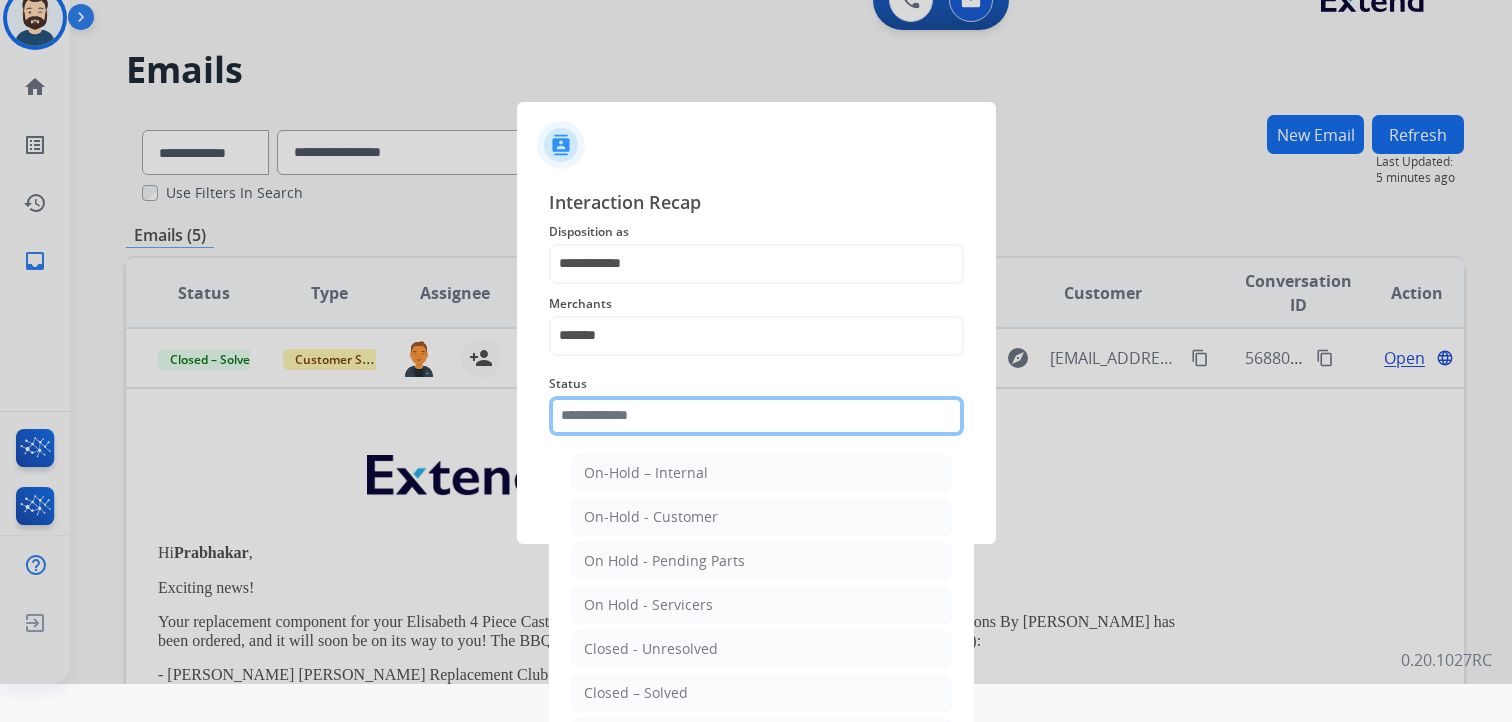 scroll, scrollTop: 59, scrollLeft: 0, axis: vertical 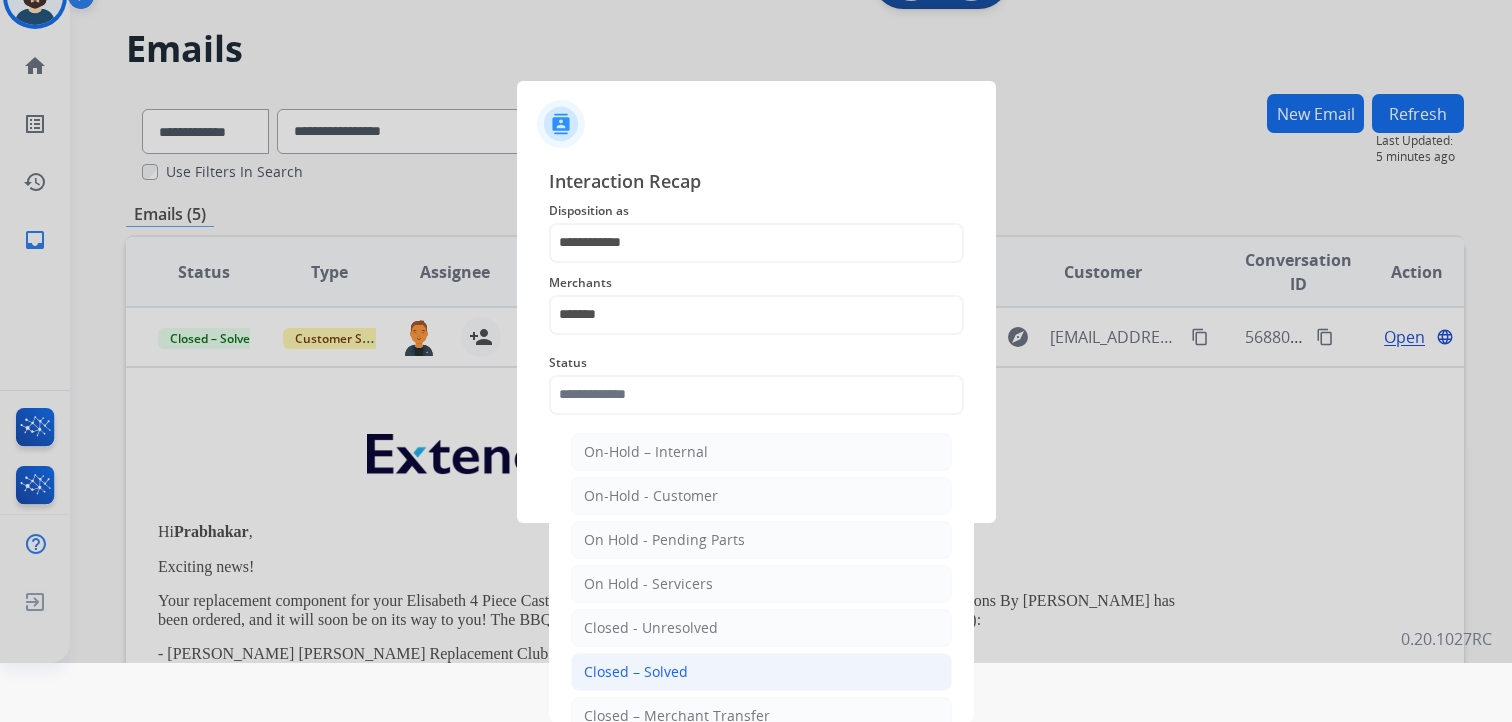 drag, startPoint x: 653, startPoint y: 668, endPoint x: 684, endPoint y: 626, distance: 52.201534 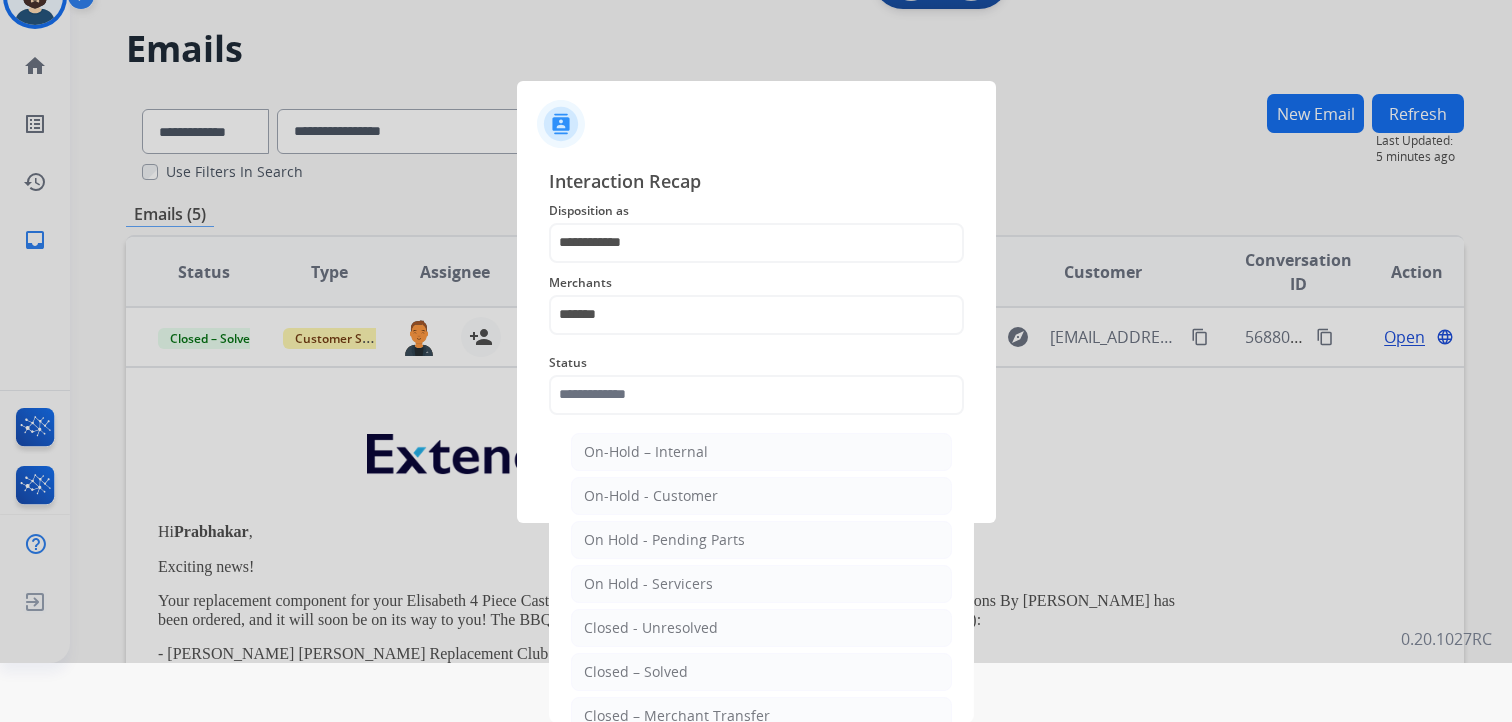 type on "**********" 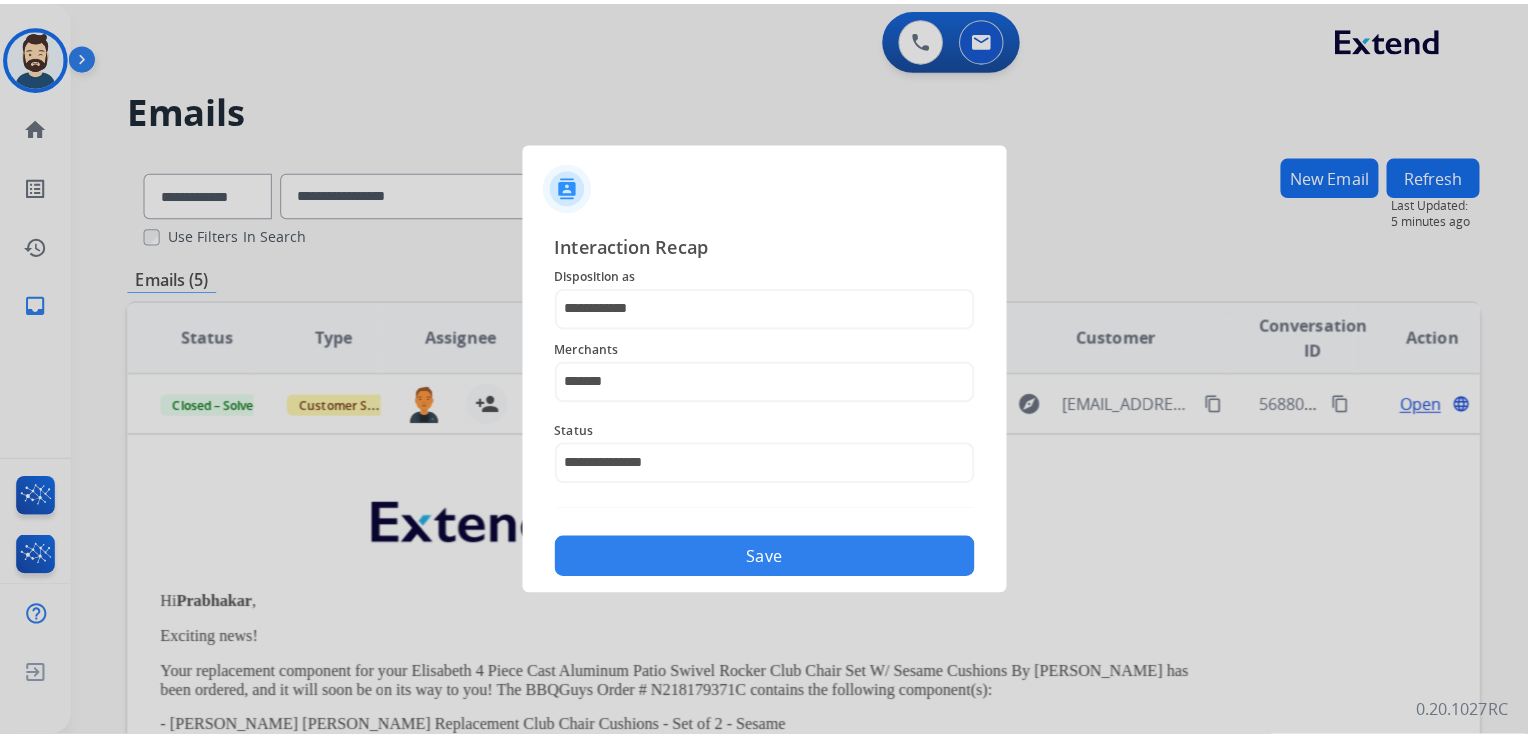 scroll, scrollTop: 0, scrollLeft: 0, axis: both 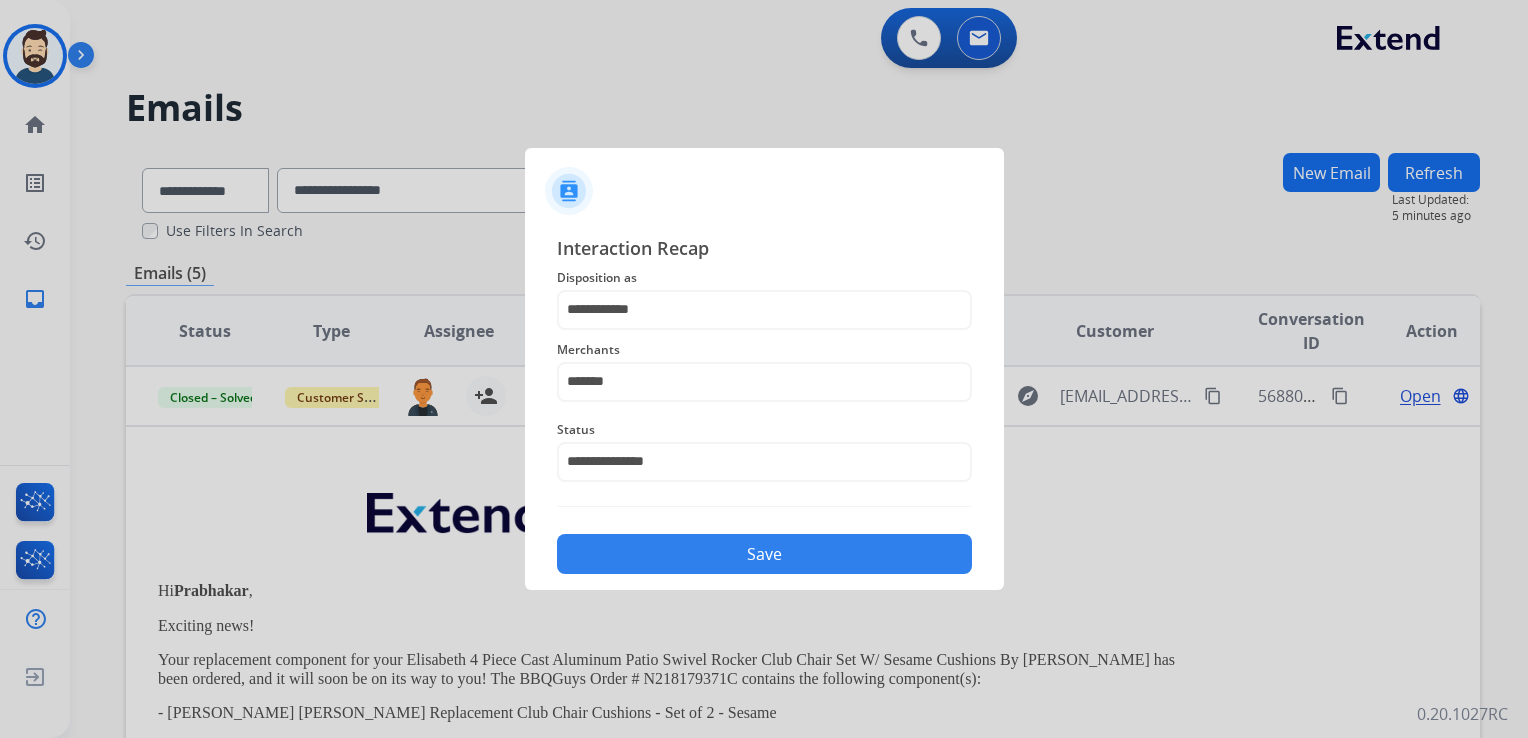 click on "Save" 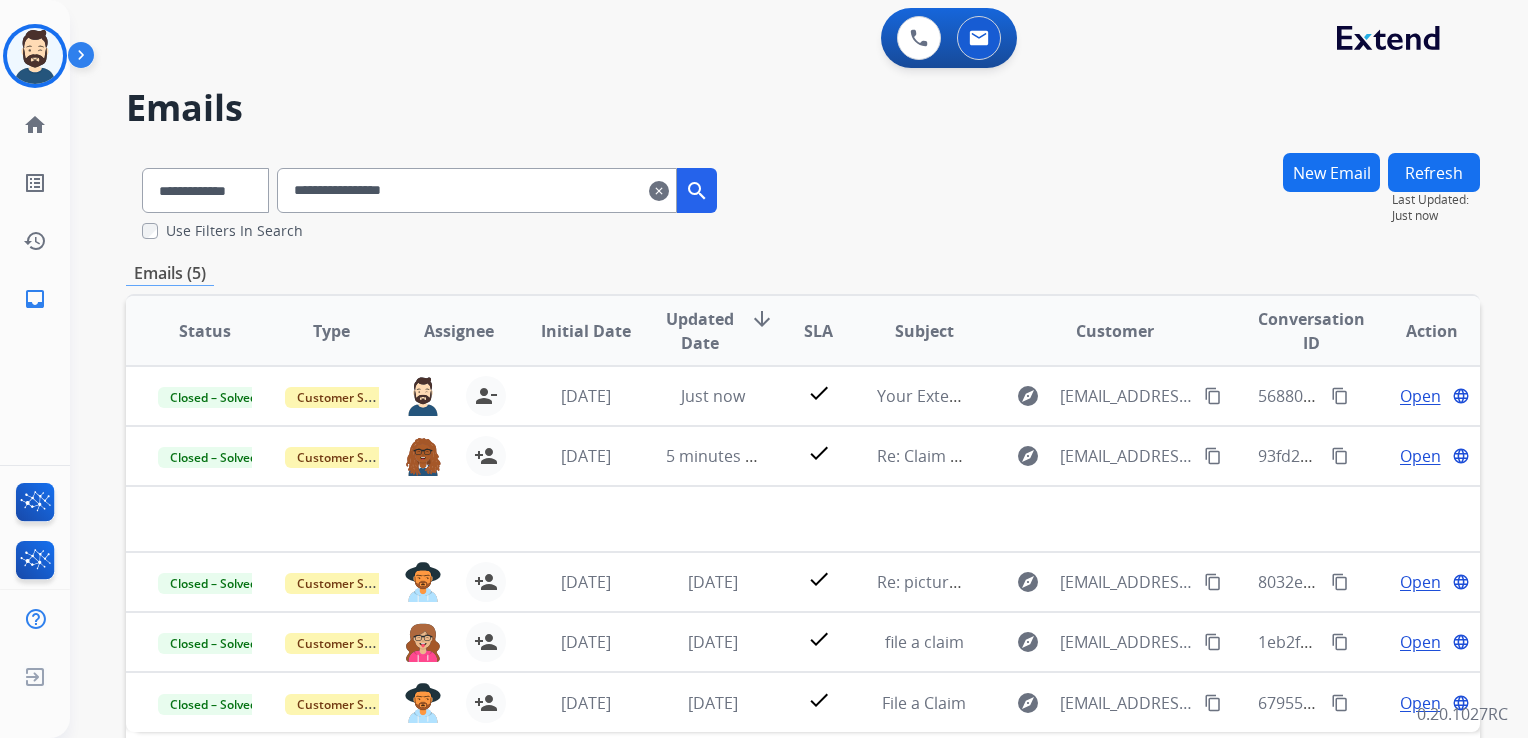 scroll, scrollTop: 0, scrollLeft: 0, axis: both 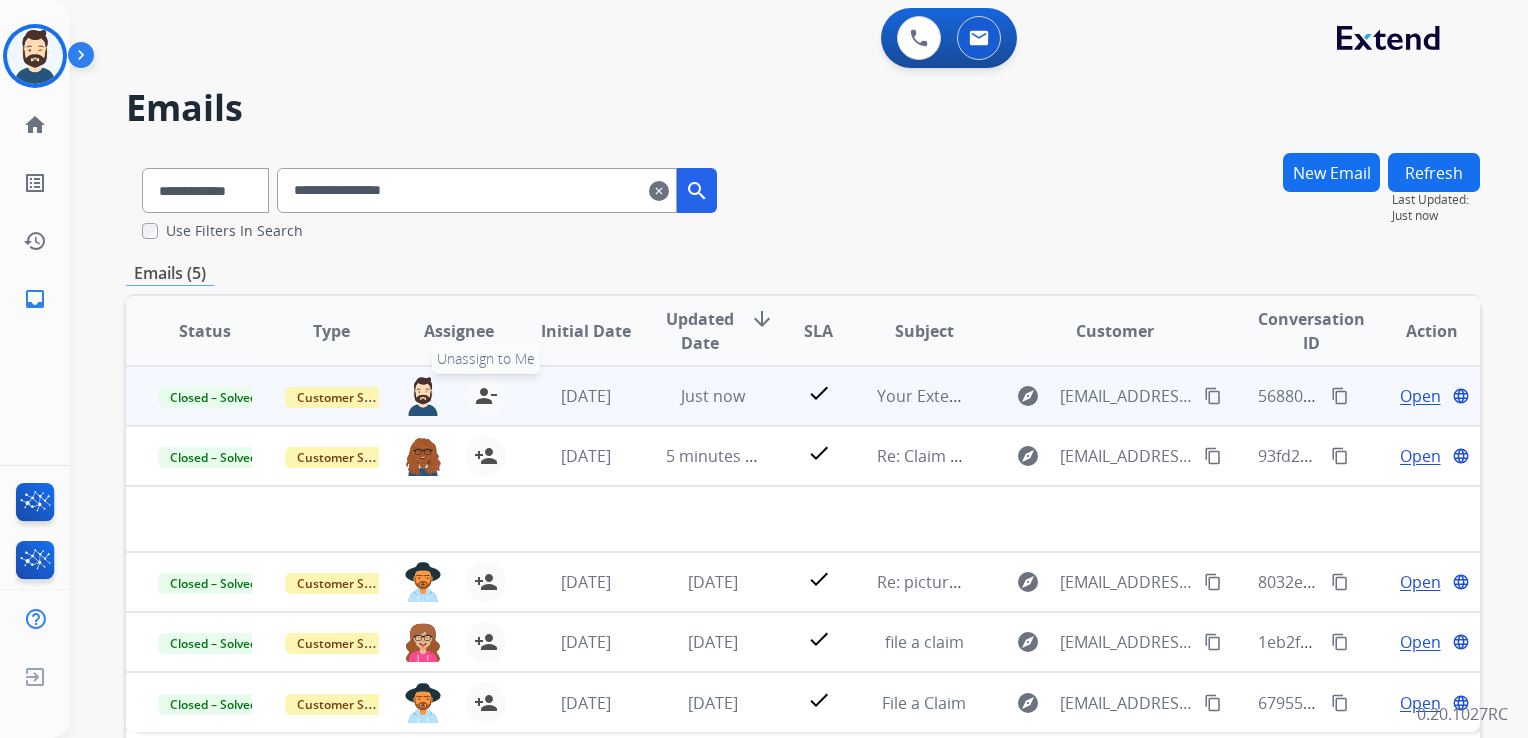 click on "person_remove" at bounding box center [486, 396] 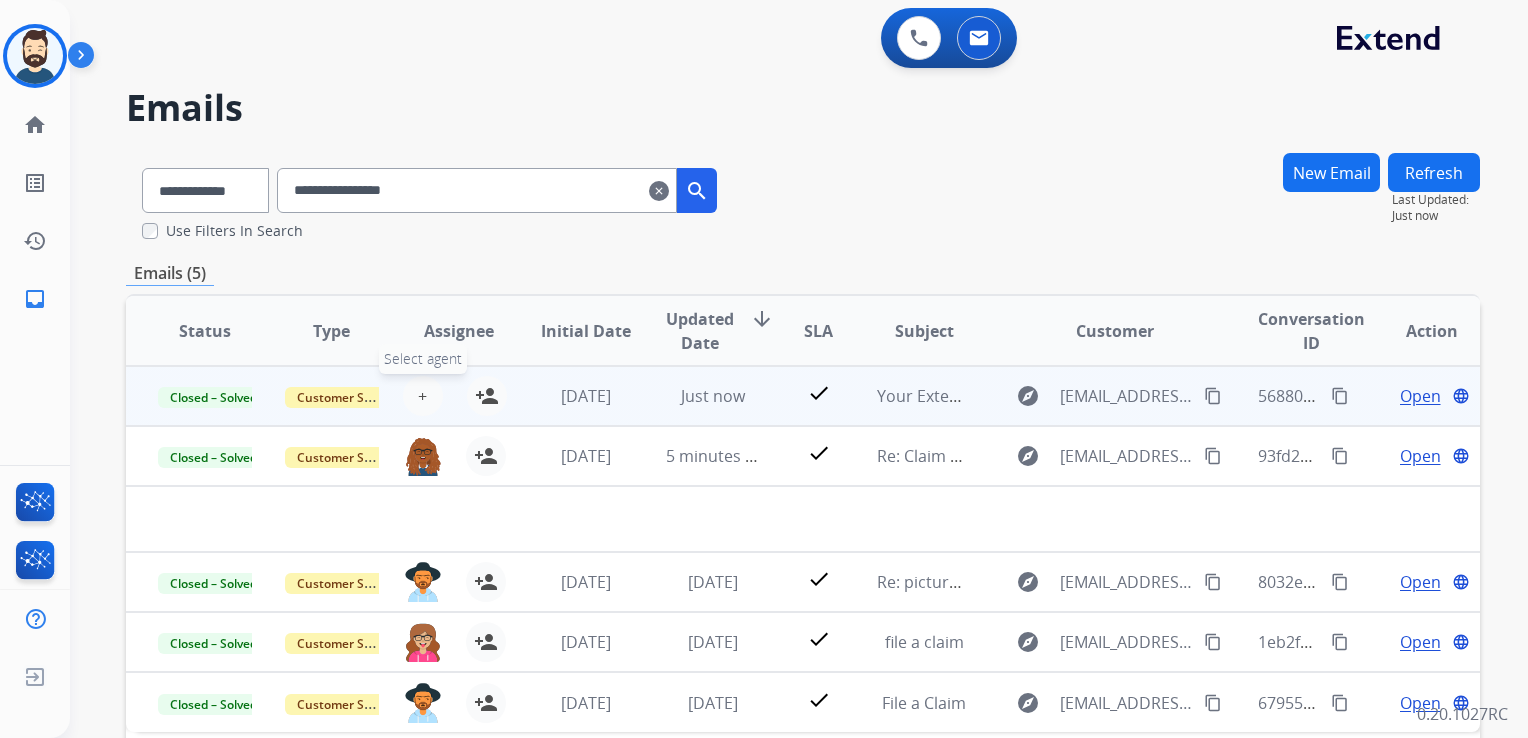 click on "+ Select agent" at bounding box center [423, 396] 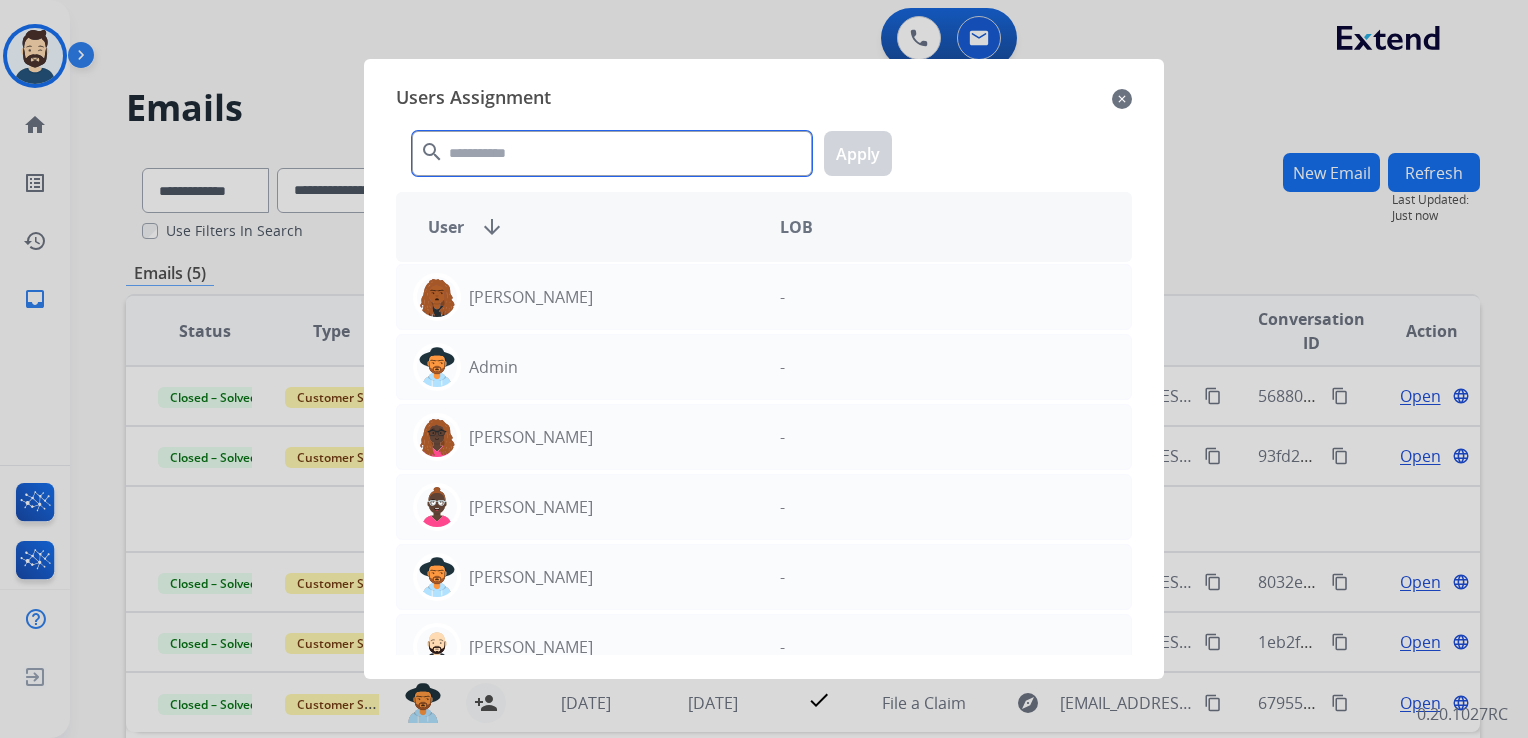 click 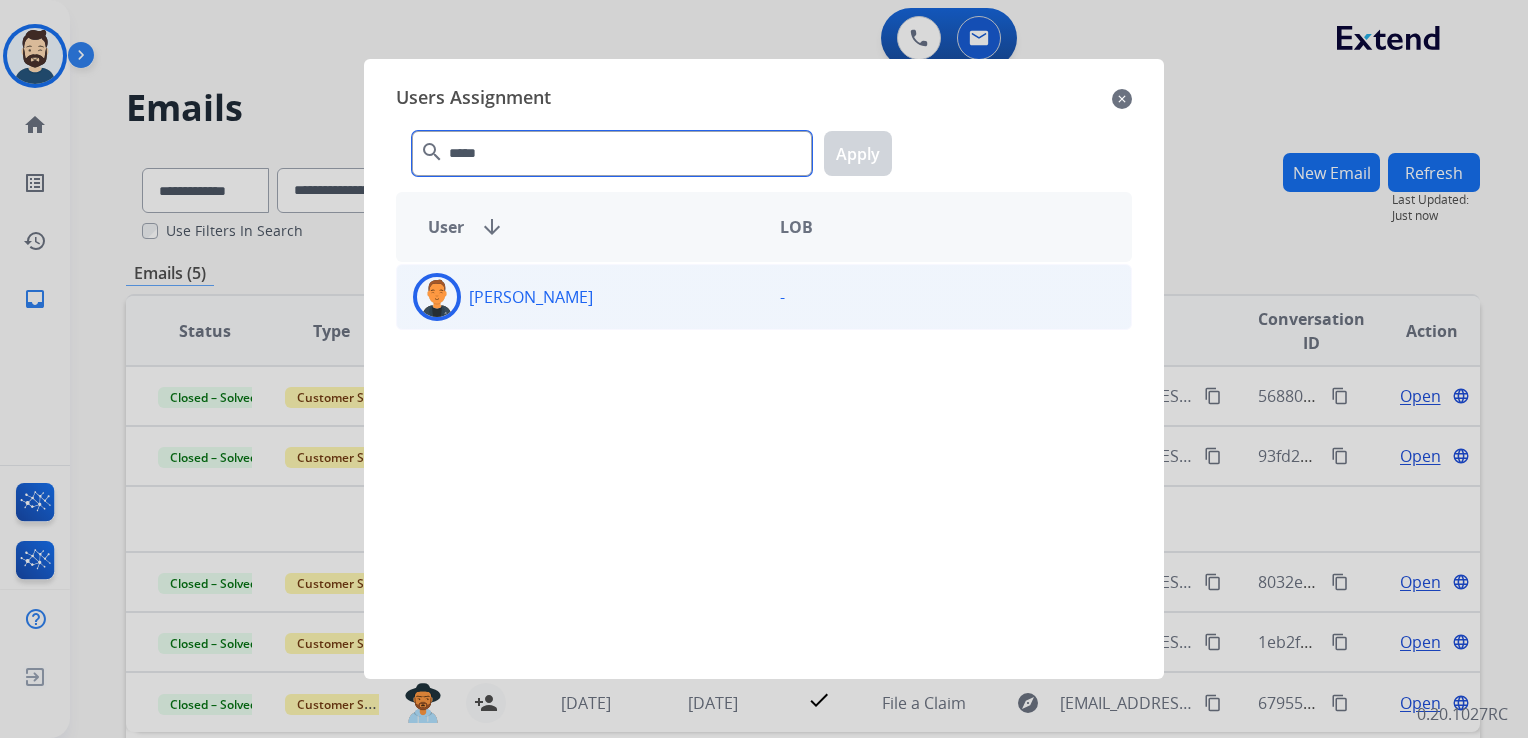 type on "*****" 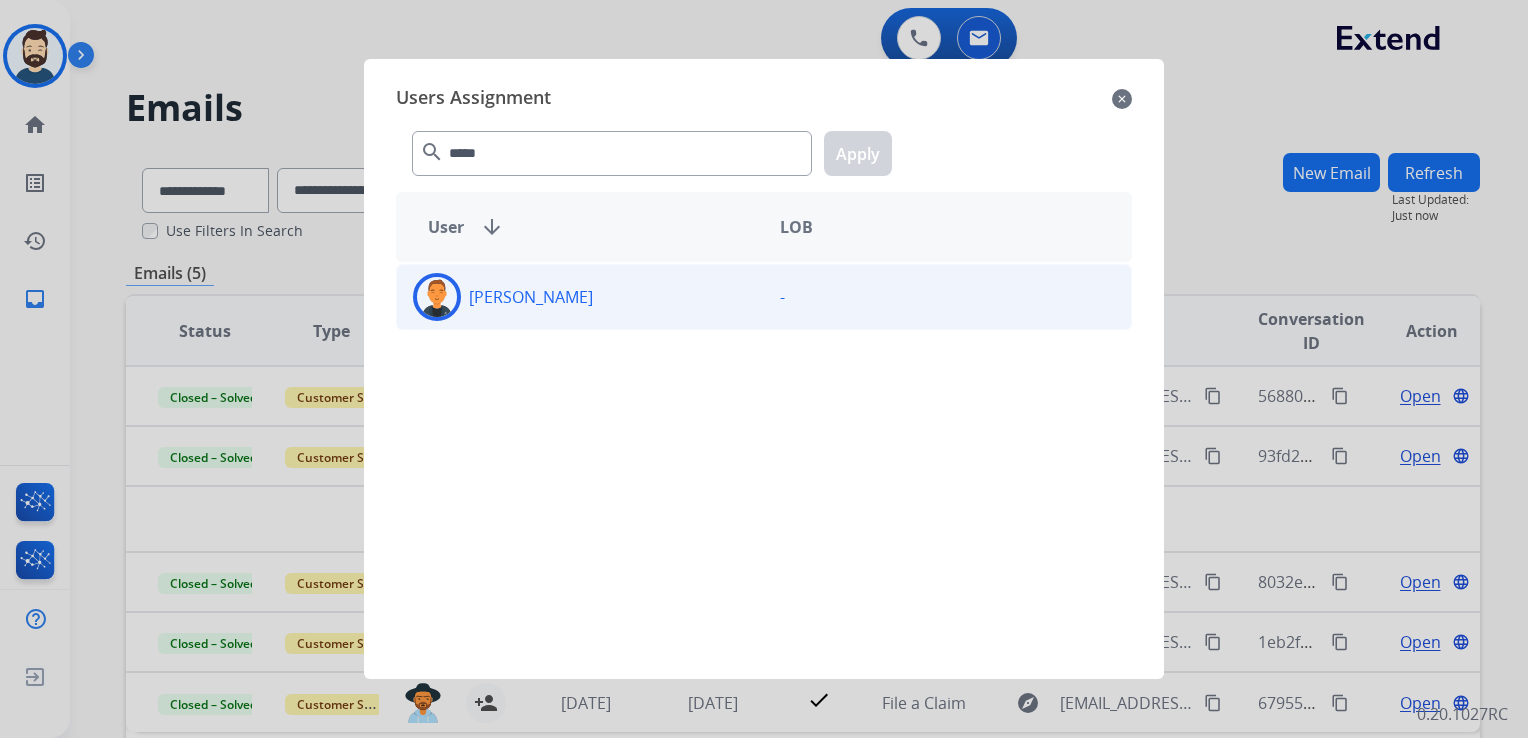 drag, startPoint x: 449, startPoint y: 277, endPoint x: 463, endPoint y: 271, distance: 15.231546 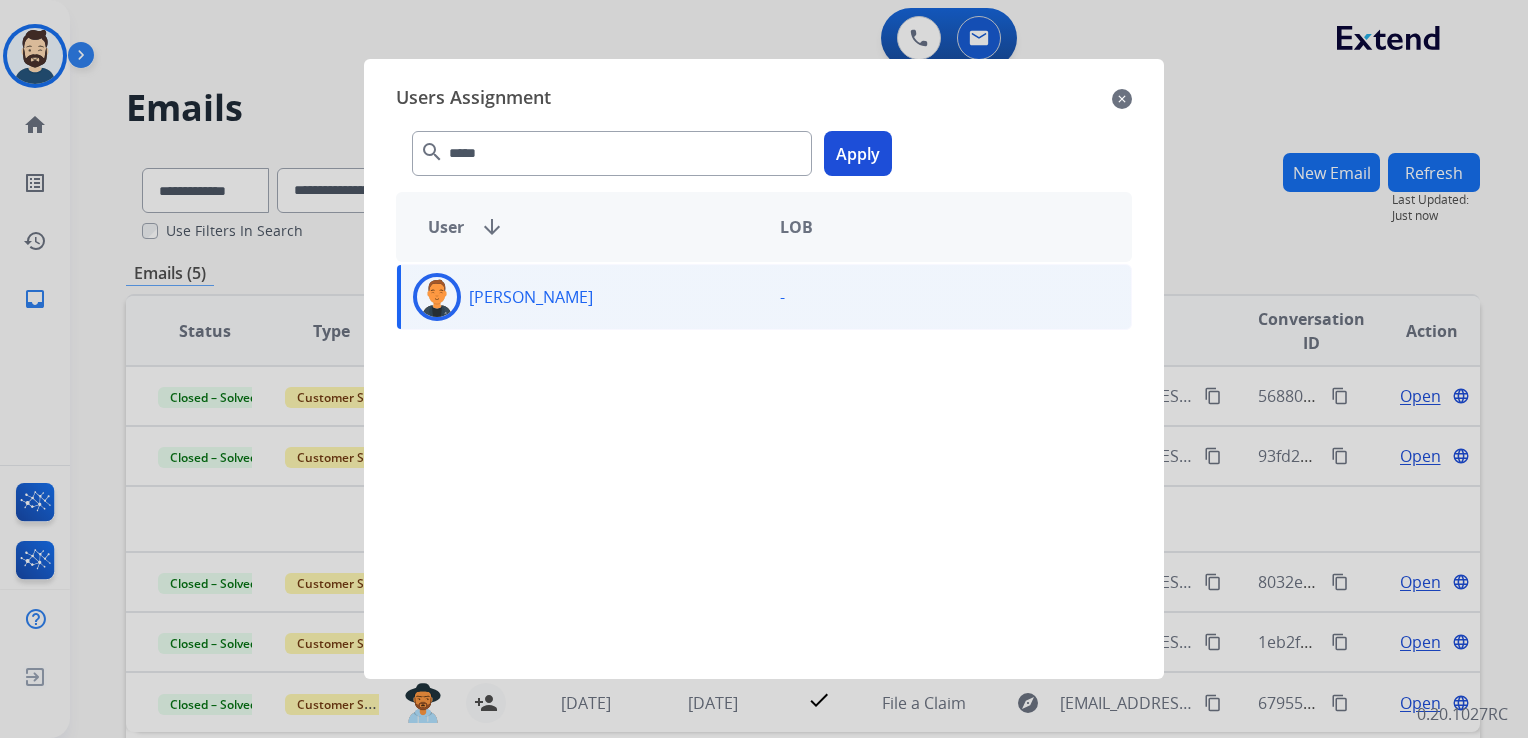 click on "Apply" 